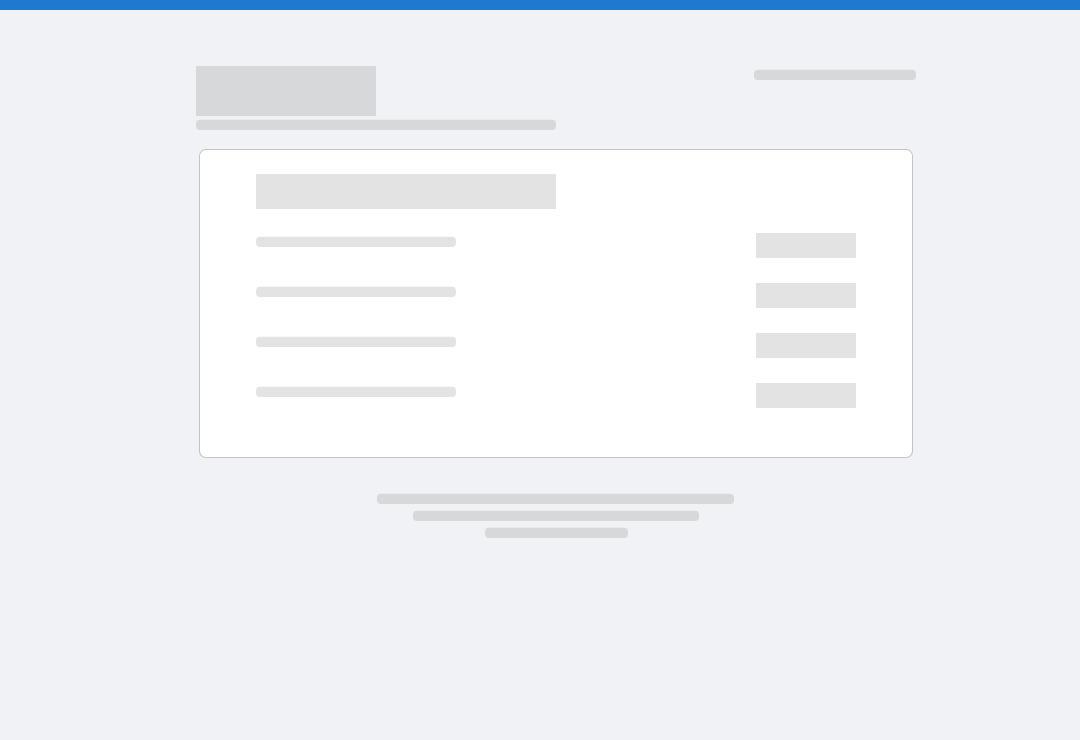 scroll, scrollTop: 0, scrollLeft: 0, axis: both 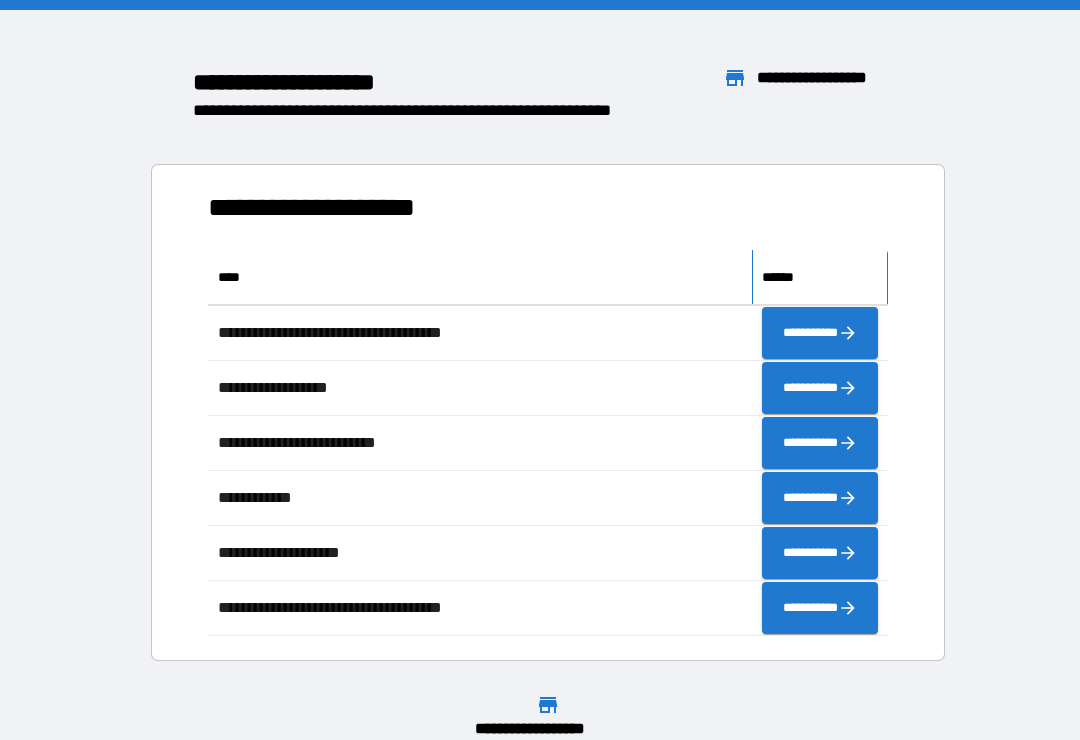 click on "******" at bounding box center (820, 277) 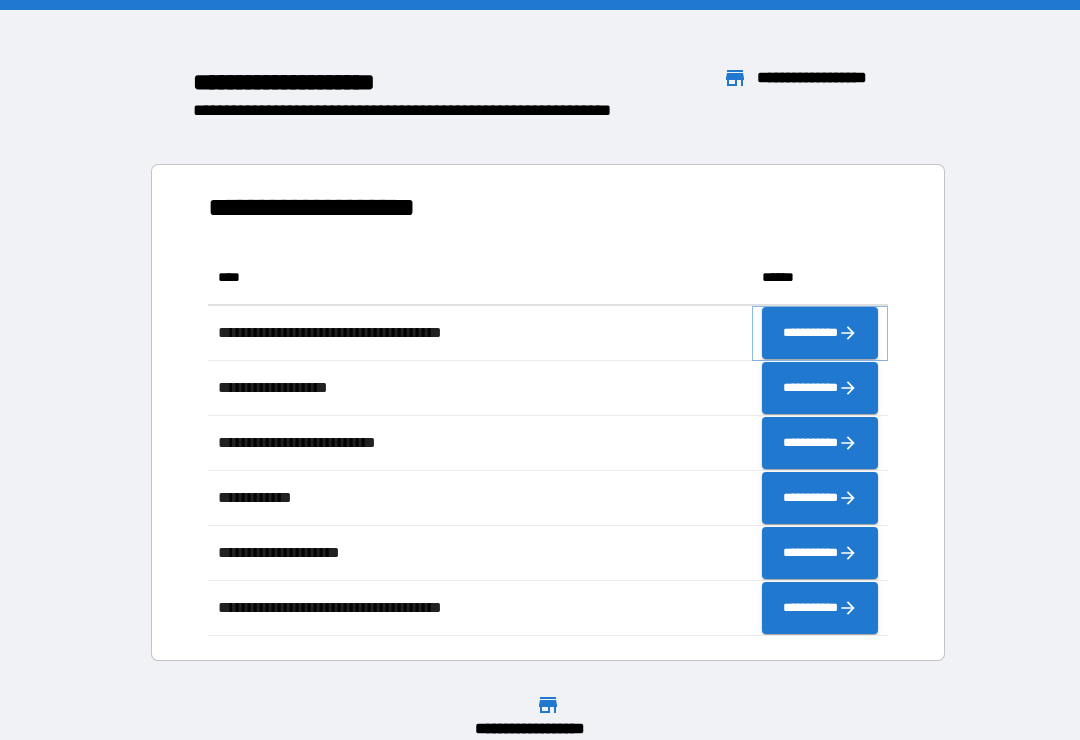 click on "**********" at bounding box center (820, 333) 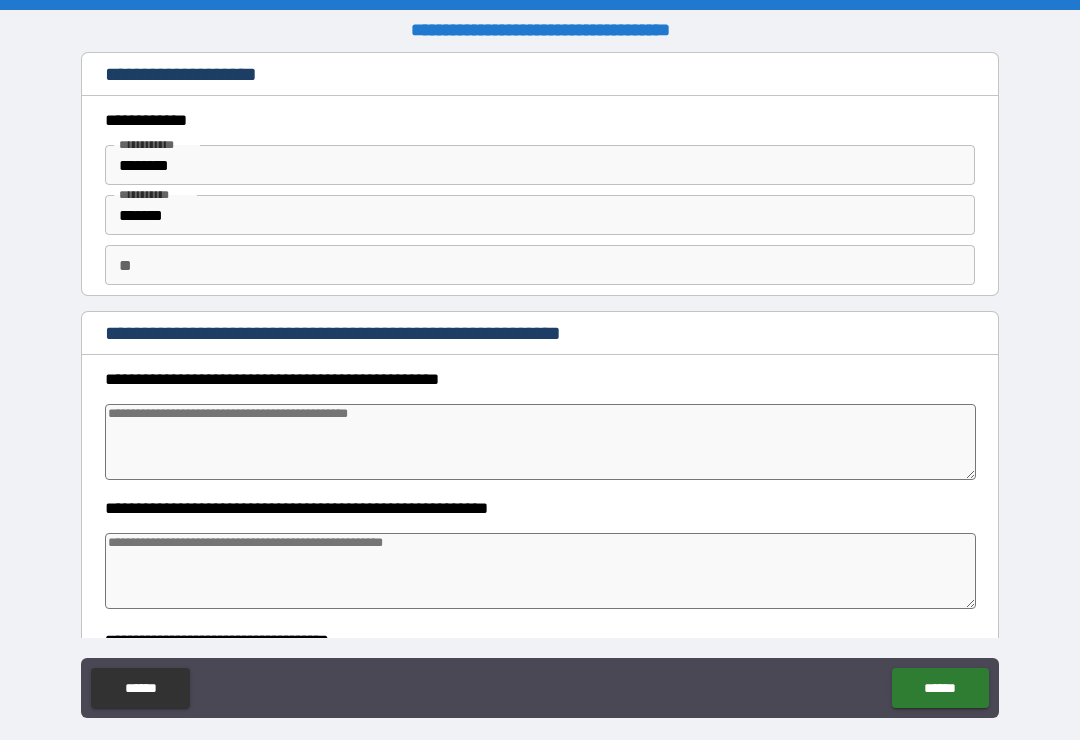 type on "*" 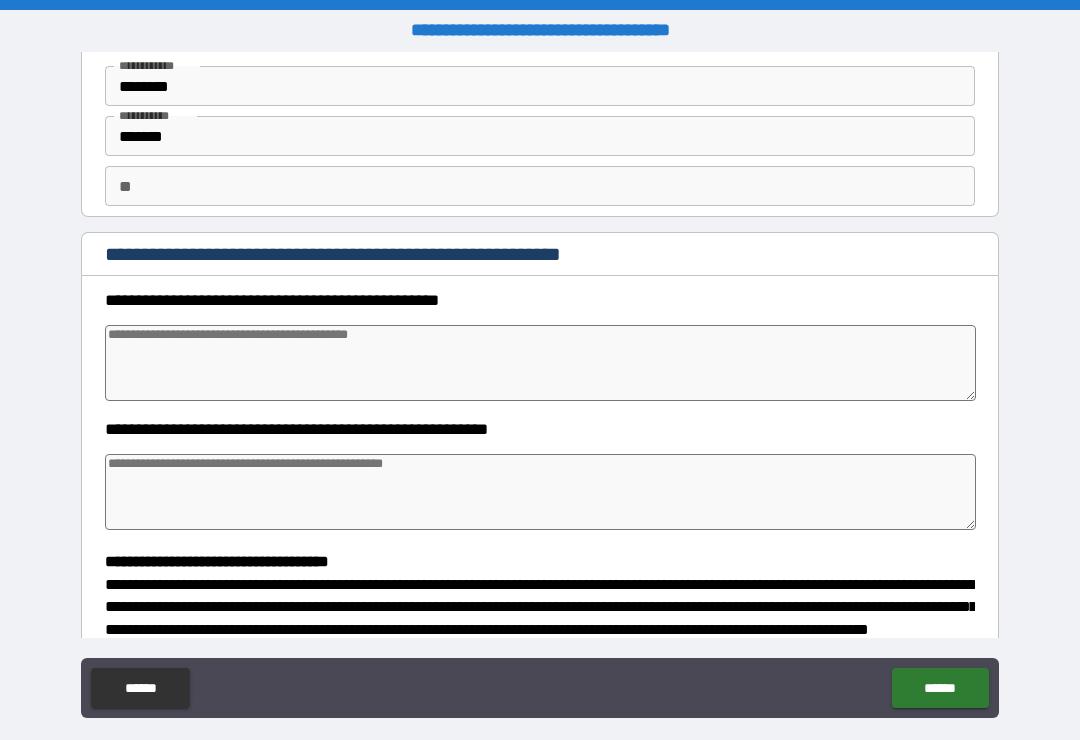 scroll, scrollTop: 77, scrollLeft: 0, axis: vertical 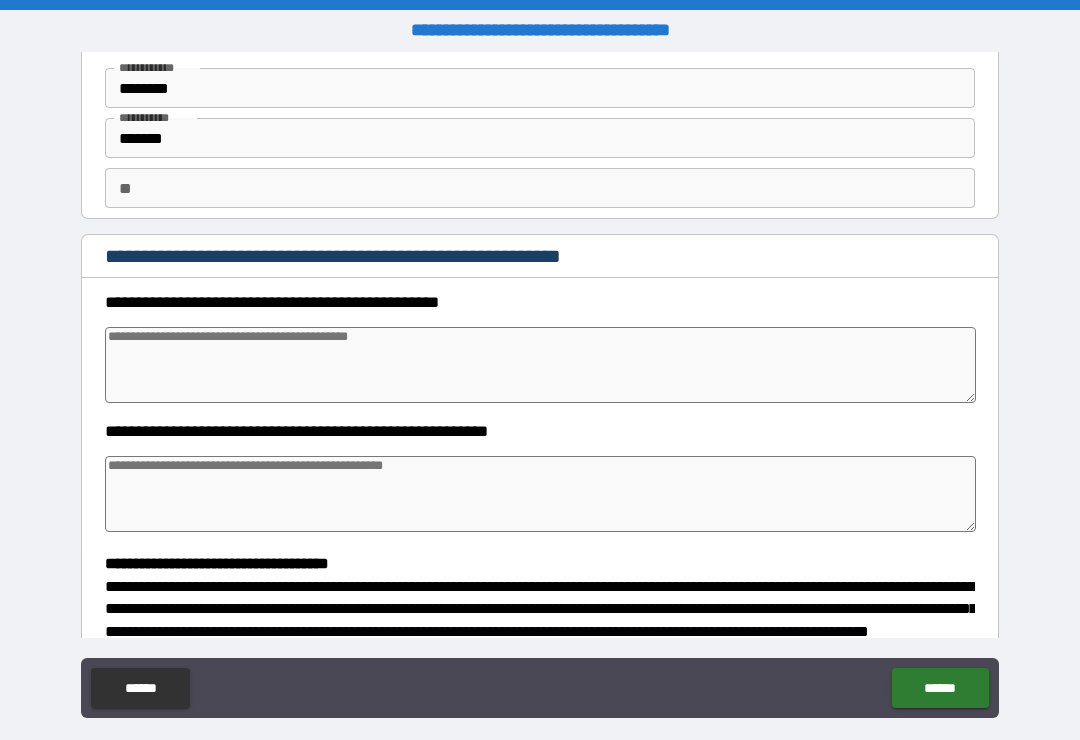 click at bounding box center (540, 365) 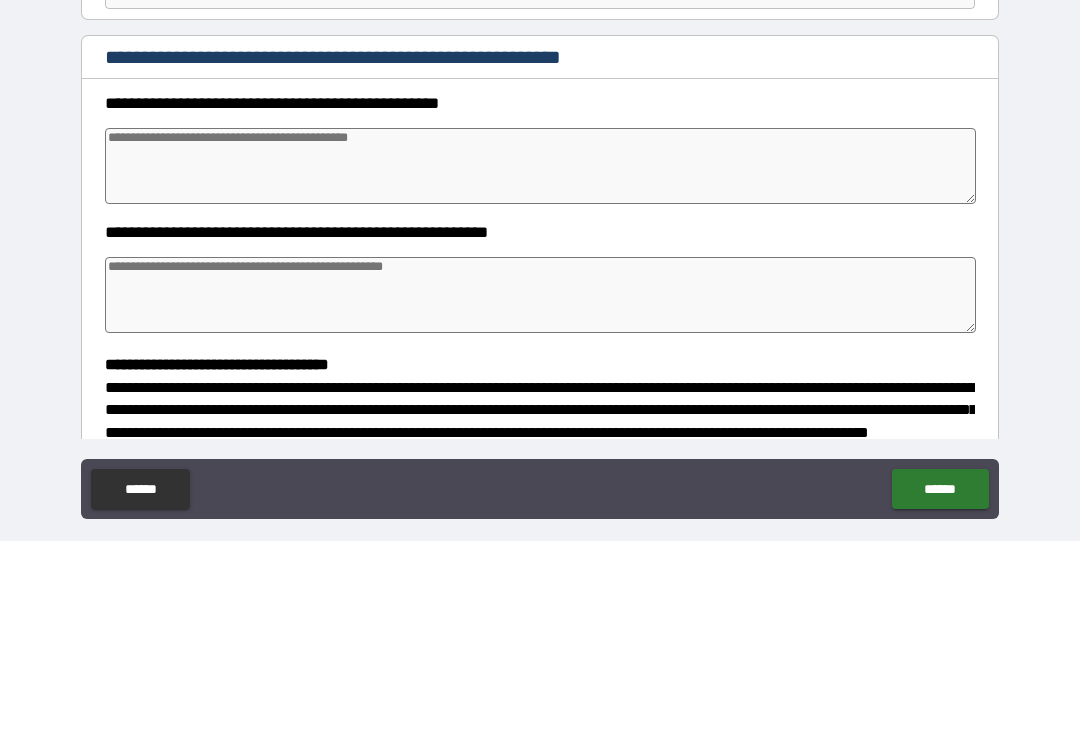 scroll, scrollTop: 65, scrollLeft: 0, axis: vertical 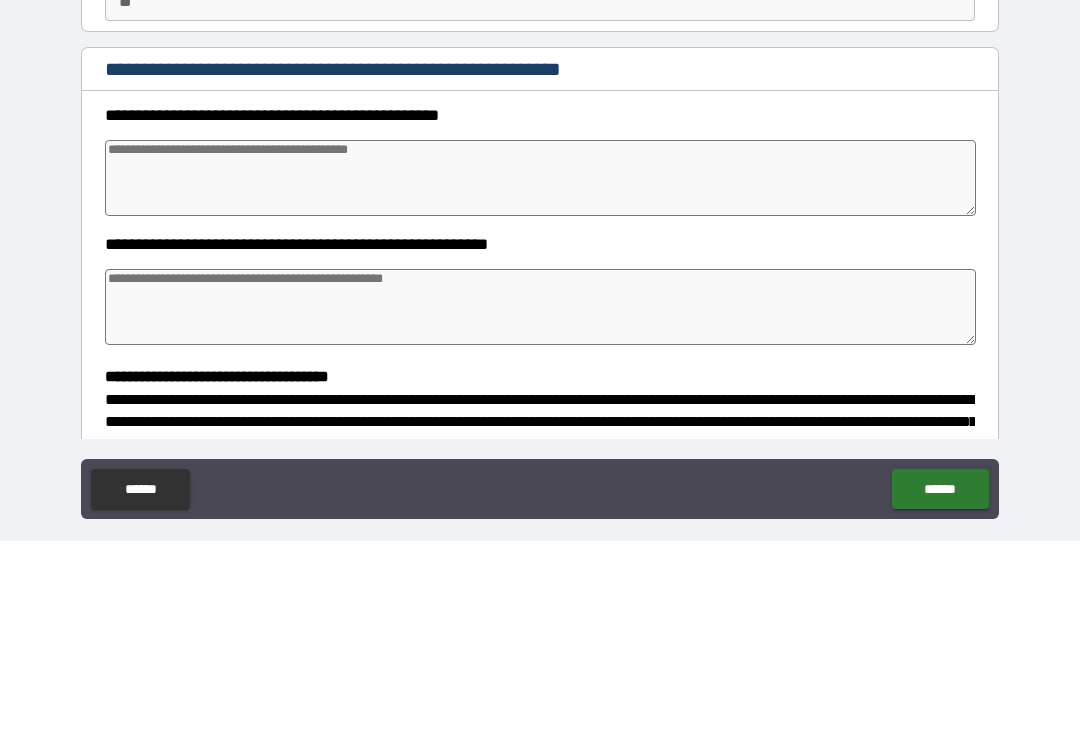 type on "*" 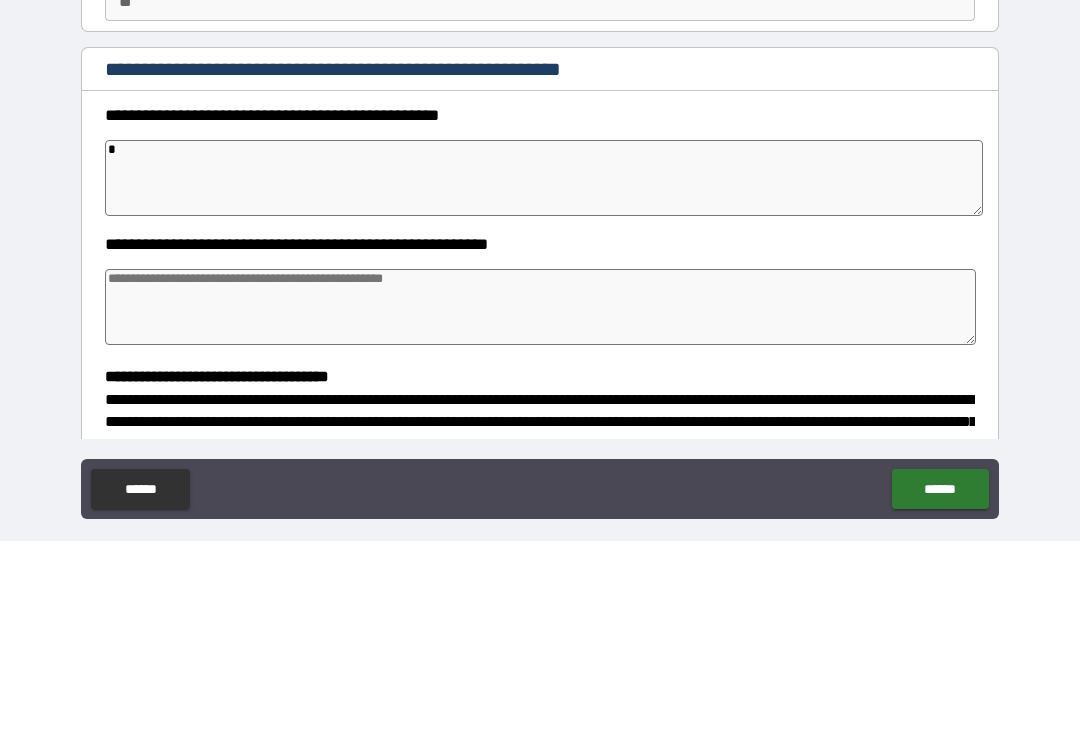 type on "*" 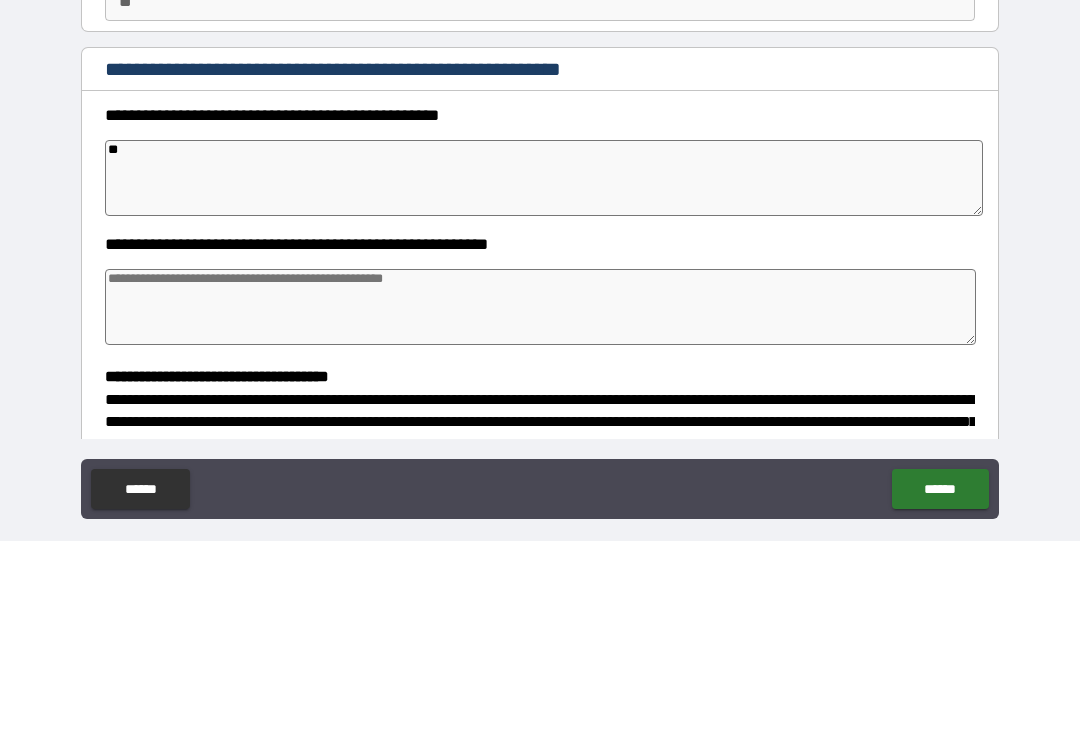 type on "***" 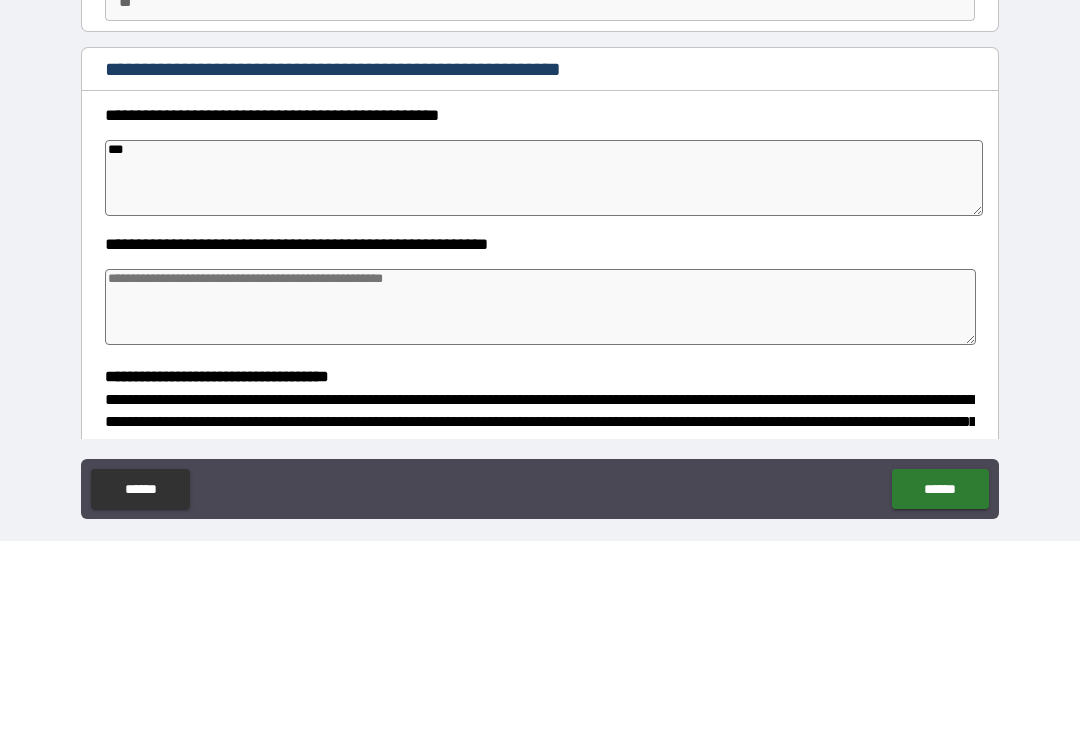 type on "*" 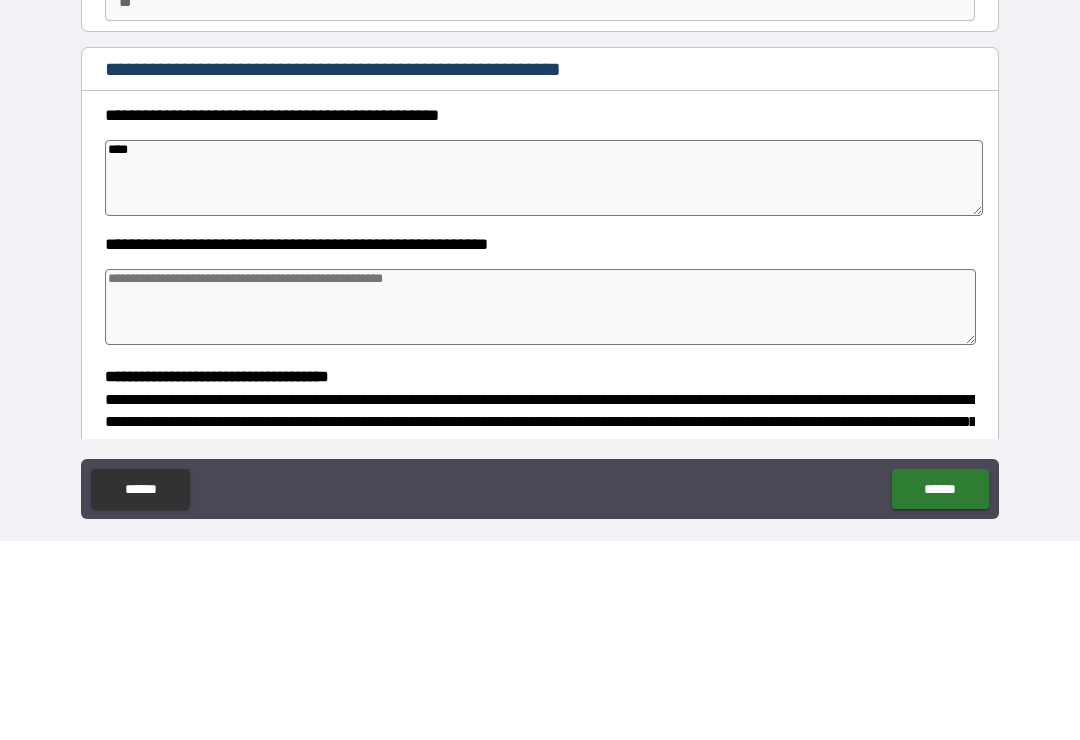 type on "*" 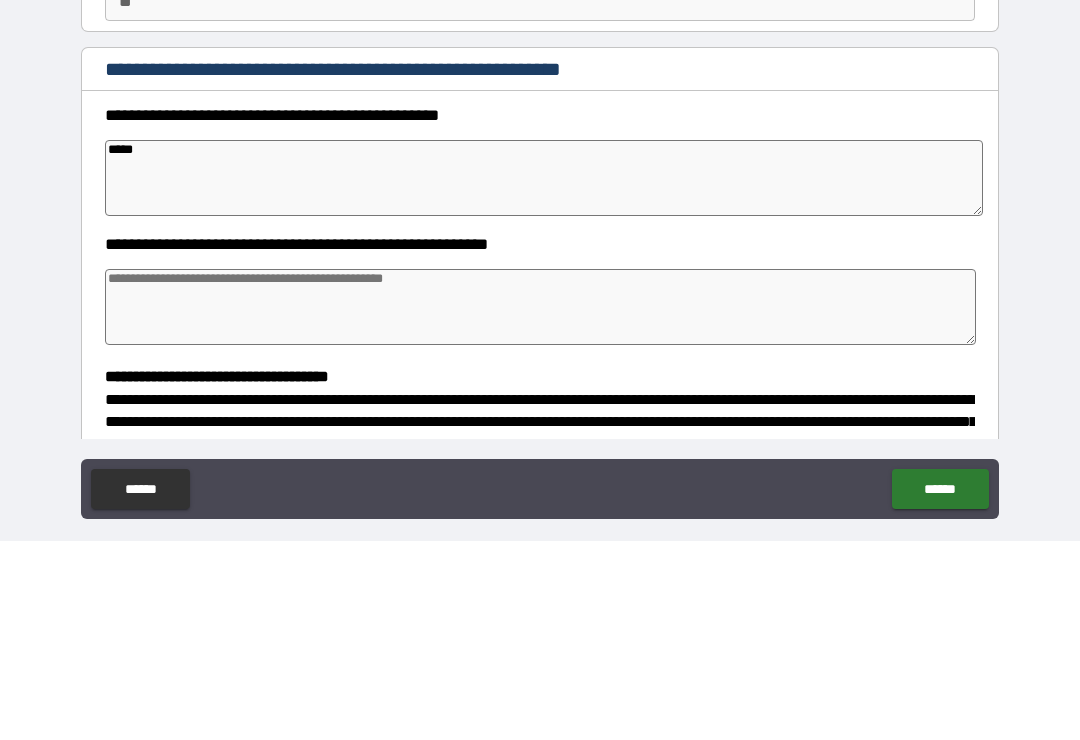 type on "*" 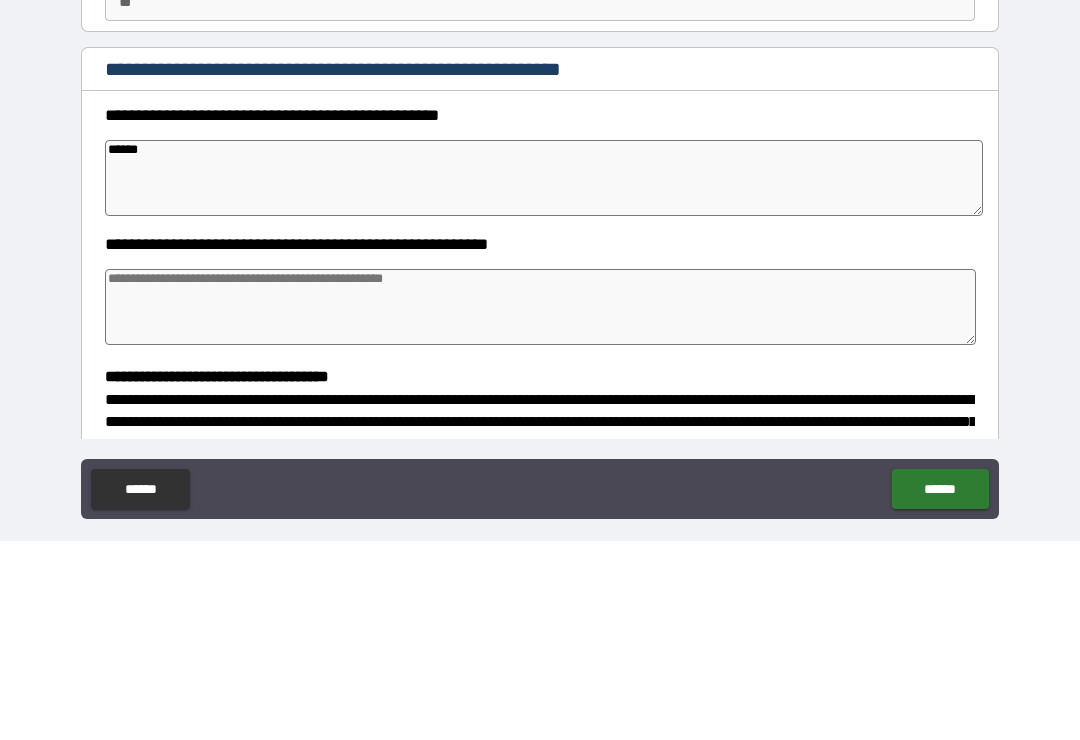 type on "*" 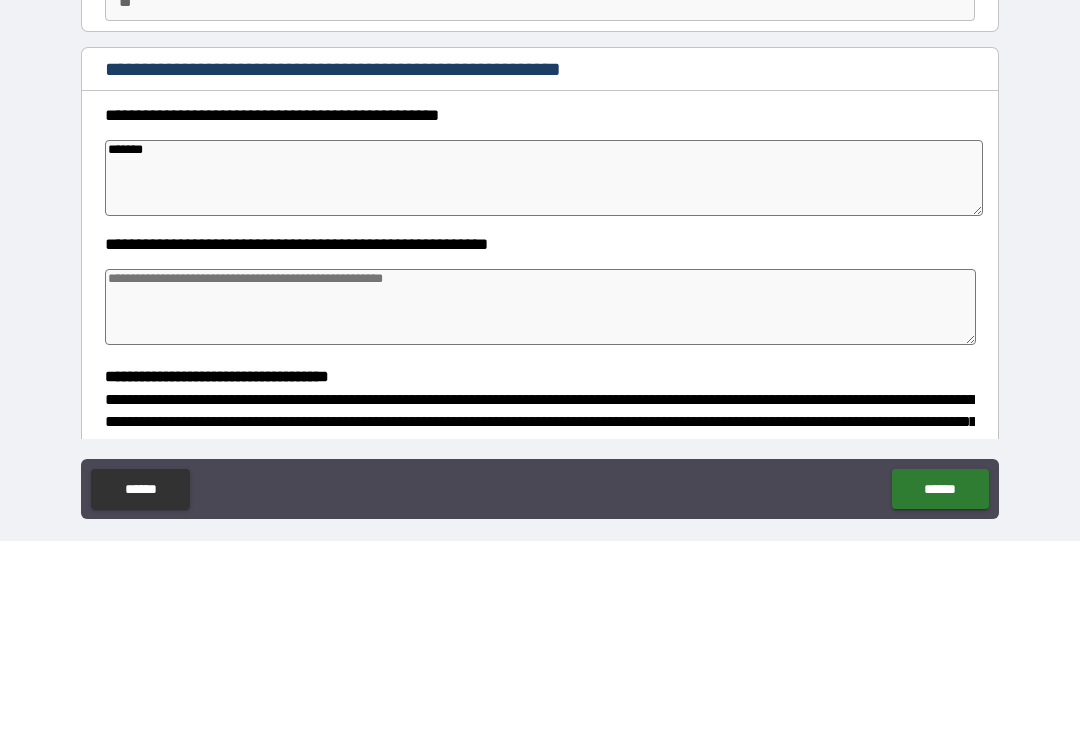 type on "*" 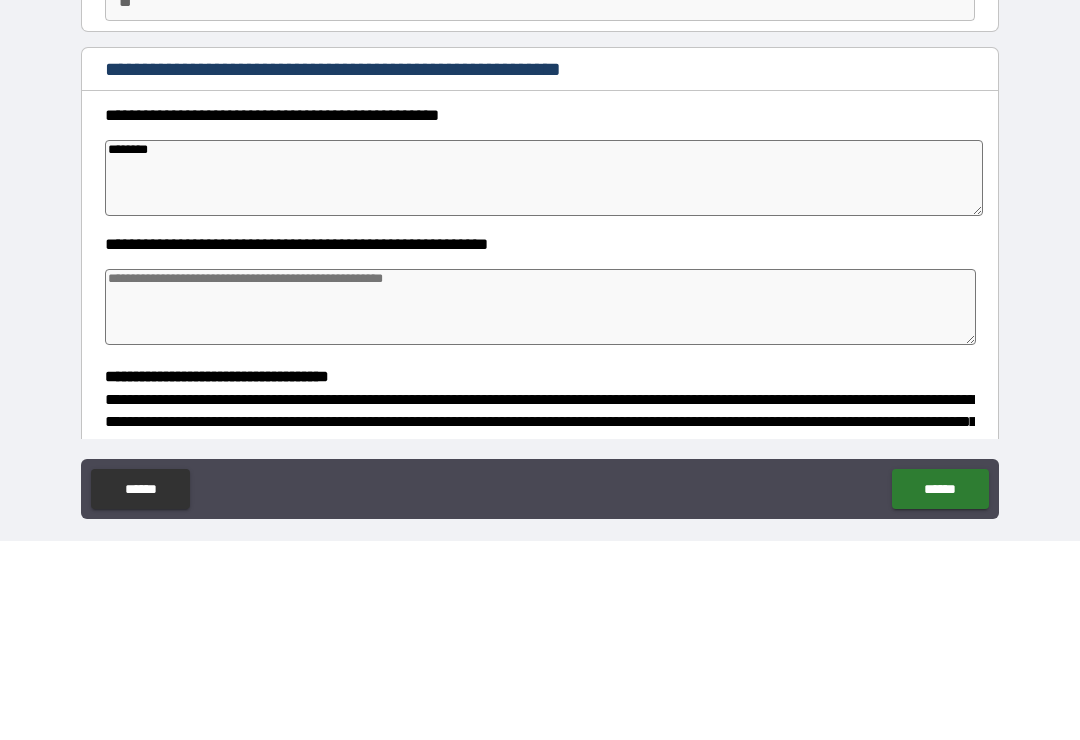 type on "*" 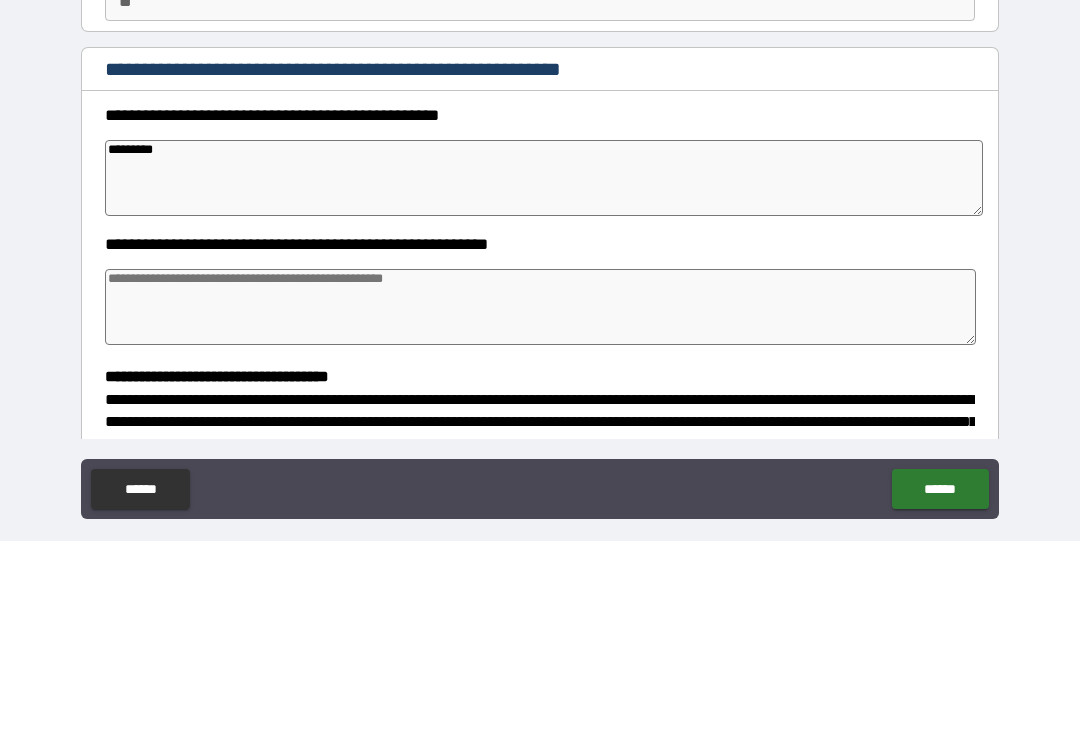 type on "*" 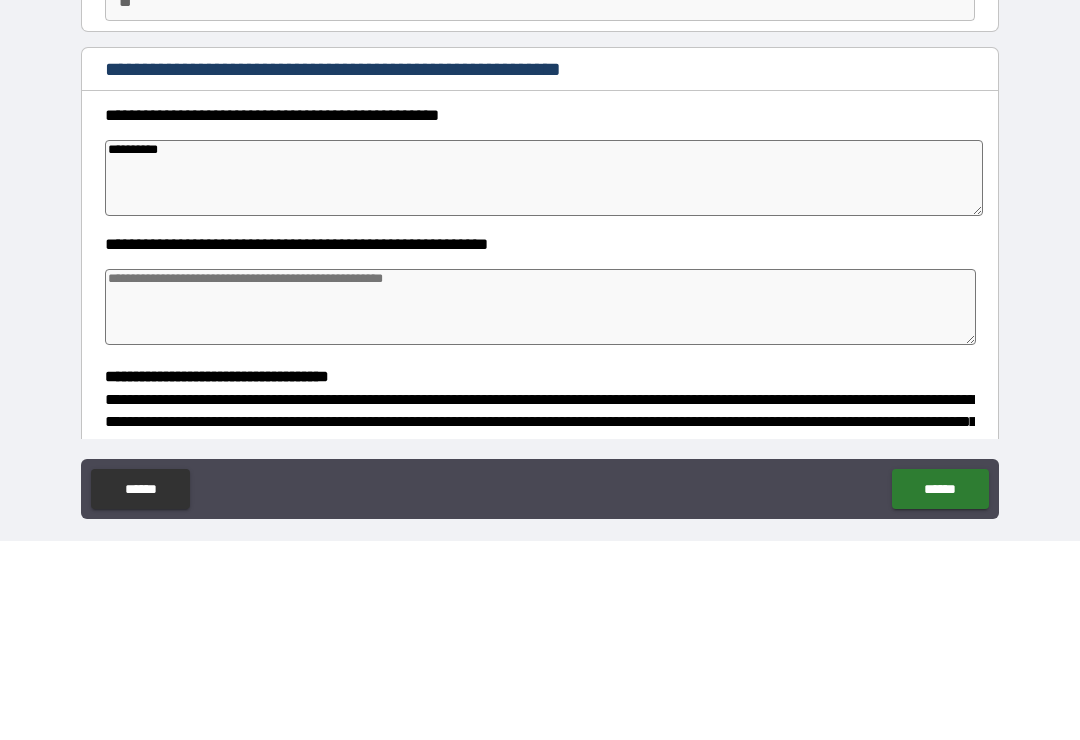 type on "*" 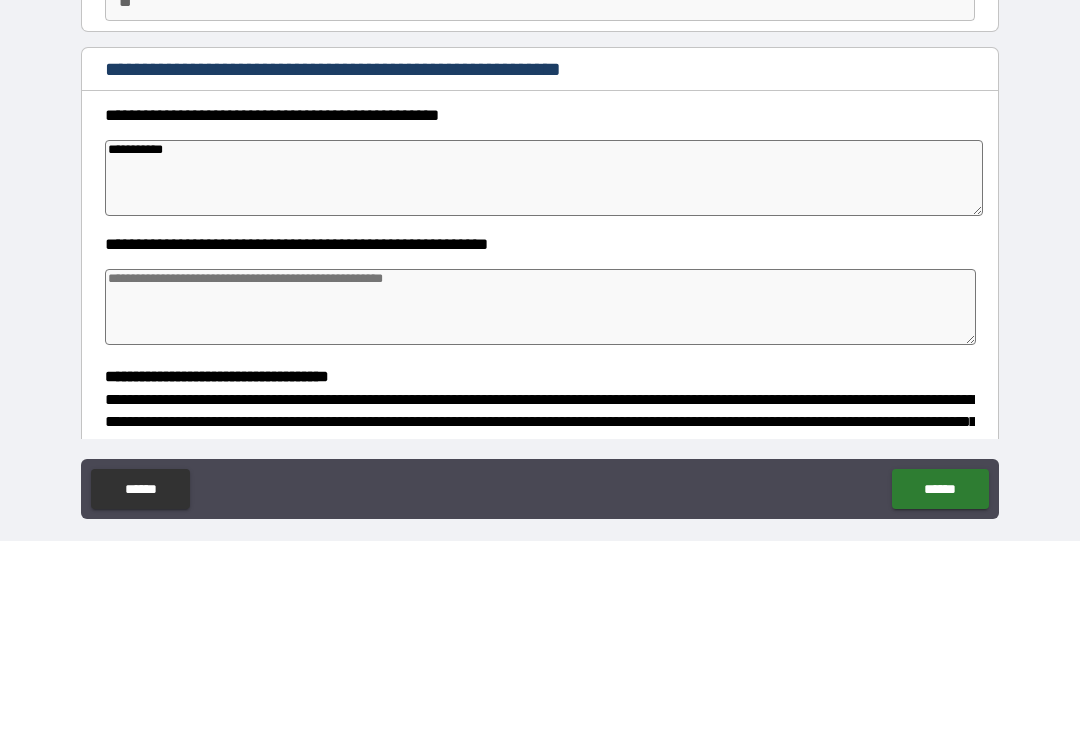 type on "*" 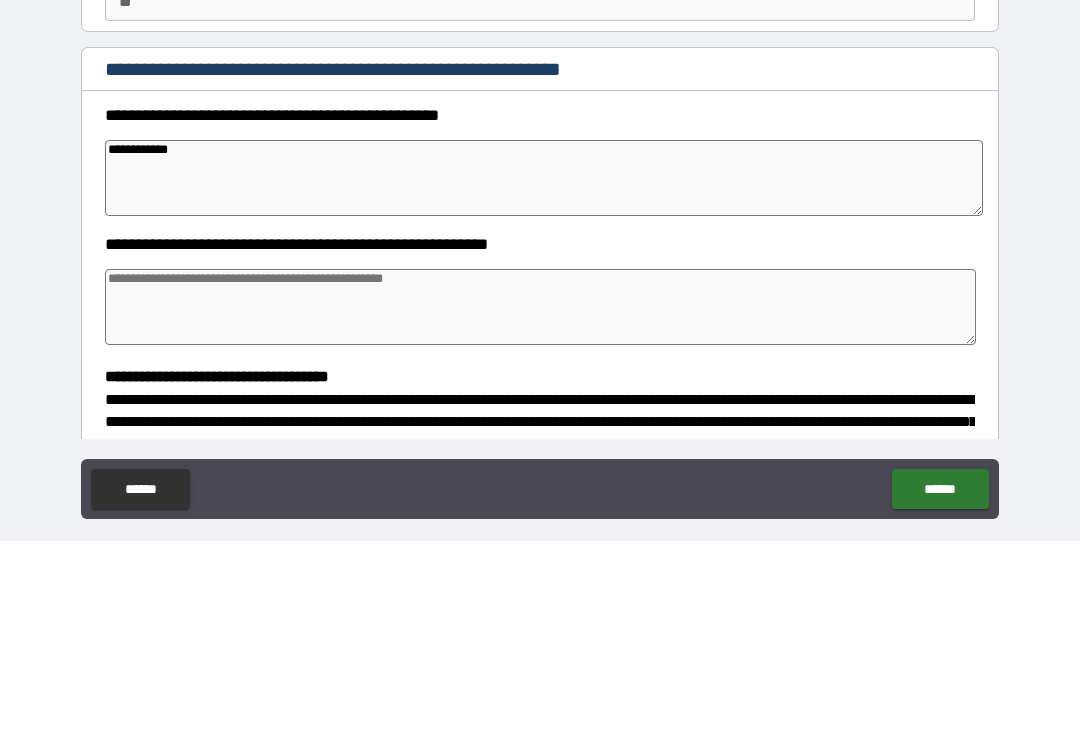 type on "**********" 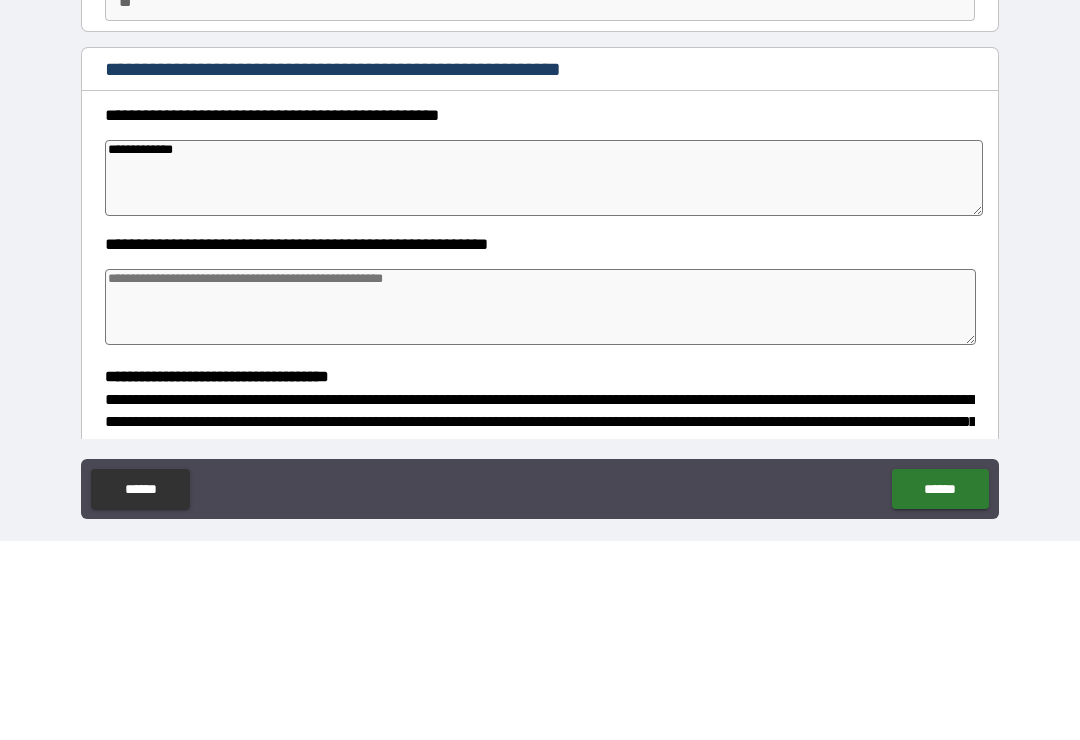type on "*" 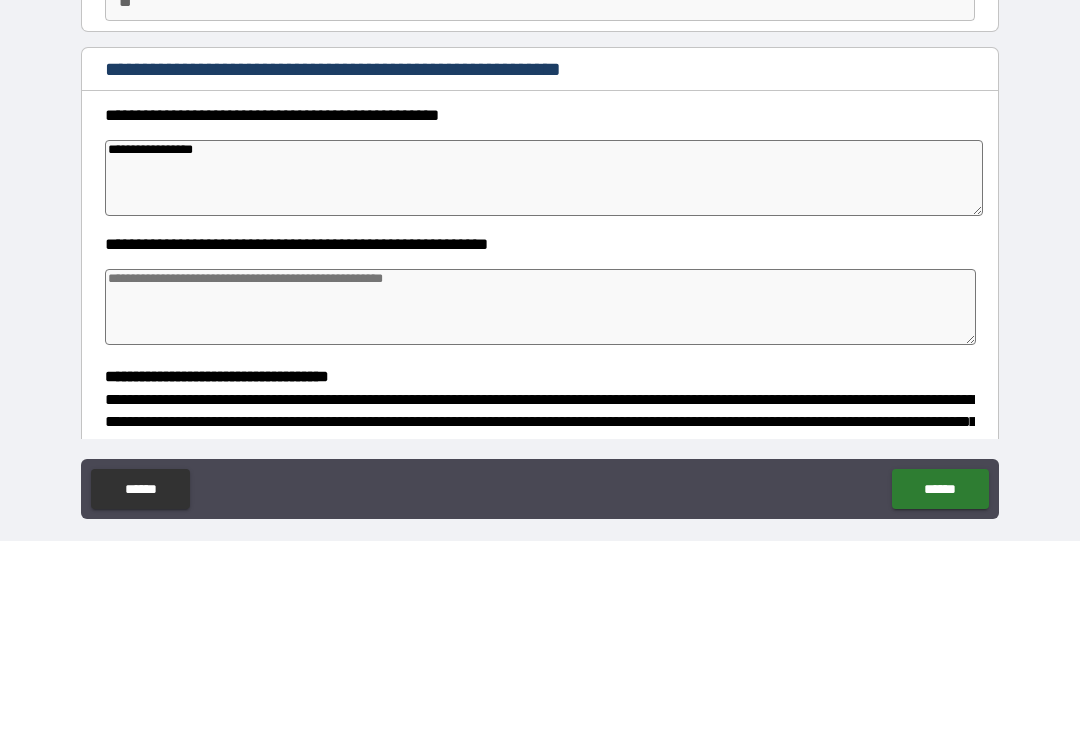 type on "**********" 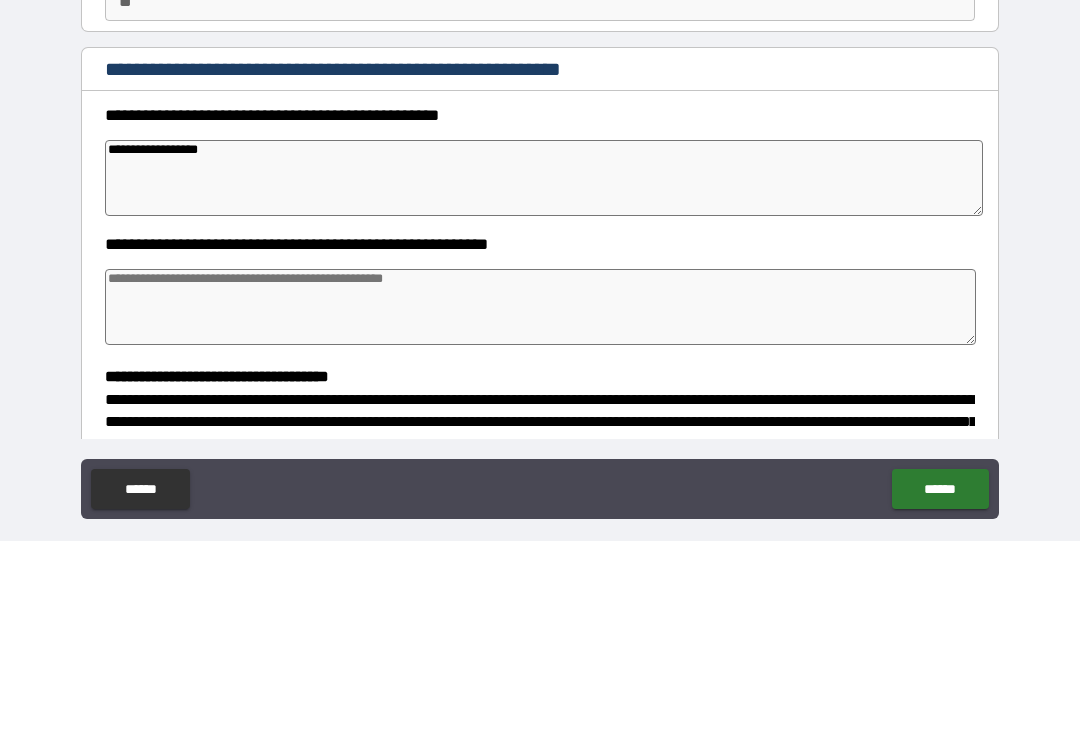 type on "*" 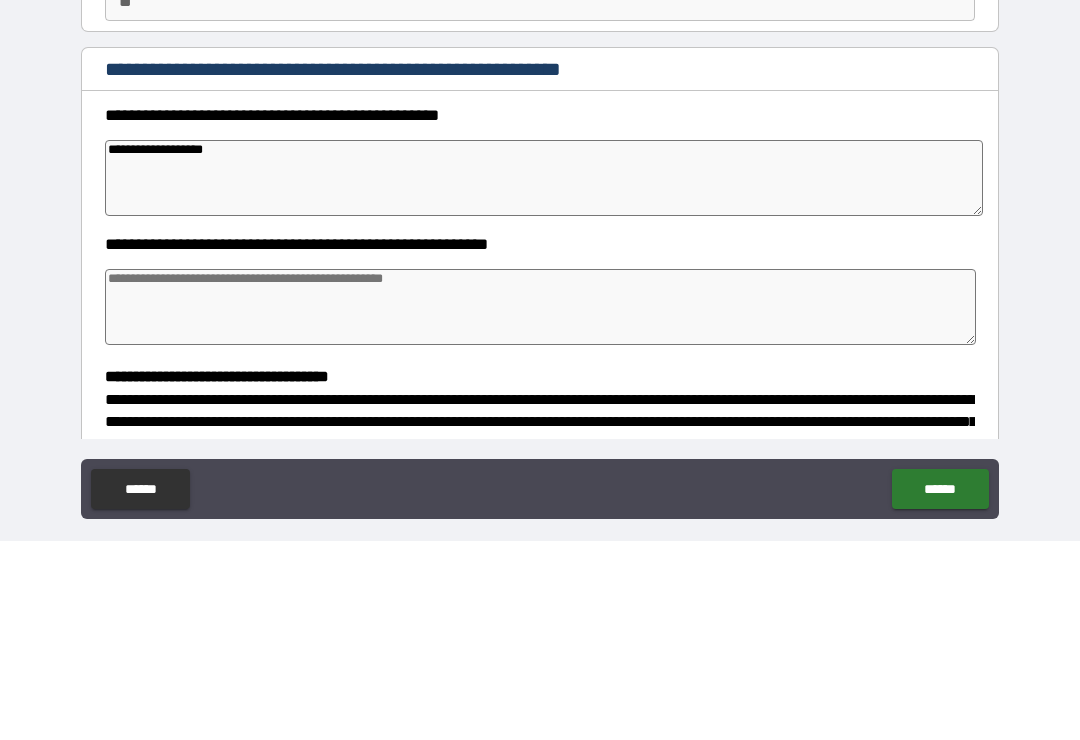 type on "**********" 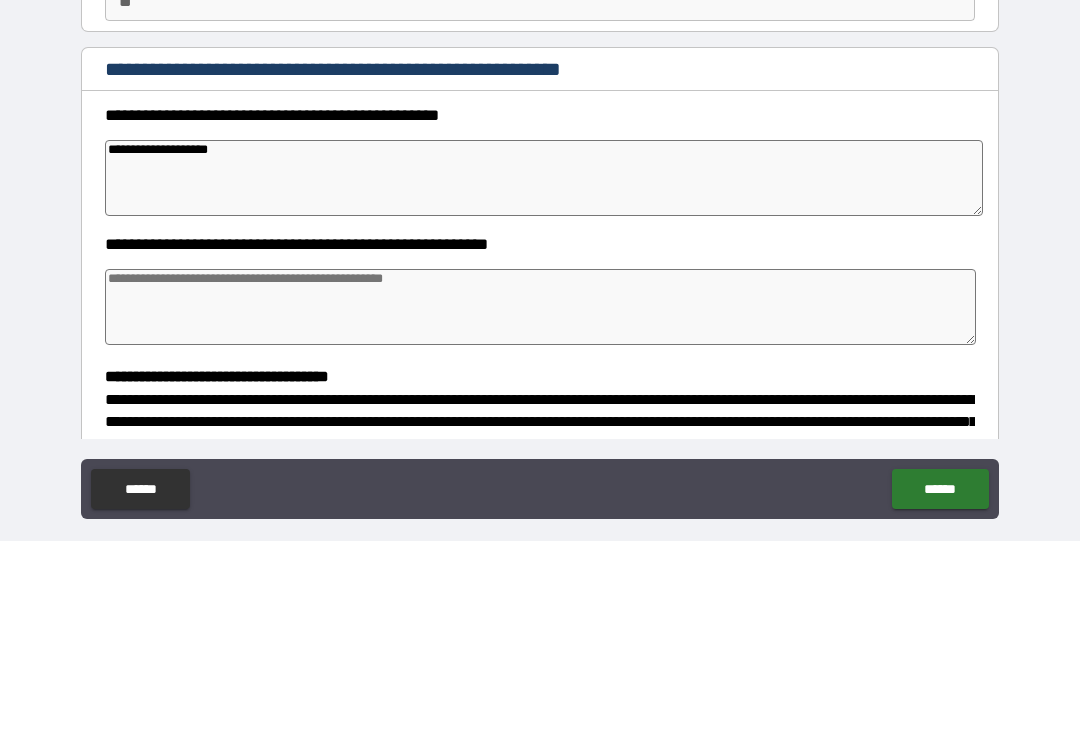 type on "*" 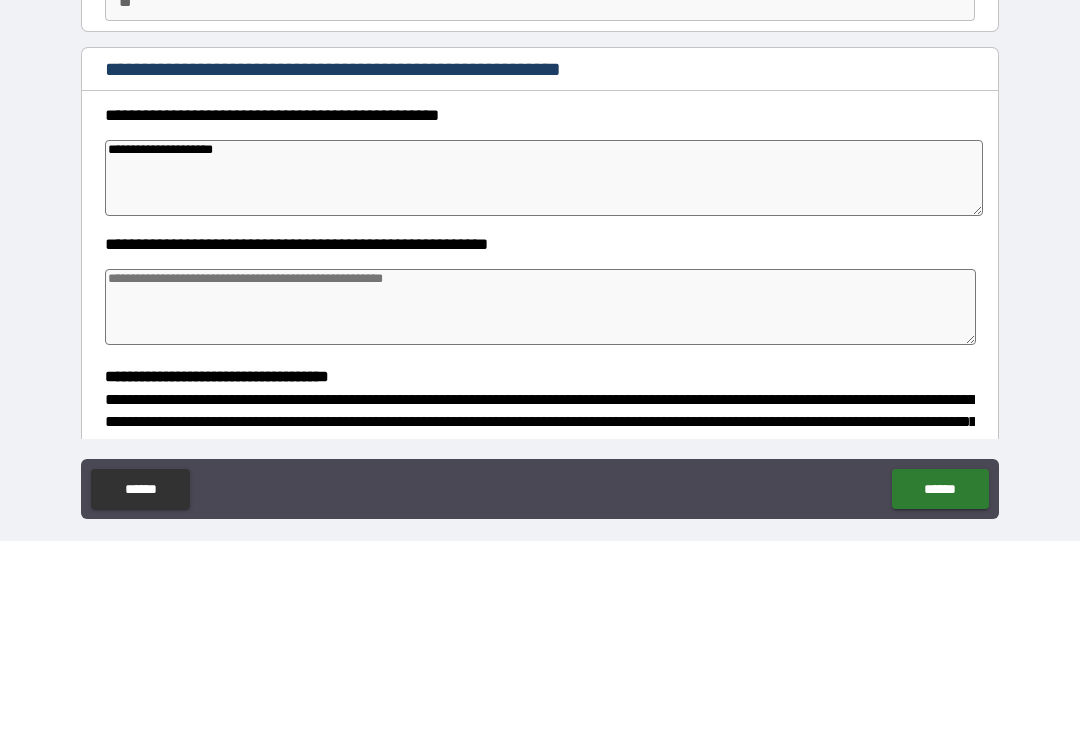 type on "**********" 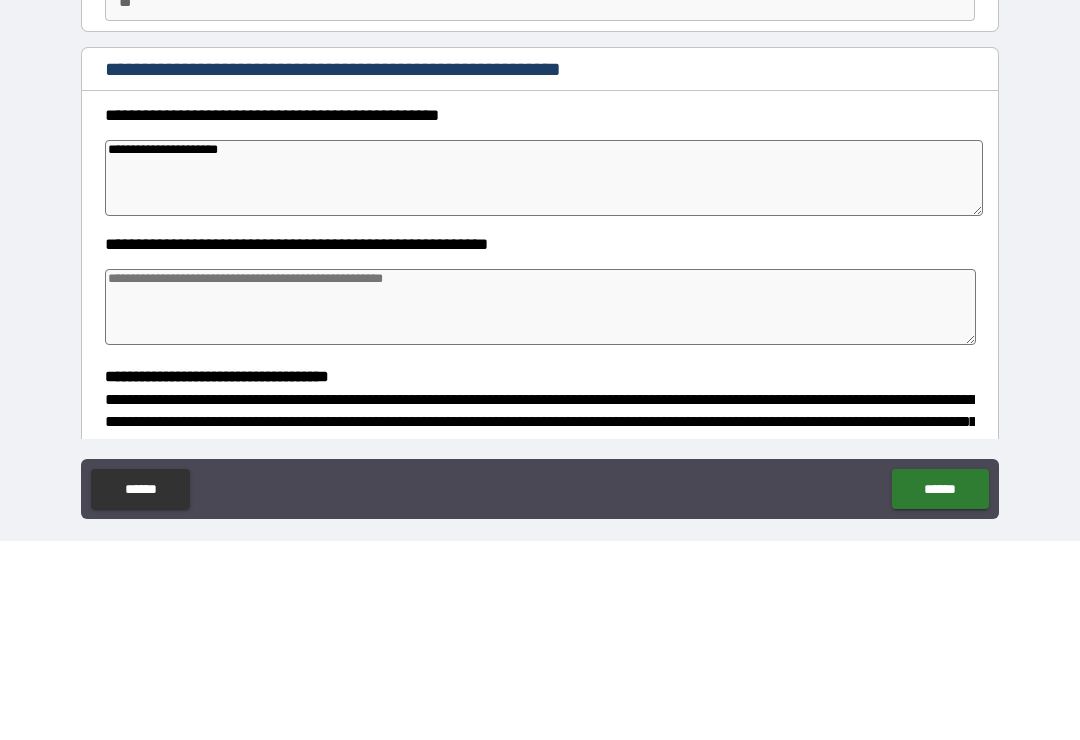 type on "*" 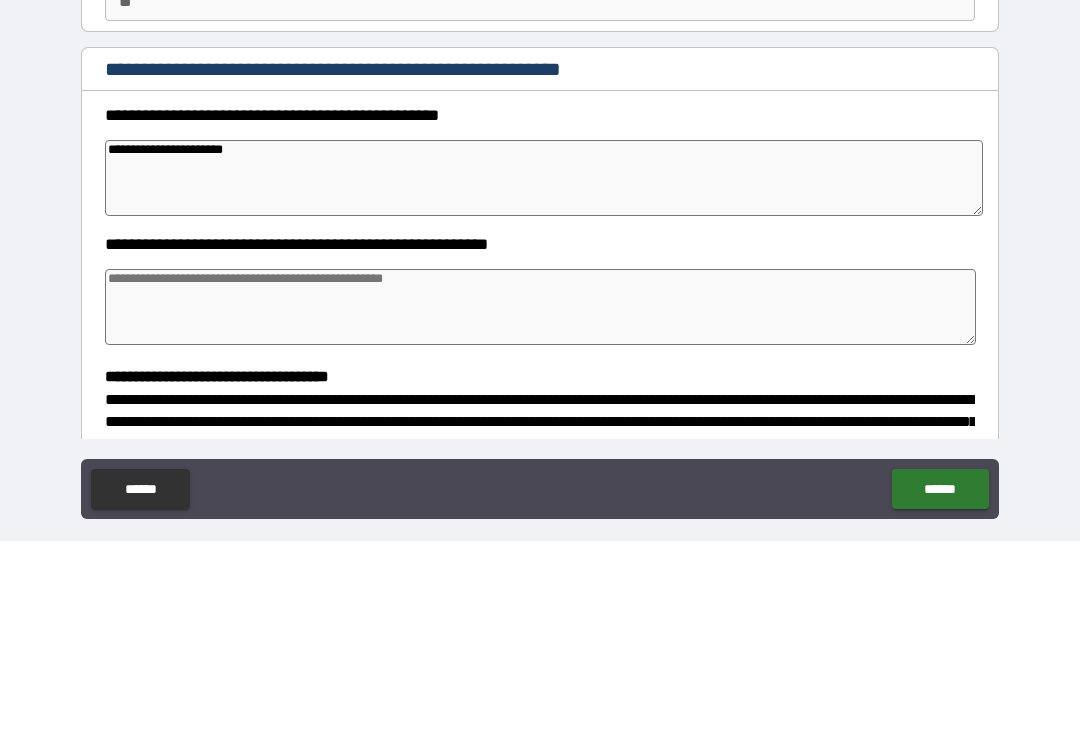 type on "**********" 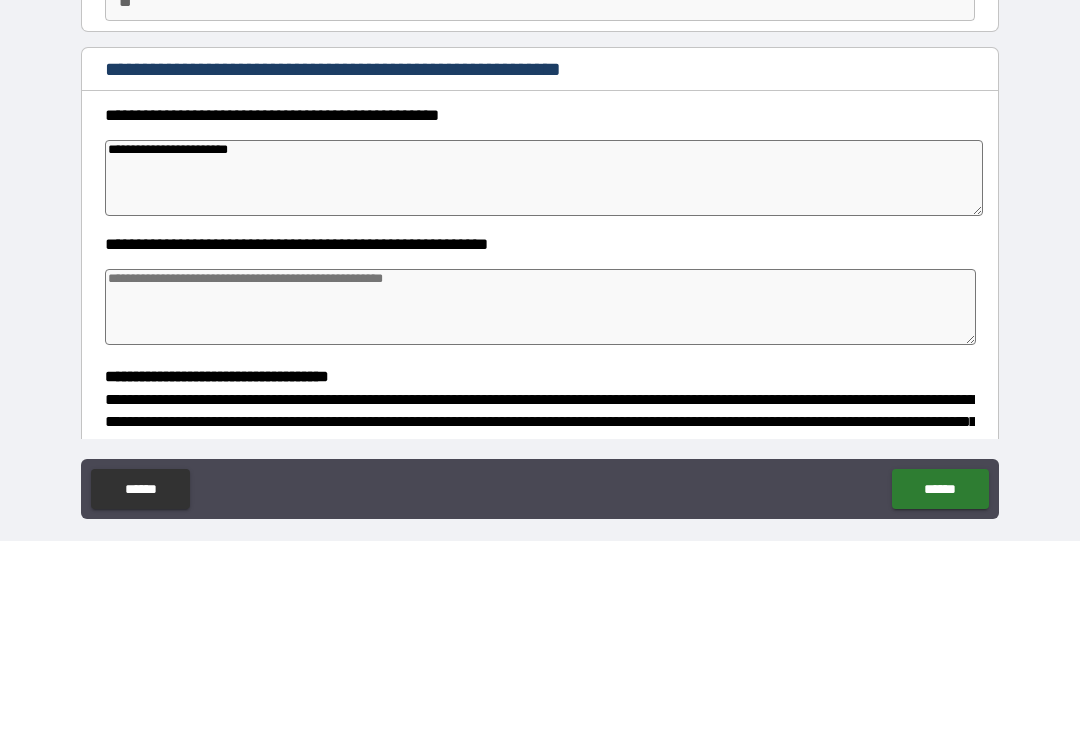 type on "*" 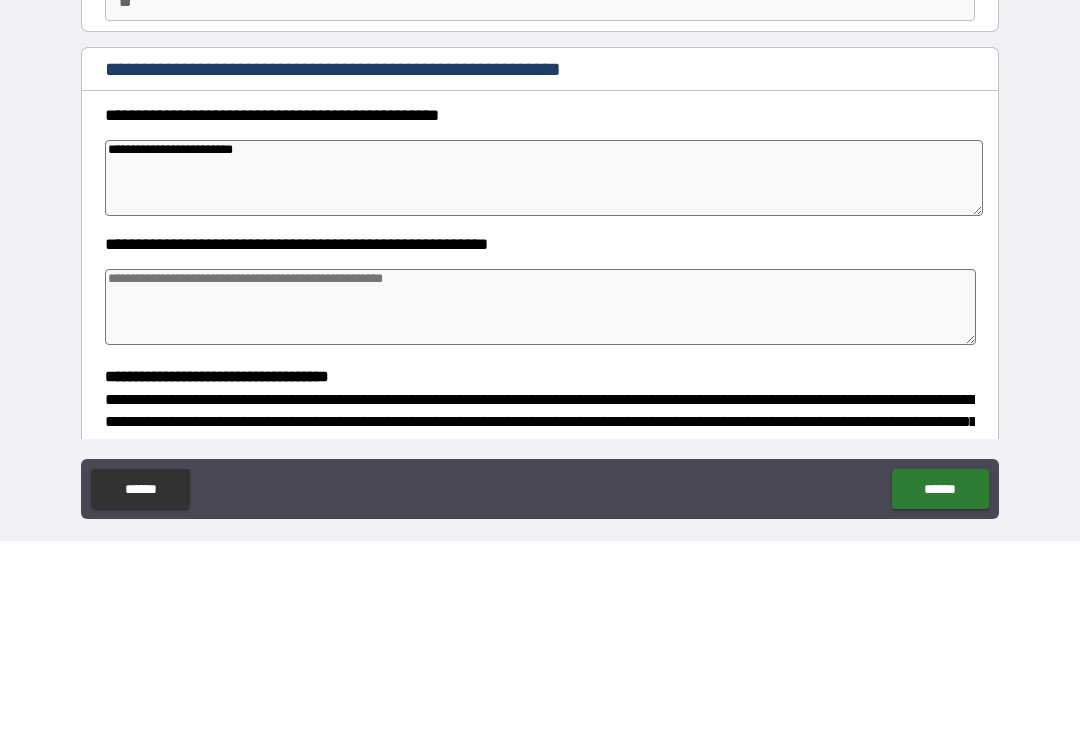 type on "*" 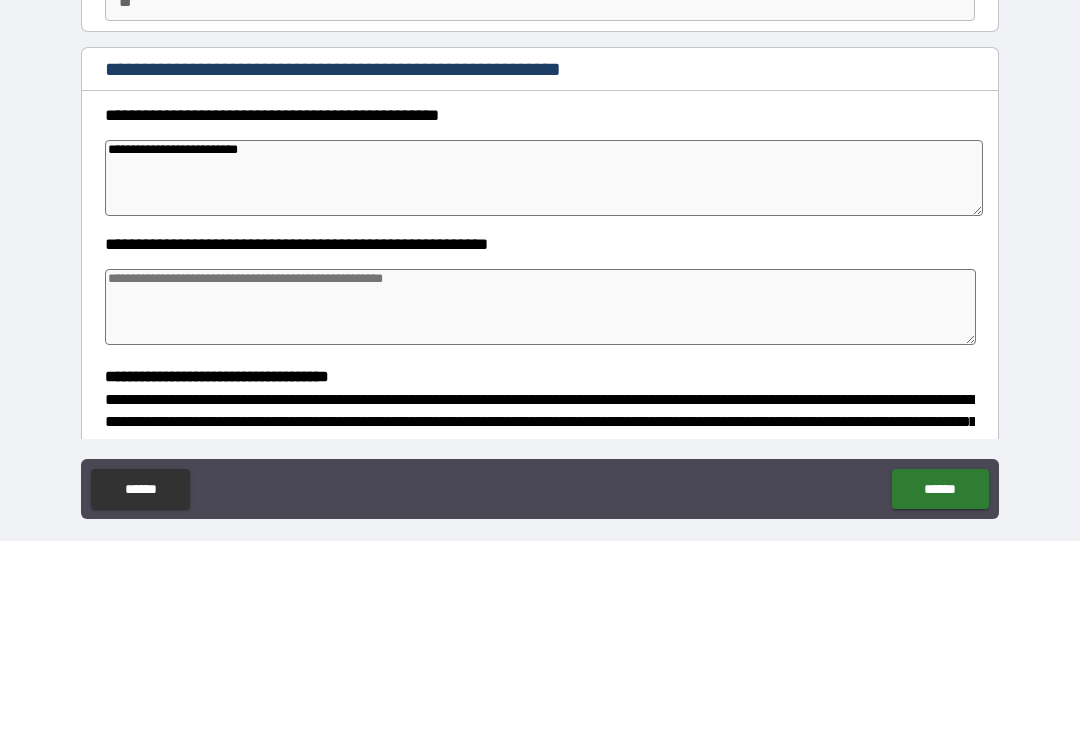 type on "*" 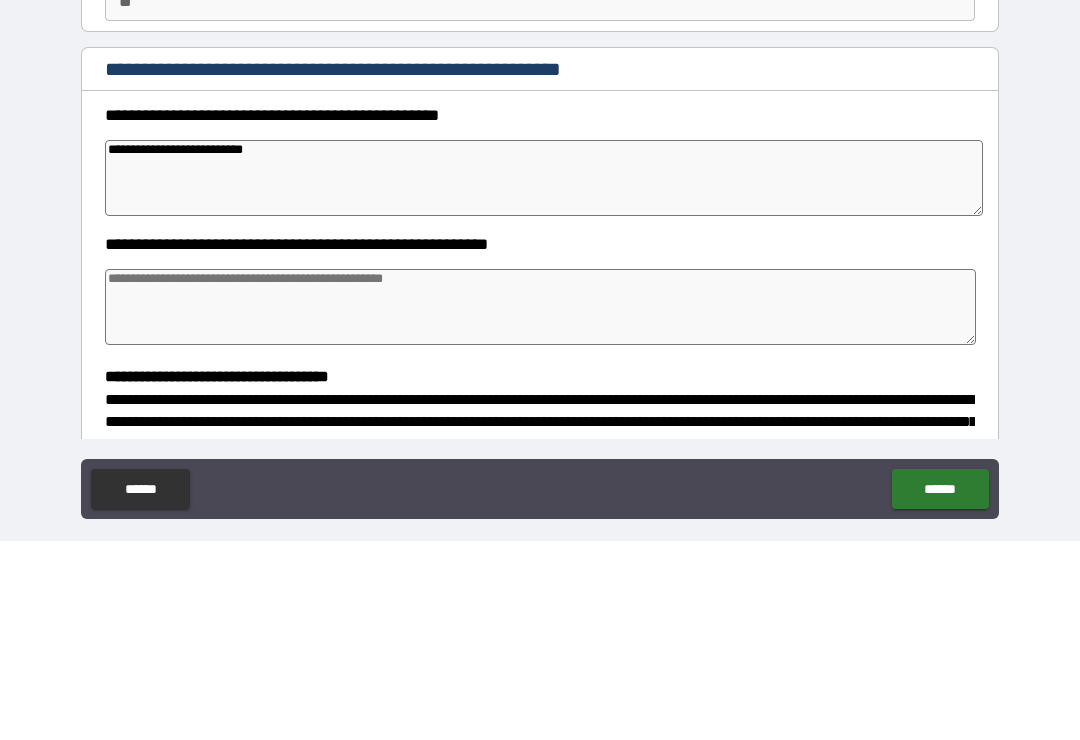 type on "*" 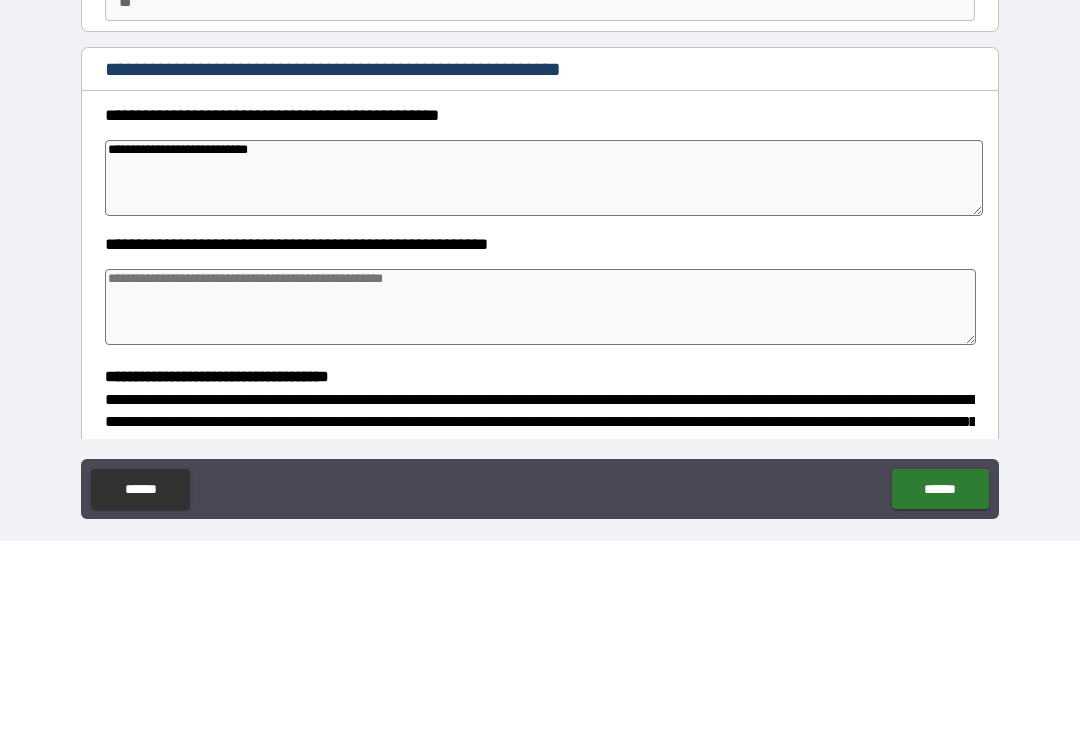 type on "**********" 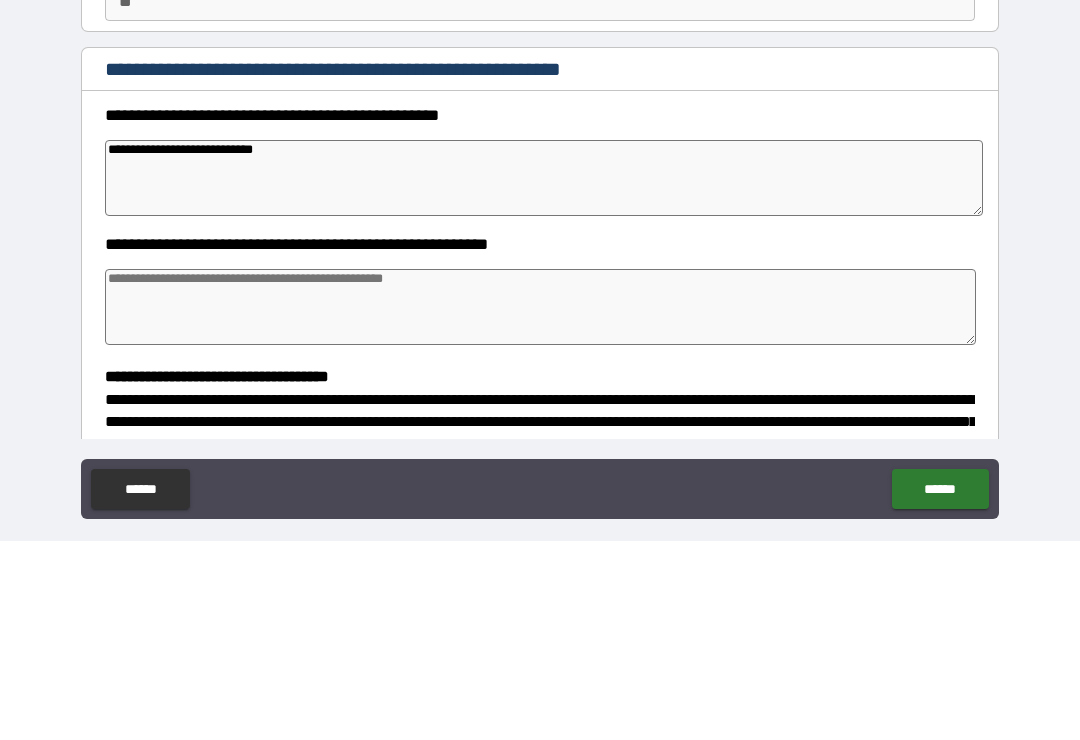 type on "*" 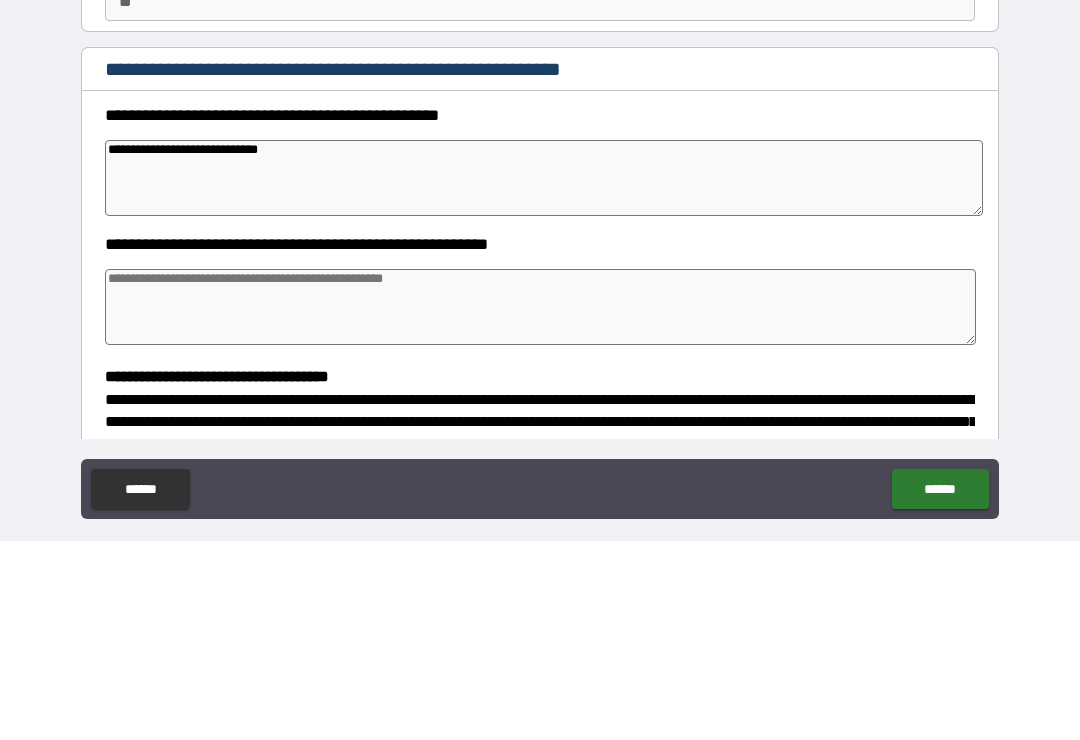 type on "*" 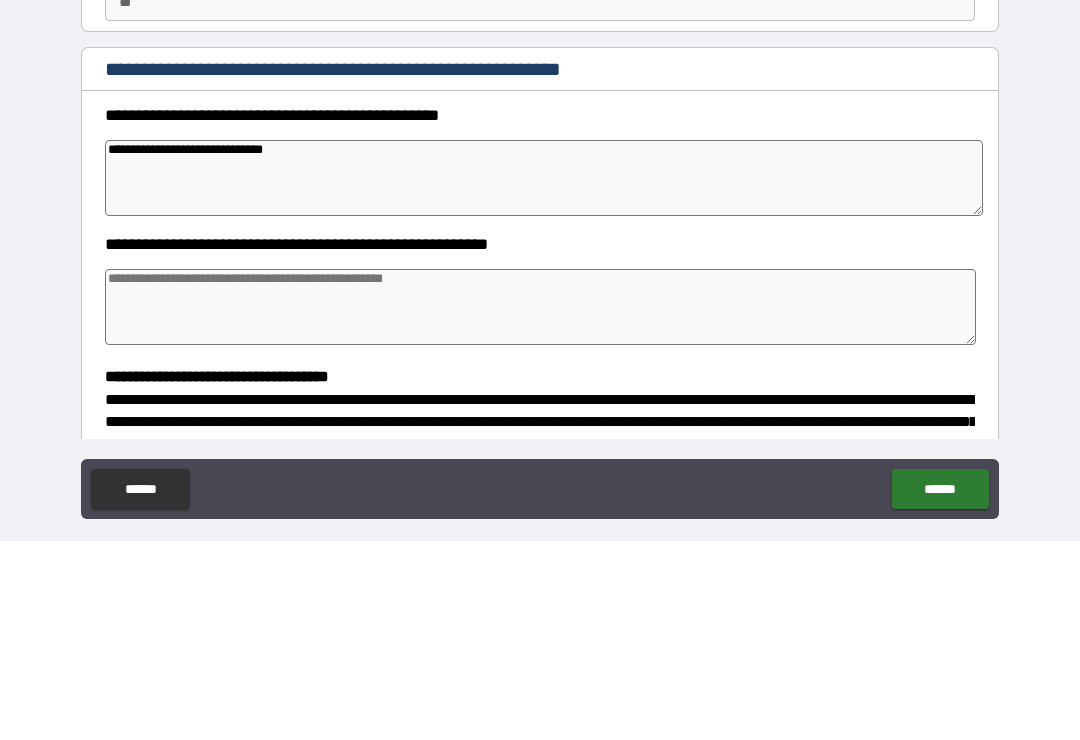type on "*" 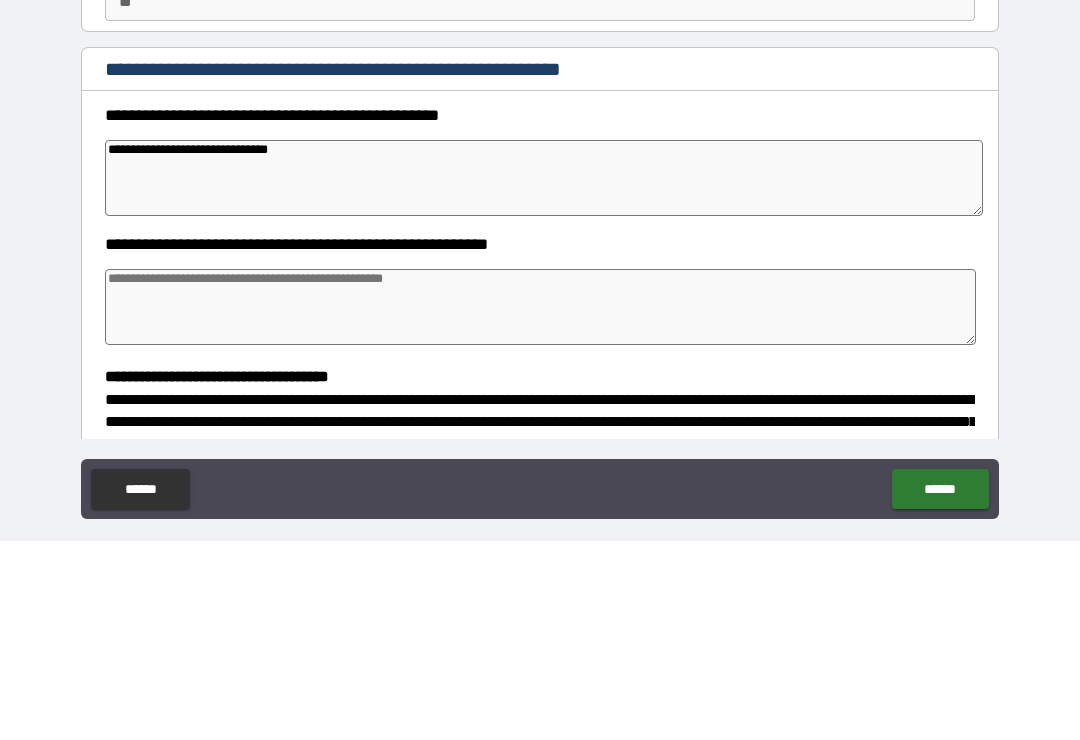type on "*" 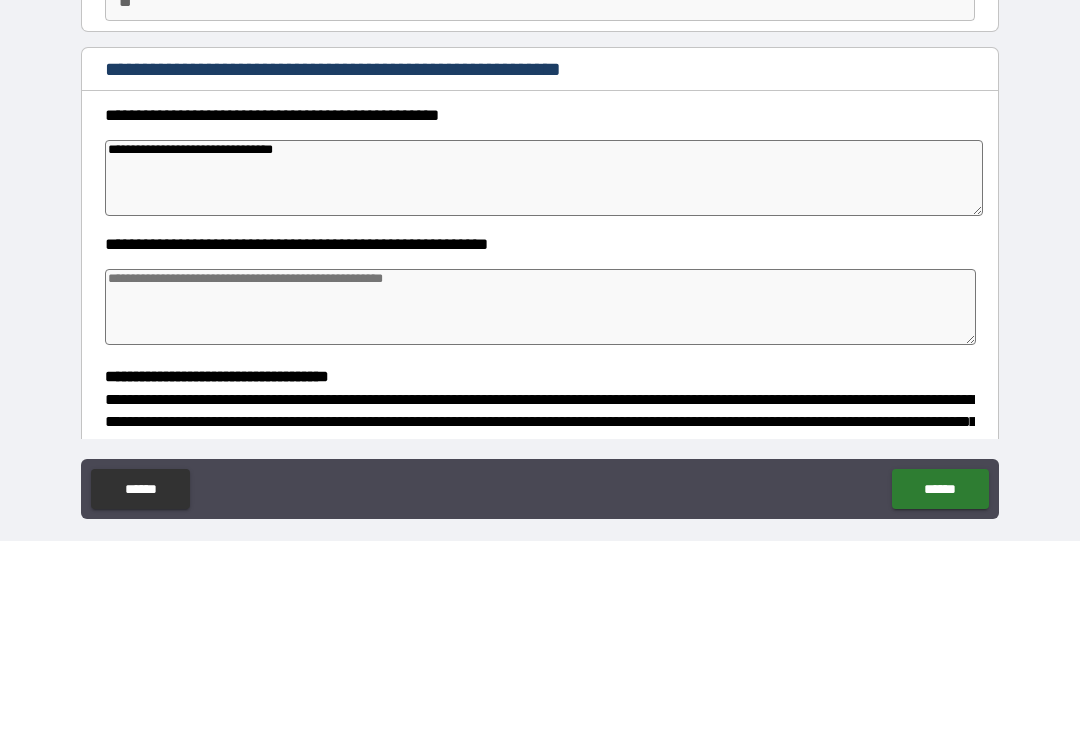 type on "*" 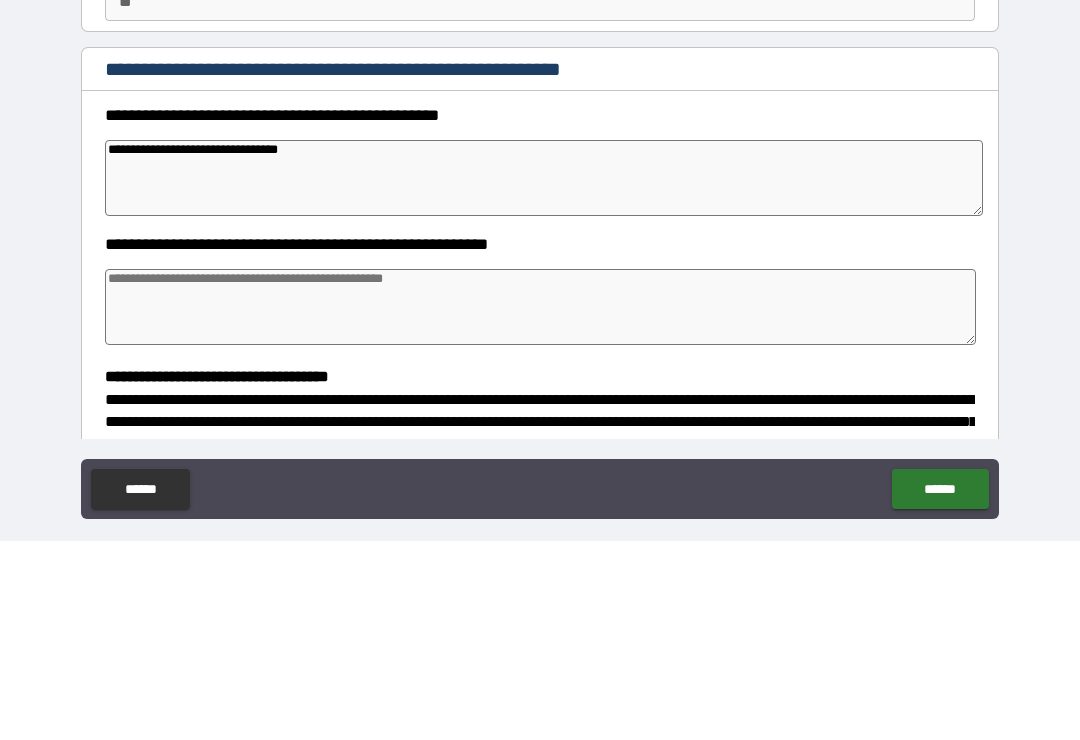 type on "*" 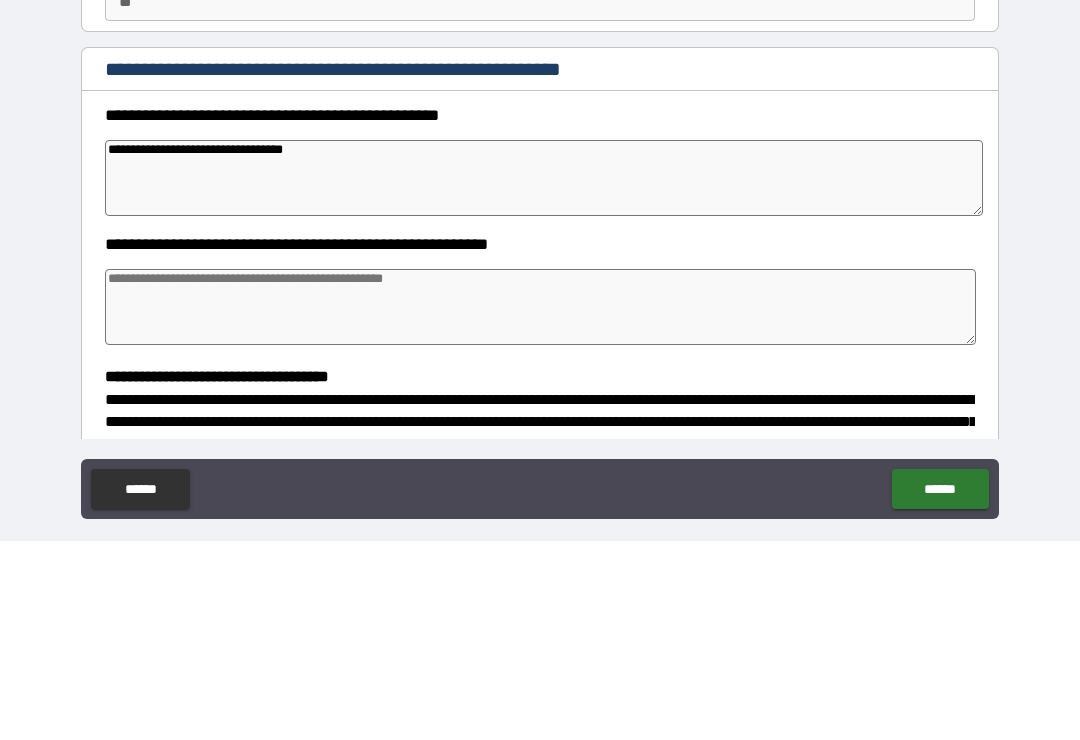 type on "*" 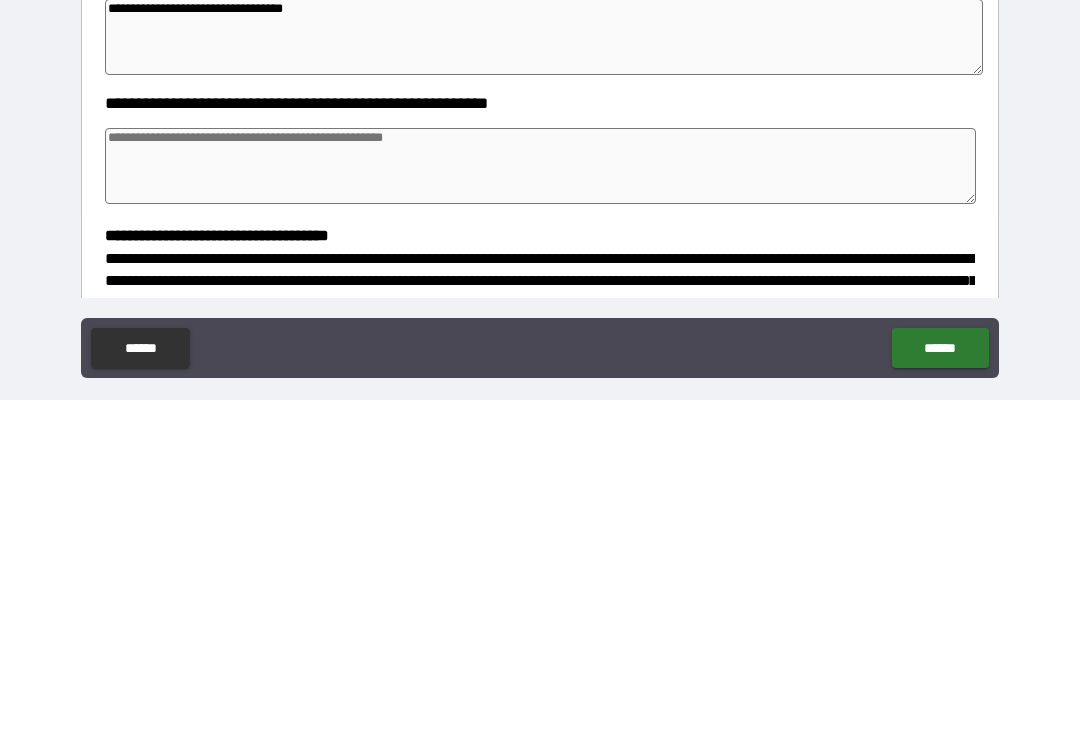 type on "*" 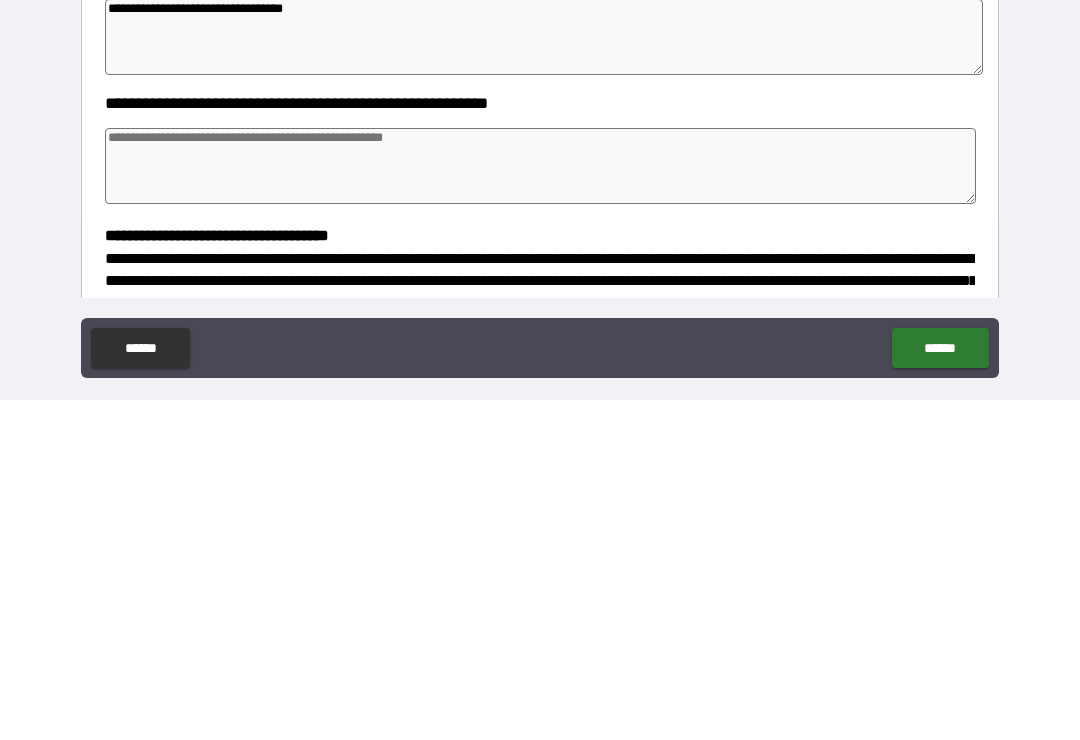 type on "*" 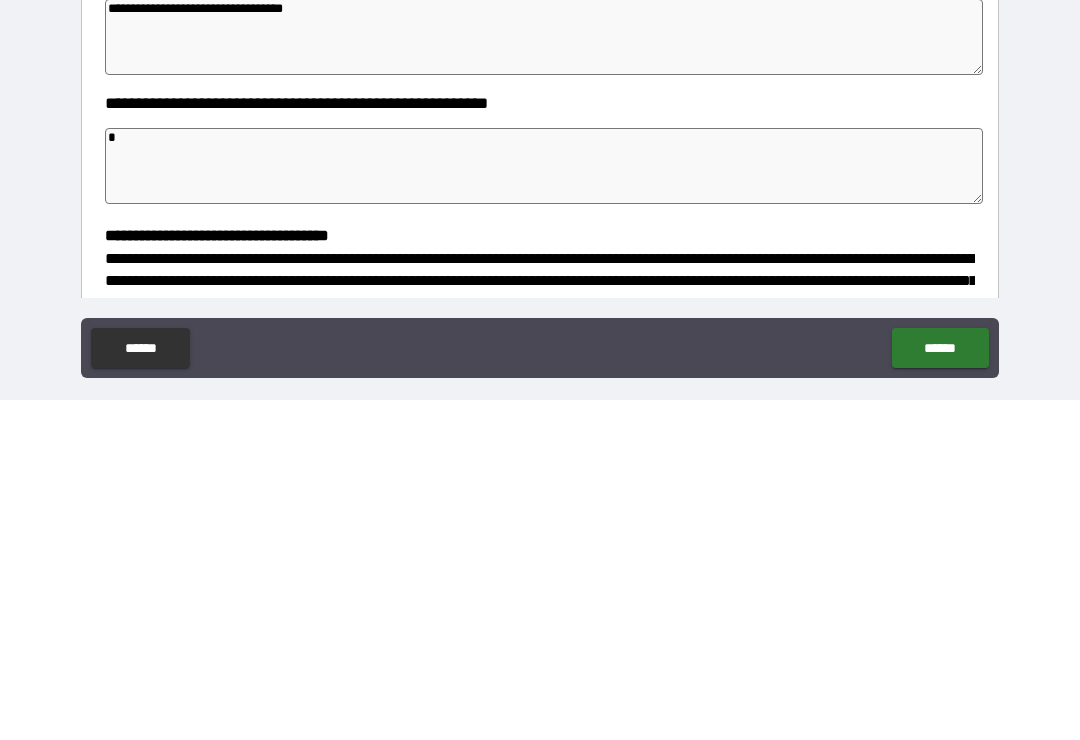 type on "**" 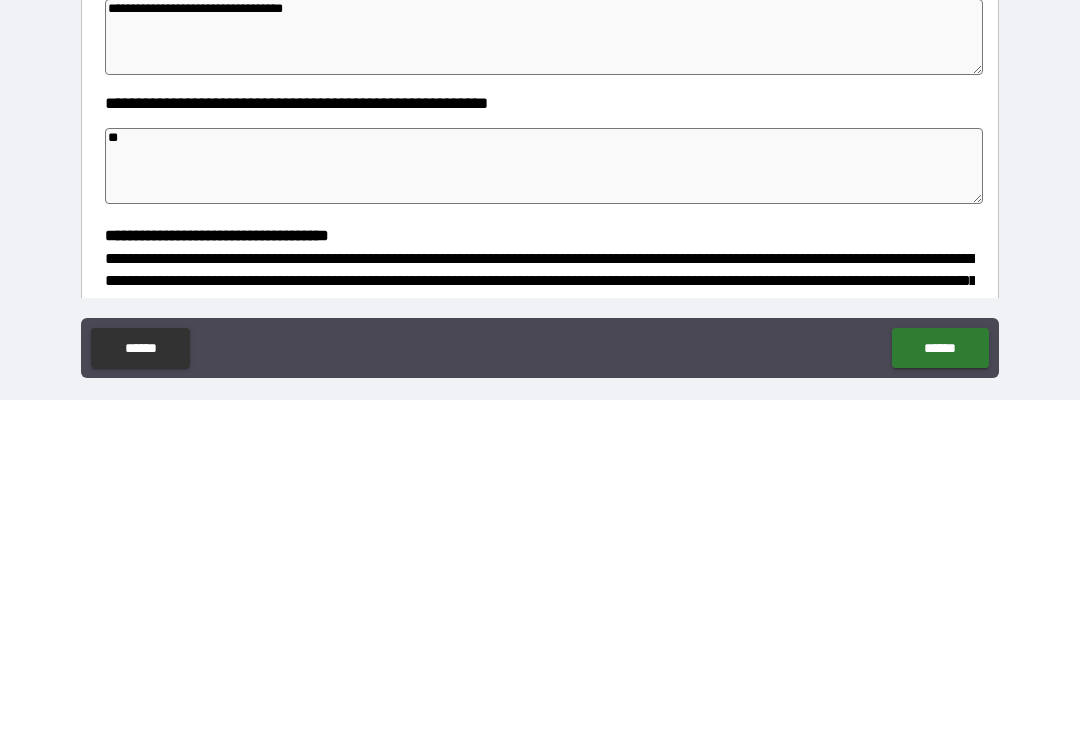 type on "*" 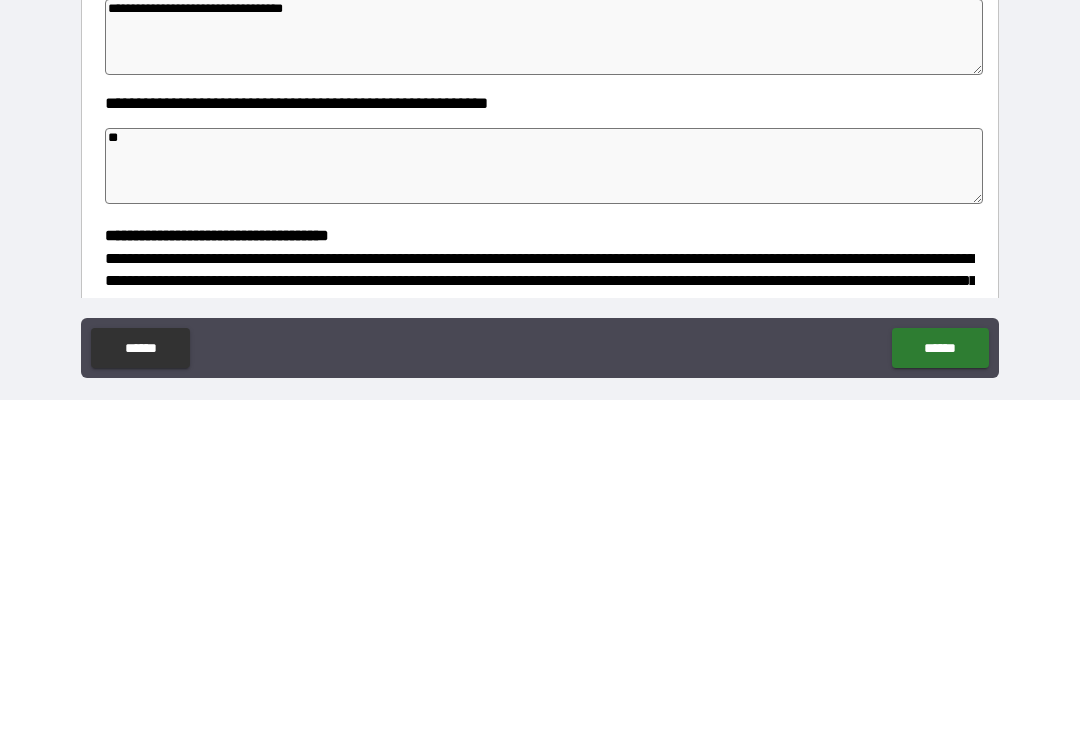 type on "*" 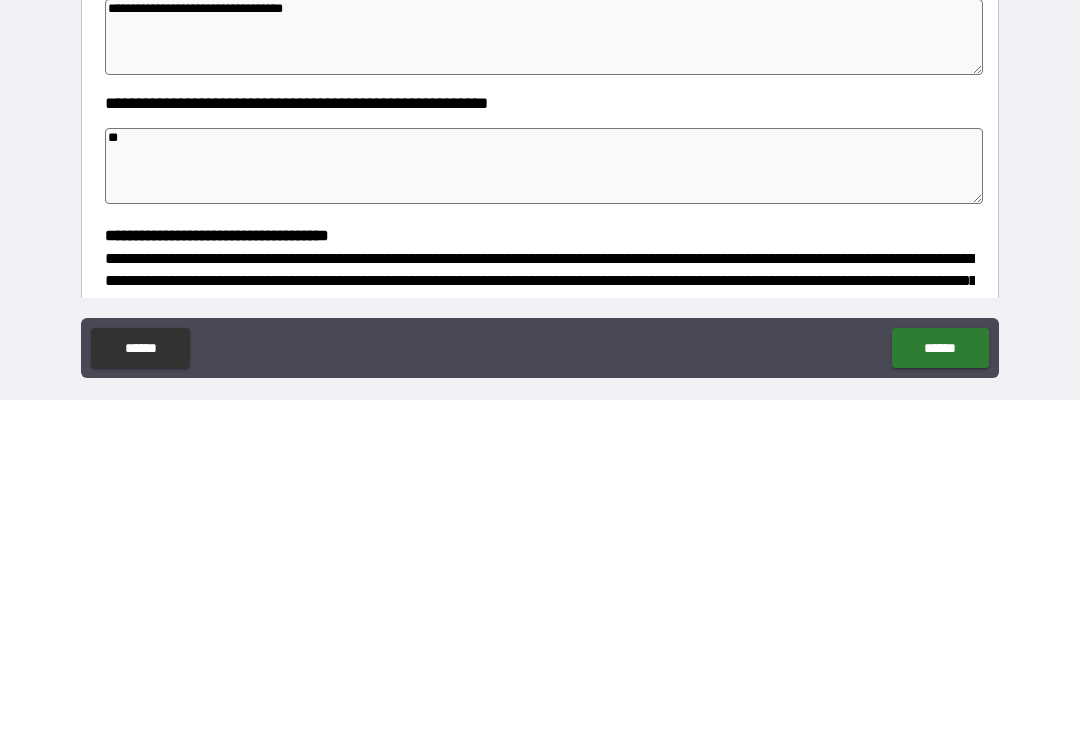 type on "*" 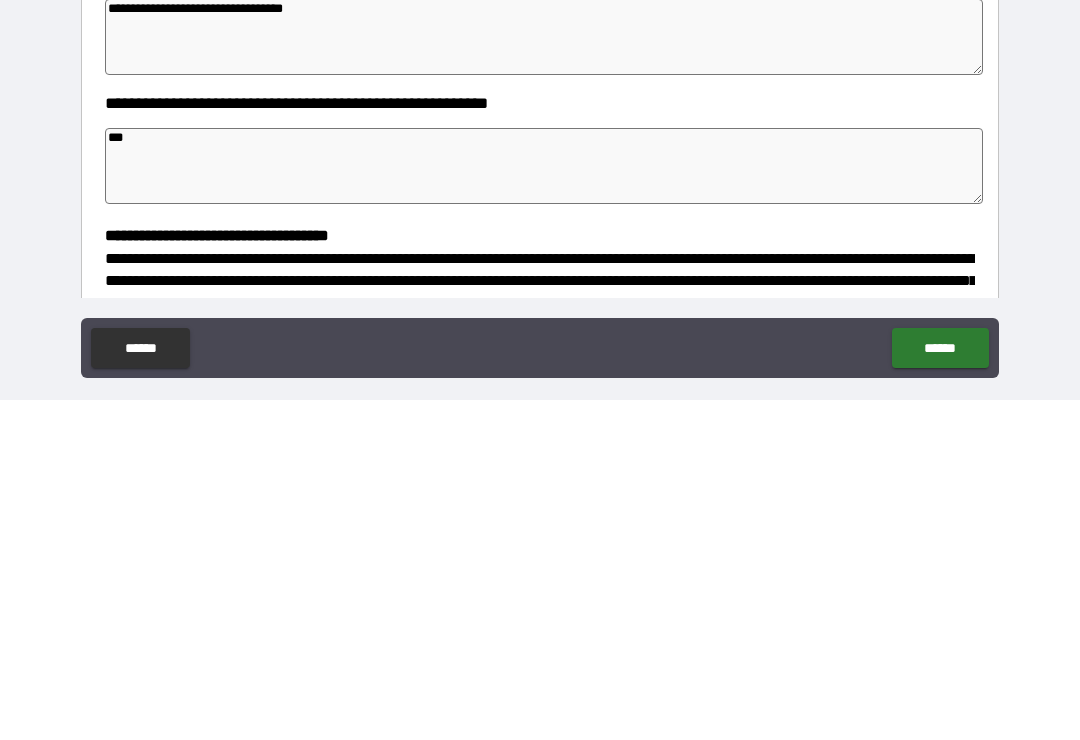 type on "*" 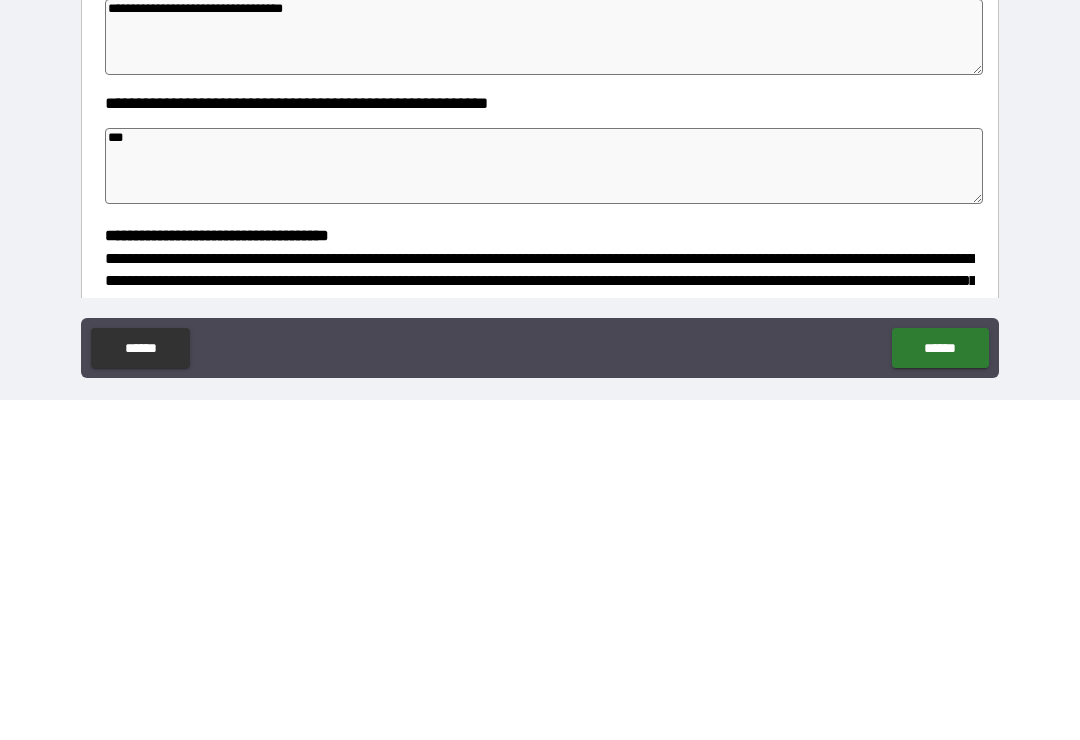 type on "*" 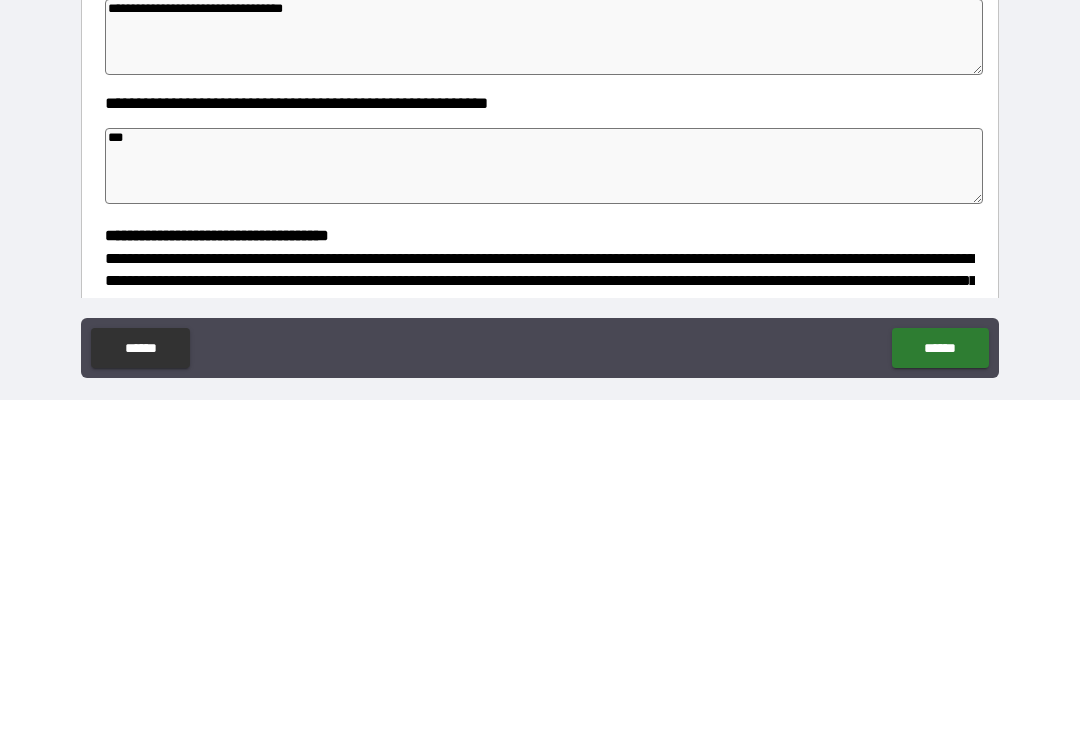 type on "*" 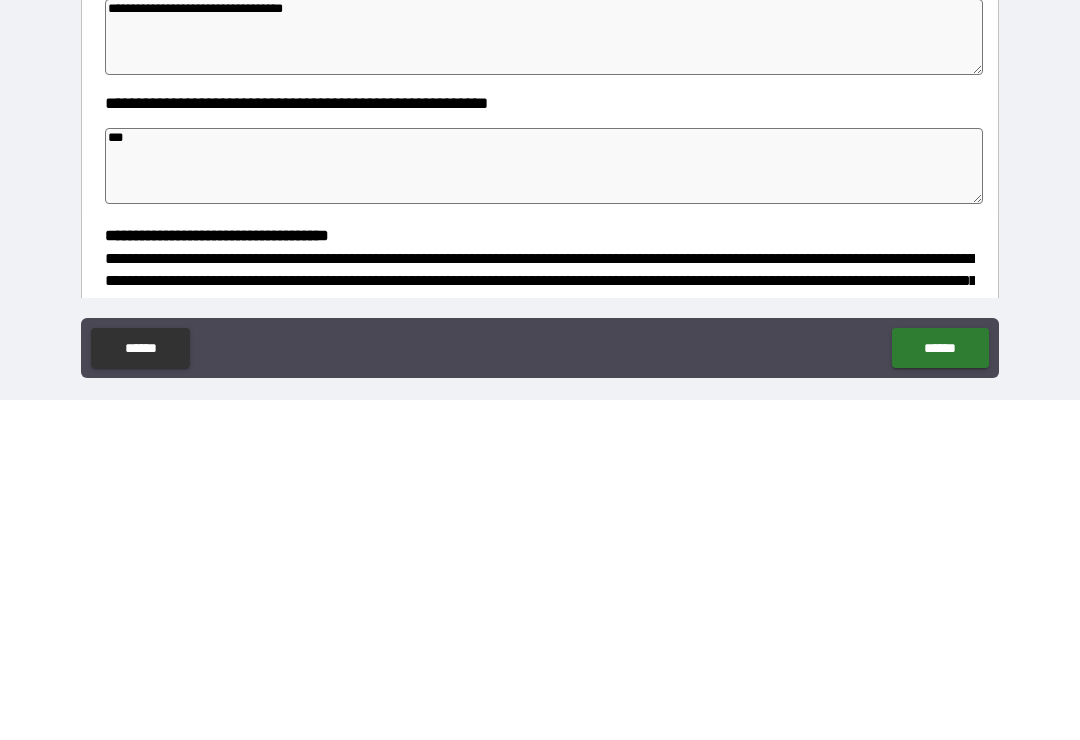 type on "**" 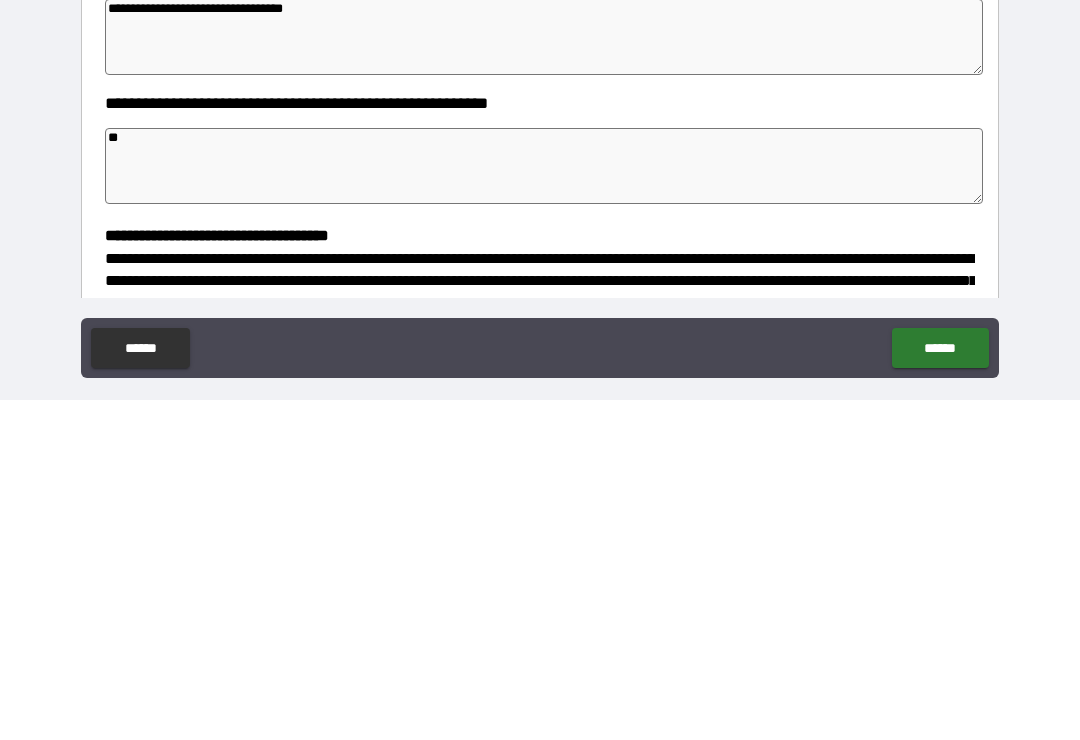 type on "*" 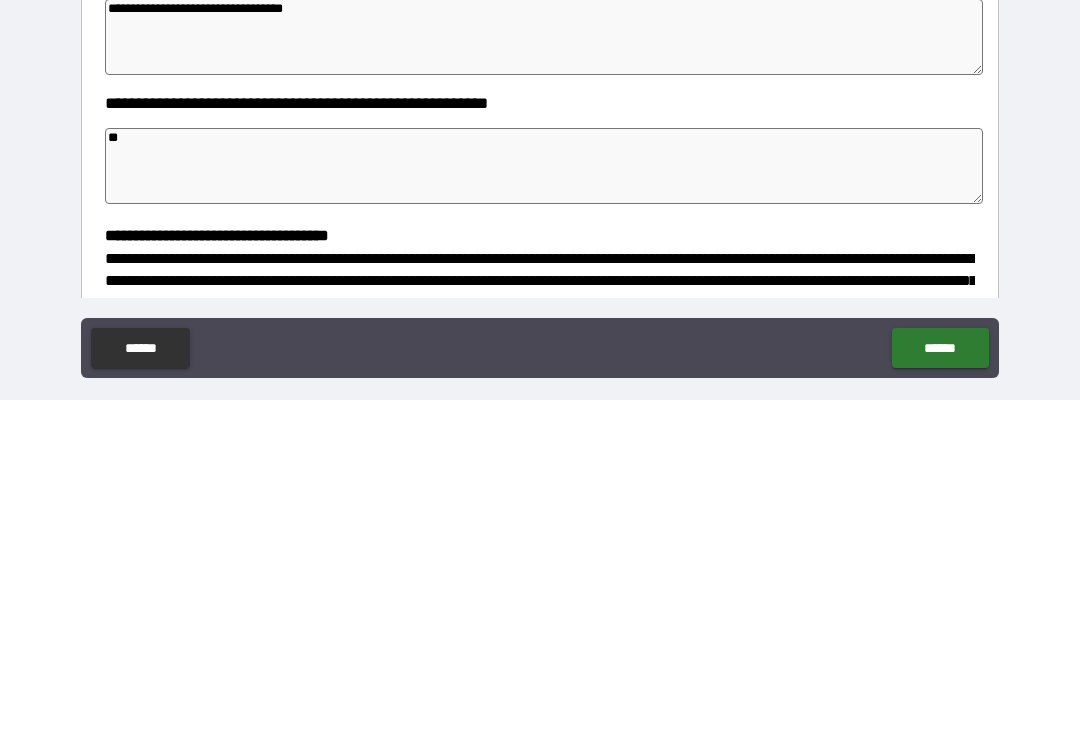 type on "*" 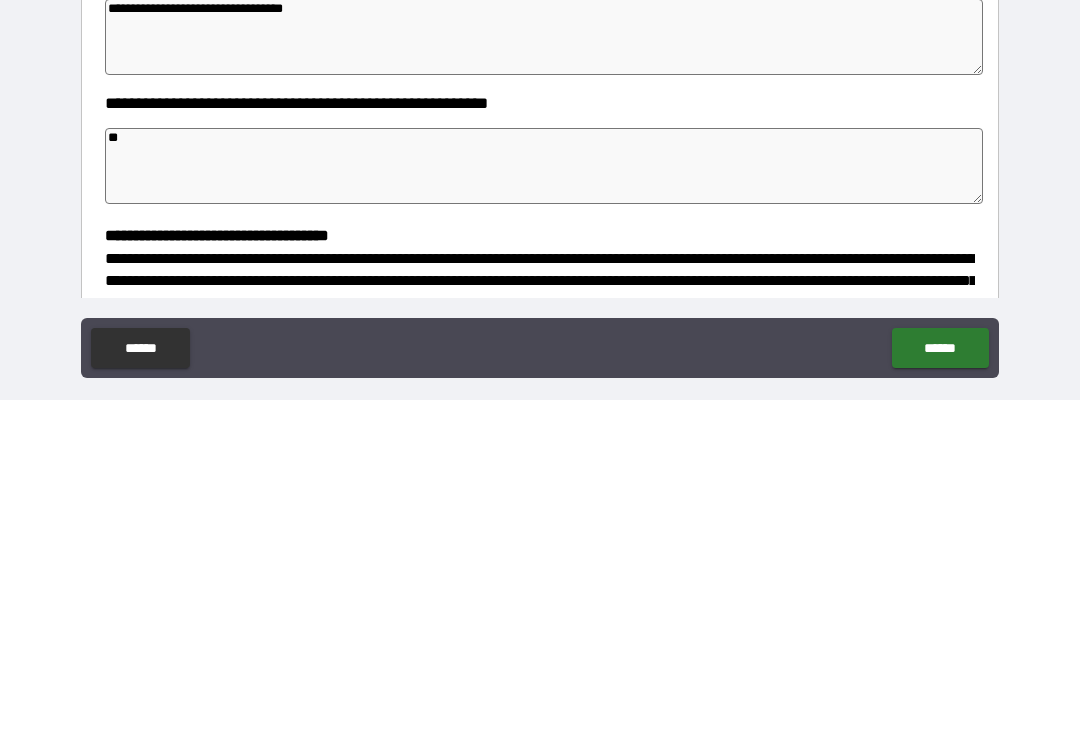 type on "*" 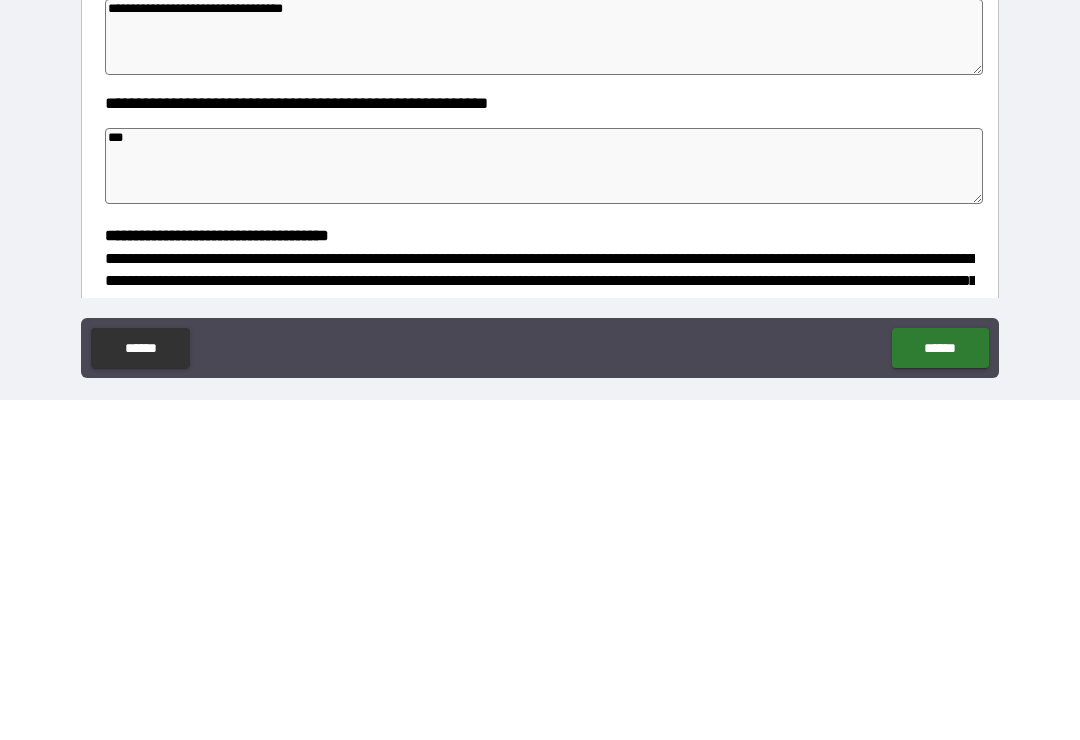 type on "****" 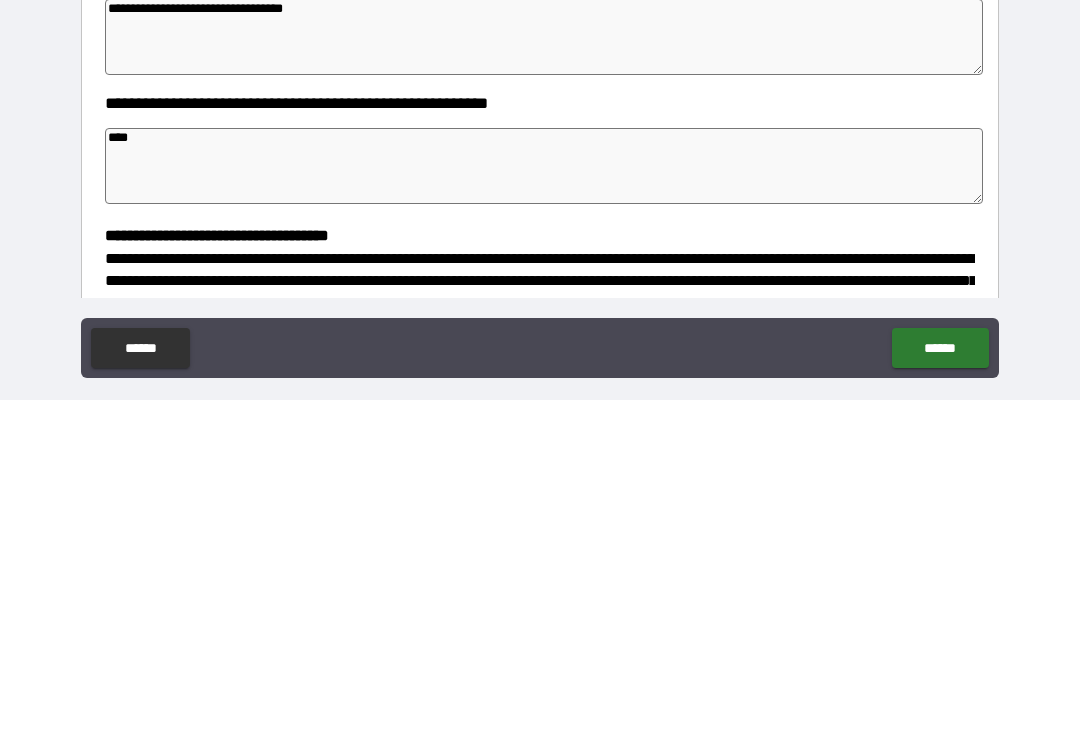 type on "*" 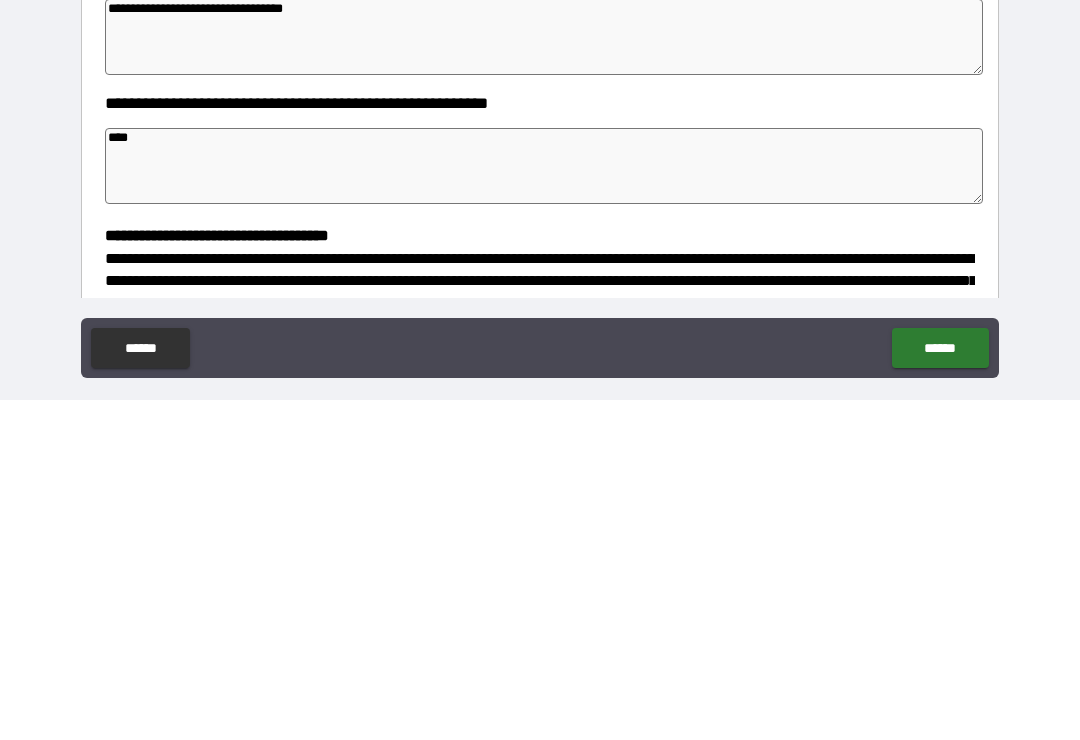 type on "*" 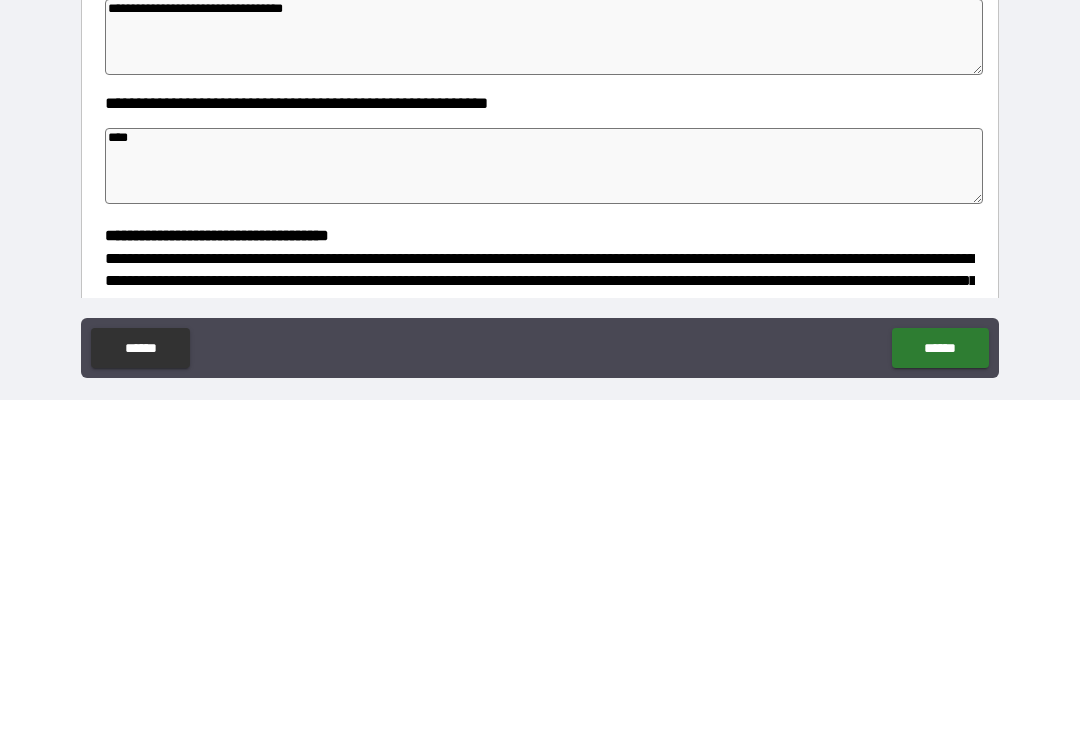 type on "*" 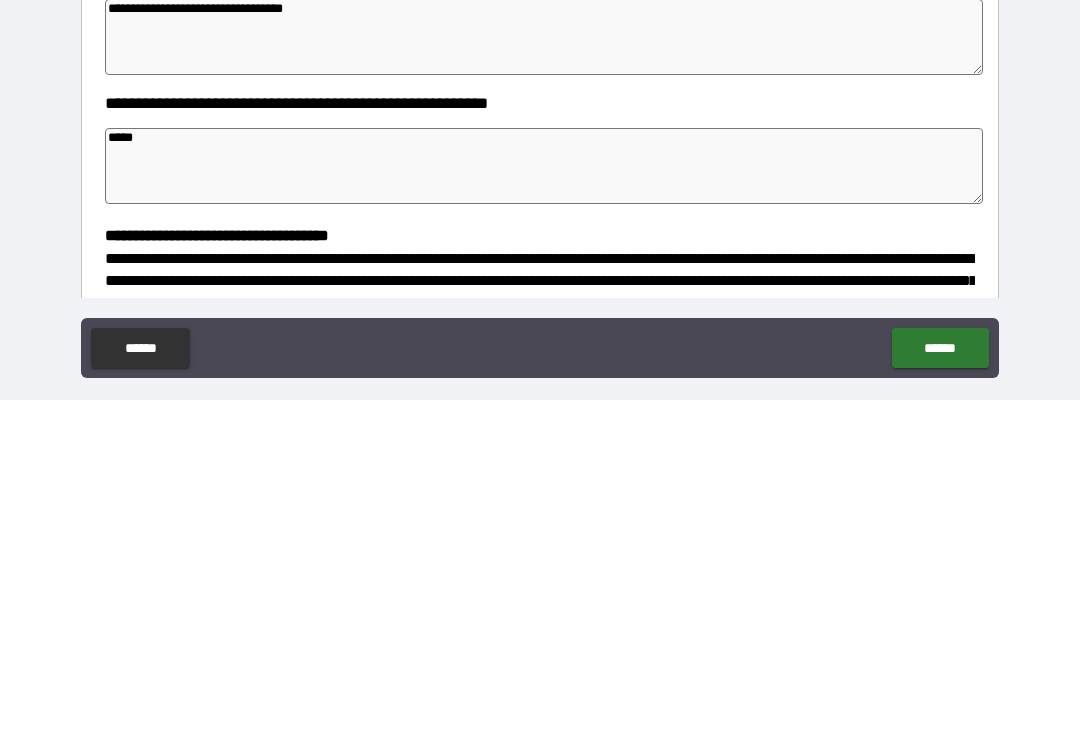 type on "*" 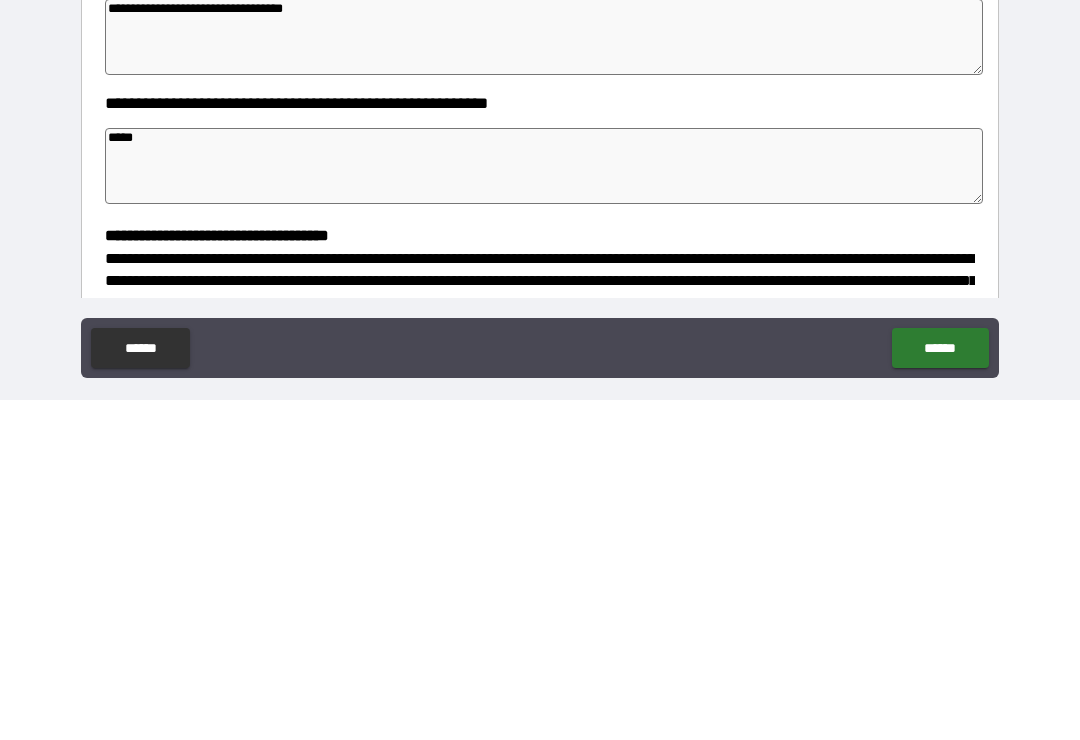 type on "******" 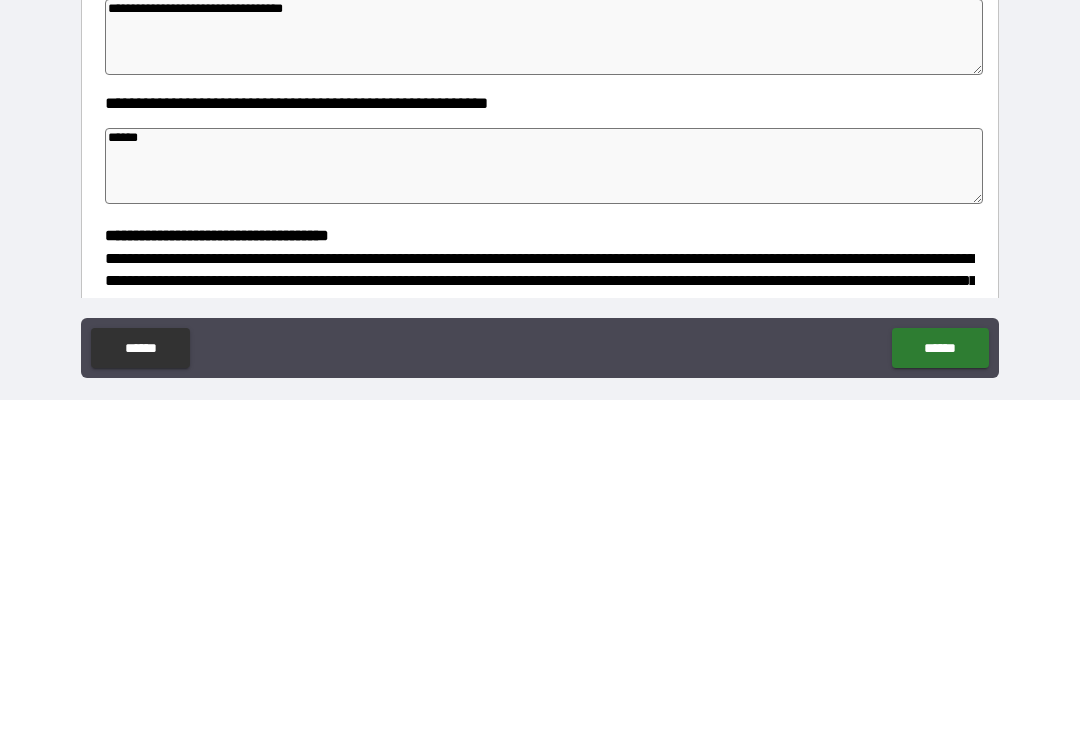 type on "*" 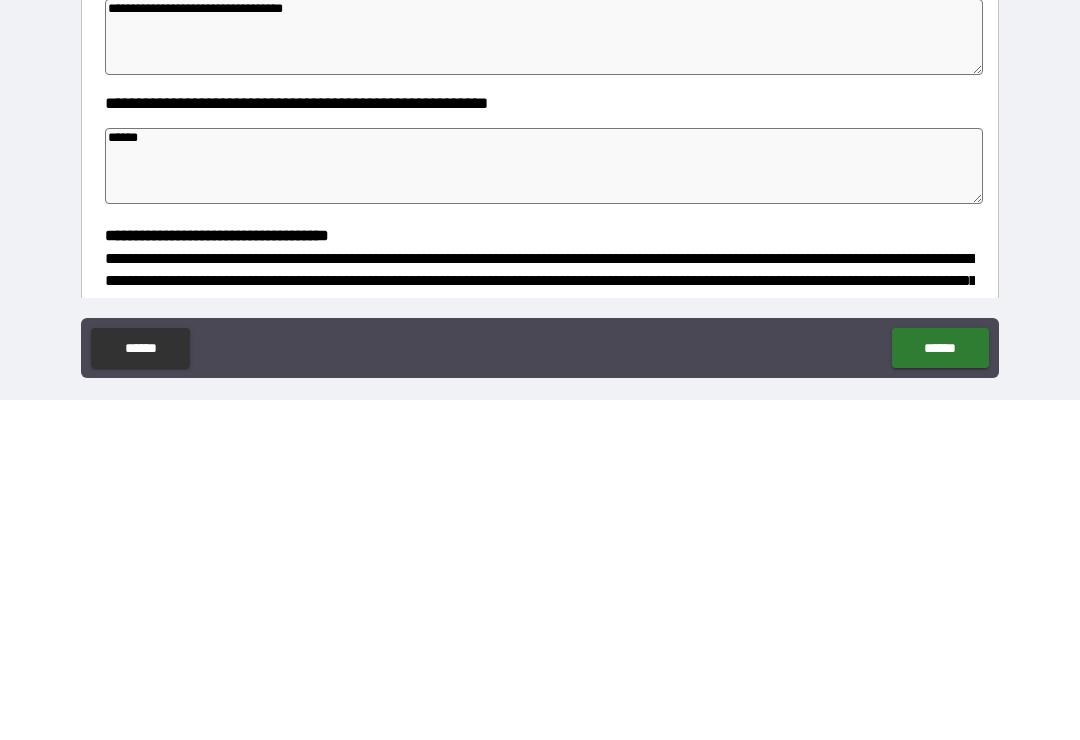 type on "*" 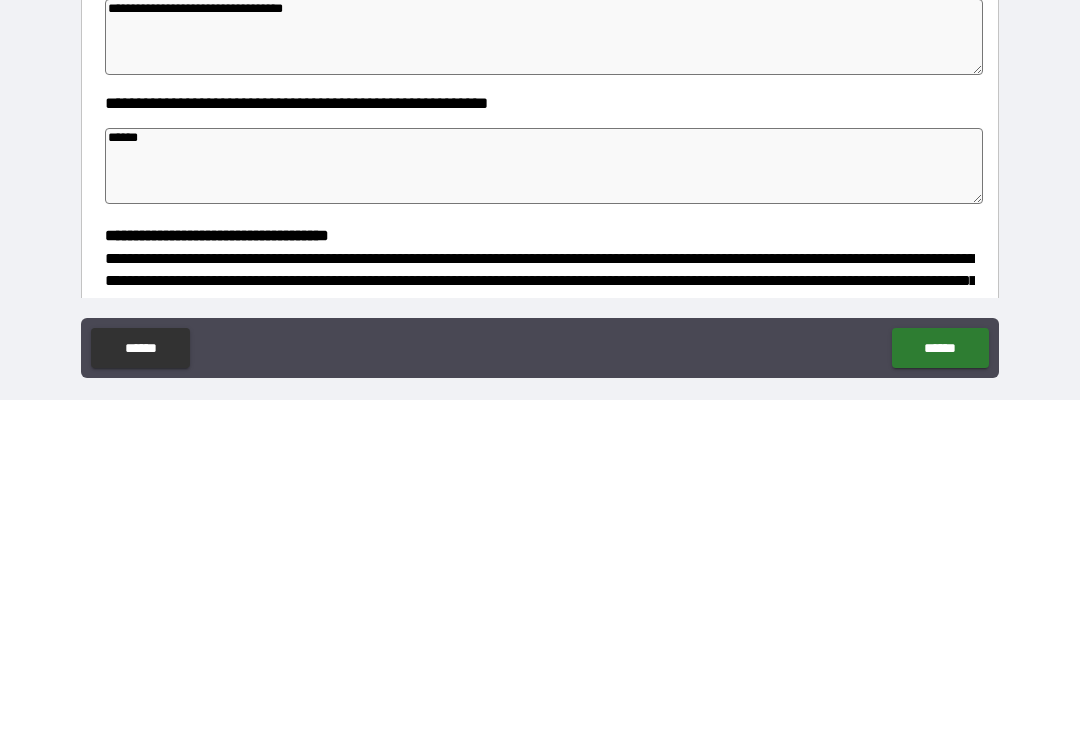 type on "*" 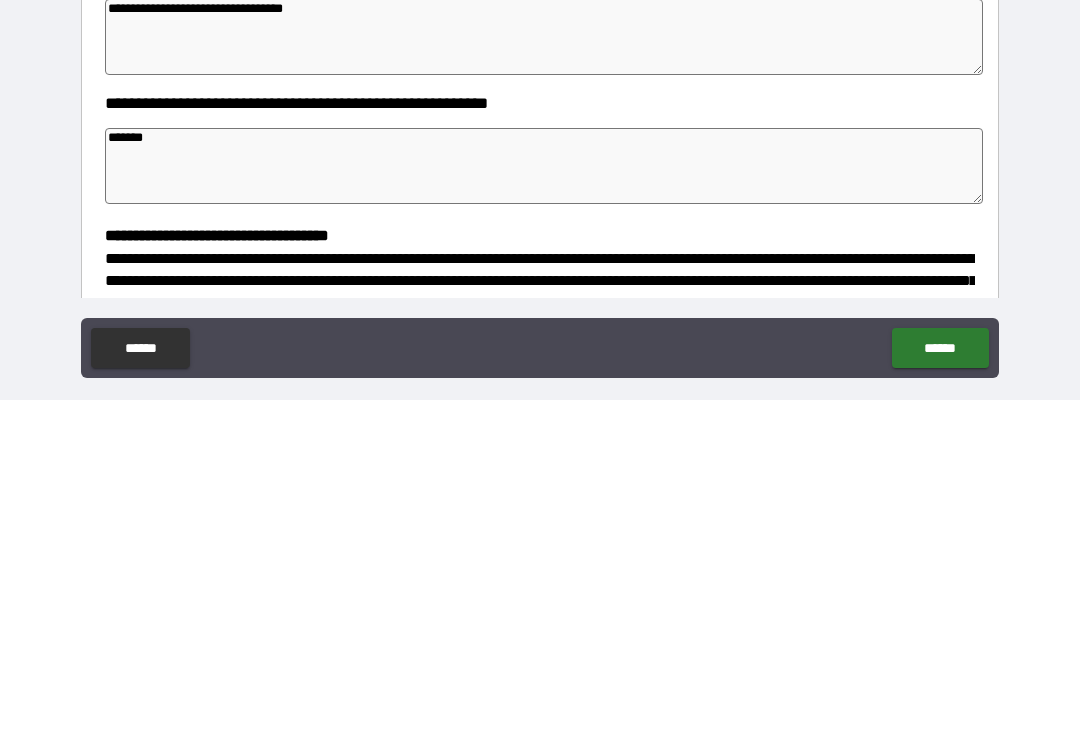 type on "*" 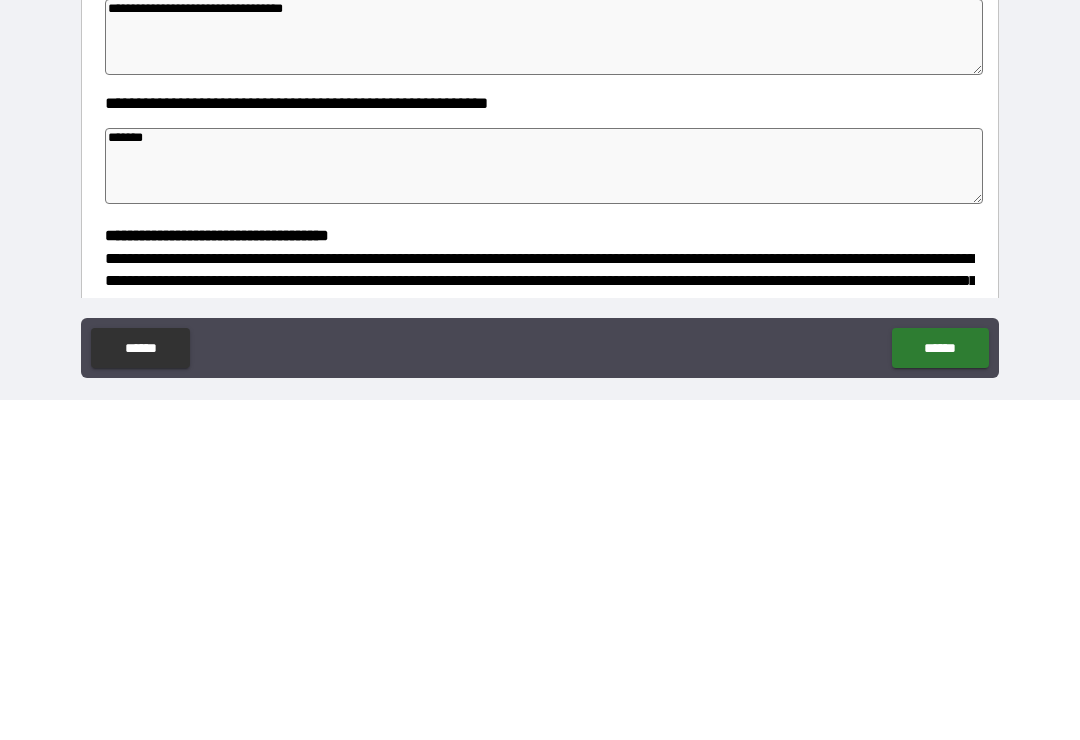 type on "*" 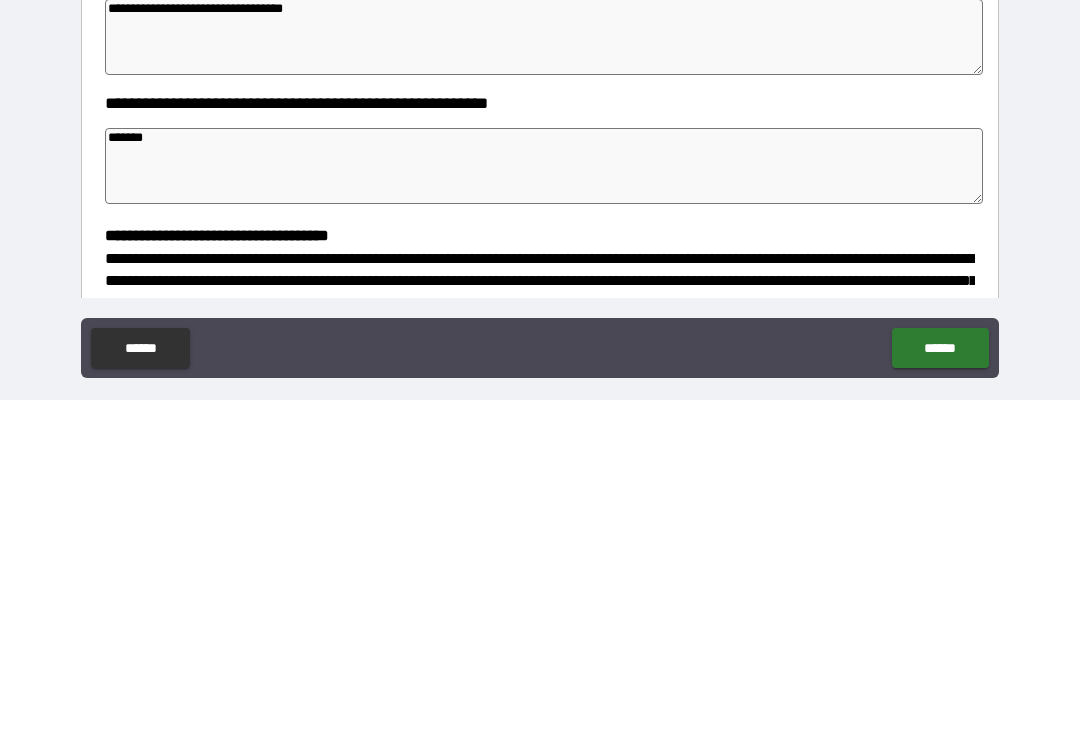 type on "********" 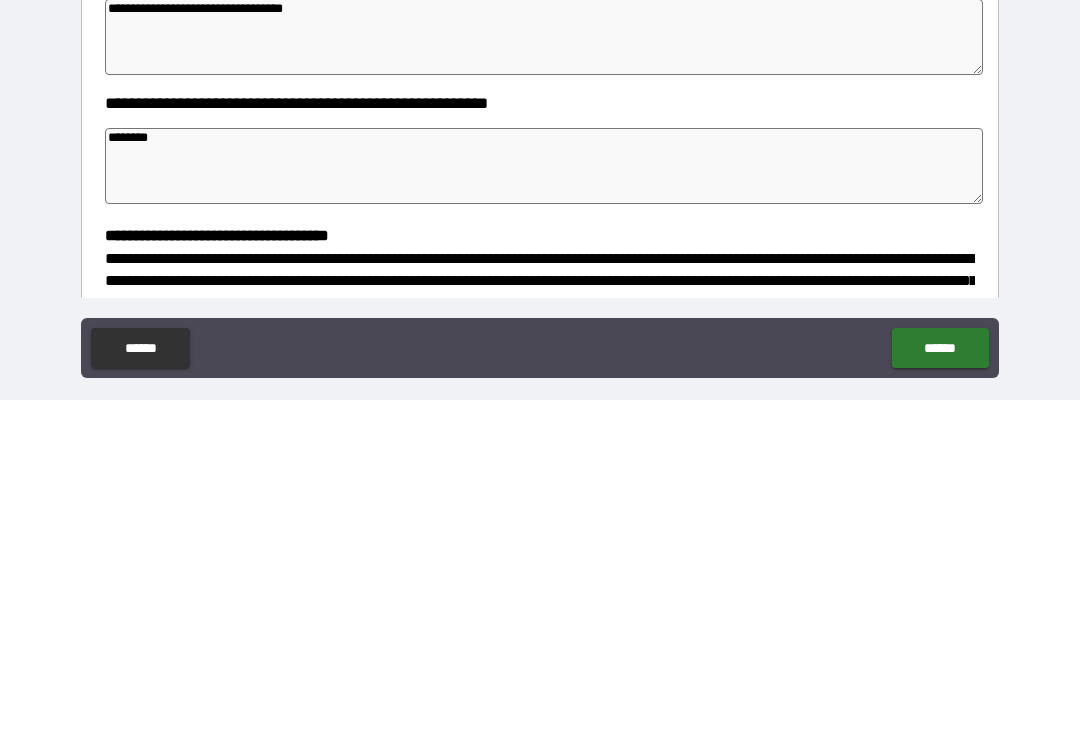 type on "*" 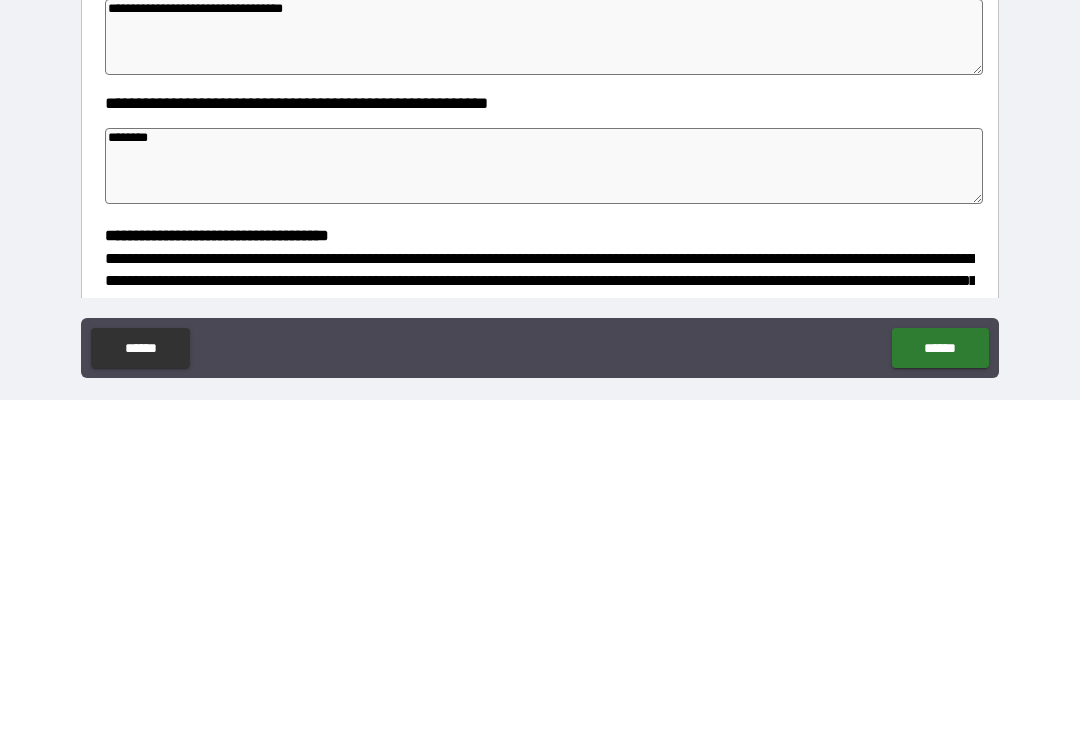 type on "*" 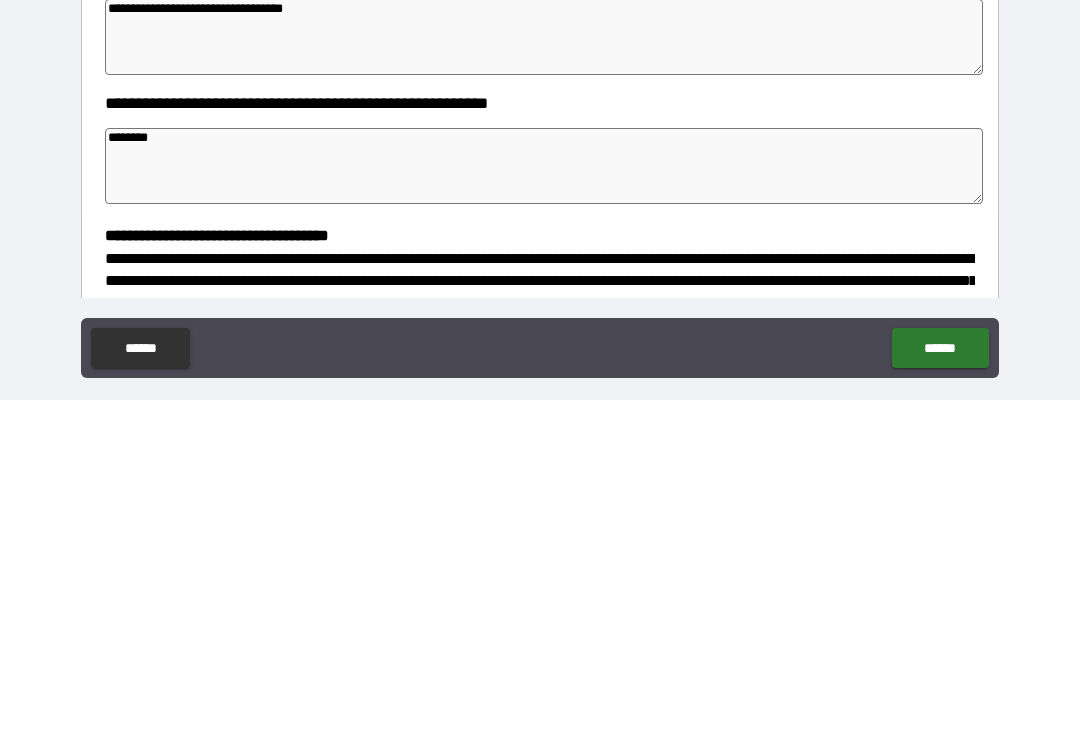 type on "*" 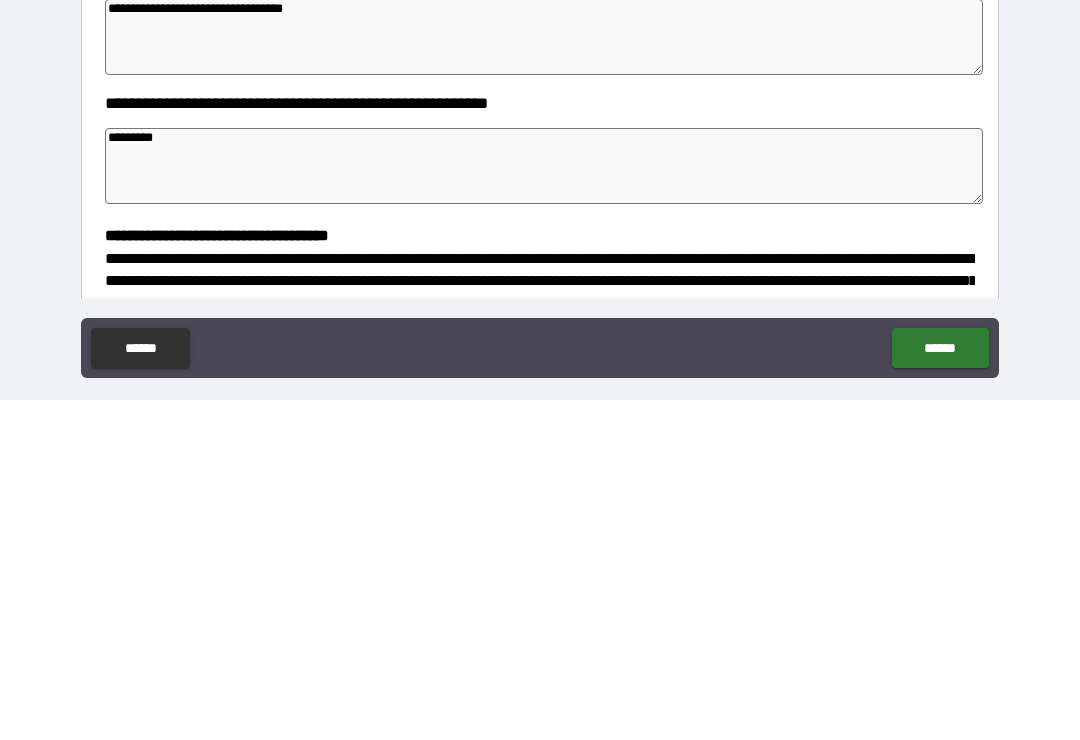 type on "*" 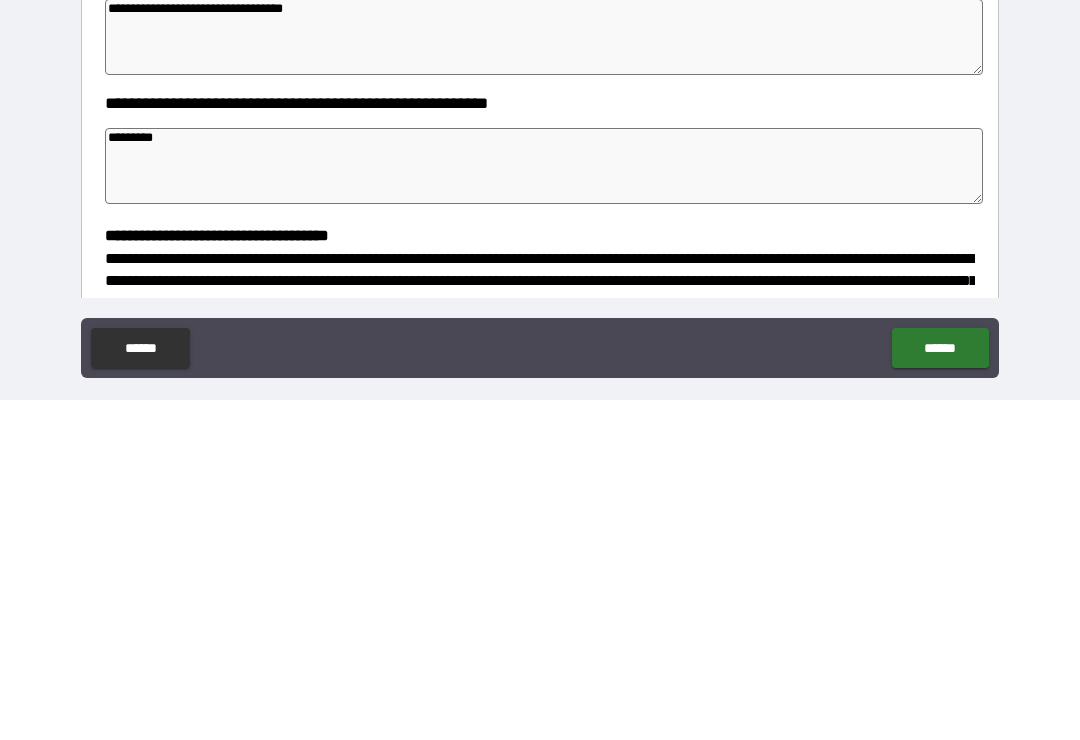 type on "*" 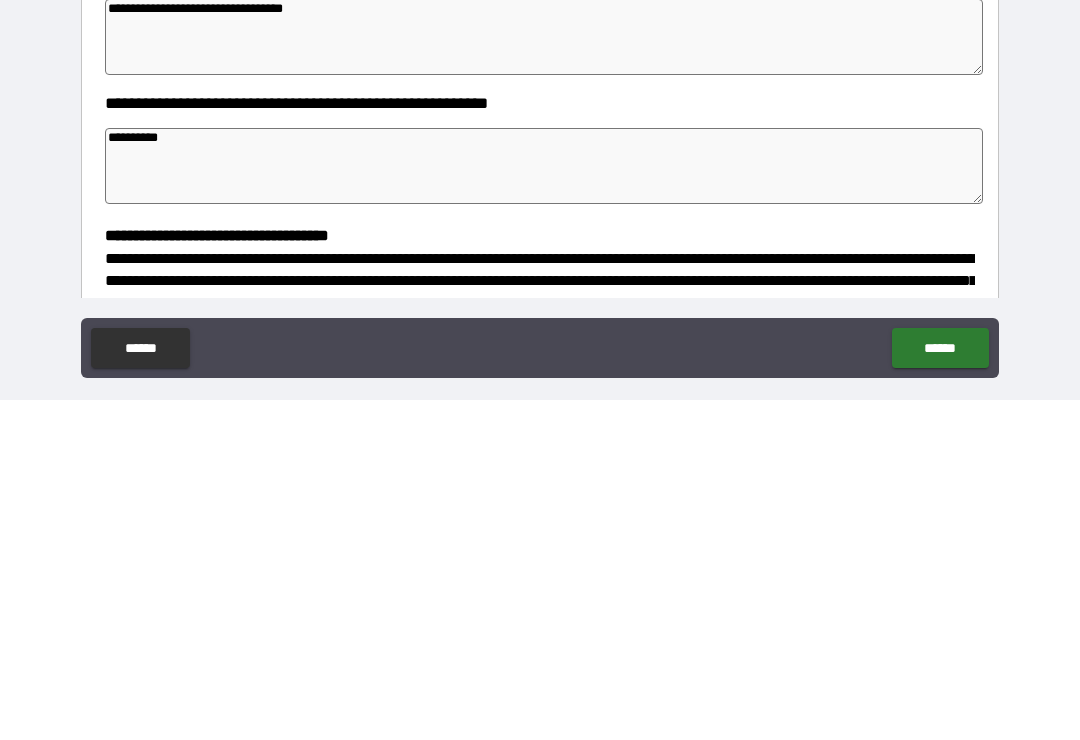 type on "*" 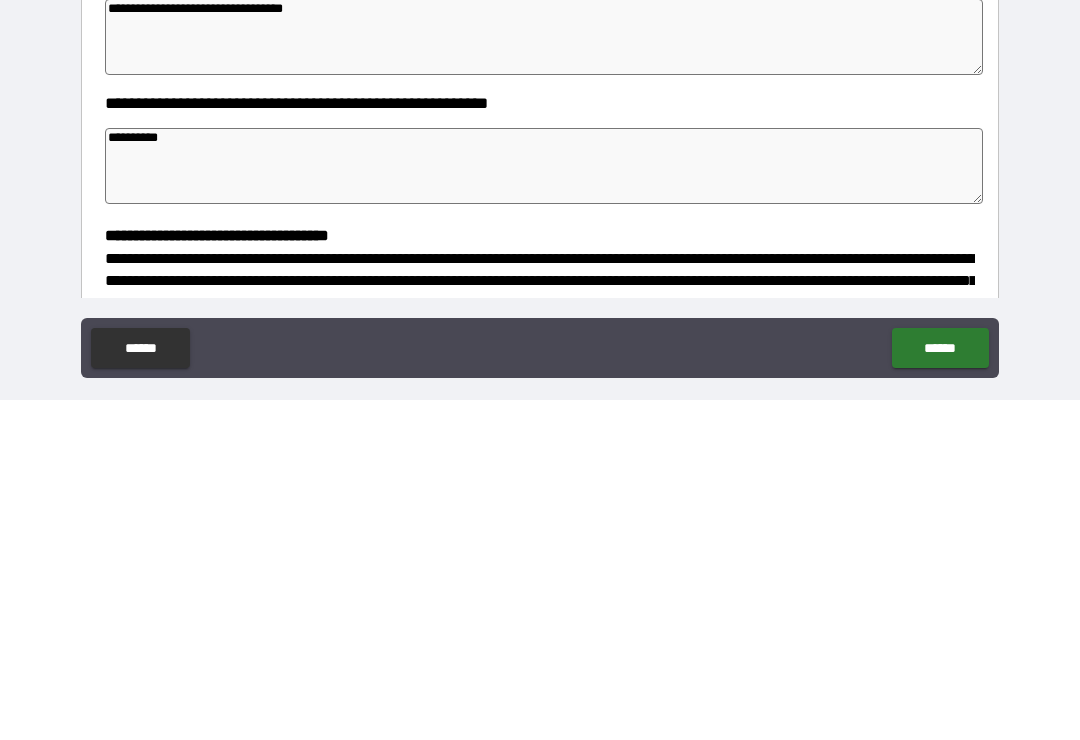 type on "*" 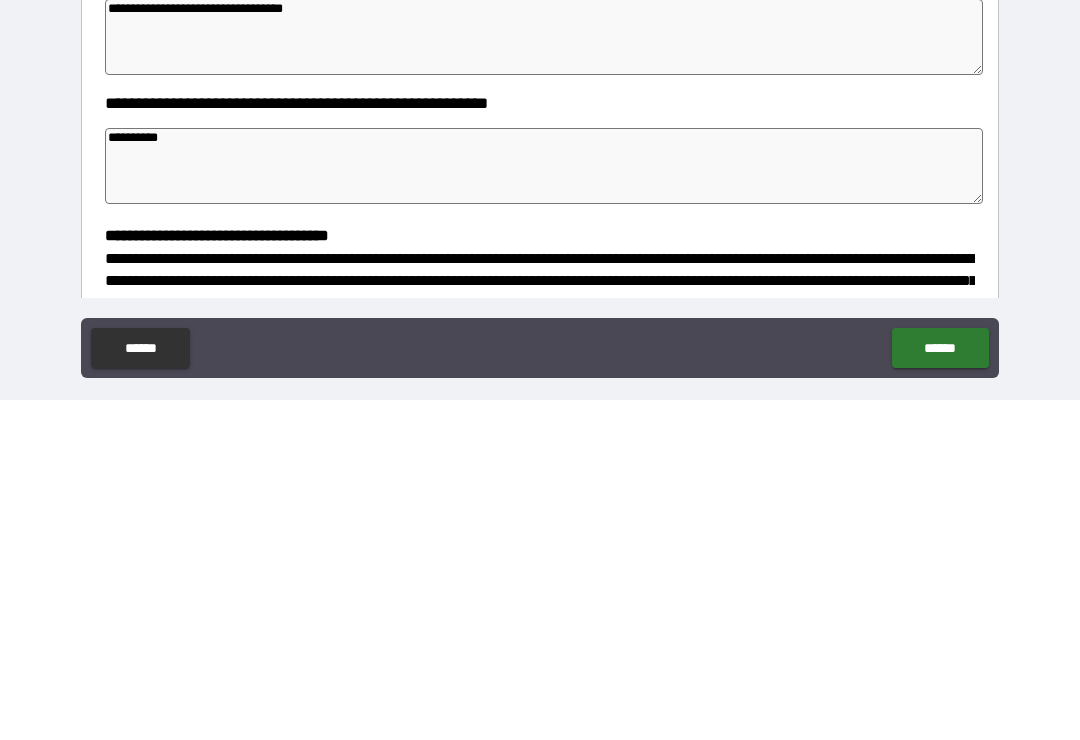 type on "**********" 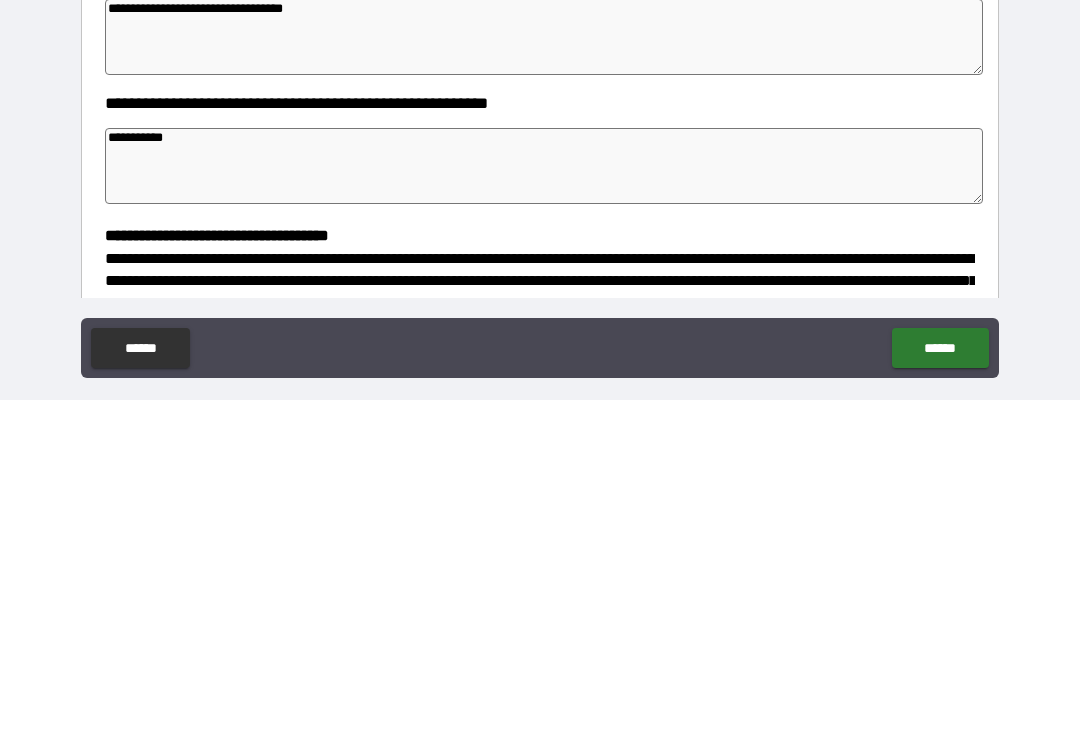 type on "*" 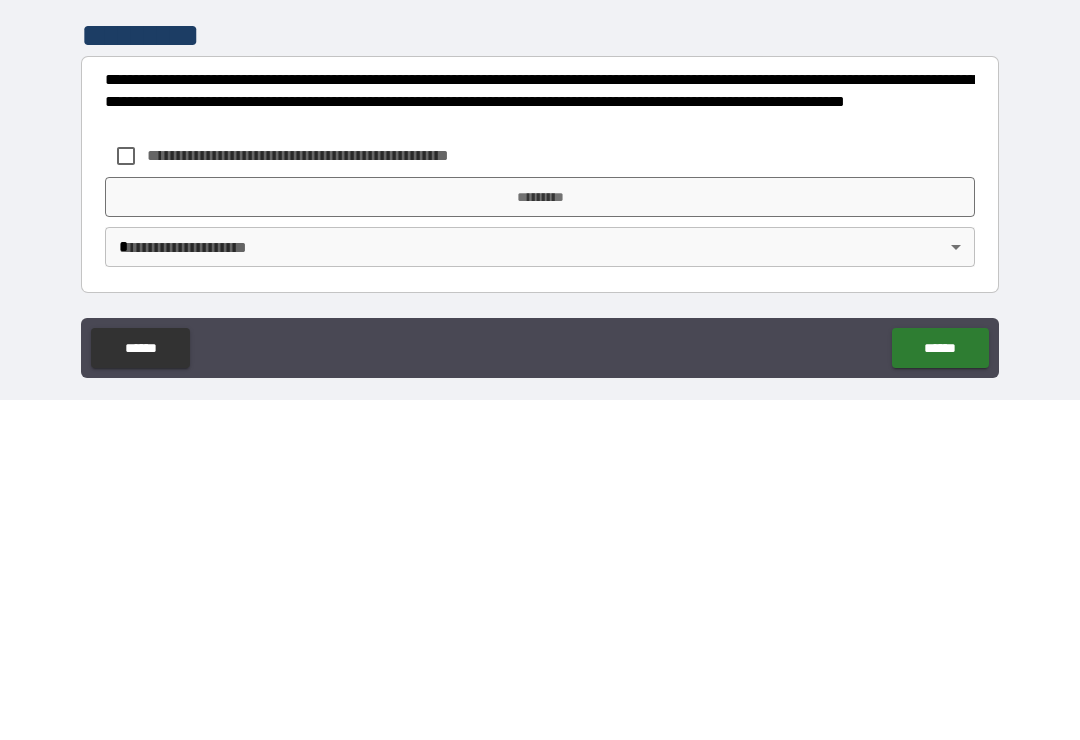 scroll, scrollTop: 504, scrollLeft: 0, axis: vertical 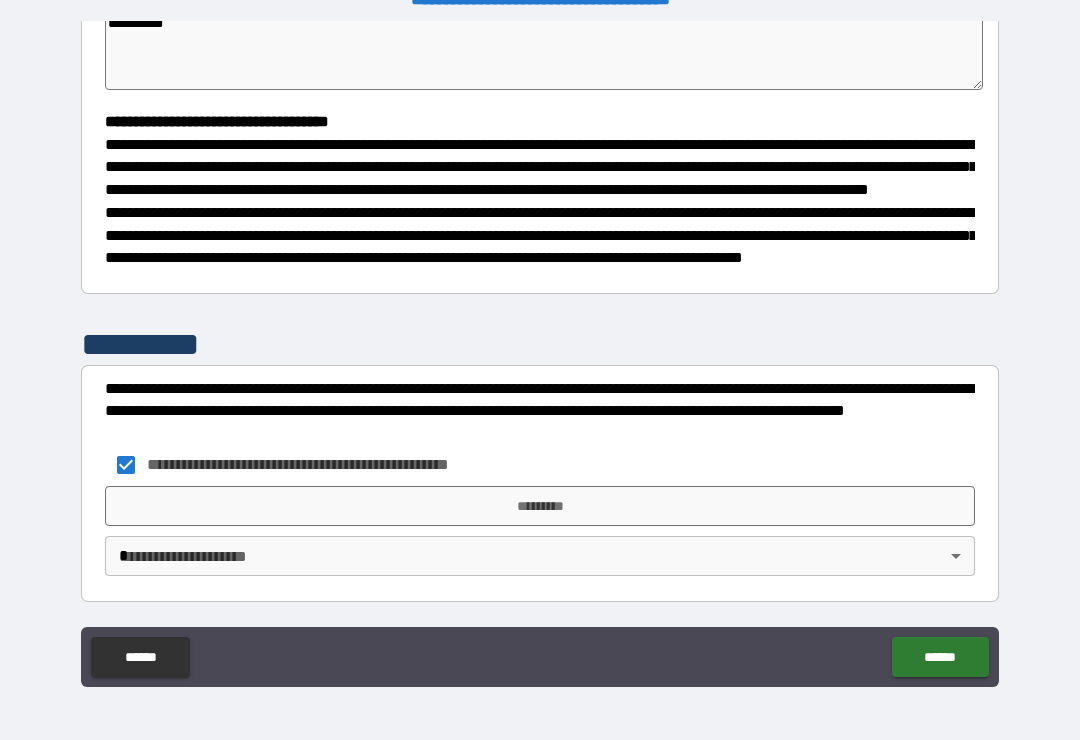 type on "*" 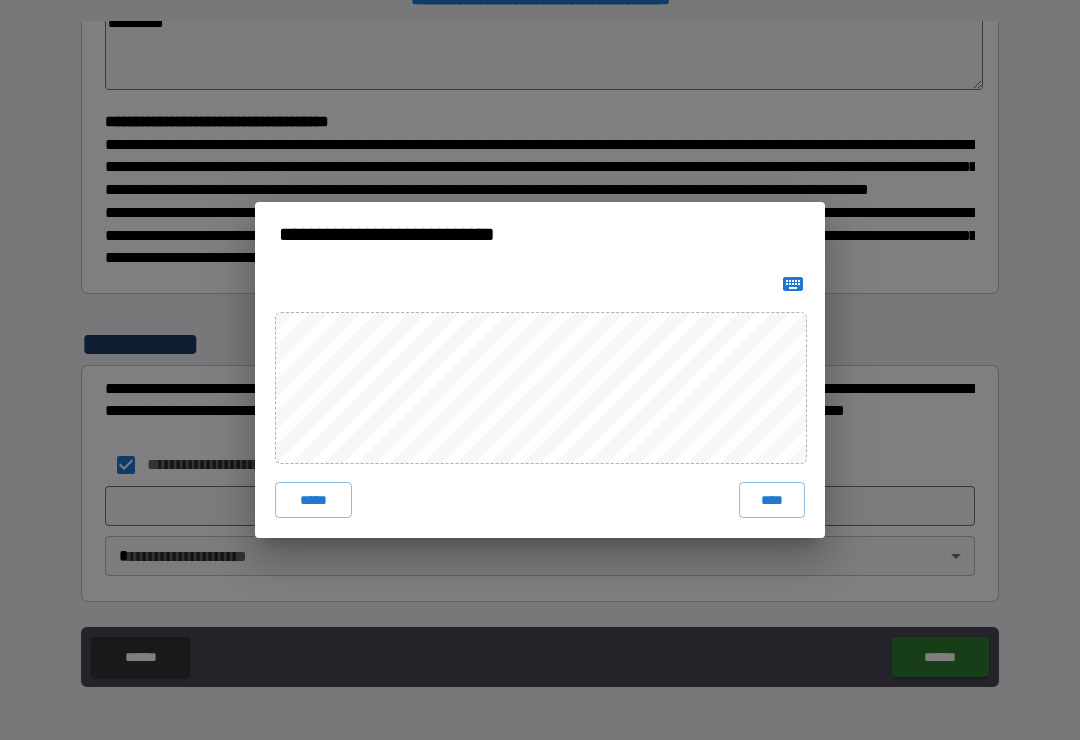 click on "****" at bounding box center (772, 500) 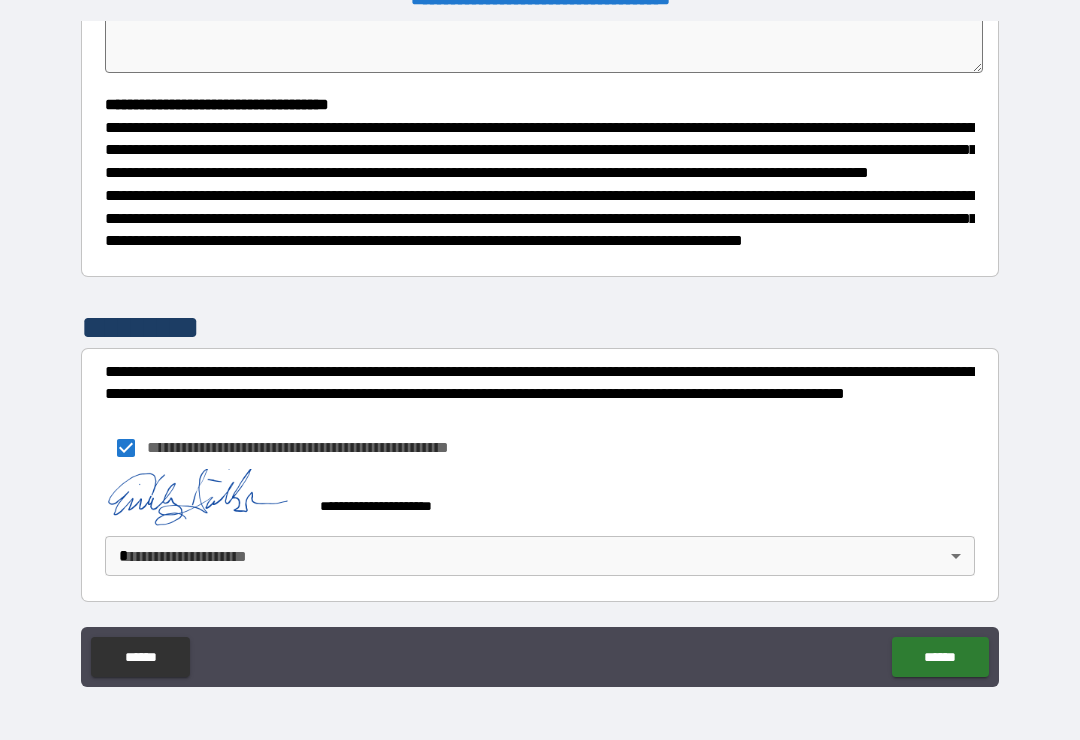 scroll, scrollTop: 543, scrollLeft: 0, axis: vertical 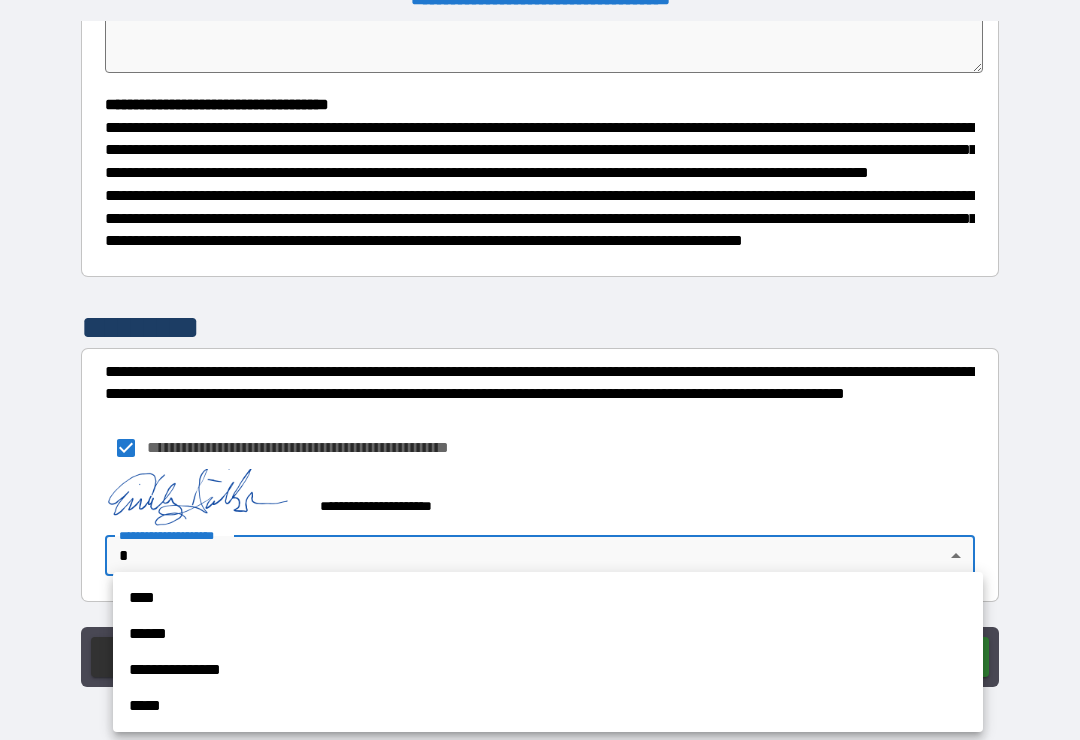 click on "**********" at bounding box center (548, 670) 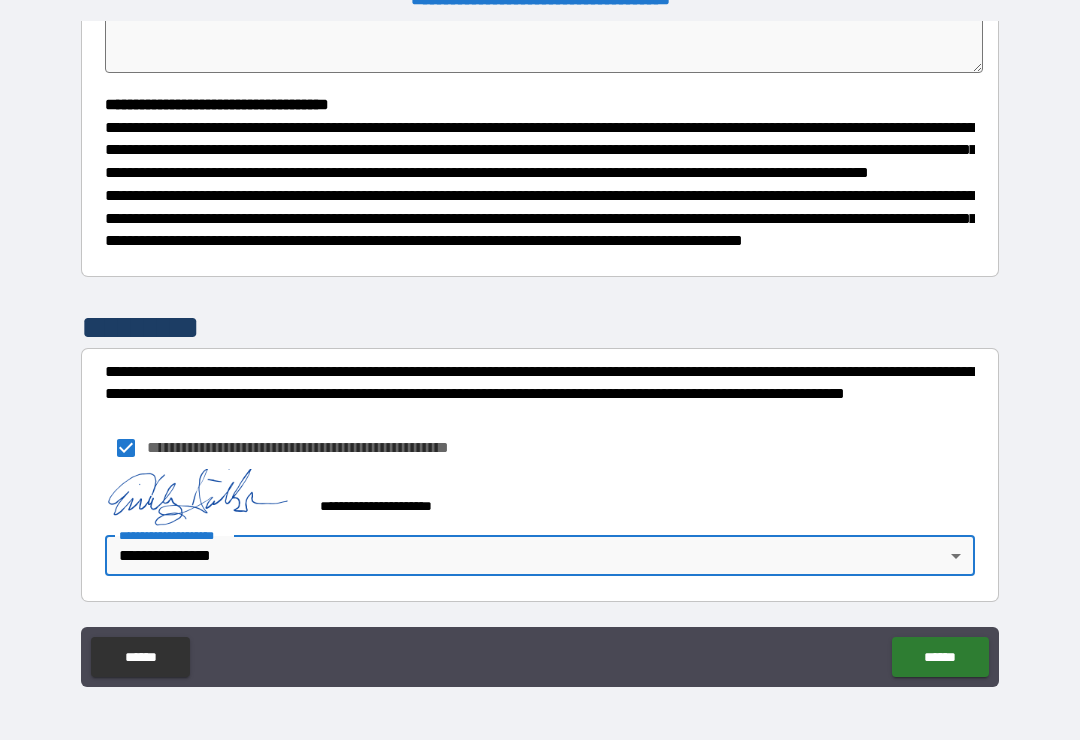 click on "******" at bounding box center (940, 657) 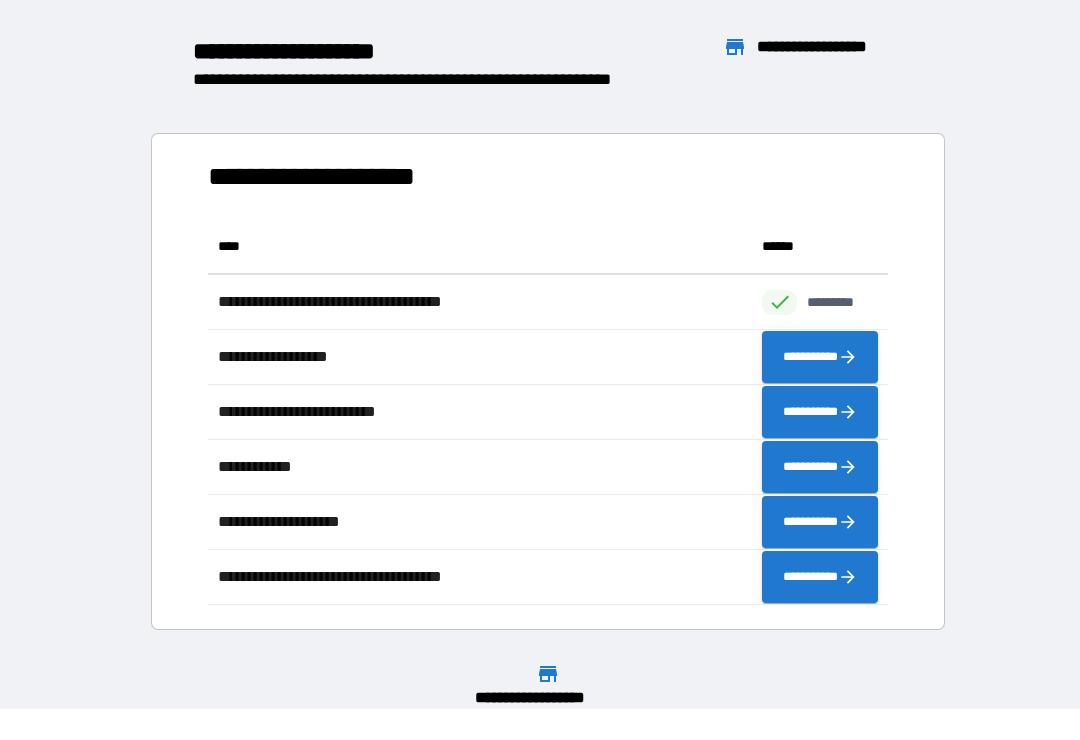 scroll, scrollTop: 1, scrollLeft: 1, axis: both 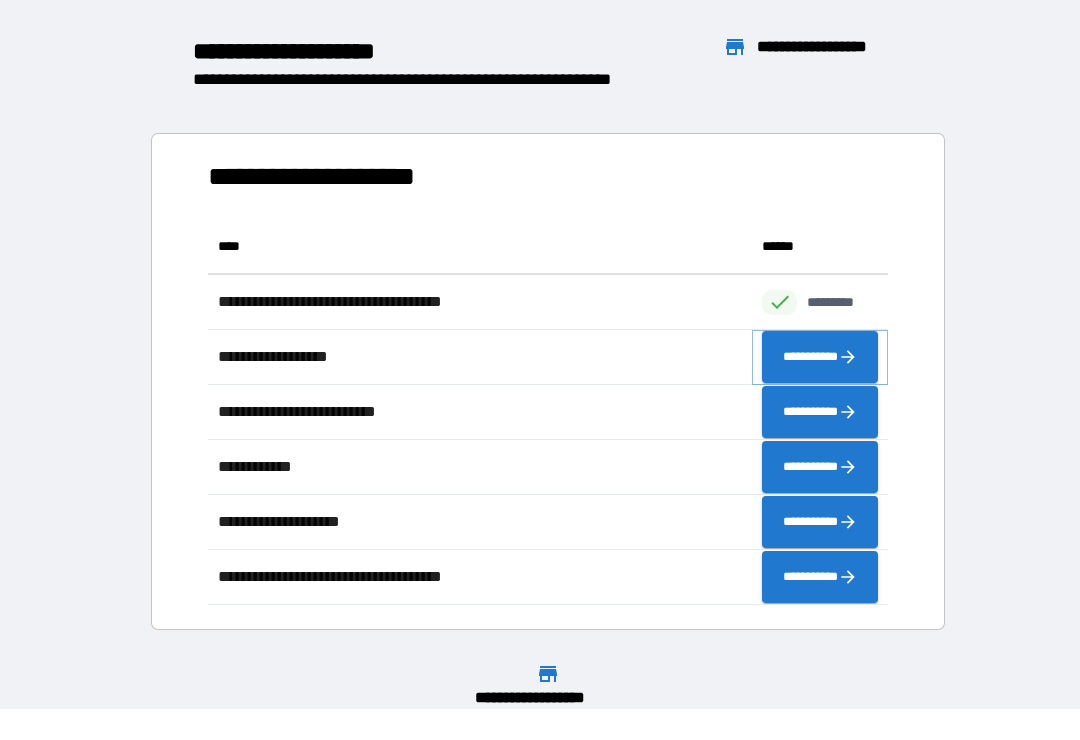 click on "**********" at bounding box center (820, 357) 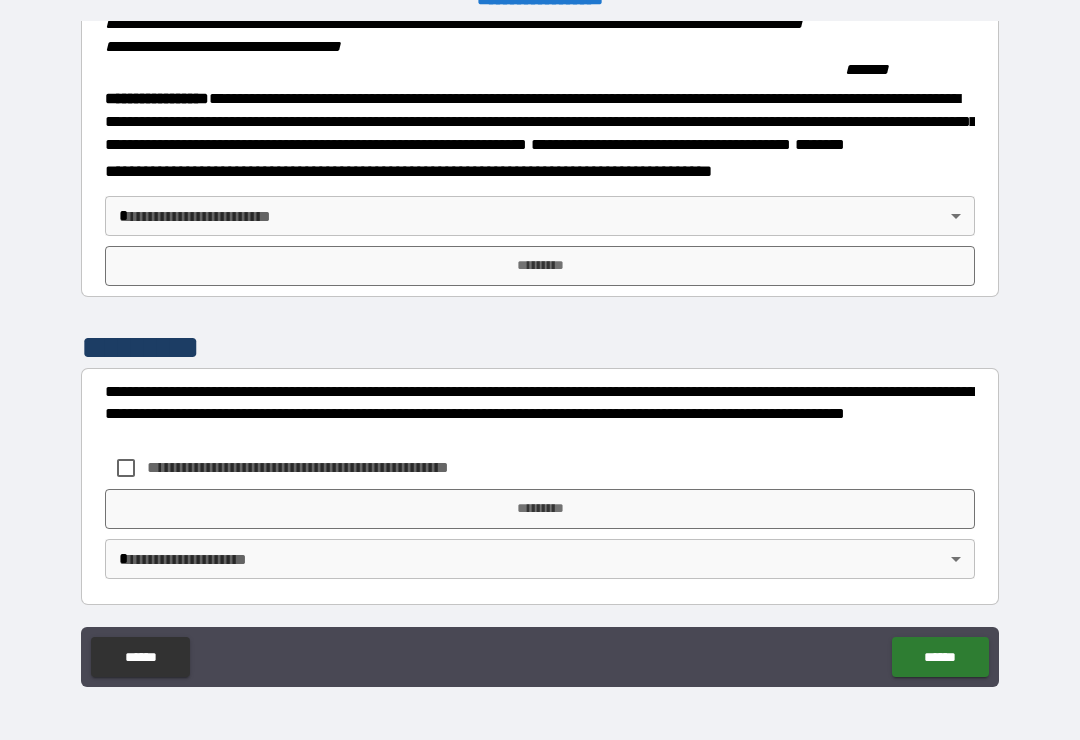 scroll, scrollTop: 2041, scrollLeft: 0, axis: vertical 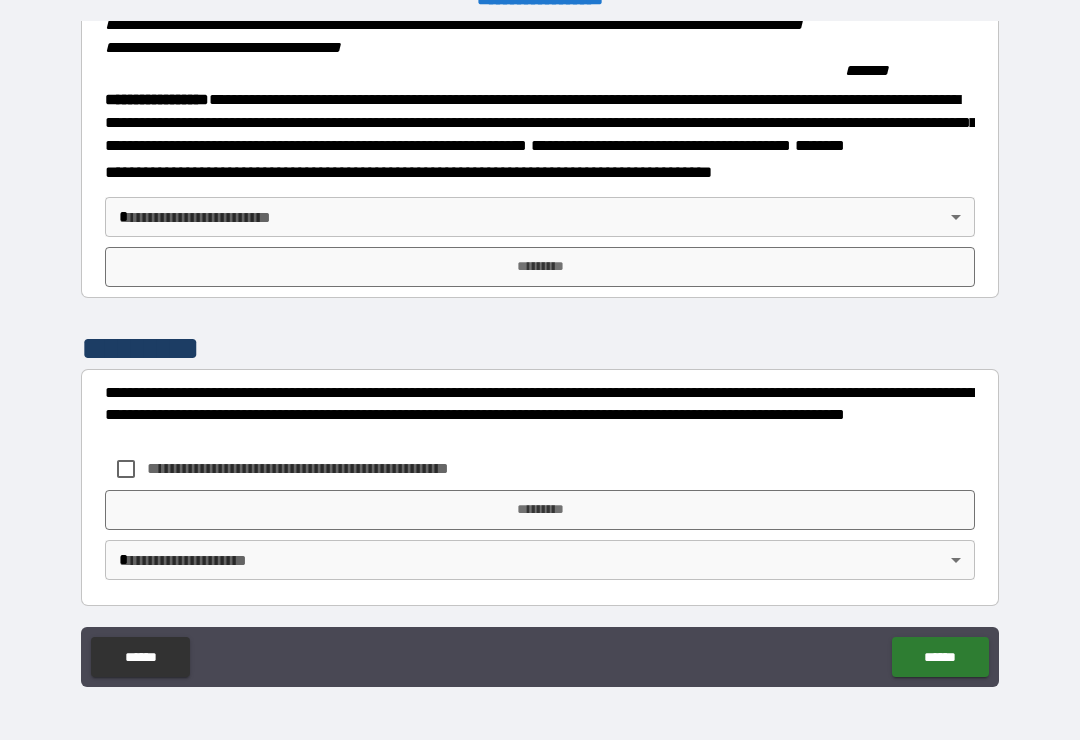 click on "**********" at bounding box center [540, 354] 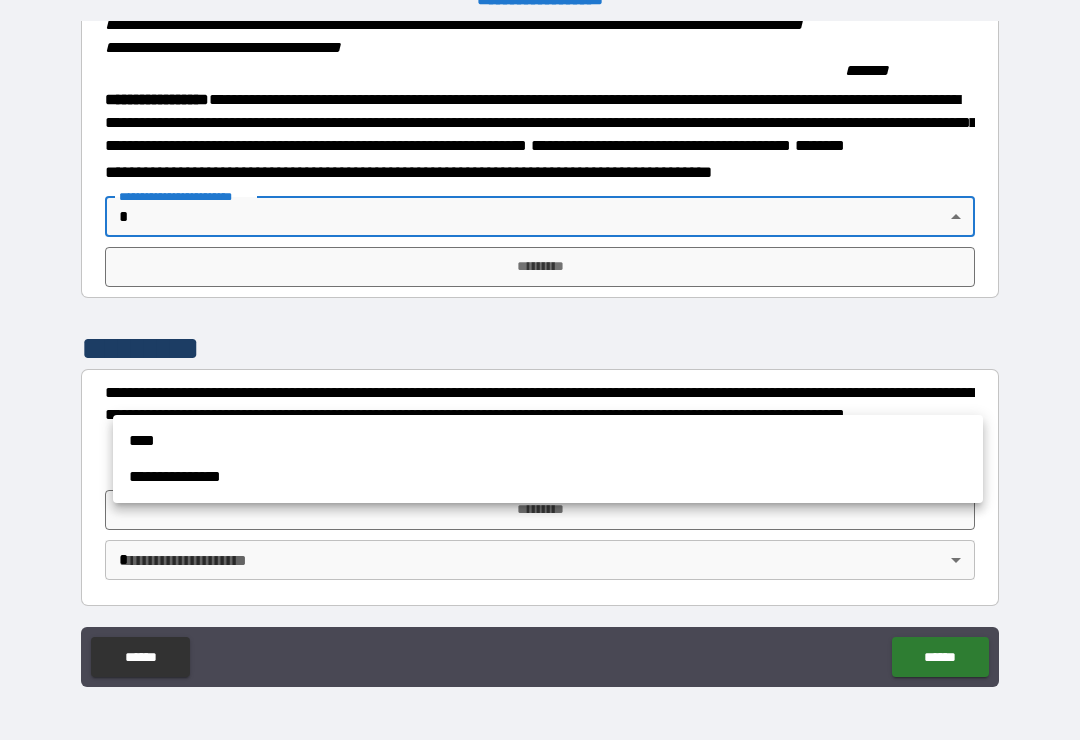 click on "**********" at bounding box center (548, 477) 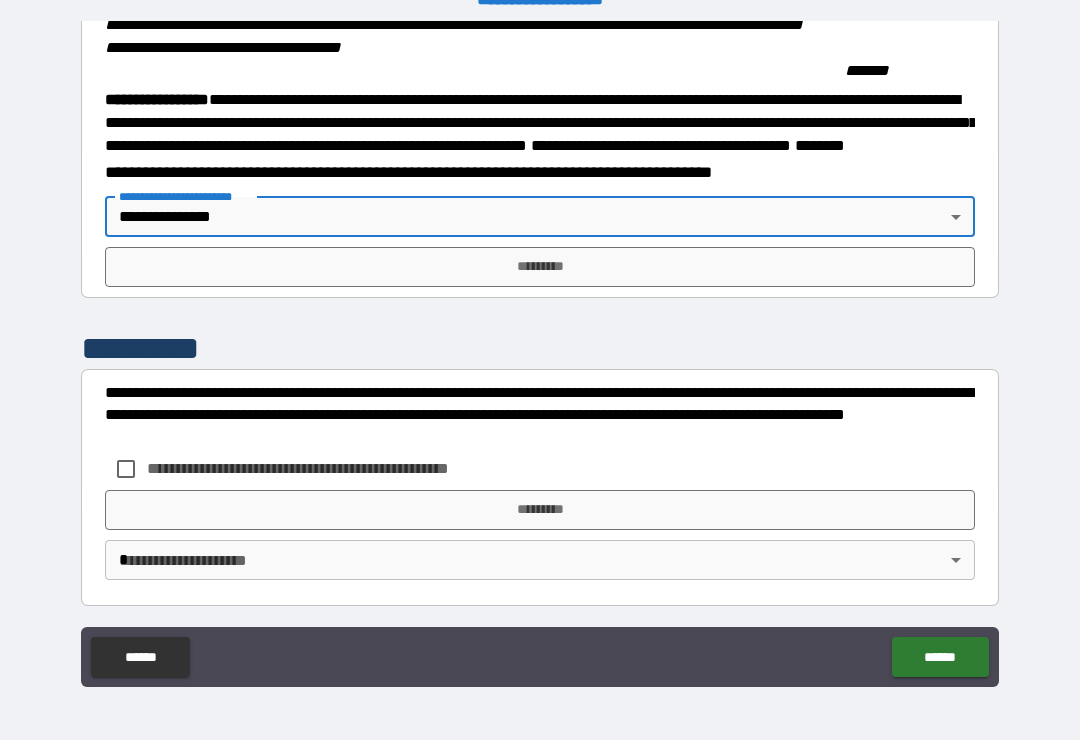 click on "*********" at bounding box center [540, 267] 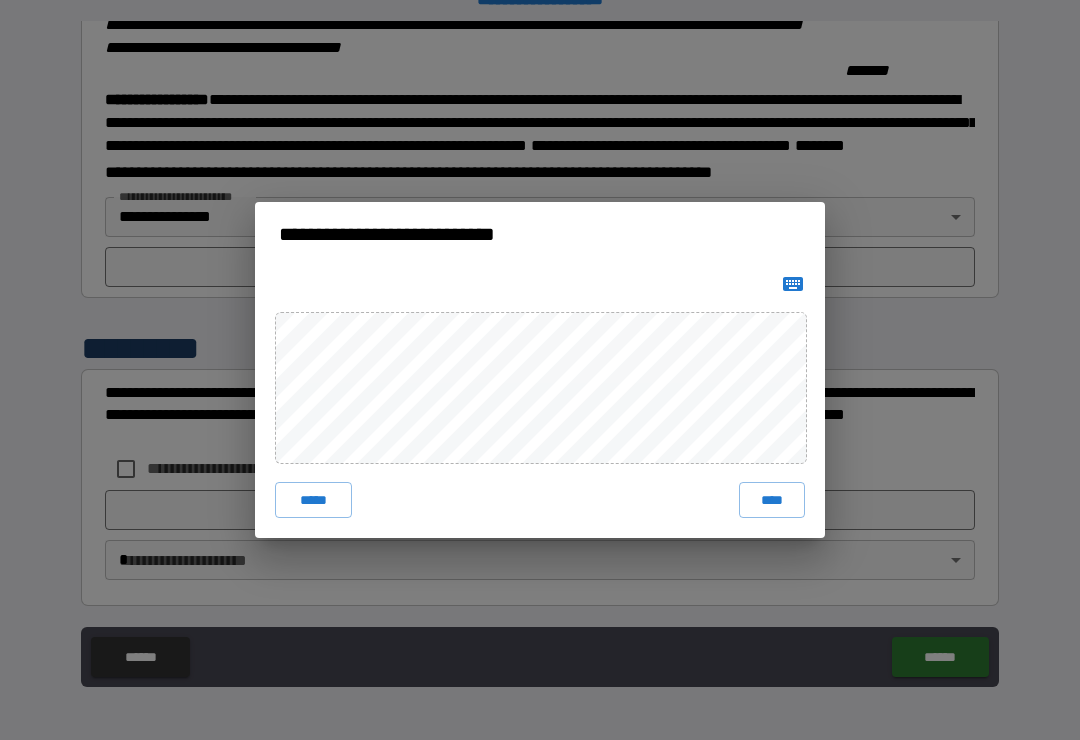 click on "****" at bounding box center (772, 500) 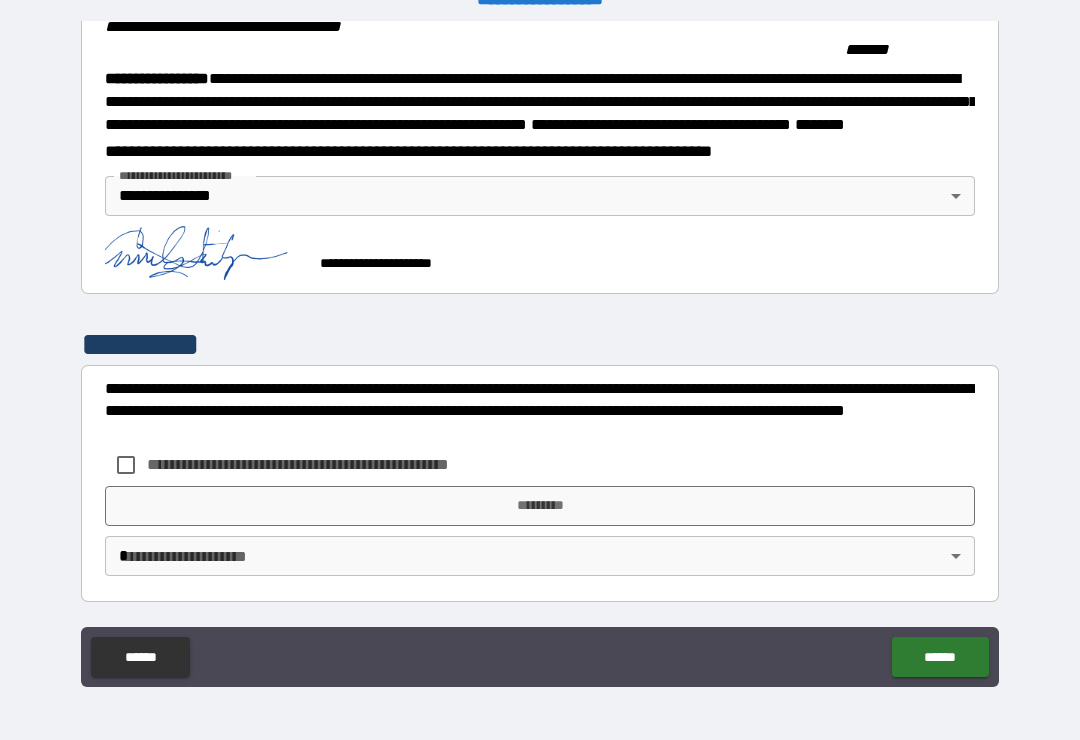 scroll, scrollTop: 2232, scrollLeft: 0, axis: vertical 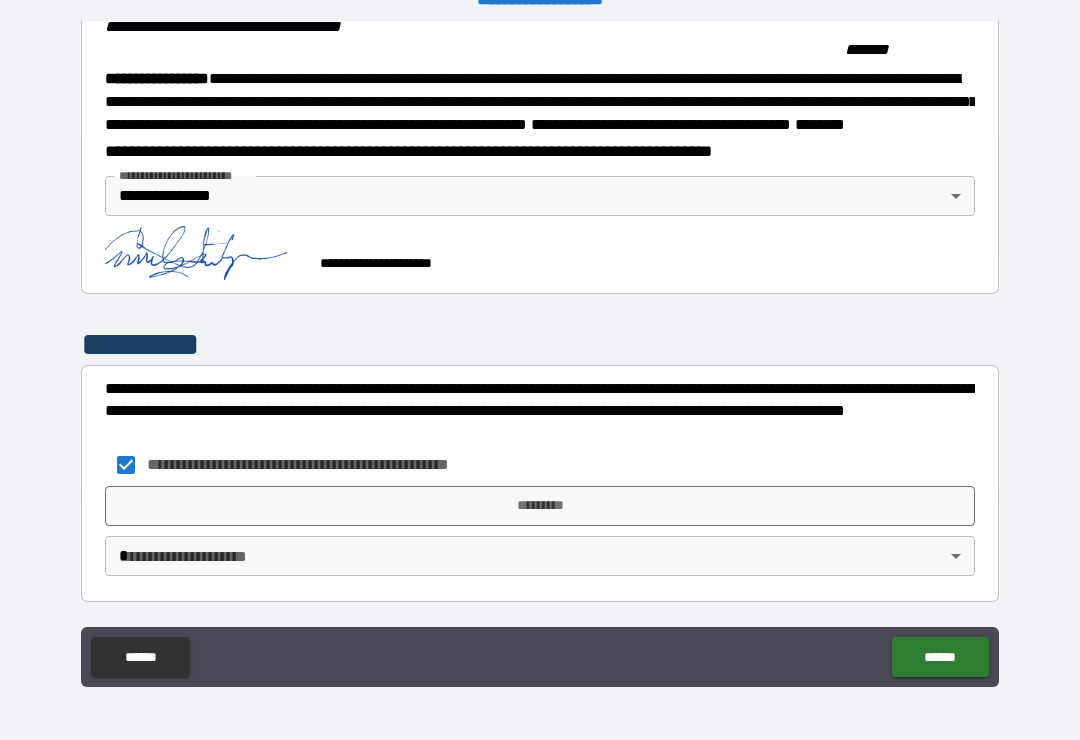 click on "*********" at bounding box center [540, 506] 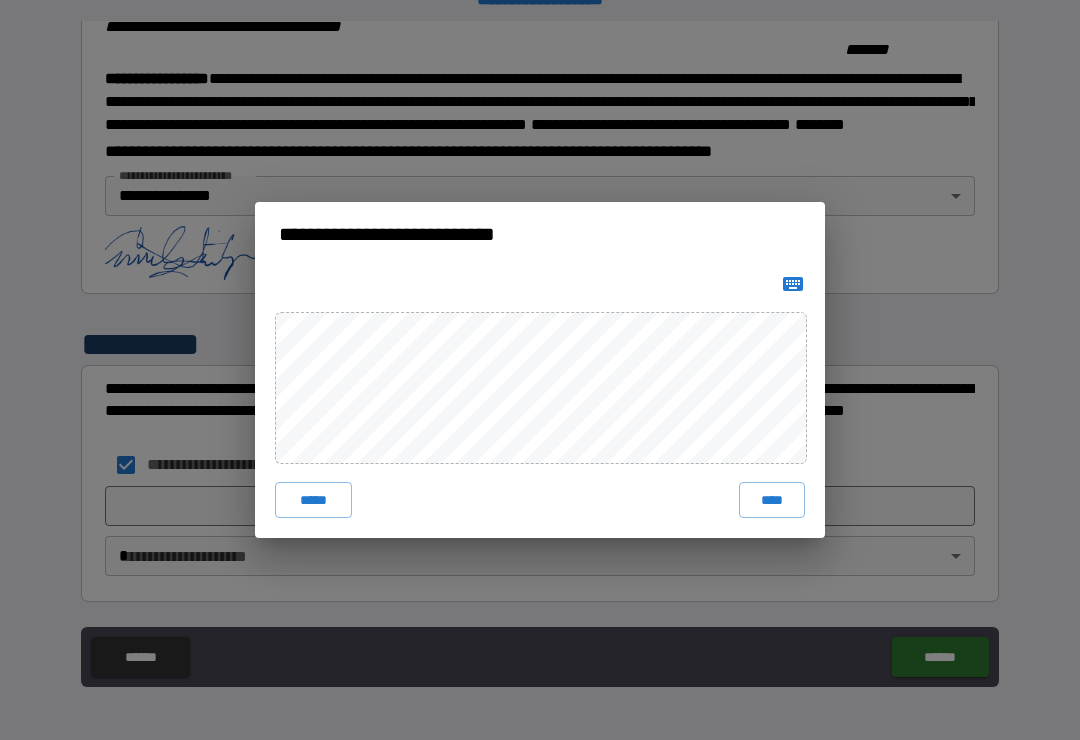 click on "****" at bounding box center [772, 500] 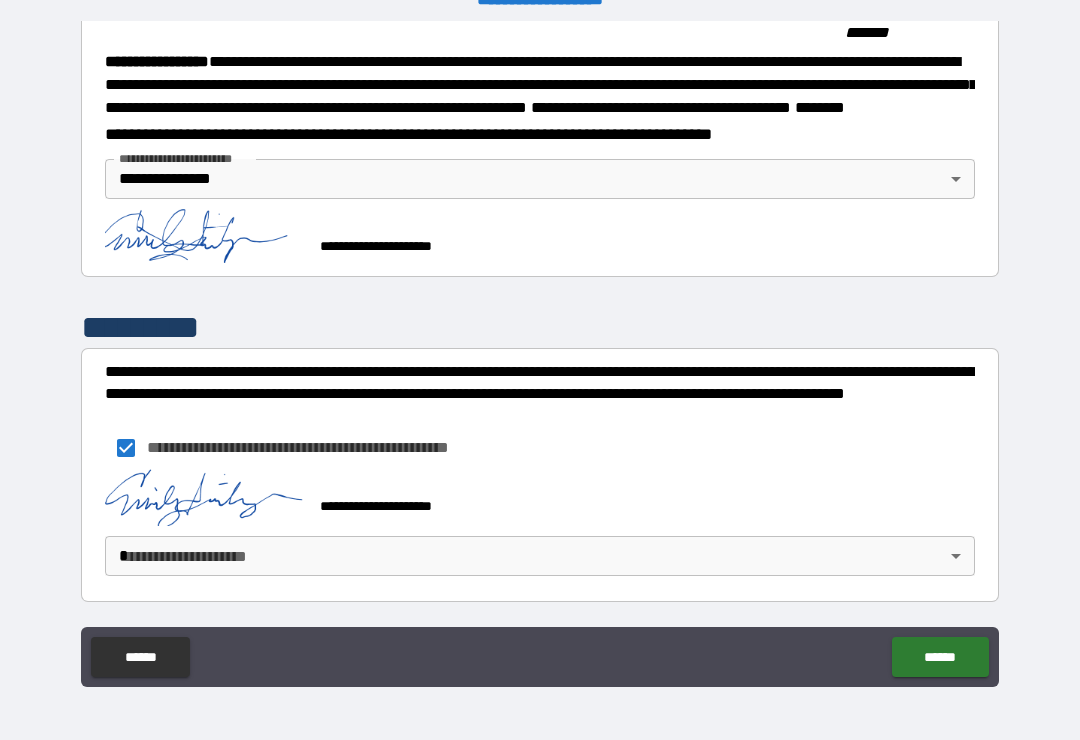 scroll, scrollTop: 2249, scrollLeft: 0, axis: vertical 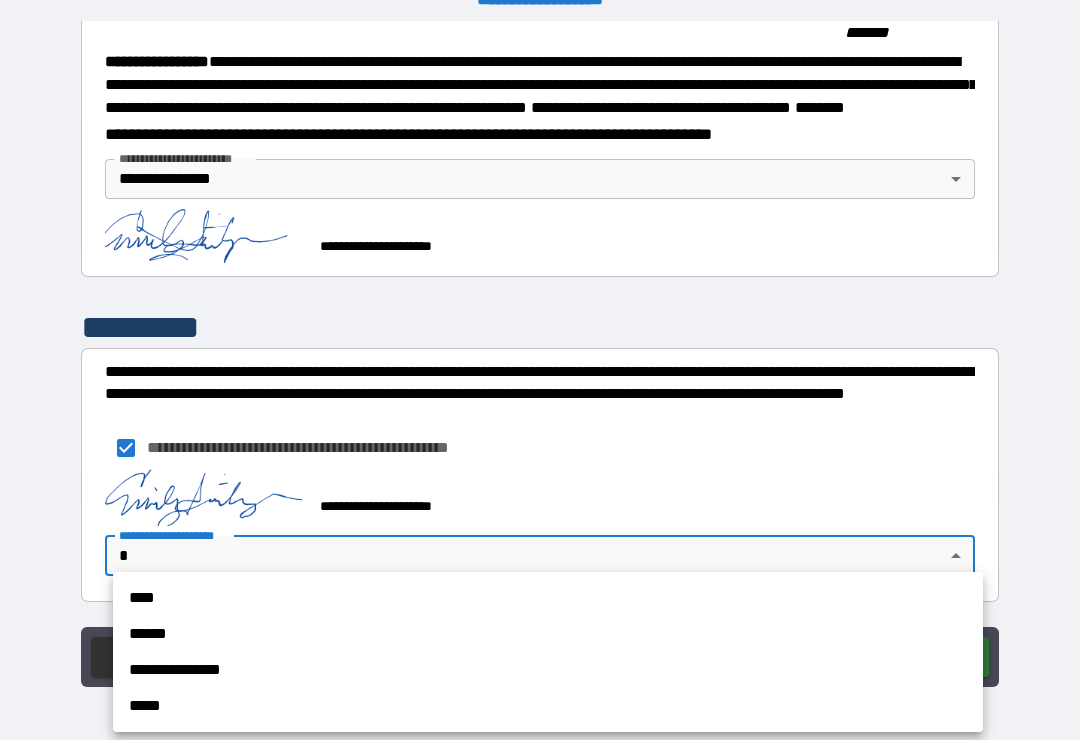 click on "**********" at bounding box center (548, 670) 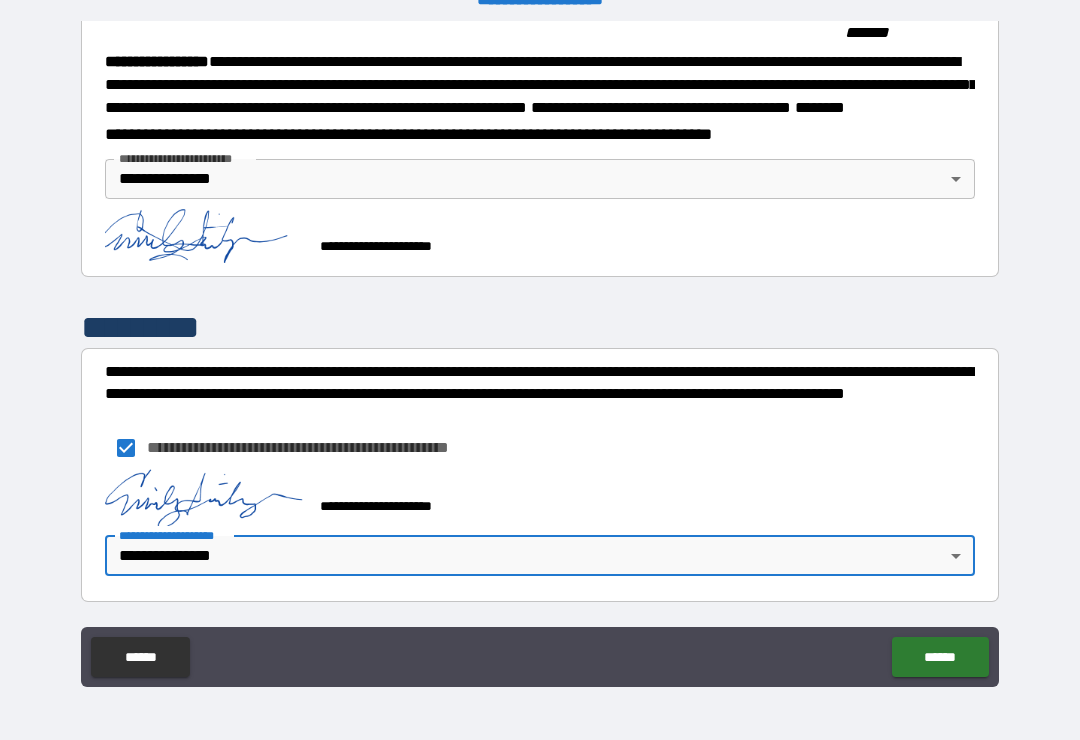 click on "******" at bounding box center [940, 657] 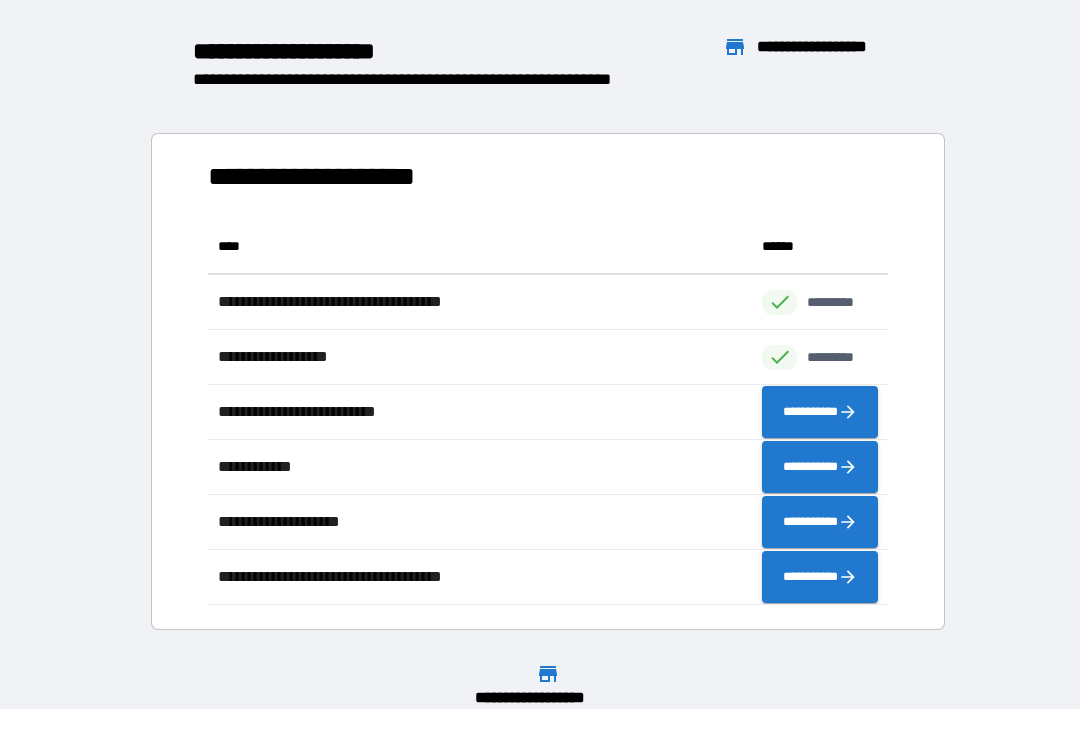 scroll, scrollTop: 1, scrollLeft: 1, axis: both 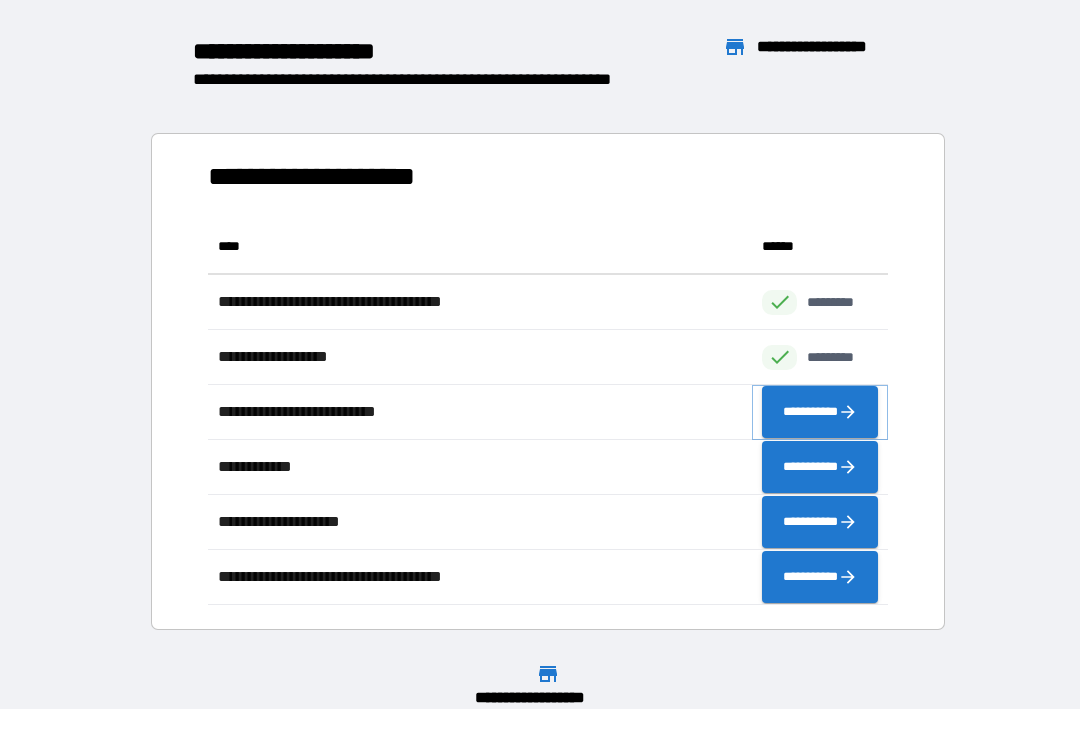 click on "**********" at bounding box center [820, 412] 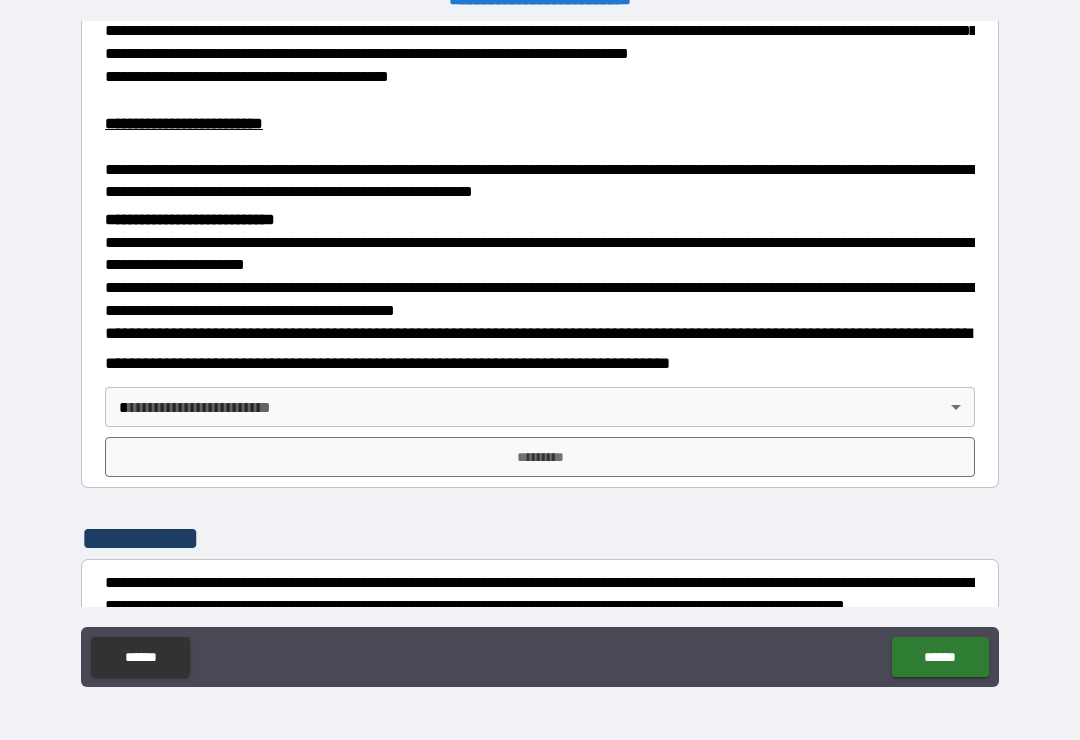 scroll, scrollTop: 533, scrollLeft: 0, axis: vertical 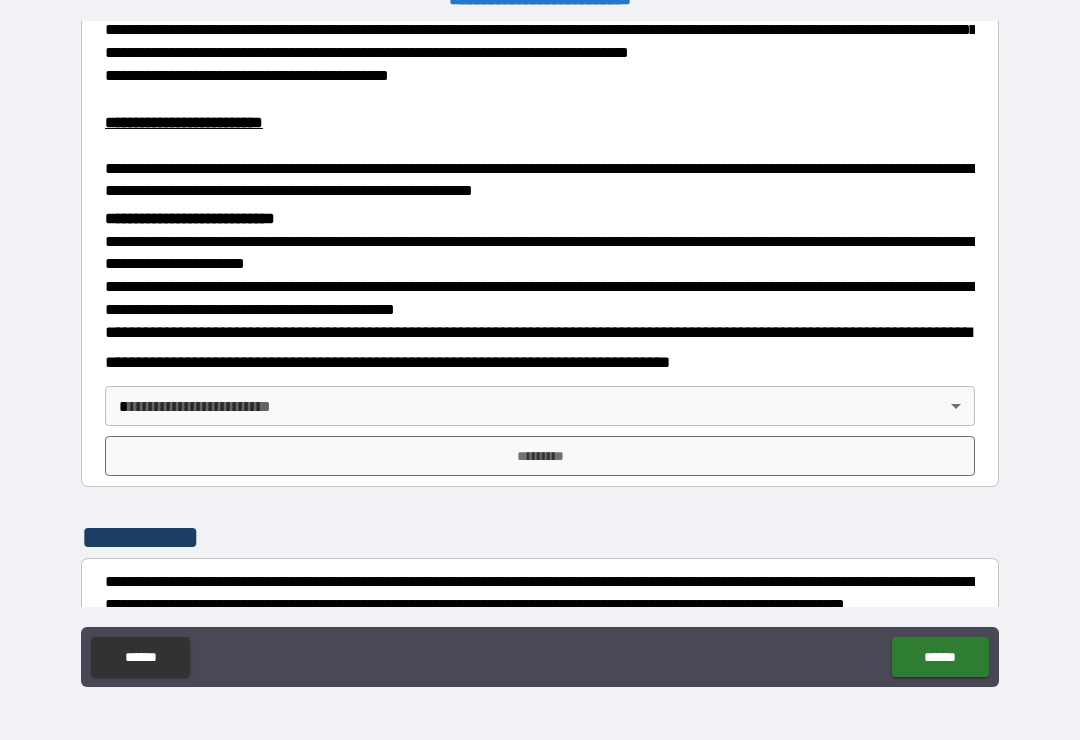 click on "**********" at bounding box center (540, 354) 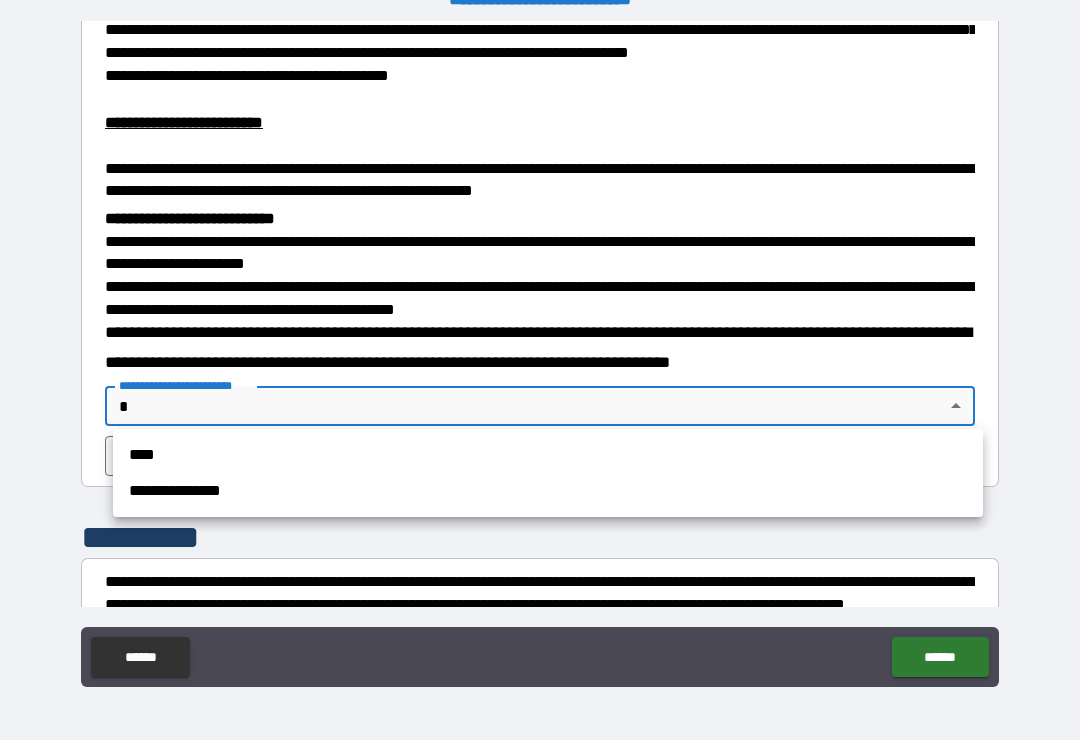 click on "**********" at bounding box center (548, 491) 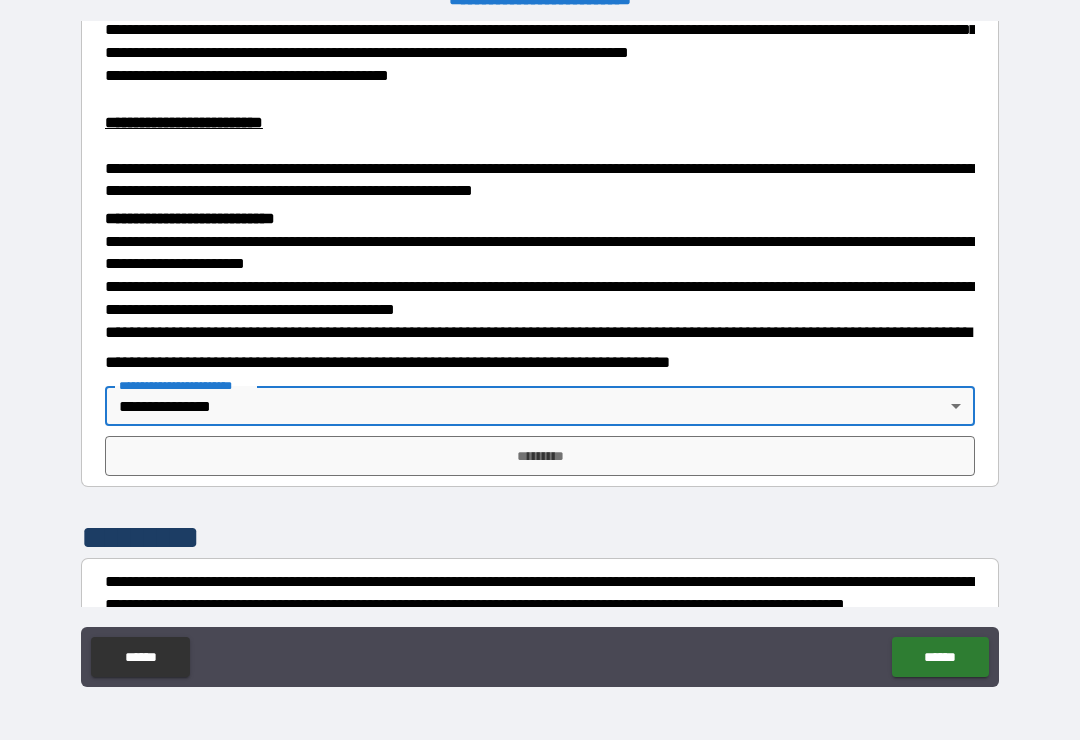 click on "*********" at bounding box center (540, 456) 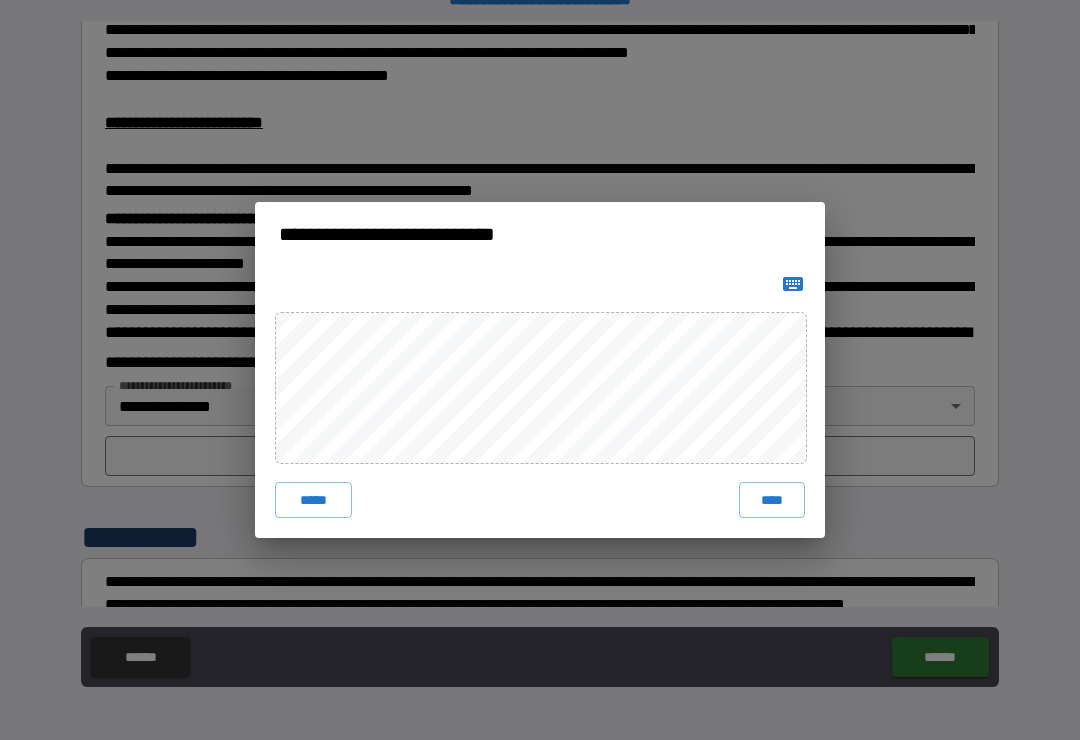 click on "****" at bounding box center (772, 500) 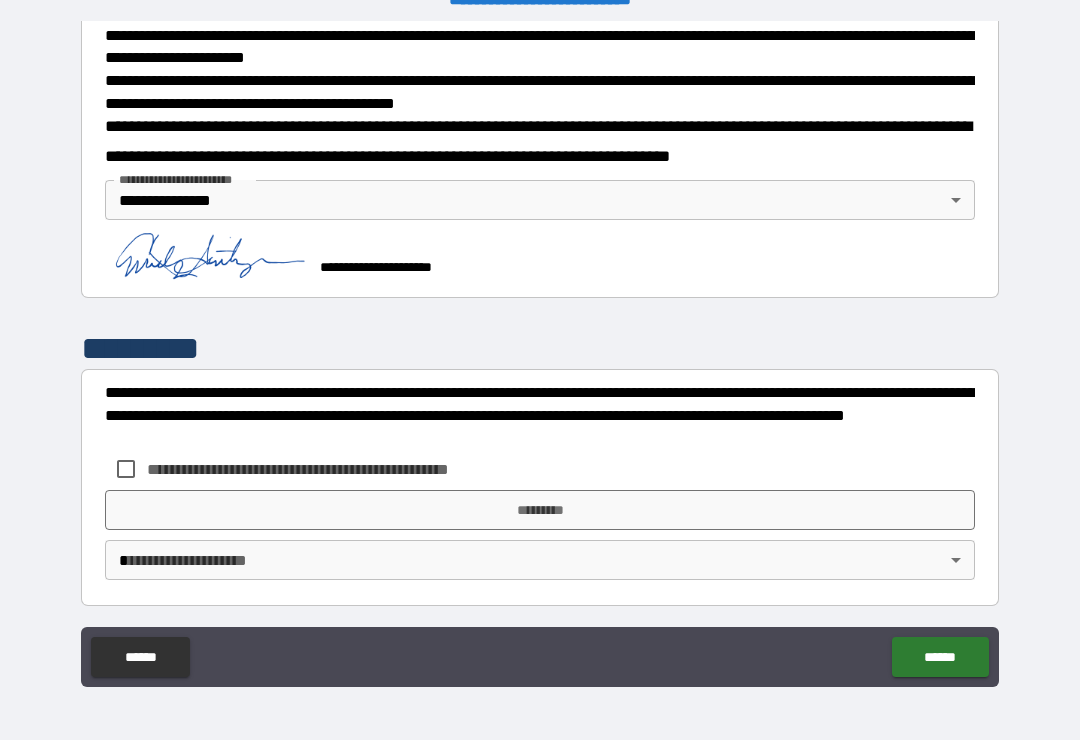 scroll, scrollTop: 738, scrollLeft: 0, axis: vertical 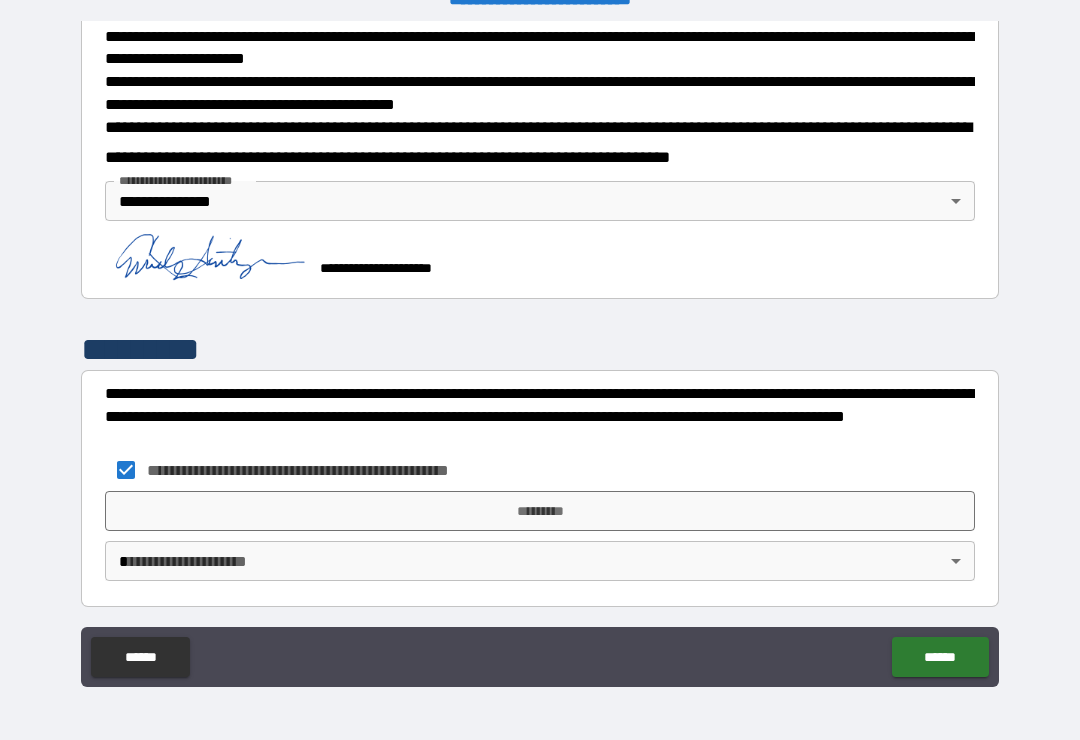click on "*********" at bounding box center (540, 511) 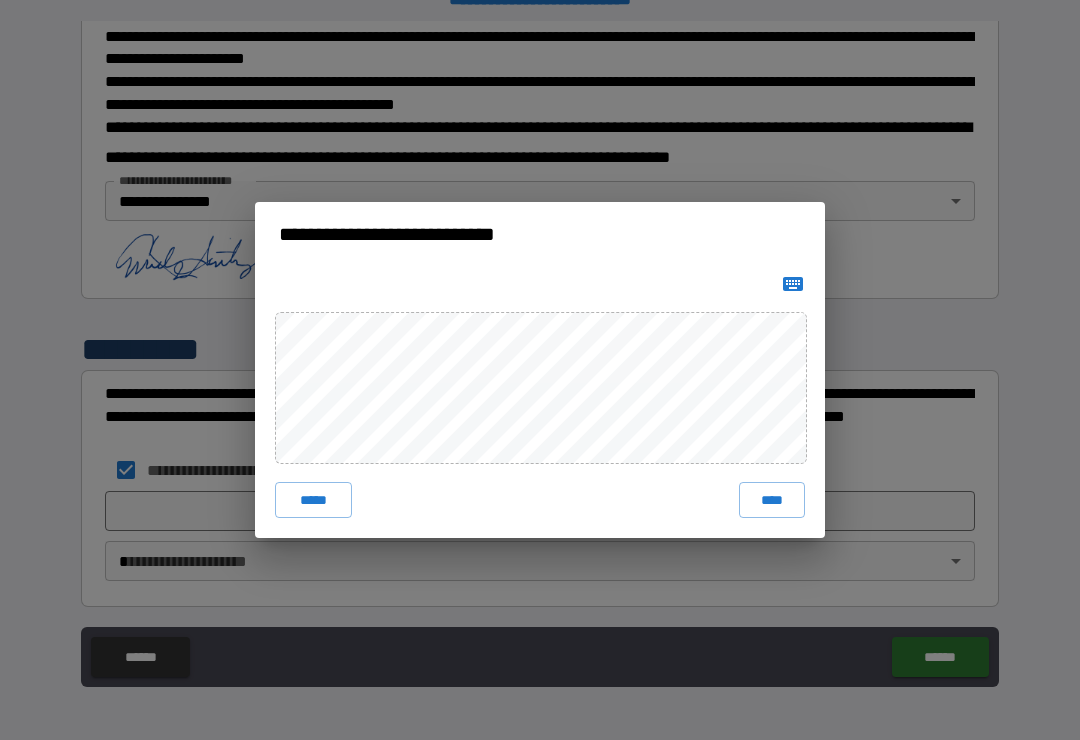 click on "****" at bounding box center (772, 500) 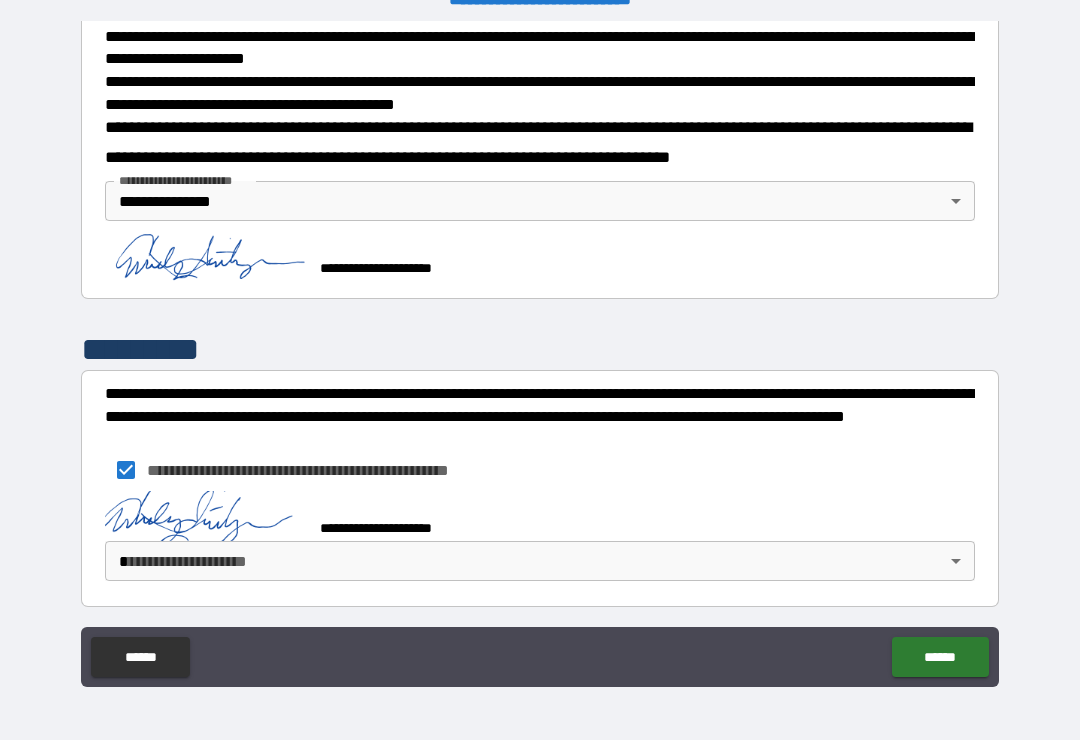 scroll, scrollTop: 728, scrollLeft: 0, axis: vertical 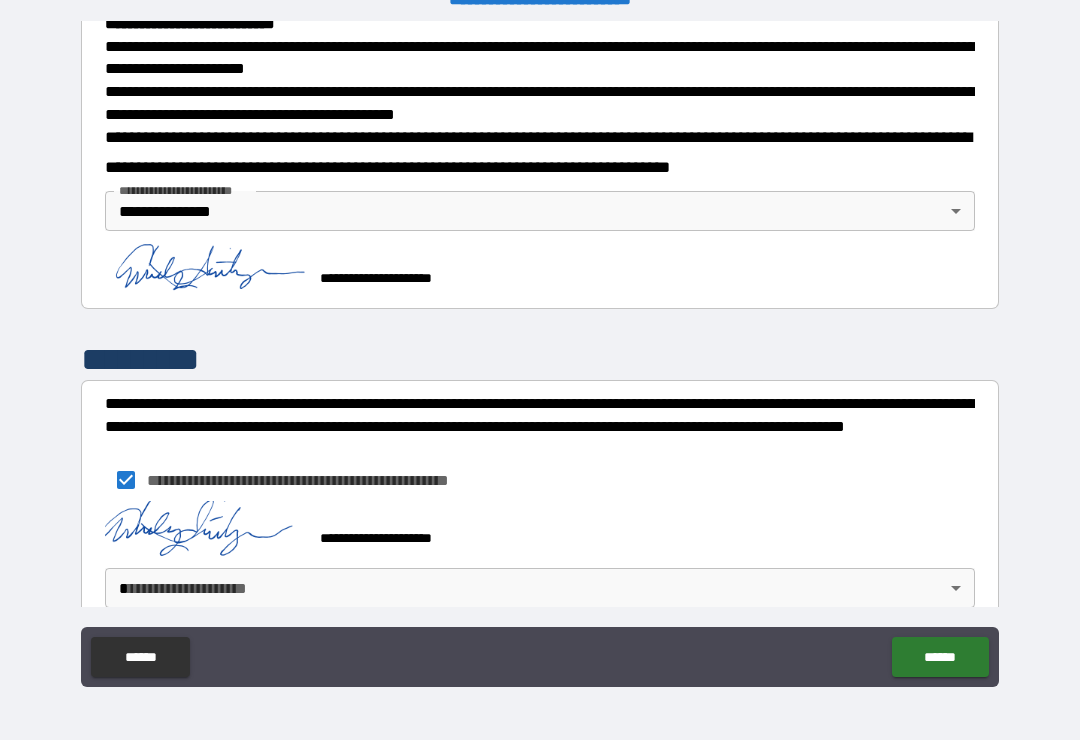 click on "**********" at bounding box center [540, 354] 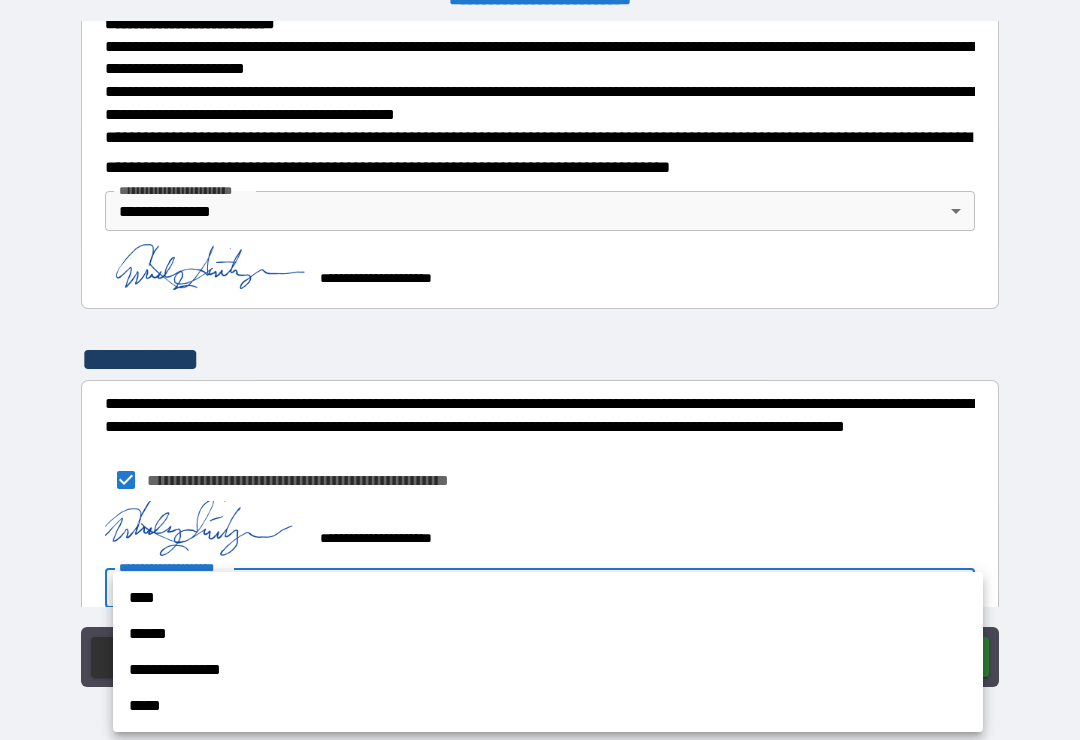 click on "**********" at bounding box center [548, 670] 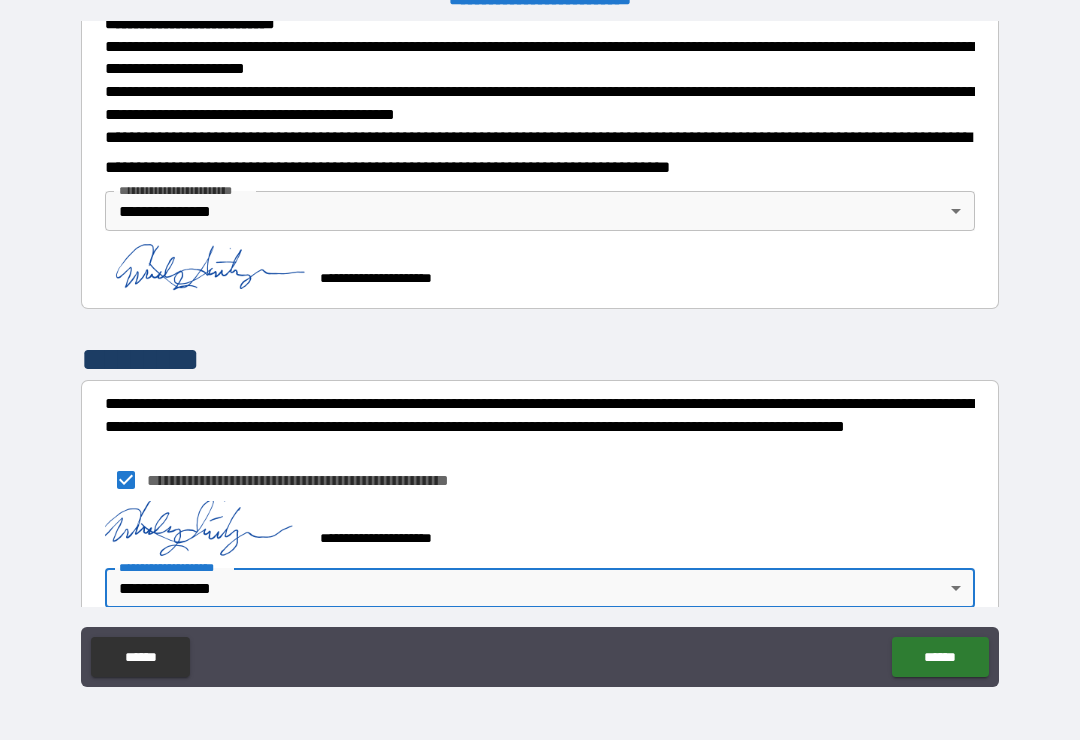click on "******" at bounding box center (940, 657) 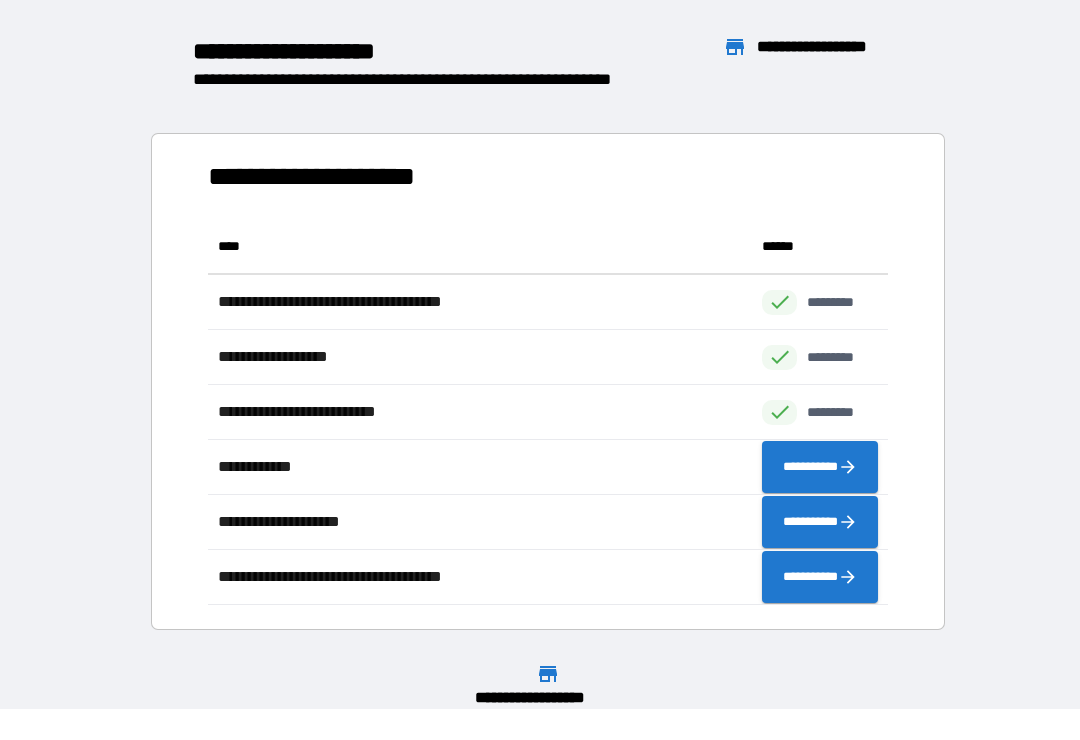 scroll, scrollTop: 386, scrollLeft: 680, axis: both 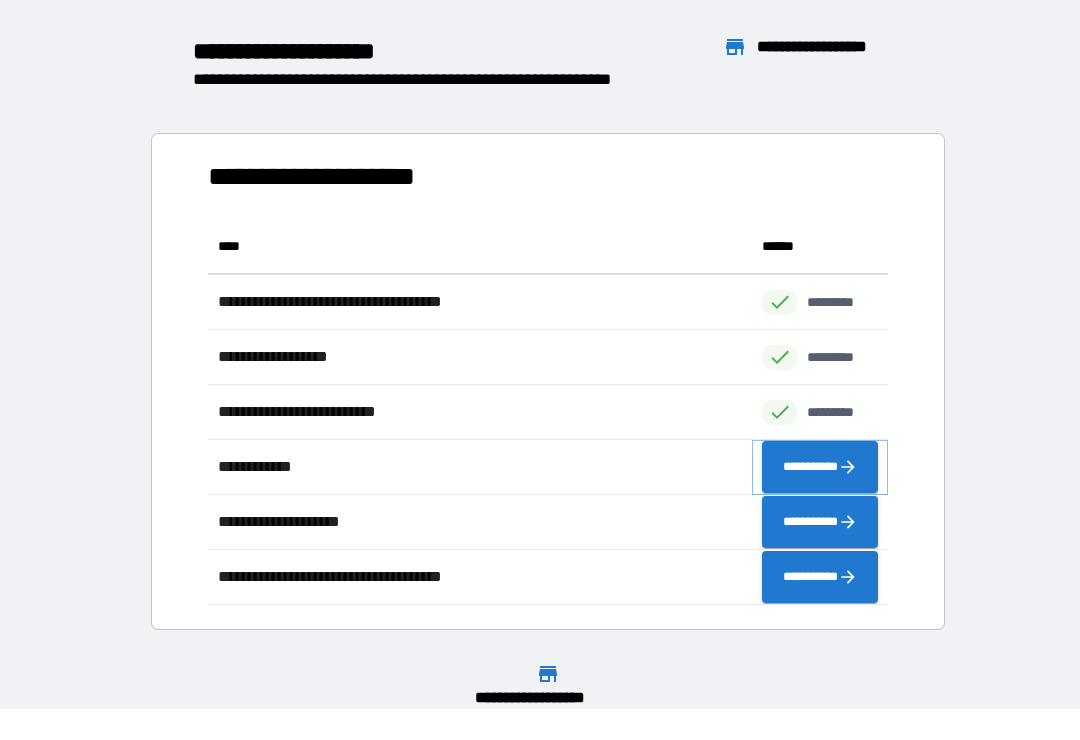 click on "**********" at bounding box center (820, 467) 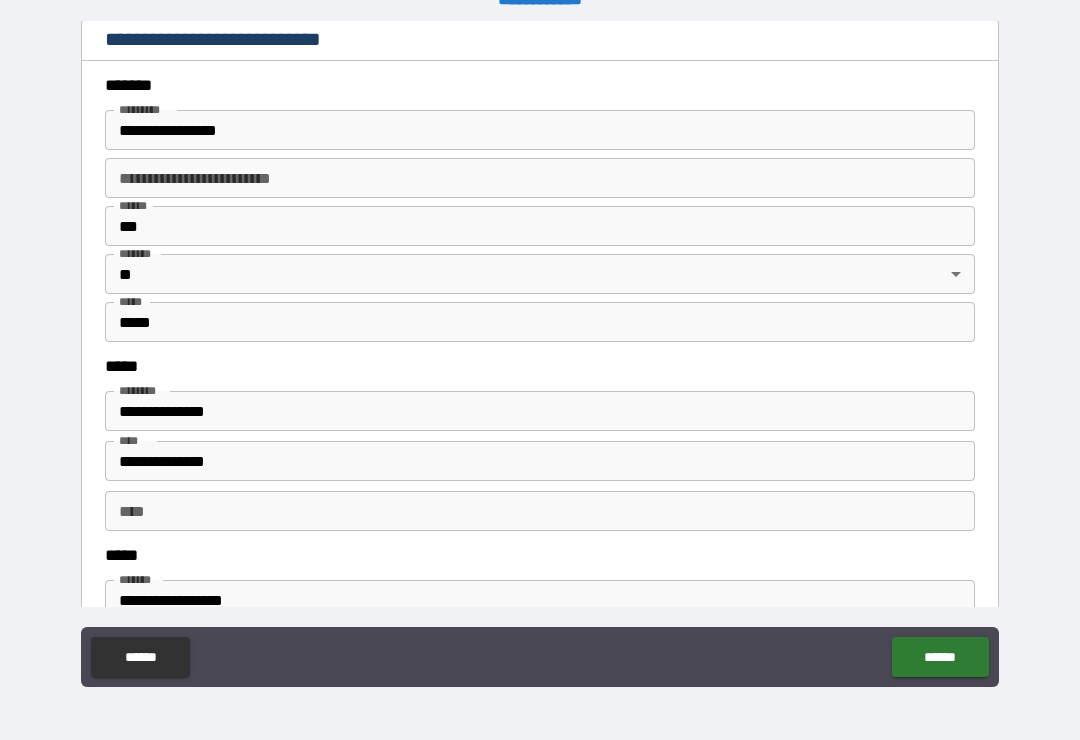scroll, scrollTop: 759, scrollLeft: 0, axis: vertical 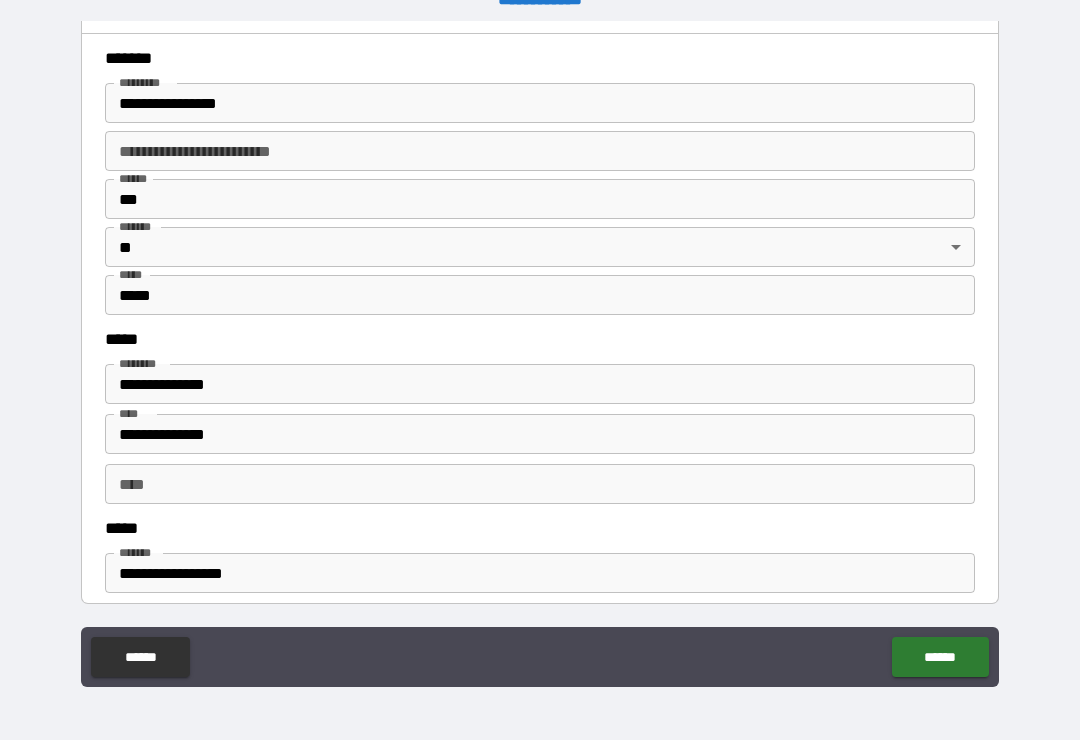 click on "******" at bounding box center [940, 657] 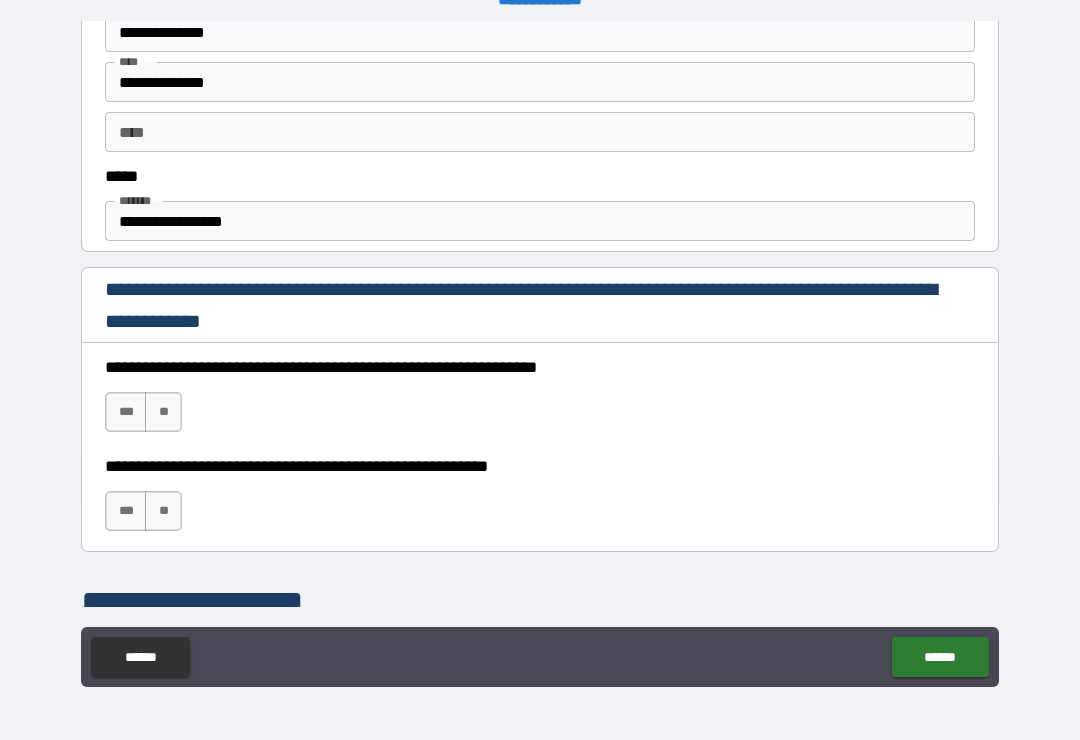 scroll, scrollTop: 1112, scrollLeft: 0, axis: vertical 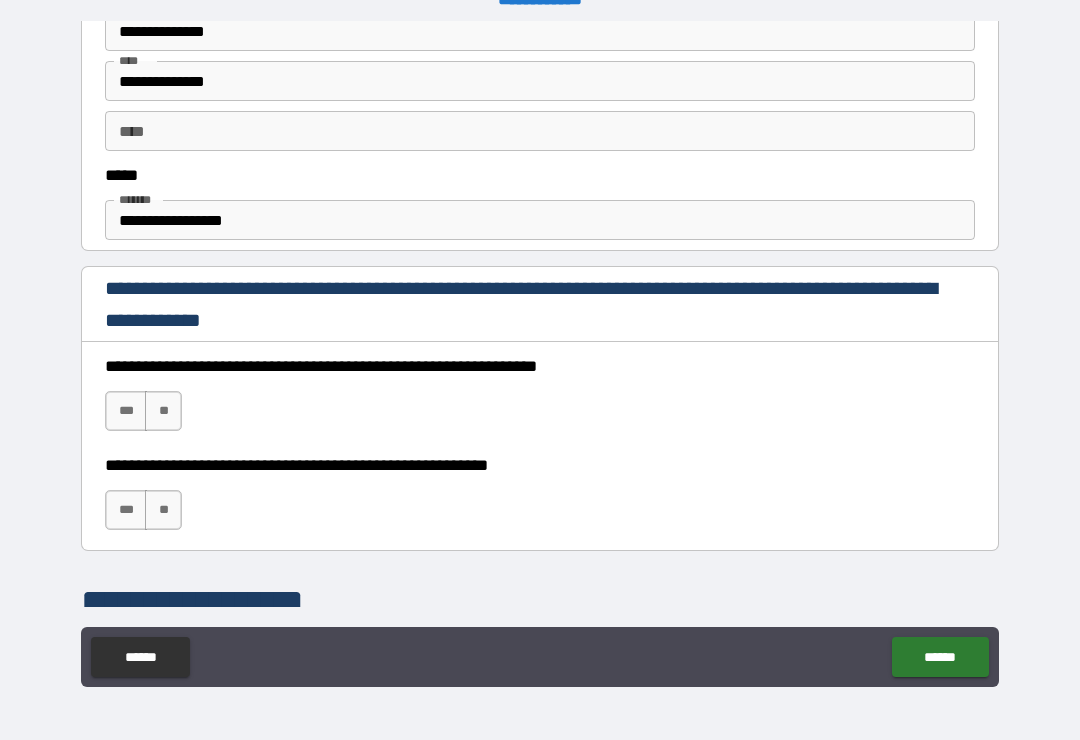 click on "***" at bounding box center (126, 411) 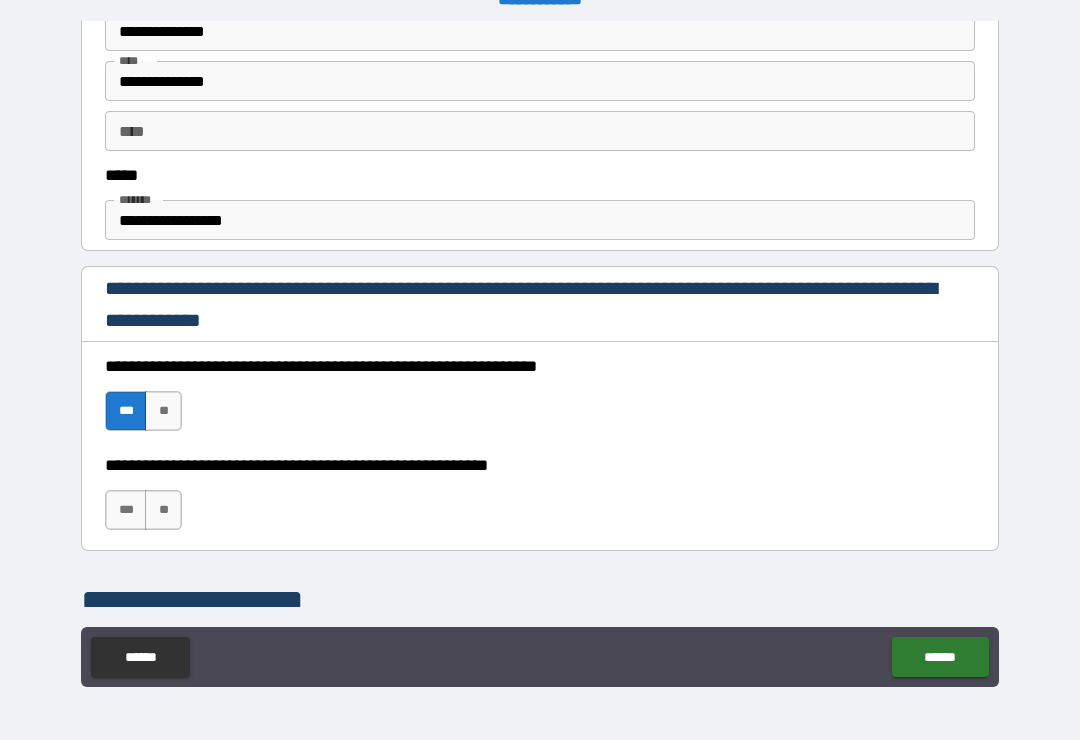 click on "***" at bounding box center (126, 510) 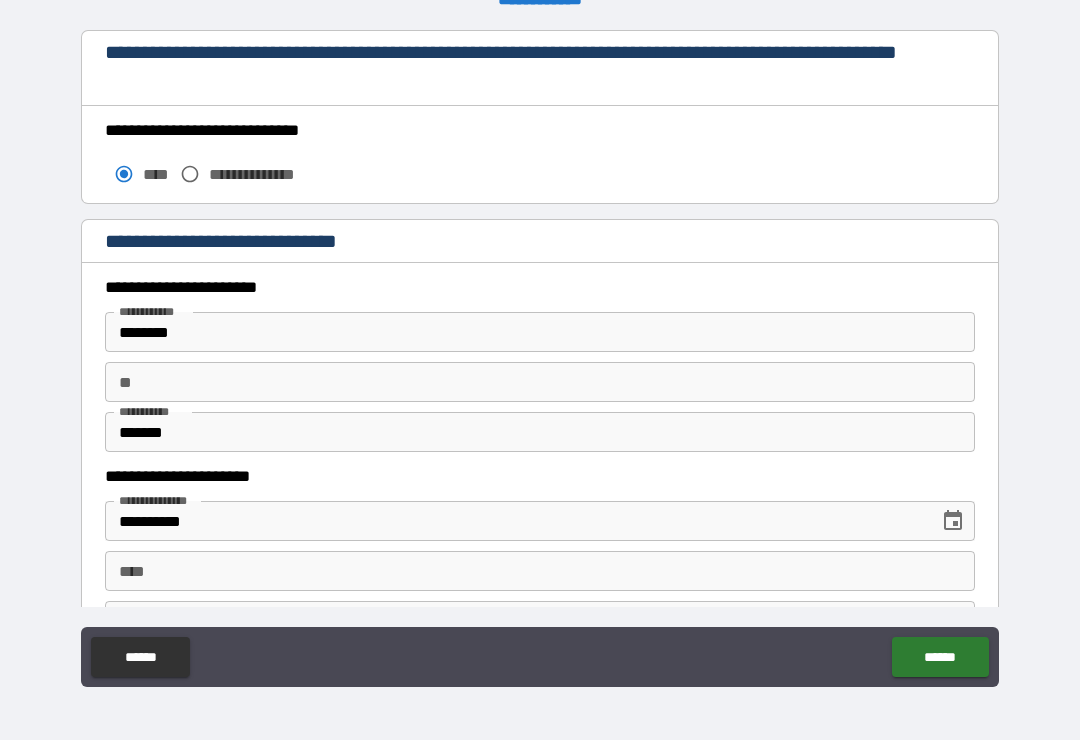 scroll, scrollTop: 1721, scrollLeft: 0, axis: vertical 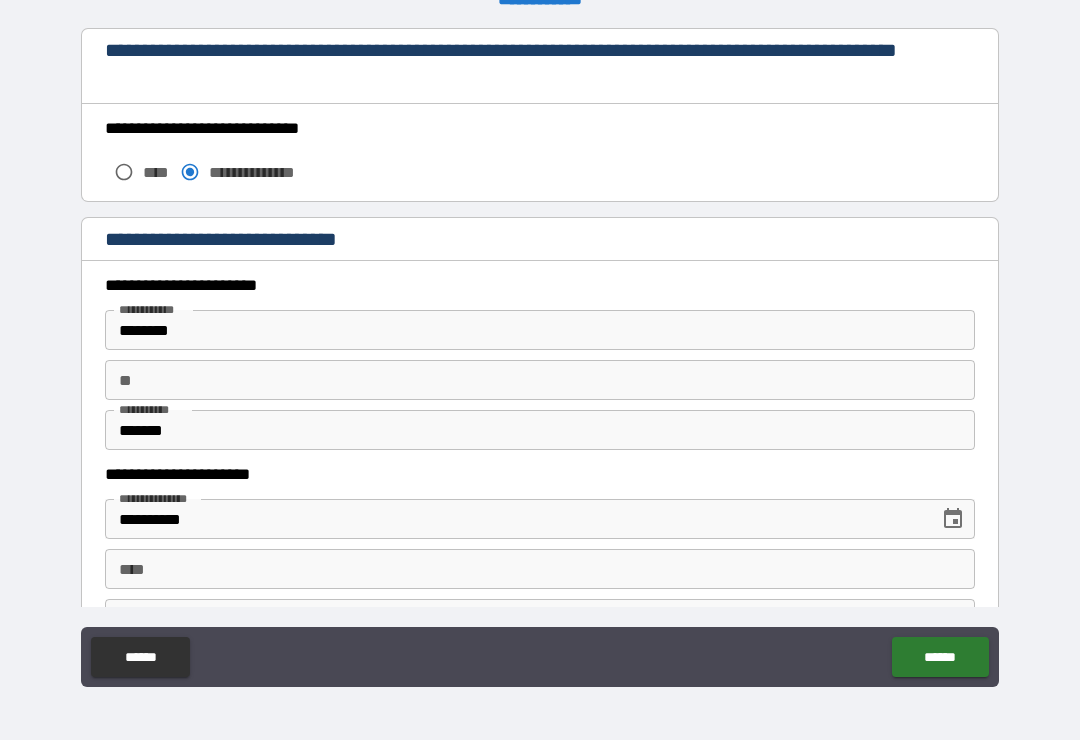 click on "********" at bounding box center (540, 330) 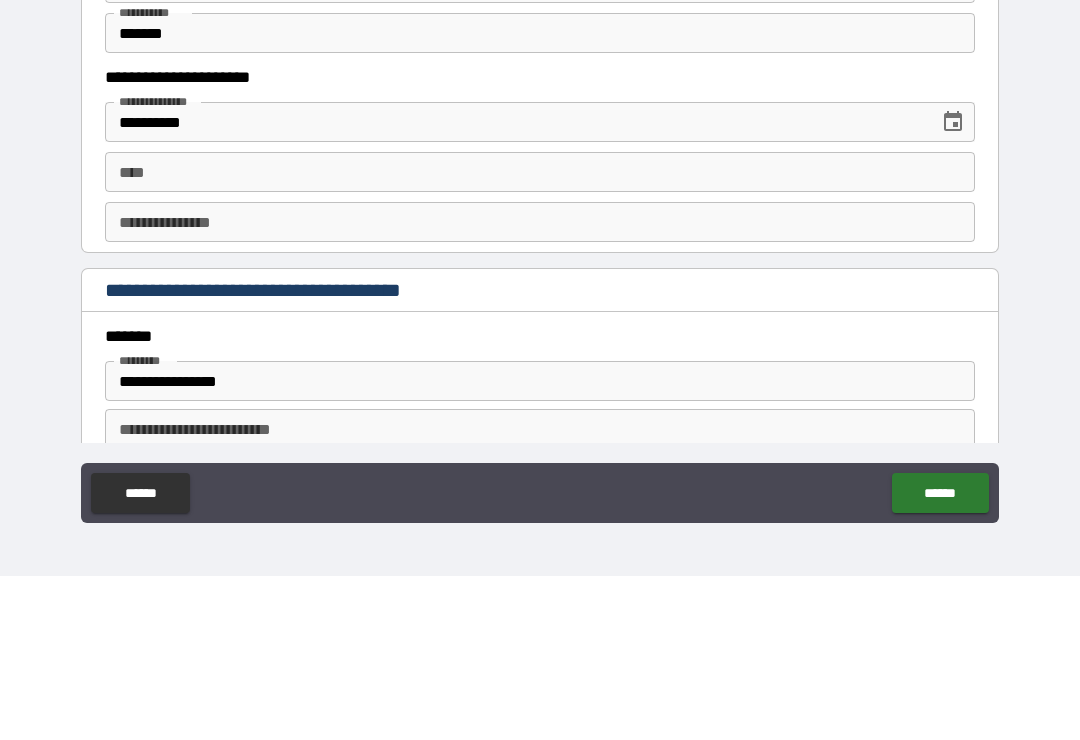 scroll, scrollTop: 1947, scrollLeft: 0, axis: vertical 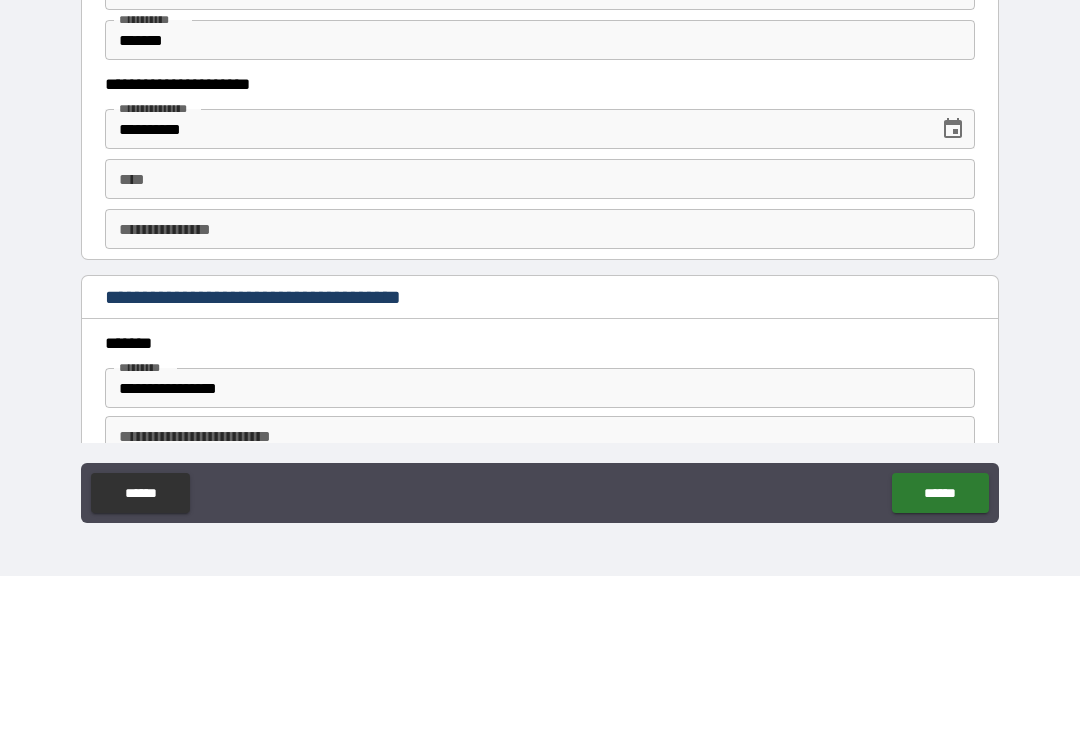 click on "**********" at bounding box center [515, 293] 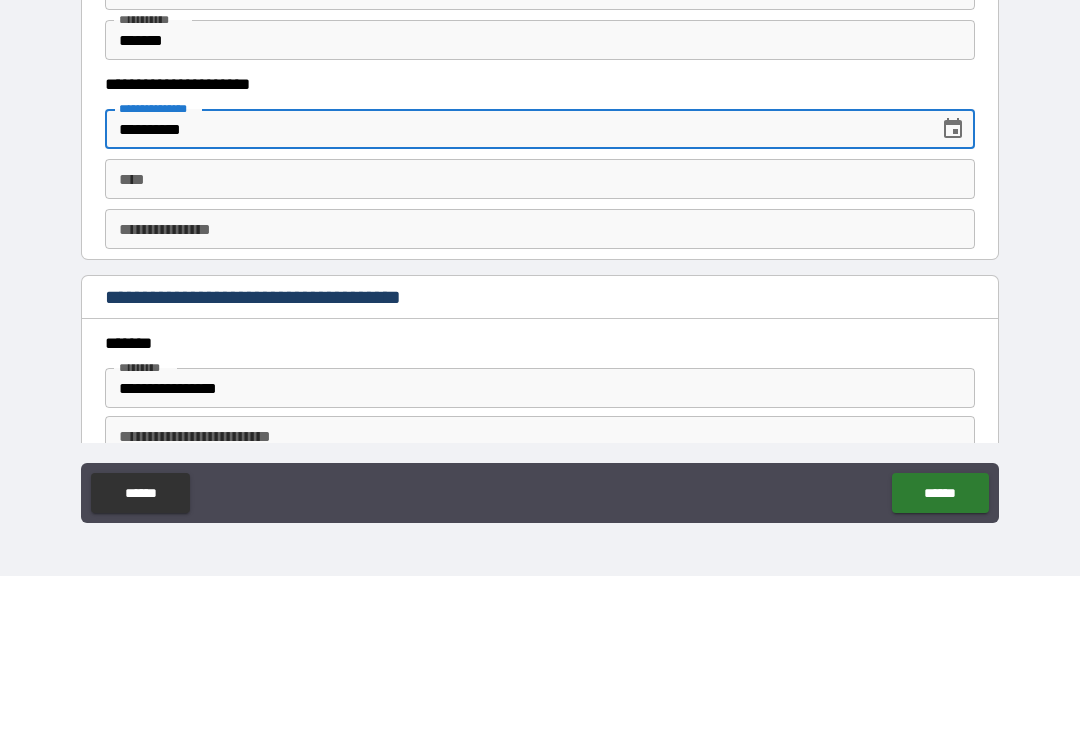 click on "****" at bounding box center (540, 343) 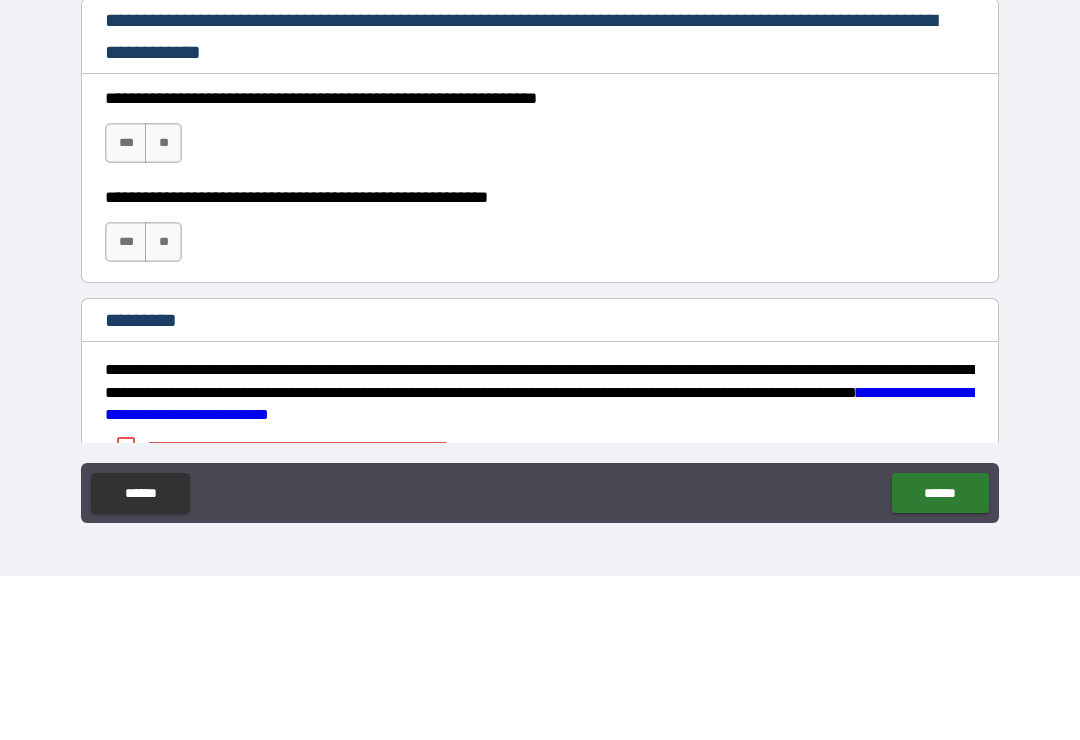 scroll, scrollTop: 2823, scrollLeft: 0, axis: vertical 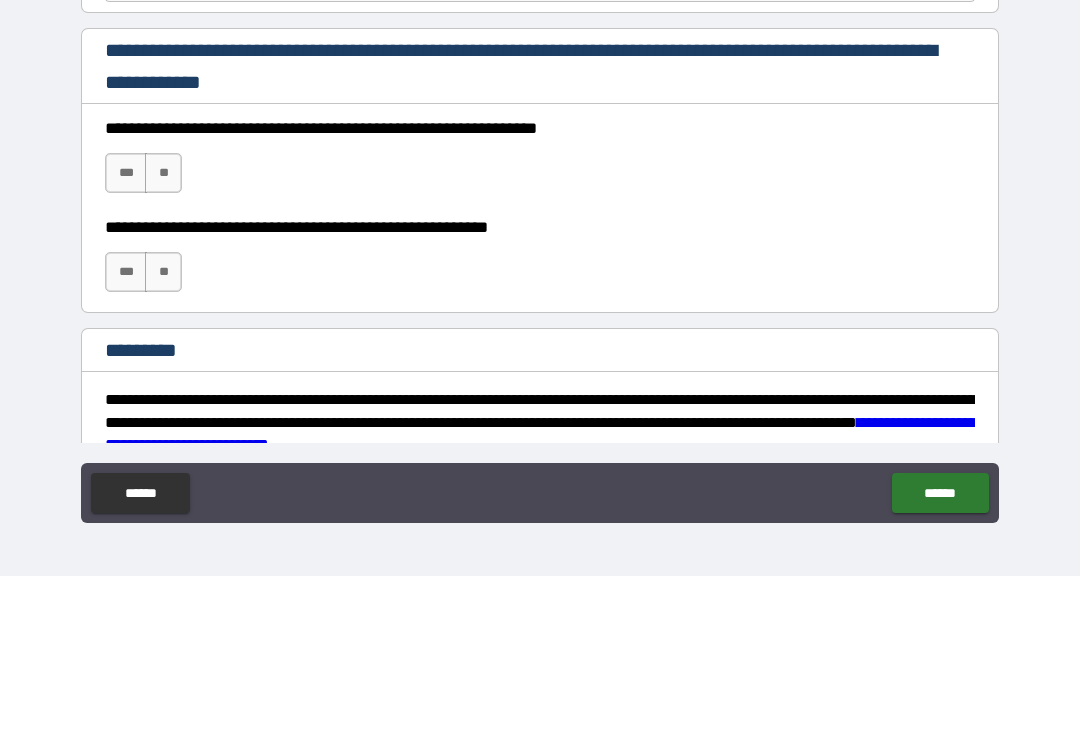 click on "***" at bounding box center (126, 337) 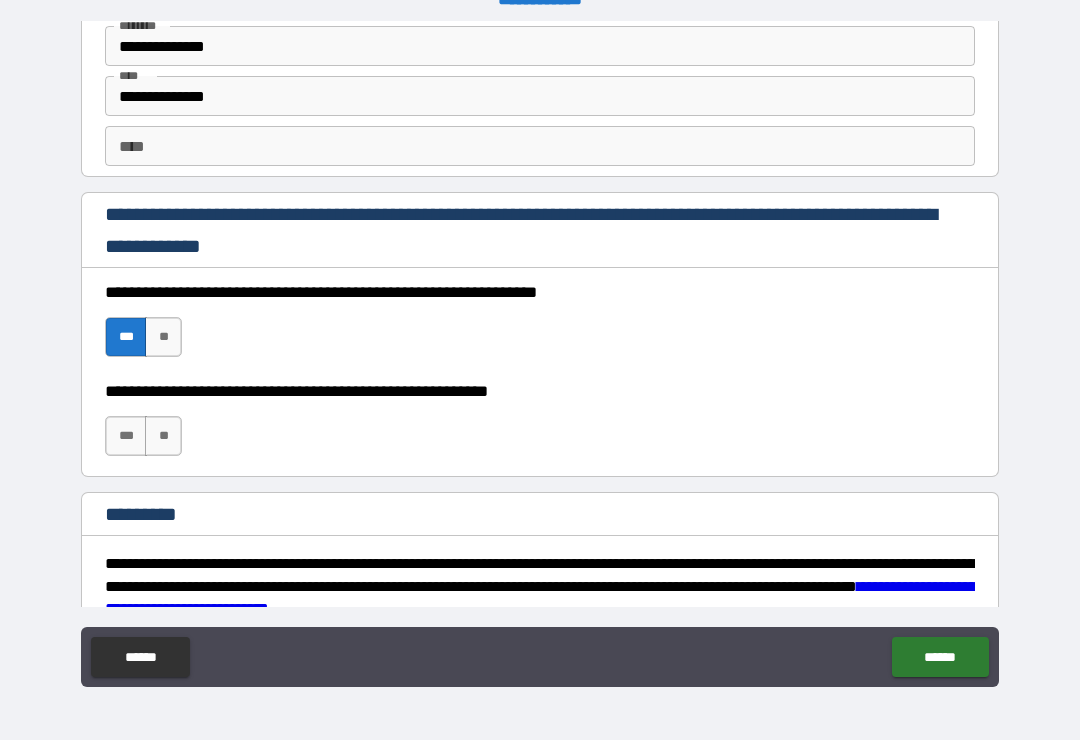 click on "***" at bounding box center [126, 436] 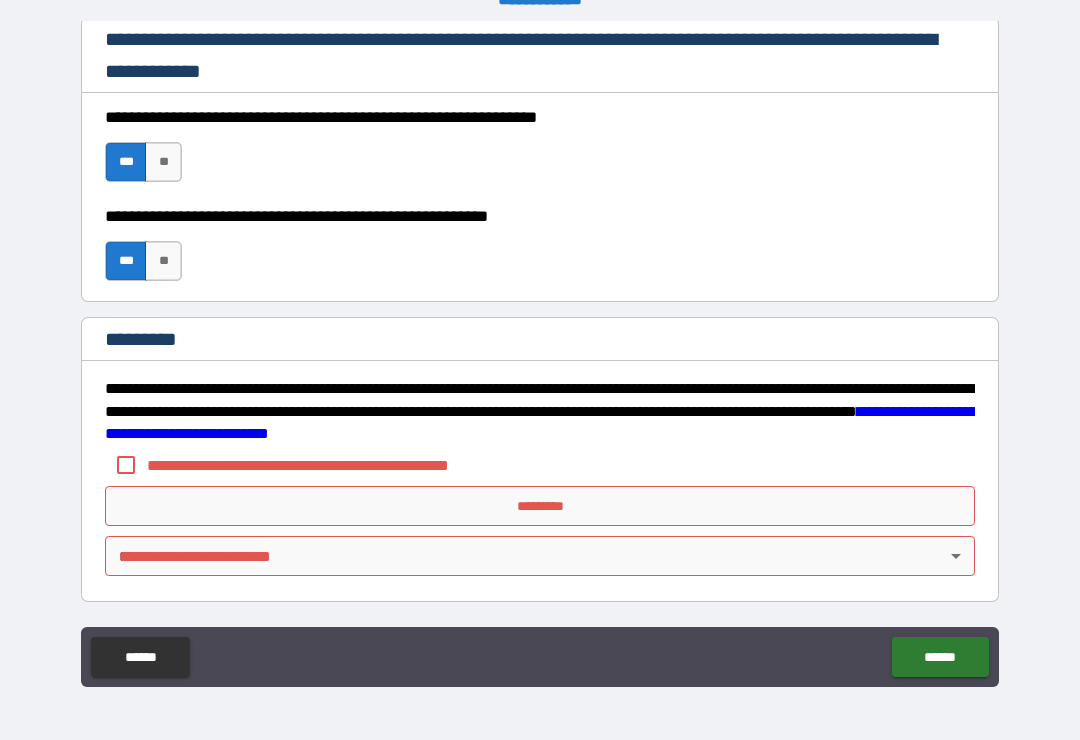scroll, scrollTop: 2998, scrollLeft: 0, axis: vertical 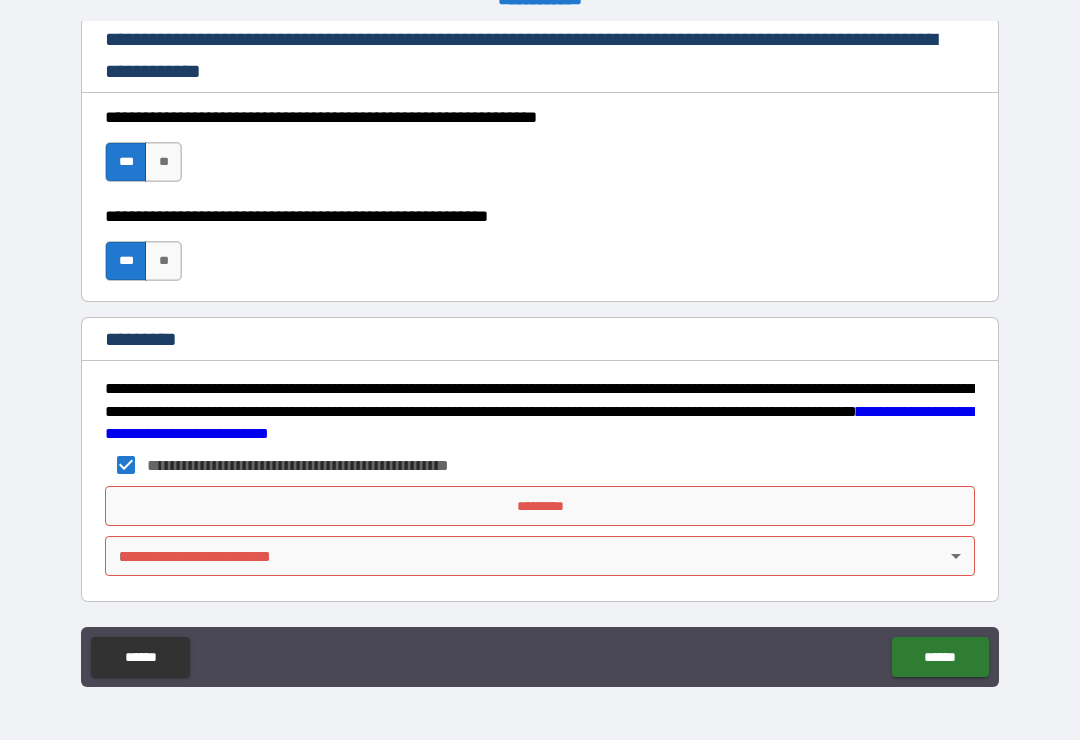 click on "**********" at bounding box center (540, 354) 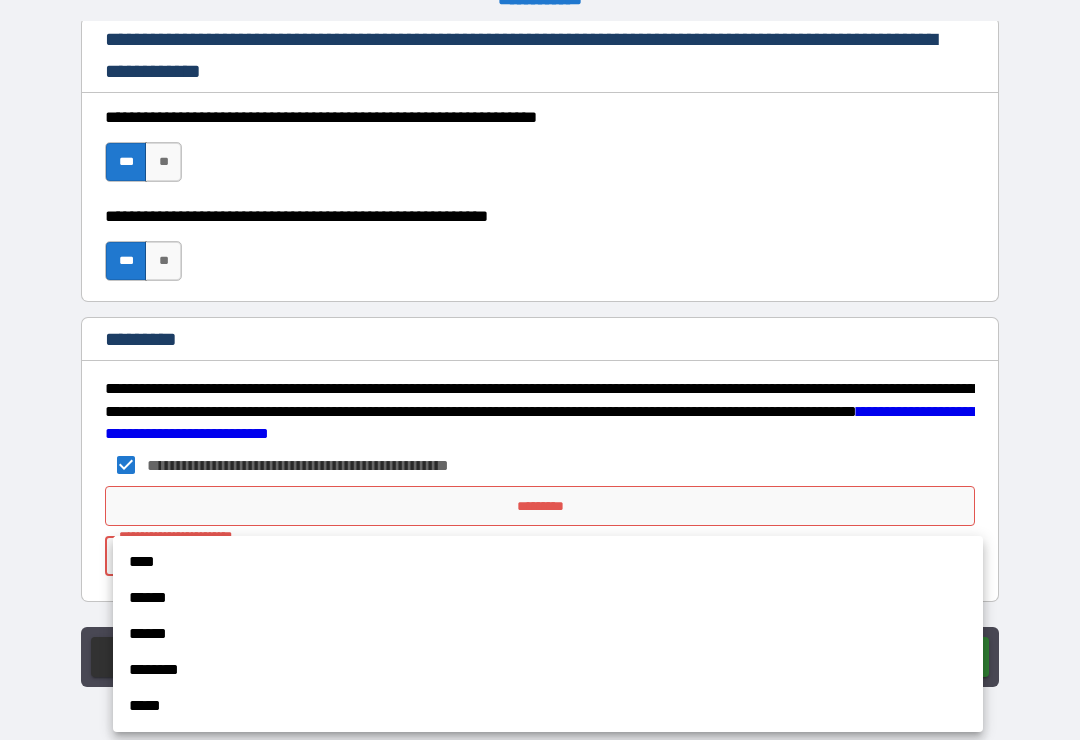 click on "******" at bounding box center [548, 598] 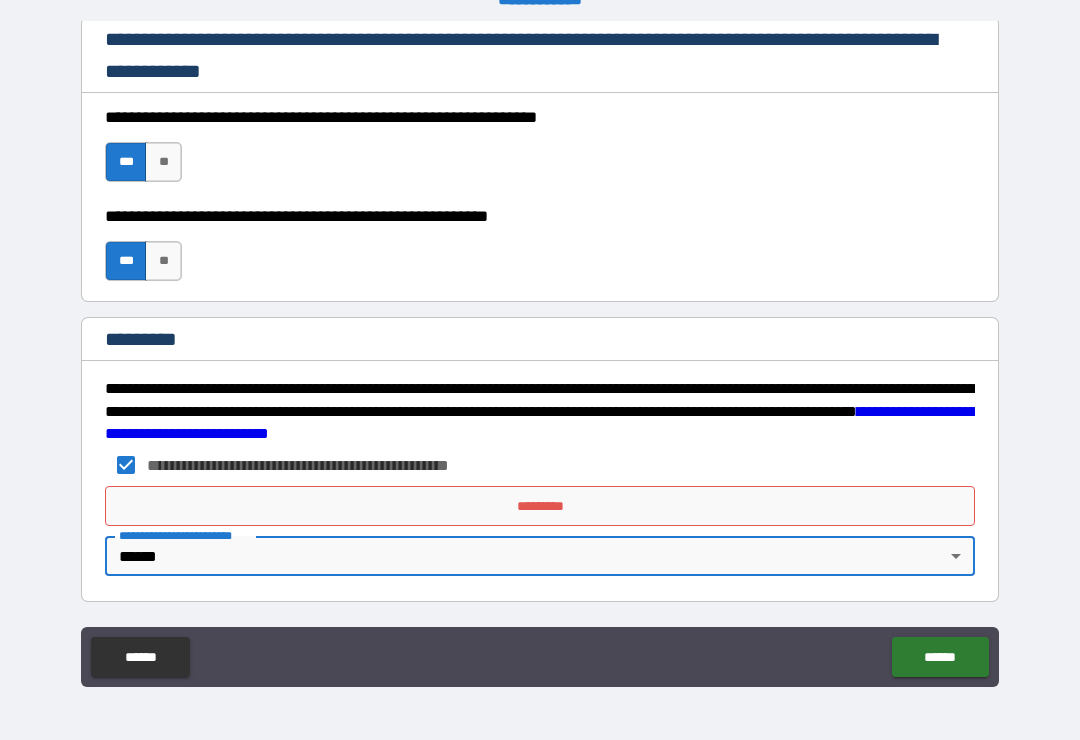 click on "*********" at bounding box center (540, 506) 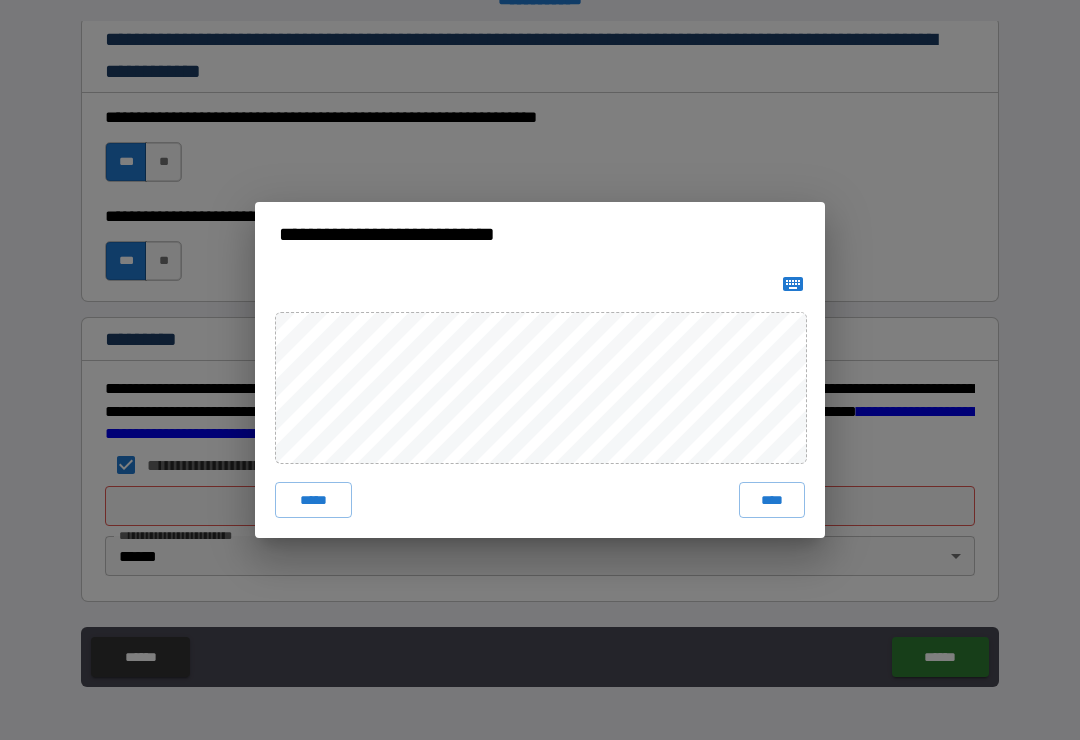 click on "****" at bounding box center [772, 500] 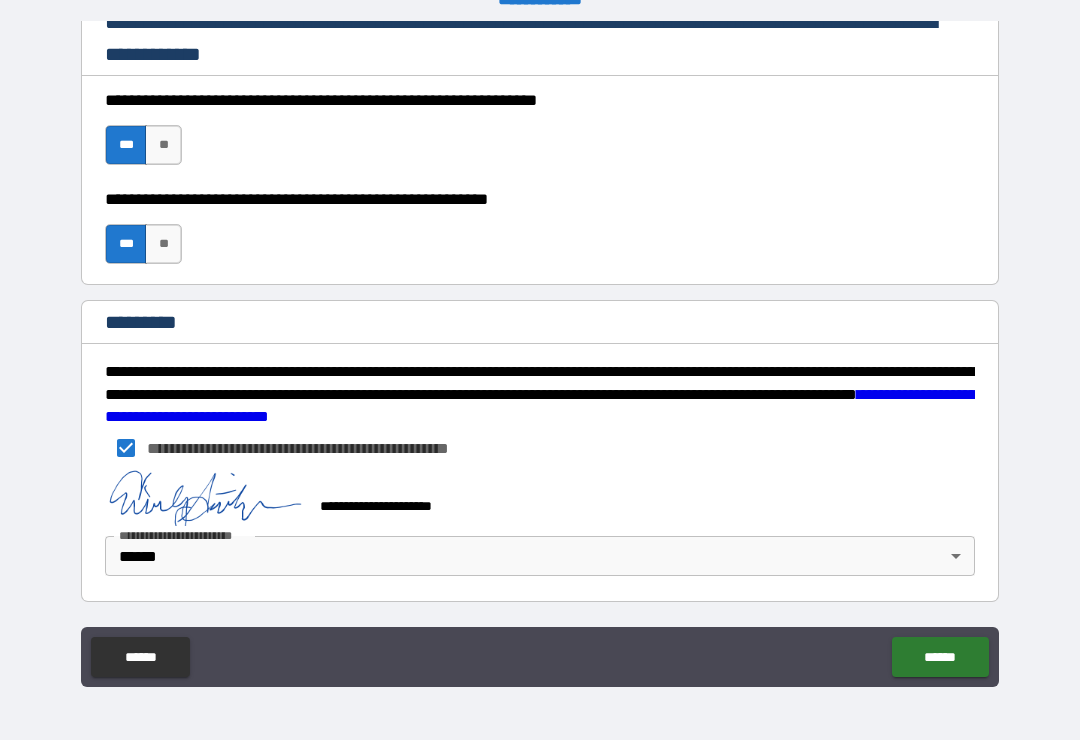 scroll, scrollTop: 3015, scrollLeft: 0, axis: vertical 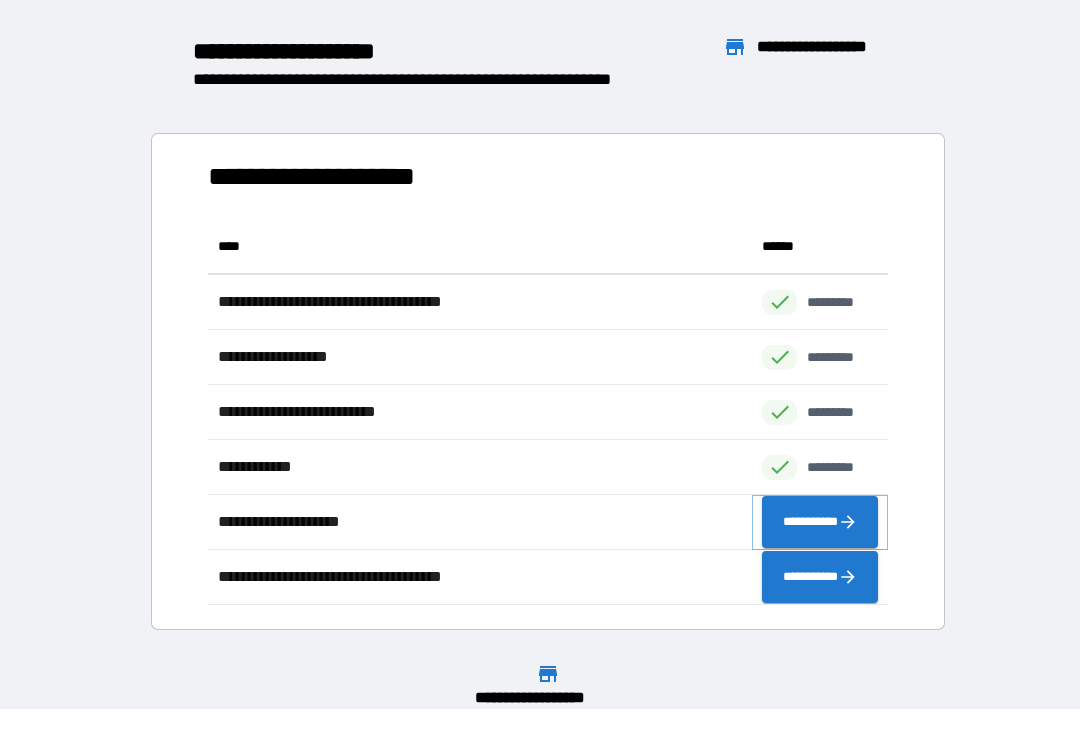 click on "**********" at bounding box center (820, 522) 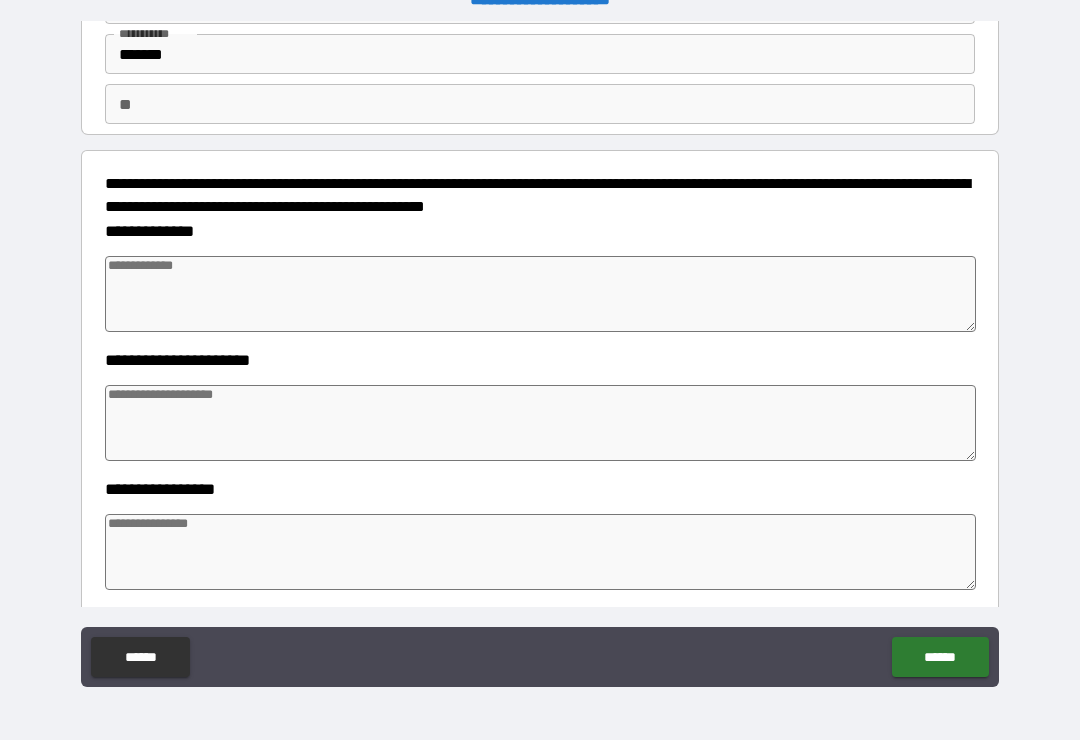 scroll, scrollTop: 128, scrollLeft: 0, axis: vertical 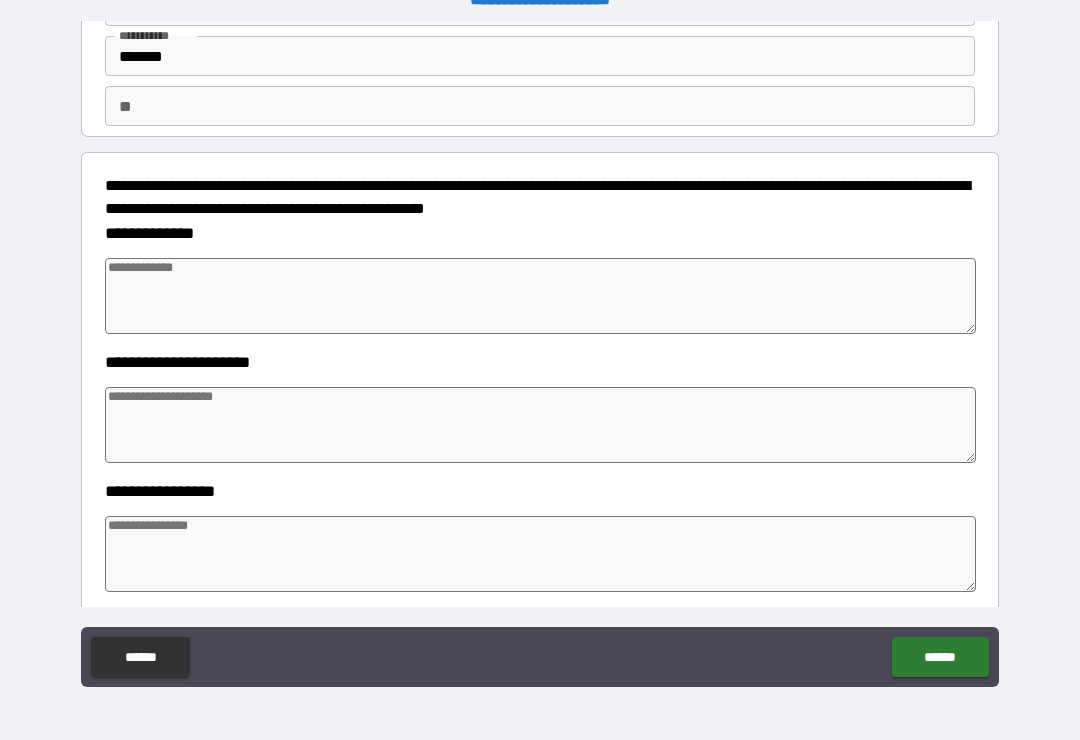 click at bounding box center (540, 296) 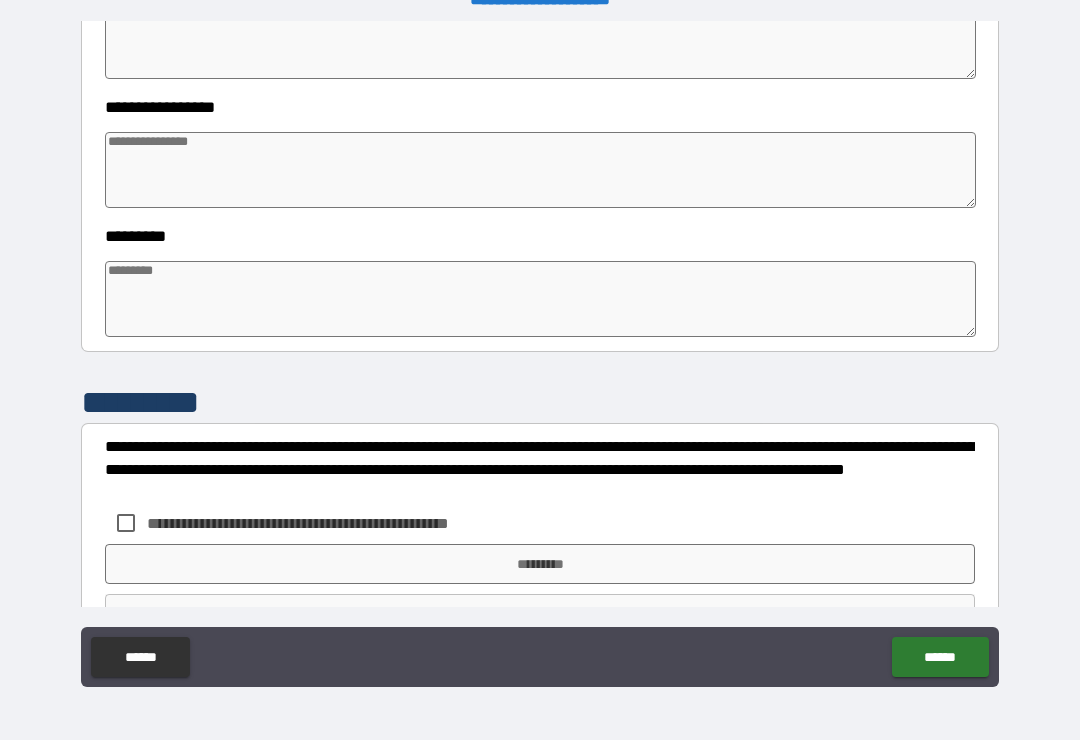 scroll, scrollTop: 513, scrollLeft: 0, axis: vertical 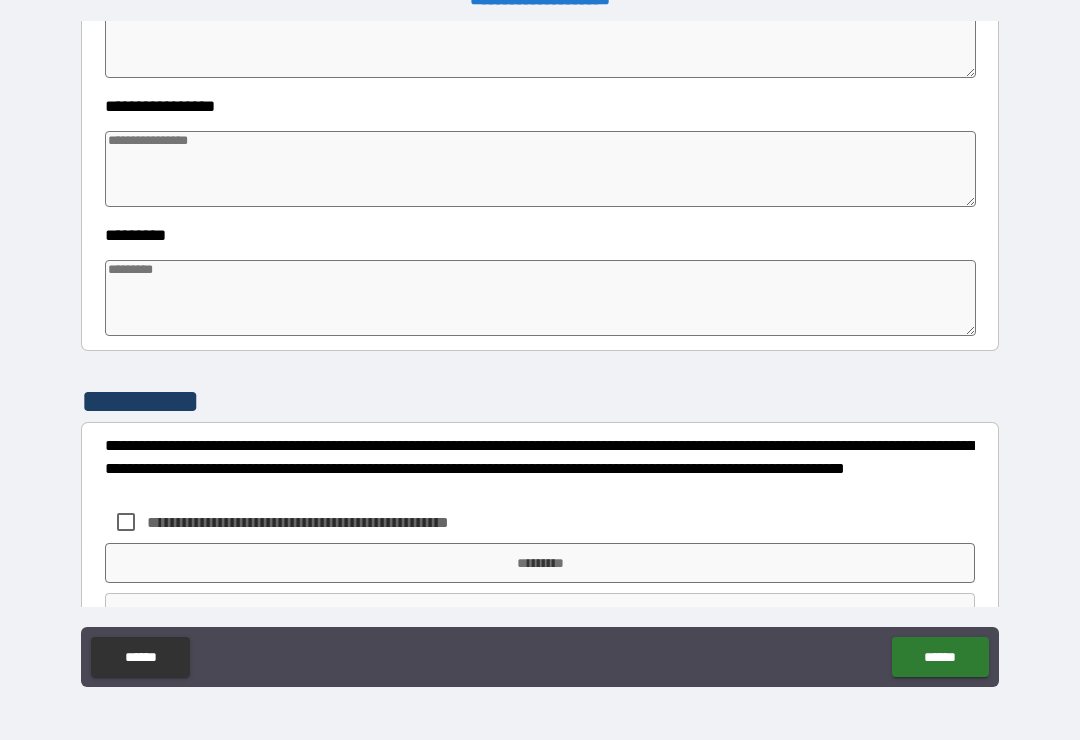 click on "********* *" at bounding box center [540, 285] 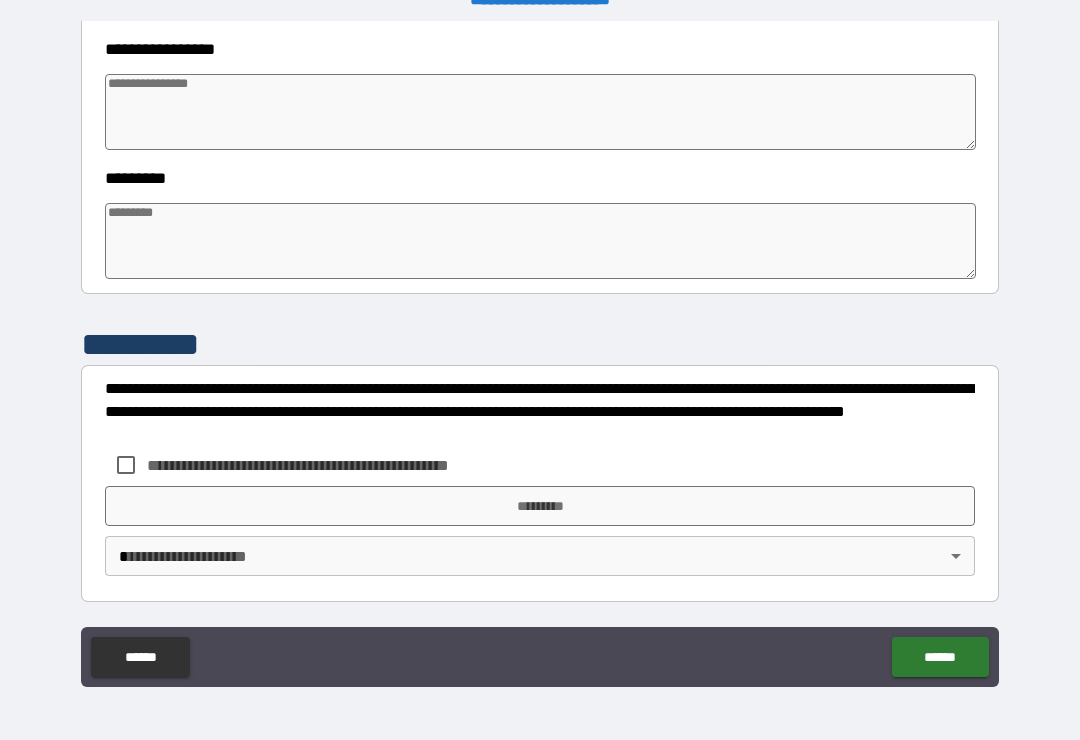 scroll, scrollTop: 570, scrollLeft: 0, axis: vertical 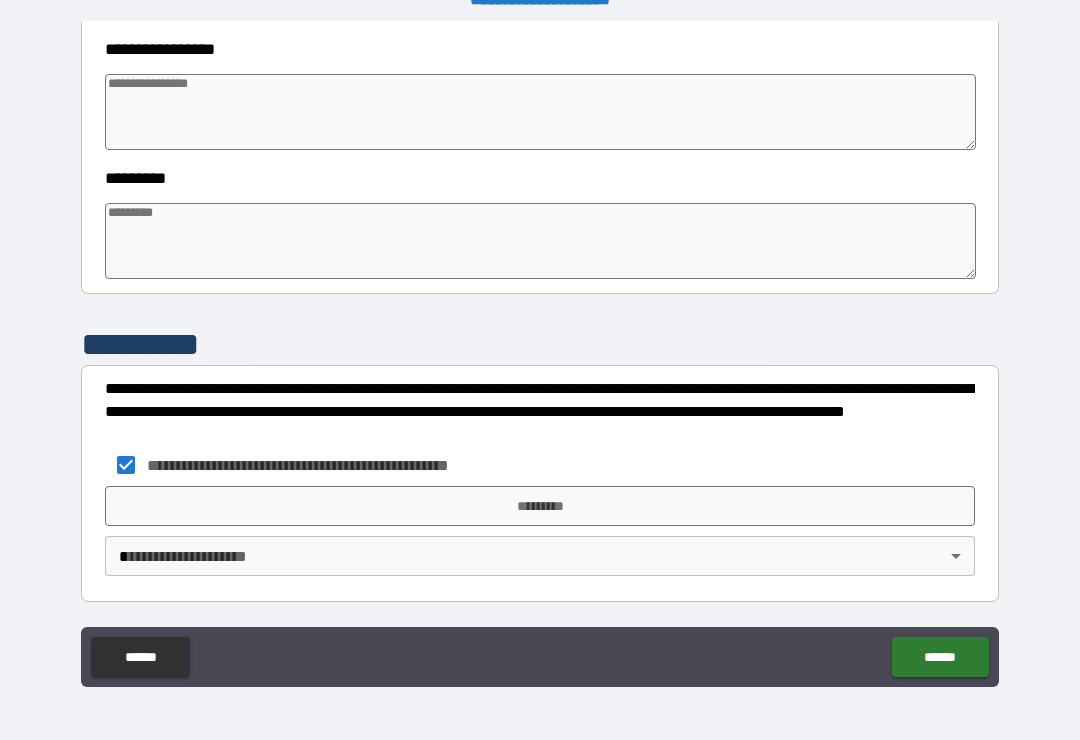 click on "**********" at bounding box center (540, 354) 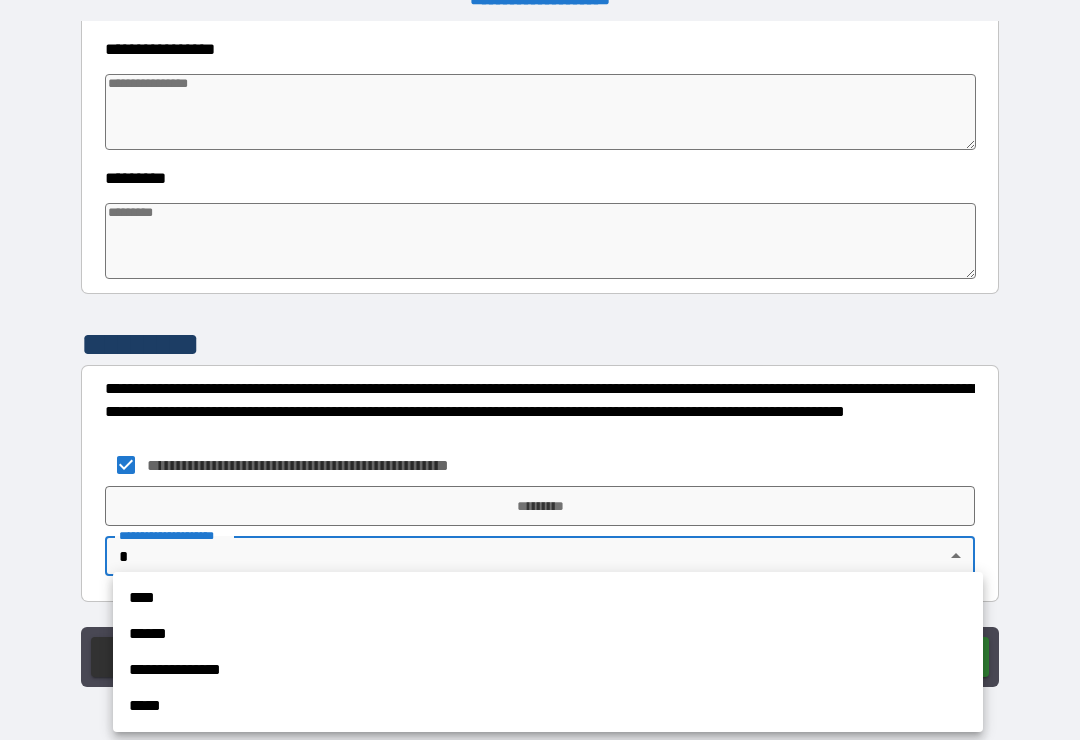 click on "**********" at bounding box center (548, 670) 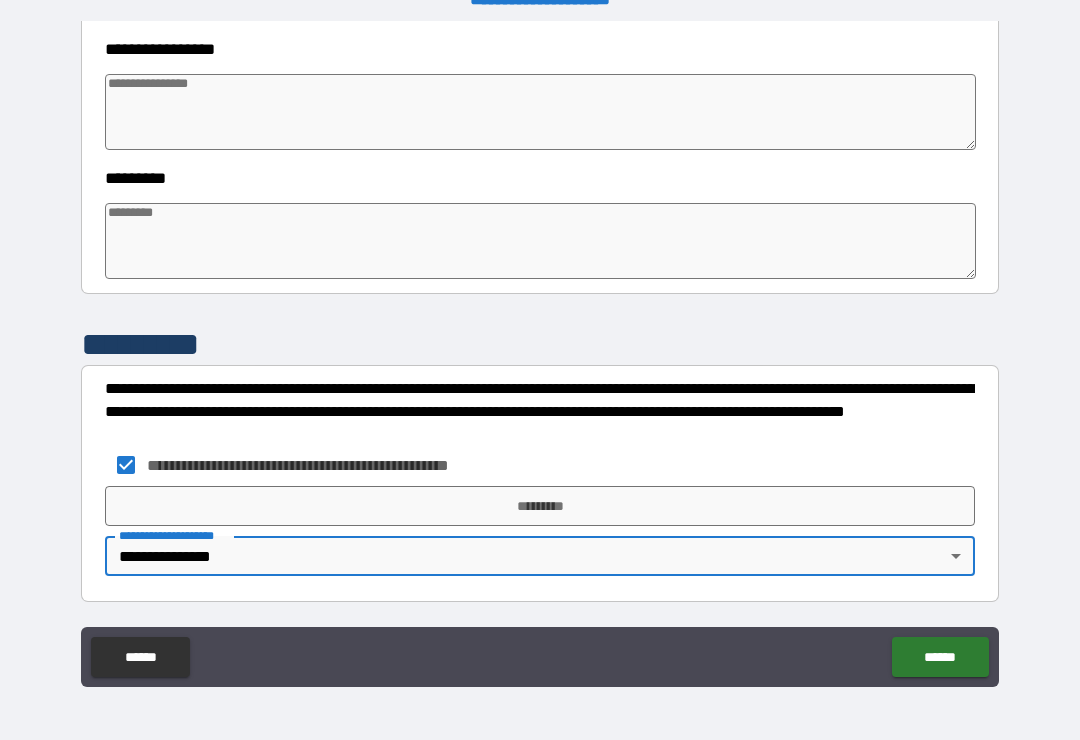 click on "*********" at bounding box center [540, 506] 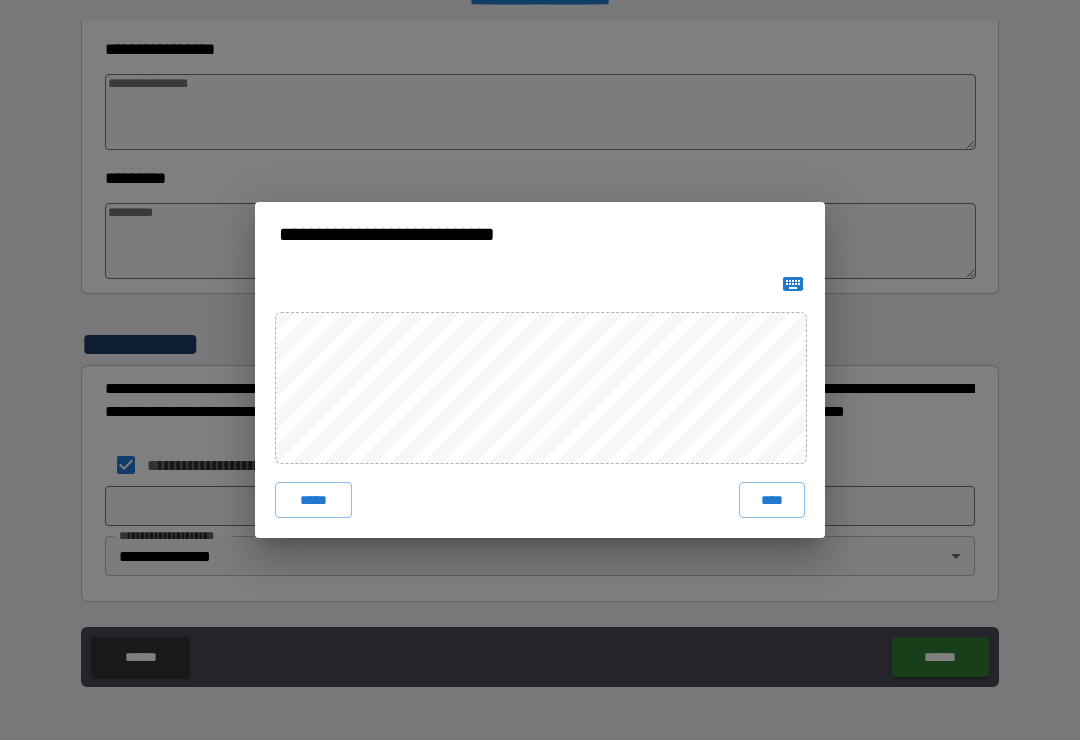click on "****" at bounding box center [772, 500] 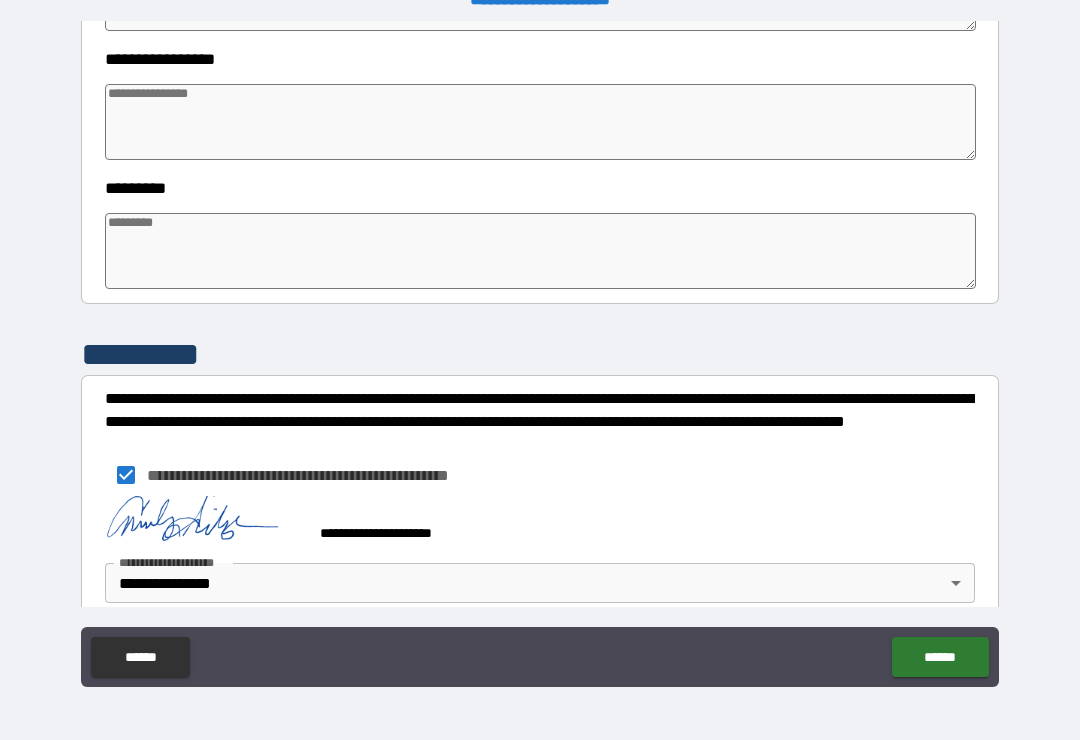 click on "******" at bounding box center [940, 657] 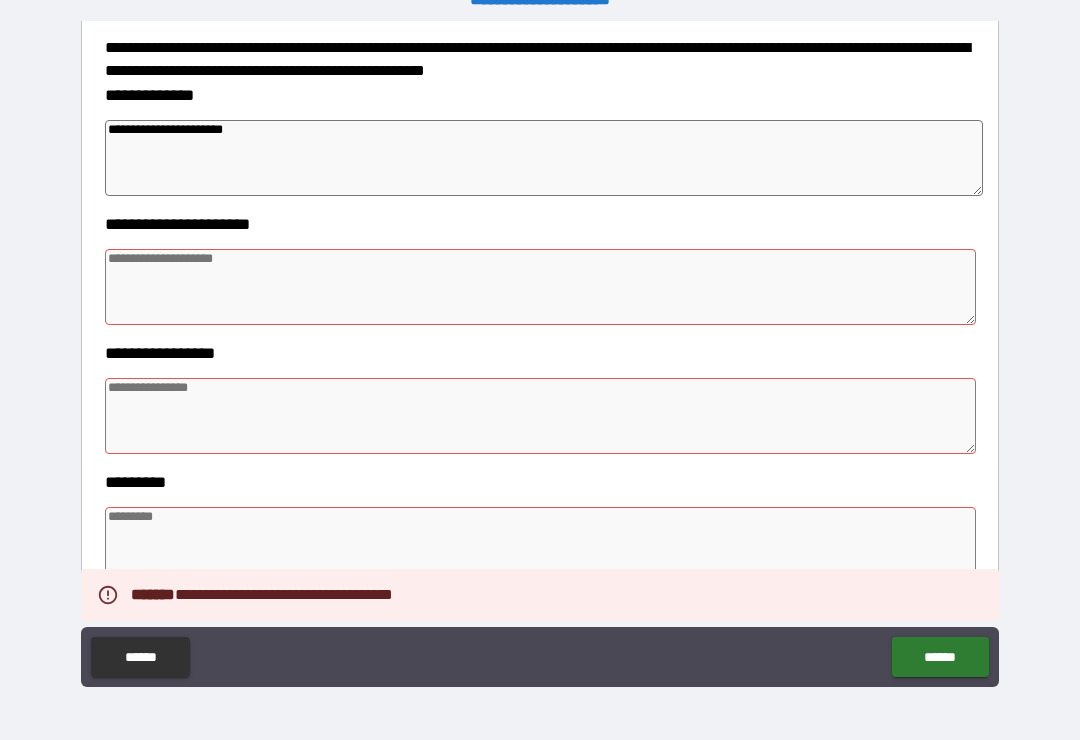 scroll, scrollTop: 281, scrollLeft: 0, axis: vertical 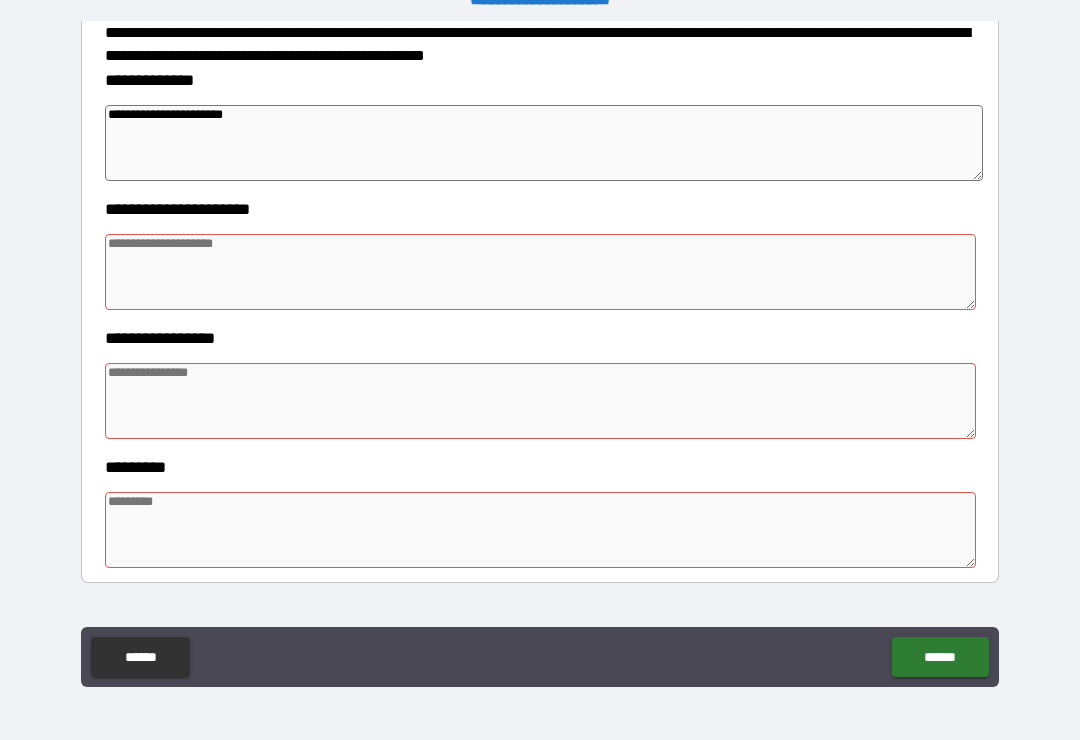 click at bounding box center (540, 272) 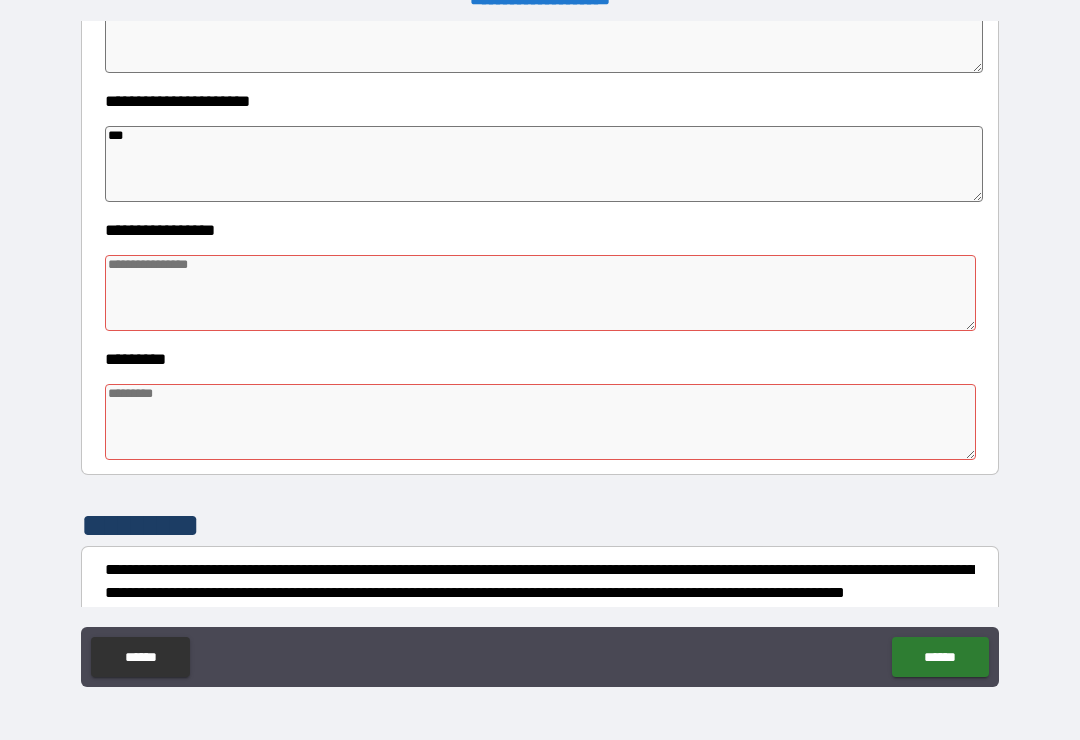 scroll, scrollTop: 393, scrollLeft: 0, axis: vertical 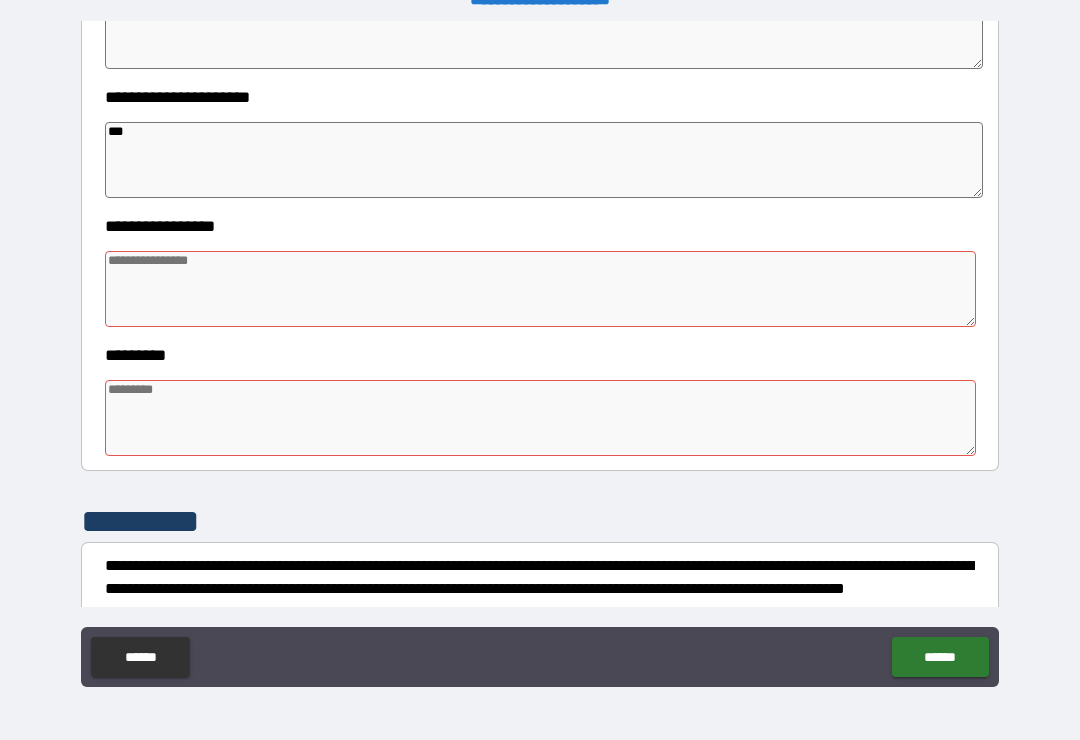 click at bounding box center [540, 289] 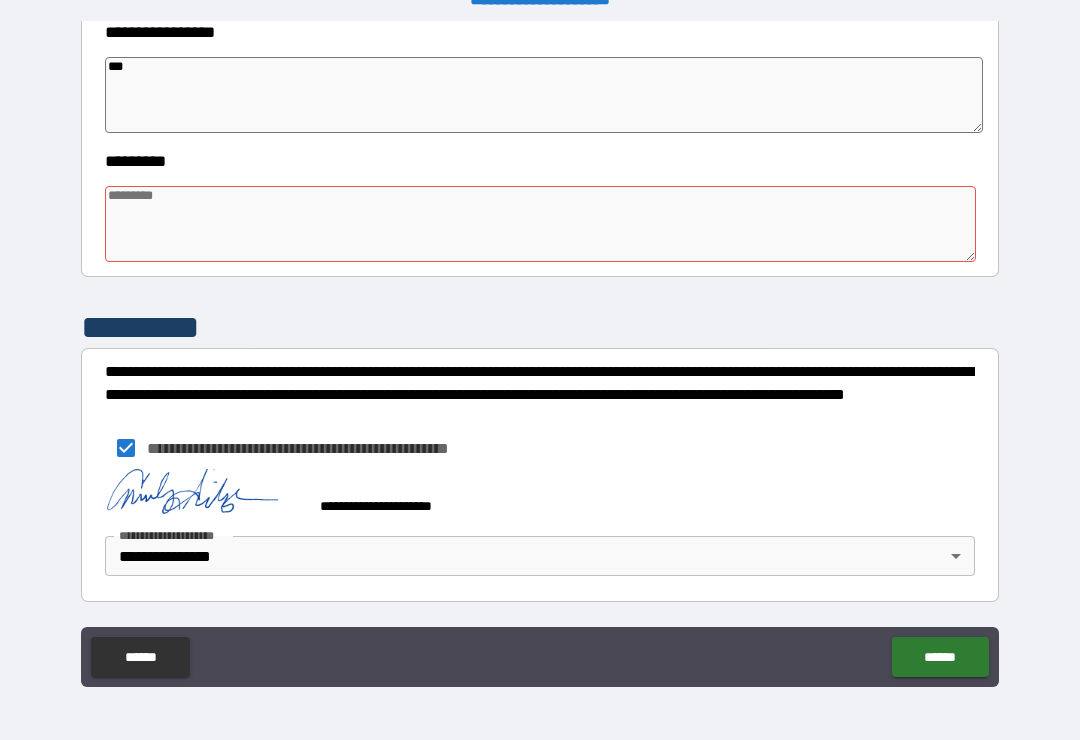 scroll, scrollTop: 587, scrollLeft: 0, axis: vertical 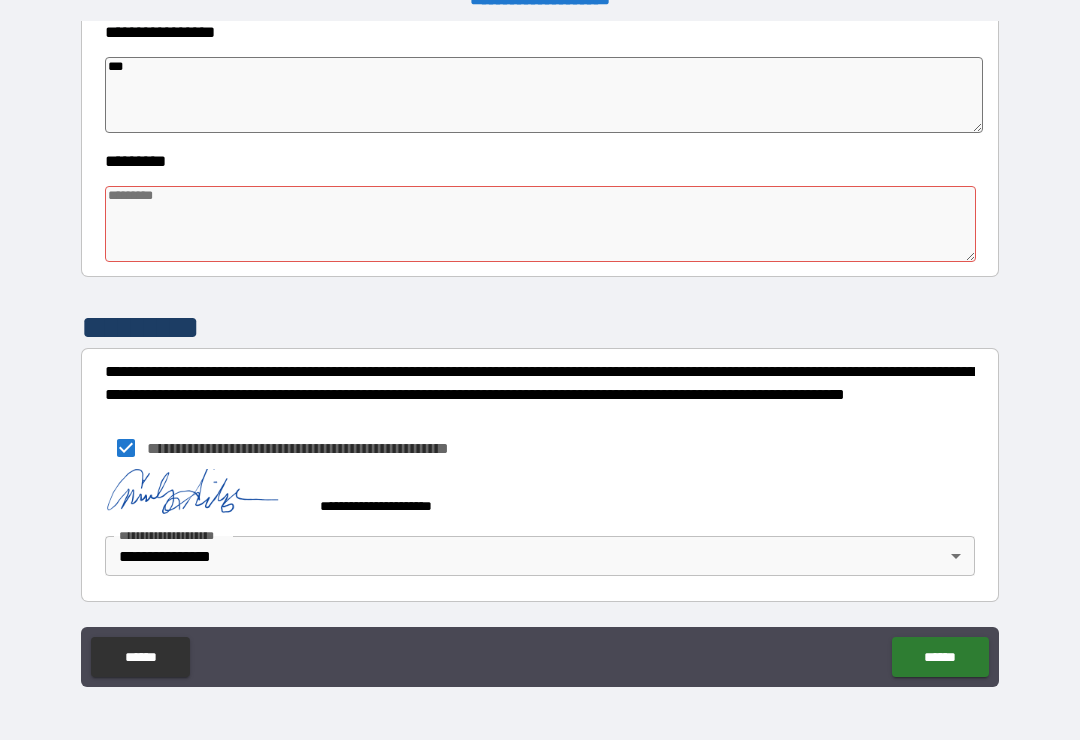 click at bounding box center (540, 224) 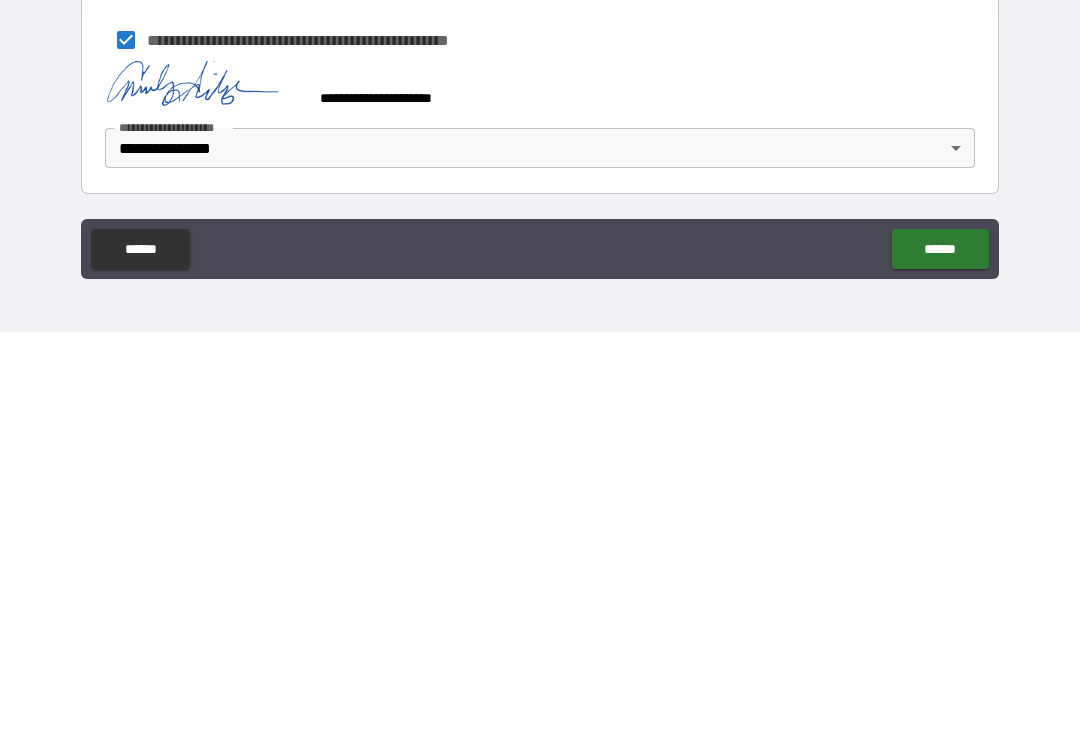 click on "******" at bounding box center (940, 657) 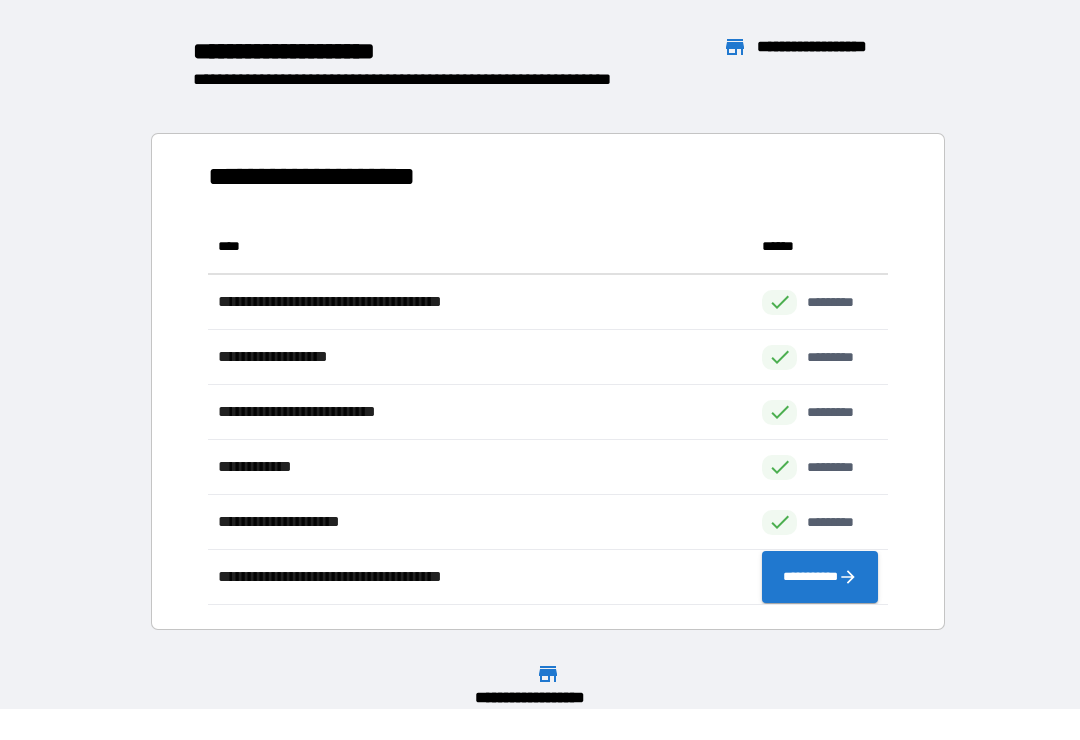 scroll, scrollTop: 386, scrollLeft: 680, axis: both 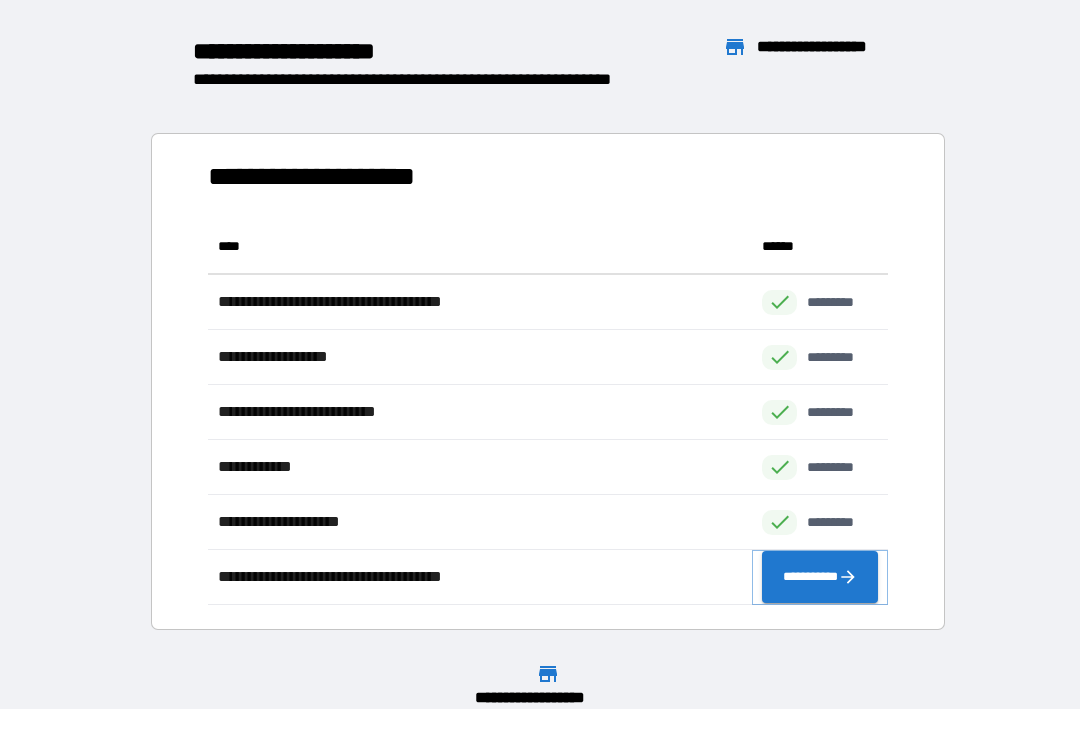 click on "**********" at bounding box center [820, 577] 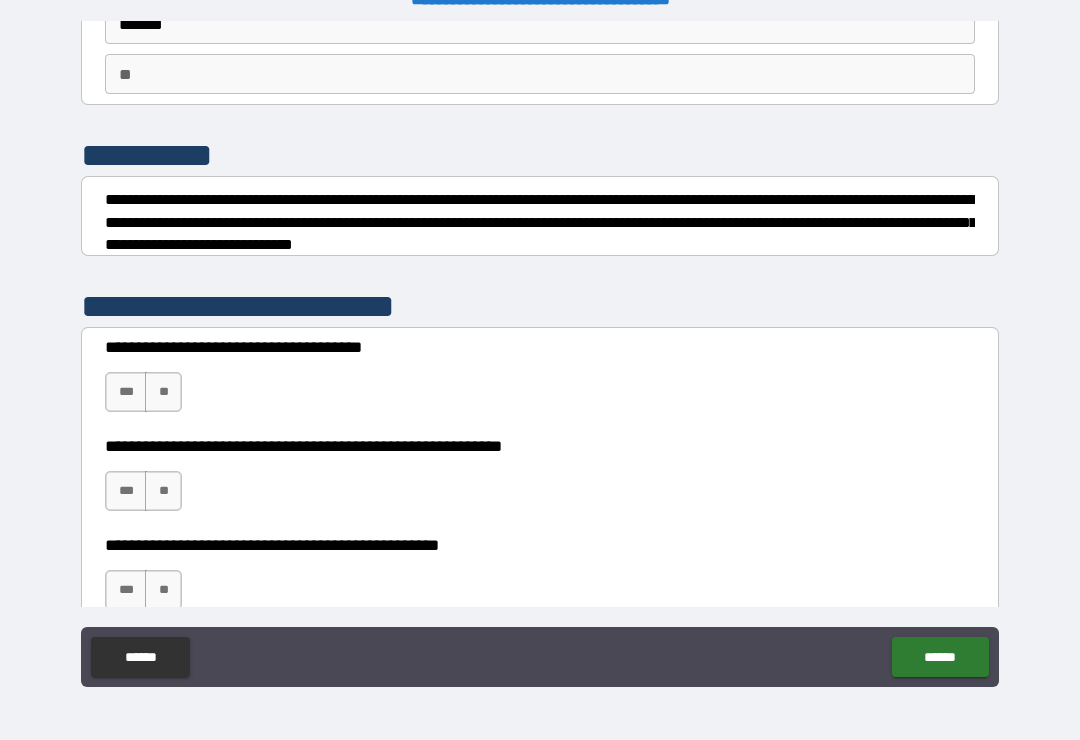 scroll, scrollTop: 162, scrollLeft: 0, axis: vertical 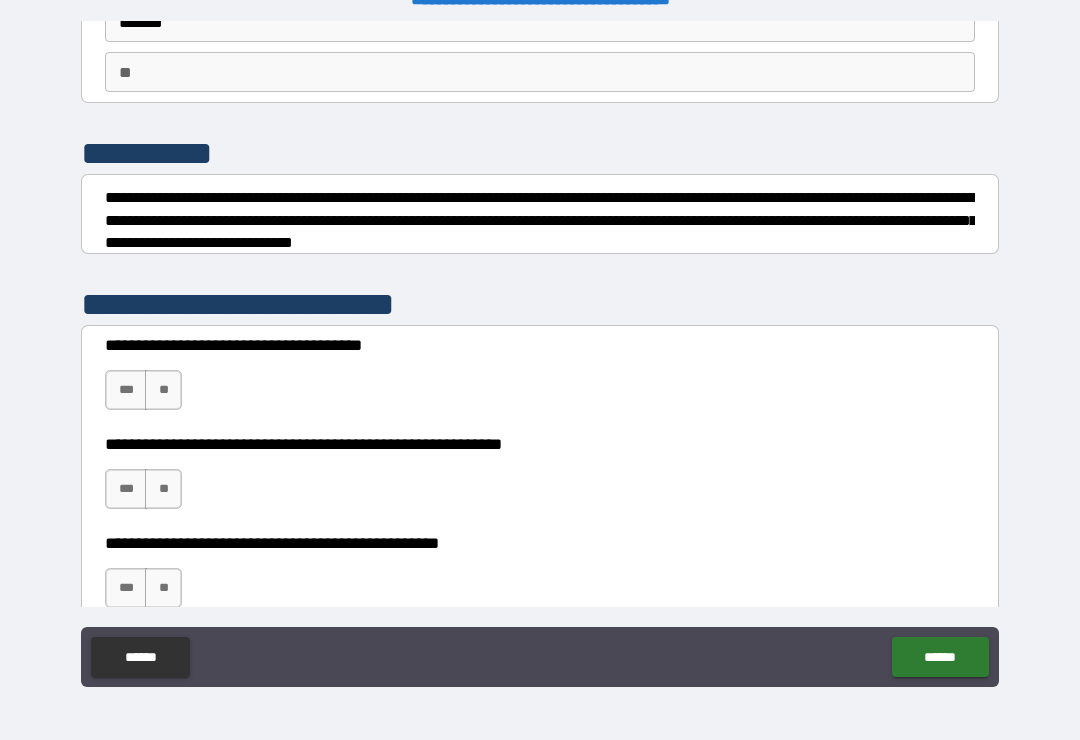 click on "***" at bounding box center [126, 390] 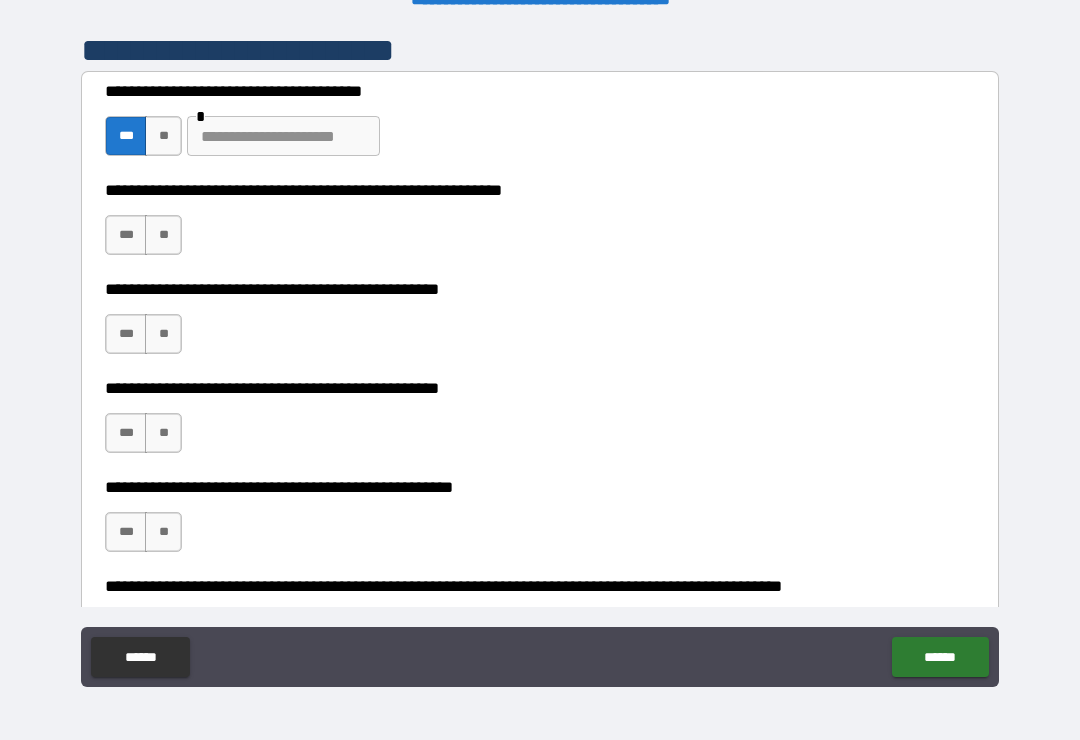 scroll, scrollTop: 408, scrollLeft: 0, axis: vertical 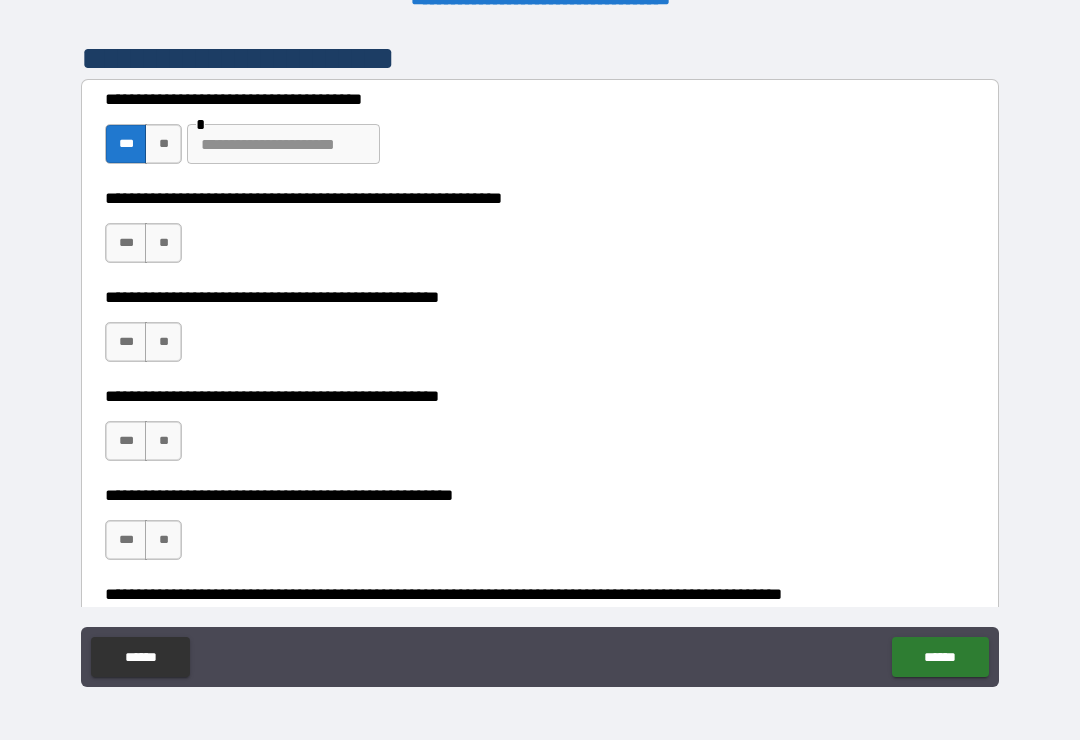 click on "**" at bounding box center [163, 144] 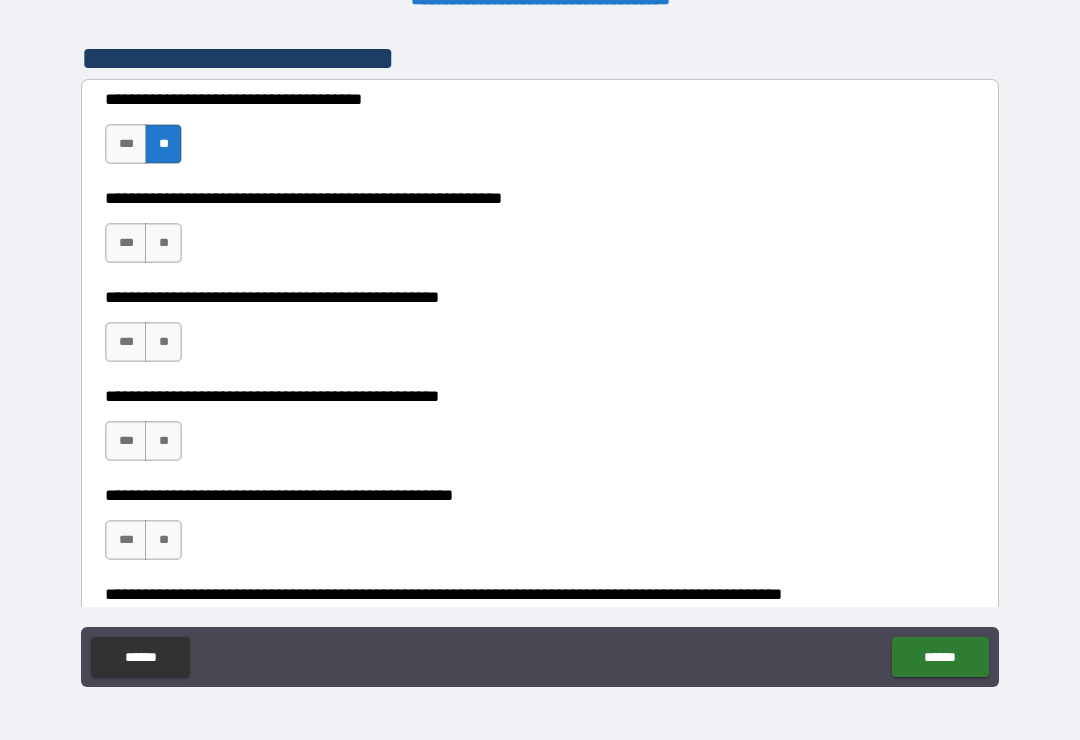 click on "**" at bounding box center (163, 243) 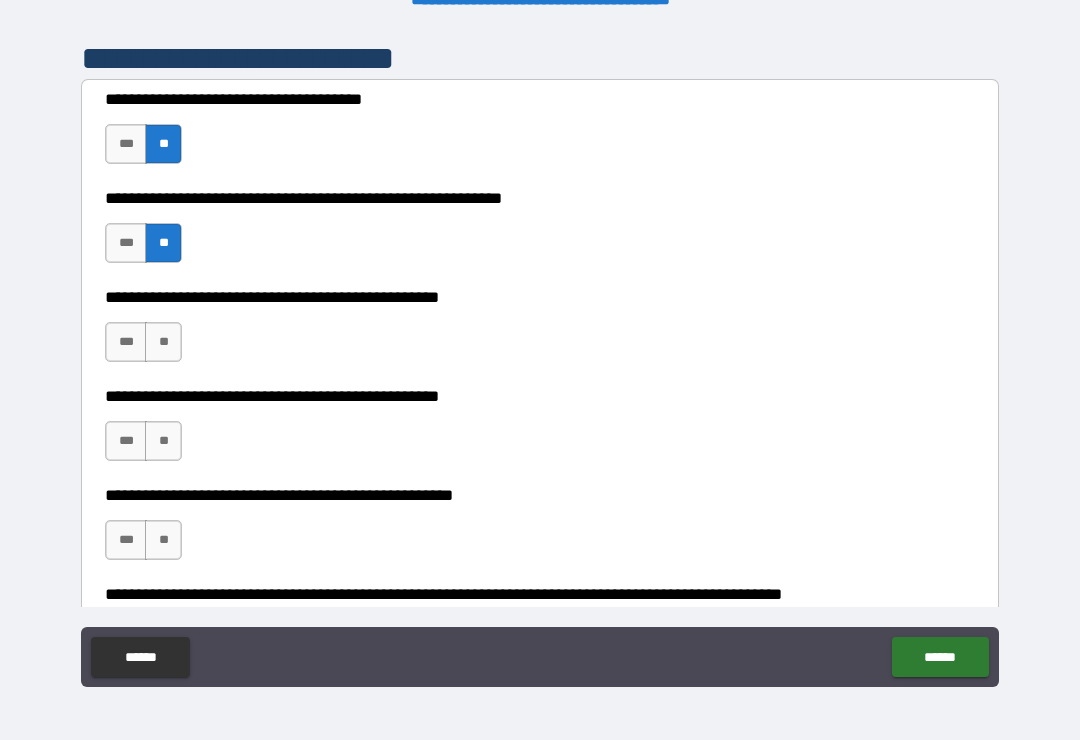 click on "**" at bounding box center [163, 342] 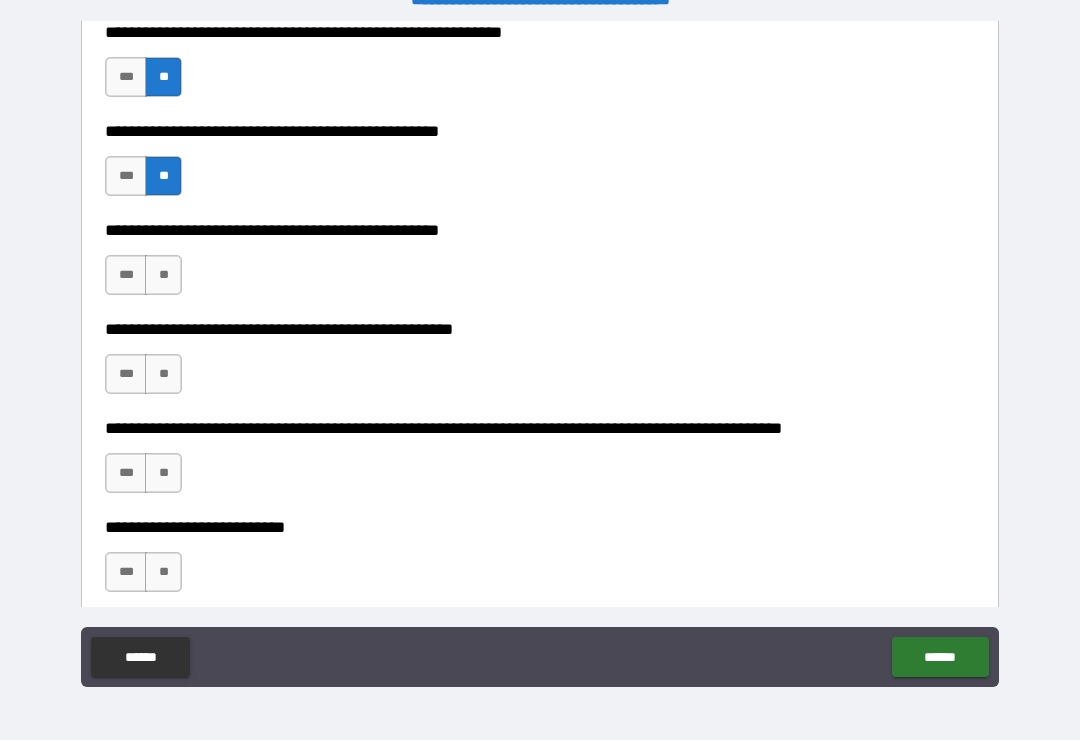 scroll, scrollTop: 571, scrollLeft: 0, axis: vertical 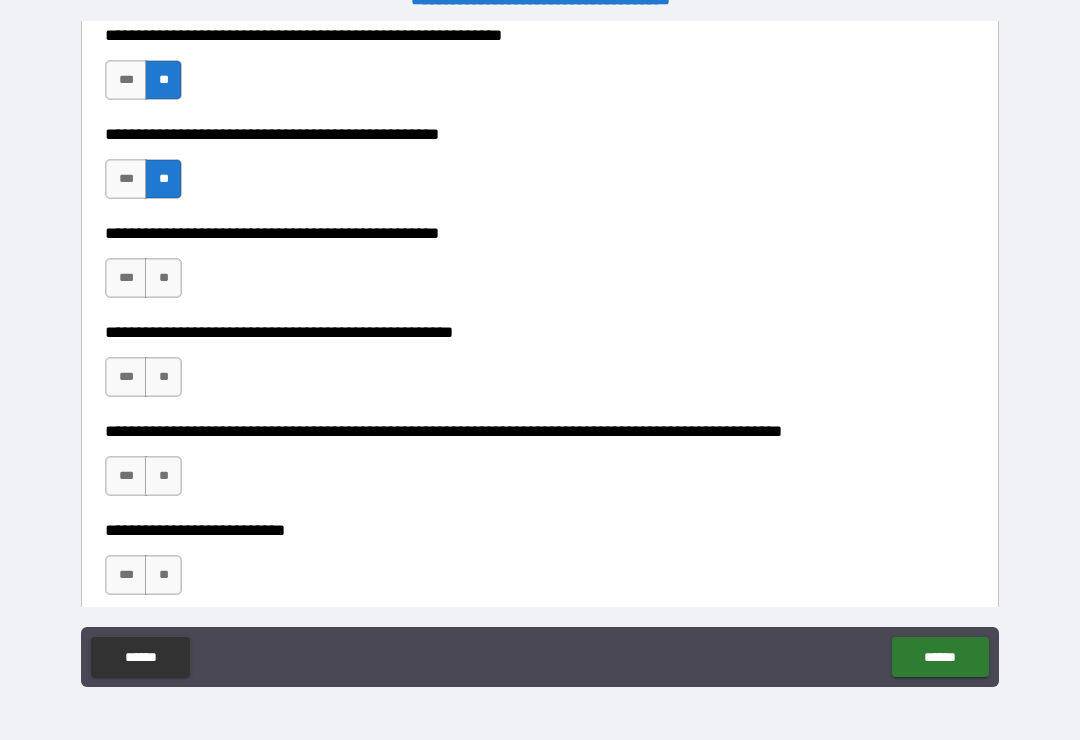 click on "***" at bounding box center (126, 278) 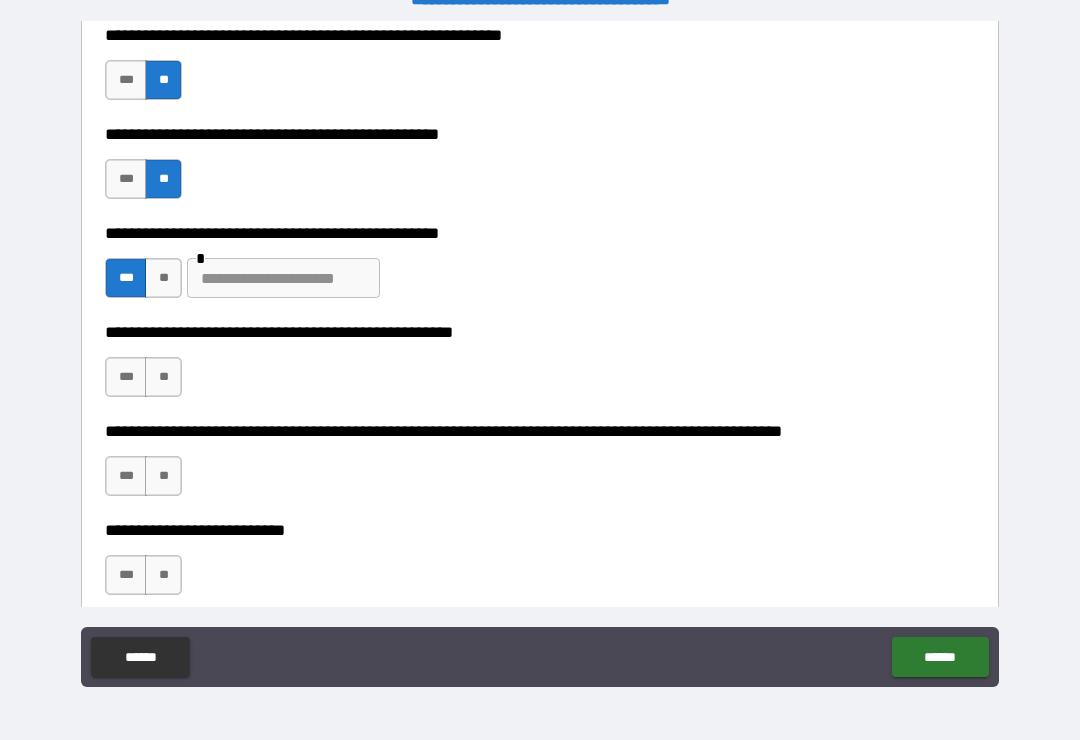 click at bounding box center [283, 278] 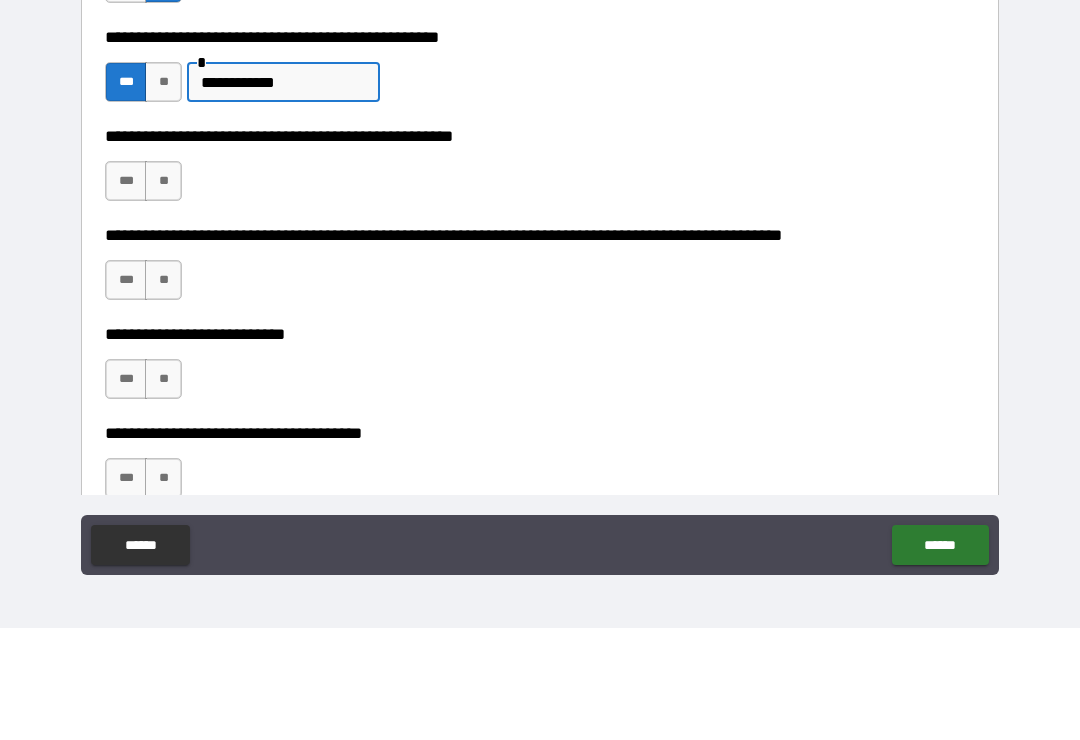 scroll, scrollTop: 654, scrollLeft: 0, axis: vertical 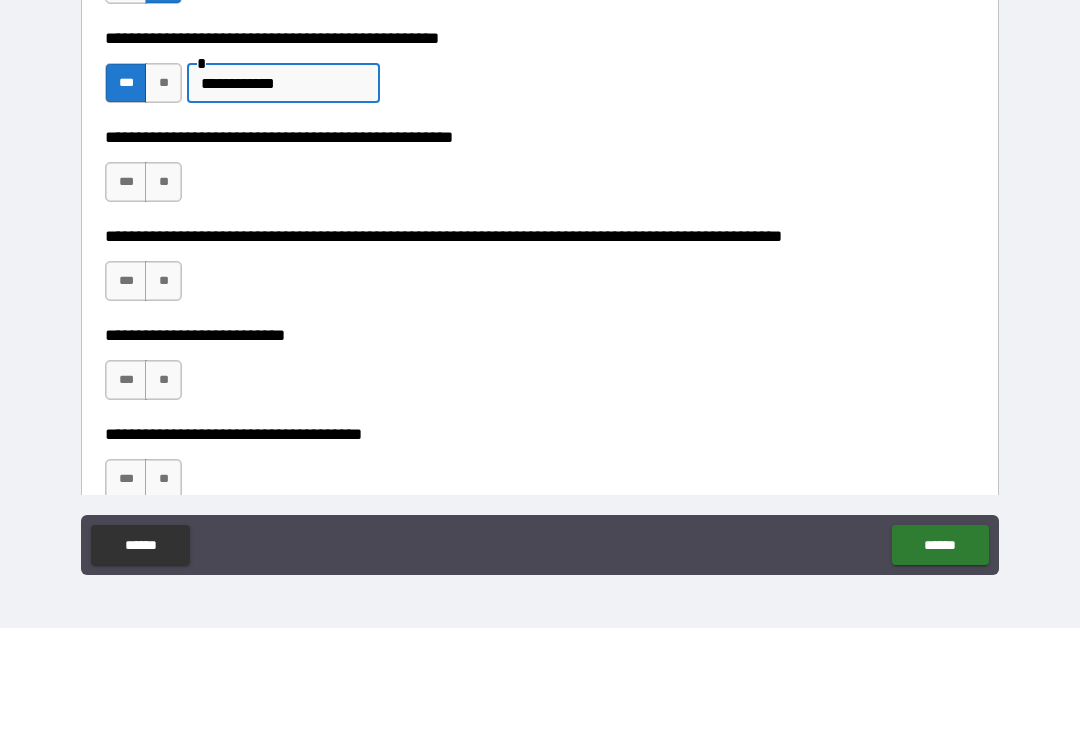 click on "**" at bounding box center [163, 294] 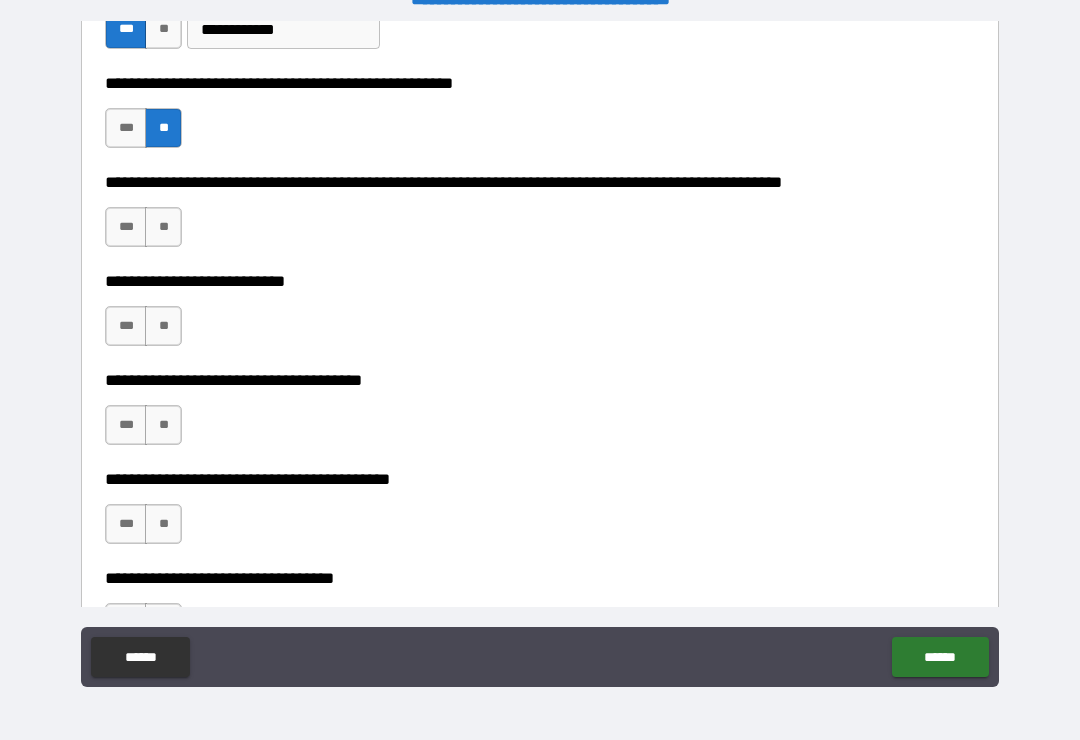 scroll, scrollTop: 821, scrollLeft: 0, axis: vertical 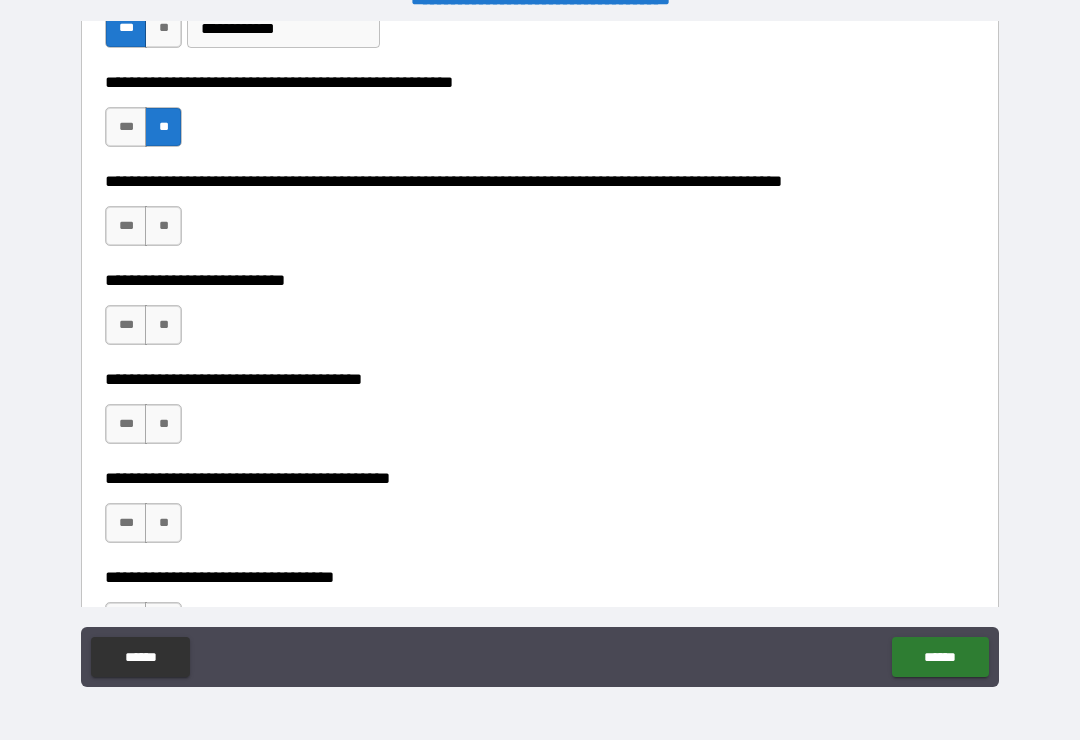 click on "**" at bounding box center (163, 226) 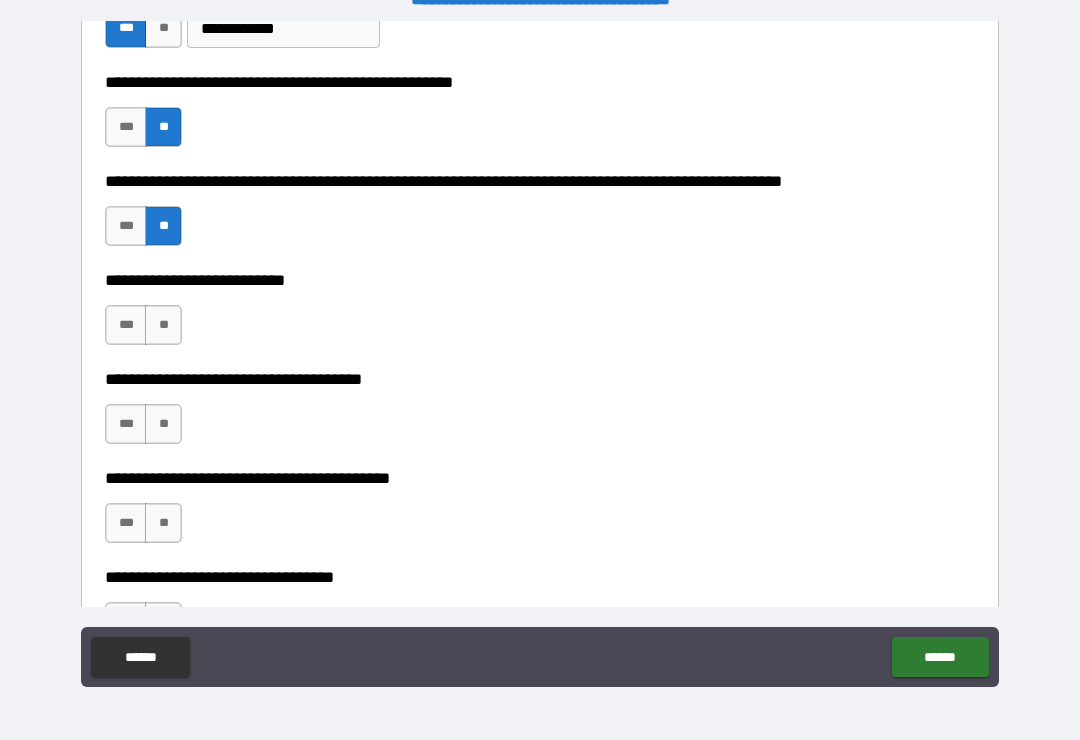 click on "***" at bounding box center [126, 325] 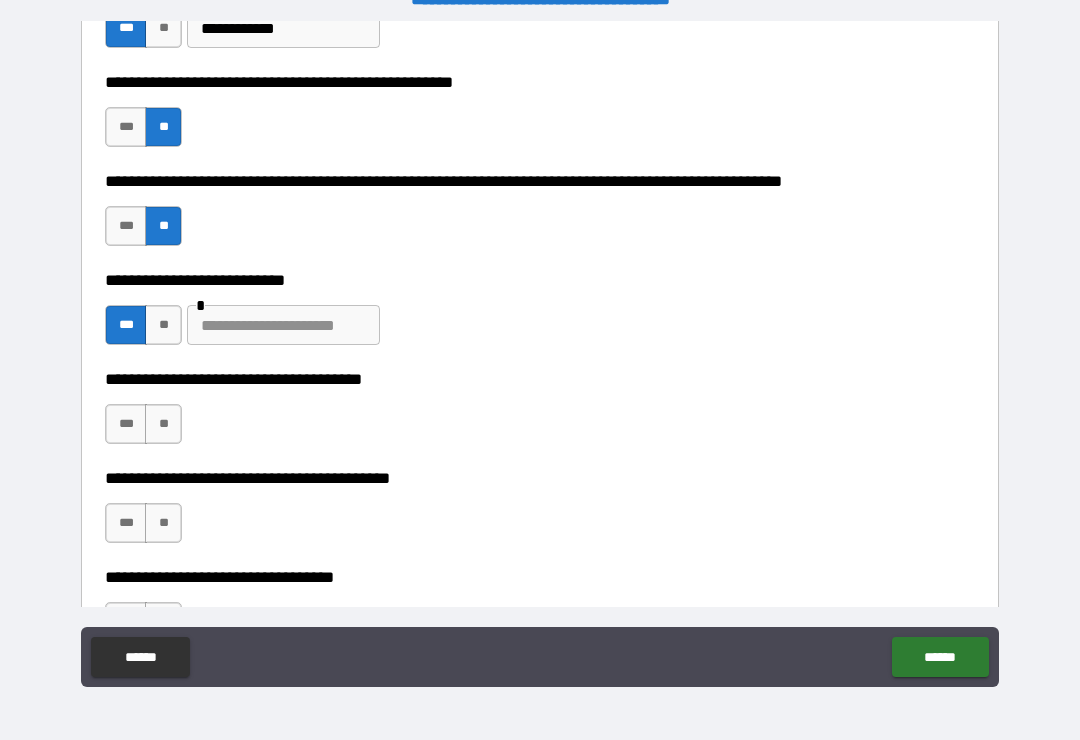 click on "**" at bounding box center (163, 325) 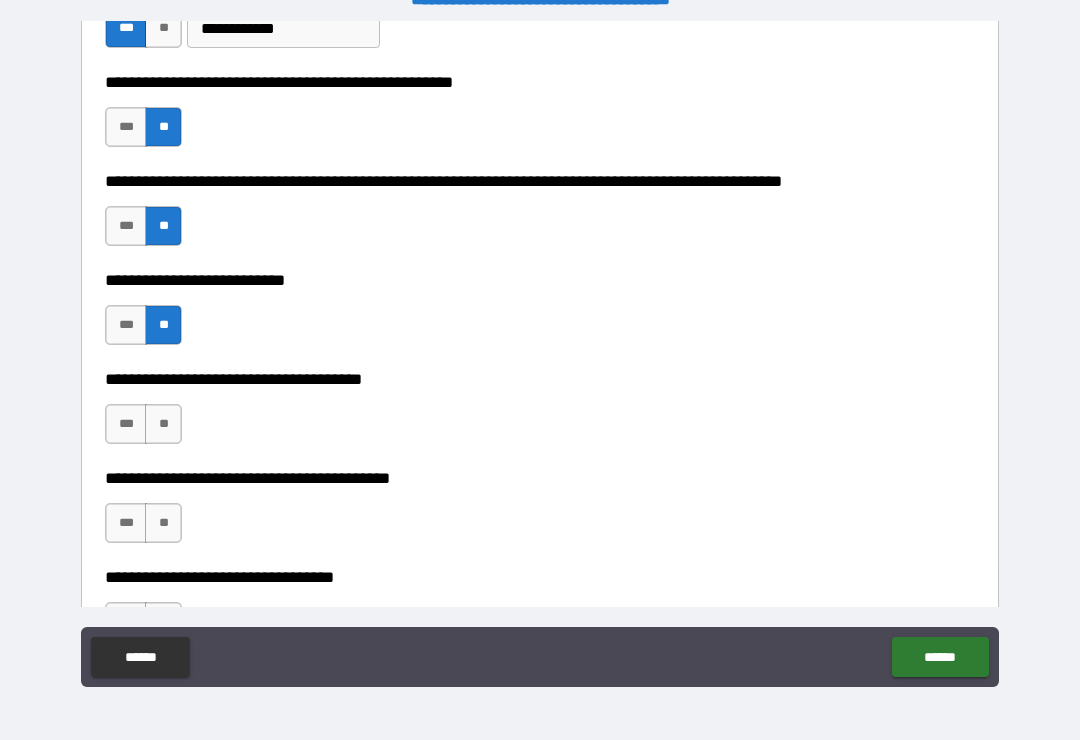 click on "**" at bounding box center (163, 325) 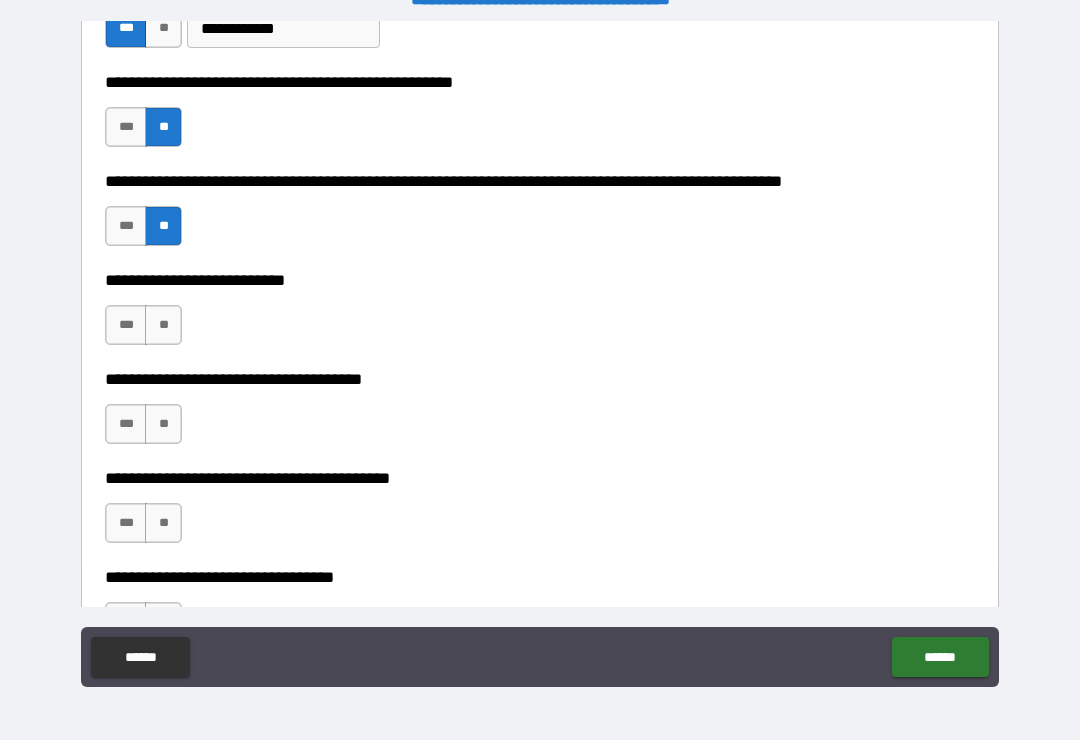click on "**" at bounding box center (163, 325) 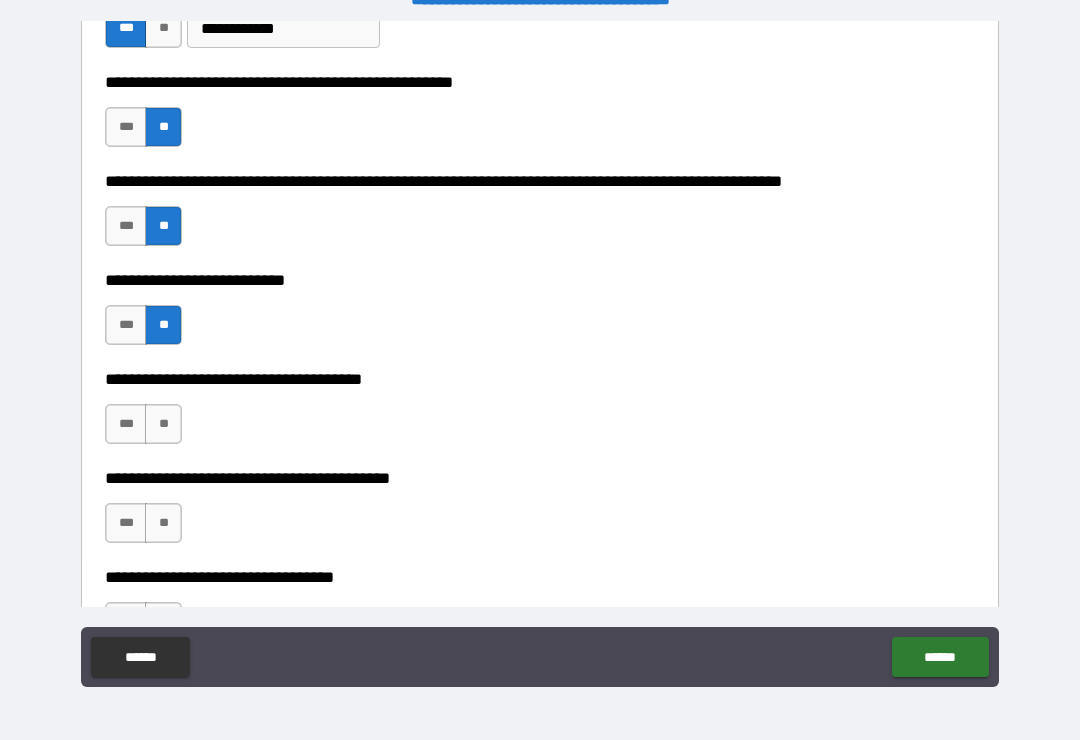 click on "**" at bounding box center (163, 424) 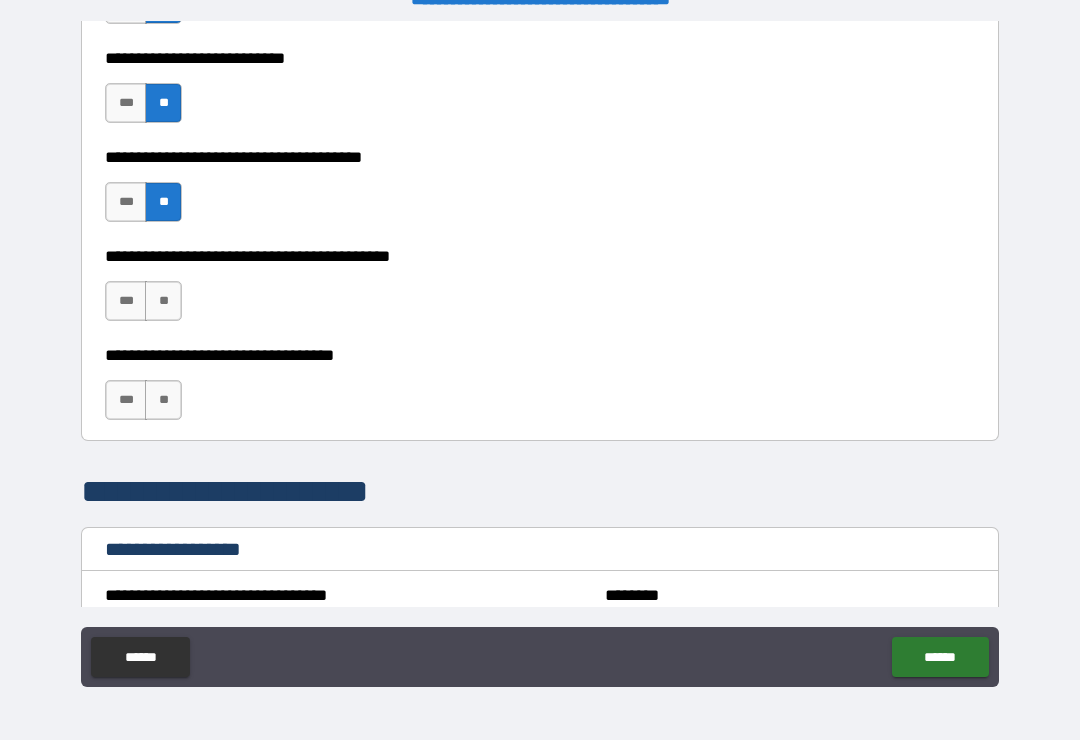 scroll, scrollTop: 1037, scrollLeft: 0, axis: vertical 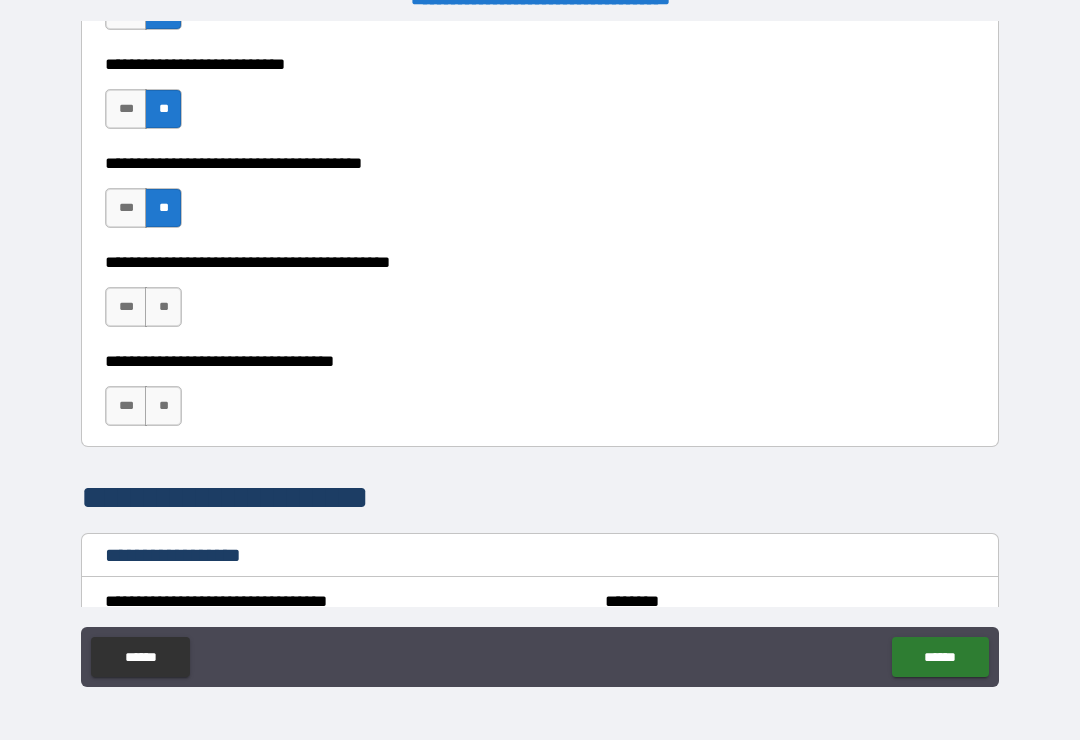 click on "**" at bounding box center [163, 307] 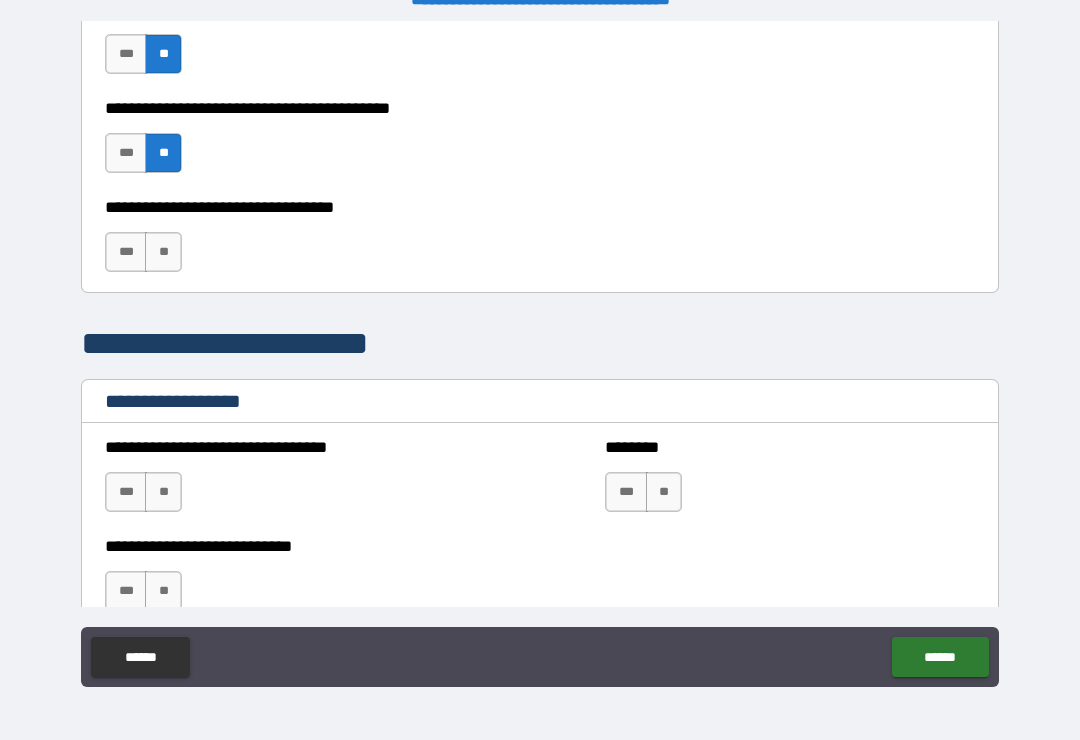 scroll, scrollTop: 1190, scrollLeft: 0, axis: vertical 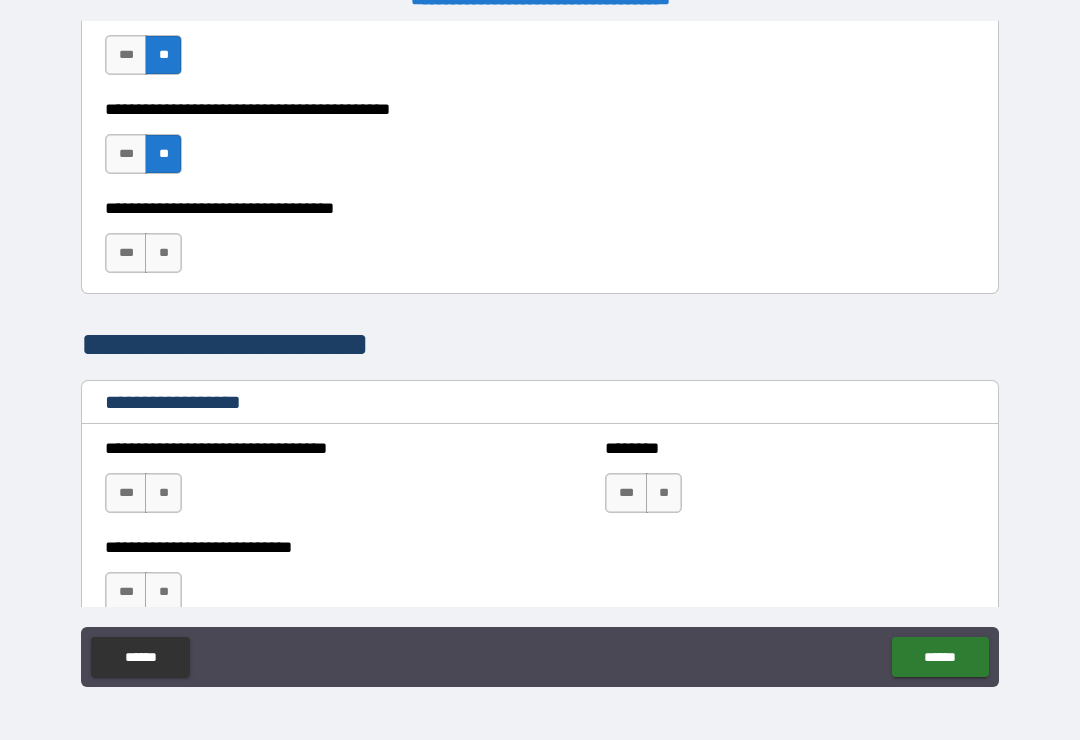 click on "**" at bounding box center (163, 253) 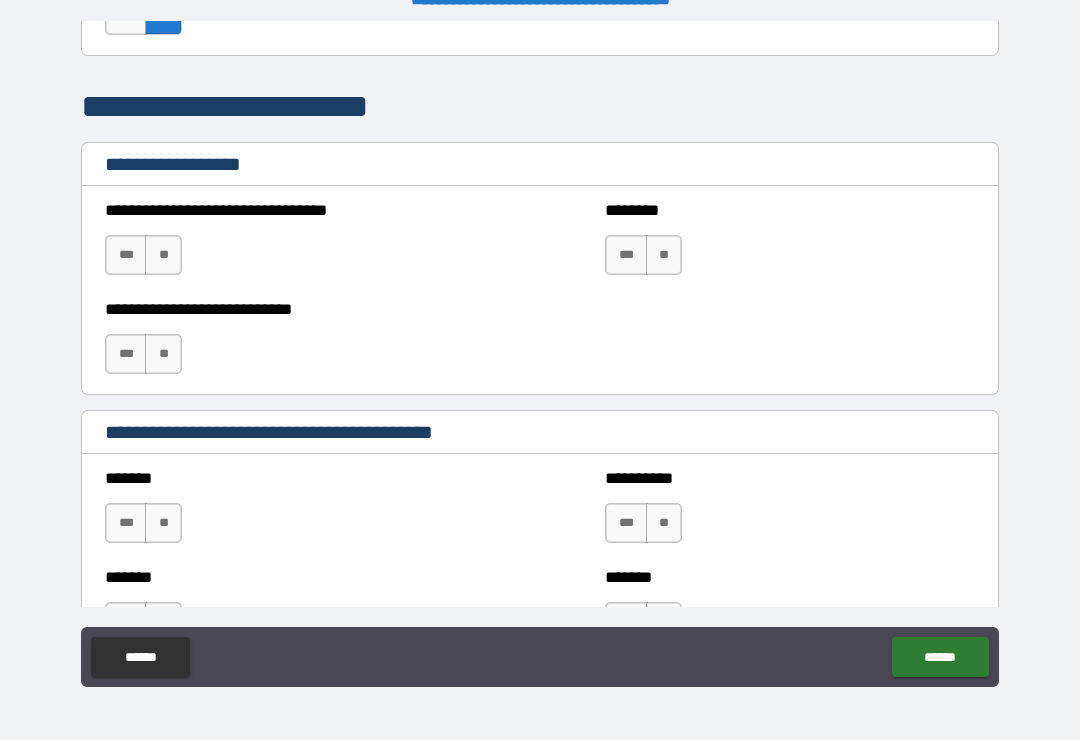 scroll, scrollTop: 1439, scrollLeft: 0, axis: vertical 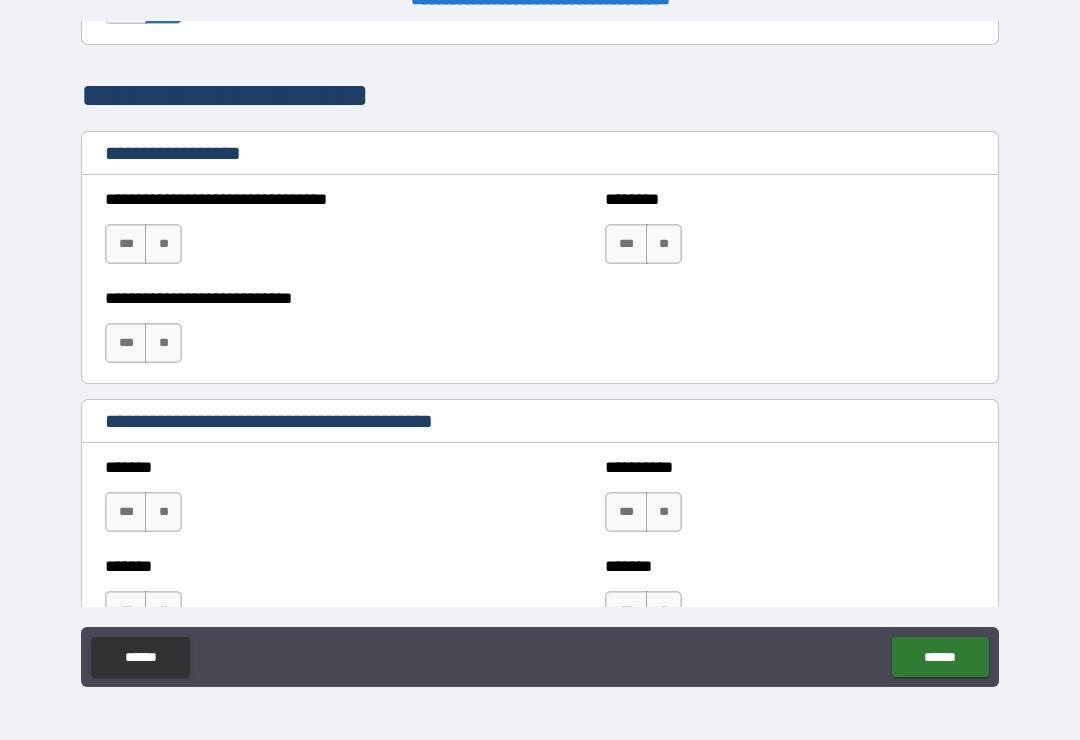 click on "**" at bounding box center (163, 244) 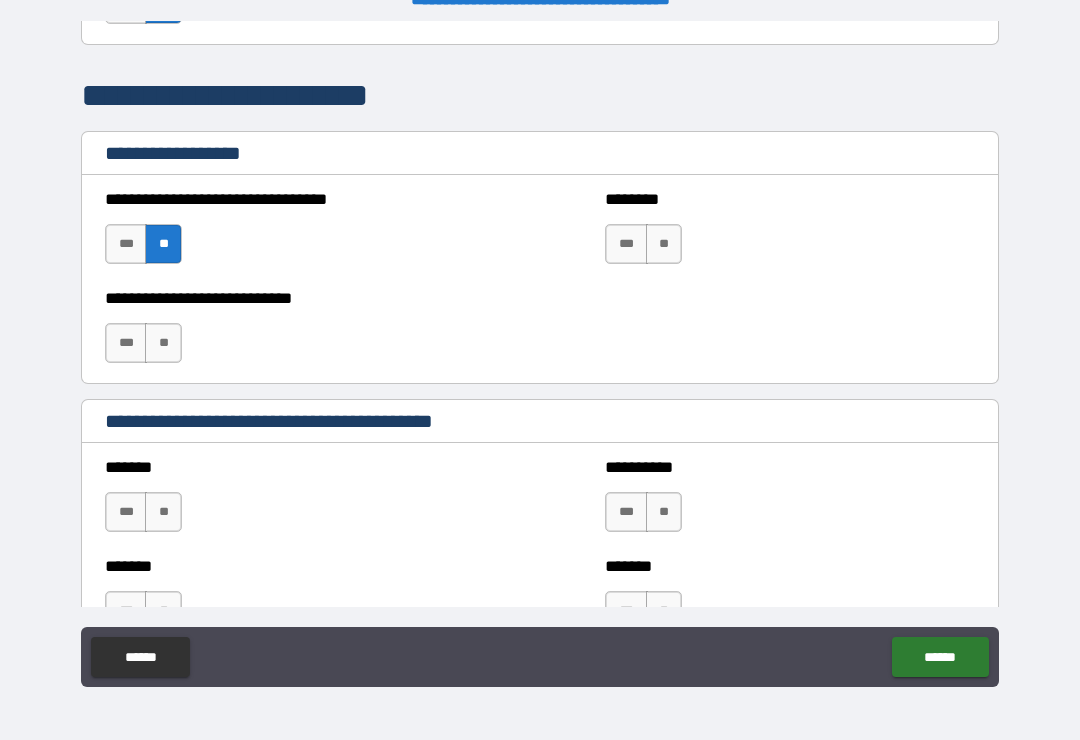 click on "**" at bounding box center [664, 244] 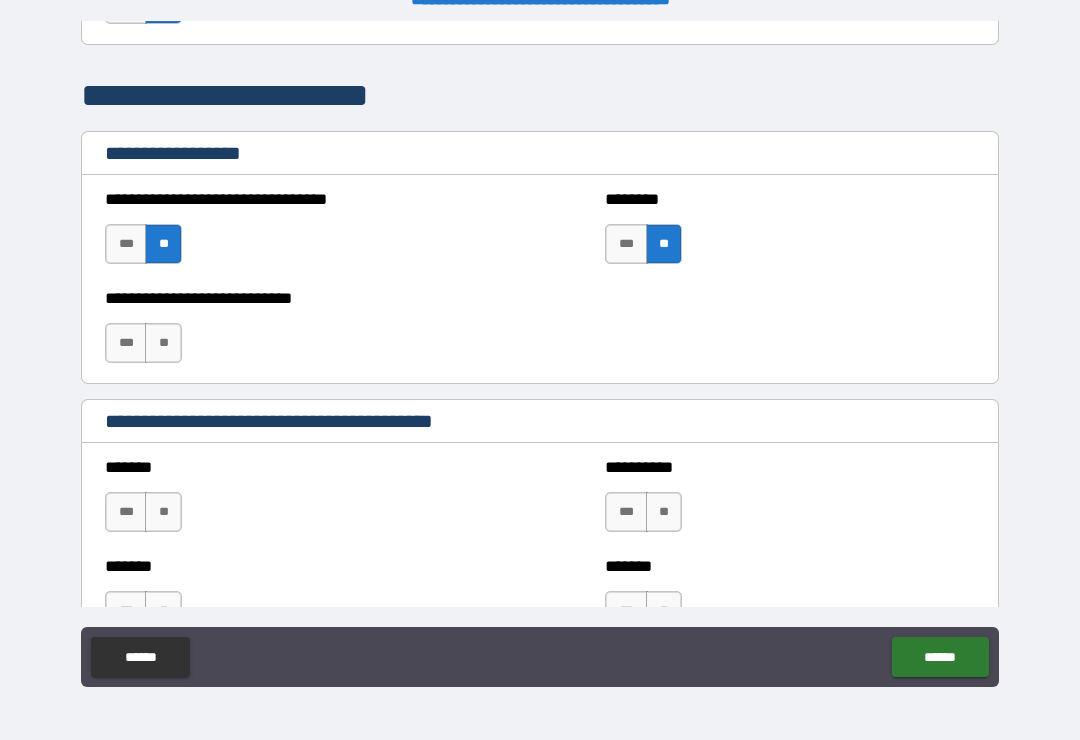 click on "**" at bounding box center (163, 343) 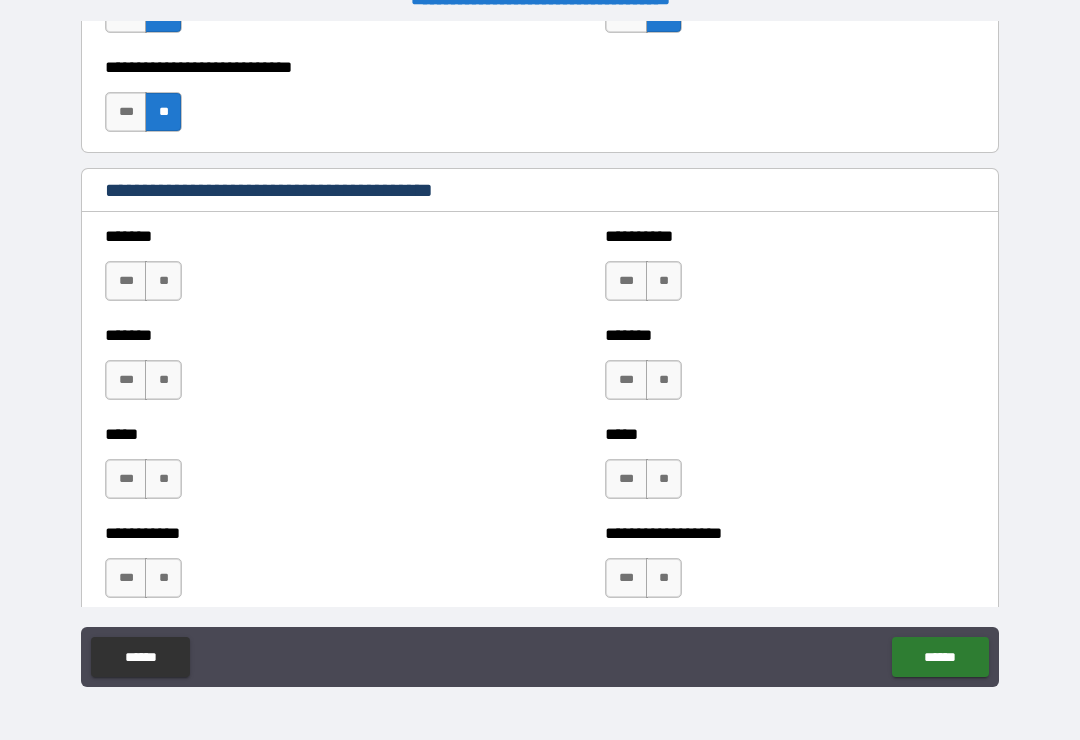 scroll, scrollTop: 1671, scrollLeft: 0, axis: vertical 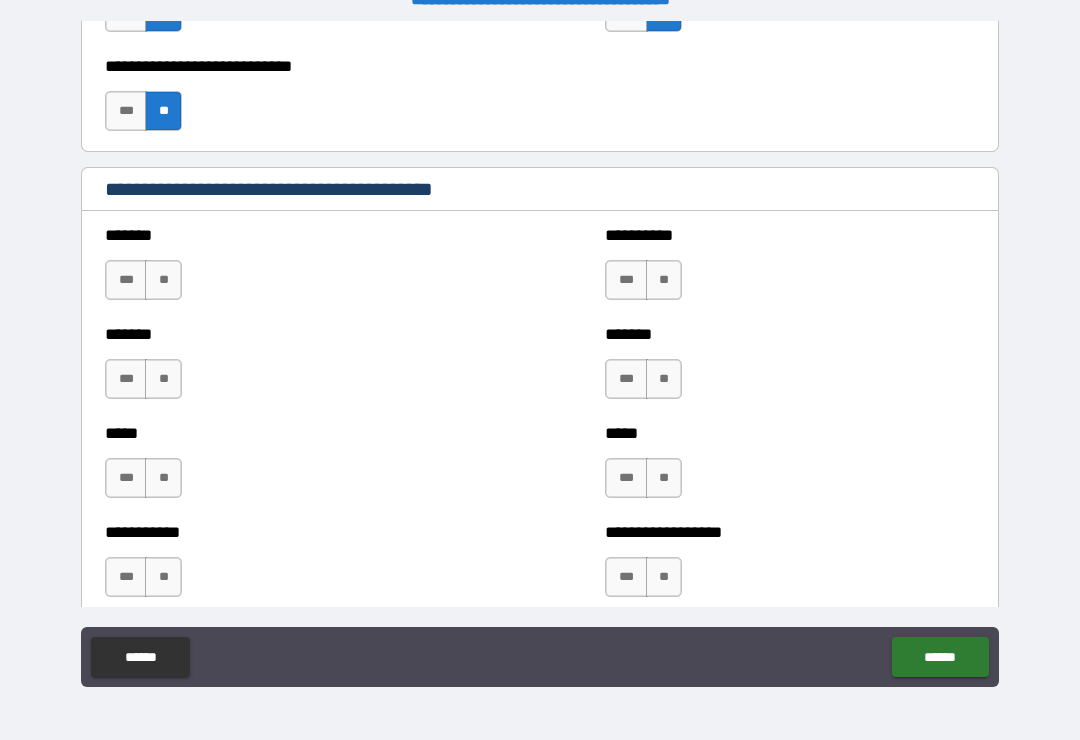 click on "**" at bounding box center [163, 280] 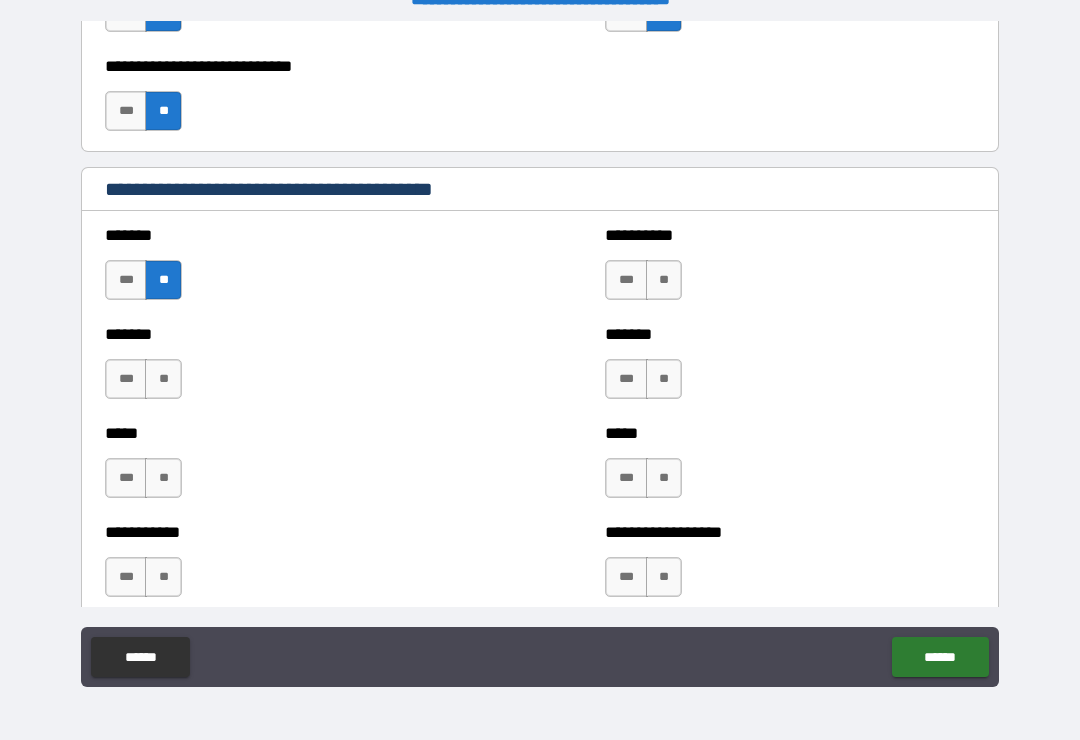click on "**" at bounding box center (163, 379) 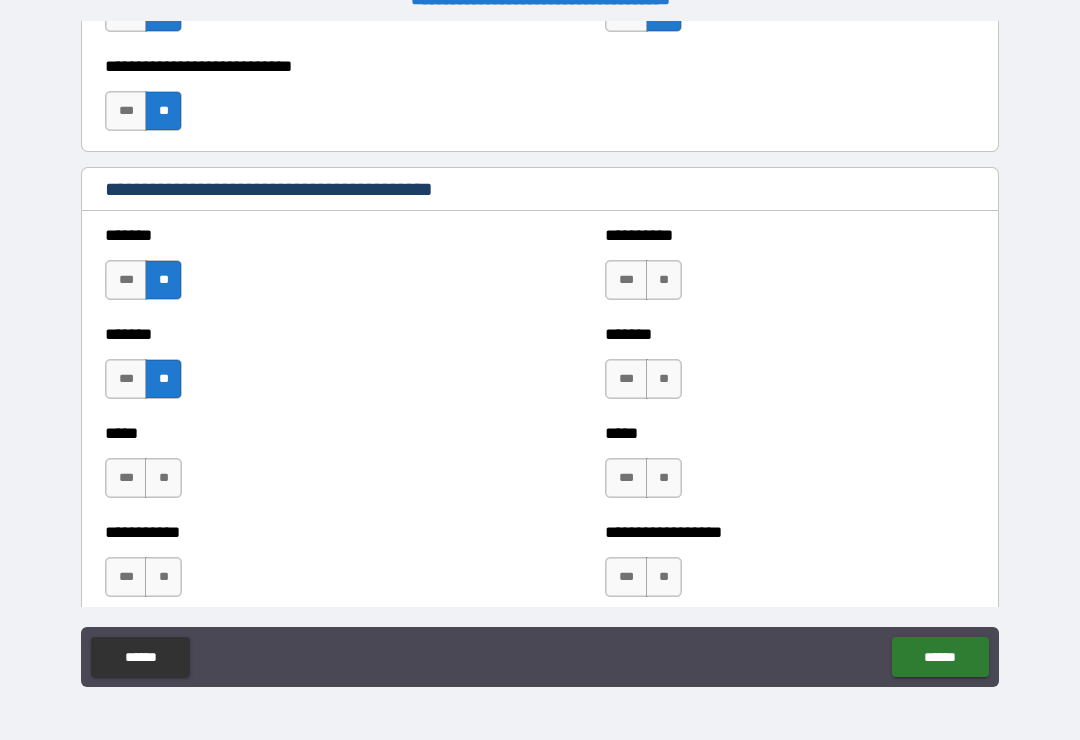 click on "**" at bounding box center [163, 478] 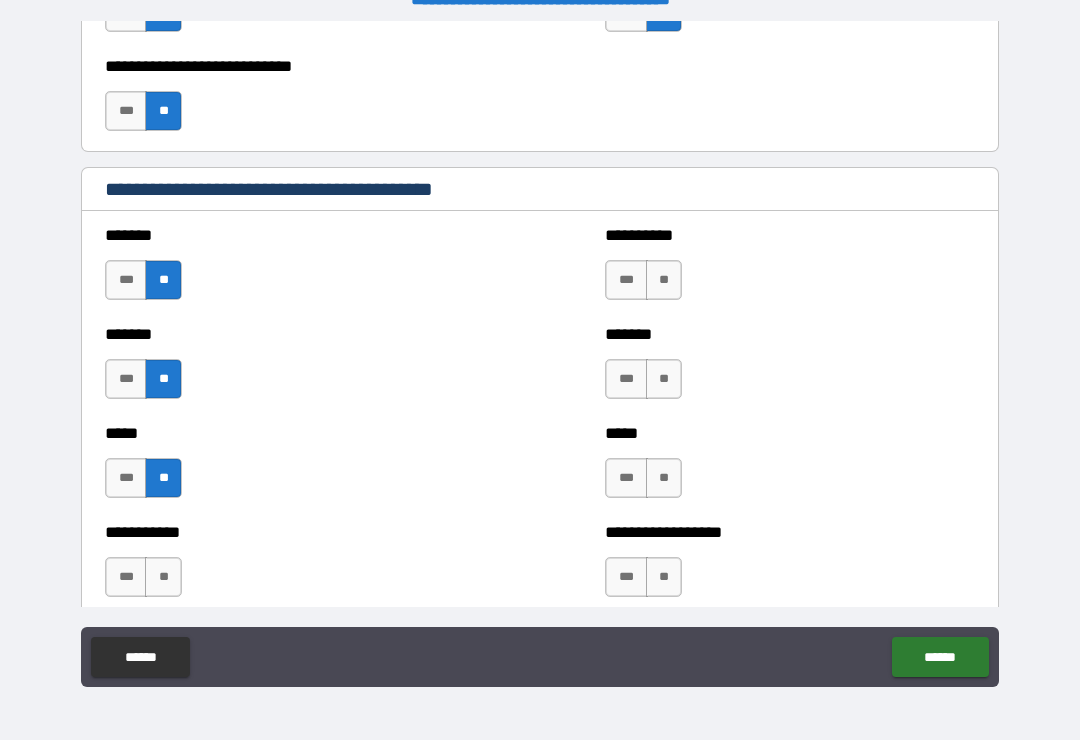 click on "**" at bounding box center (163, 577) 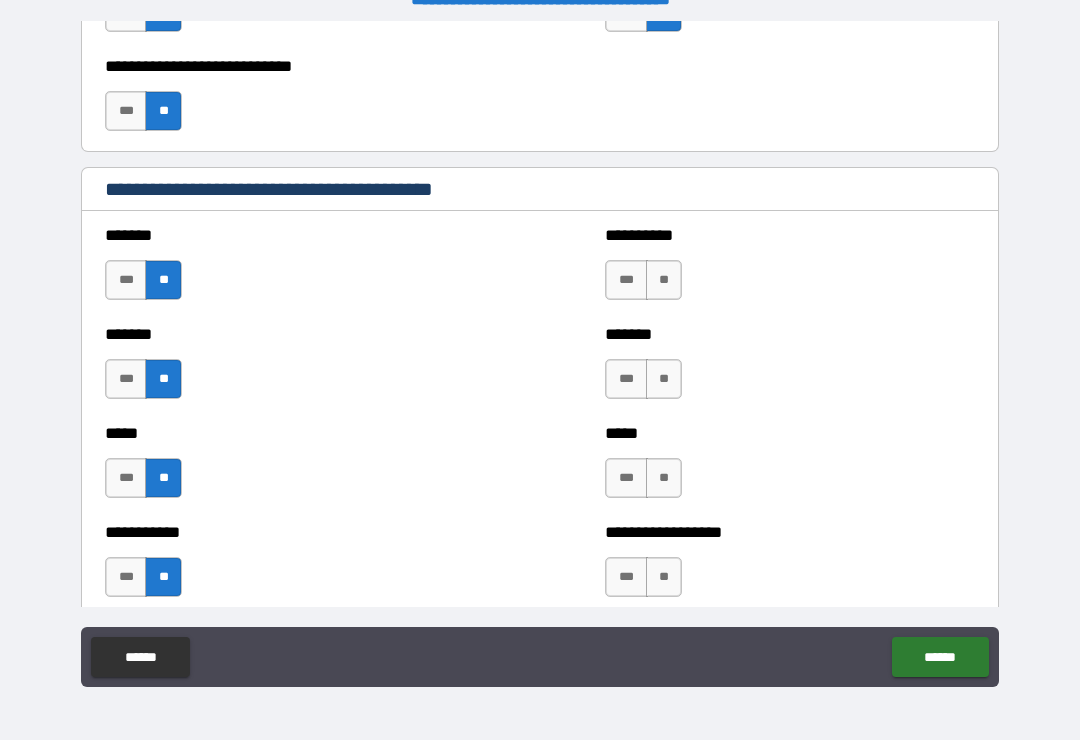 click on "**" at bounding box center (664, 280) 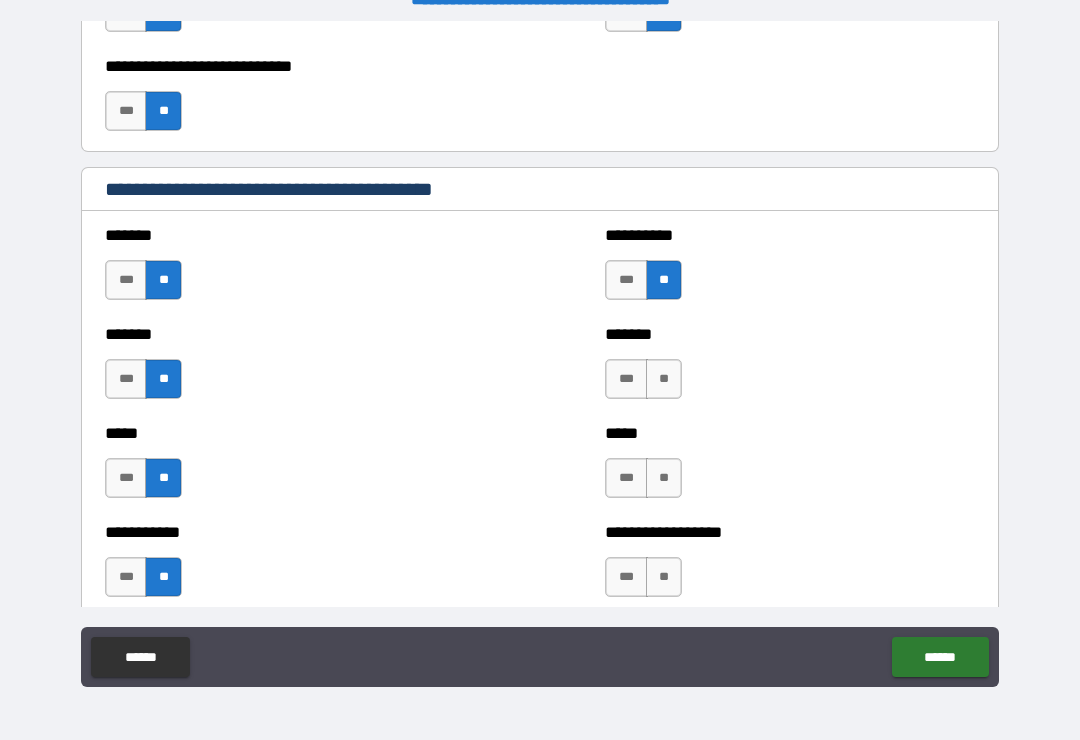 click on "**" at bounding box center [664, 379] 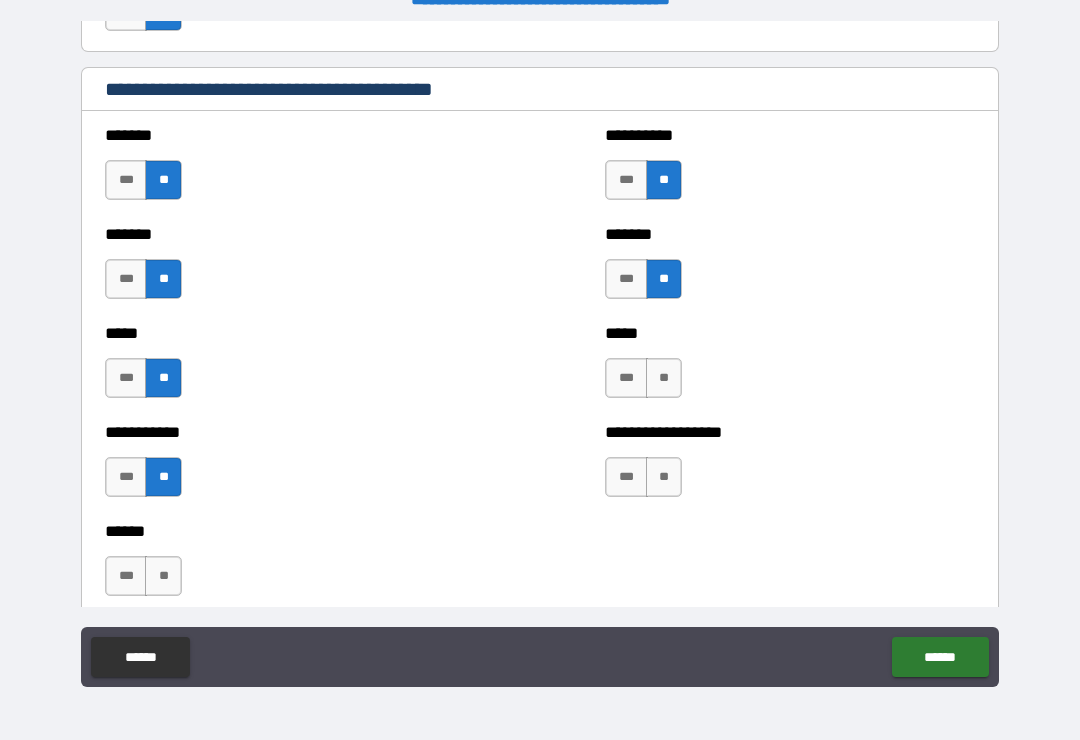 scroll, scrollTop: 1779, scrollLeft: 0, axis: vertical 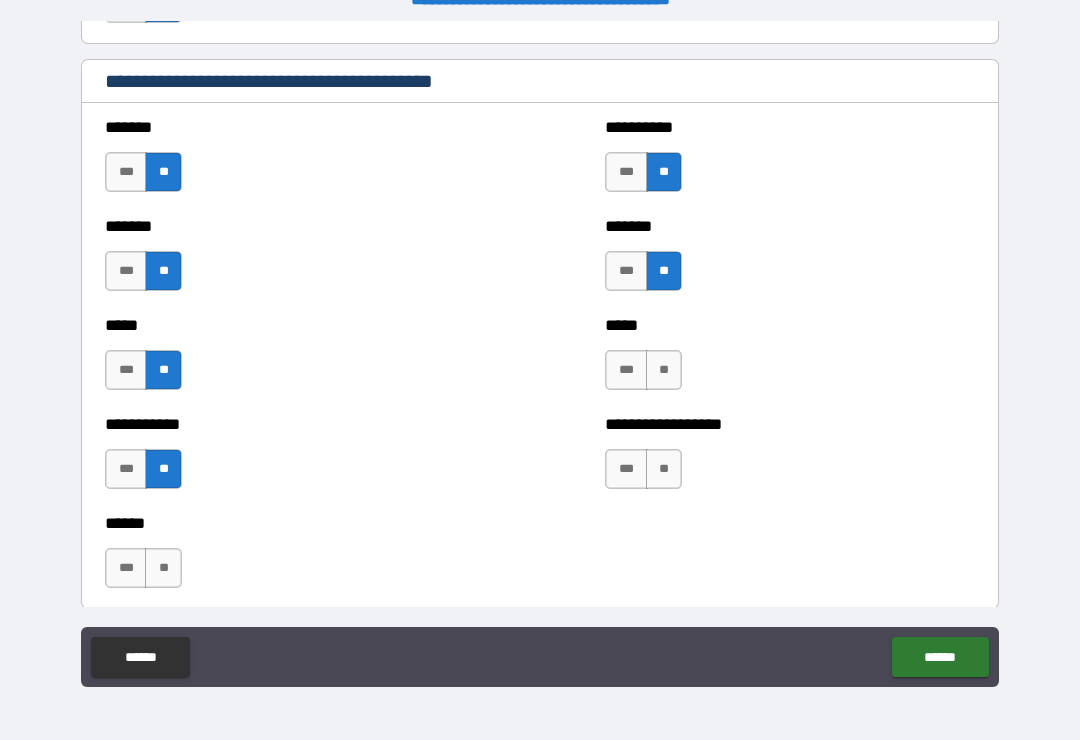 click on "***" at bounding box center (626, 172) 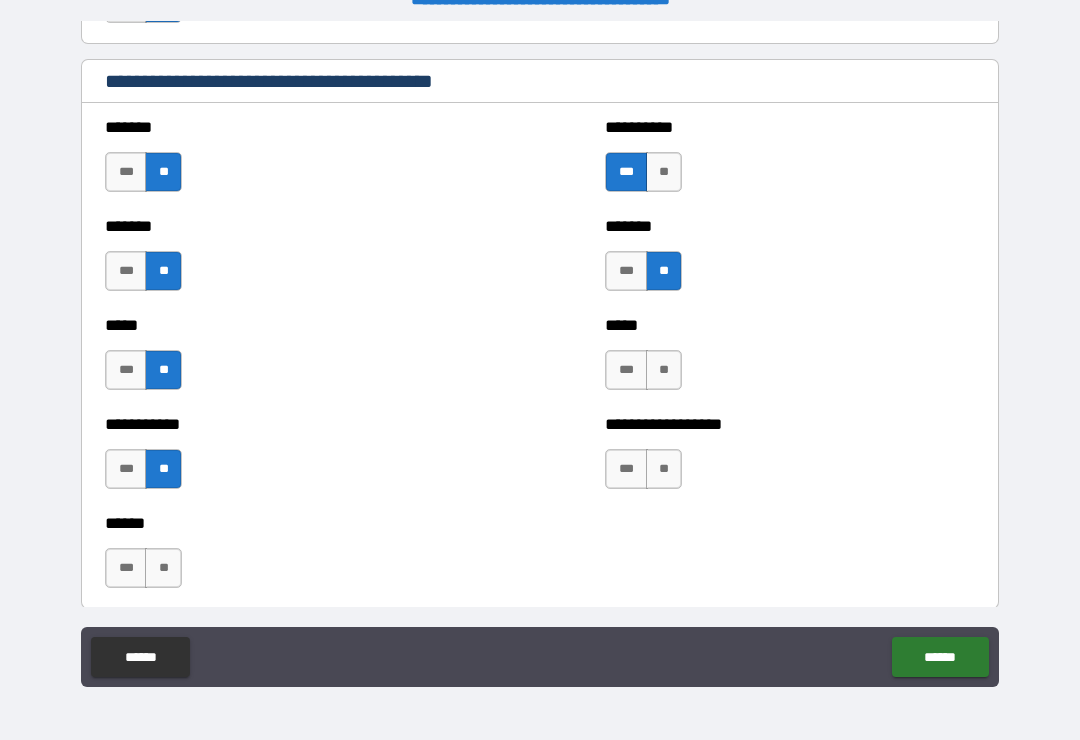 click on "**" at bounding box center [664, 370] 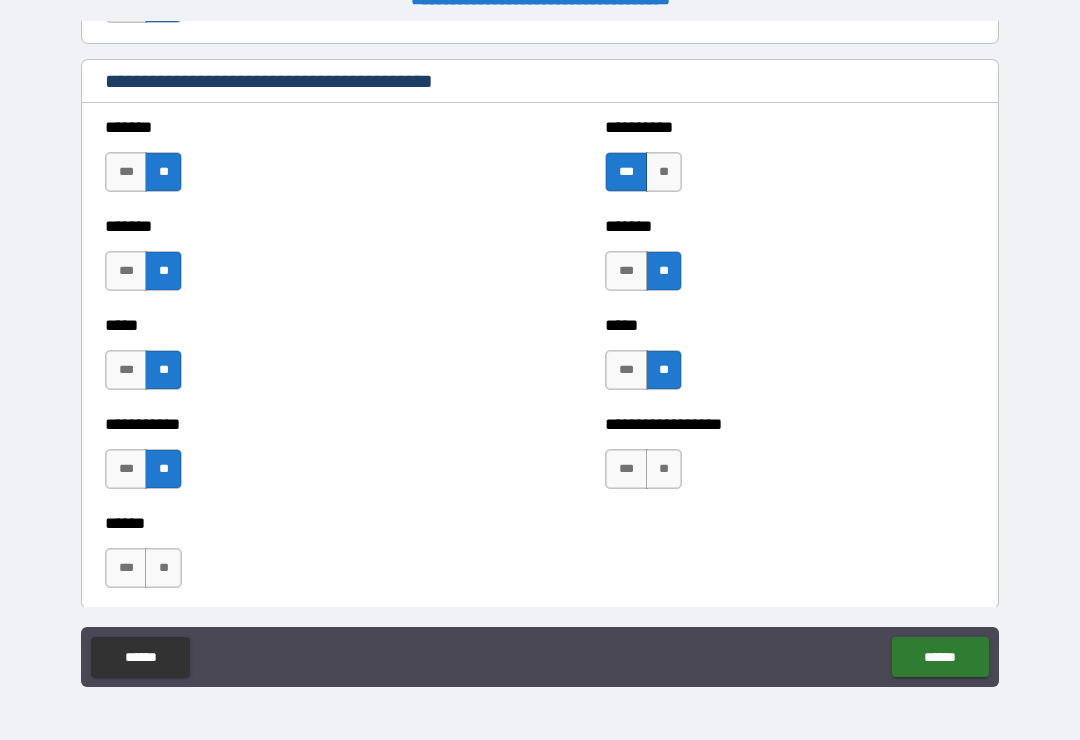 click on "**" at bounding box center [664, 469] 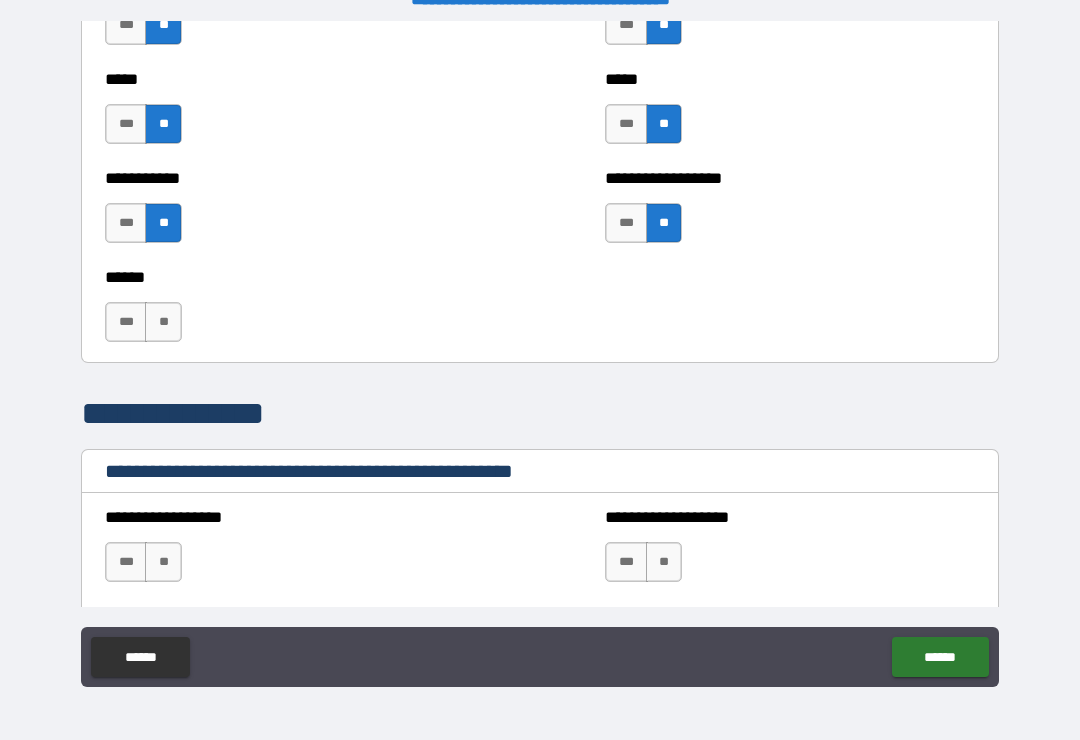 scroll, scrollTop: 2040, scrollLeft: 0, axis: vertical 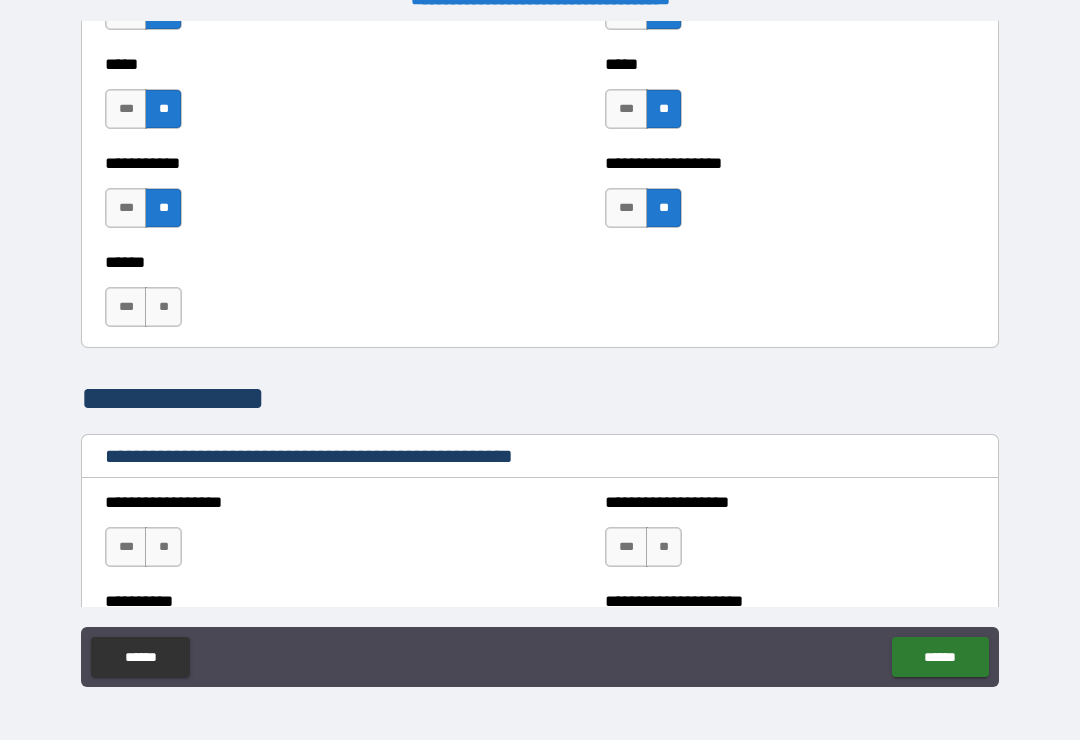 click on "**" at bounding box center (163, 307) 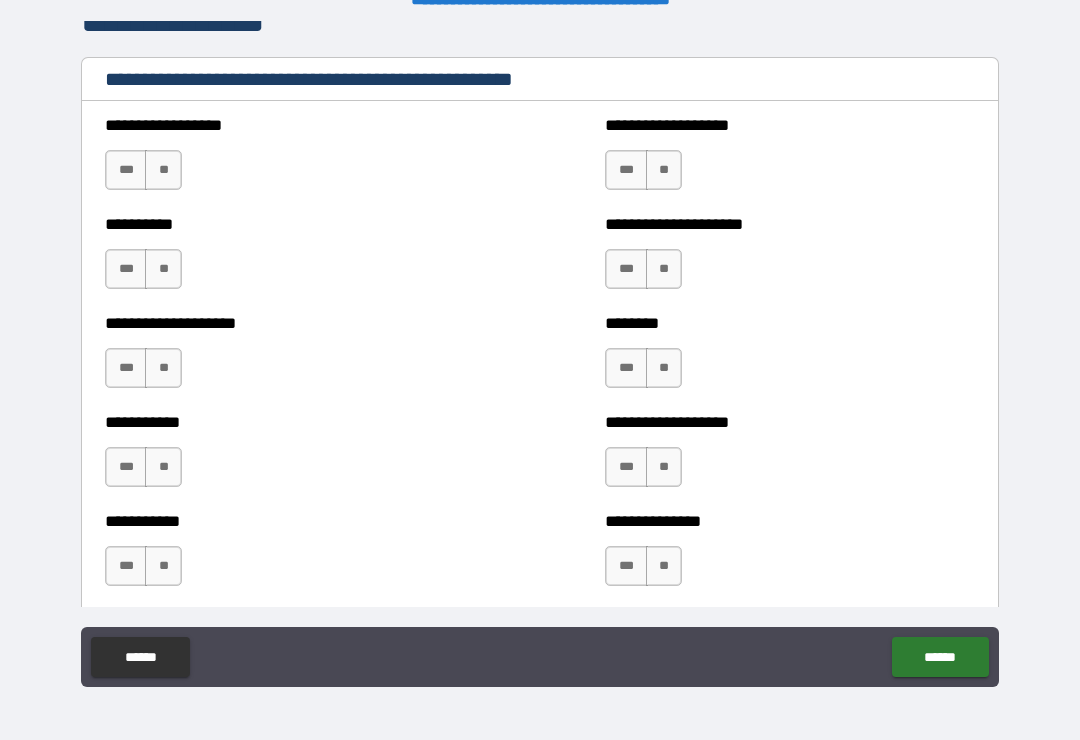 scroll, scrollTop: 2419, scrollLeft: 0, axis: vertical 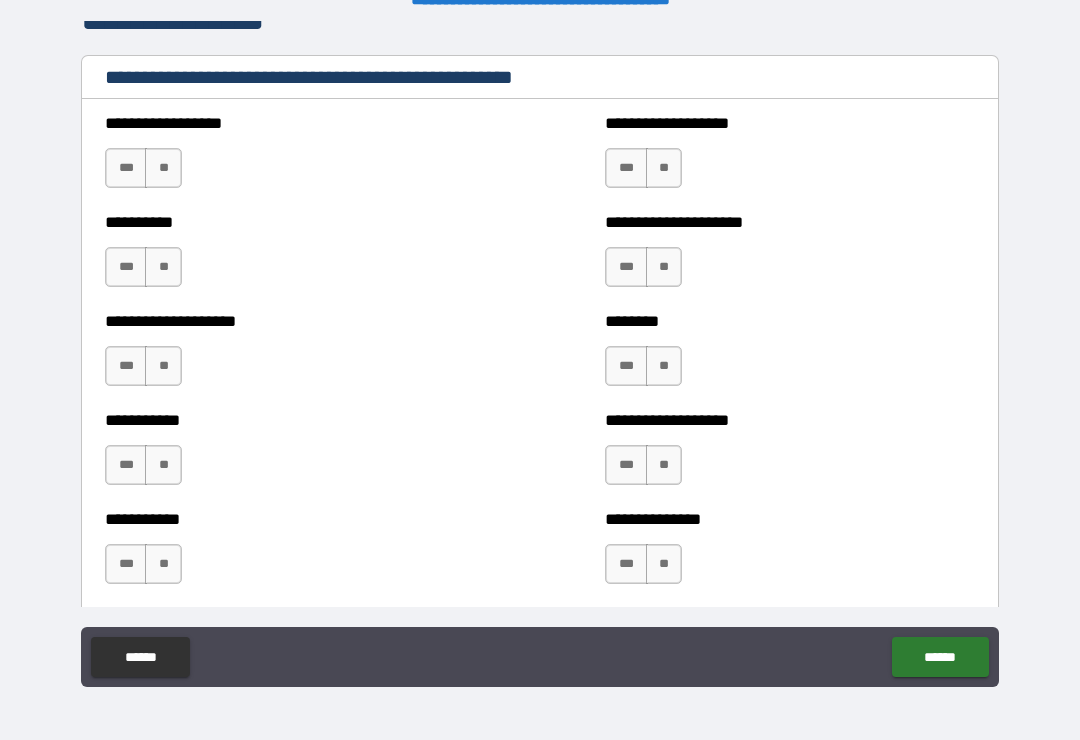 click on "**" at bounding box center [163, 168] 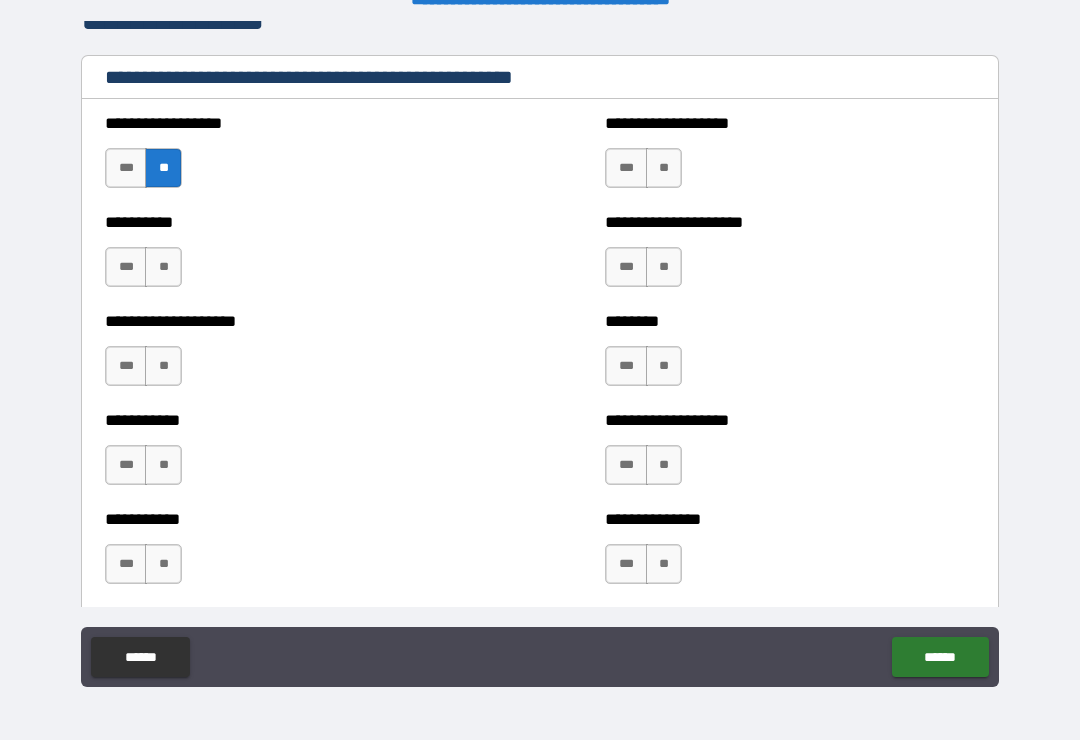 click on "**" at bounding box center [163, 267] 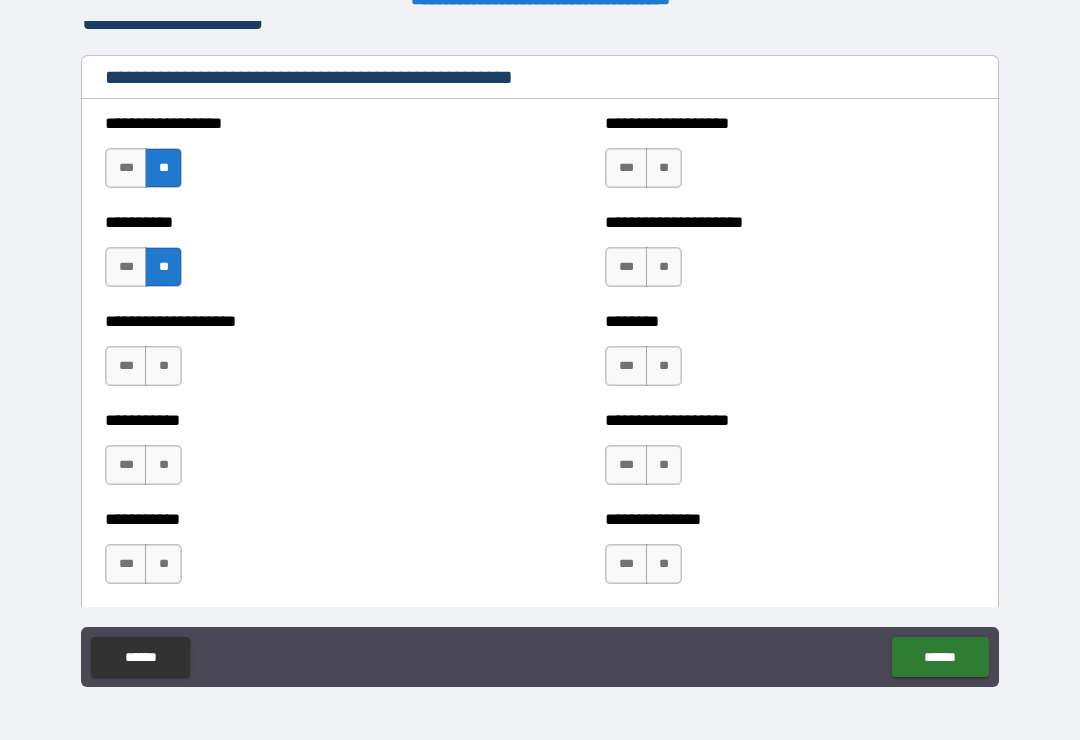 click on "**" at bounding box center (163, 366) 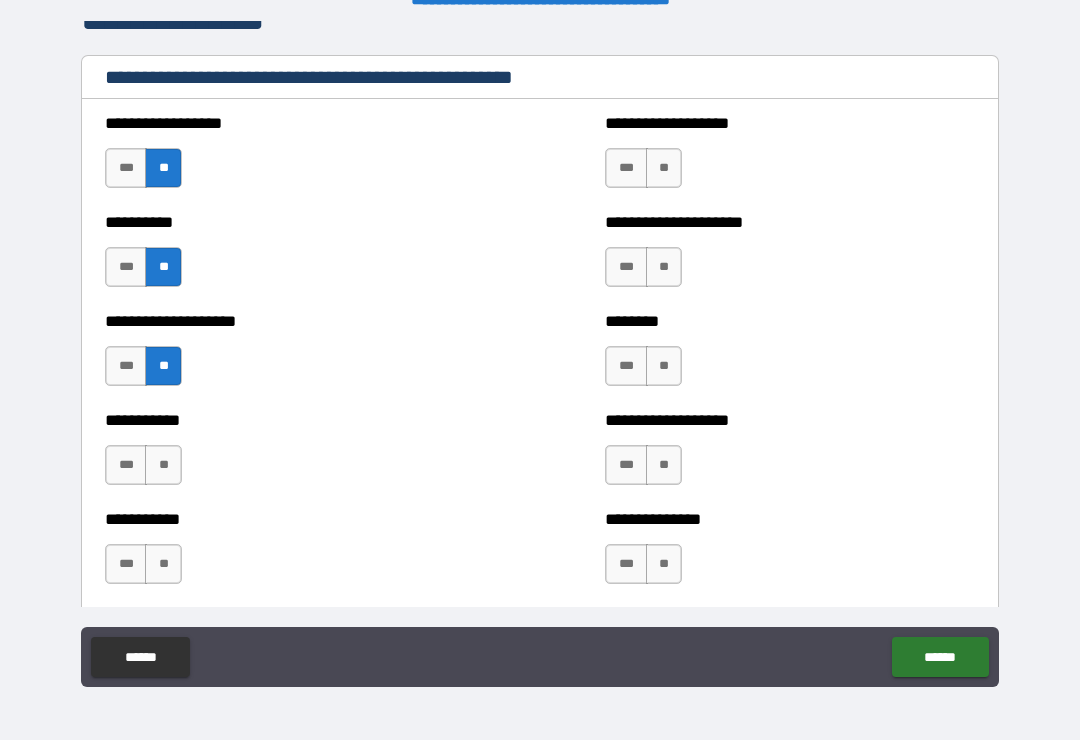 click on "**" at bounding box center (163, 465) 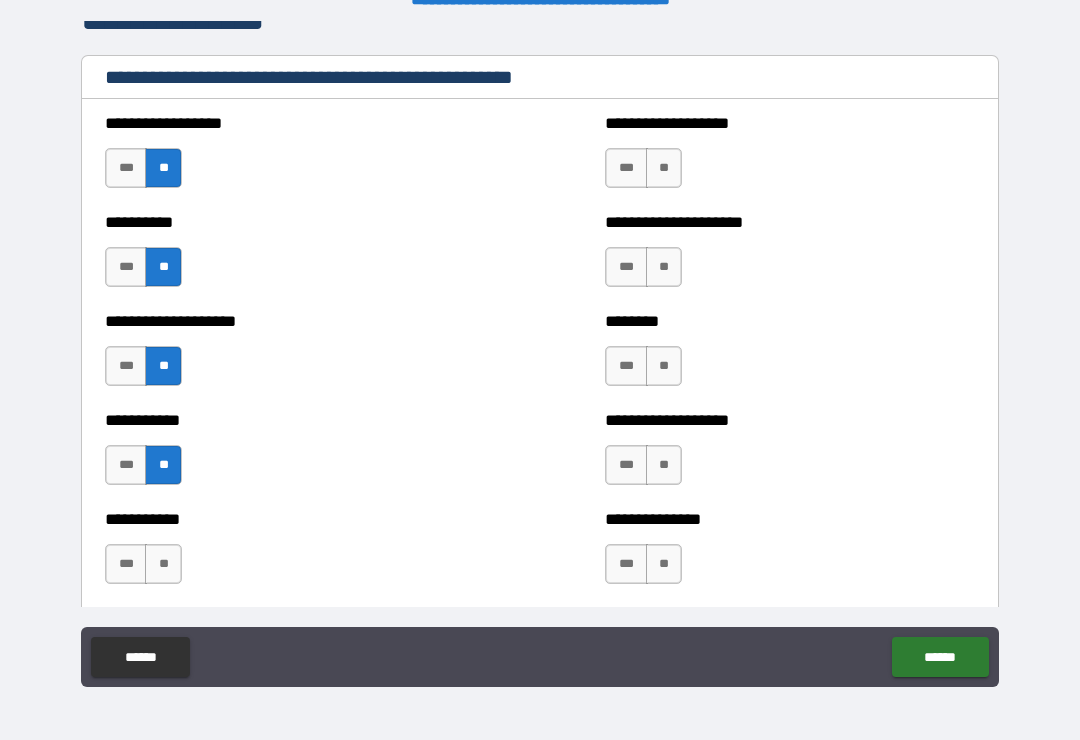 click on "**" at bounding box center (163, 564) 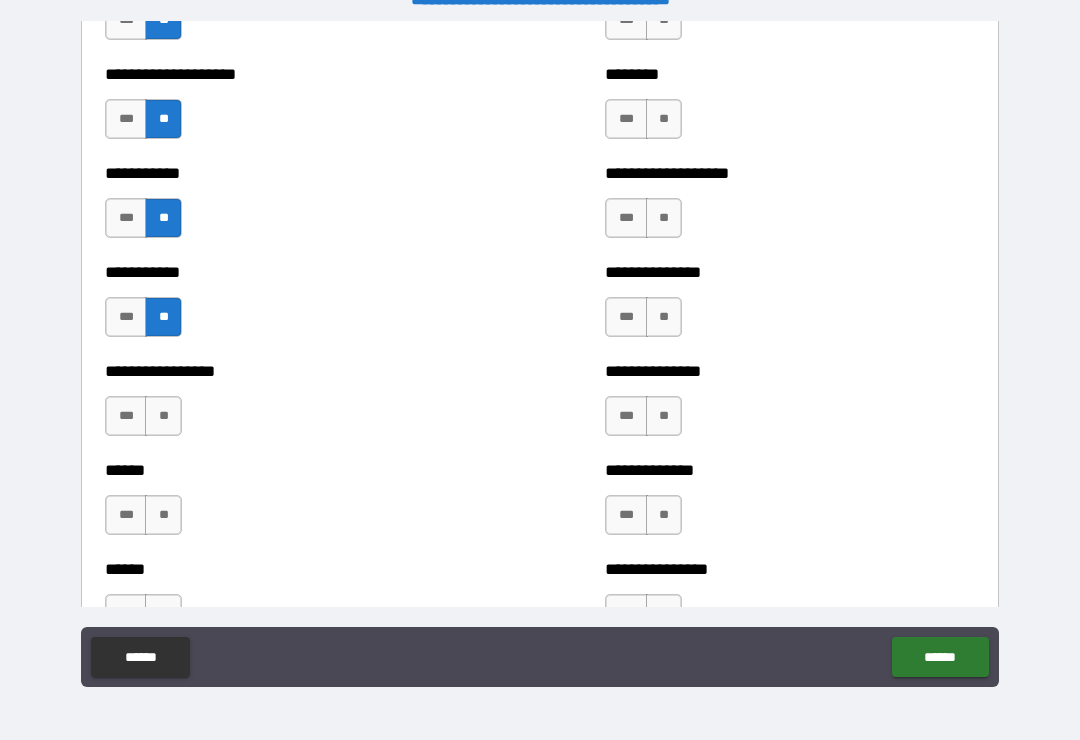 scroll, scrollTop: 2665, scrollLeft: 0, axis: vertical 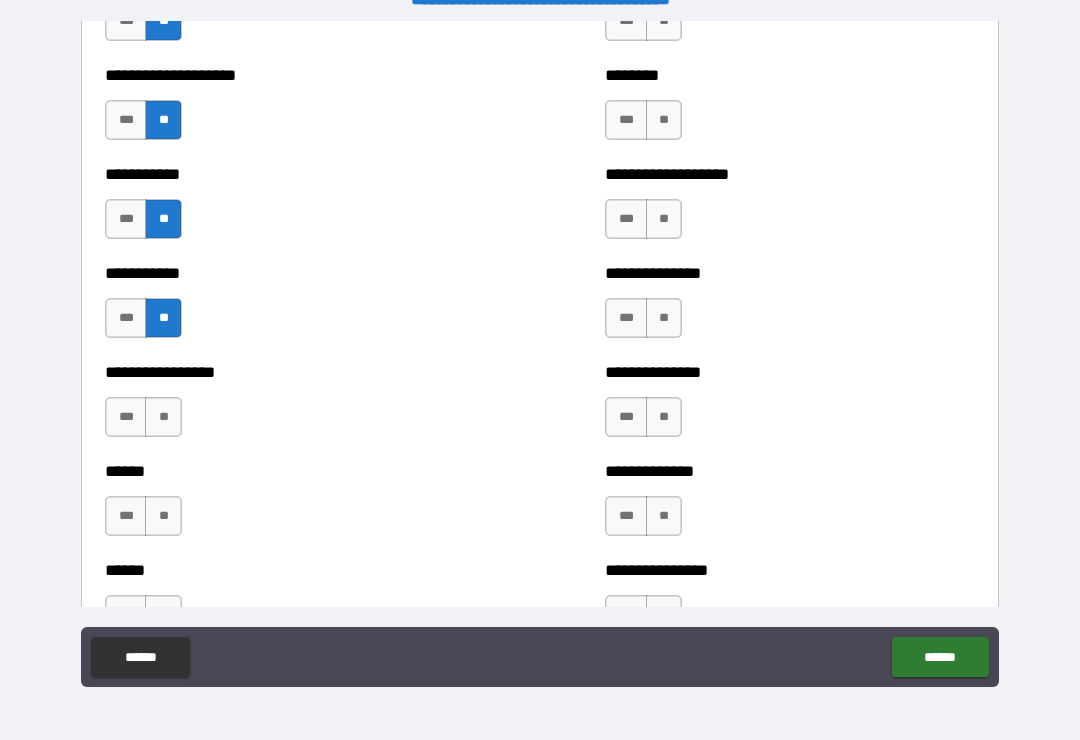 click on "**" at bounding box center [163, 417] 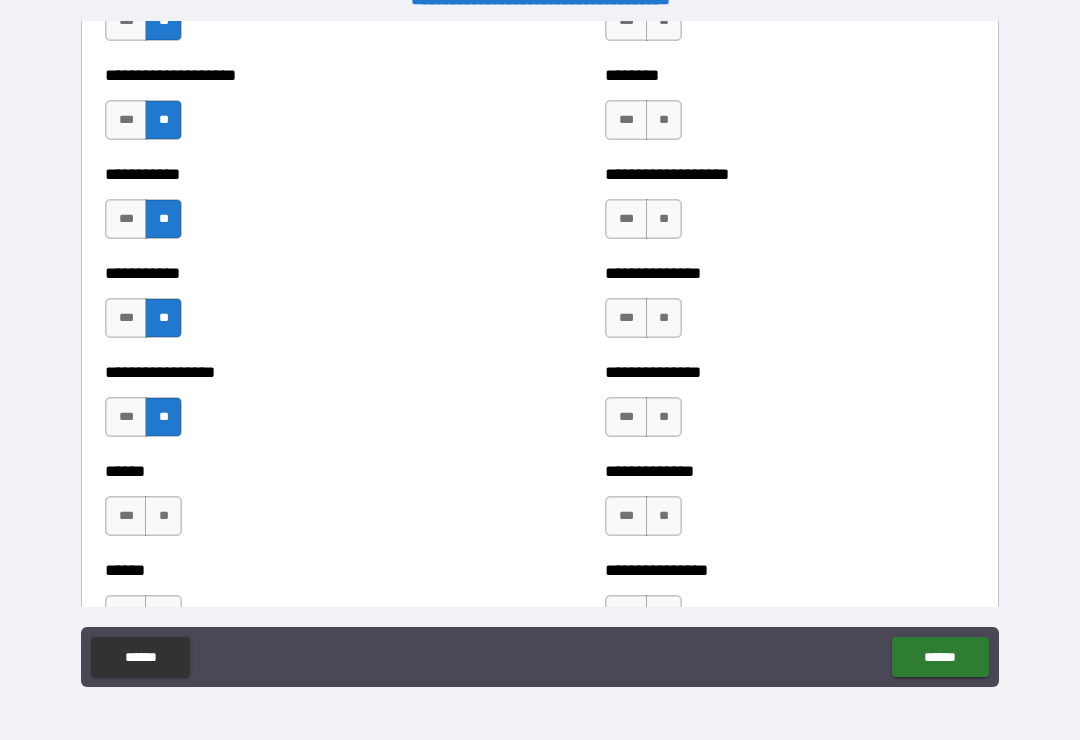 click on "**" at bounding box center (163, 516) 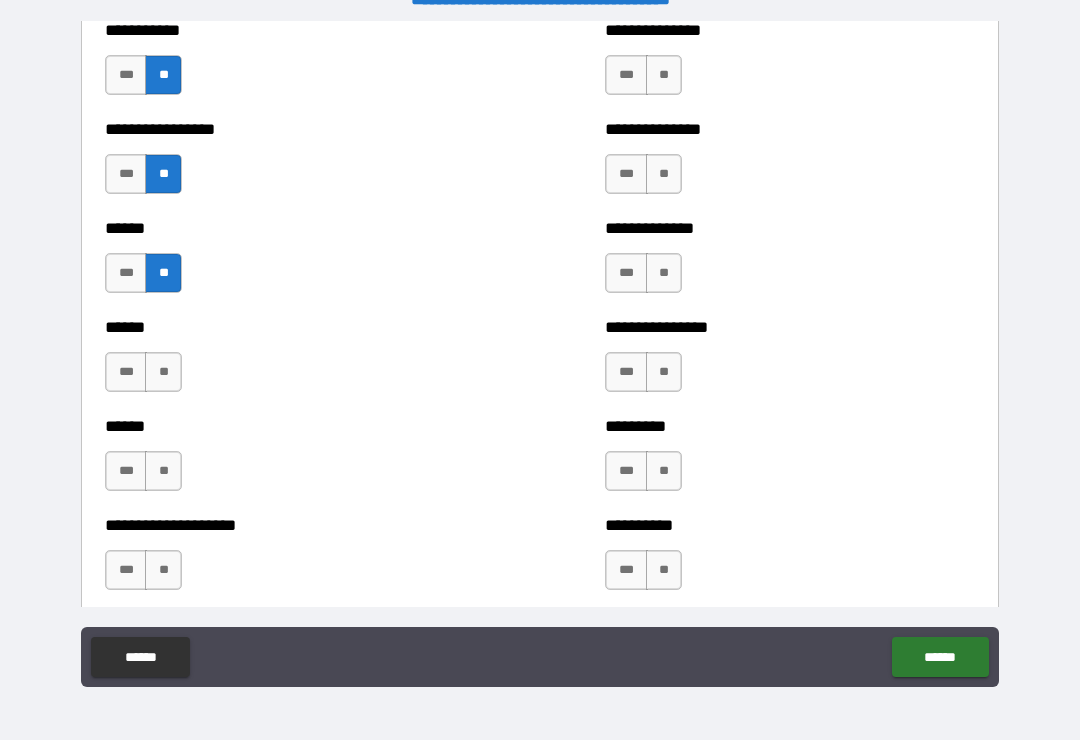 scroll, scrollTop: 2902, scrollLeft: 0, axis: vertical 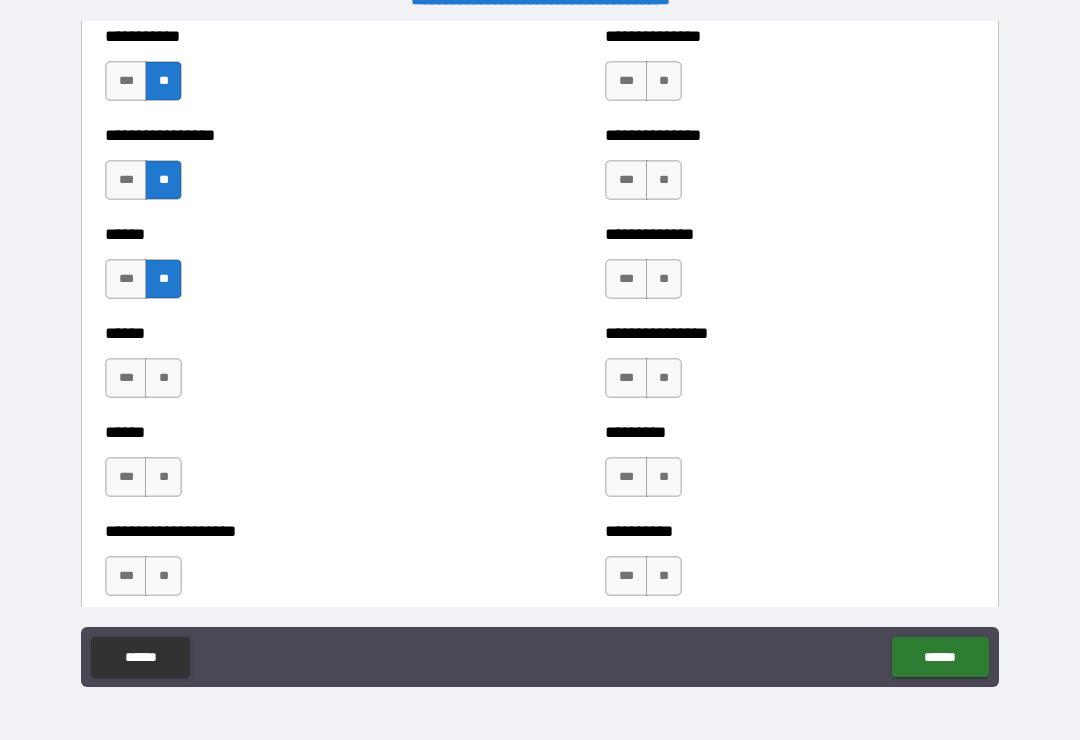 click on "**" at bounding box center [163, 378] 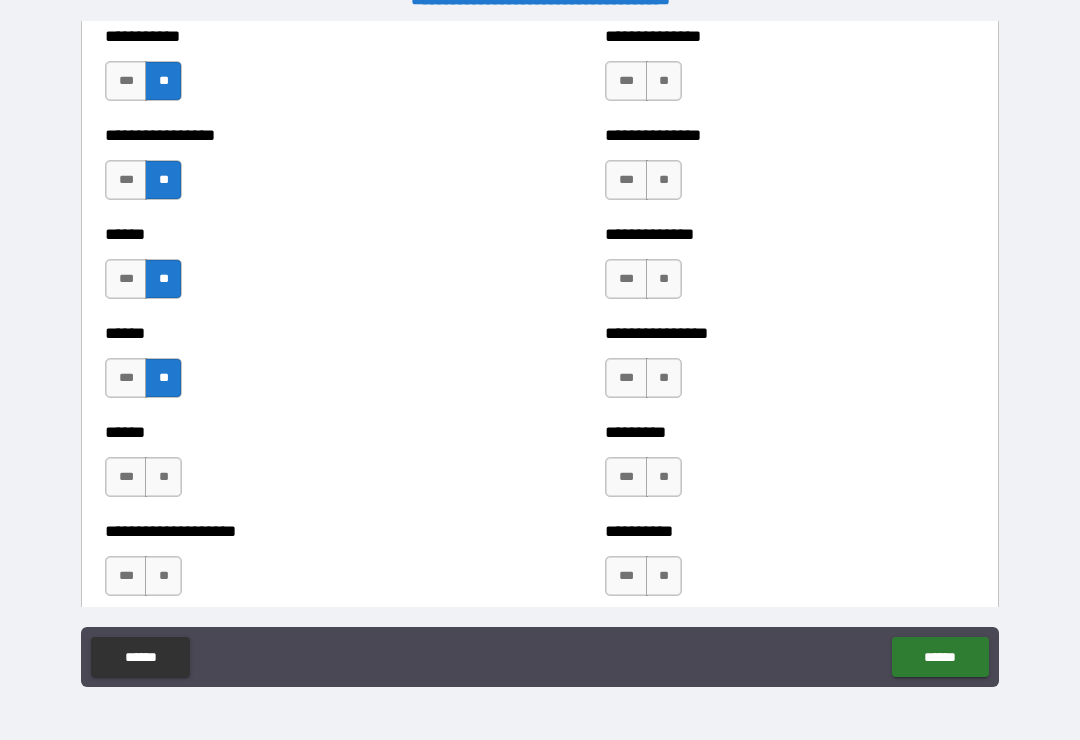 click on "**" at bounding box center [163, 477] 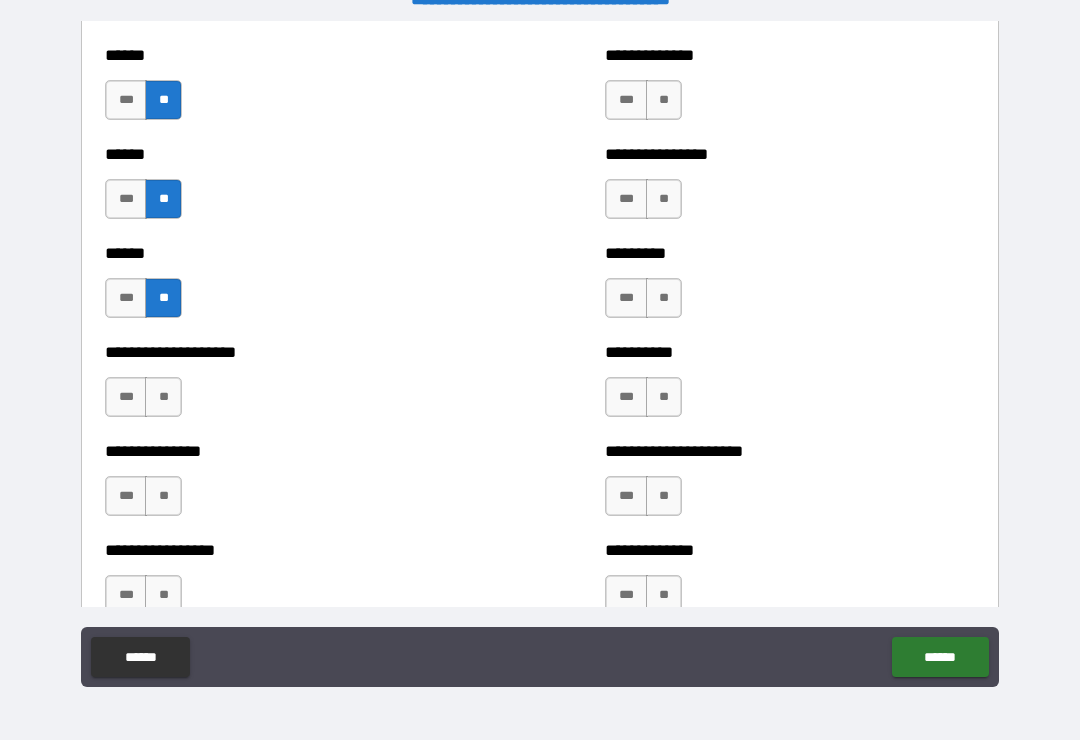 scroll, scrollTop: 3084, scrollLeft: 0, axis: vertical 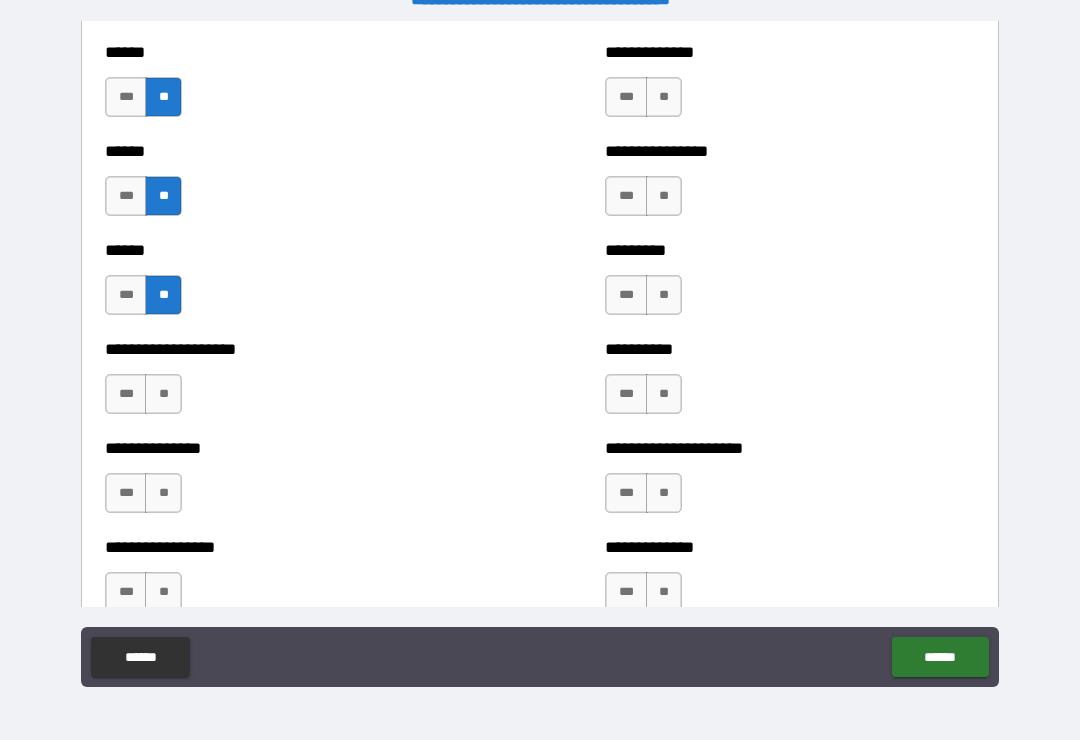 click on "**" at bounding box center (163, 394) 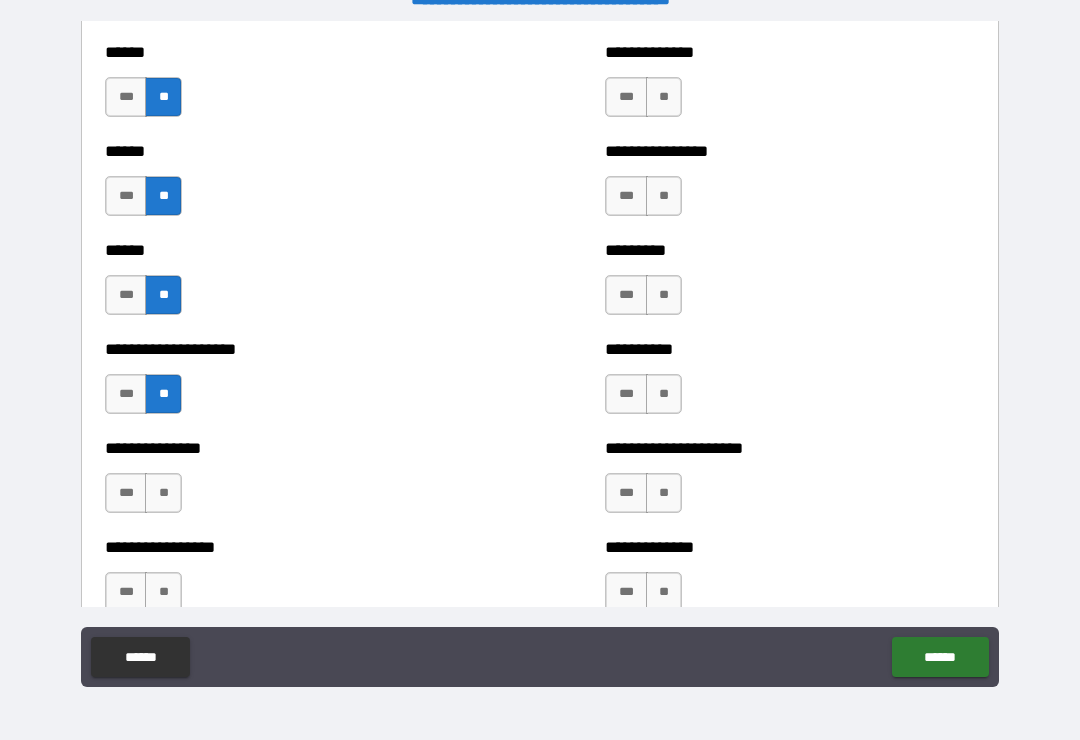 click on "**" at bounding box center (163, 493) 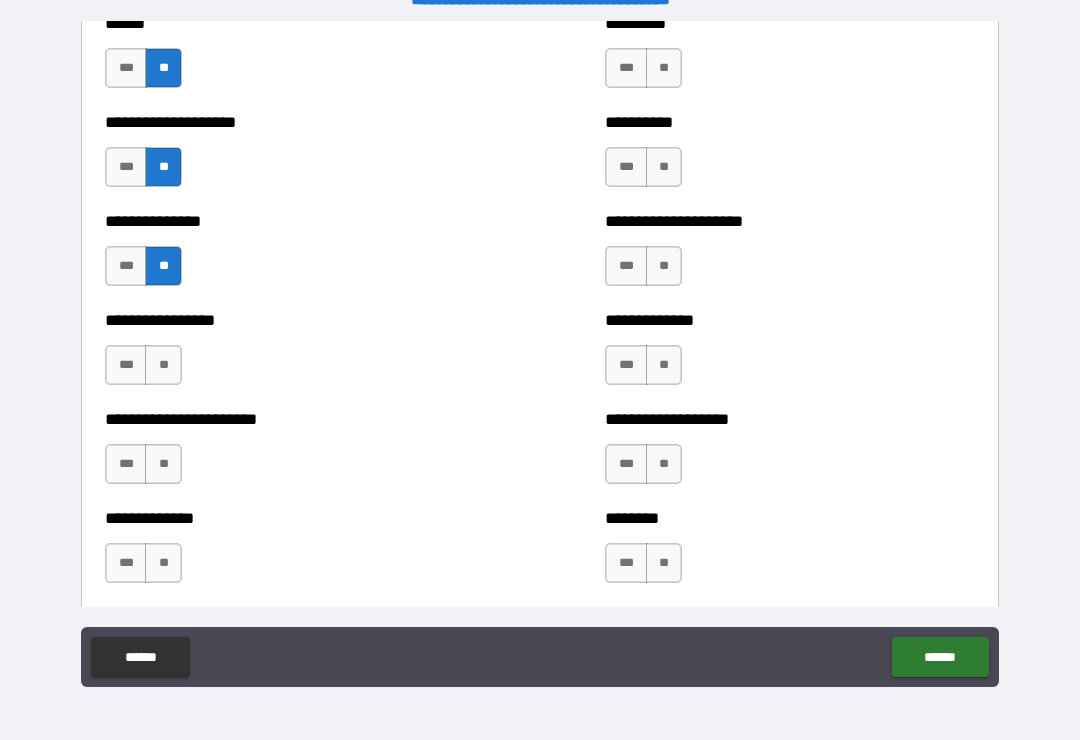 scroll, scrollTop: 3310, scrollLeft: 0, axis: vertical 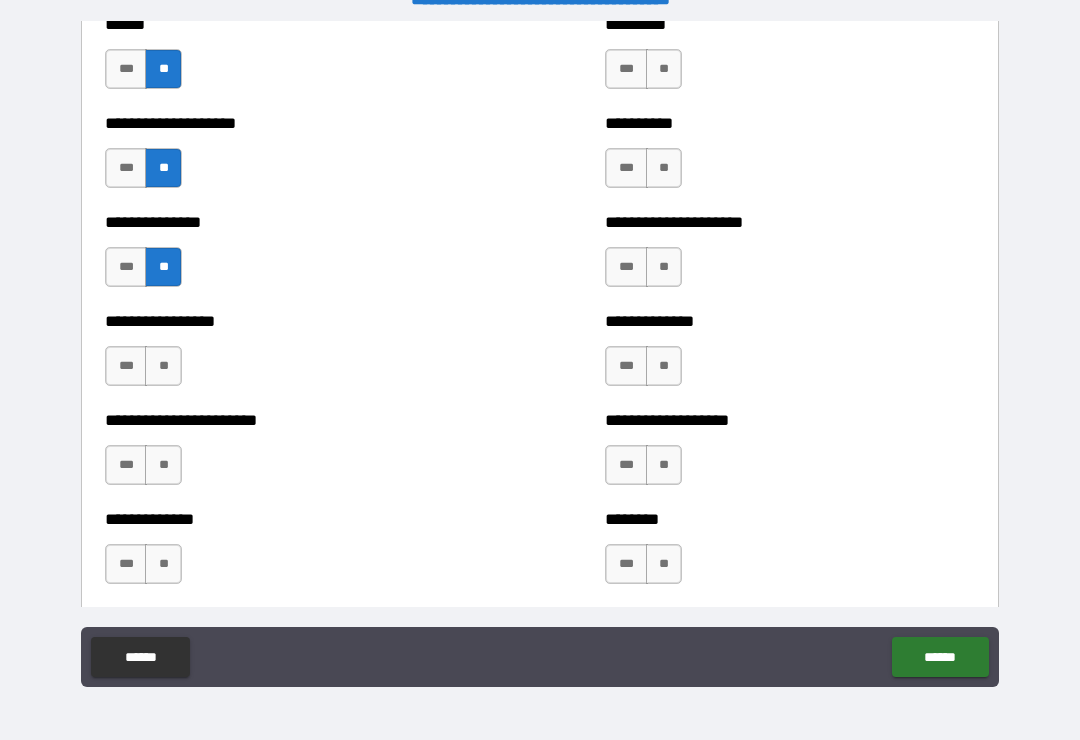 click on "**" at bounding box center [163, 366] 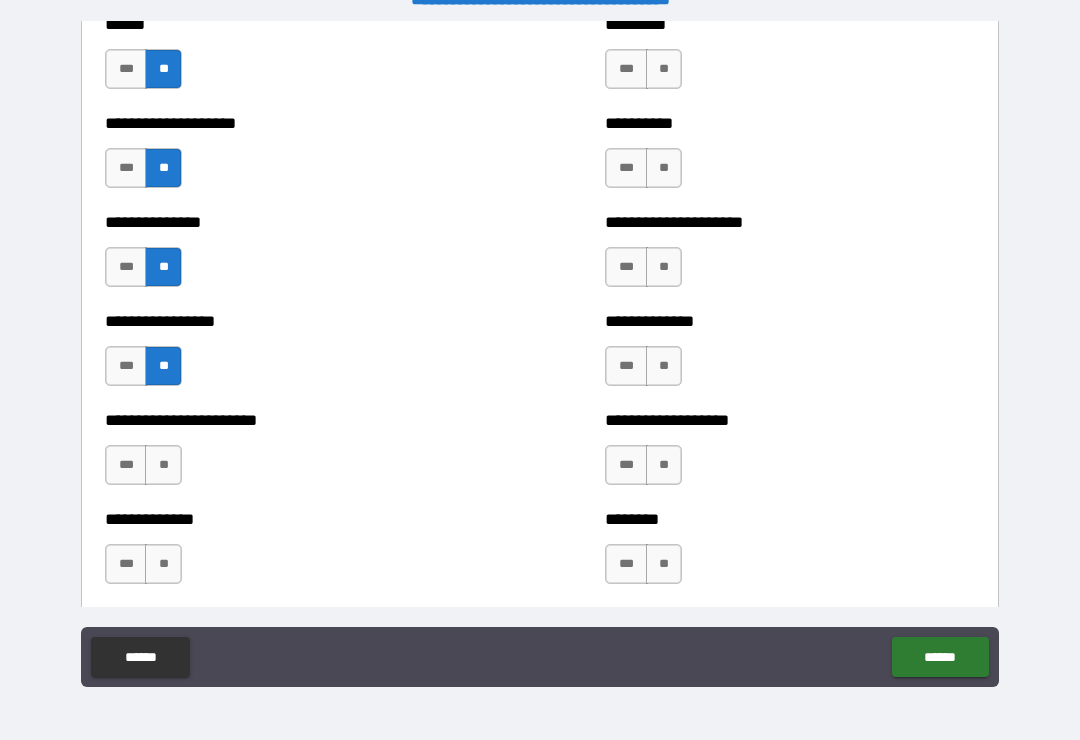 click on "**" at bounding box center [163, 465] 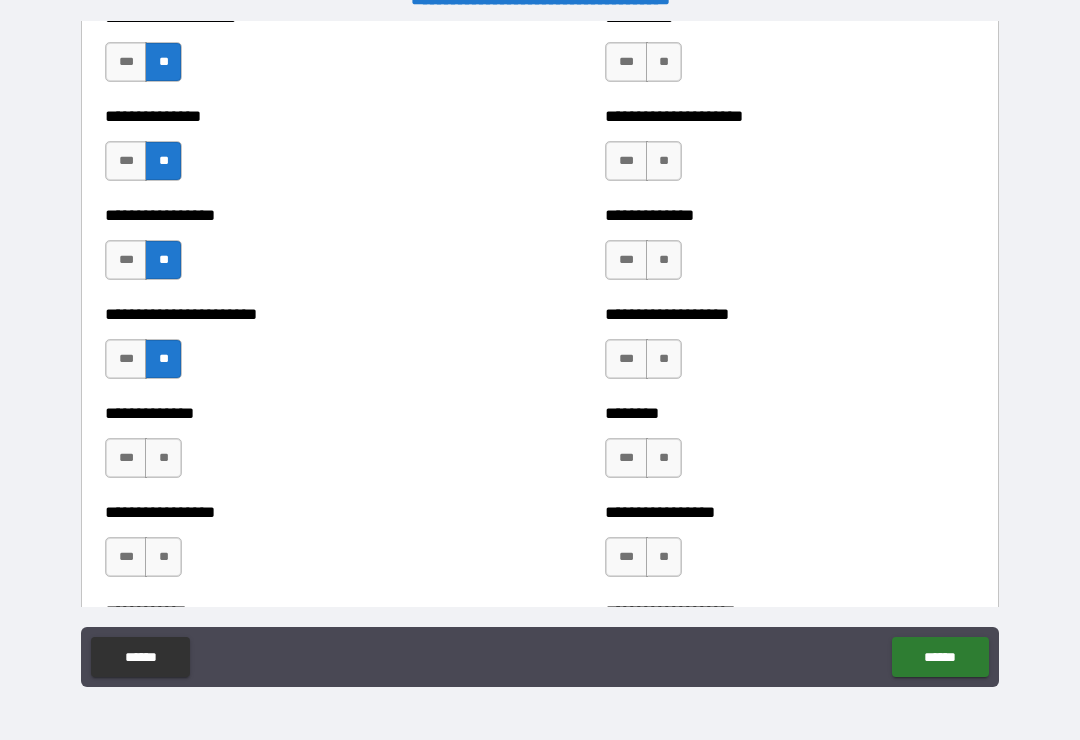 scroll, scrollTop: 3433, scrollLeft: 0, axis: vertical 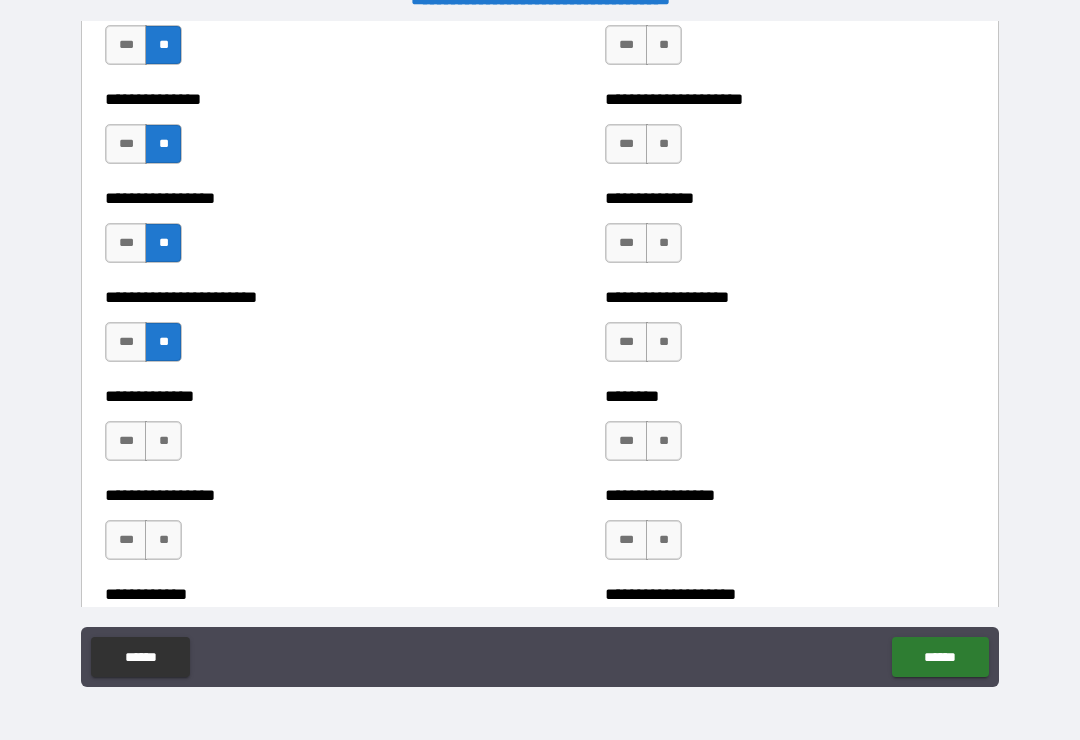 click on "**" at bounding box center [163, 441] 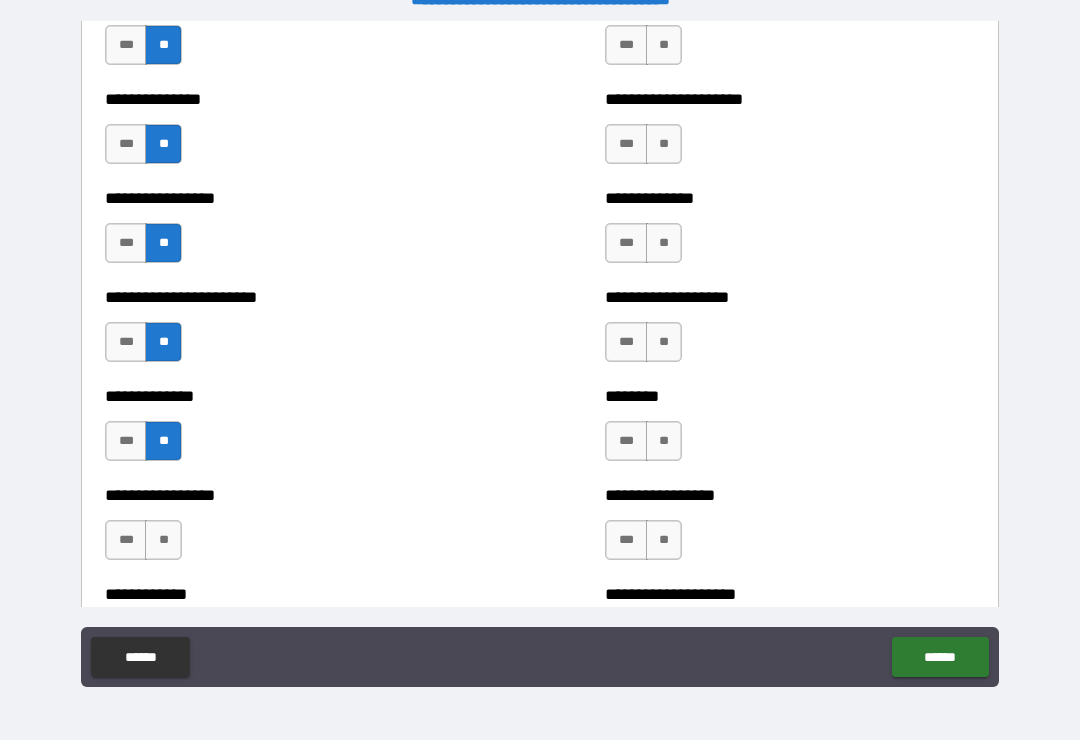 click on "**" at bounding box center [163, 540] 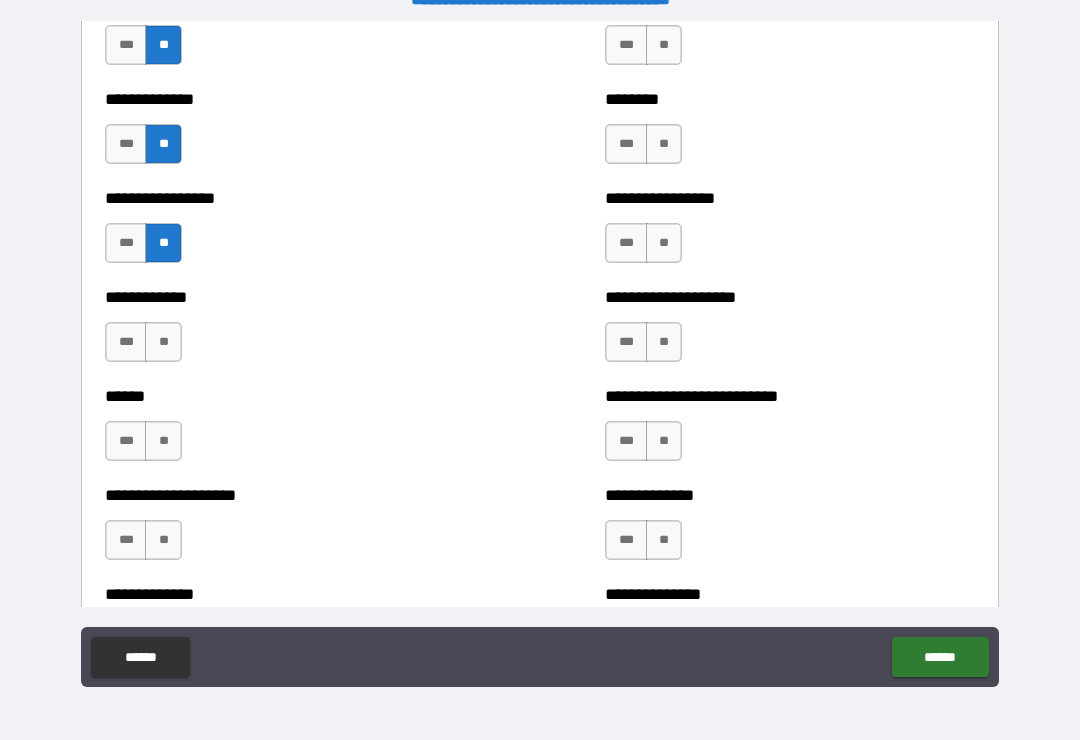 scroll, scrollTop: 3723, scrollLeft: 0, axis: vertical 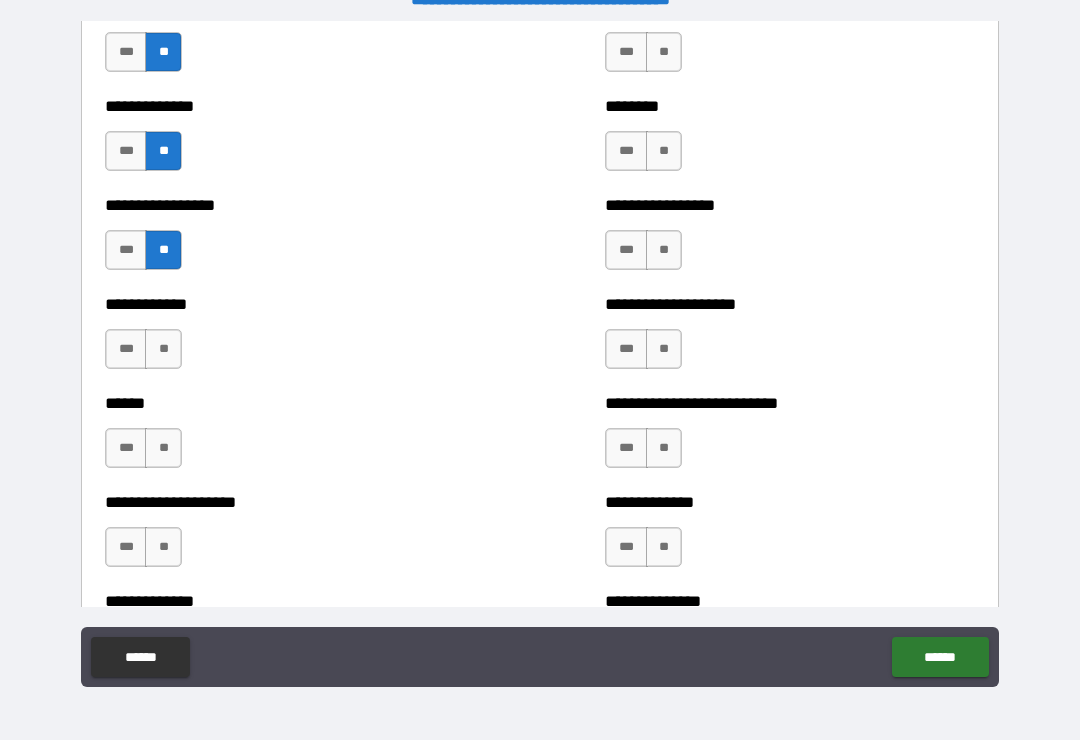 click on "**" at bounding box center [163, 349] 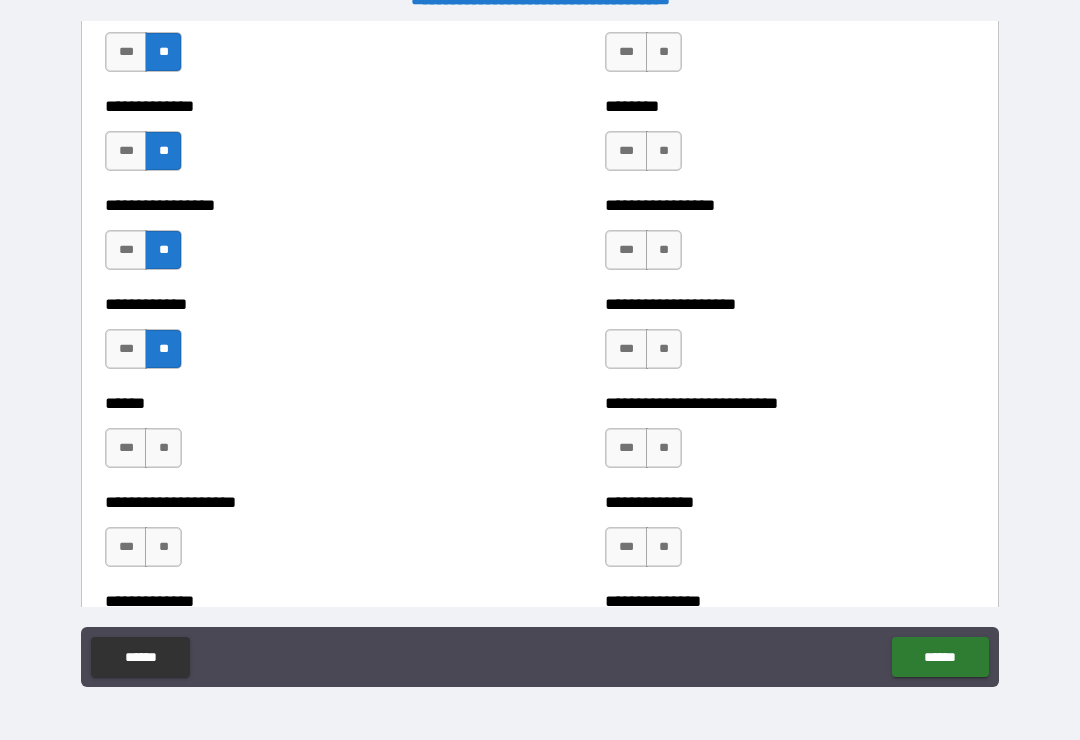 click on "**" at bounding box center [163, 448] 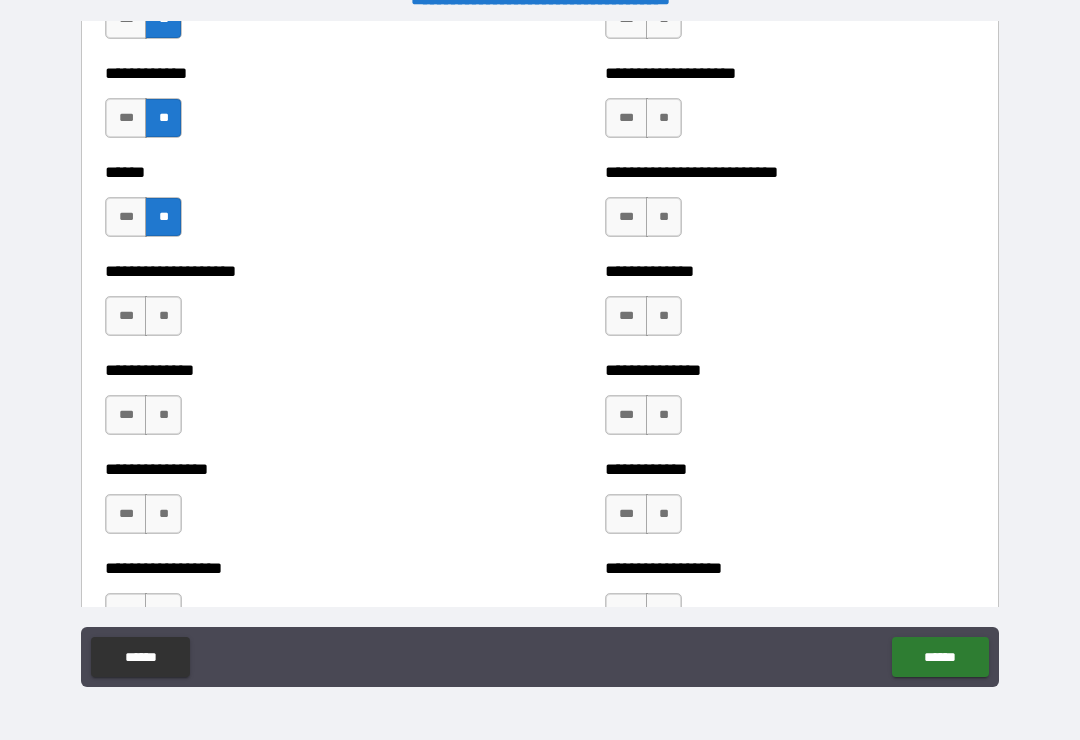 scroll, scrollTop: 3969, scrollLeft: 0, axis: vertical 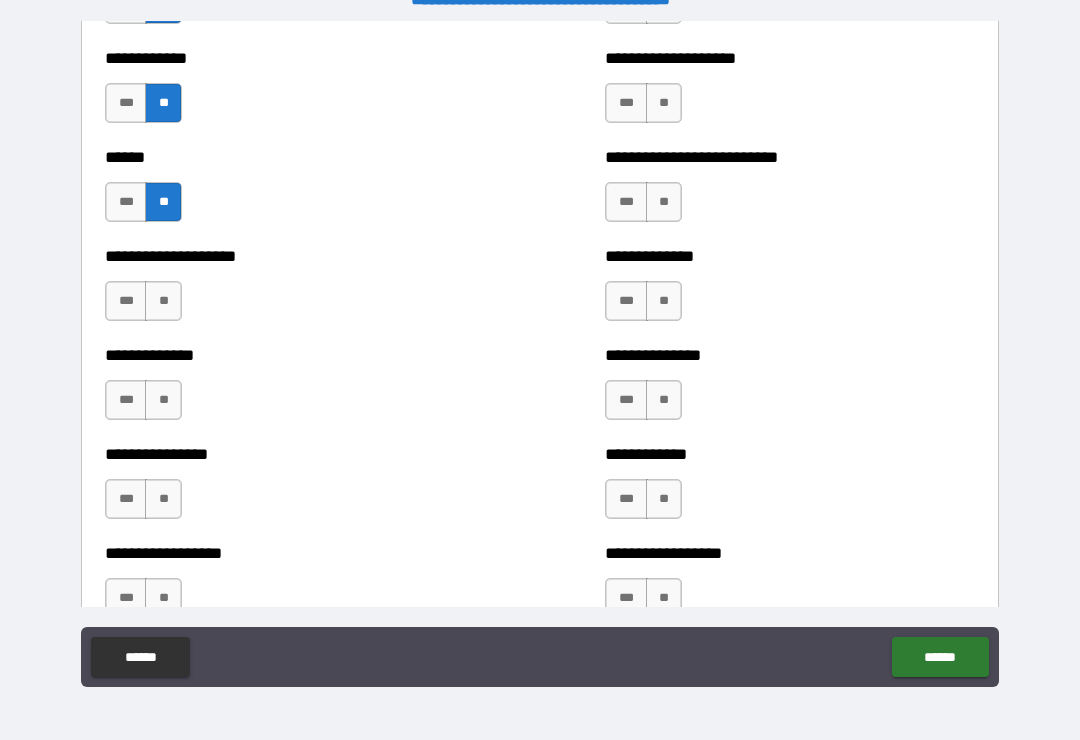 click on "**" at bounding box center [163, 301] 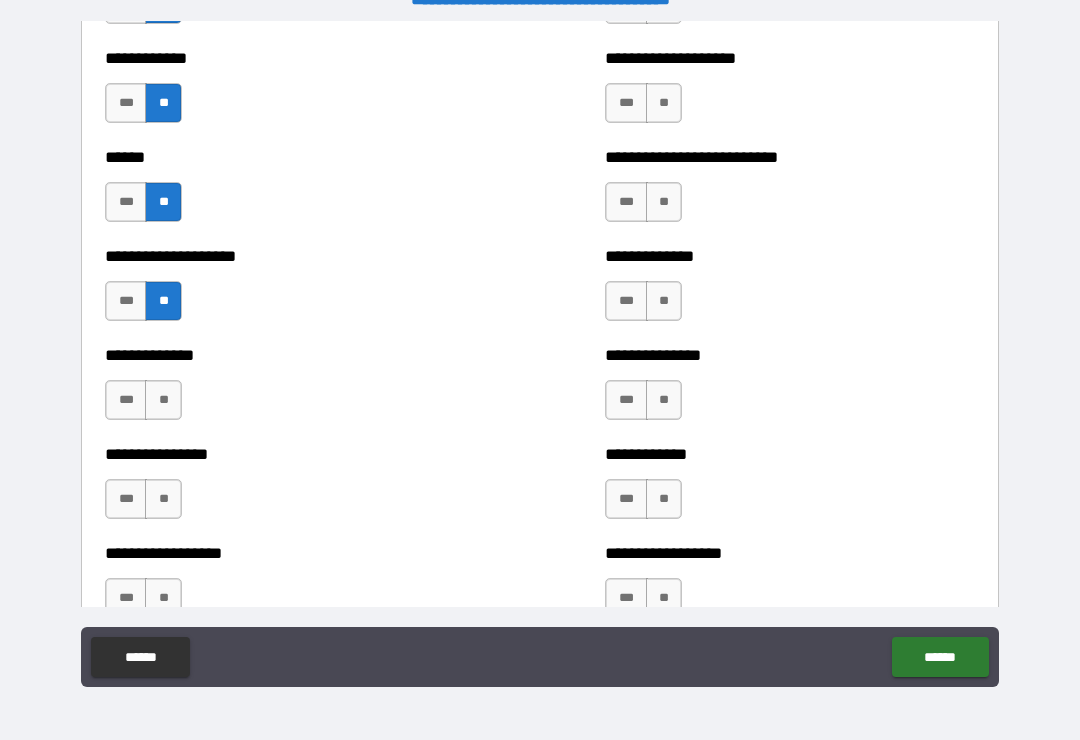 click on "**" at bounding box center [163, 400] 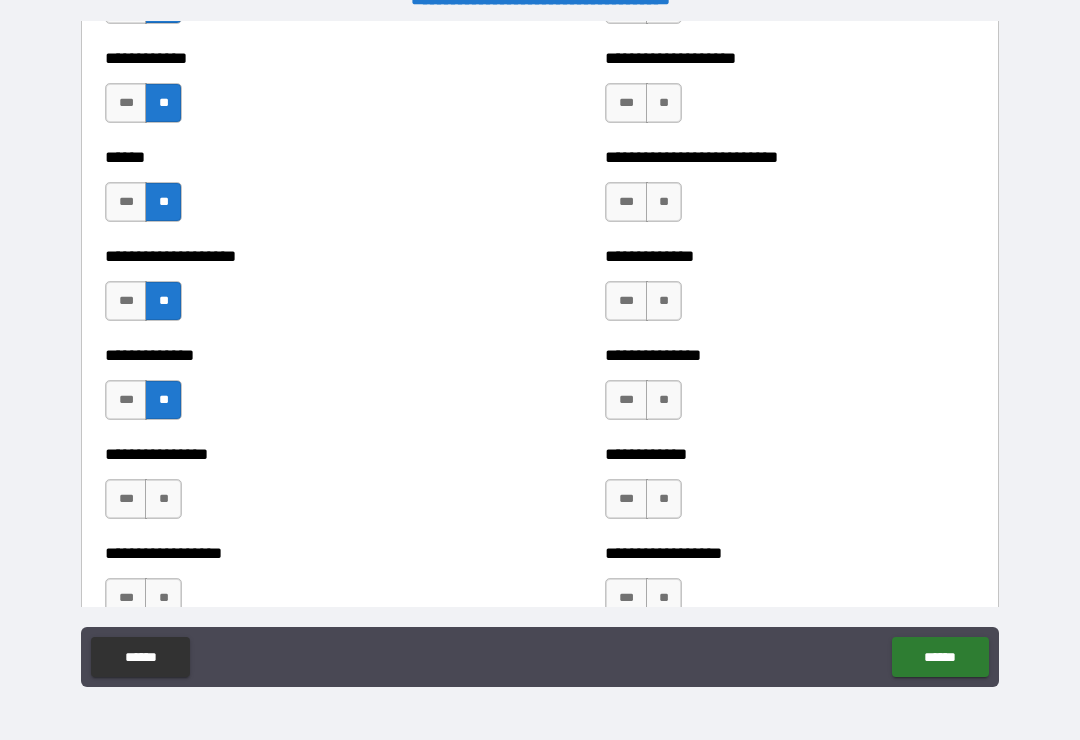 click on "**" at bounding box center (163, 499) 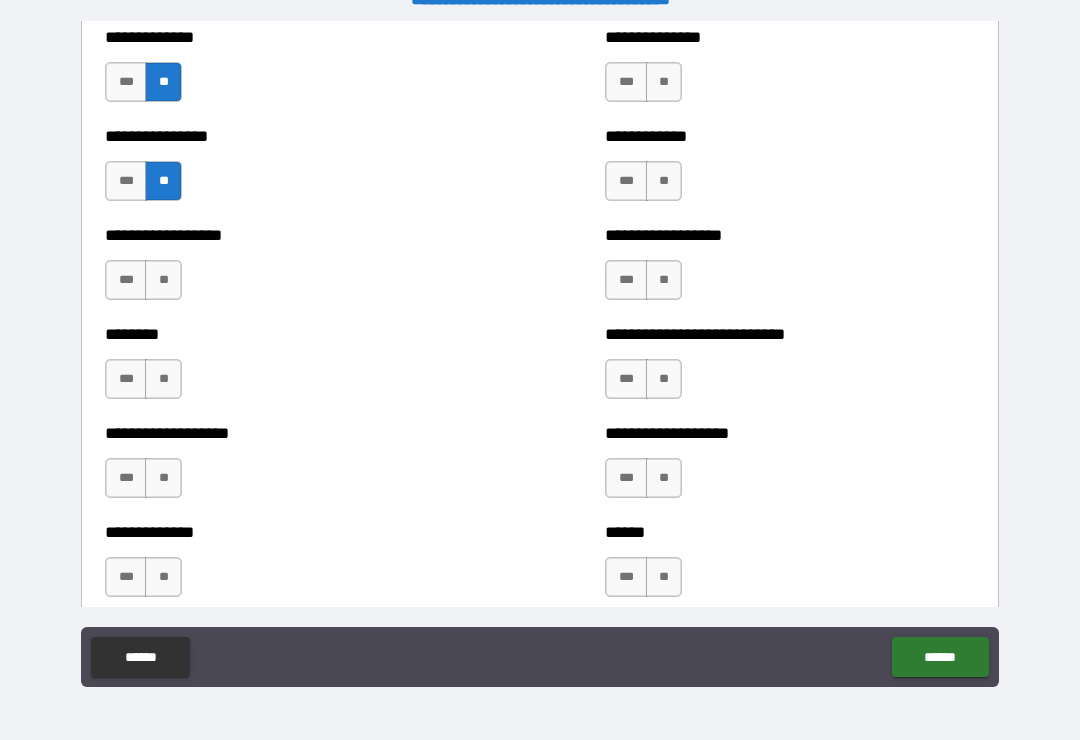 scroll, scrollTop: 4284, scrollLeft: 0, axis: vertical 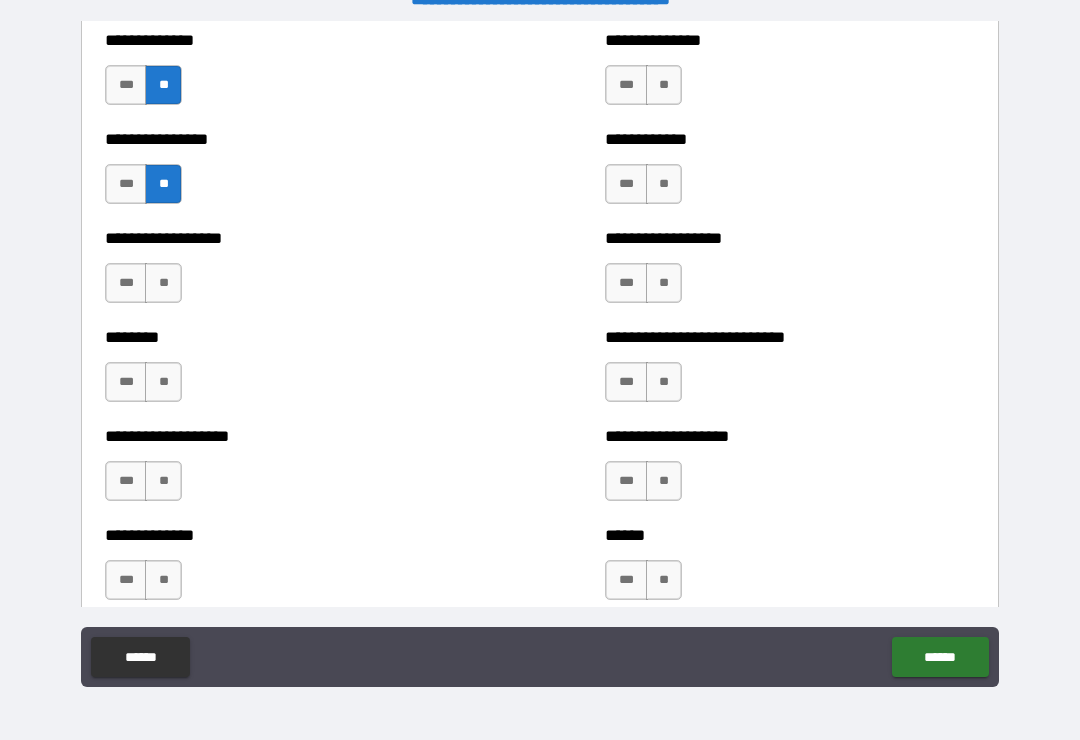 click on "**" at bounding box center (163, 283) 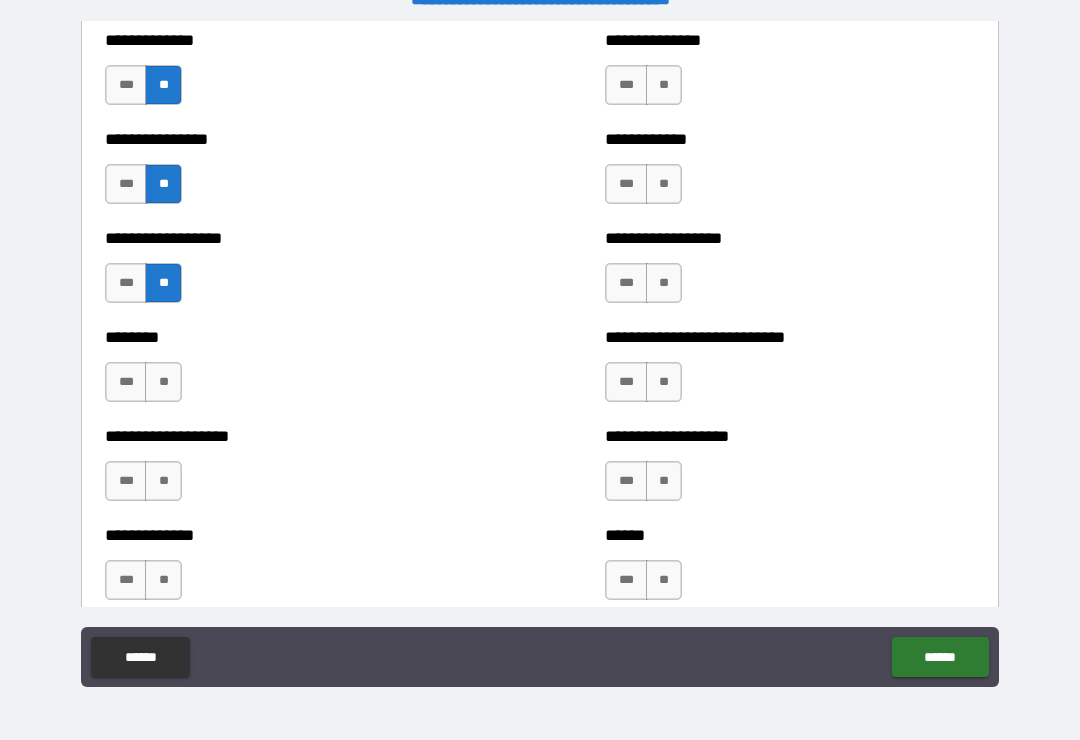 click on "**" at bounding box center (163, 382) 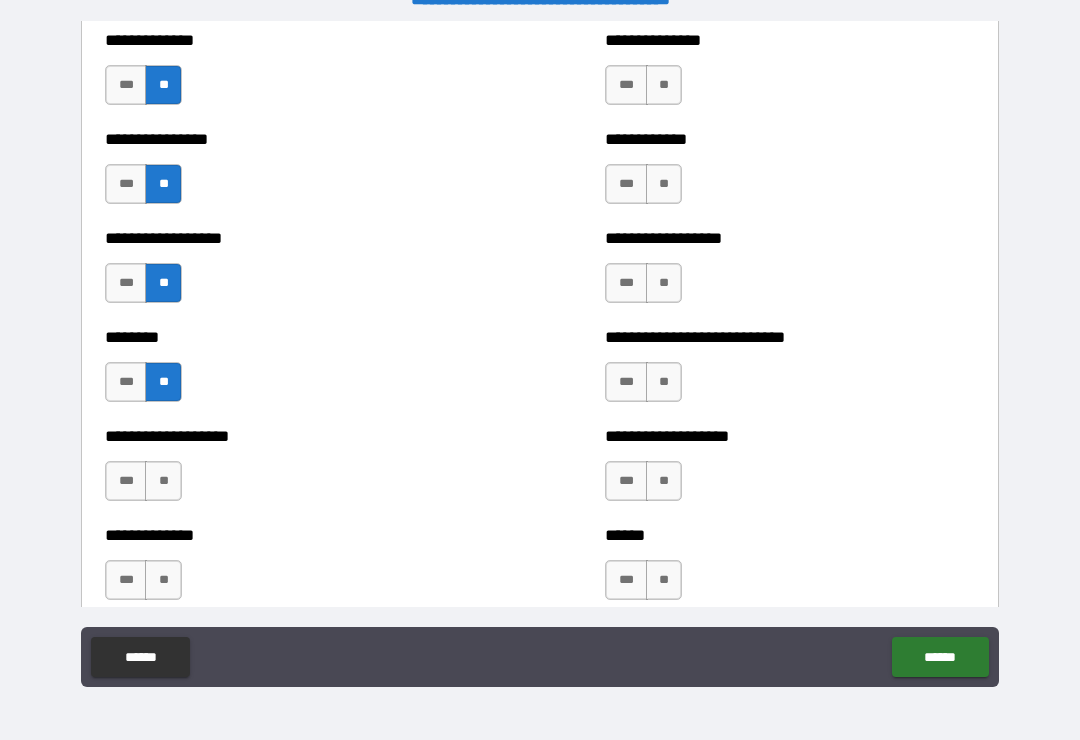 click on "**" at bounding box center [163, 481] 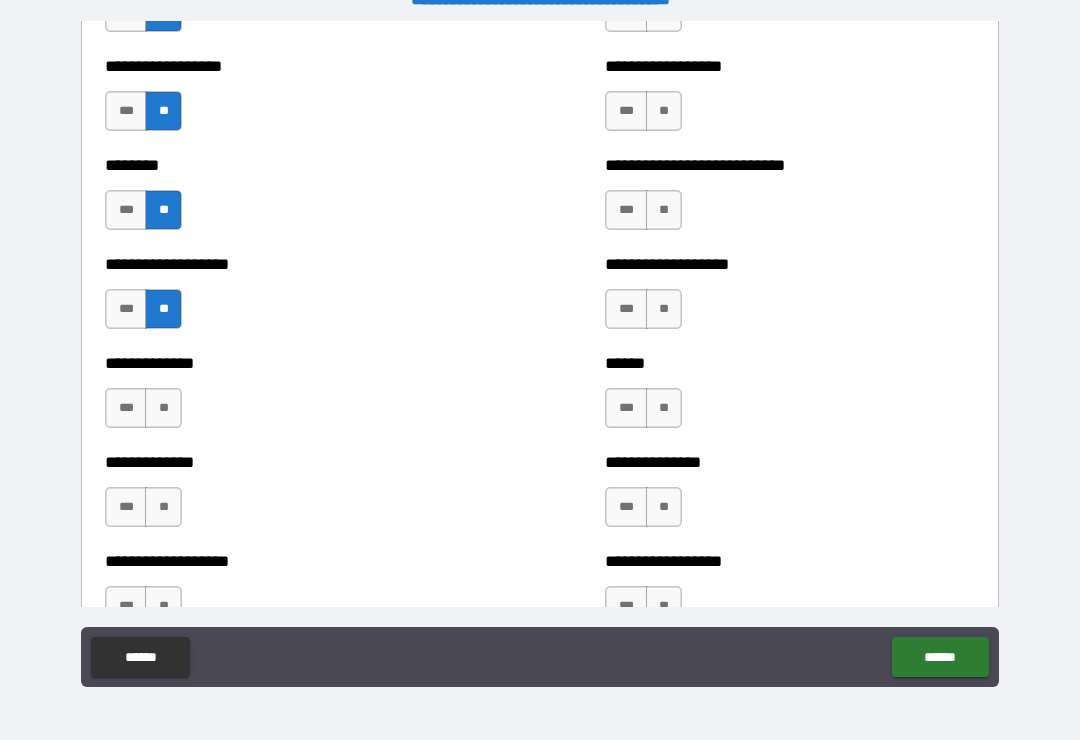 scroll, scrollTop: 4535, scrollLeft: 0, axis: vertical 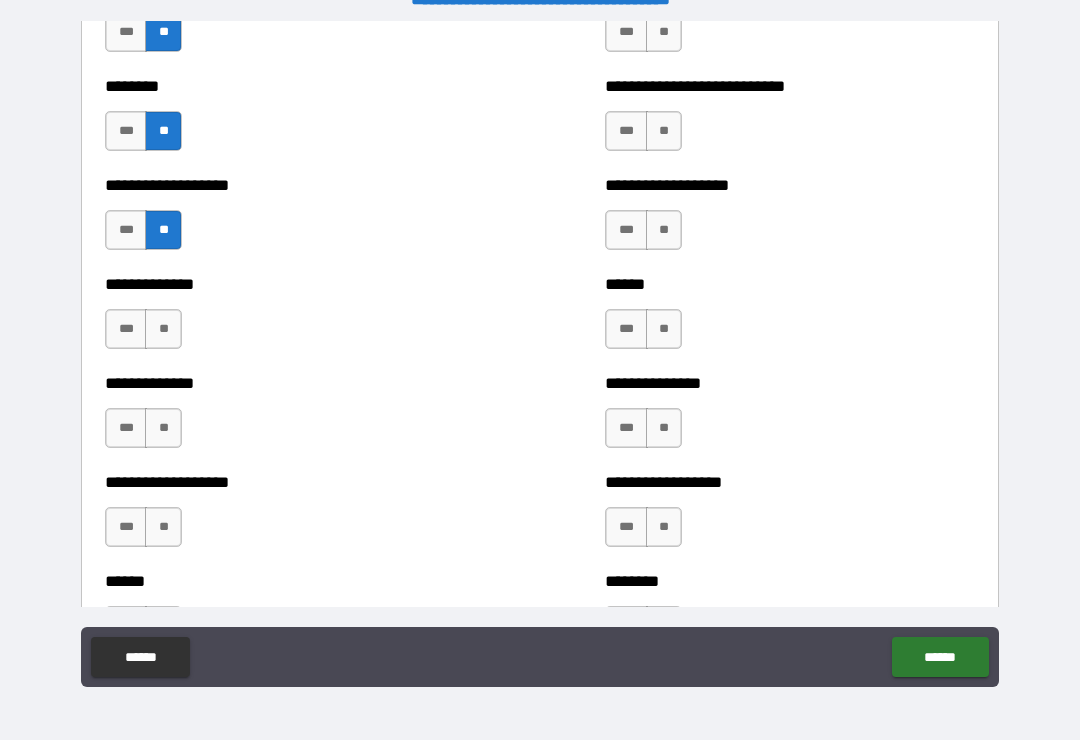 click on "**" at bounding box center (163, 329) 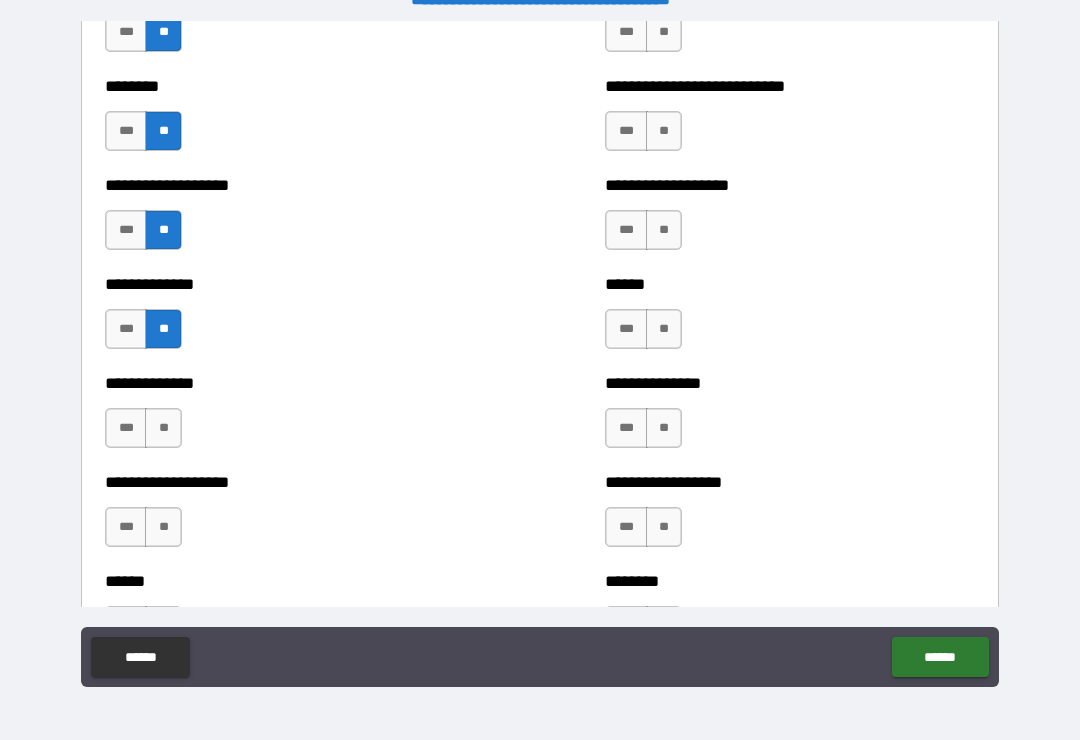 click on "**" at bounding box center (163, 428) 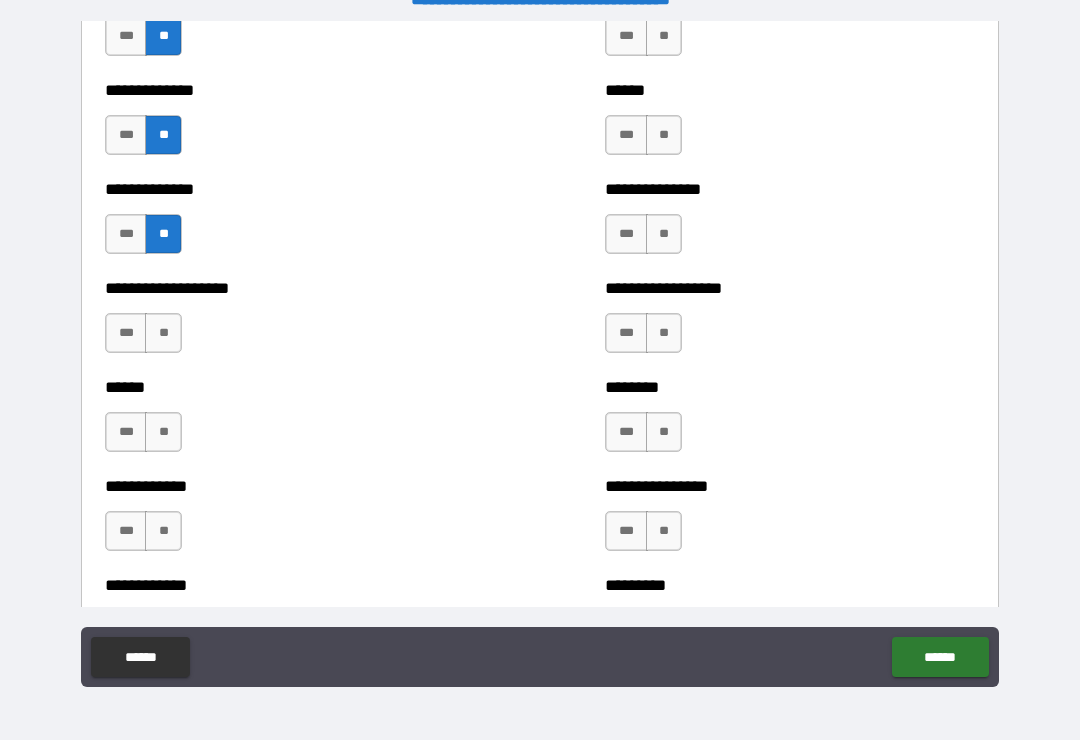 scroll, scrollTop: 4796, scrollLeft: 0, axis: vertical 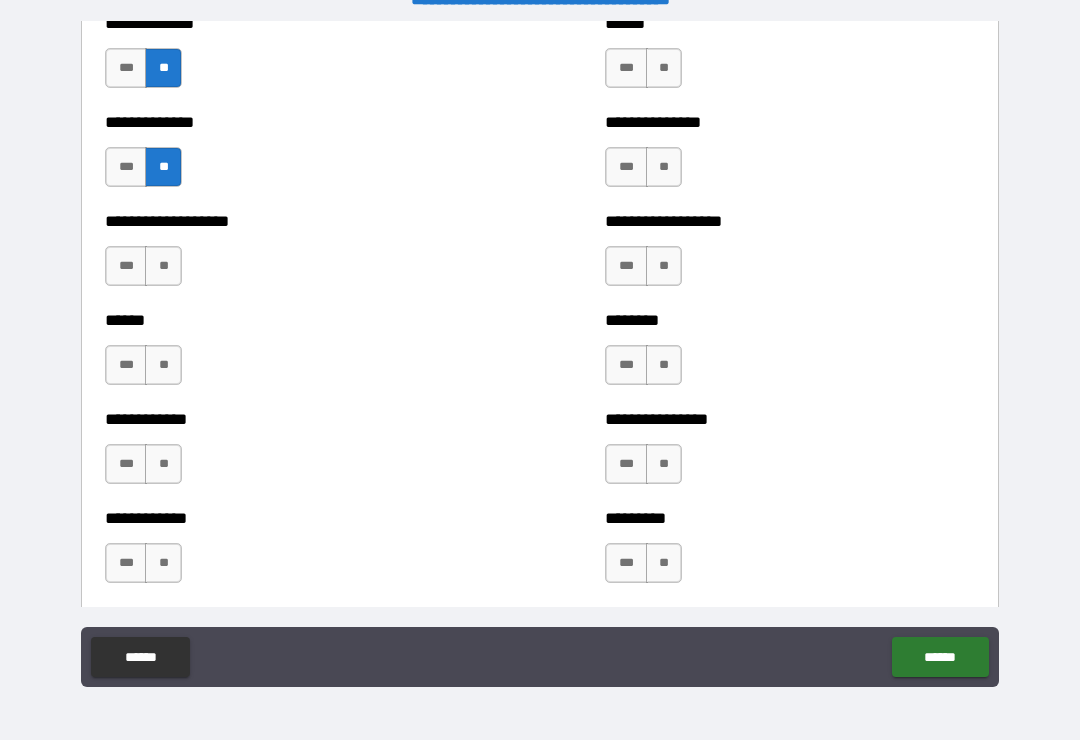 click on "**" at bounding box center (163, 266) 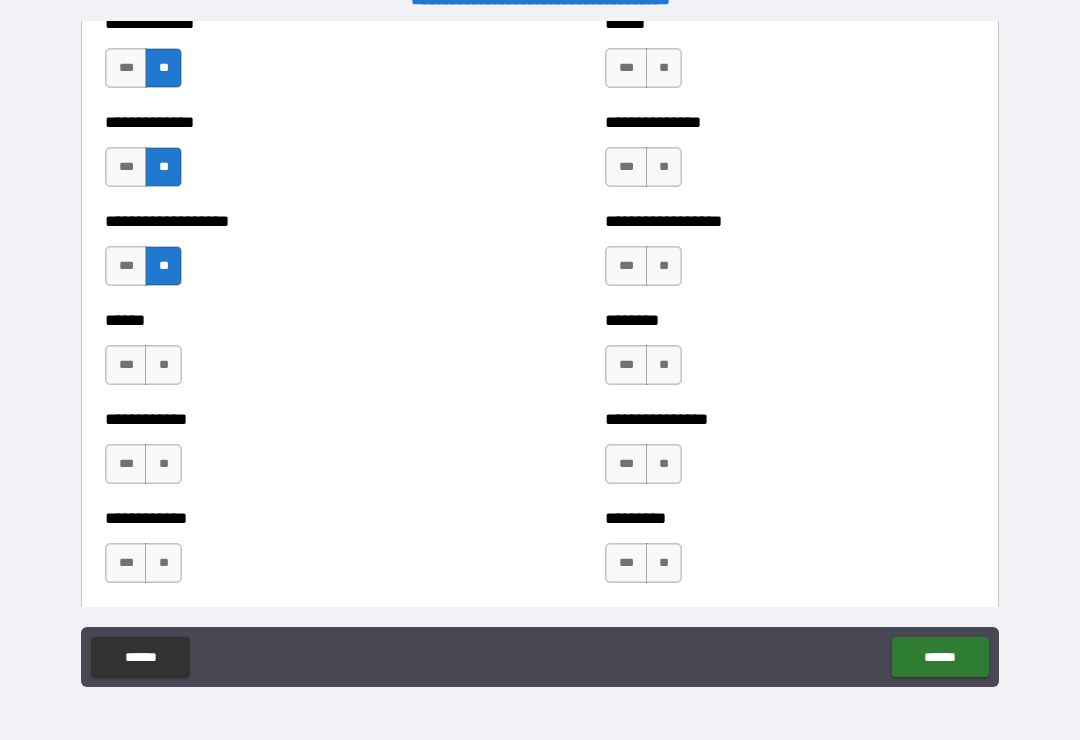 click on "**" at bounding box center [163, 365] 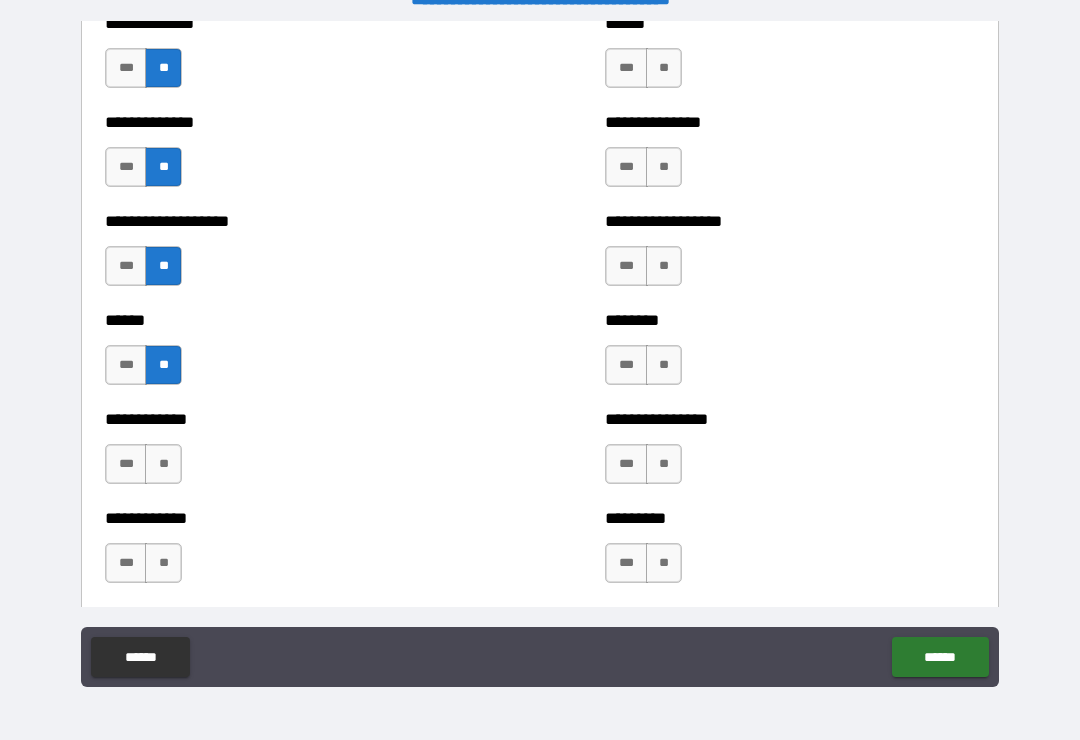 click on "**" at bounding box center (163, 464) 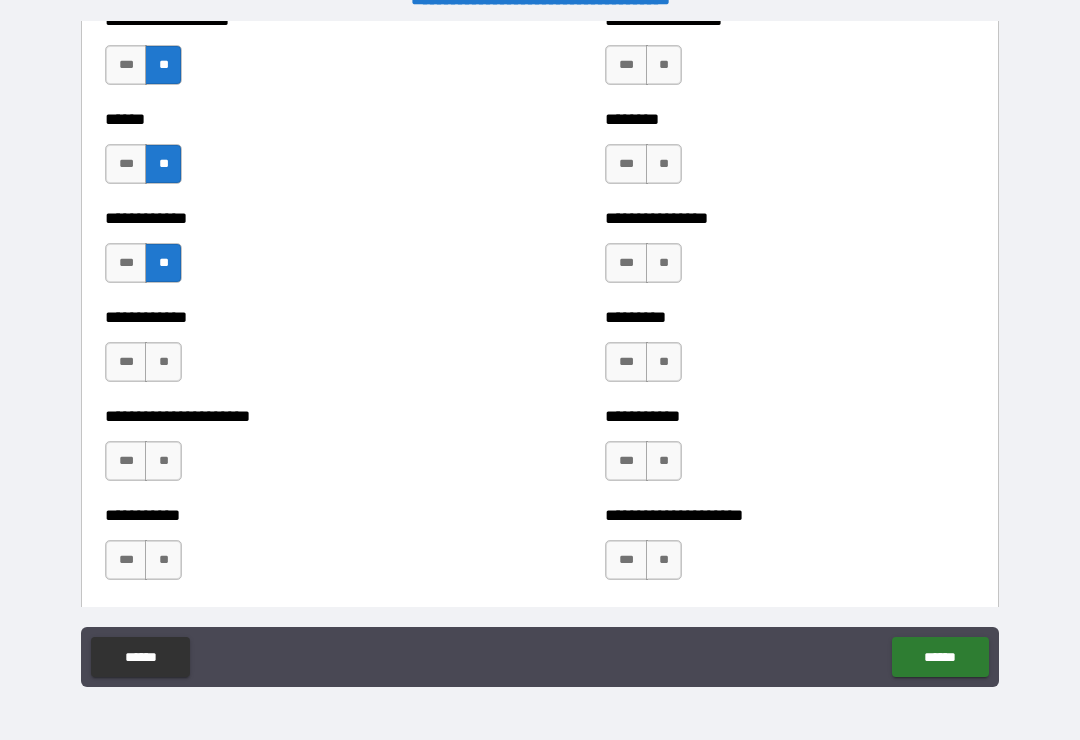 scroll, scrollTop: 5128, scrollLeft: 0, axis: vertical 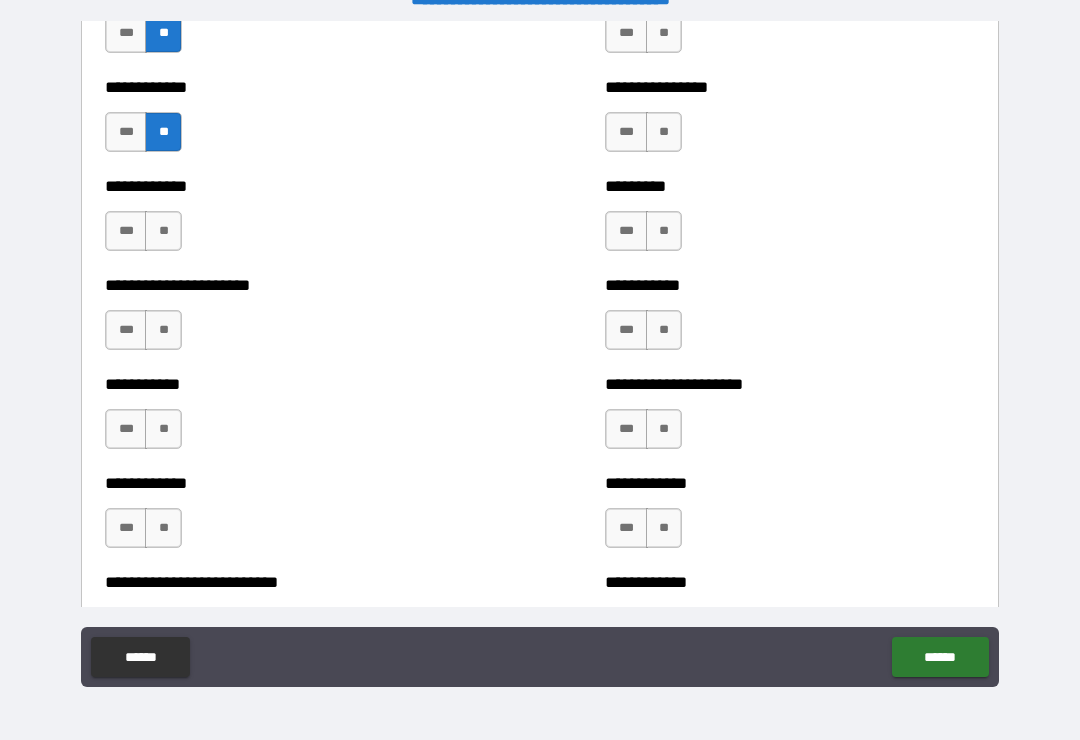 click on "**" at bounding box center (163, 231) 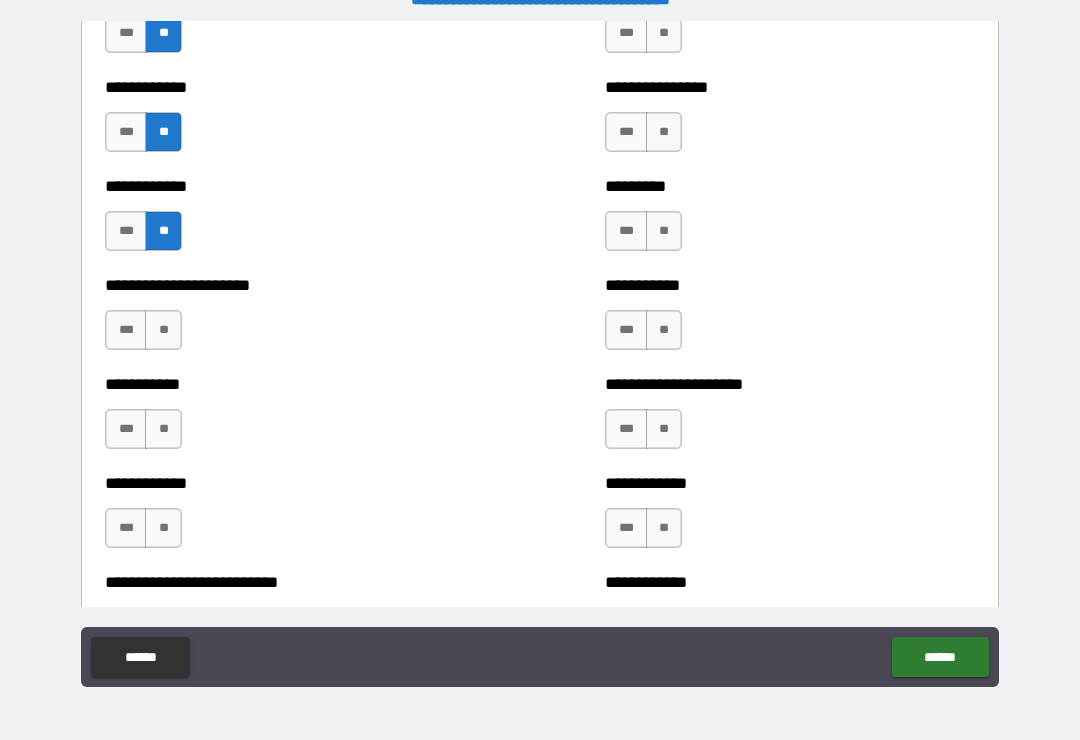 click on "**" at bounding box center (163, 330) 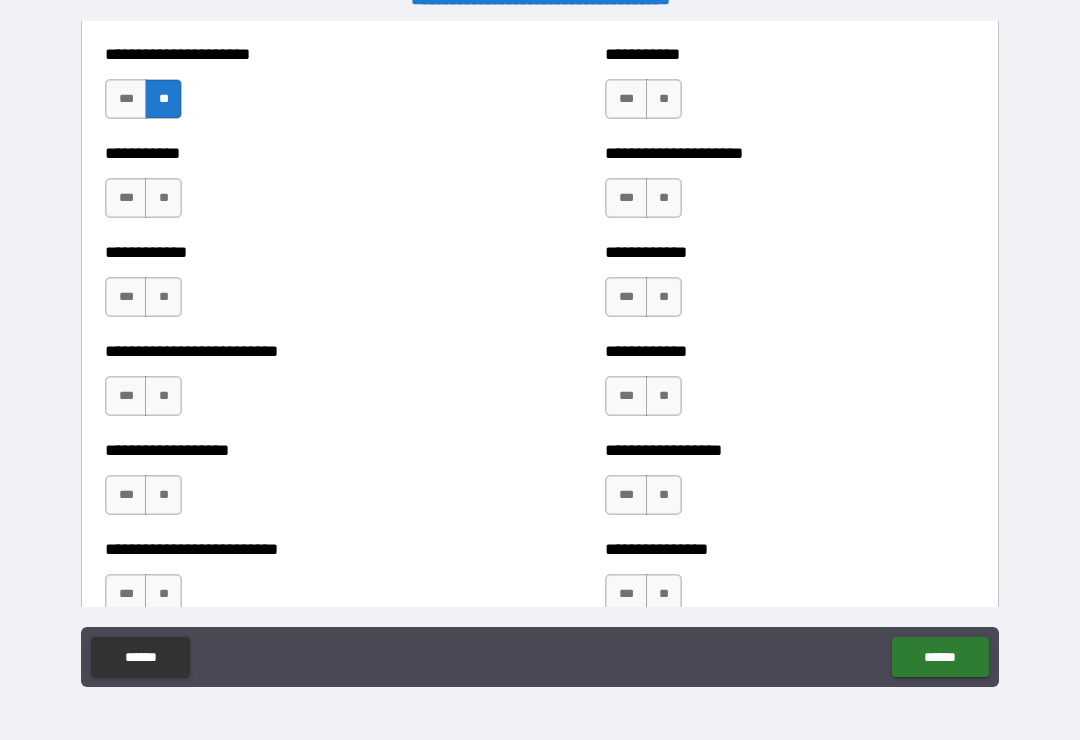 scroll, scrollTop: 5363, scrollLeft: 0, axis: vertical 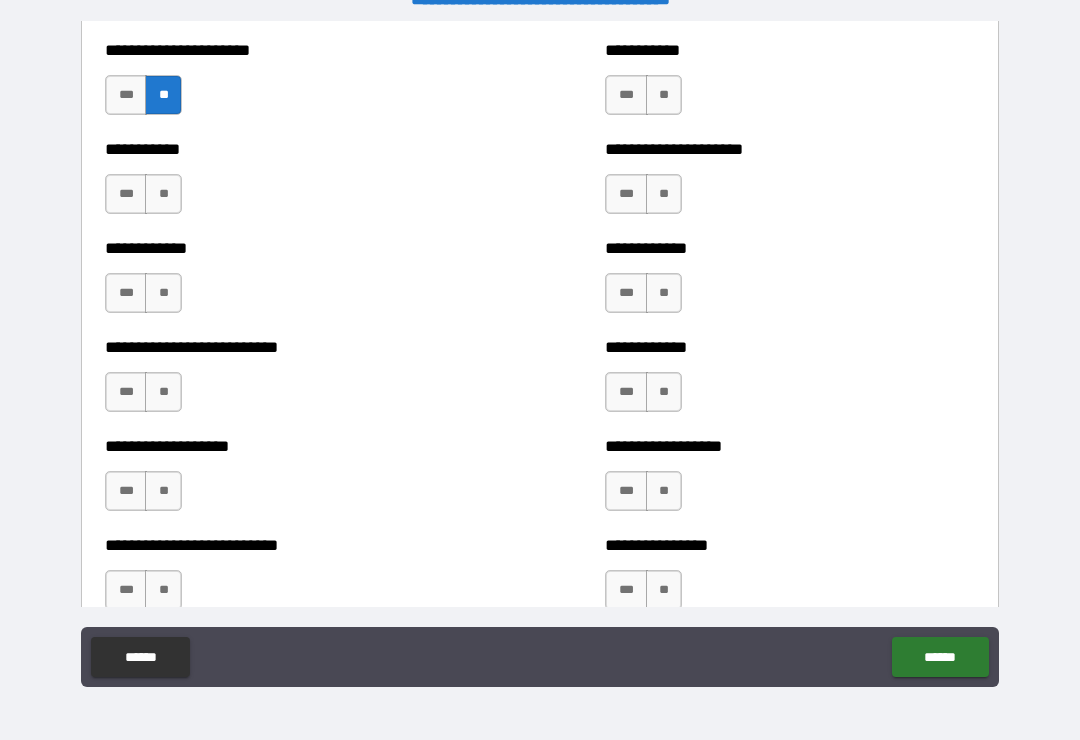 click on "**" at bounding box center [163, 194] 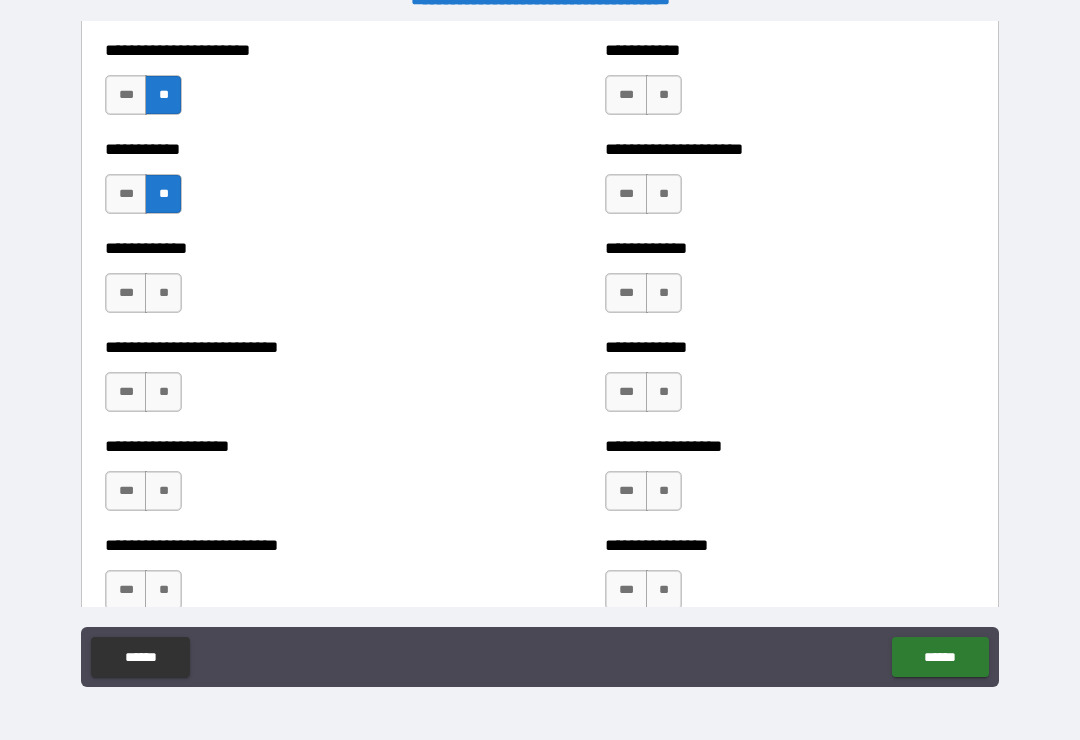 click on "**********" at bounding box center [290, 382] 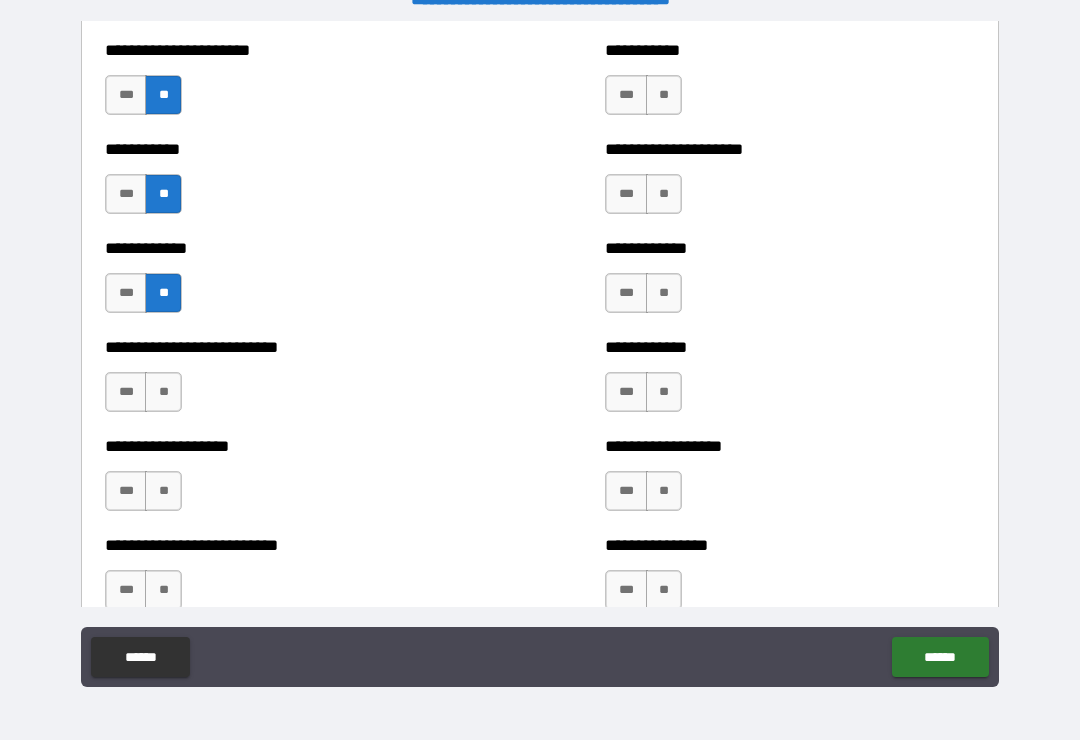 click on "**" at bounding box center [163, 392] 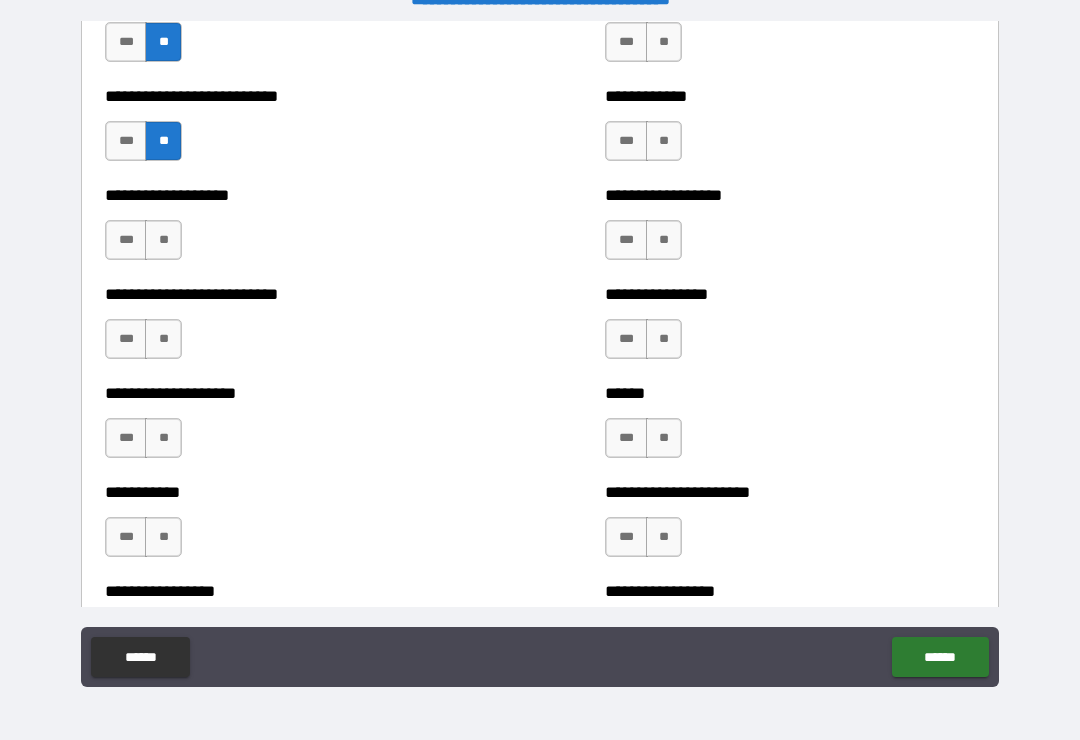 scroll, scrollTop: 5608, scrollLeft: 0, axis: vertical 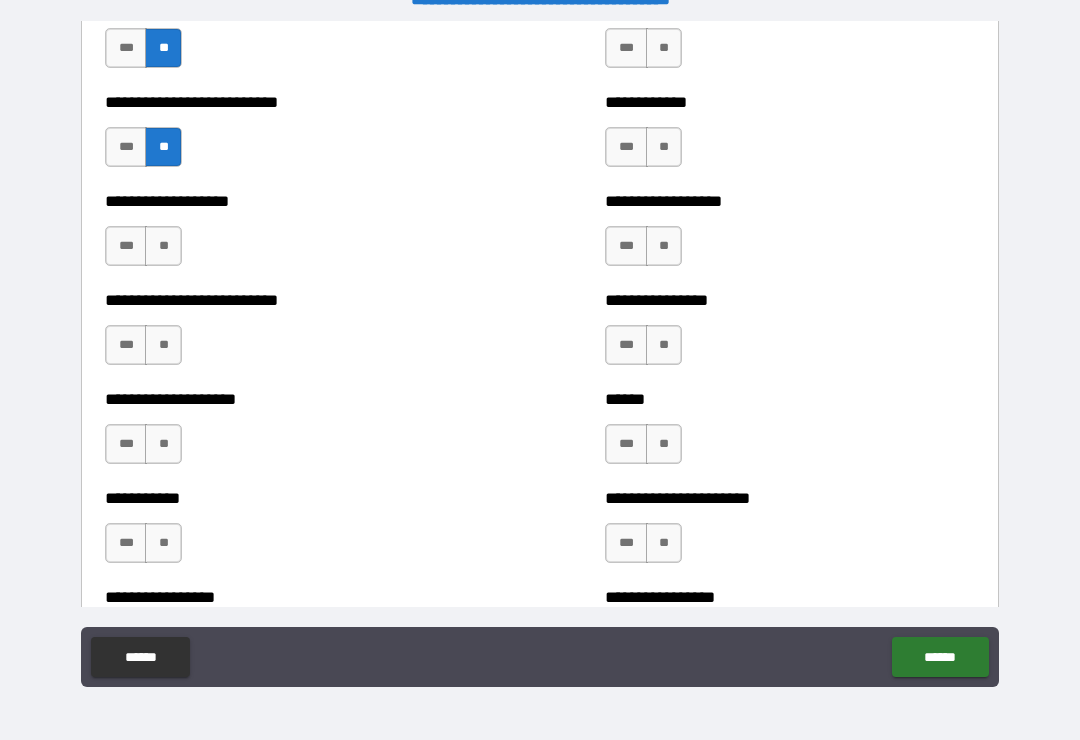 click on "**" at bounding box center [163, 246] 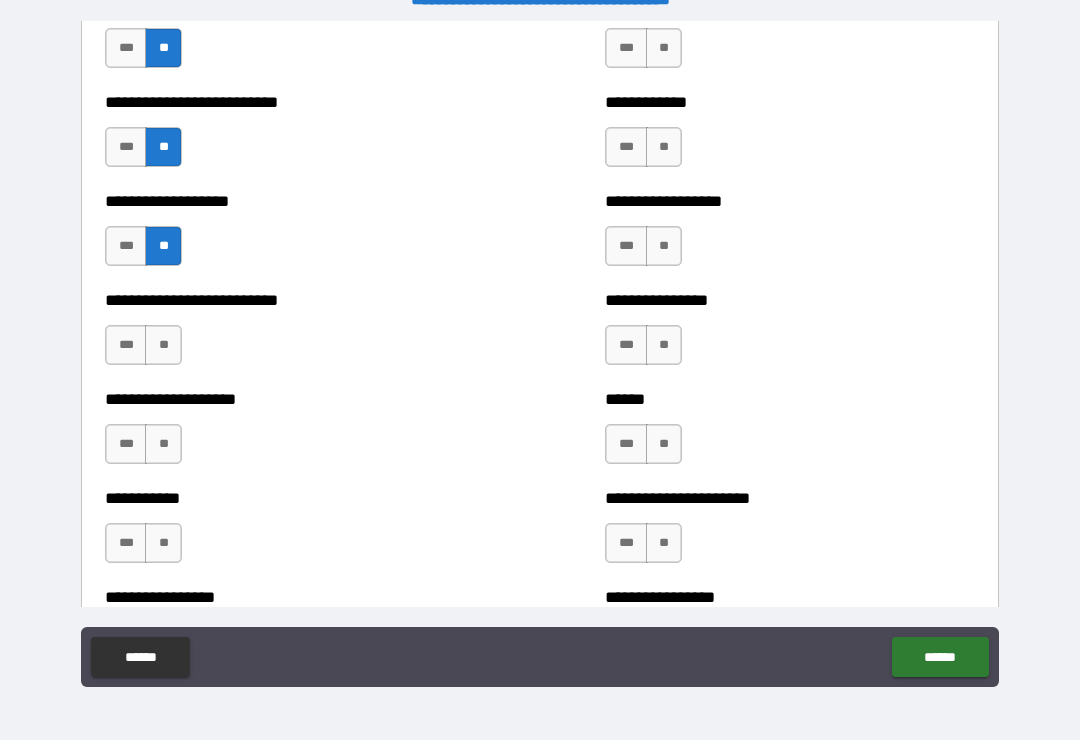 click on "**" at bounding box center [163, 345] 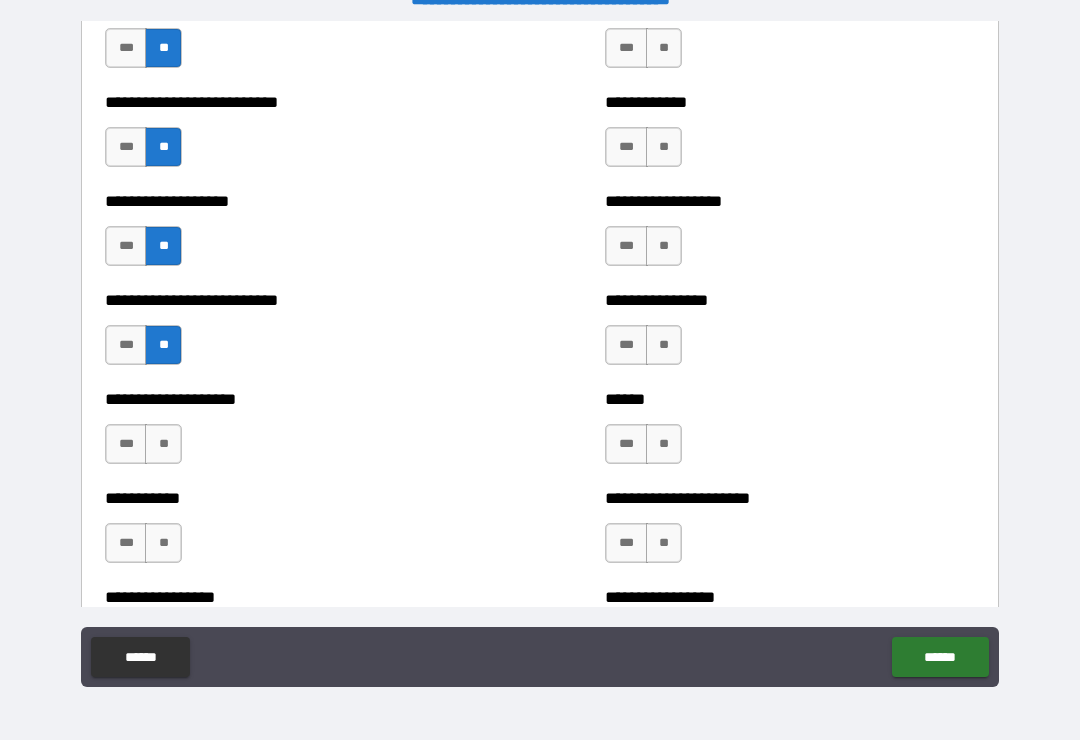 click on "**" at bounding box center (163, 444) 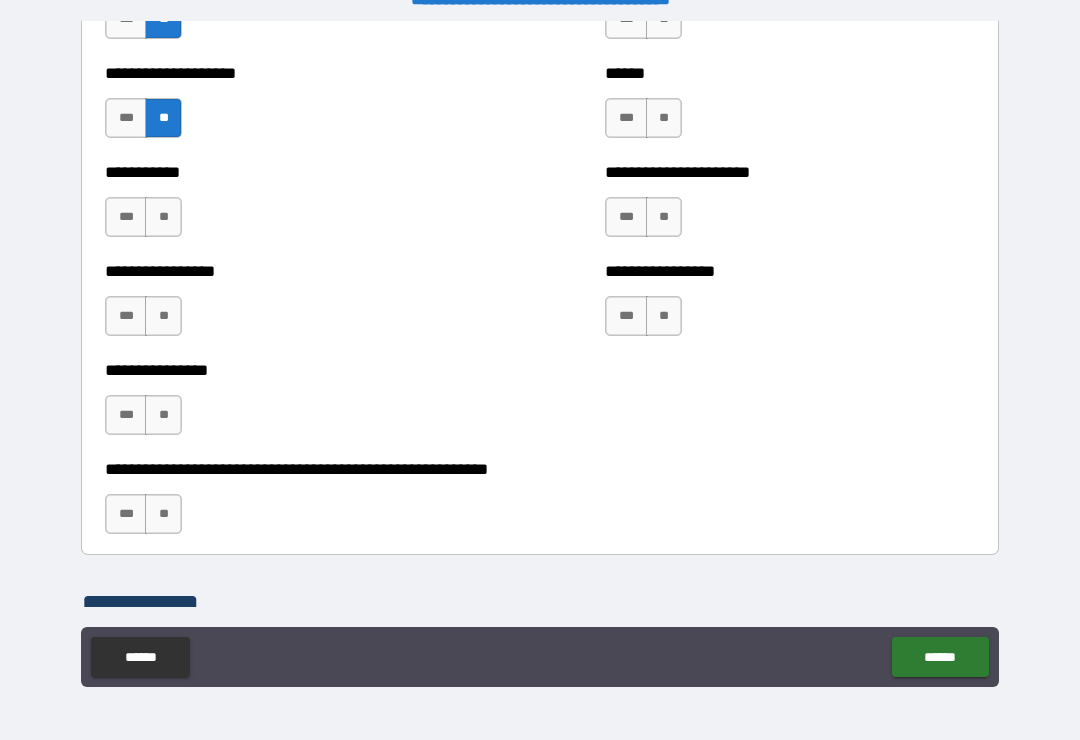 scroll, scrollTop: 5936, scrollLeft: 0, axis: vertical 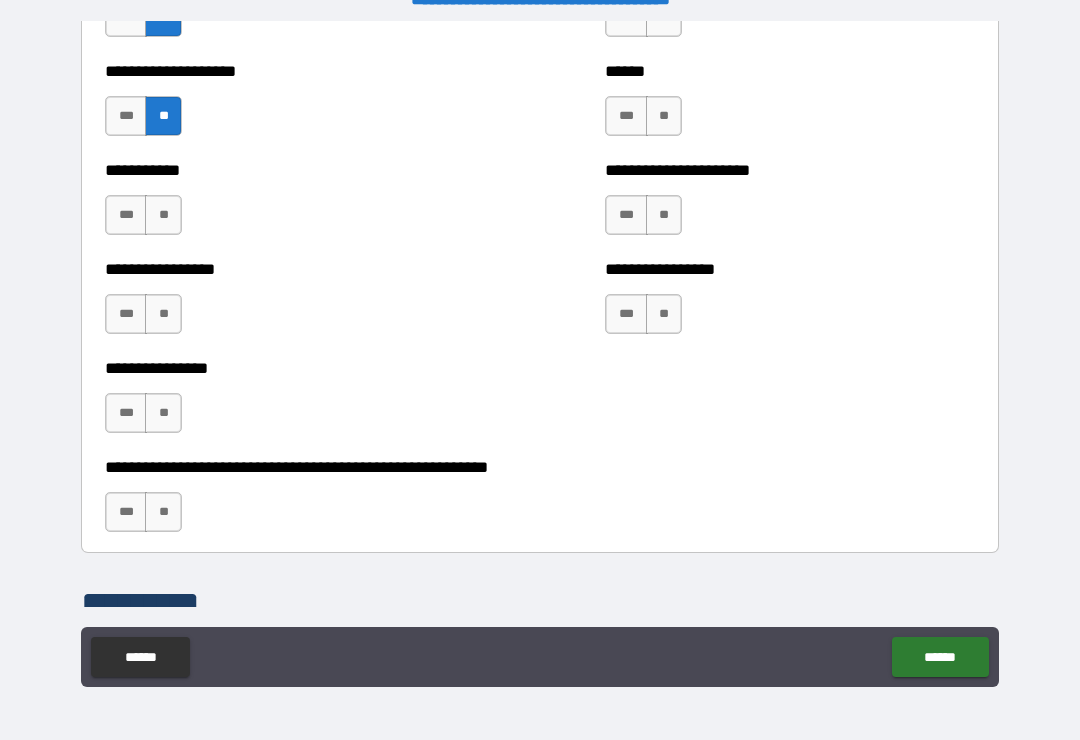 click on "**" at bounding box center (163, 215) 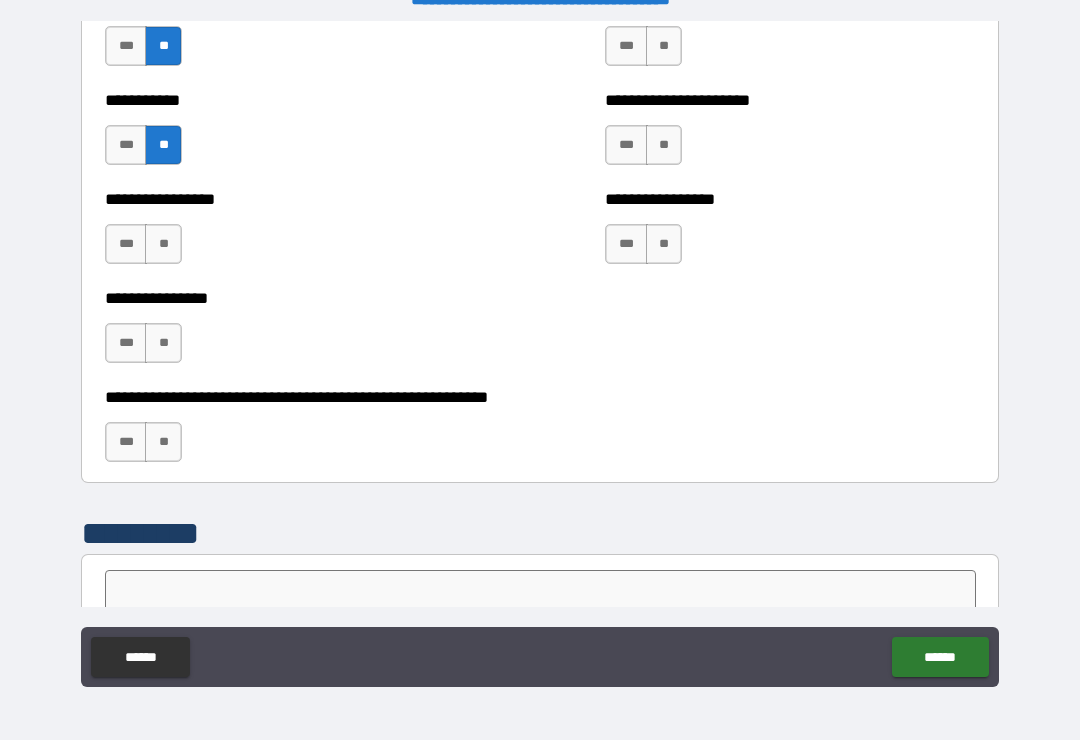 scroll, scrollTop: 6005, scrollLeft: 0, axis: vertical 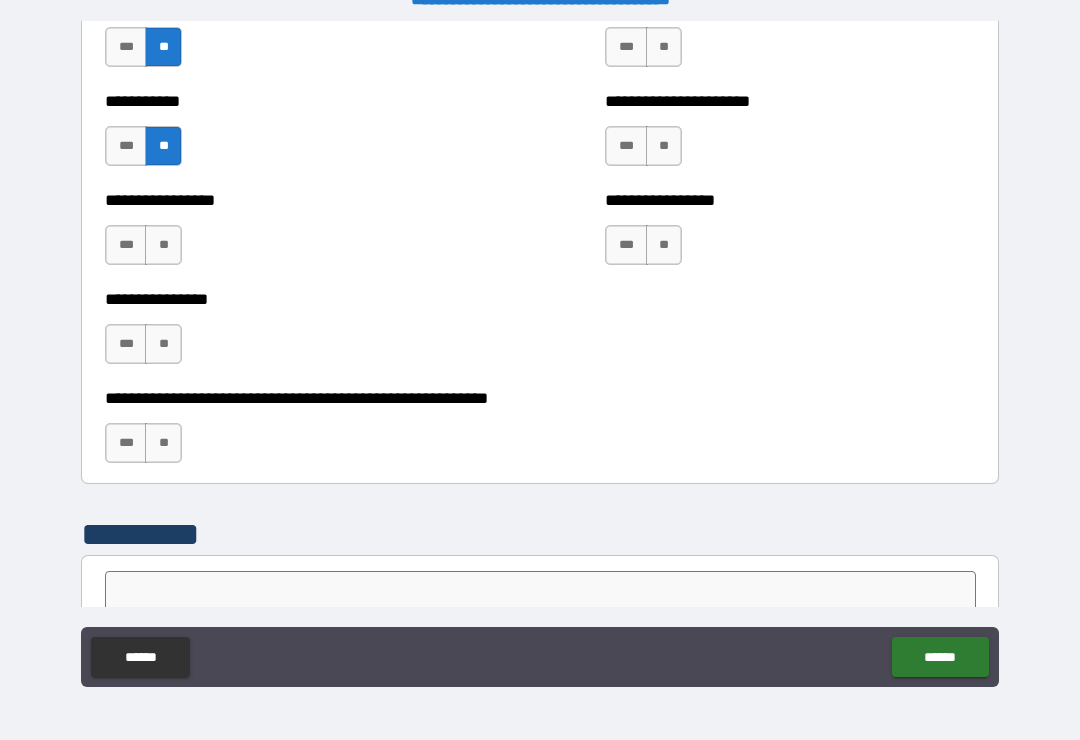 click on "**" at bounding box center [163, 245] 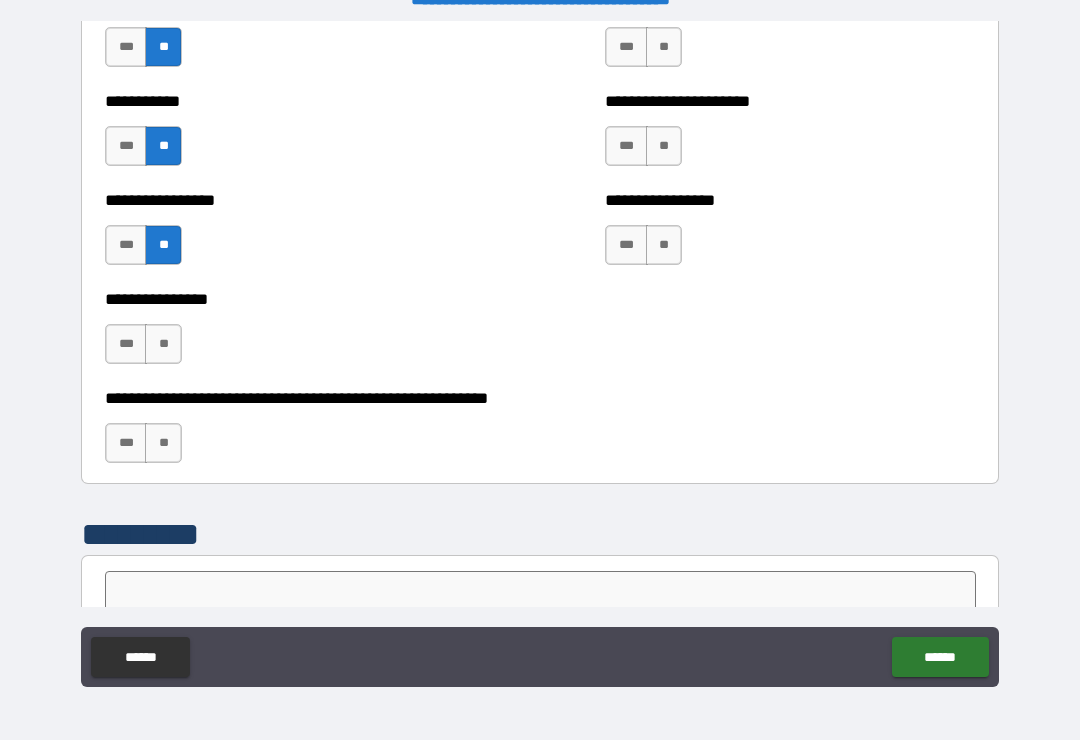 click on "**" at bounding box center [163, 344] 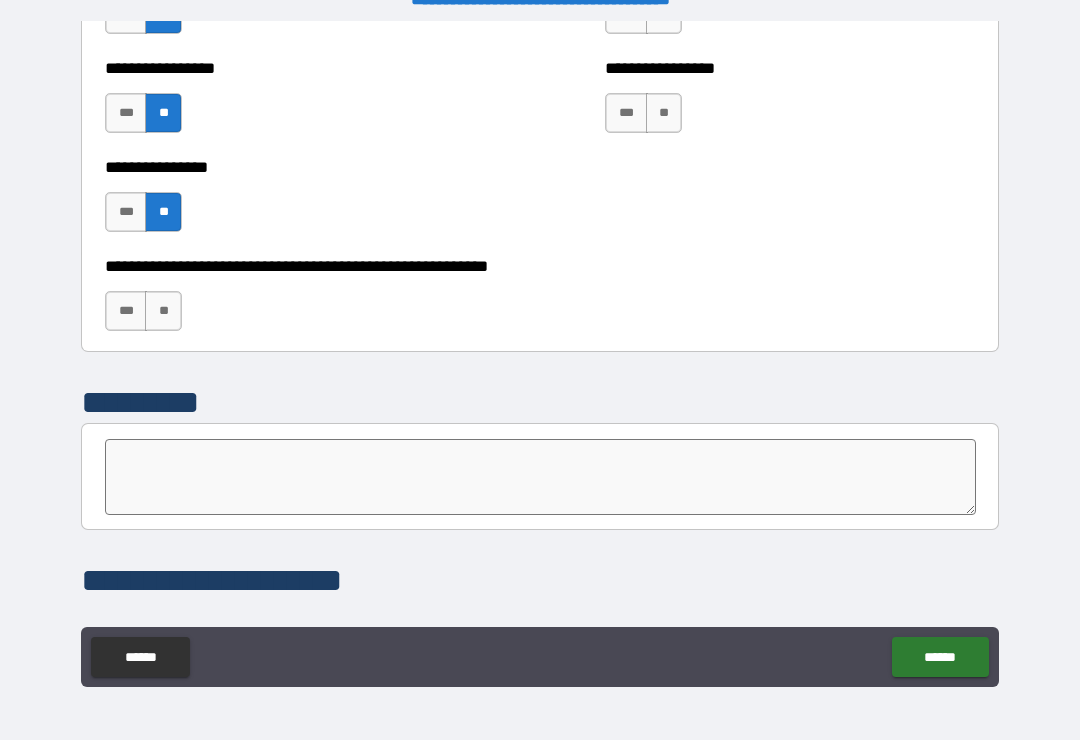 scroll, scrollTop: 6135, scrollLeft: 0, axis: vertical 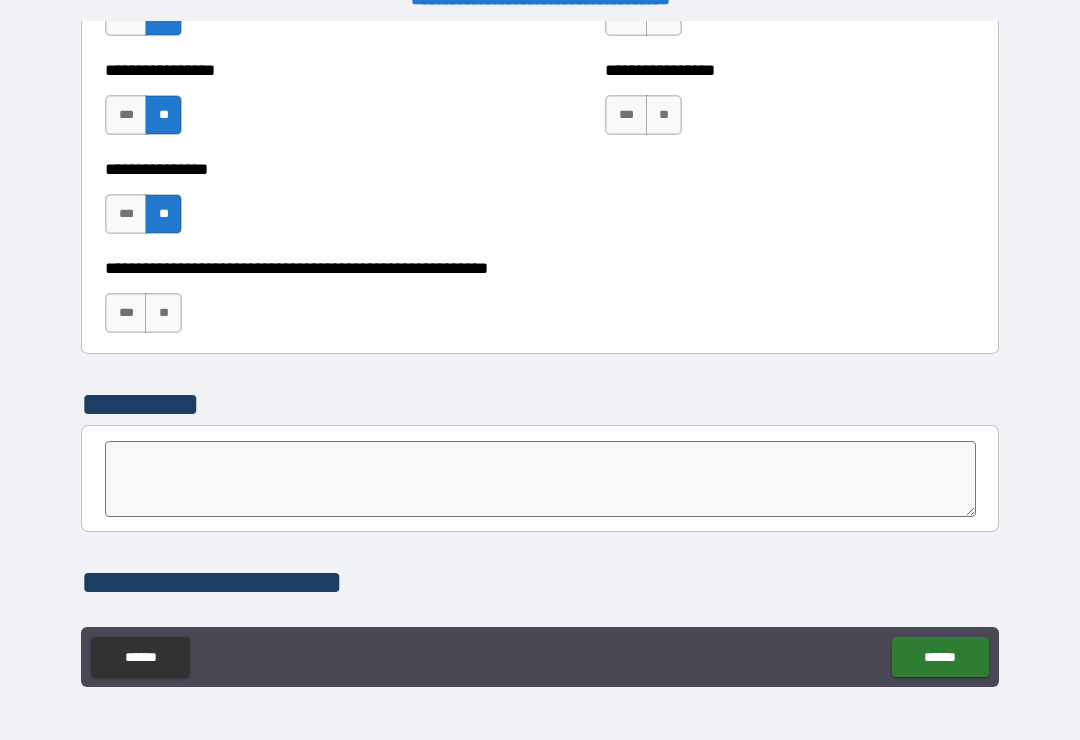 click on "**" at bounding box center [163, 313] 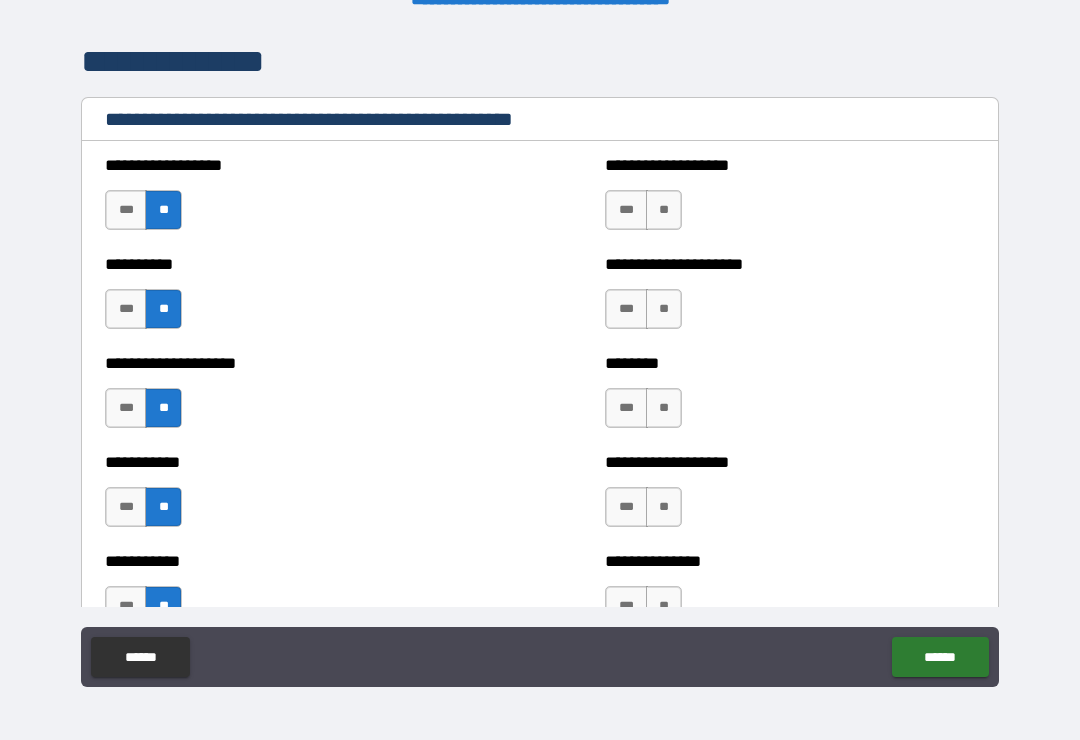 scroll, scrollTop: 2400, scrollLeft: 0, axis: vertical 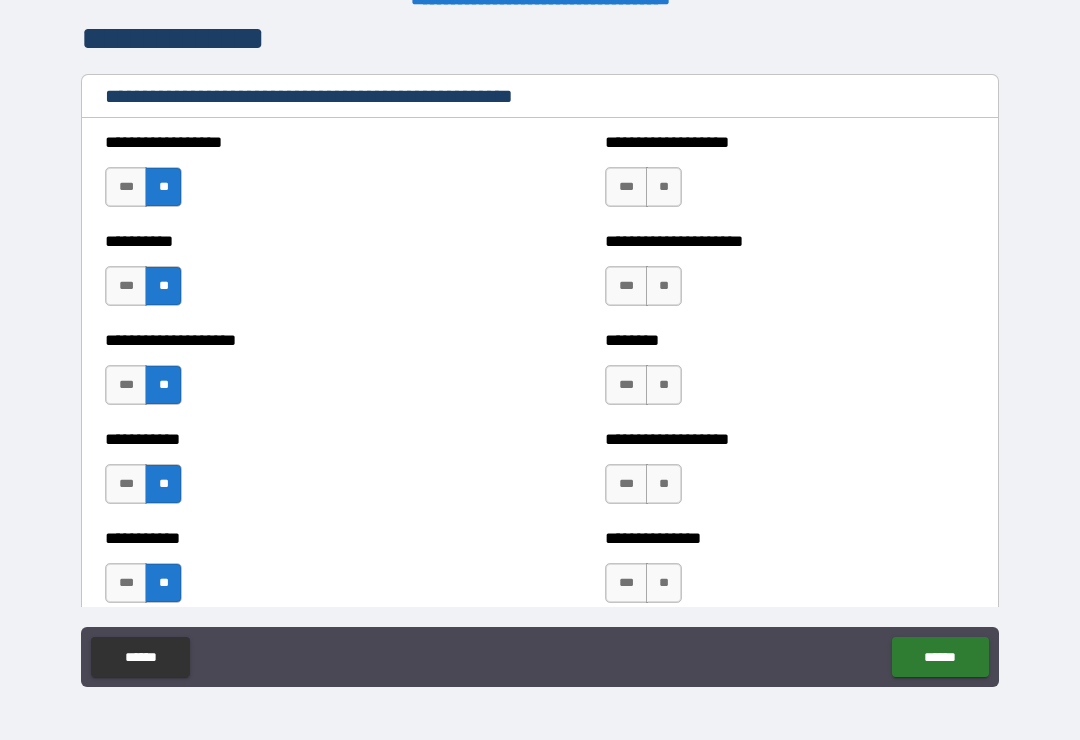 click on "***" at bounding box center [626, 187] 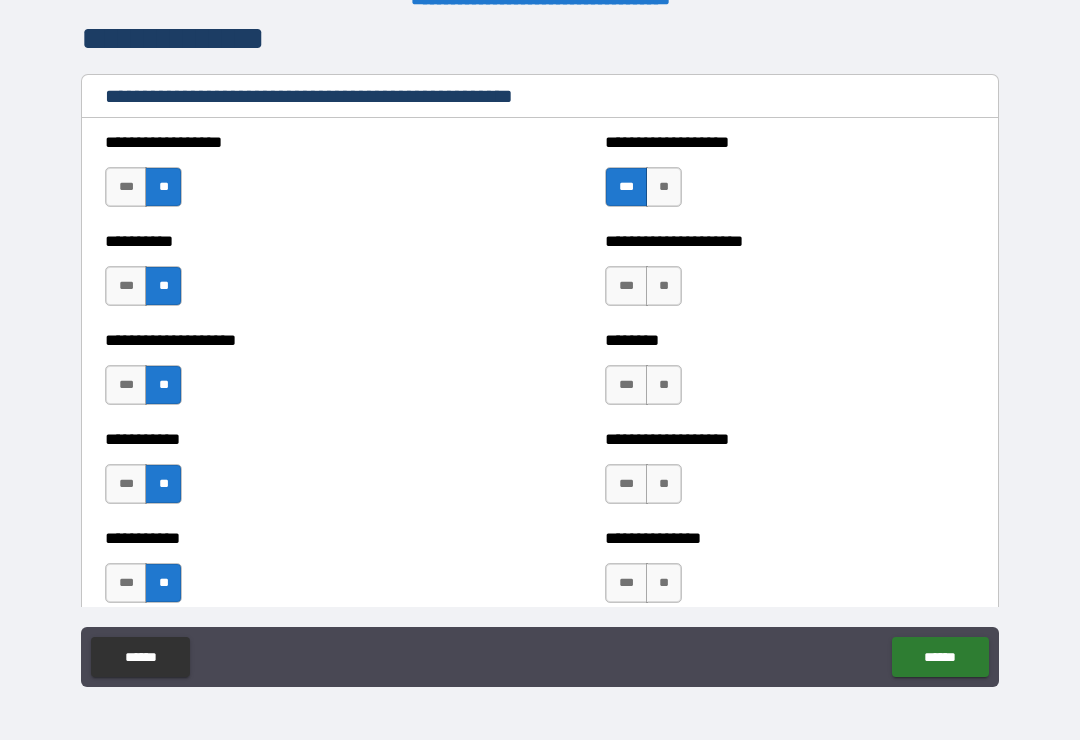 click on "**" at bounding box center [664, 286] 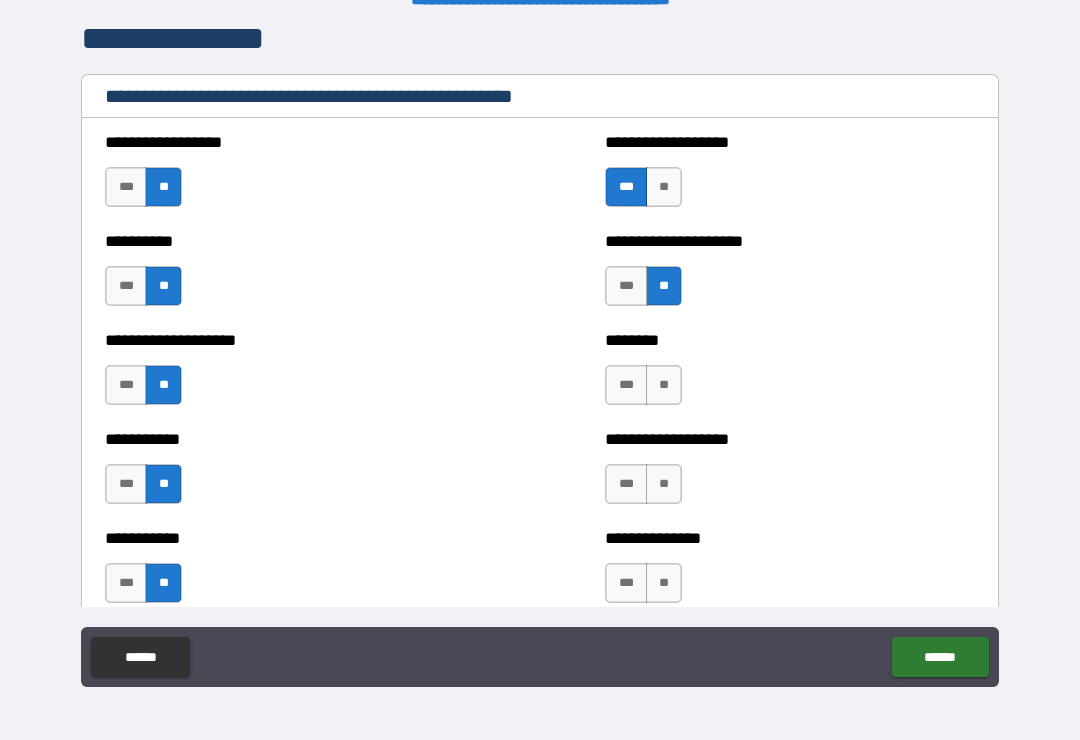 click on "**" at bounding box center (664, 385) 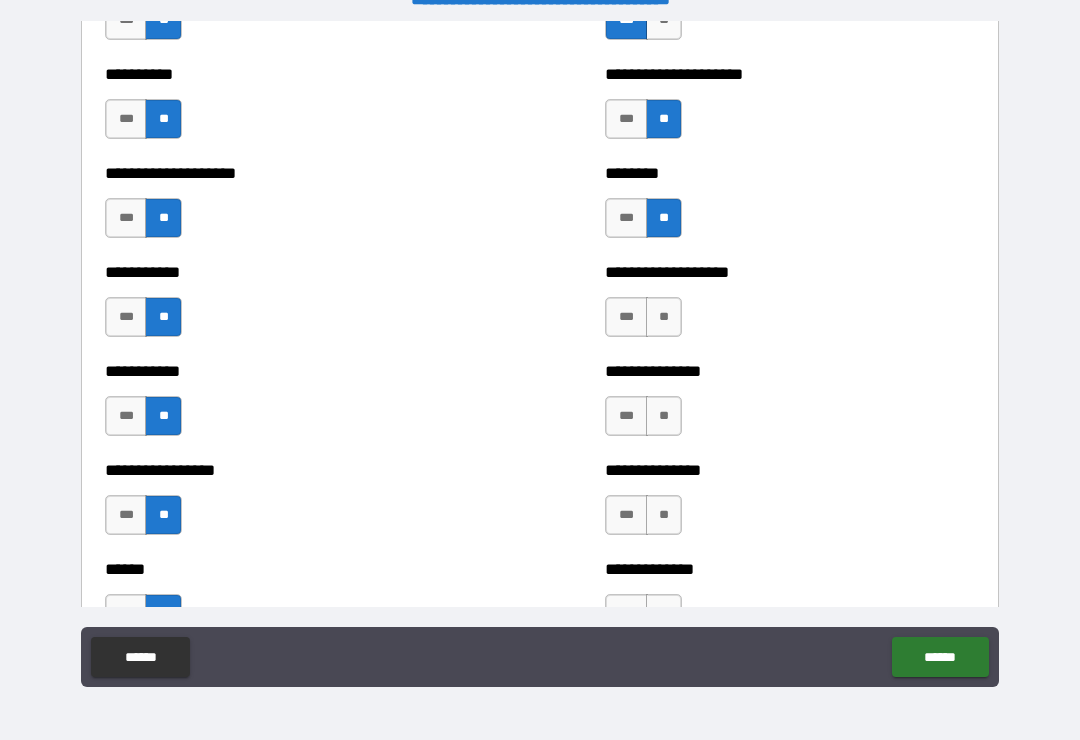 scroll, scrollTop: 2603, scrollLeft: 0, axis: vertical 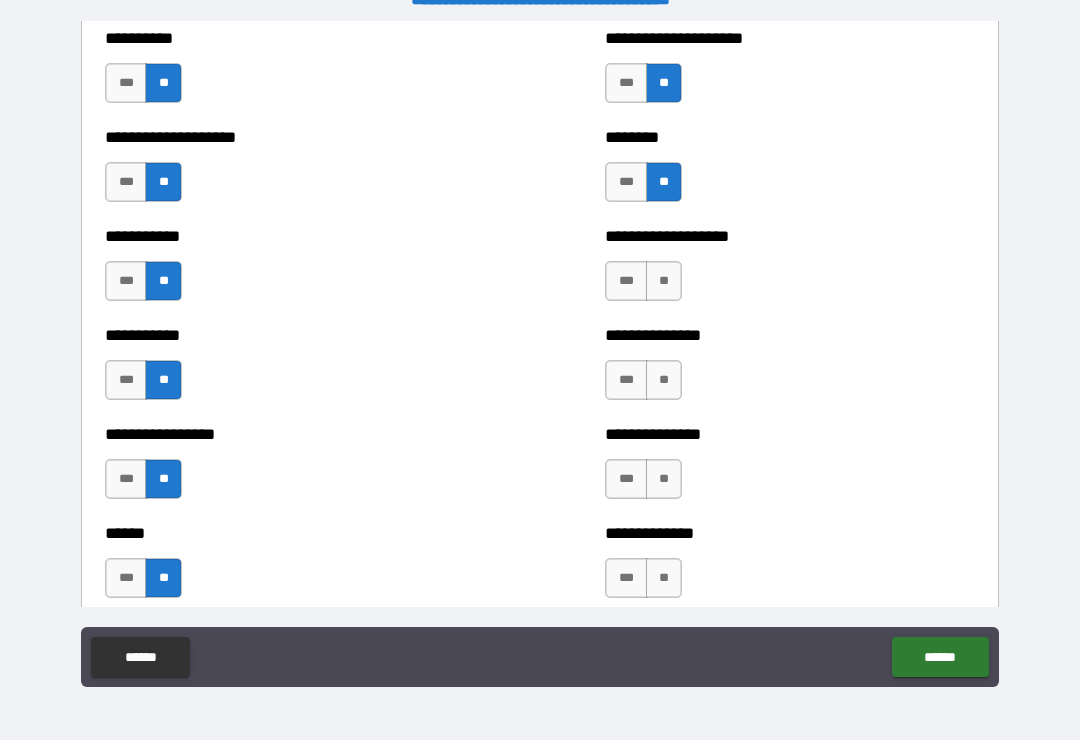 click on "**" at bounding box center (664, 281) 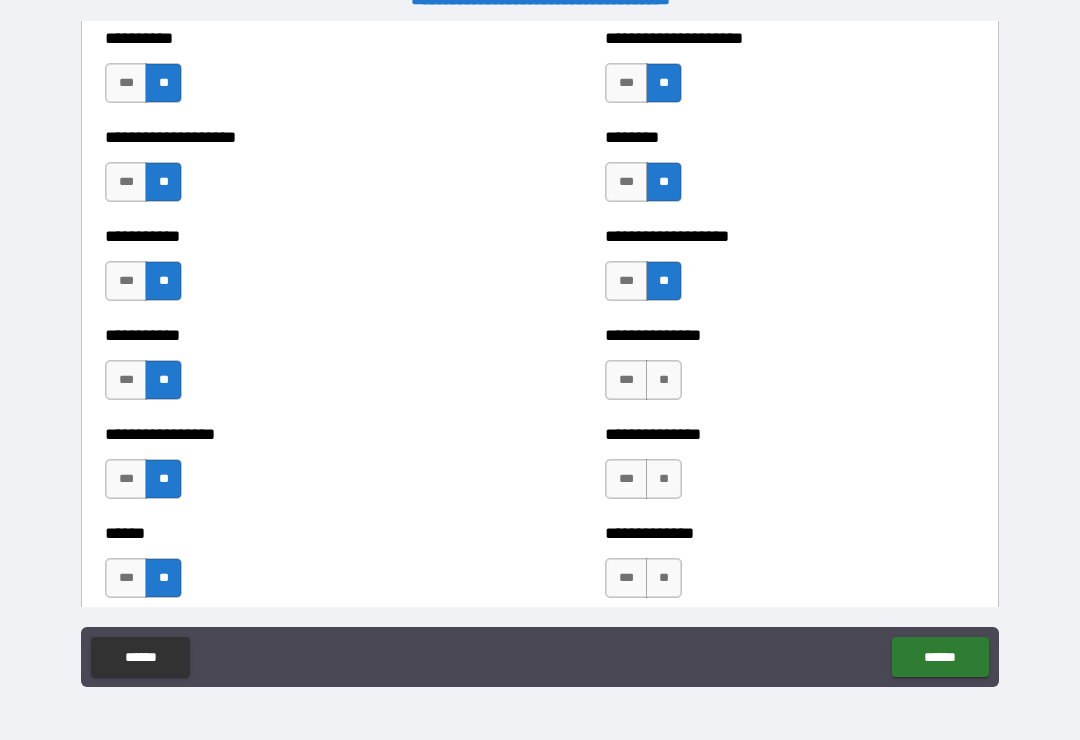 click on "**" at bounding box center [664, 380] 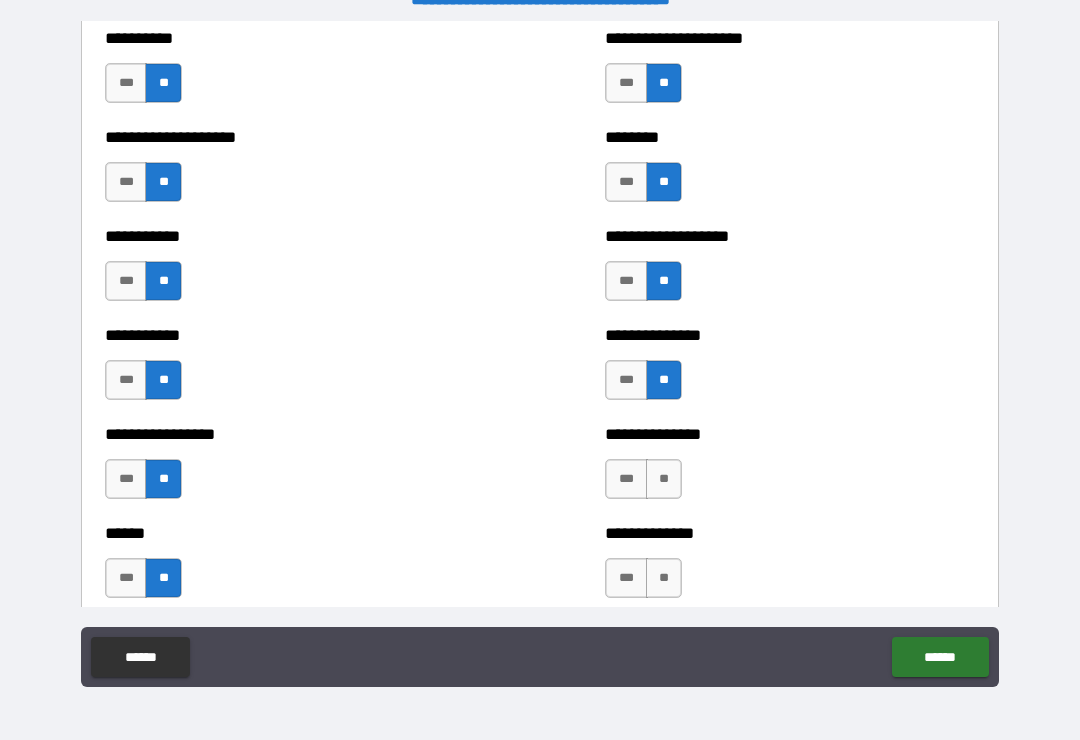 click on "**" at bounding box center [664, 479] 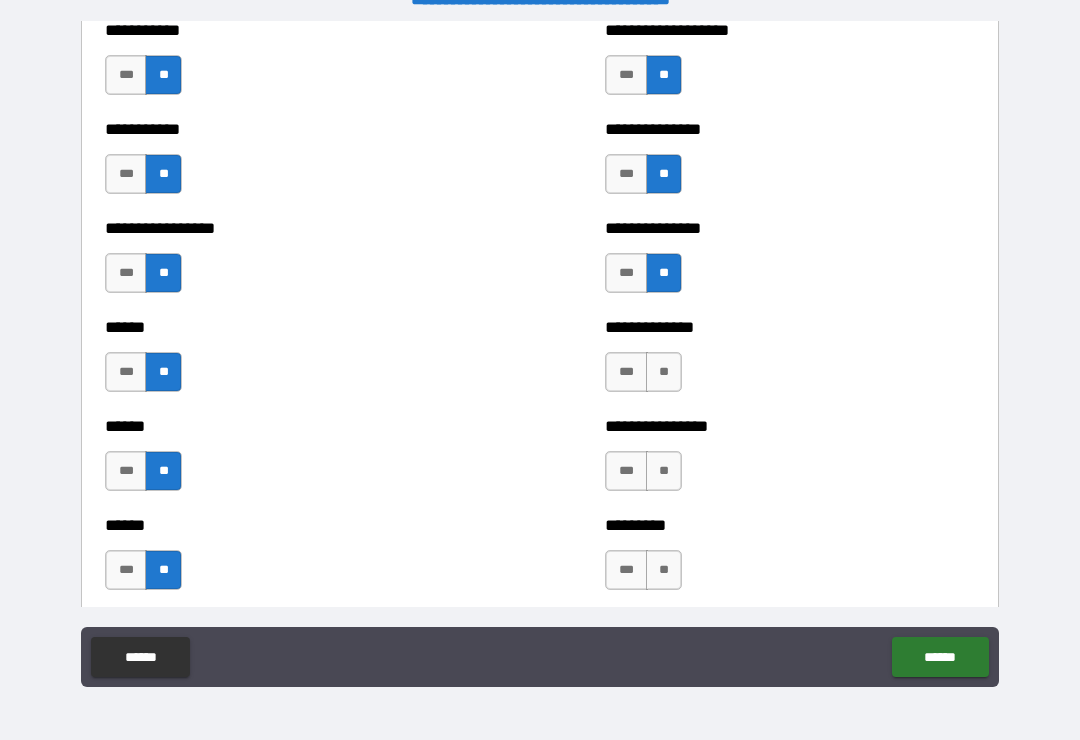 scroll, scrollTop: 2833, scrollLeft: 0, axis: vertical 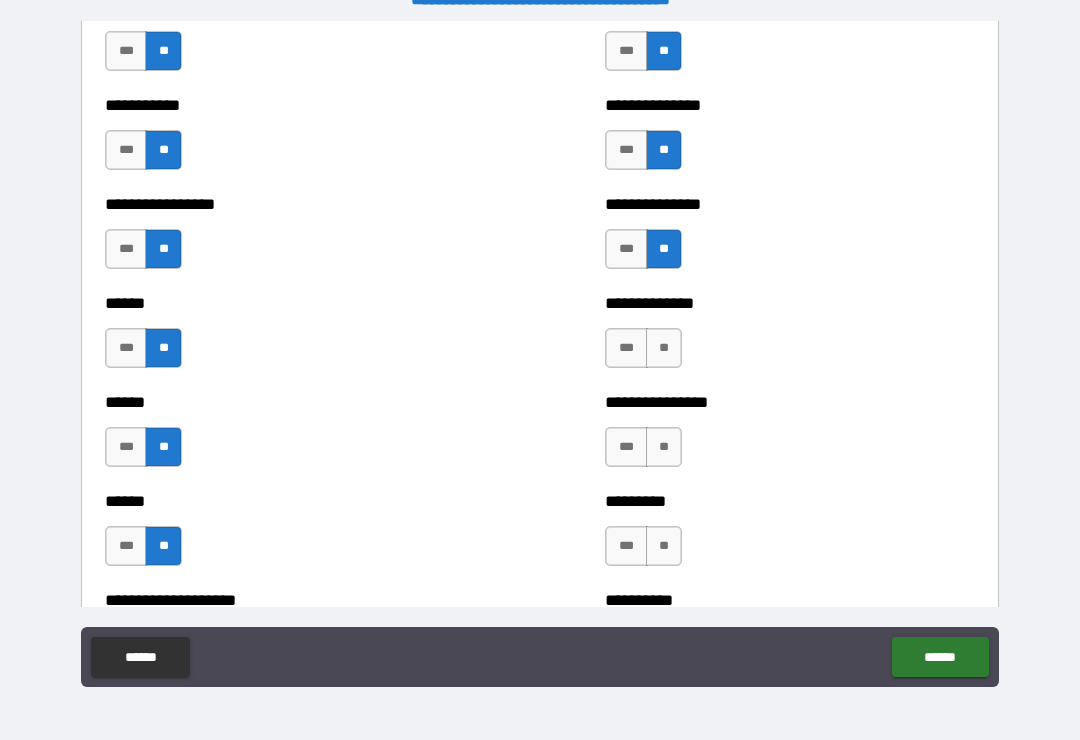 click on "**" at bounding box center [664, 348] 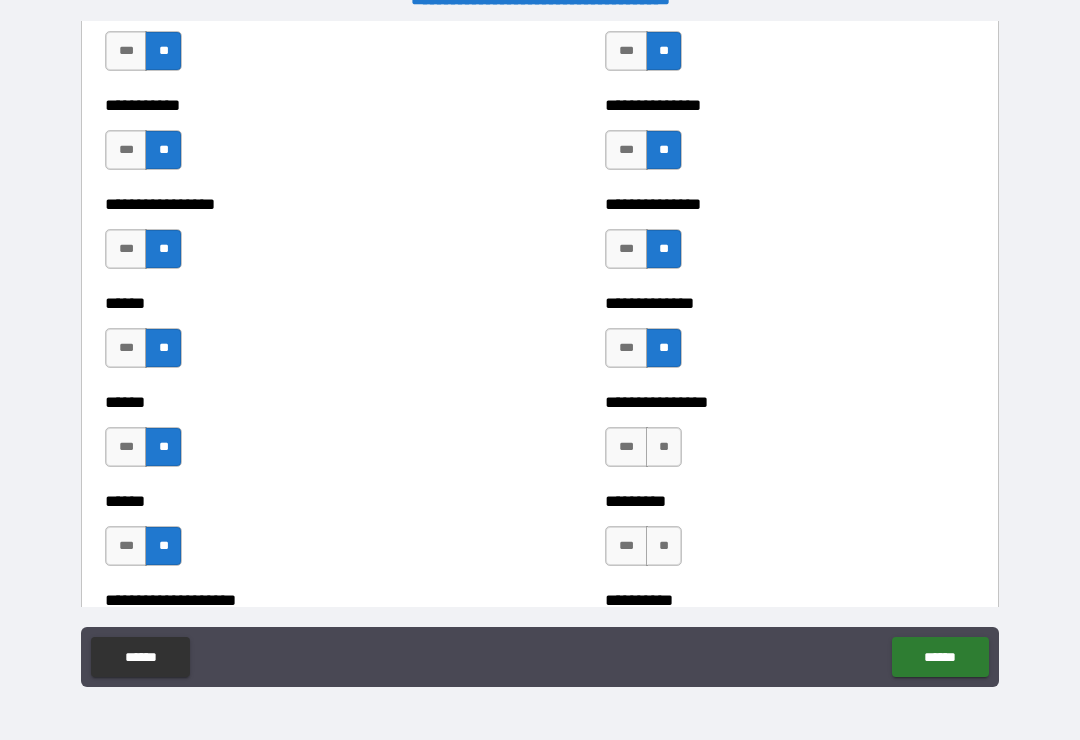 click on "**" at bounding box center (664, 447) 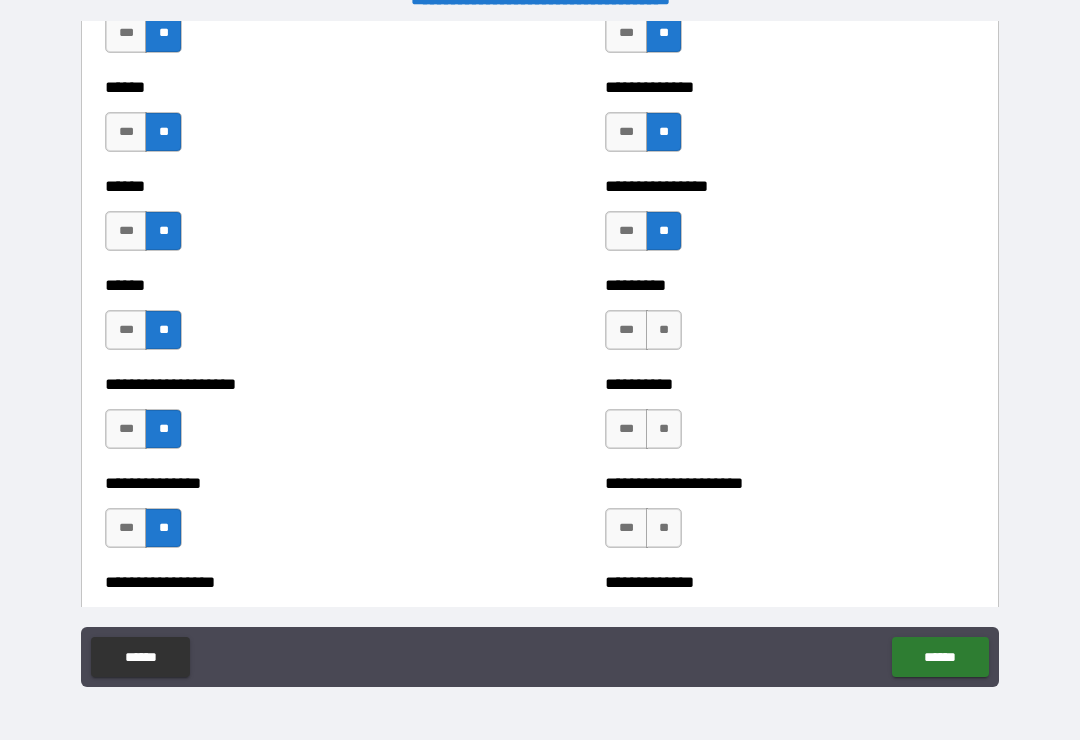 scroll, scrollTop: 3068, scrollLeft: 0, axis: vertical 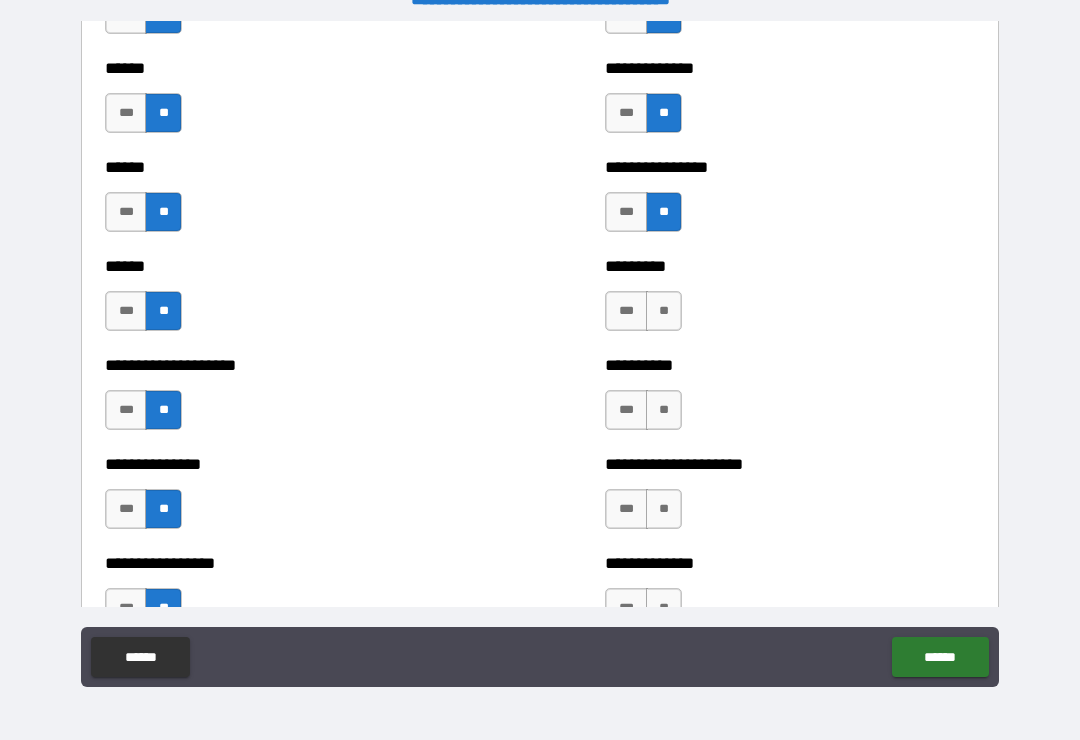 click on "**" at bounding box center [664, 311] 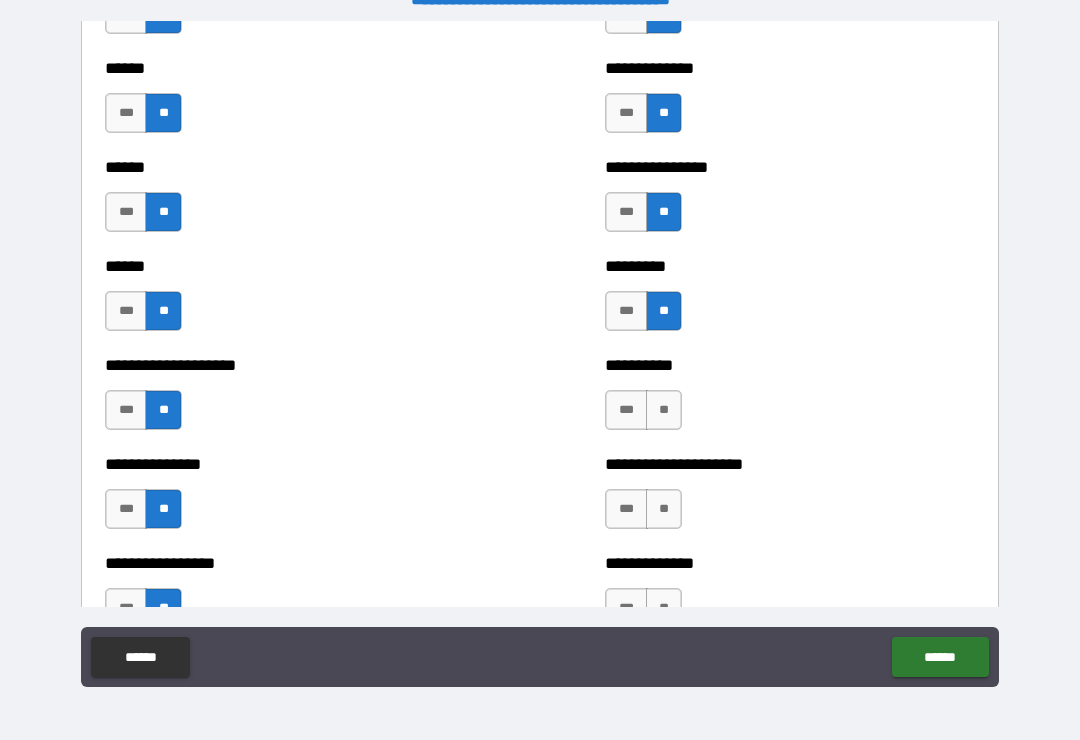 click on "**" at bounding box center (664, 410) 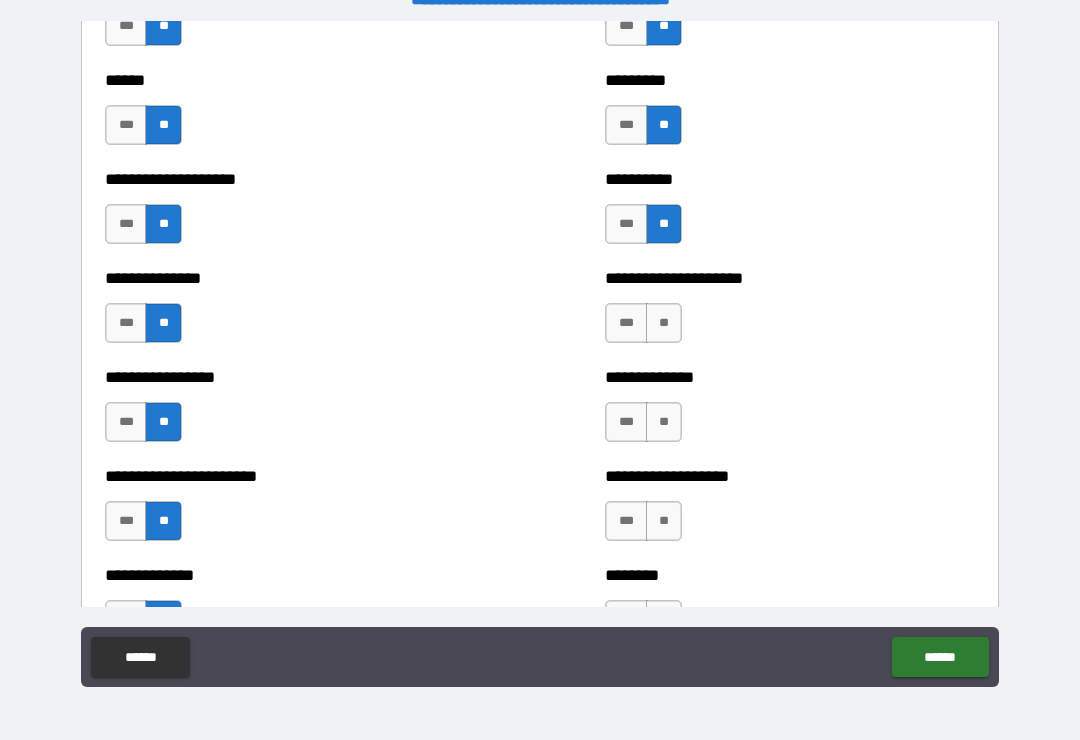 scroll, scrollTop: 3275, scrollLeft: 0, axis: vertical 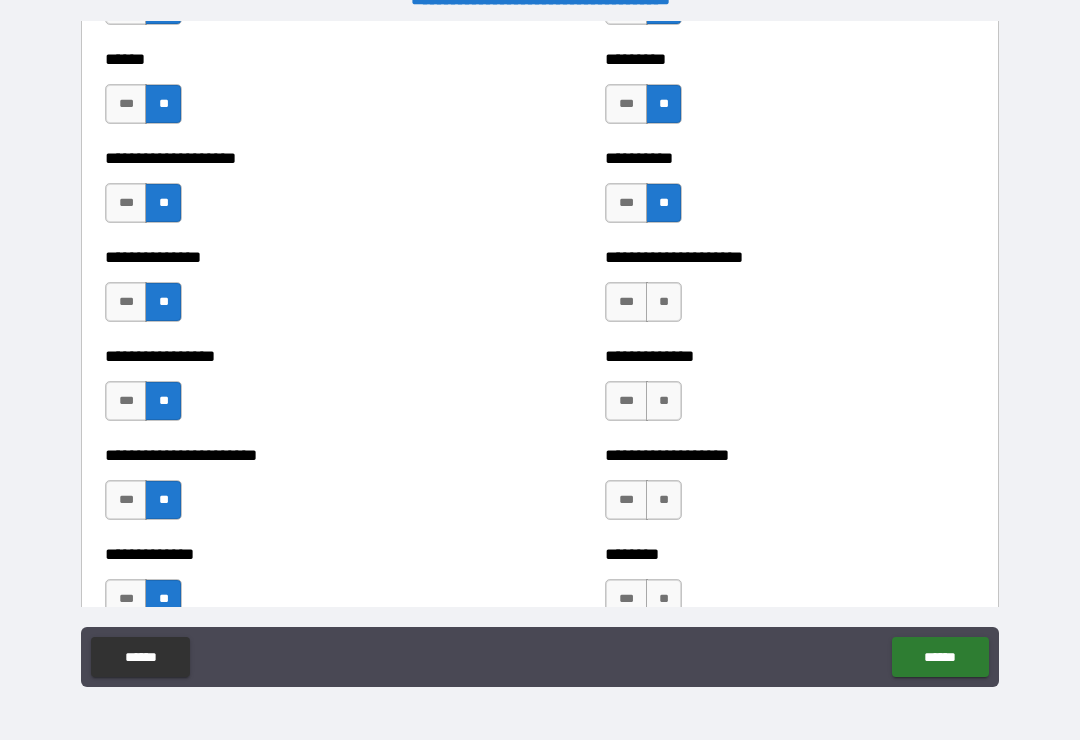 click on "**" at bounding box center [664, 302] 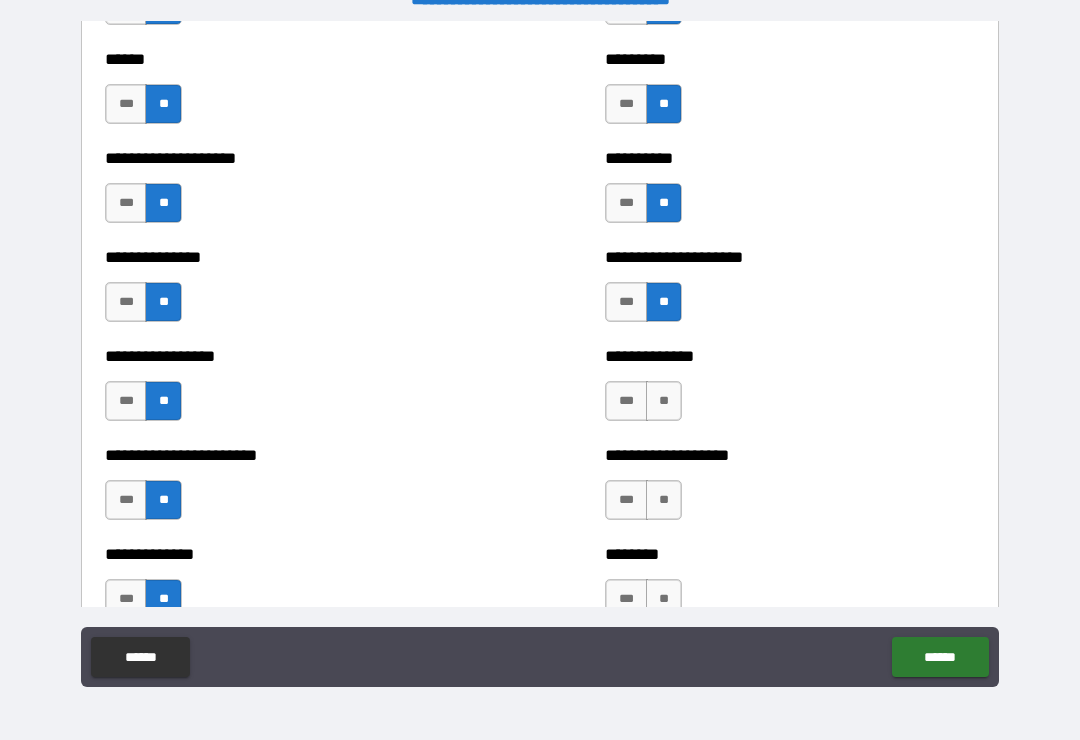 click on "**" at bounding box center (664, 401) 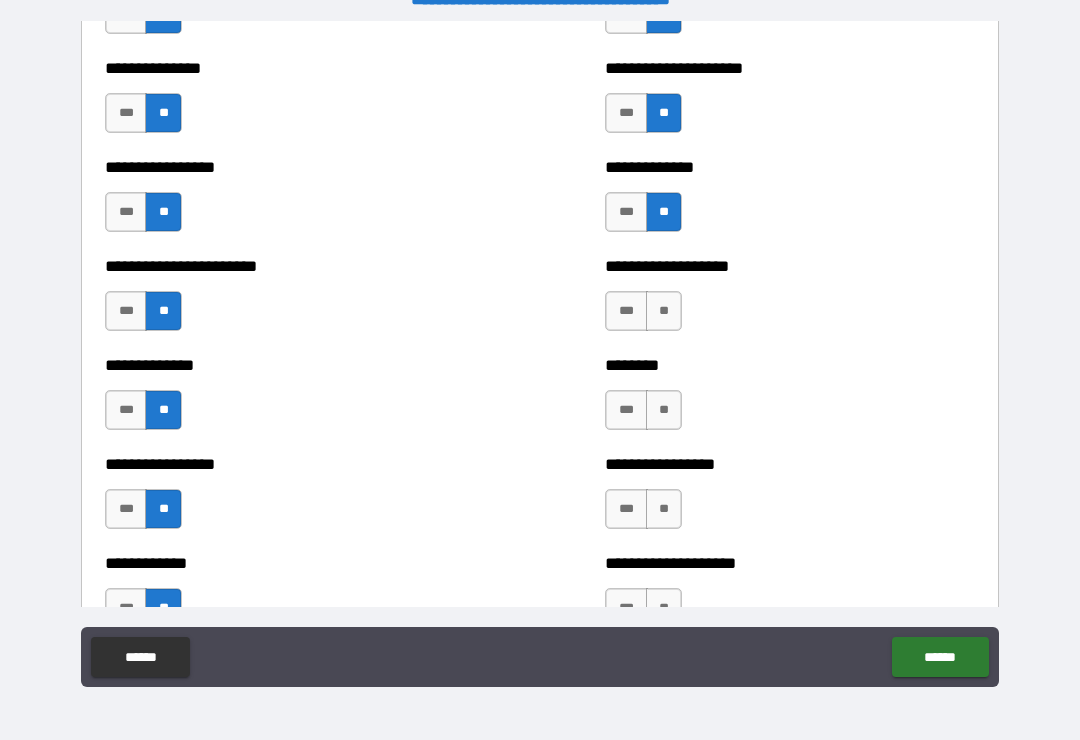 scroll, scrollTop: 3463, scrollLeft: 0, axis: vertical 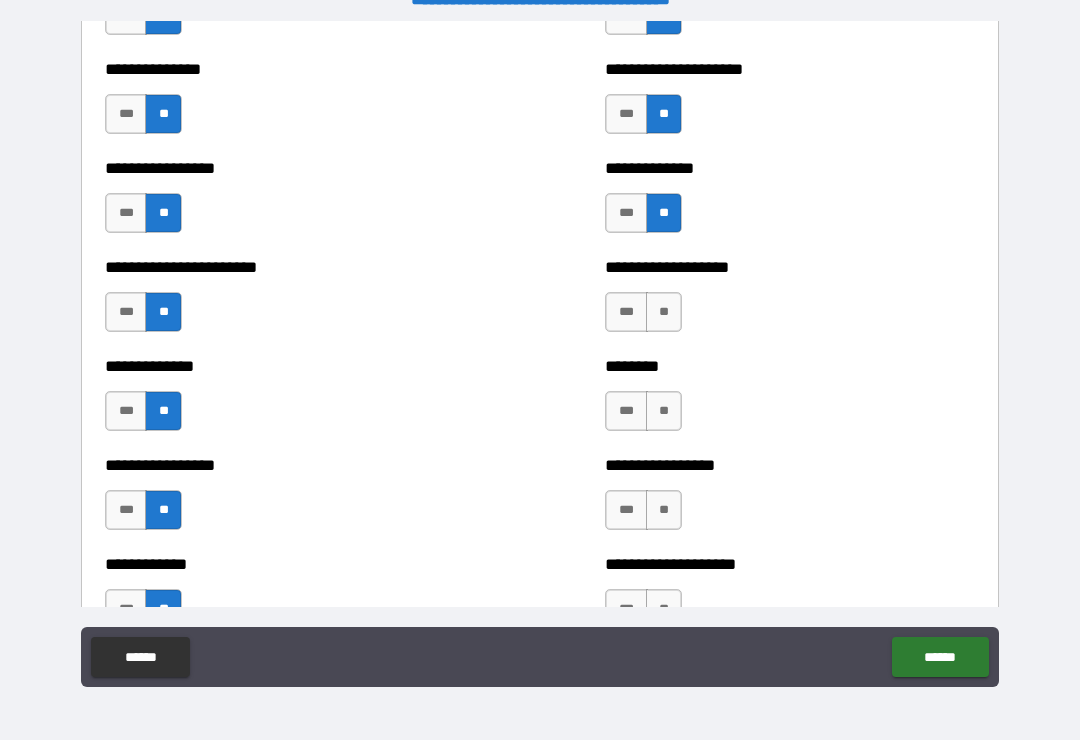 click on "**" at bounding box center [664, 312] 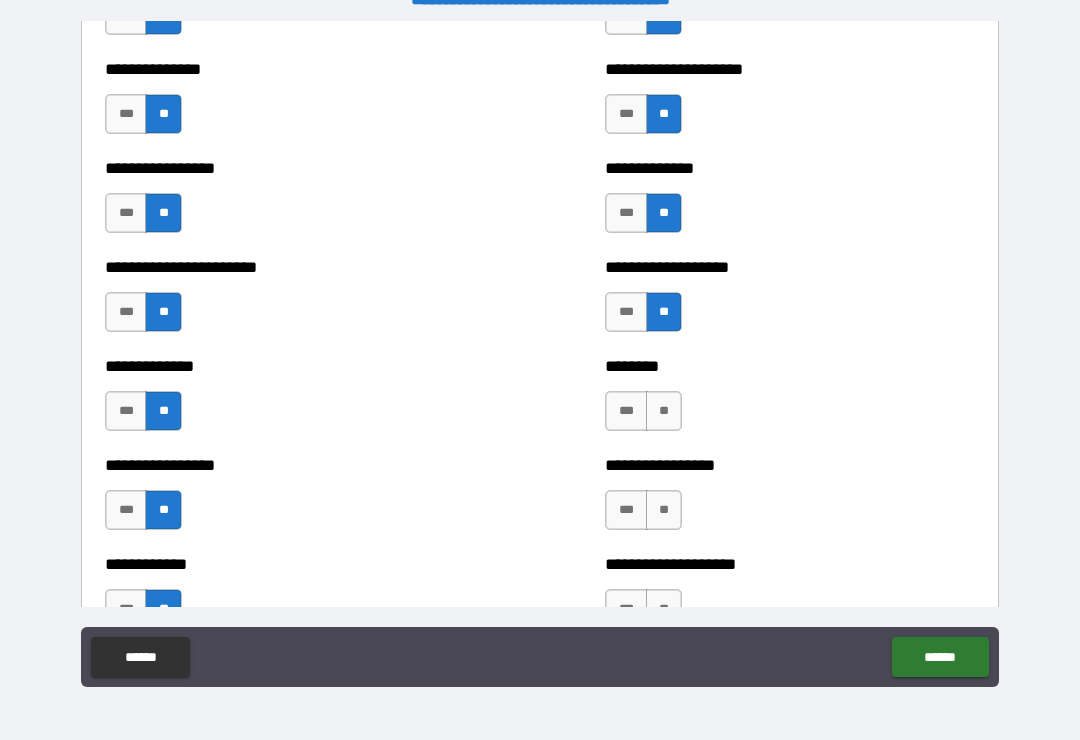 click on "**" at bounding box center [664, 411] 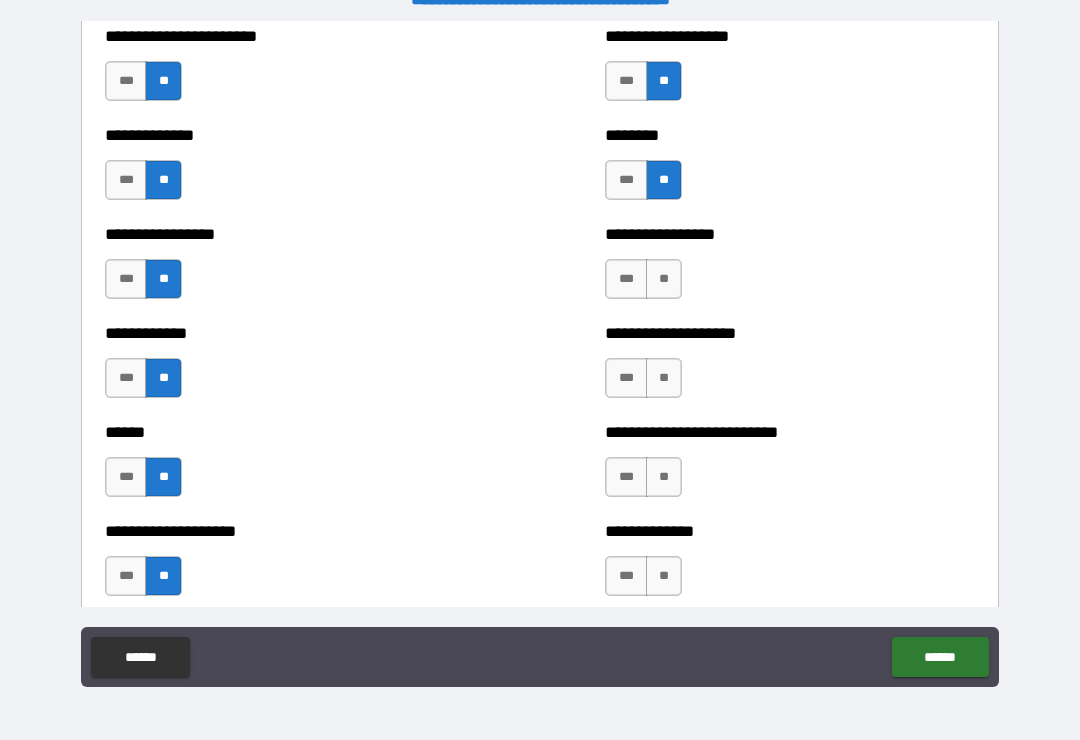 scroll, scrollTop: 3695, scrollLeft: 0, axis: vertical 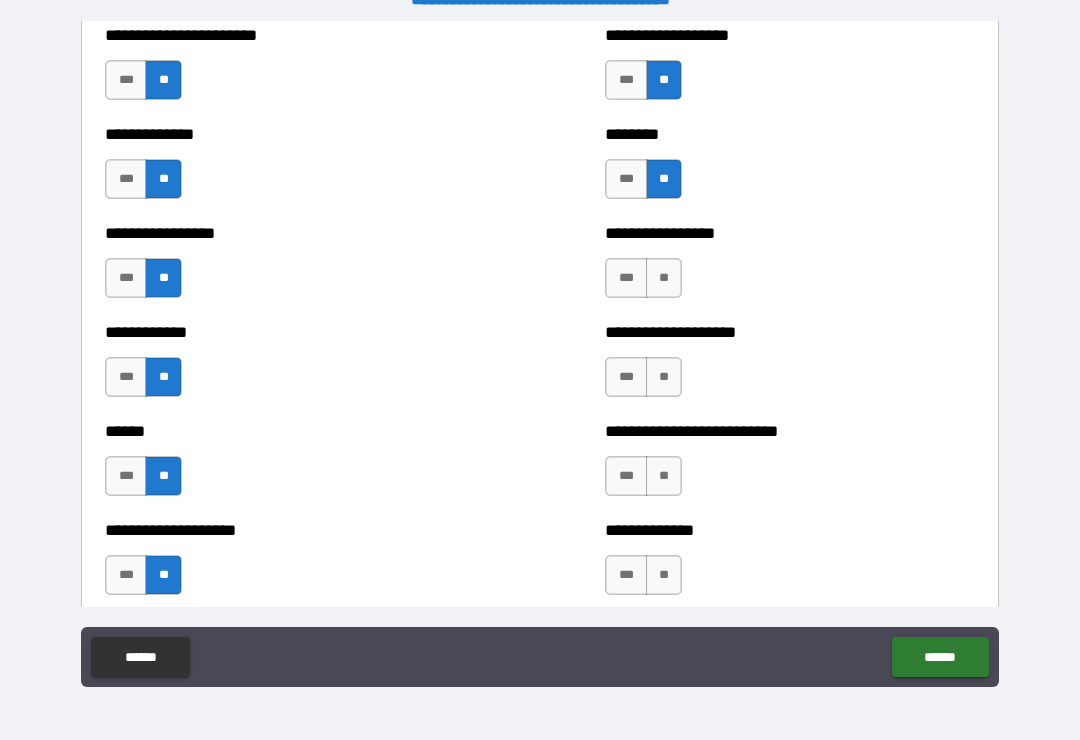 click on "**" at bounding box center (664, 278) 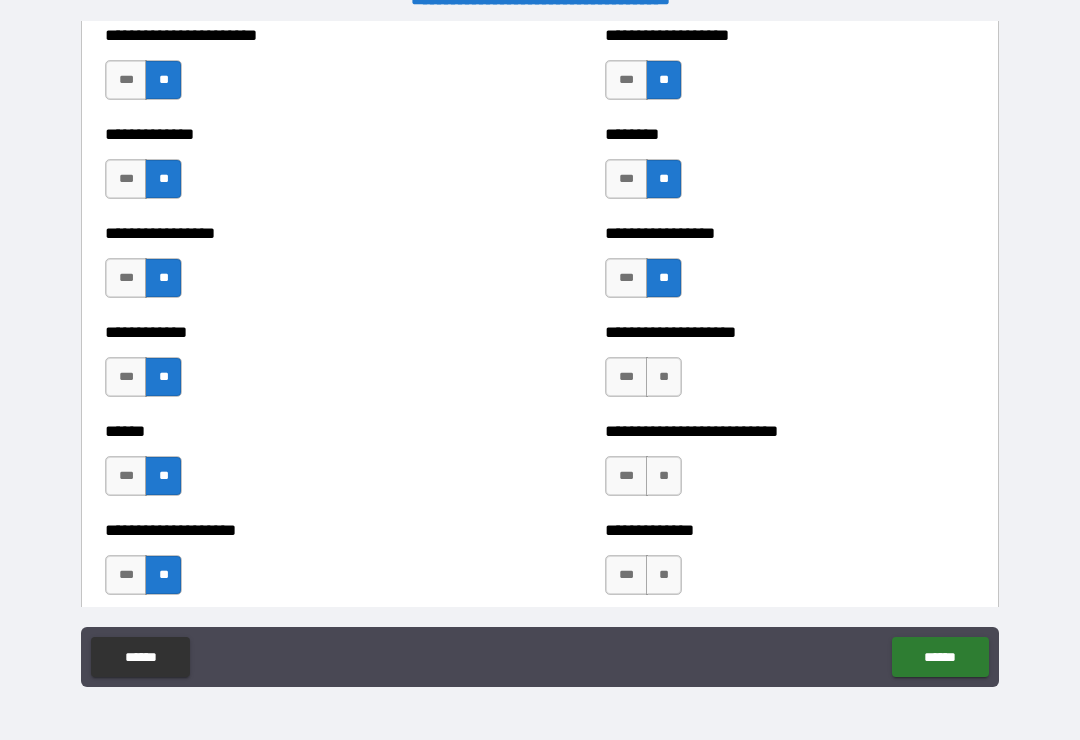 click on "**" at bounding box center (664, 377) 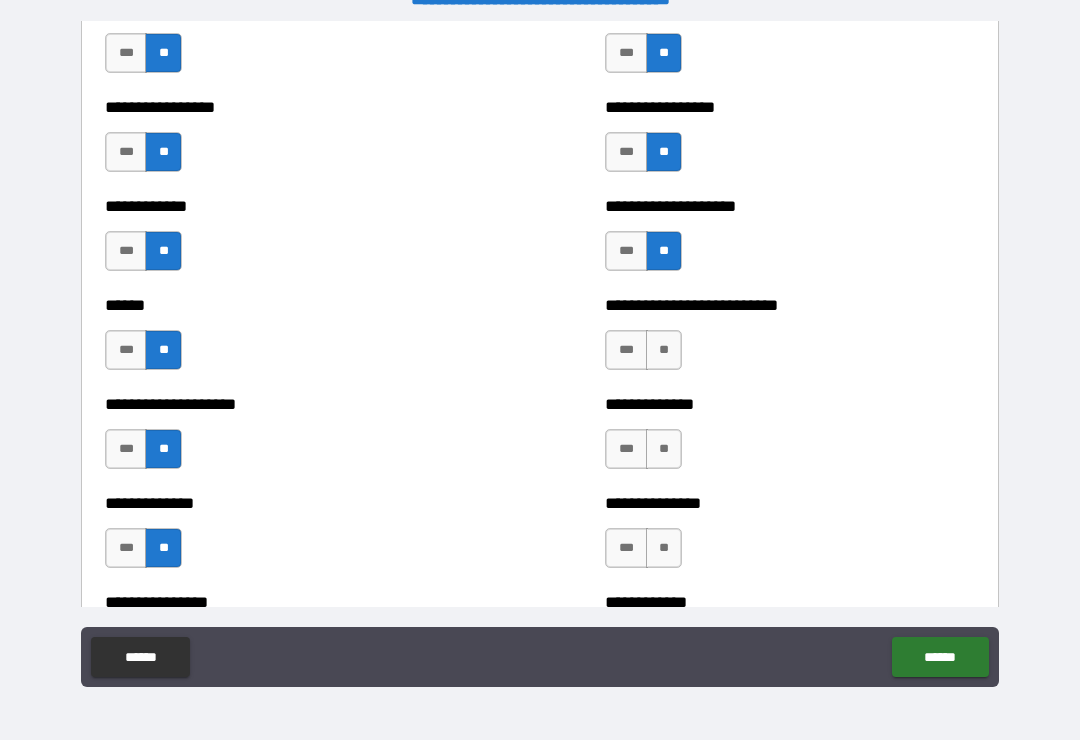 scroll, scrollTop: 3821, scrollLeft: 0, axis: vertical 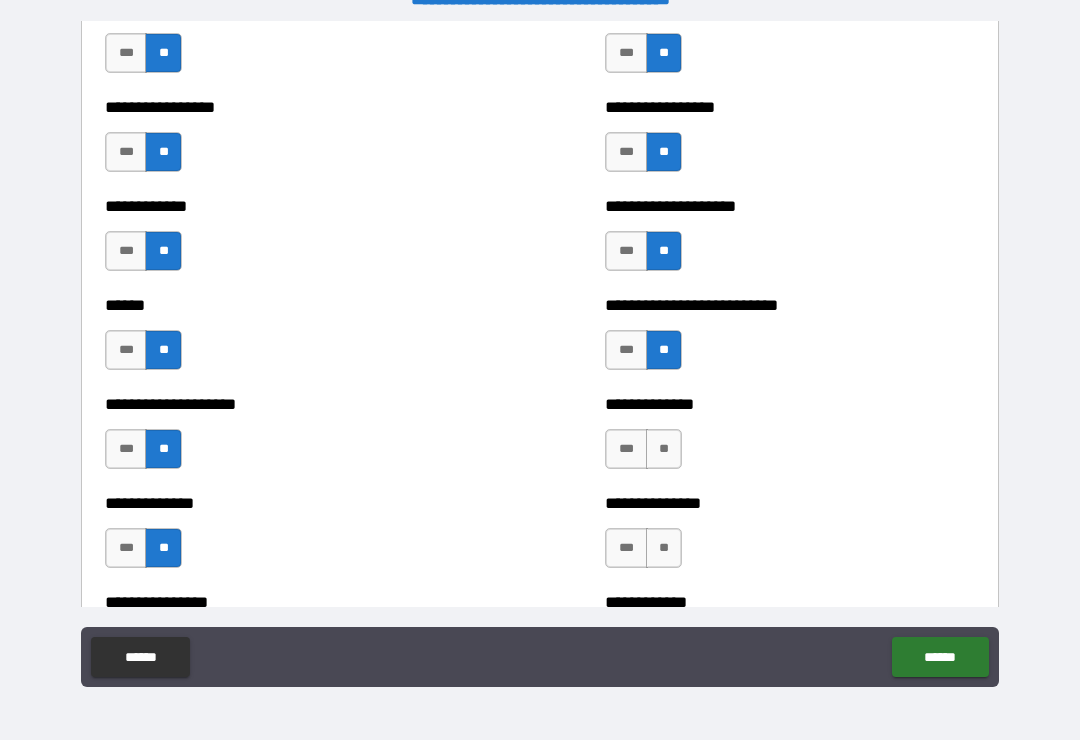 click on "**" at bounding box center [664, 449] 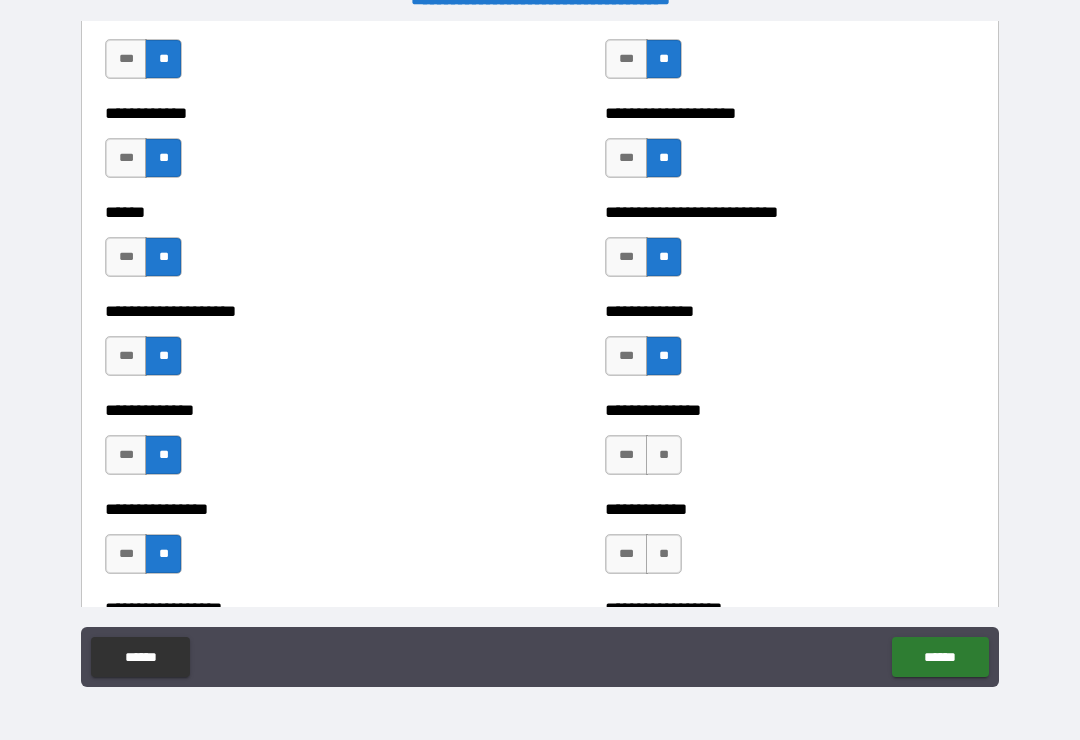 scroll, scrollTop: 3921, scrollLeft: 0, axis: vertical 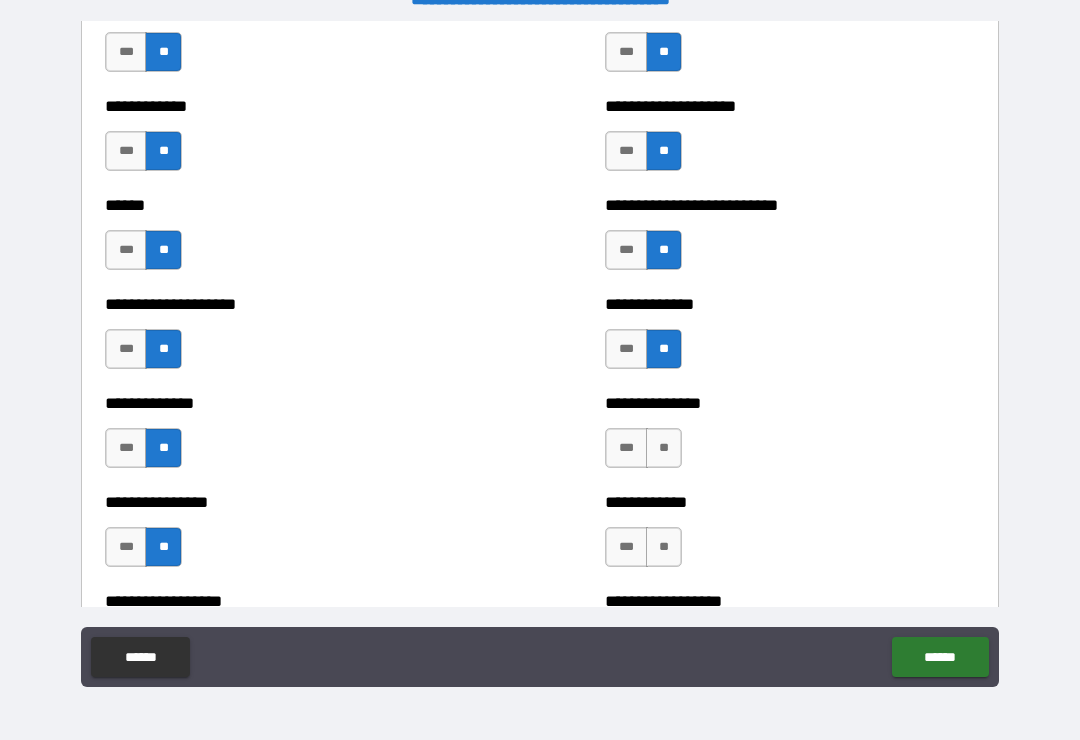 click on "**" at bounding box center (664, 448) 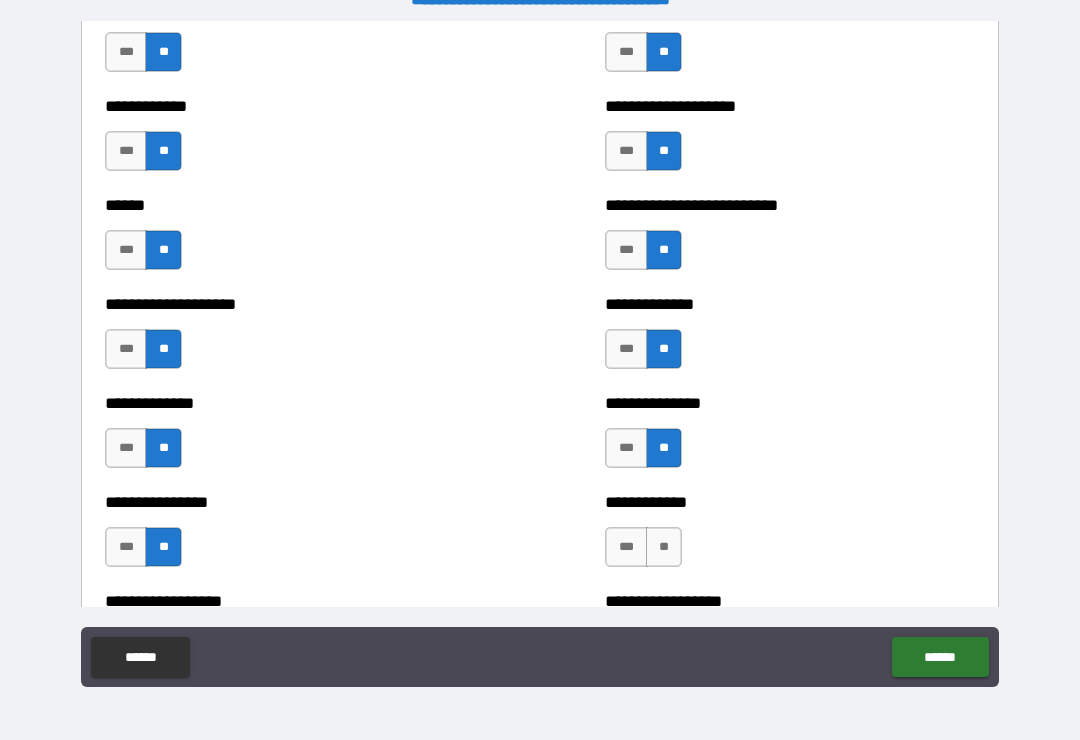 click on "**" at bounding box center [664, 547] 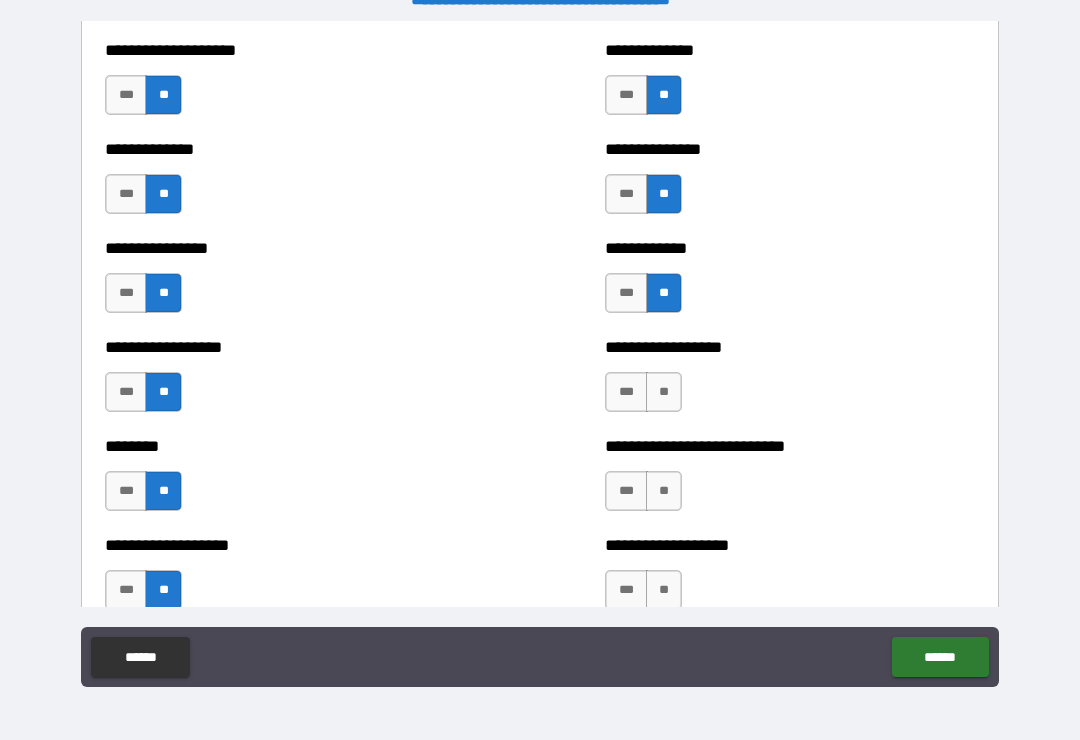 scroll, scrollTop: 4207, scrollLeft: 0, axis: vertical 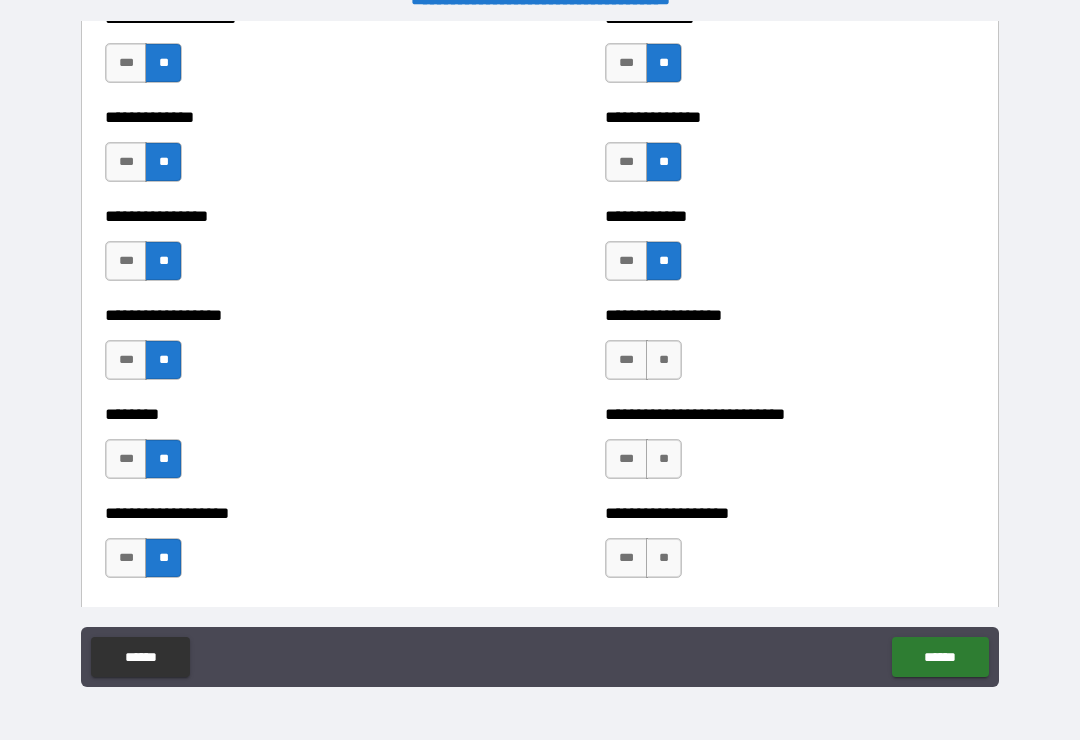 click on "**********" at bounding box center (790, 350) 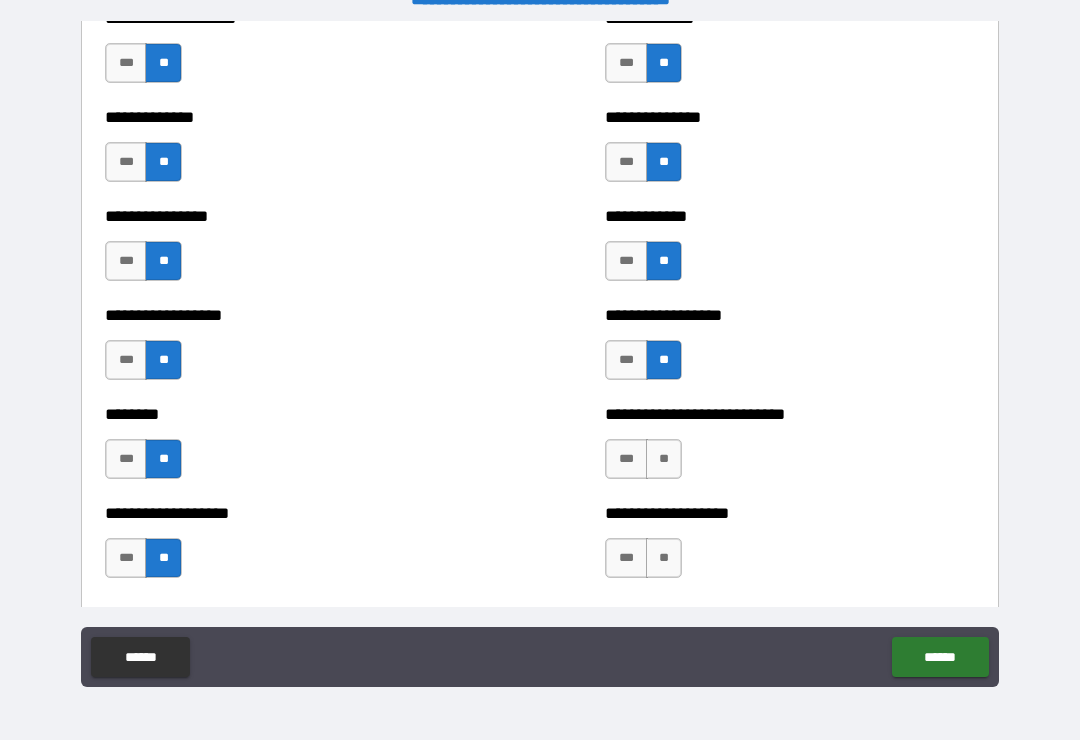 click on "**" at bounding box center [664, 459] 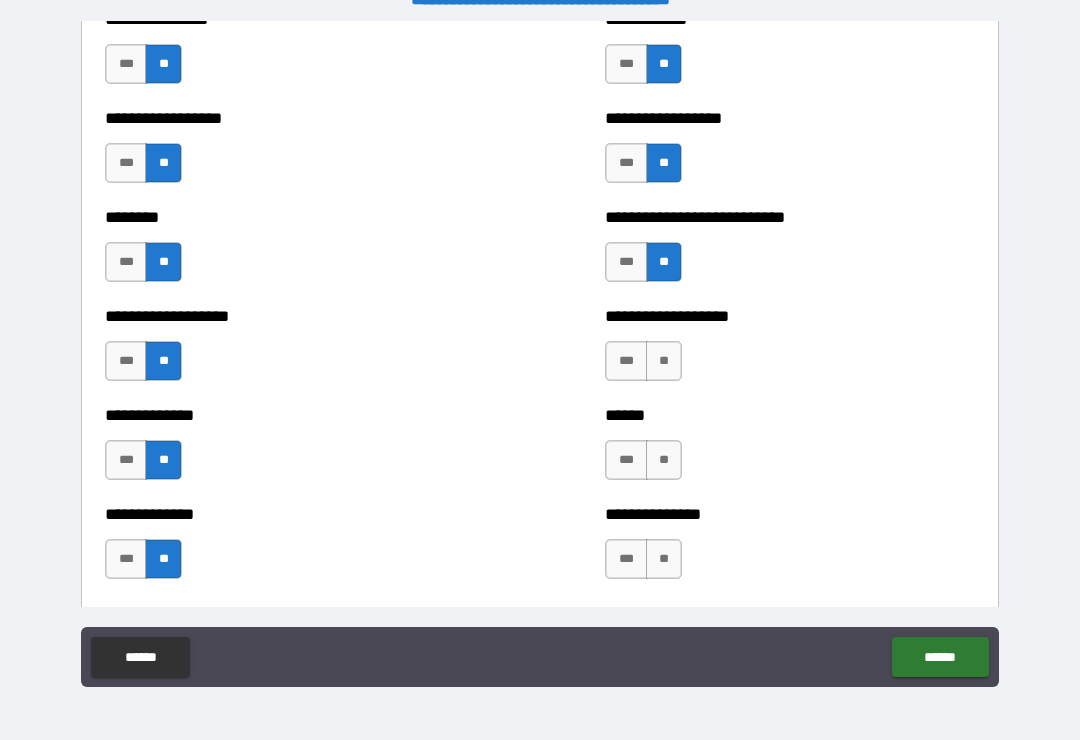 scroll, scrollTop: 4443, scrollLeft: 0, axis: vertical 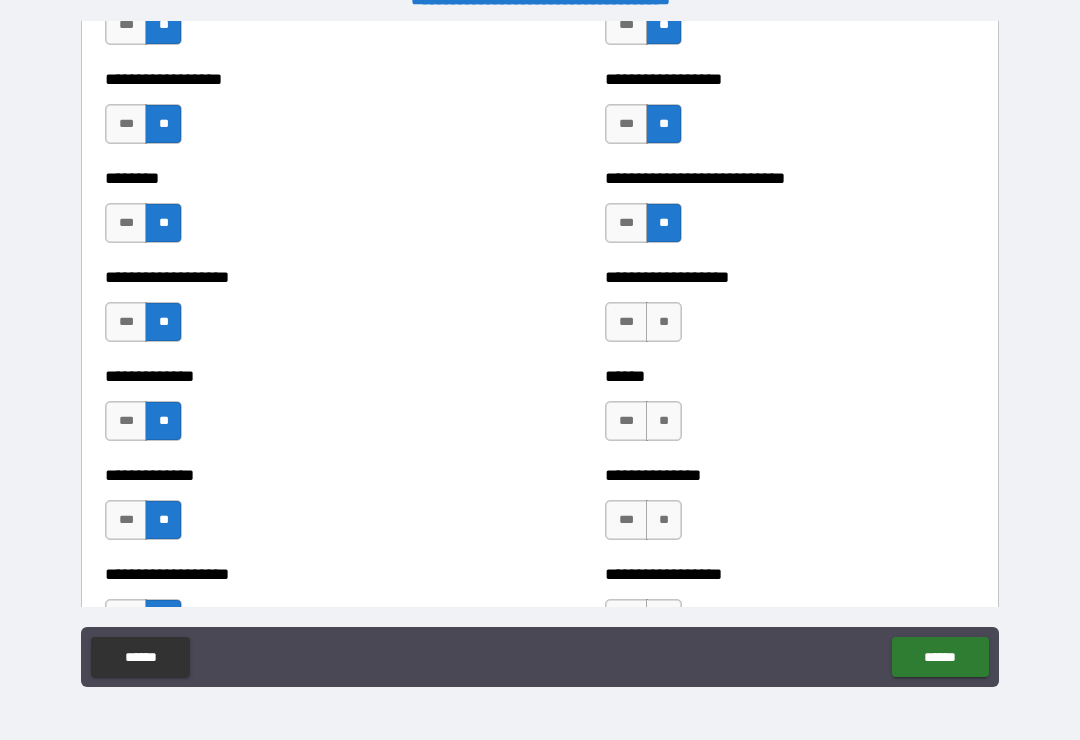 click on "**" at bounding box center [664, 322] 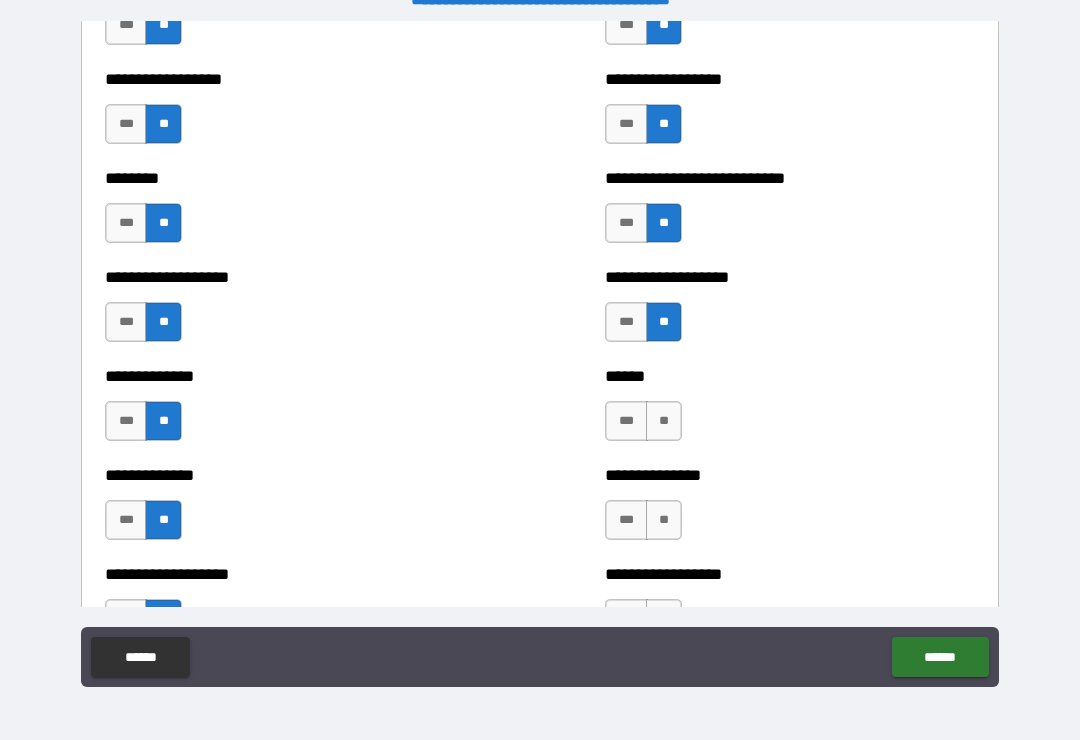 click on "**" at bounding box center (664, 421) 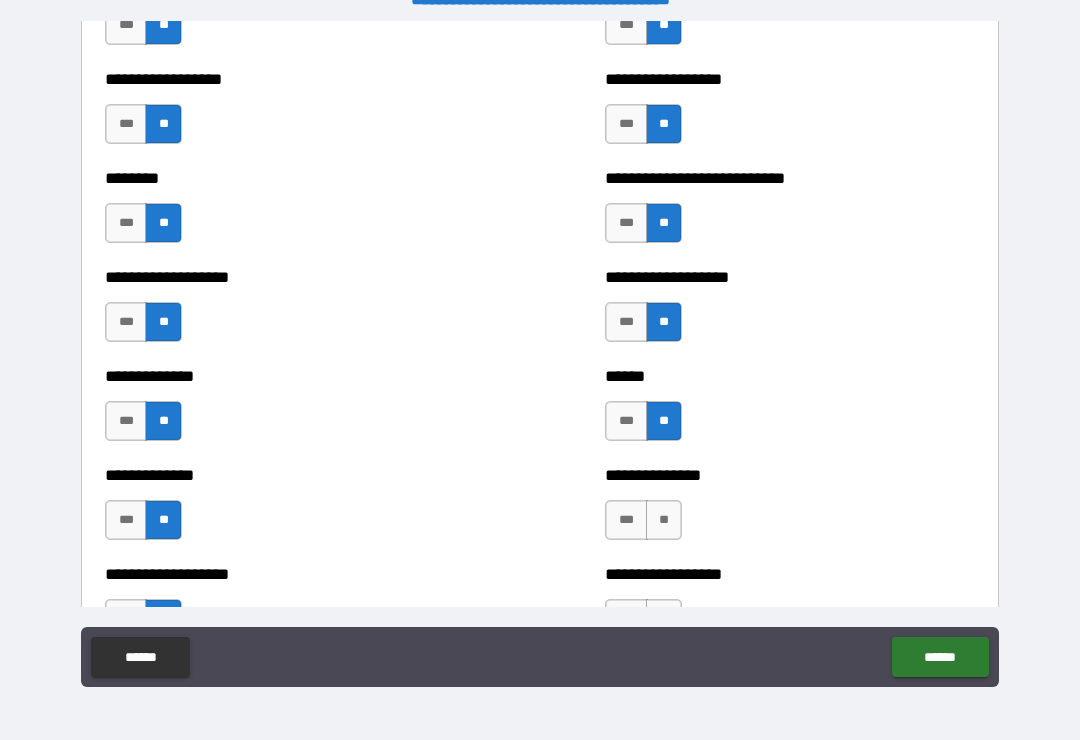click on "**" at bounding box center (664, 520) 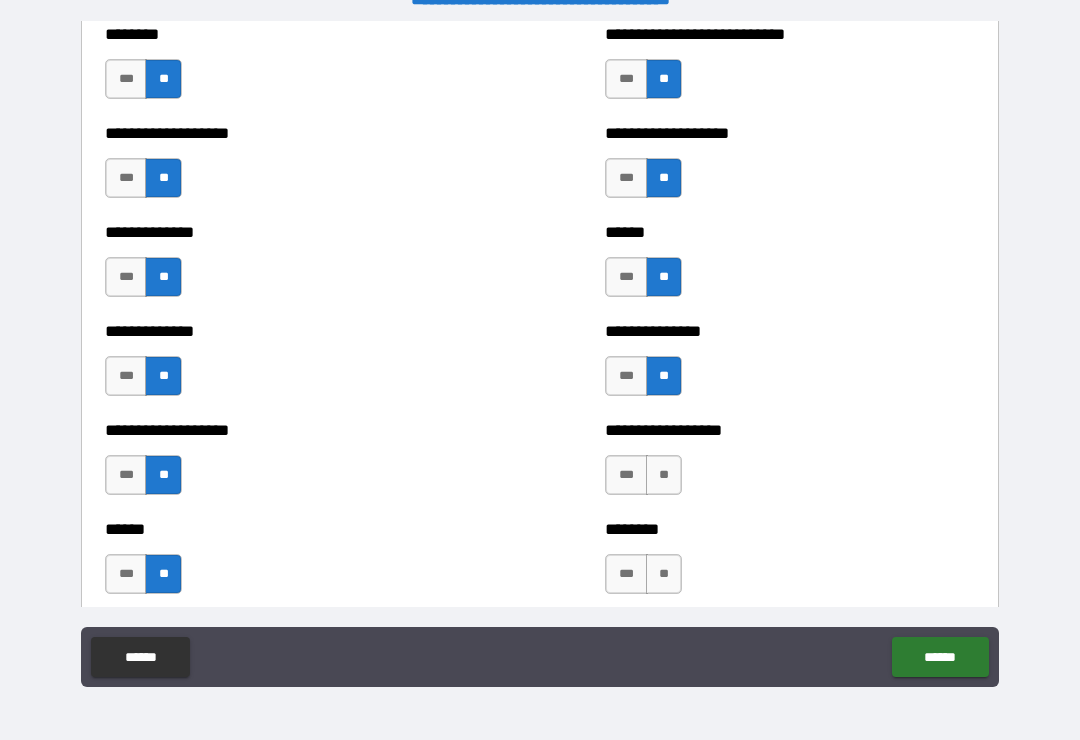 scroll, scrollTop: 4716, scrollLeft: 0, axis: vertical 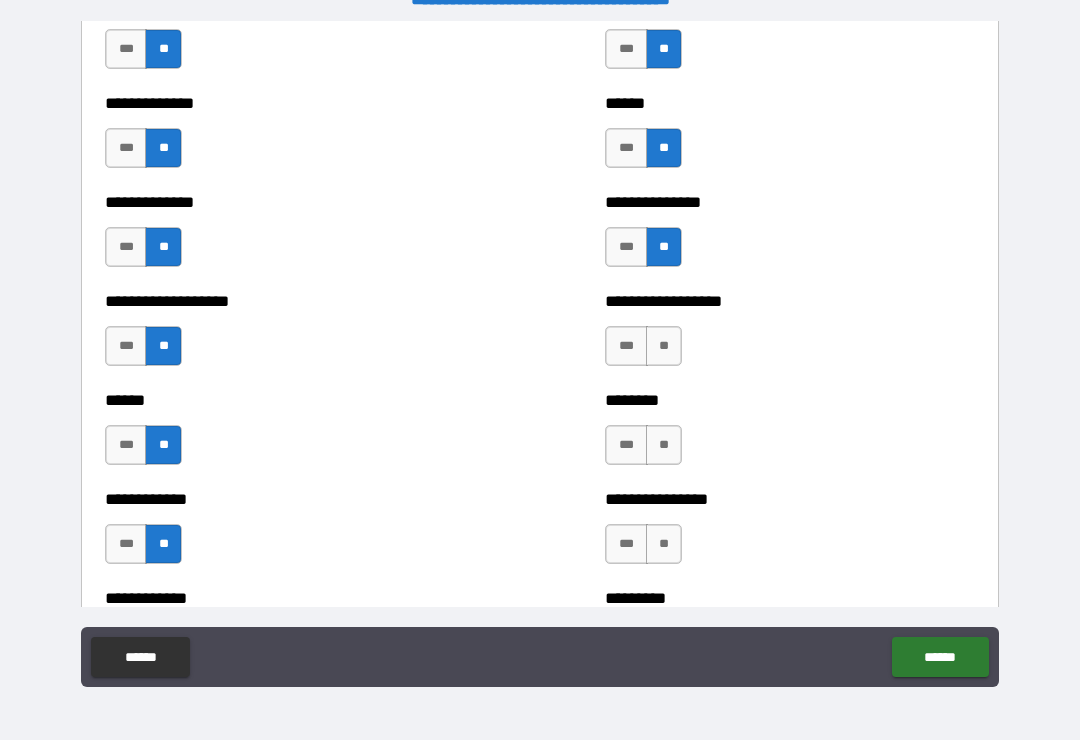 click on "**" at bounding box center (664, 346) 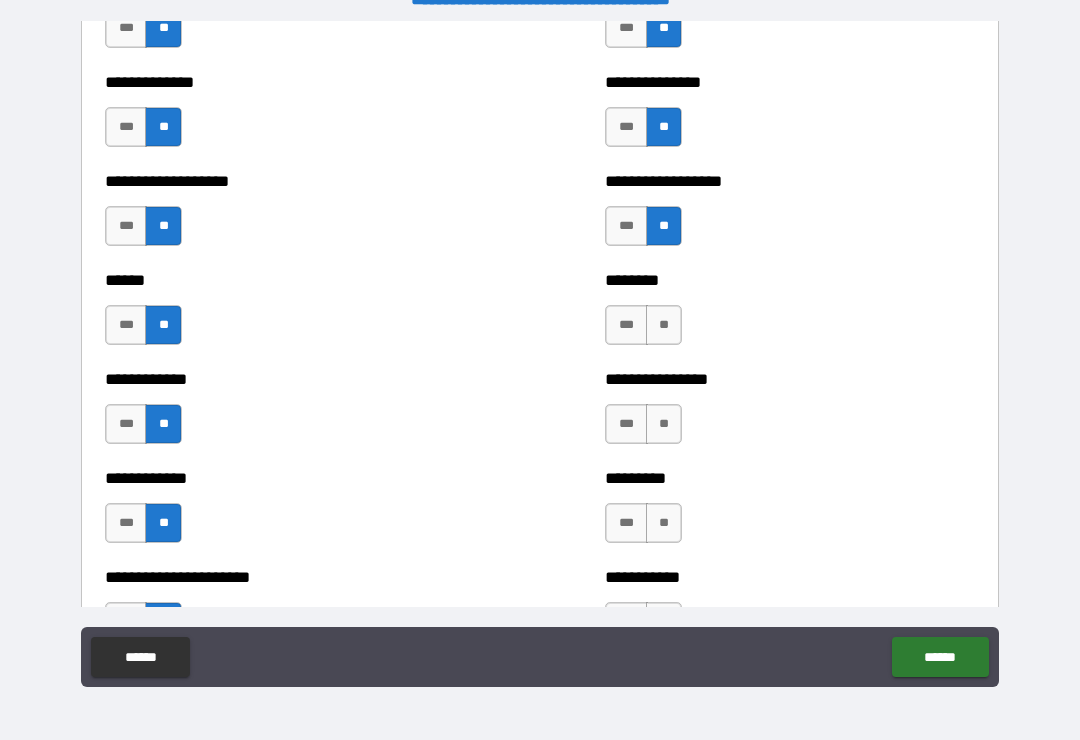 scroll, scrollTop: 4835, scrollLeft: 0, axis: vertical 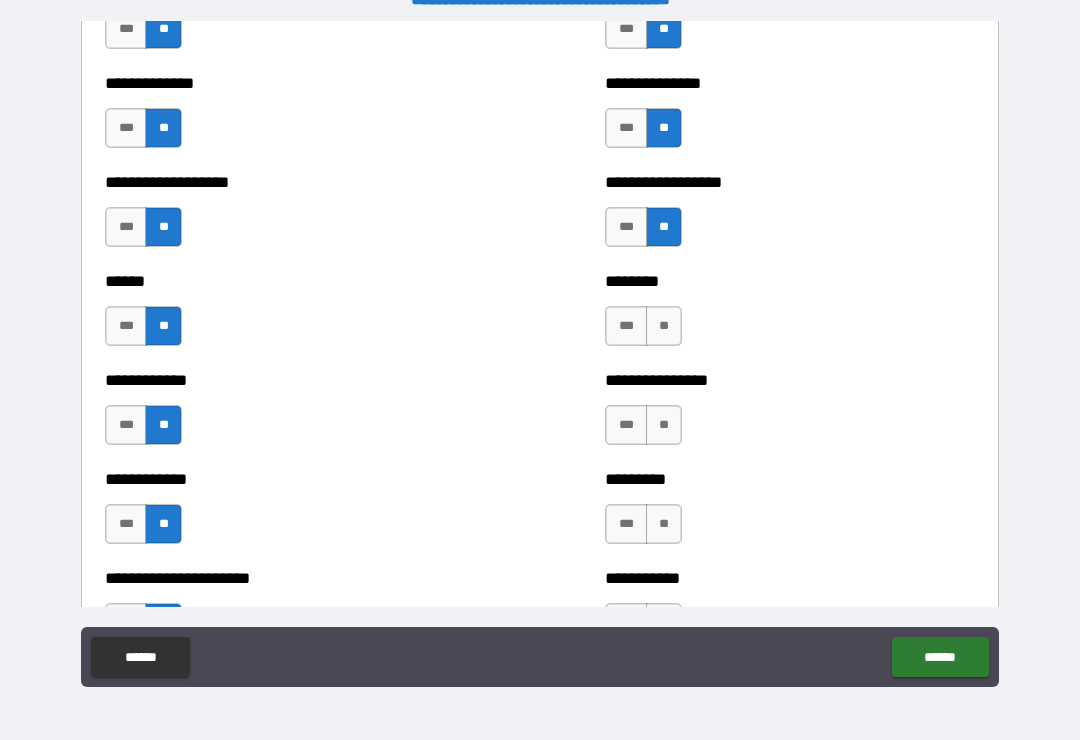 click on "**" at bounding box center (664, 326) 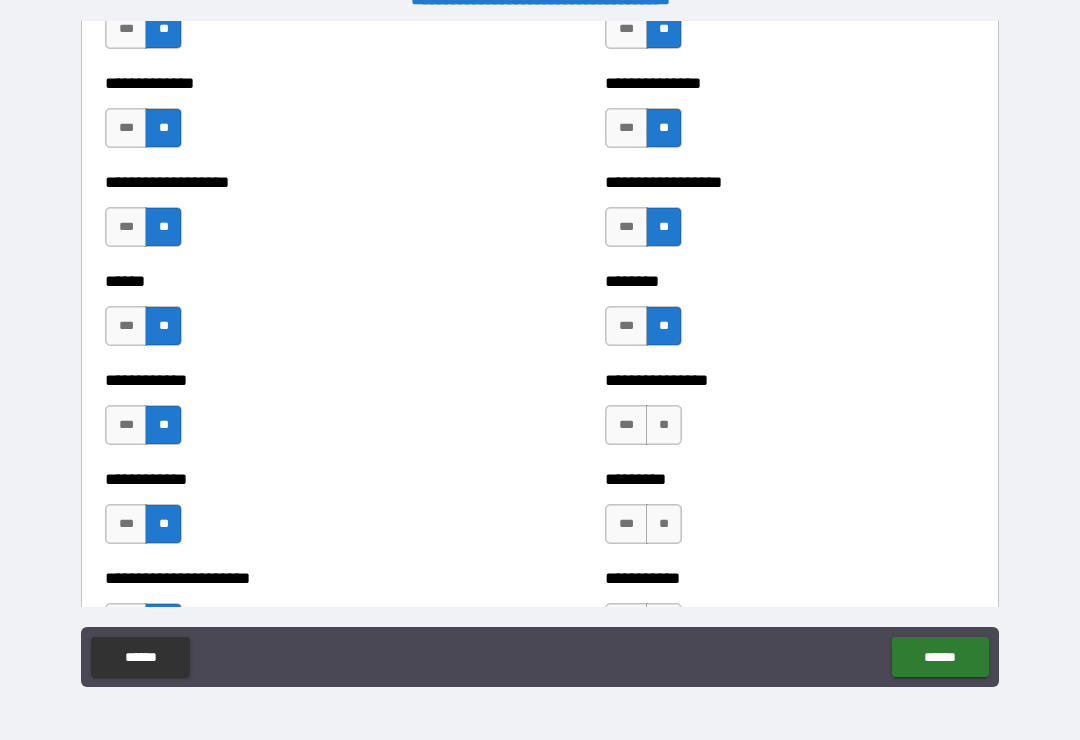 click on "**" at bounding box center [664, 425] 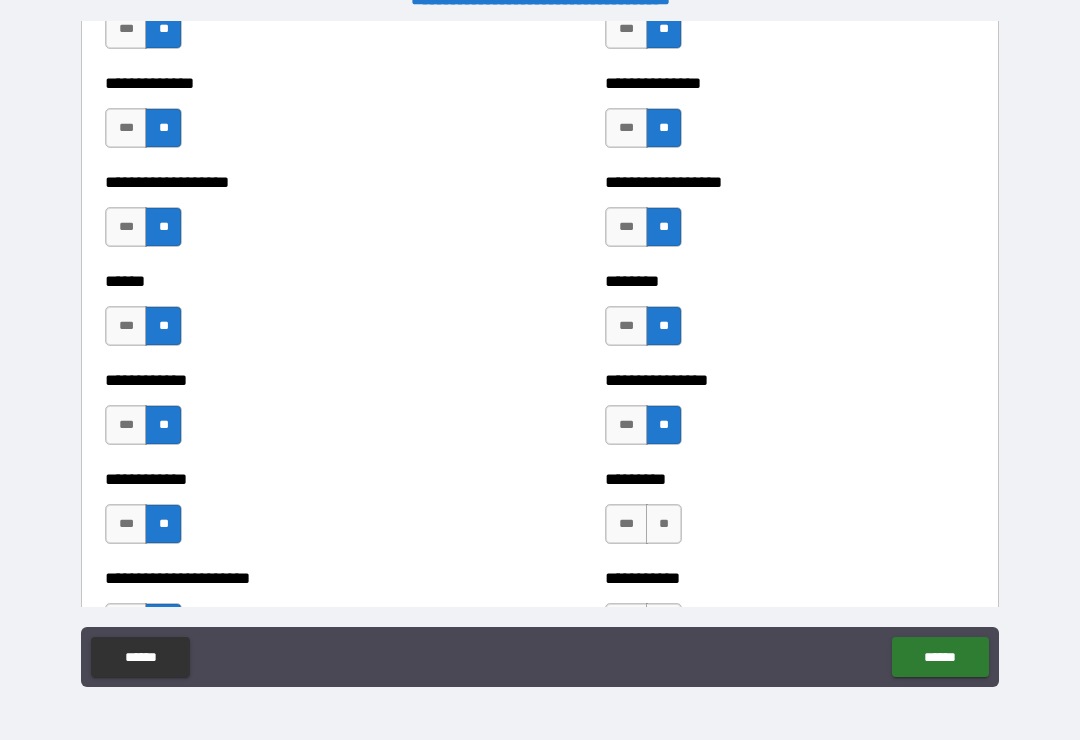 scroll, scrollTop: 5027, scrollLeft: 0, axis: vertical 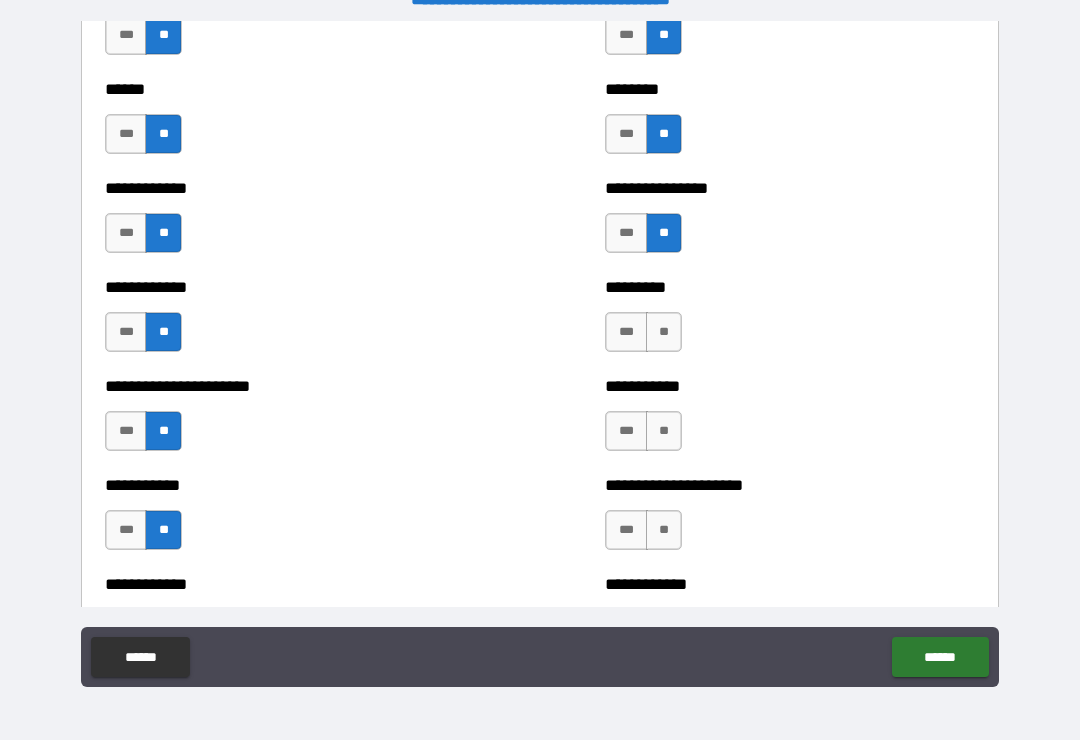 click on "**" at bounding box center [664, 332] 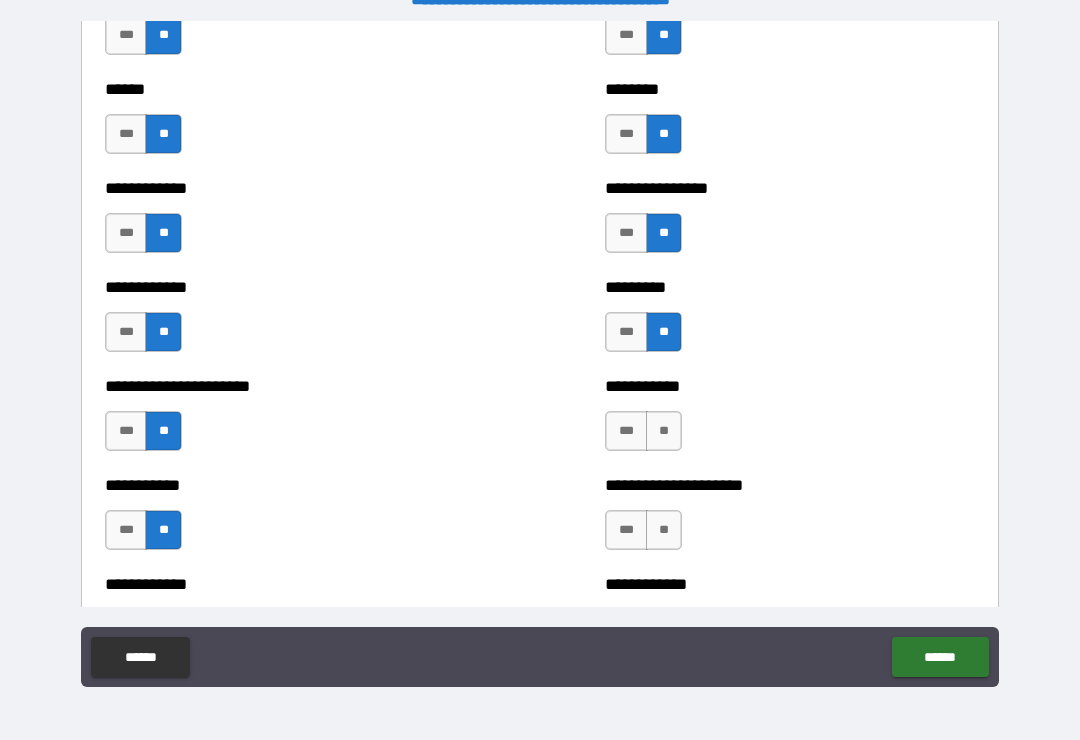 click on "**" at bounding box center [664, 431] 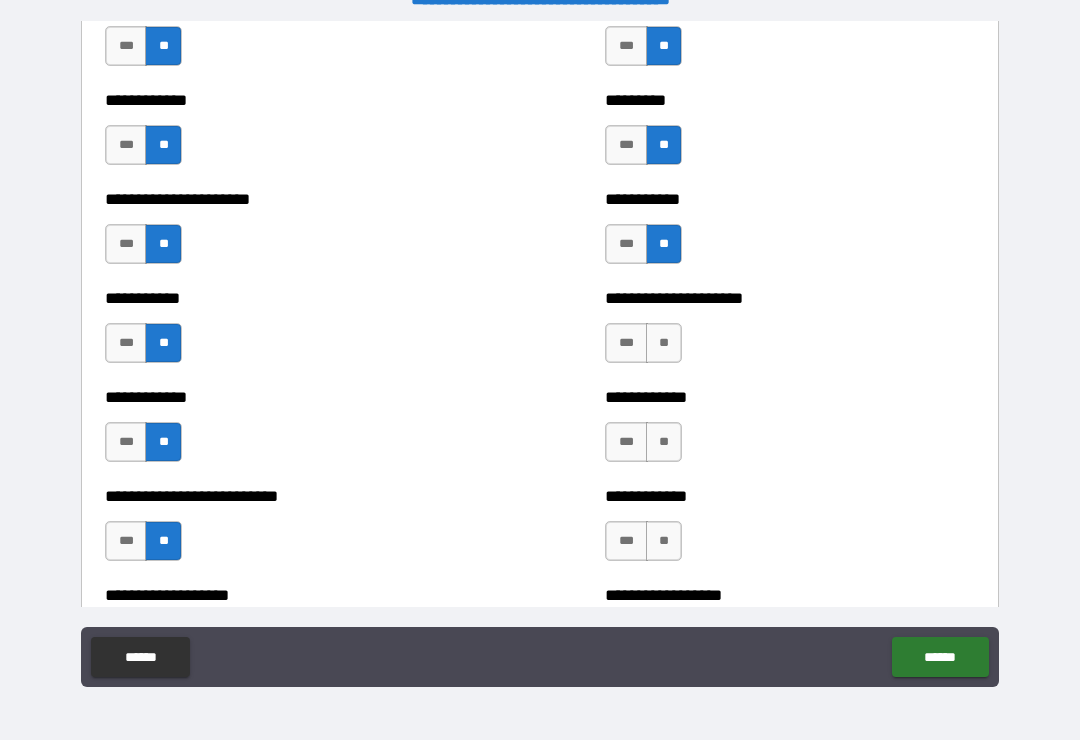 scroll, scrollTop: 5210, scrollLeft: 0, axis: vertical 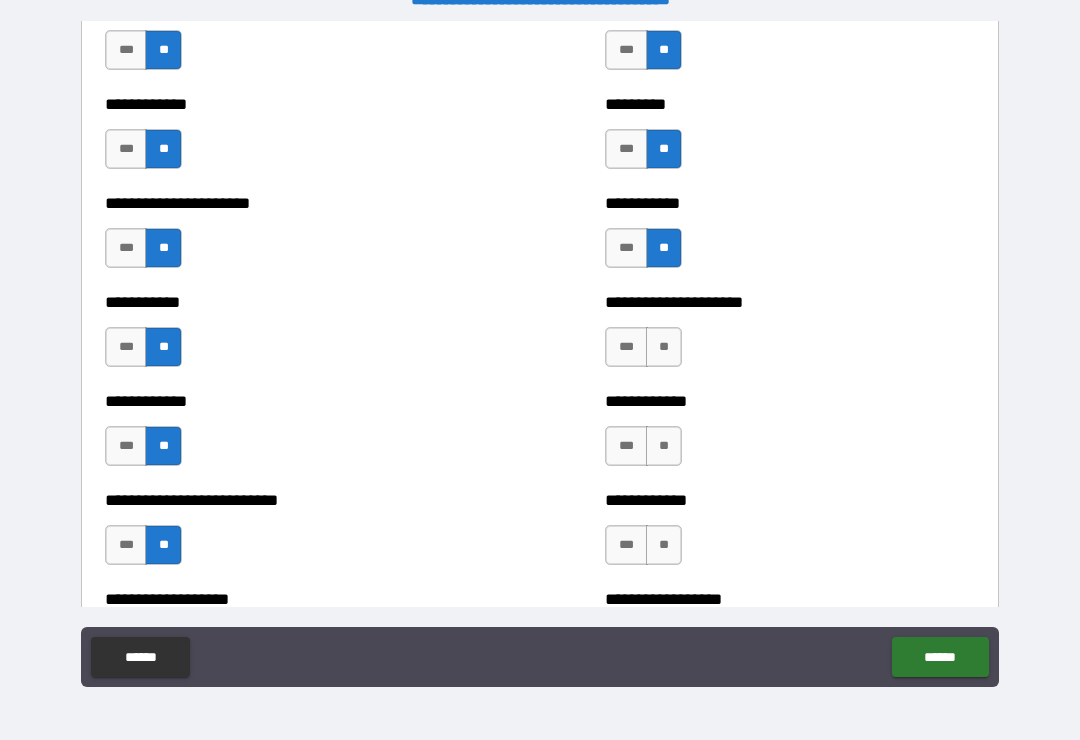 click on "**" at bounding box center (664, 347) 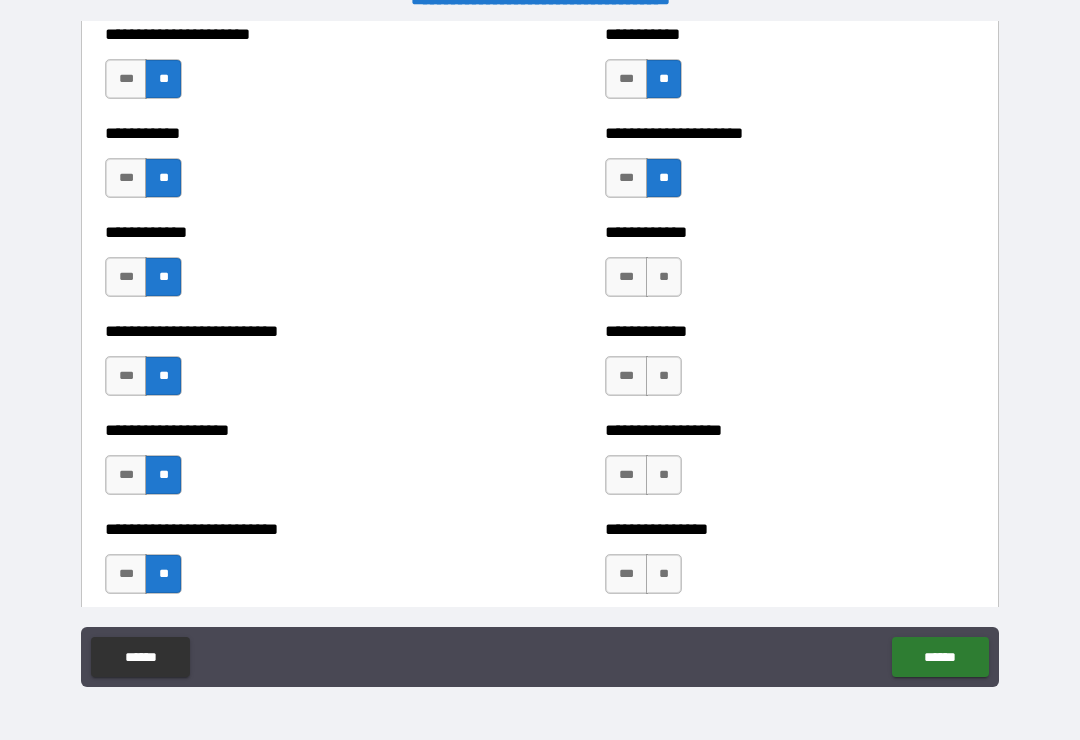 scroll, scrollTop: 5400, scrollLeft: 0, axis: vertical 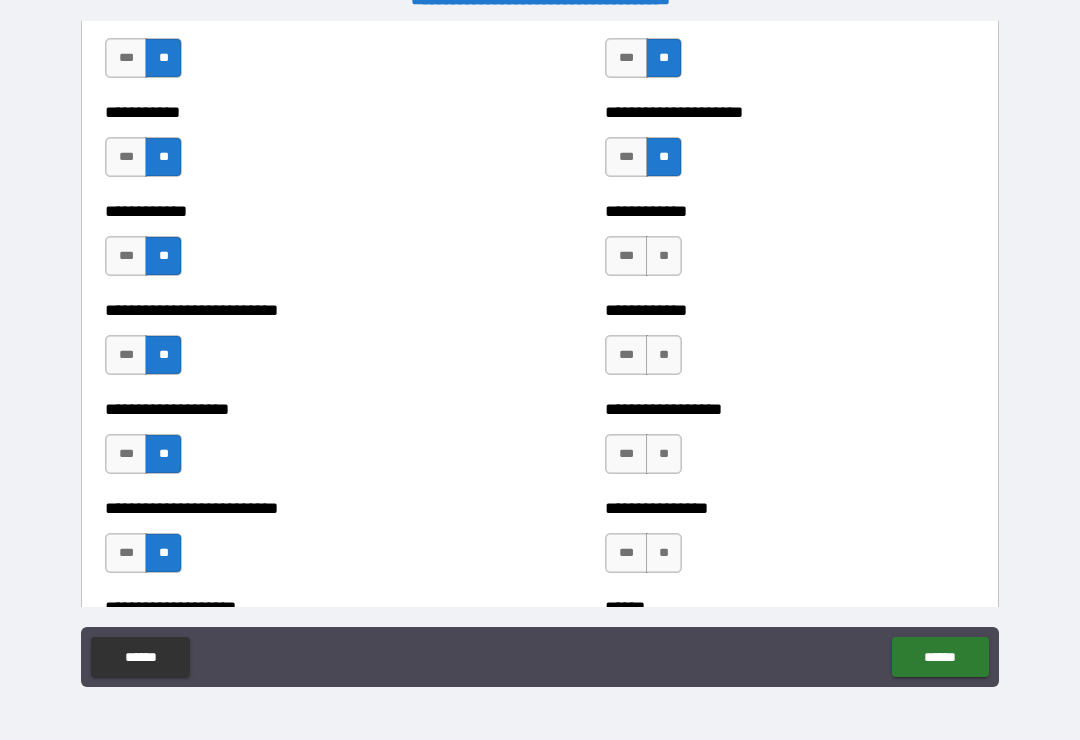 click on "**" at bounding box center (664, 256) 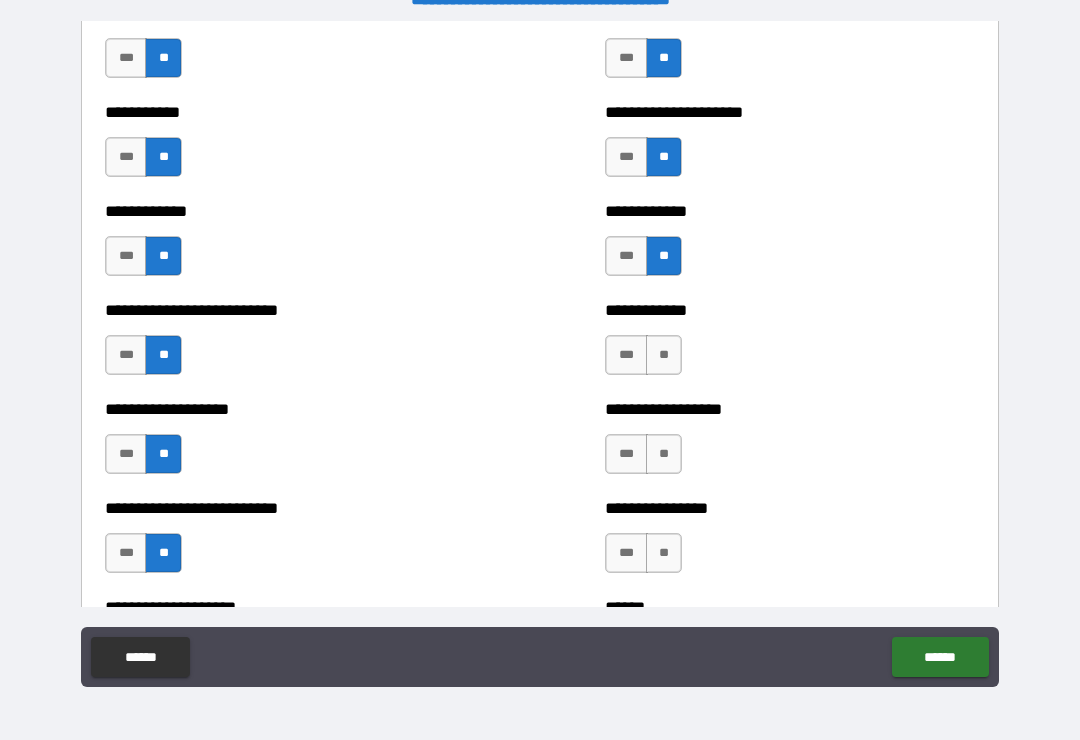 click on "**" at bounding box center [664, 355] 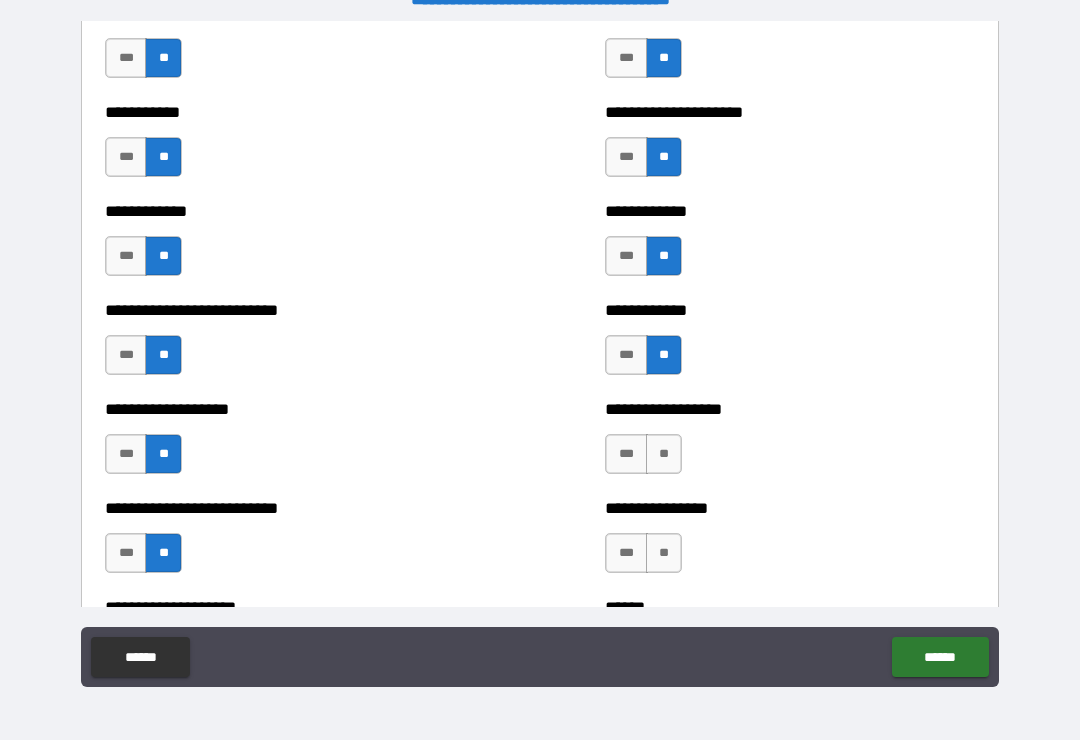 click on "**" at bounding box center [664, 454] 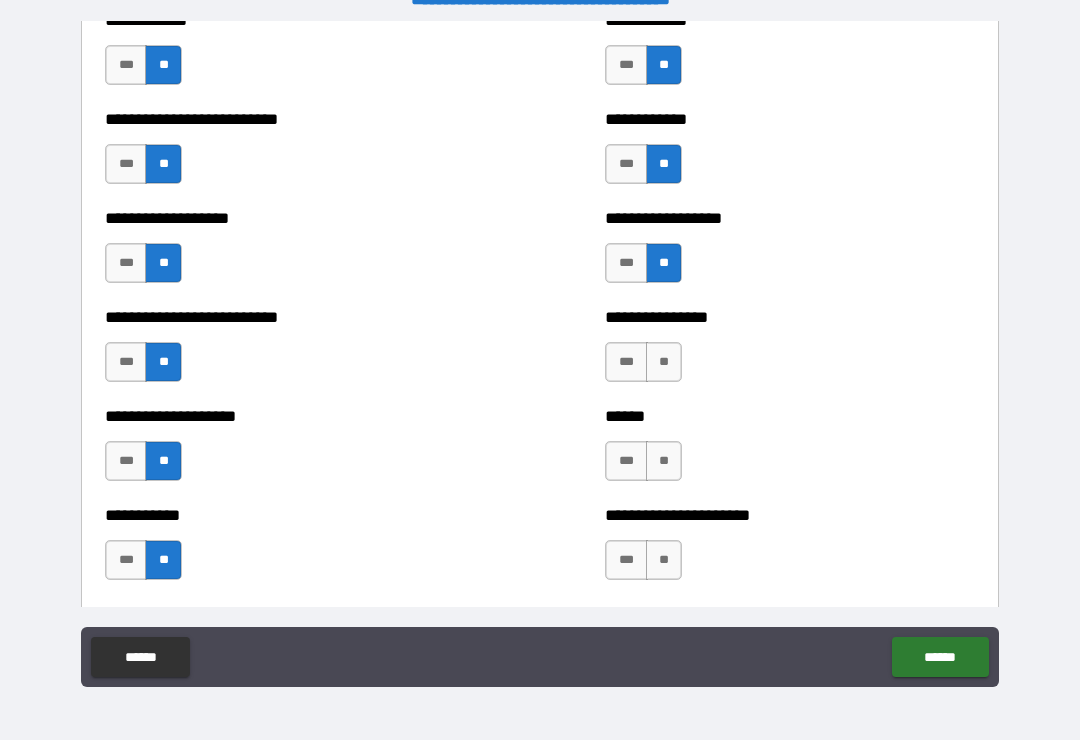scroll, scrollTop: 5625, scrollLeft: 0, axis: vertical 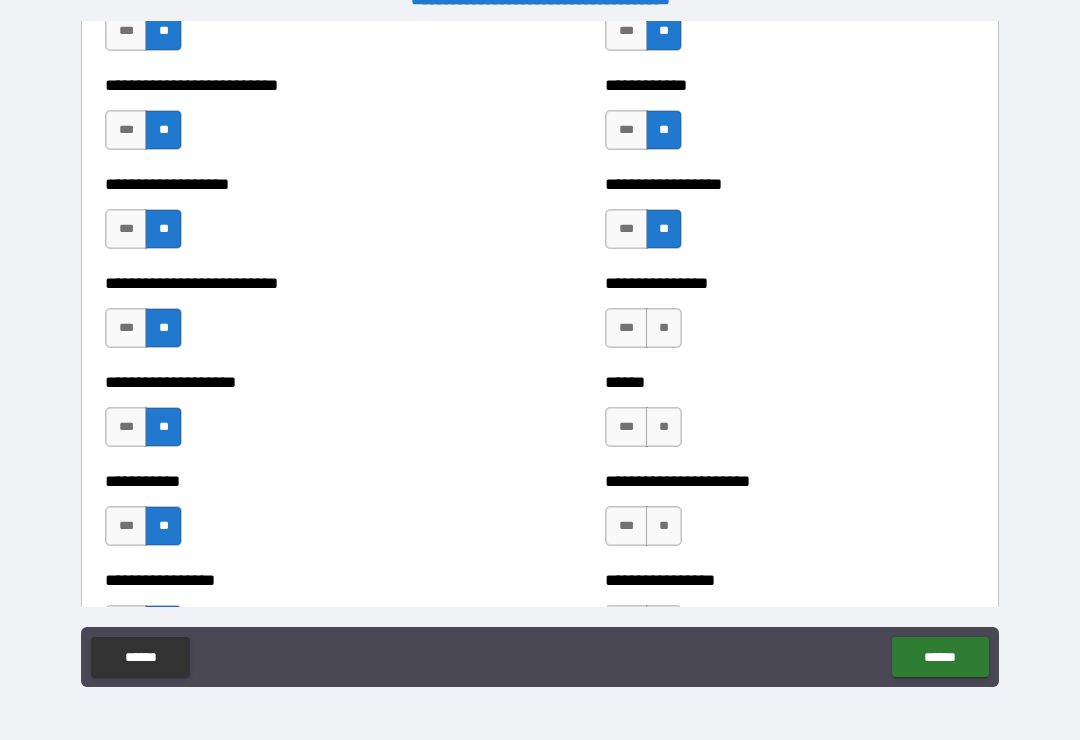 click on "**" at bounding box center [664, 328] 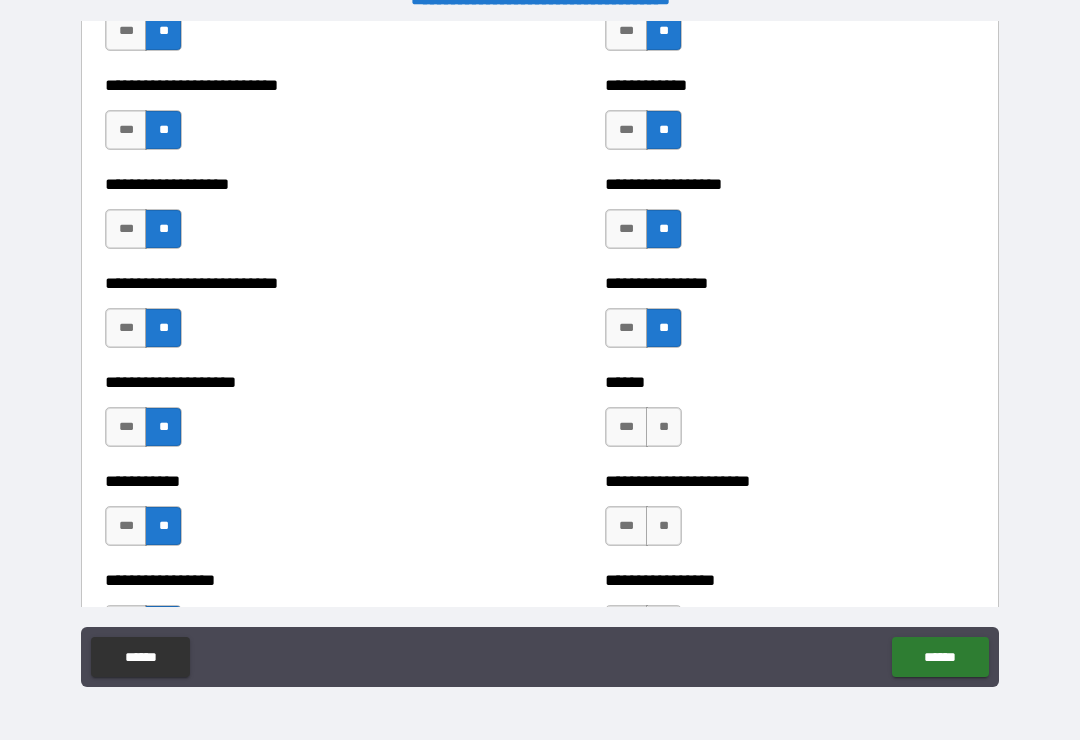 click on "**" at bounding box center [664, 427] 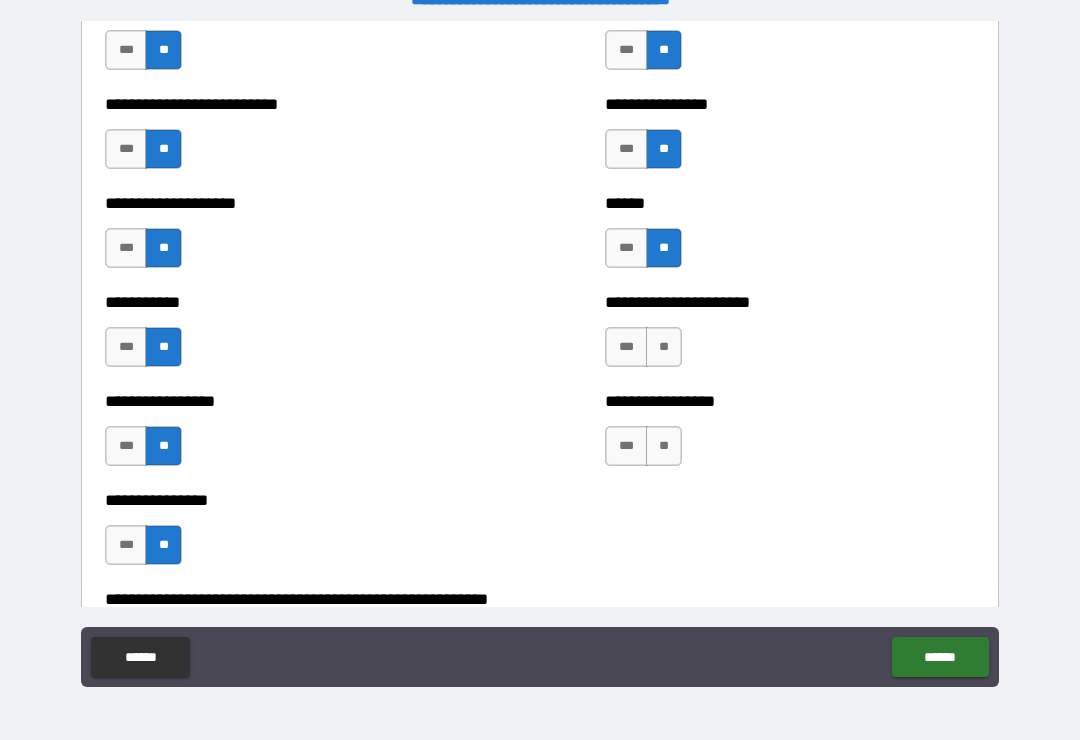 scroll, scrollTop: 5853, scrollLeft: 0, axis: vertical 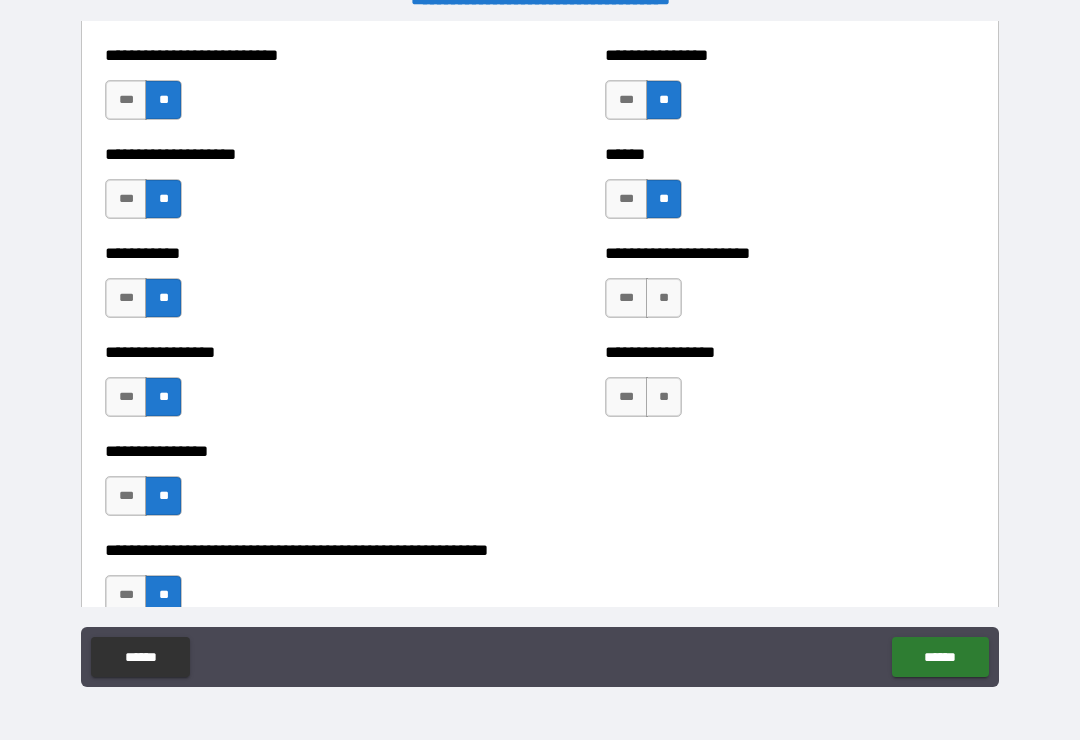 click on "**" at bounding box center (664, 298) 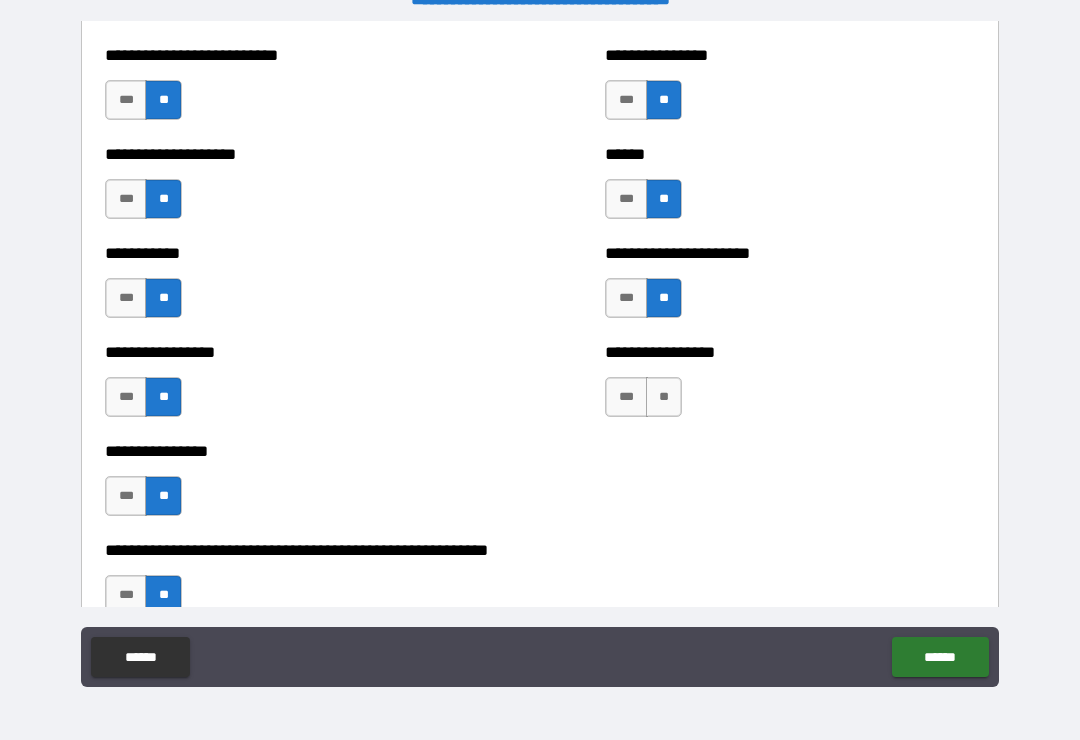 click on "**" at bounding box center [664, 397] 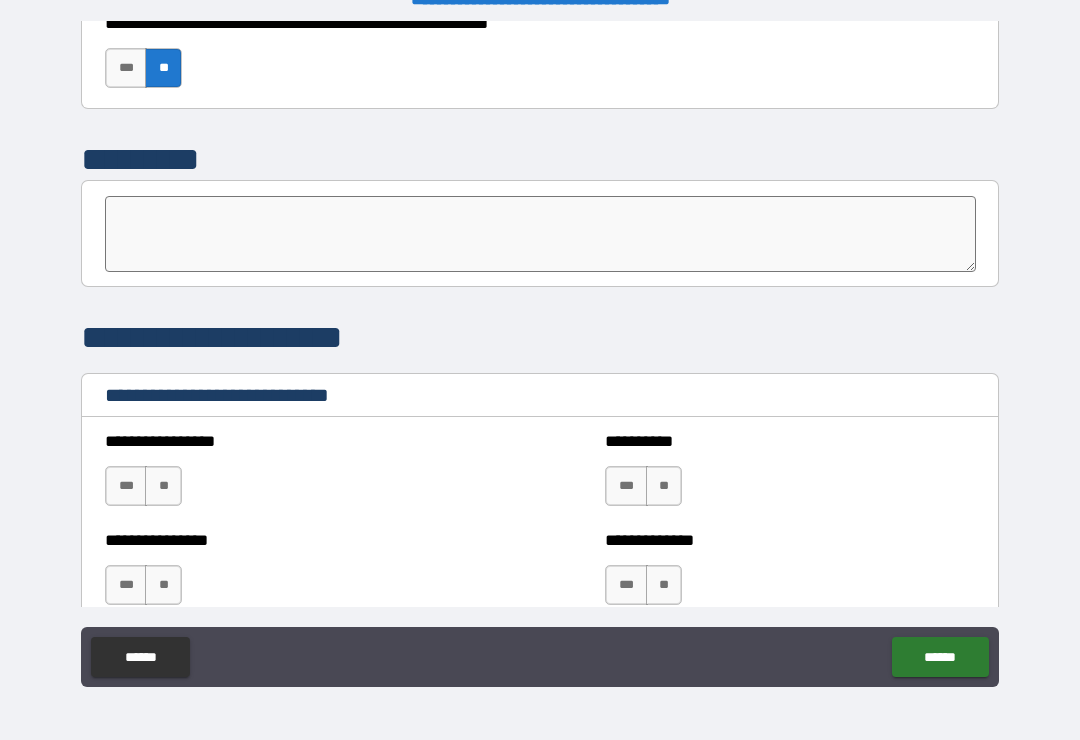 scroll, scrollTop: 6382, scrollLeft: 0, axis: vertical 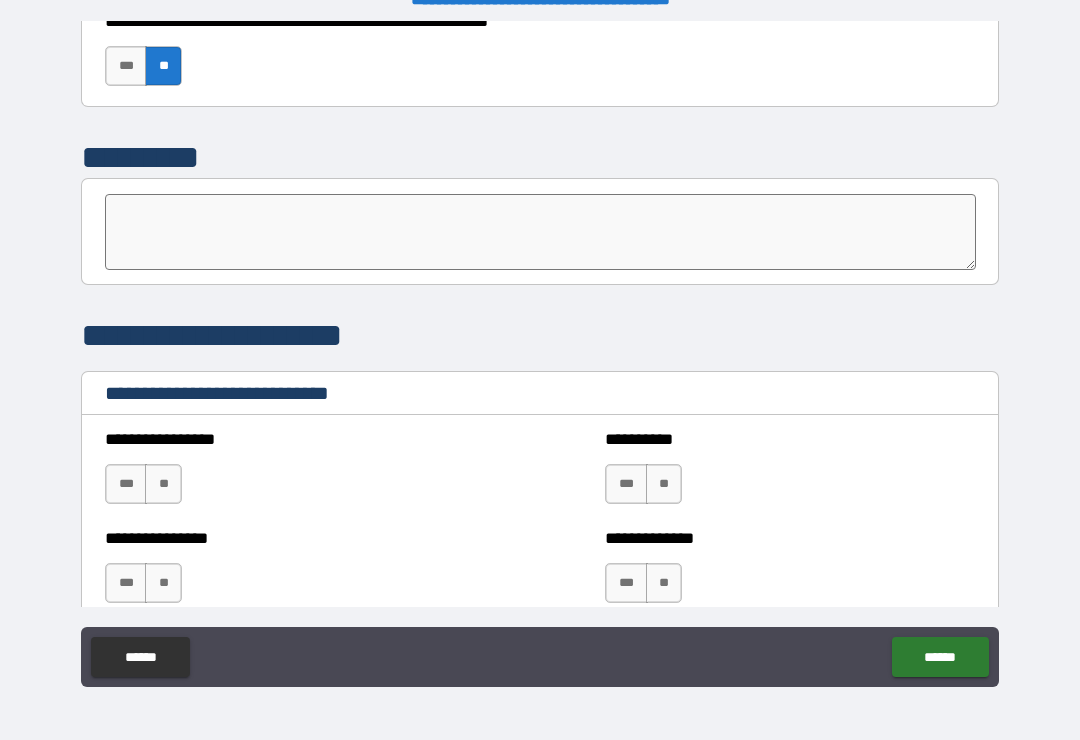click on "***" at bounding box center (126, 484) 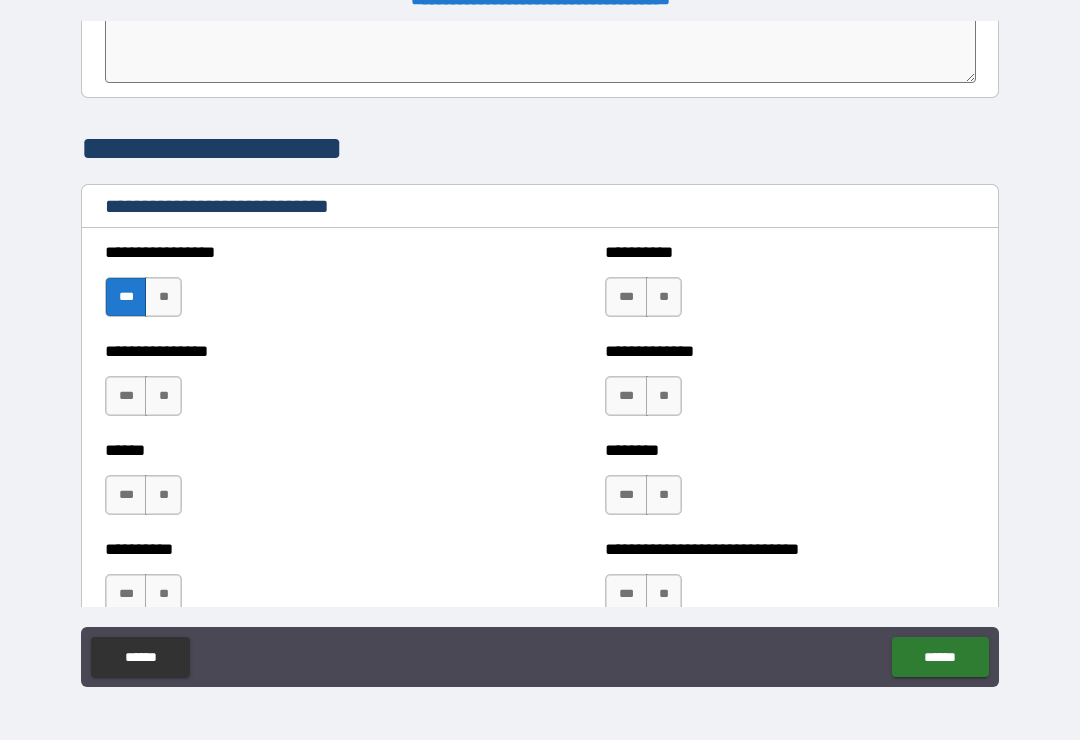 scroll, scrollTop: 6574, scrollLeft: 0, axis: vertical 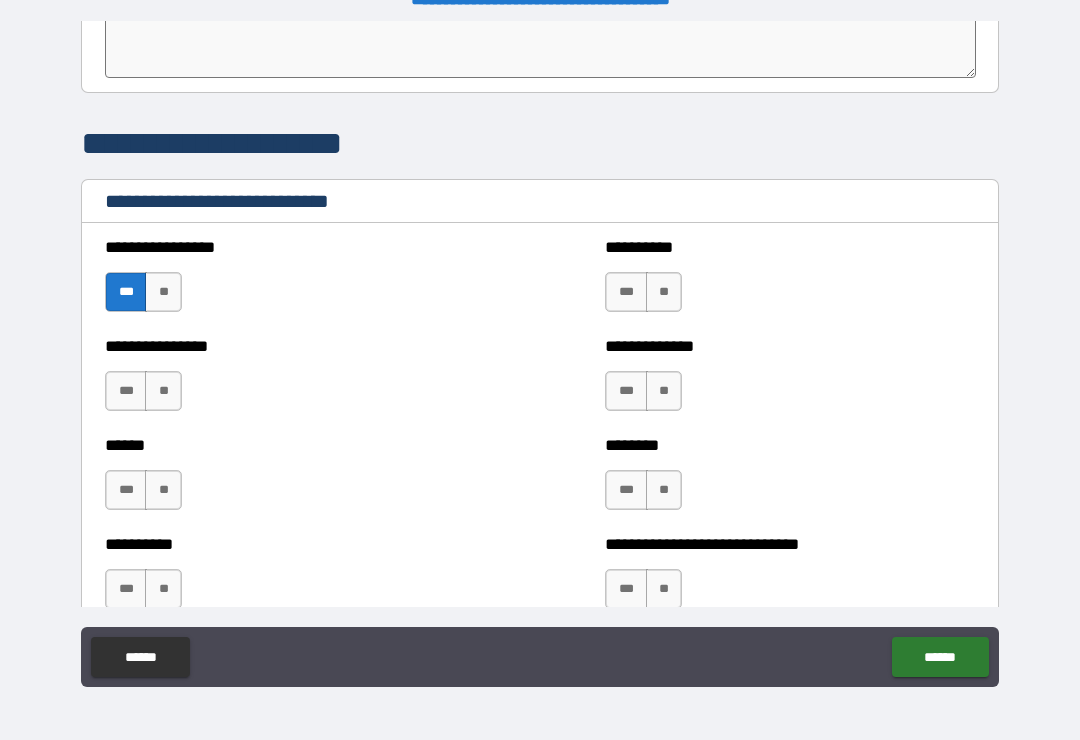 click on "**" at bounding box center [664, 292] 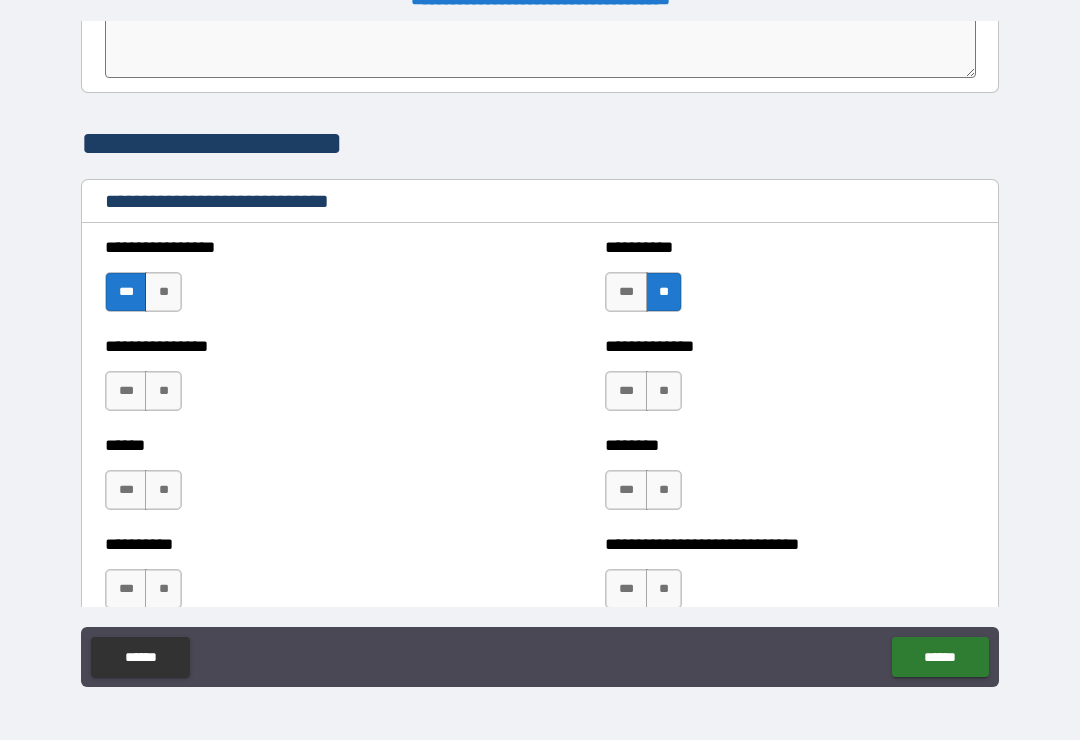 click on "**" at bounding box center (664, 391) 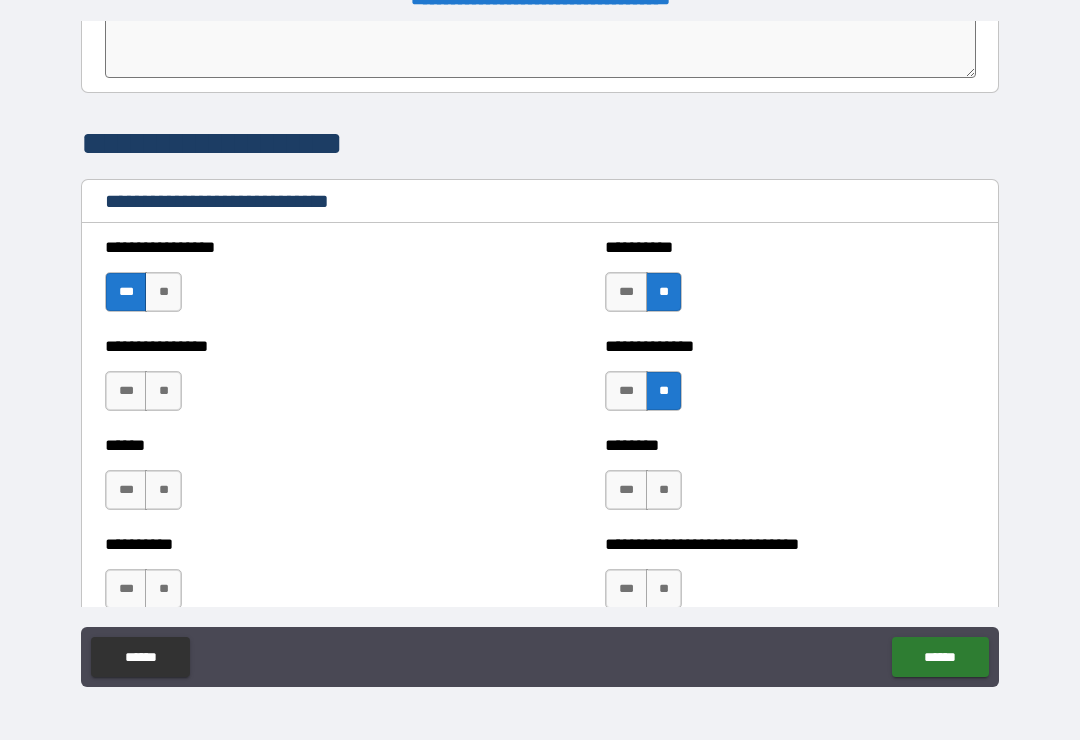 click on "***" at bounding box center [626, 490] 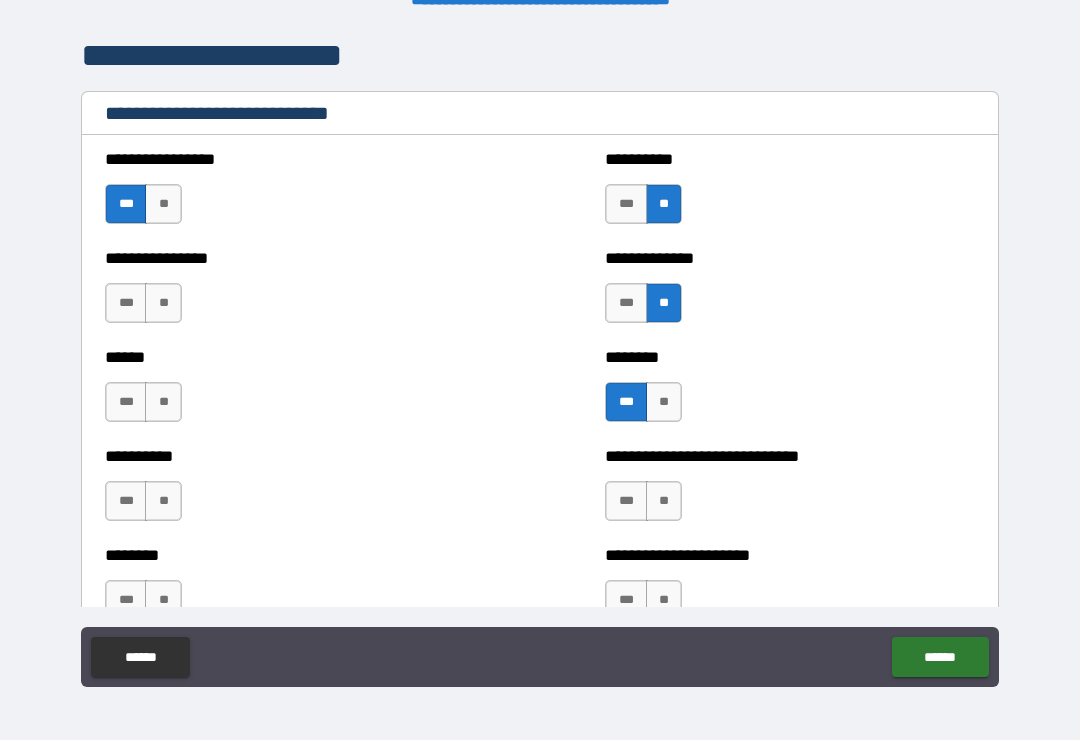 scroll, scrollTop: 6735, scrollLeft: 0, axis: vertical 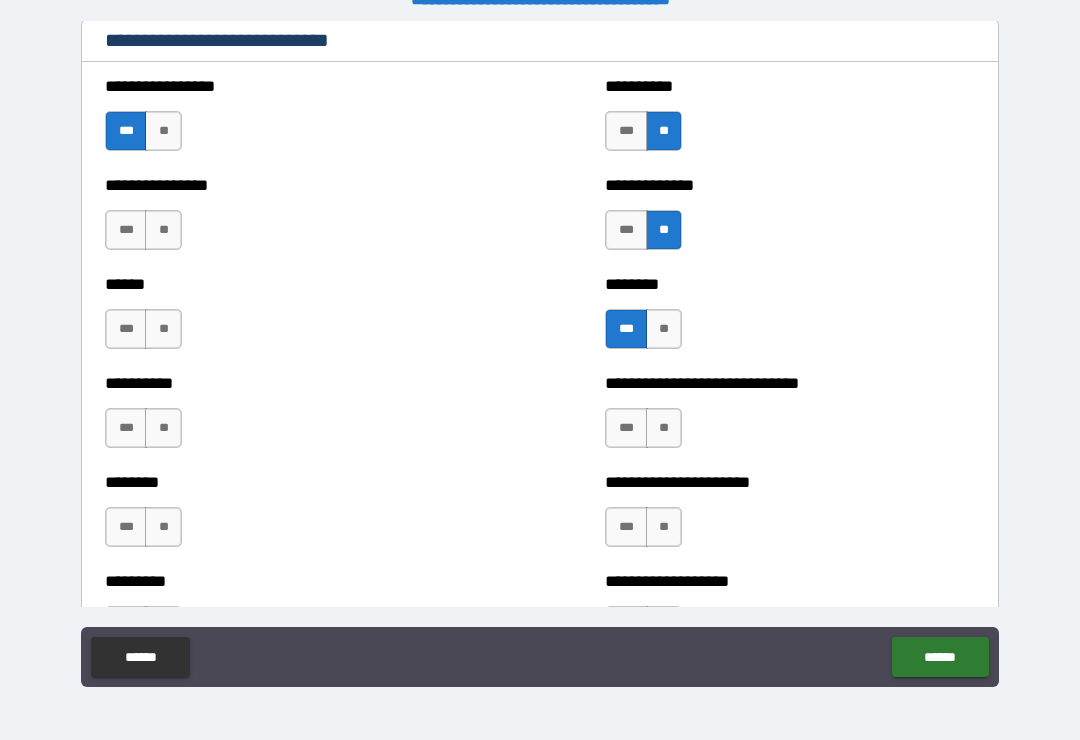 click on "**" at bounding box center (664, 428) 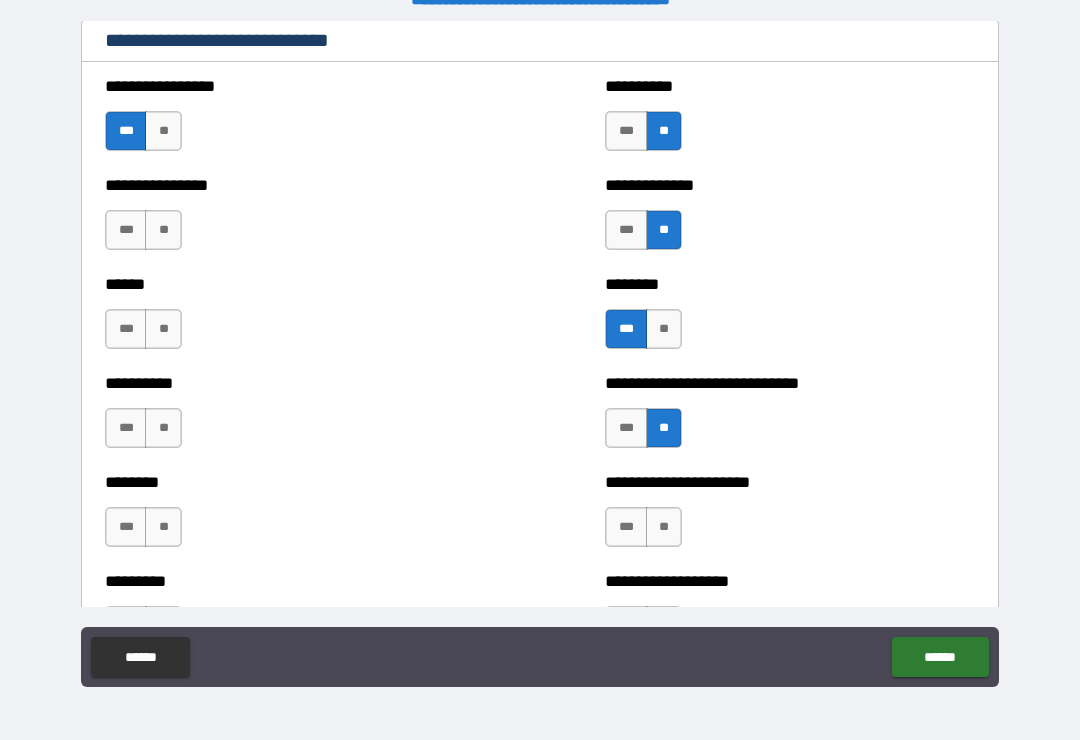 click on "***" at bounding box center [626, 527] 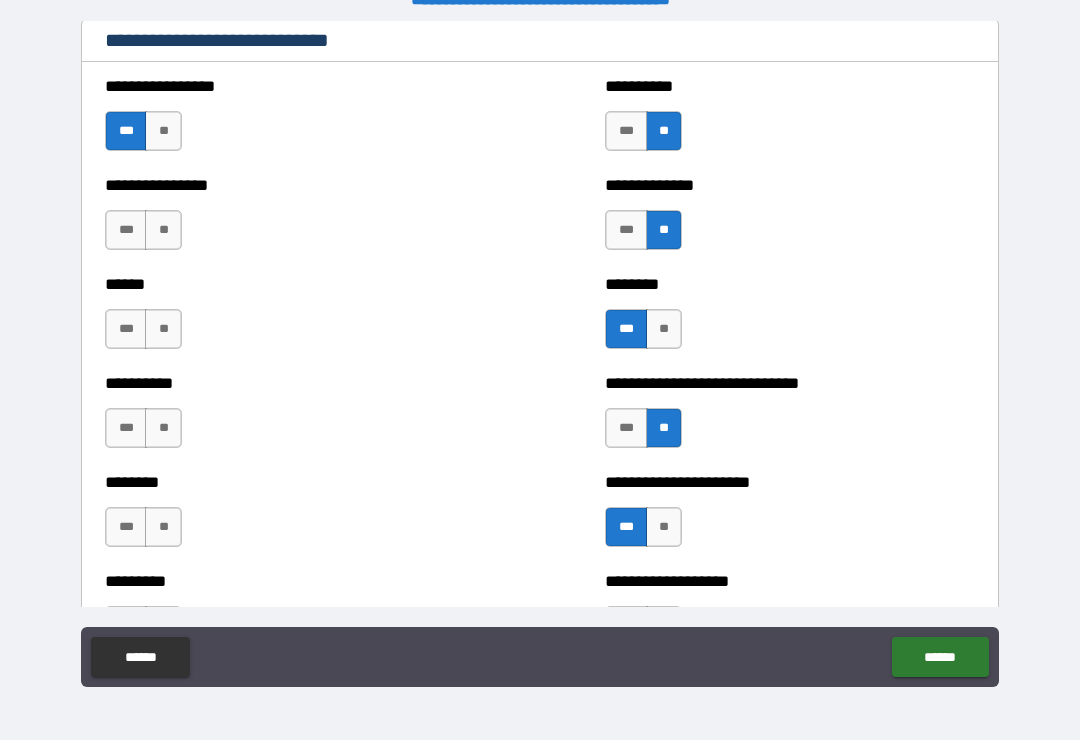 click on "***" at bounding box center [126, 230] 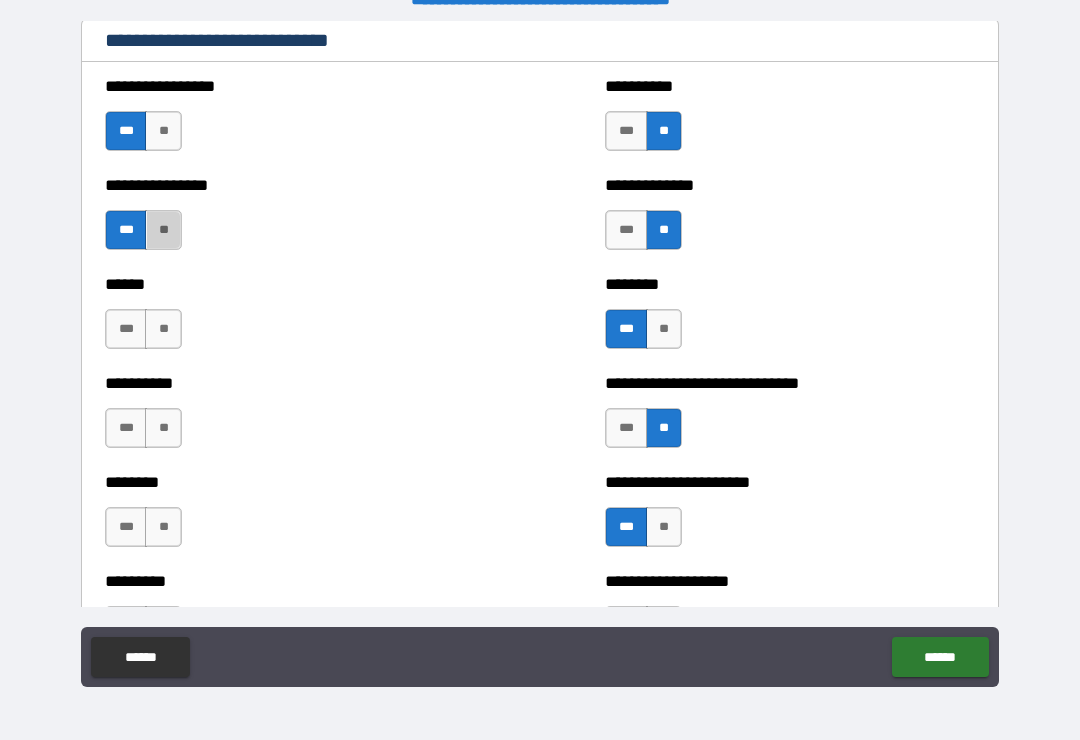 click on "**" at bounding box center (163, 230) 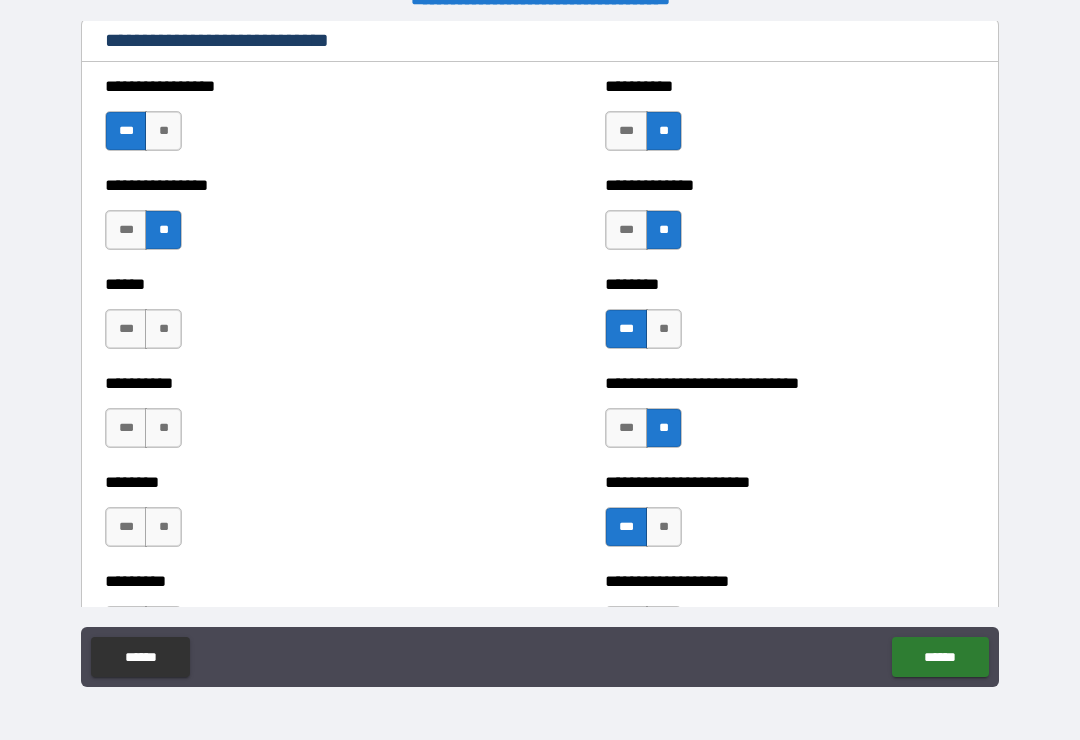 click on "**" at bounding box center (163, 329) 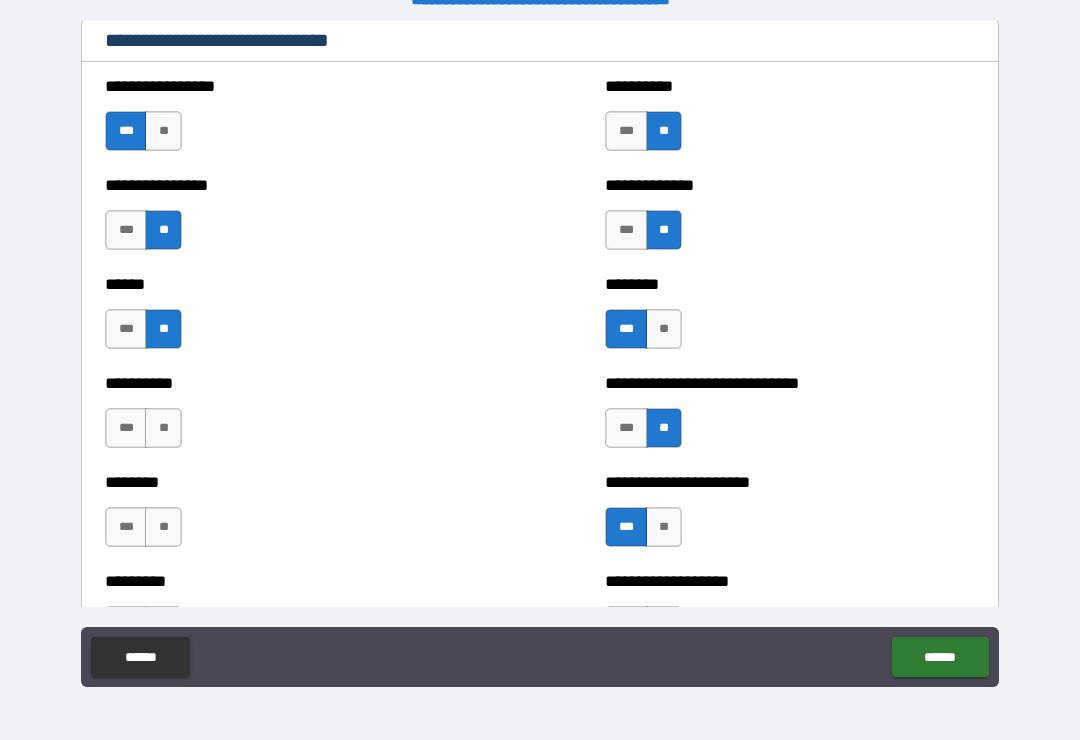 click on "**" at bounding box center (163, 428) 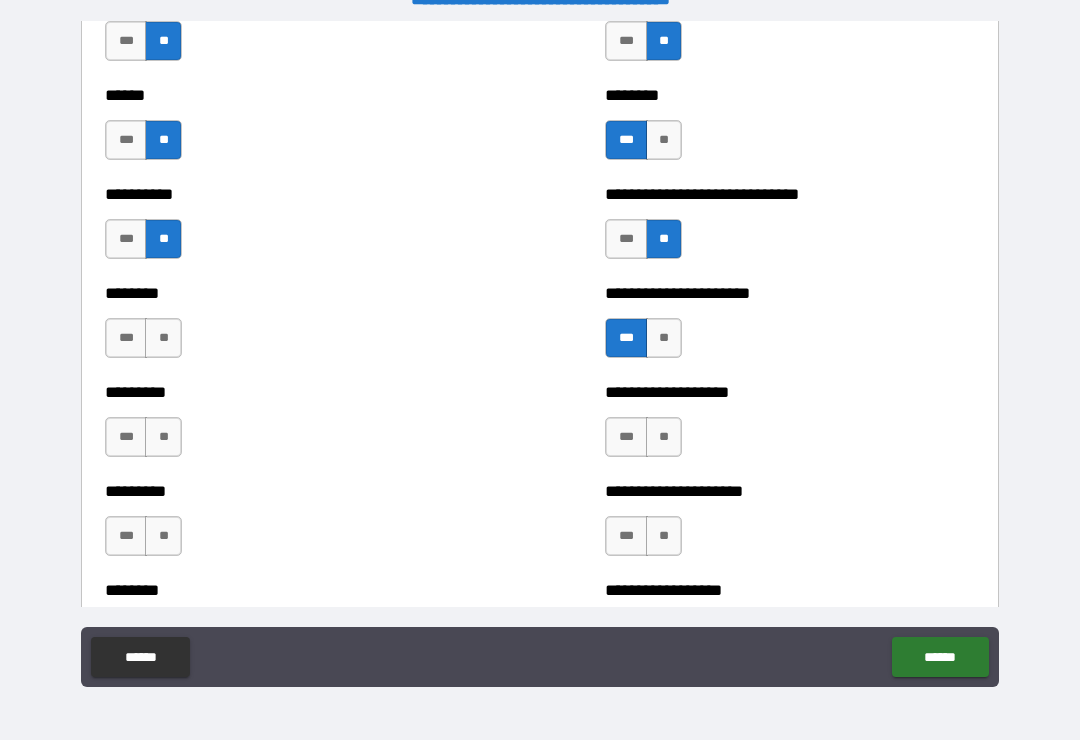 scroll, scrollTop: 6985, scrollLeft: 0, axis: vertical 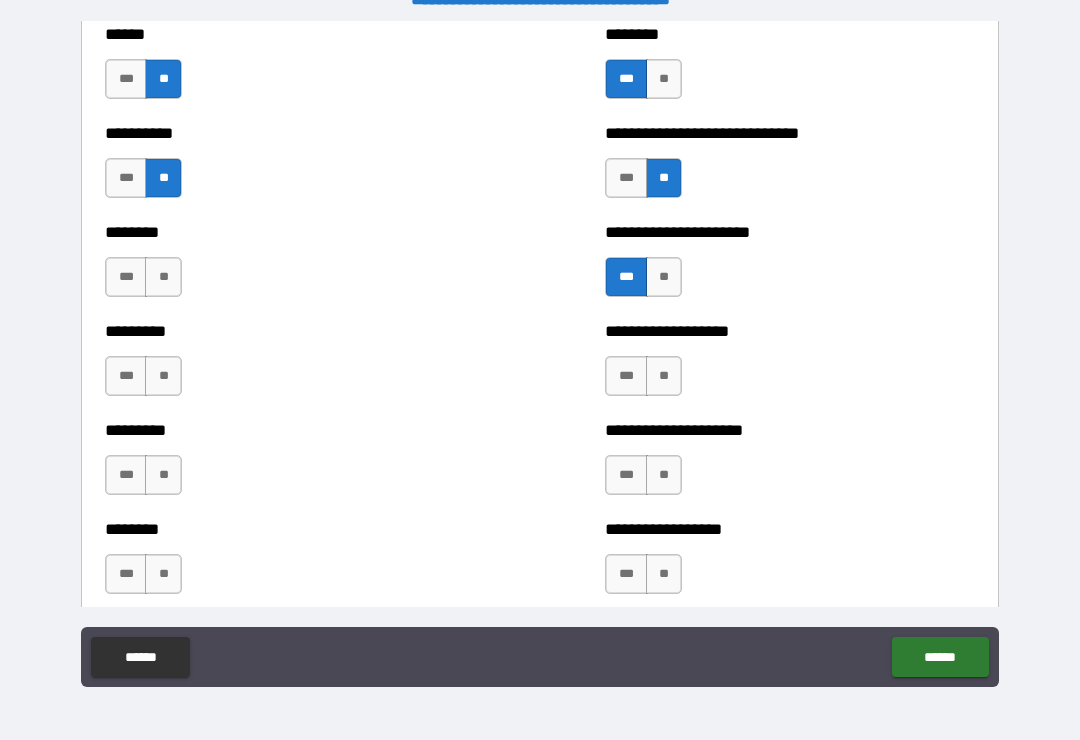 click on "**" at bounding box center (664, 376) 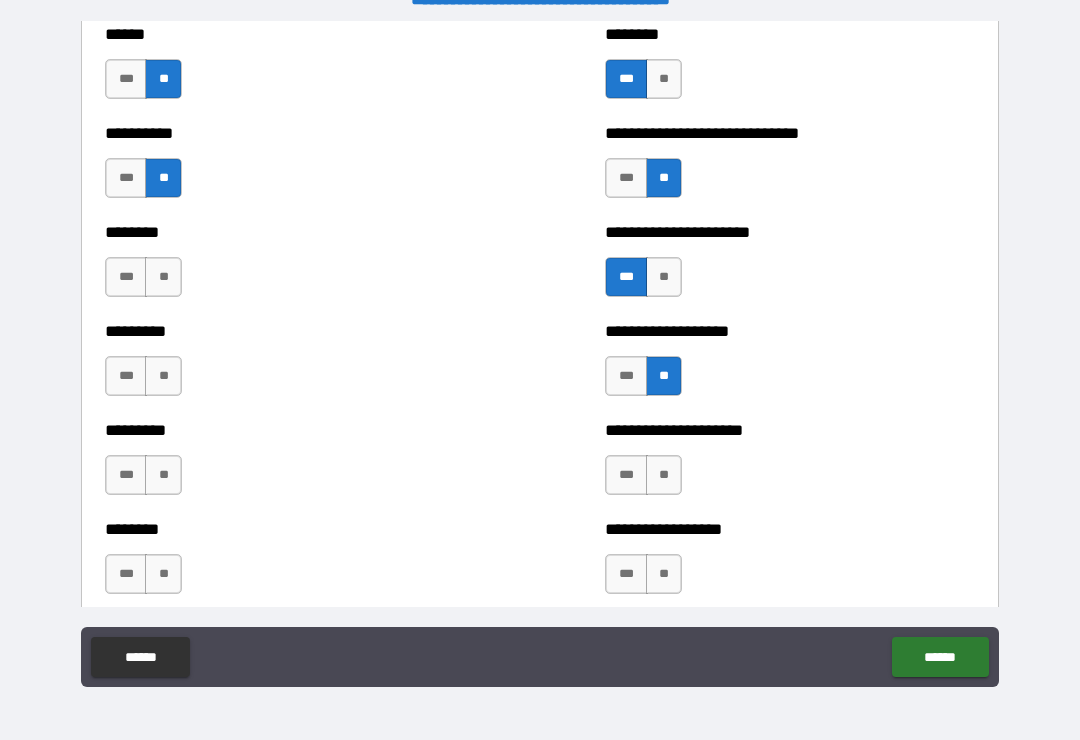 click on "******** *** **" at bounding box center [290, 267] 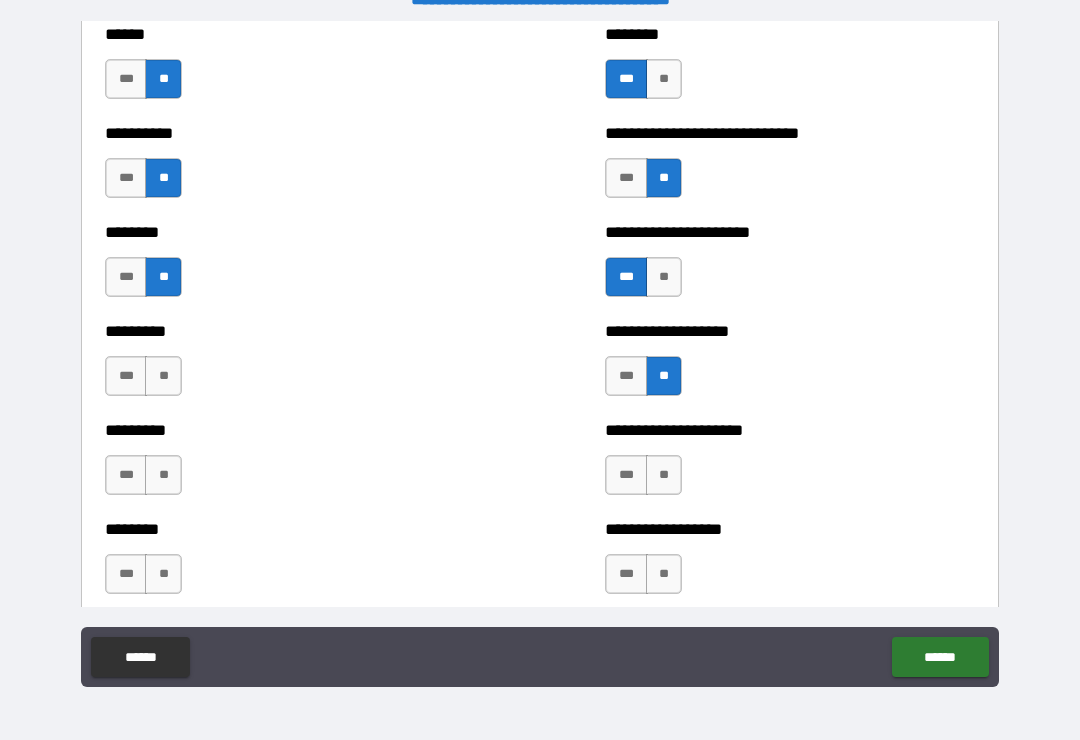 click on "**" at bounding box center [163, 376] 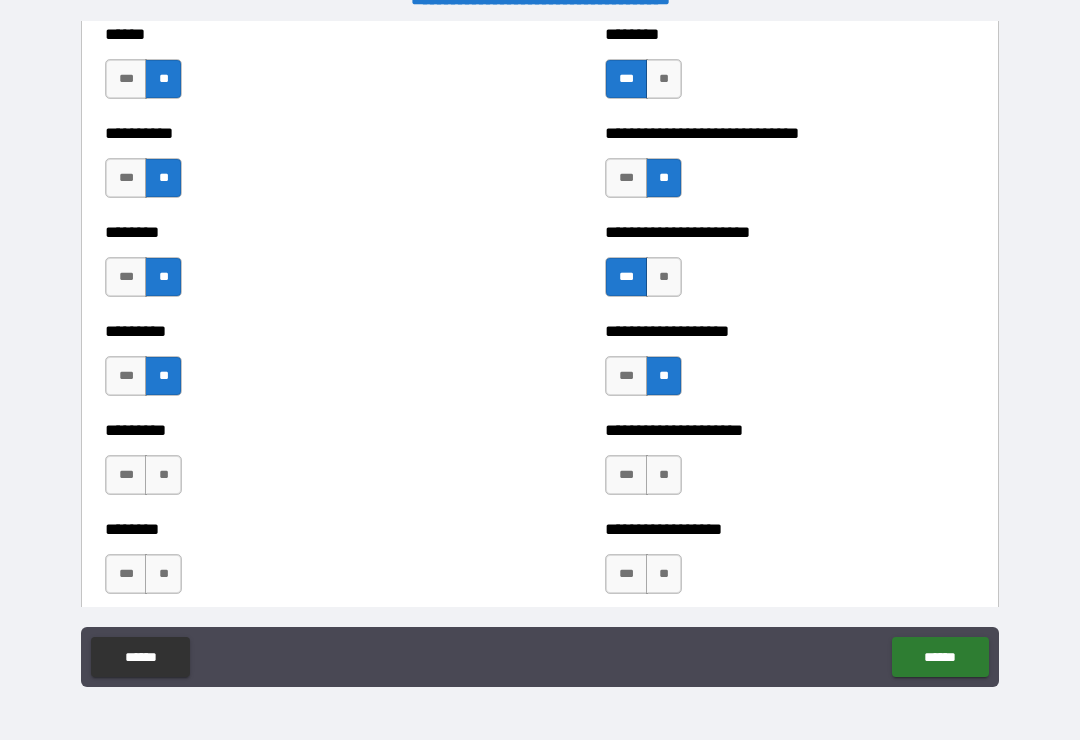 click on "**" at bounding box center [163, 475] 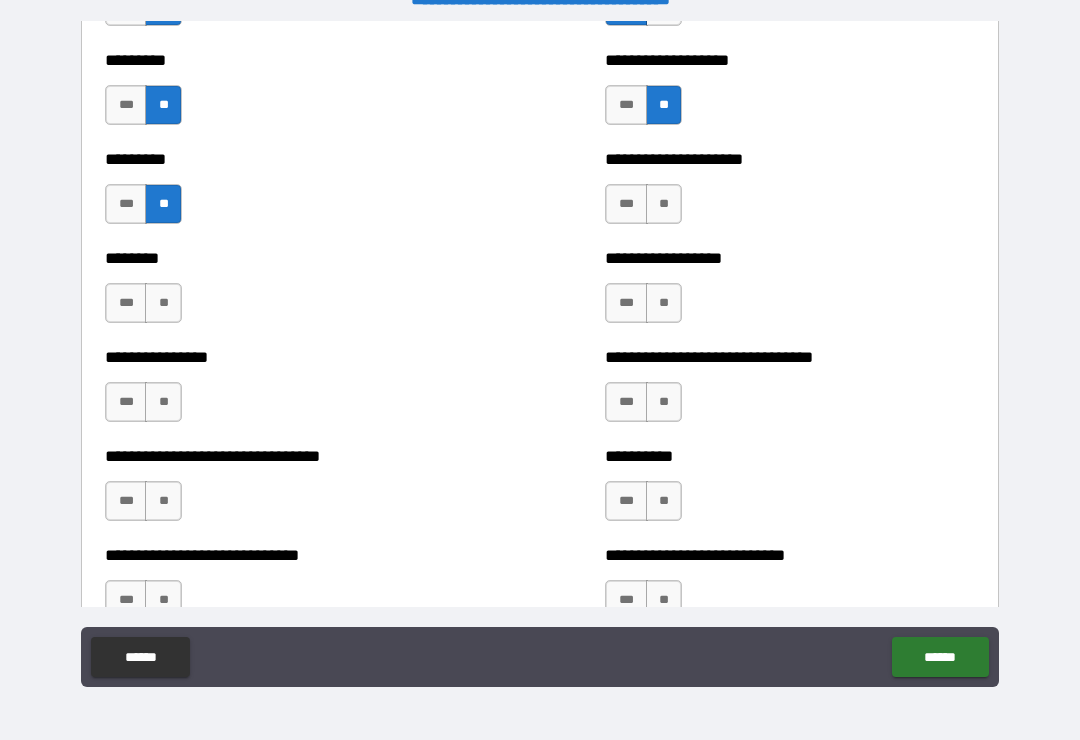 scroll, scrollTop: 7255, scrollLeft: 0, axis: vertical 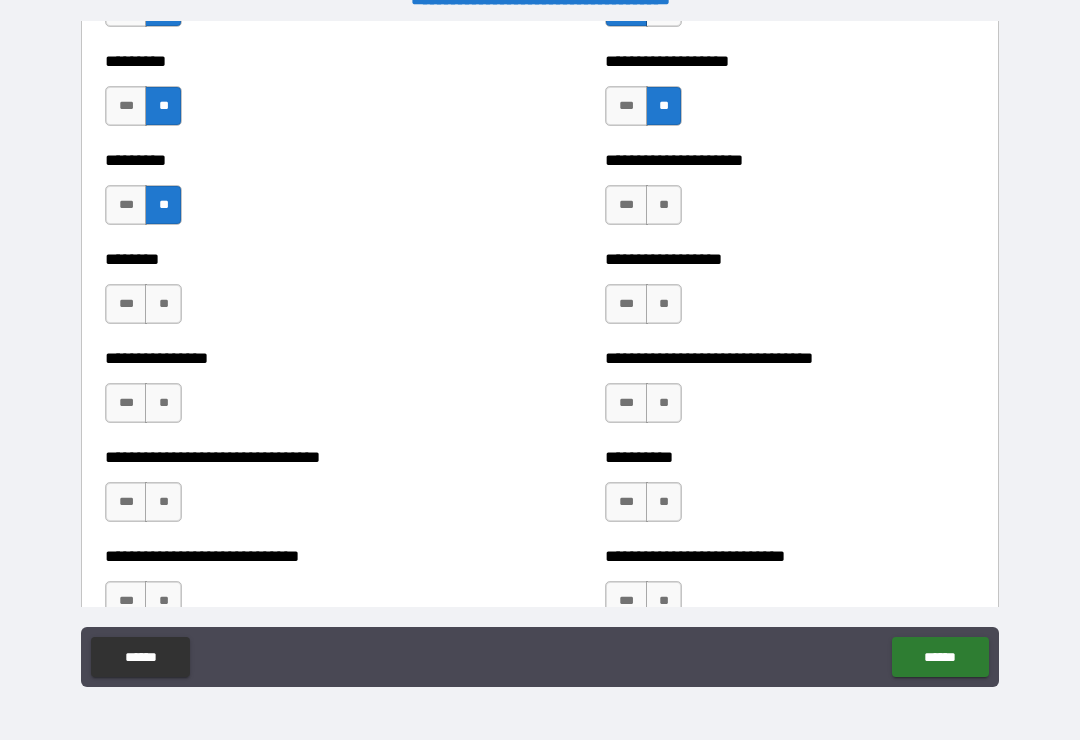 click on "**" at bounding box center (163, 304) 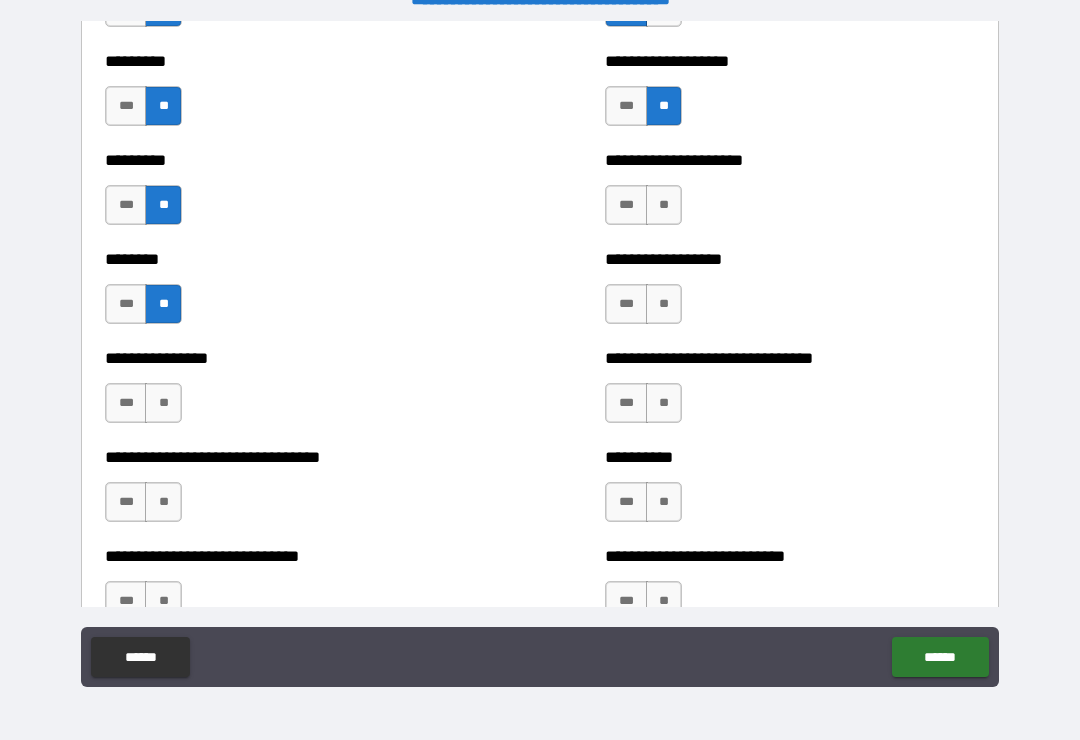 click on "**" at bounding box center (664, 205) 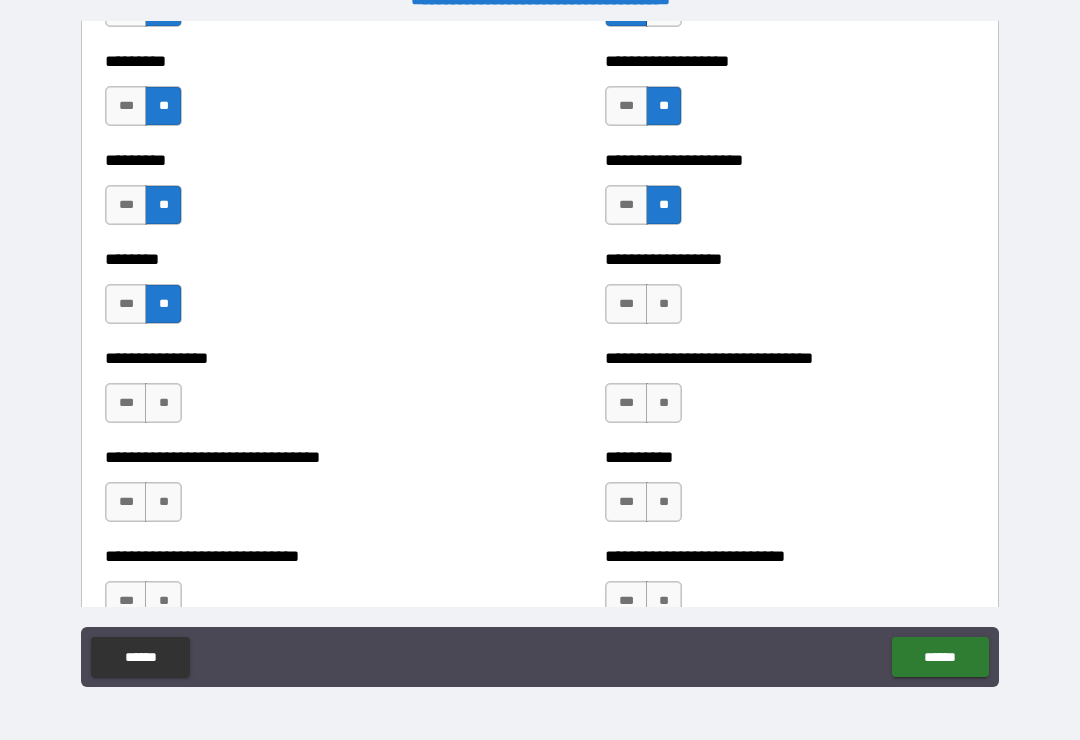 click on "**" at bounding box center [664, 304] 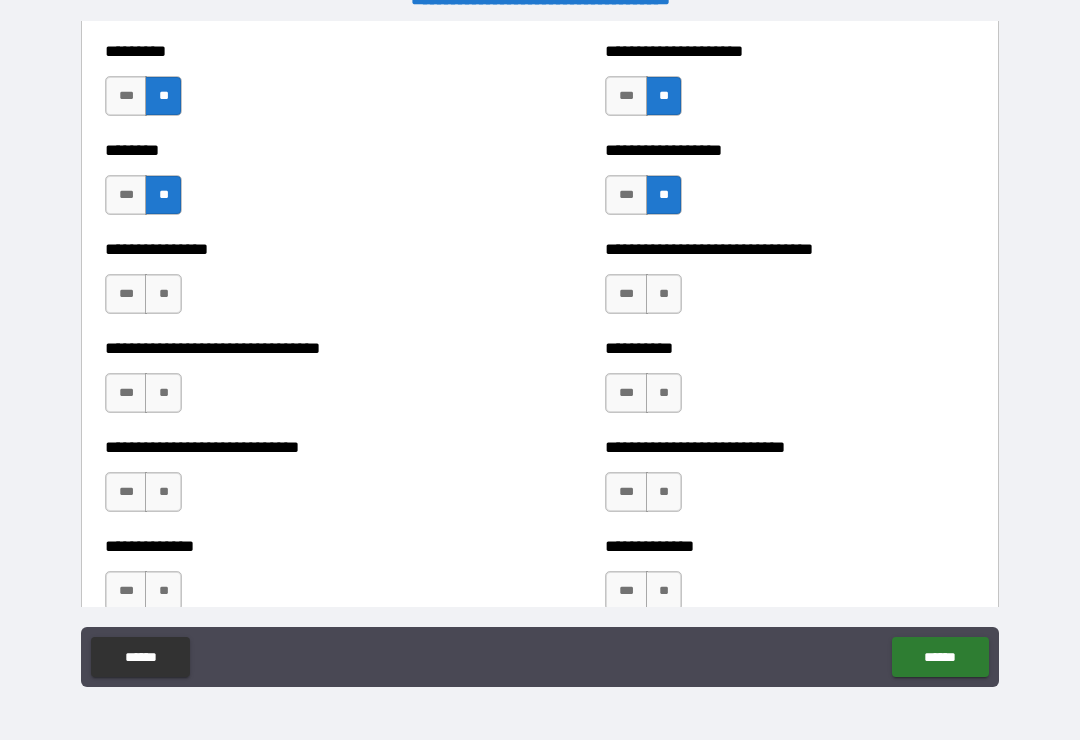 scroll, scrollTop: 7454, scrollLeft: 0, axis: vertical 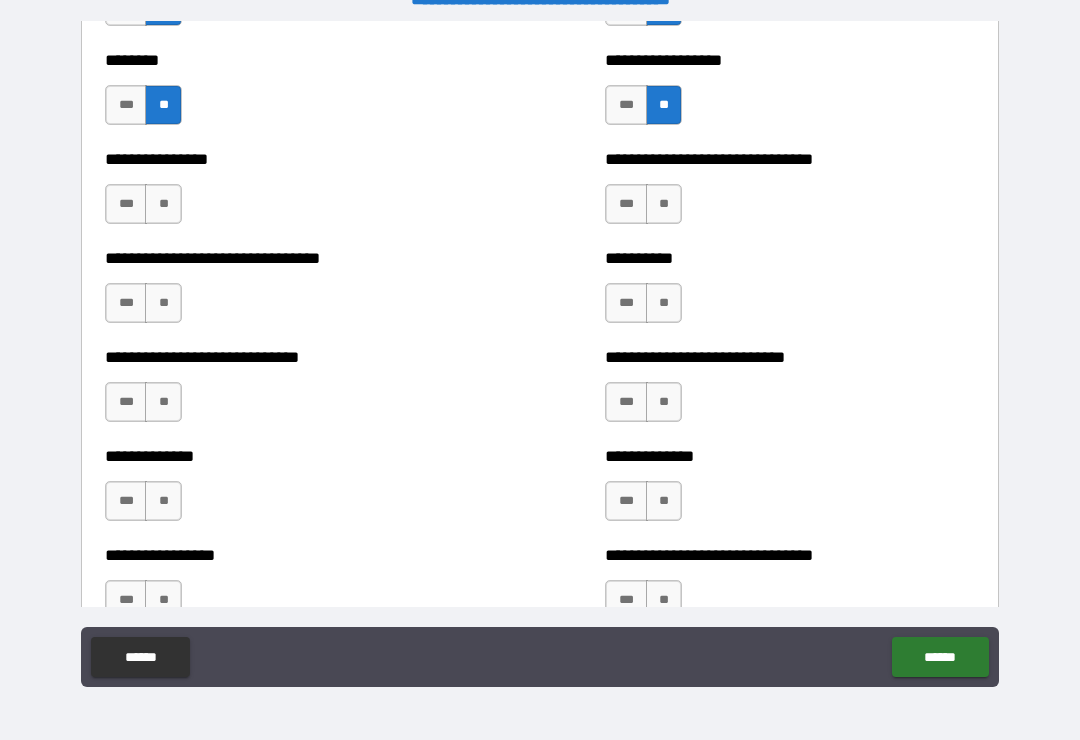 click on "**" at bounding box center (664, 204) 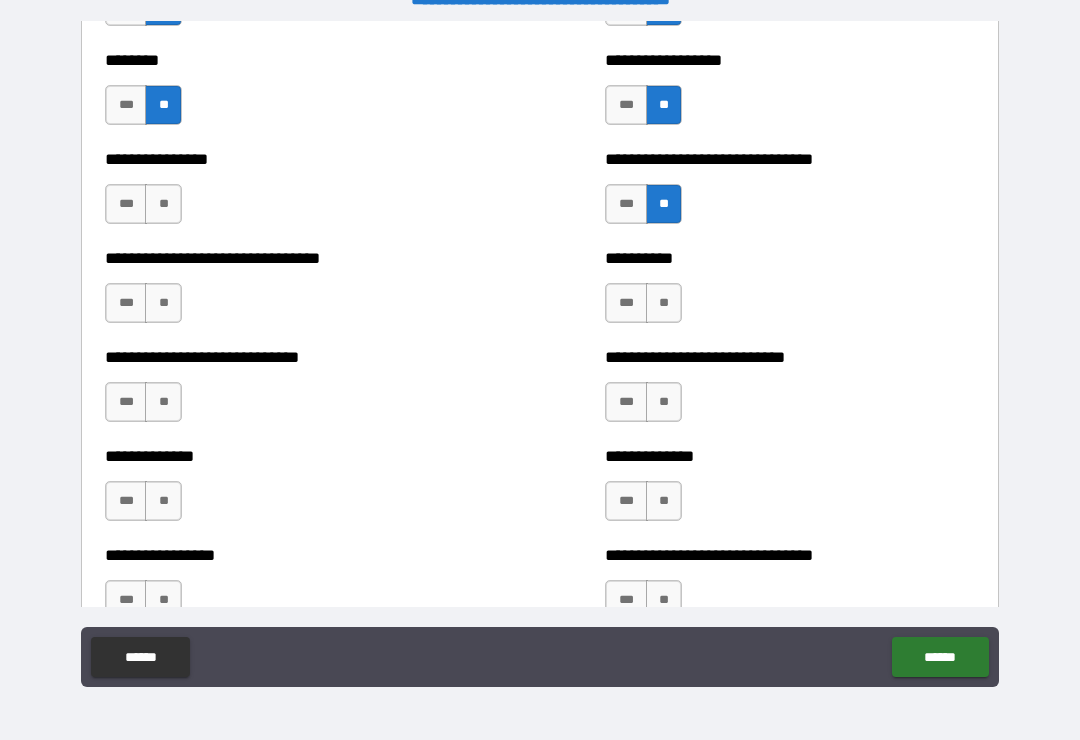 click on "**" at bounding box center (163, 204) 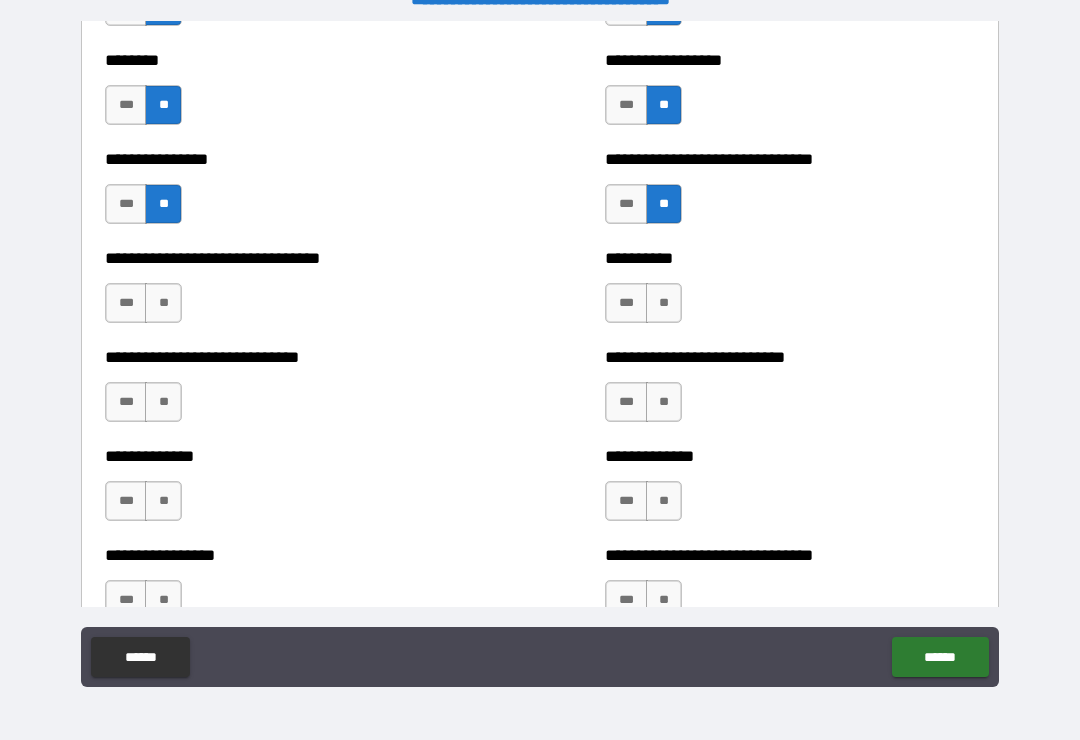 click on "**" at bounding box center [163, 303] 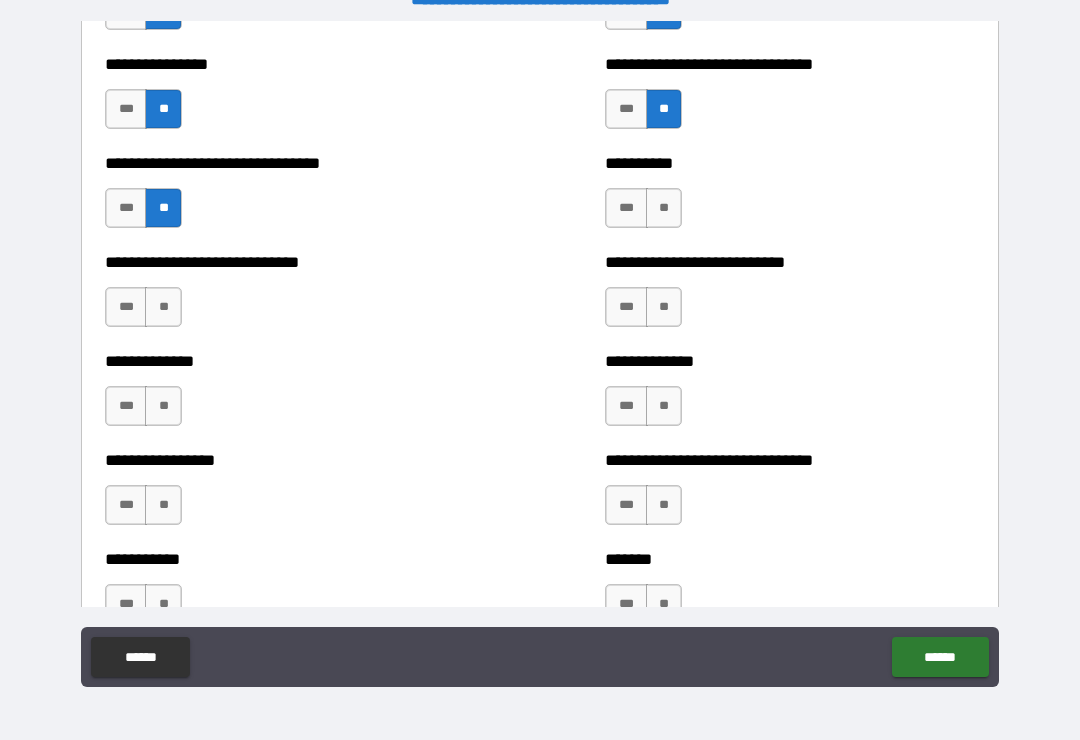 scroll, scrollTop: 7584, scrollLeft: 0, axis: vertical 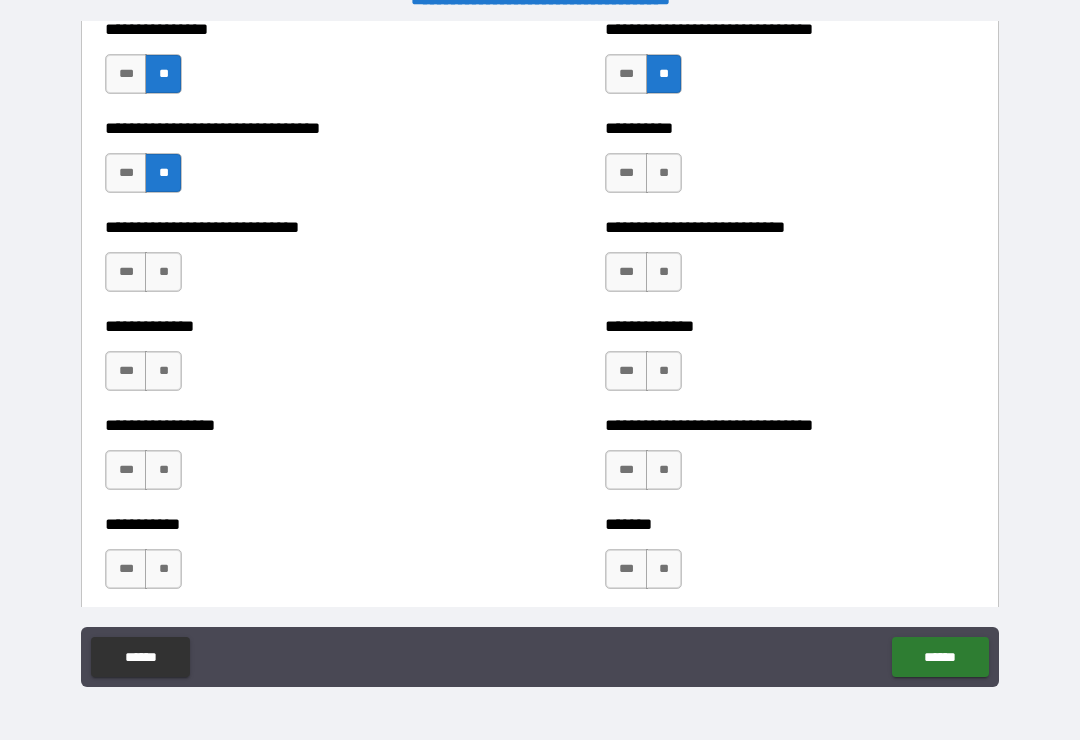 click on "**" at bounding box center [163, 272] 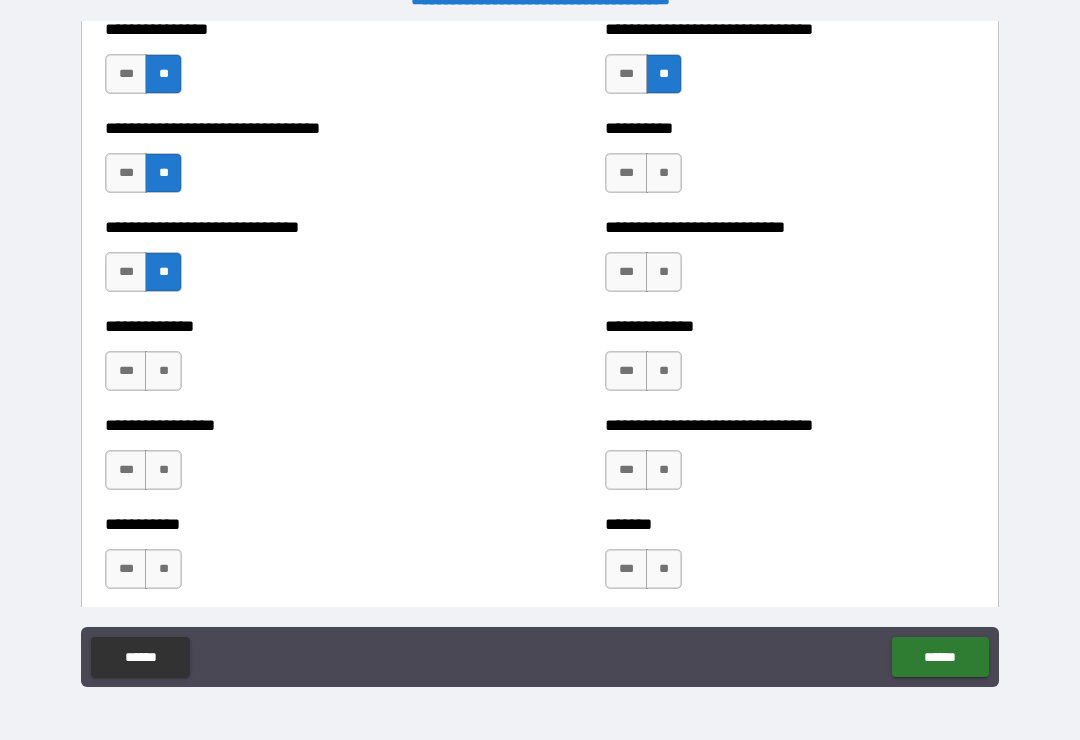 click on "**" at bounding box center [664, 173] 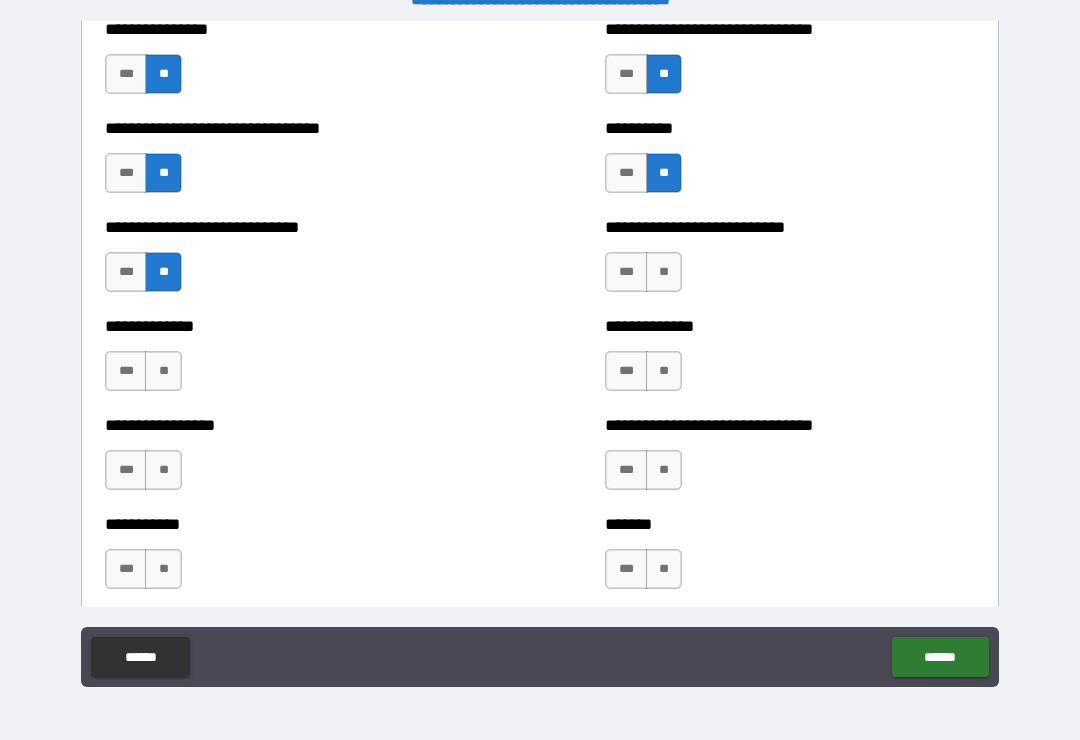 click on "**" at bounding box center (664, 272) 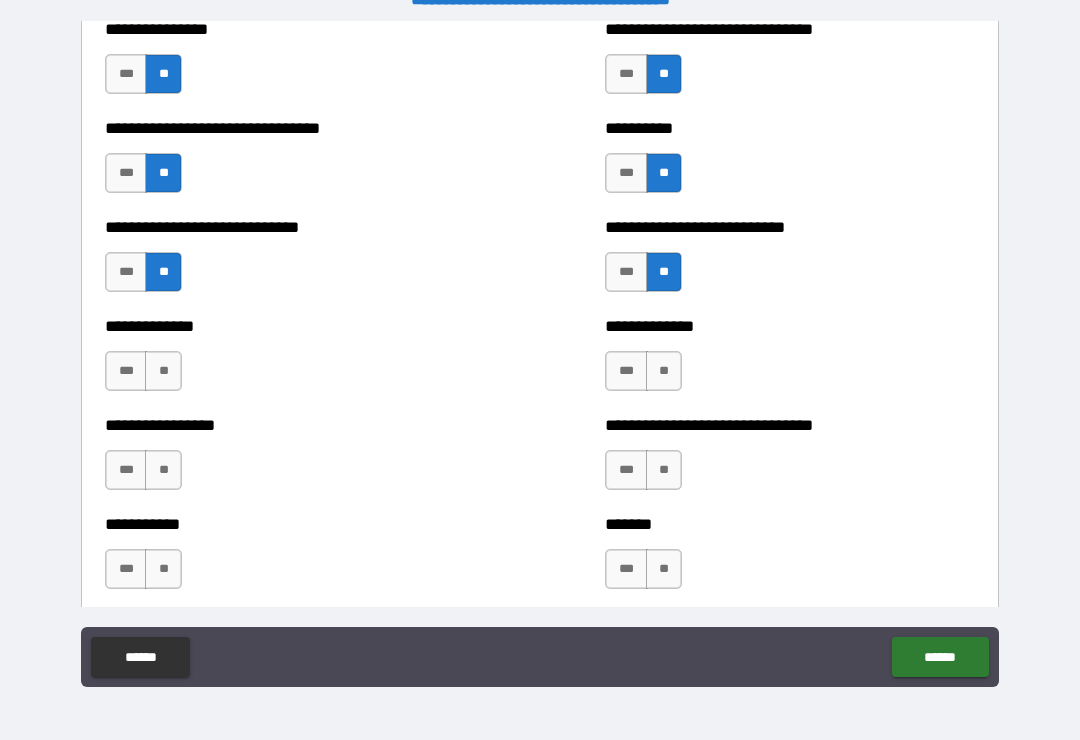click on "**" at bounding box center [163, 371] 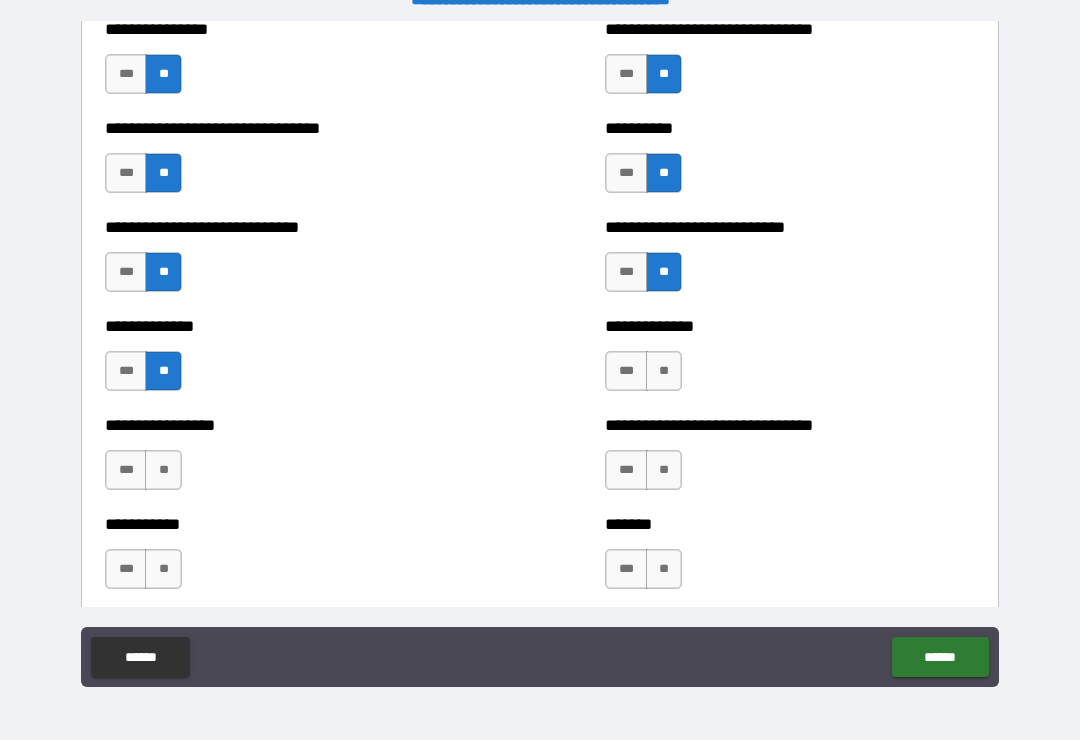 click on "**" at bounding box center (664, 371) 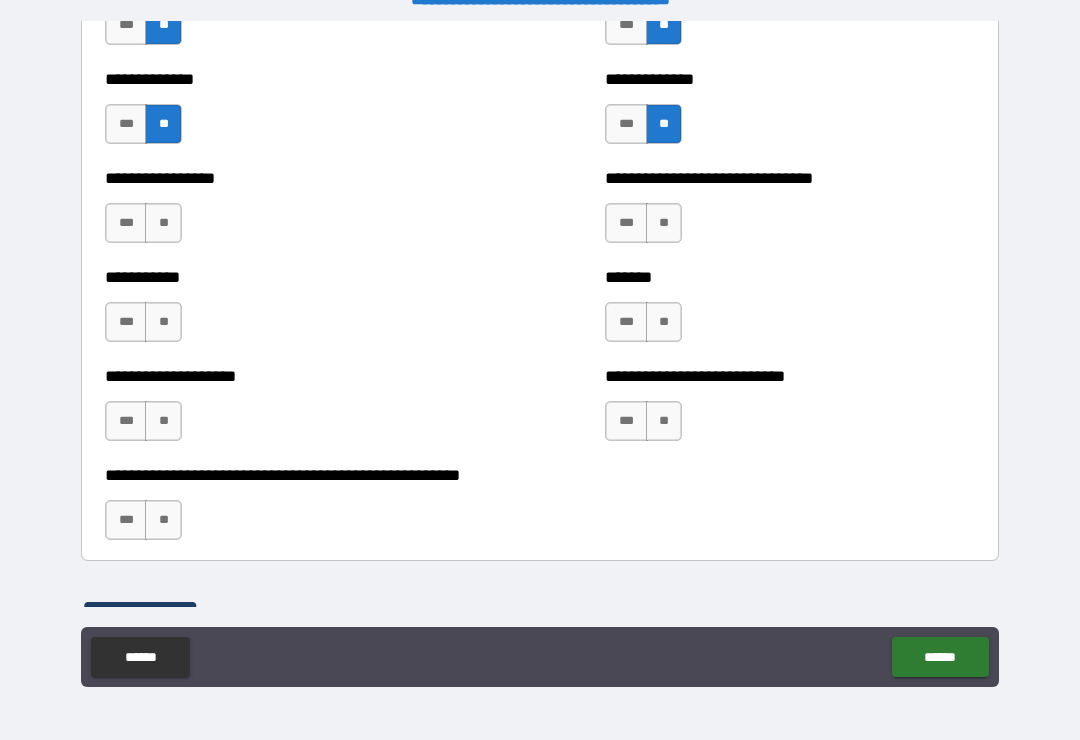 scroll, scrollTop: 7837, scrollLeft: 0, axis: vertical 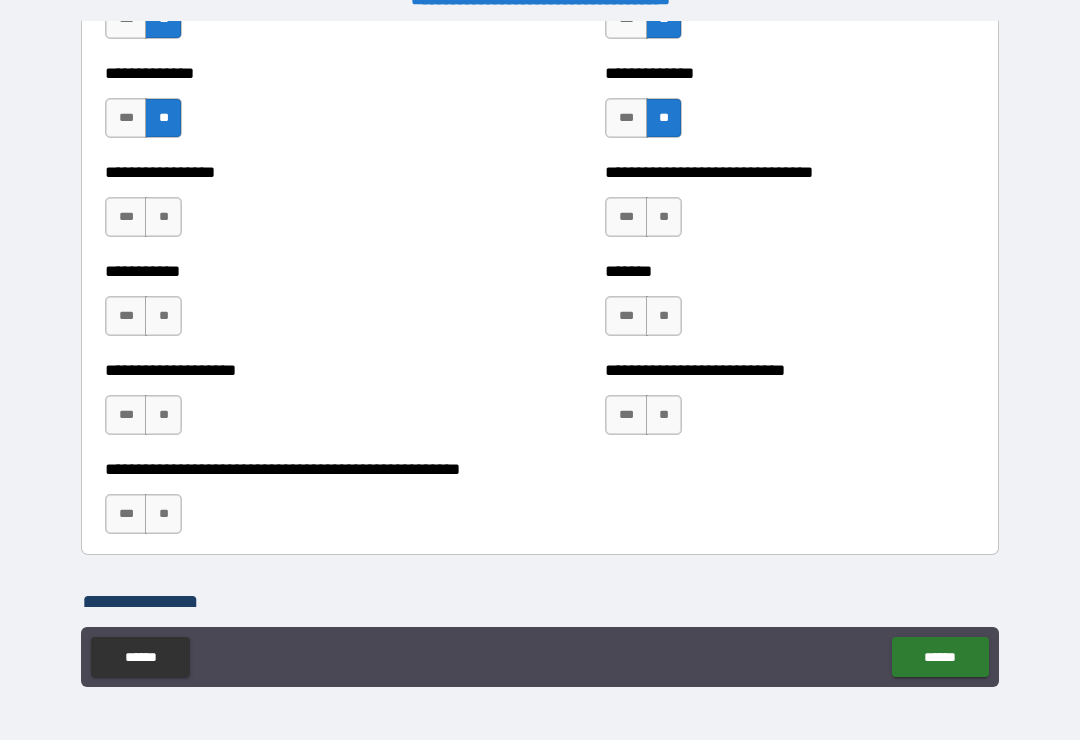 click on "*** **" at bounding box center [143, 217] 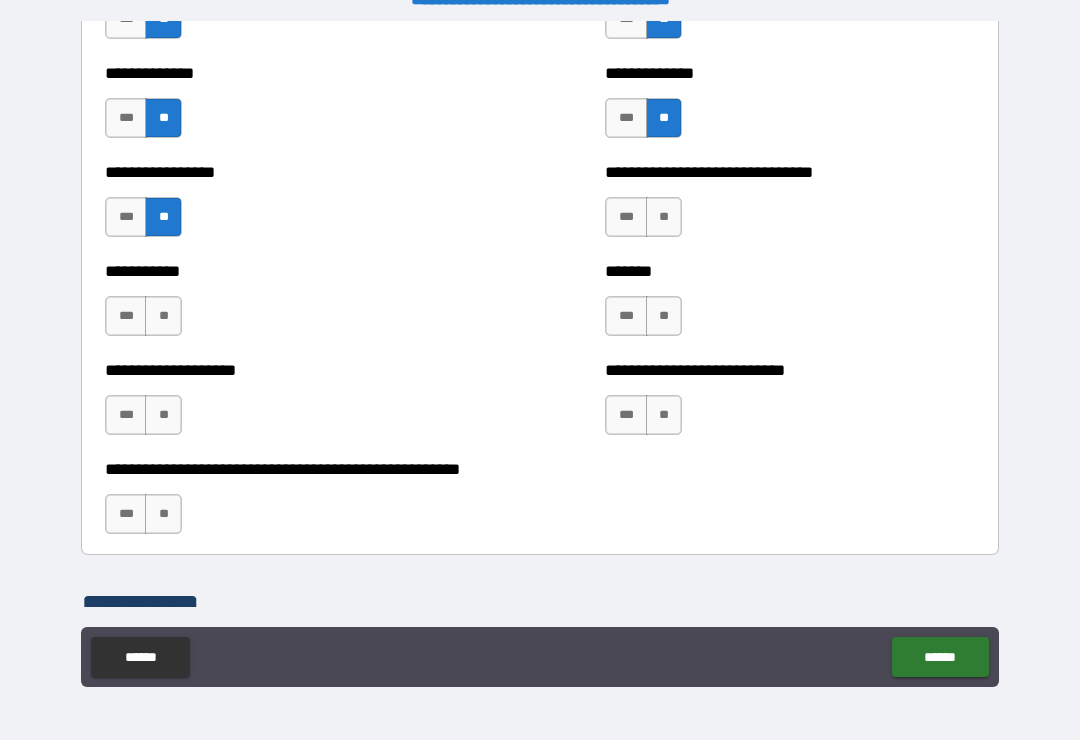 click on "**" at bounding box center [163, 316] 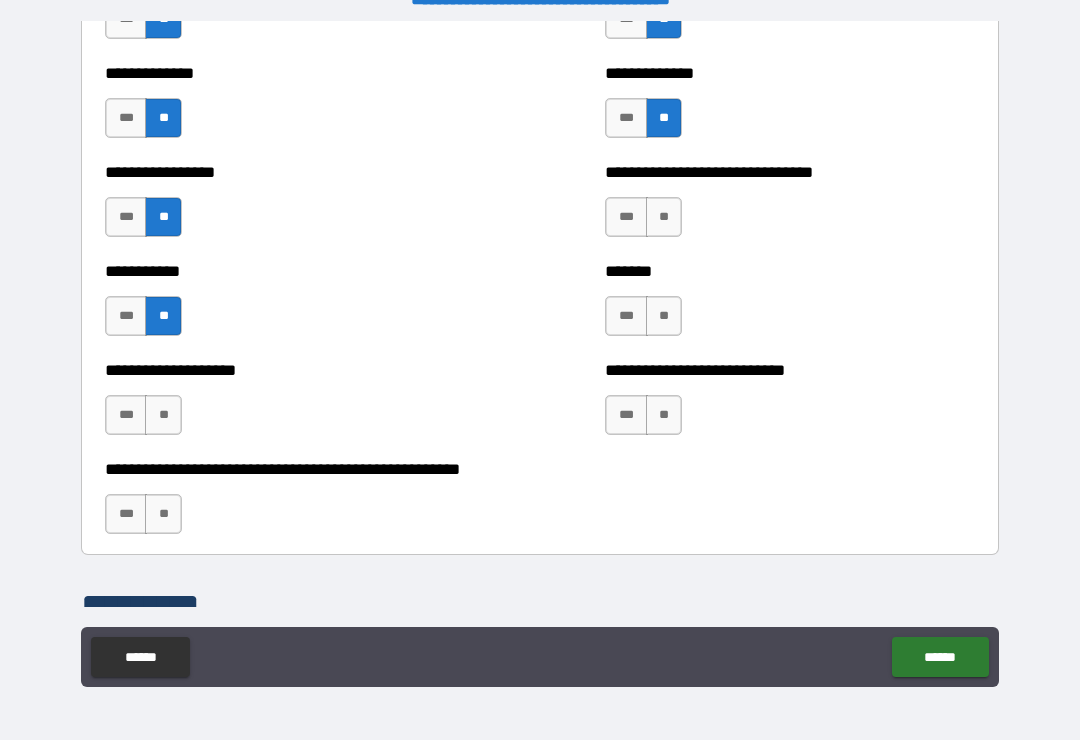 click on "**" at bounding box center (163, 415) 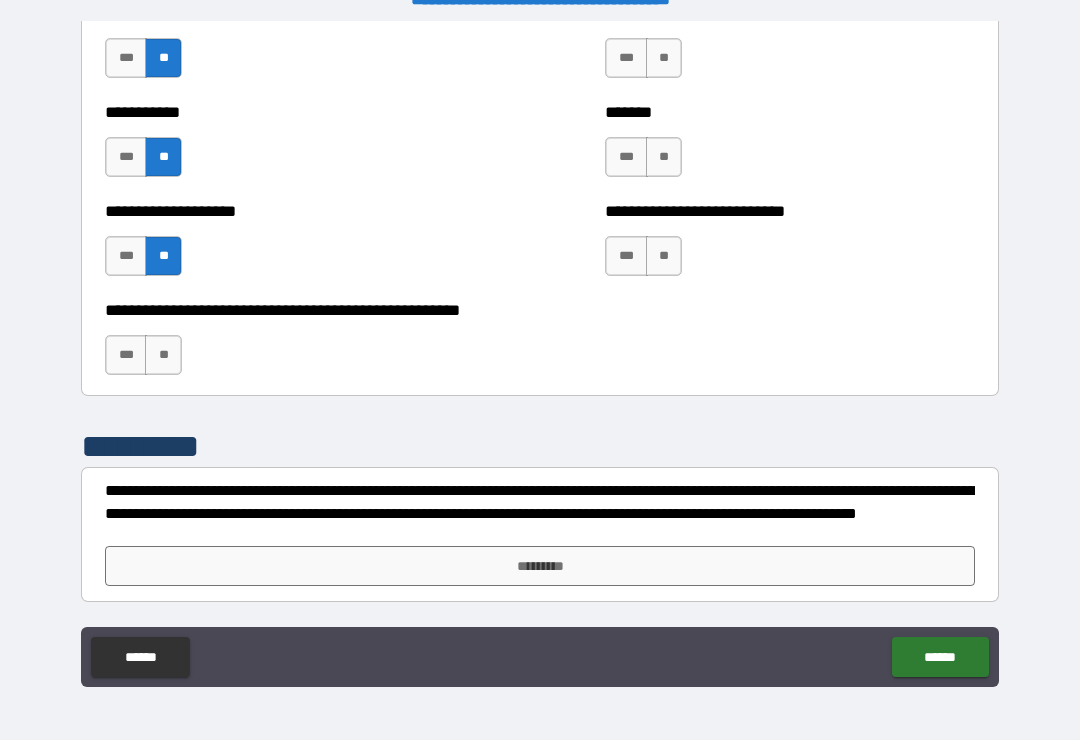 scroll, scrollTop: 7996, scrollLeft: 0, axis: vertical 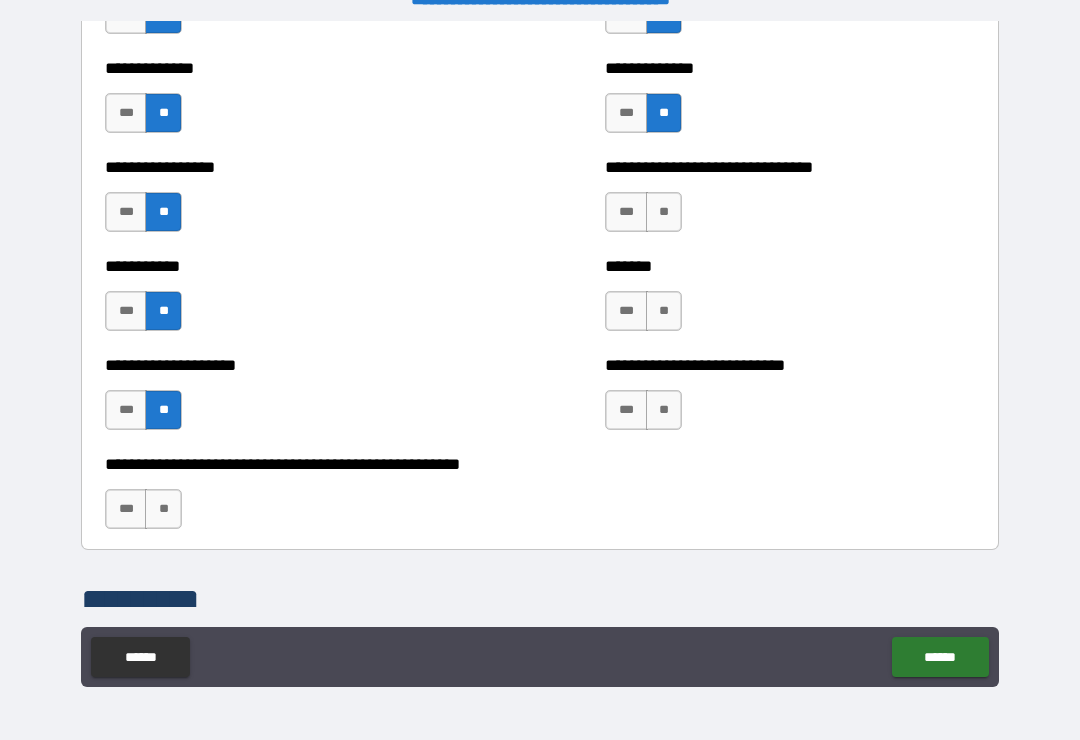 click on "**" at bounding box center [664, 212] 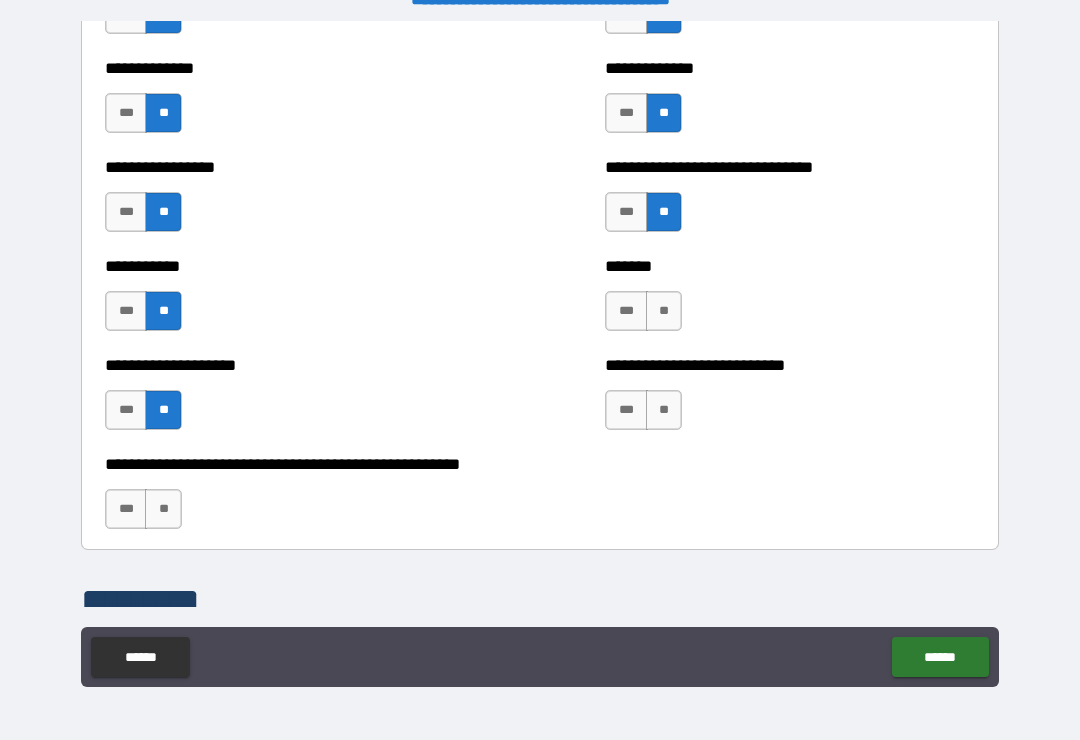 click on "**" at bounding box center (664, 311) 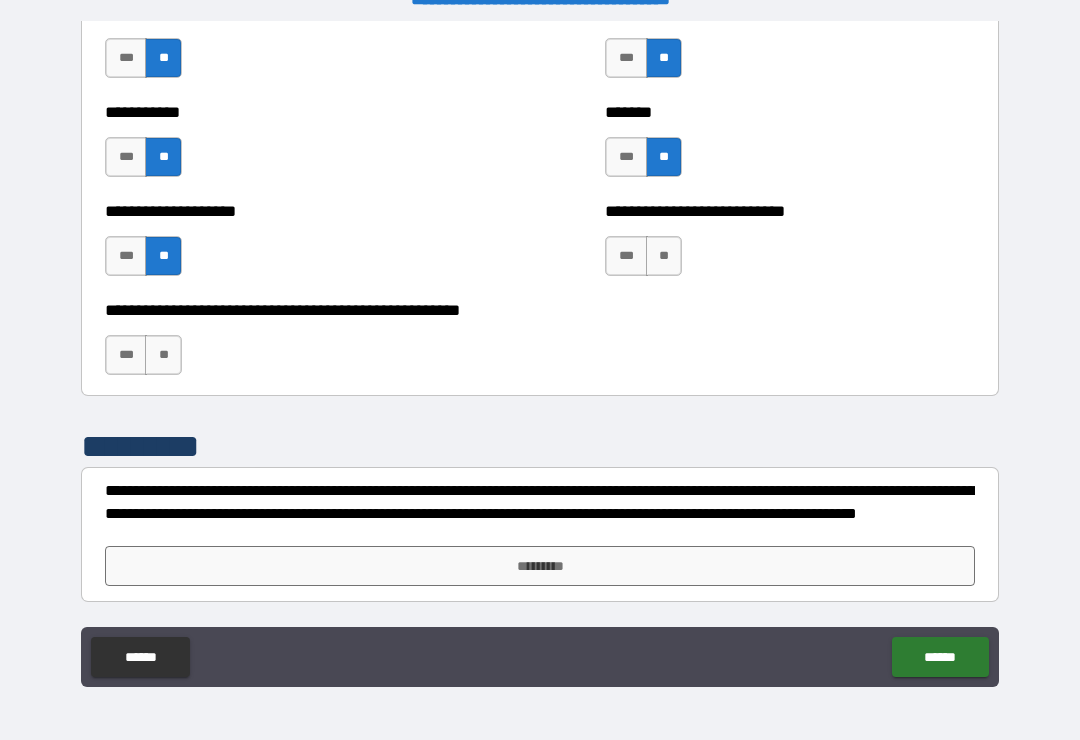 click on "**" at bounding box center (664, 256) 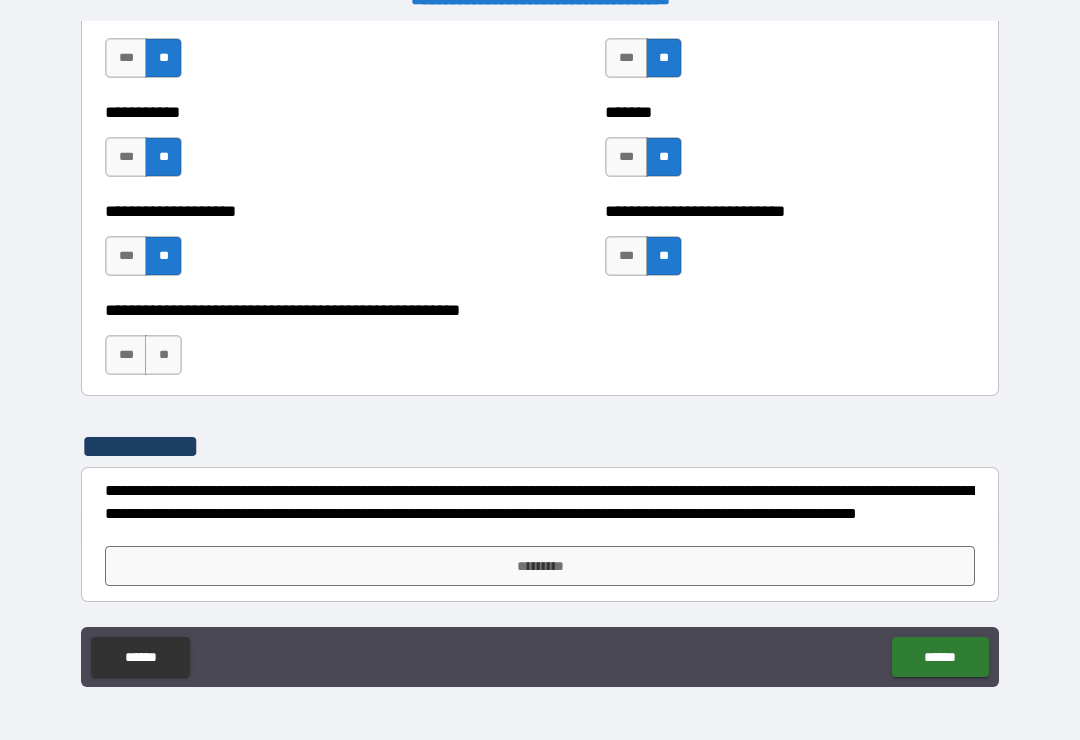scroll, scrollTop: 7996, scrollLeft: 0, axis: vertical 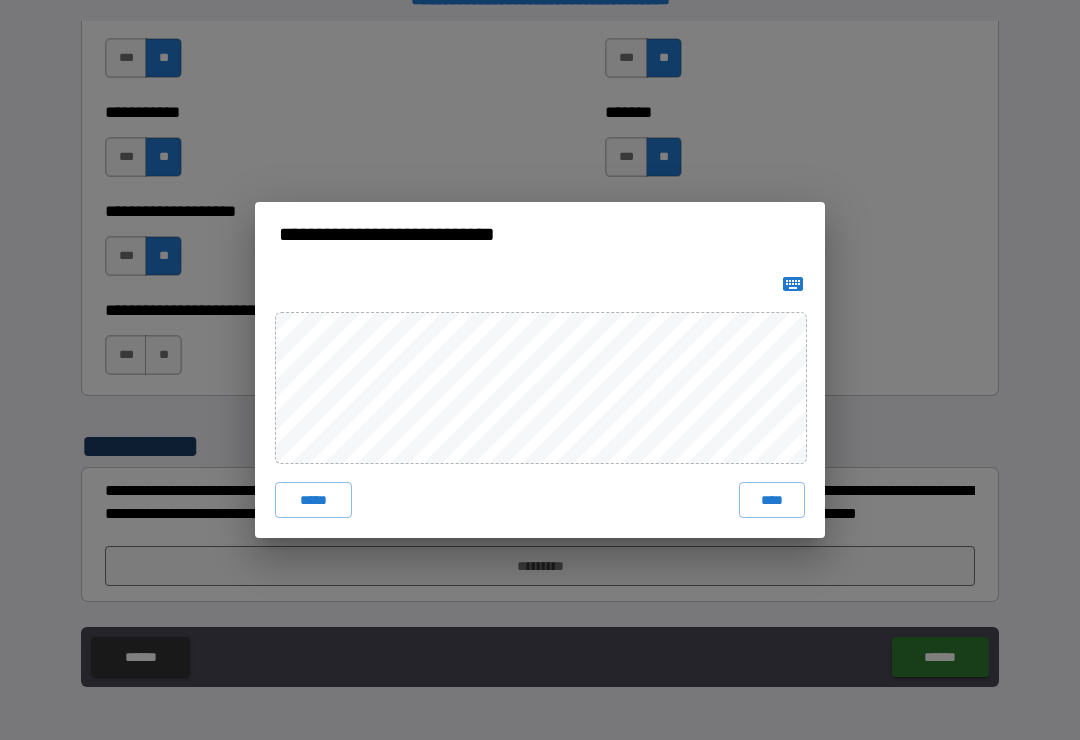click on "****" at bounding box center [772, 500] 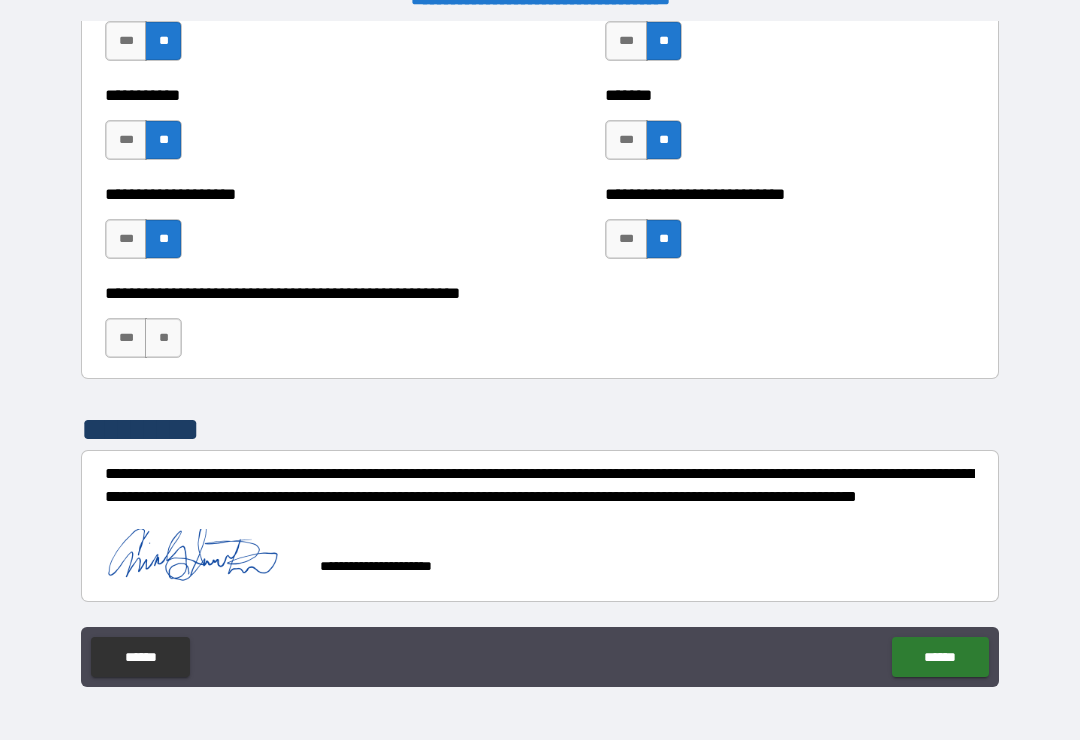 scroll, scrollTop: 8014, scrollLeft: 0, axis: vertical 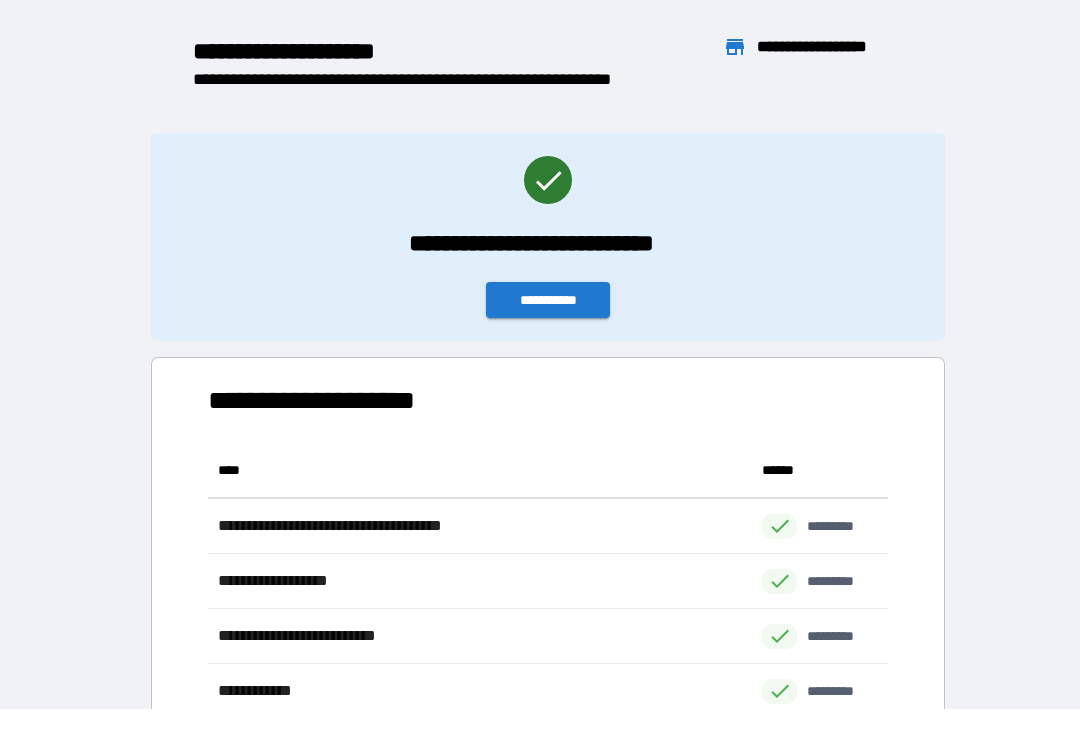 click on "**********" at bounding box center (540, 476) 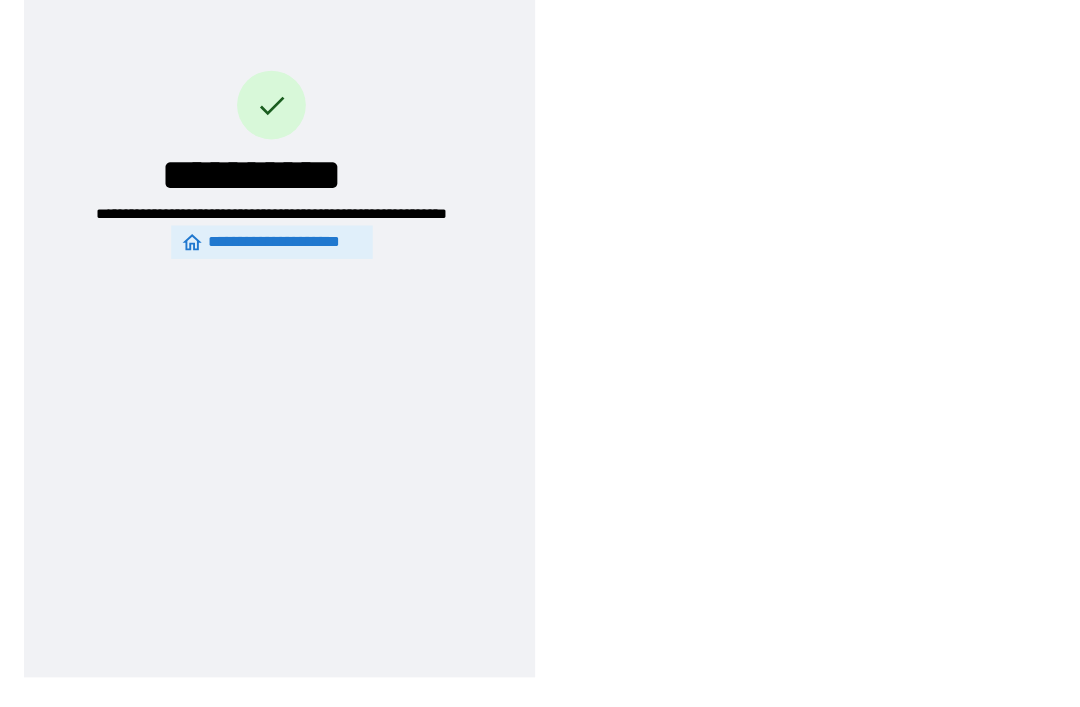 scroll, scrollTop: 64, scrollLeft: 0, axis: vertical 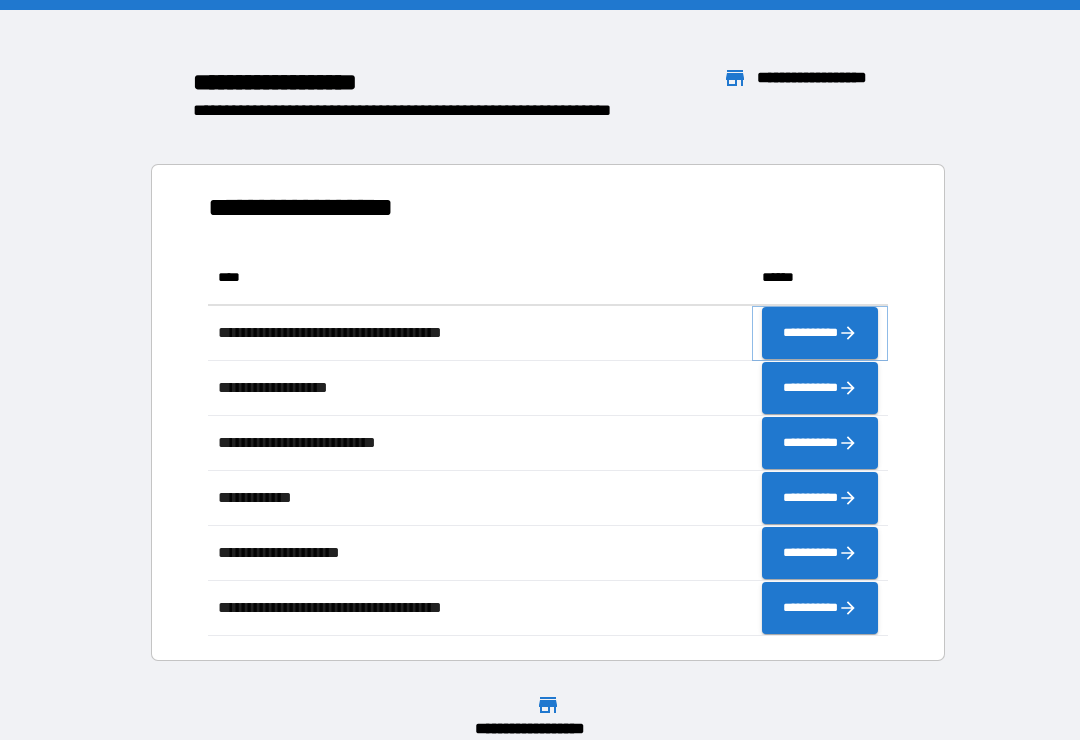 click on "**********" at bounding box center (820, 333) 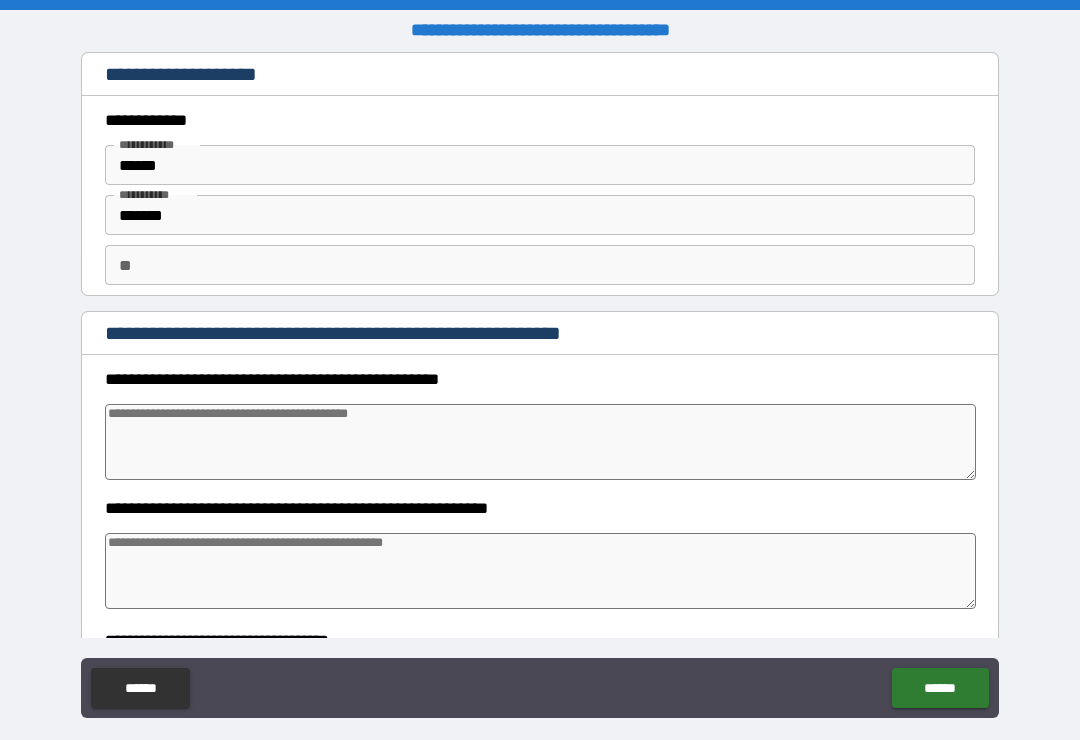 type on "*" 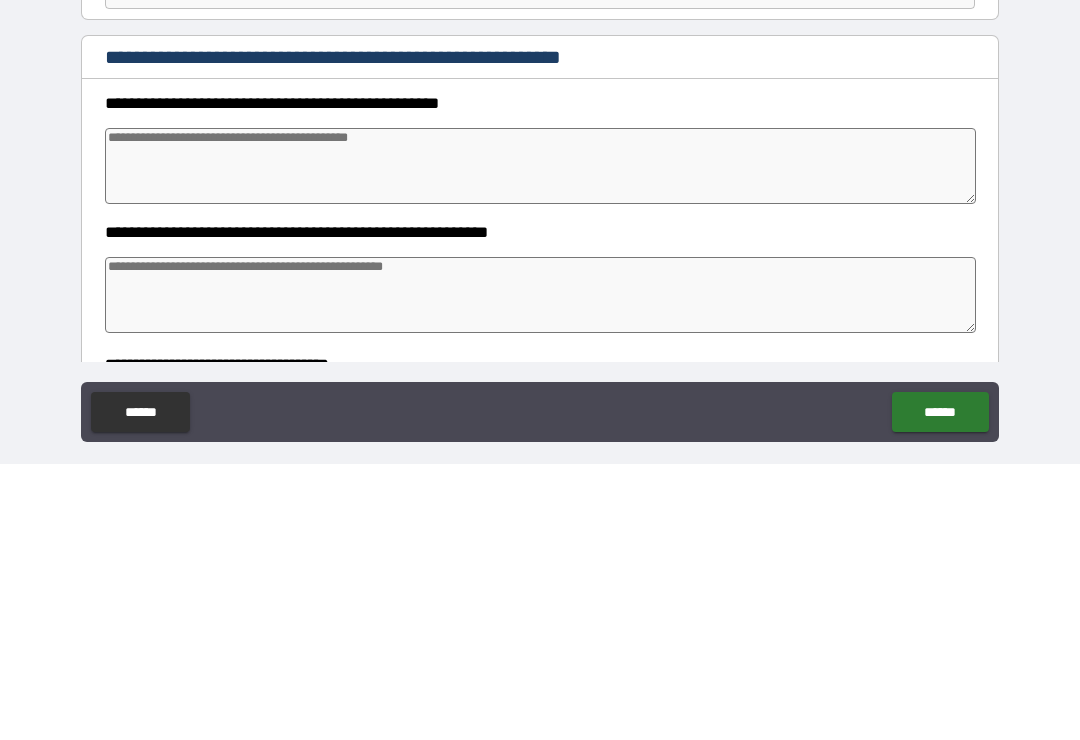type on "*" 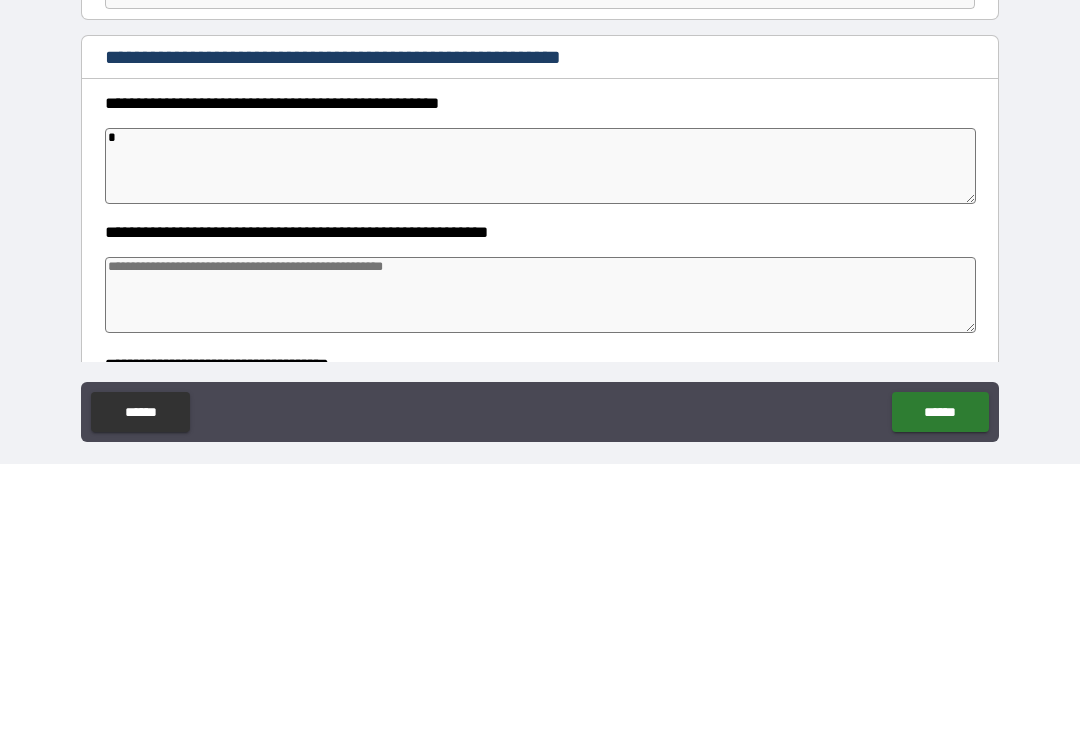 type on "*" 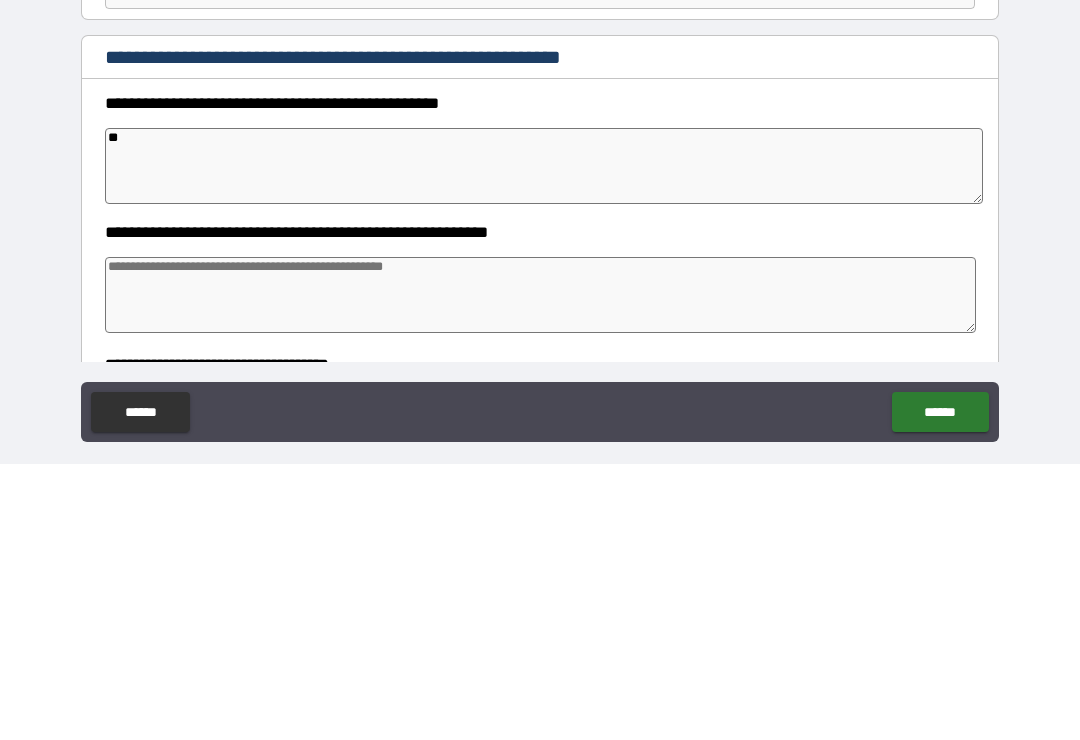 type on "*" 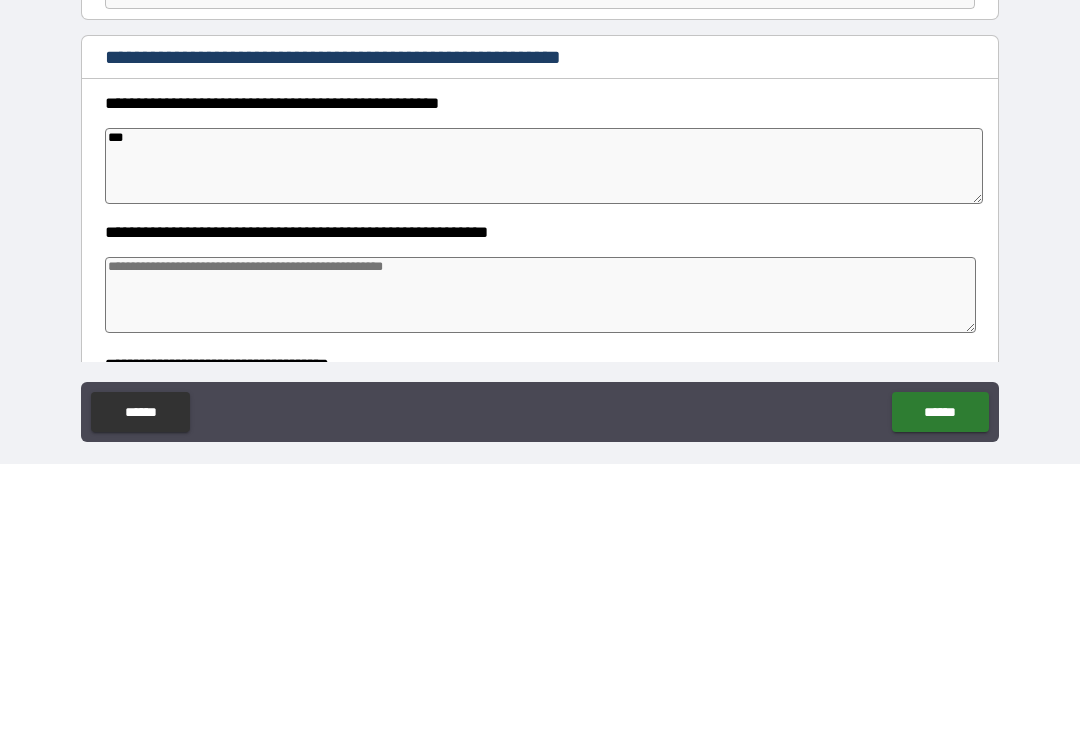 type on "*" 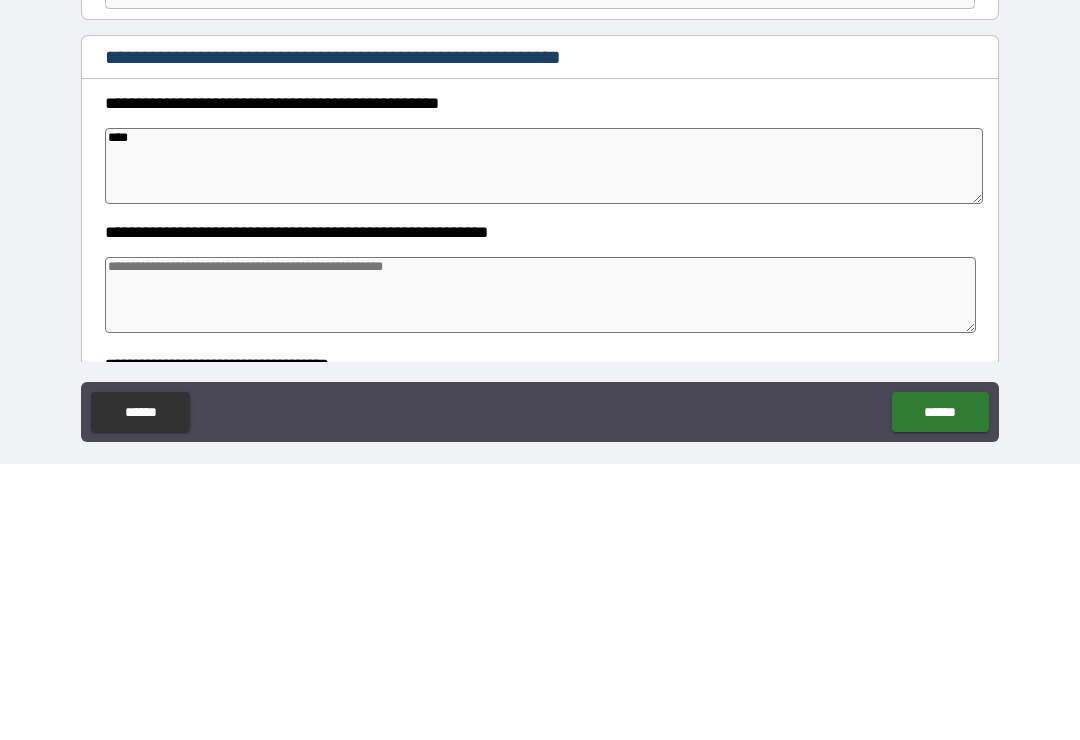 type on "*" 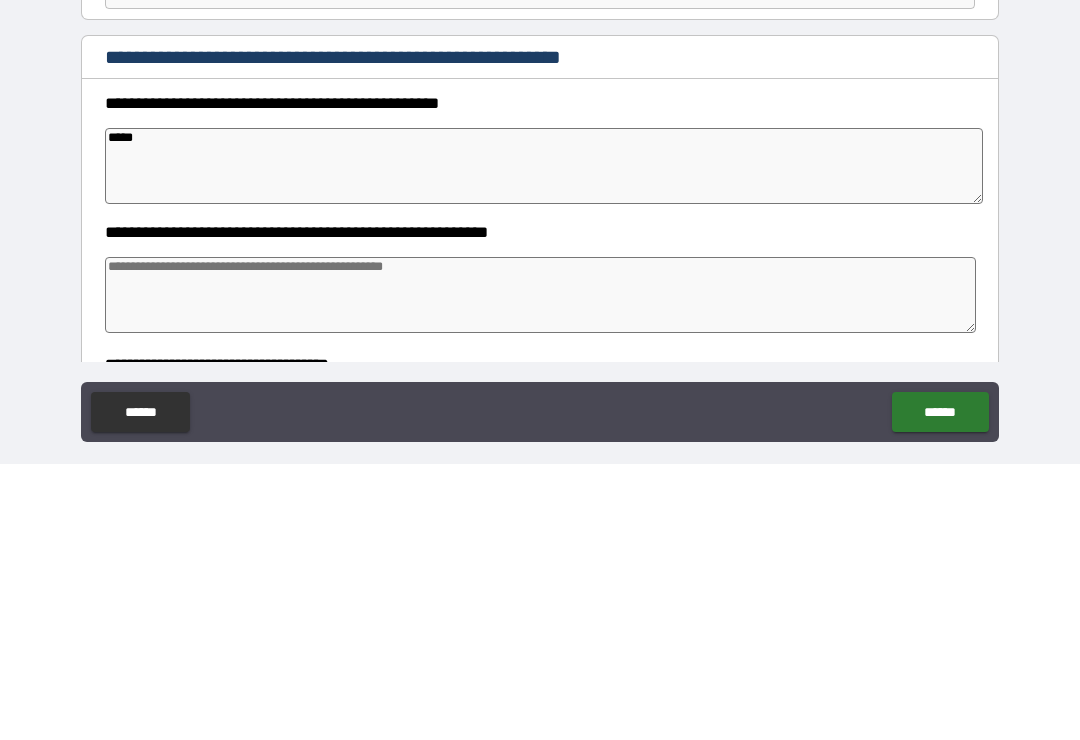 type on "*" 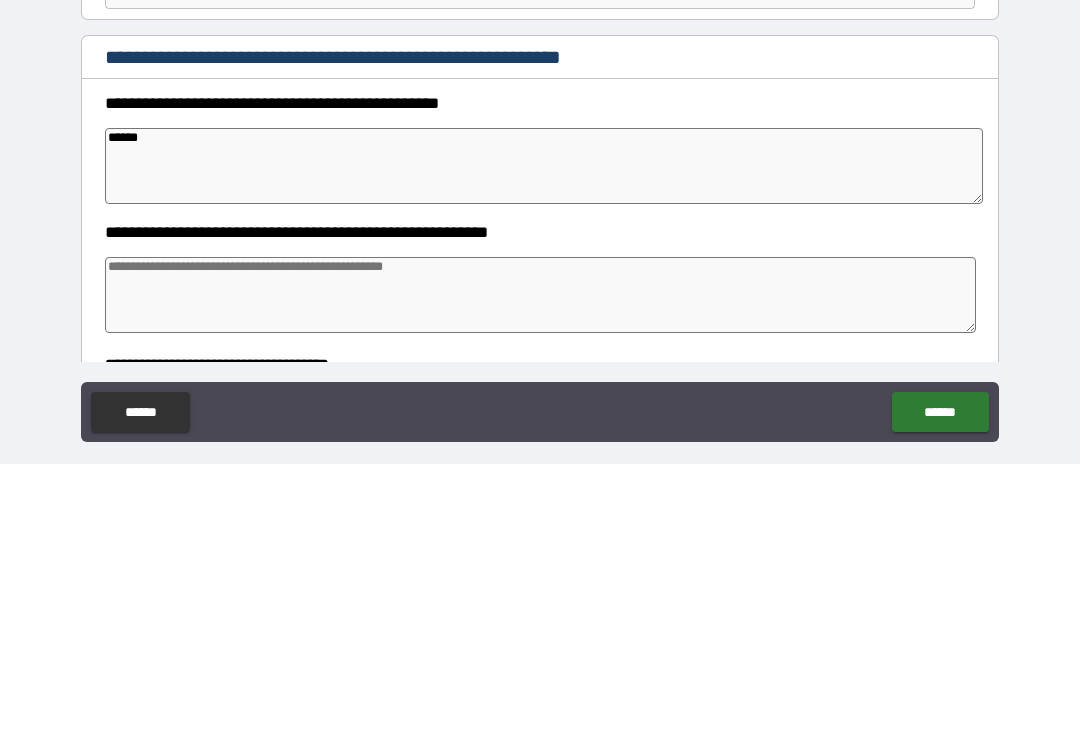 type on "*" 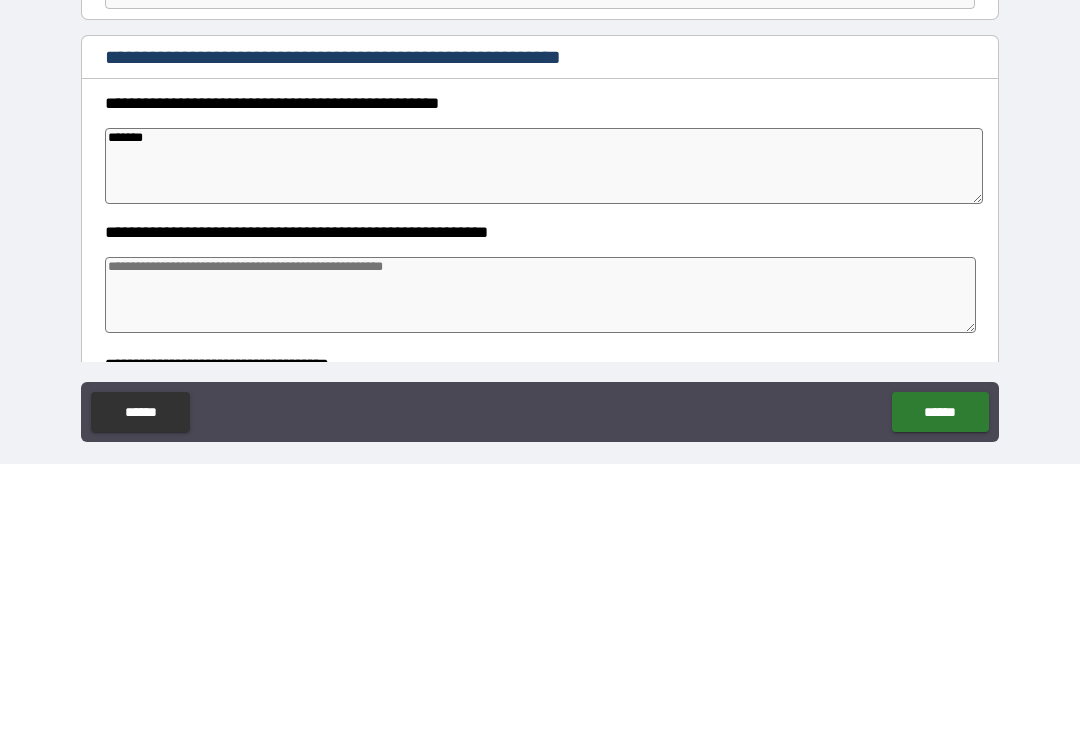 type on "*" 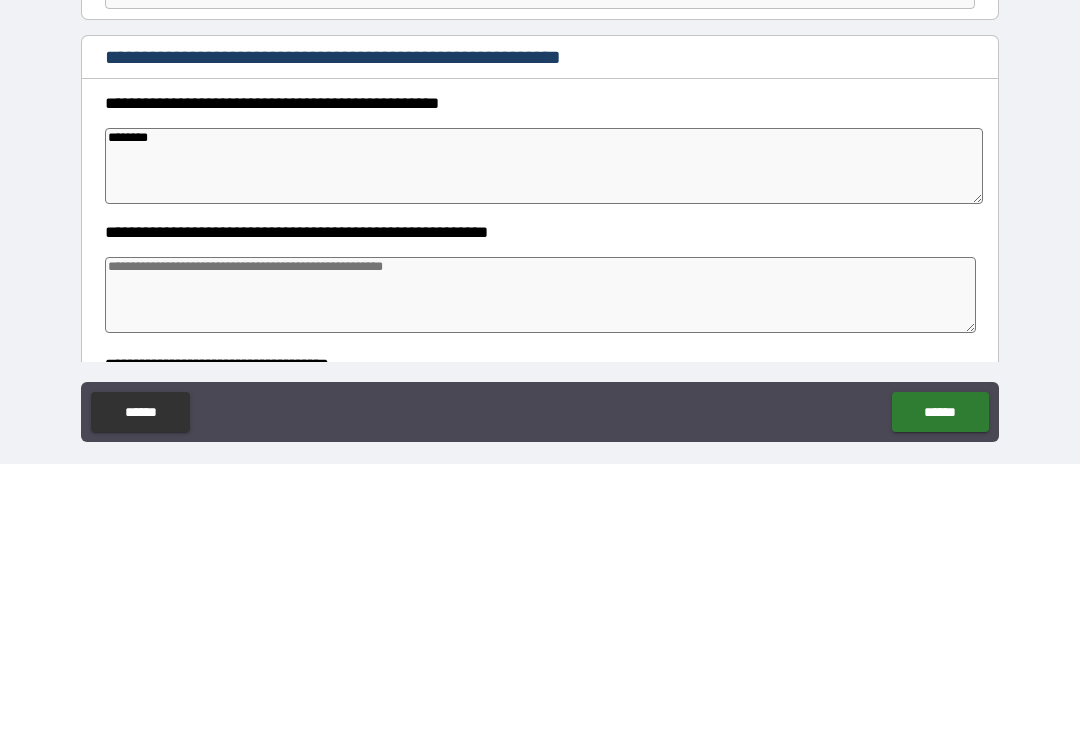 type on "*" 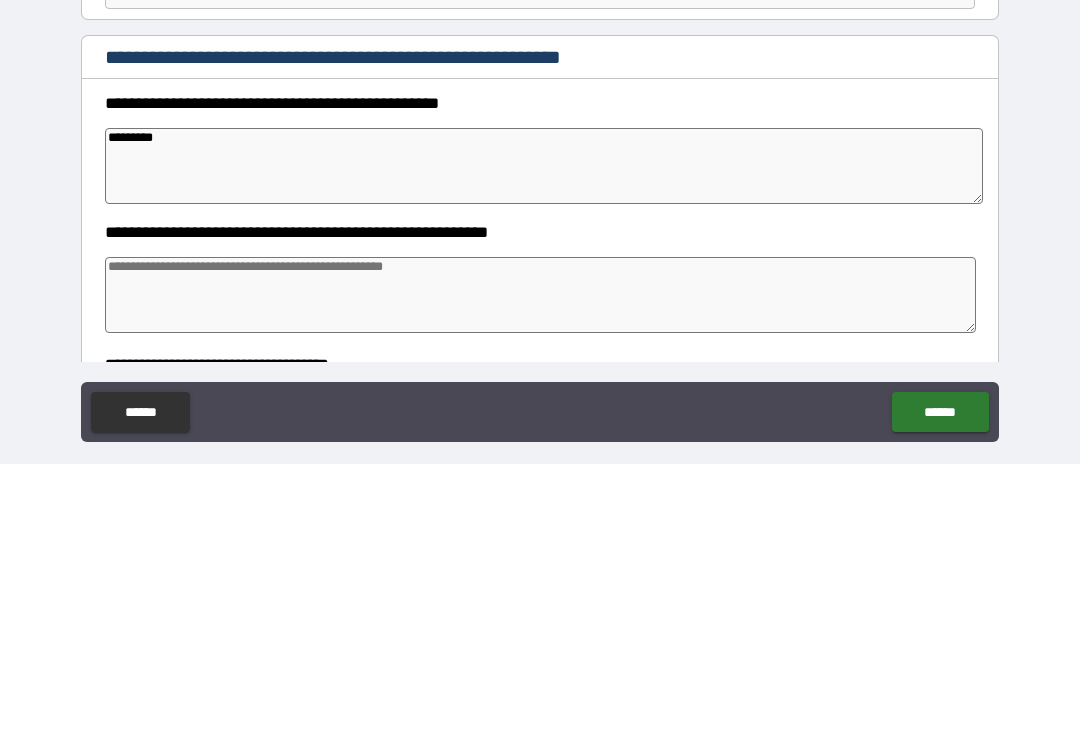 type on "*" 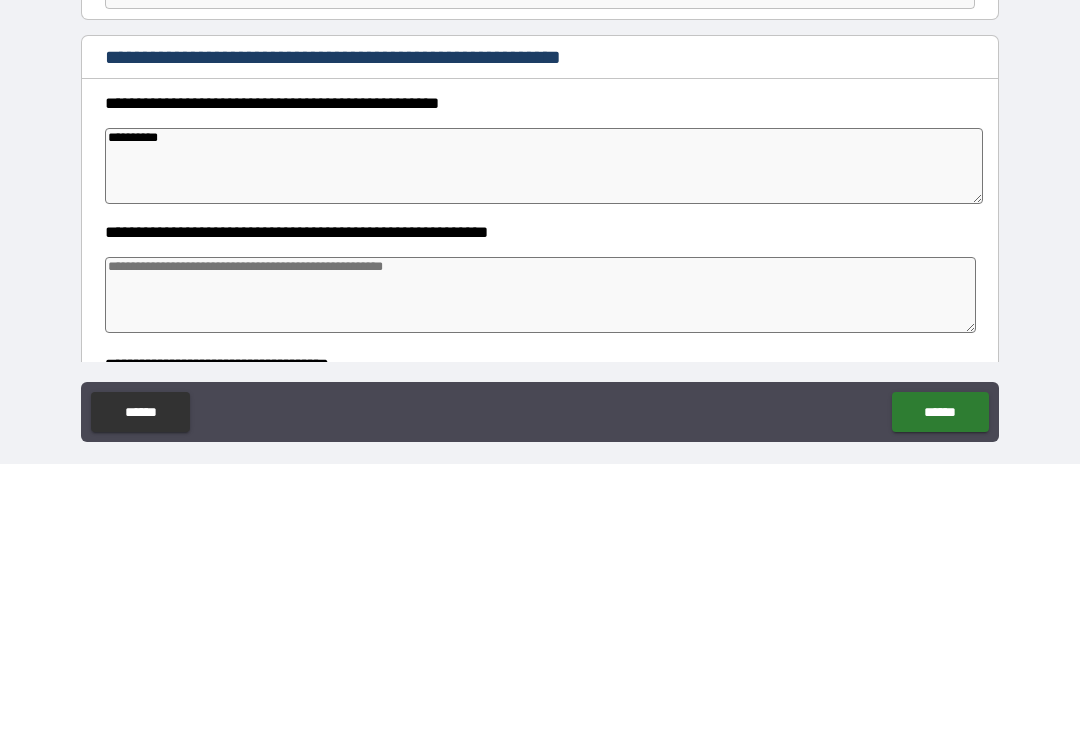 type on "*" 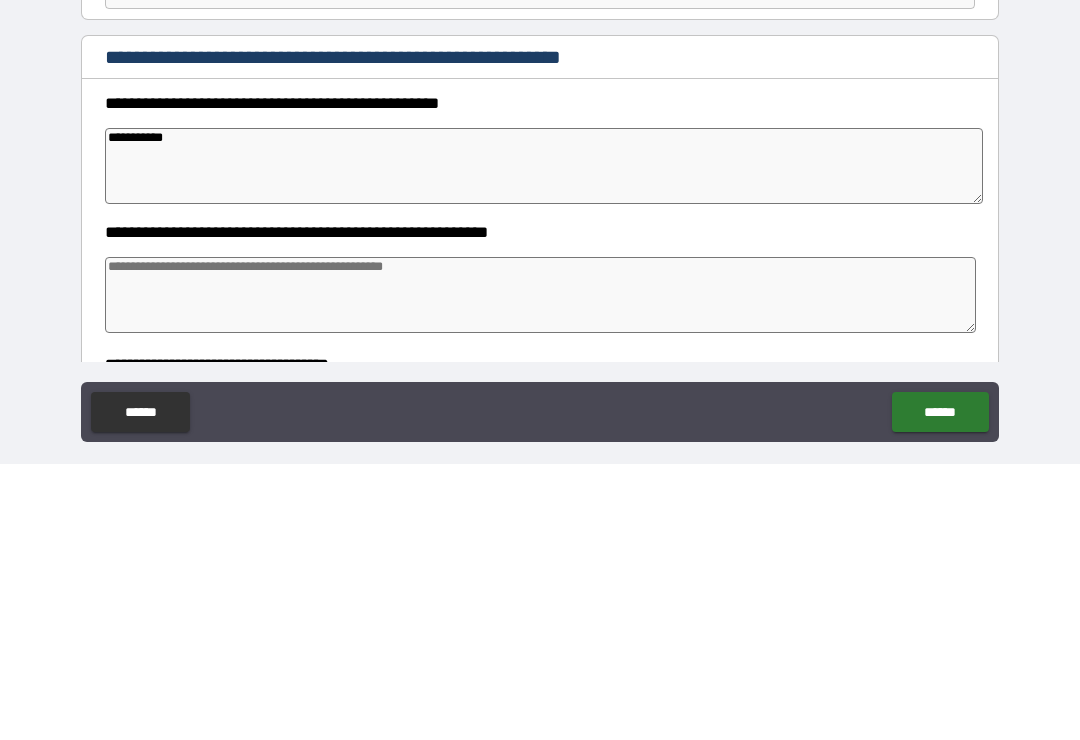 type on "*" 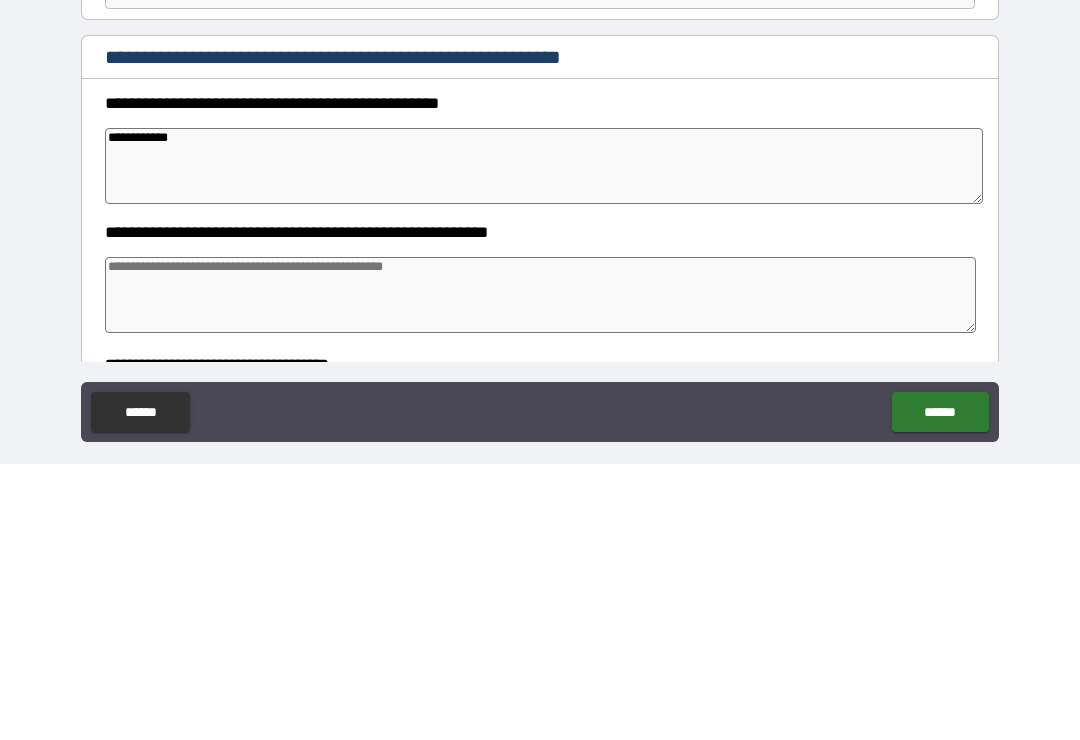 type on "*" 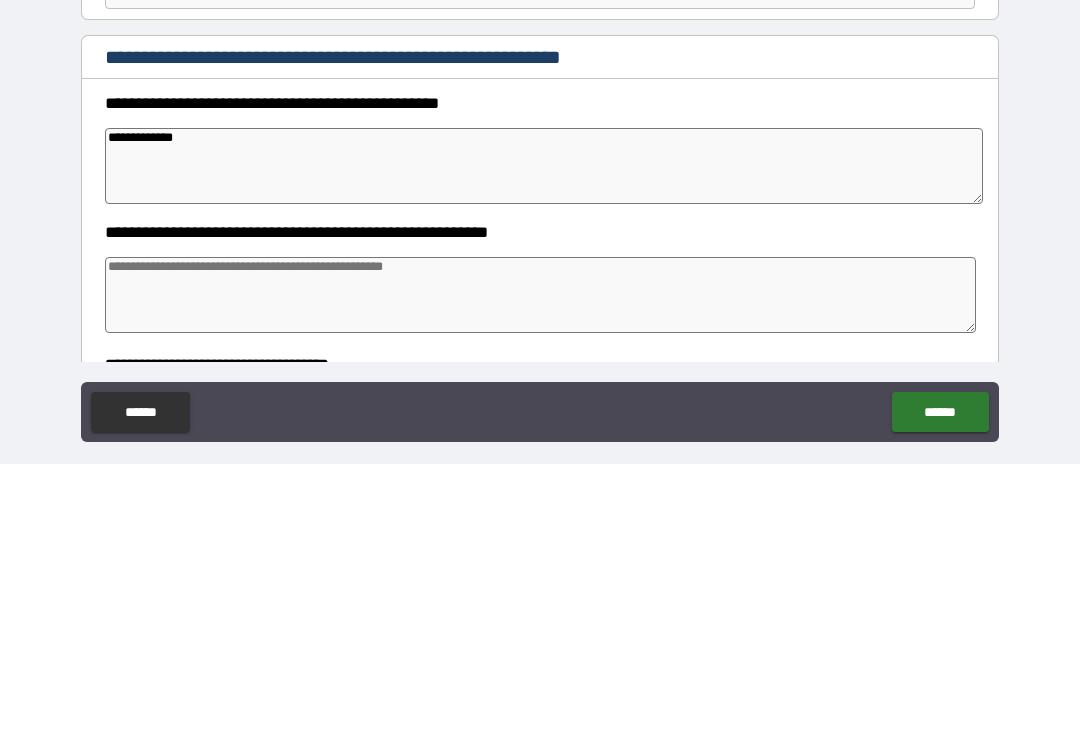 type on "*" 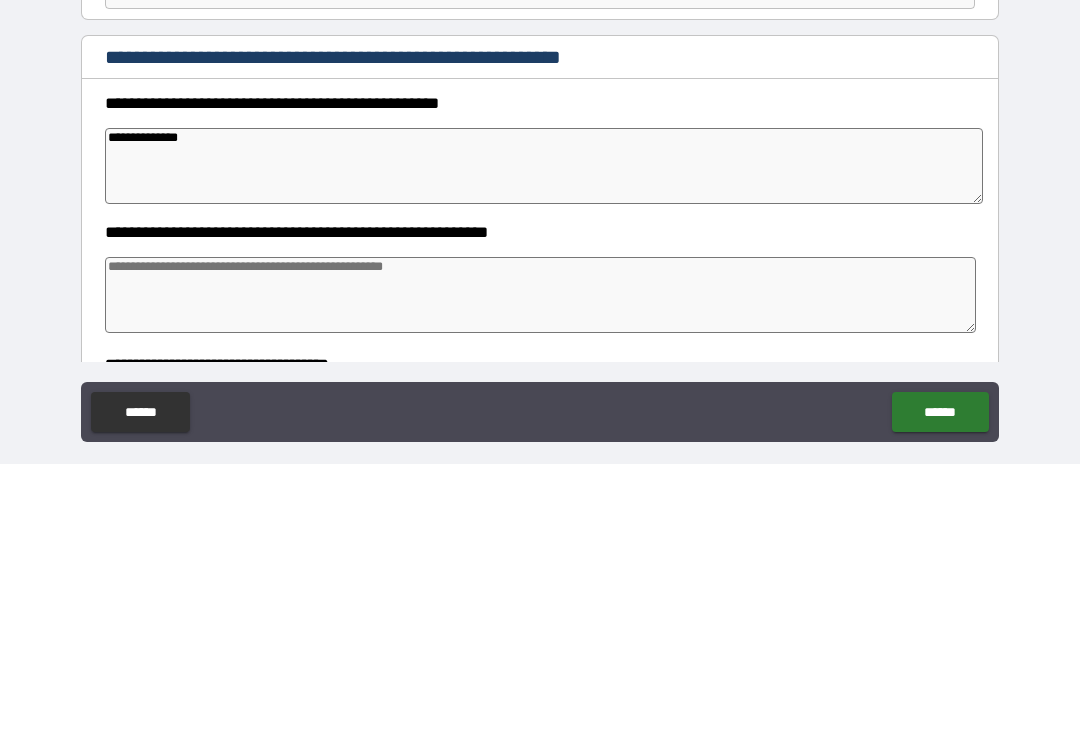 type on "*" 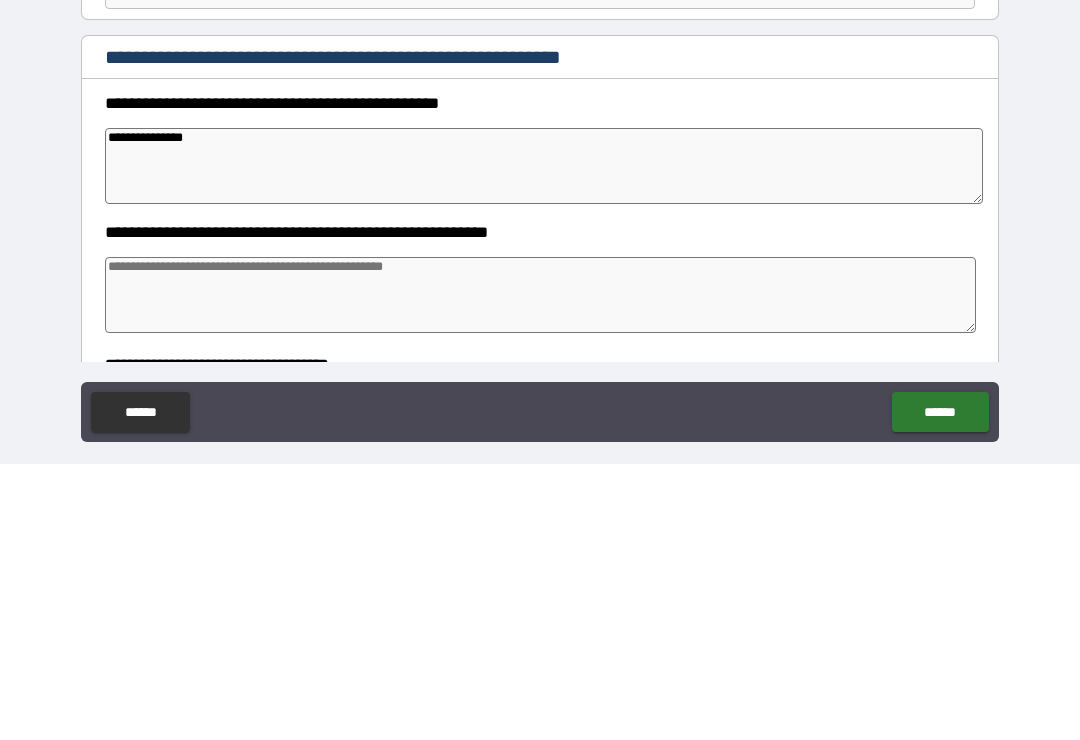 type on "*" 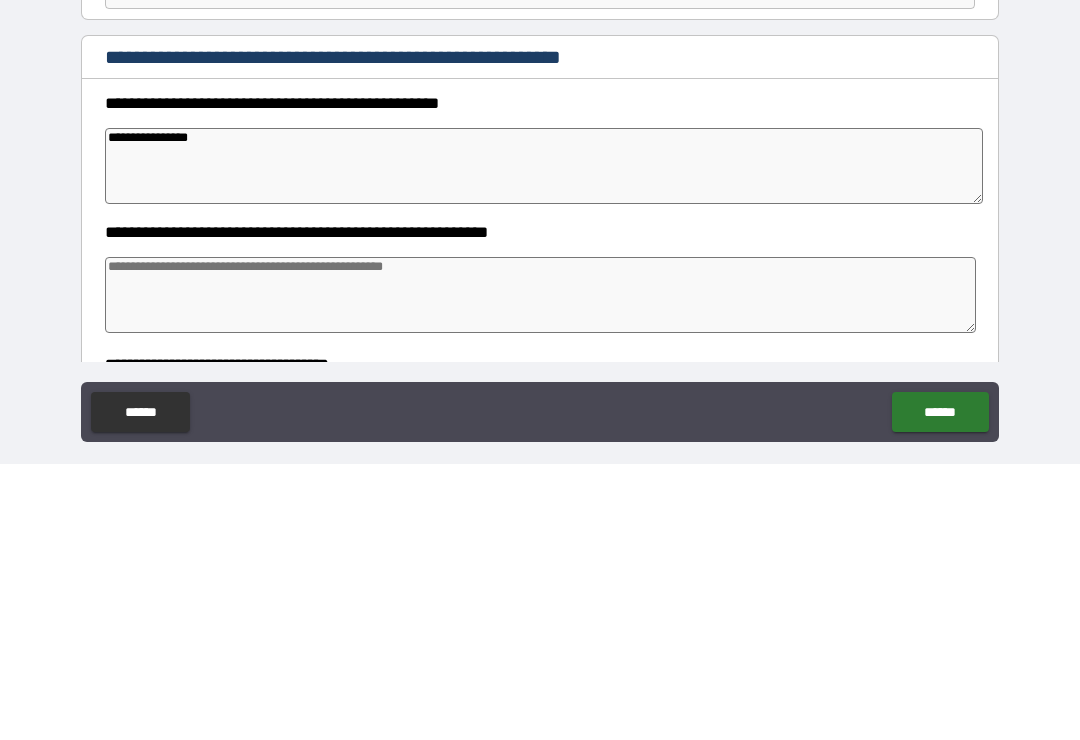 type on "*" 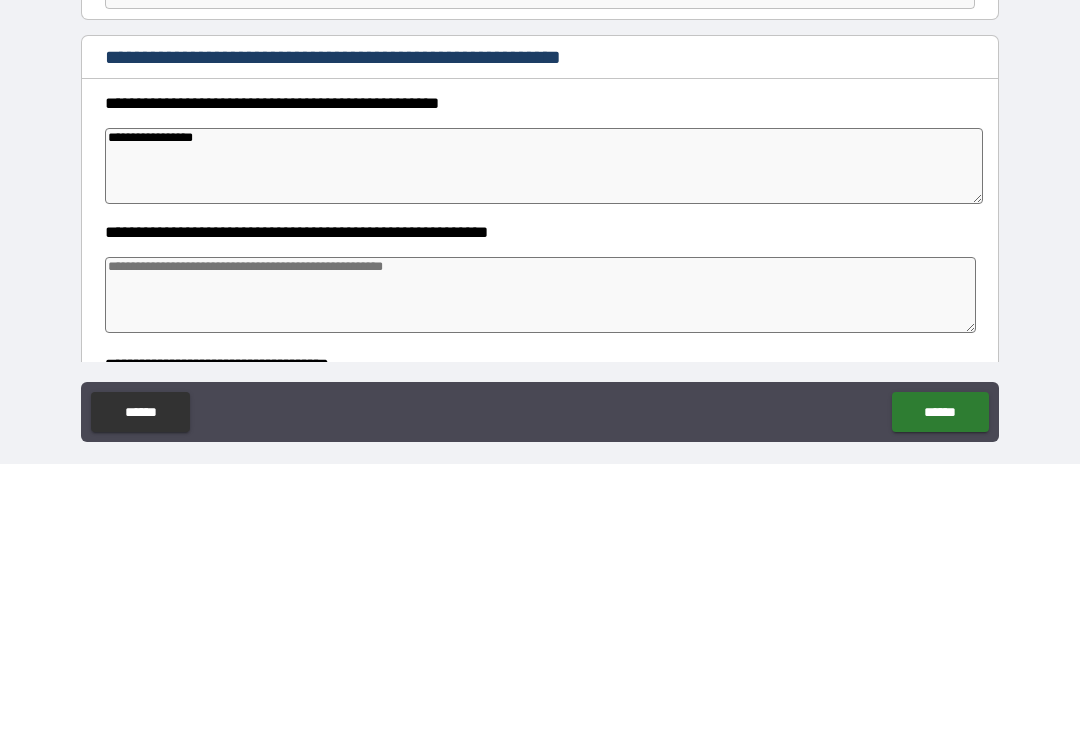 type on "*" 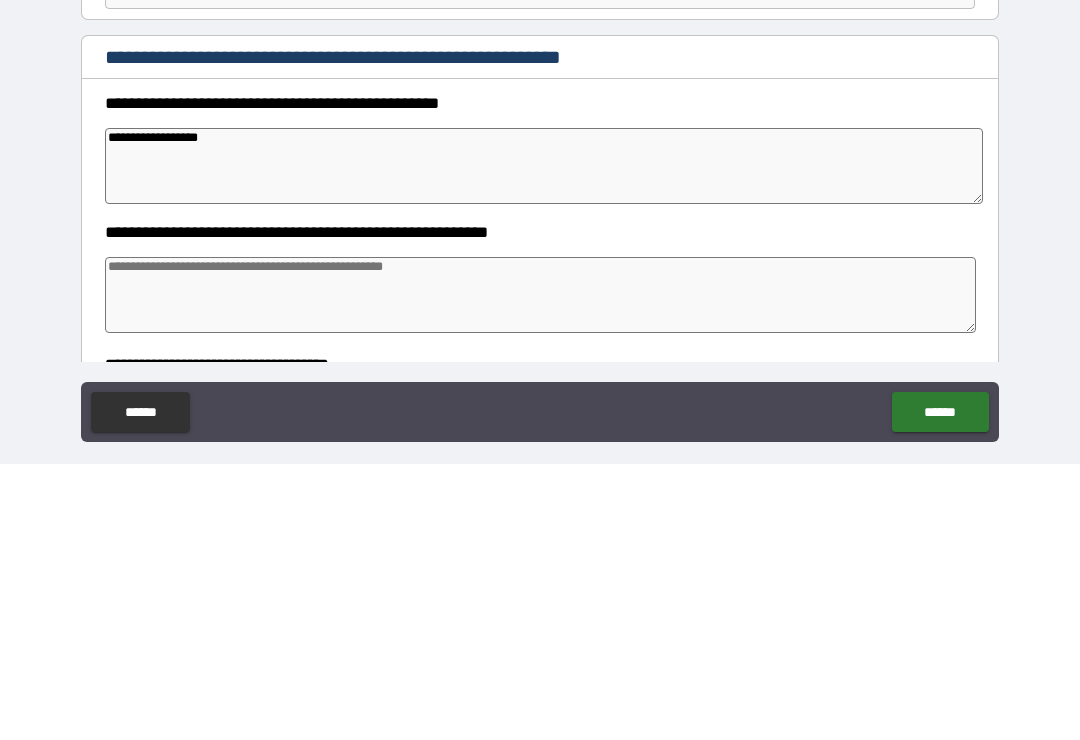 type on "*" 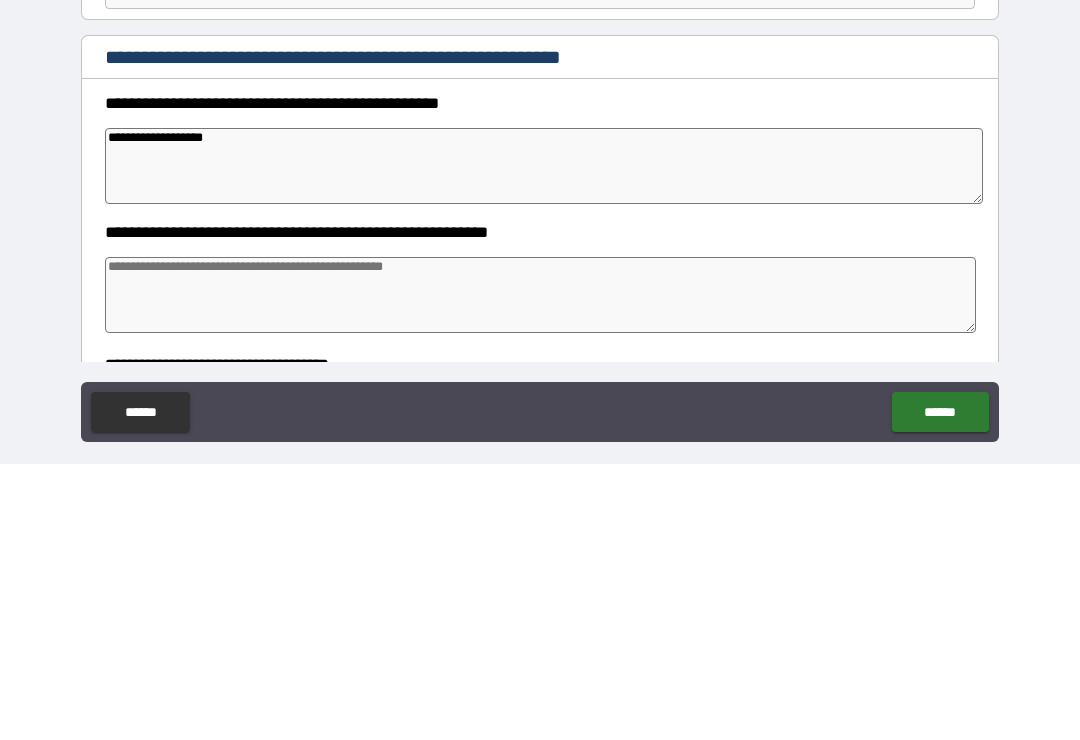 type on "*" 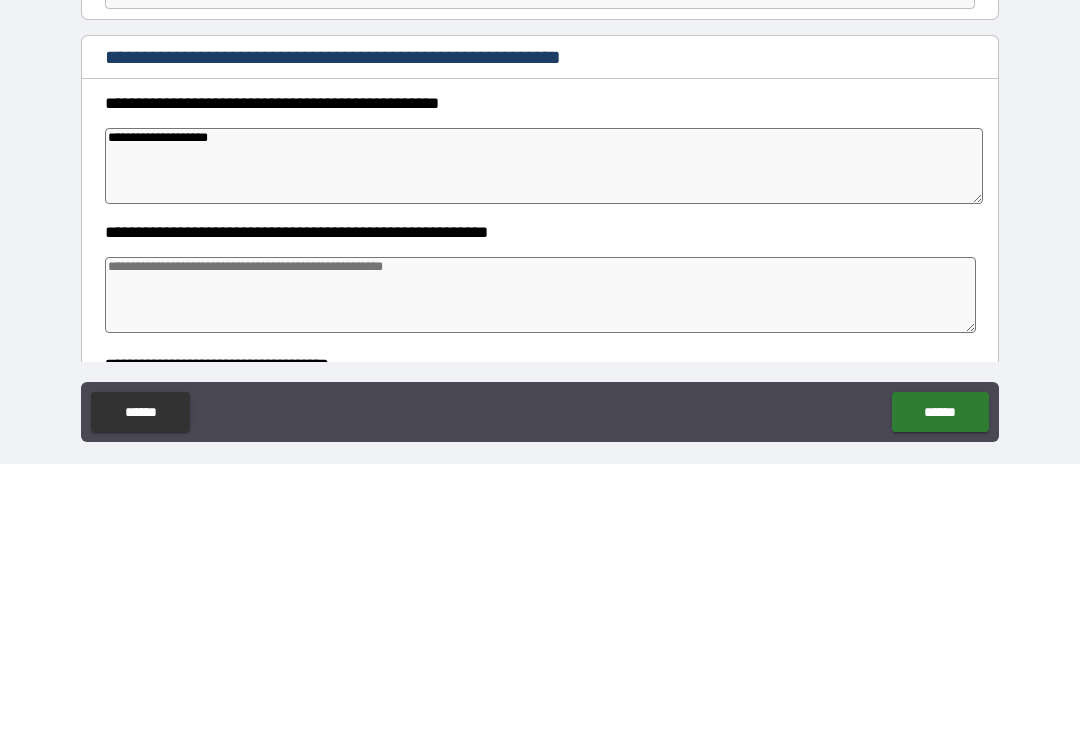 type on "*" 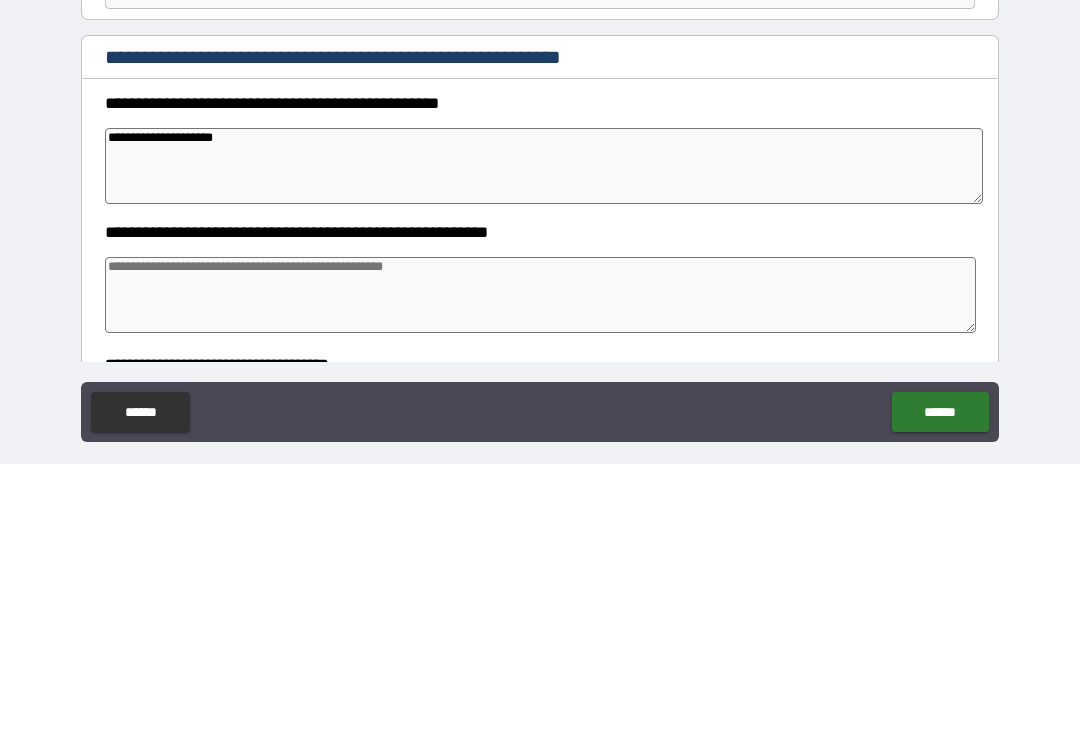 type on "*" 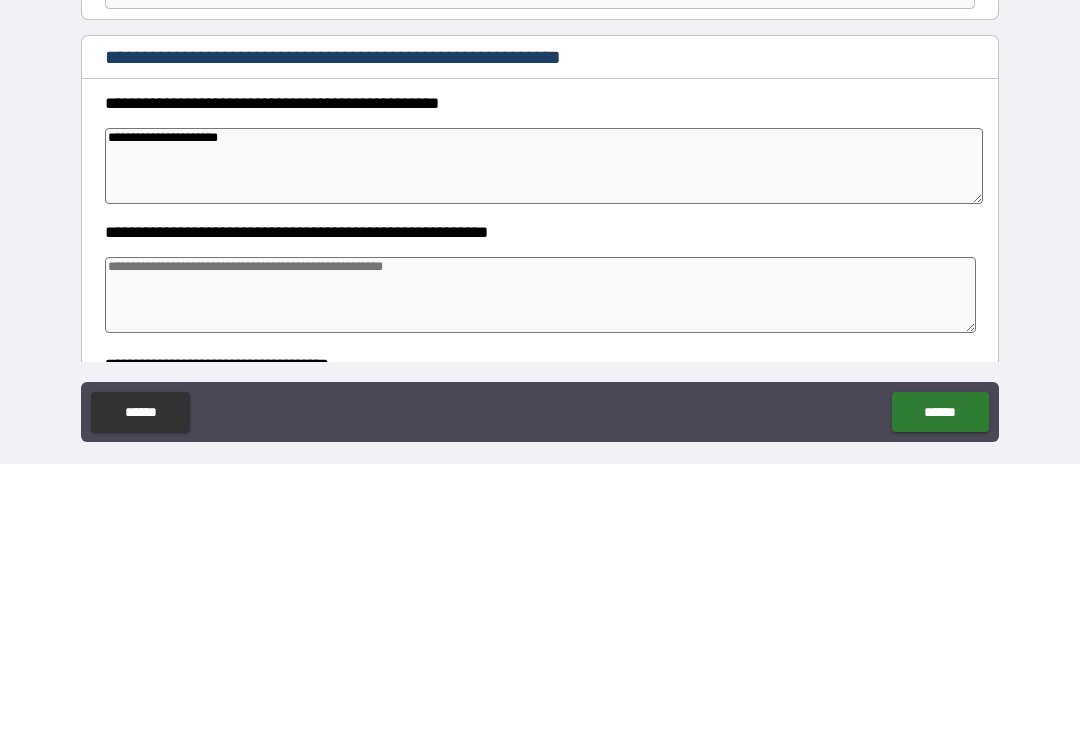 type on "*" 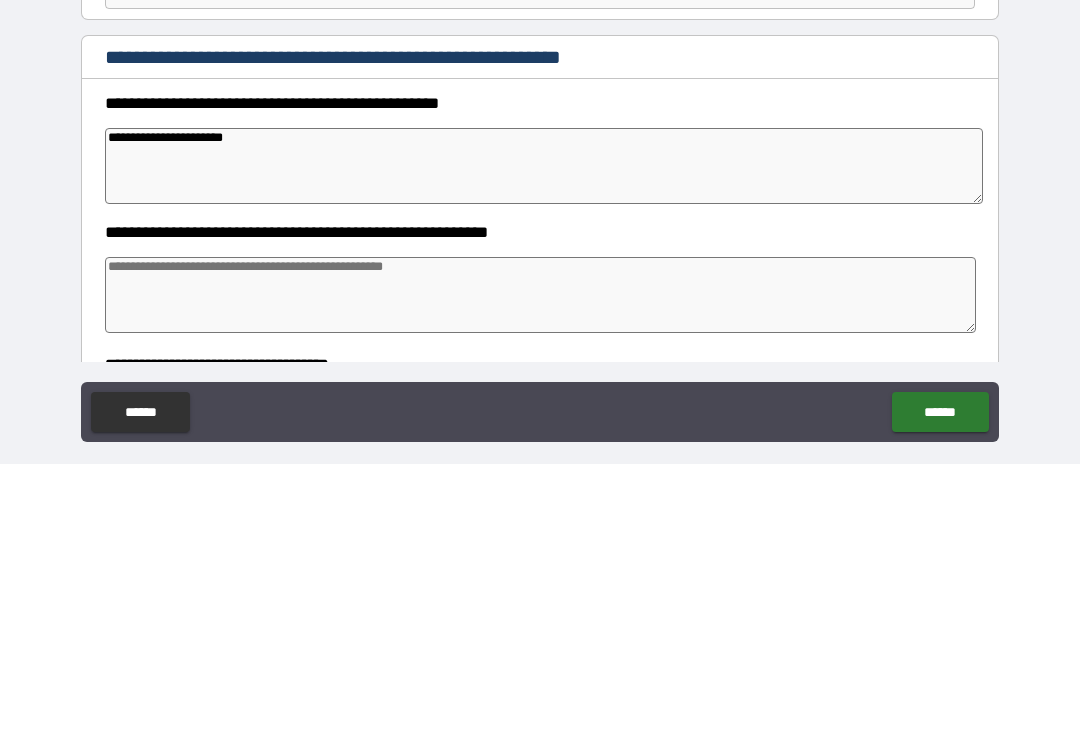 type on "*" 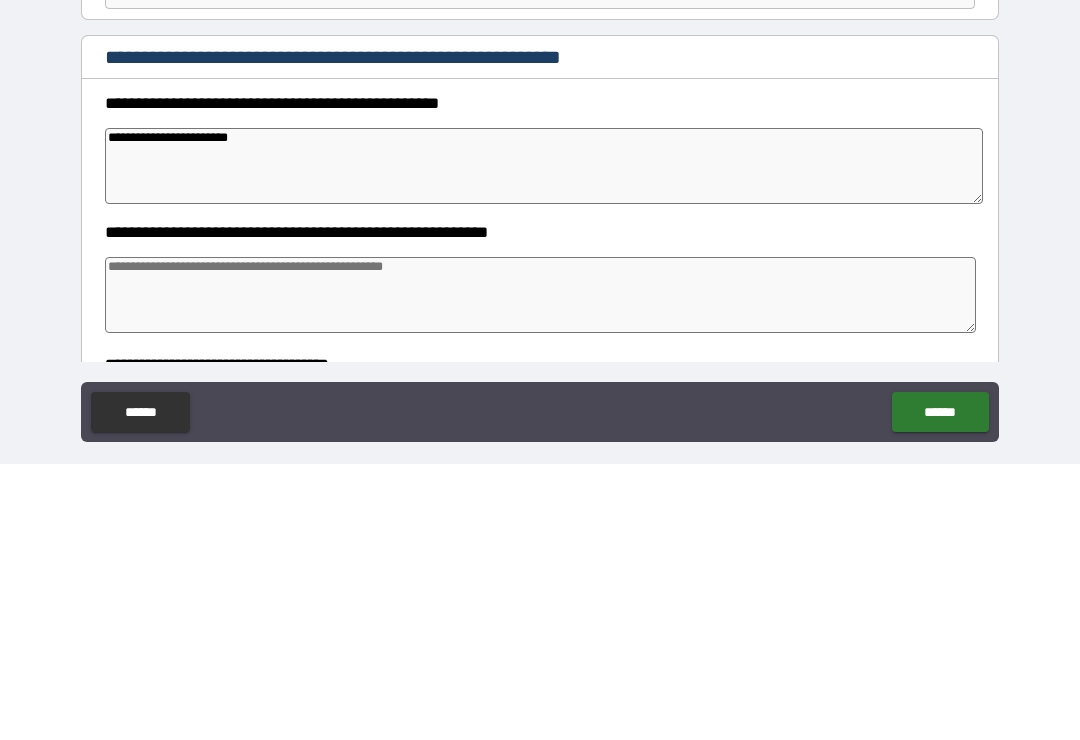 type on "*" 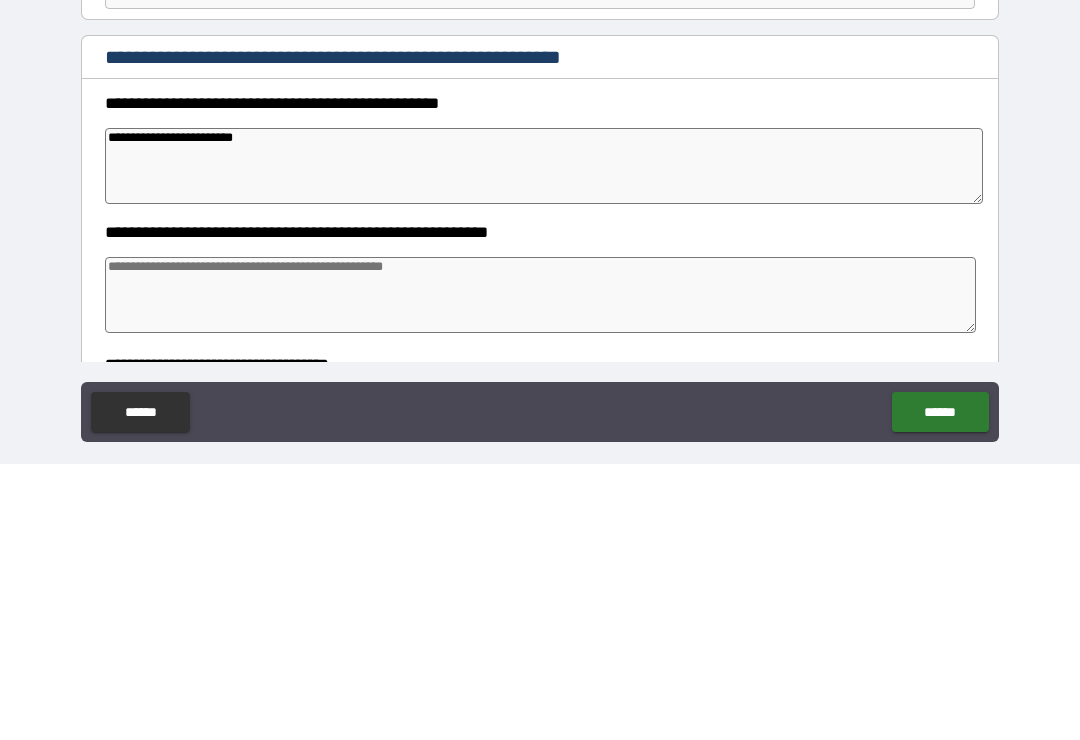 type on "*" 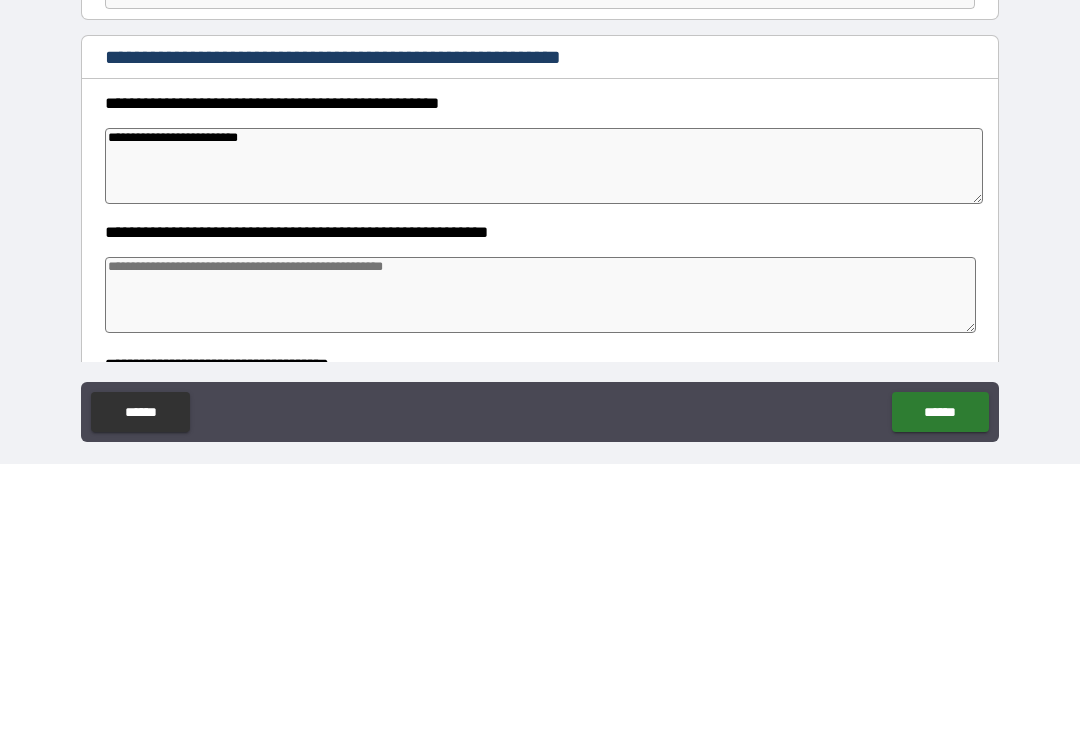 type on "*" 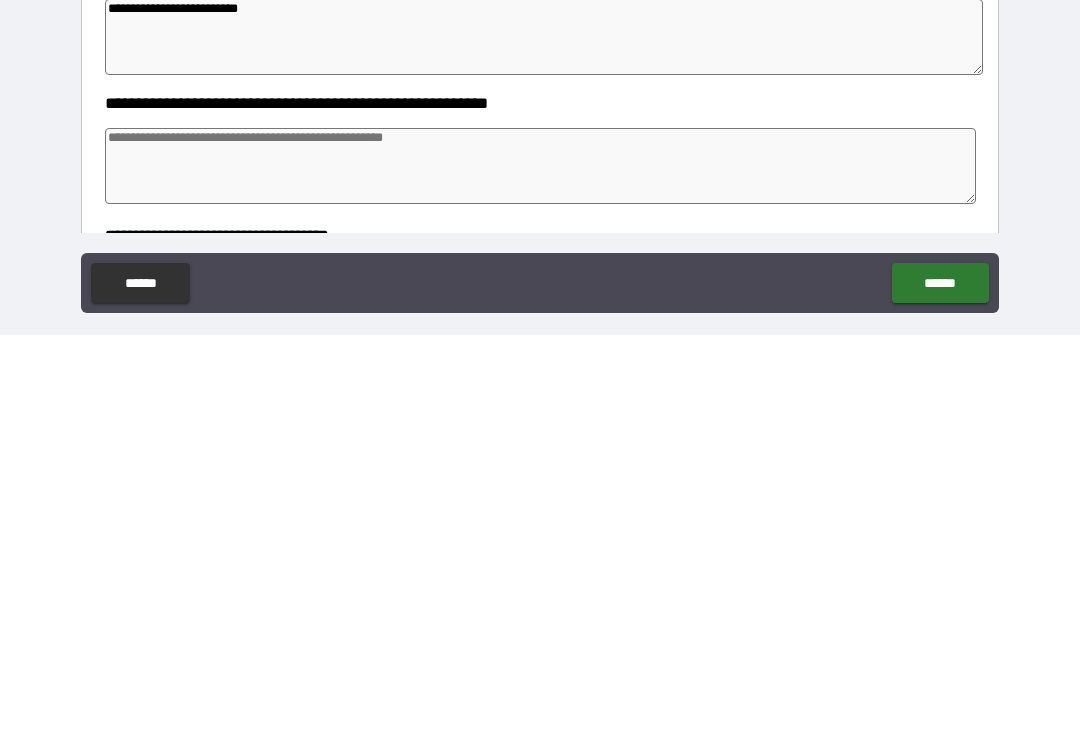 type on "*" 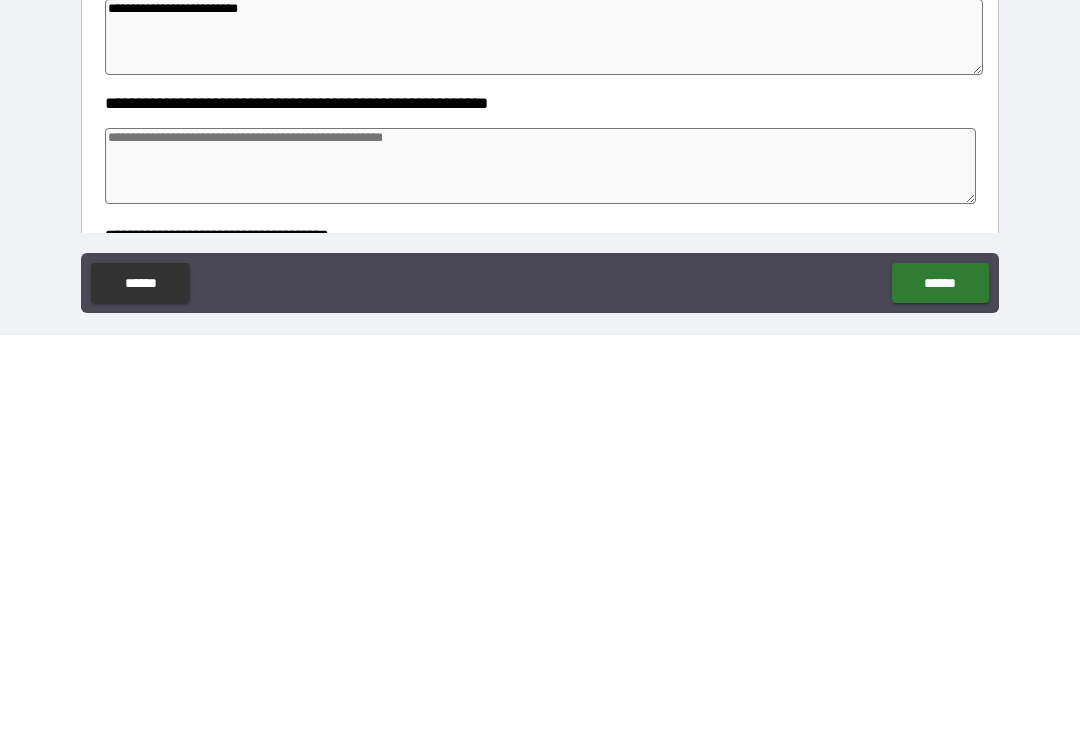 type on "*" 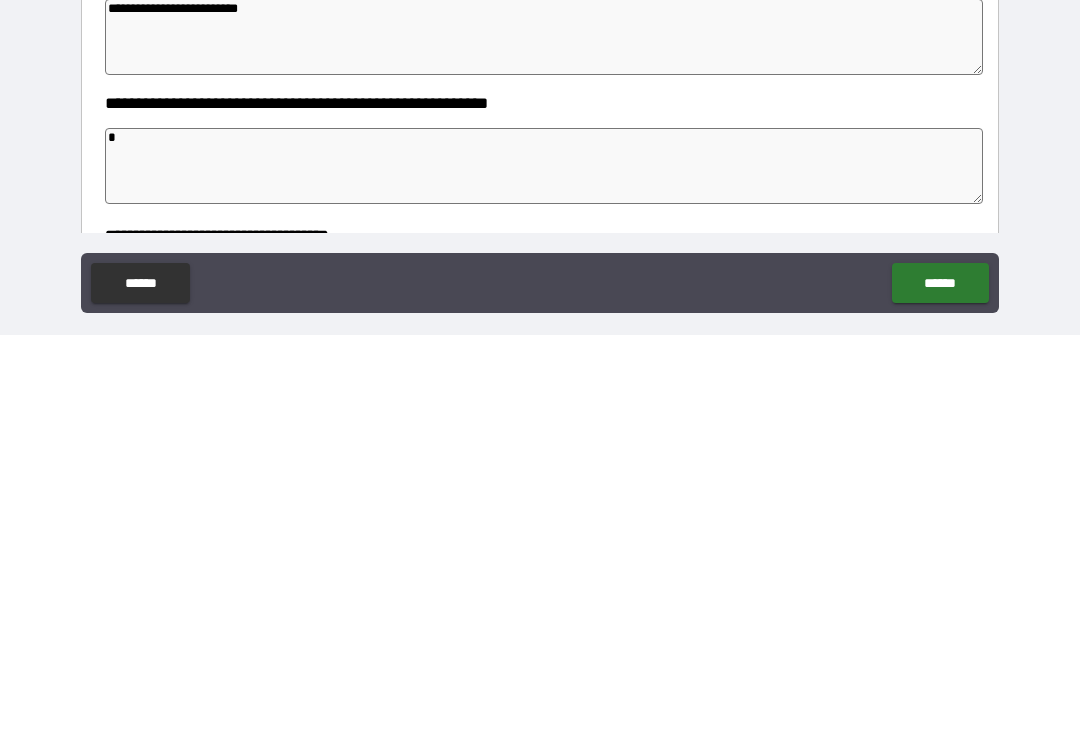 type on "**" 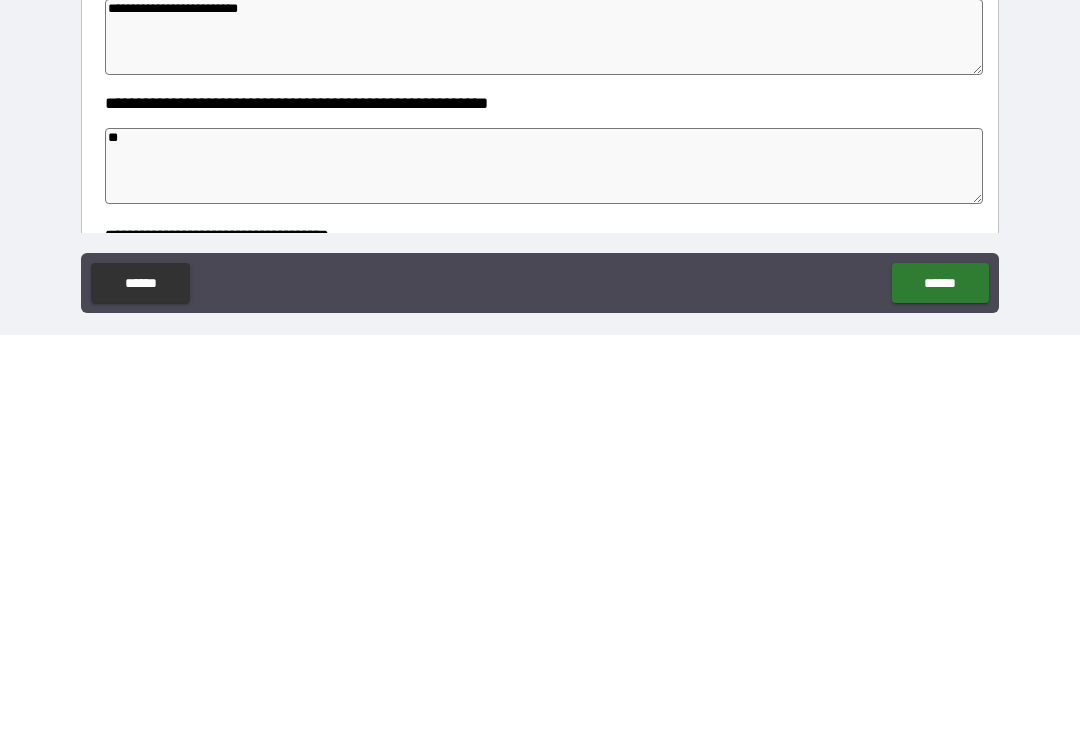 type on "*" 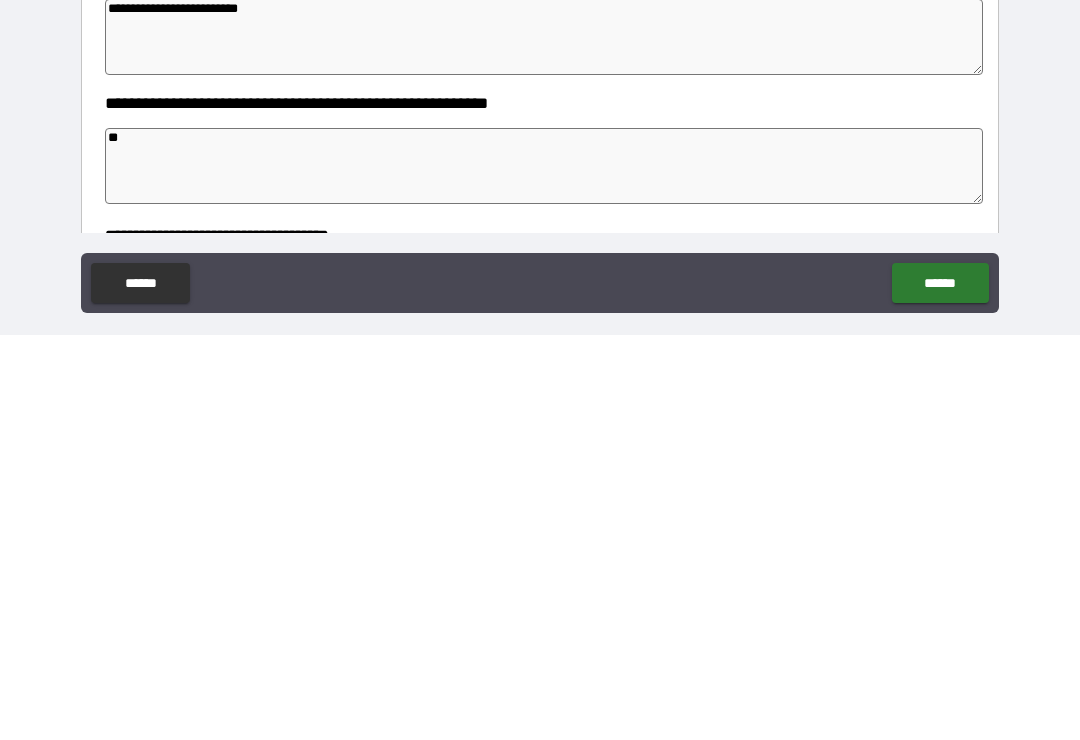 type on "*" 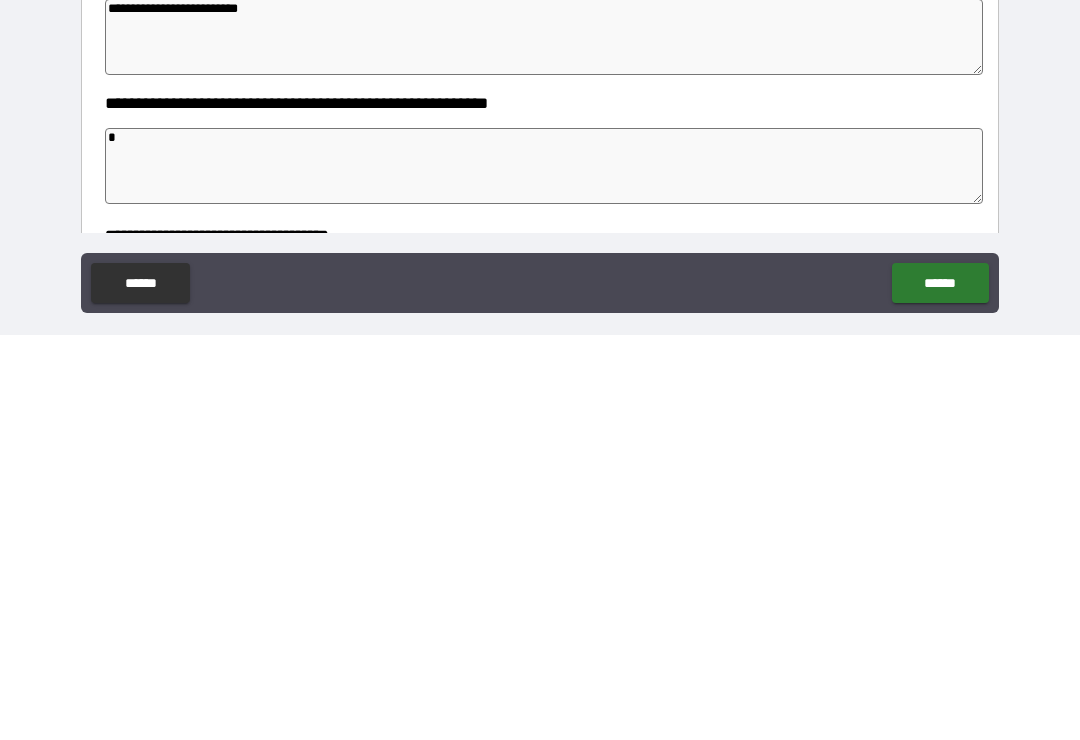 type on "*" 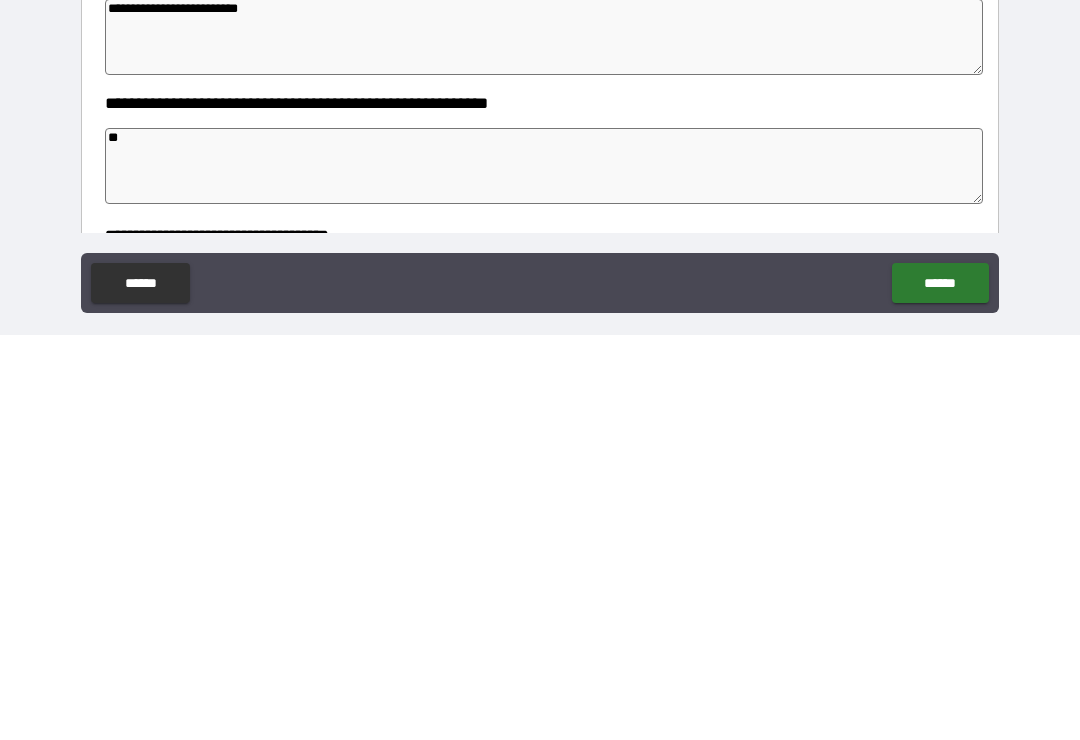 type on "***" 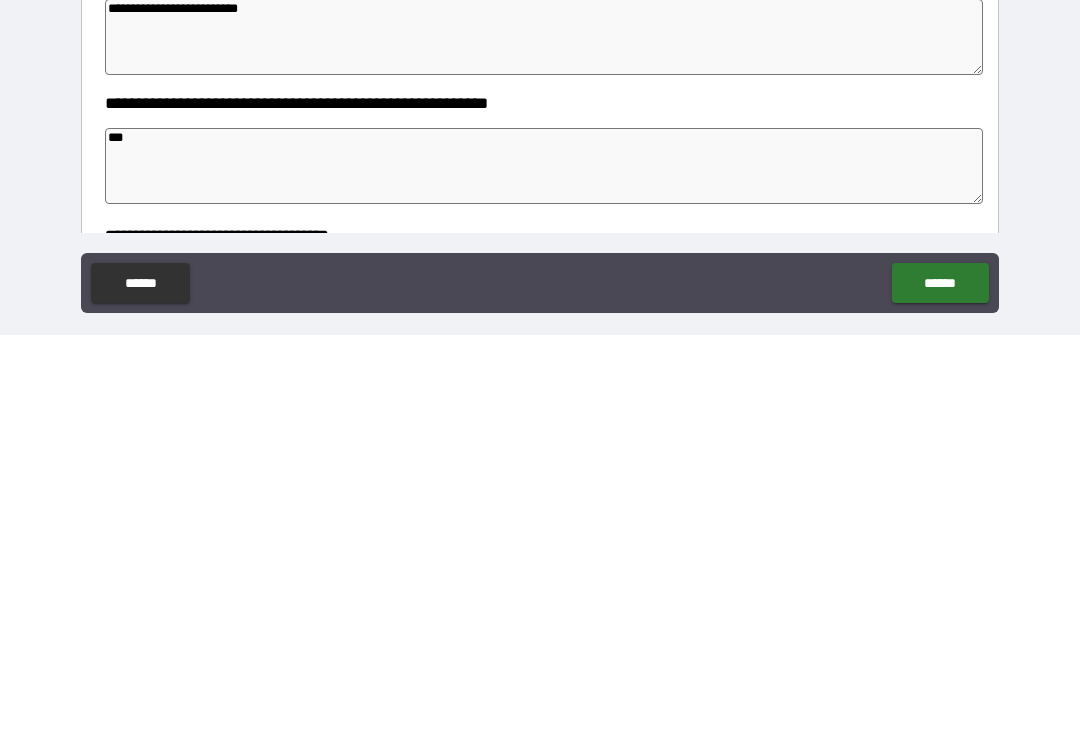 type on "*" 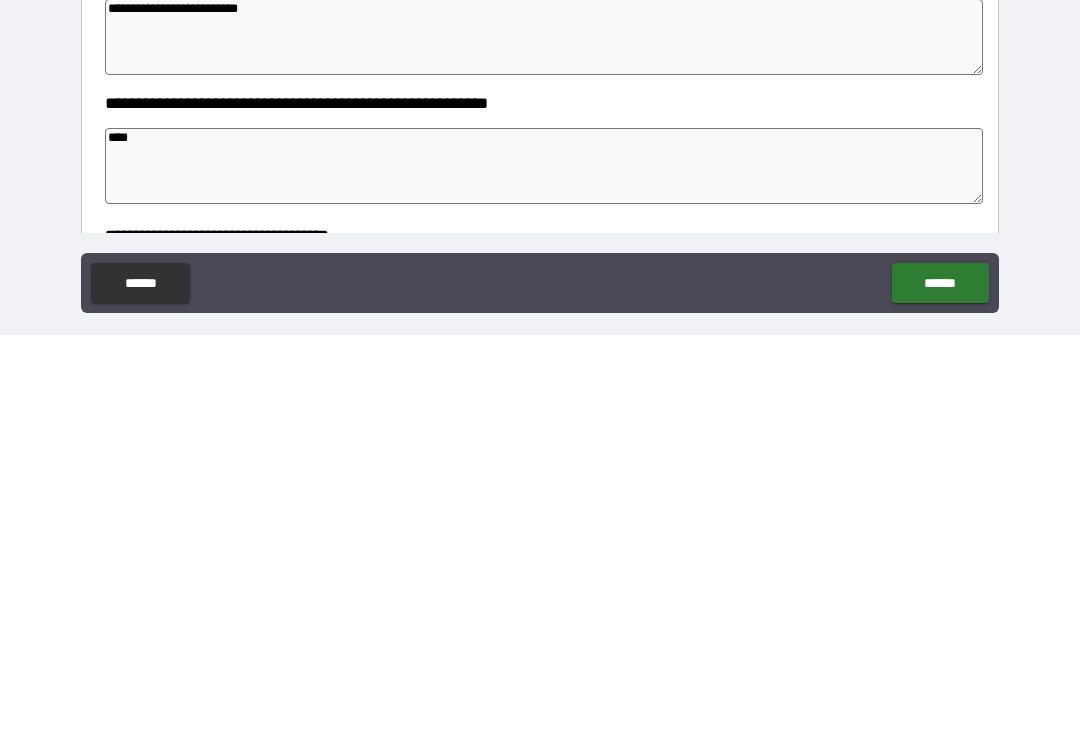 type on "*" 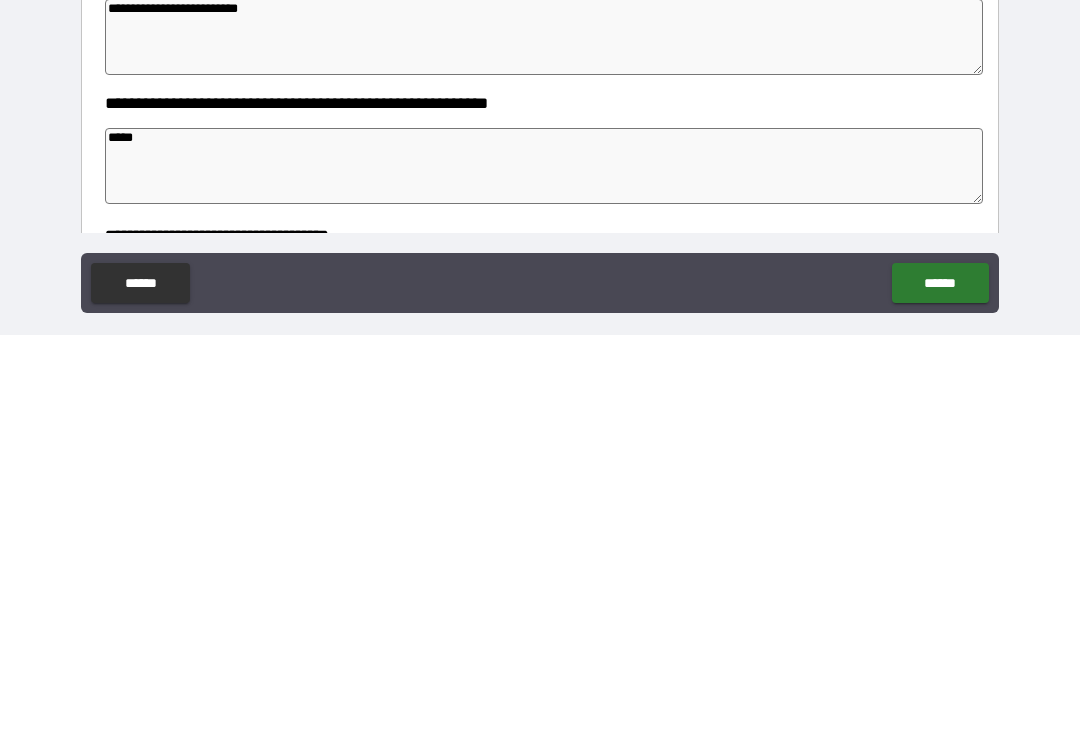 type on "*" 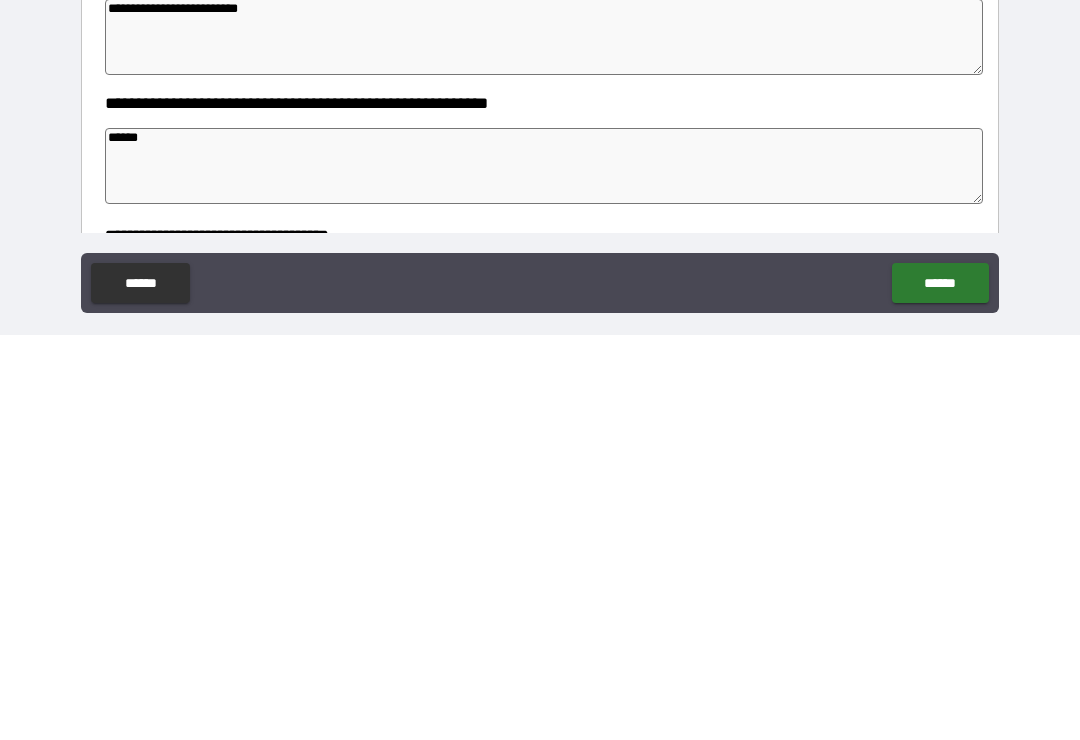 type on "*" 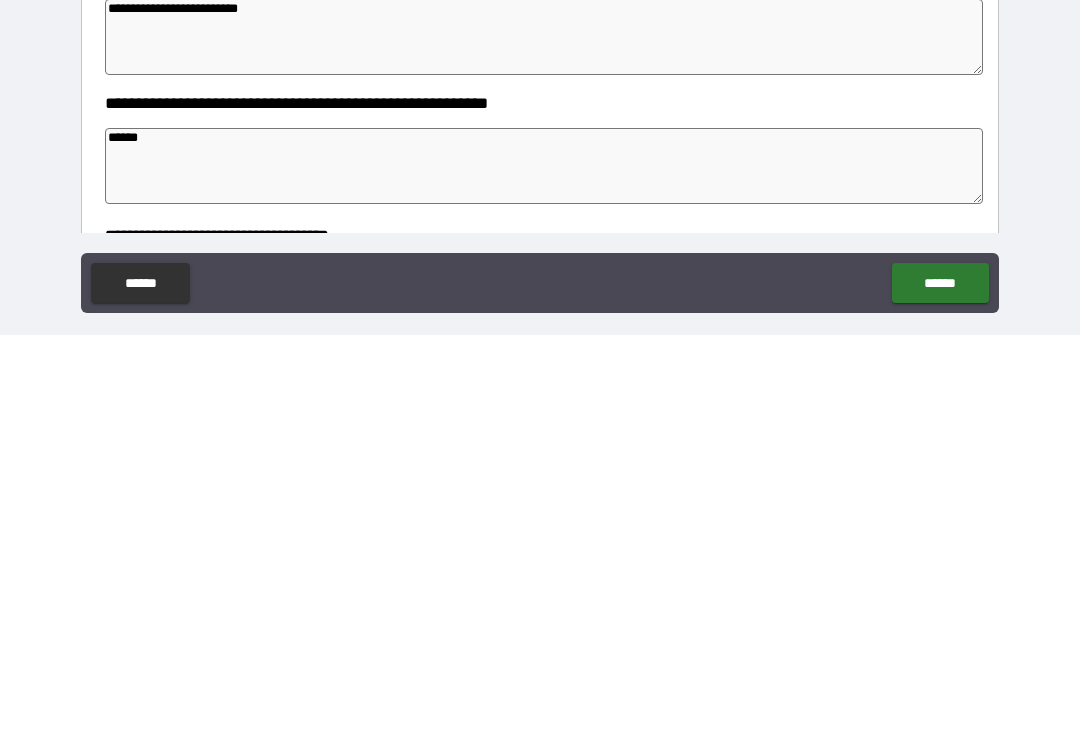 type on "*" 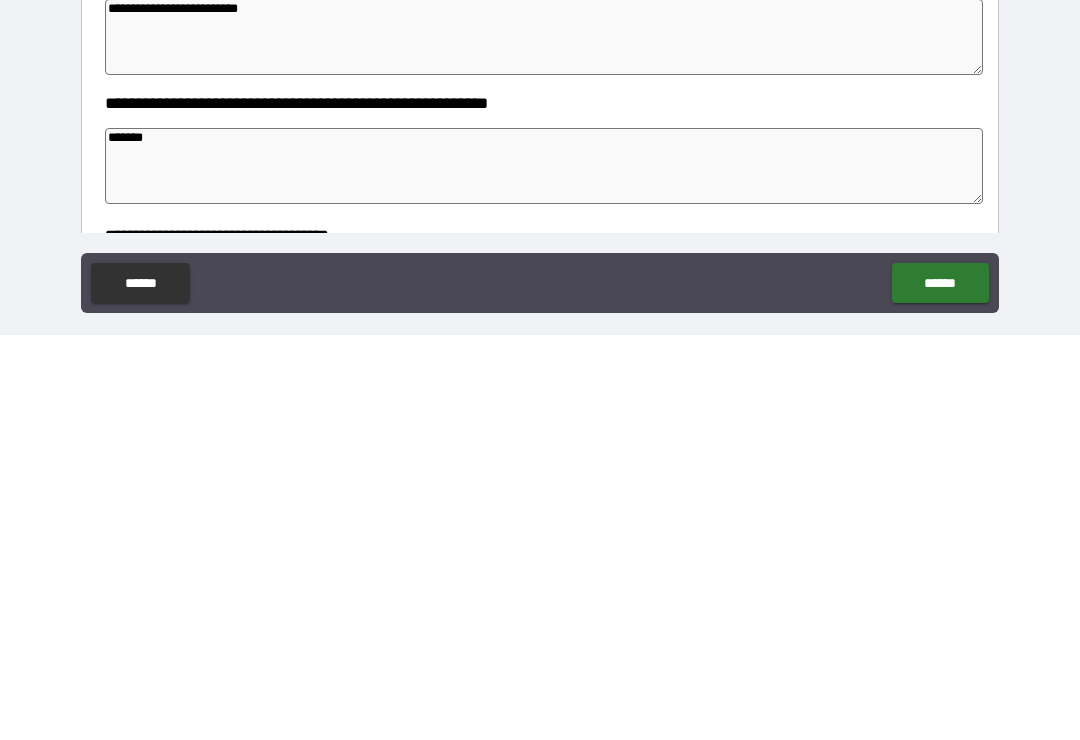 type on "*" 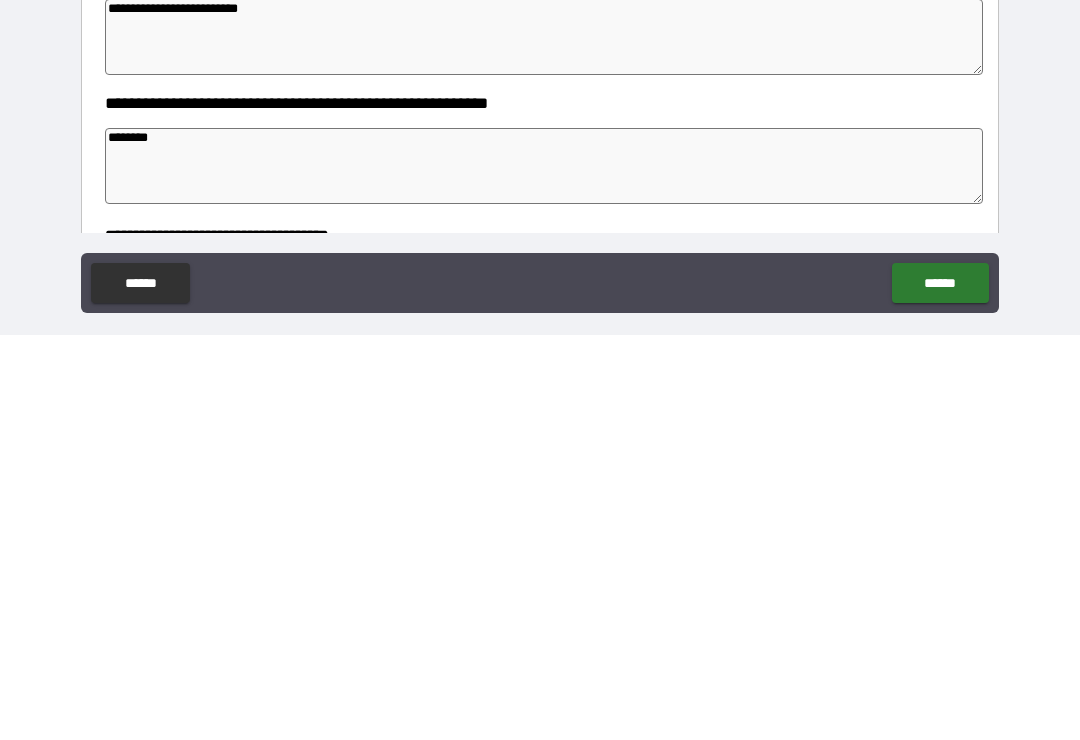 type on "*" 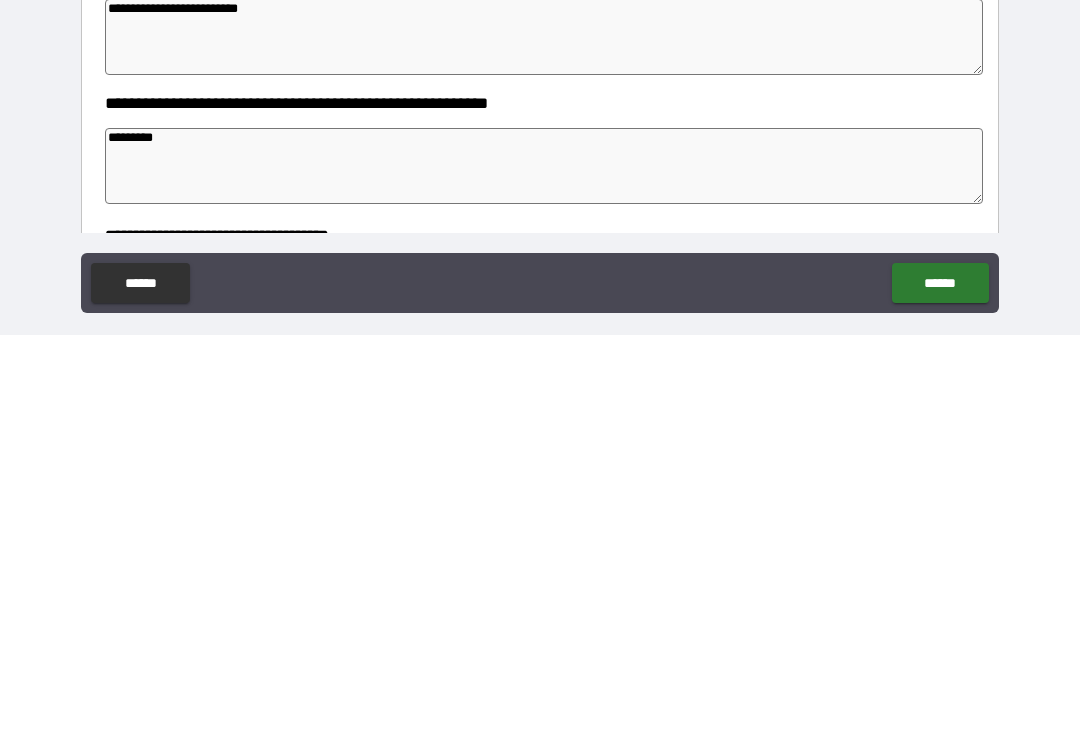 type on "*" 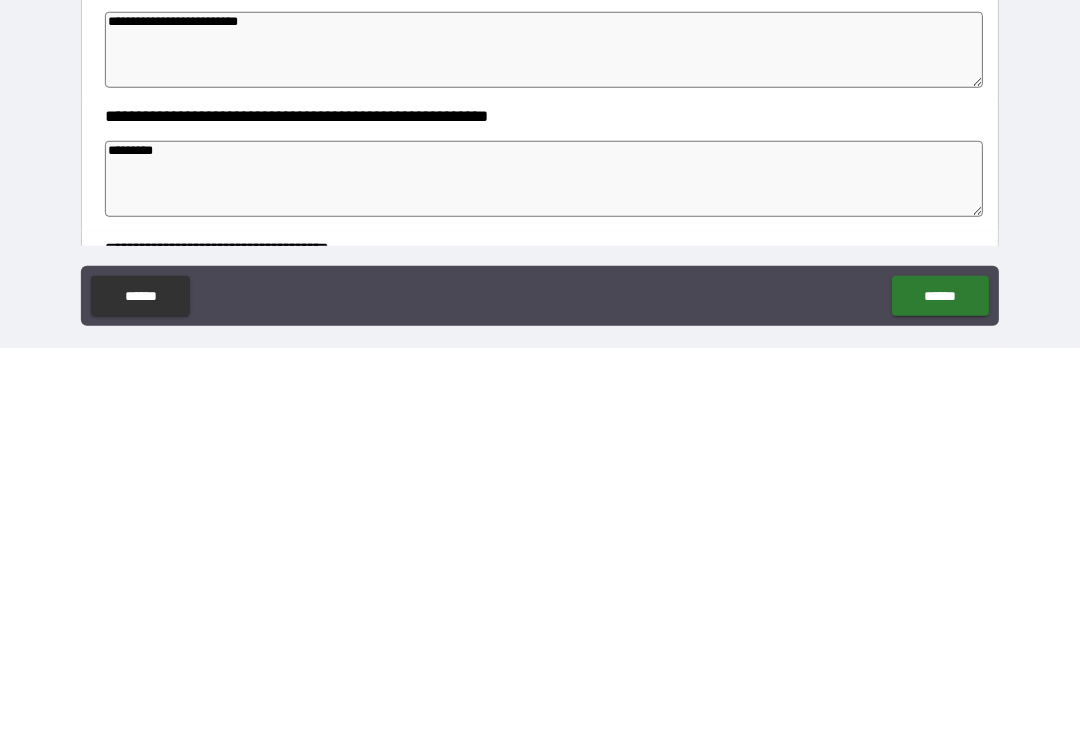 type on "*" 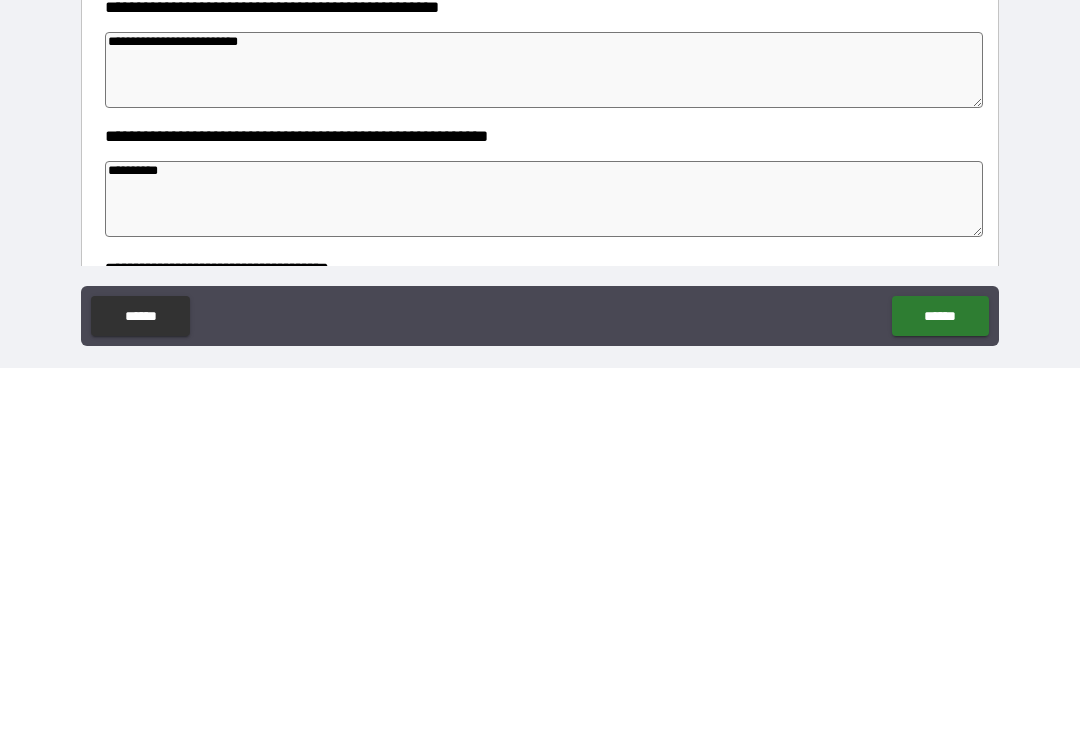 type on "*" 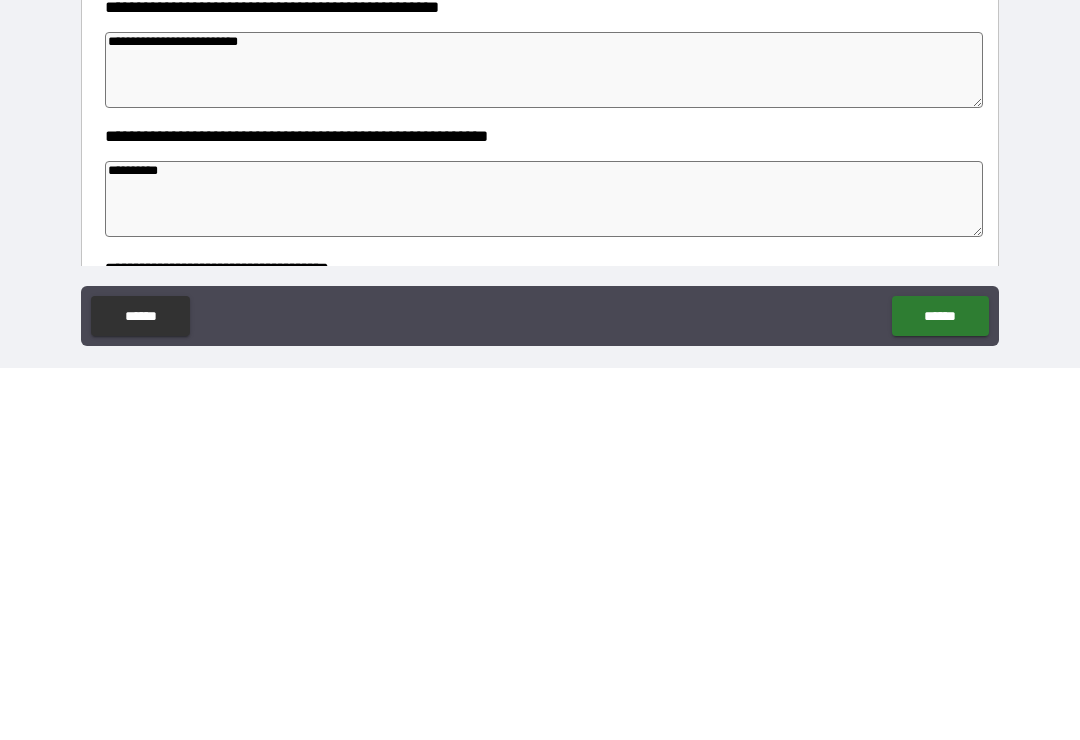type on "**********" 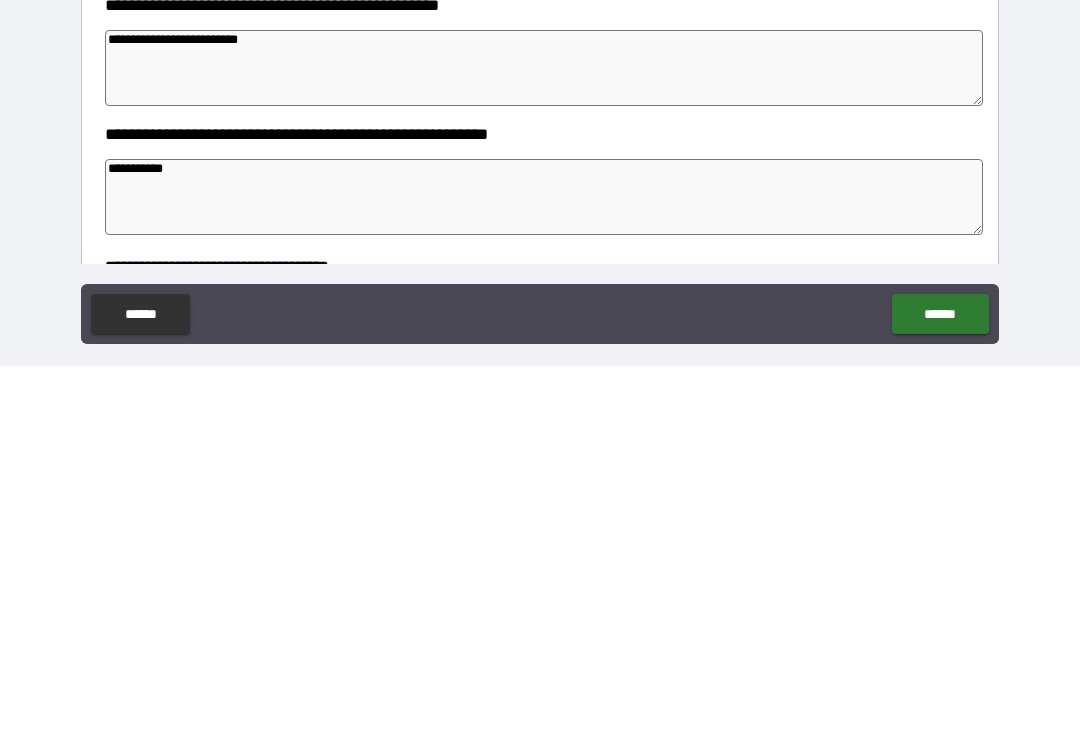 type on "*" 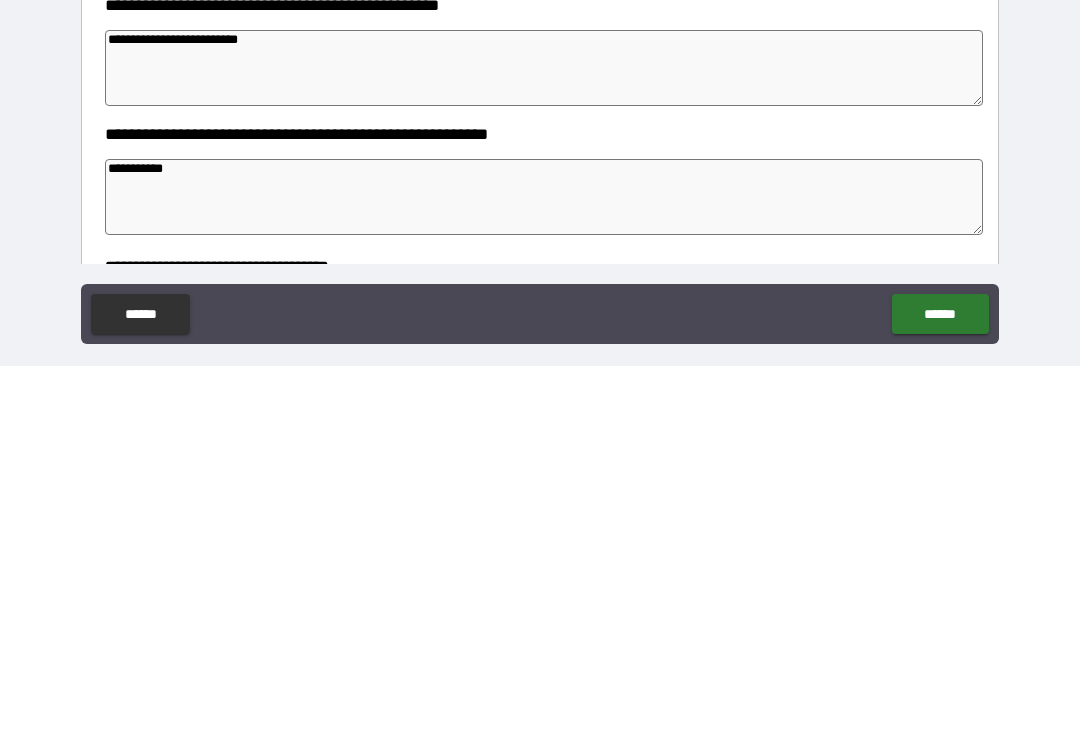 type on "**********" 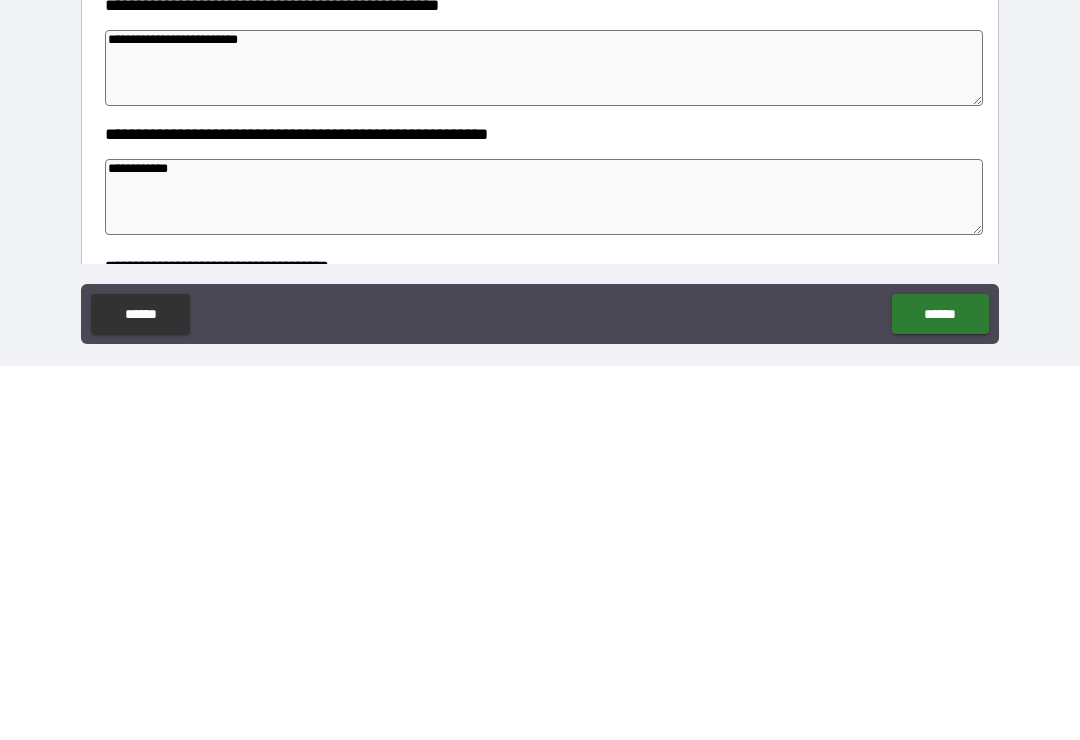 type on "*" 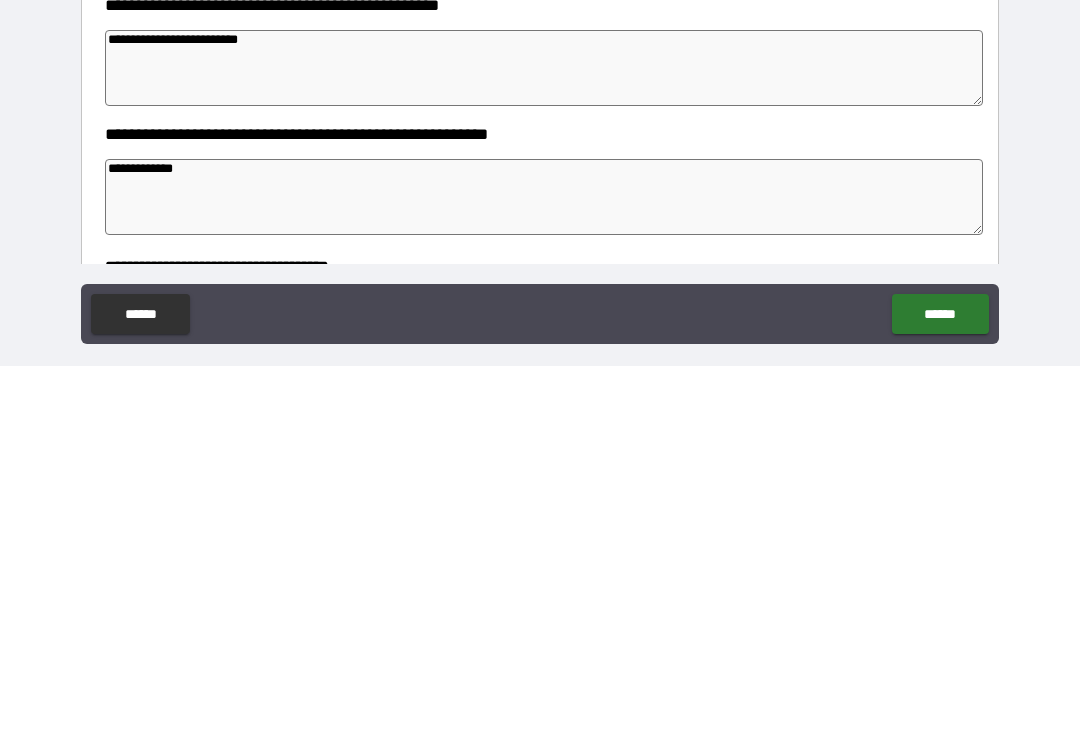 type on "*" 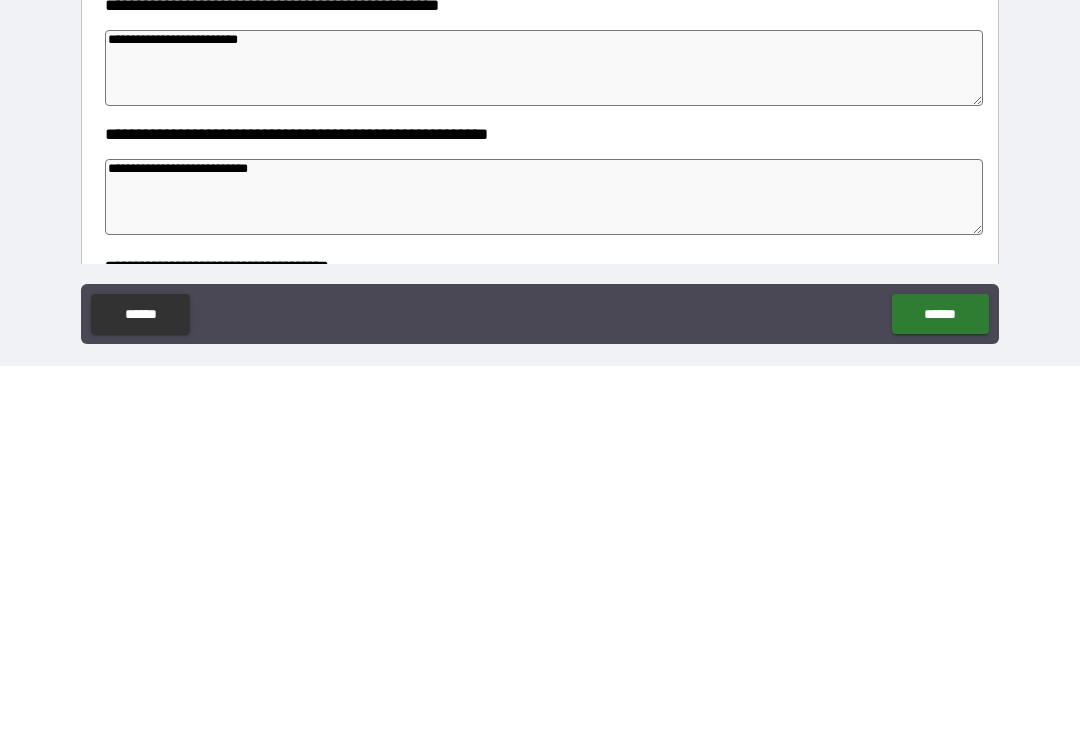 click on "**********" at bounding box center [540, 388] 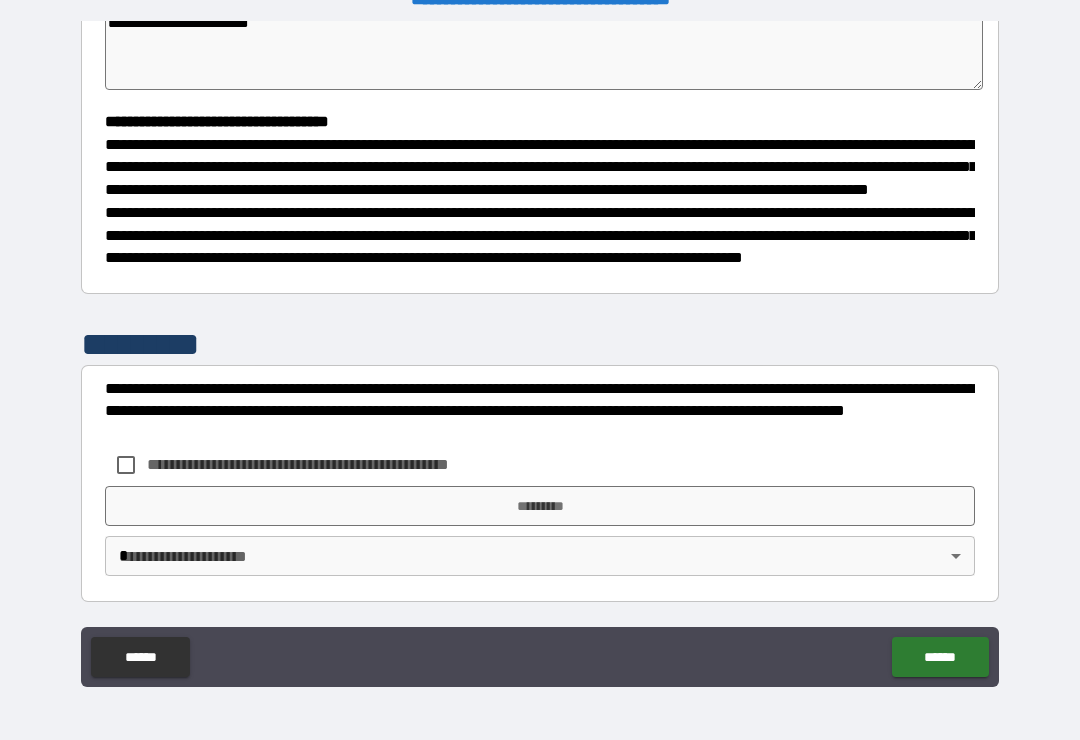 scroll, scrollTop: 526, scrollLeft: 0, axis: vertical 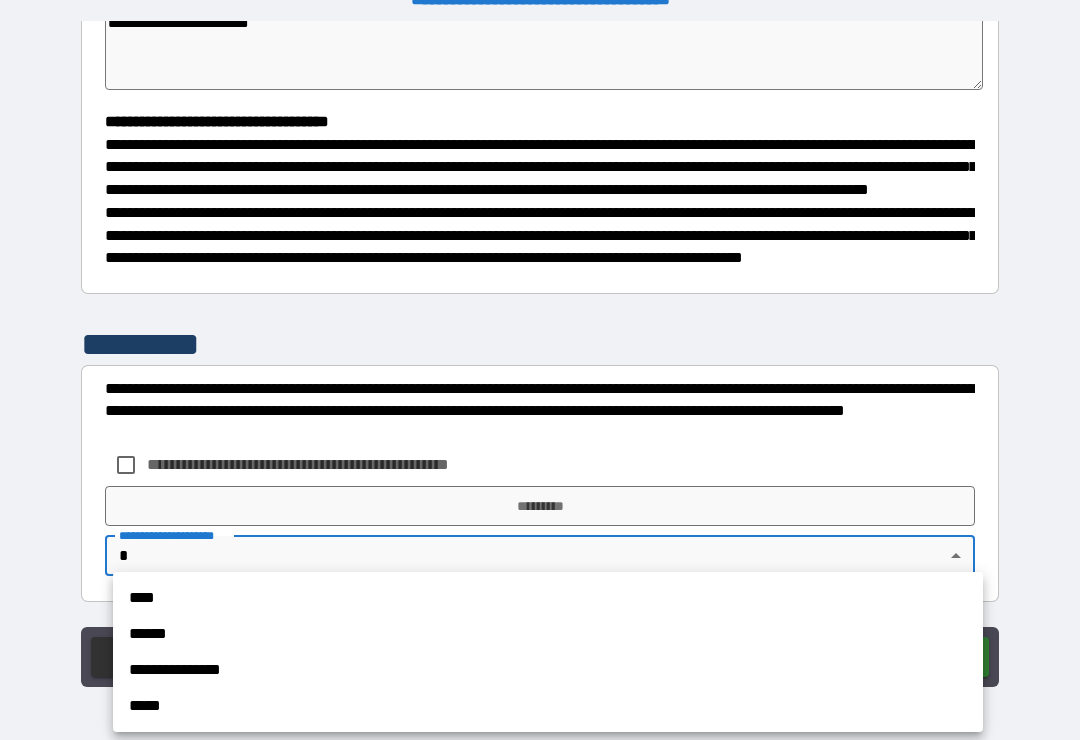 click on "**********" at bounding box center [548, 670] 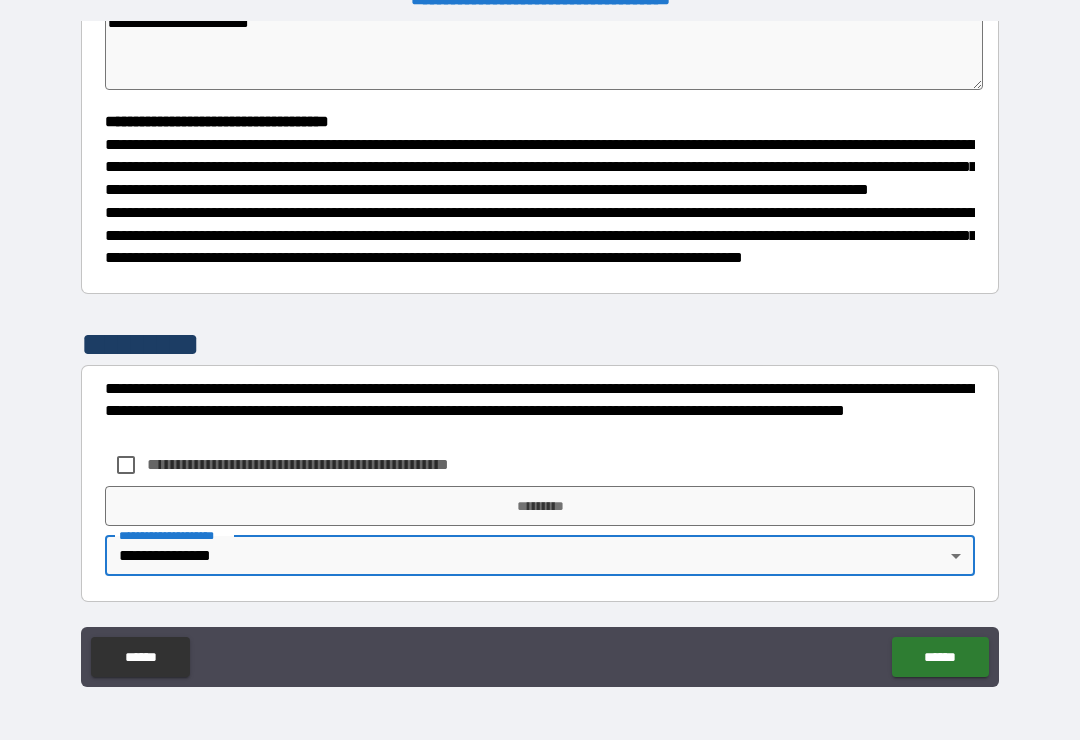 click on "*********" at bounding box center [540, 506] 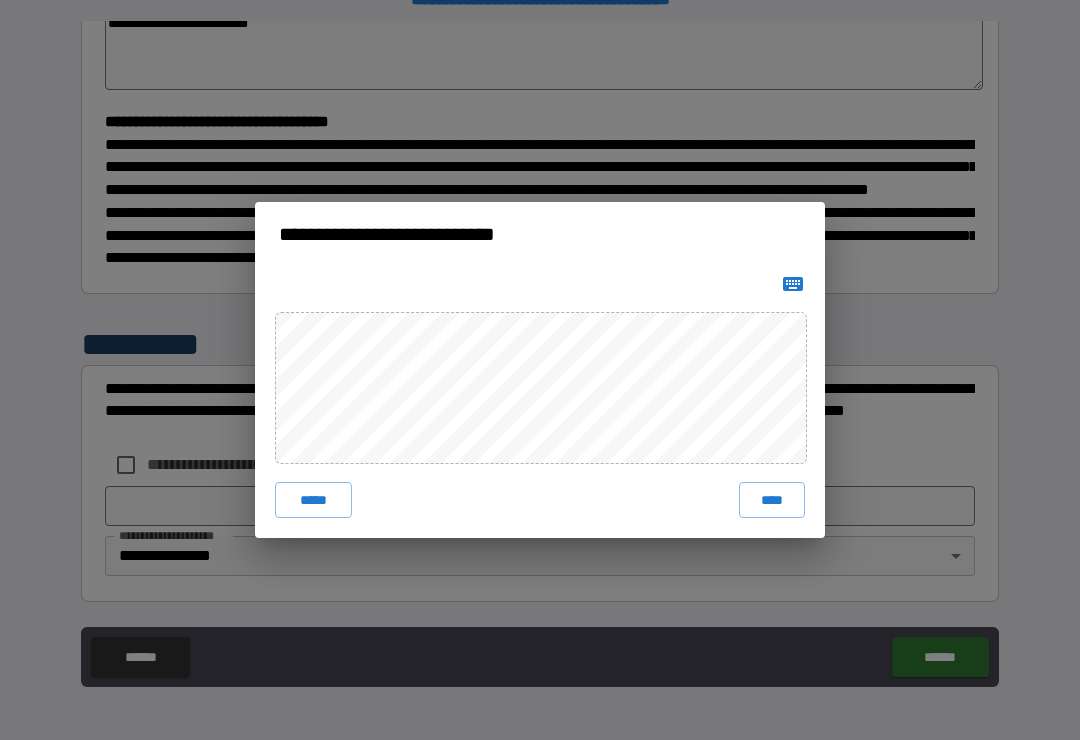 click on "****" at bounding box center (772, 500) 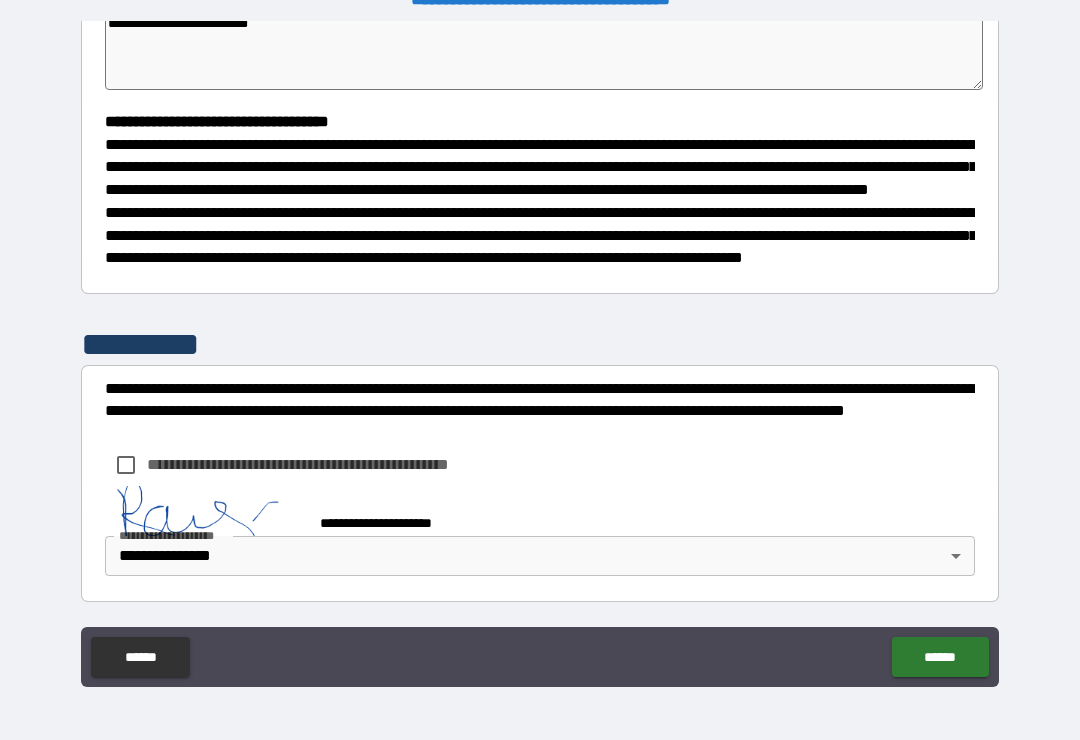 scroll, scrollTop: 516, scrollLeft: 0, axis: vertical 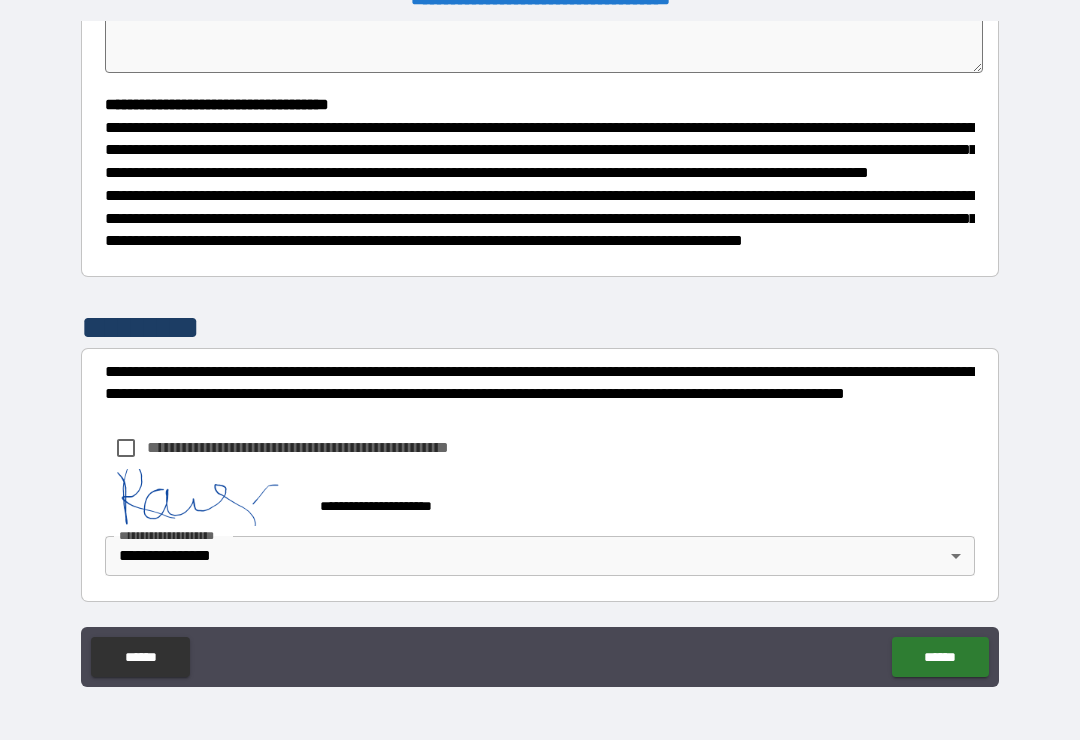 click on "******" at bounding box center [940, 657] 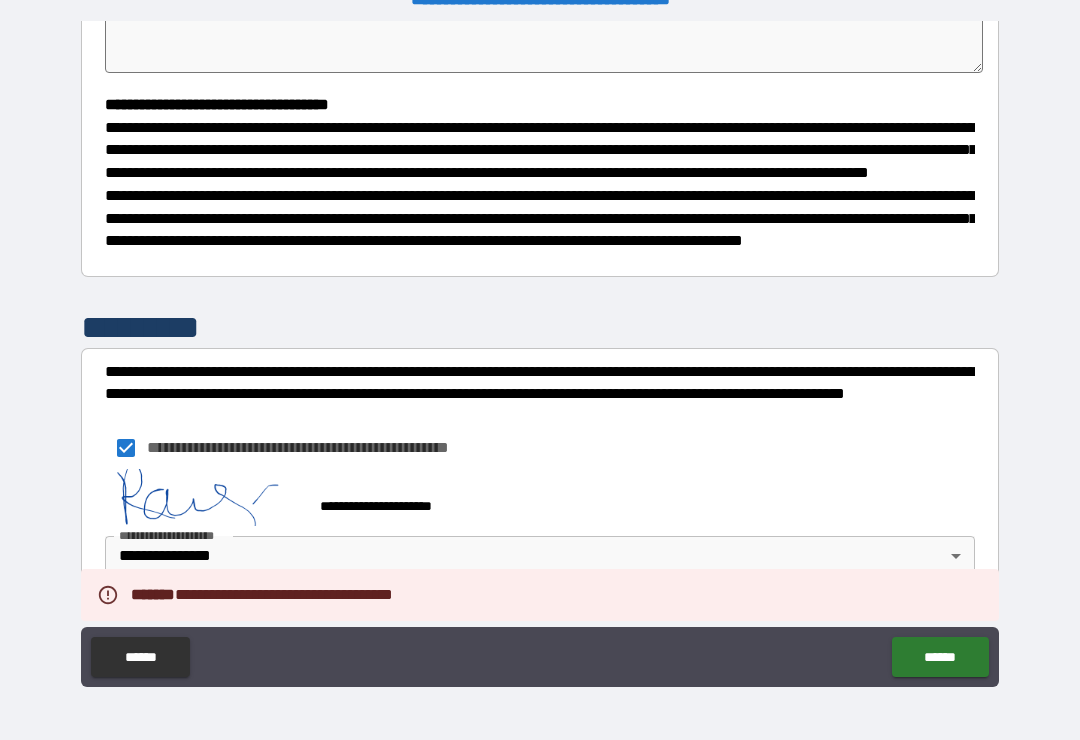 click on "******" at bounding box center (940, 657) 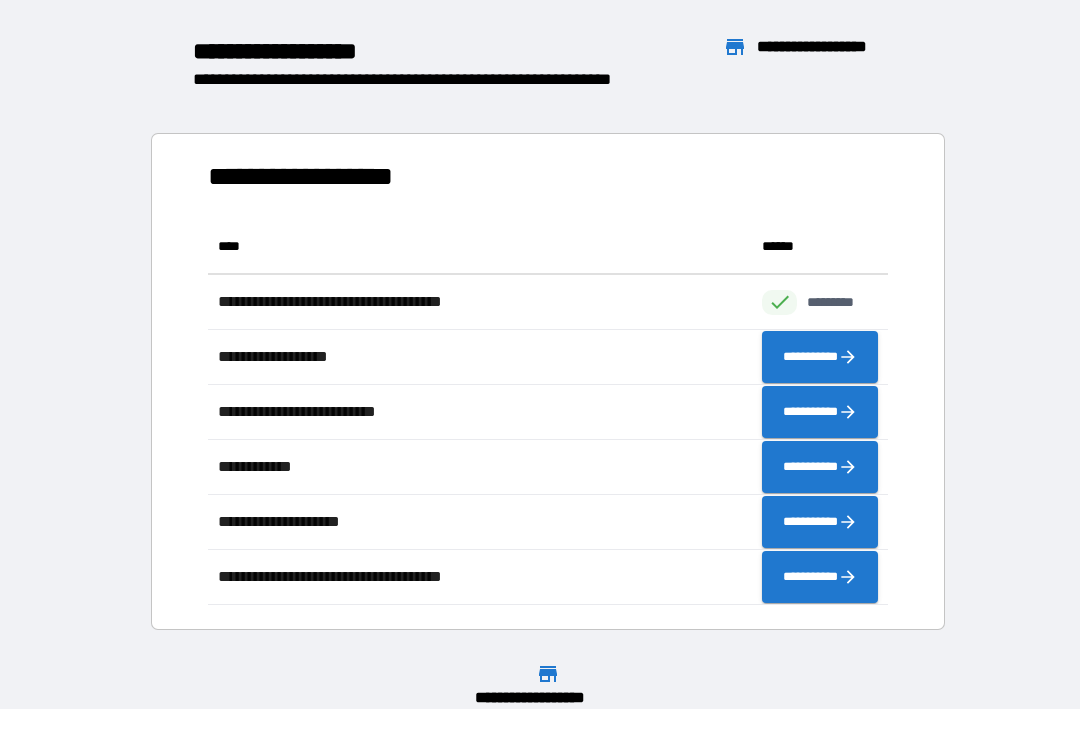 scroll, scrollTop: 1, scrollLeft: 1, axis: both 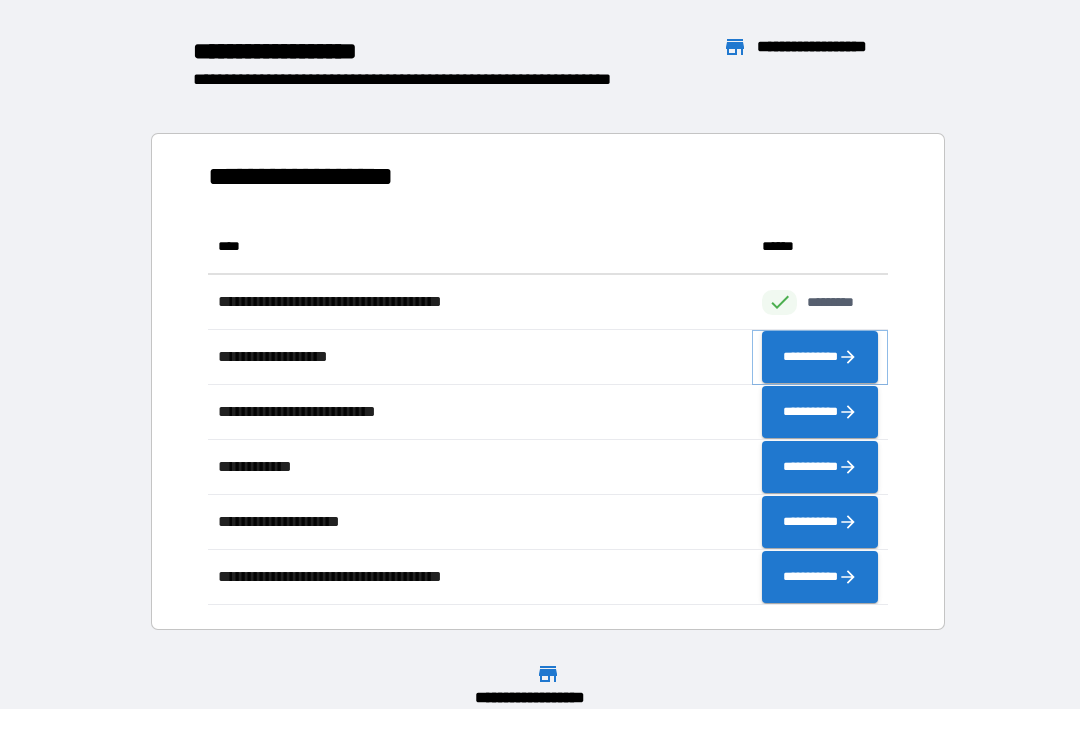click on "**********" at bounding box center [820, 357] 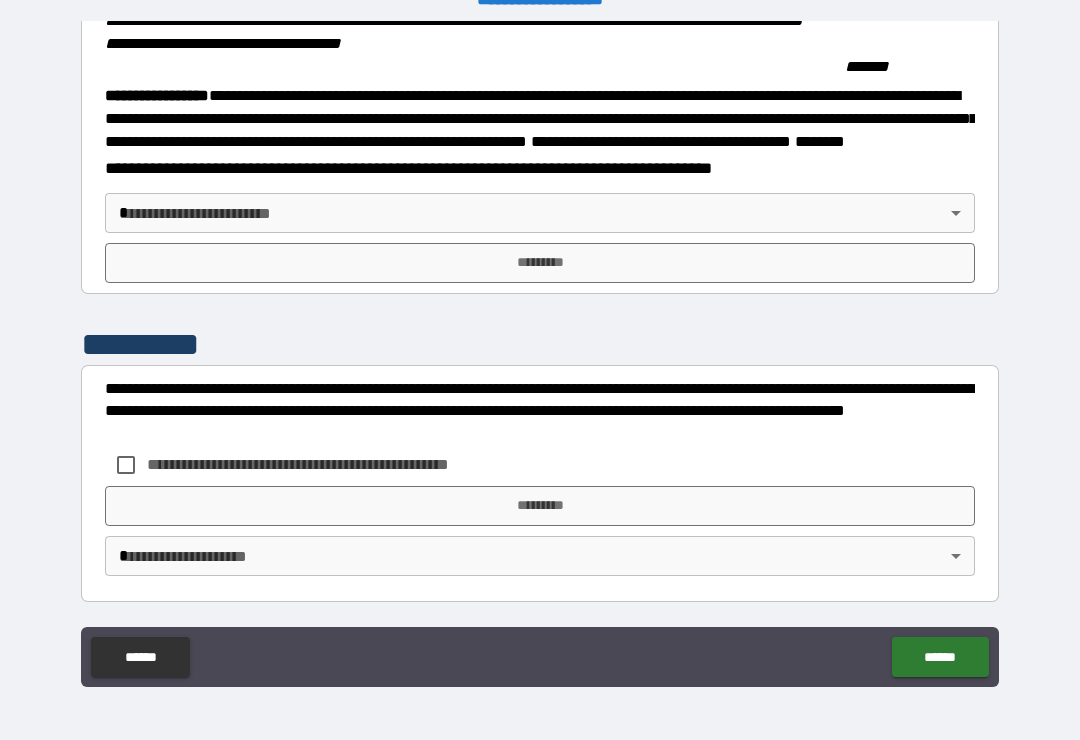 scroll, scrollTop: 2147, scrollLeft: 0, axis: vertical 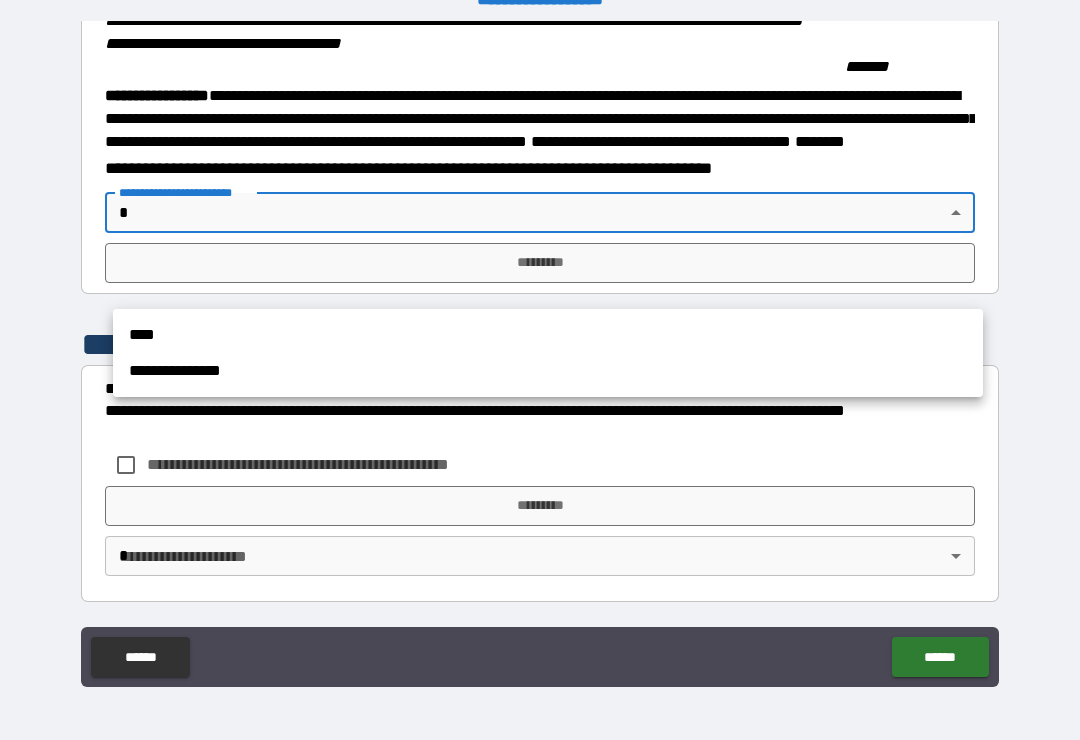 click on "**********" at bounding box center (548, 371) 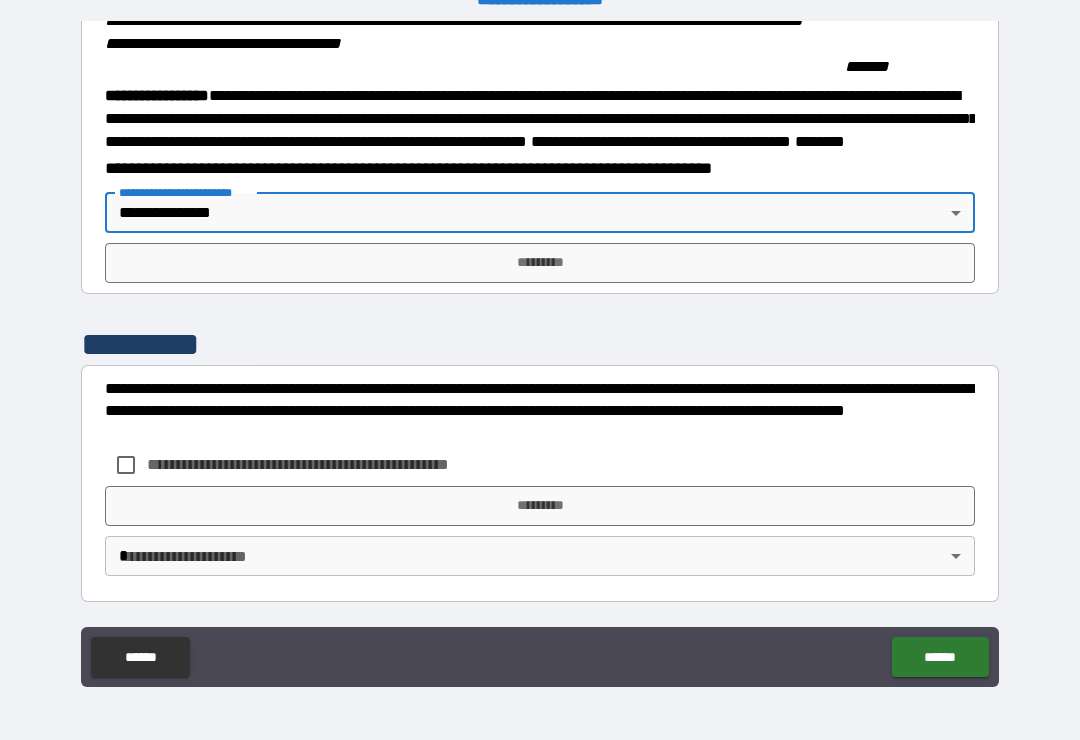click on "*********" at bounding box center [540, 263] 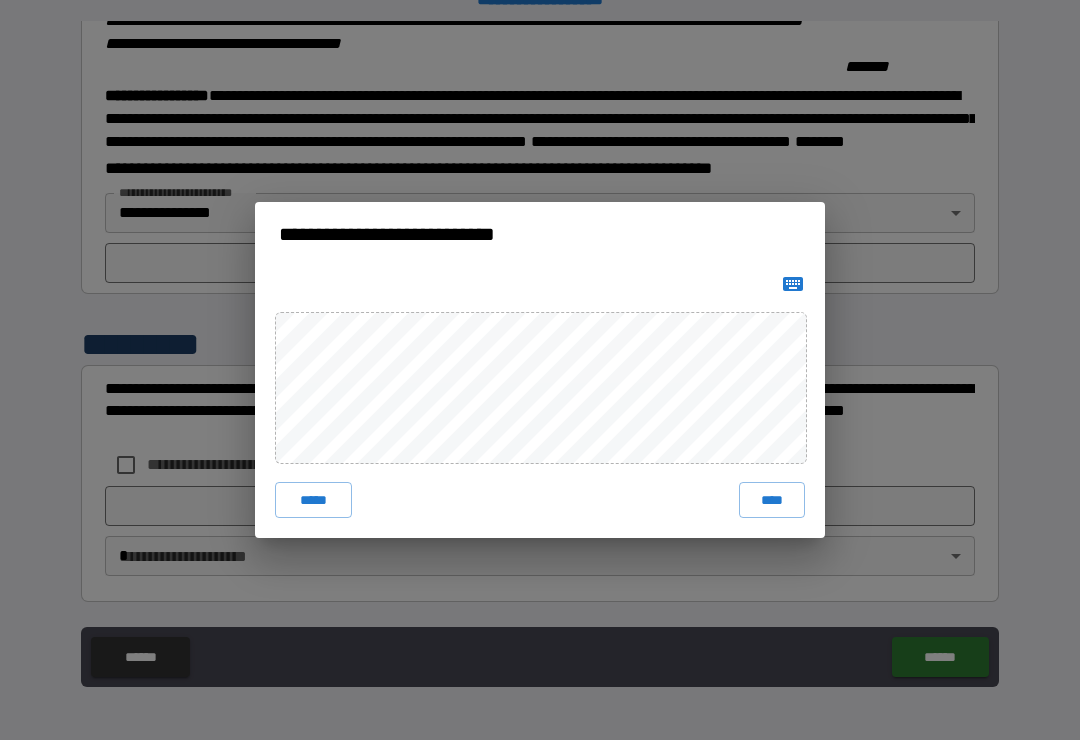 click on "****" at bounding box center [772, 500] 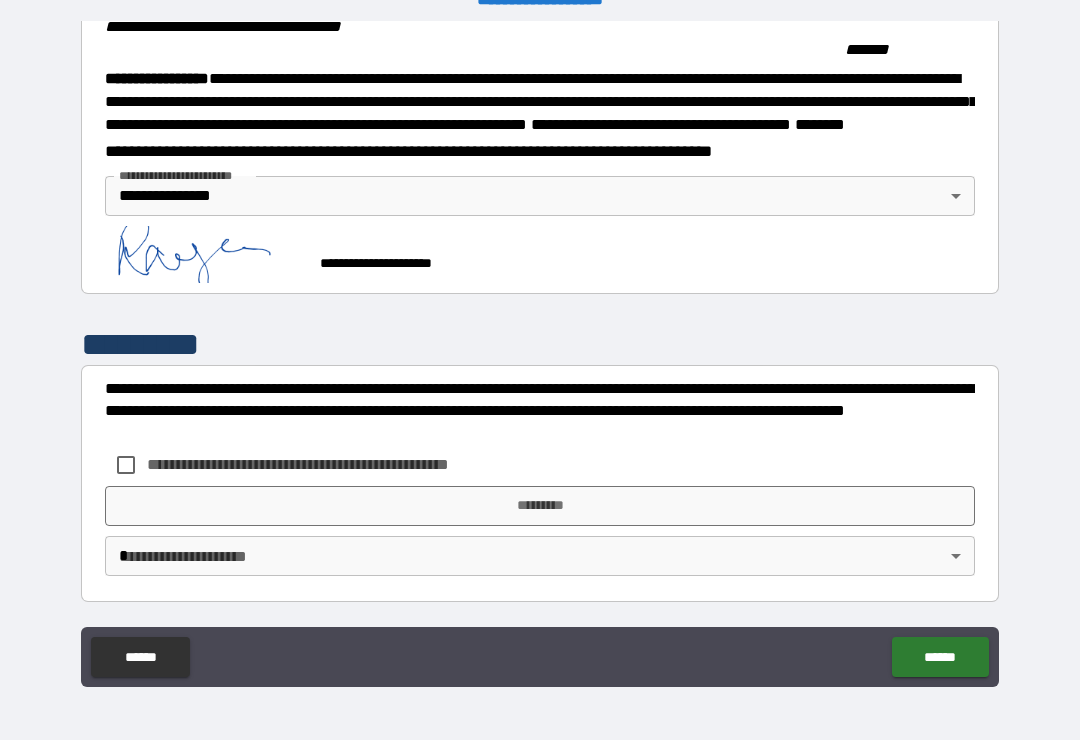 scroll, scrollTop: 2232, scrollLeft: 0, axis: vertical 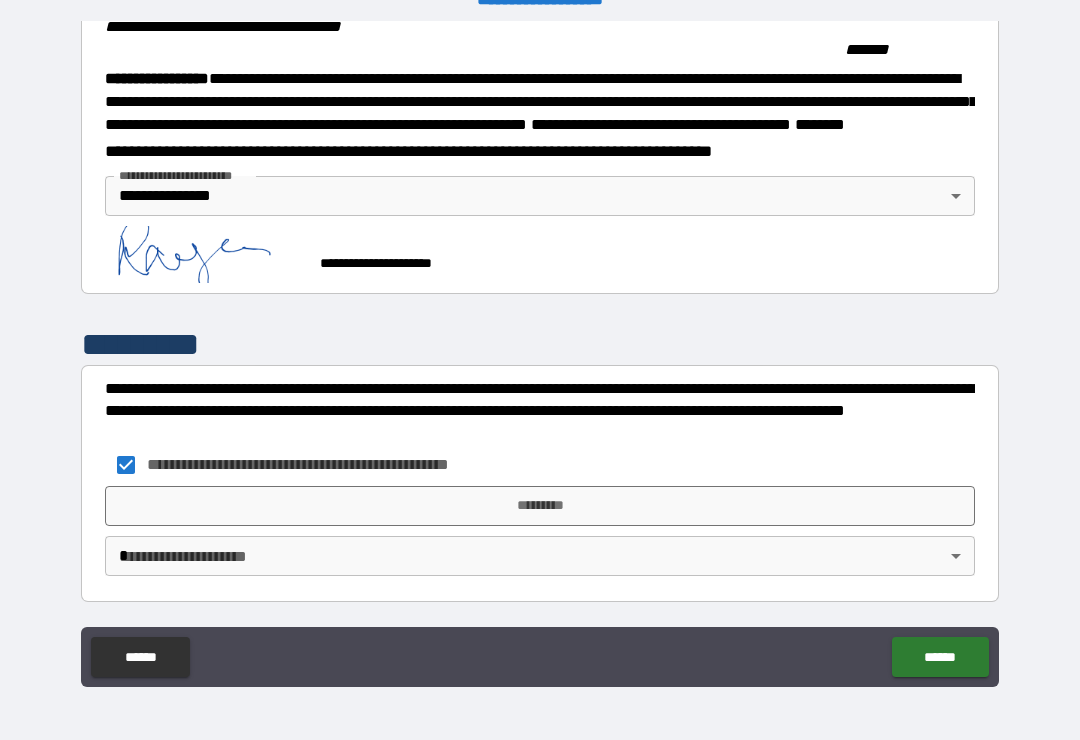 click on "*********" at bounding box center (540, 506) 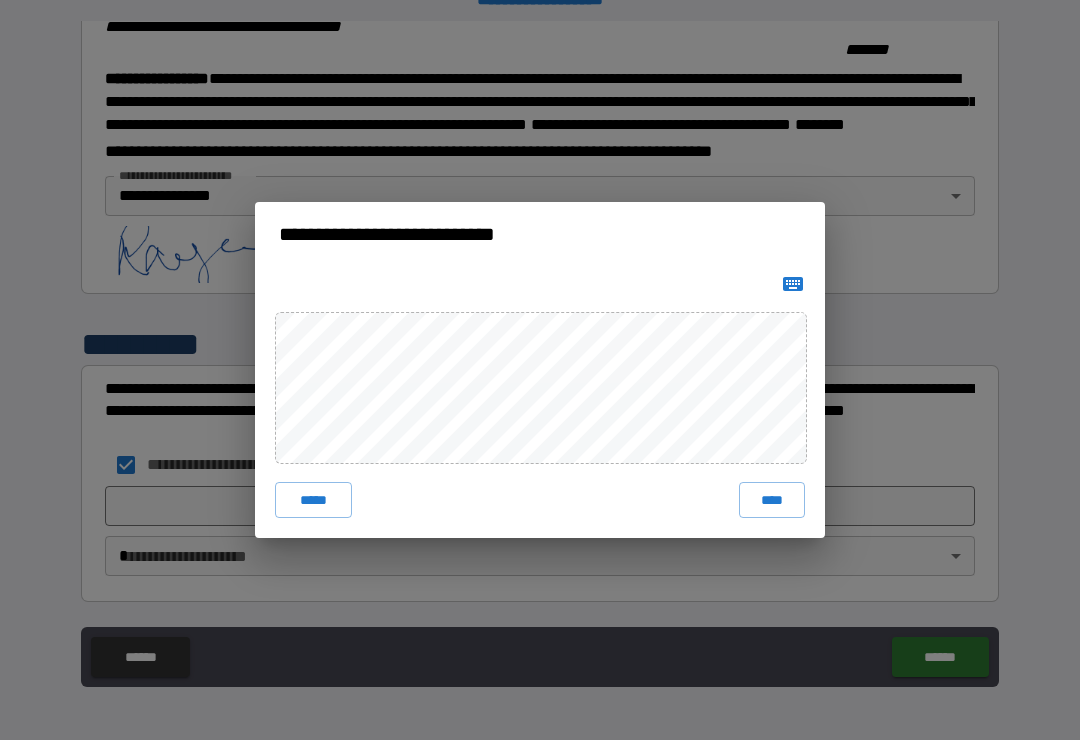 click on "**********" at bounding box center (540, 370) 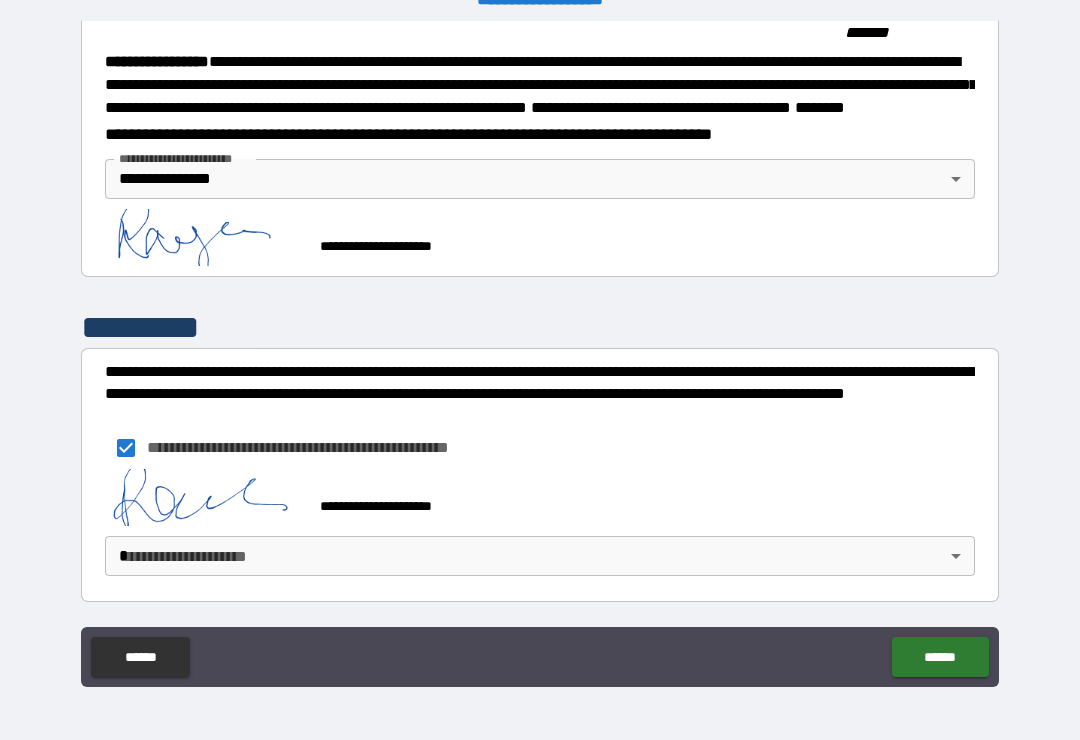 scroll, scrollTop: 2249, scrollLeft: 0, axis: vertical 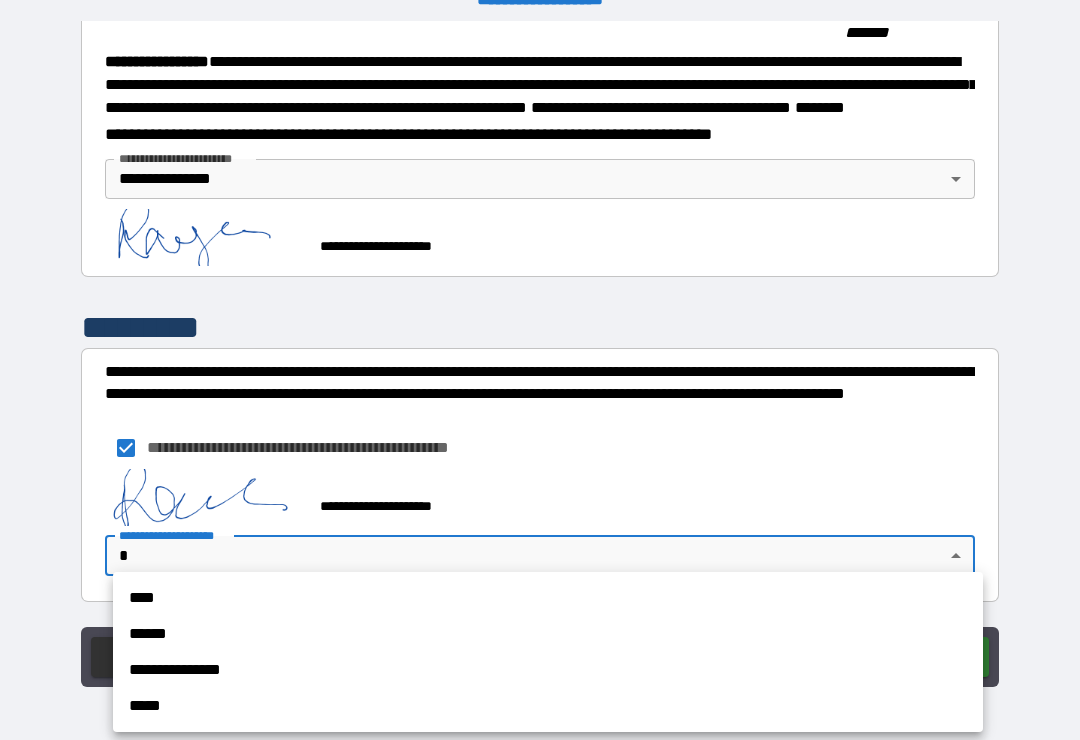 click on "**********" at bounding box center (548, 670) 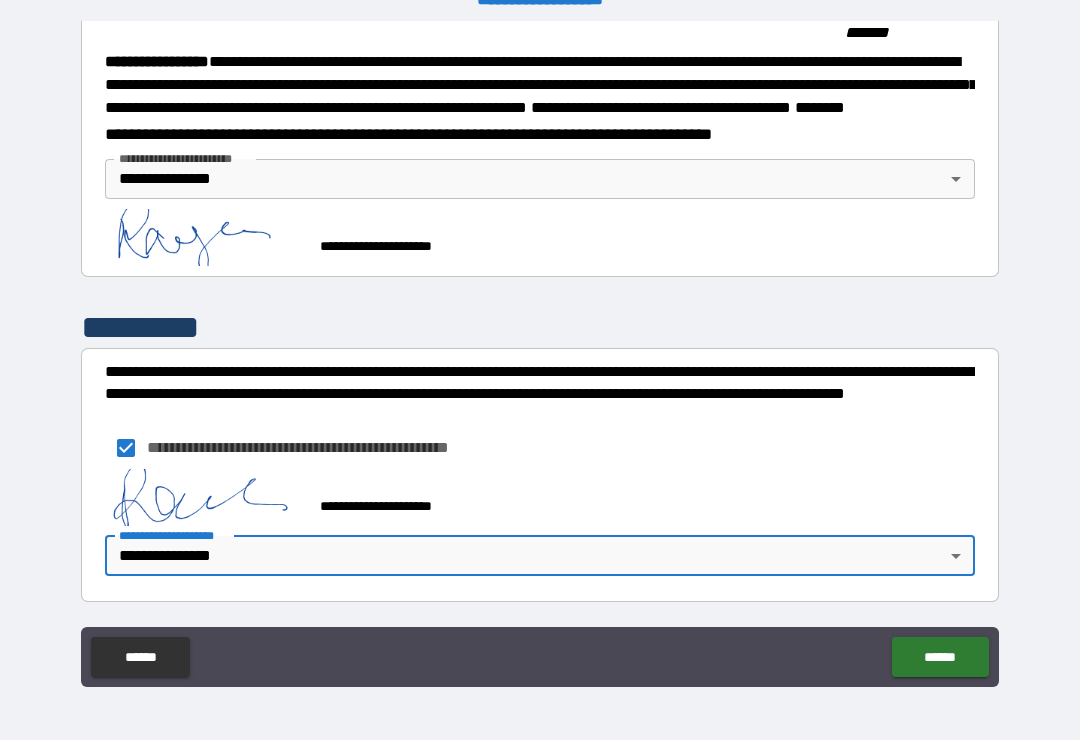 click on "******" at bounding box center [940, 657] 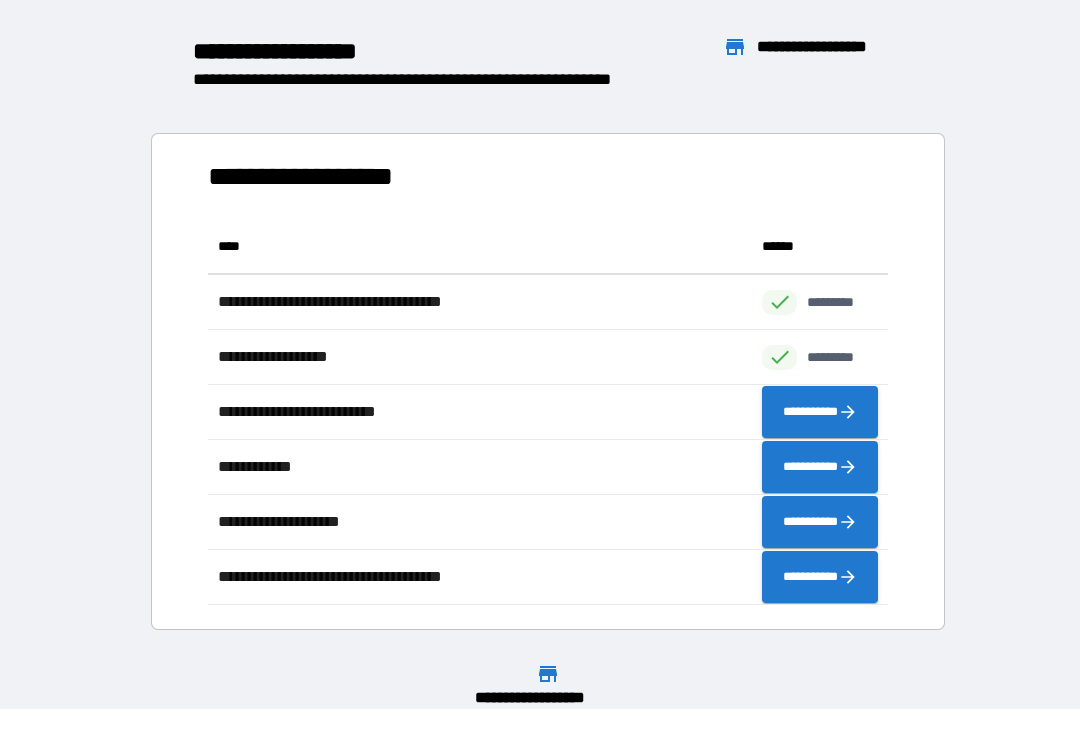scroll, scrollTop: 1, scrollLeft: 1, axis: both 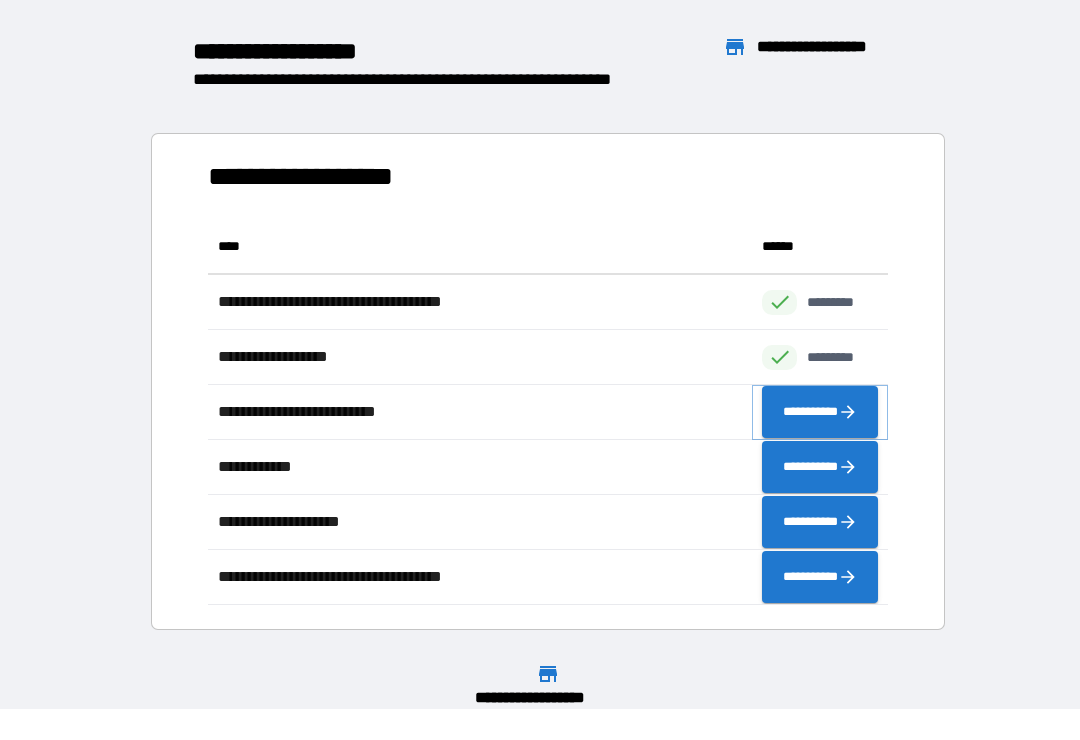 click on "**********" at bounding box center (820, 412) 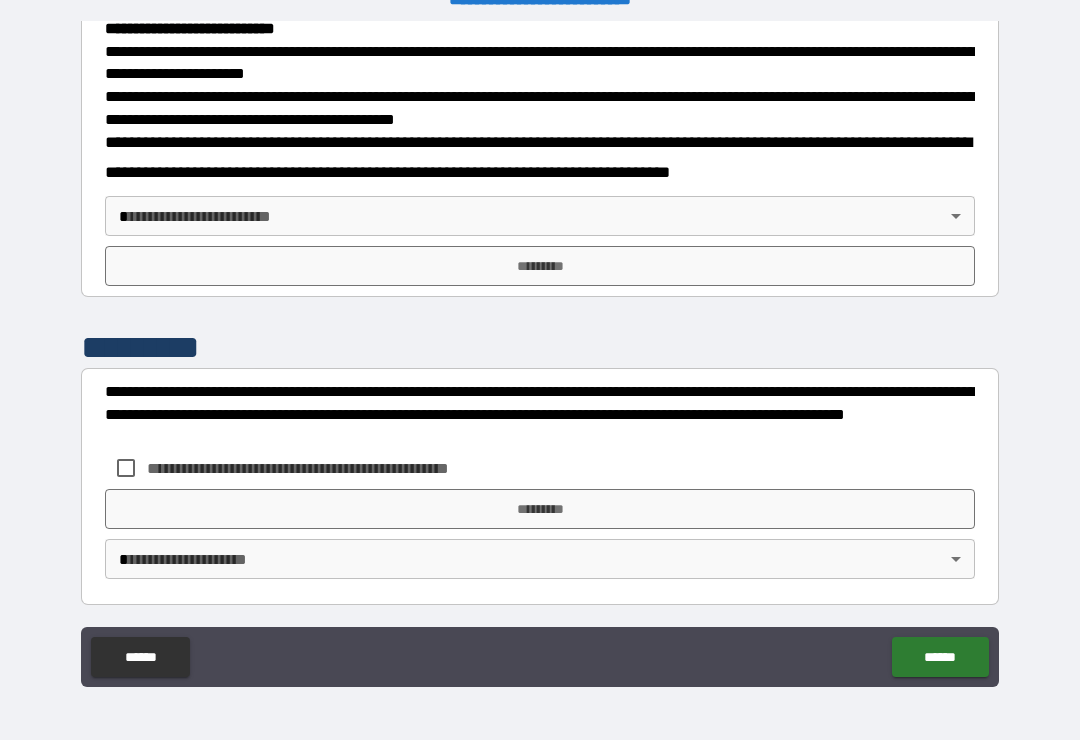 scroll, scrollTop: 721, scrollLeft: 0, axis: vertical 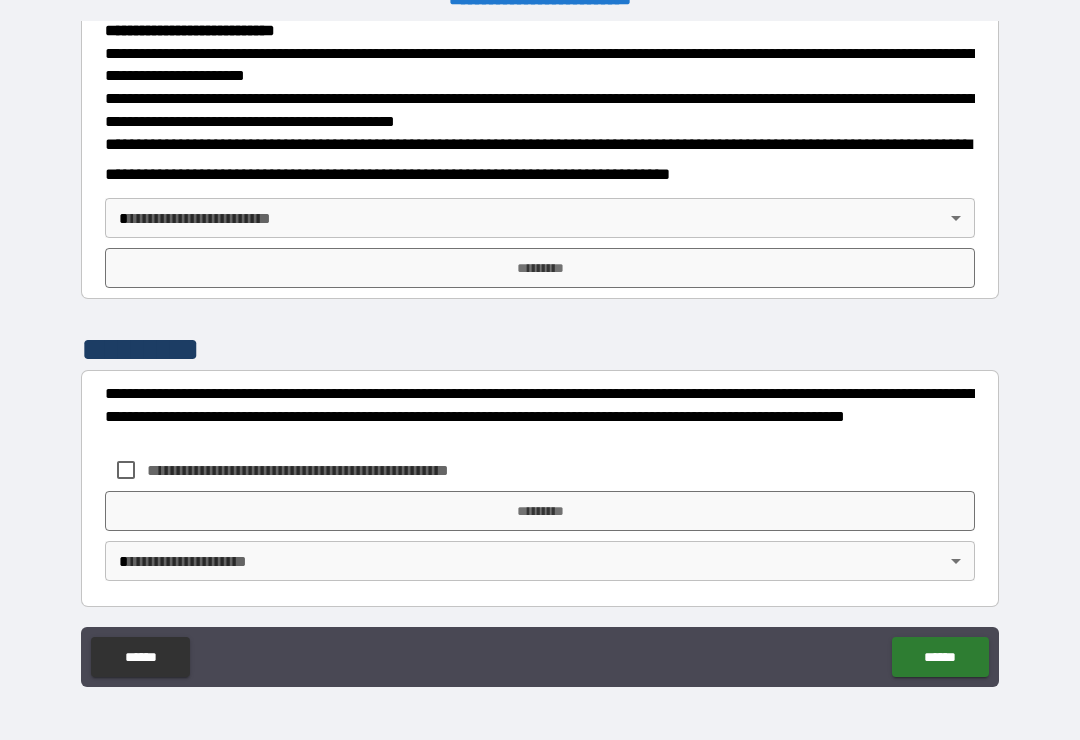 click on "**********" at bounding box center (540, 354) 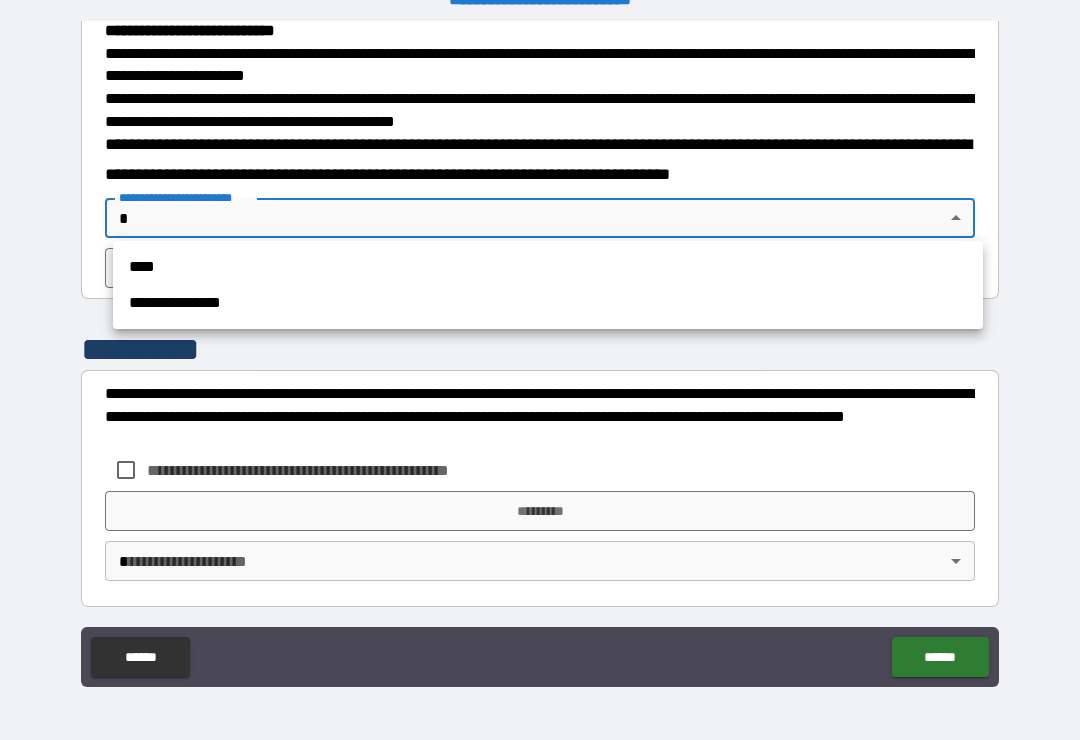 click on "**********" at bounding box center (548, 303) 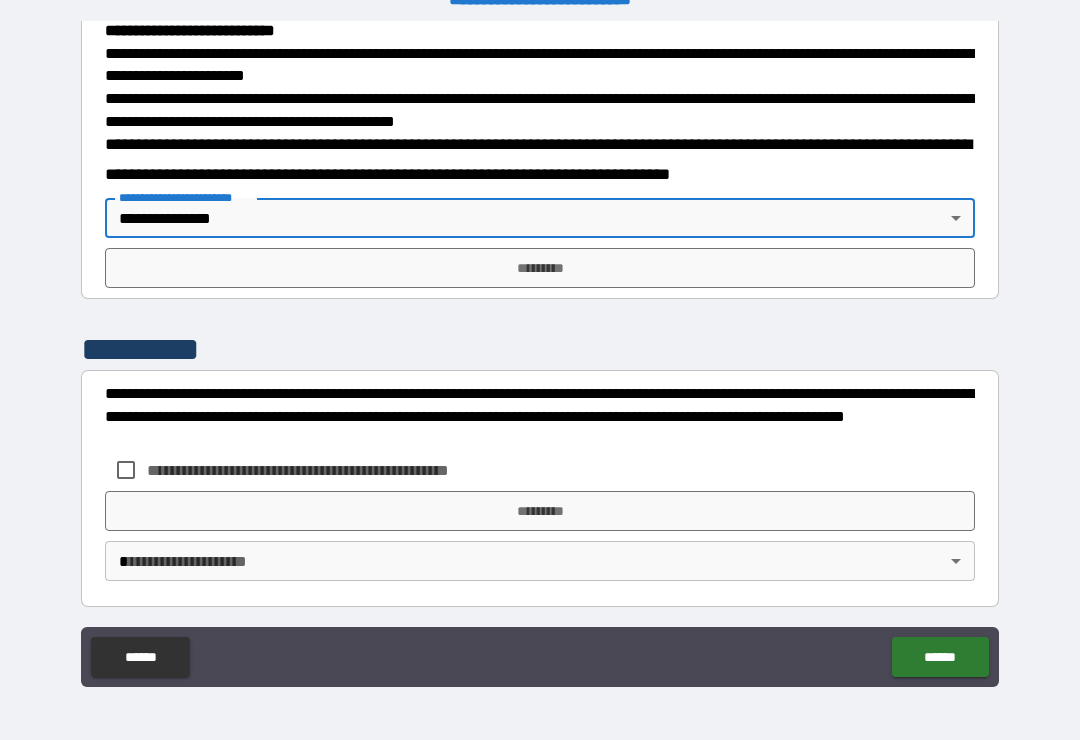 click on "*********" at bounding box center (540, 268) 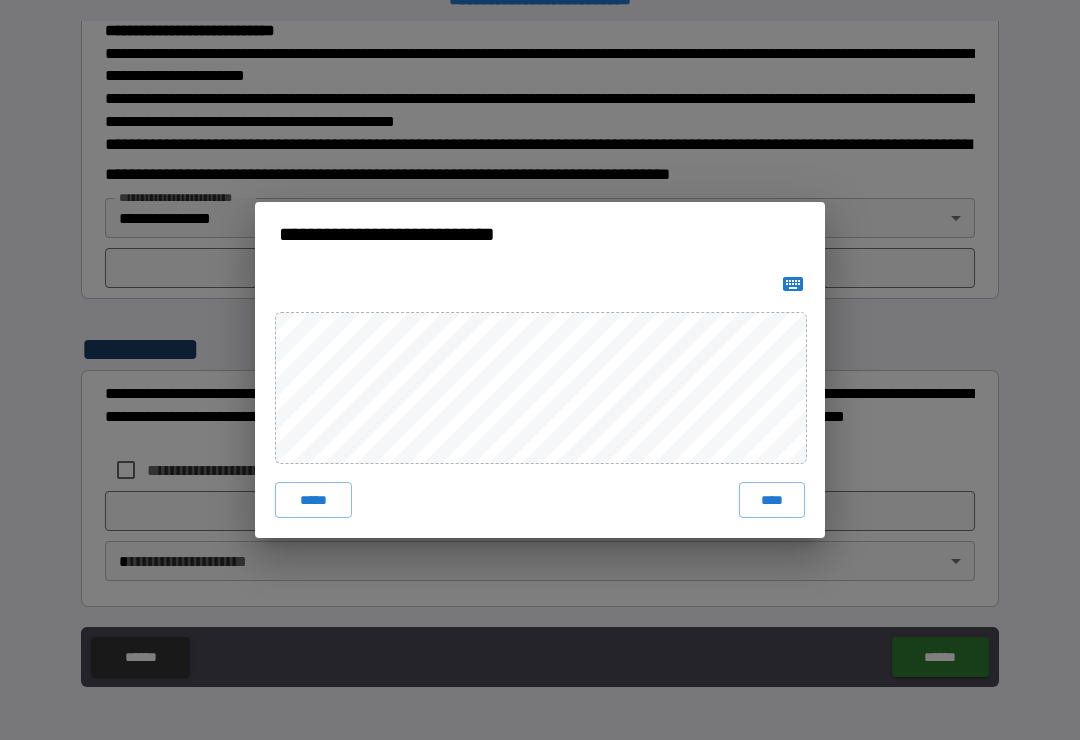 click on "****" at bounding box center [772, 500] 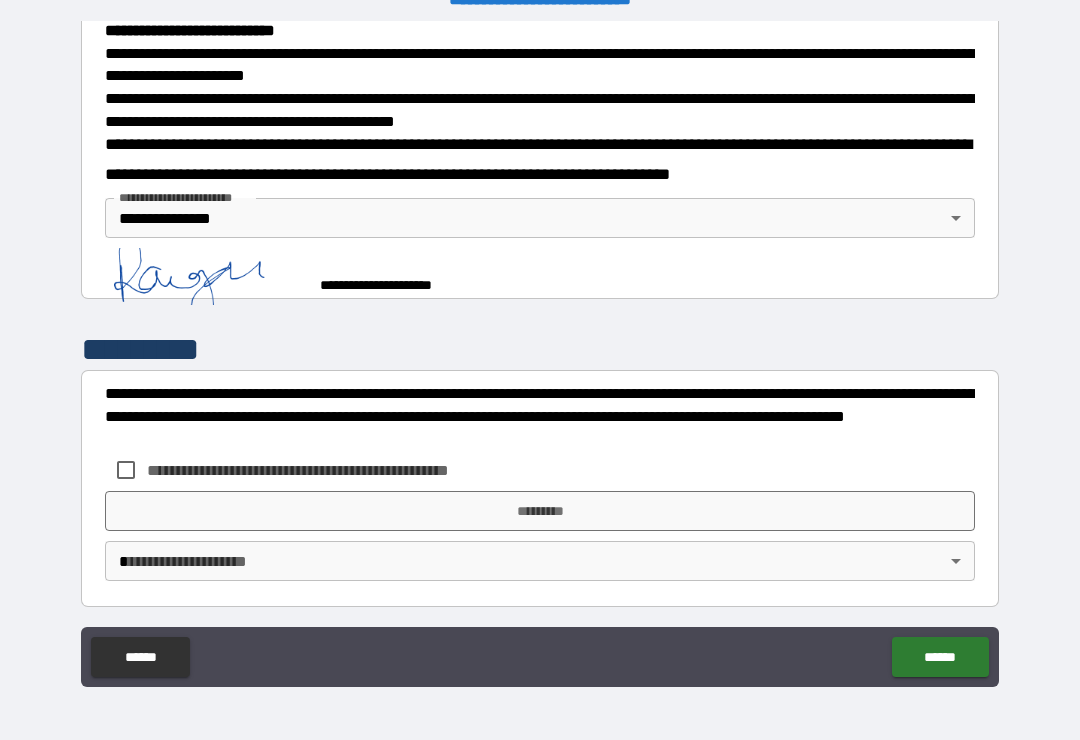 scroll, scrollTop: 711, scrollLeft: 0, axis: vertical 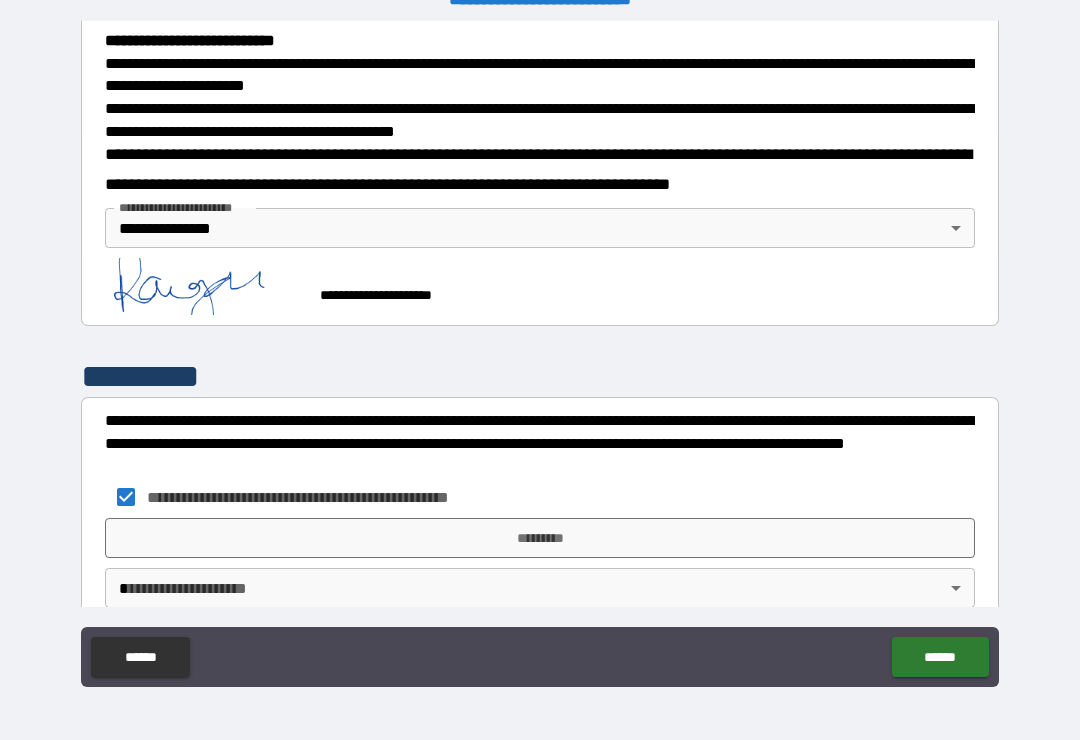 click on "*********" at bounding box center [540, 538] 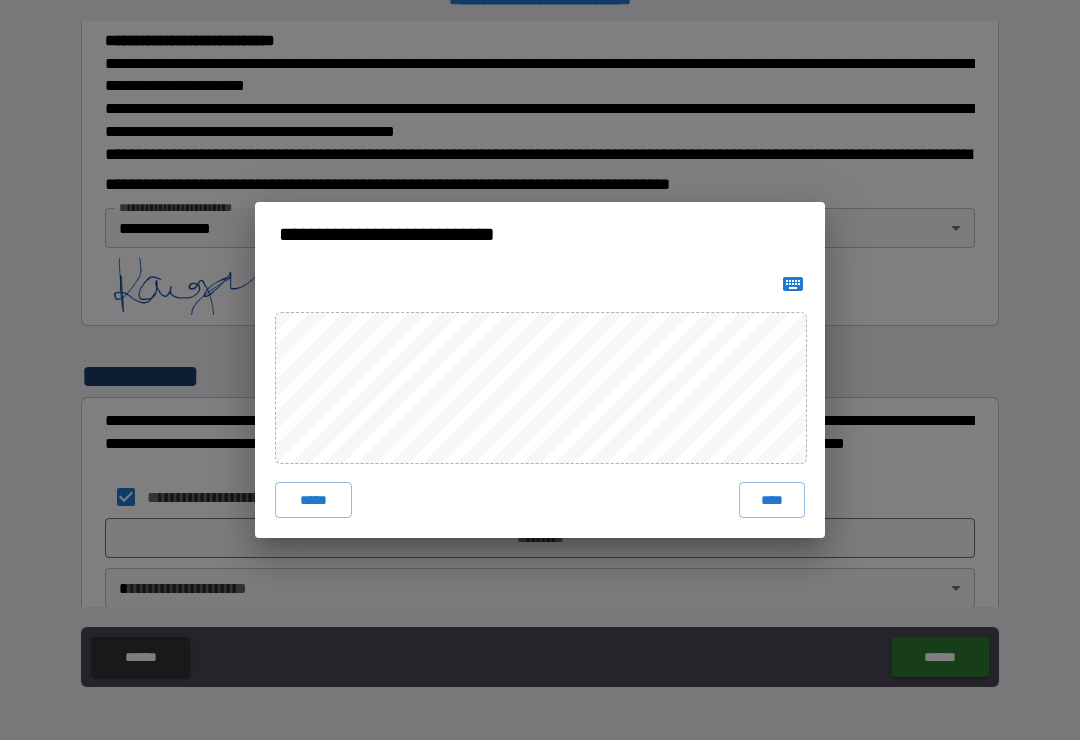 click on "****" at bounding box center [772, 500] 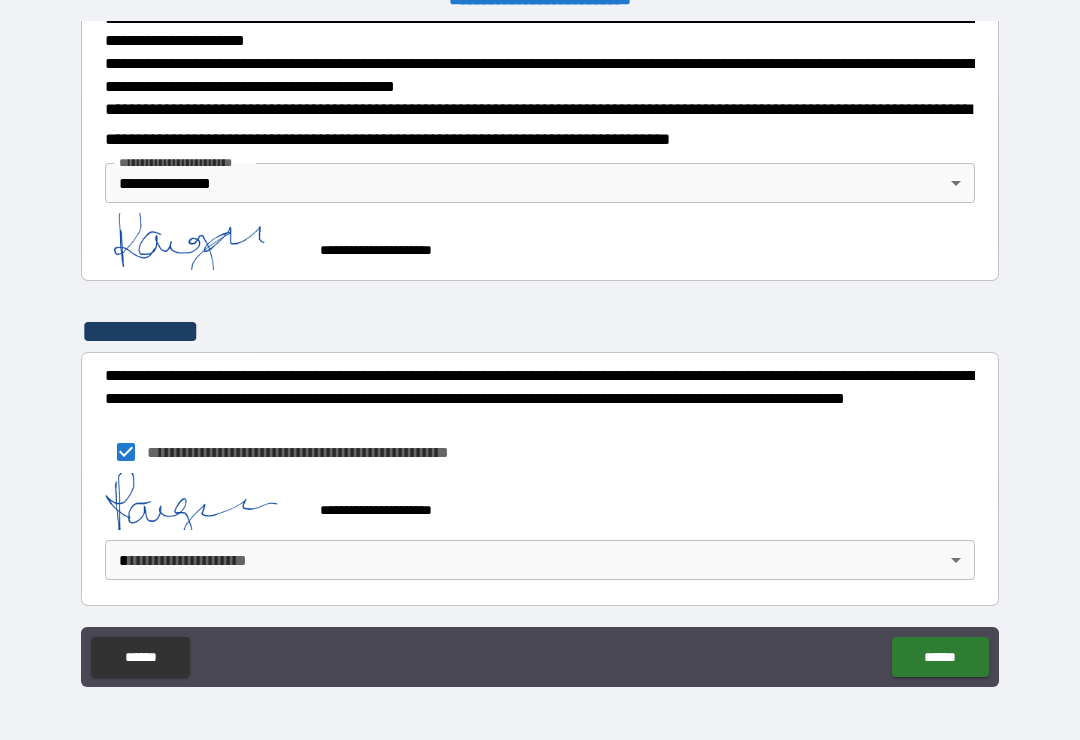 scroll, scrollTop: 755, scrollLeft: 0, axis: vertical 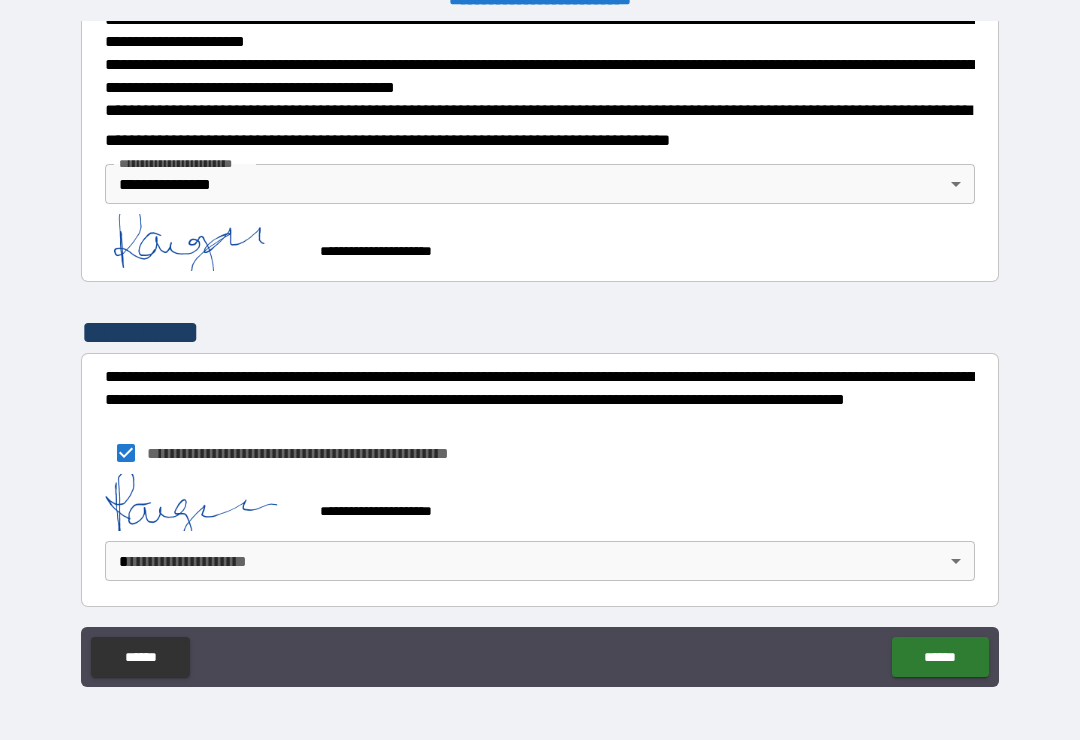 click on "**********" at bounding box center (540, 354) 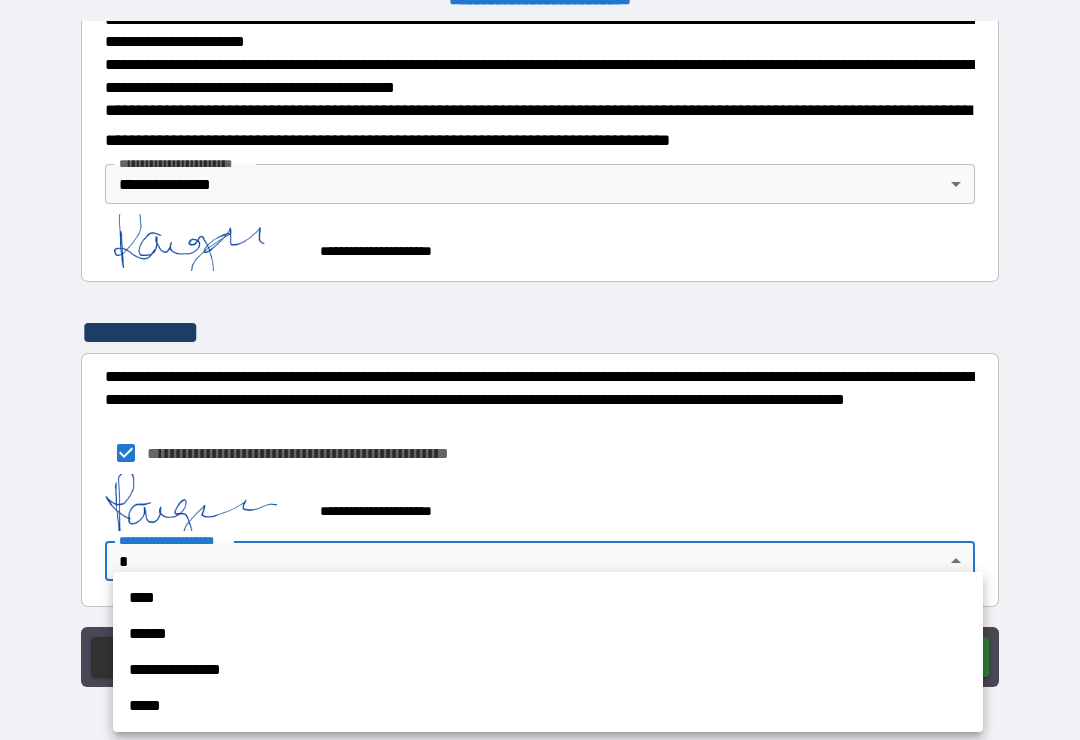 click on "**********" at bounding box center [548, 670] 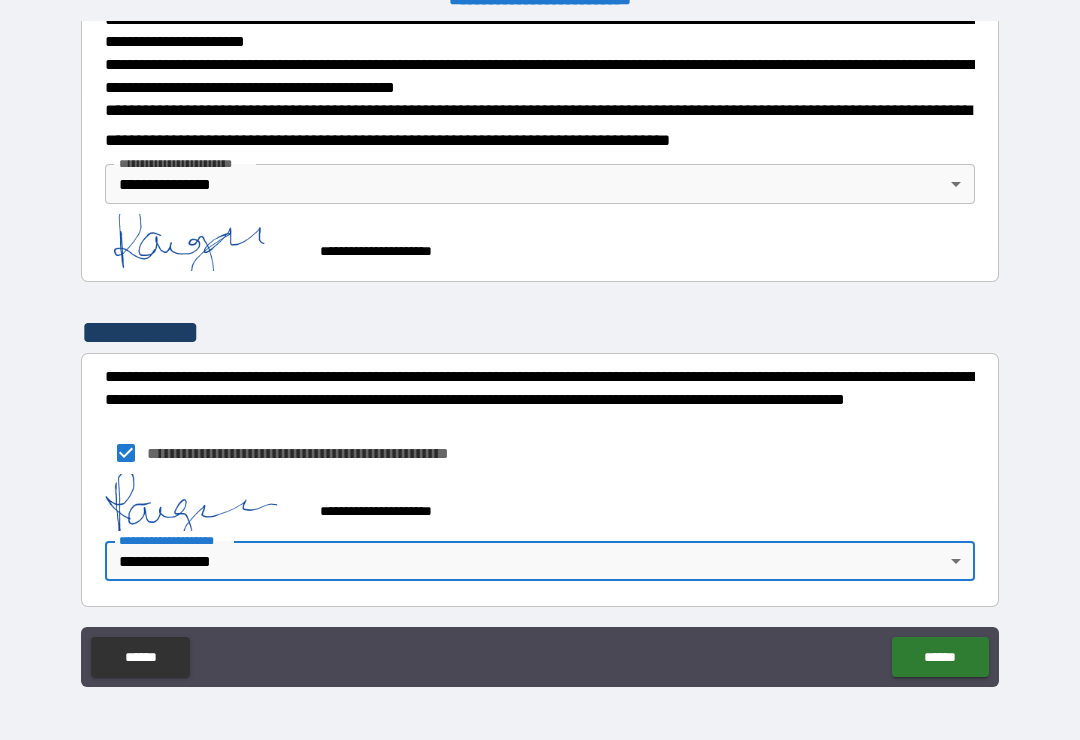 click on "******" at bounding box center [940, 657] 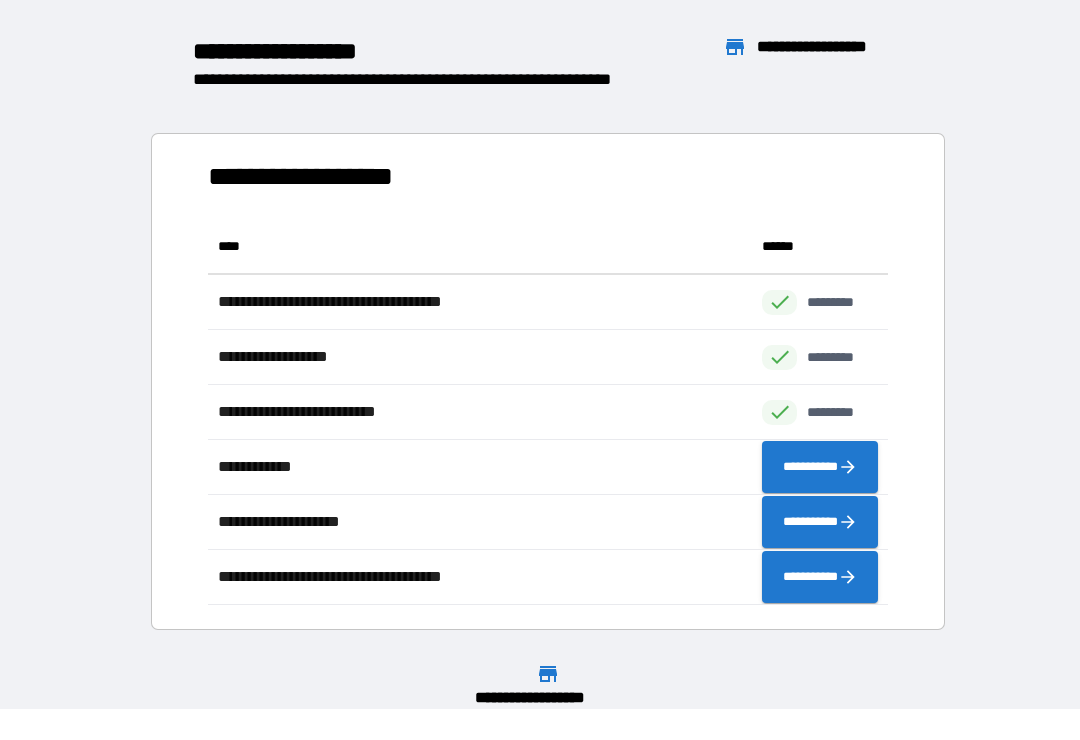 scroll, scrollTop: 1, scrollLeft: 1, axis: both 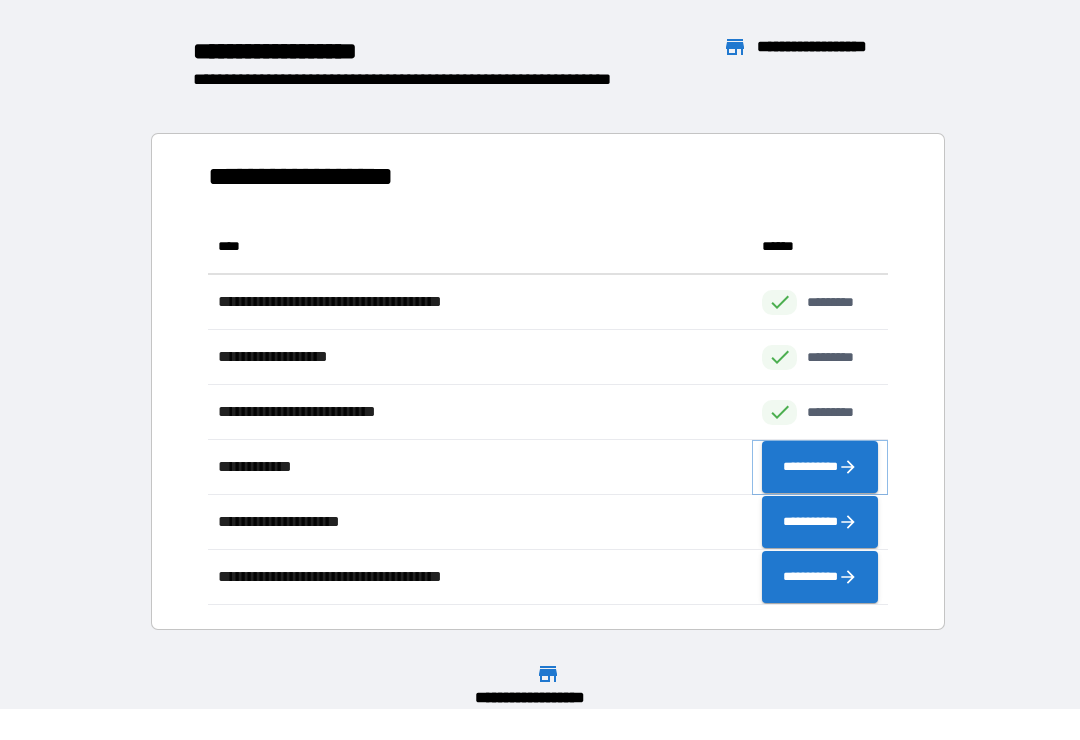 click on "**********" at bounding box center (820, 467) 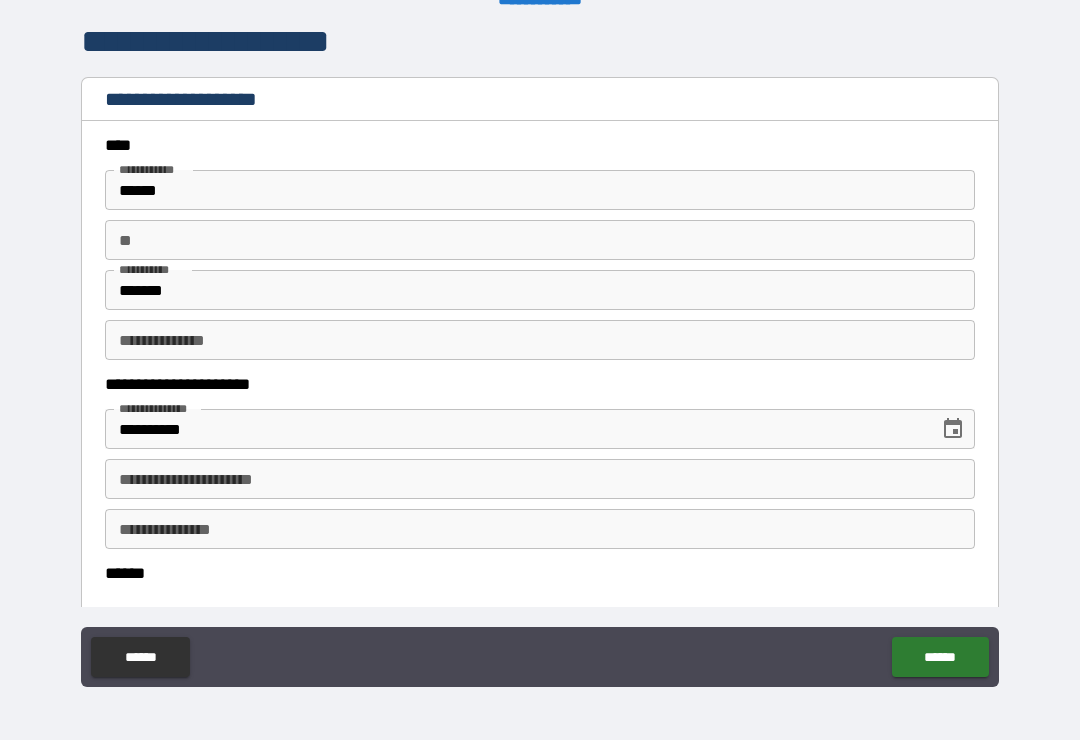 click on "**********" at bounding box center (540, 479) 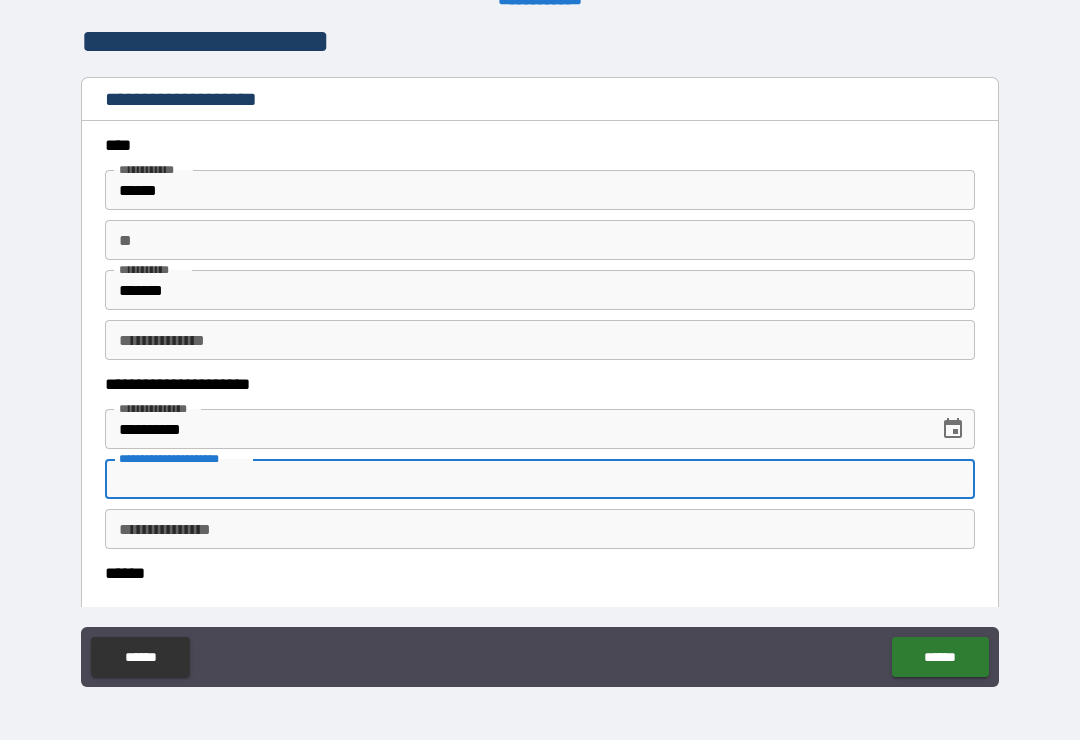 click on "**********" at bounding box center (540, 529) 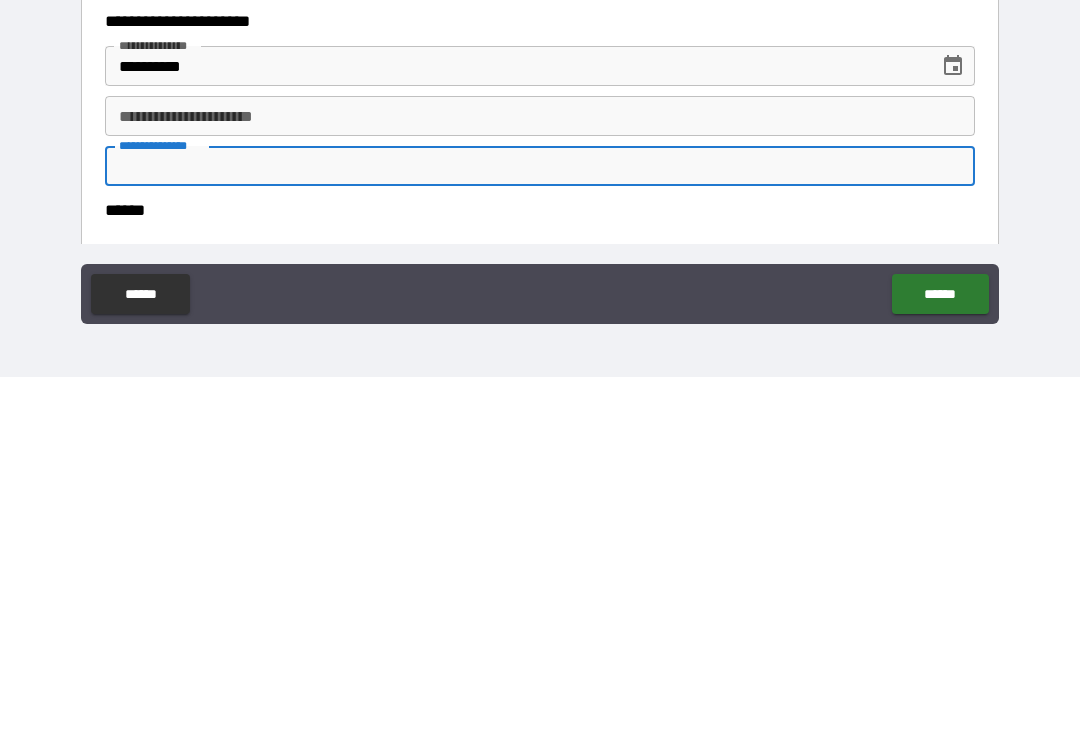 click on "**********" at bounding box center (540, 479) 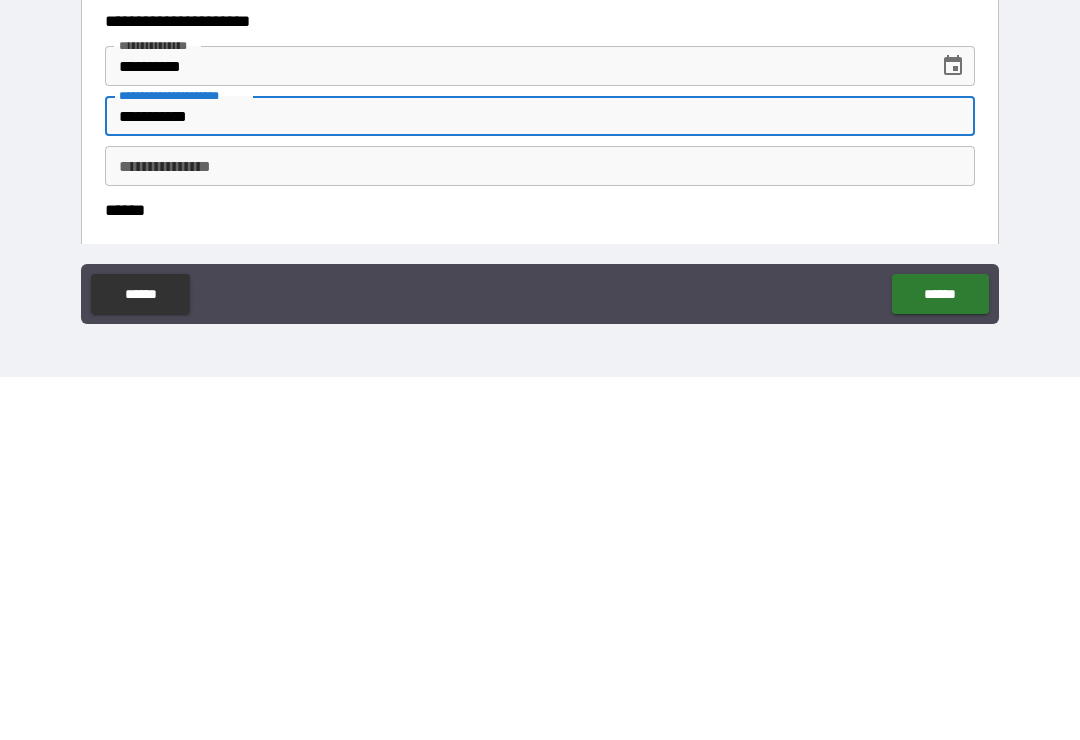 click on "**********" at bounding box center (540, 529) 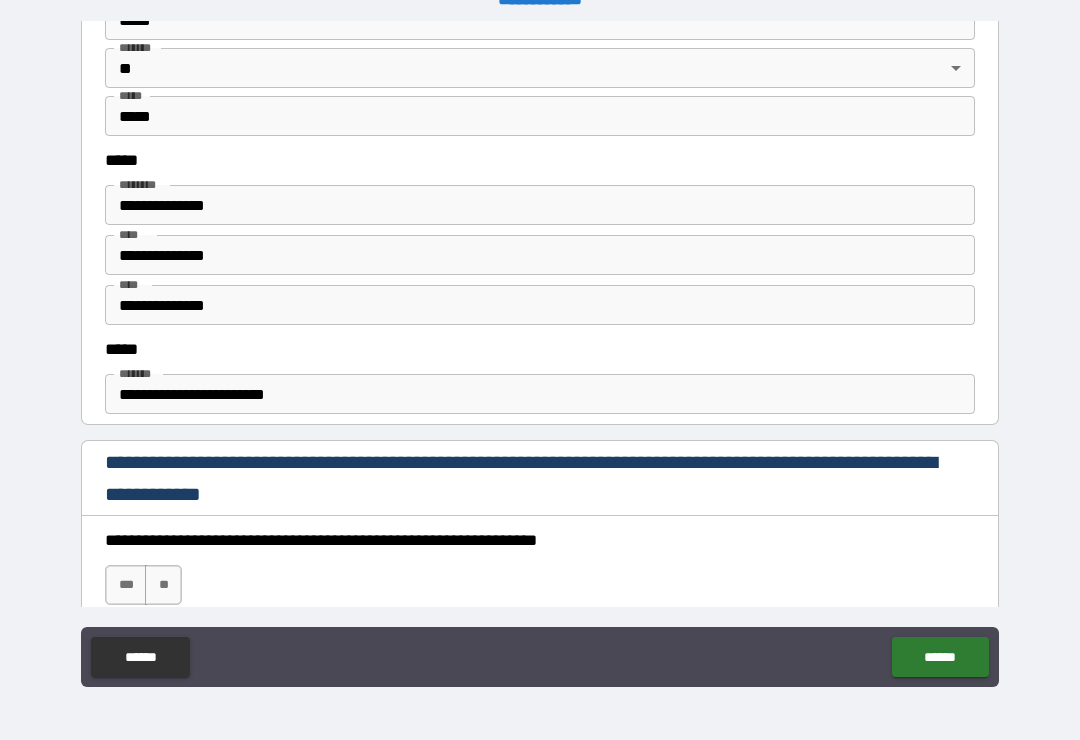 scroll, scrollTop: 941, scrollLeft: 0, axis: vertical 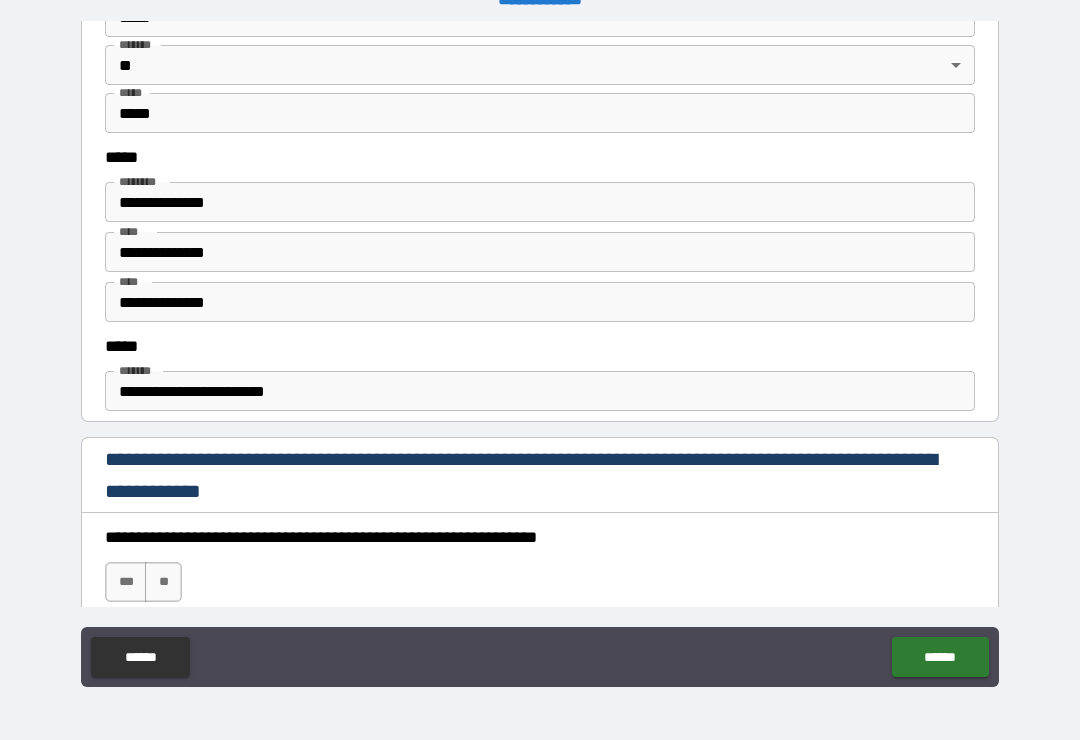 click on "**********" at bounding box center (540, 302) 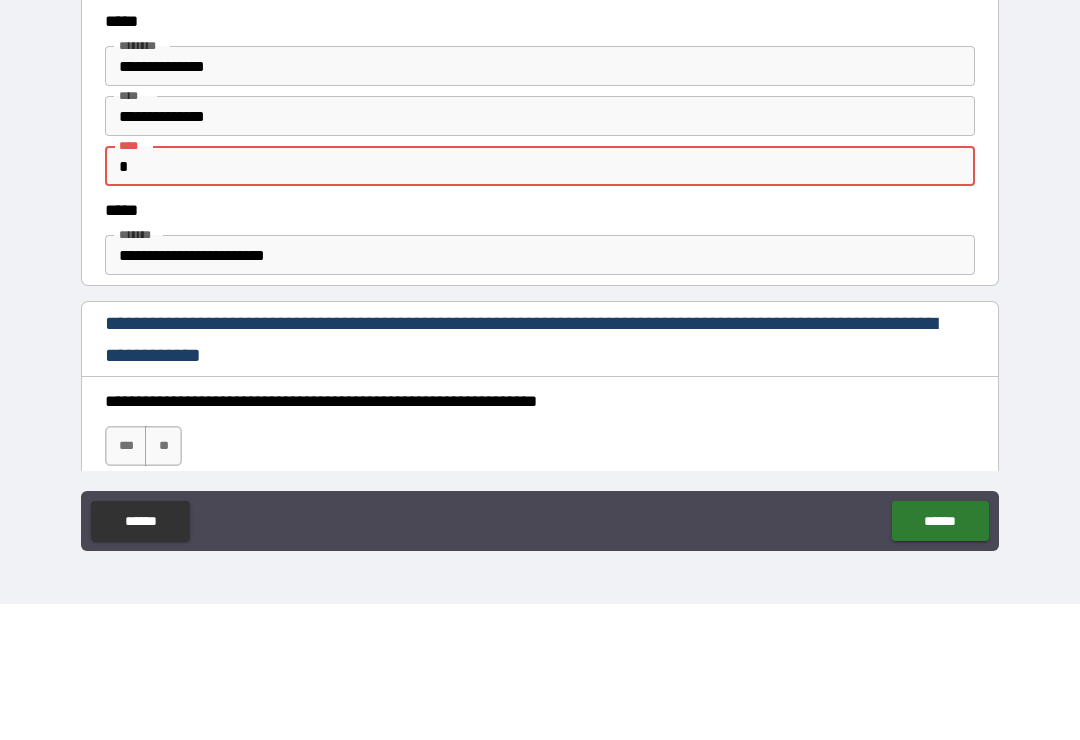 click on "**********" at bounding box center [540, 377] 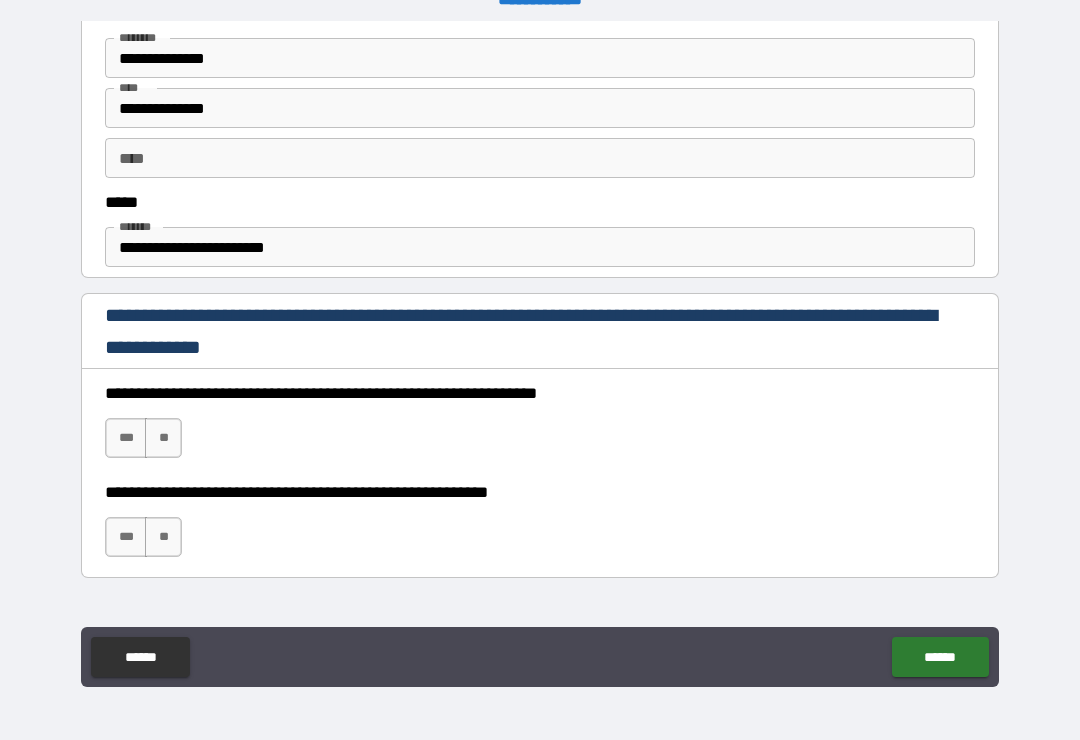 scroll, scrollTop: 1086, scrollLeft: 0, axis: vertical 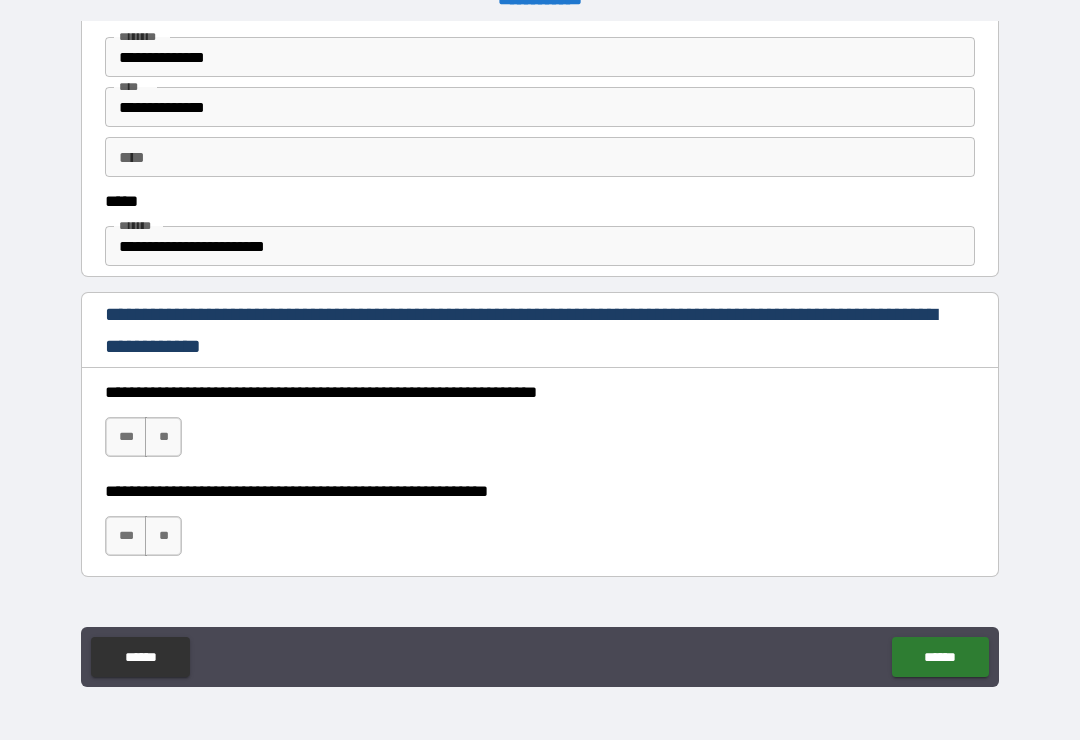 click on "***" at bounding box center (126, 437) 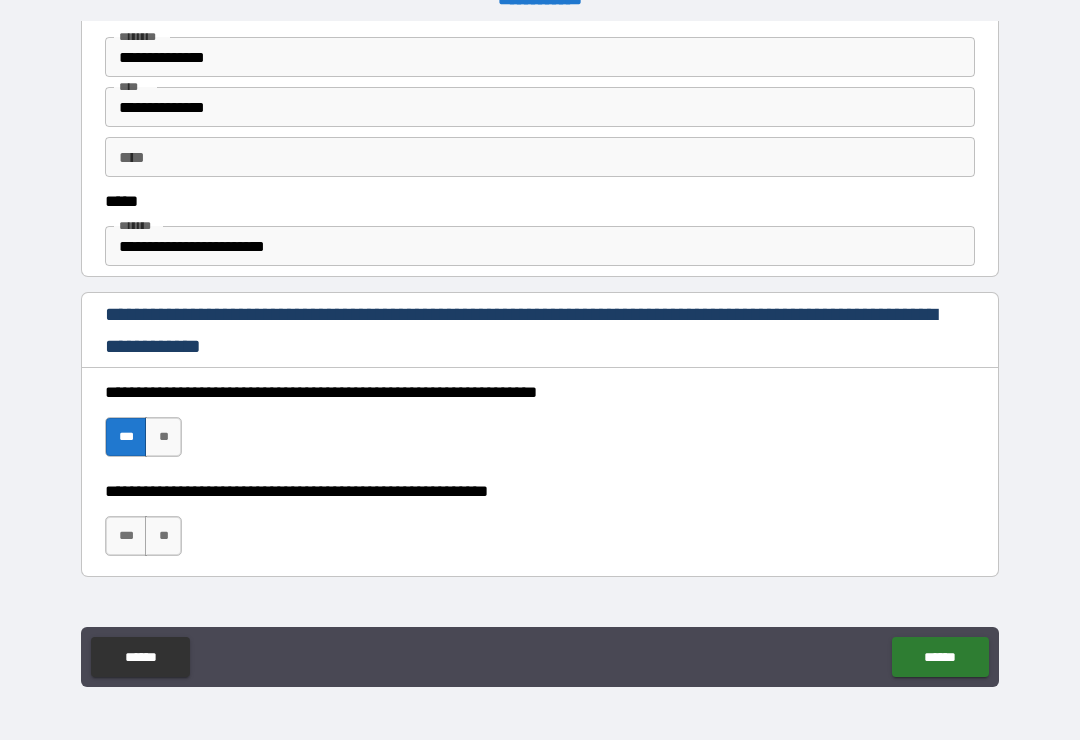 click on "***" at bounding box center [126, 536] 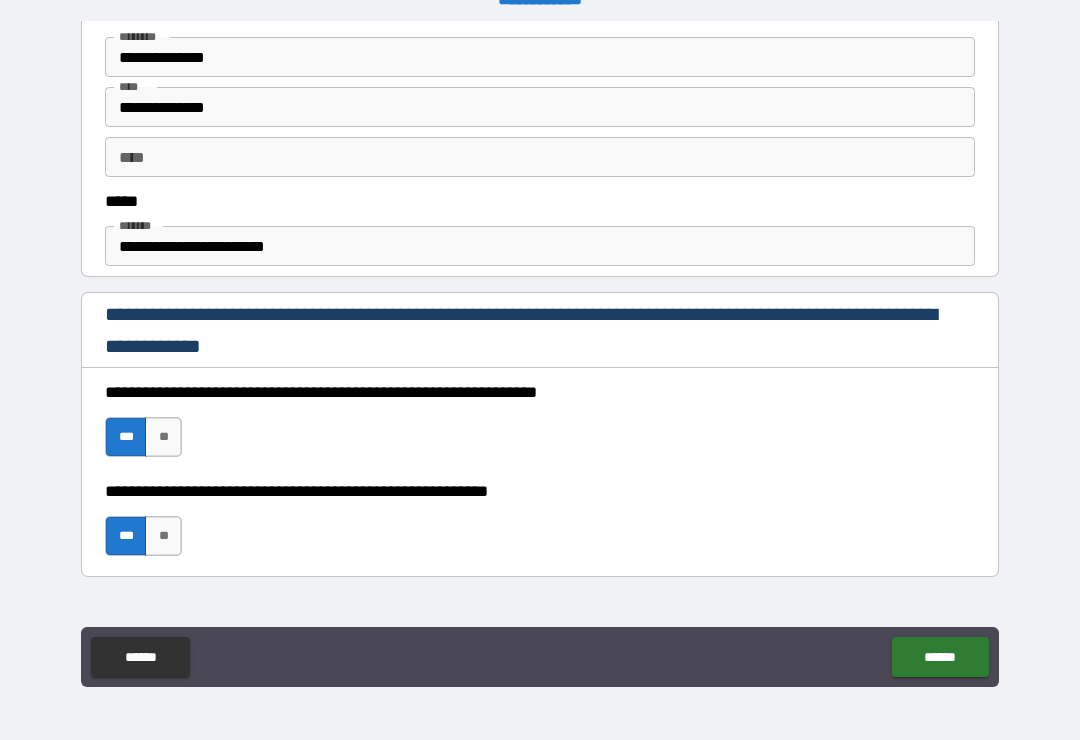 click on "******" at bounding box center (940, 657) 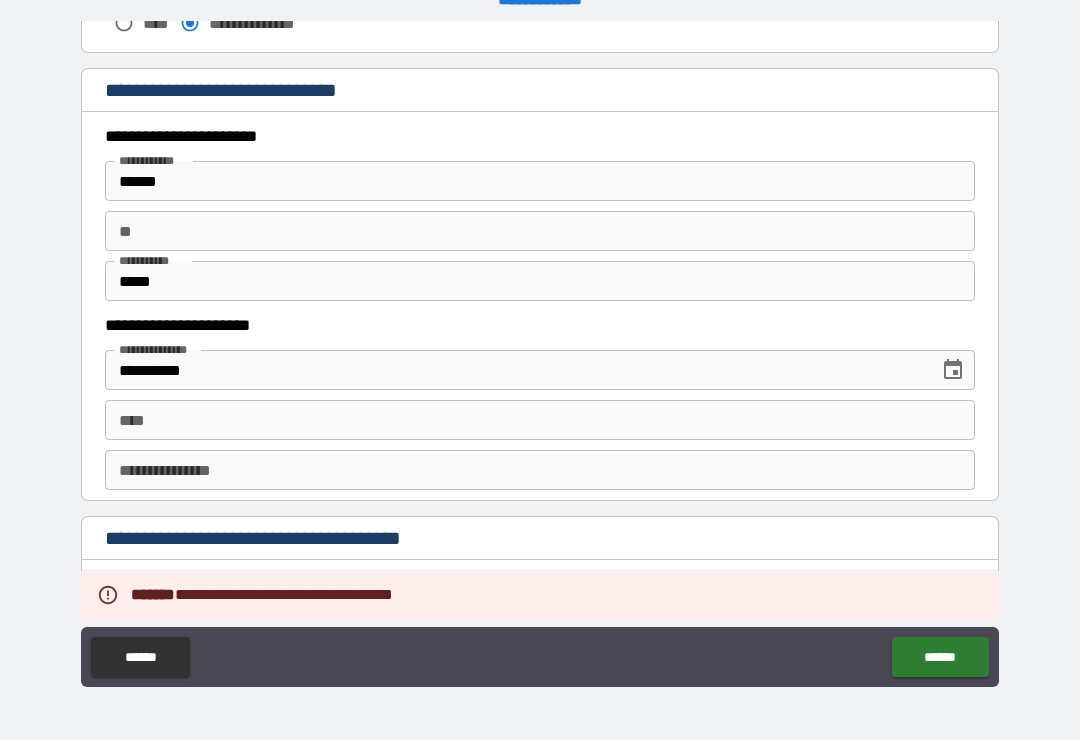 scroll, scrollTop: 1875, scrollLeft: 0, axis: vertical 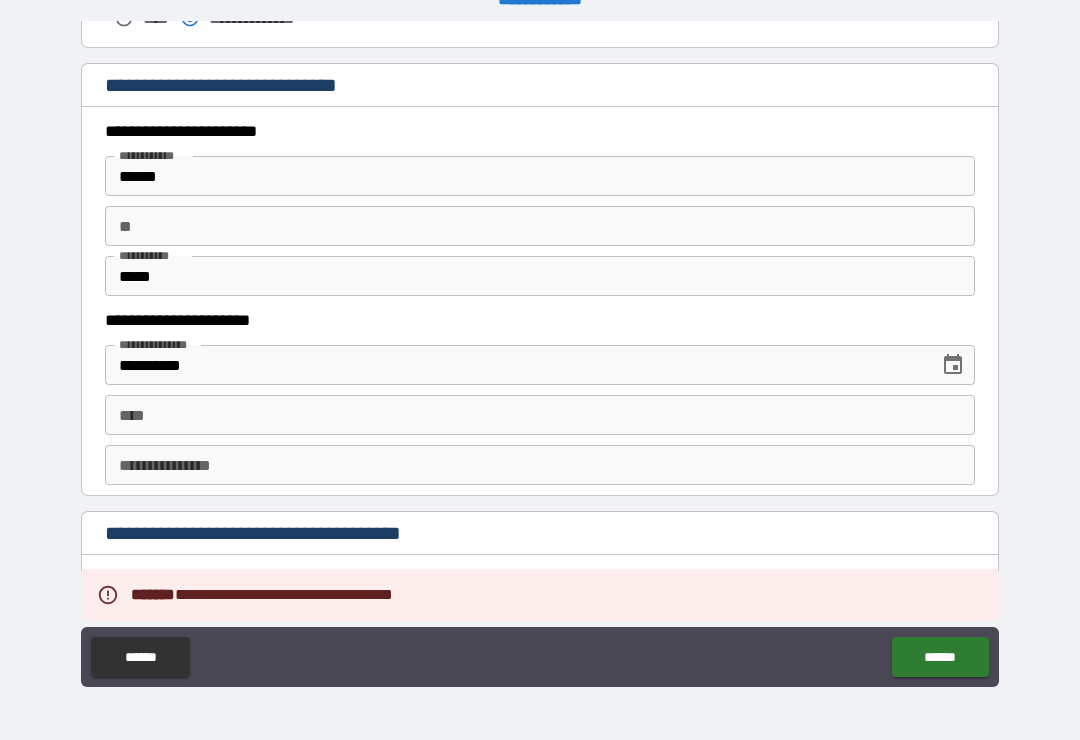 click on "**" at bounding box center (540, 226) 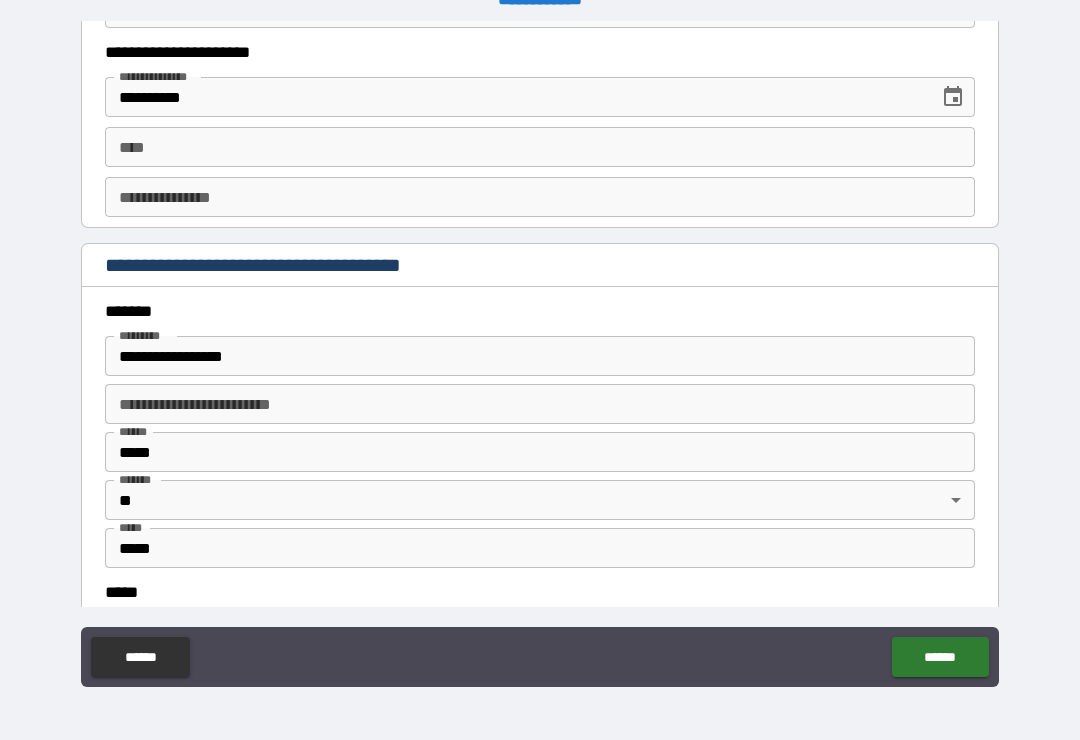 scroll, scrollTop: 2148, scrollLeft: 0, axis: vertical 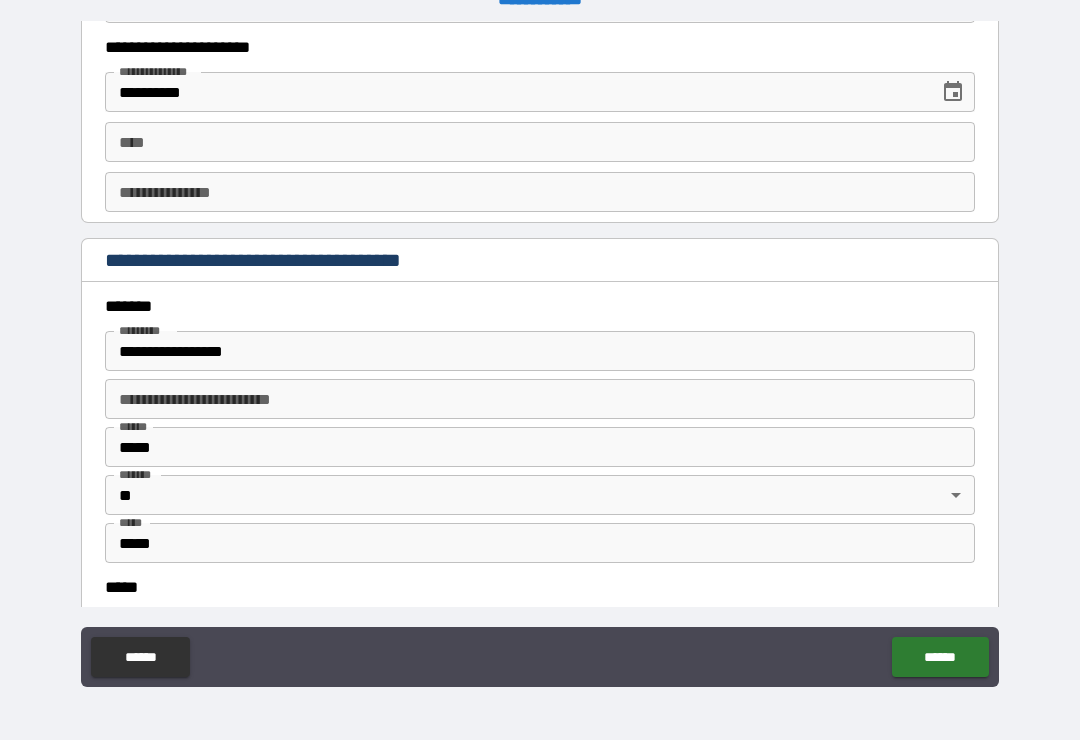 click on "****" at bounding box center (540, 142) 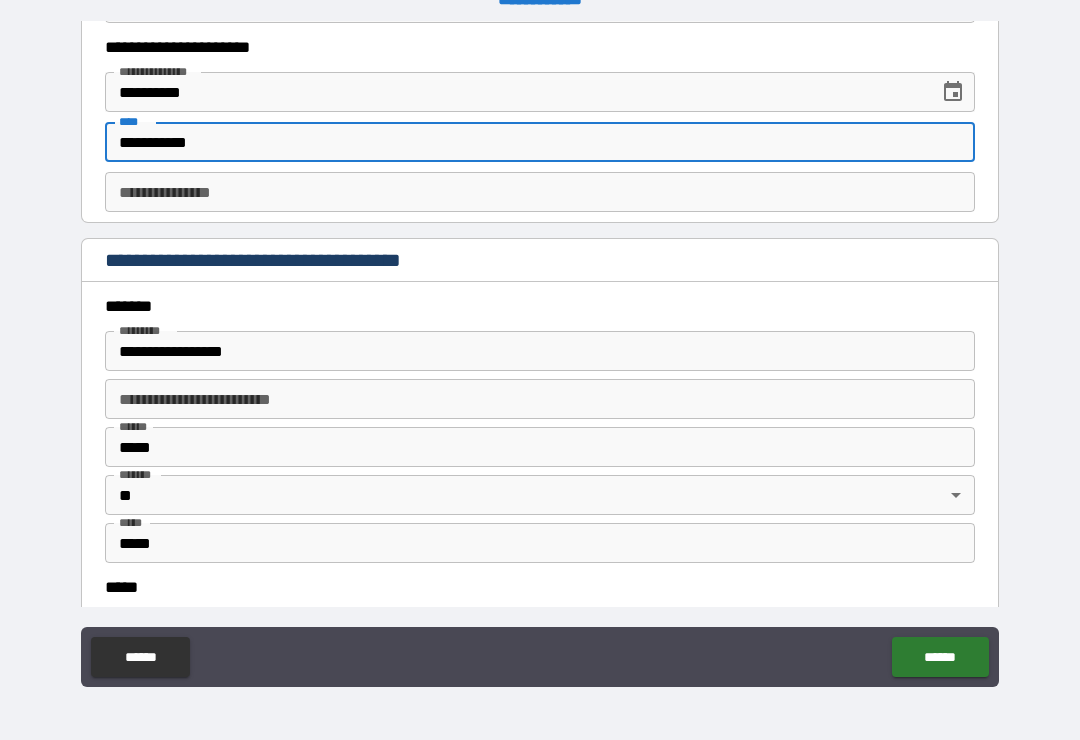 click on "**********" at bounding box center [540, 192] 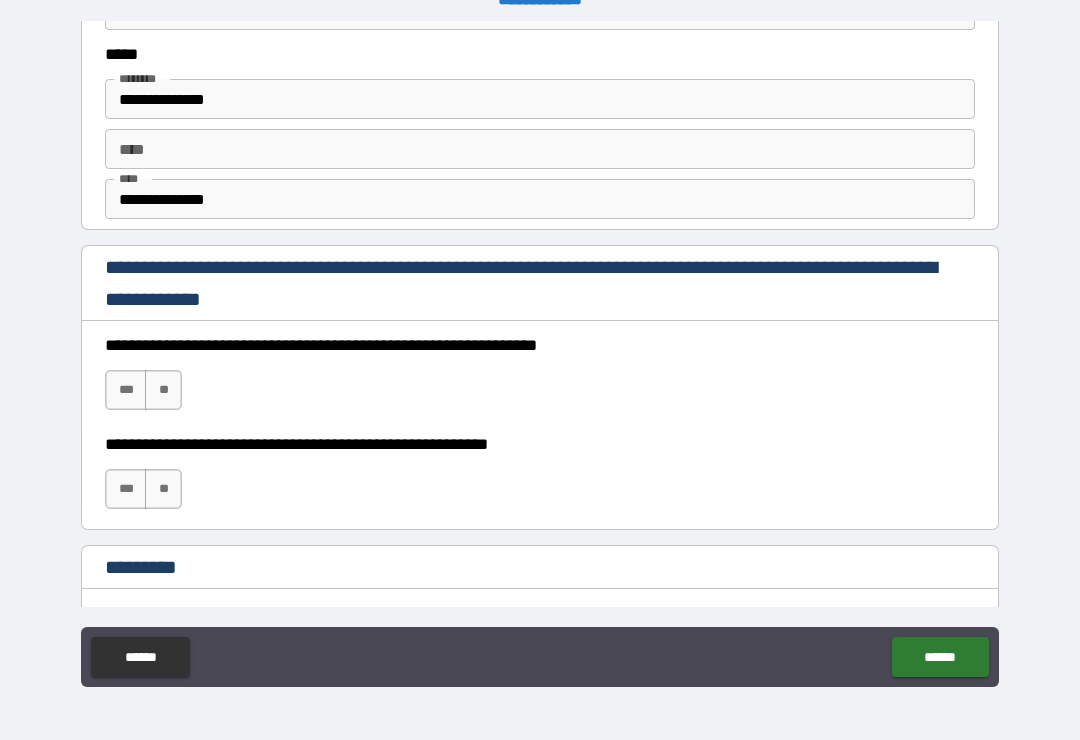 scroll, scrollTop: 2769, scrollLeft: 0, axis: vertical 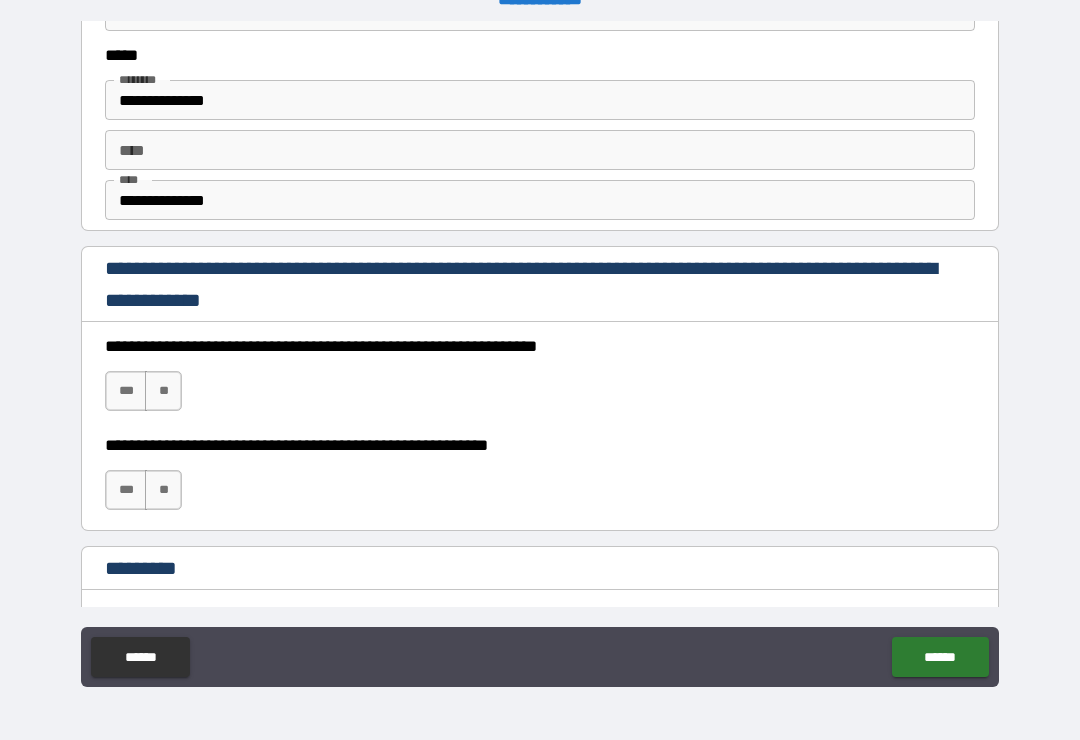 click on "**********" at bounding box center [540, 100] 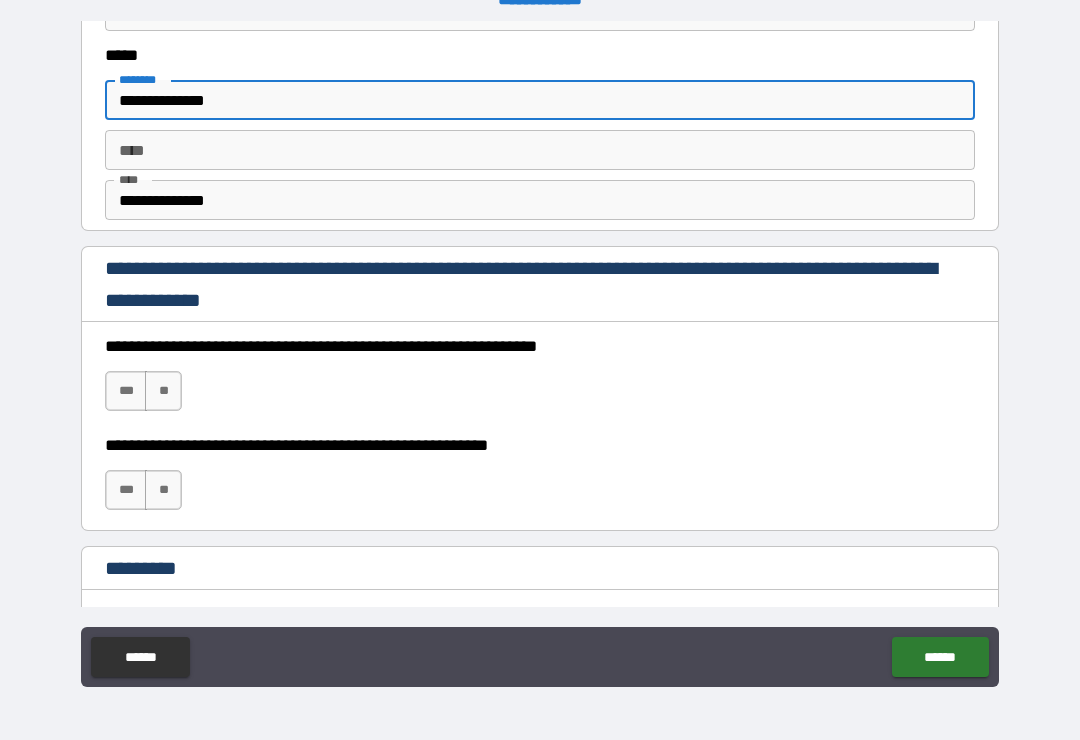 click on "**********" at bounding box center (540, 200) 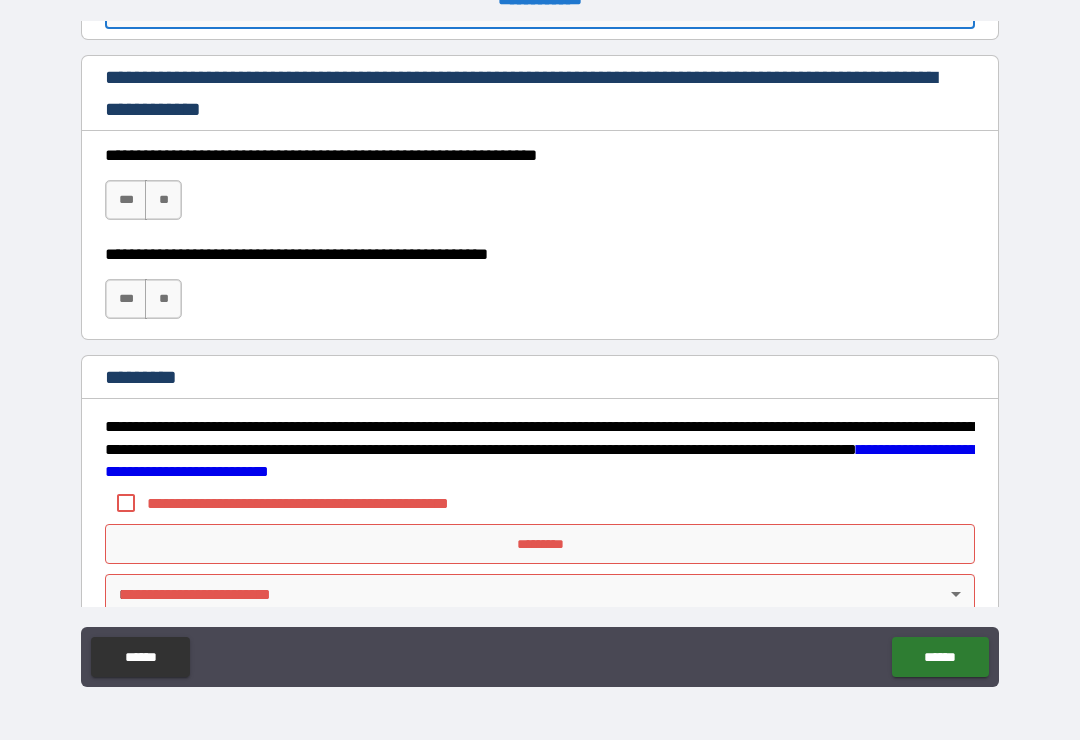 scroll, scrollTop: 2961, scrollLeft: 0, axis: vertical 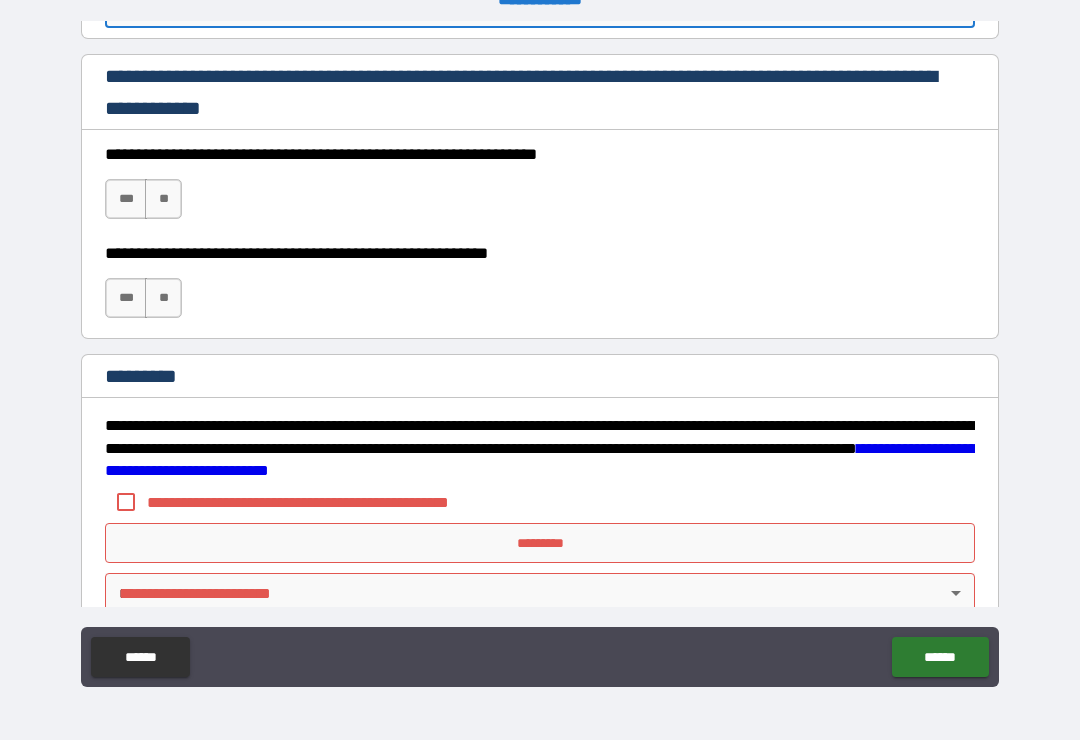 click on "***" at bounding box center [126, 199] 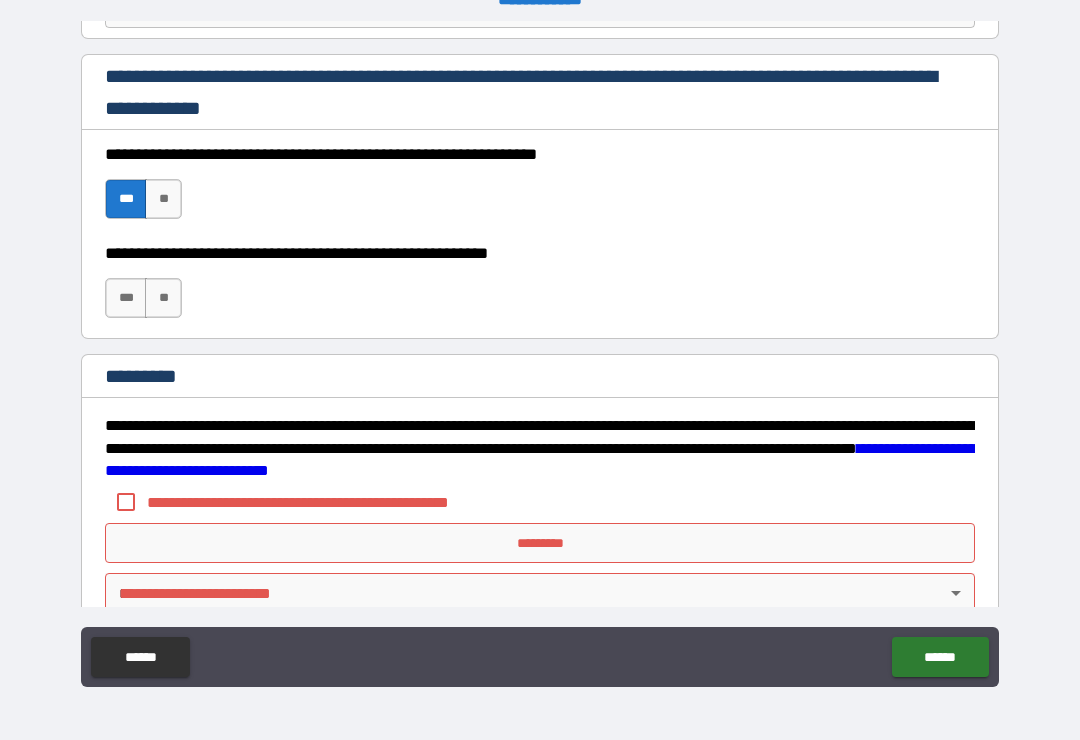 click on "***" at bounding box center [126, 298] 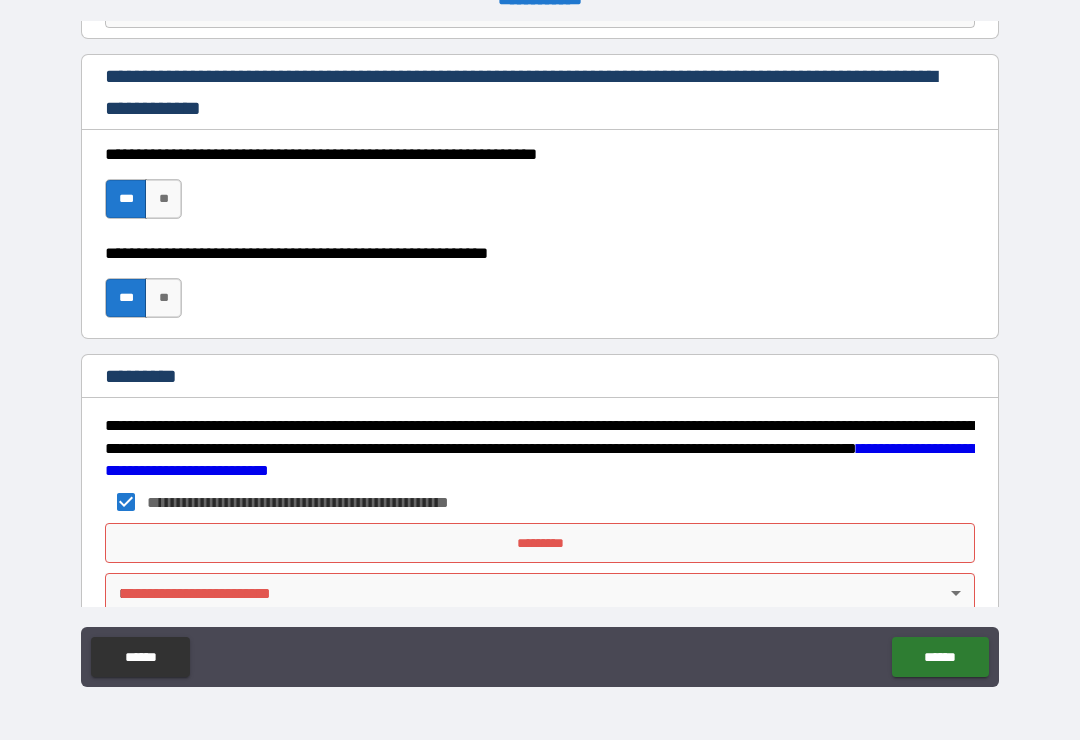 click on "*********" at bounding box center (540, 543) 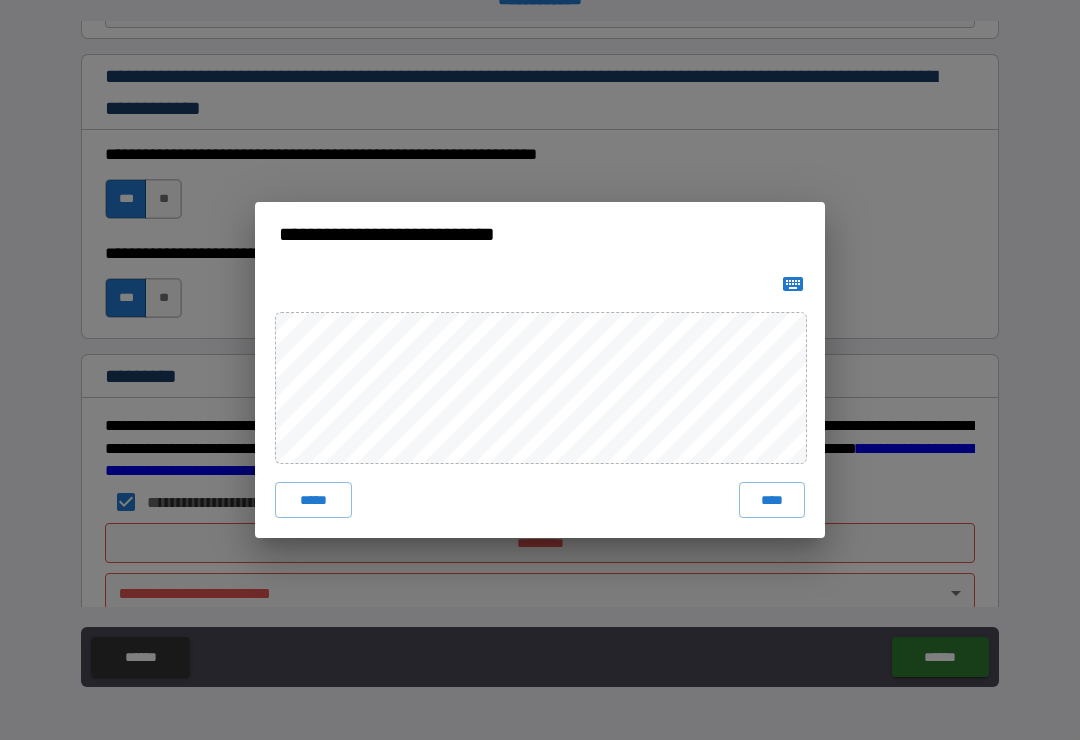 click on "****" at bounding box center (772, 500) 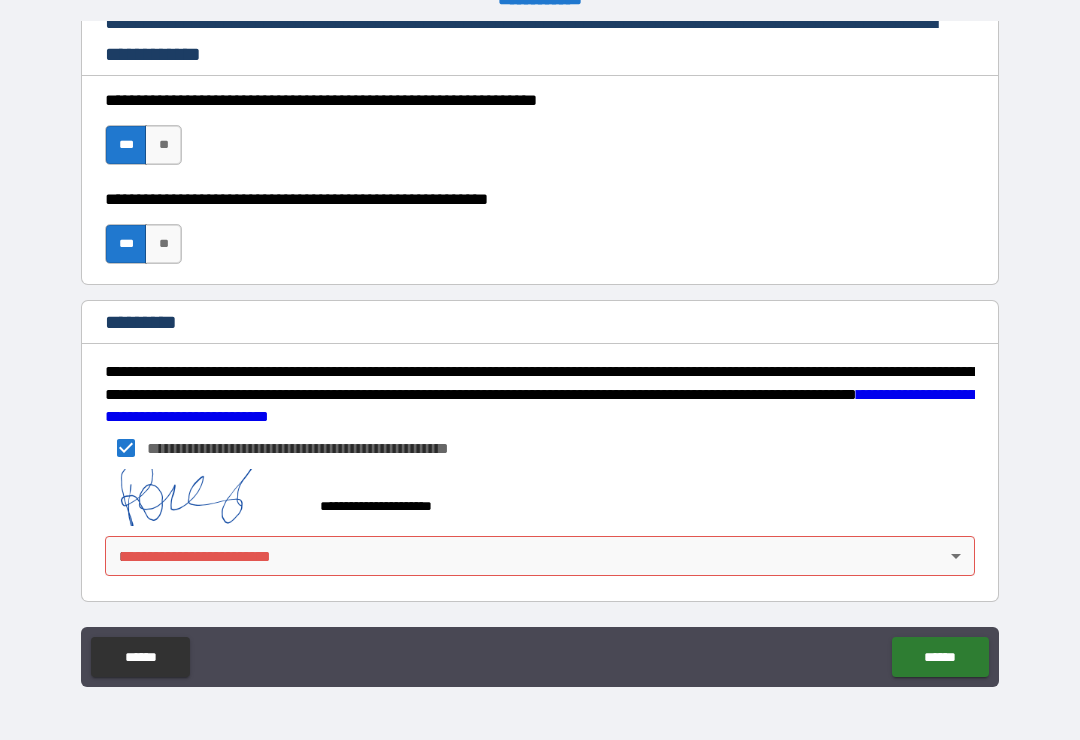 click on "**********" at bounding box center [540, 354] 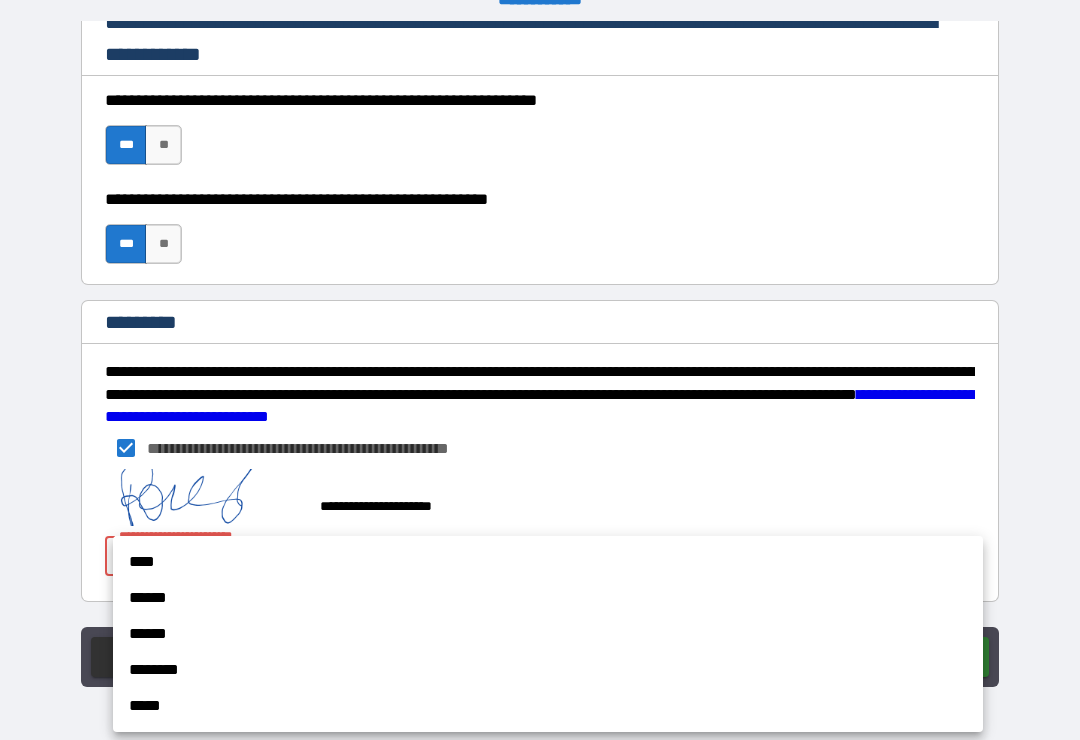 click on "******" at bounding box center (548, 598) 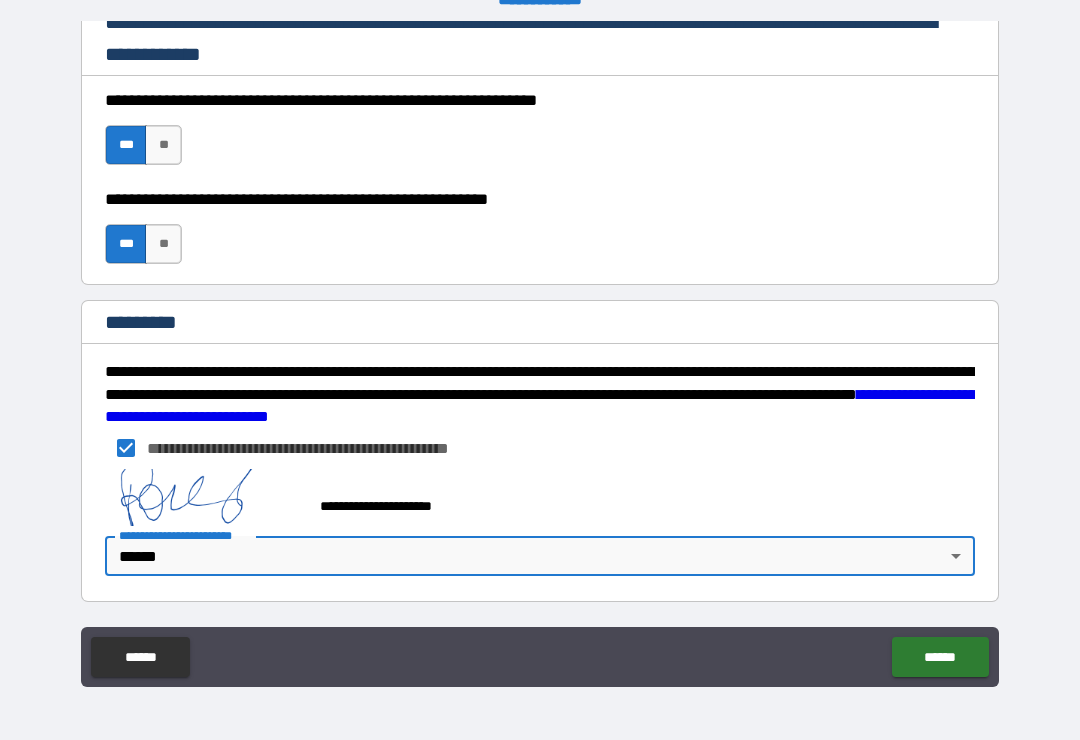 click on "******" at bounding box center (940, 657) 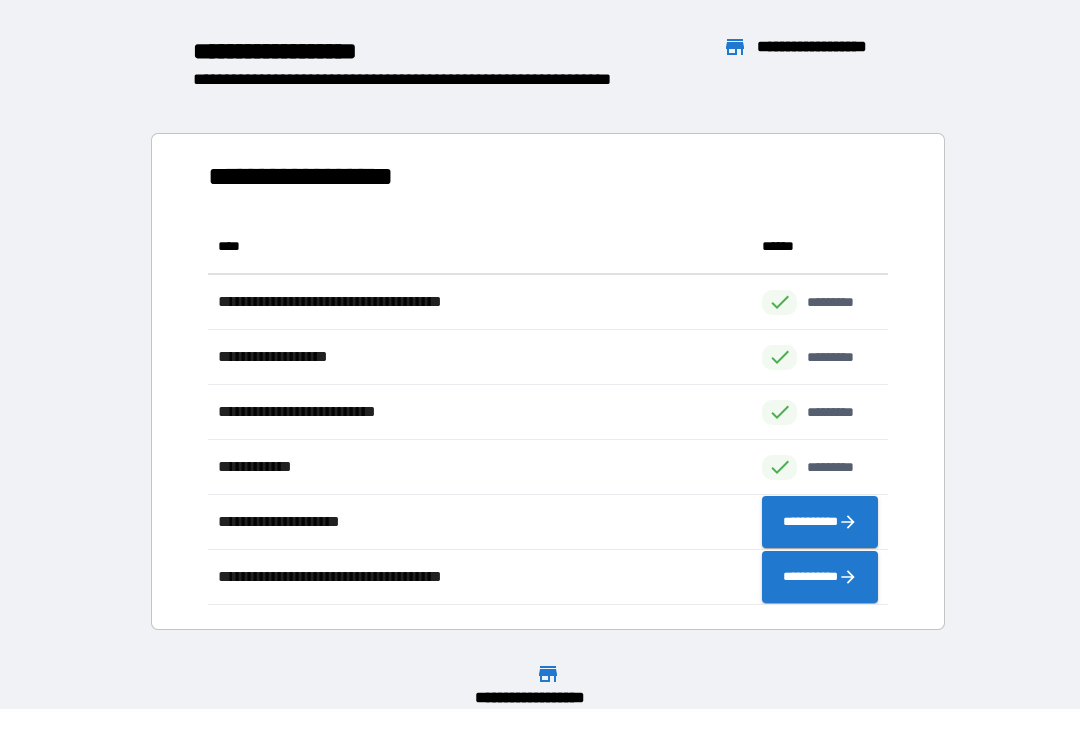 scroll, scrollTop: 1, scrollLeft: 1, axis: both 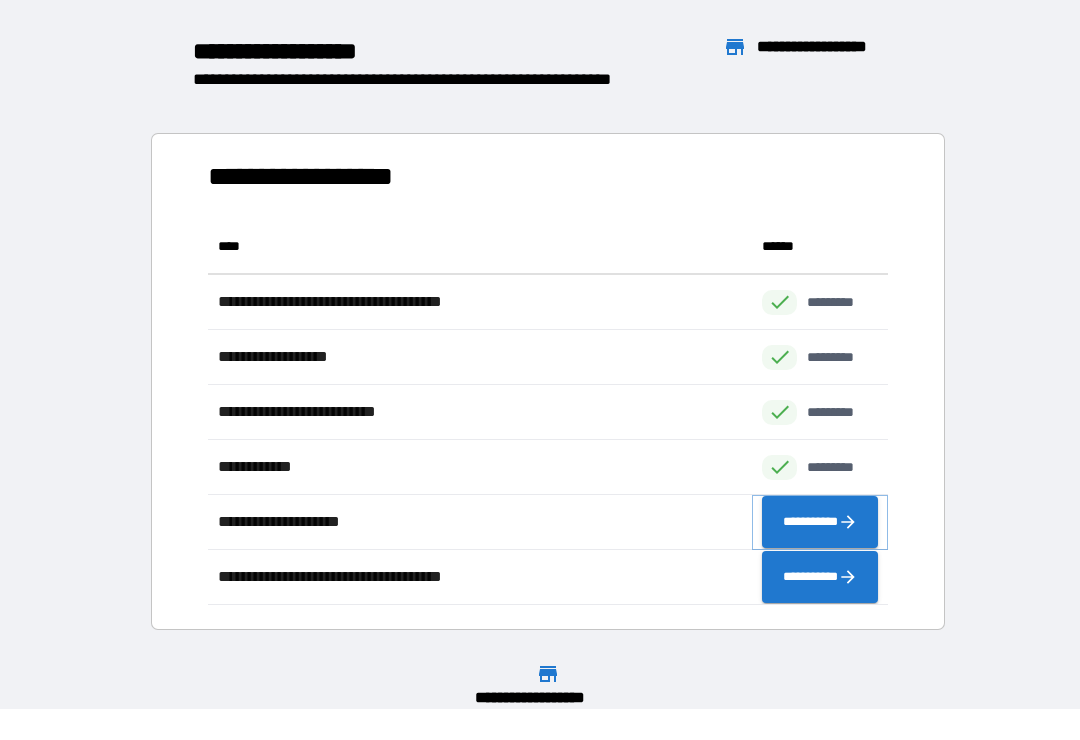 click on "**********" at bounding box center (820, 522) 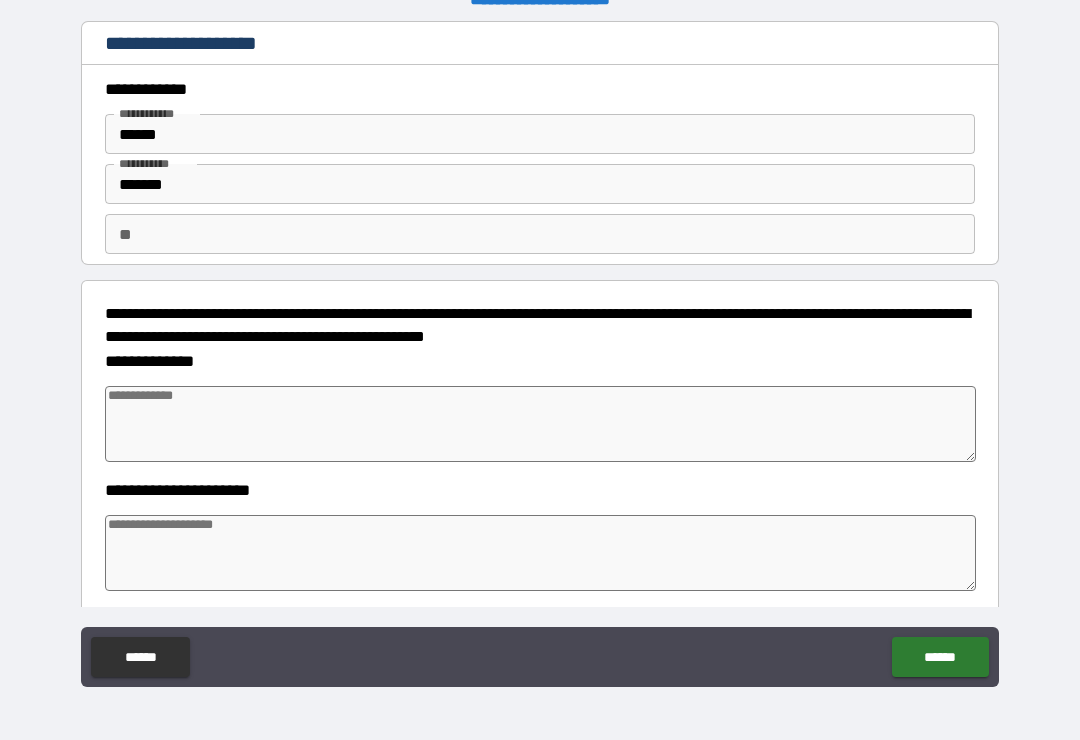 click at bounding box center (540, 424) 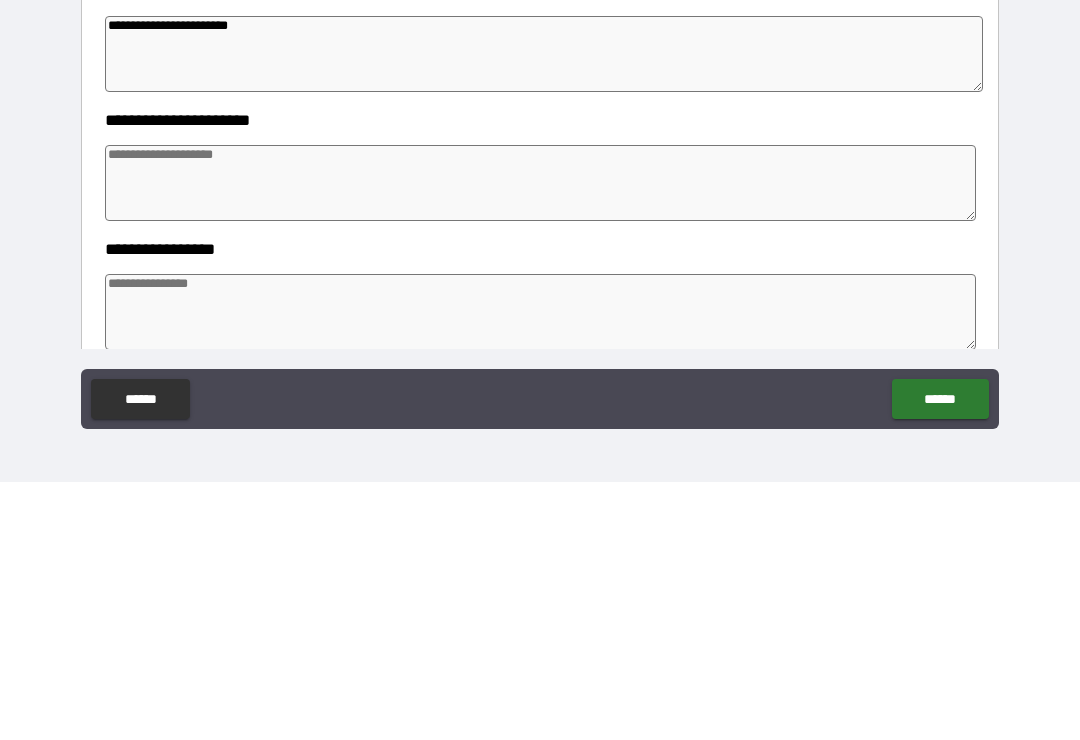 scroll, scrollTop: 119, scrollLeft: 0, axis: vertical 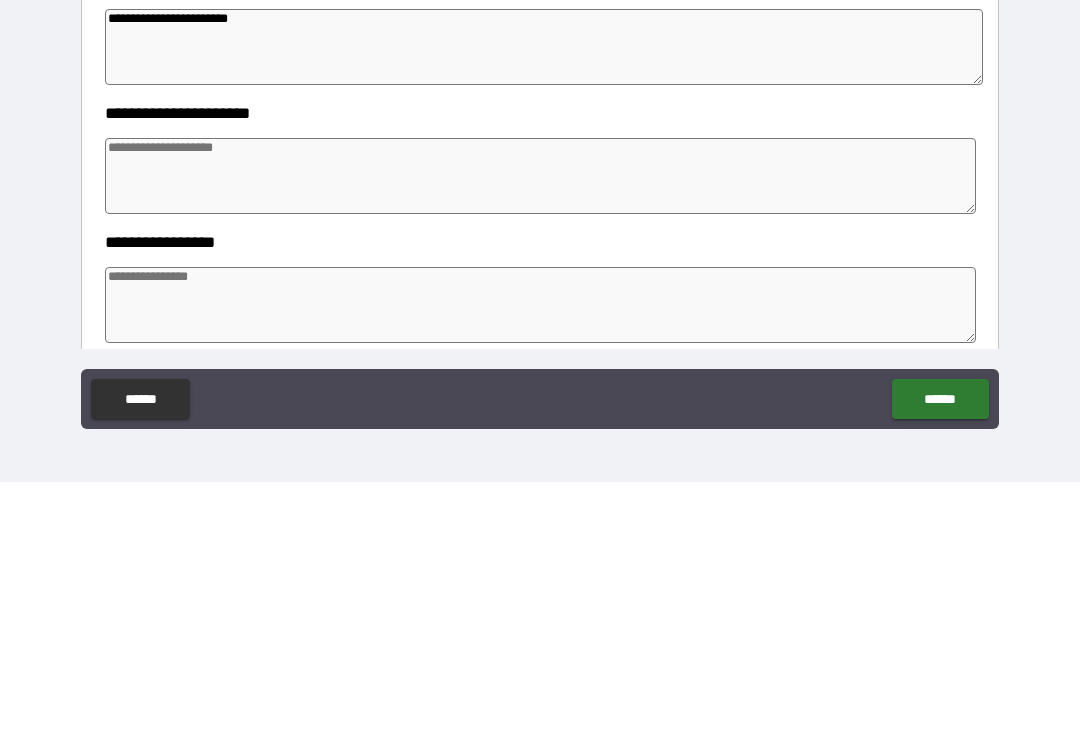click at bounding box center [540, 434] 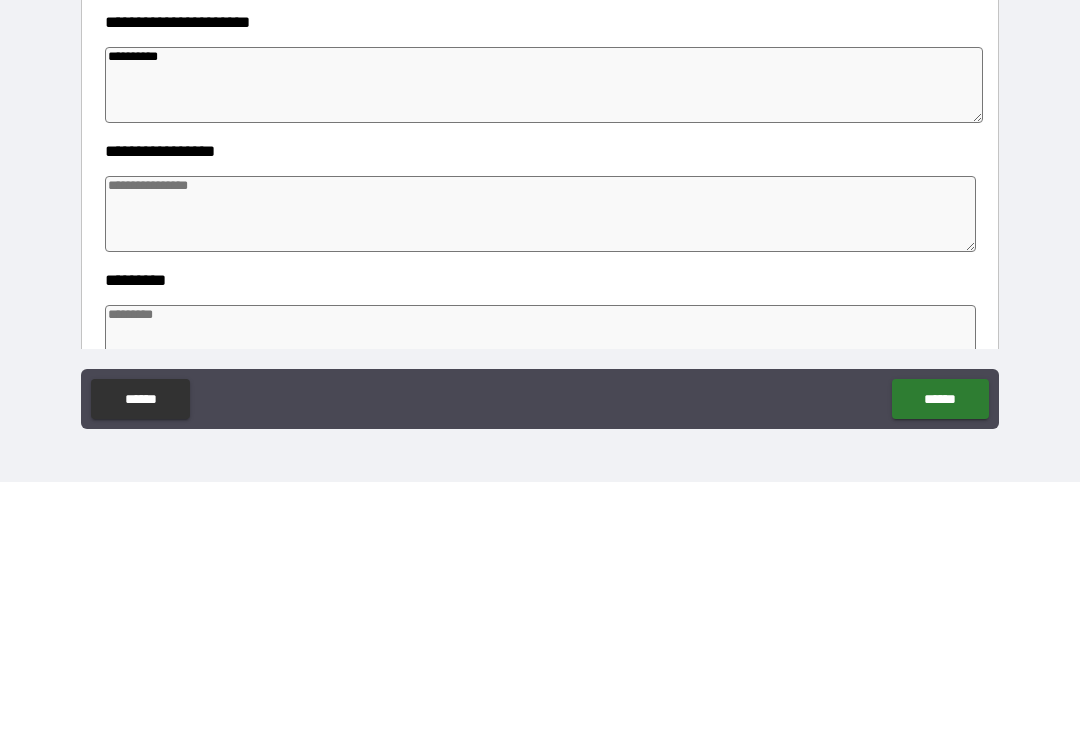 scroll, scrollTop: 225, scrollLeft: 0, axis: vertical 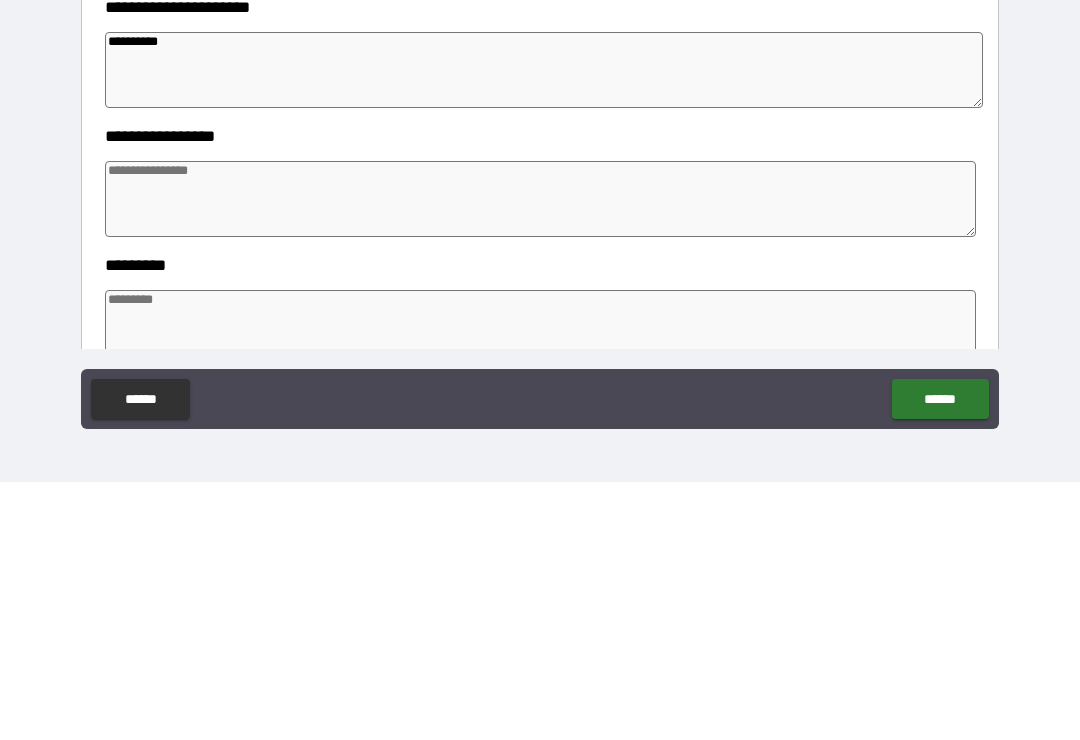 click at bounding box center [540, 457] 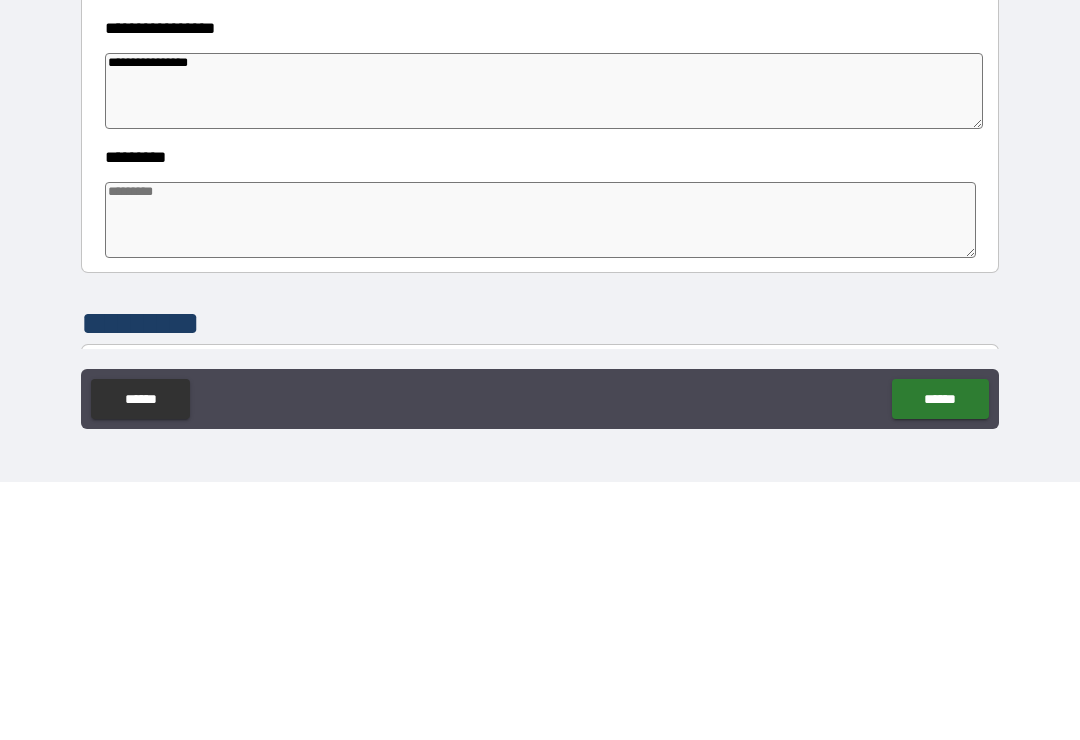 scroll, scrollTop: 365, scrollLeft: 0, axis: vertical 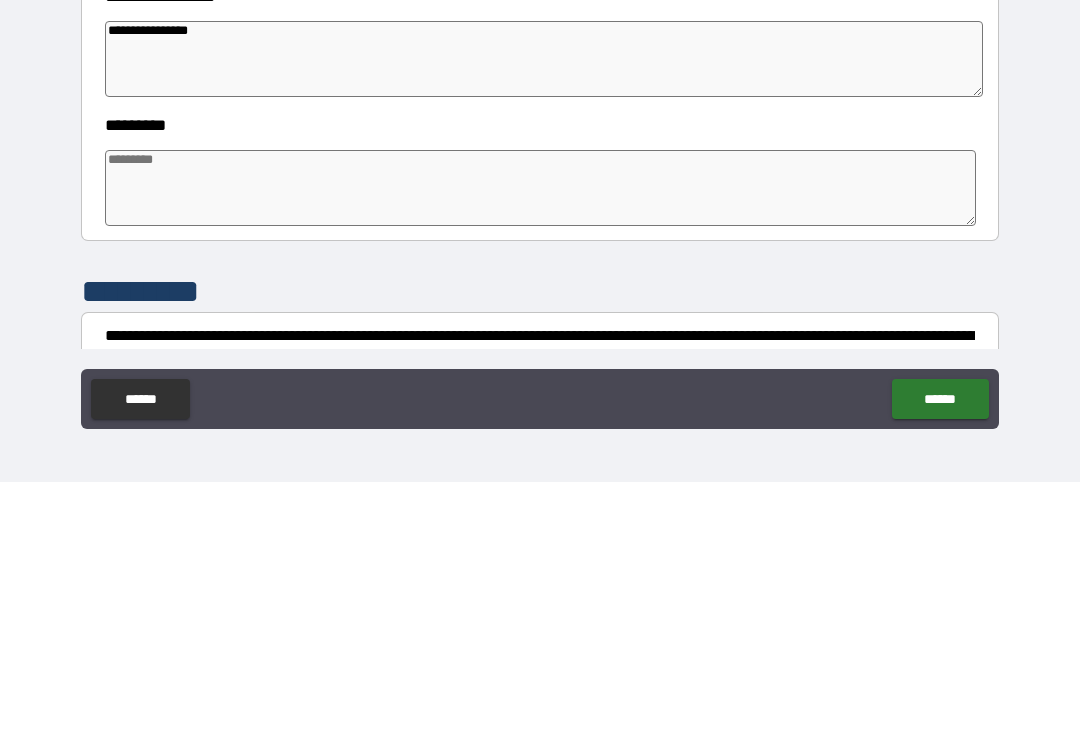 click at bounding box center (540, 446) 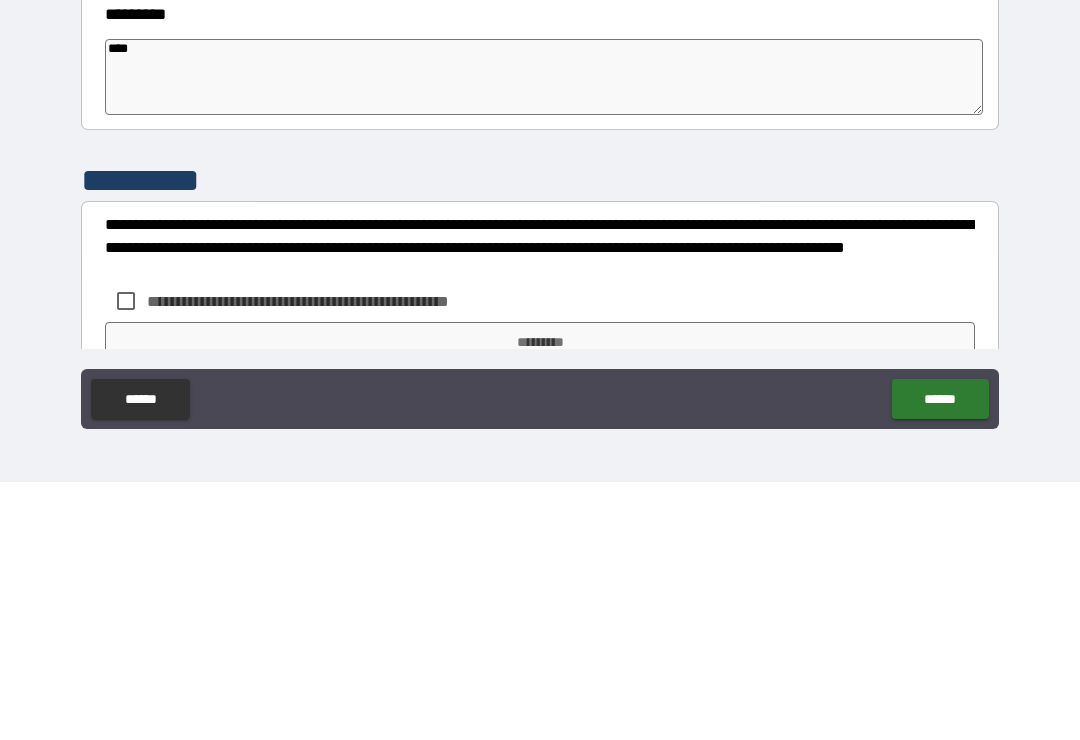 scroll, scrollTop: 518, scrollLeft: 0, axis: vertical 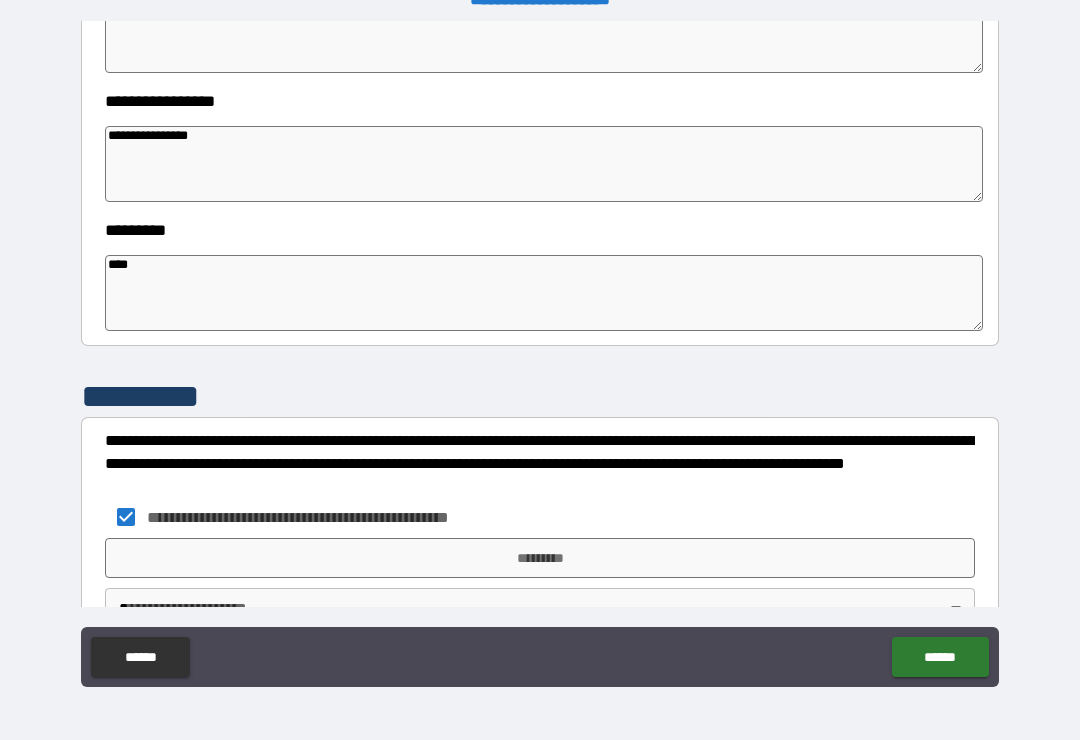 click on "*********" at bounding box center [540, 558] 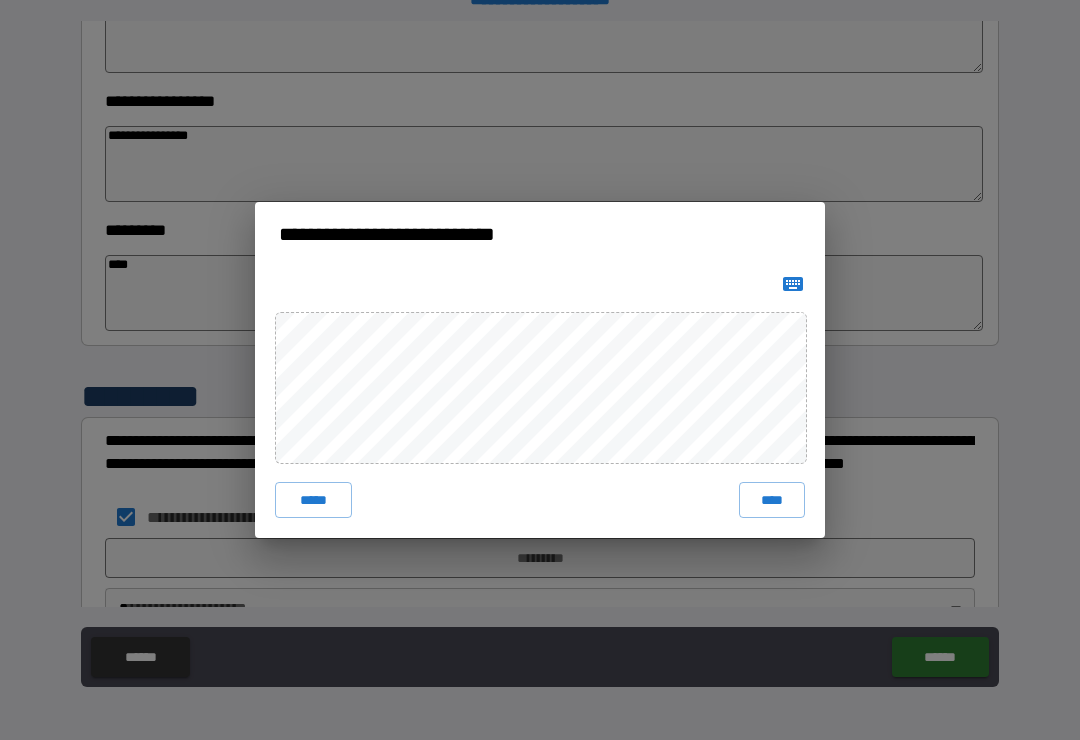 click on "****" at bounding box center [772, 500] 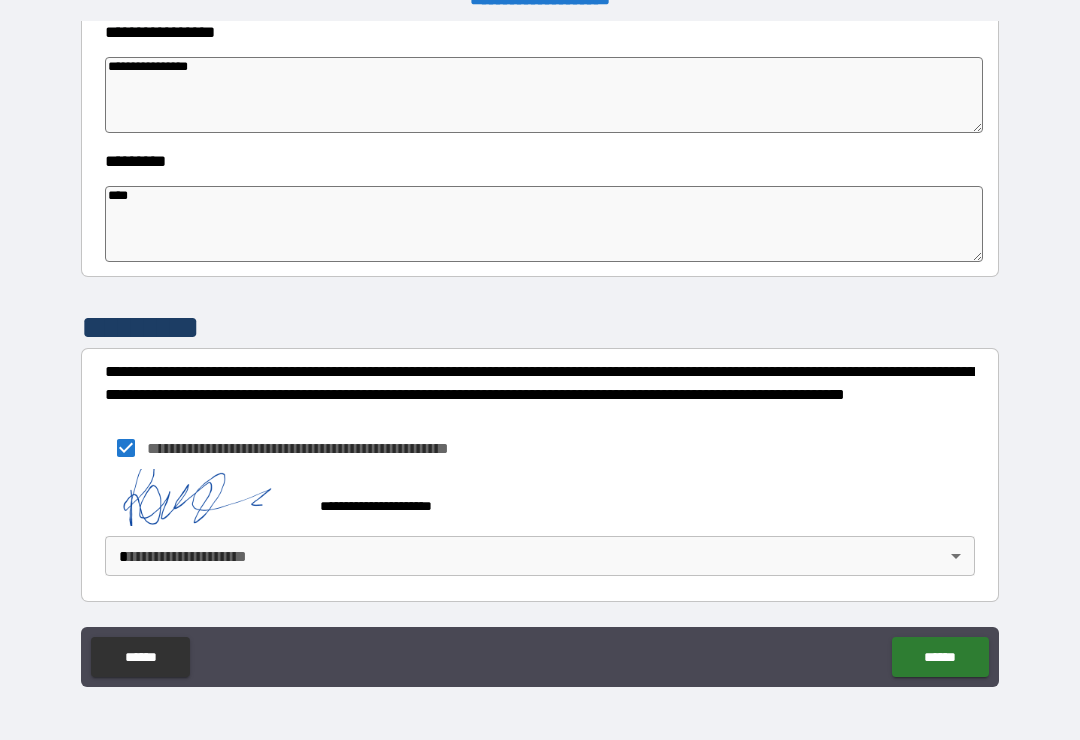scroll, scrollTop: 587, scrollLeft: 0, axis: vertical 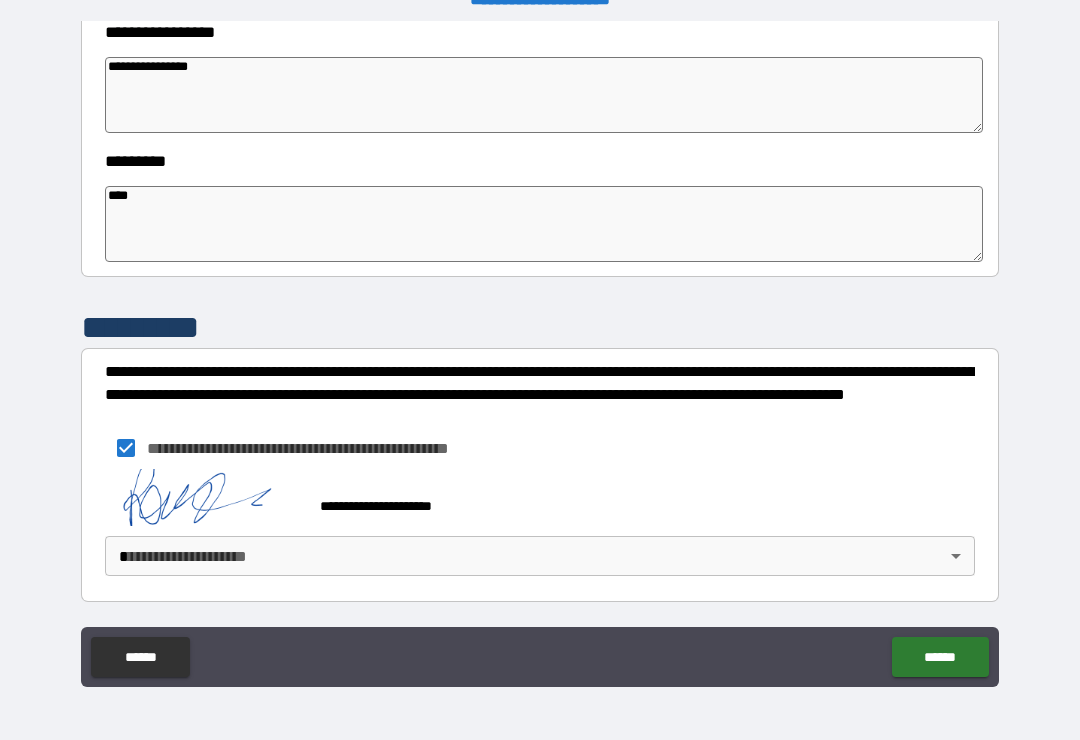 click on "**********" at bounding box center [540, 354] 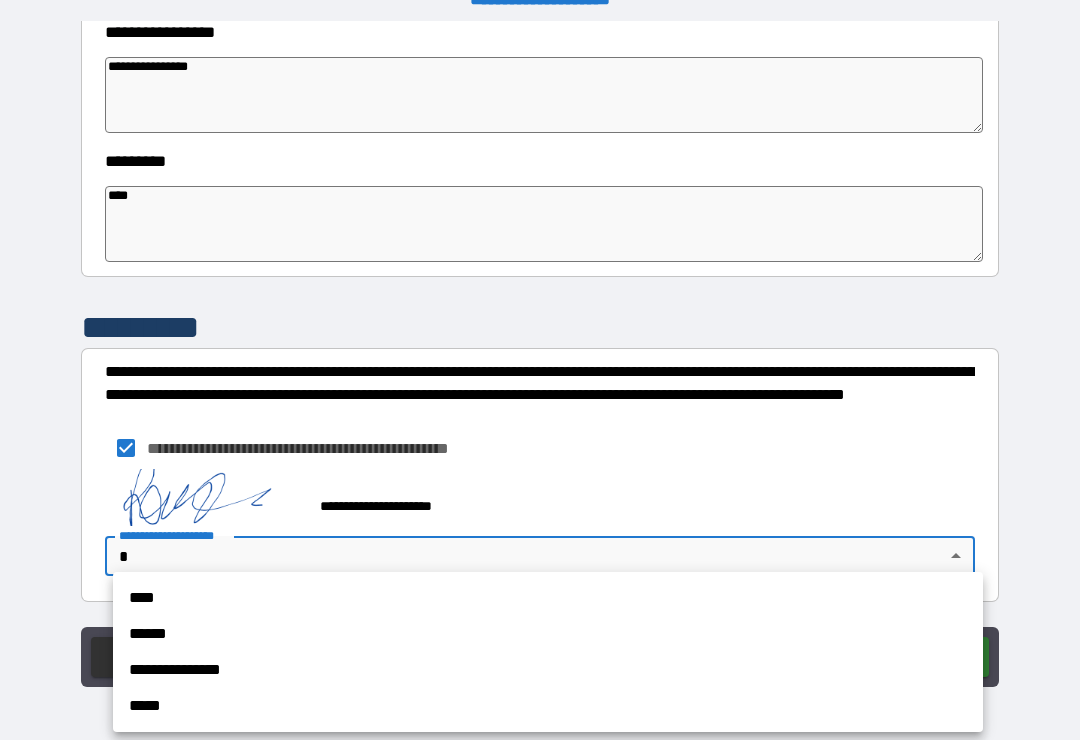 click on "**********" at bounding box center (548, 670) 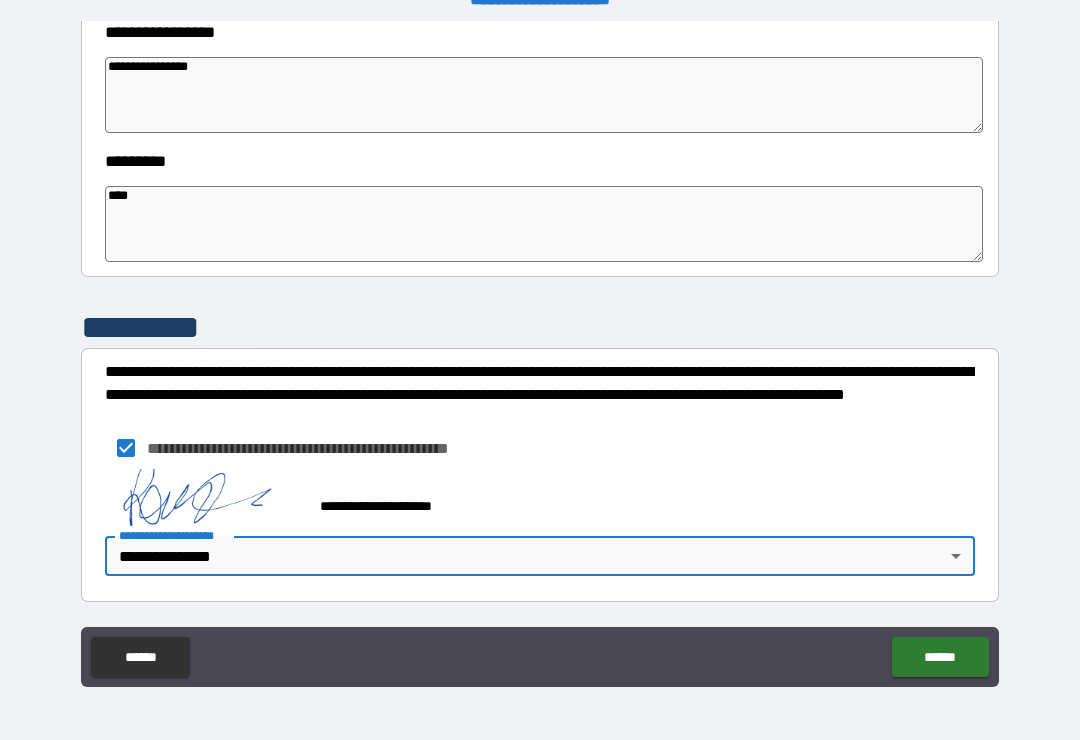 click on "******" at bounding box center (940, 657) 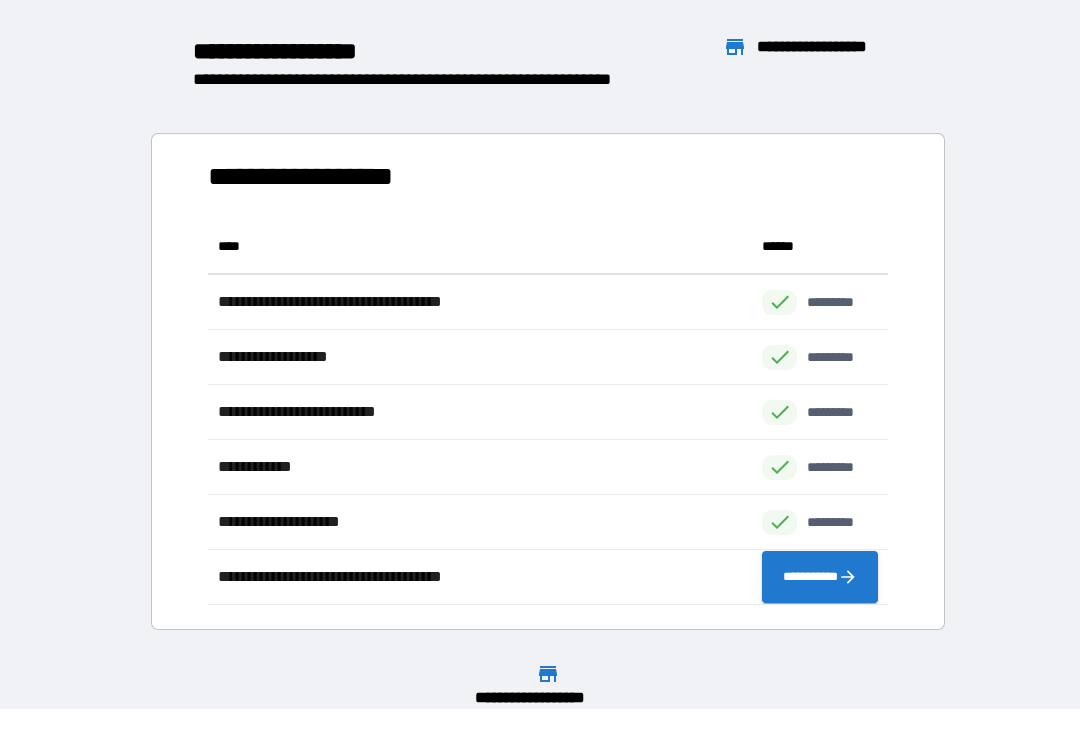 scroll, scrollTop: 386, scrollLeft: 680, axis: both 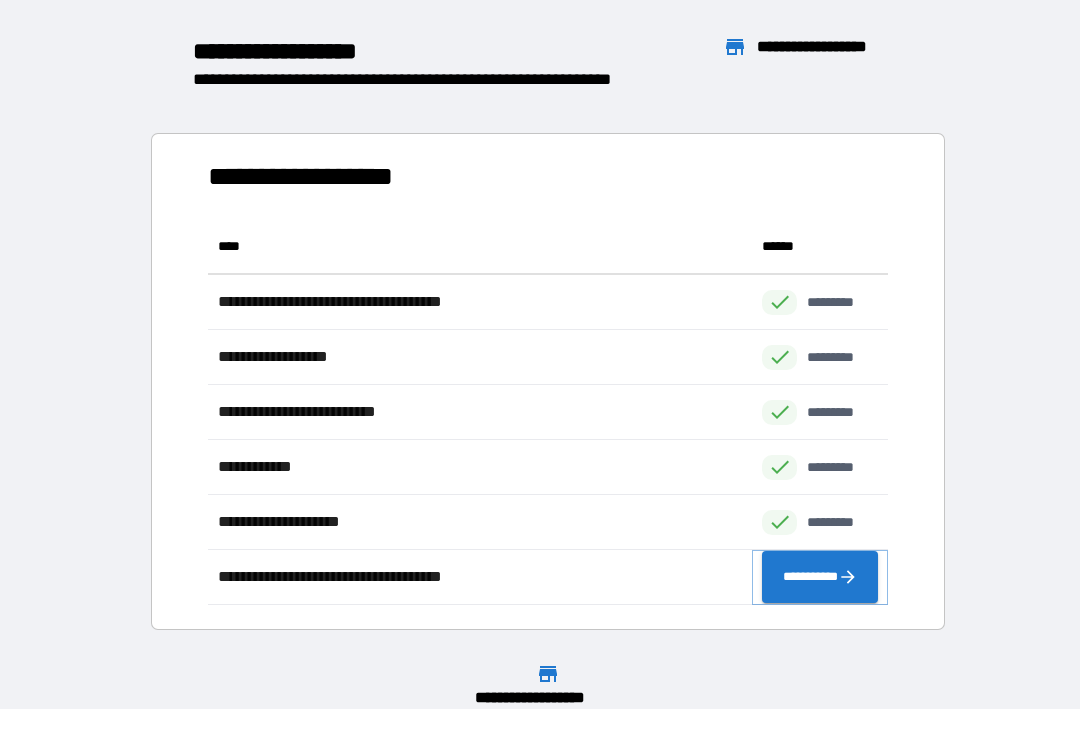 click on "**********" at bounding box center [820, 577] 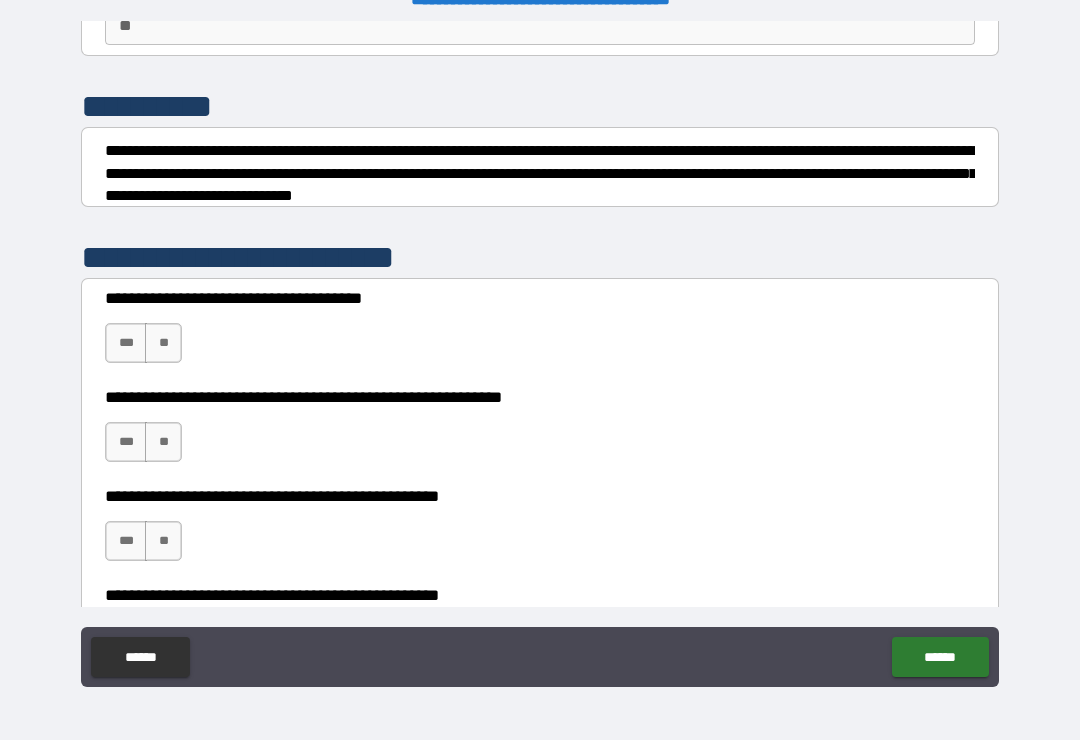 scroll, scrollTop: 219, scrollLeft: 0, axis: vertical 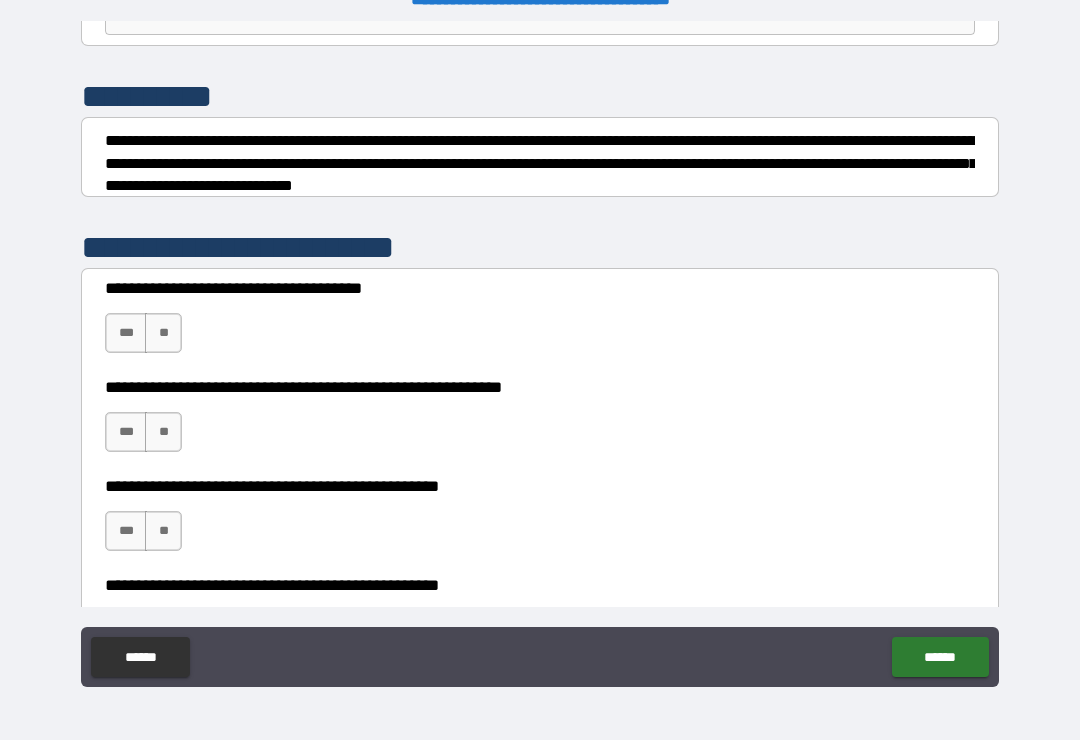 click on "***" at bounding box center (126, 333) 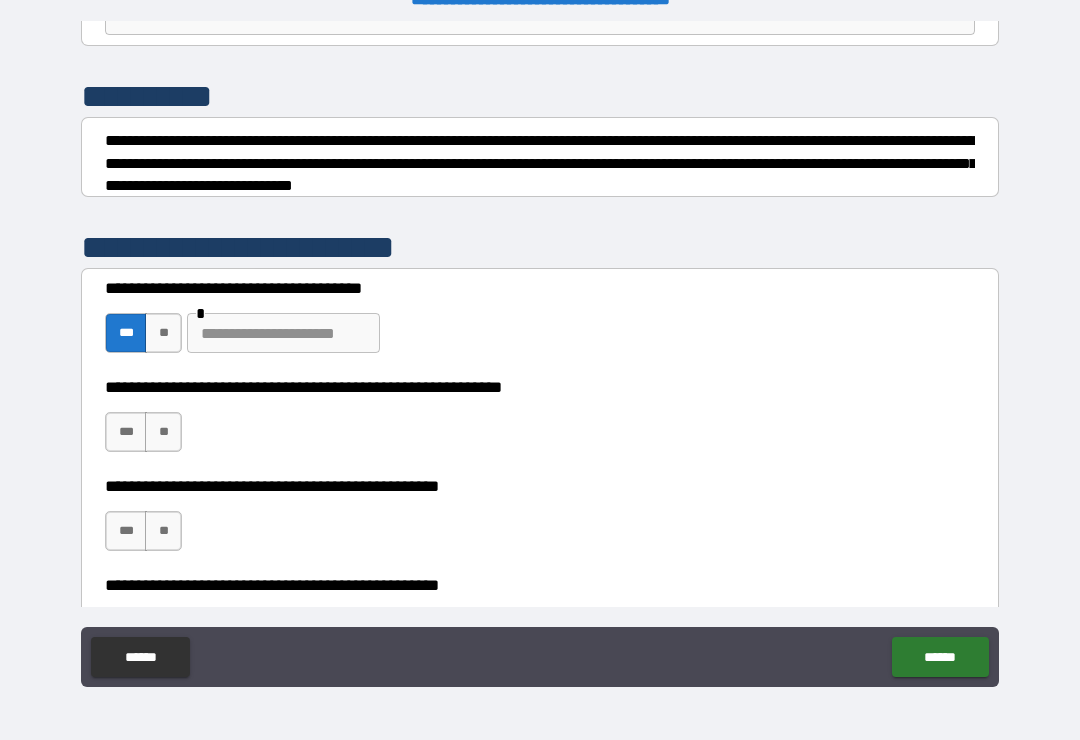 click at bounding box center (283, 333) 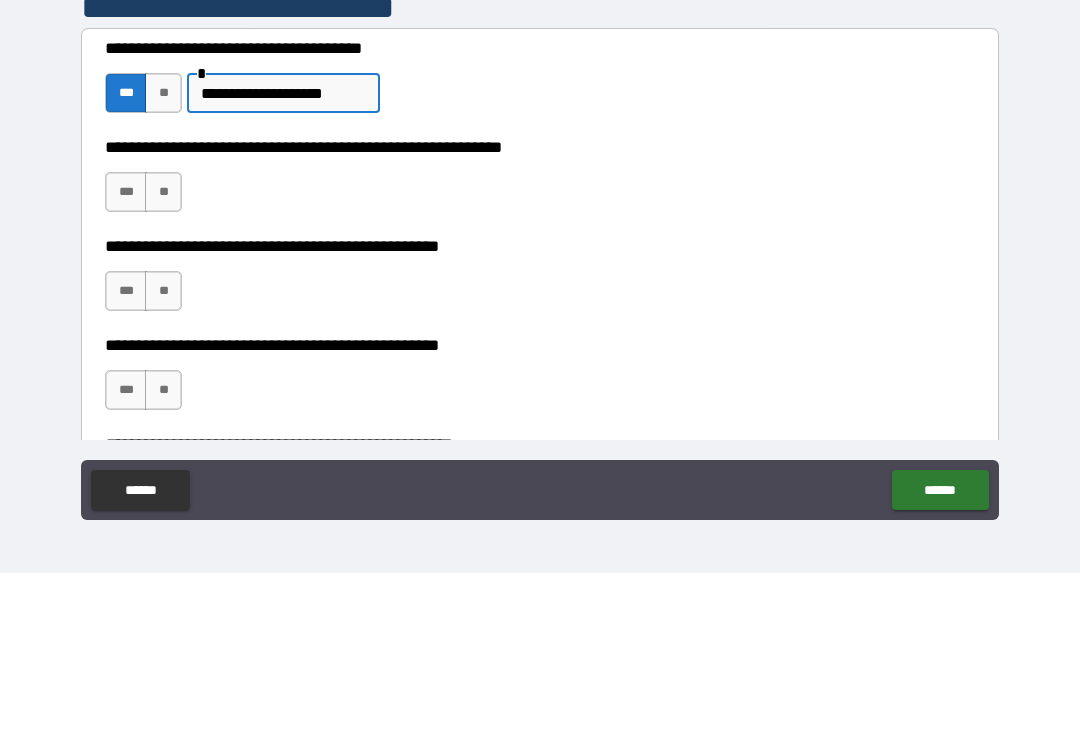 scroll, scrollTop: 298, scrollLeft: 0, axis: vertical 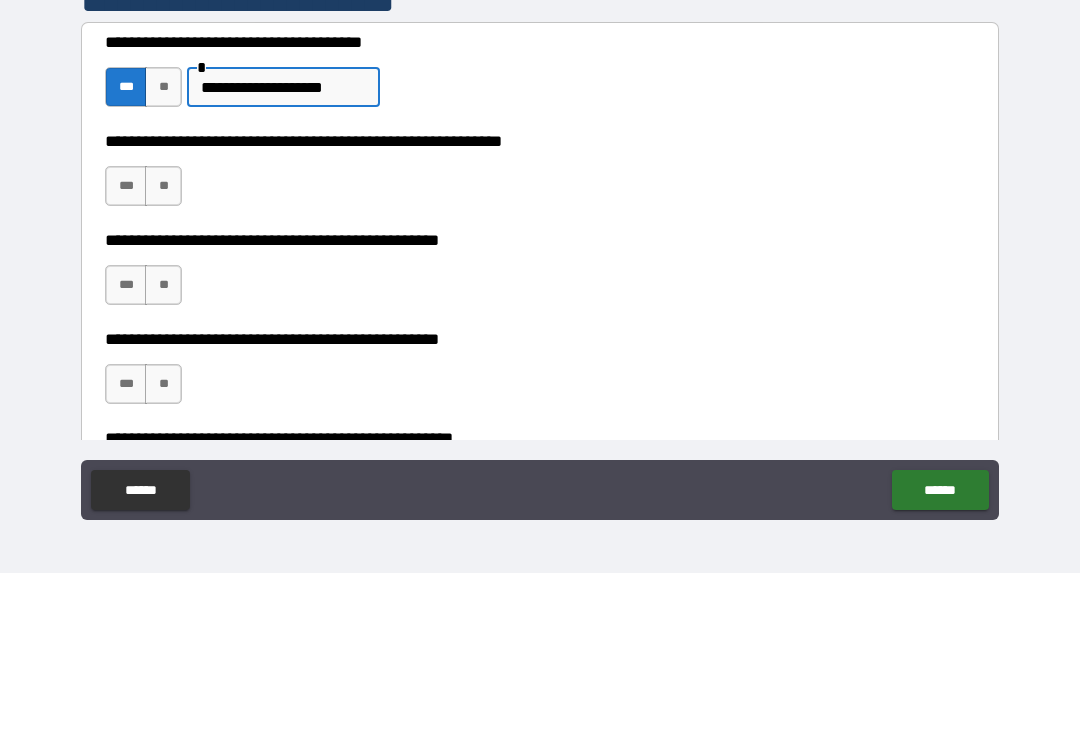 click on "**" at bounding box center [163, 353] 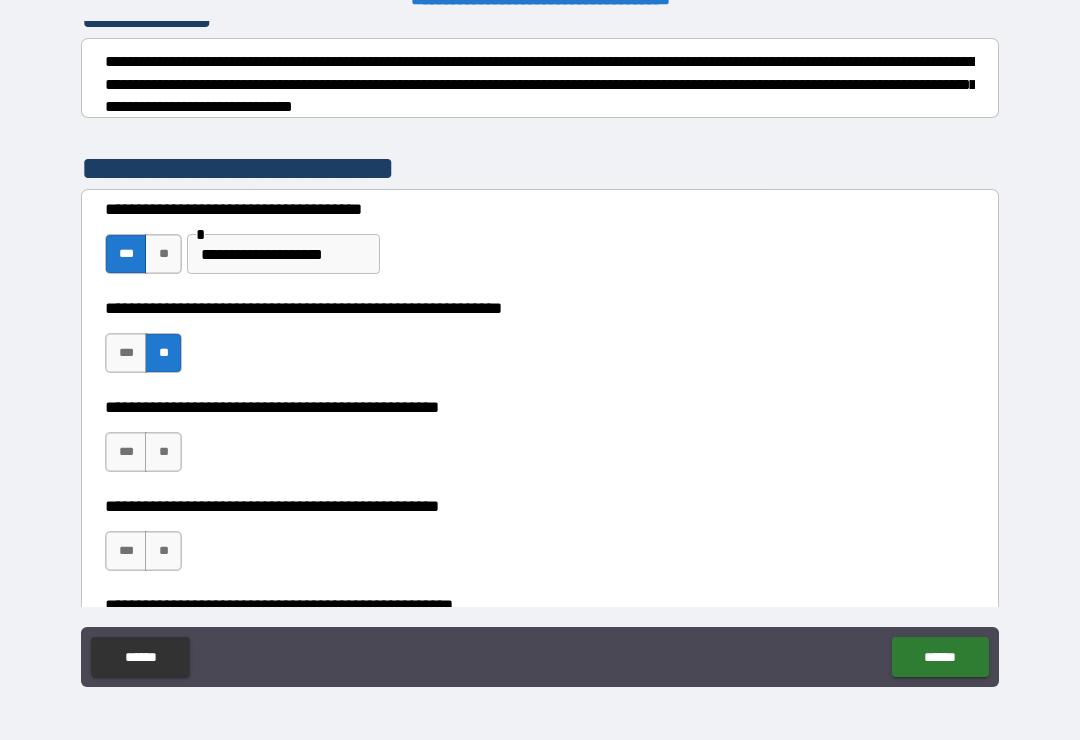 click on "***" at bounding box center [126, 353] 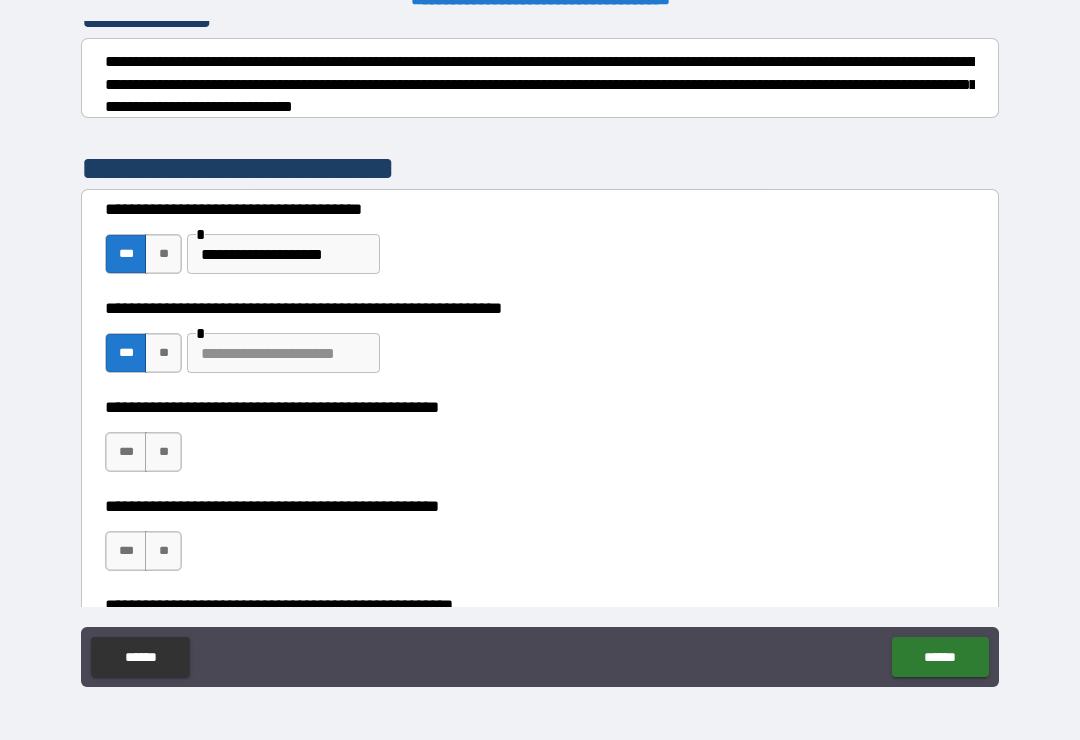 click at bounding box center [283, 353] 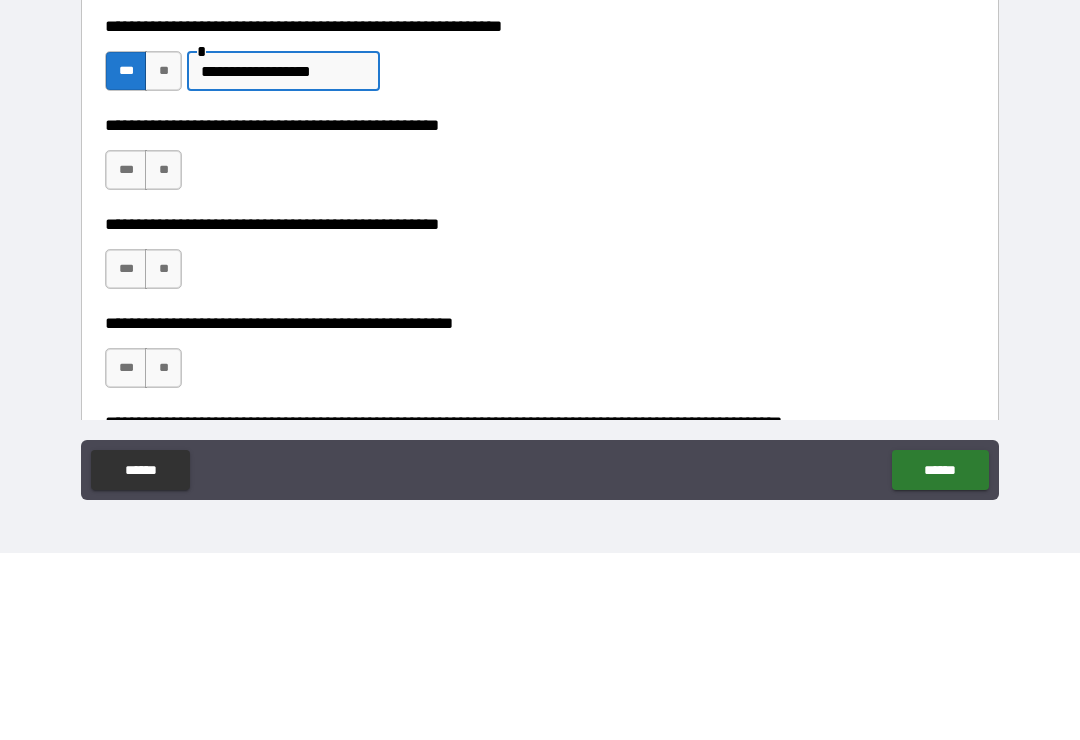 scroll, scrollTop: 399, scrollLeft: 0, axis: vertical 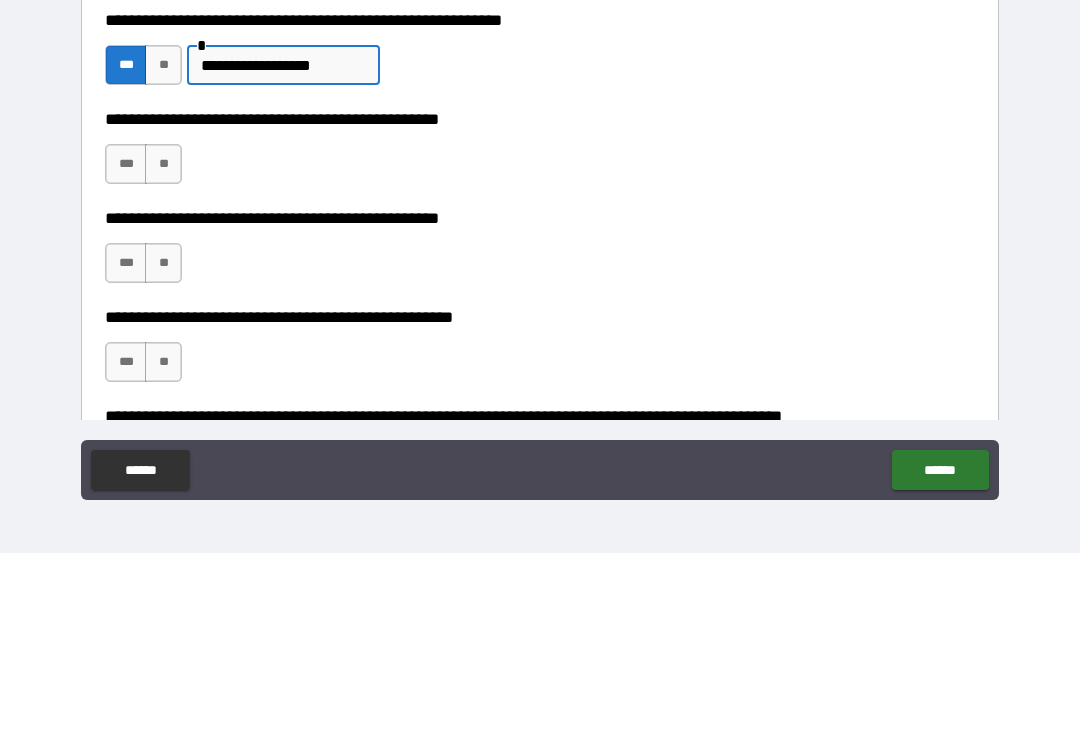 click on "**" at bounding box center [163, 351] 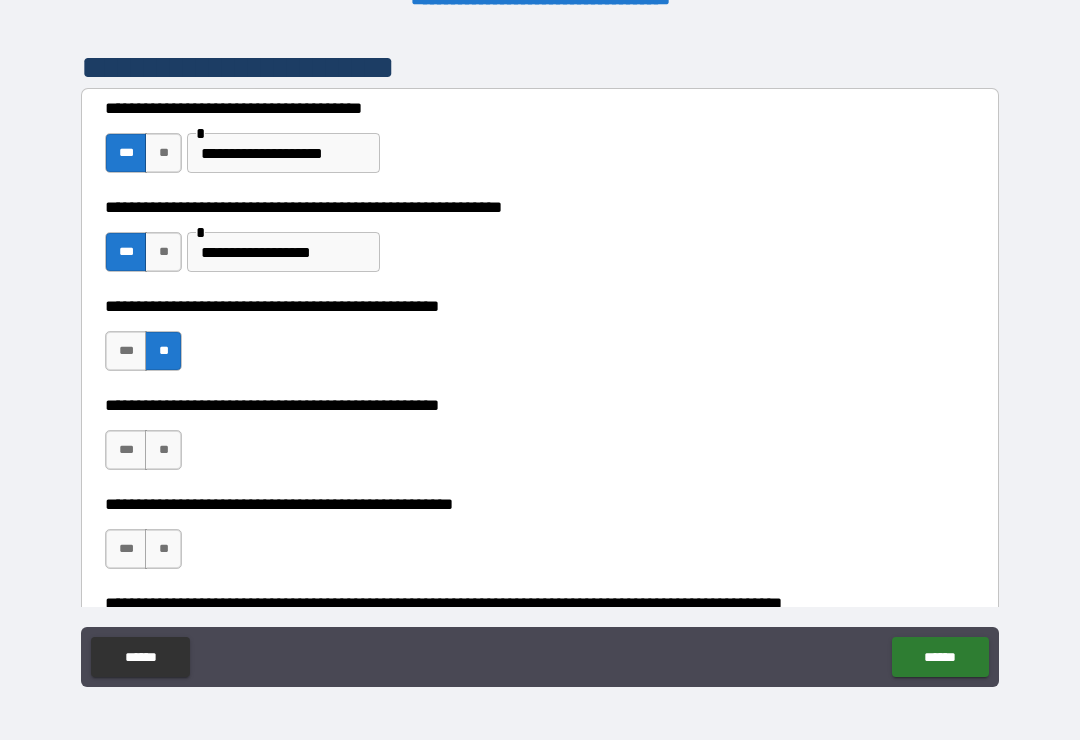 click on "**" at bounding box center [163, 450] 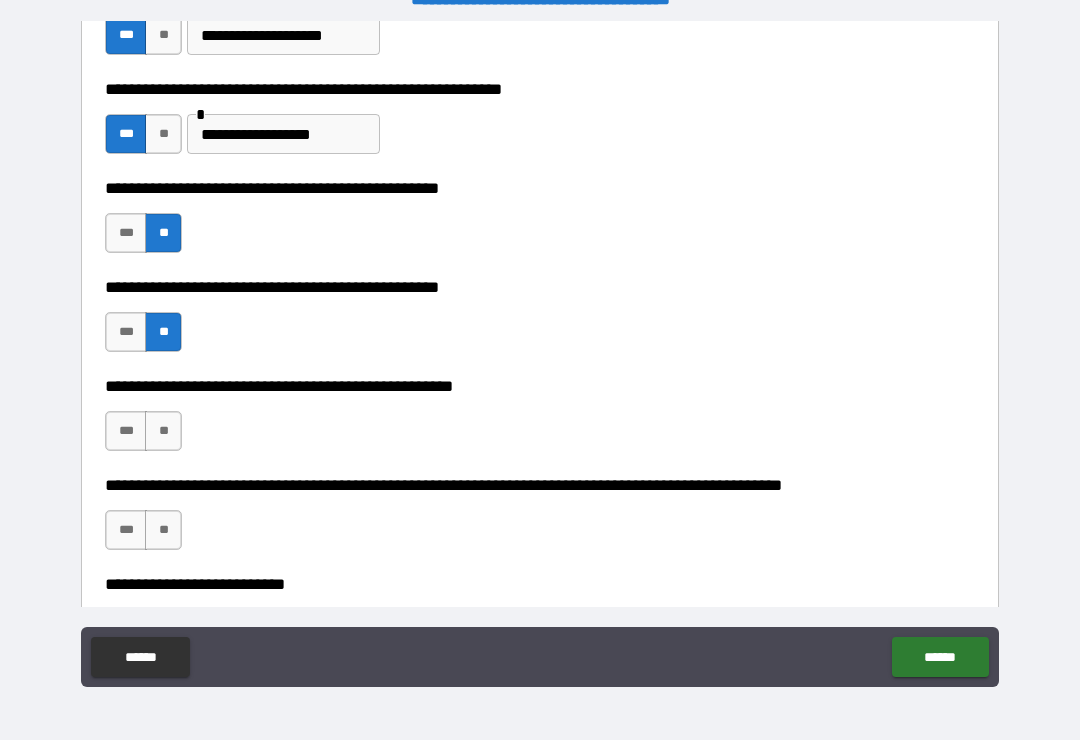 scroll, scrollTop: 544, scrollLeft: 0, axis: vertical 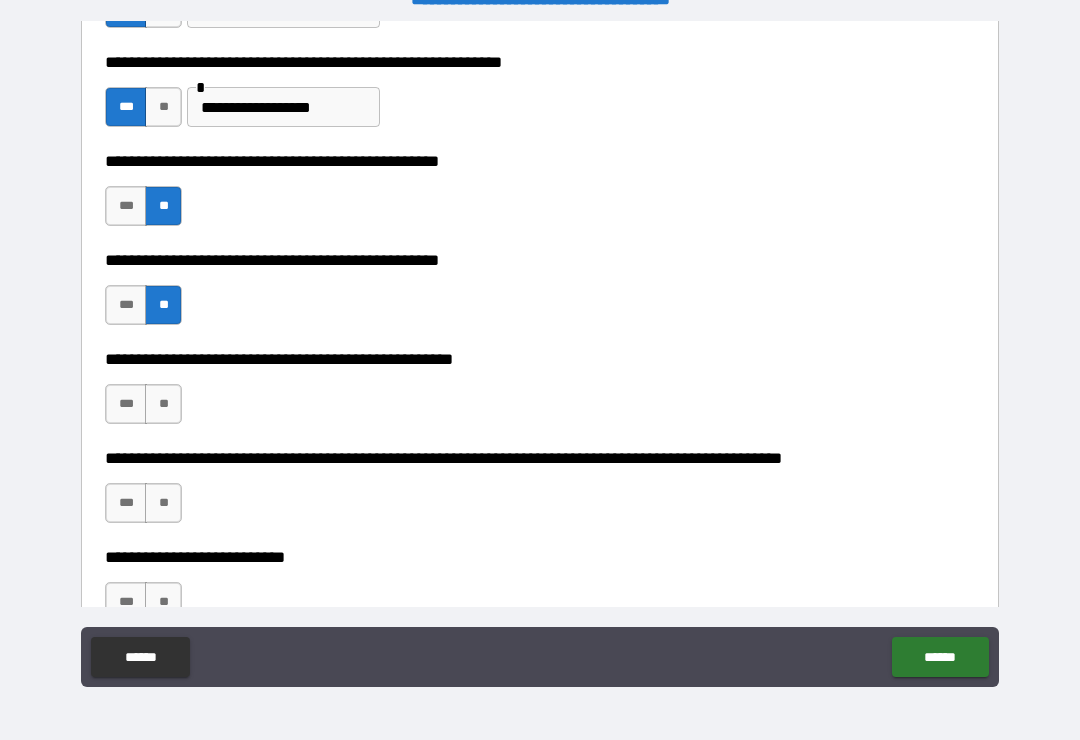 click on "**" at bounding box center [163, 404] 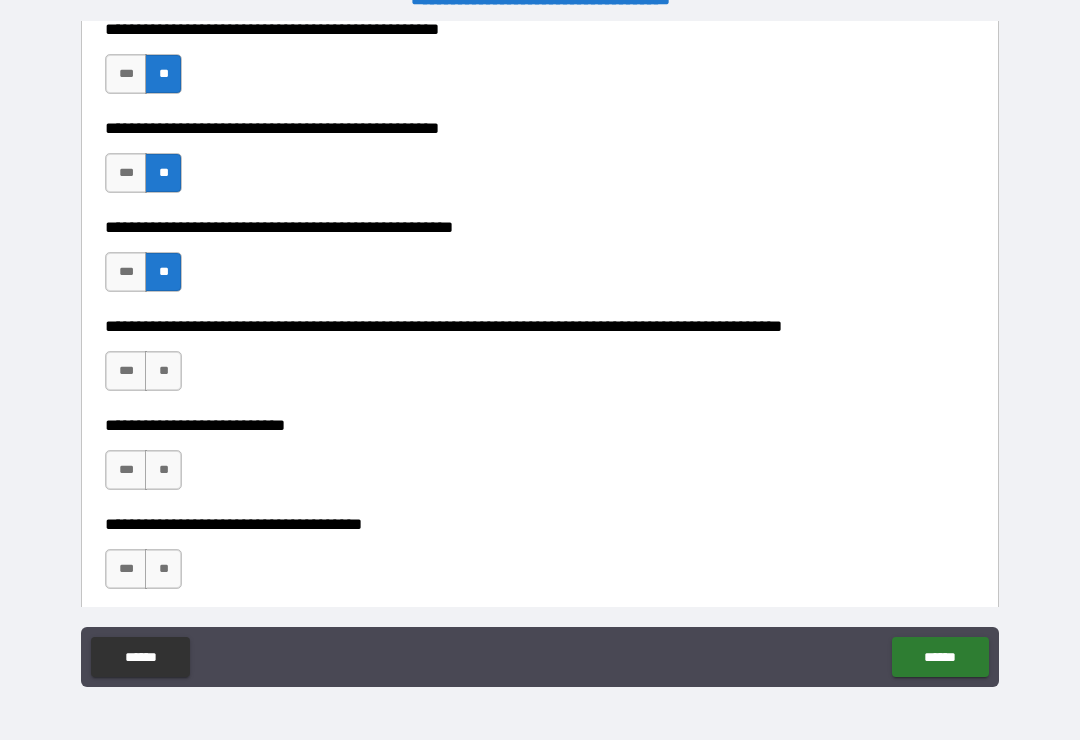 scroll, scrollTop: 685, scrollLeft: 0, axis: vertical 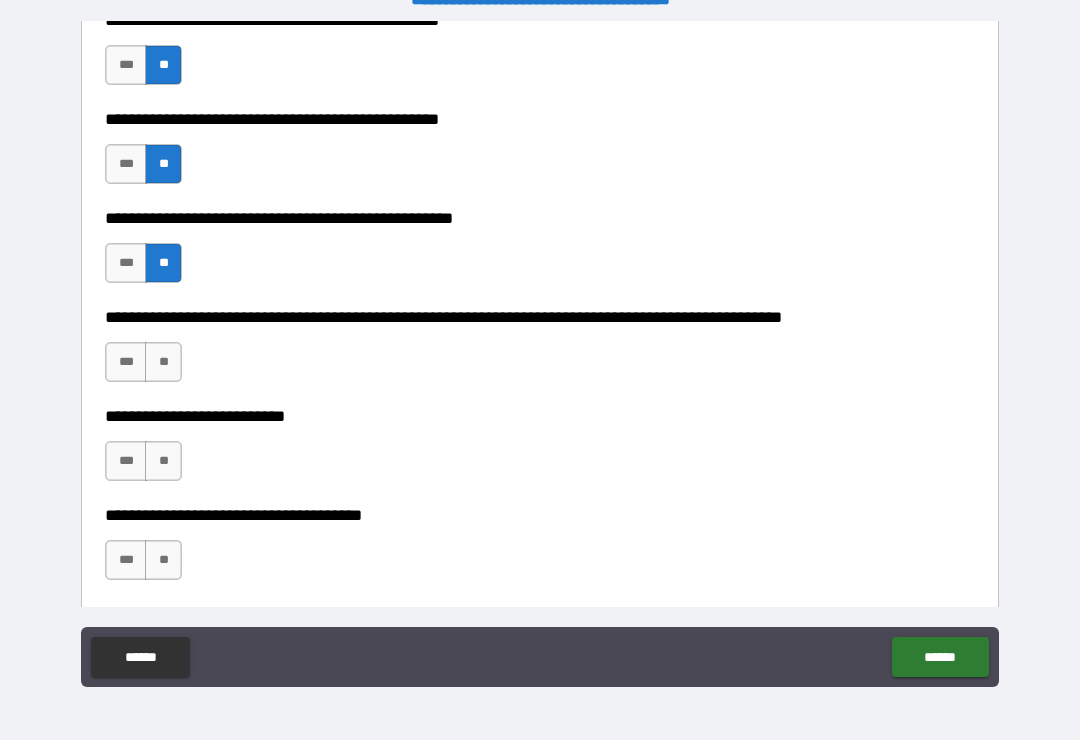 click on "**" at bounding box center [163, 362] 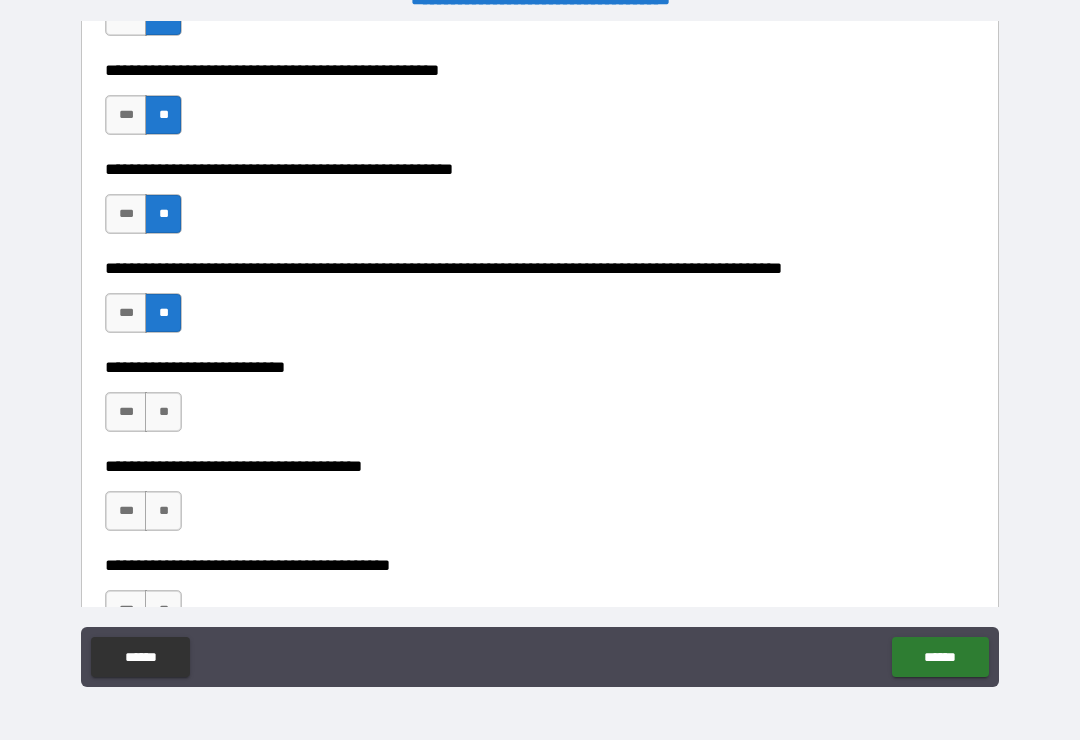 click on "**" at bounding box center (163, 412) 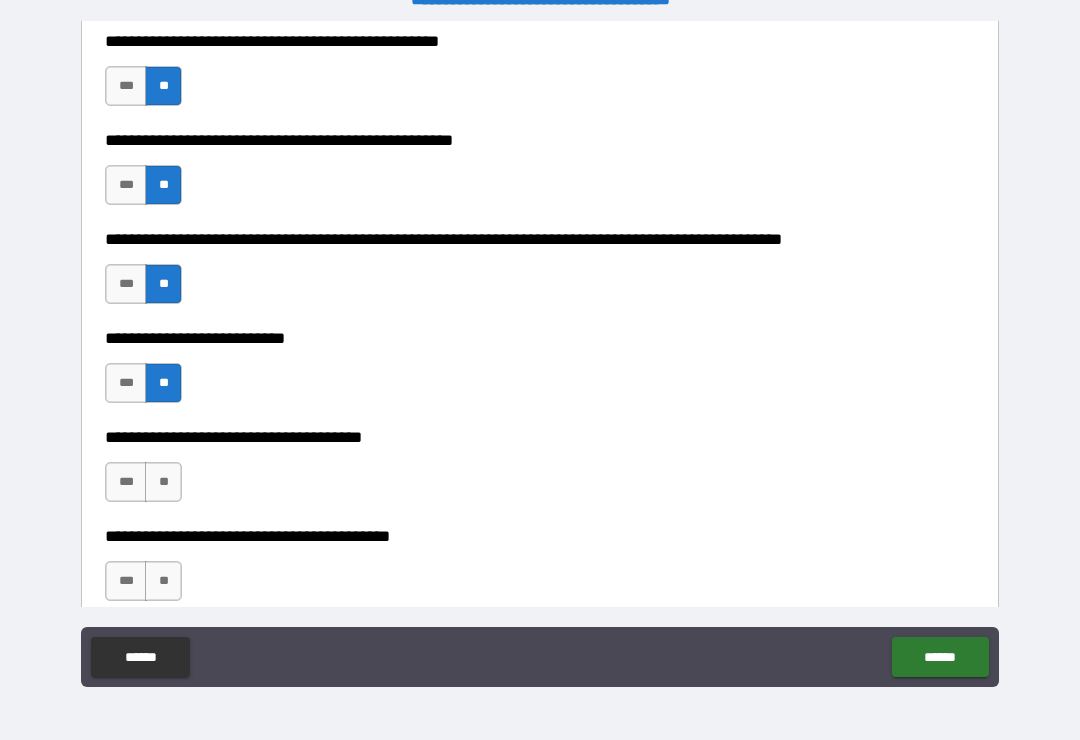 scroll, scrollTop: 847, scrollLeft: 0, axis: vertical 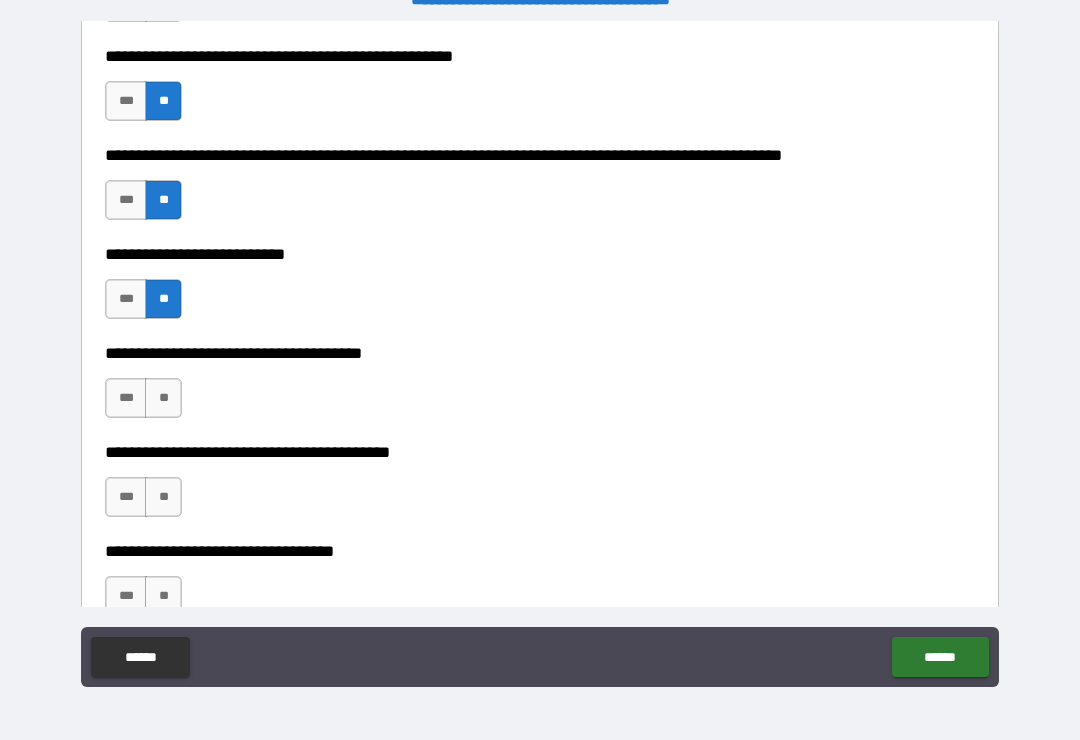 click on "**" at bounding box center [163, 398] 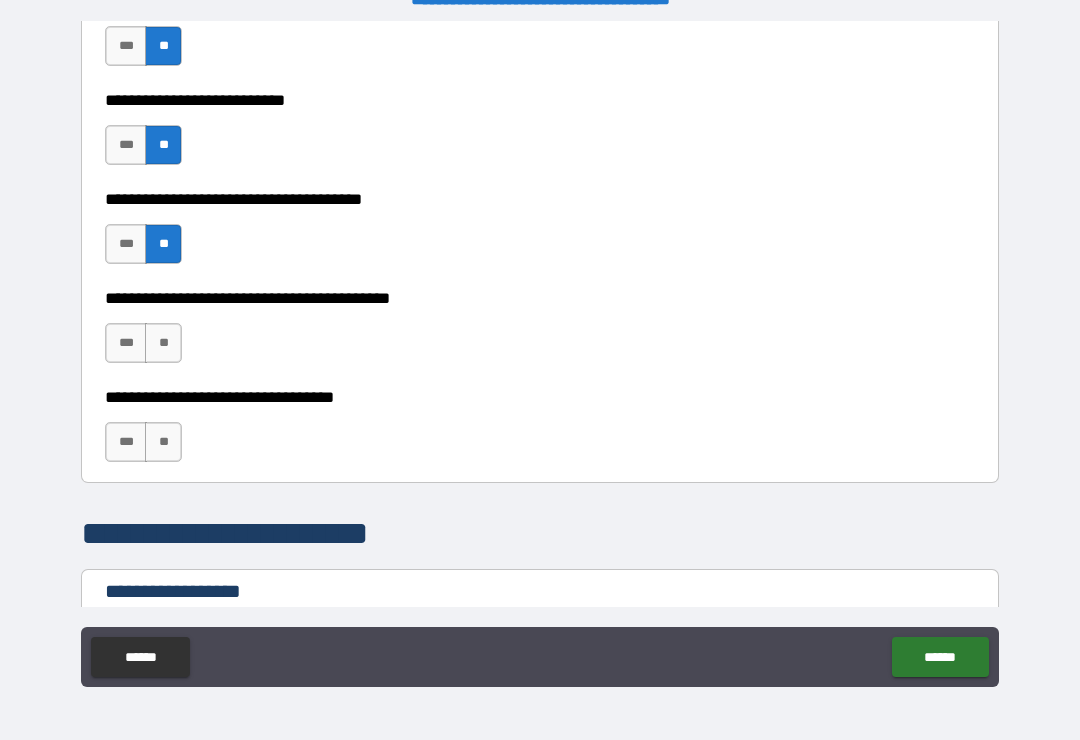 scroll, scrollTop: 1004, scrollLeft: 0, axis: vertical 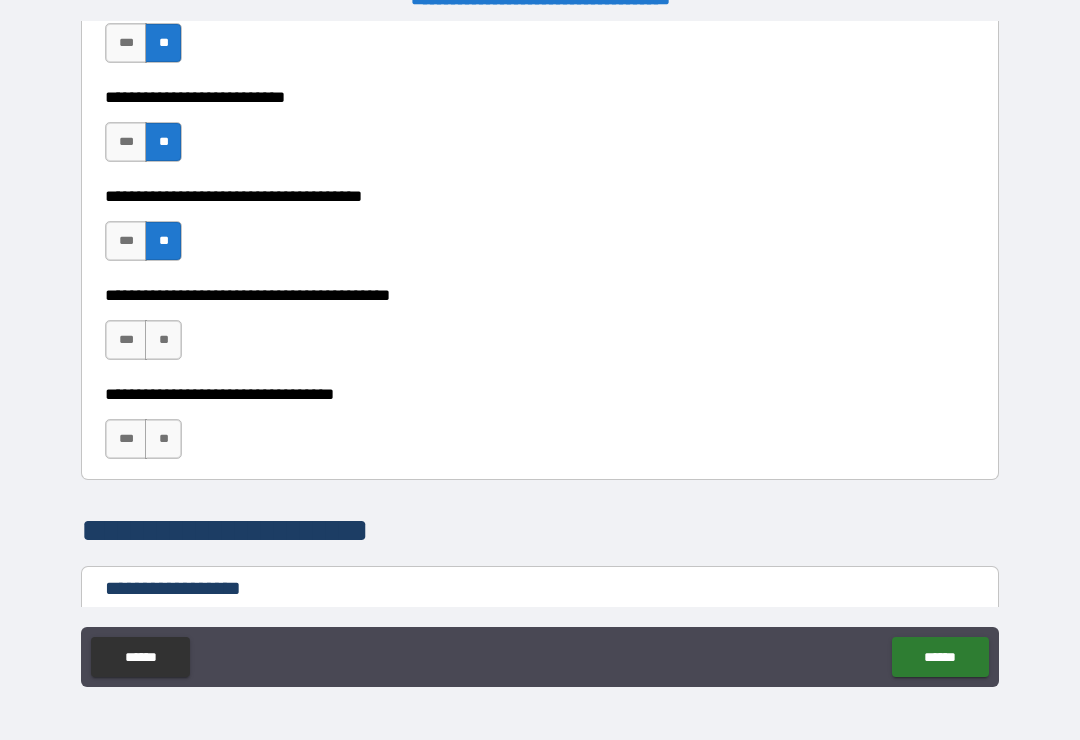 click on "**" at bounding box center [163, 340] 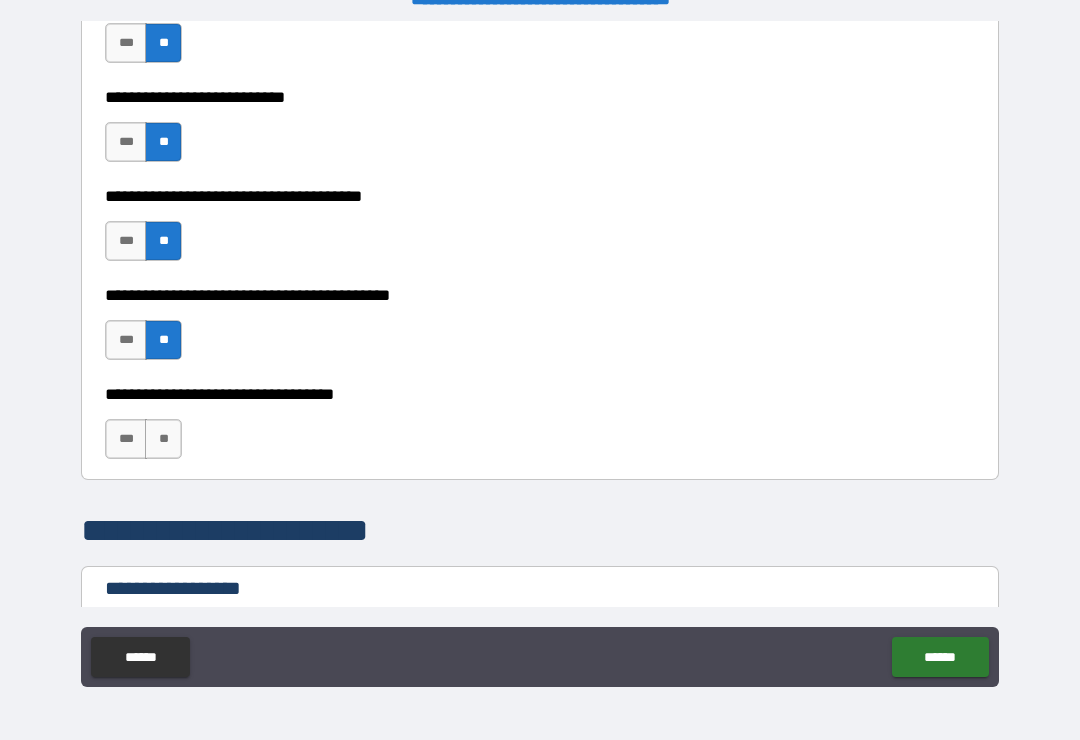 click on "**" at bounding box center [163, 439] 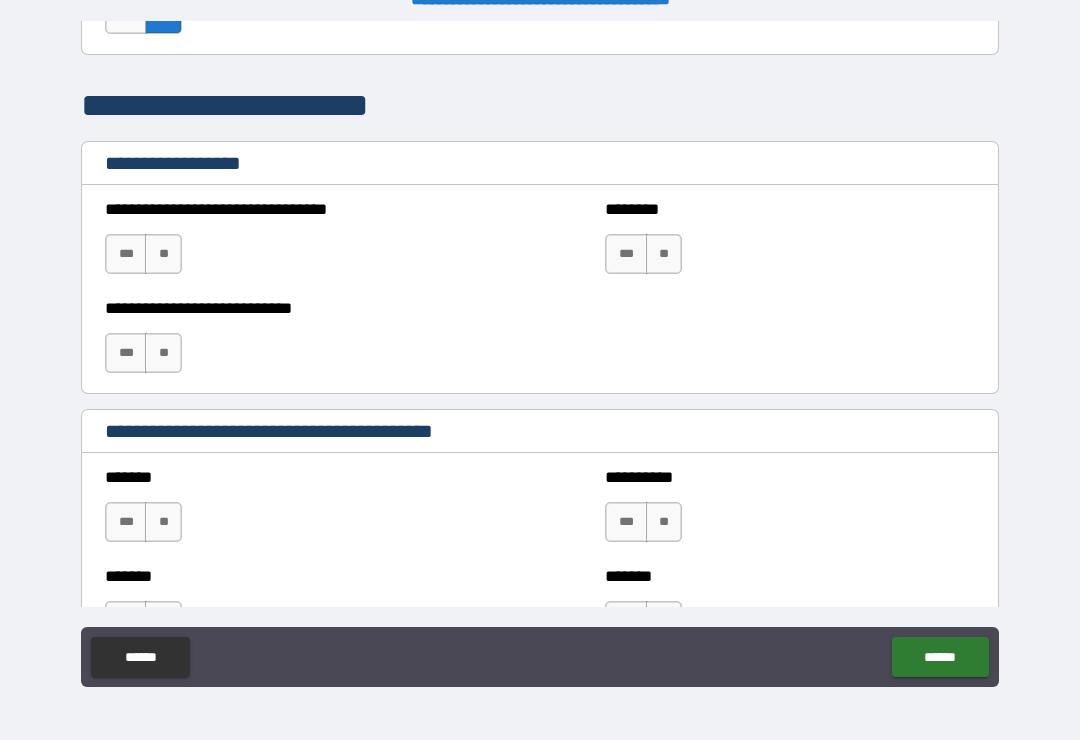 scroll, scrollTop: 1436, scrollLeft: 0, axis: vertical 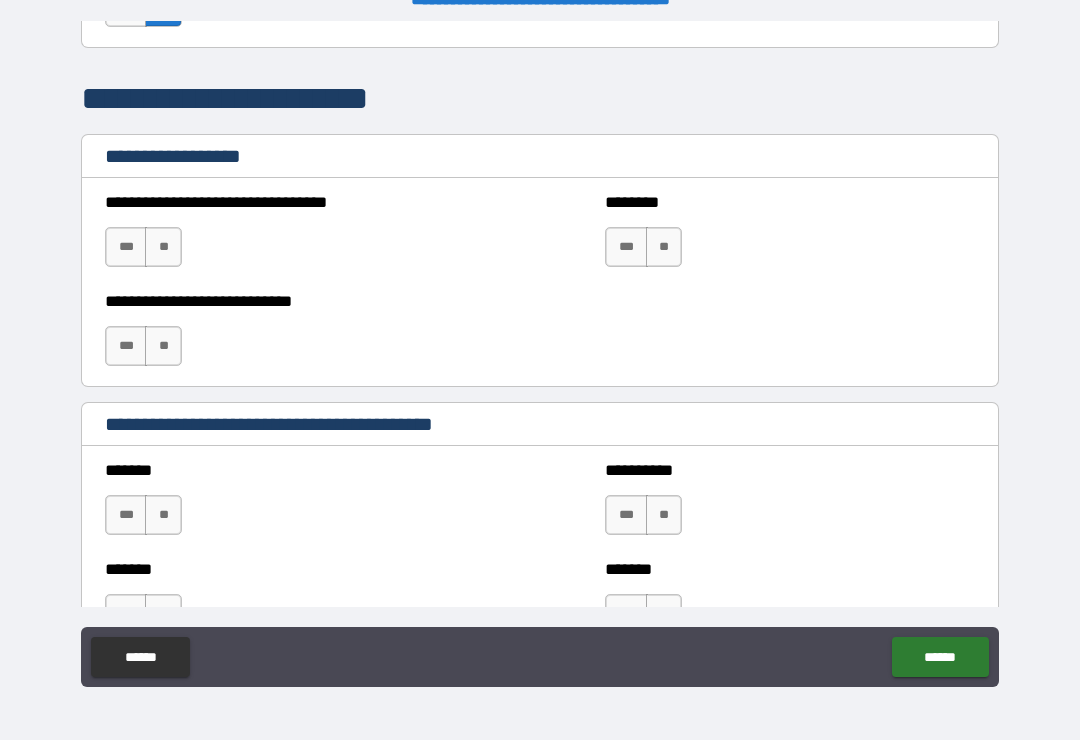 click on "**" at bounding box center [163, 247] 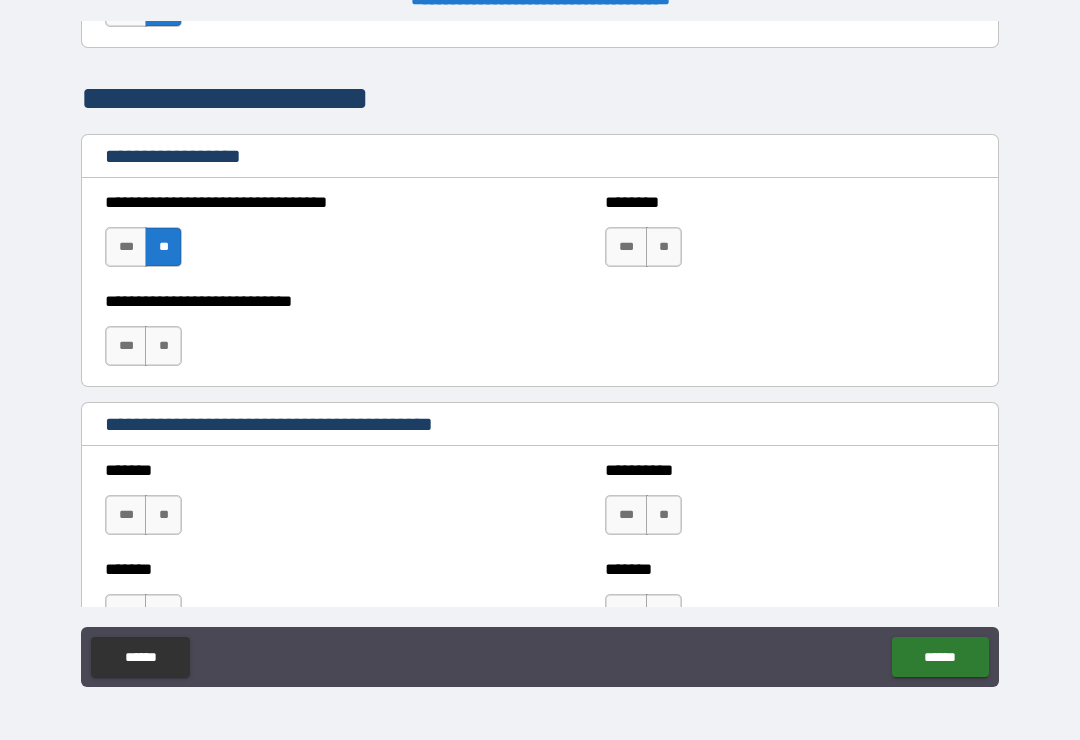 click on "**" at bounding box center [163, 346] 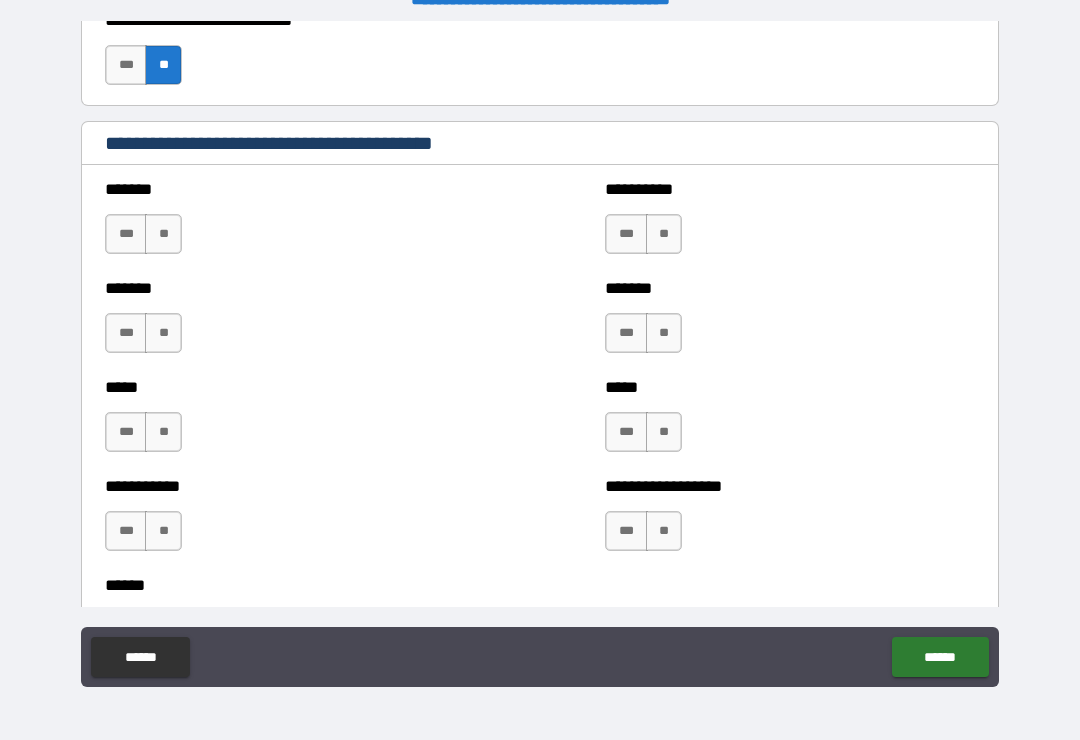 scroll, scrollTop: 1727, scrollLeft: 0, axis: vertical 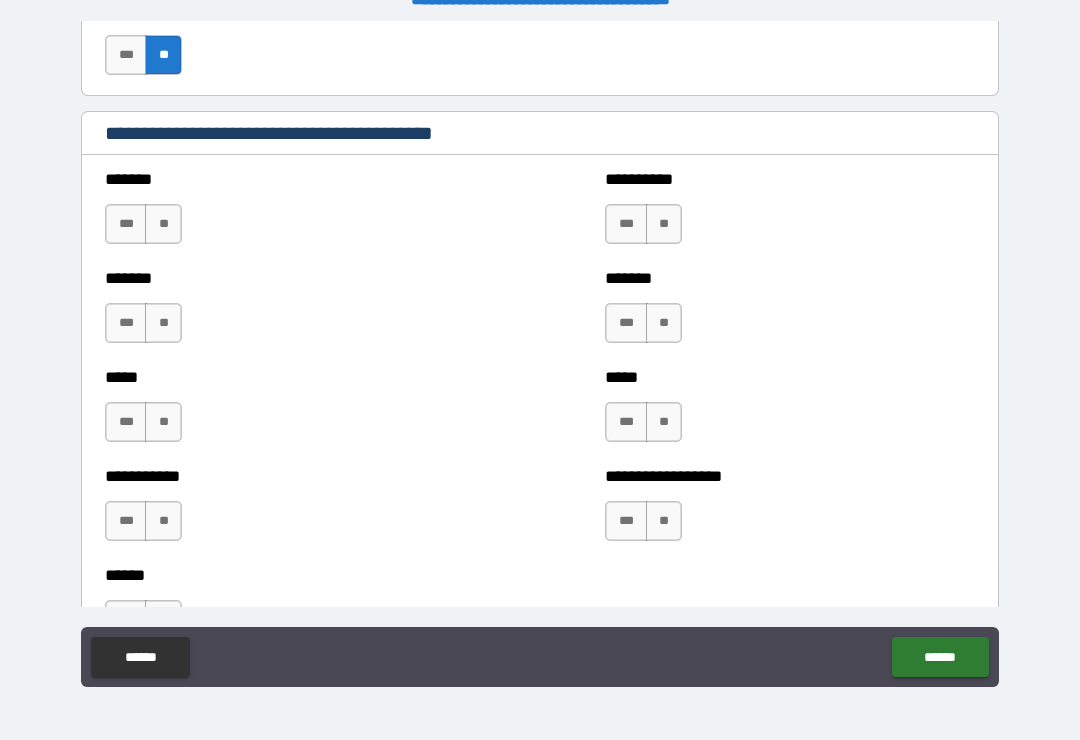 click on "**" at bounding box center [163, 224] 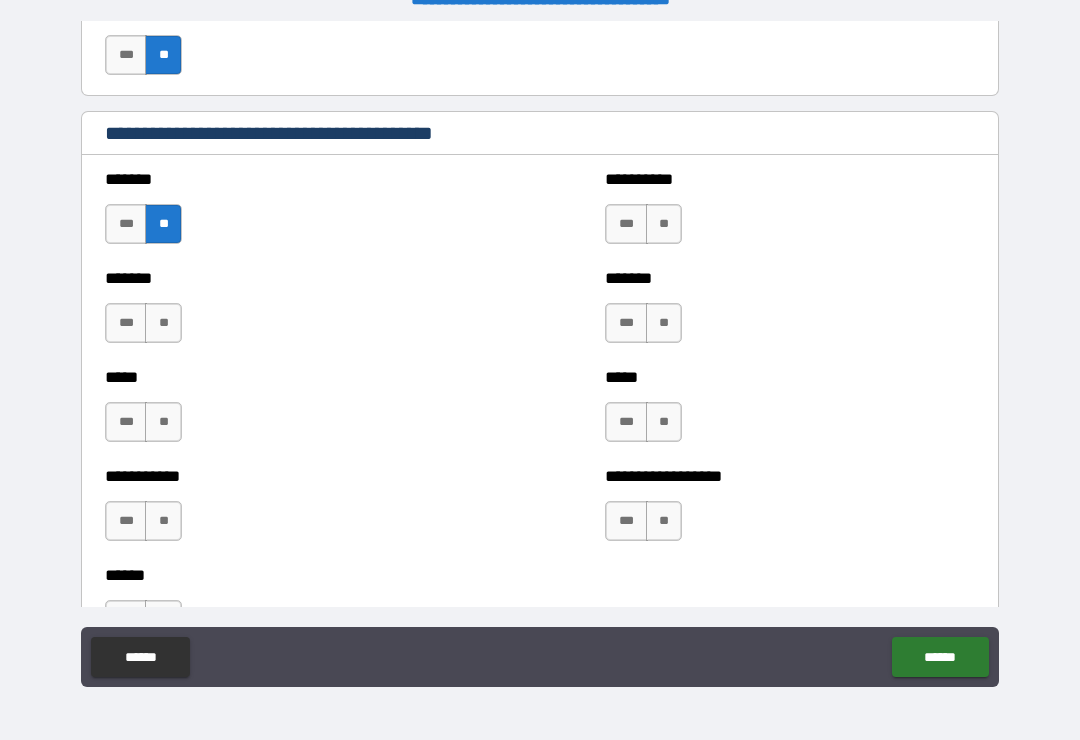 click on "**" at bounding box center (163, 323) 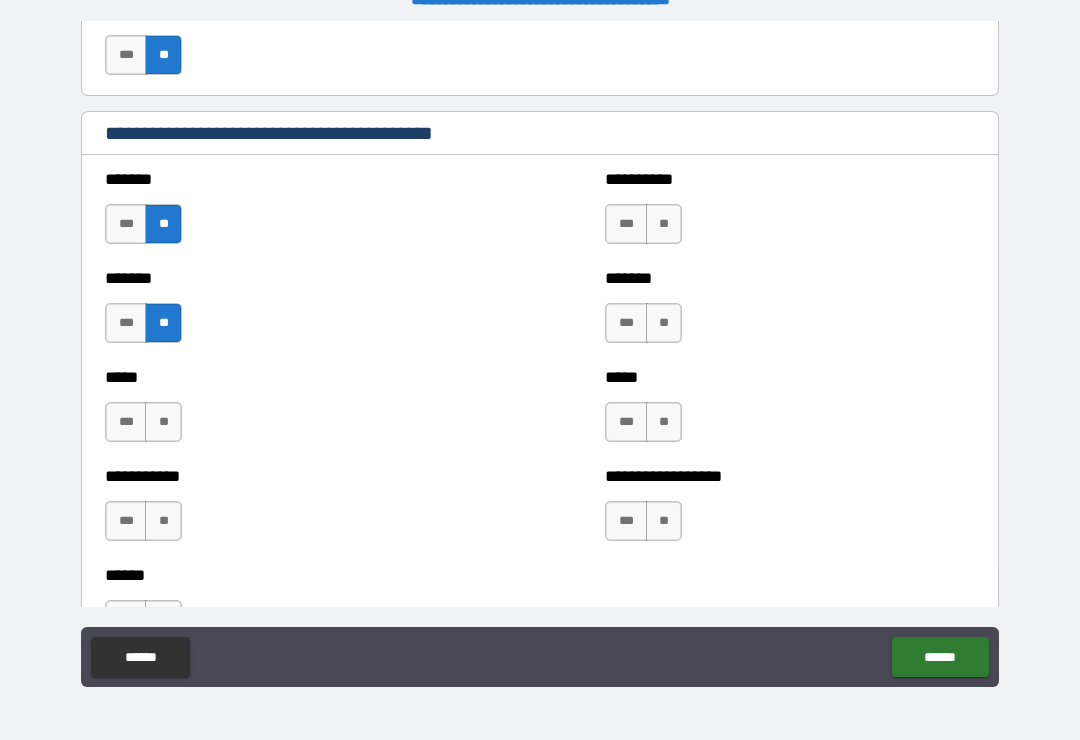 click on "**" at bounding box center (163, 422) 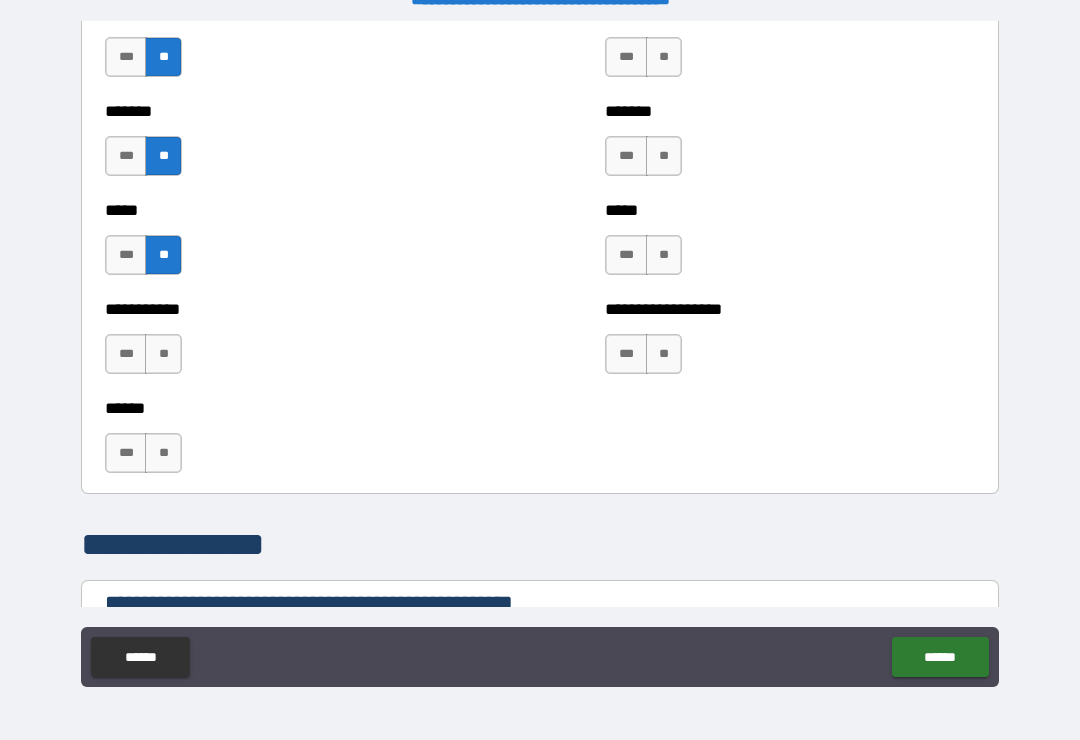 scroll, scrollTop: 1913, scrollLeft: 0, axis: vertical 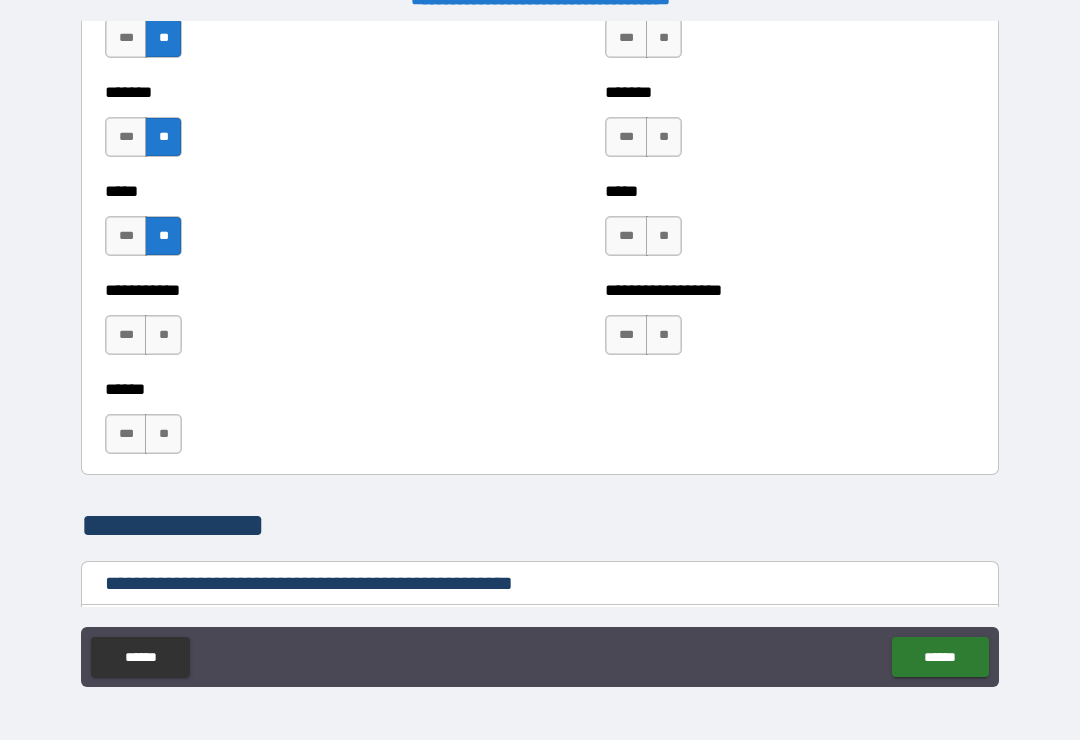 click on "**" at bounding box center [163, 335] 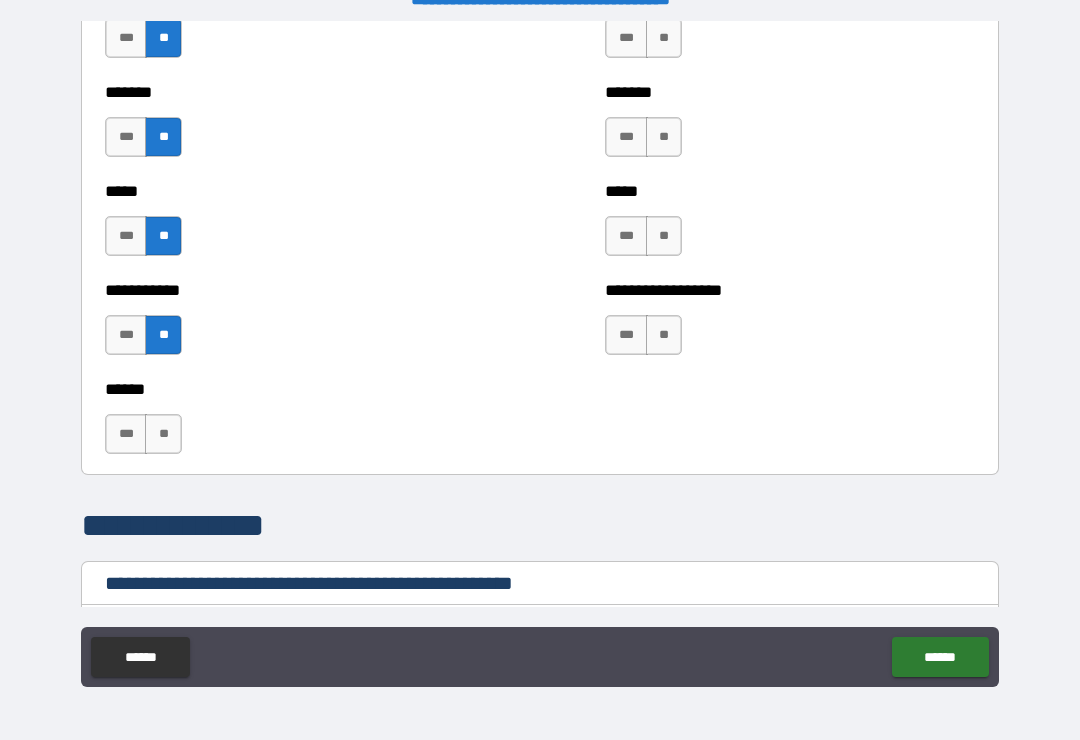 click on "**" at bounding box center (163, 434) 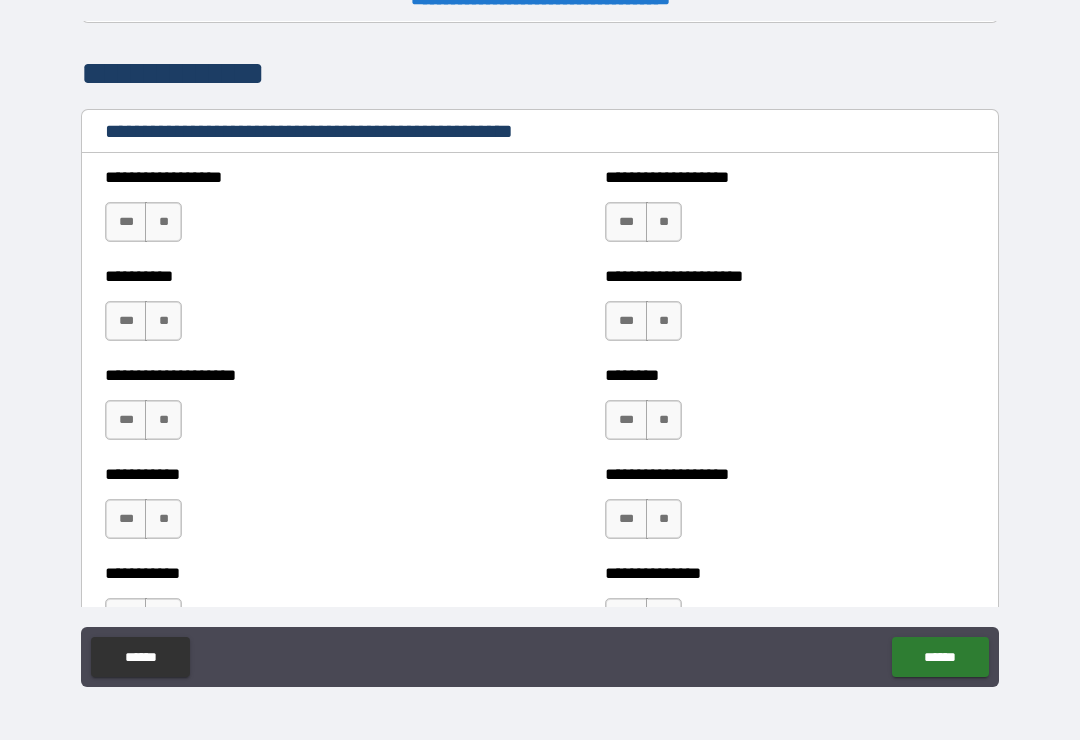 scroll, scrollTop: 2366, scrollLeft: 0, axis: vertical 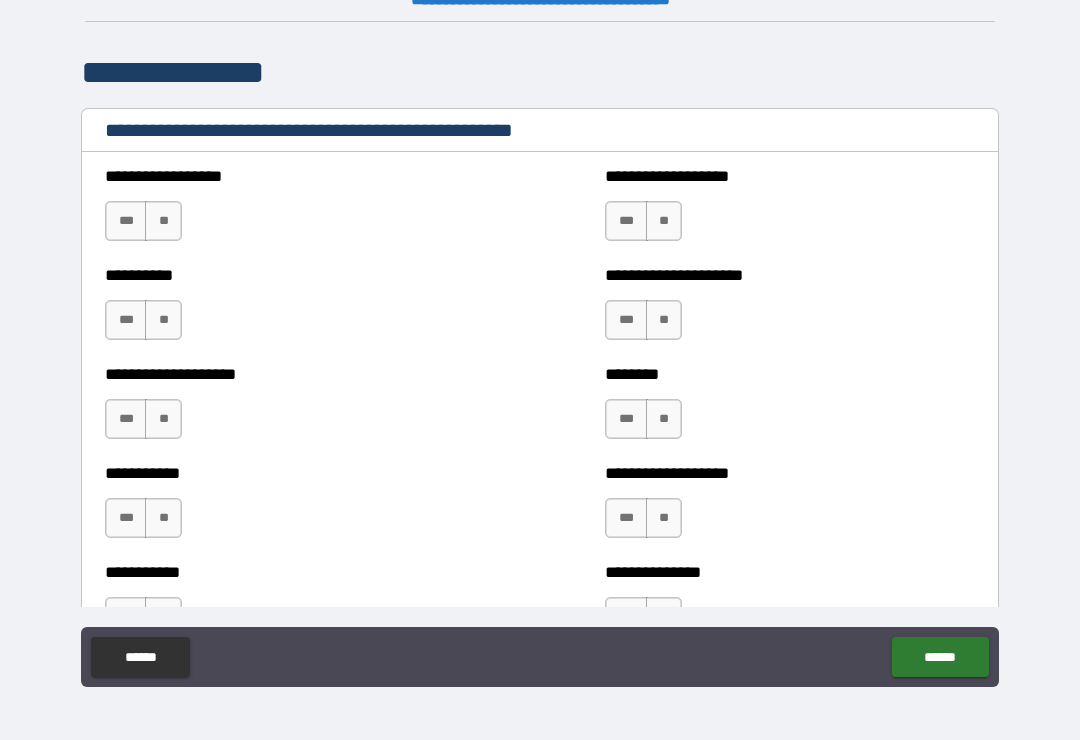click on "**" at bounding box center (163, 221) 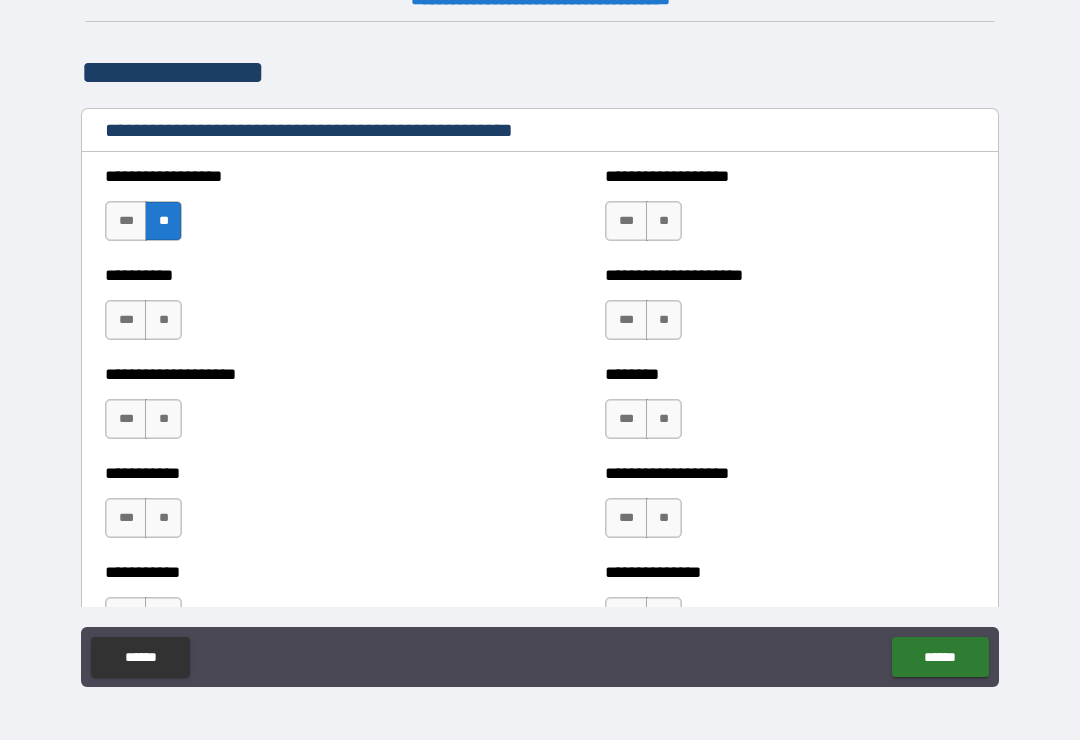 click on "**" at bounding box center [163, 320] 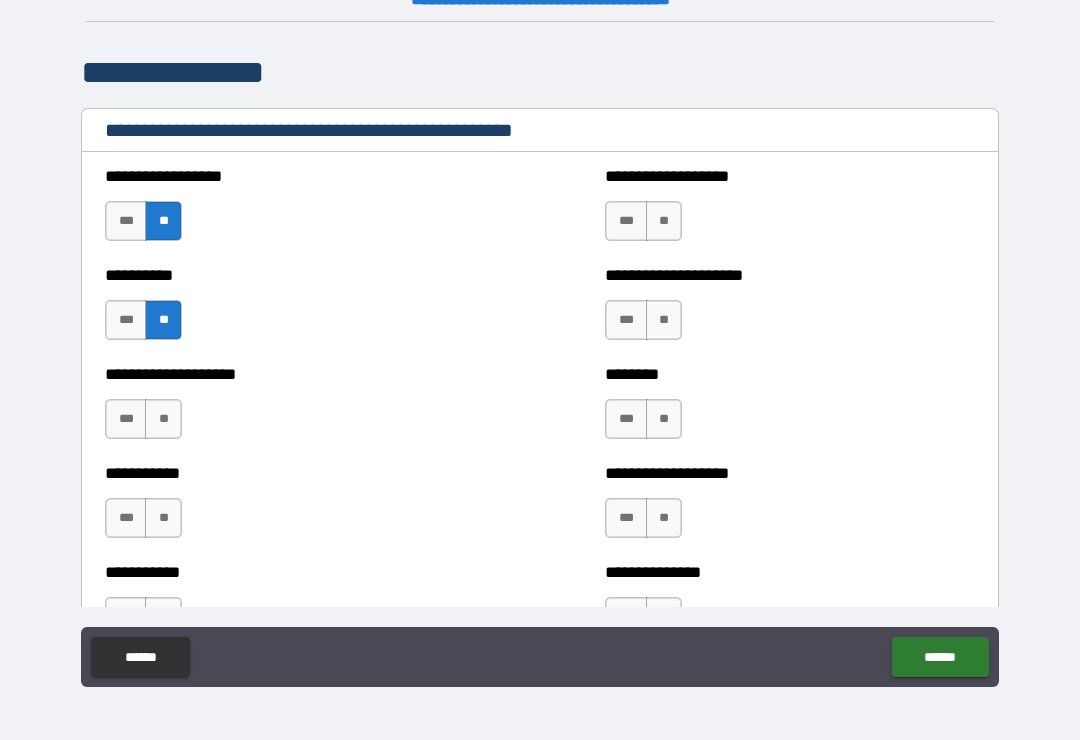 click on "**" at bounding box center [163, 419] 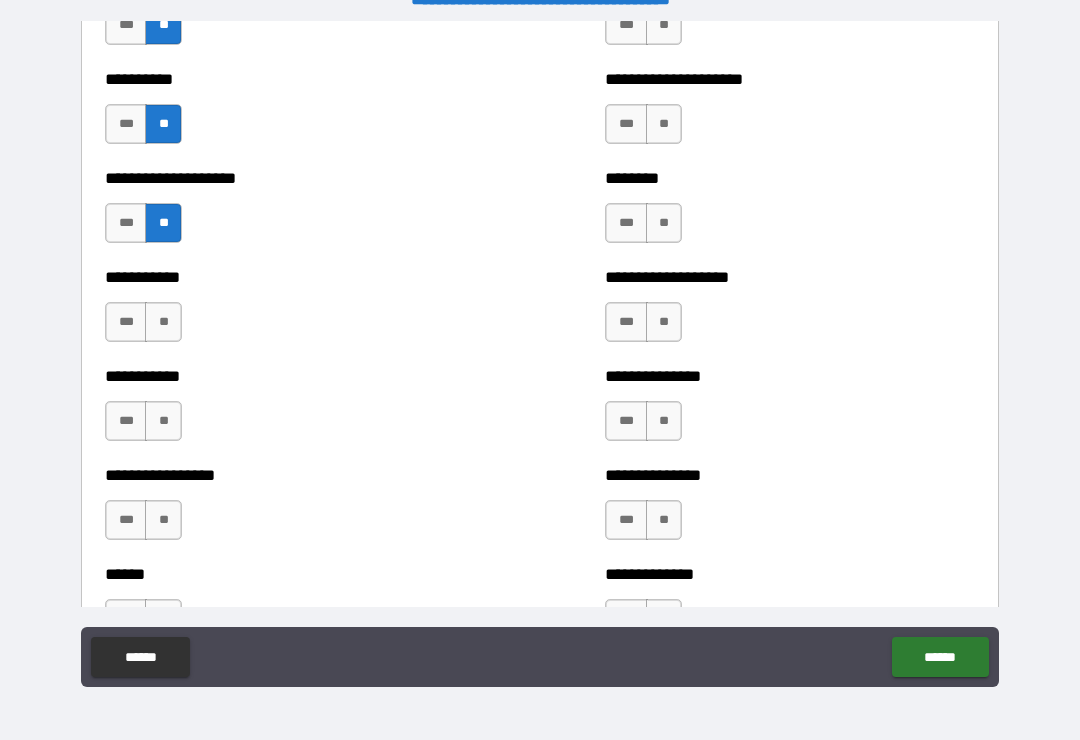 scroll, scrollTop: 2578, scrollLeft: 0, axis: vertical 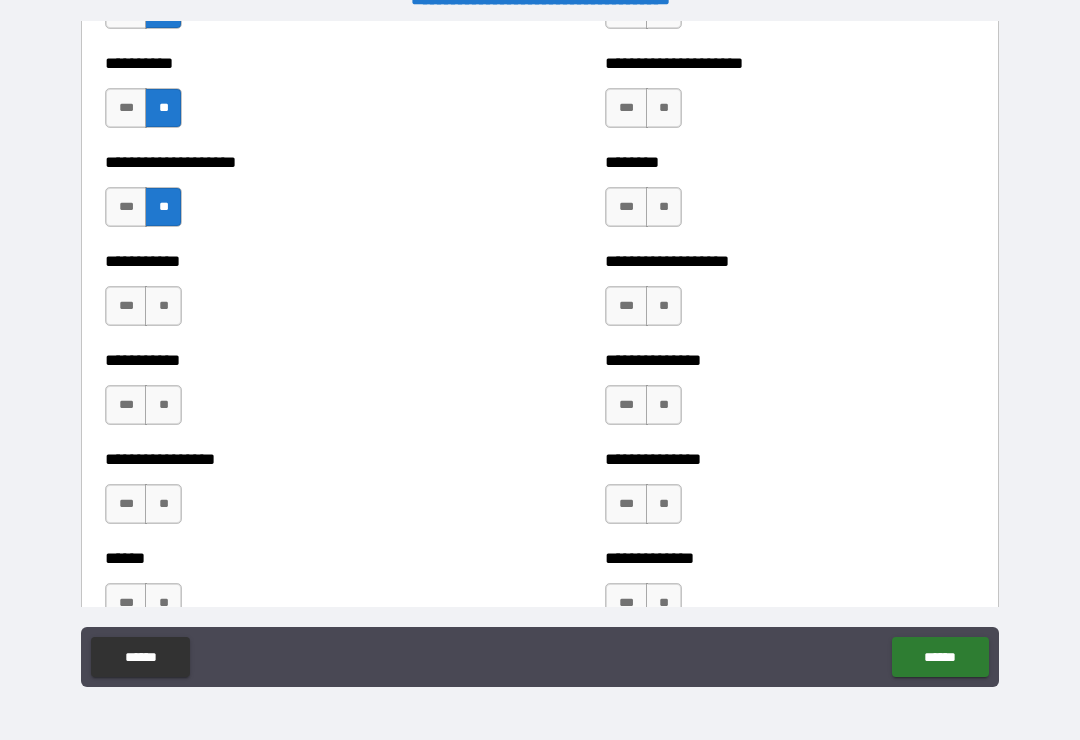 click on "**" at bounding box center (163, 306) 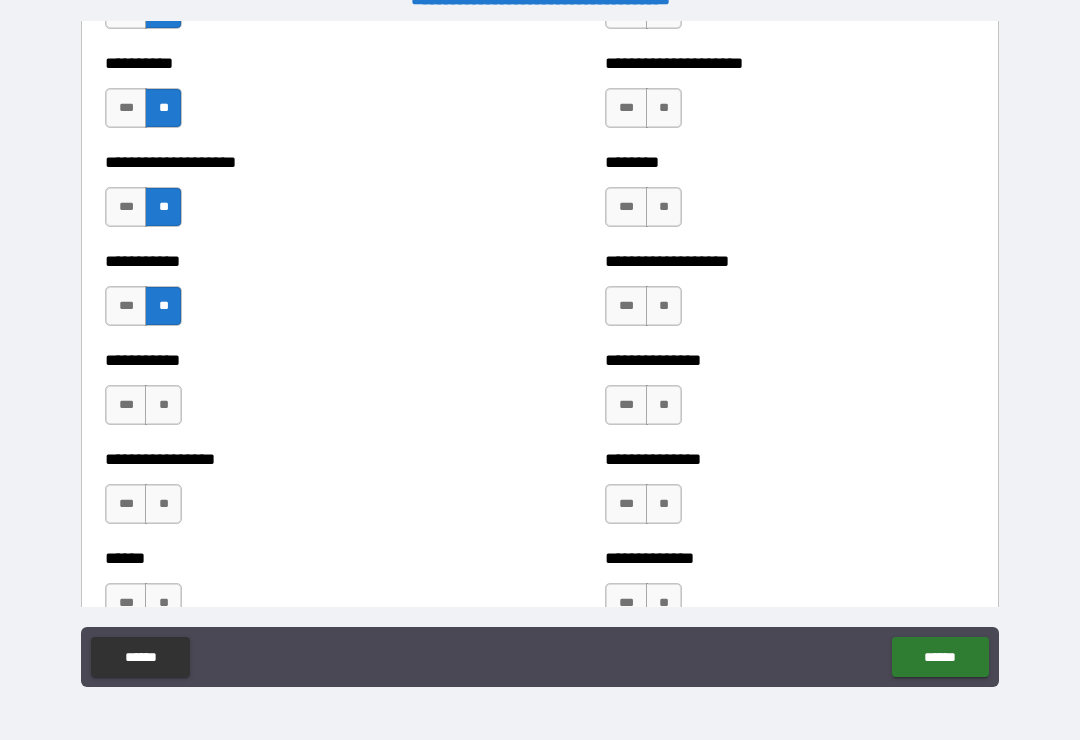 click on "**" at bounding box center [163, 405] 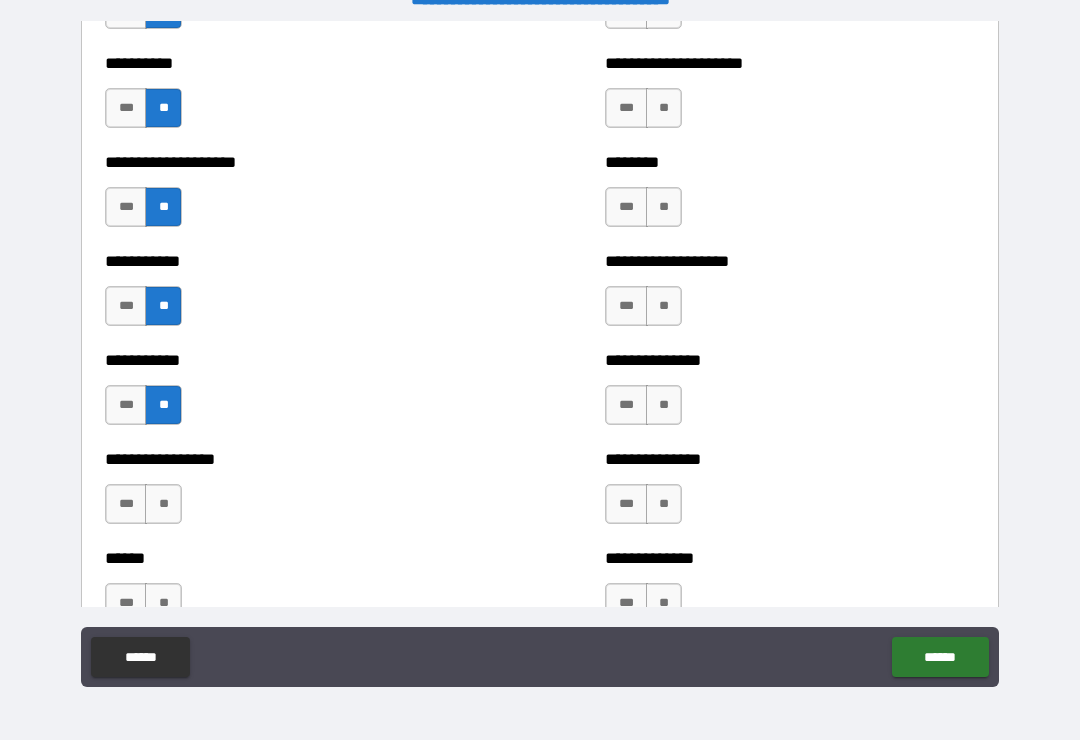 click on "**" at bounding box center [163, 504] 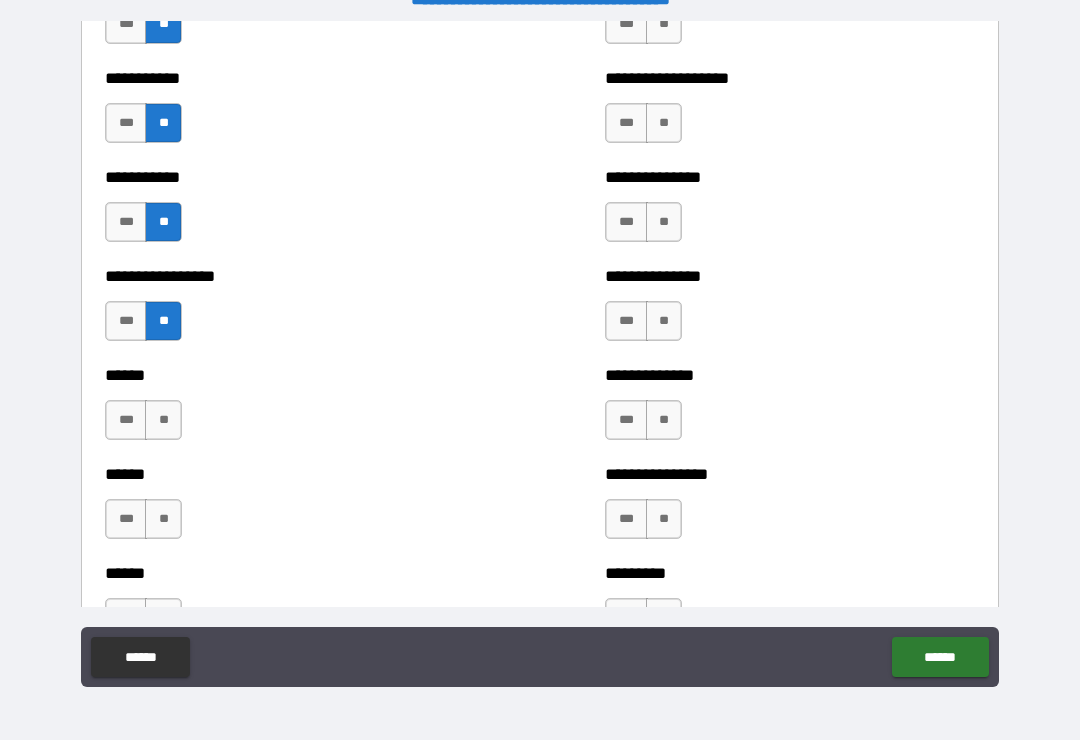 scroll, scrollTop: 2771, scrollLeft: 0, axis: vertical 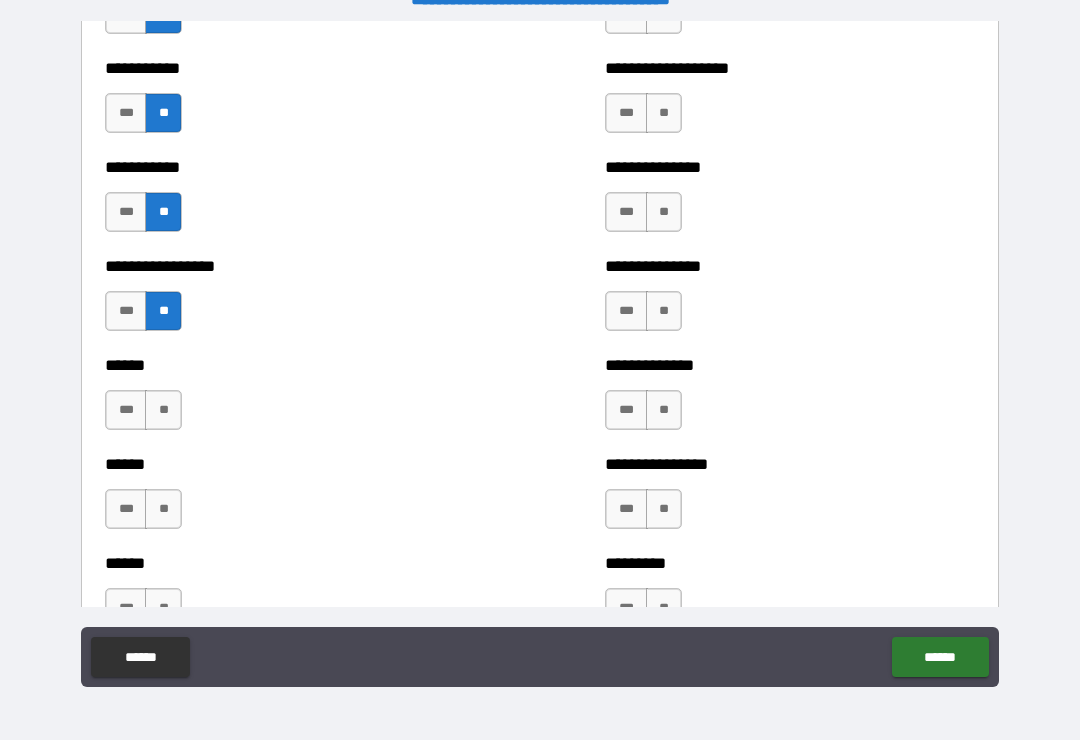 click on "**" at bounding box center (163, 410) 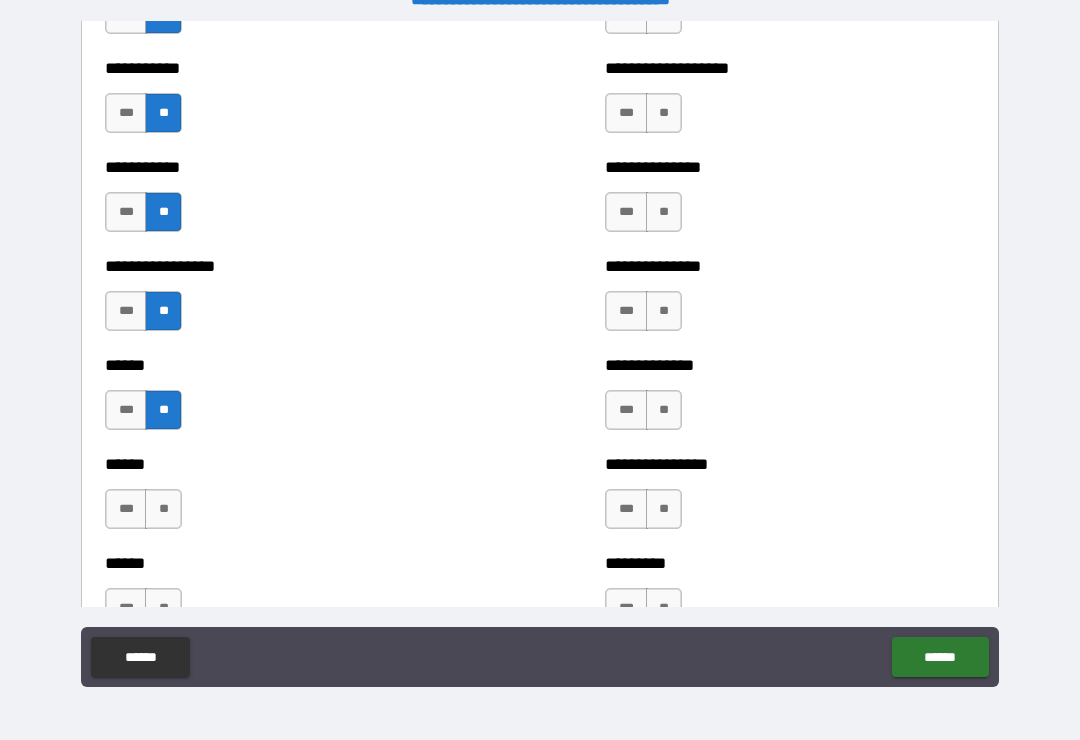 click on "**" at bounding box center (163, 509) 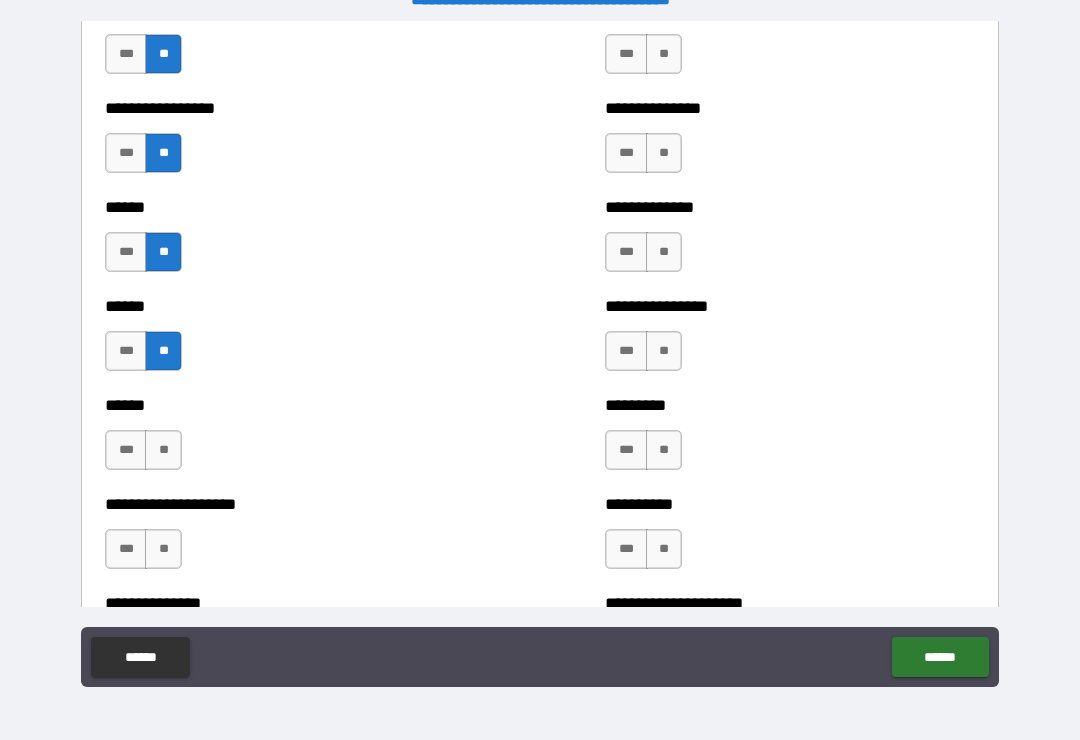 scroll, scrollTop: 2999, scrollLeft: 0, axis: vertical 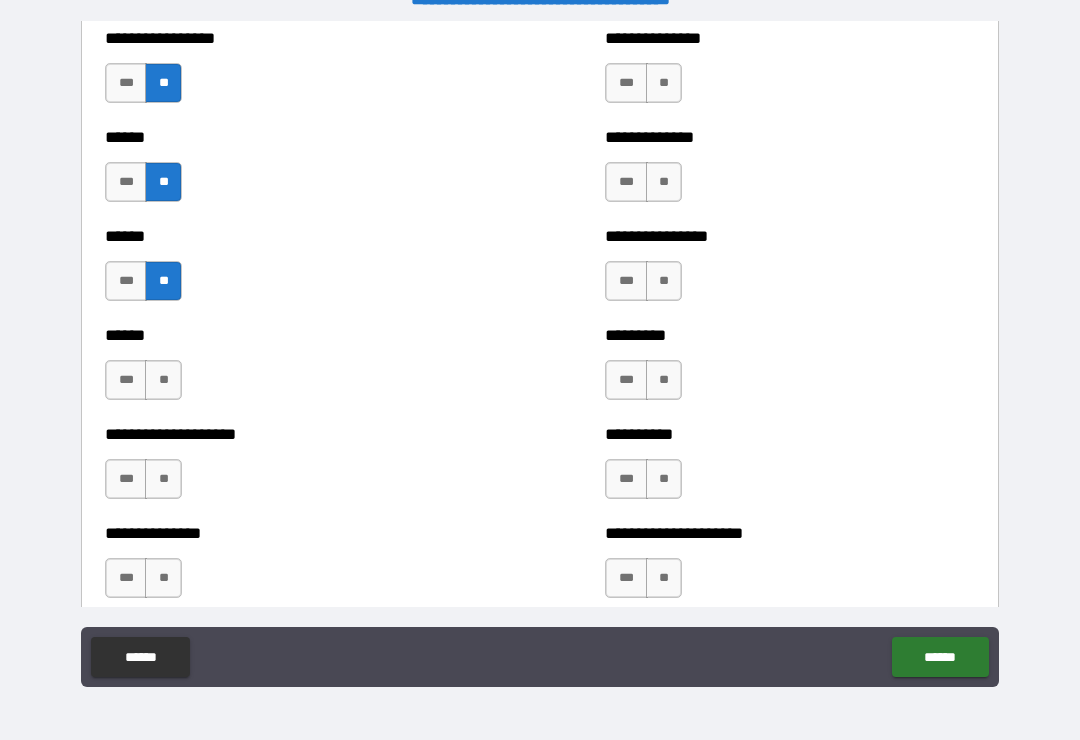 click on "**" at bounding box center (163, 380) 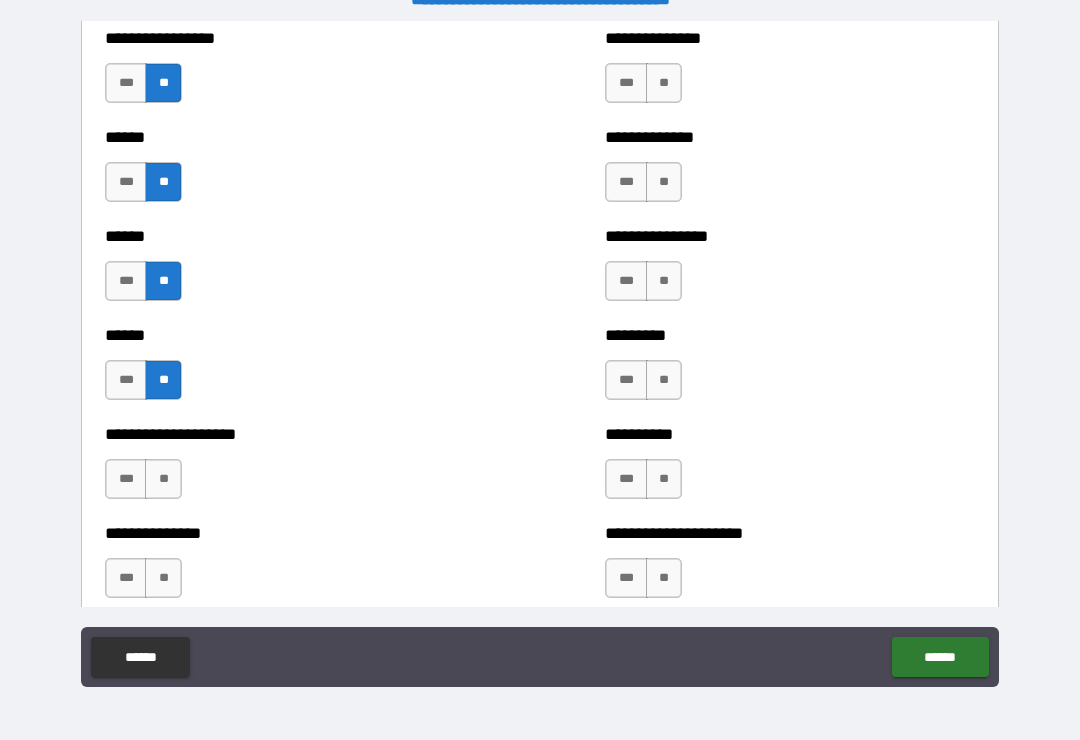 click on "**" at bounding box center [163, 479] 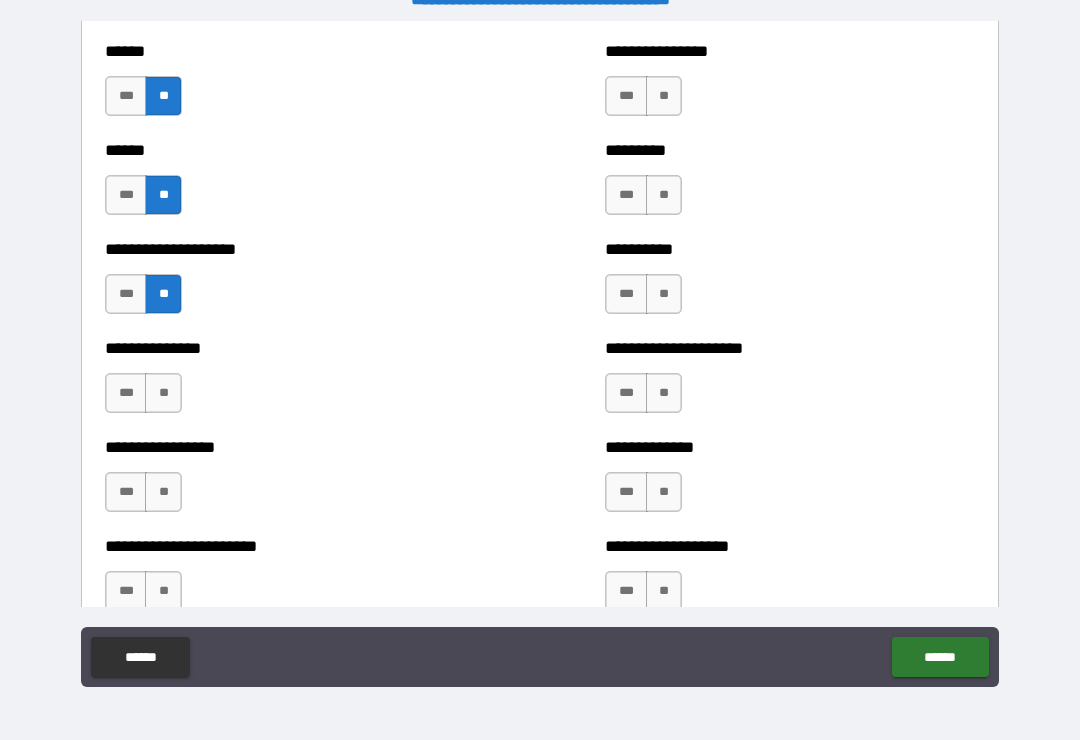 scroll, scrollTop: 3185, scrollLeft: 0, axis: vertical 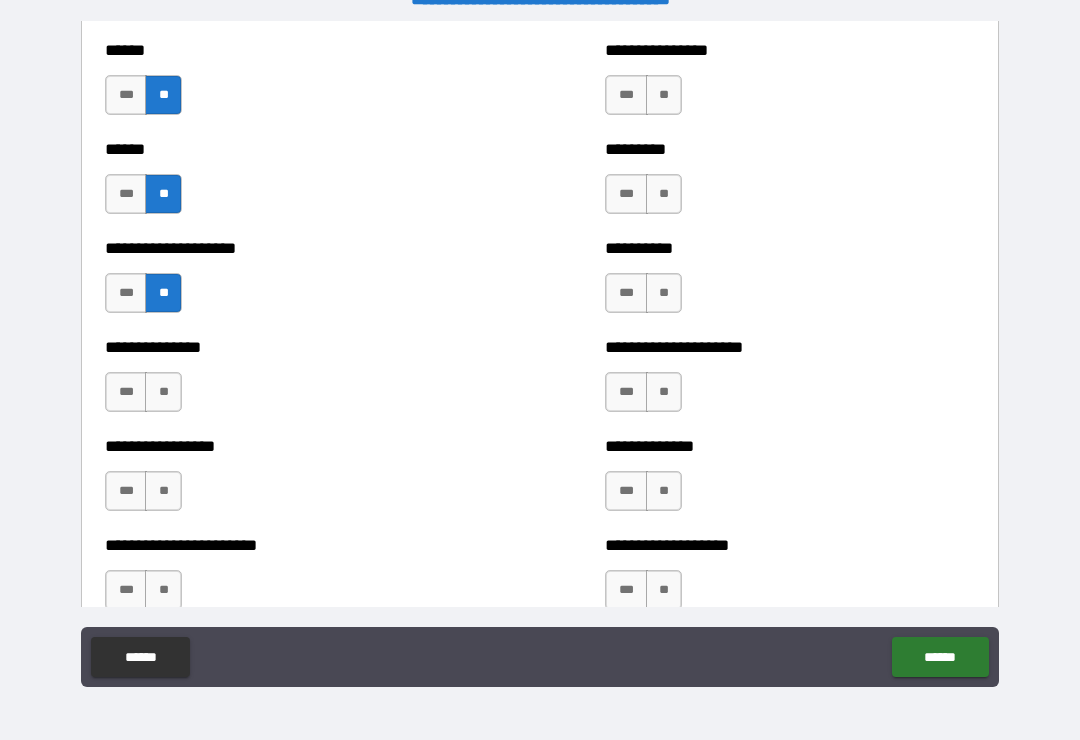 click on "**" at bounding box center (163, 392) 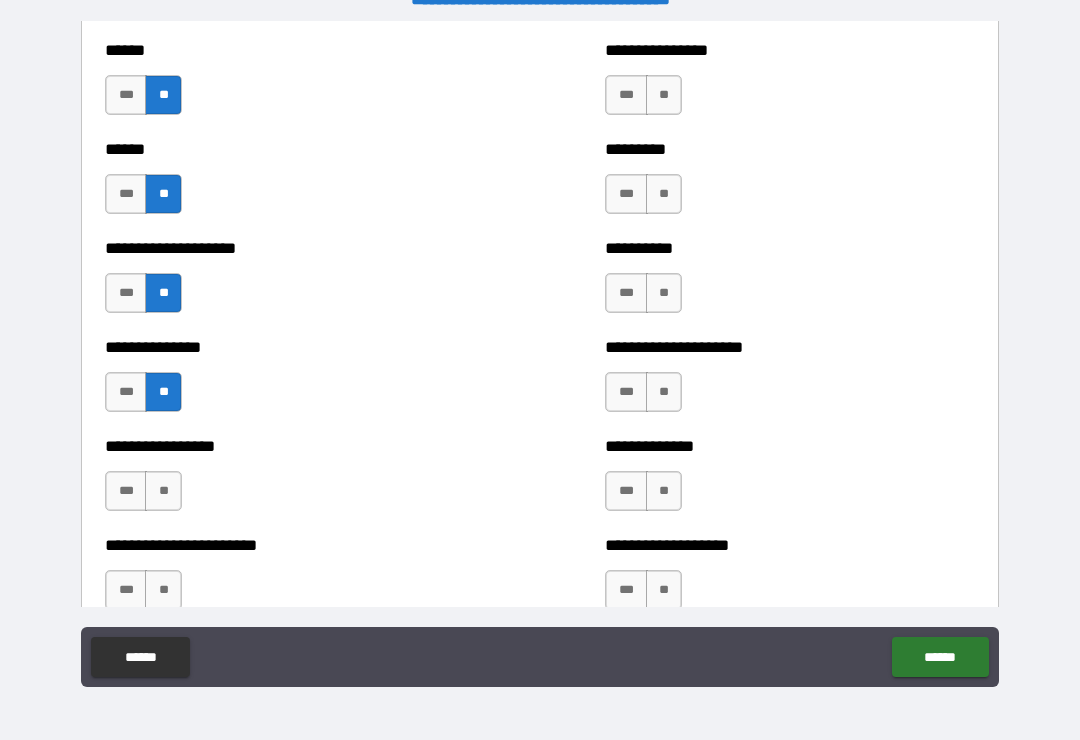 click on "**" at bounding box center [163, 491] 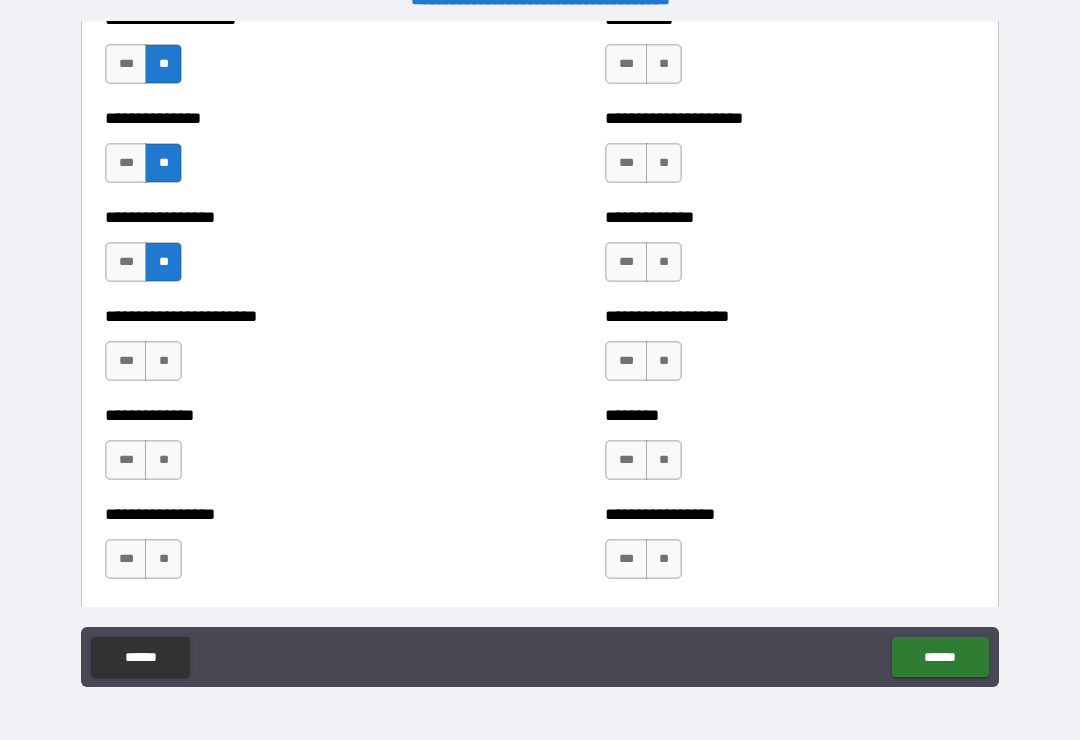 scroll, scrollTop: 3433, scrollLeft: 0, axis: vertical 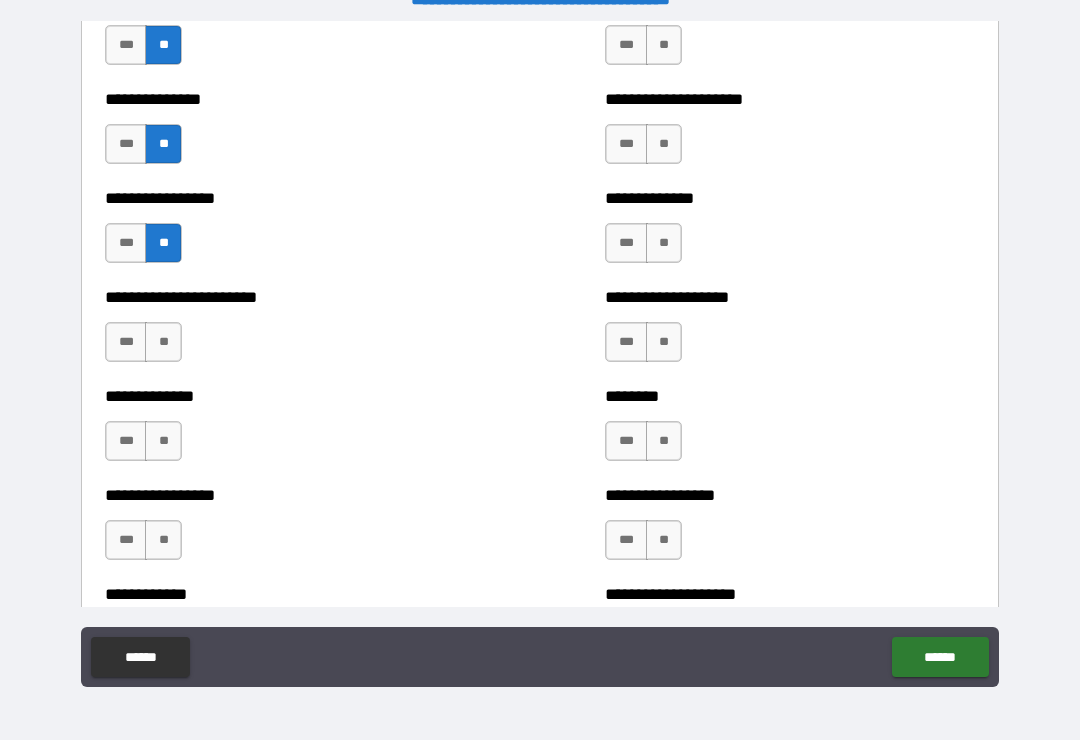 click on "**" at bounding box center (163, 342) 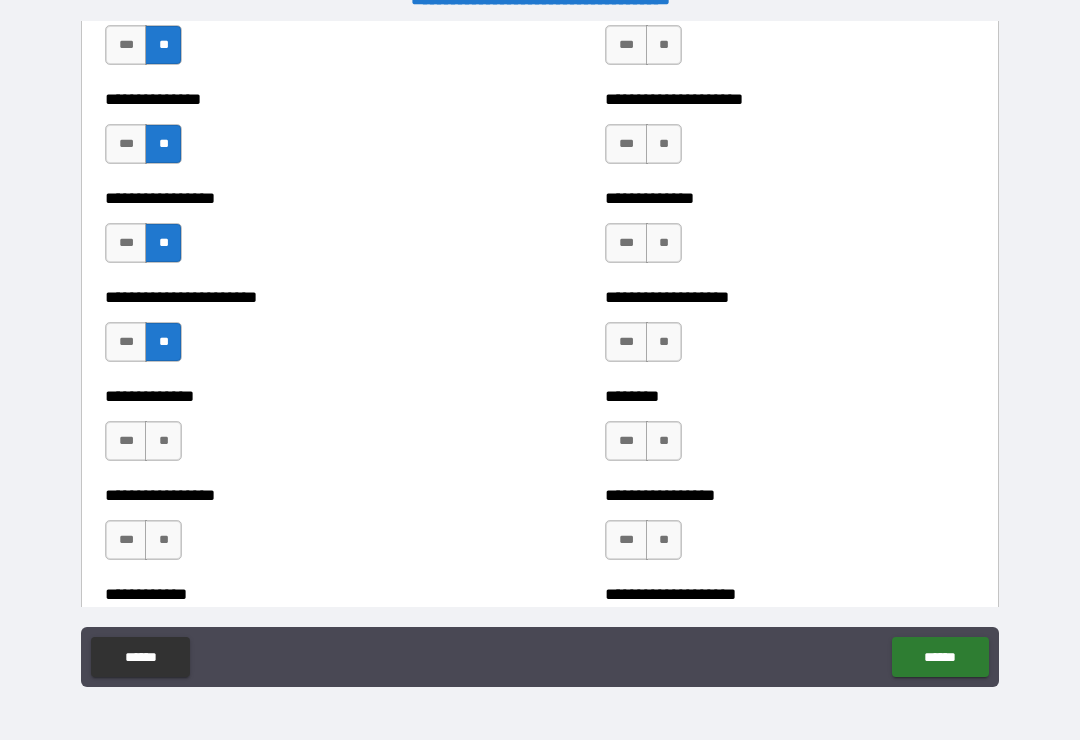 click on "**" at bounding box center [163, 441] 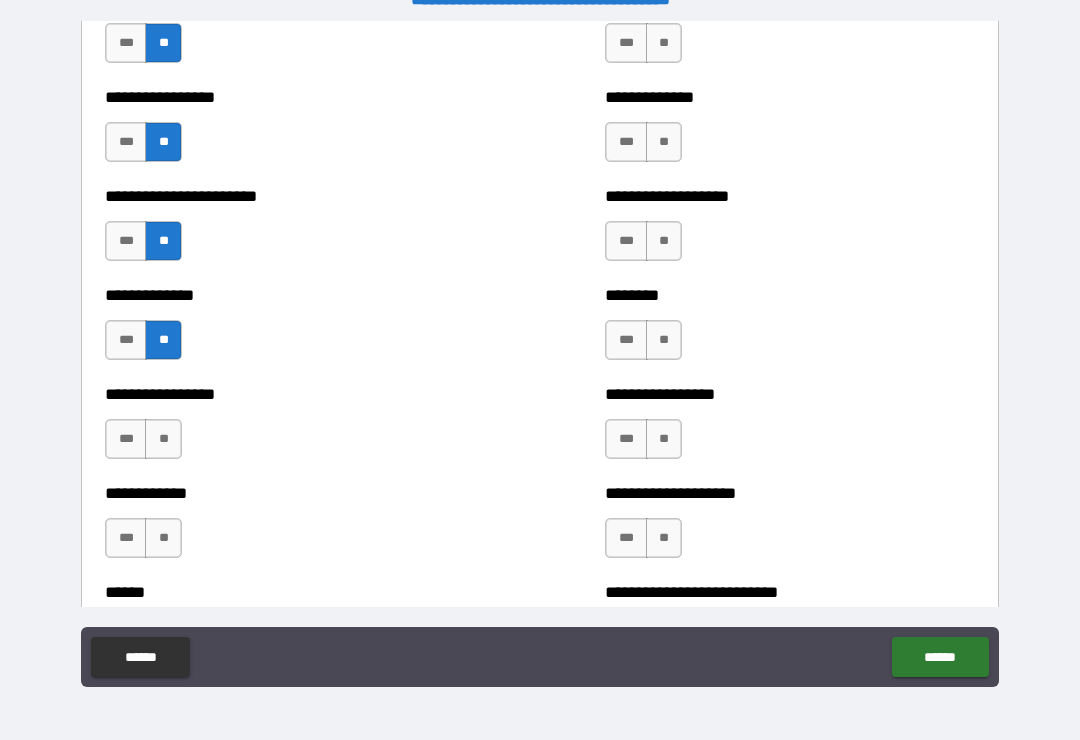 scroll, scrollTop: 3575, scrollLeft: 0, axis: vertical 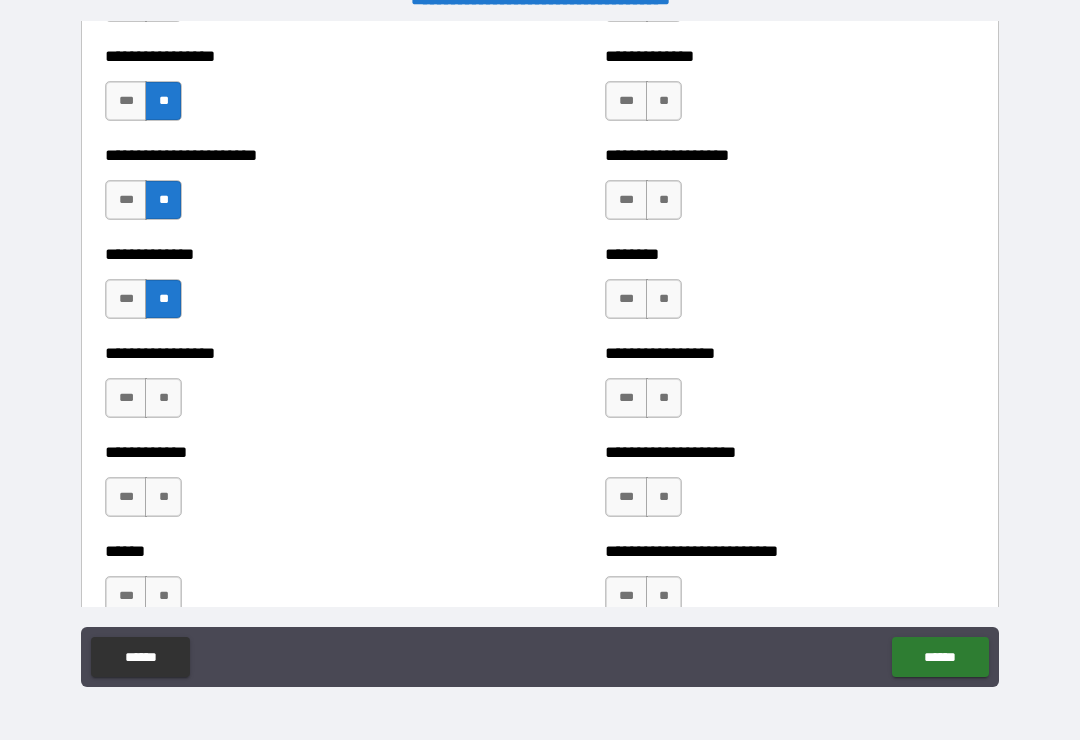 click on "**" at bounding box center (163, 398) 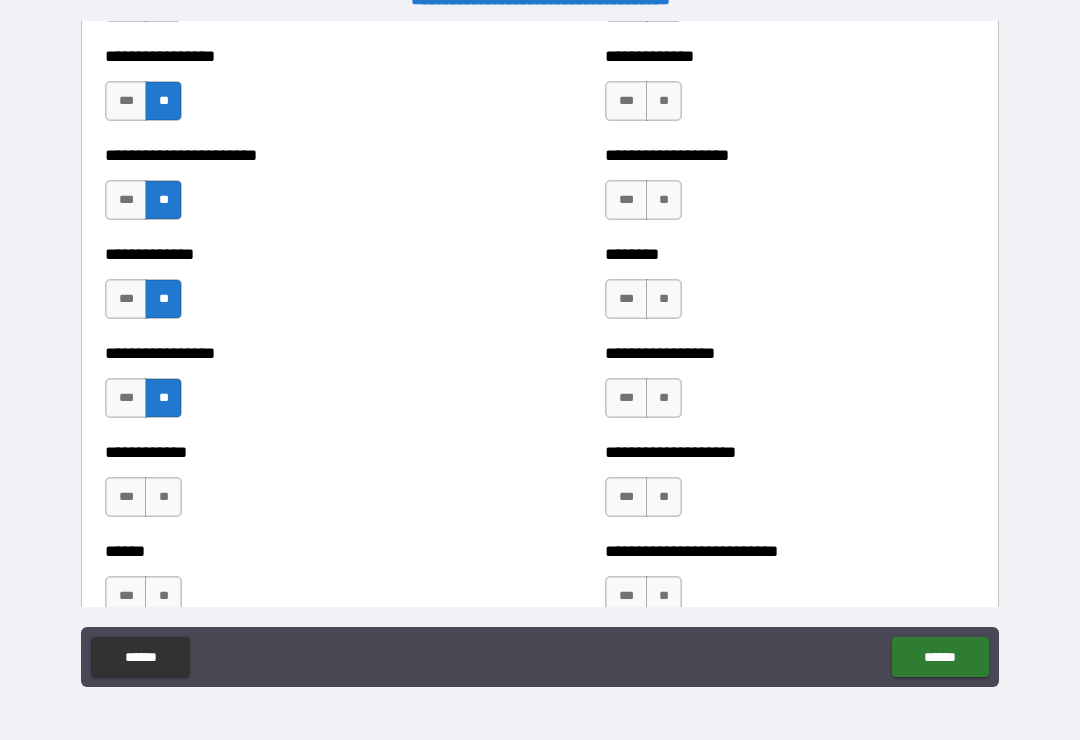 click on "**" at bounding box center (163, 497) 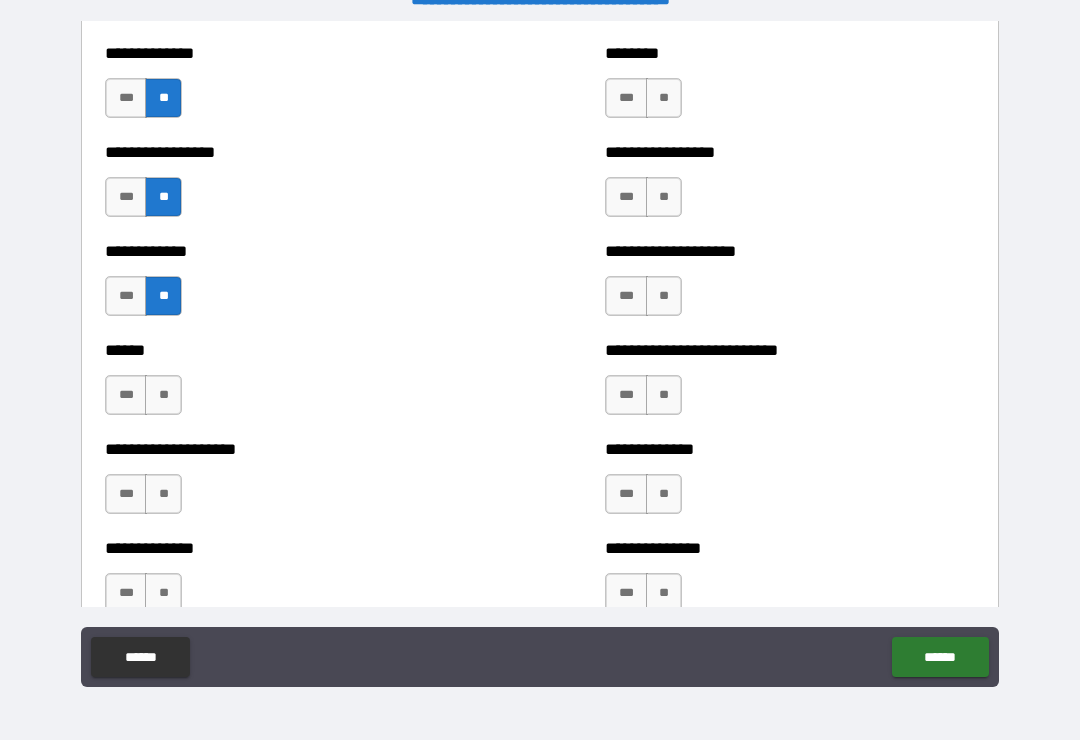 scroll, scrollTop: 3836, scrollLeft: 0, axis: vertical 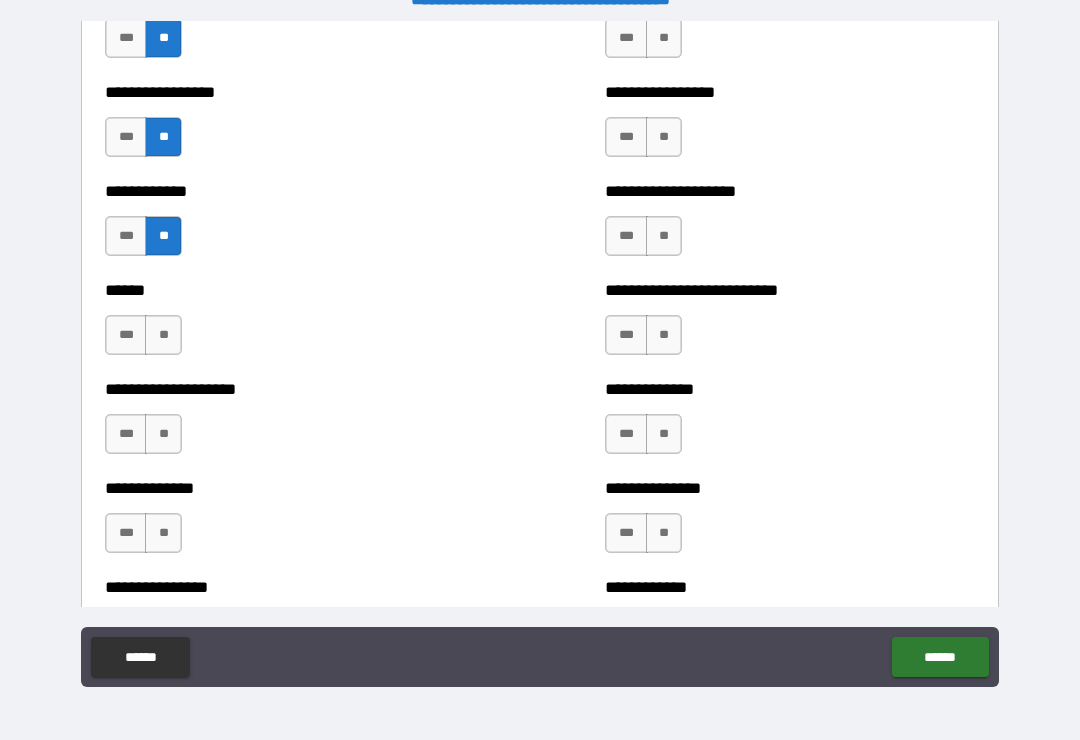 click on "**" at bounding box center [163, 335] 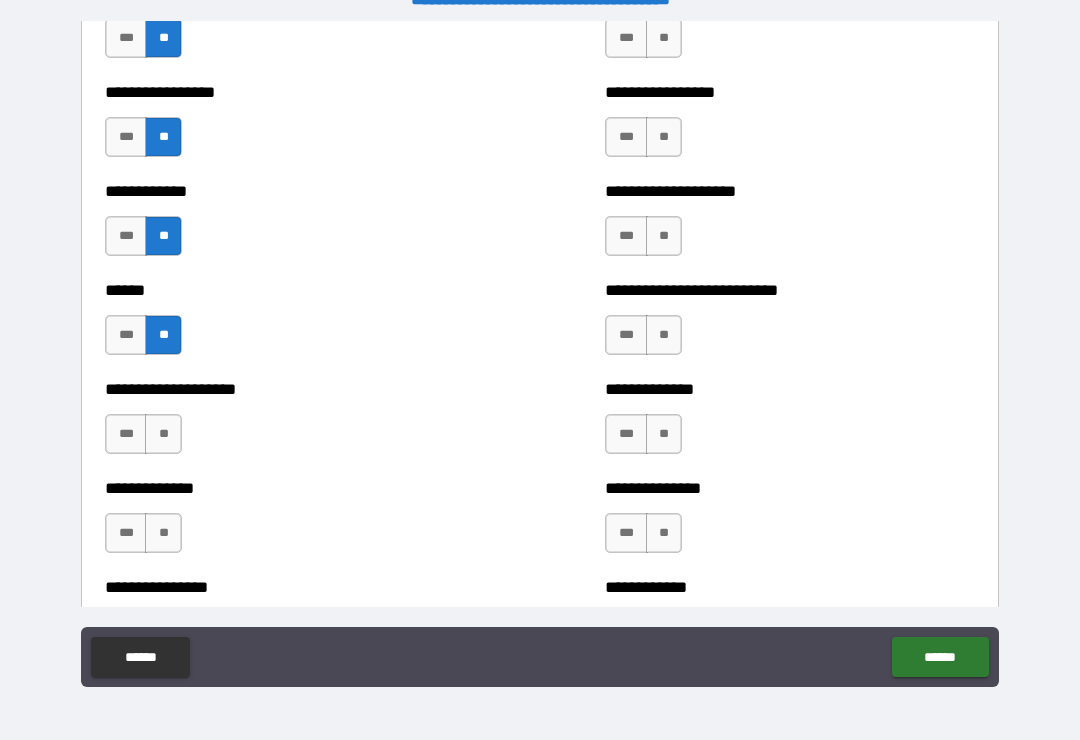 click on "**" at bounding box center [163, 434] 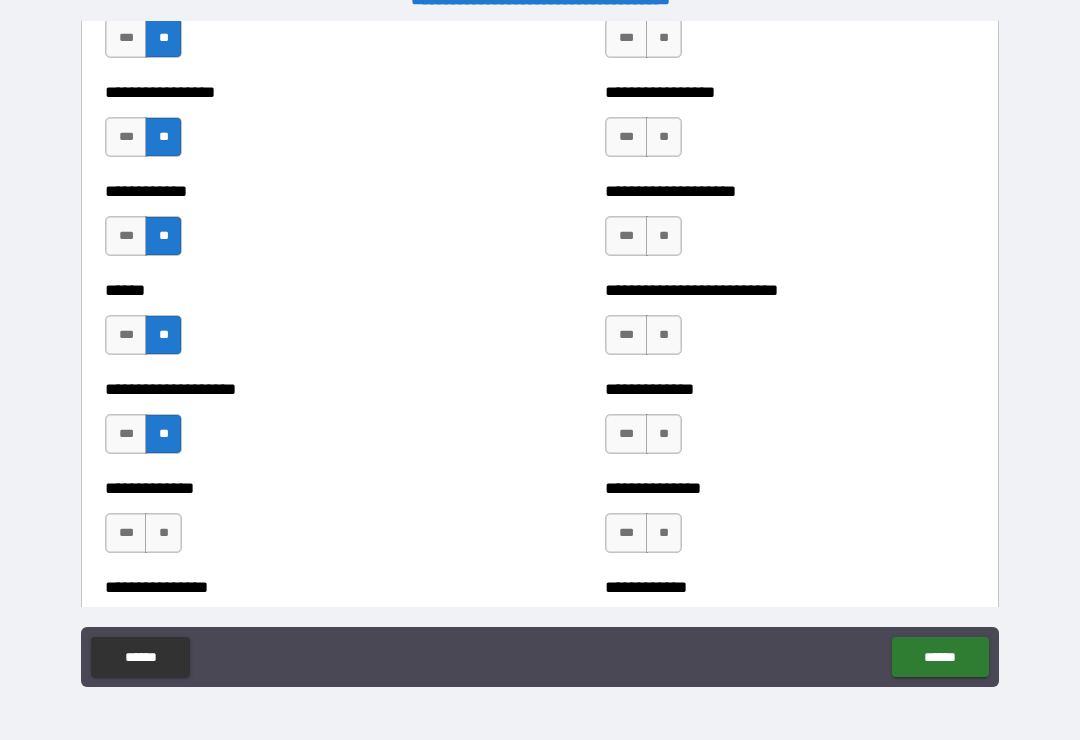 click on "**" at bounding box center (163, 533) 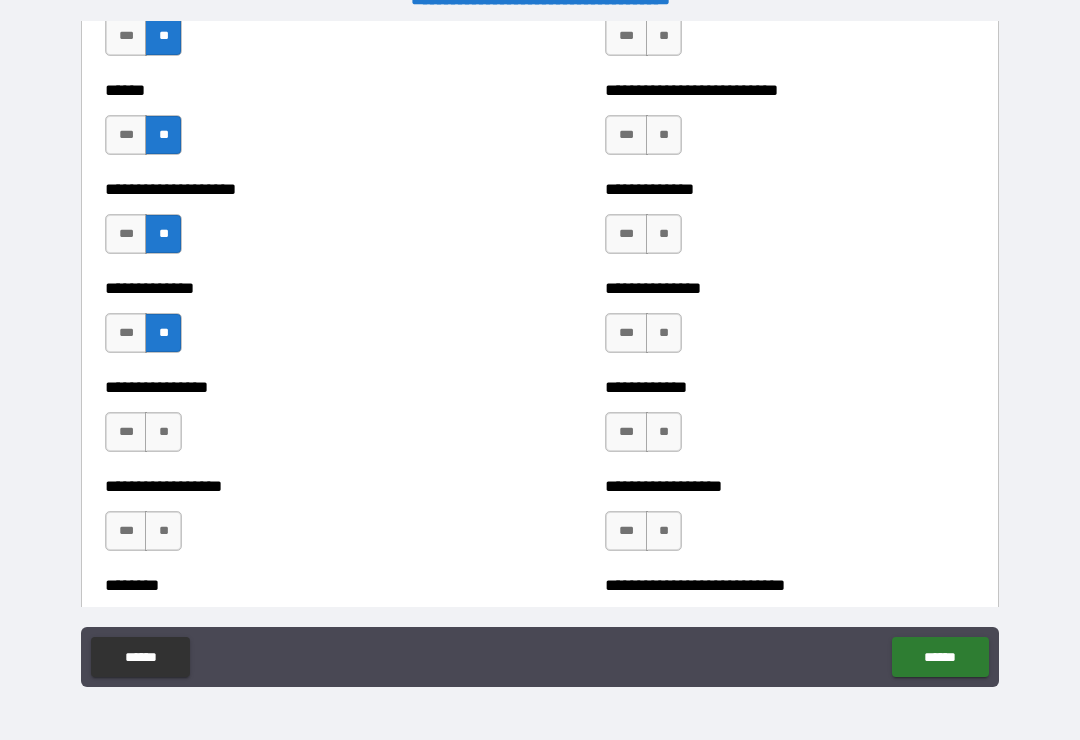 scroll, scrollTop: 4048, scrollLeft: 0, axis: vertical 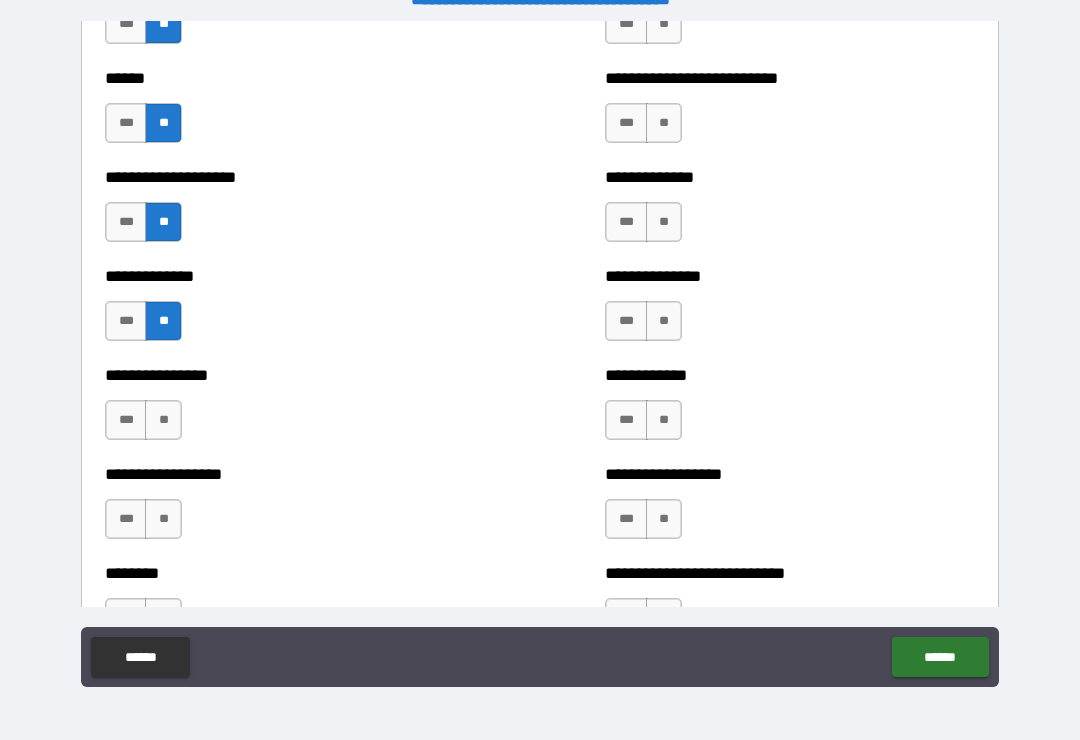 click on "**" at bounding box center (163, 420) 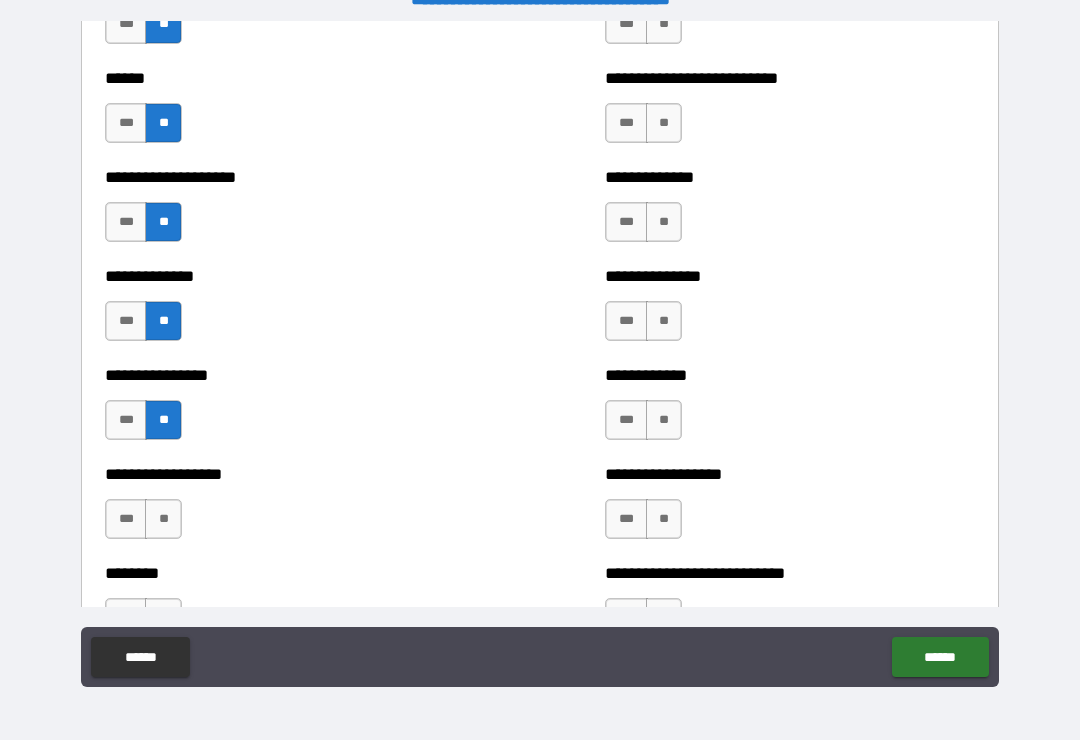 click on "**" at bounding box center [163, 519] 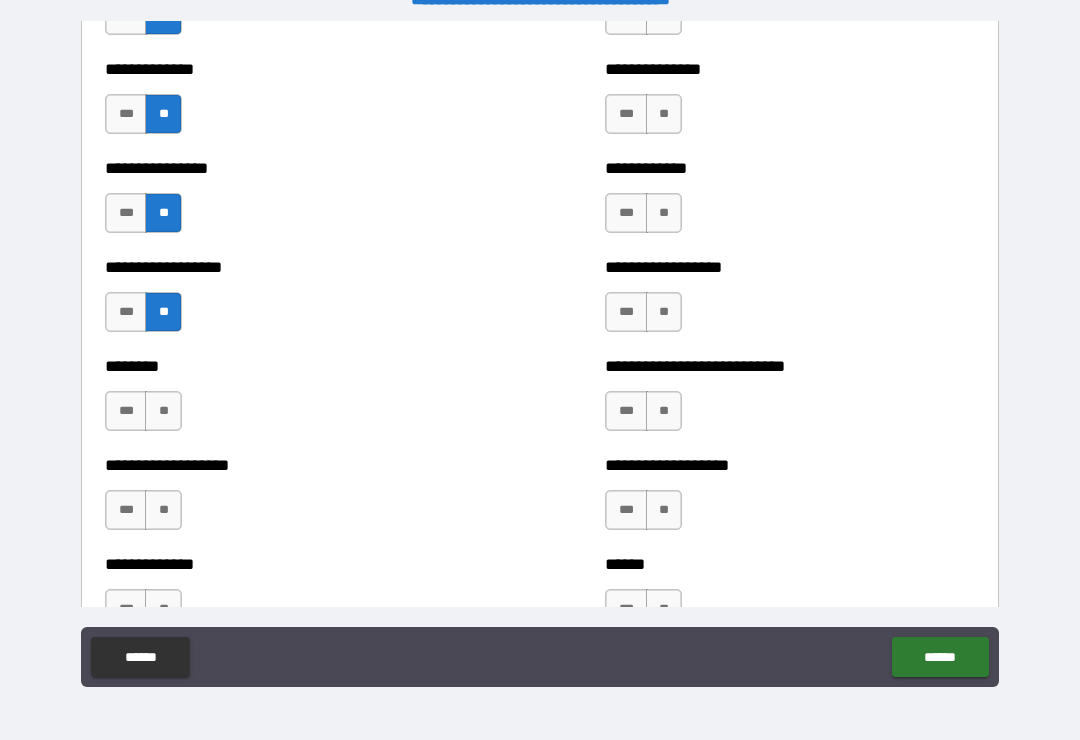scroll, scrollTop: 4268, scrollLeft: 0, axis: vertical 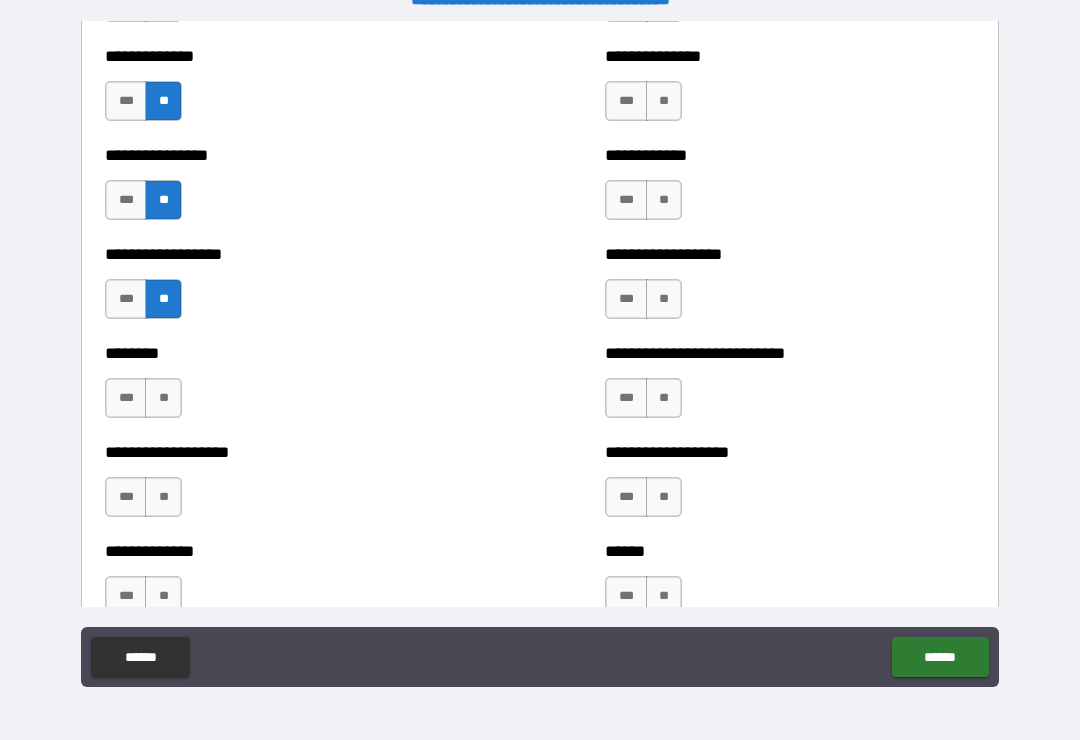 click on "**" at bounding box center [163, 398] 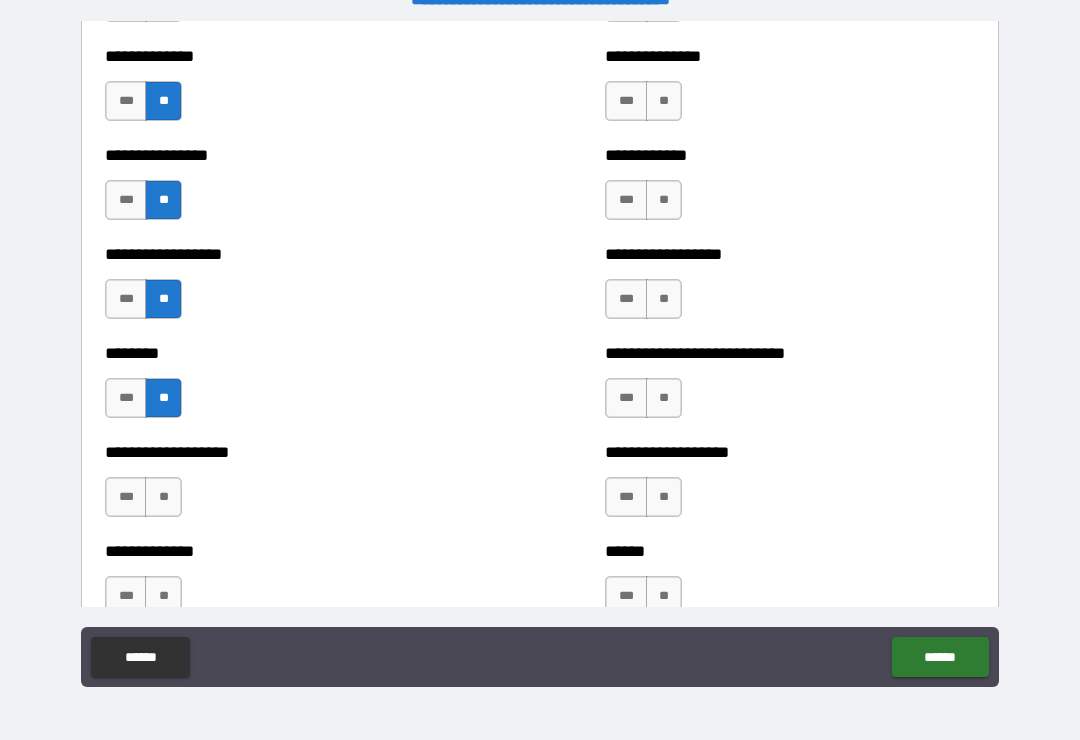 click on "**" at bounding box center (163, 497) 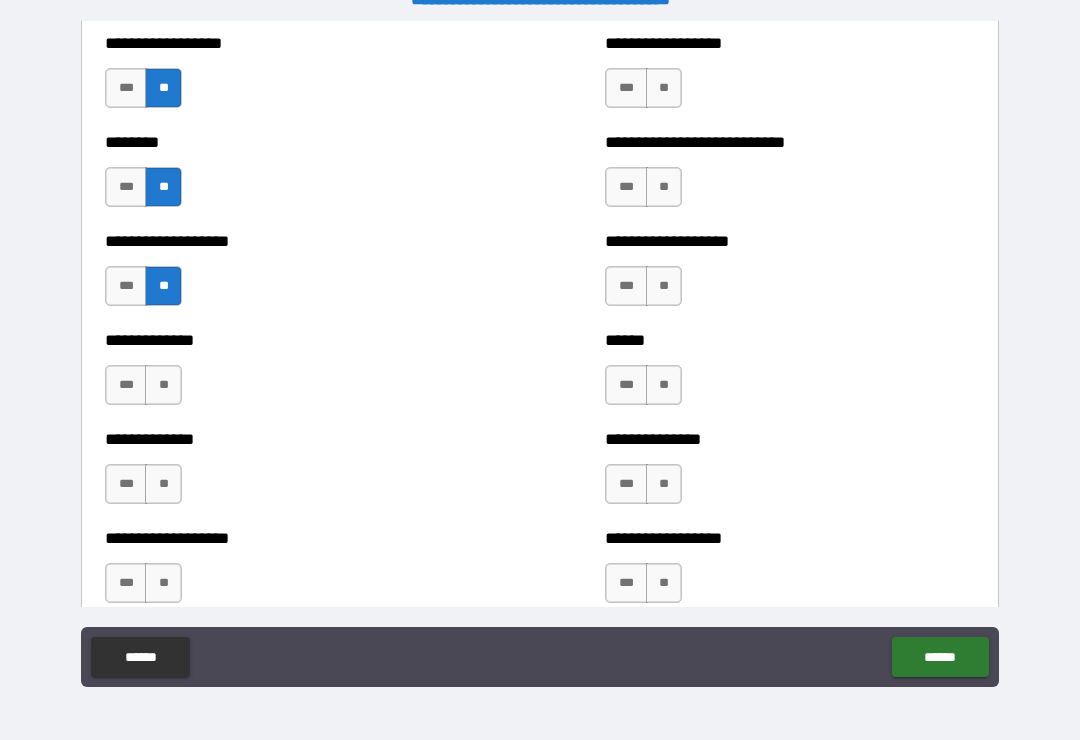 scroll, scrollTop: 4497, scrollLeft: 0, axis: vertical 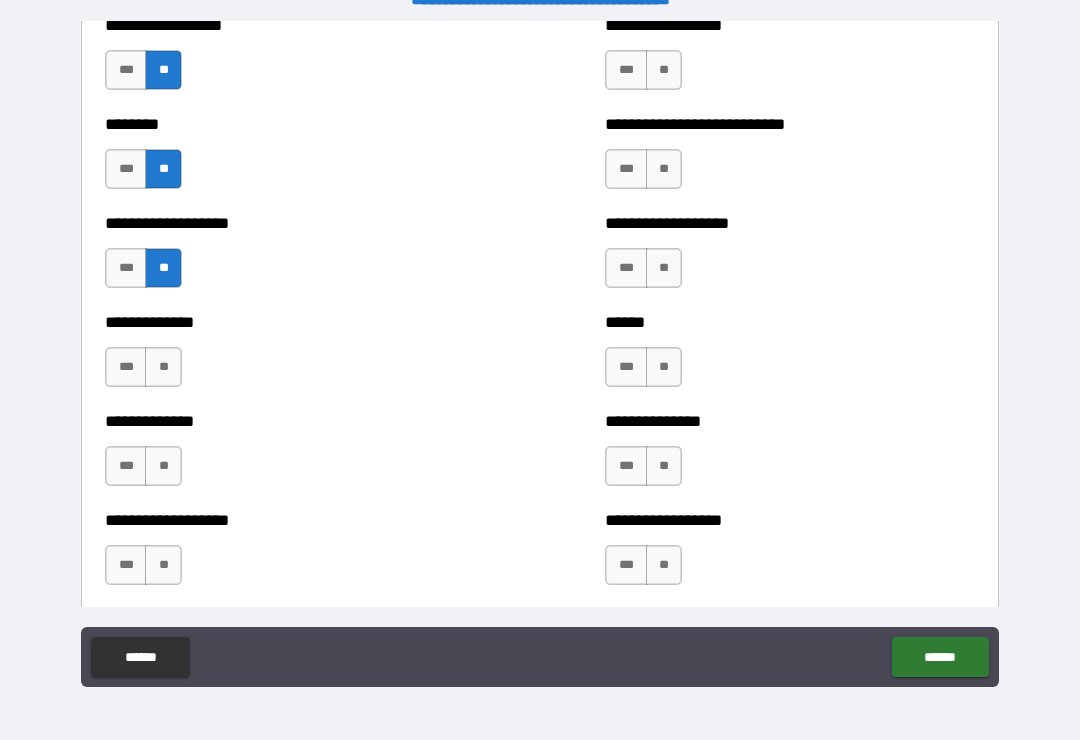 click on "**" at bounding box center [163, 466] 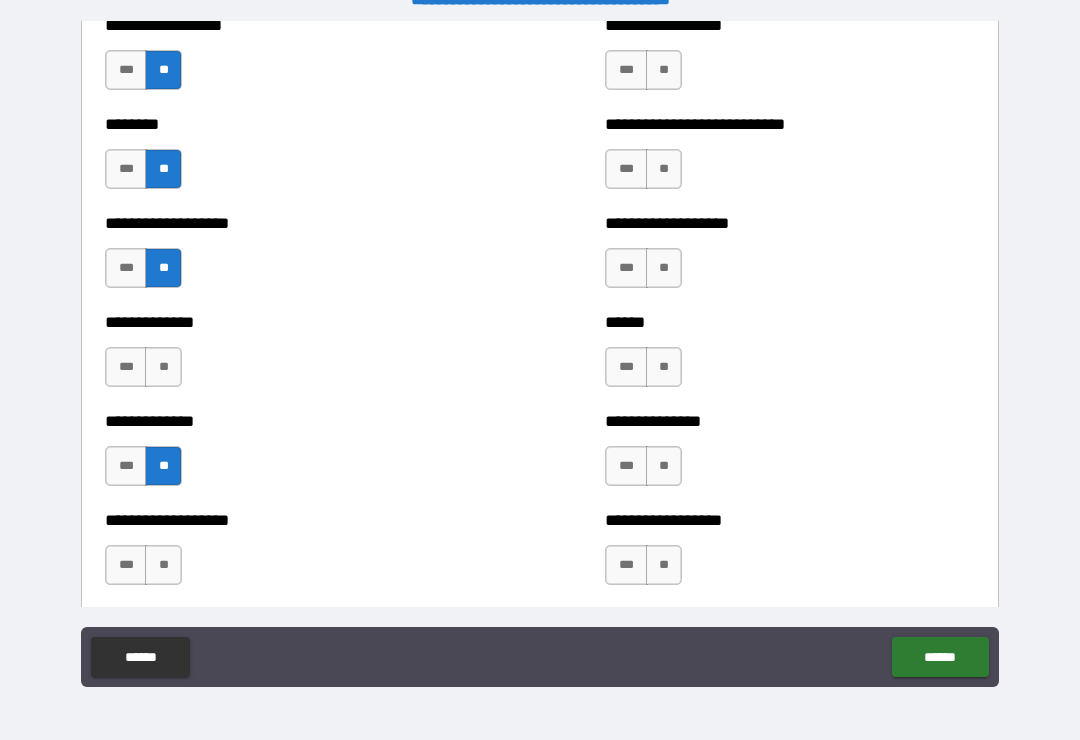 click on "**" at bounding box center (163, 367) 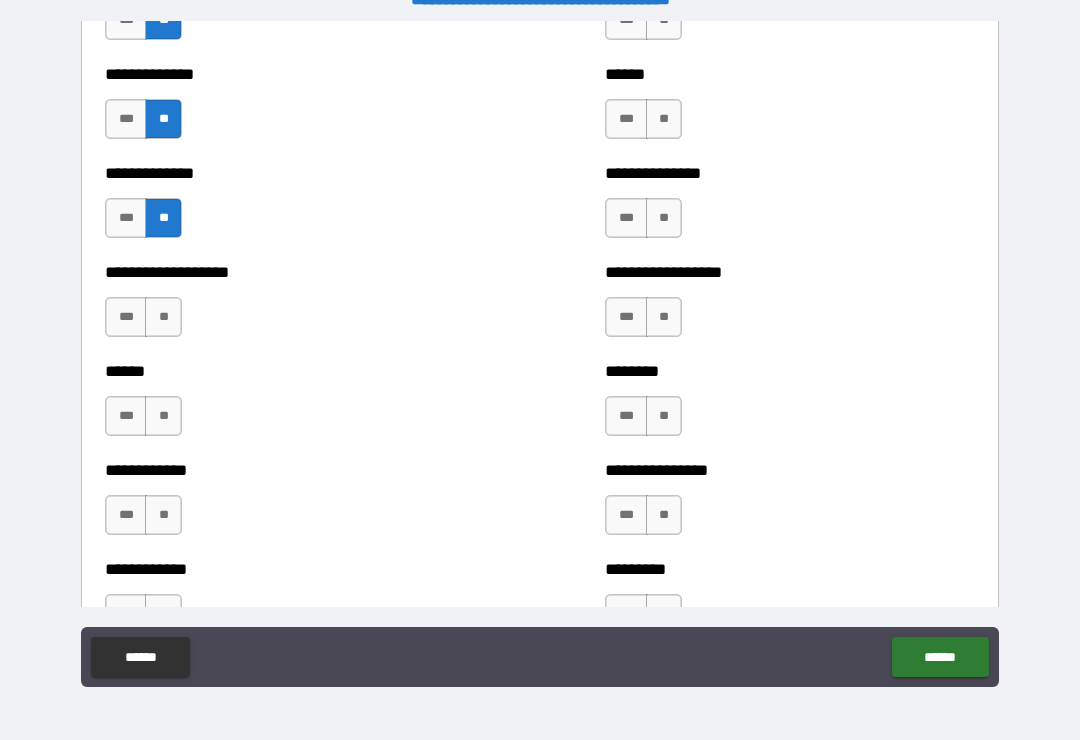 scroll, scrollTop: 4746, scrollLeft: 0, axis: vertical 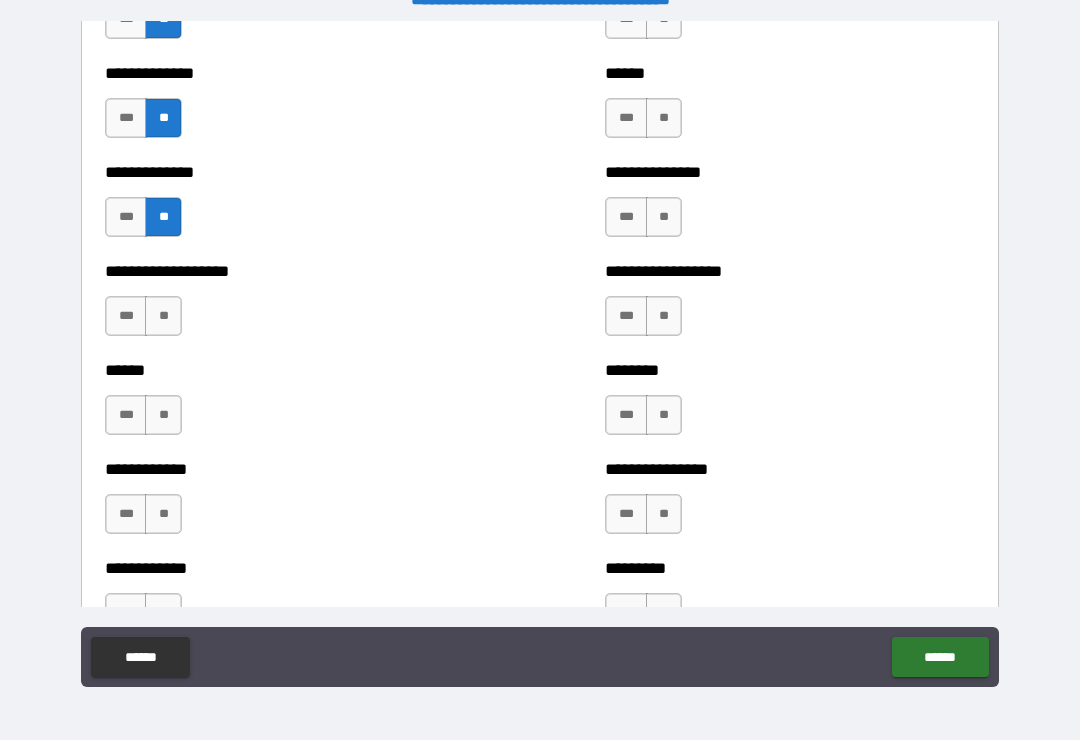 click on "**" at bounding box center (163, 316) 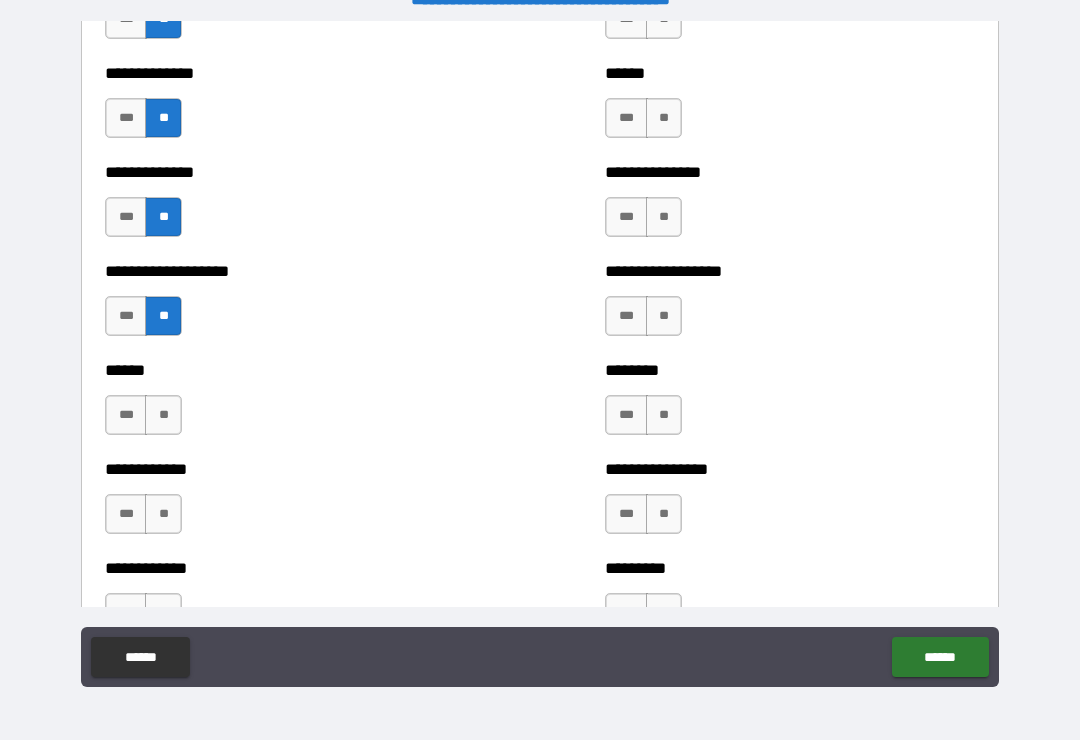 click on "**" at bounding box center (163, 415) 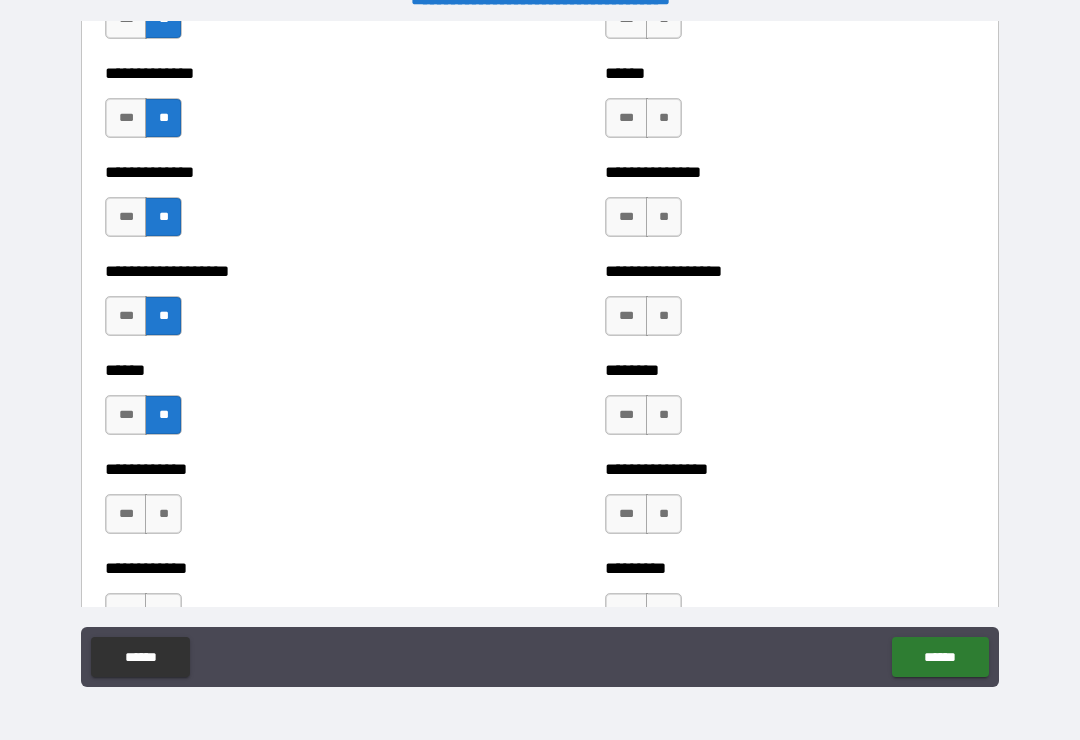 click on "**" at bounding box center (163, 514) 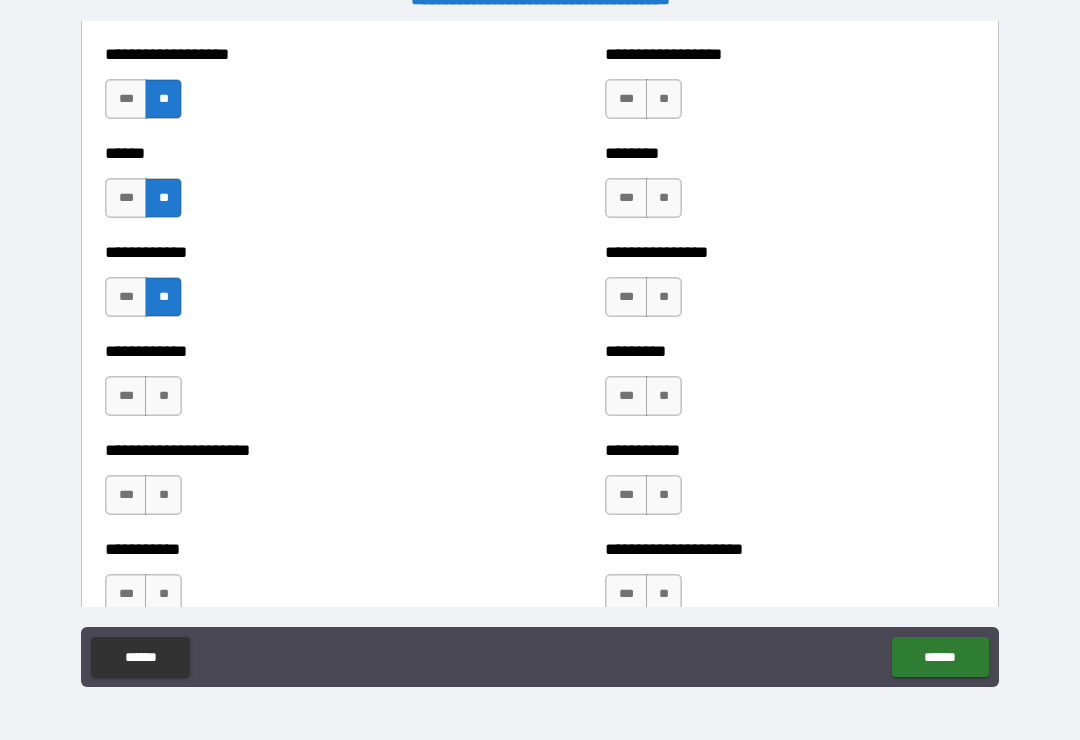 scroll, scrollTop: 5042, scrollLeft: 0, axis: vertical 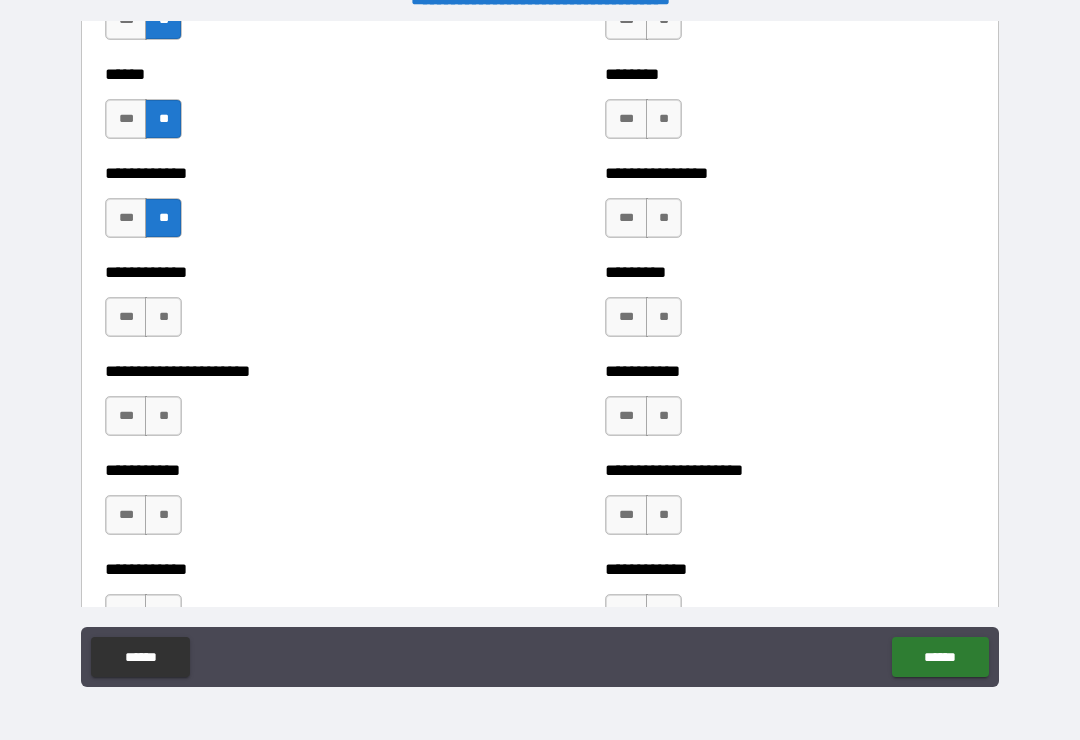 click on "***" at bounding box center [126, 218] 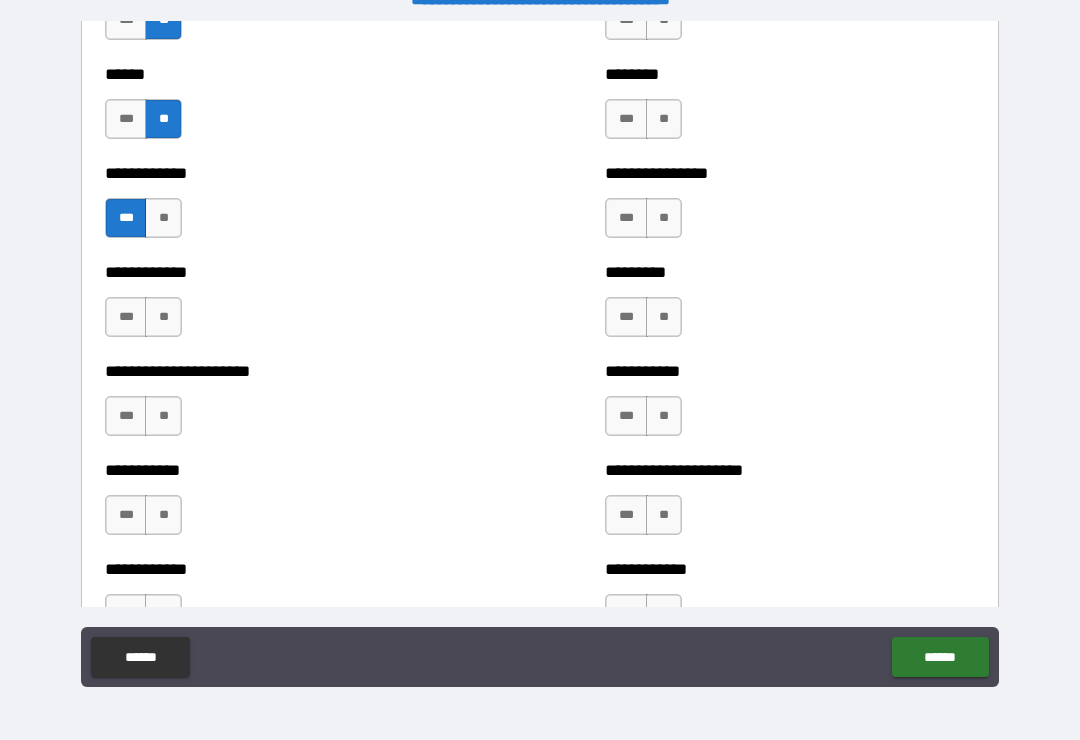 click on "**" at bounding box center (163, 317) 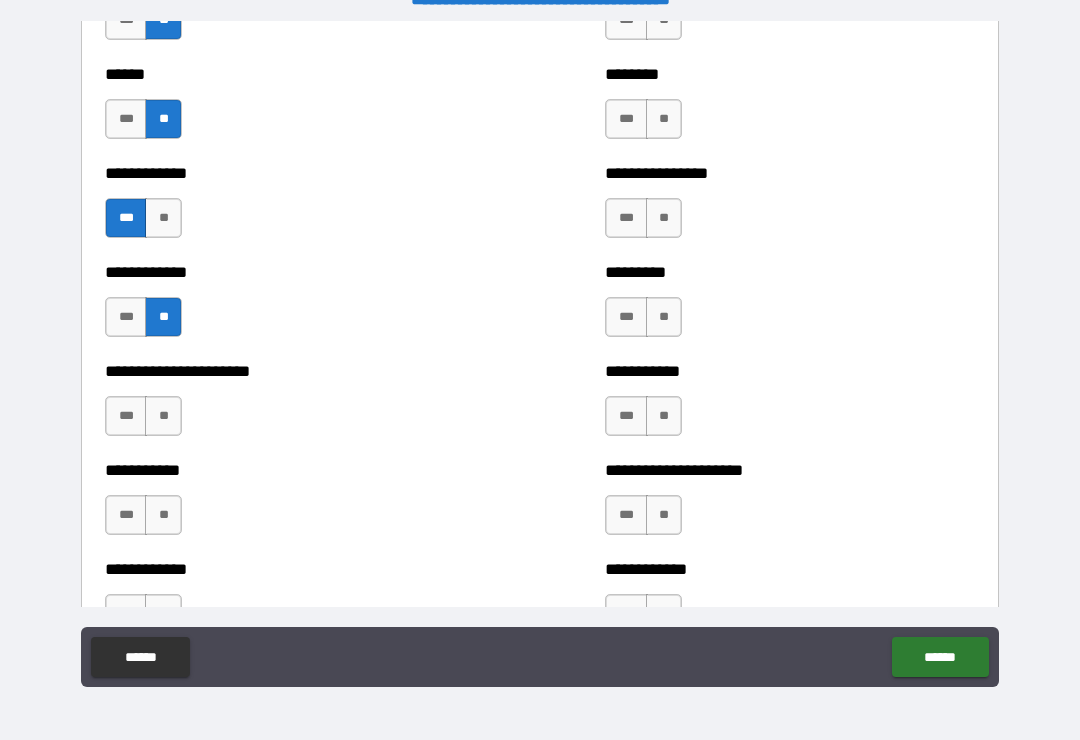 click on "**" at bounding box center (163, 416) 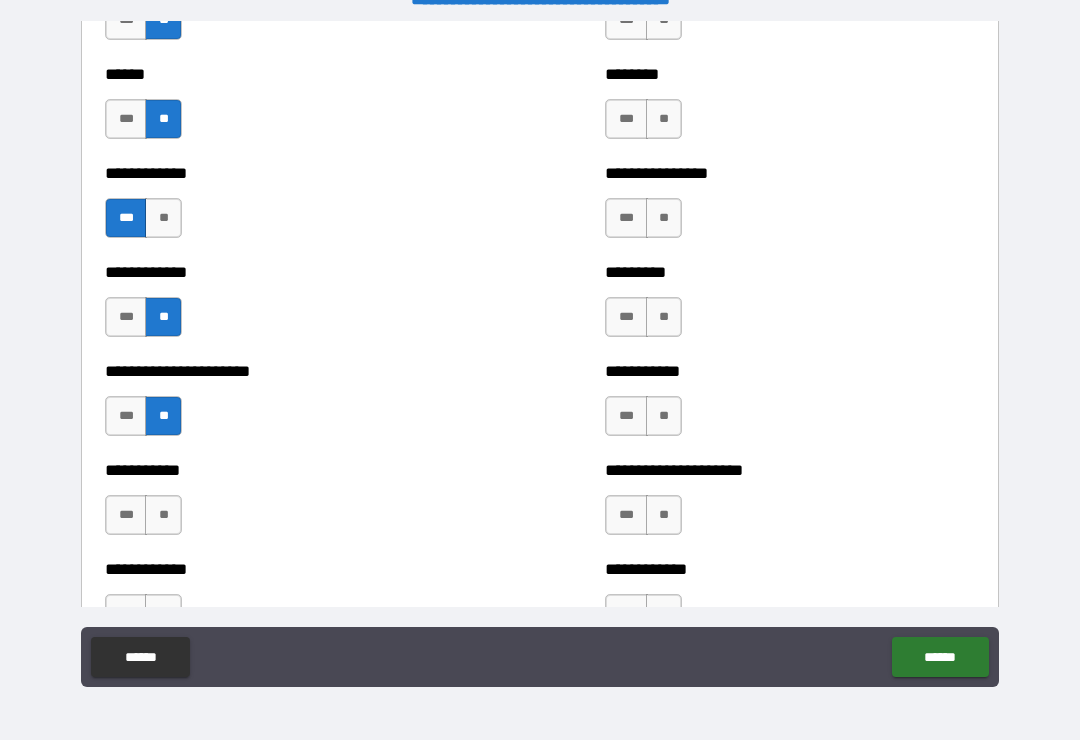 click on "**" at bounding box center (163, 515) 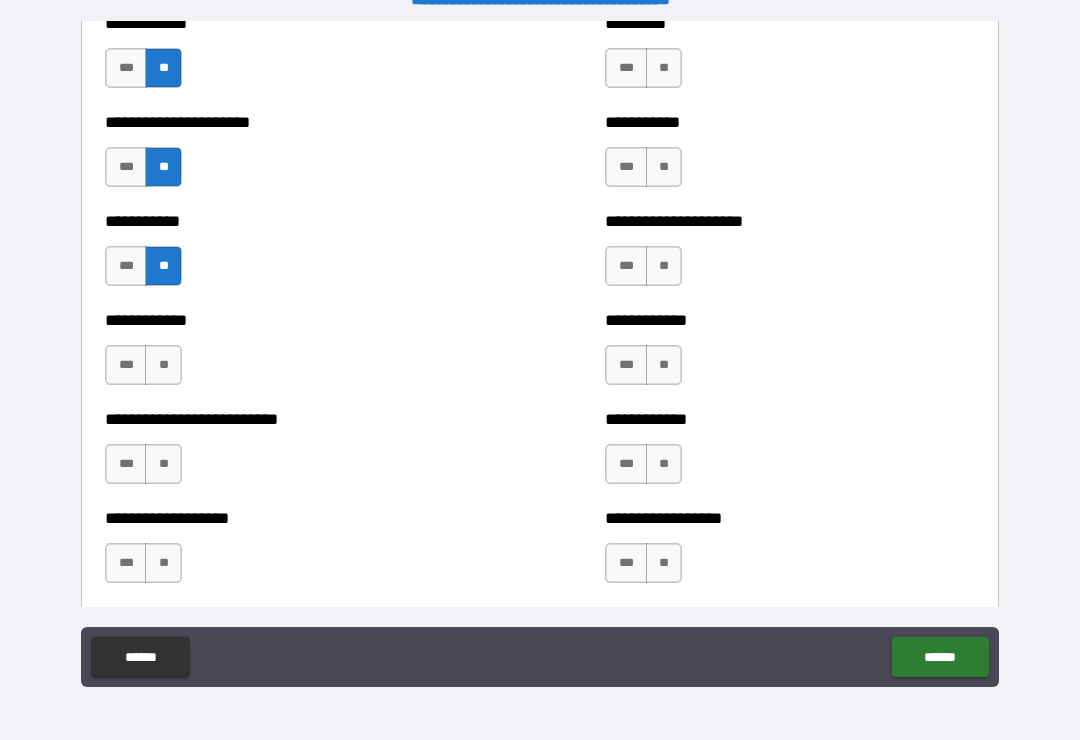 scroll, scrollTop: 5302, scrollLeft: 0, axis: vertical 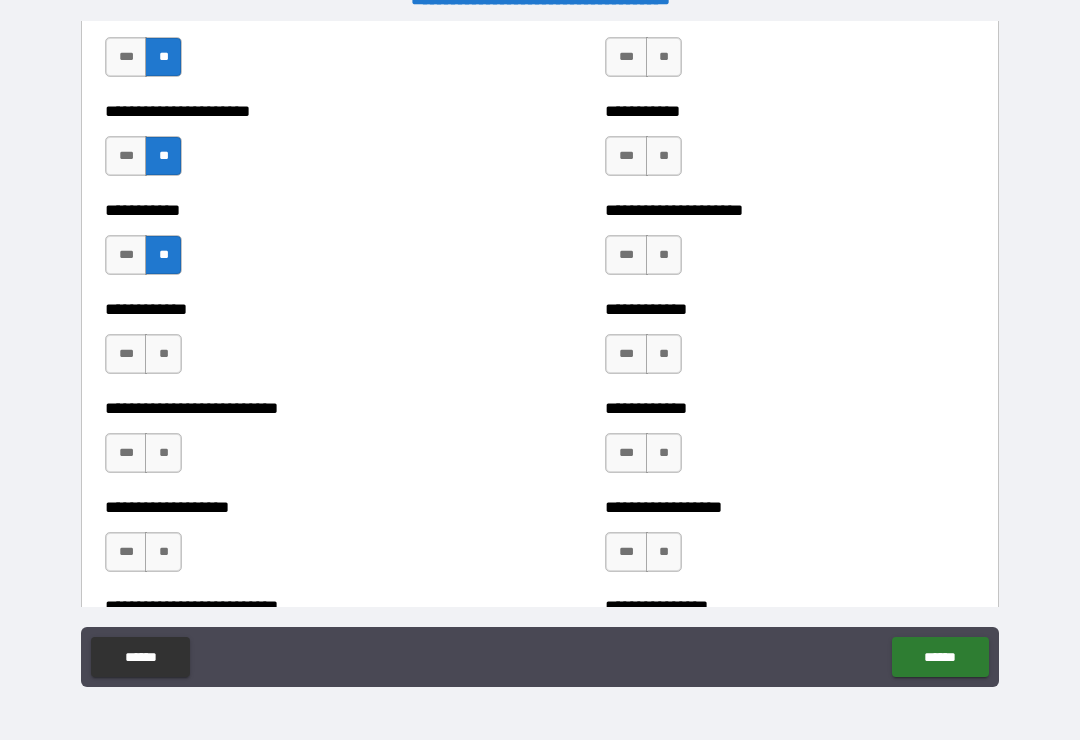 click on "**" at bounding box center (163, 354) 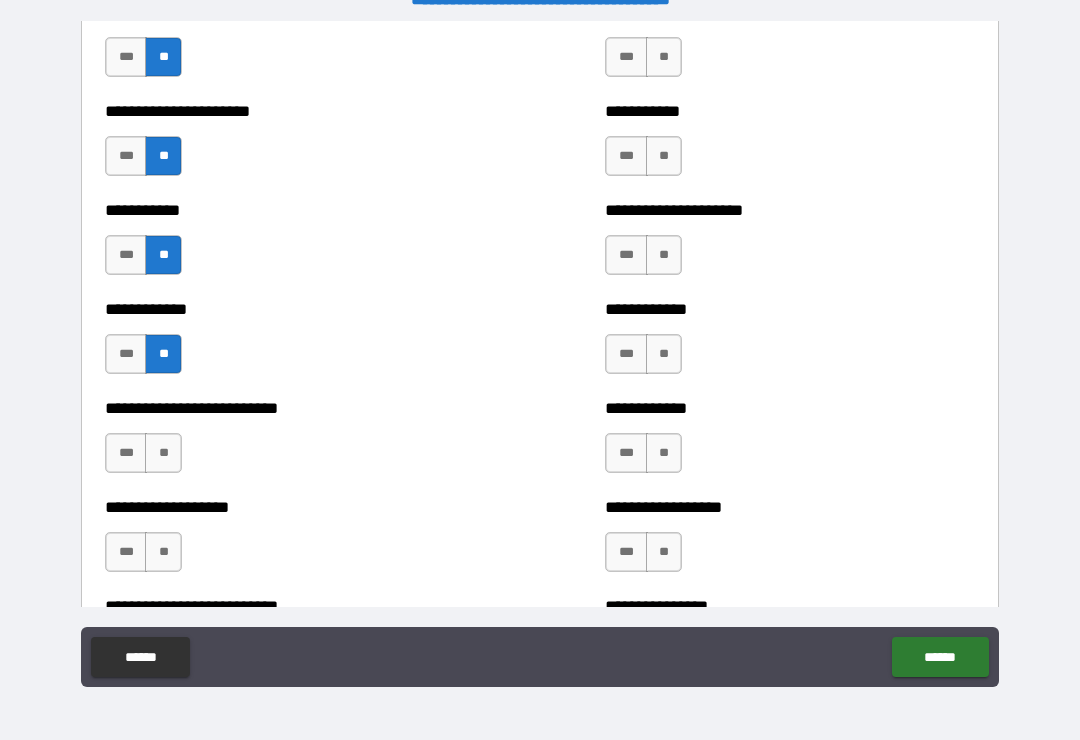 click on "**" at bounding box center [163, 453] 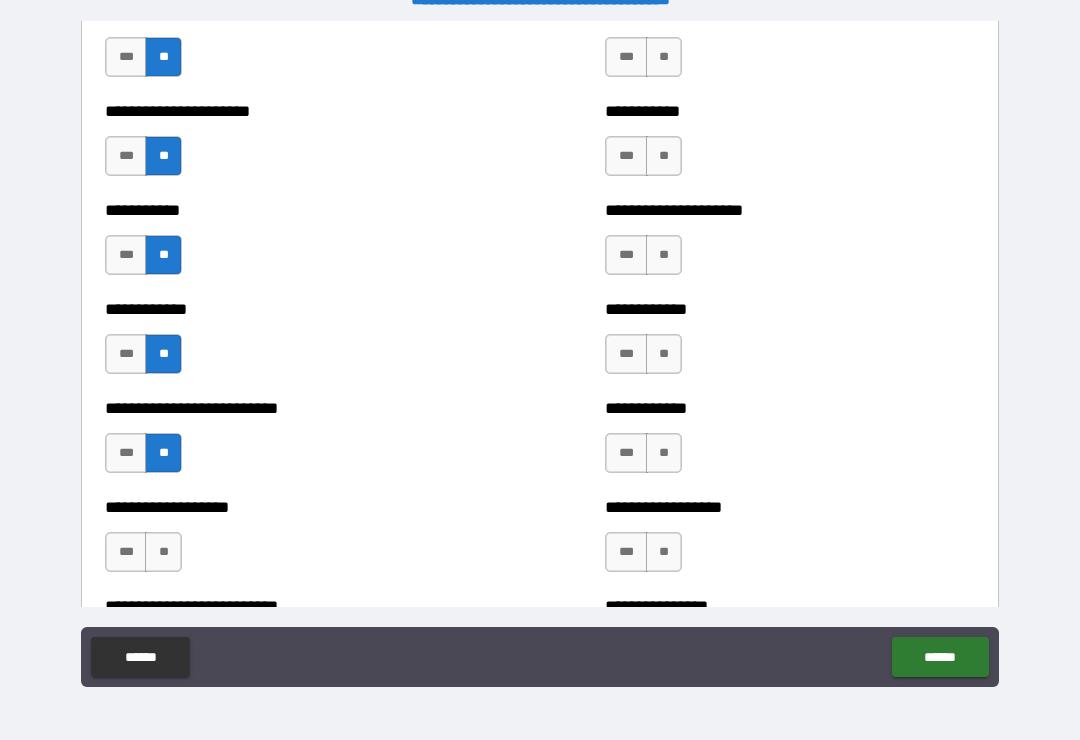 click on "**" at bounding box center (163, 552) 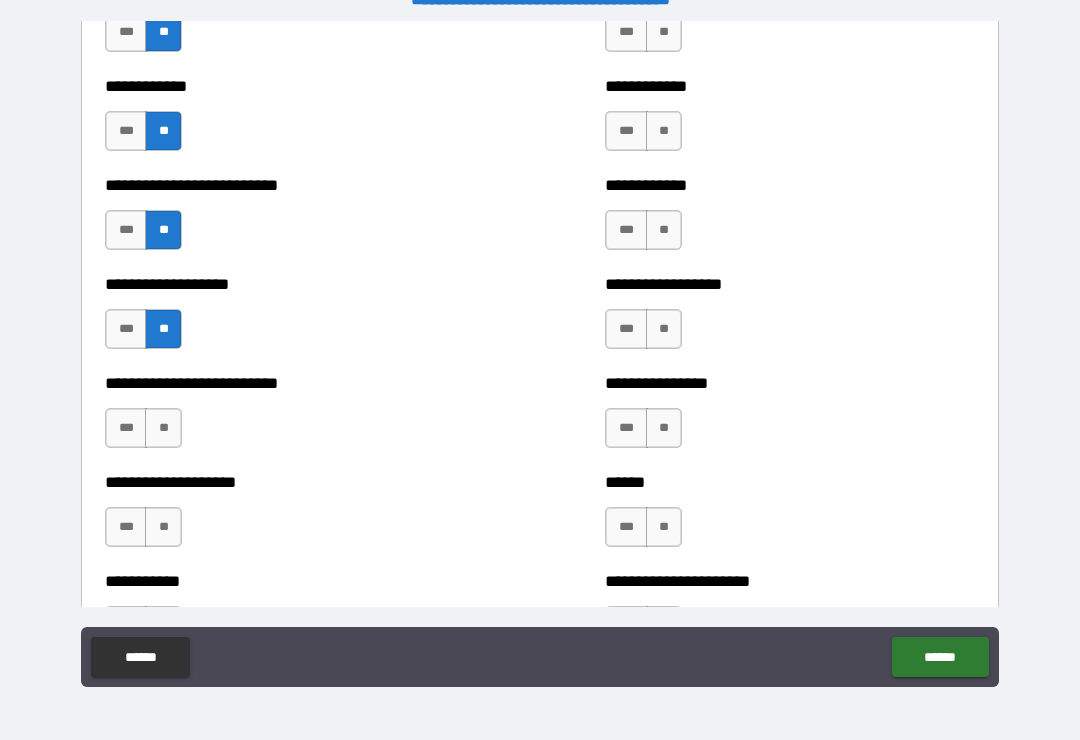scroll, scrollTop: 5543, scrollLeft: 0, axis: vertical 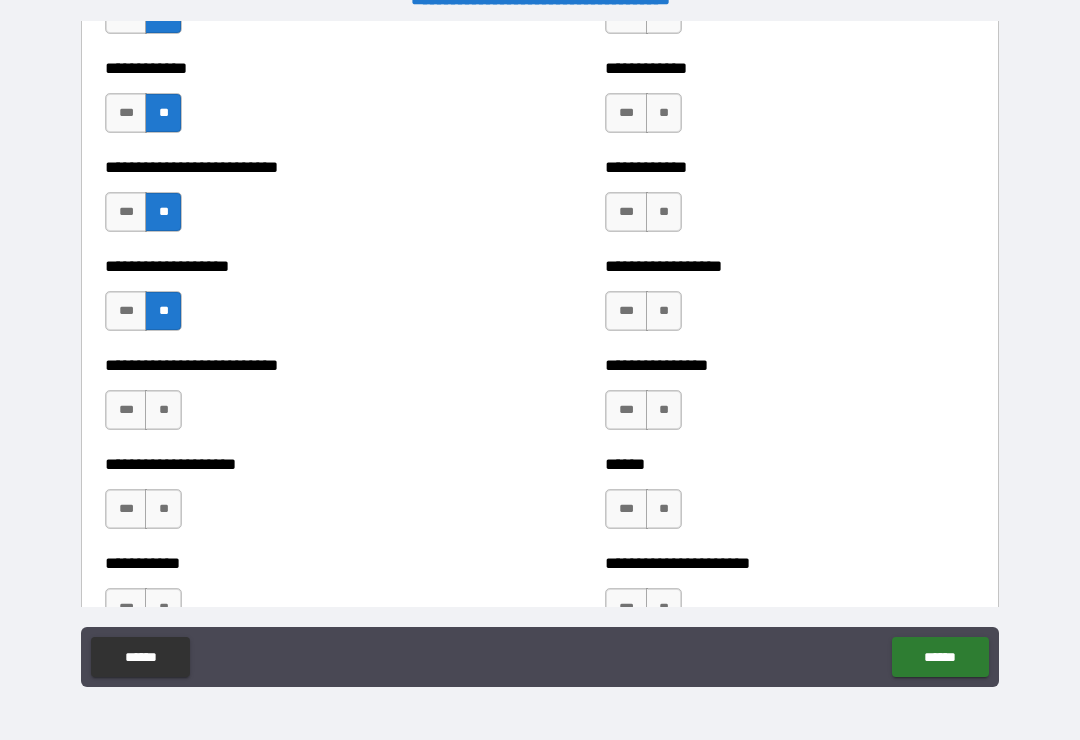 click on "**" at bounding box center (163, 410) 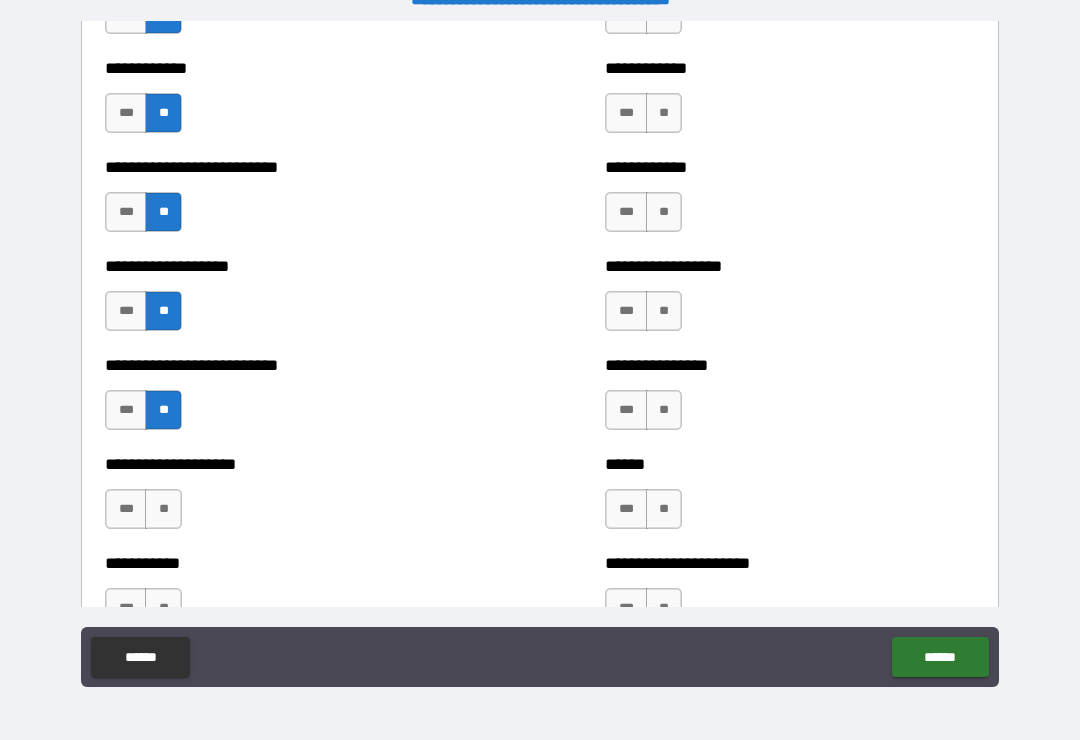 click on "**" at bounding box center (163, 509) 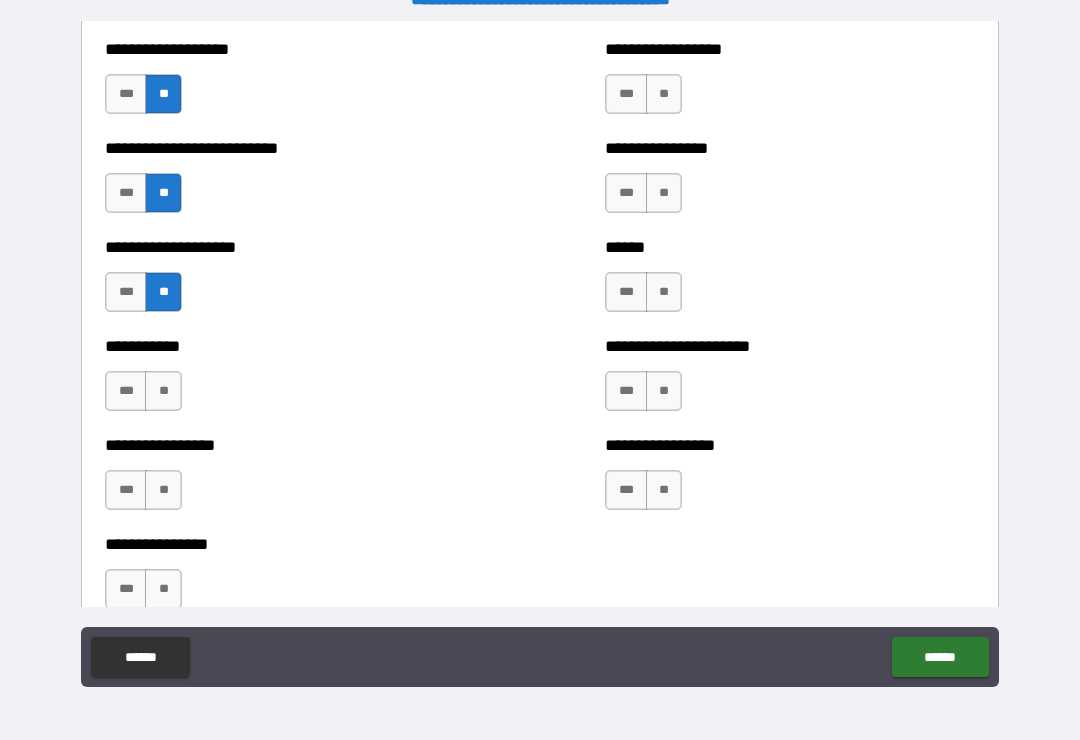scroll, scrollTop: 5767, scrollLeft: 0, axis: vertical 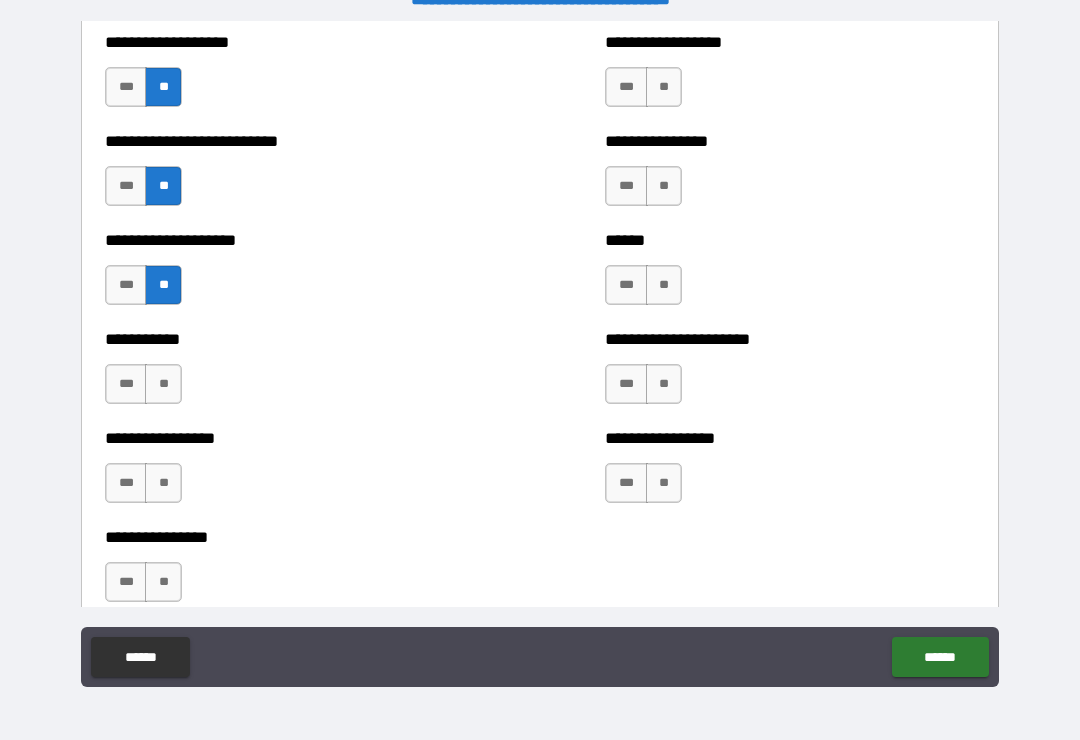 click on "**" at bounding box center (163, 384) 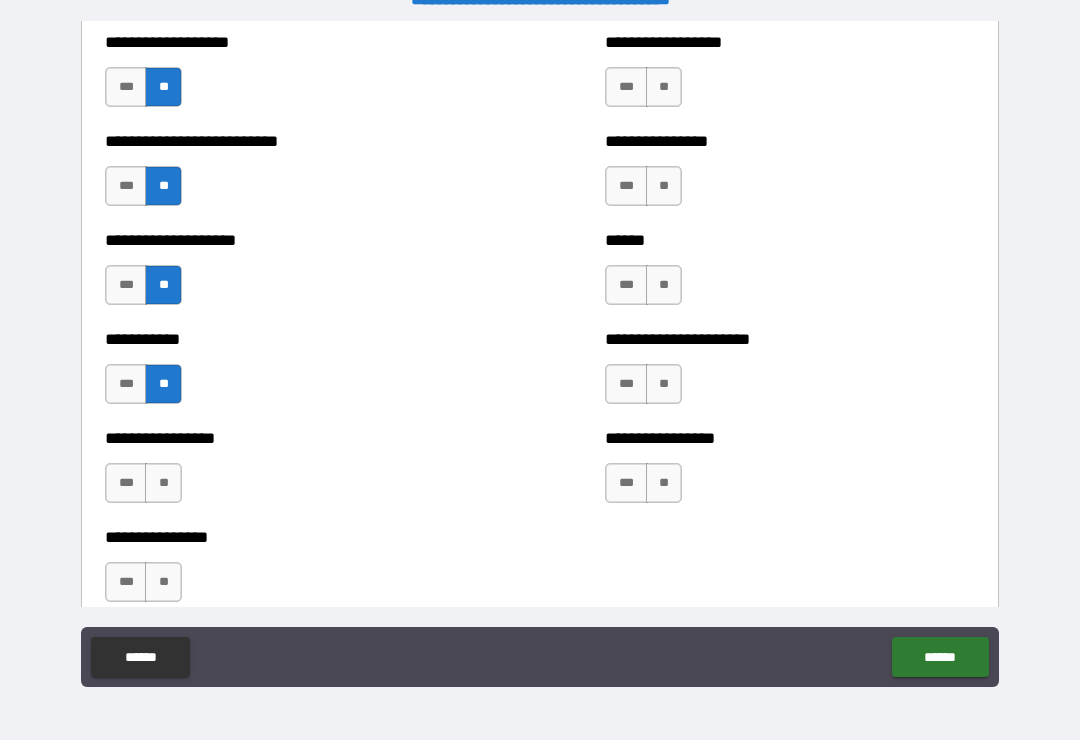 click on "**" at bounding box center [163, 483] 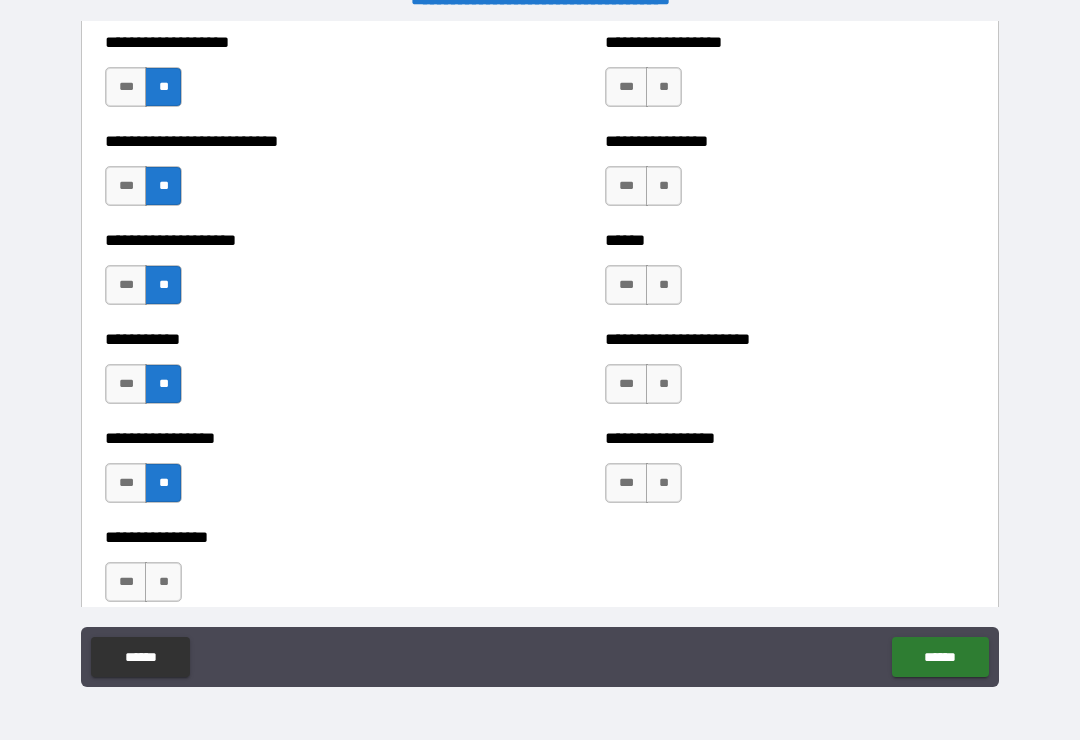 click on "**" at bounding box center [163, 582] 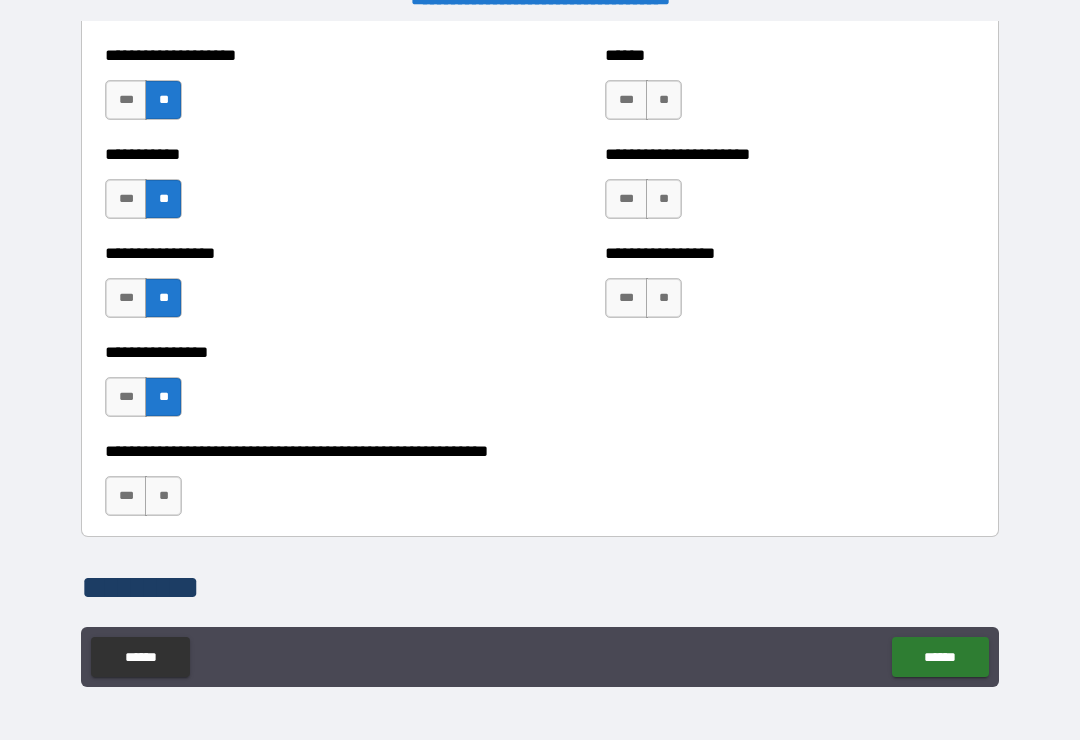 scroll, scrollTop: 5954, scrollLeft: 0, axis: vertical 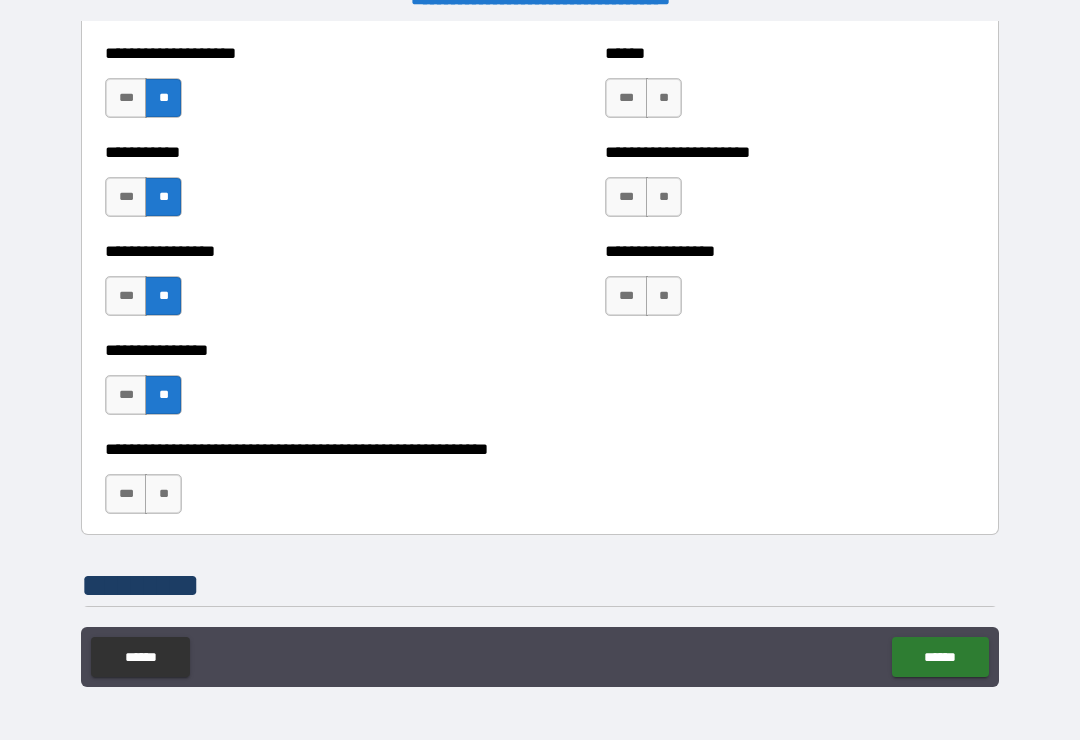 click on "**" at bounding box center (163, 494) 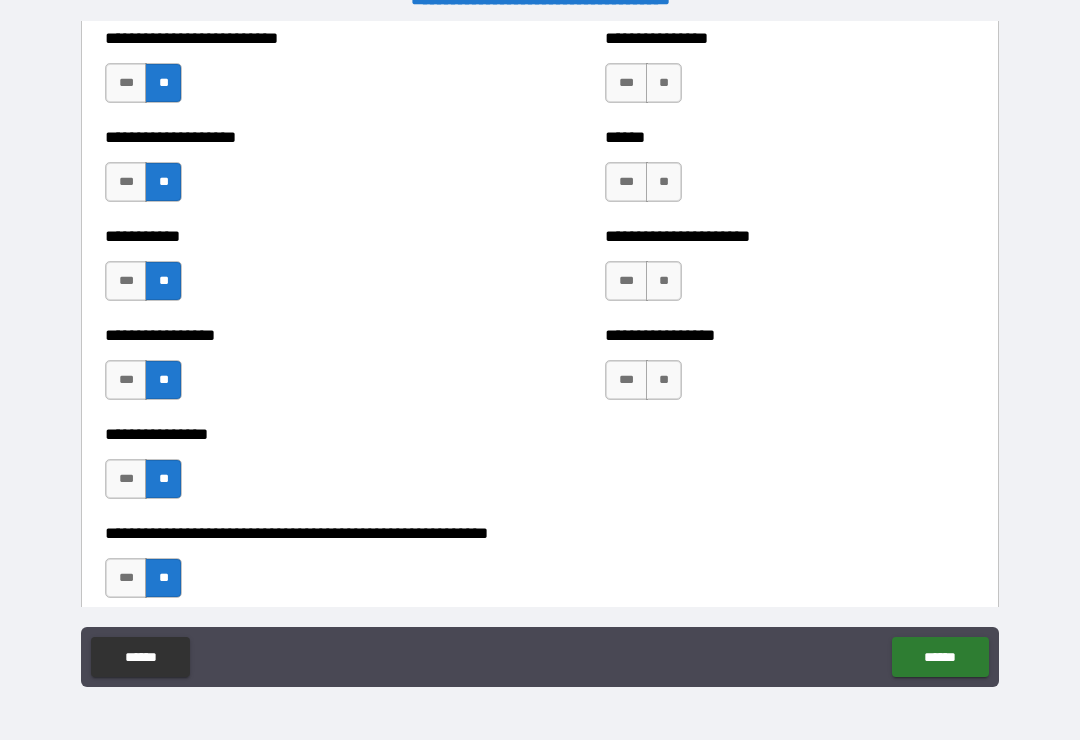scroll, scrollTop: 5831, scrollLeft: 0, axis: vertical 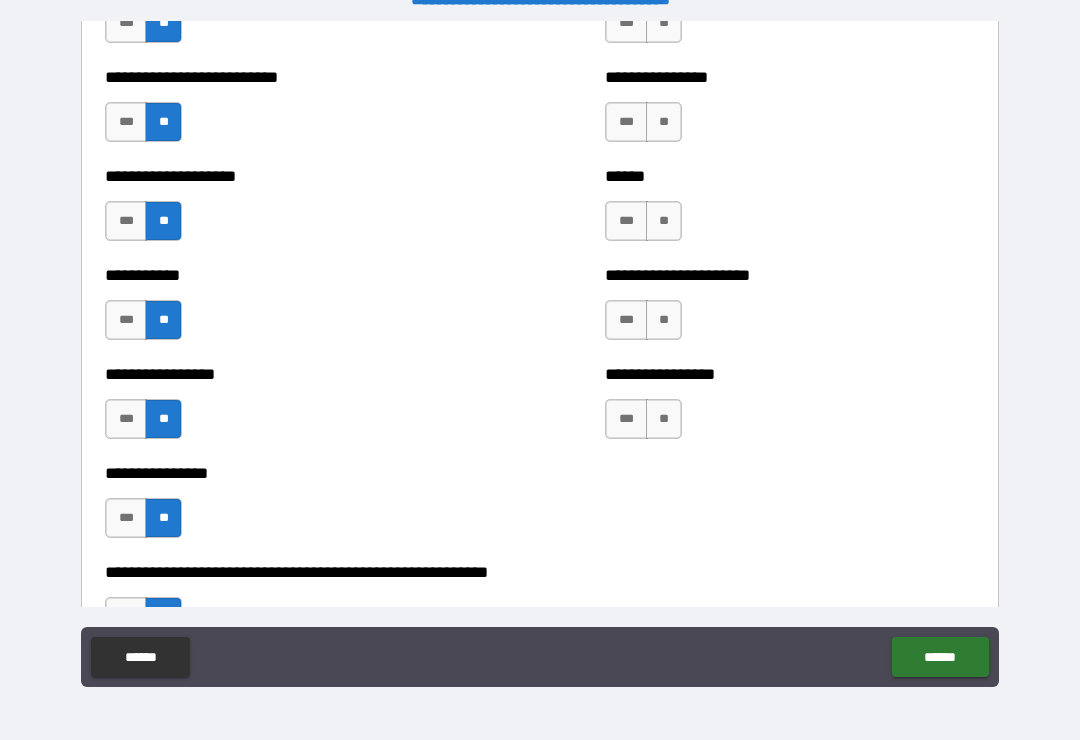 click on "**" at bounding box center (664, 419) 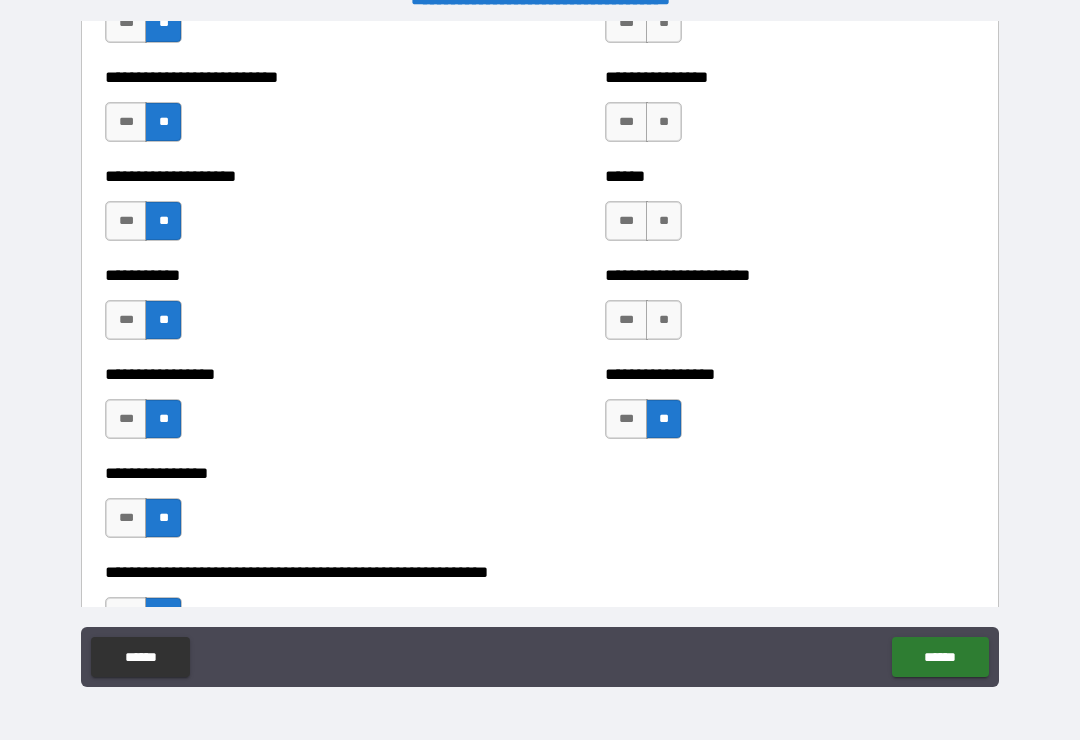 click on "**" at bounding box center (664, 320) 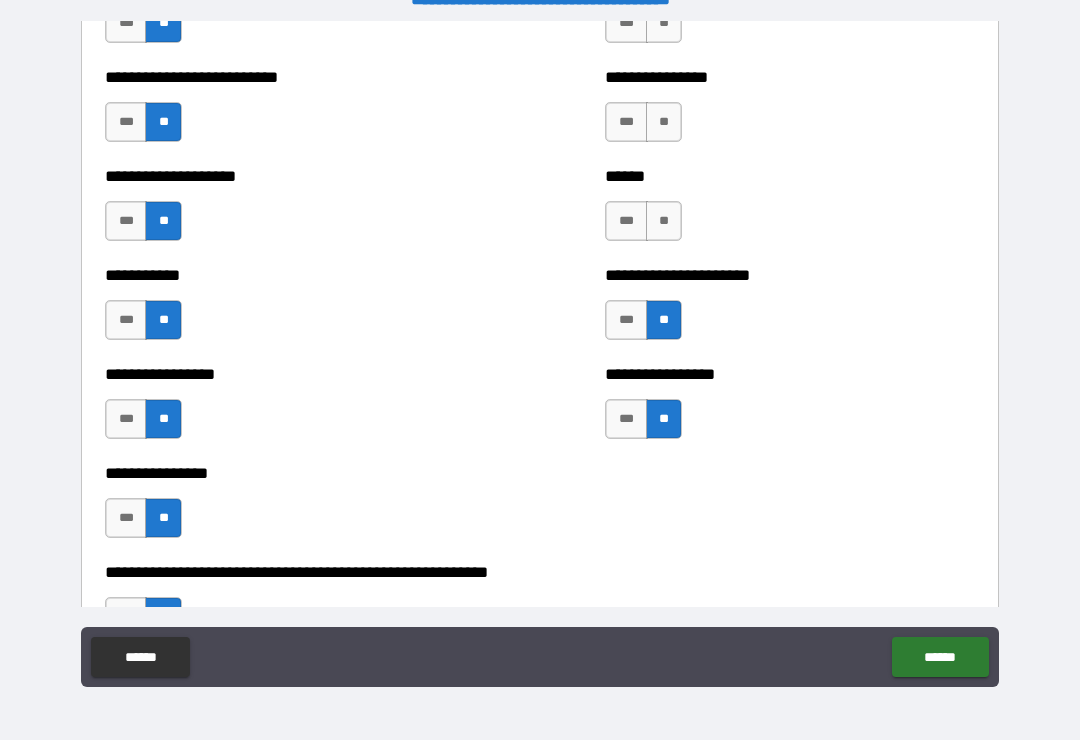 click on "**" at bounding box center [664, 221] 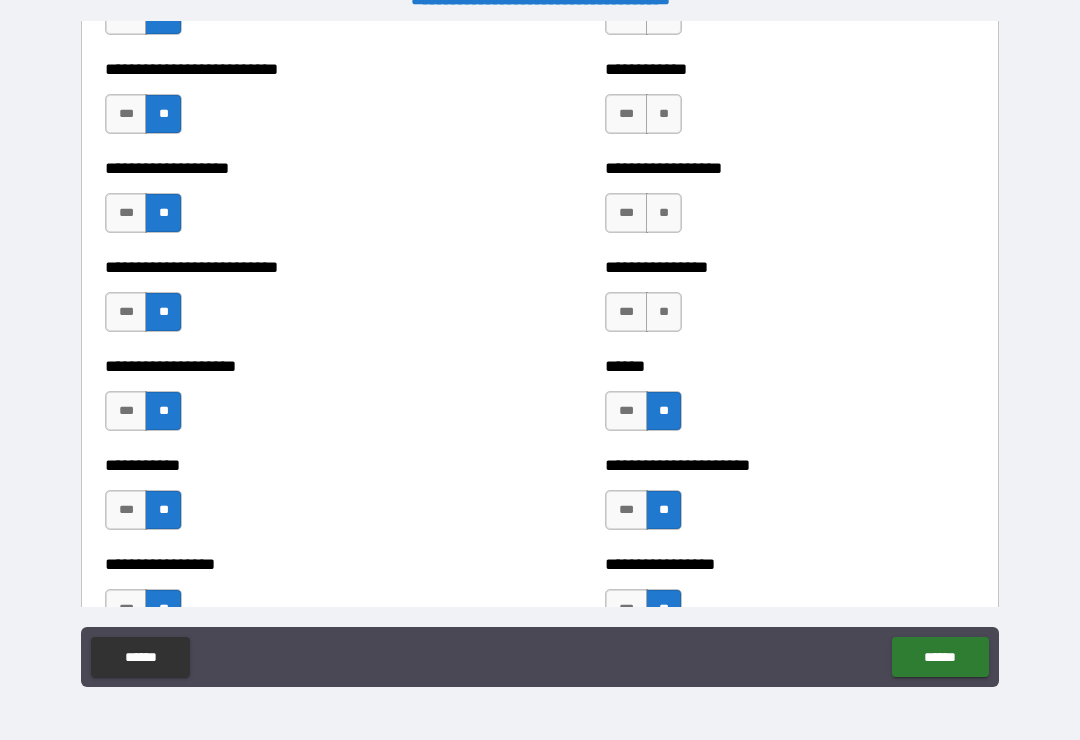 scroll, scrollTop: 5595, scrollLeft: 0, axis: vertical 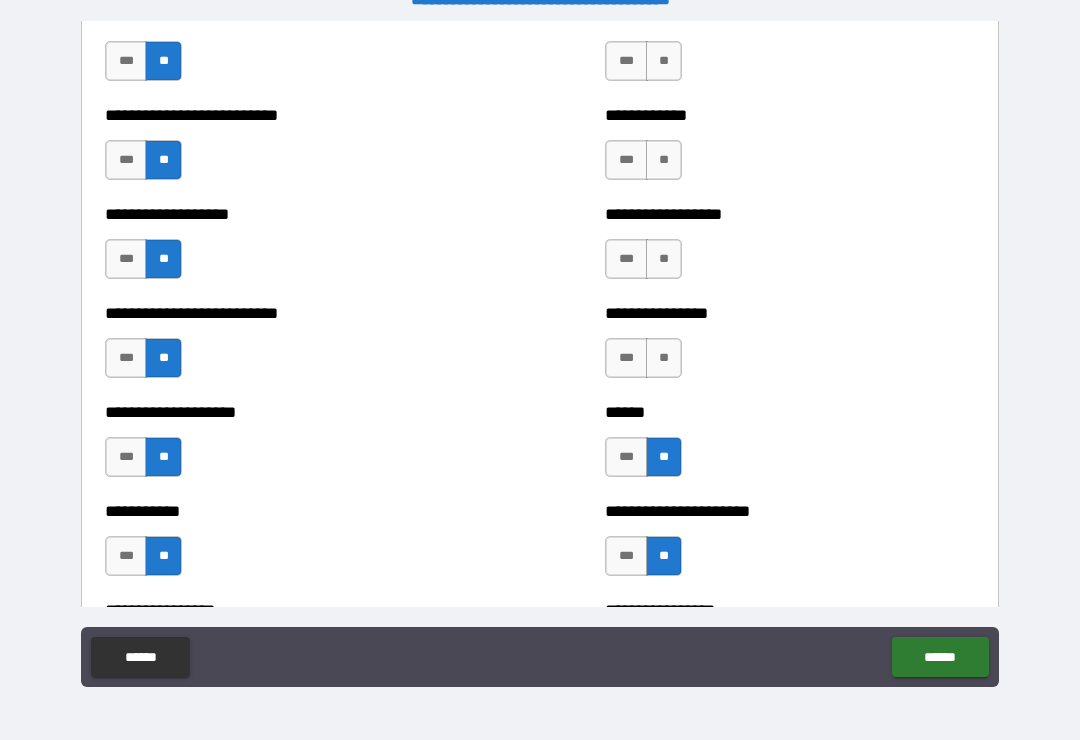 click on "**" at bounding box center [664, 358] 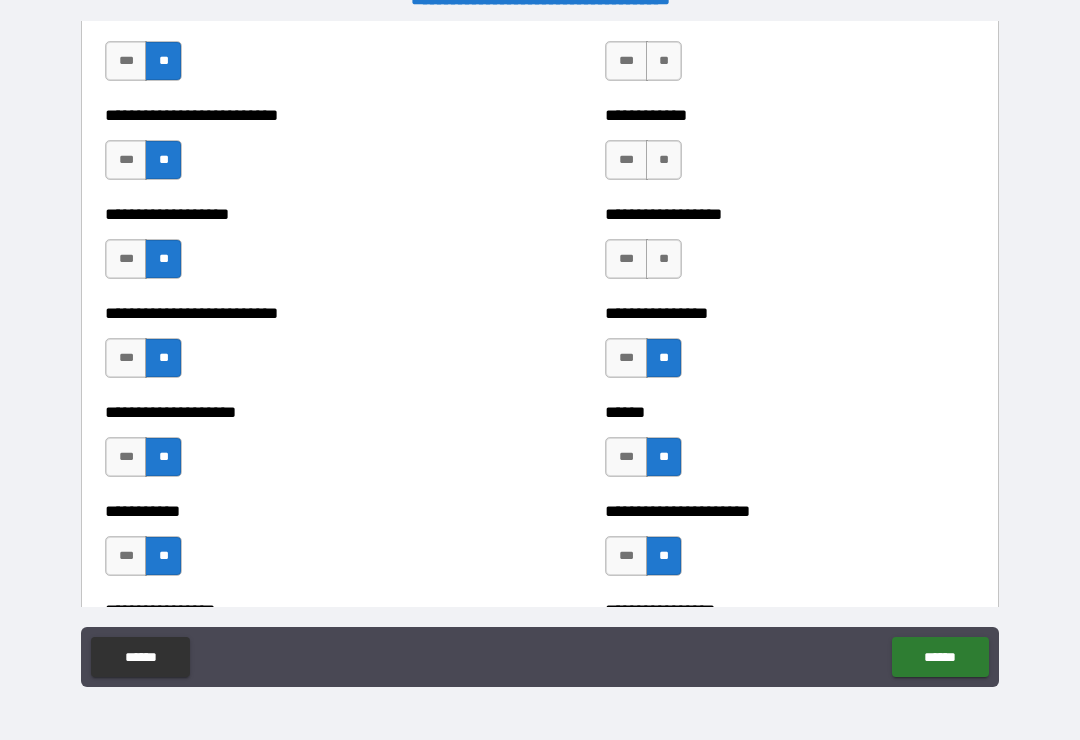 click on "**" at bounding box center [664, 259] 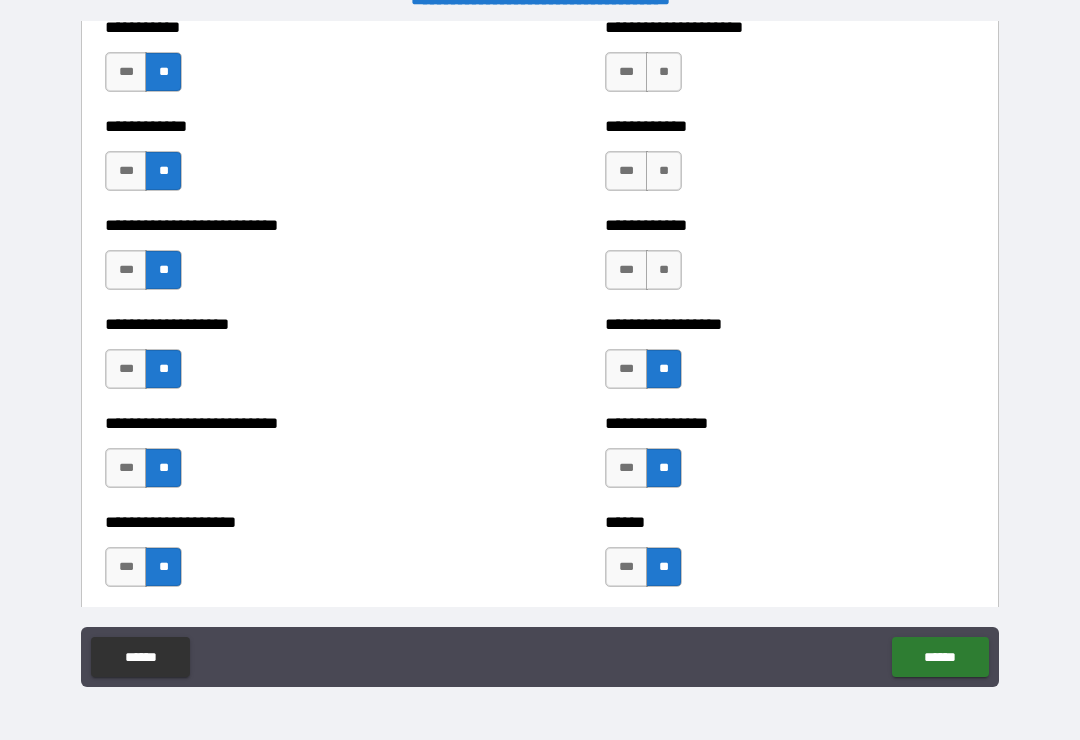 scroll, scrollTop: 5486, scrollLeft: 0, axis: vertical 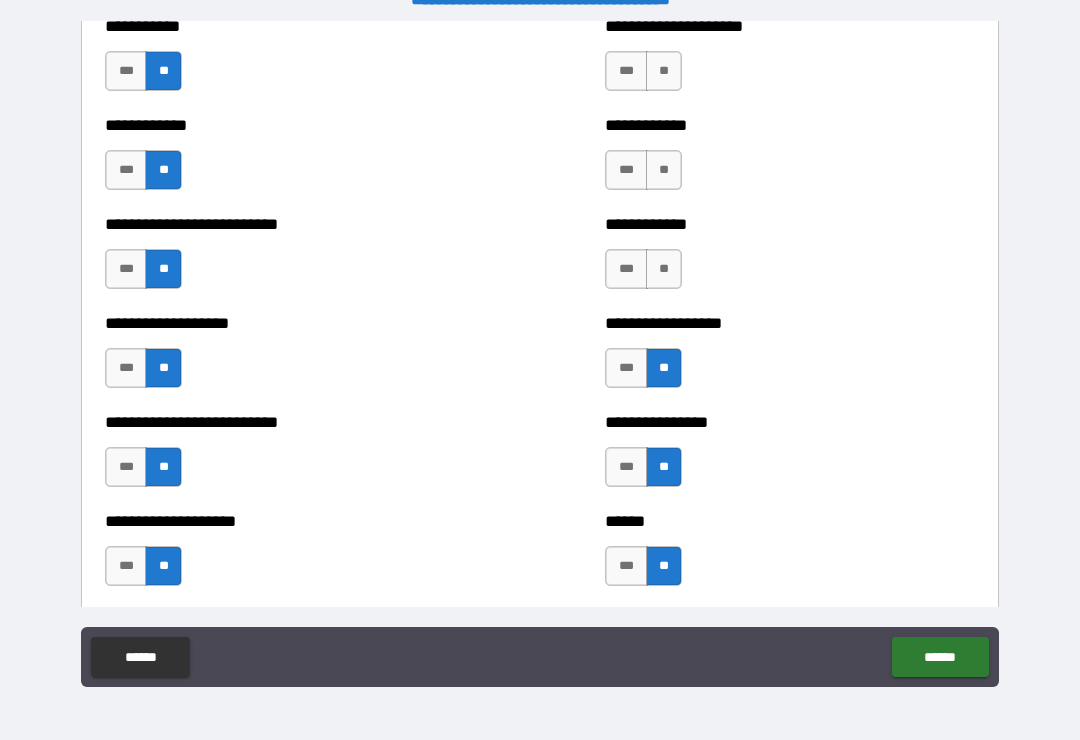 click on "**" at bounding box center (664, 269) 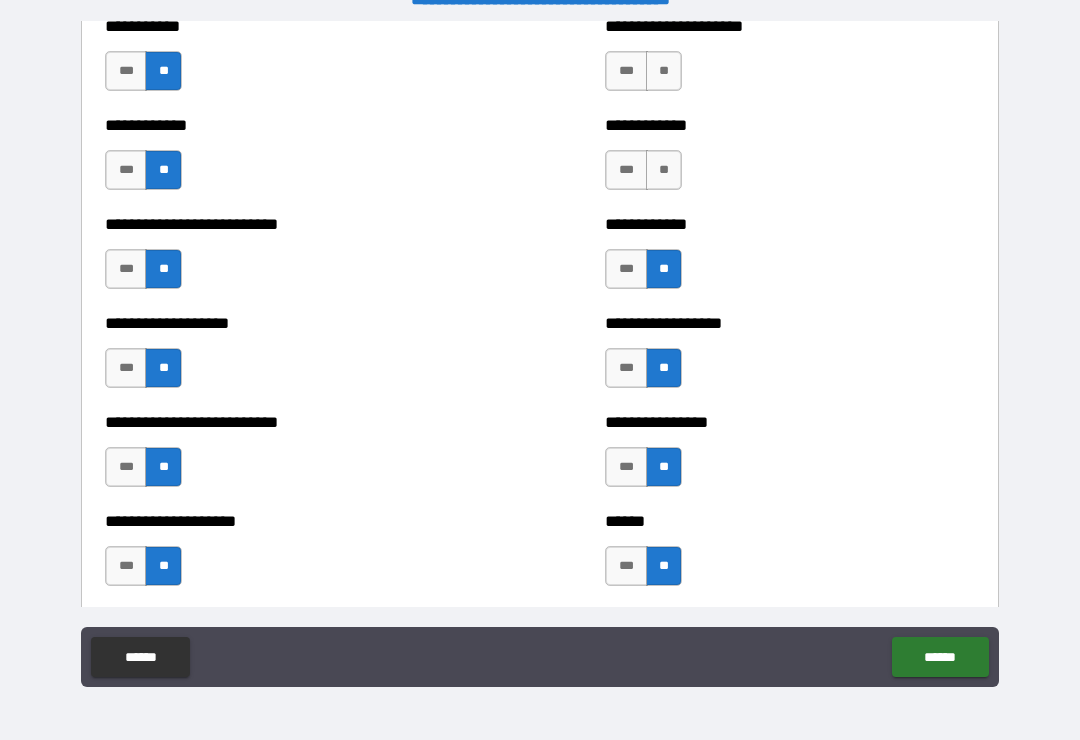 click on "**" at bounding box center (664, 170) 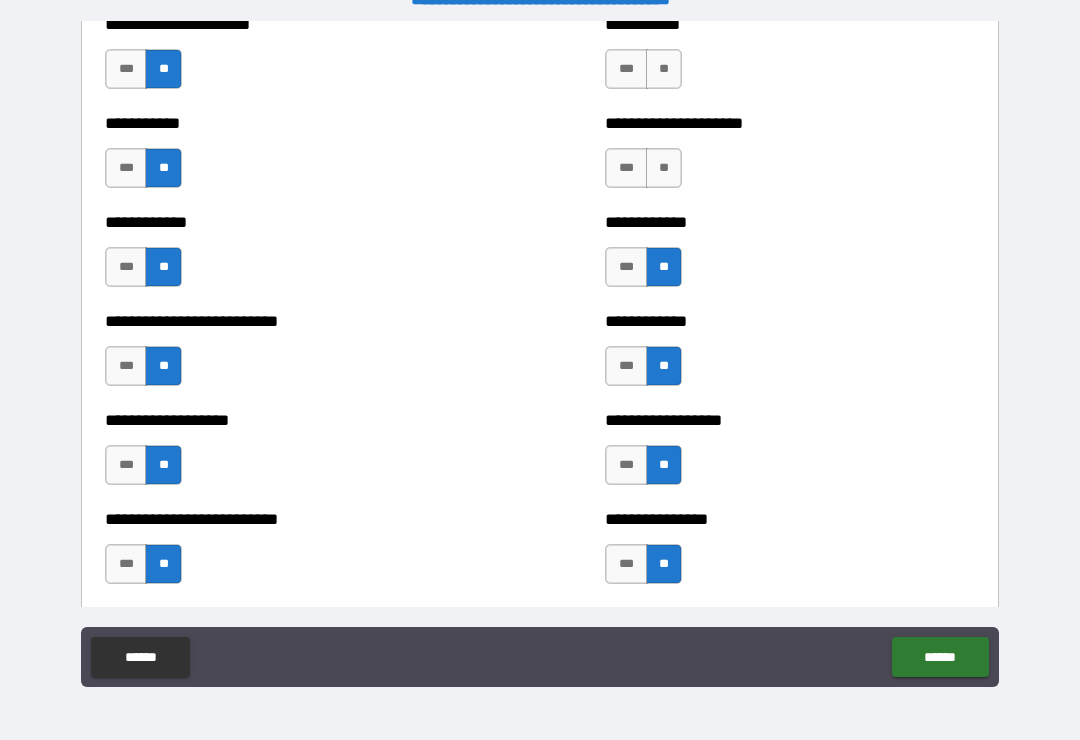 scroll, scrollTop: 5302, scrollLeft: 0, axis: vertical 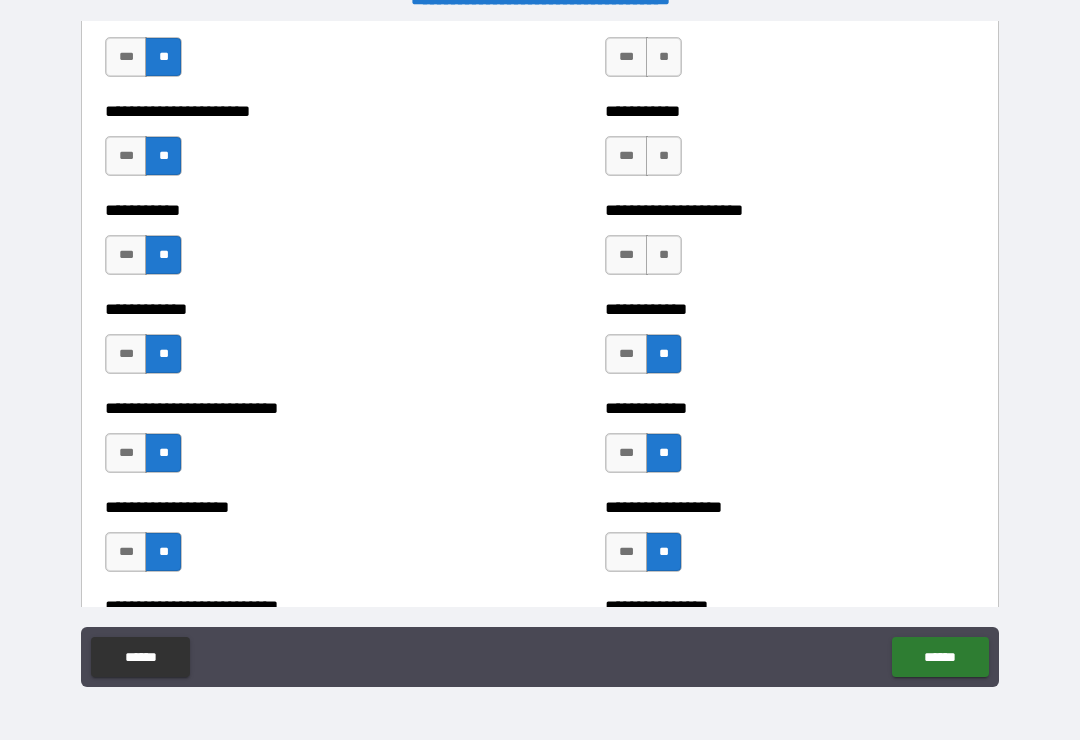 click on "**" at bounding box center (664, 255) 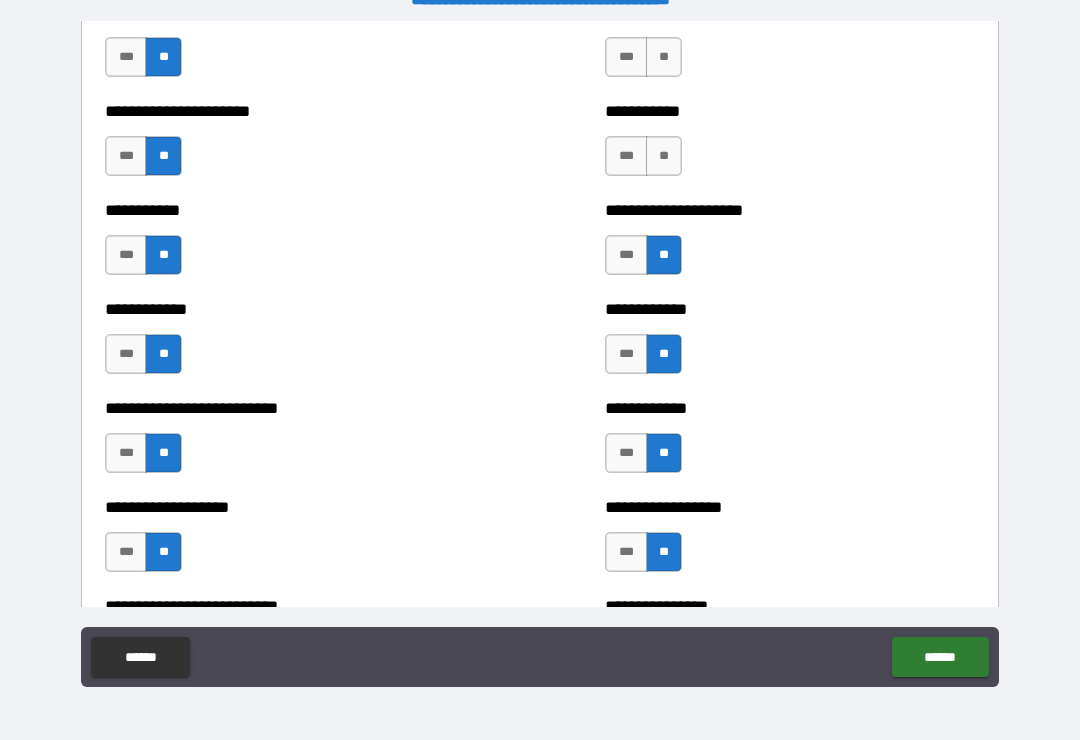 click on "**" at bounding box center (664, 156) 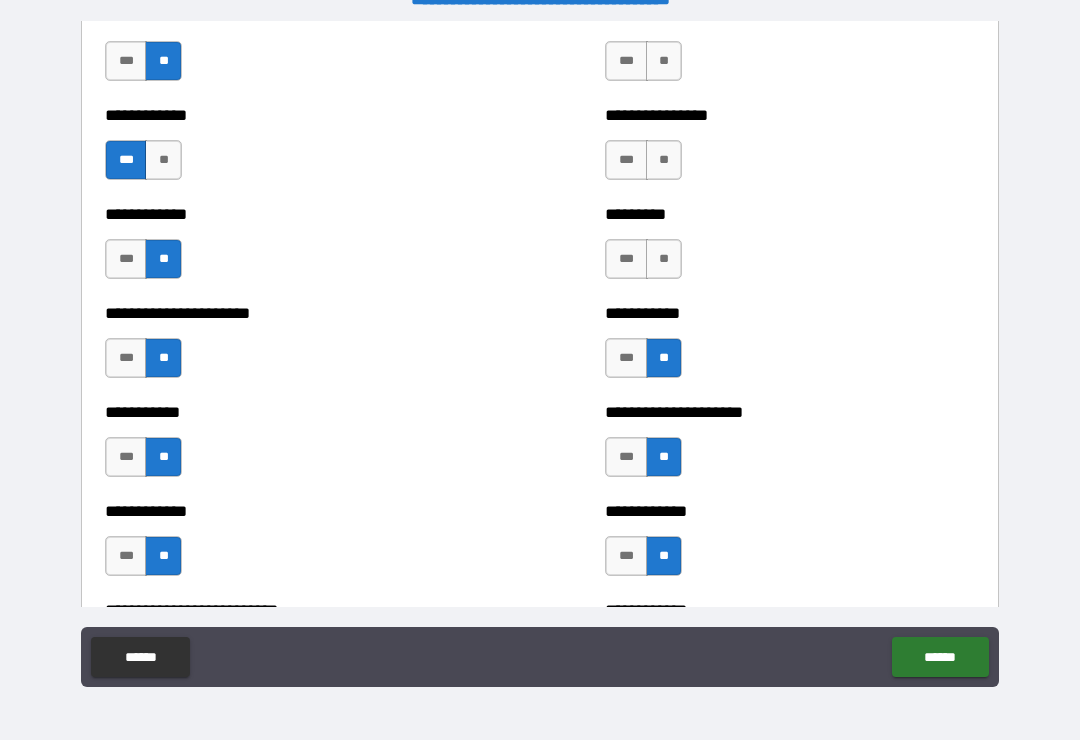 scroll, scrollTop: 5093, scrollLeft: 0, axis: vertical 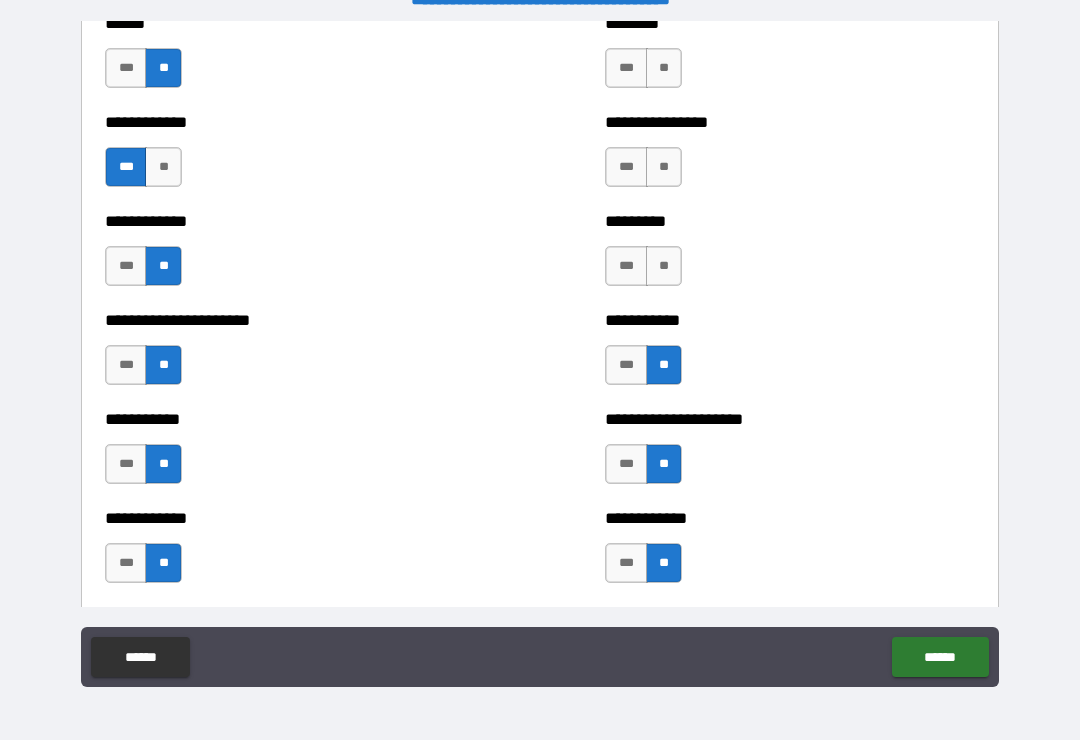 click on "**" at bounding box center [664, 266] 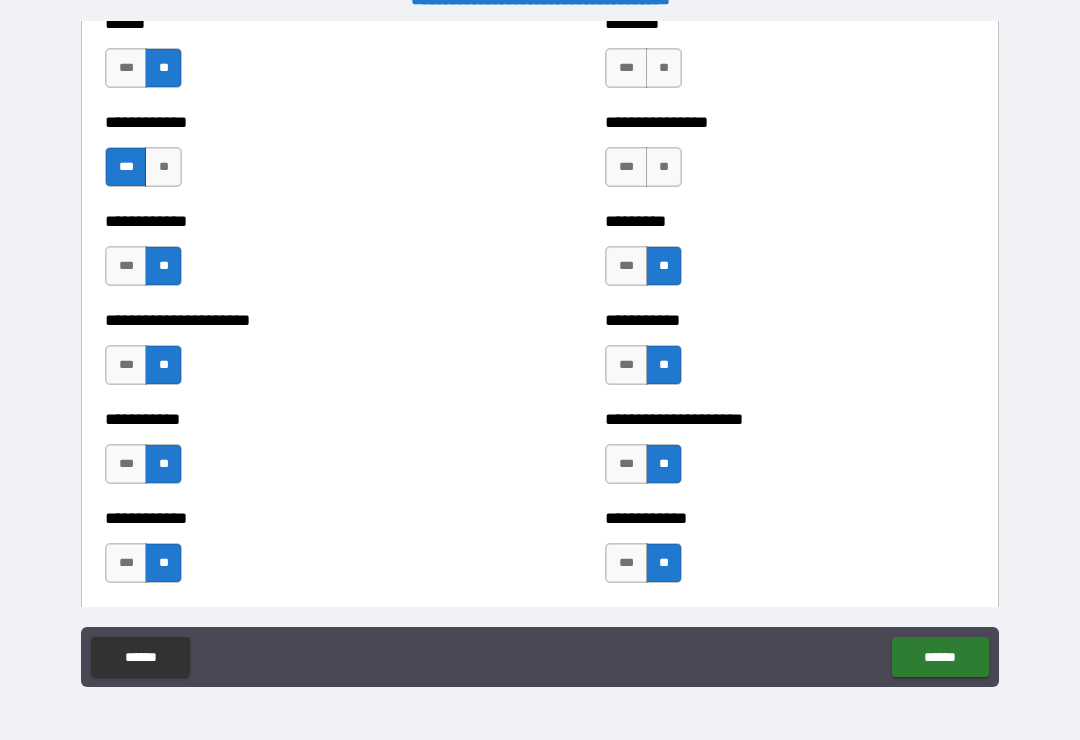 click on "**" at bounding box center (664, 167) 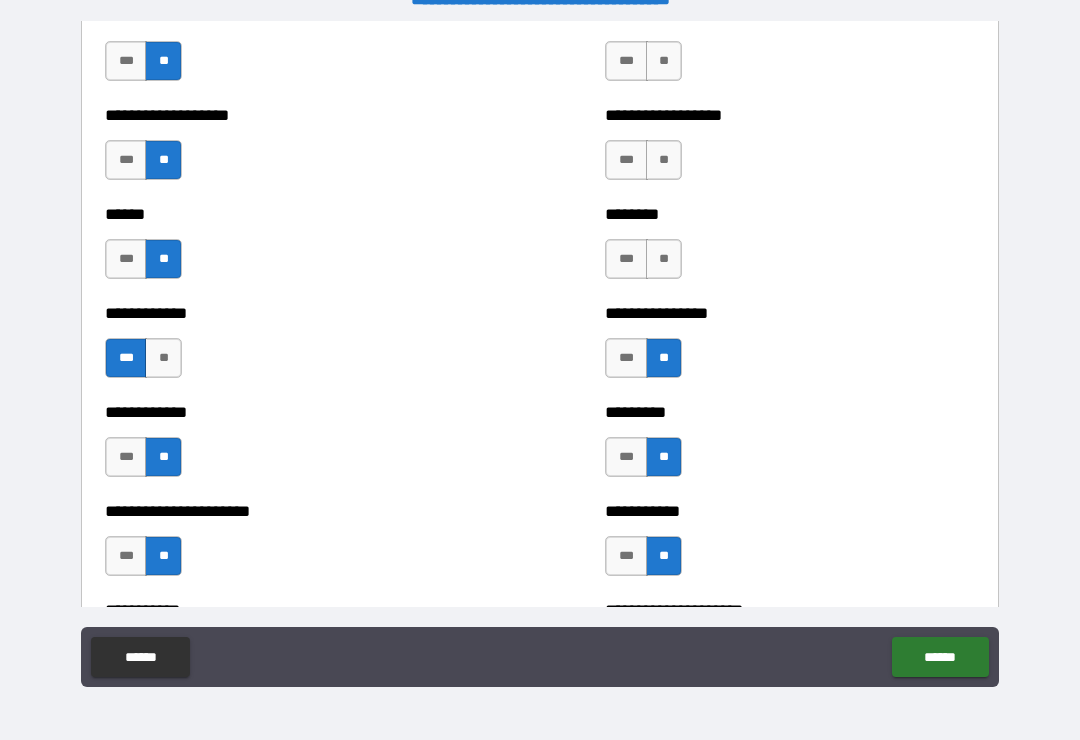scroll, scrollTop: 4899, scrollLeft: 0, axis: vertical 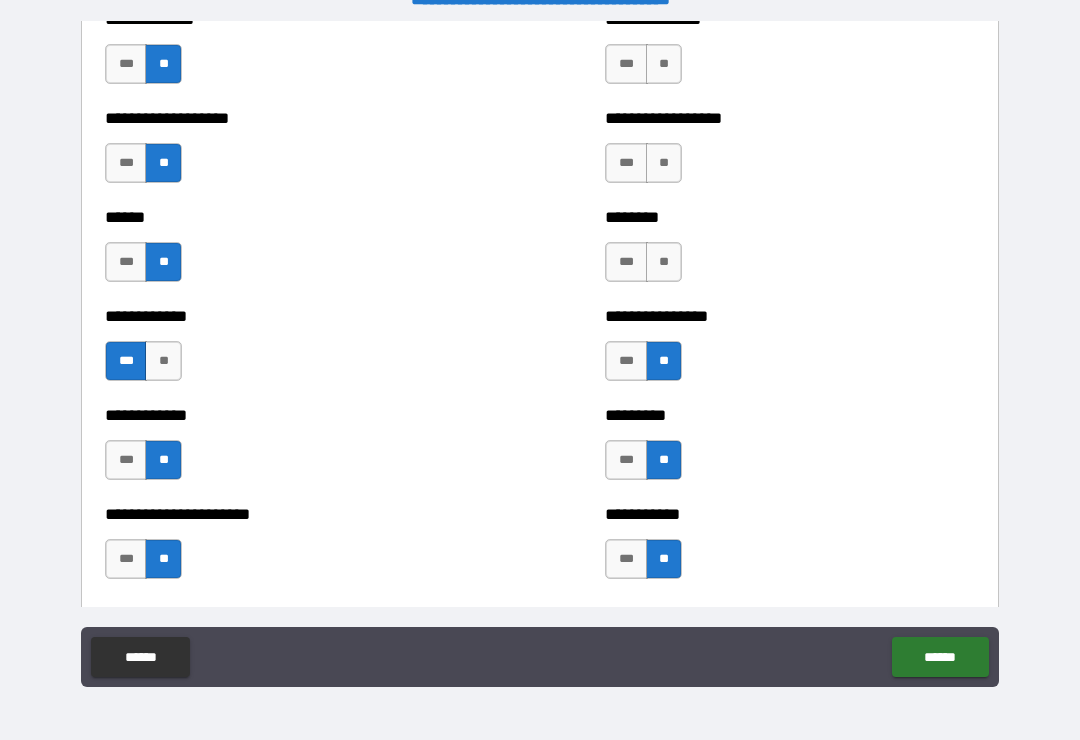 click on "**" at bounding box center (664, 262) 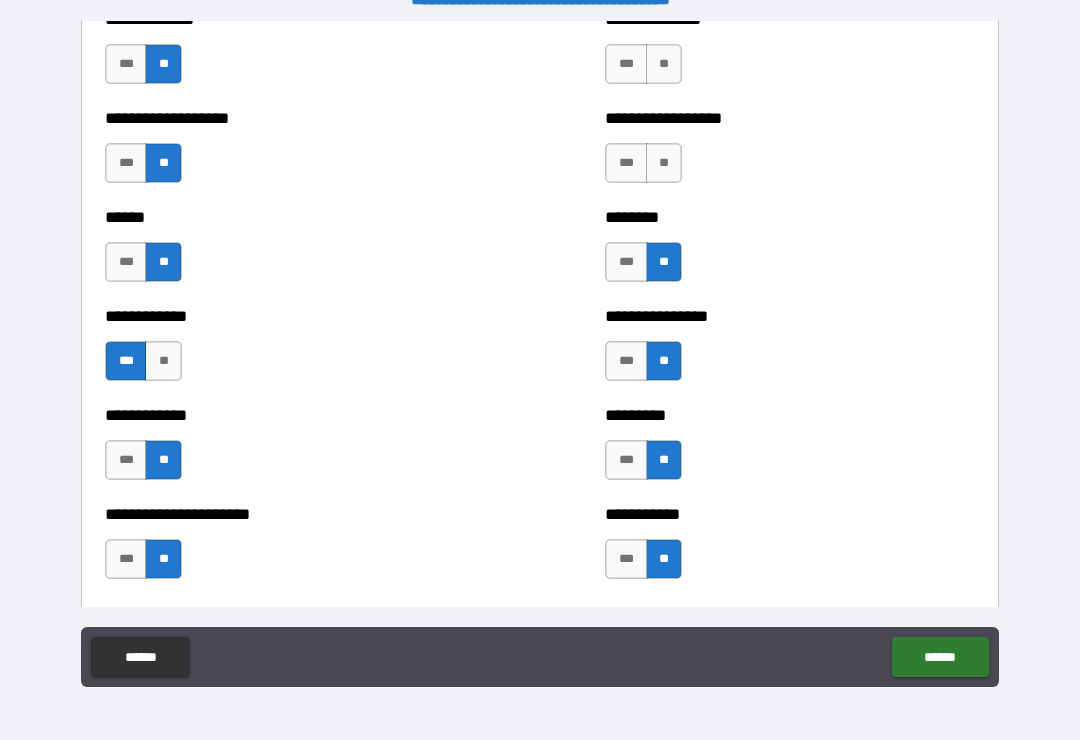 click on "**" at bounding box center [664, 163] 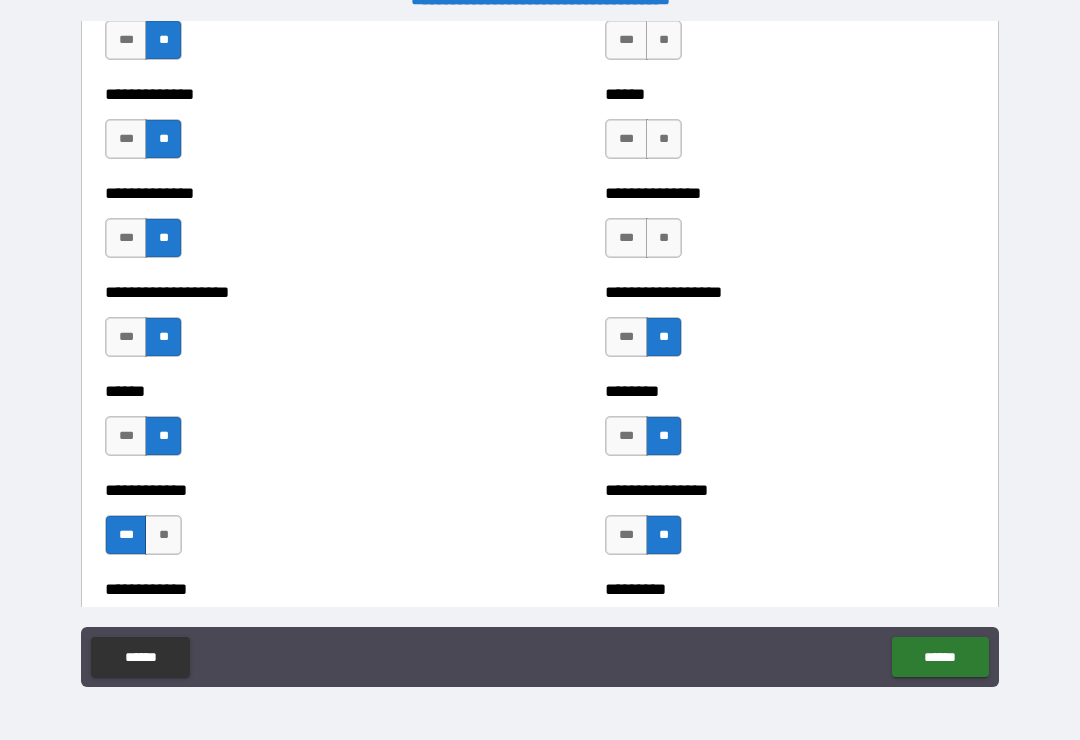 scroll, scrollTop: 4723, scrollLeft: 0, axis: vertical 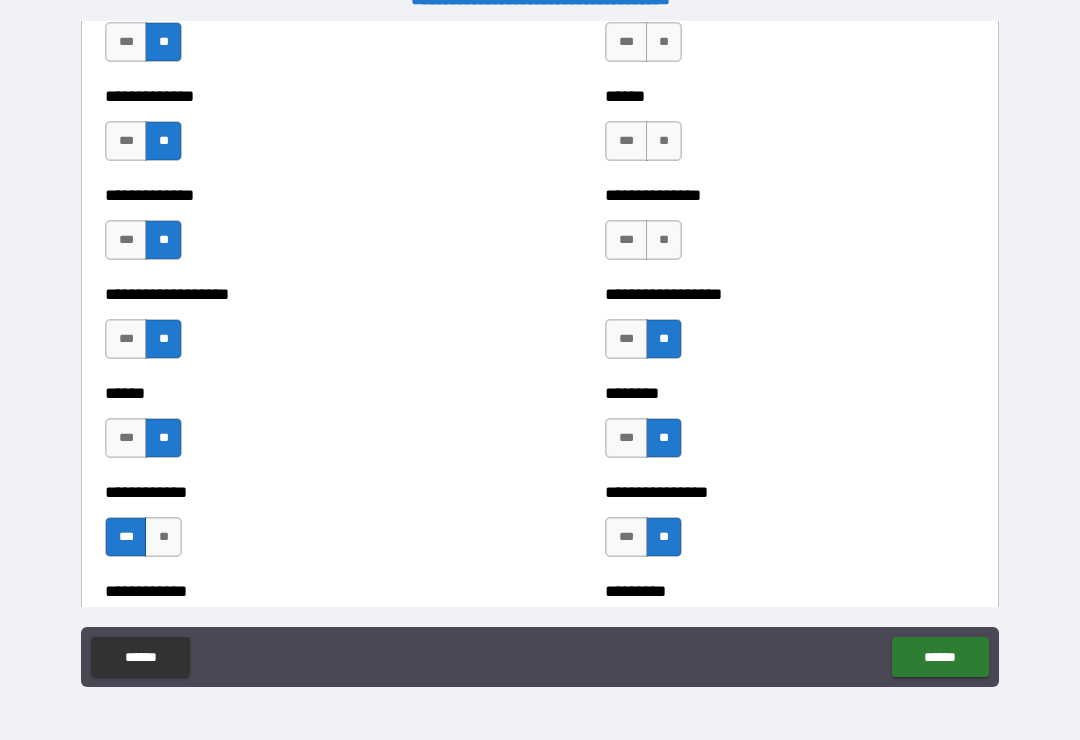 click on "**" at bounding box center [664, 240] 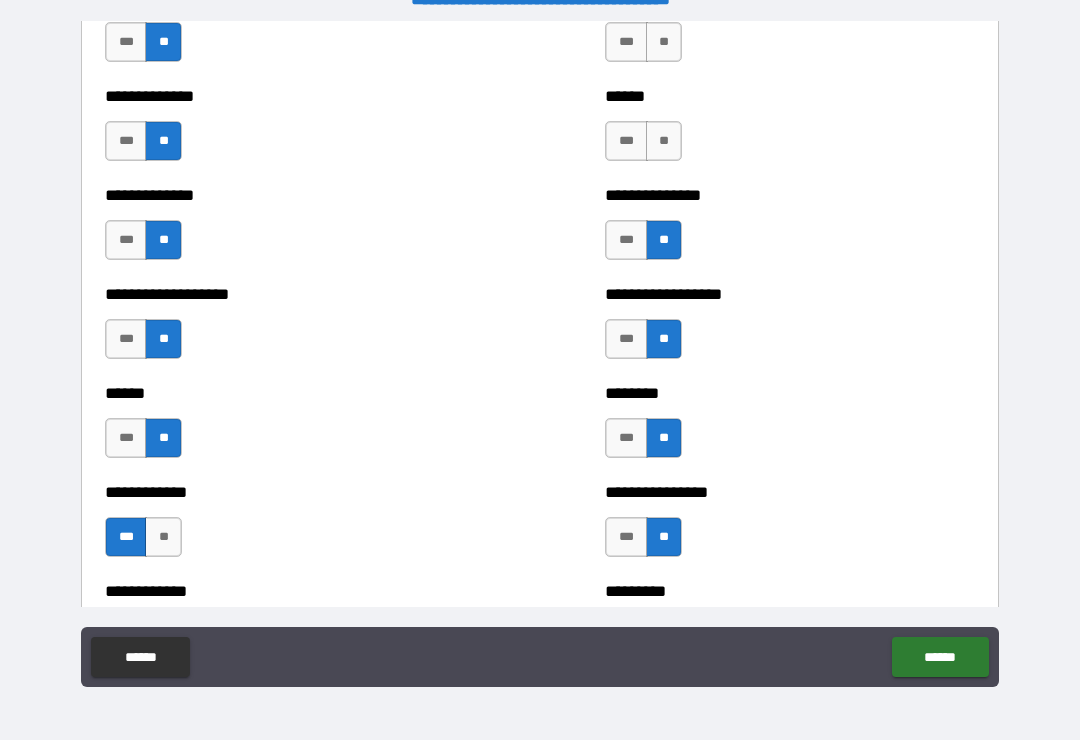 click on "**" at bounding box center (664, 141) 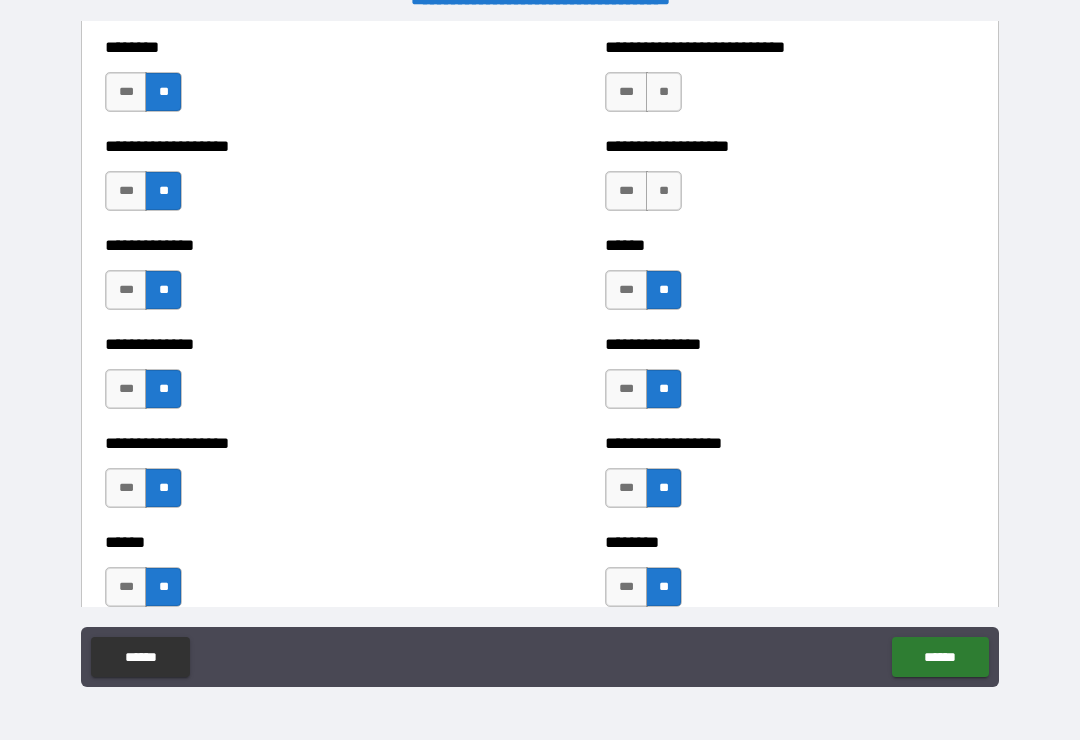 scroll, scrollTop: 4567, scrollLeft: 0, axis: vertical 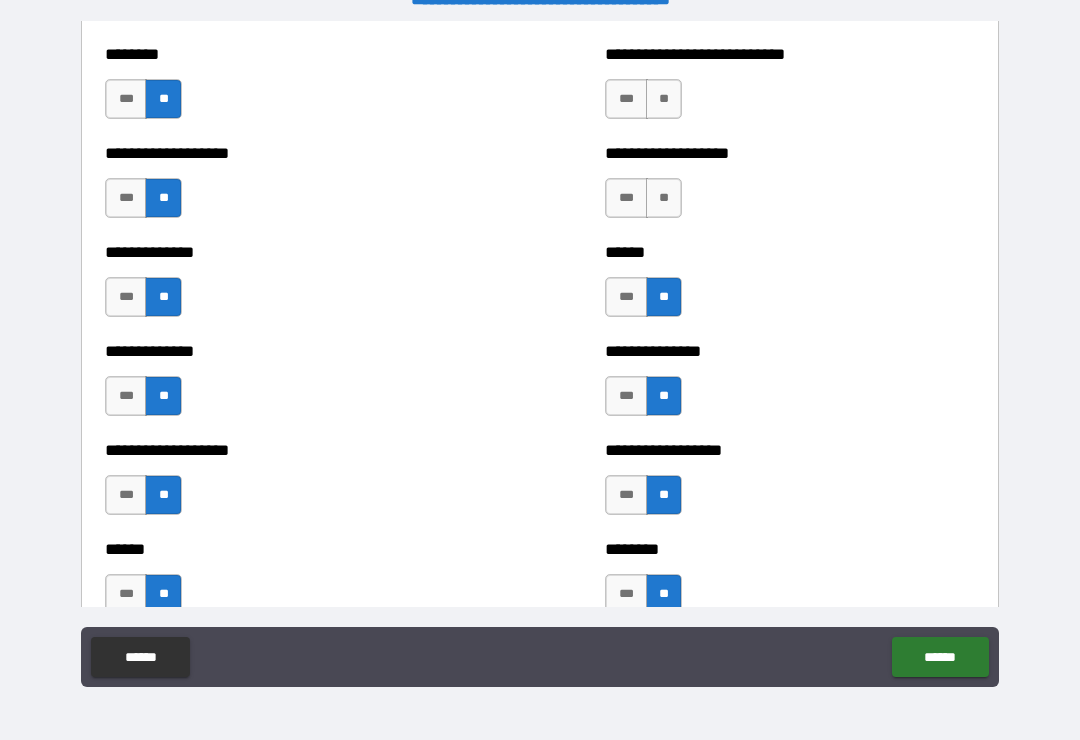 click on "**" at bounding box center [664, 198] 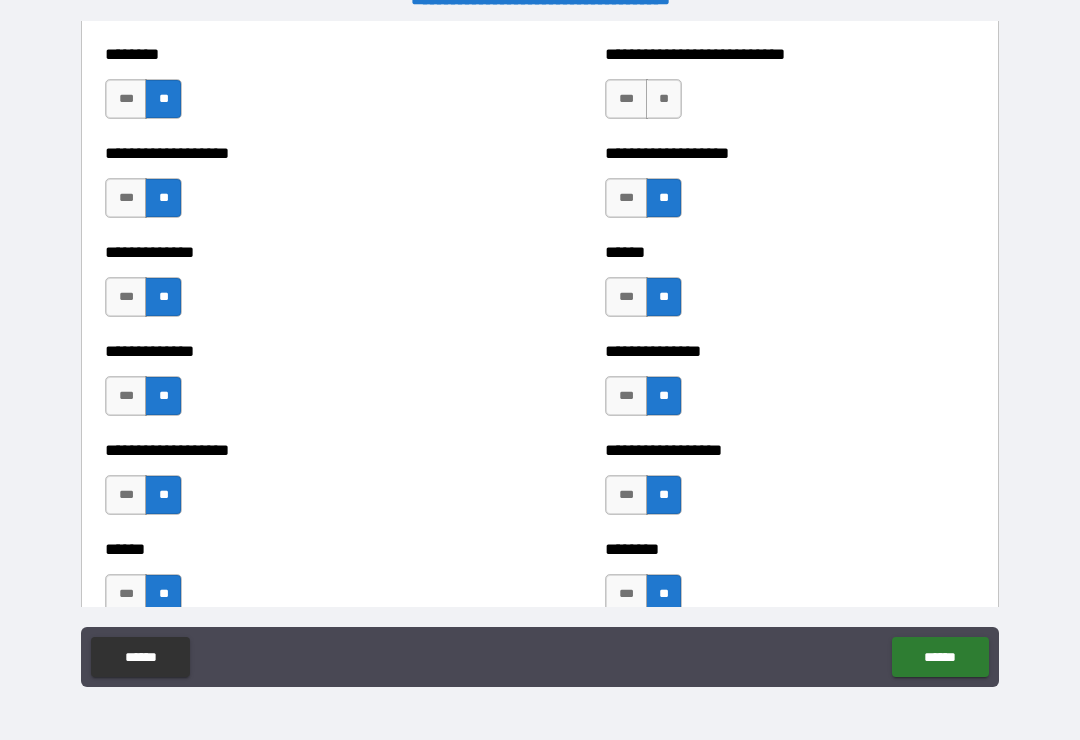 click on "**" at bounding box center [664, 99] 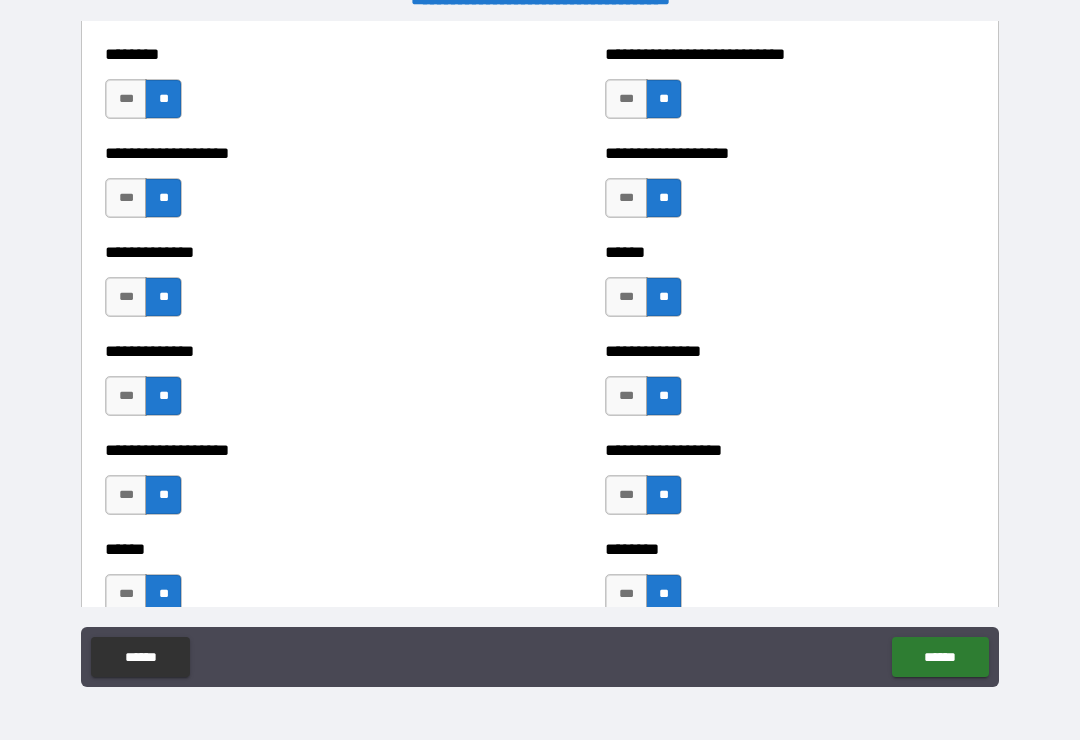 click on "******" at bounding box center [940, 657] 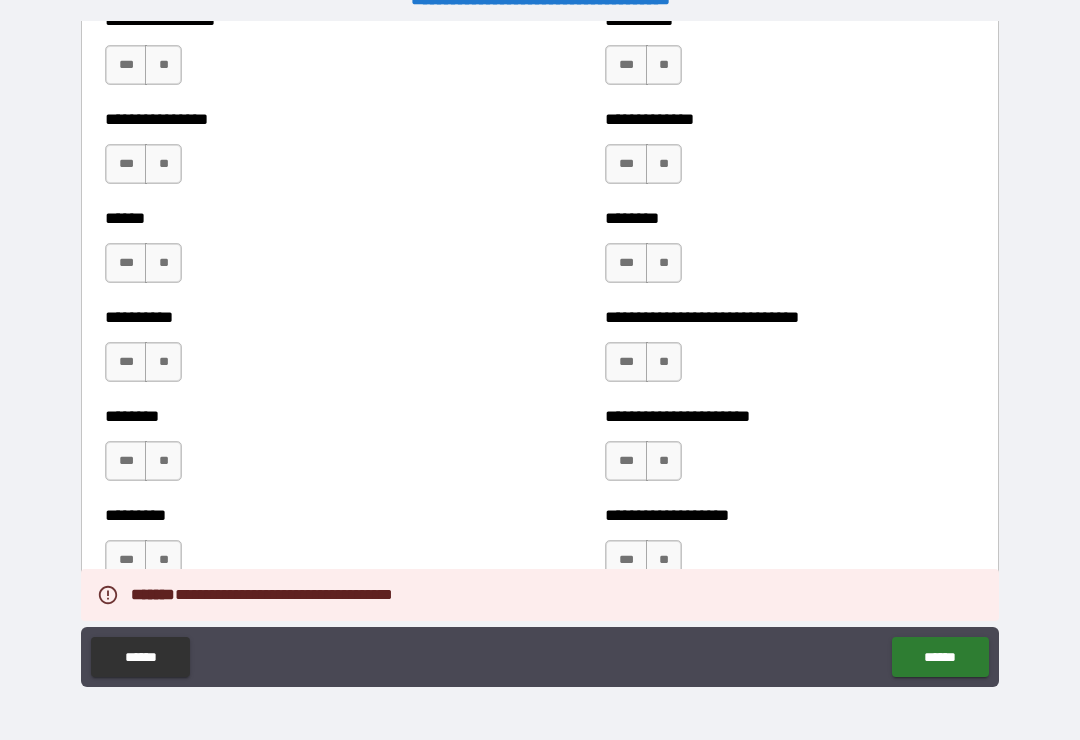 scroll, scrollTop: 6811, scrollLeft: 0, axis: vertical 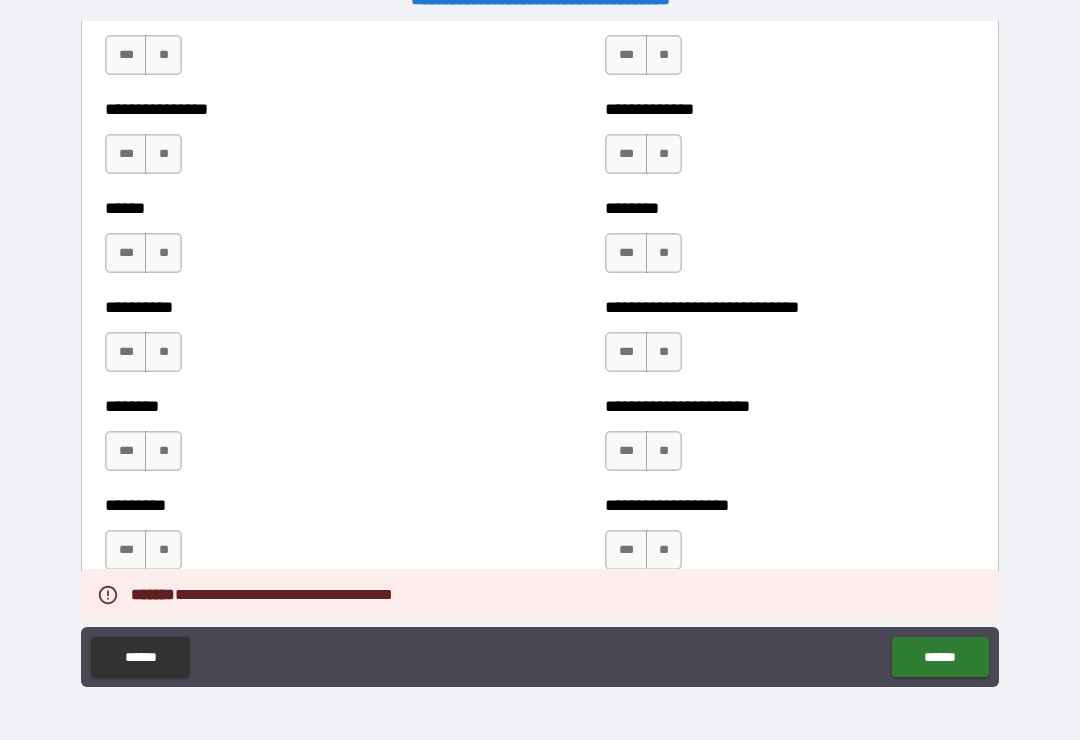 click on "**" at bounding box center [163, 55] 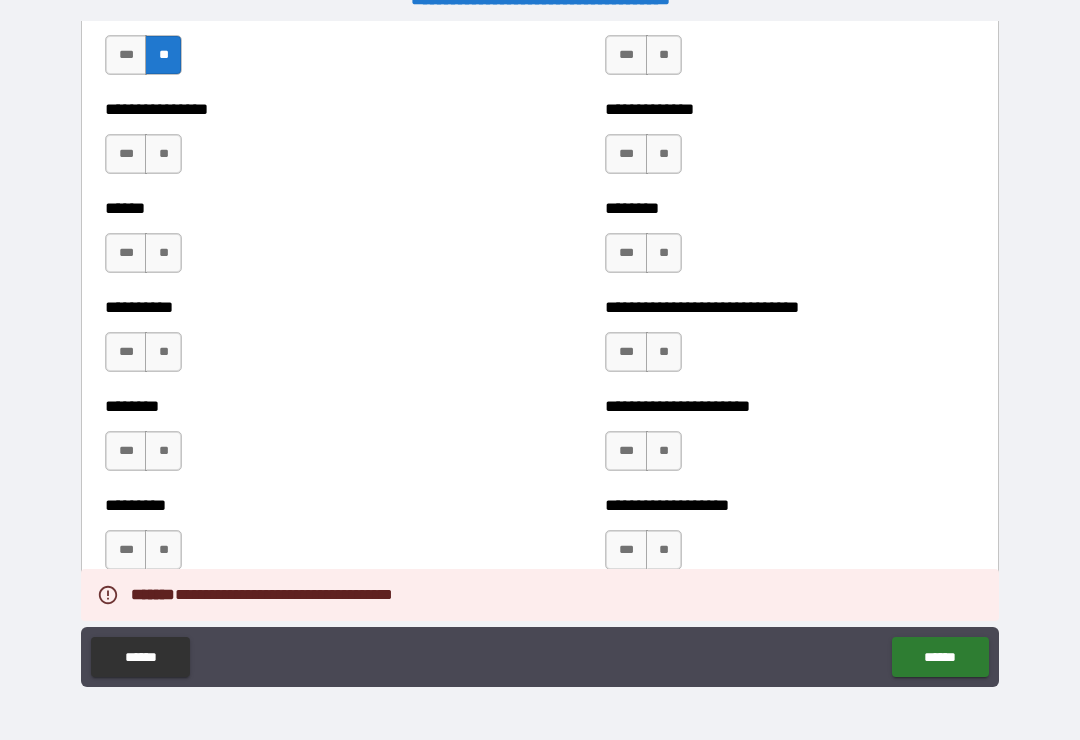 click on "**" at bounding box center (163, 154) 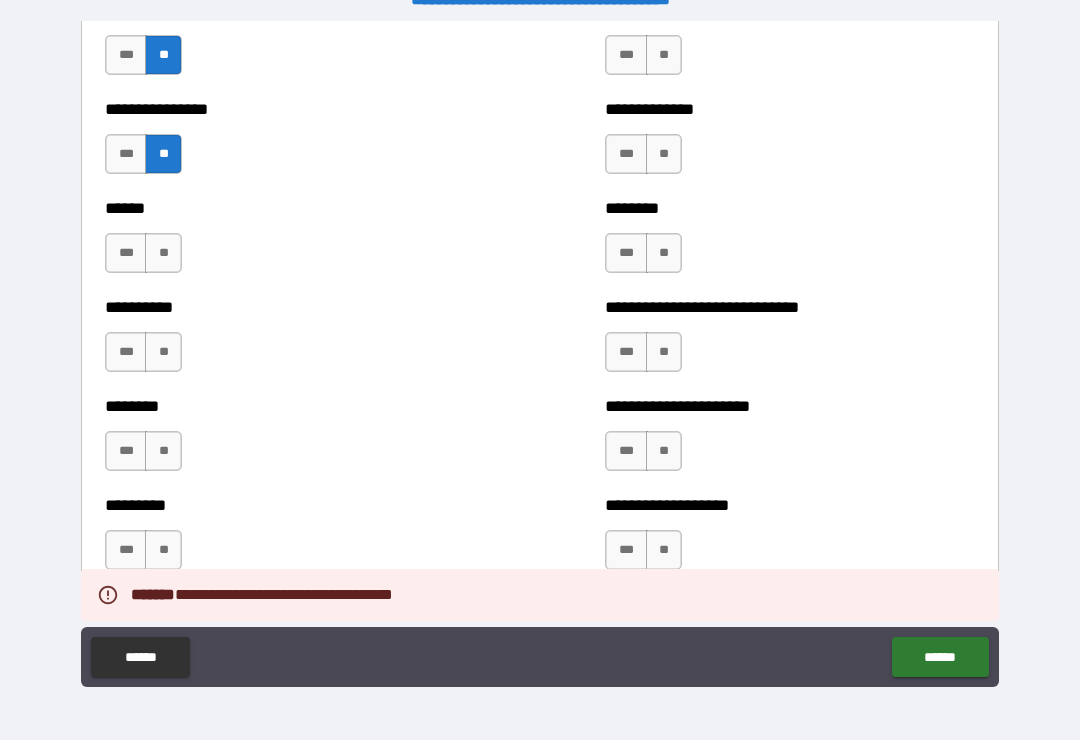 click on "**" at bounding box center (163, 253) 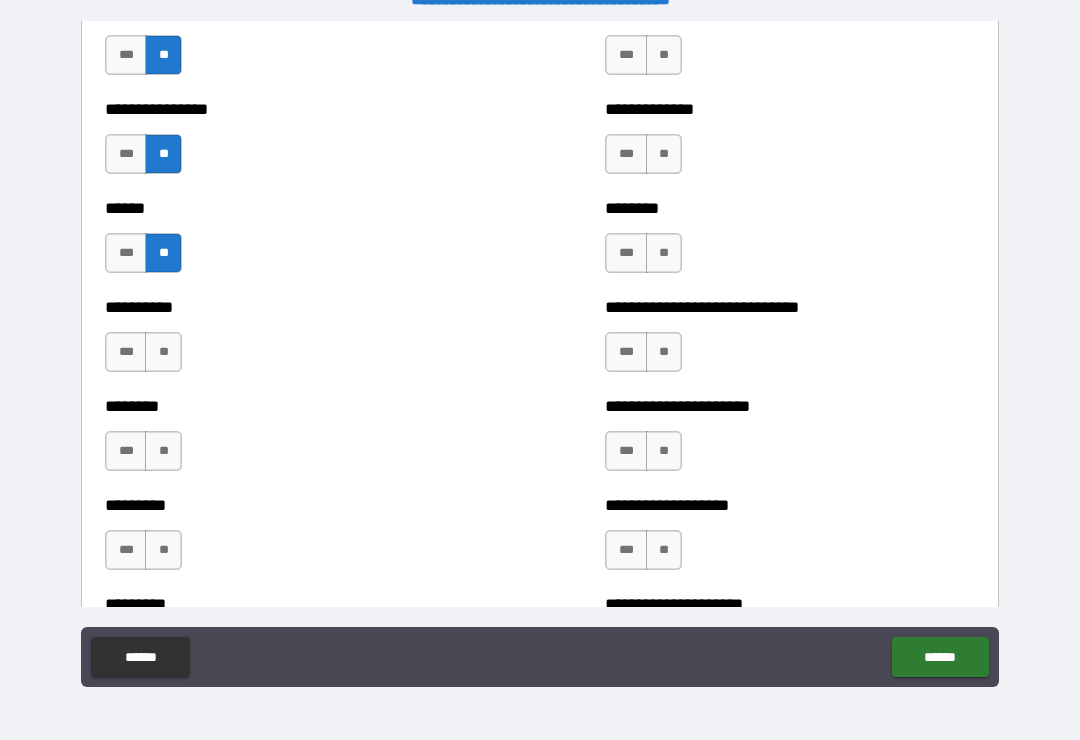 click on "**" at bounding box center [163, 352] 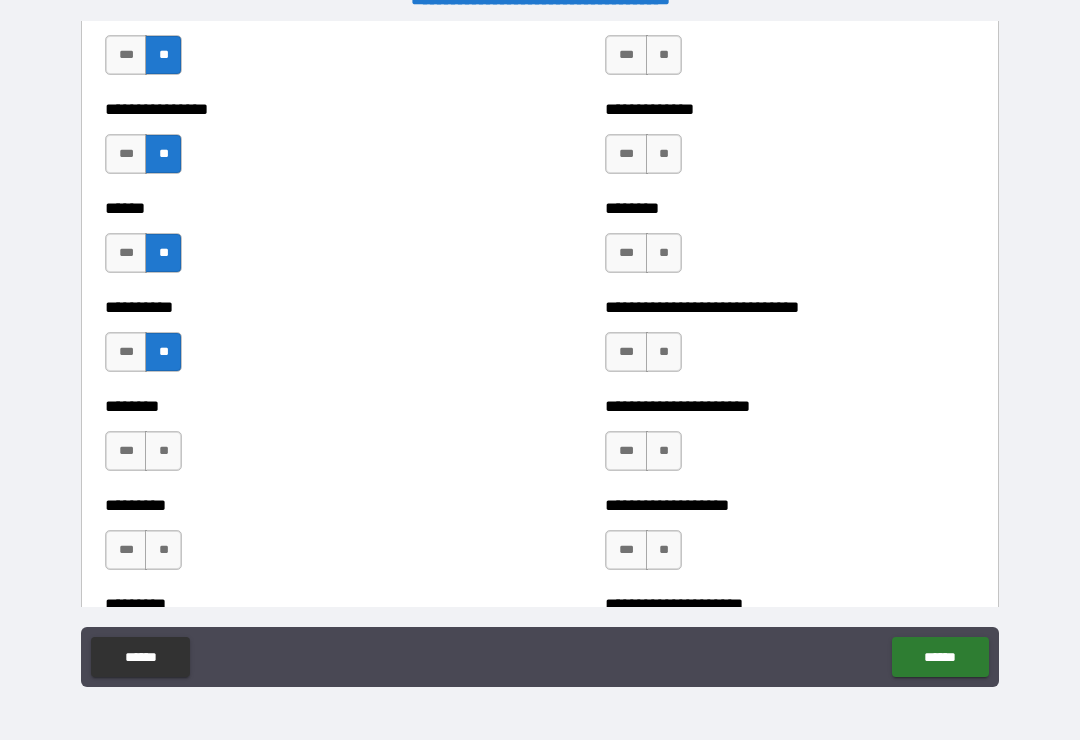 click on "**" at bounding box center (163, 451) 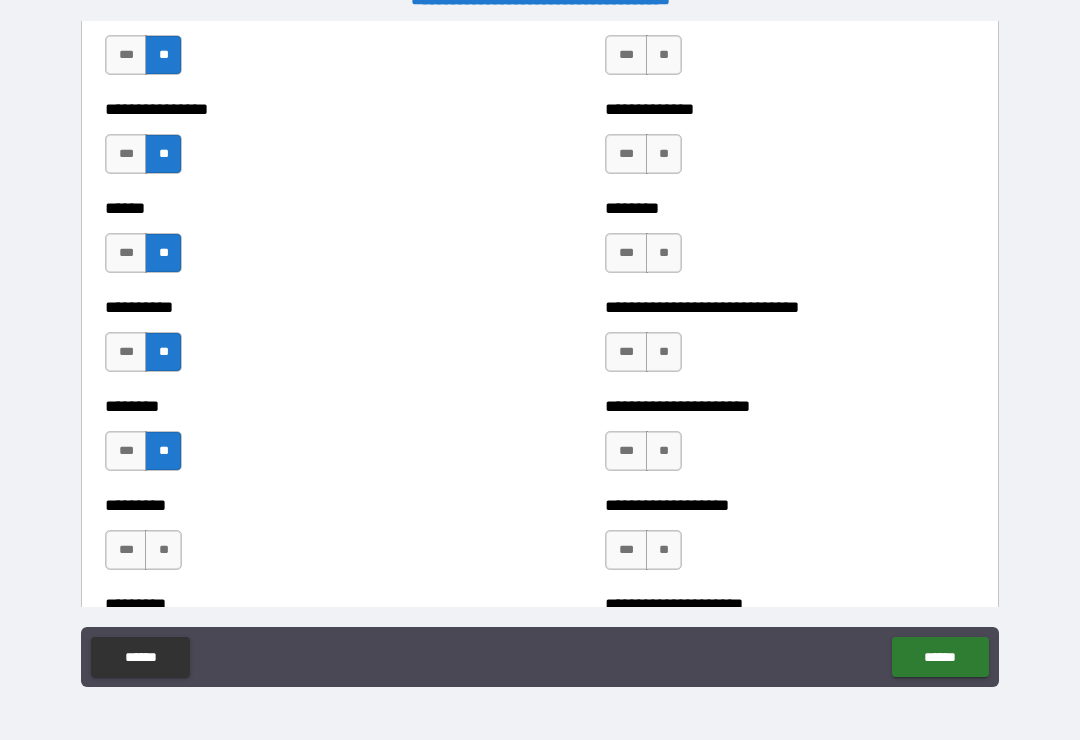 click on "**" at bounding box center [163, 550] 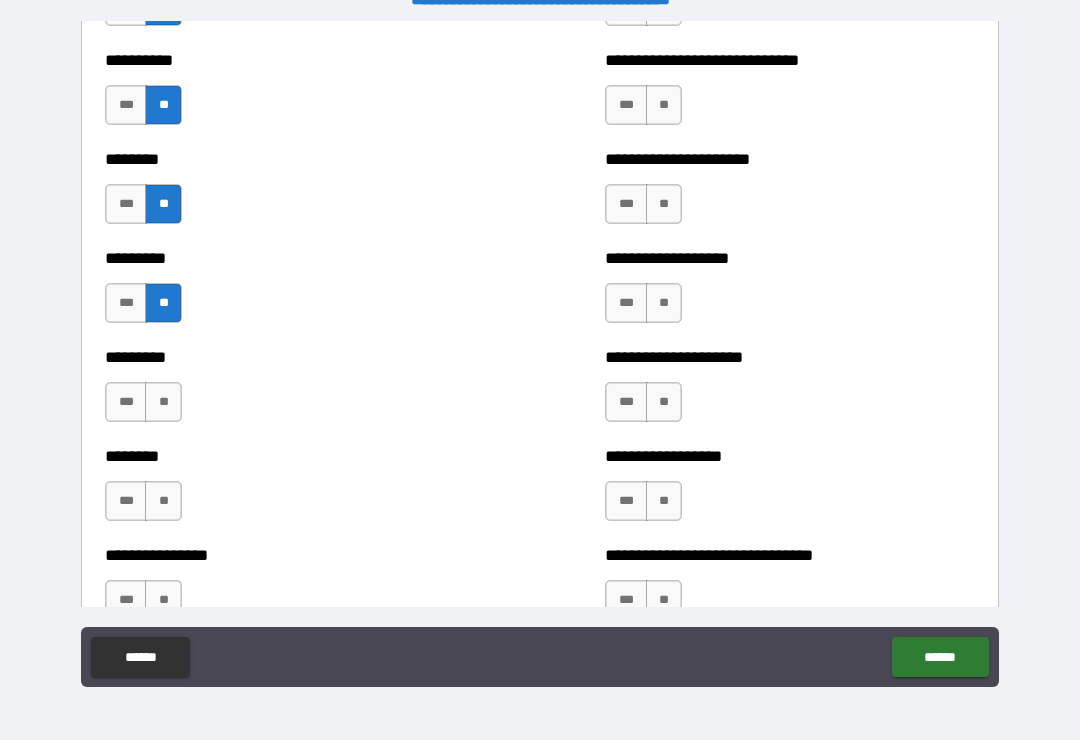 scroll, scrollTop: 7072, scrollLeft: 0, axis: vertical 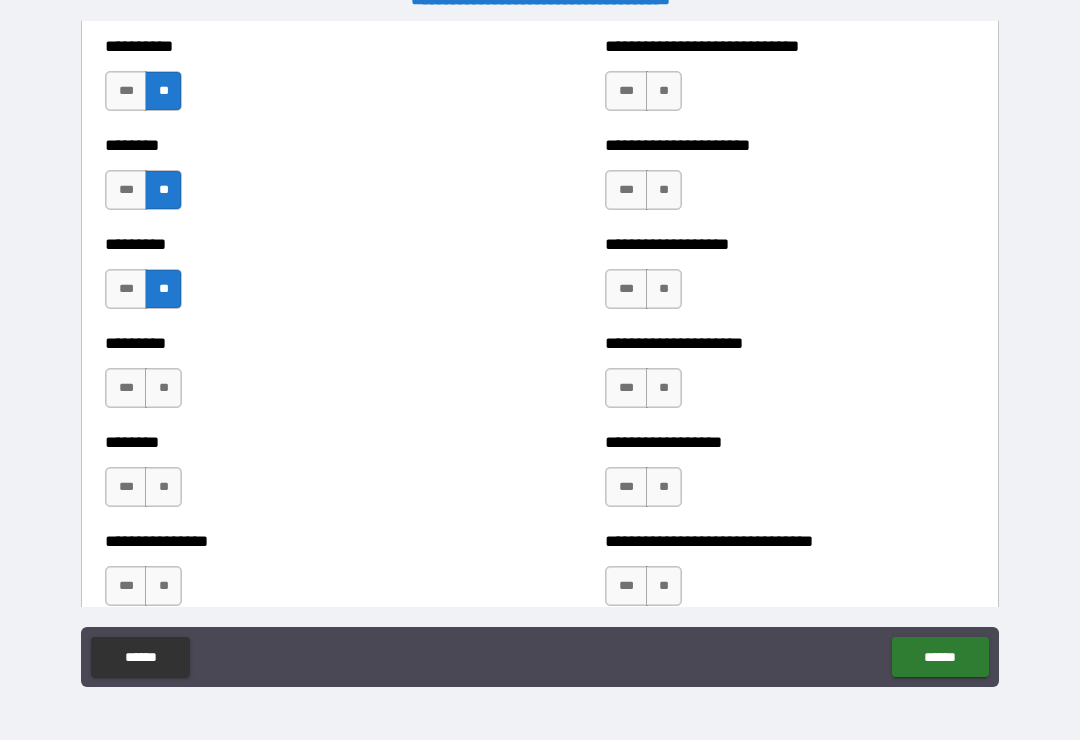 click on "**" at bounding box center [163, 487] 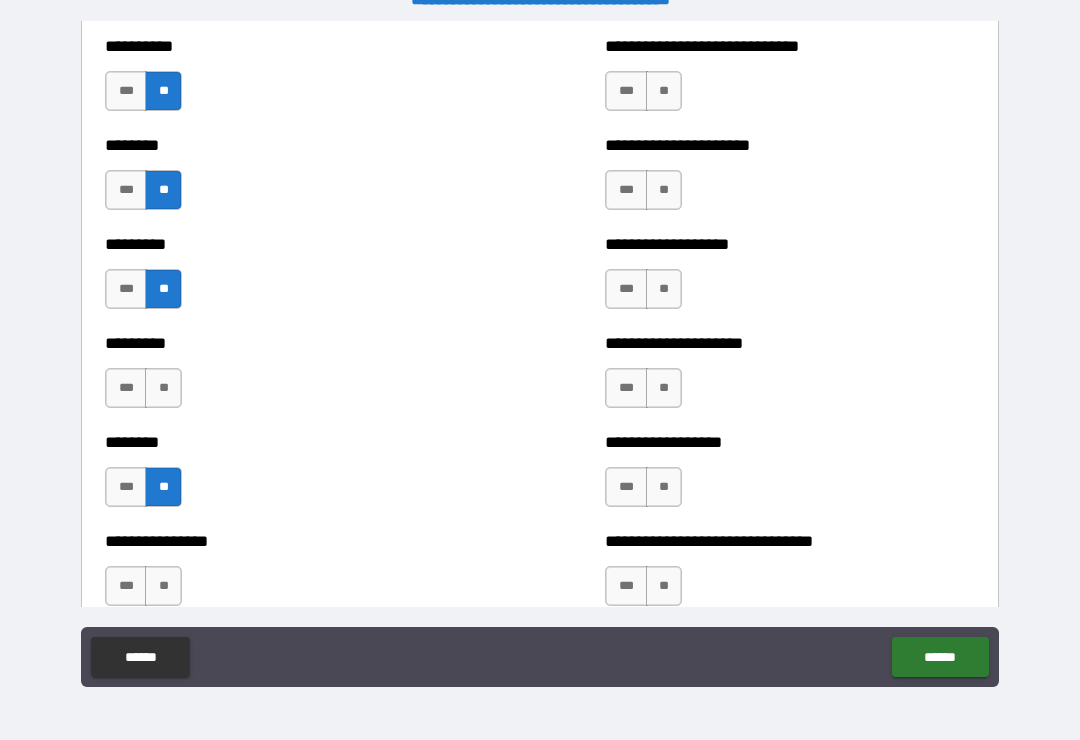 click on "**" at bounding box center [163, 388] 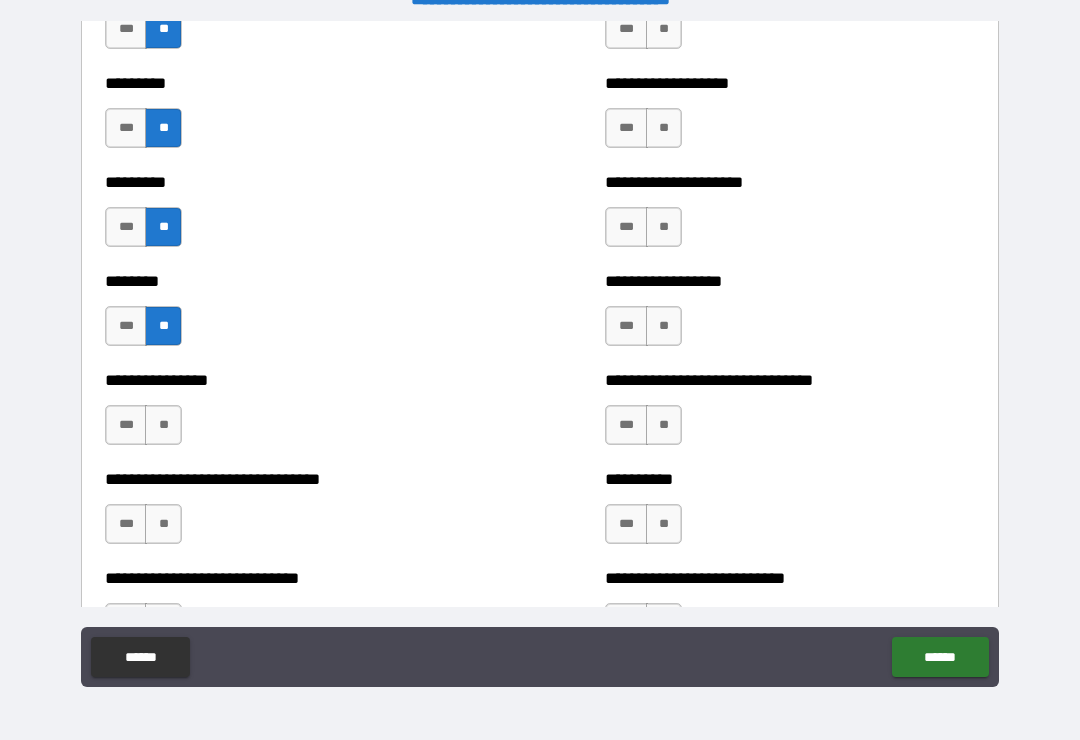 scroll, scrollTop: 7232, scrollLeft: 0, axis: vertical 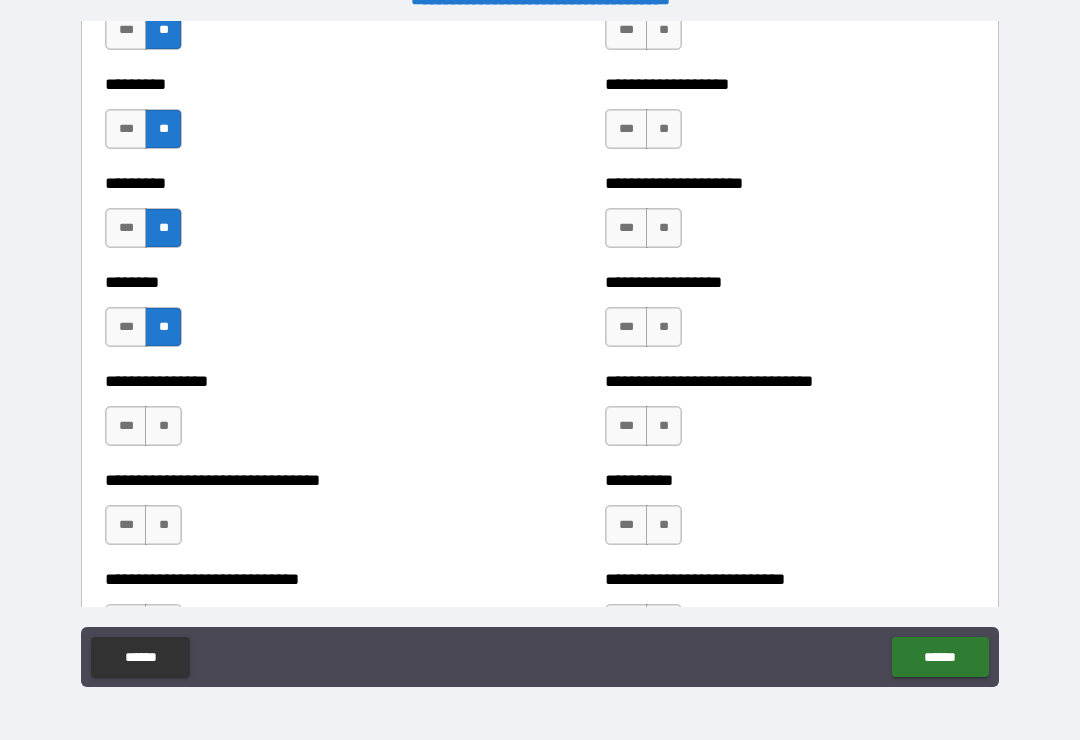 click on "**" at bounding box center (163, 426) 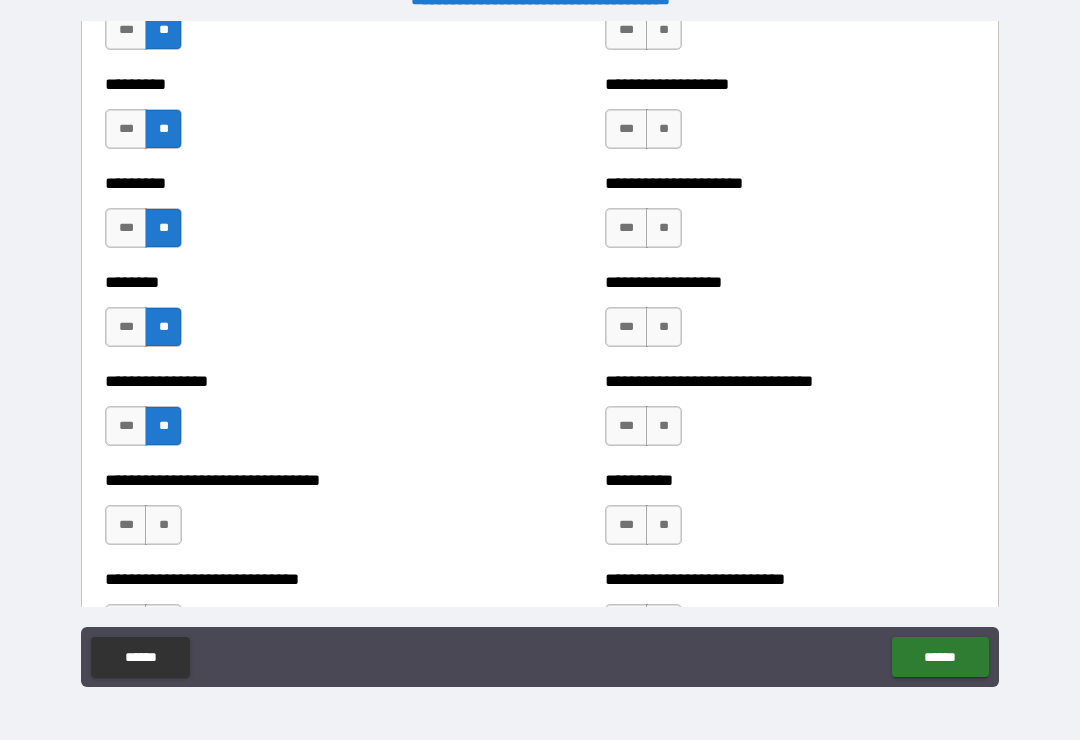 click on "**" at bounding box center [163, 525] 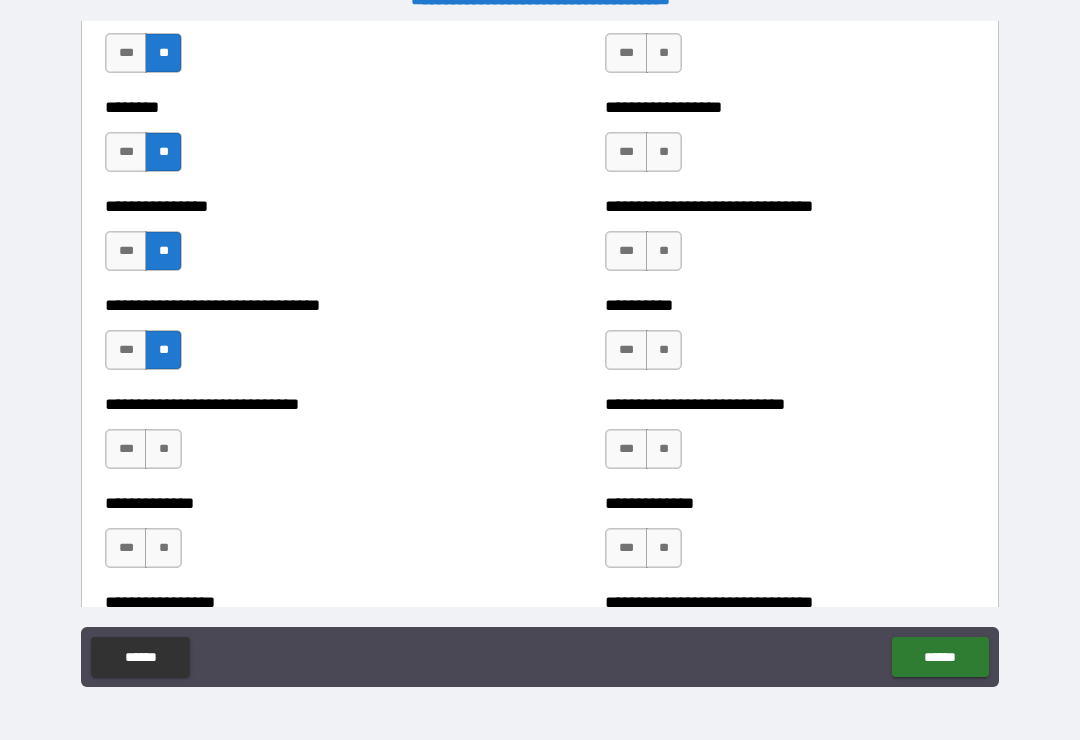 scroll, scrollTop: 7409, scrollLeft: 0, axis: vertical 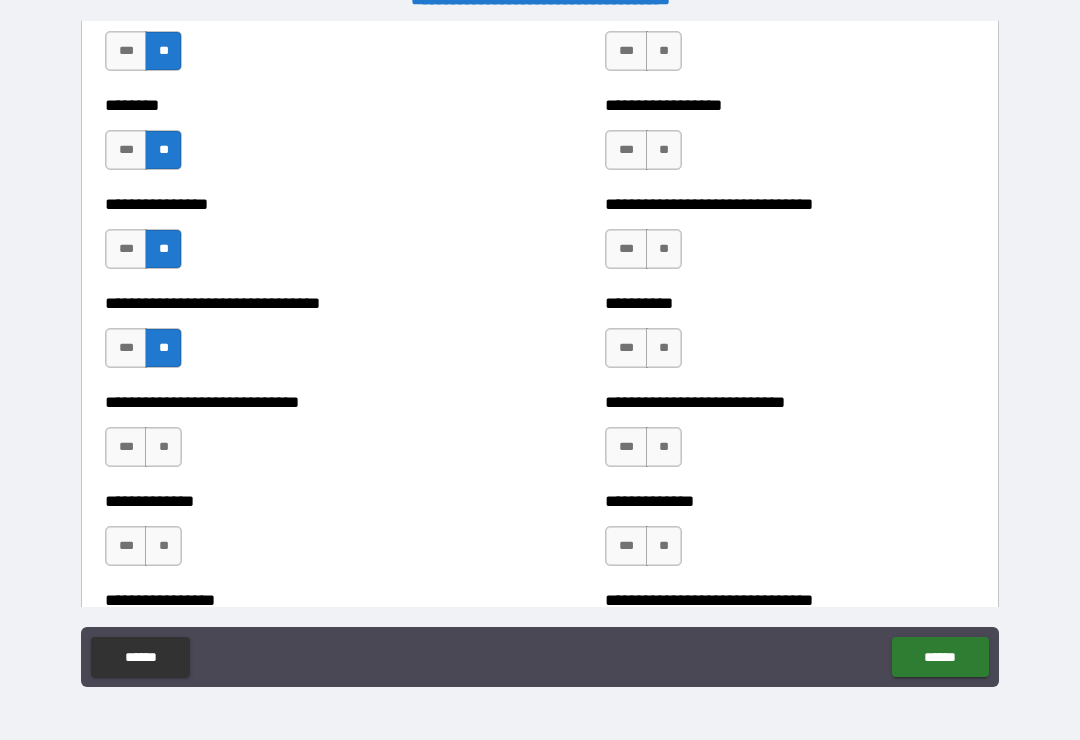 click on "**" at bounding box center [163, 546] 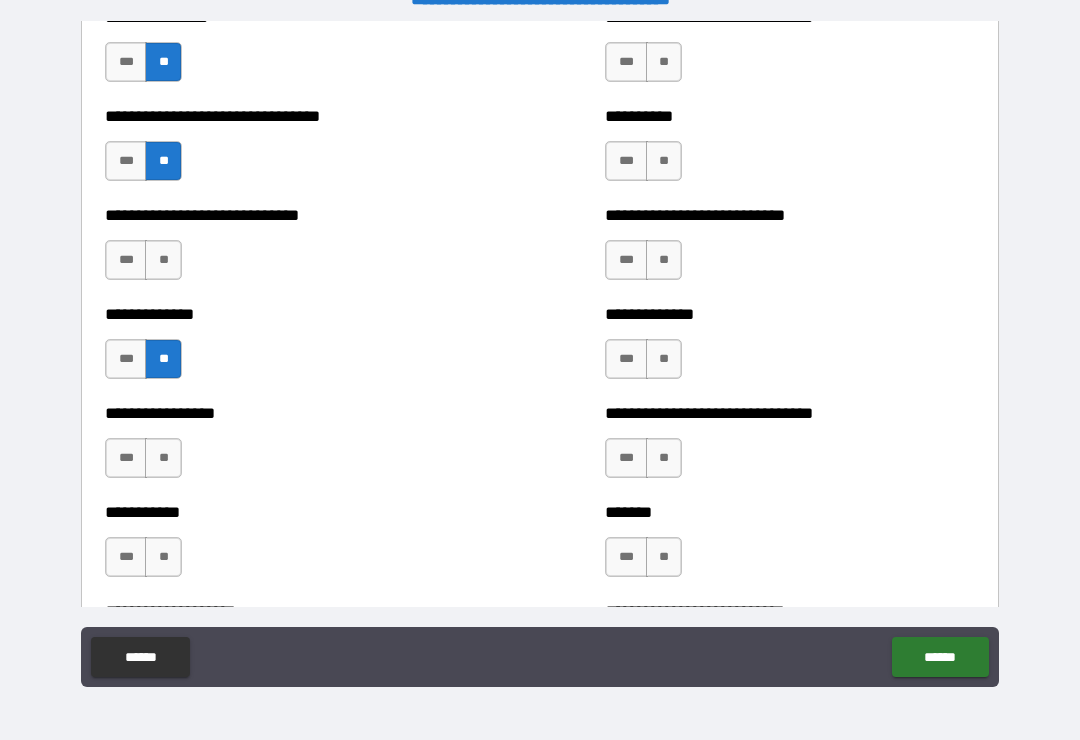 scroll, scrollTop: 7596, scrollLeft: 0, axis: vertical 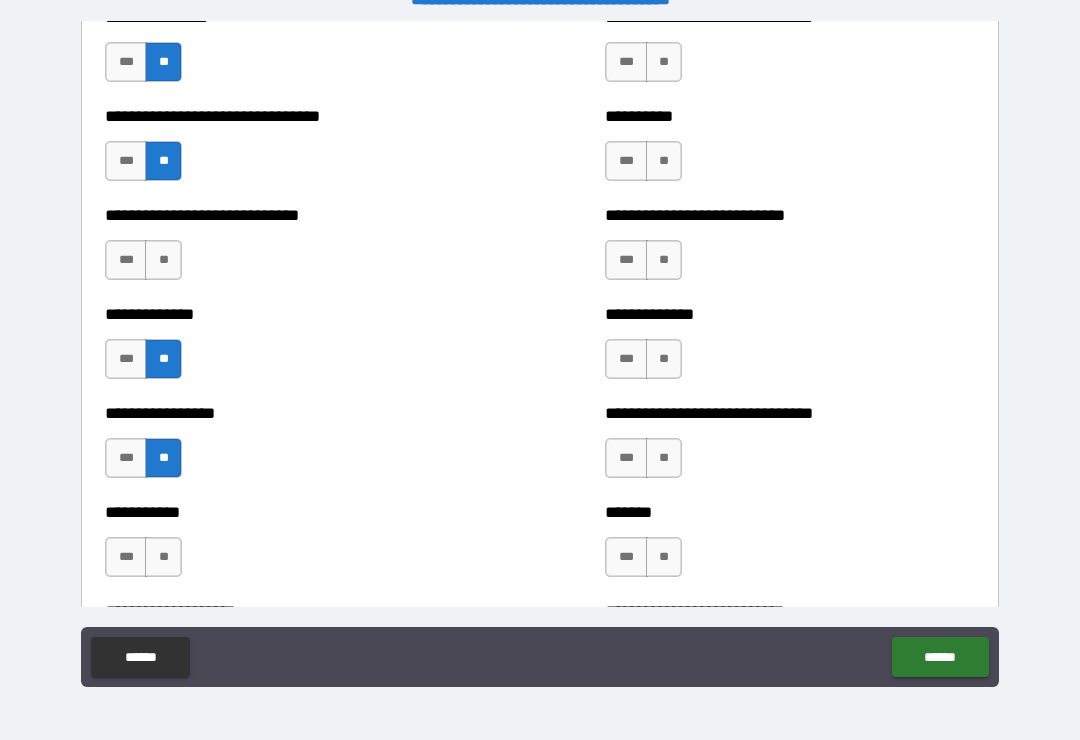 click on "**" at bounding box center (163, 557) 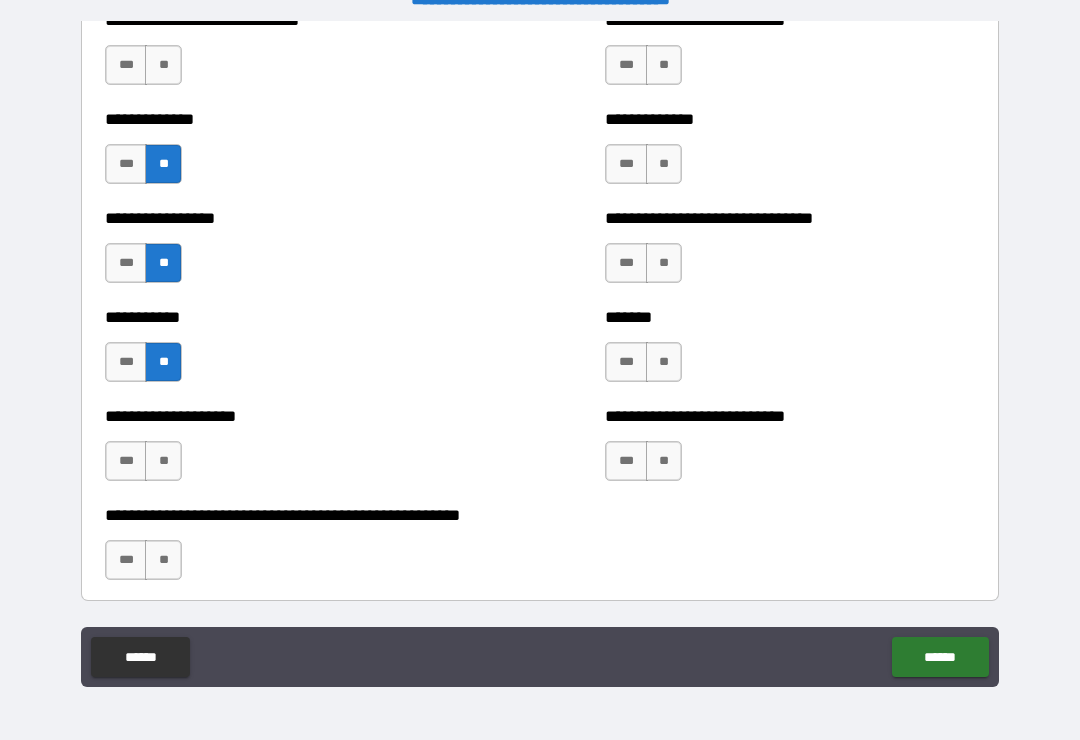 scroll, scrollTop: 7808, scrollLeft: 0, axis: vertical 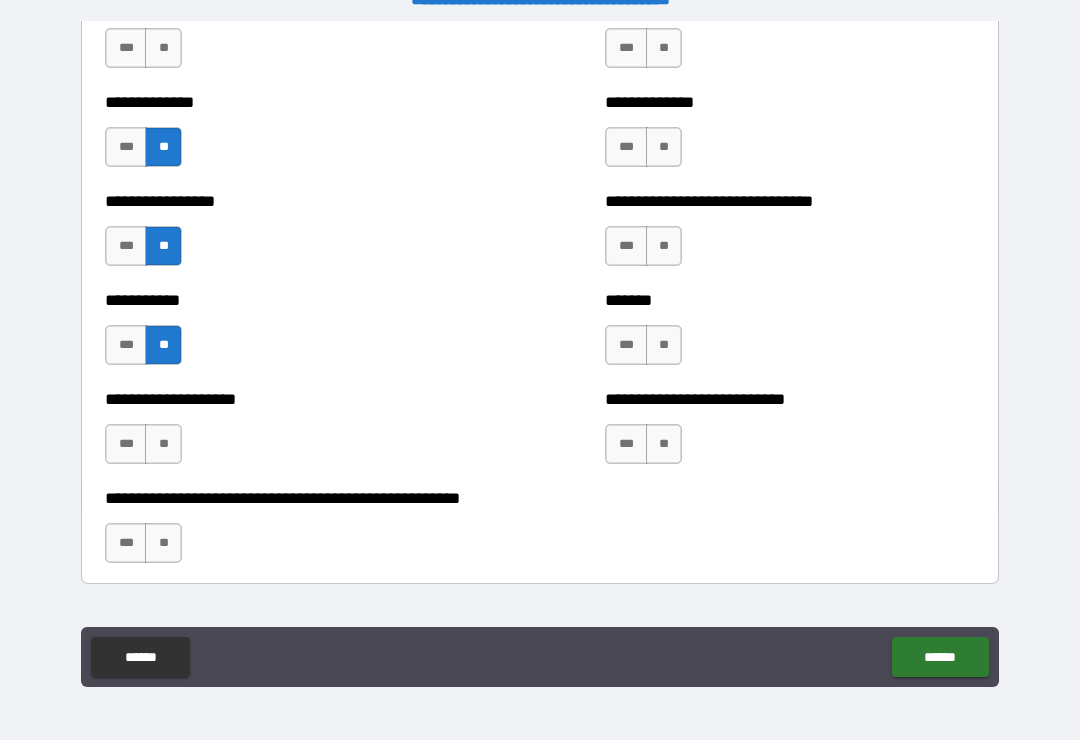click on "**" at bounding box center [163, 444] 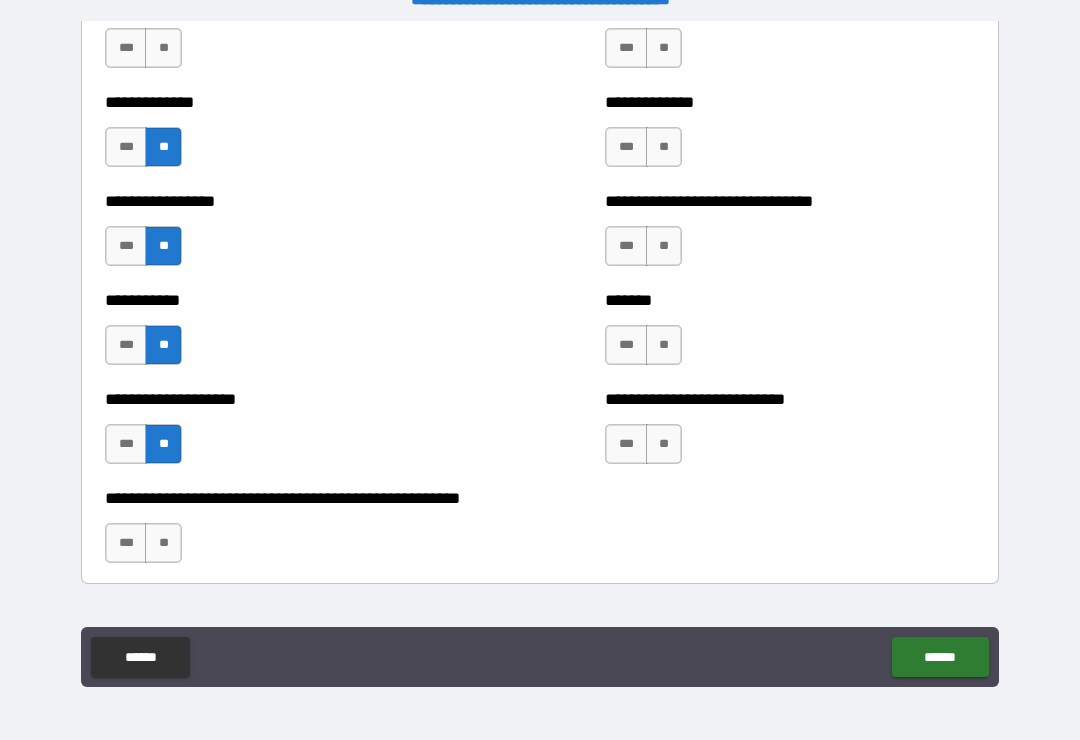 click on "**" at bounding box center [163, 543] 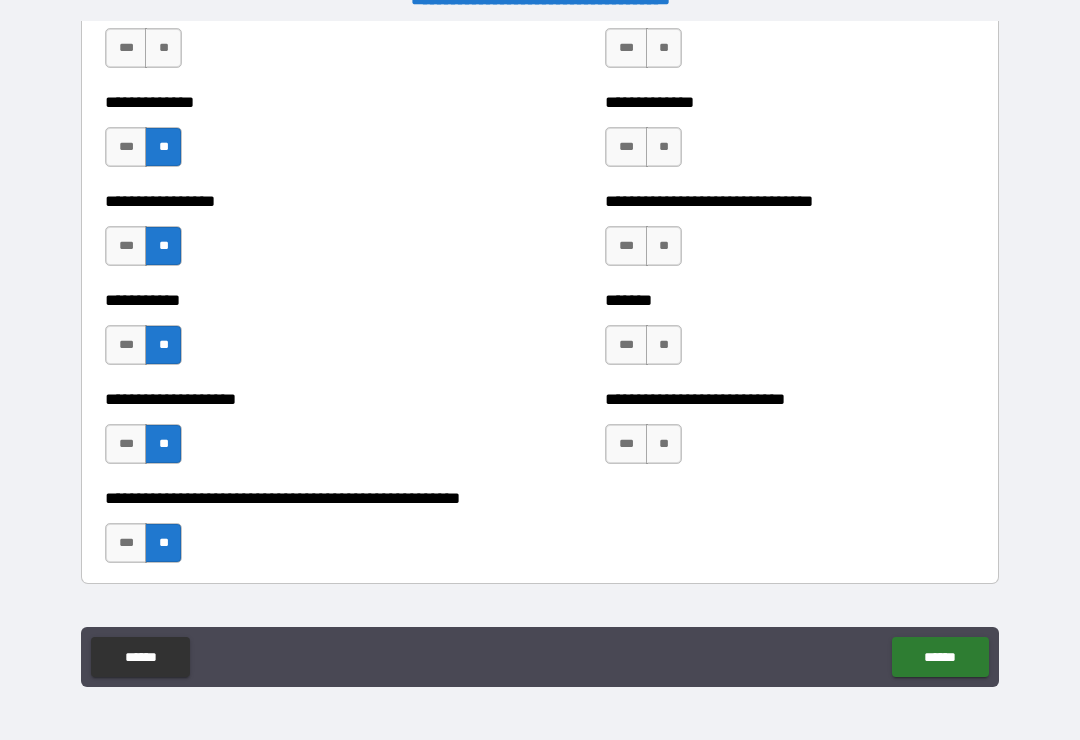 click on "**" at bounding box center [664, 444] 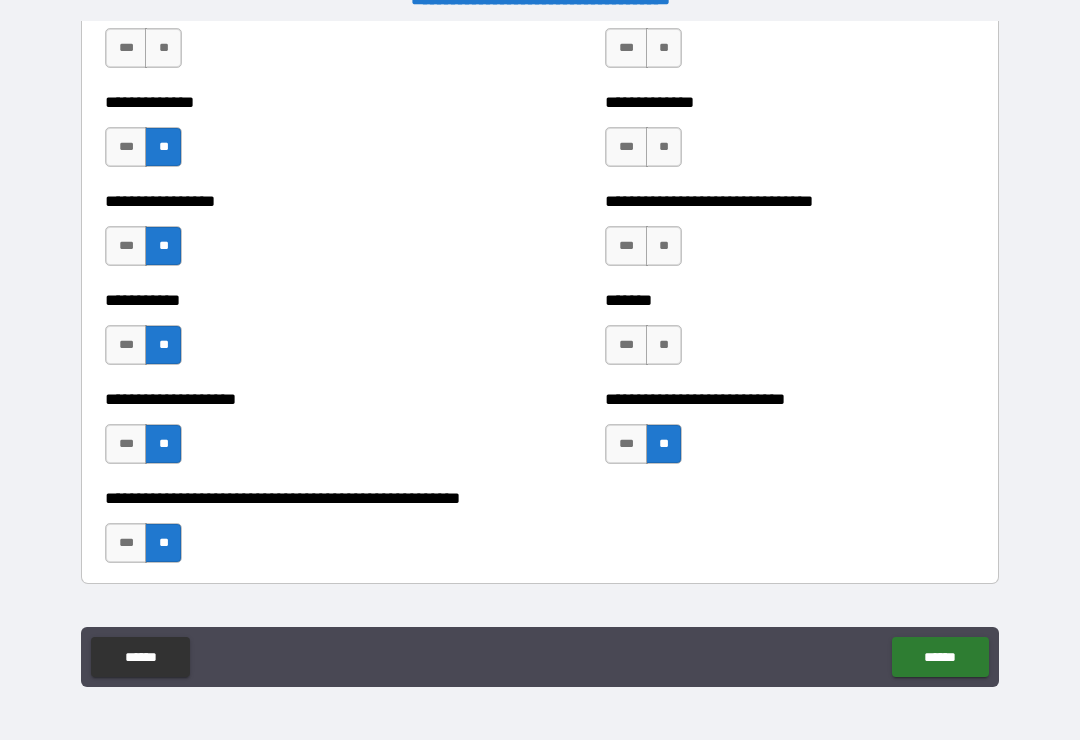 click on "**" at bounding box center [664, 345] 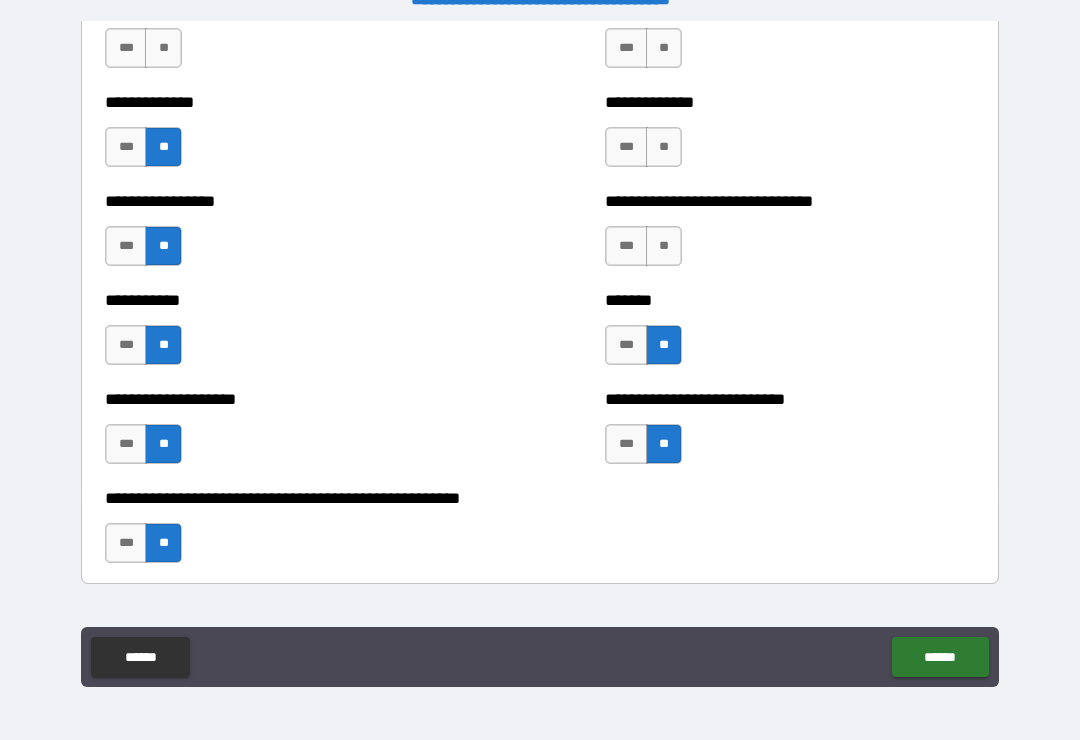 click on "**" at bounding box center [664, 246] 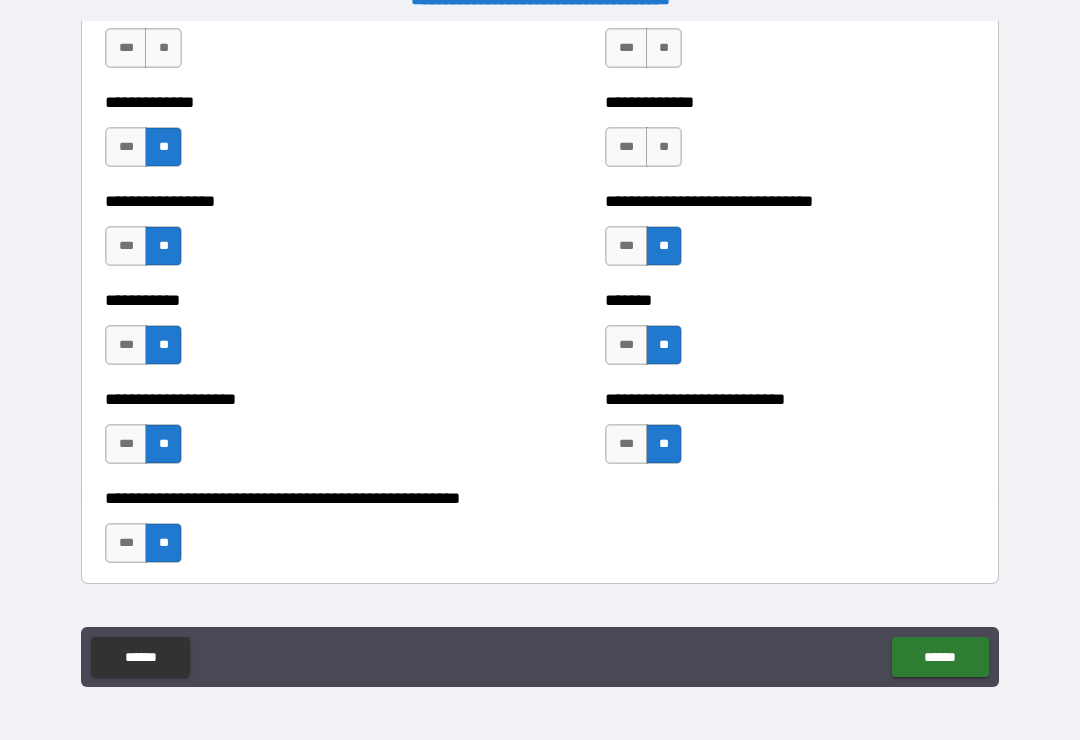 click on "**" at bounding box center [664, 147] 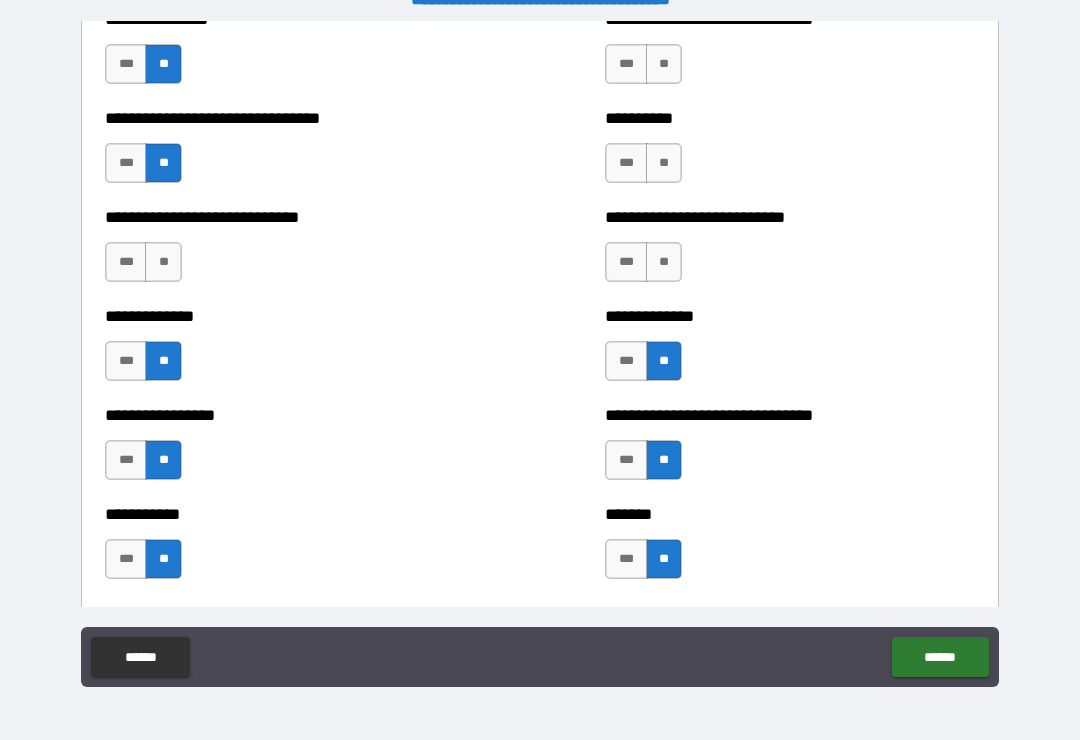 scroll, scrollTop: 7578, scrollLeft: 0, axis: vertical 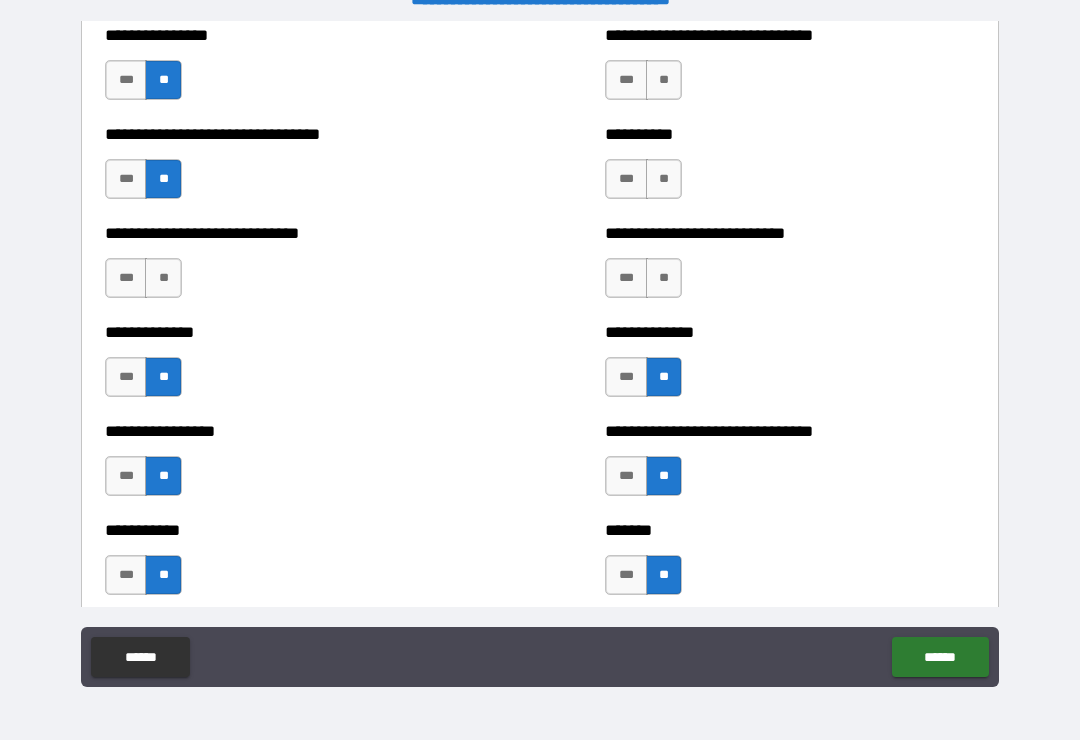 click on "**" at bounding box center [664, 278] 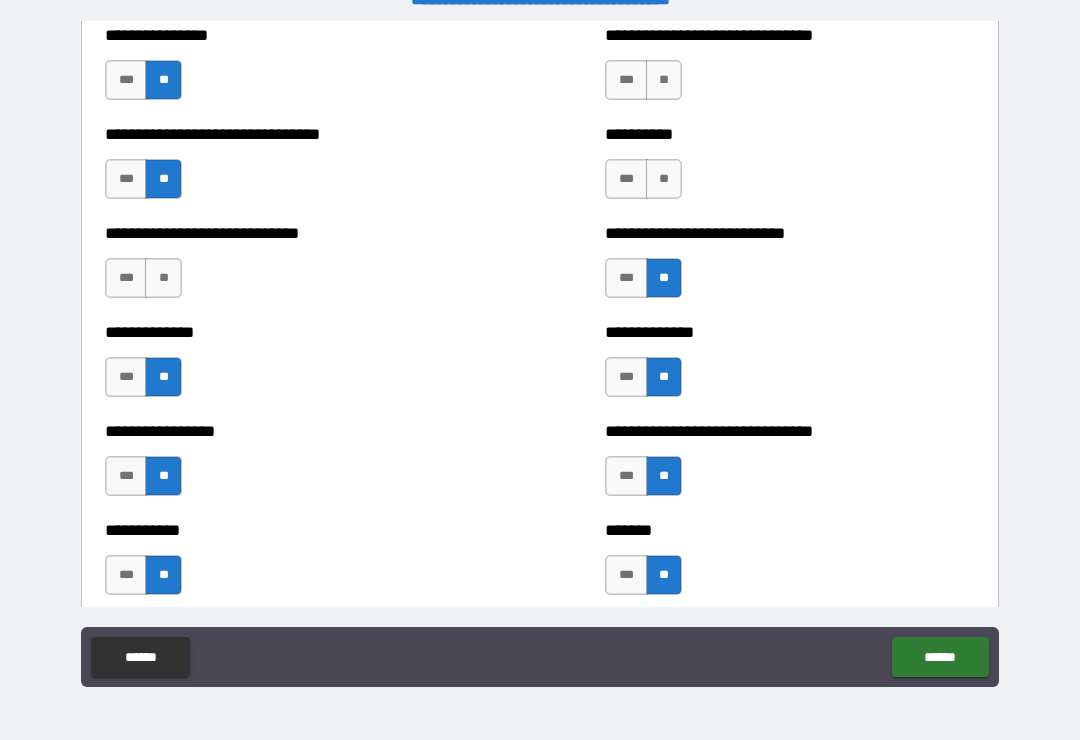 click on "**" at bounding box center (664, 179) 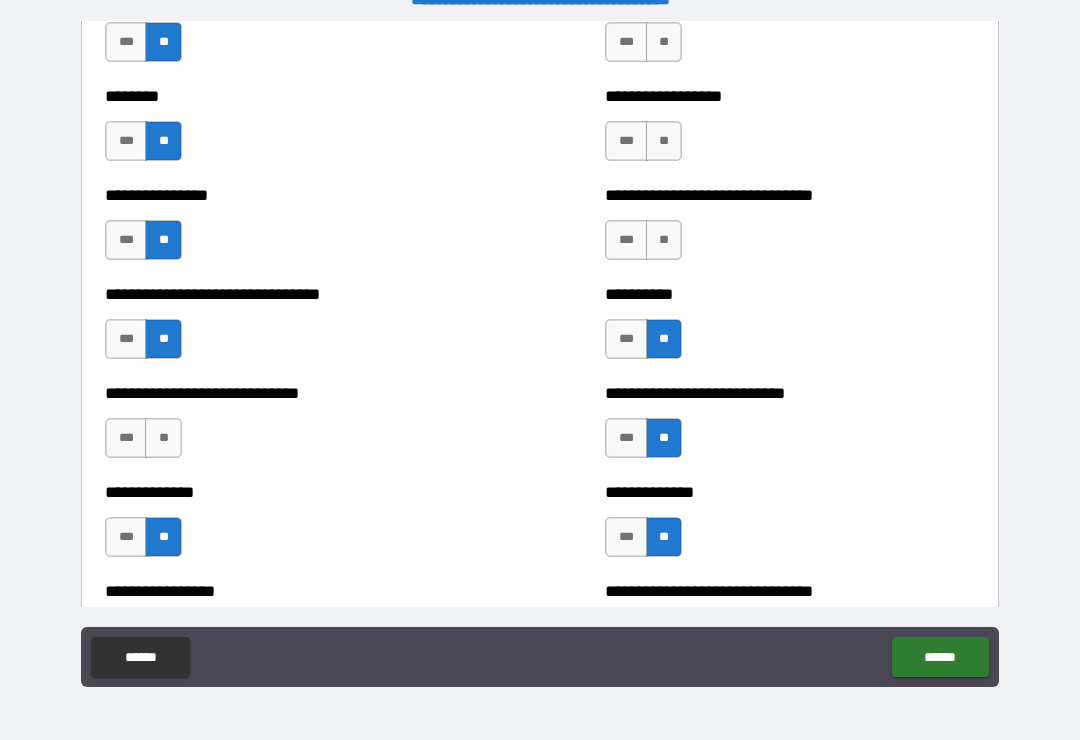 scroll, scrollTop: 7420, scrollLeft: 0, axis: vertical 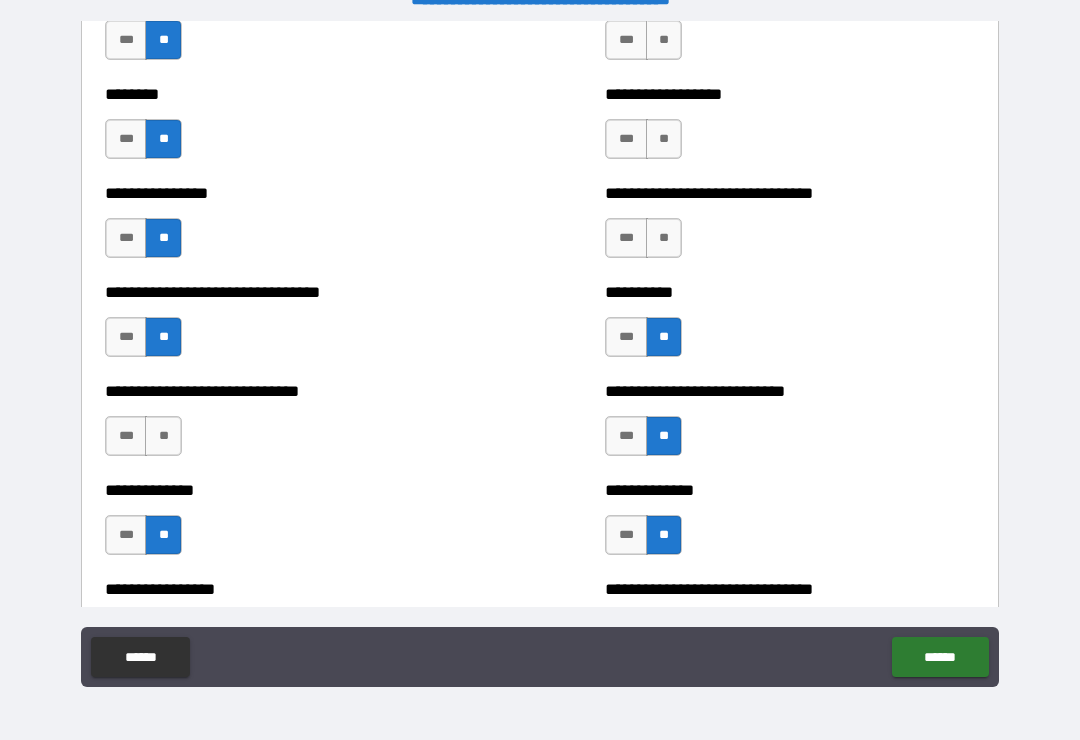 click on "**" at bounding box center [664, 238] 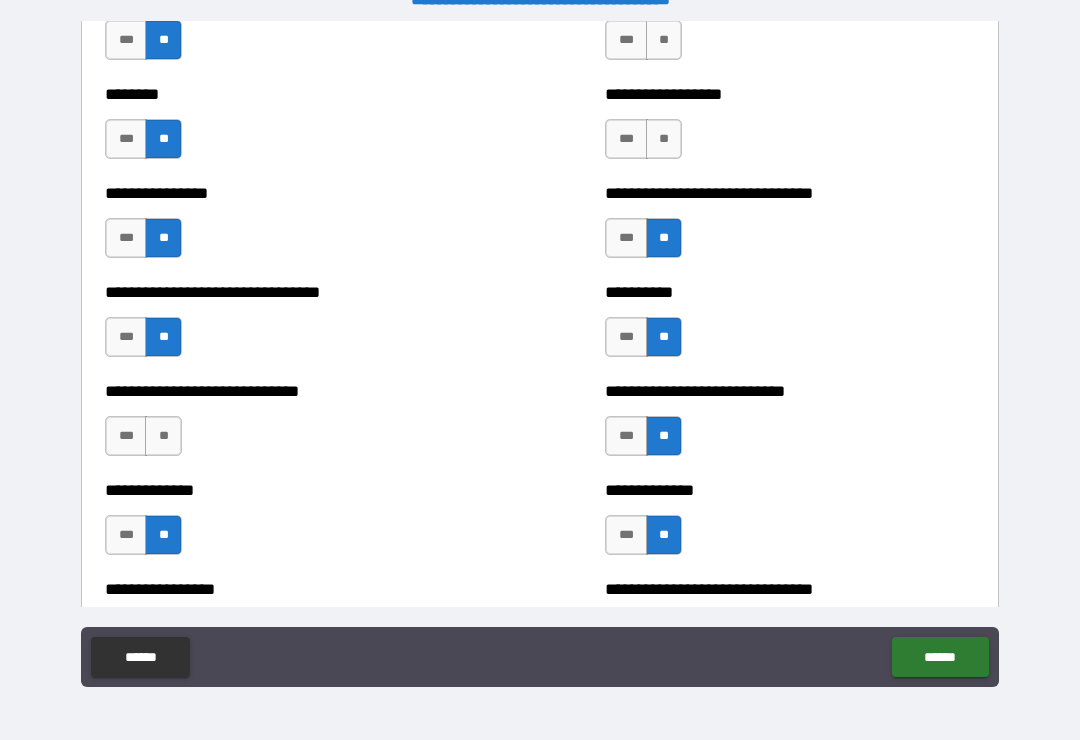 click on "**" at bounding box center [664, 139] 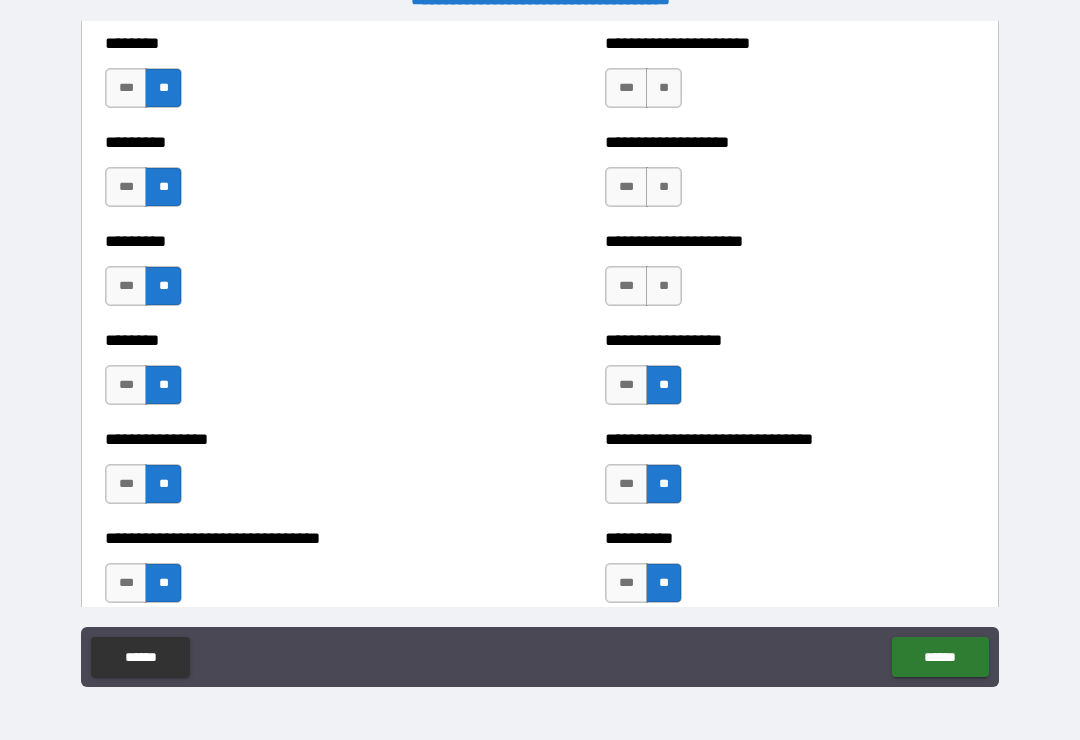 scroll, scrollTop: 7156, scrollLeft: 0, axis: vertical 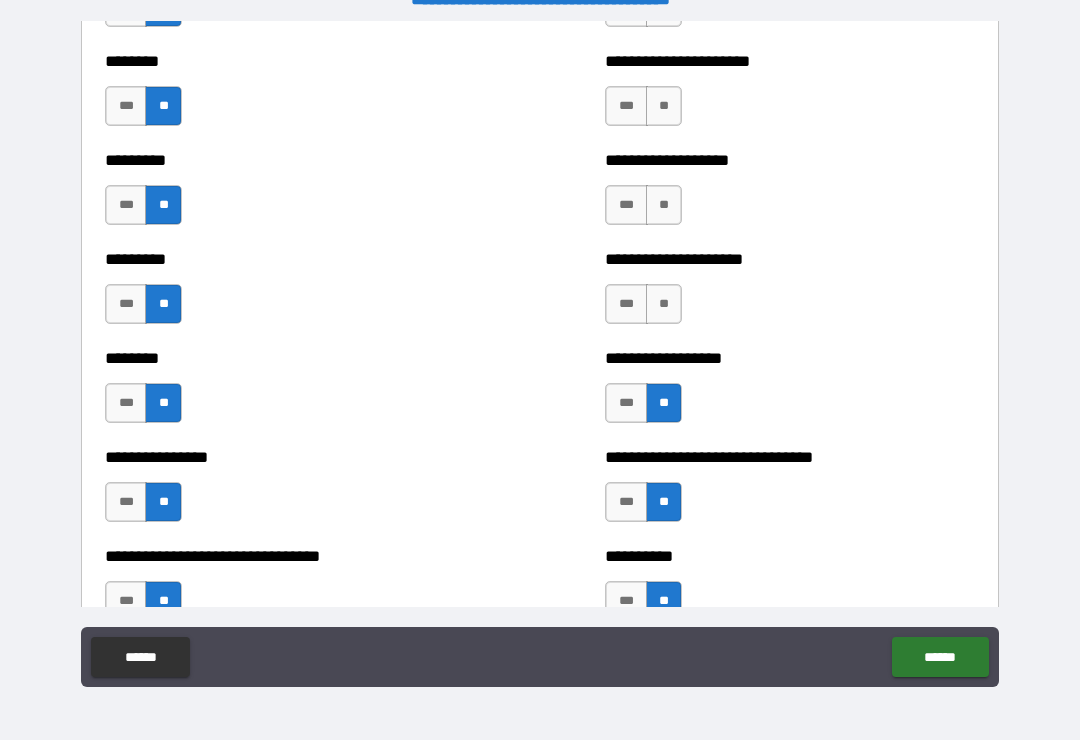 click on "**" at bounding box center [664, 304] 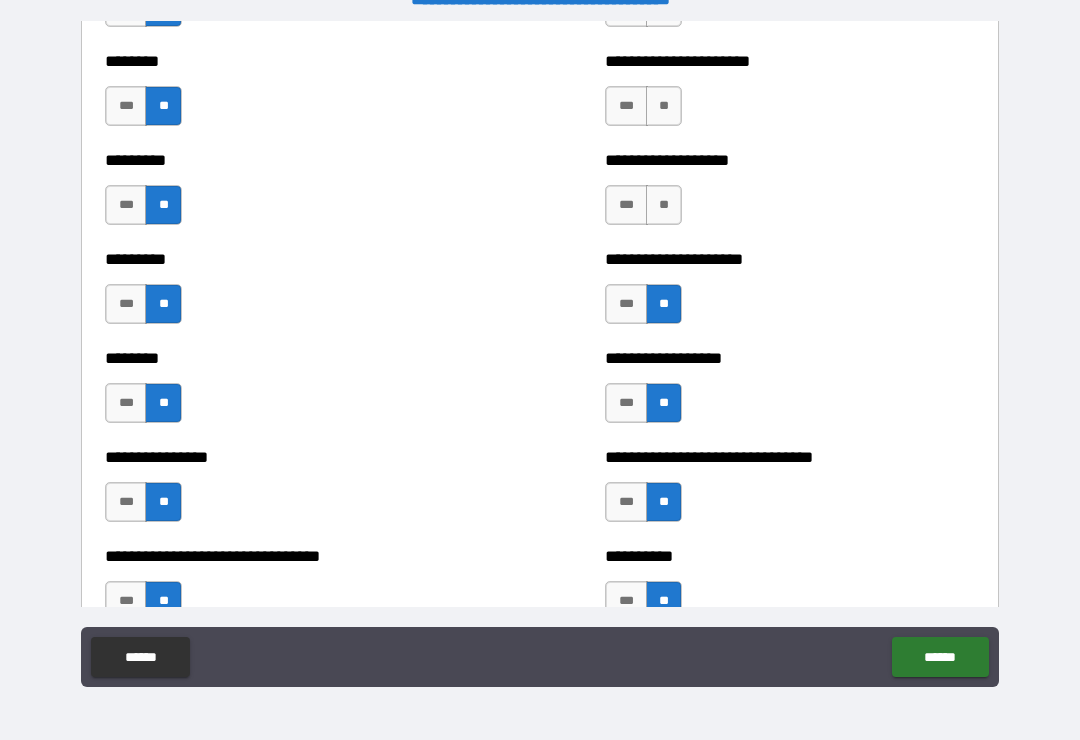 click on "**" at bounding box center (664, 205) 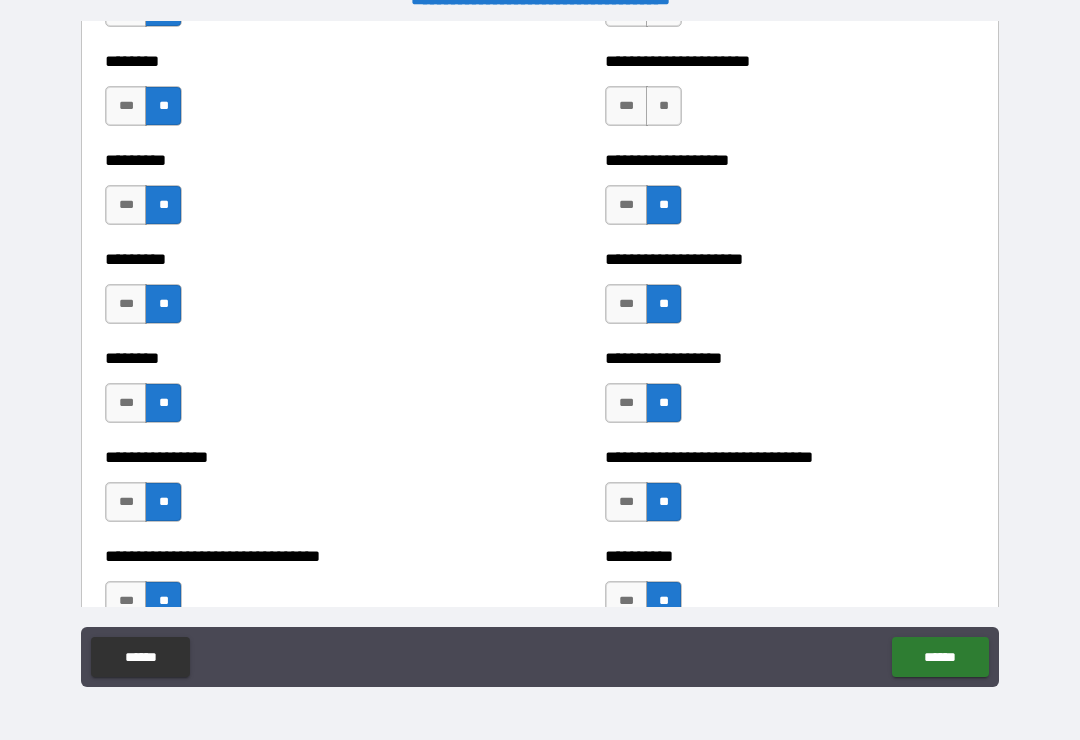 click on "**" at bounding box center [664, 106] 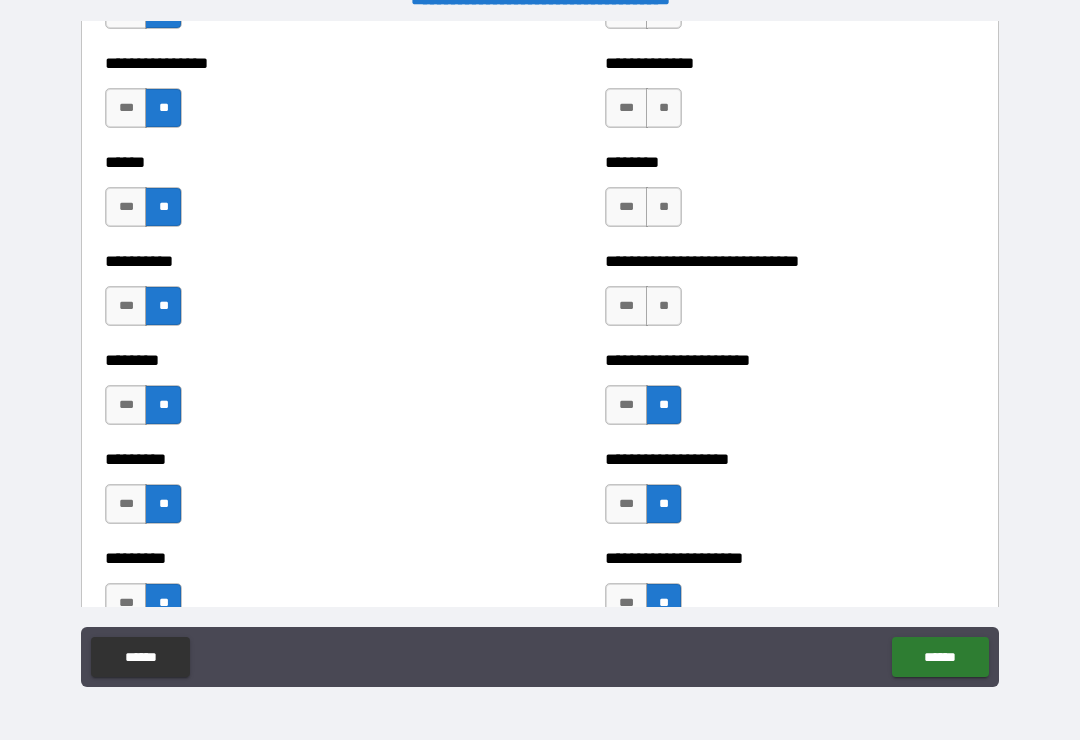scroll, scrollTop: 6856, scrollLeft: 0, axis: vertical 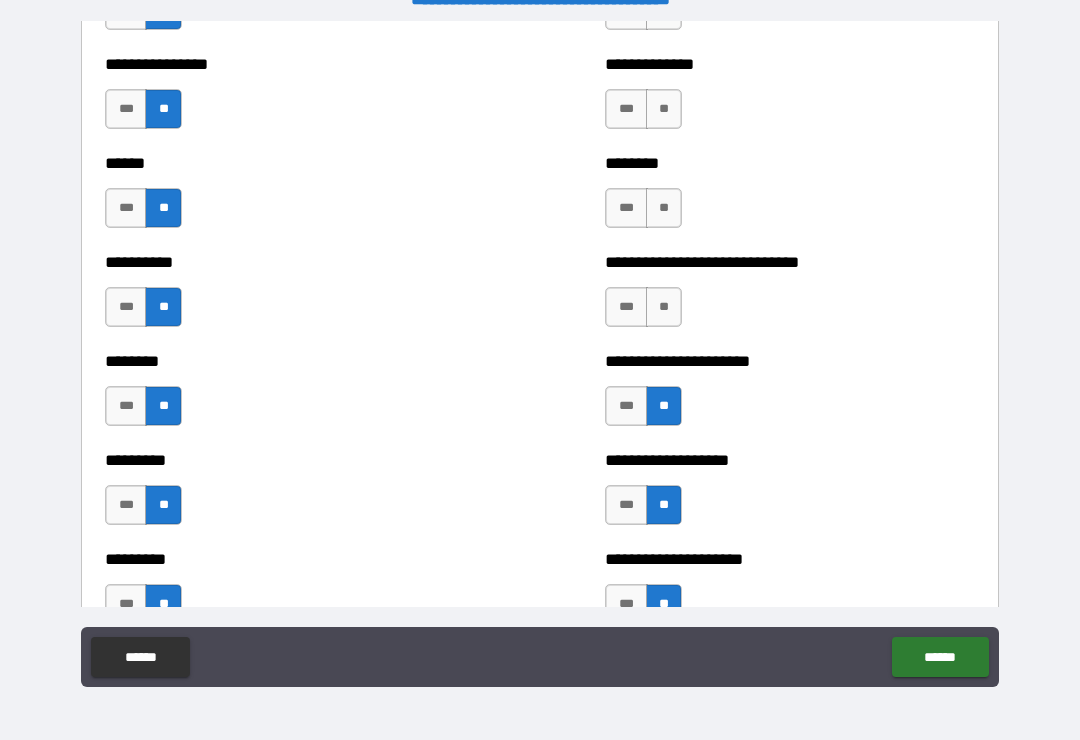 click on "**" at bounding box center (664, 307) 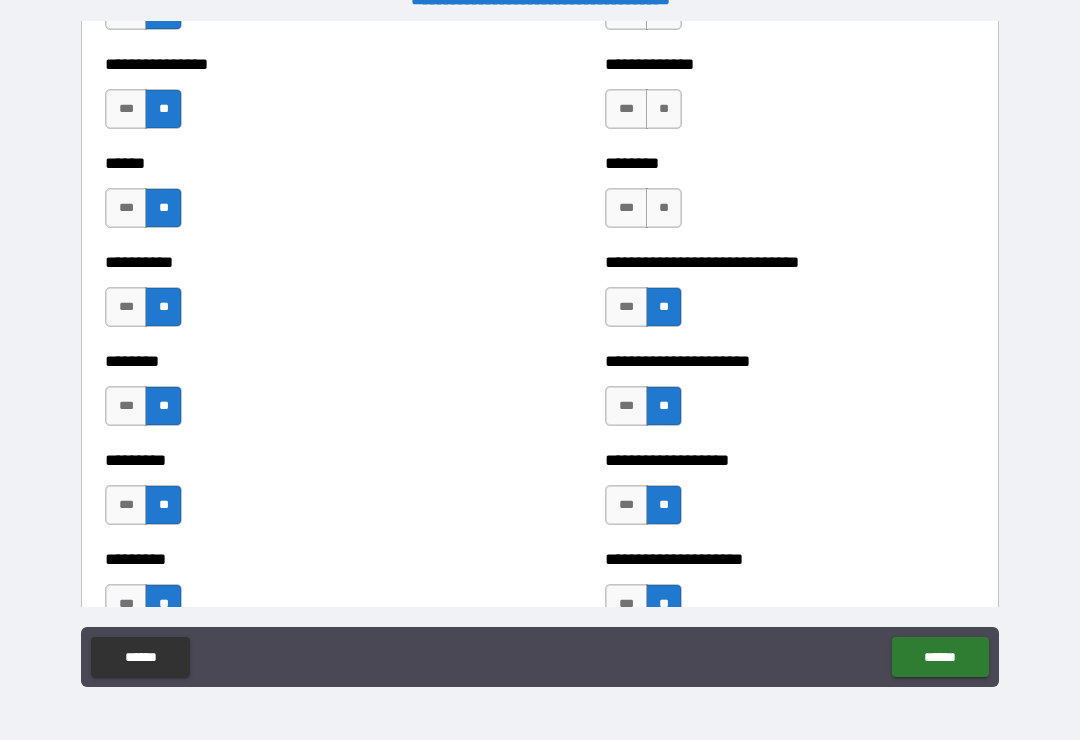 click on "**" at bounding box center (664, 208) 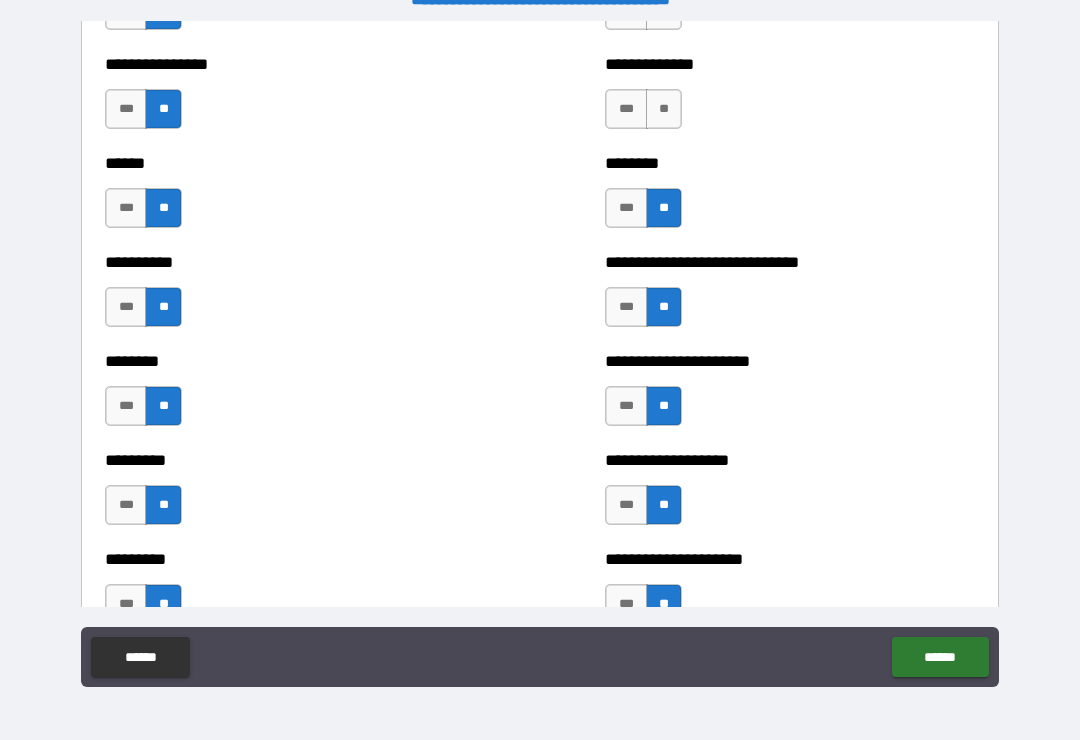 click on "**********" at bounding box center [790, 99] 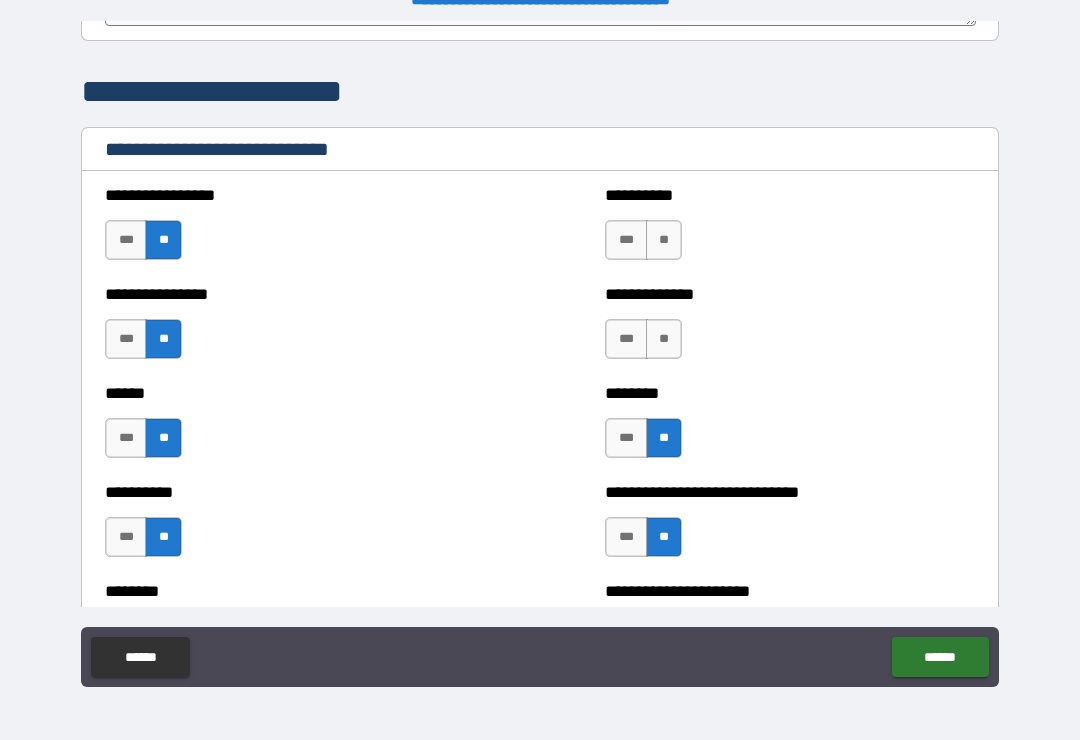 scroll, scrollTop: 6609, scrollLeft: 0, axis: vertical 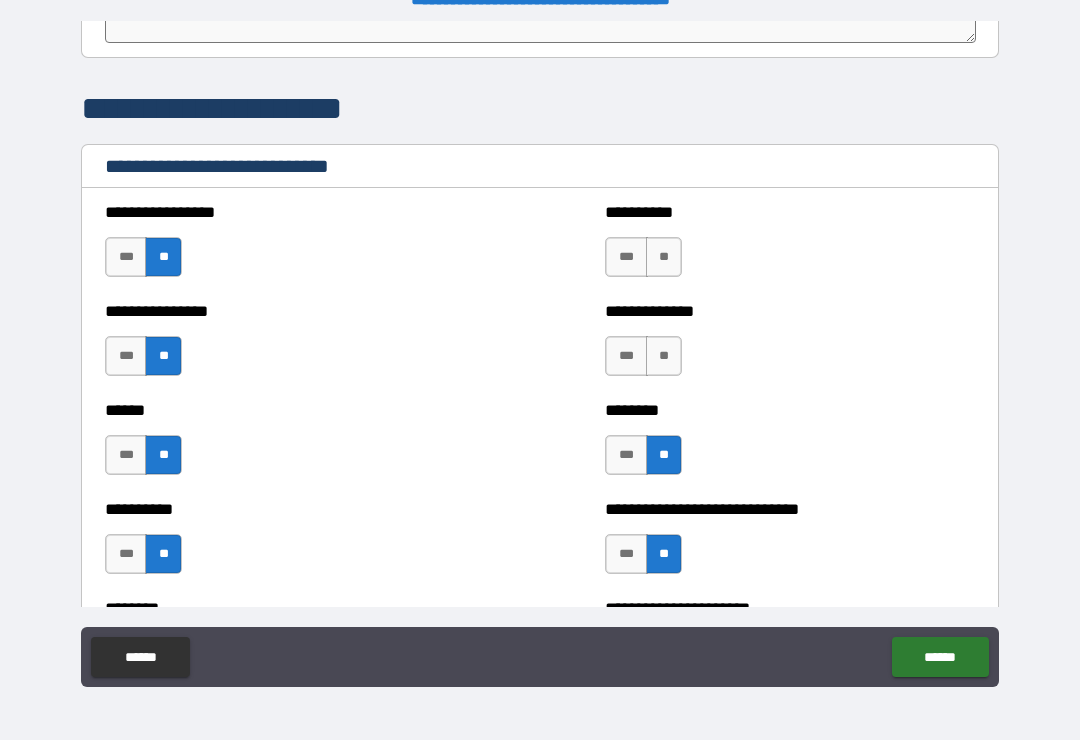 click on "**" at bounding box center (664, 356) 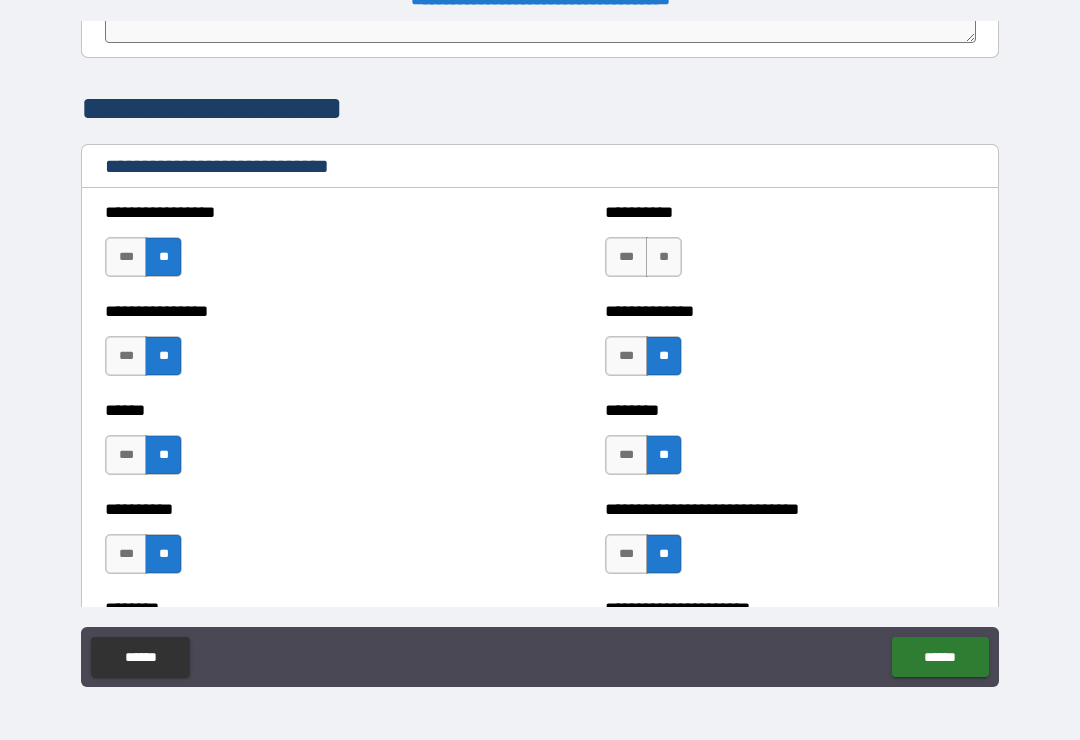 click on "**" at bounding box center (664, 257) 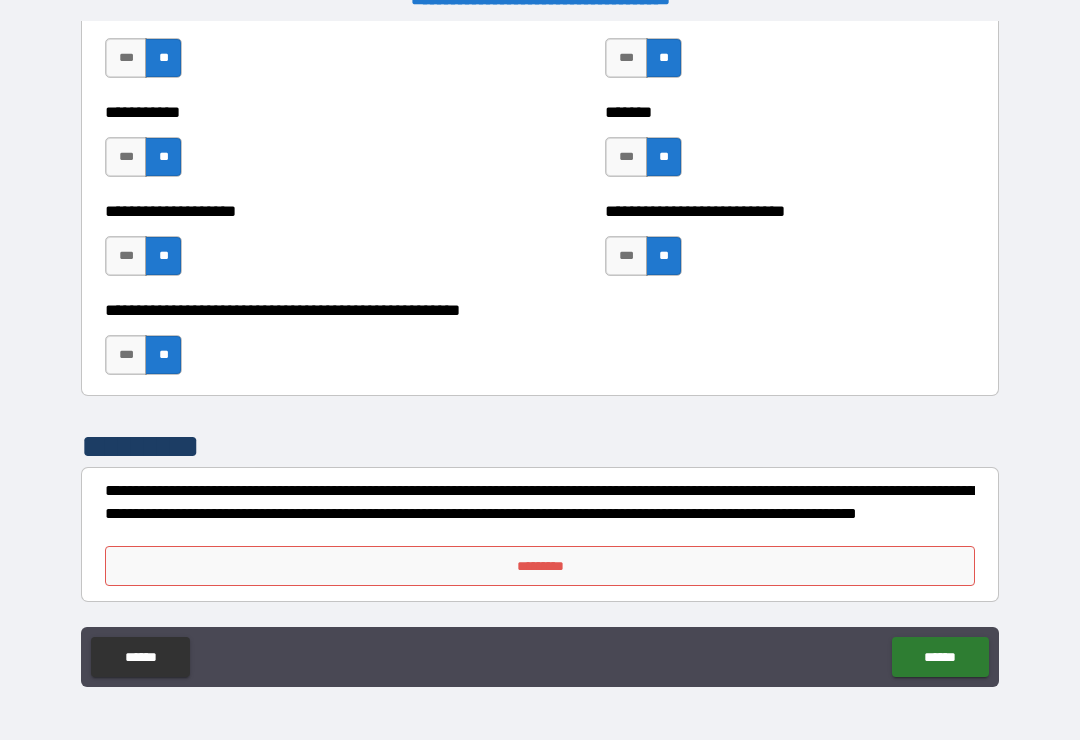scroll, scrollTop: 7996, scrollLeft: 0, axis: vertical 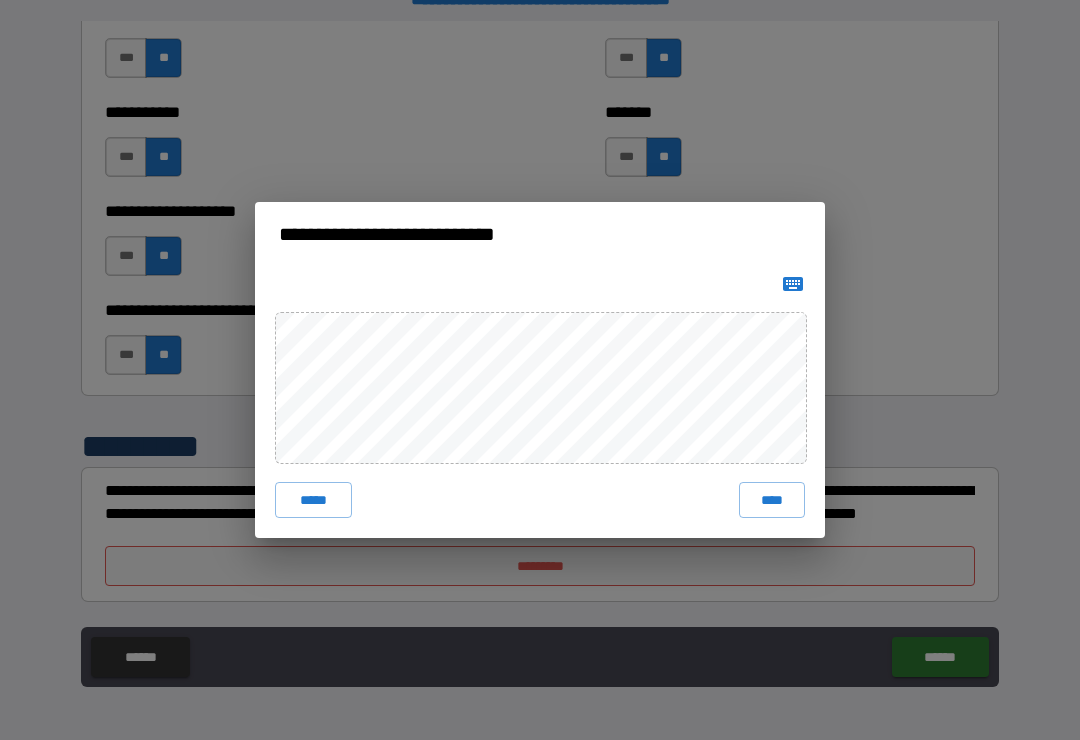 click on "****" at bounding box center [772, 500] 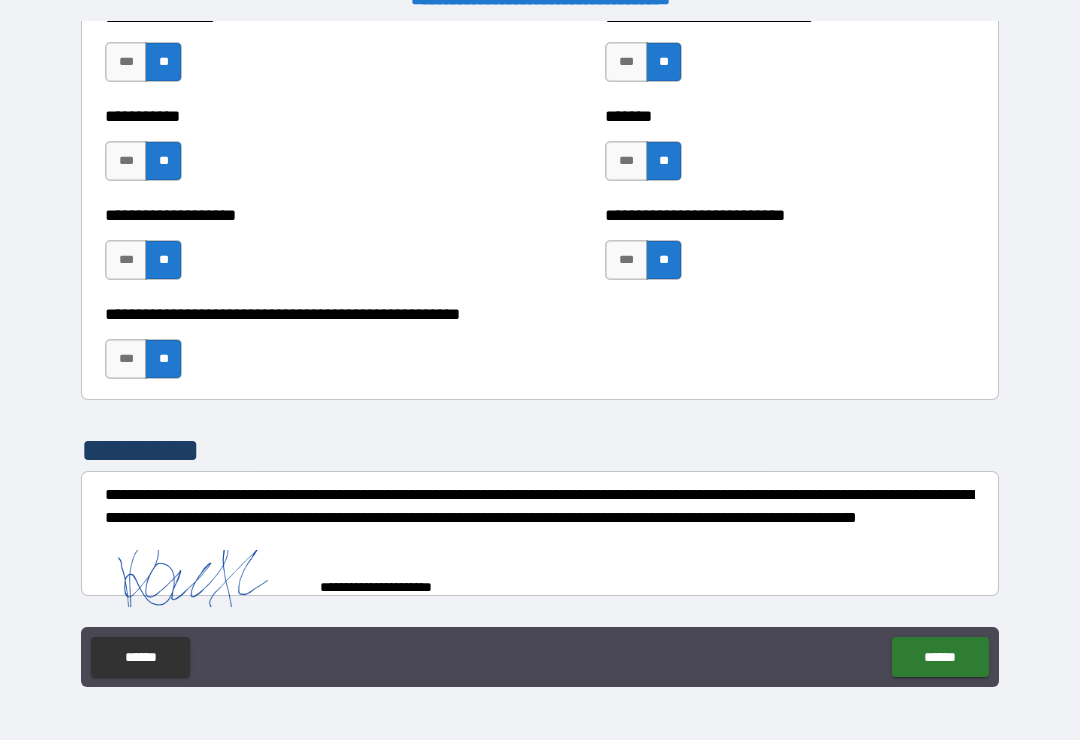 scroll, scrollTop: 7986, scrollLeft: 0, axis: vertical 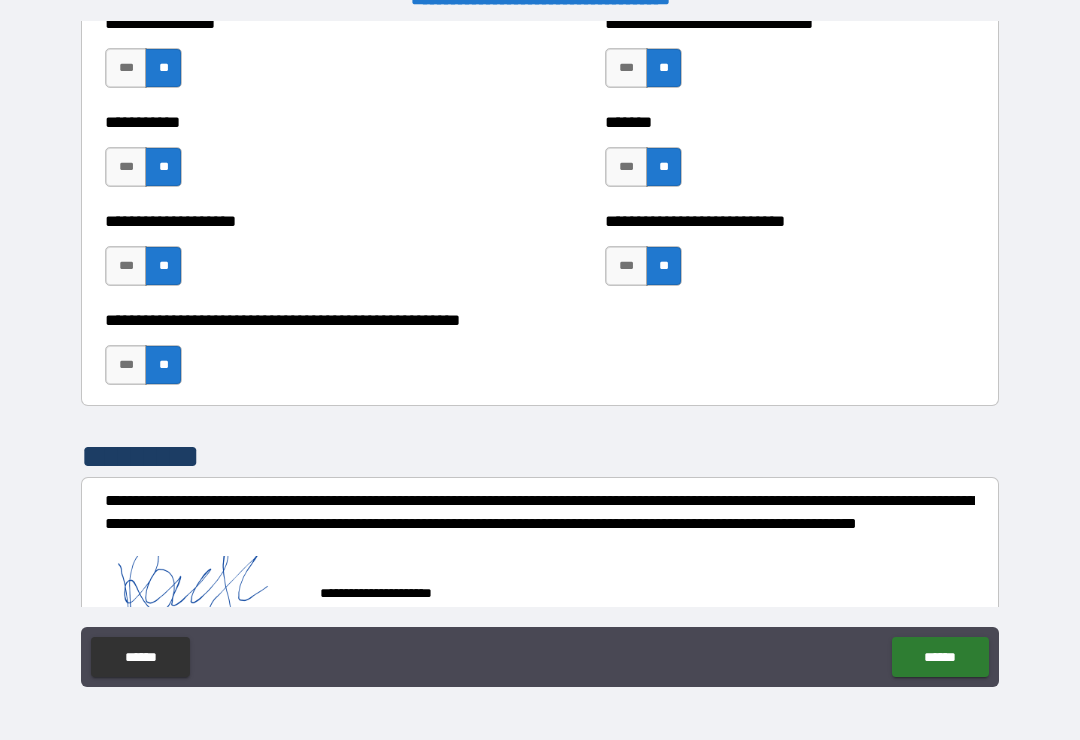 click on "******" at bounding box center (940, 657) 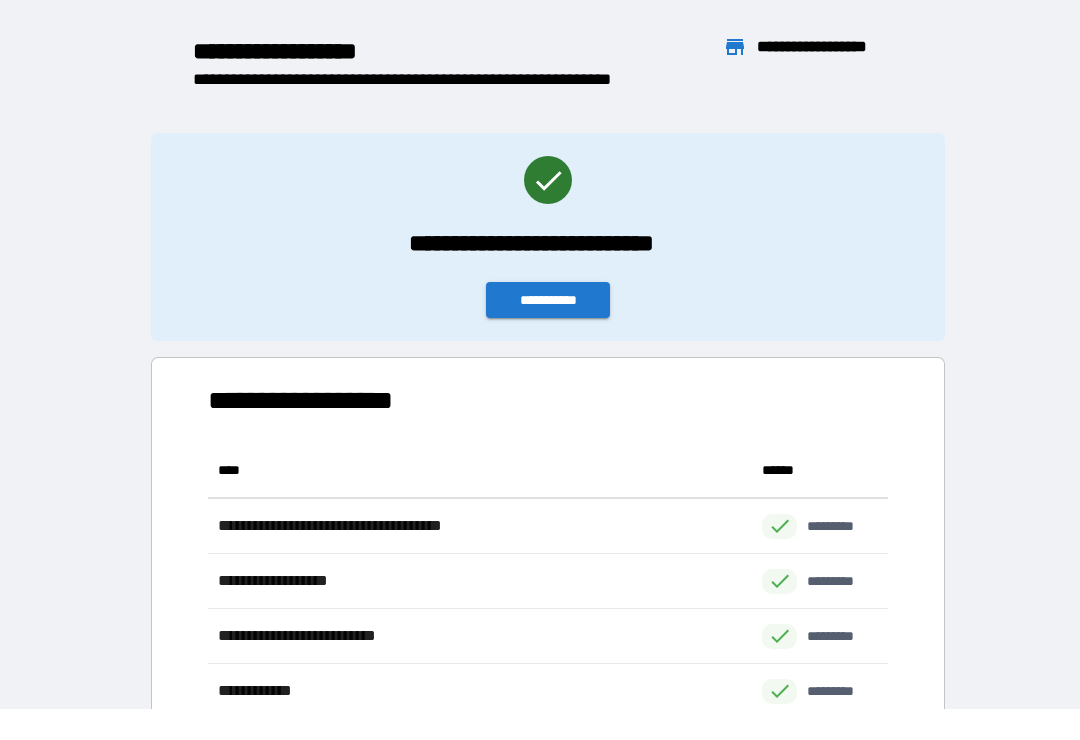 scroll, scrollTop: 1, scrollLeft: 1, axis: both 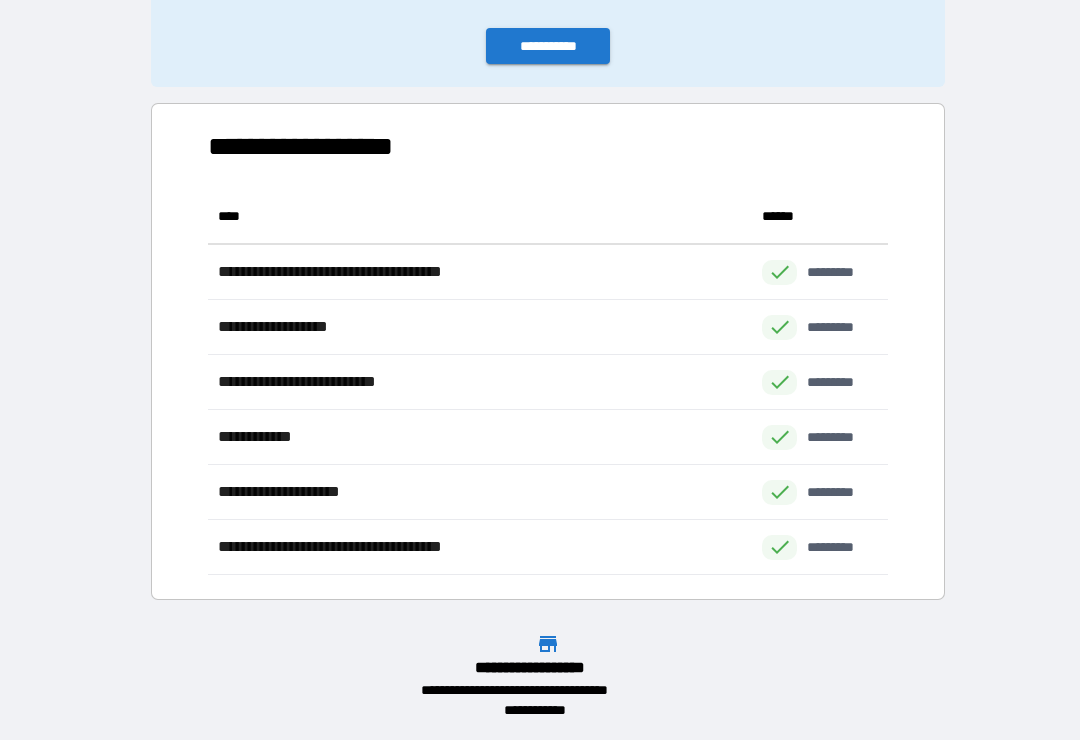 click on "**********" at bounding box center (548, 46) 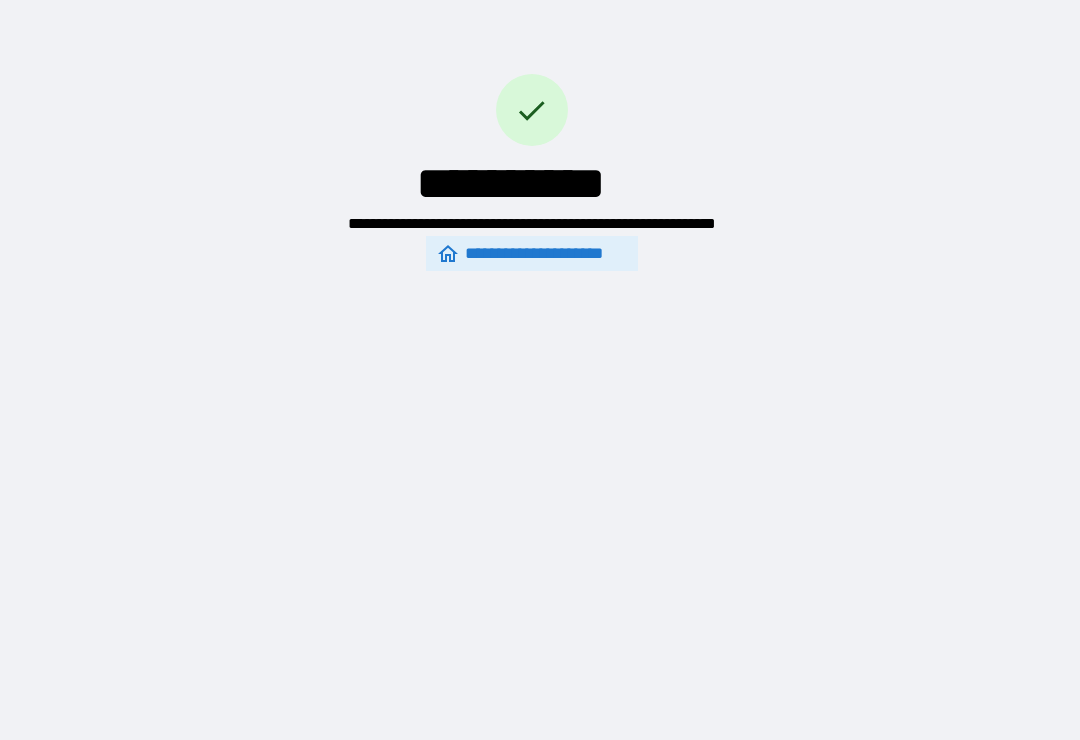 scroll, scrollTop: 0, scrollLeft: 0, axis: both 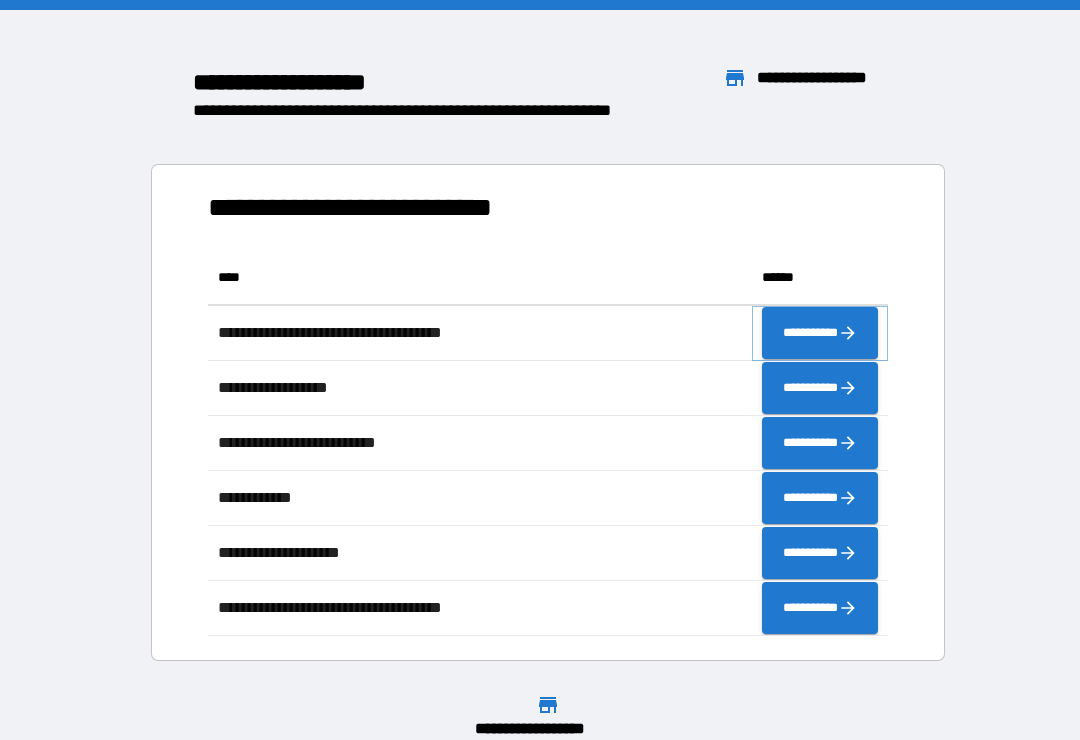click on "**********" at bounding box center (820, 333) 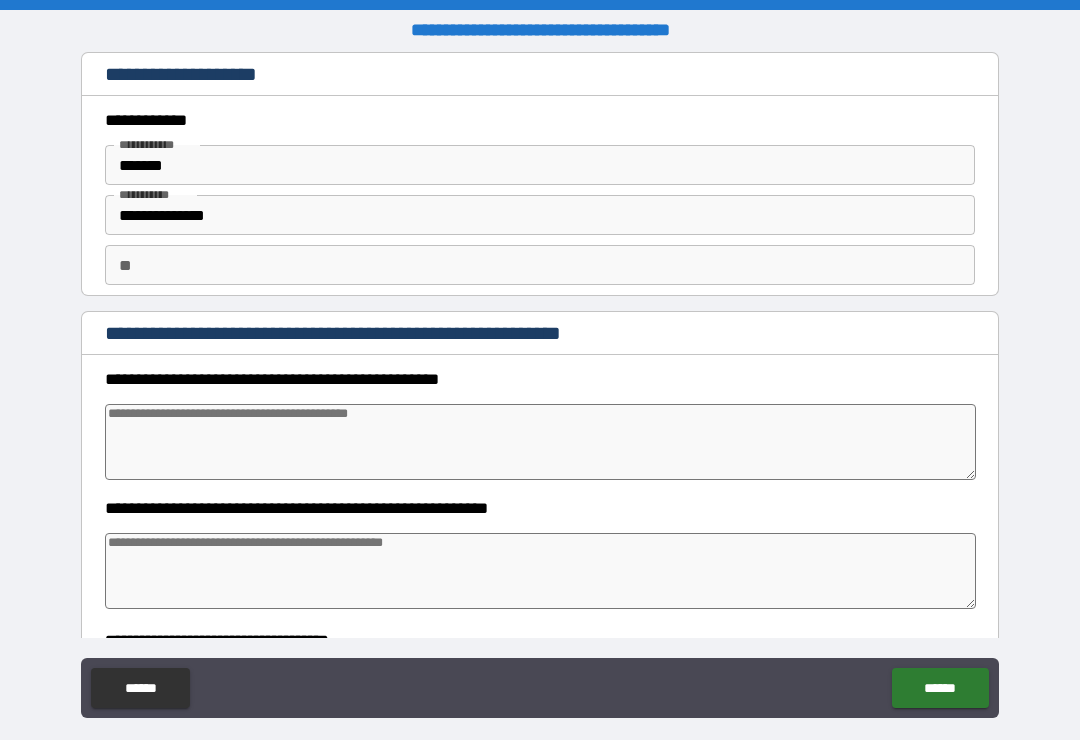 type on "*" 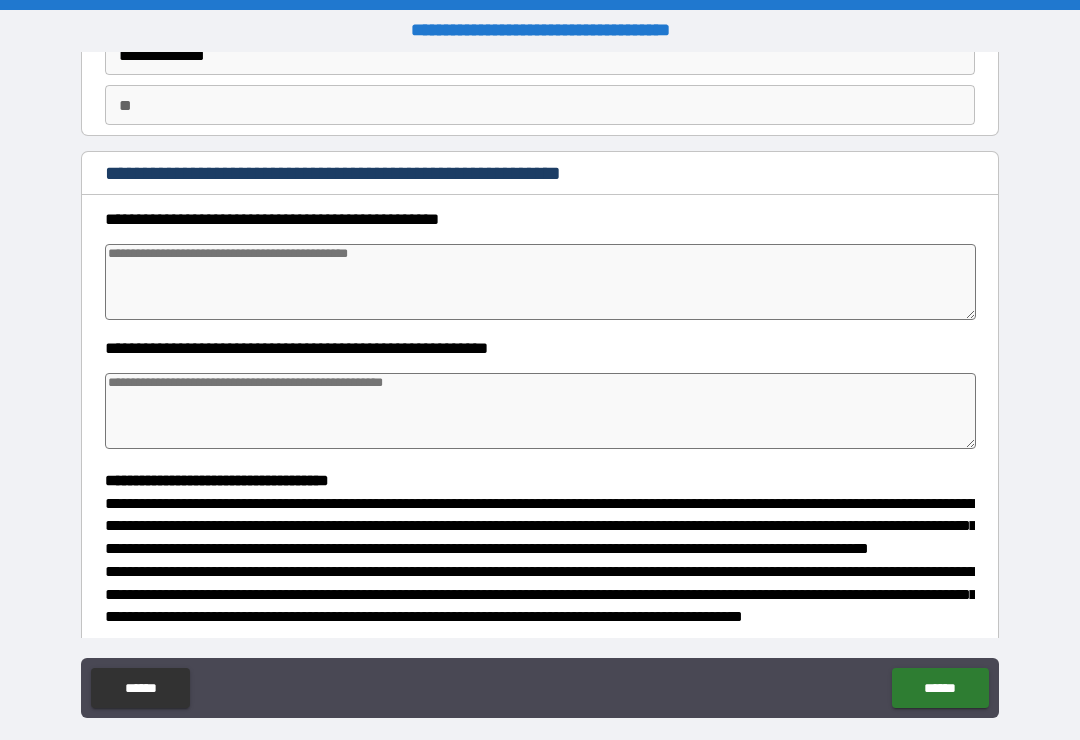 scroll, scrollTop: 162, scrollLeft: 0, axis: vertical 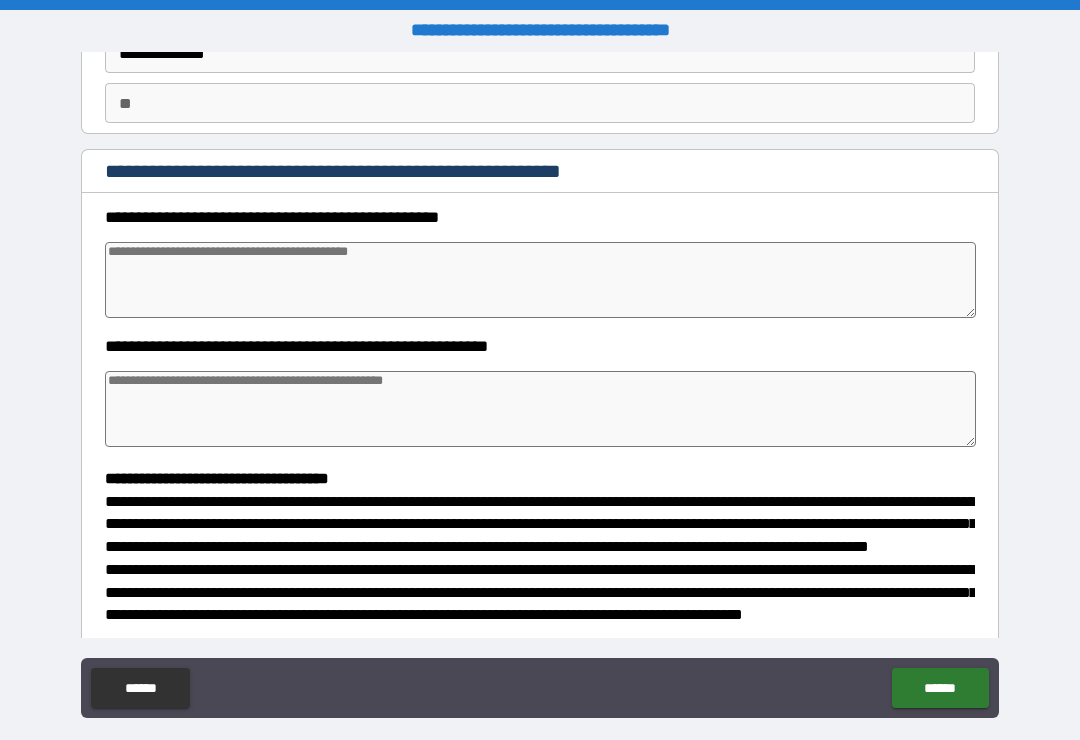 click at bounding box center [540, 280] 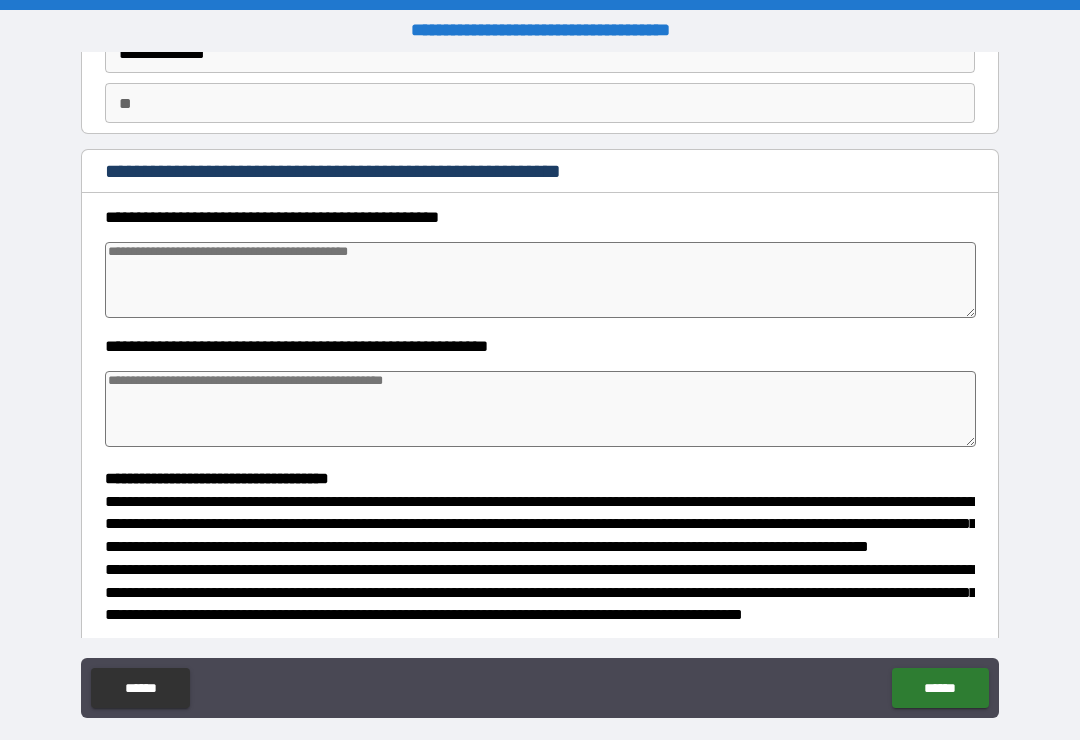 type on "*" 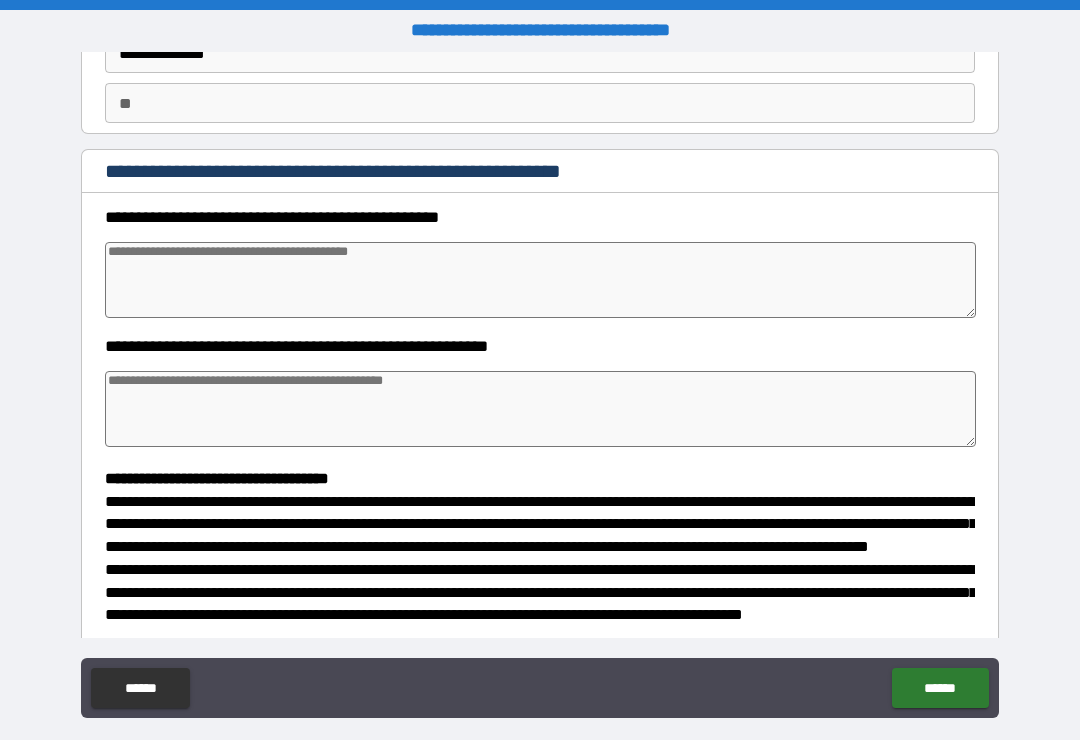 type on "*" 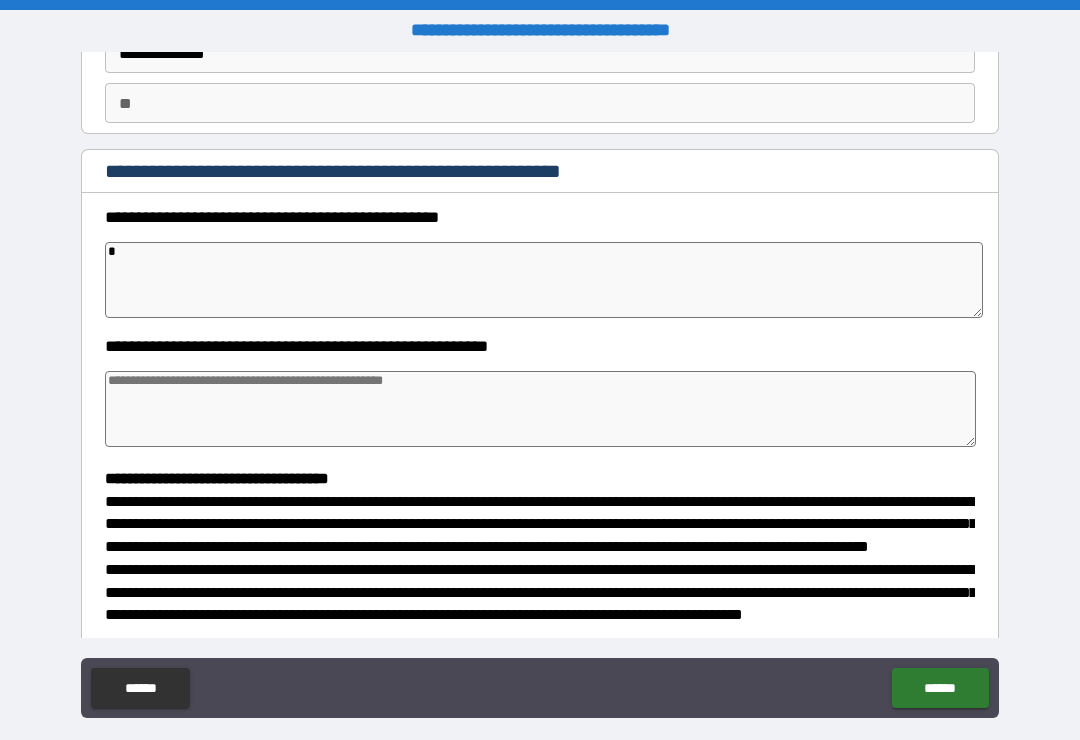 type on "*" 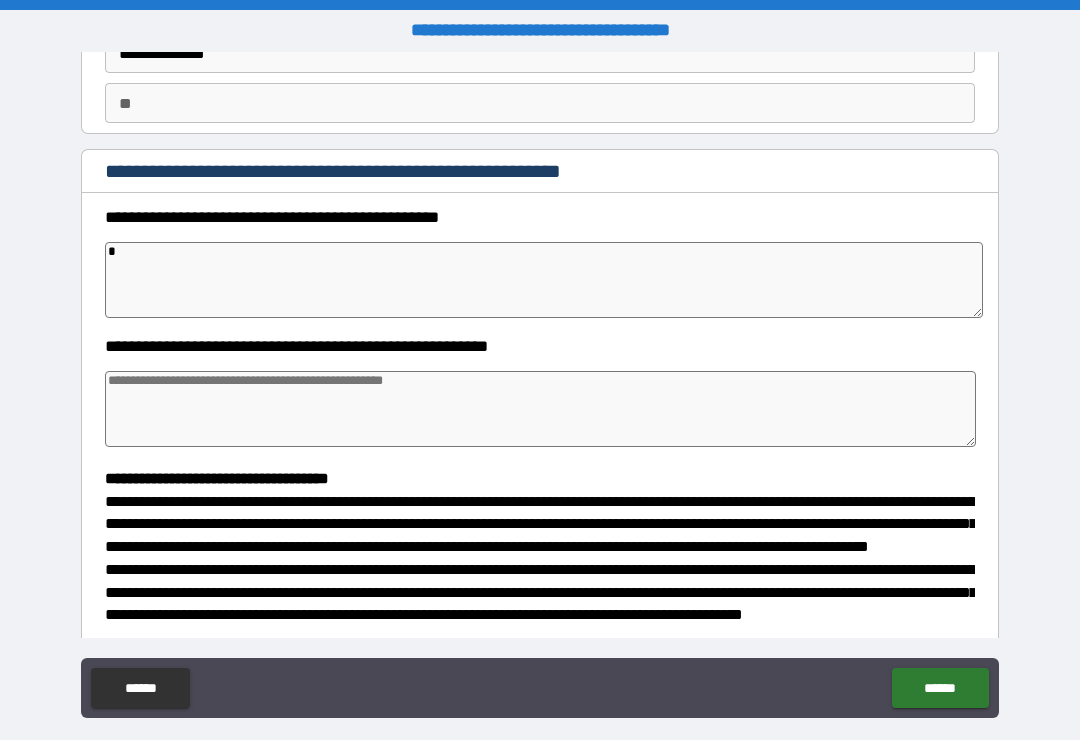 type on "*" 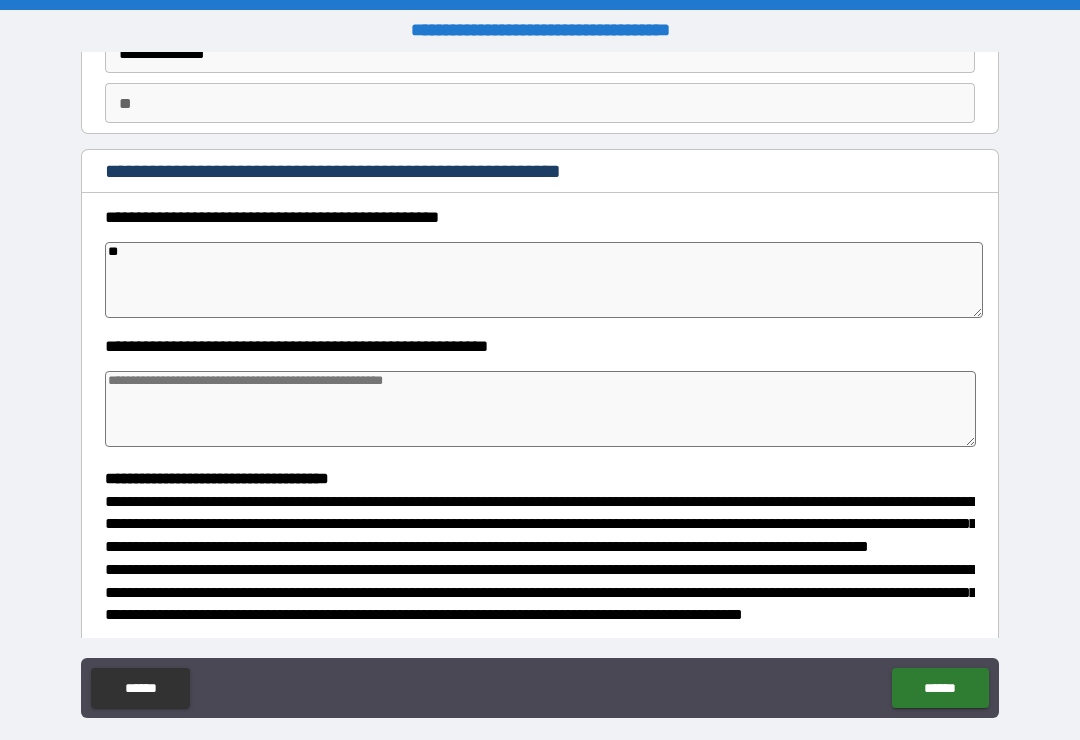 type on "***" 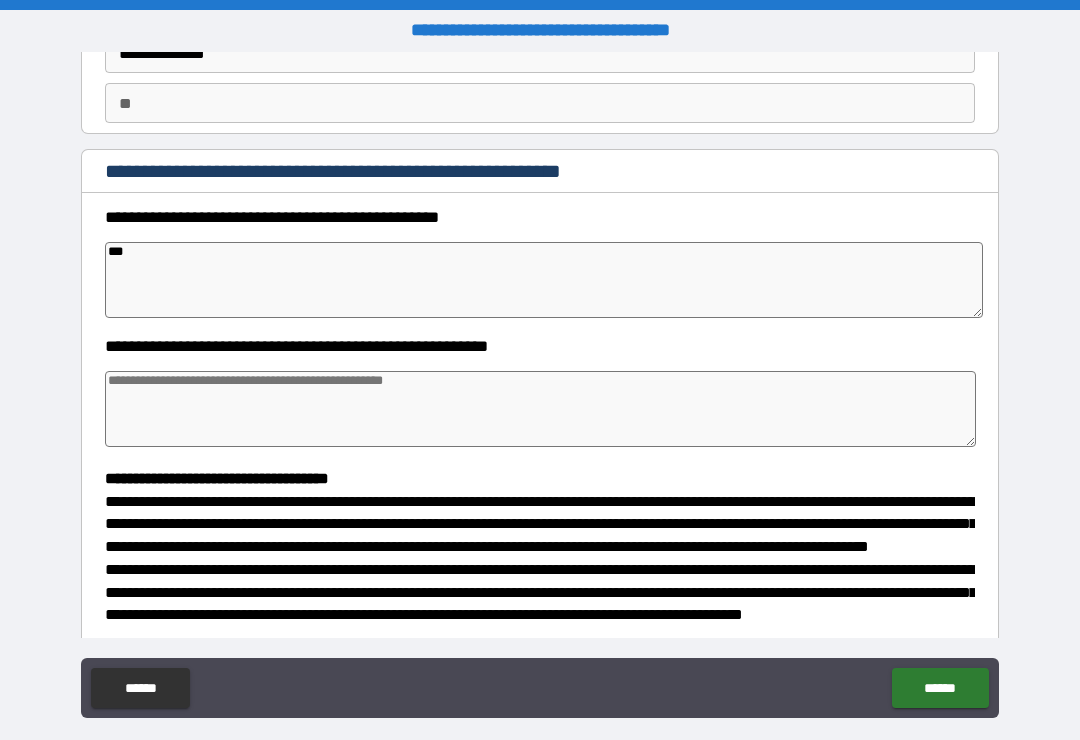 type on "*" 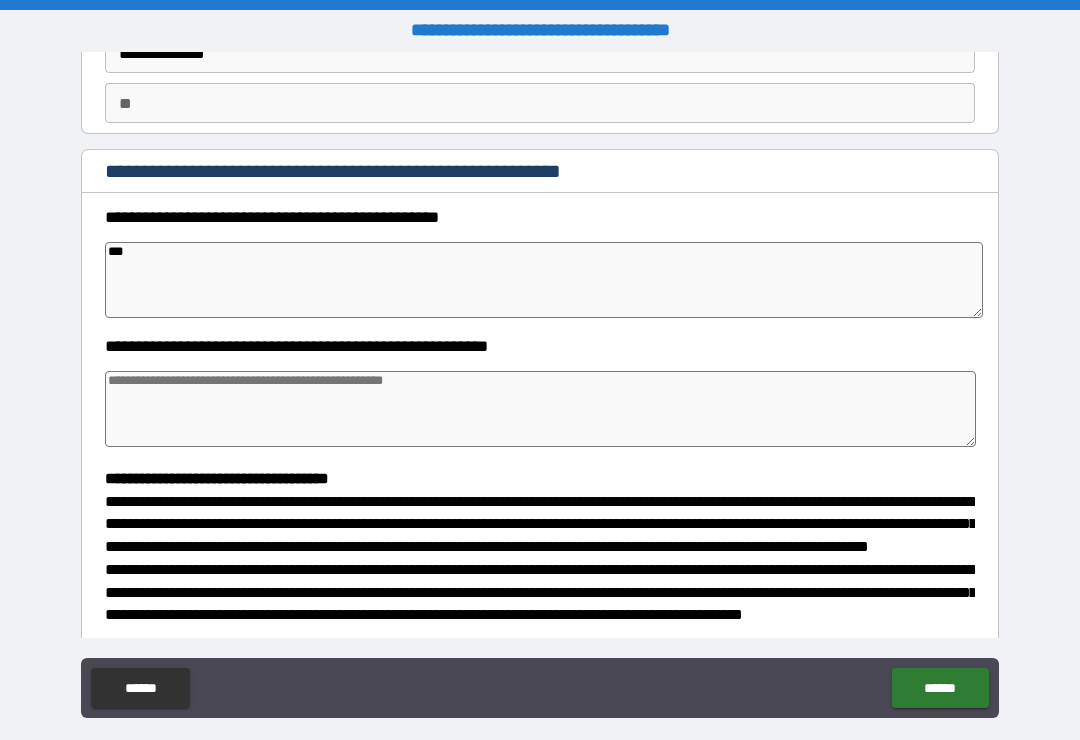 type on "****" 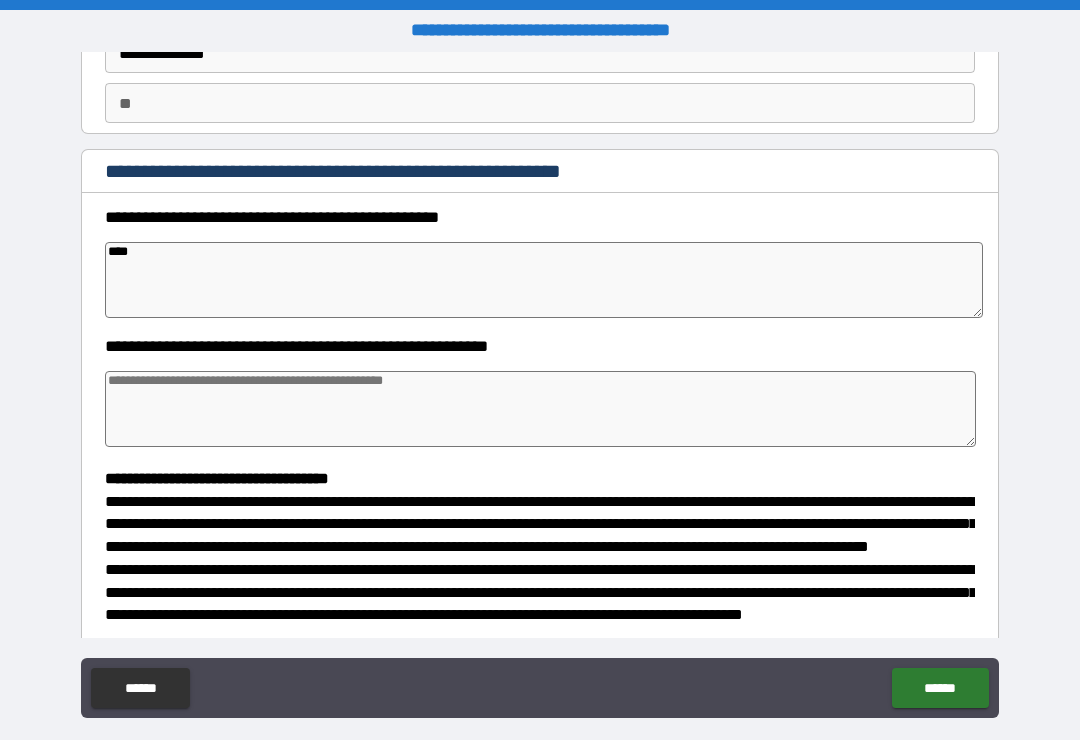 type on "*" 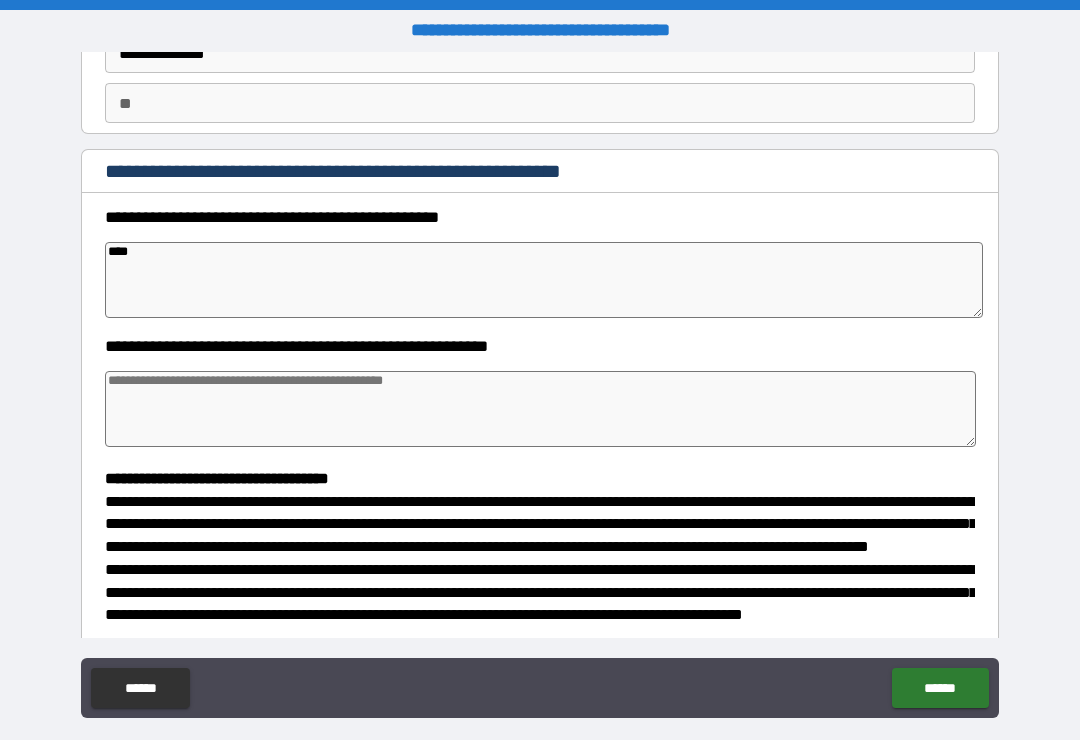 type on "*****" 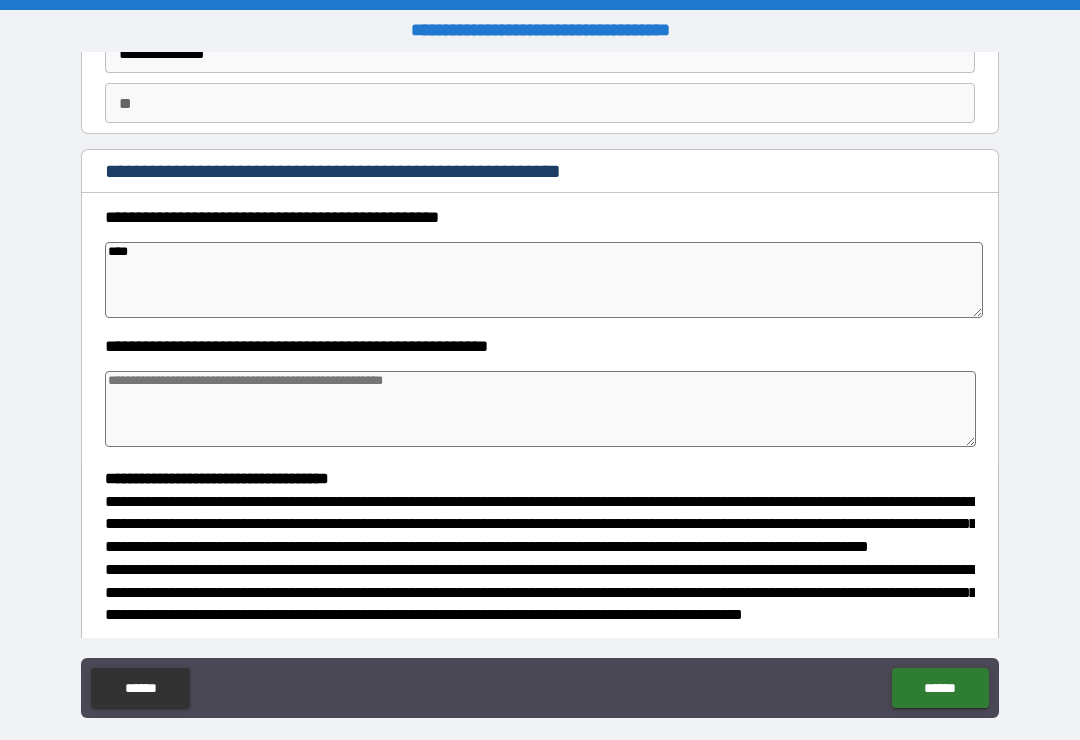 type on "*" 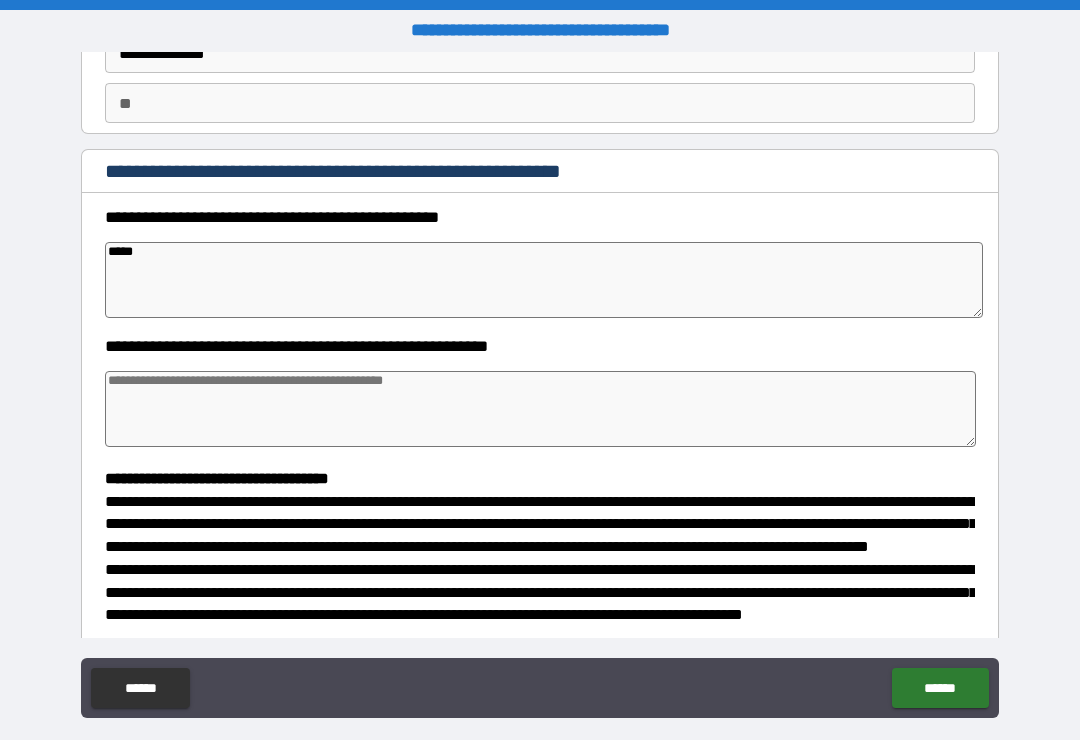 type on "*" 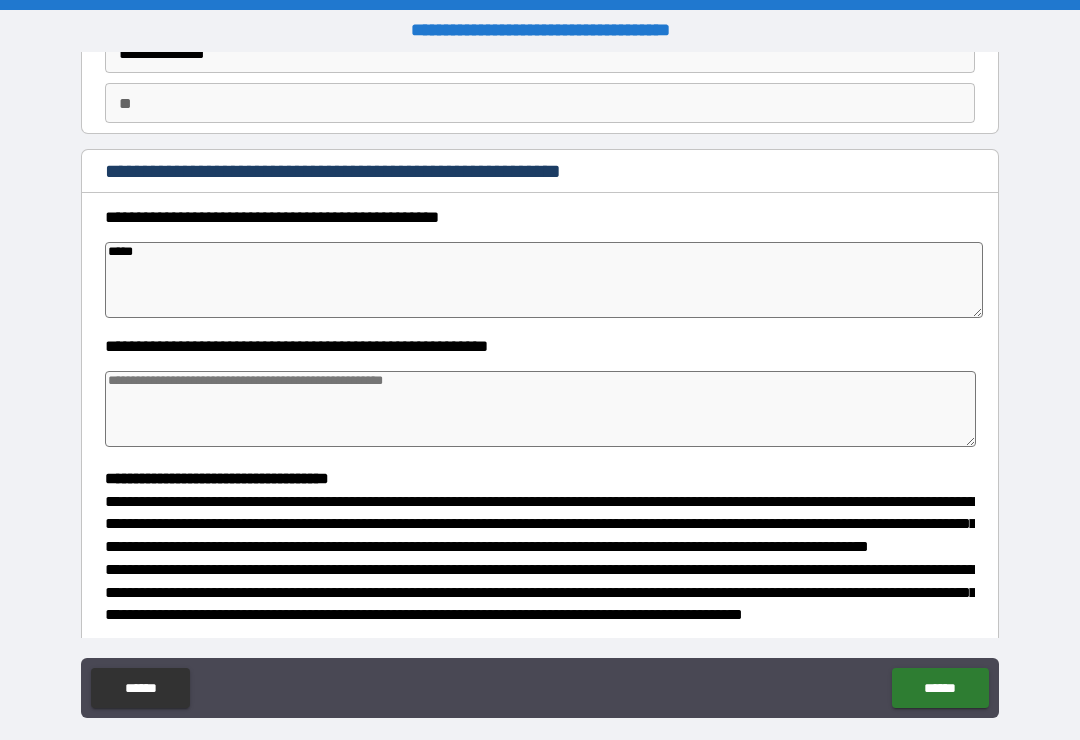 type on "*****" 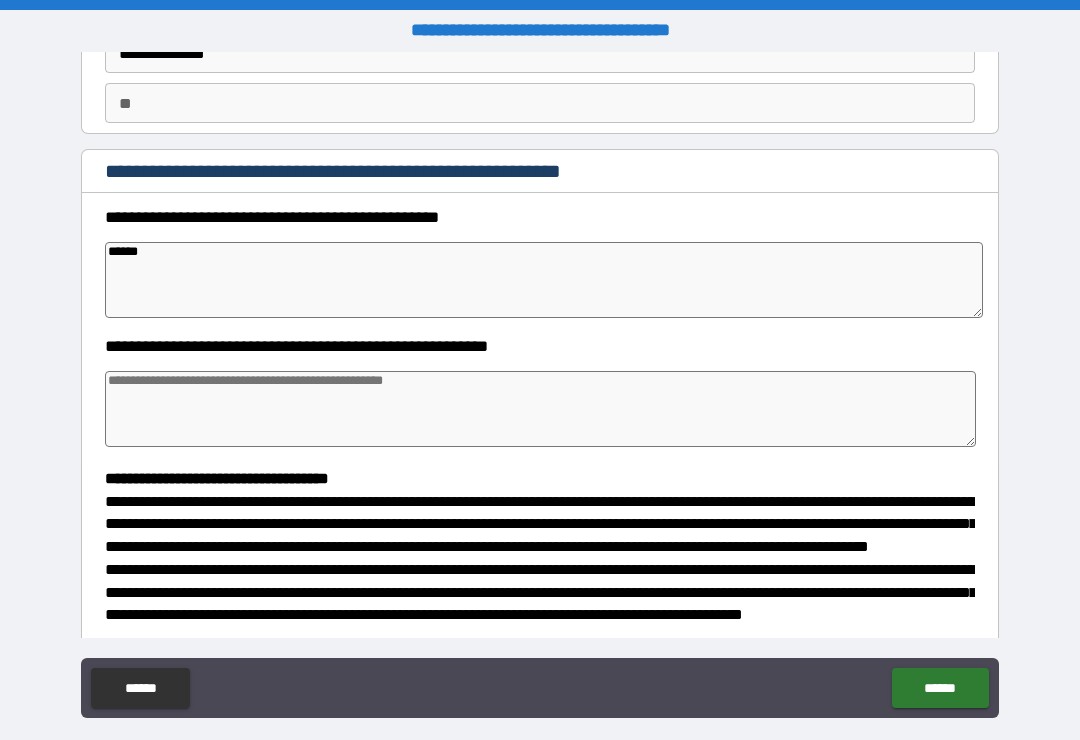 type on "*" 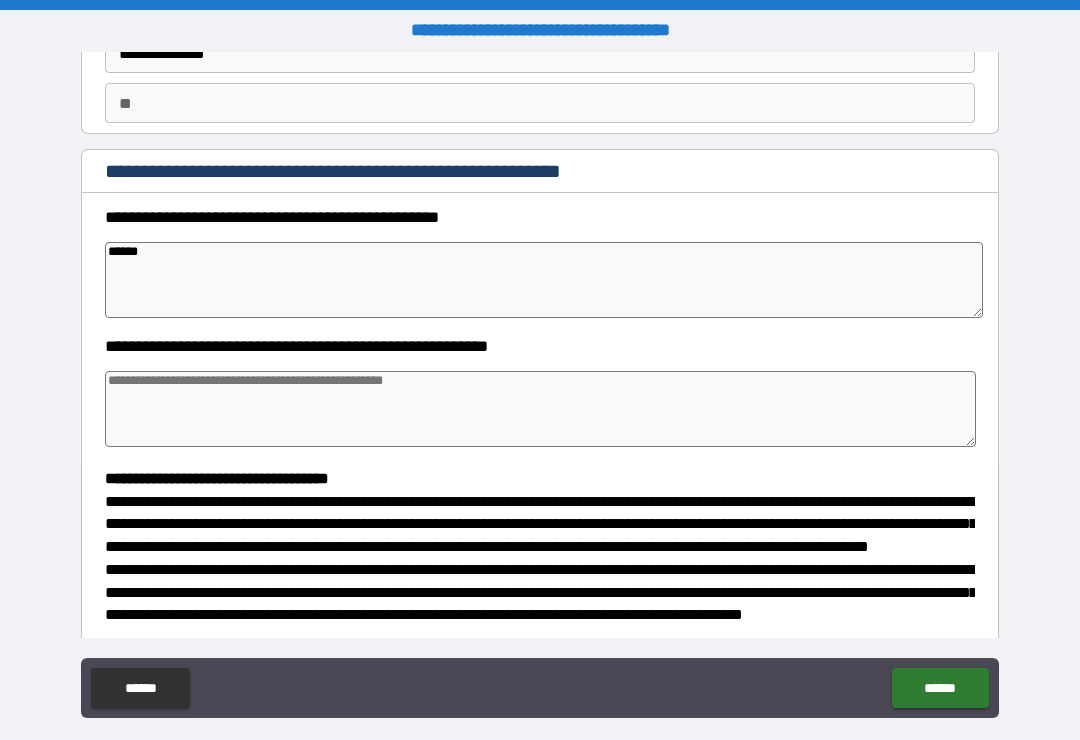 type on "*" 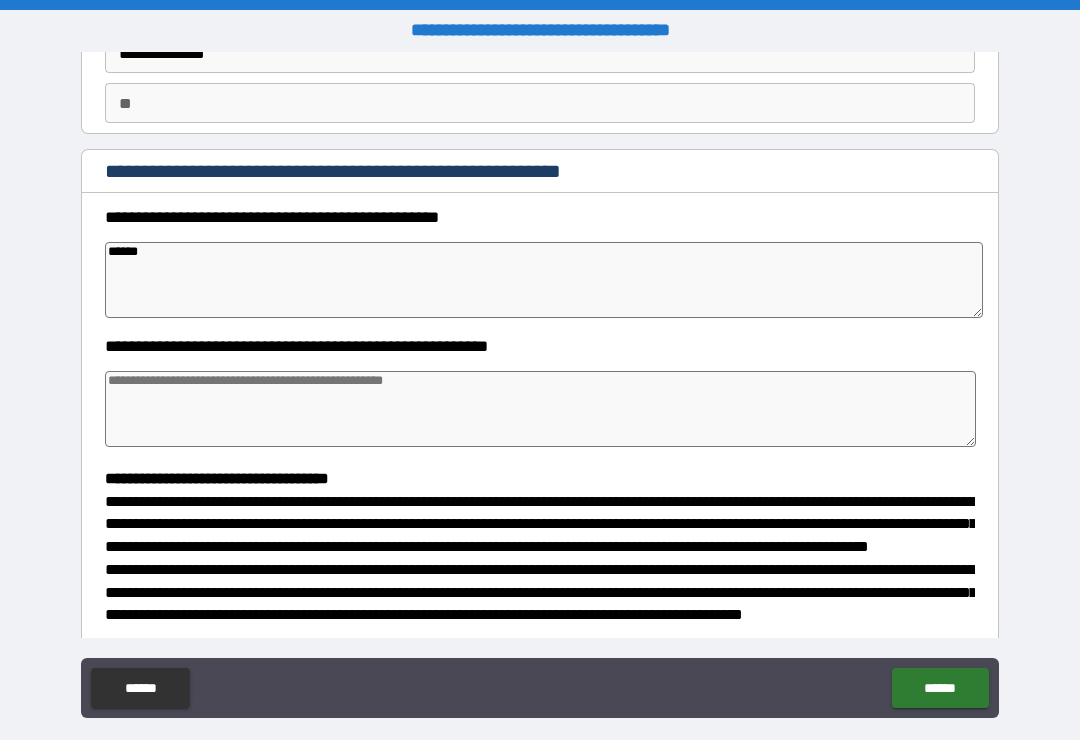type on "*" 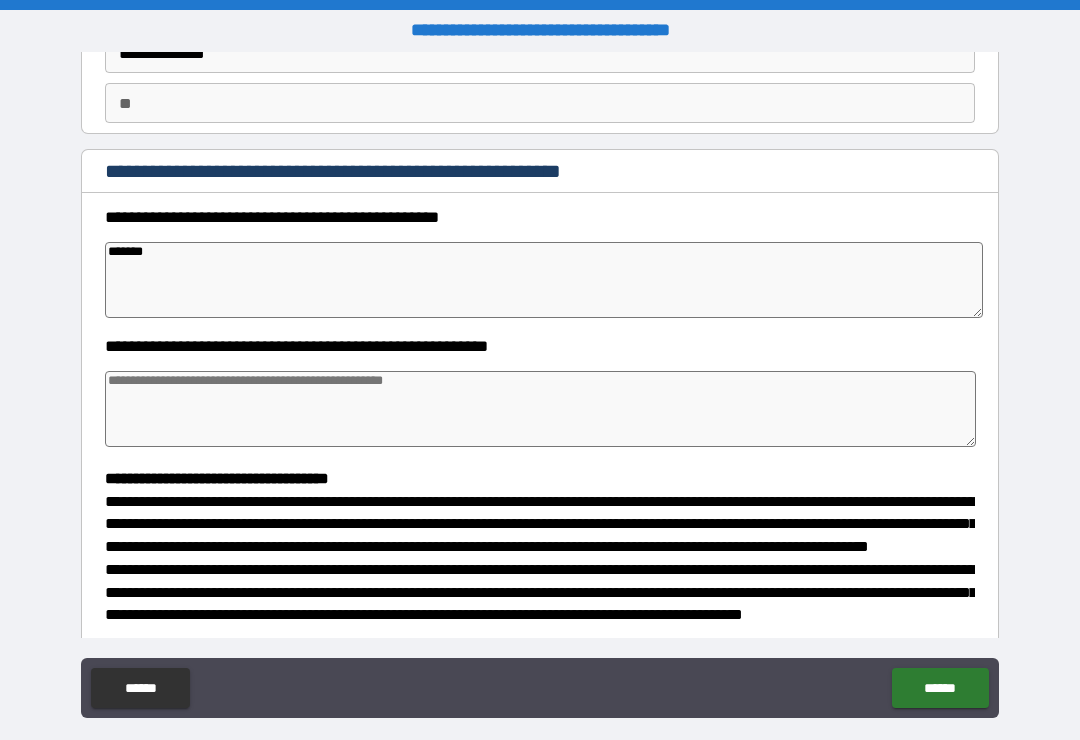 type on "*" 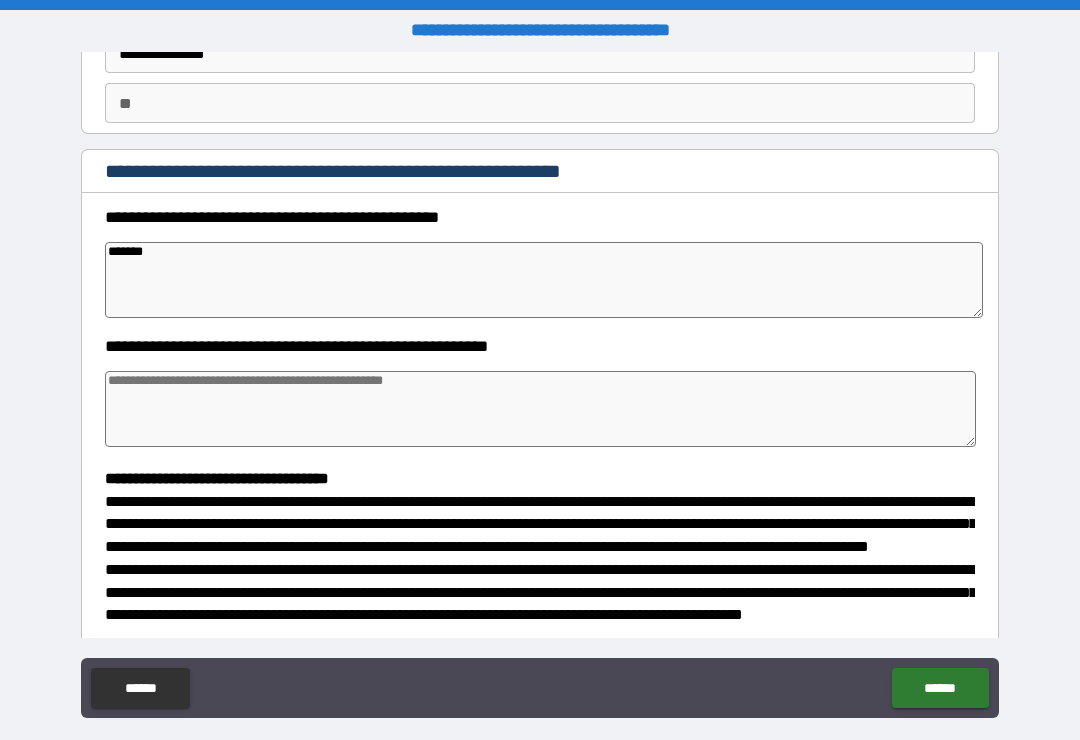 type on "*" 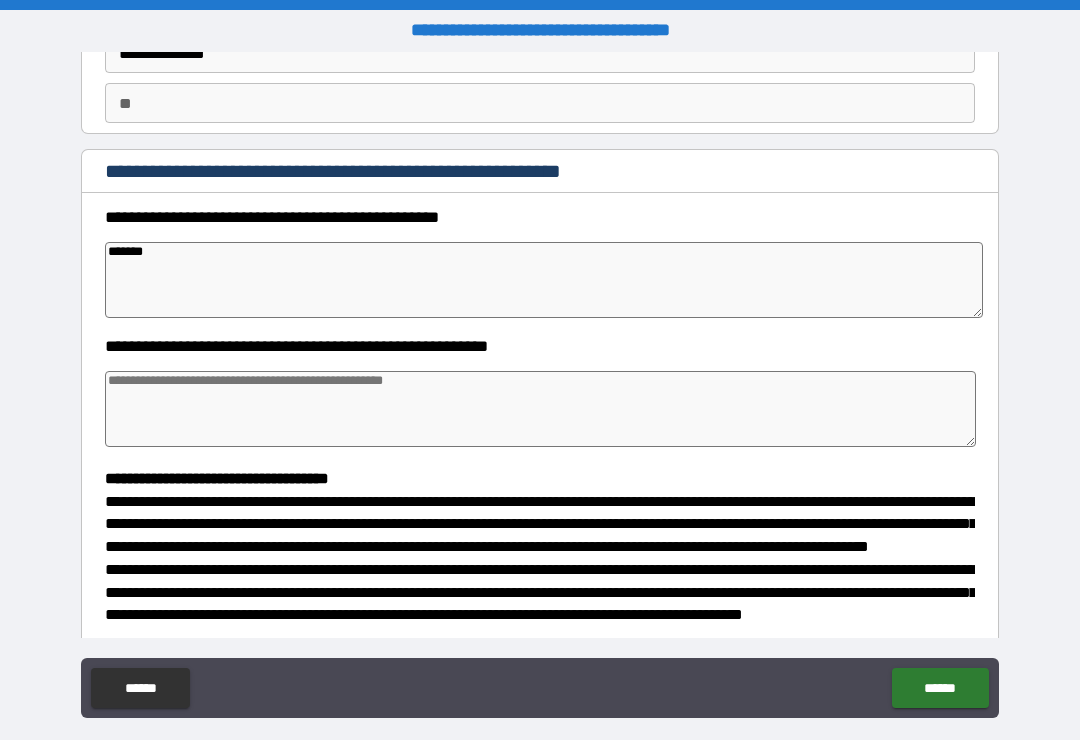 type on "*" 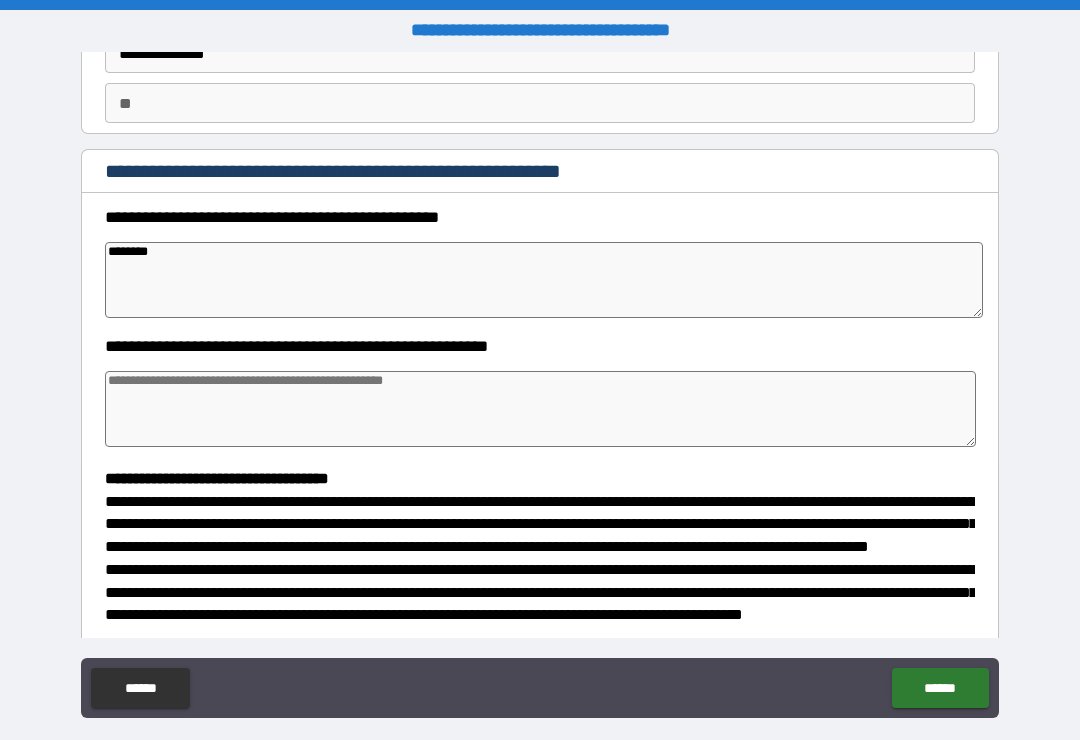 type on "*********" 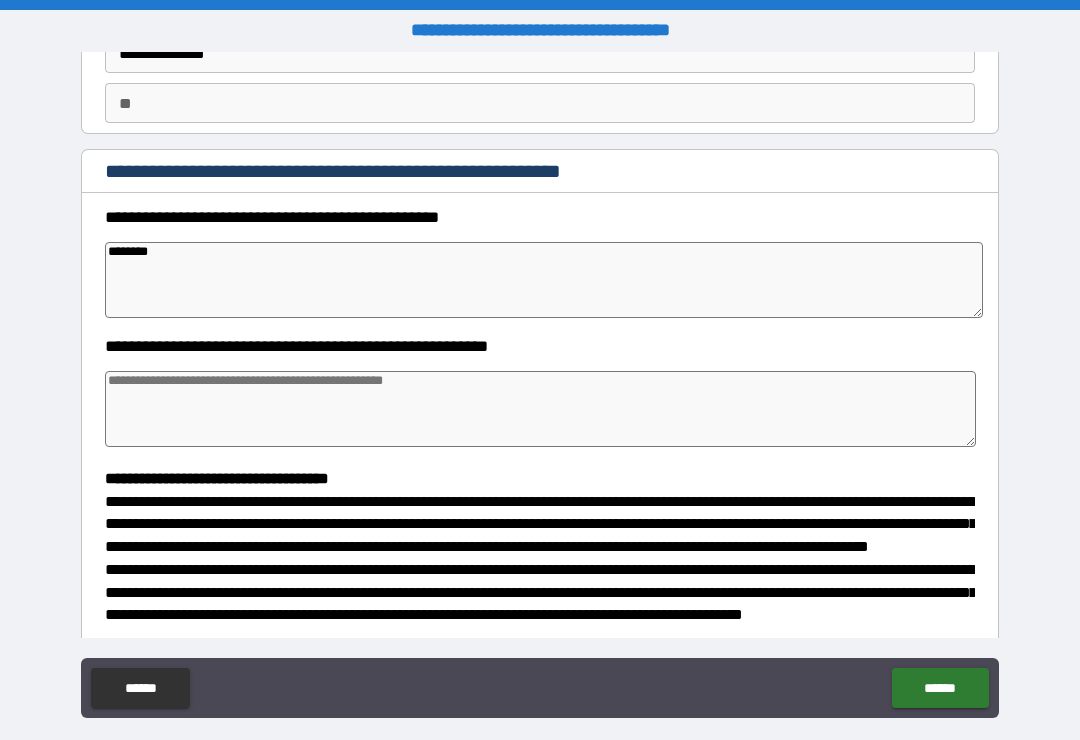 type on "*" 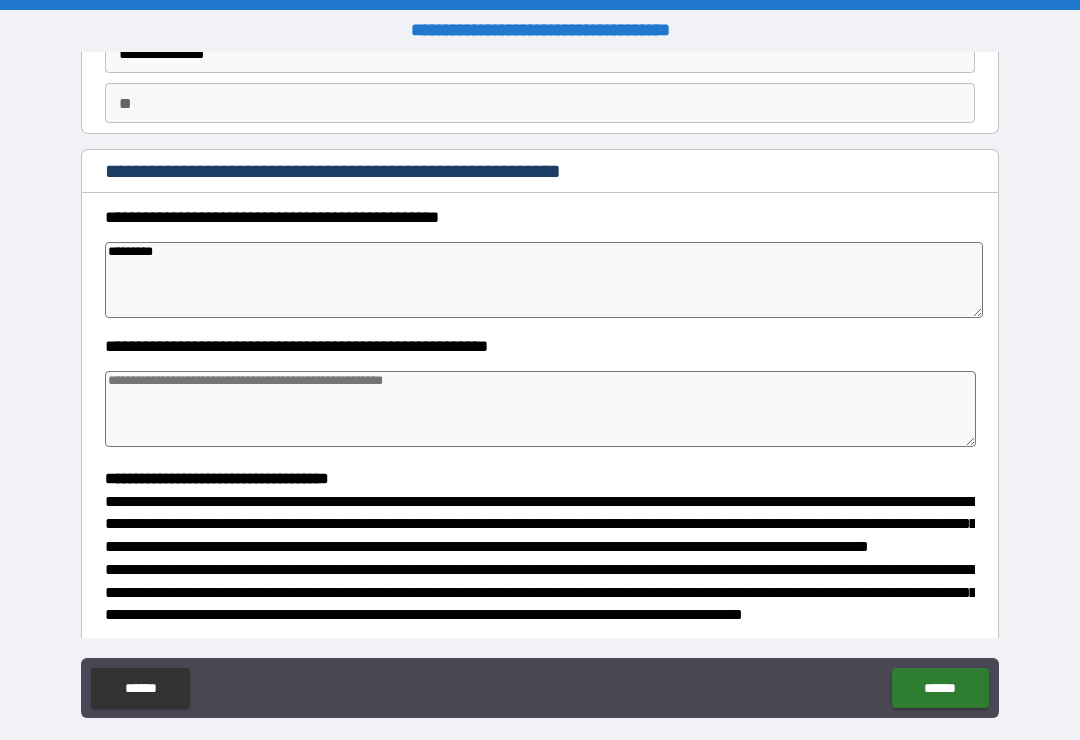 type on "**********" 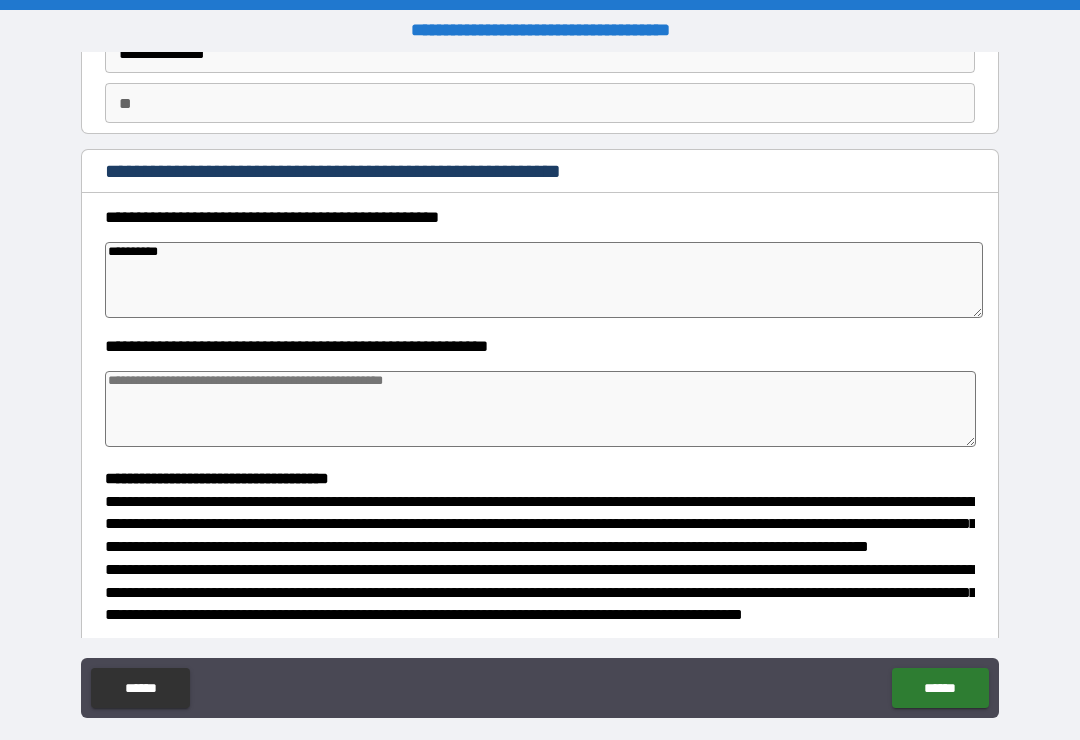 type on "*" 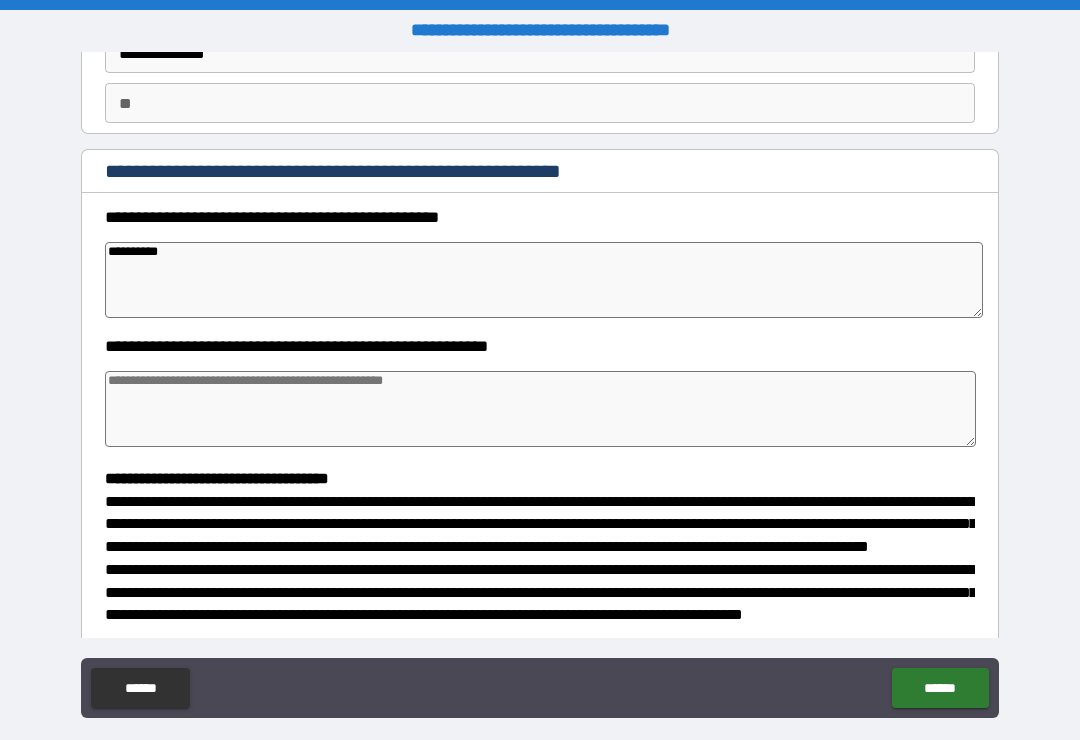 type on "**********" 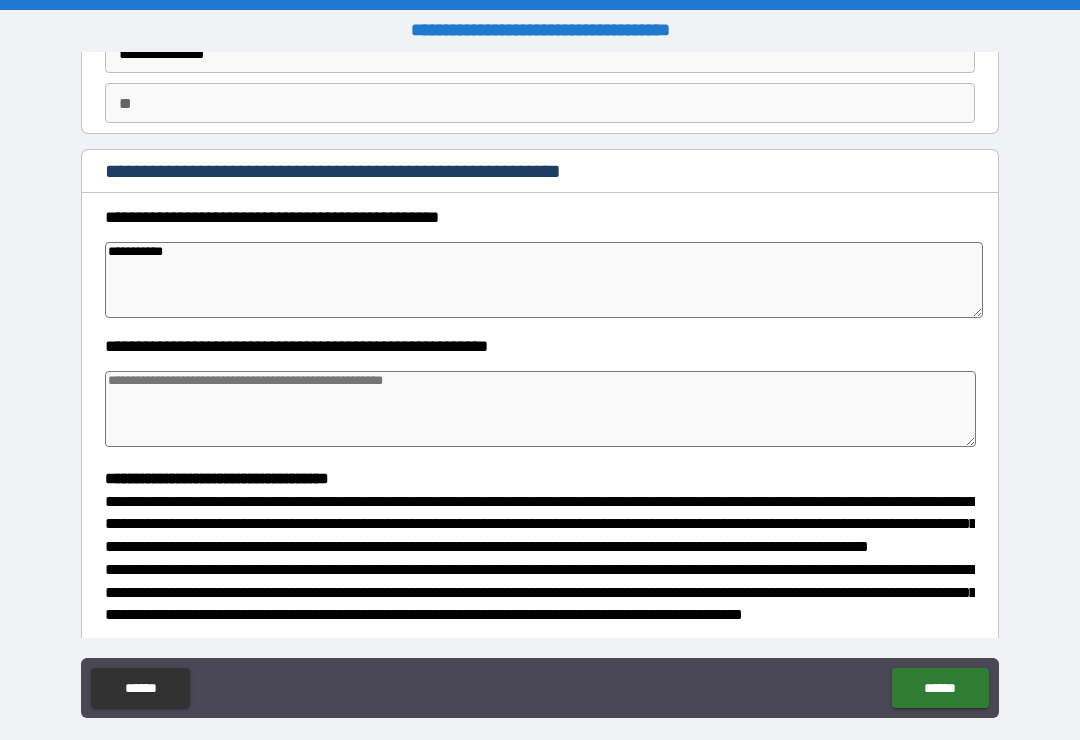 type on "*" 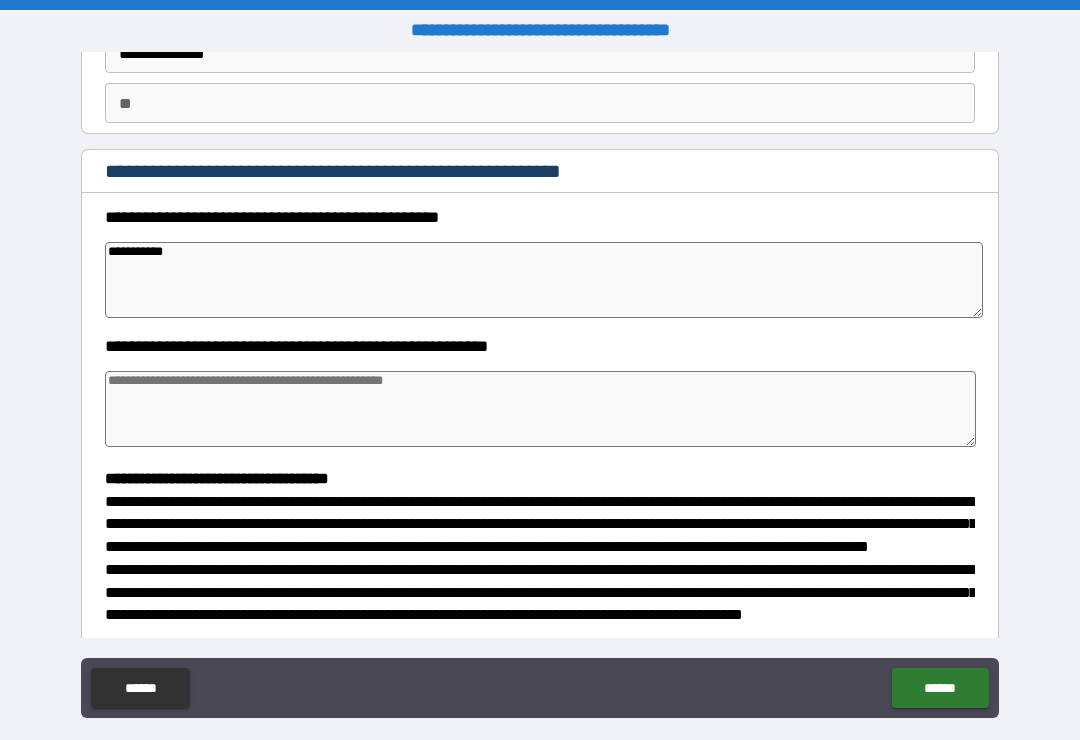 type on "*" 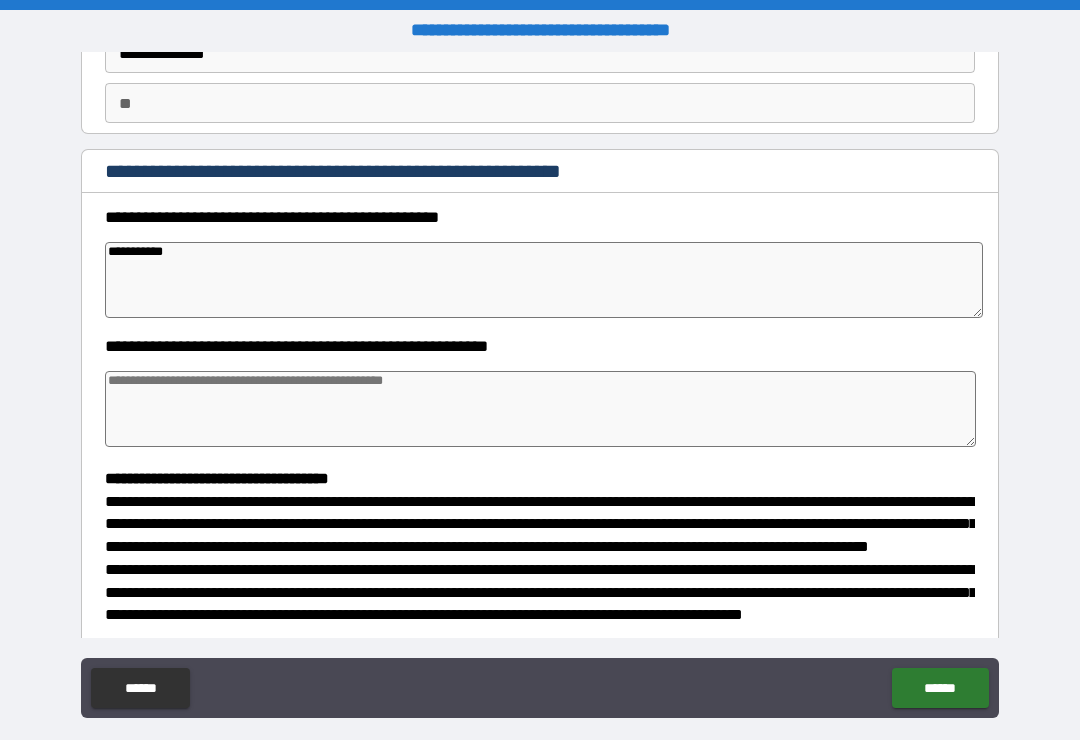 type on "*" 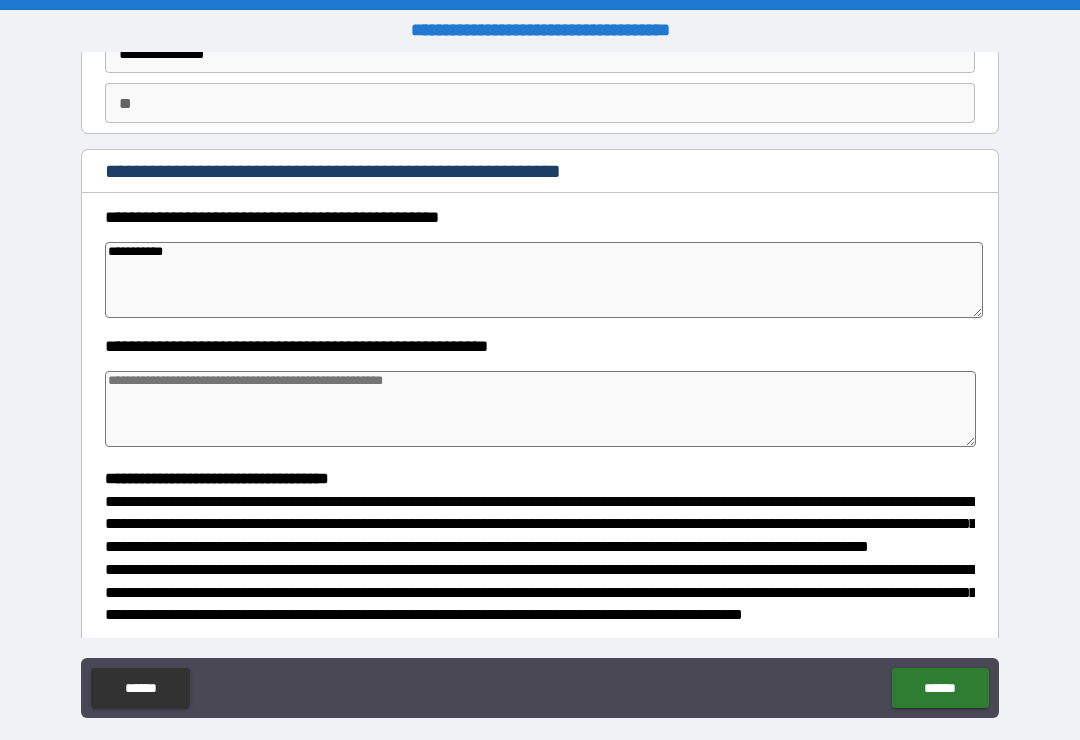 type on "**********" 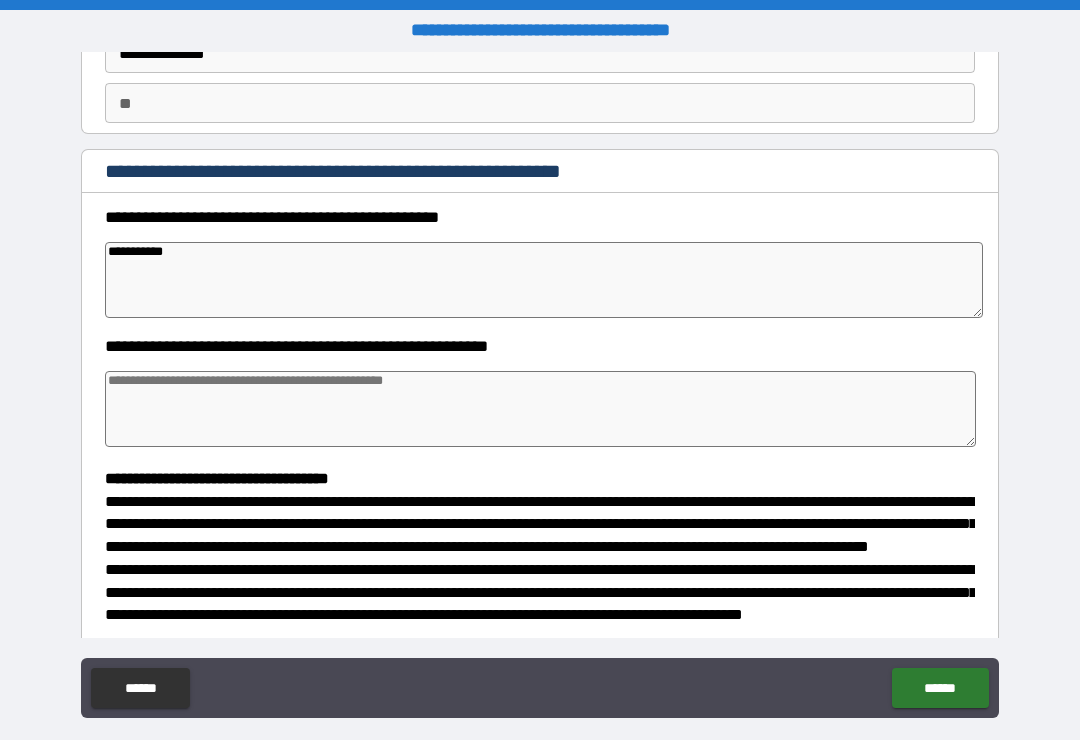 type on "*" 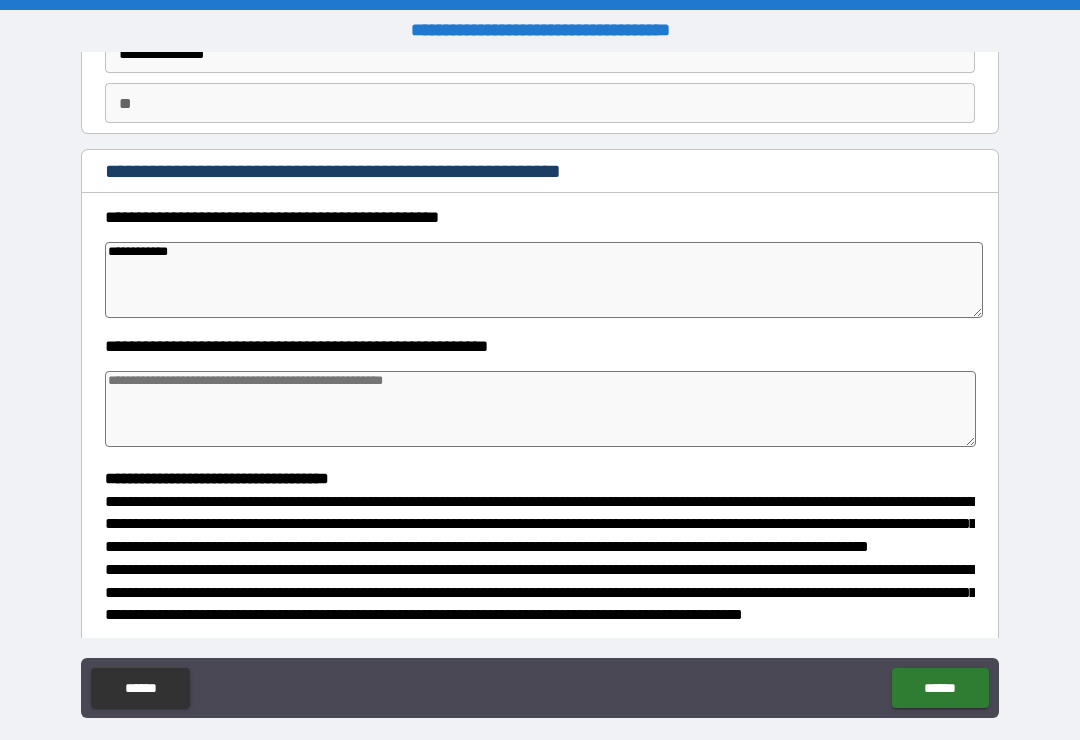 type on "*" 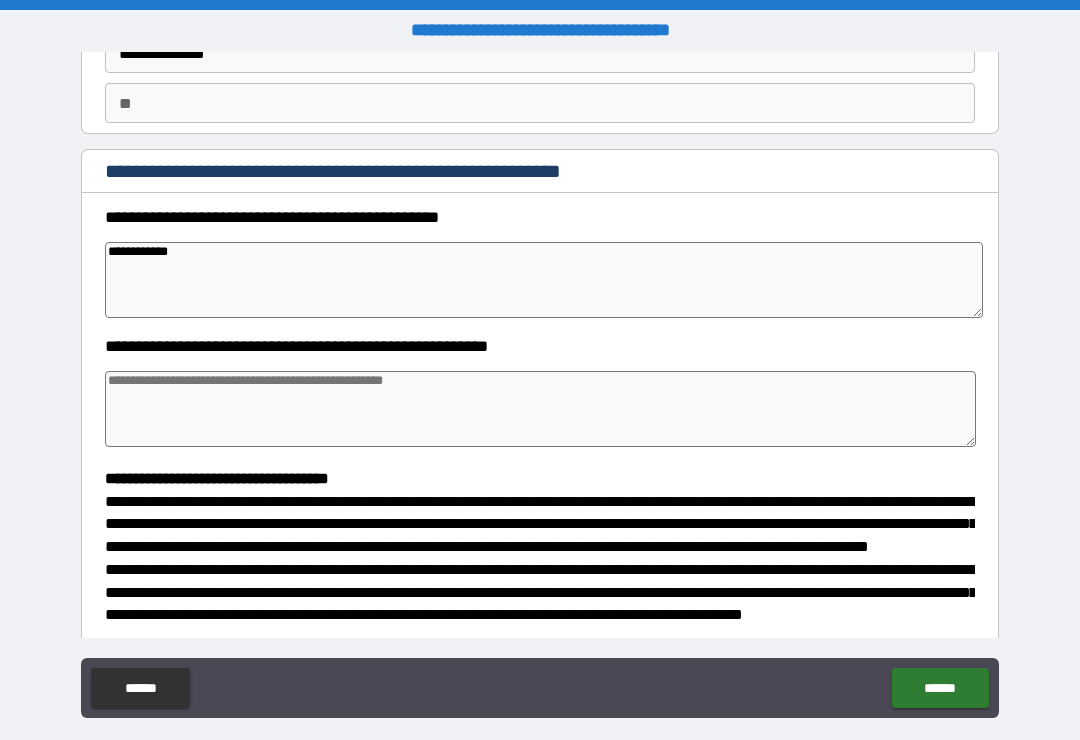 type on "*" 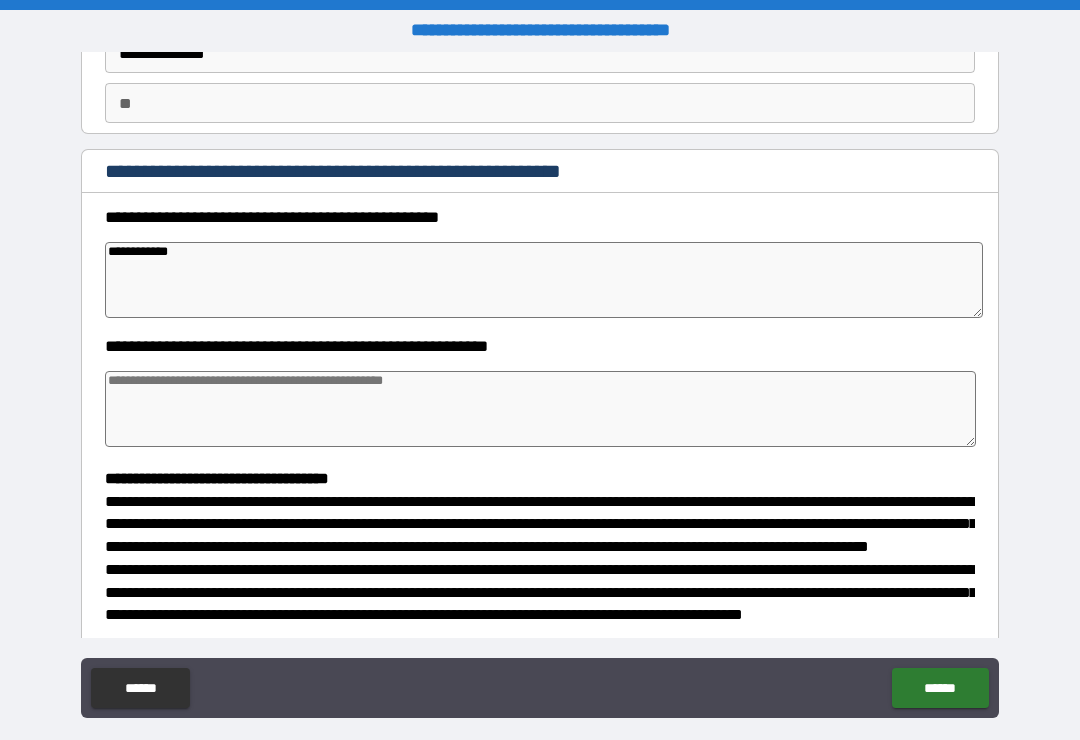 type on "**********" 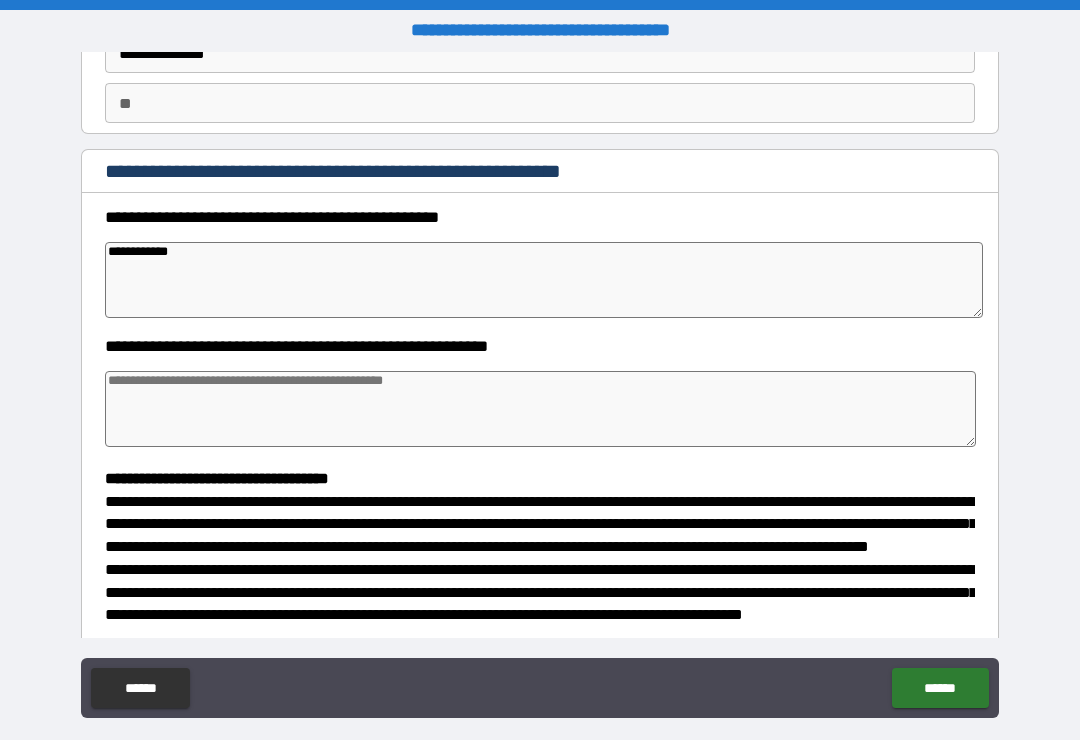 type on "*" 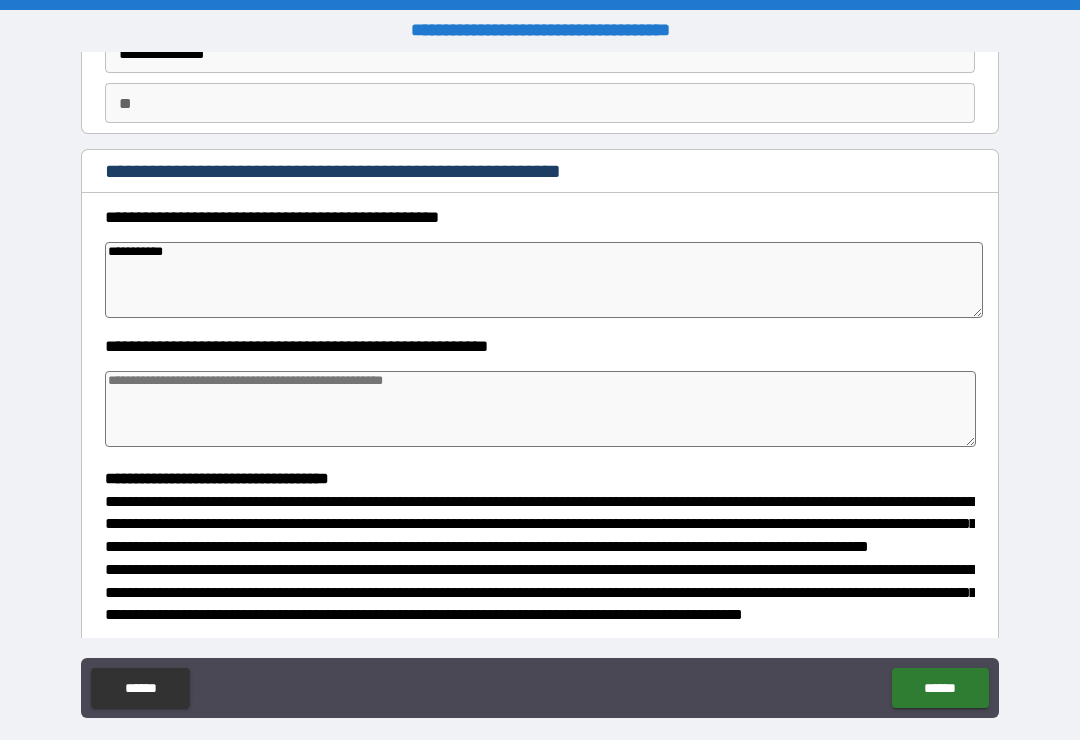 type on "*" 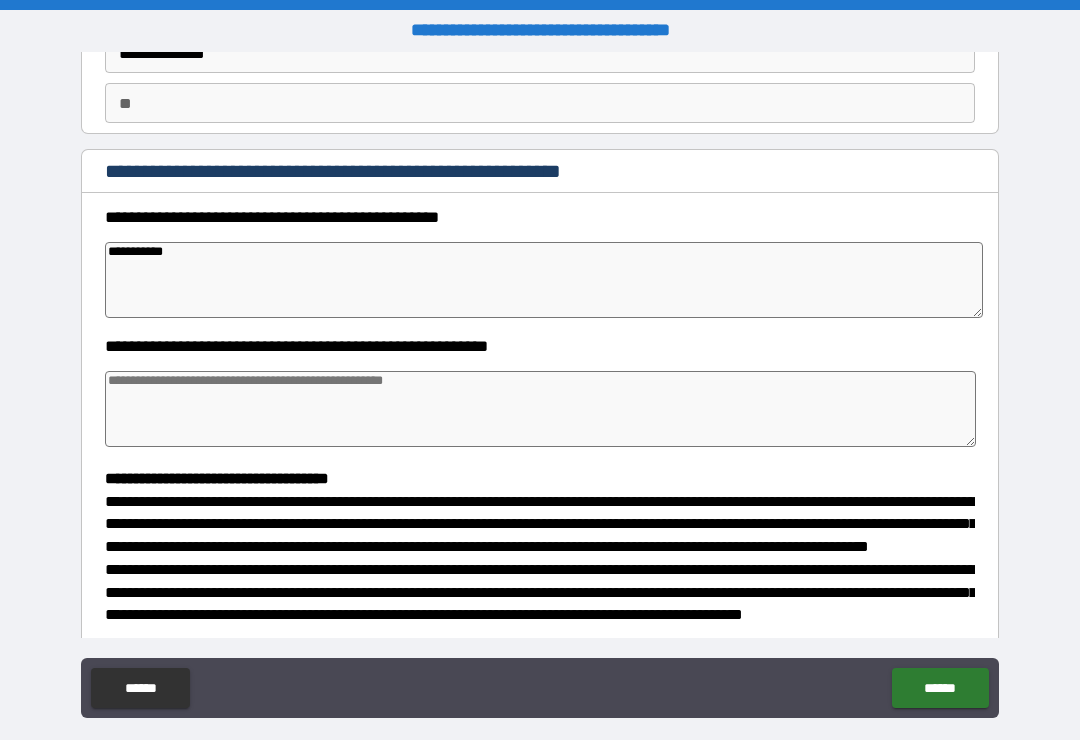 type on "*" 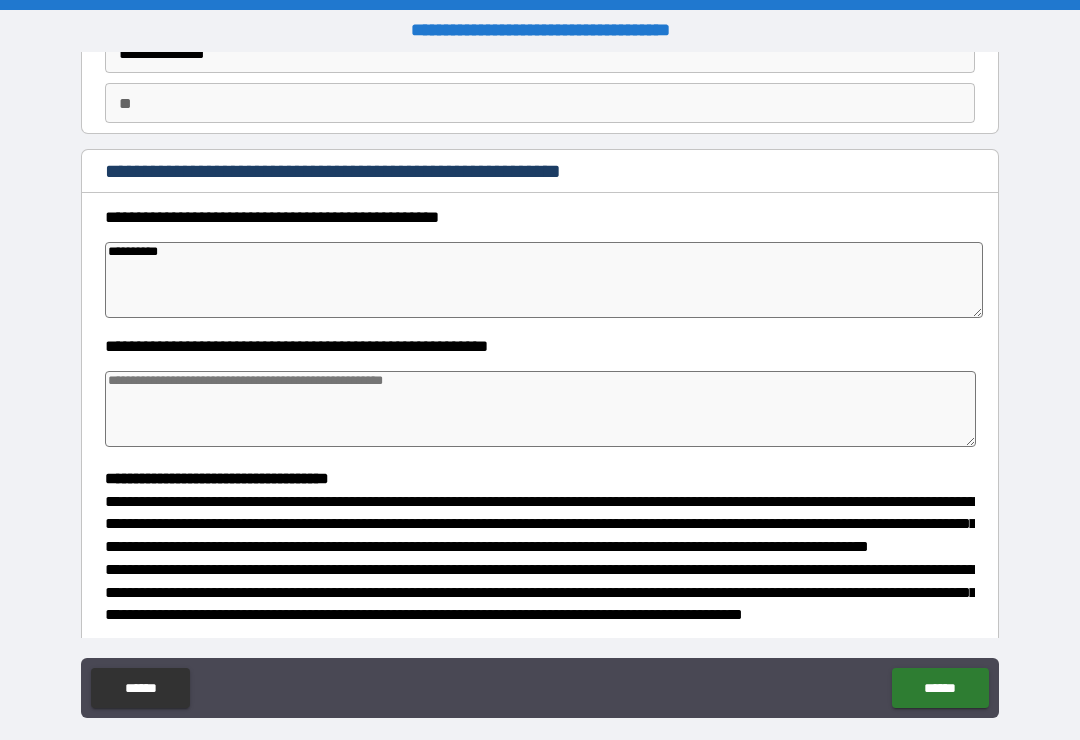 type on "*" 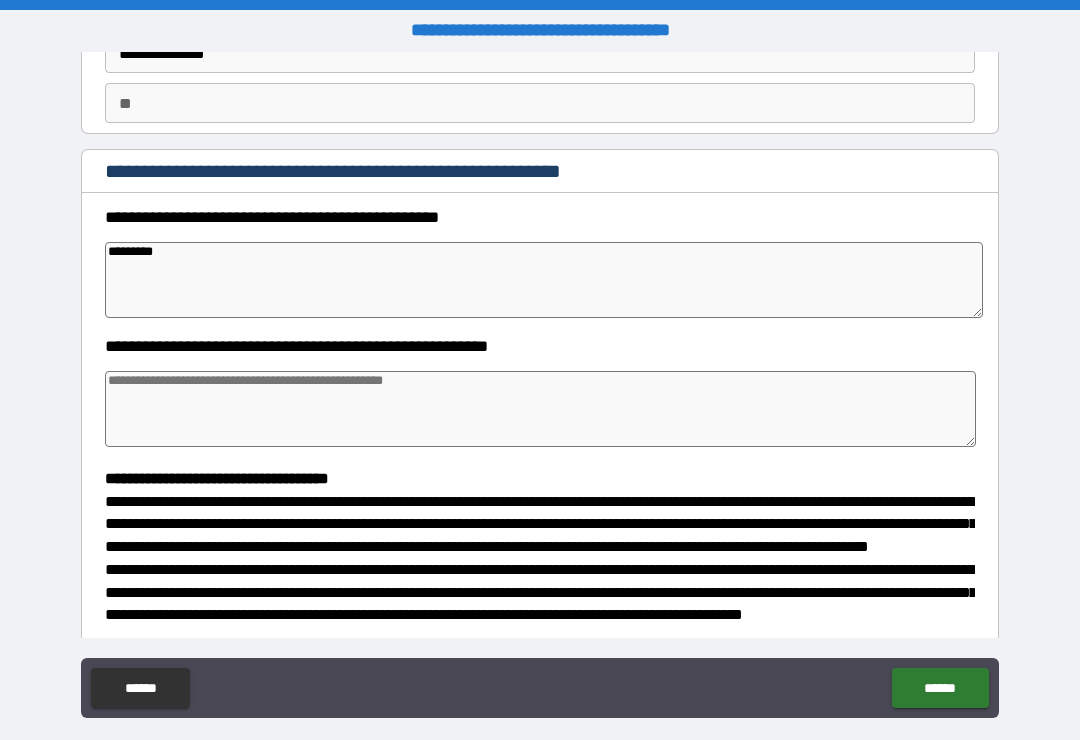 type on "********" 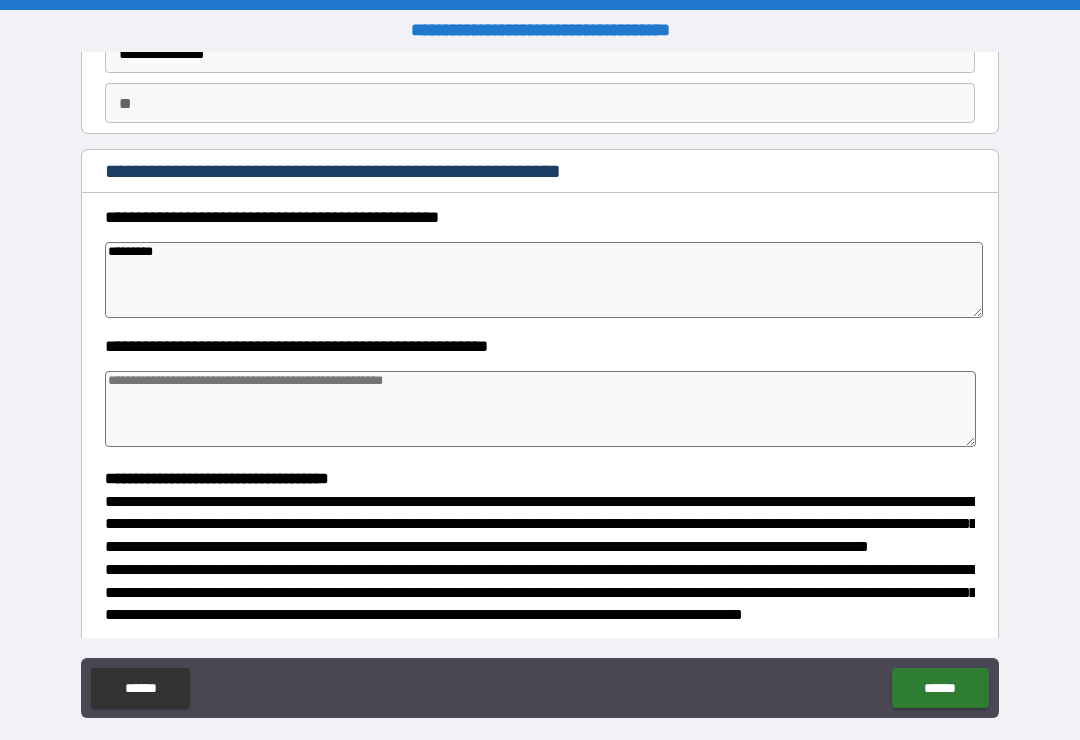type on "*" 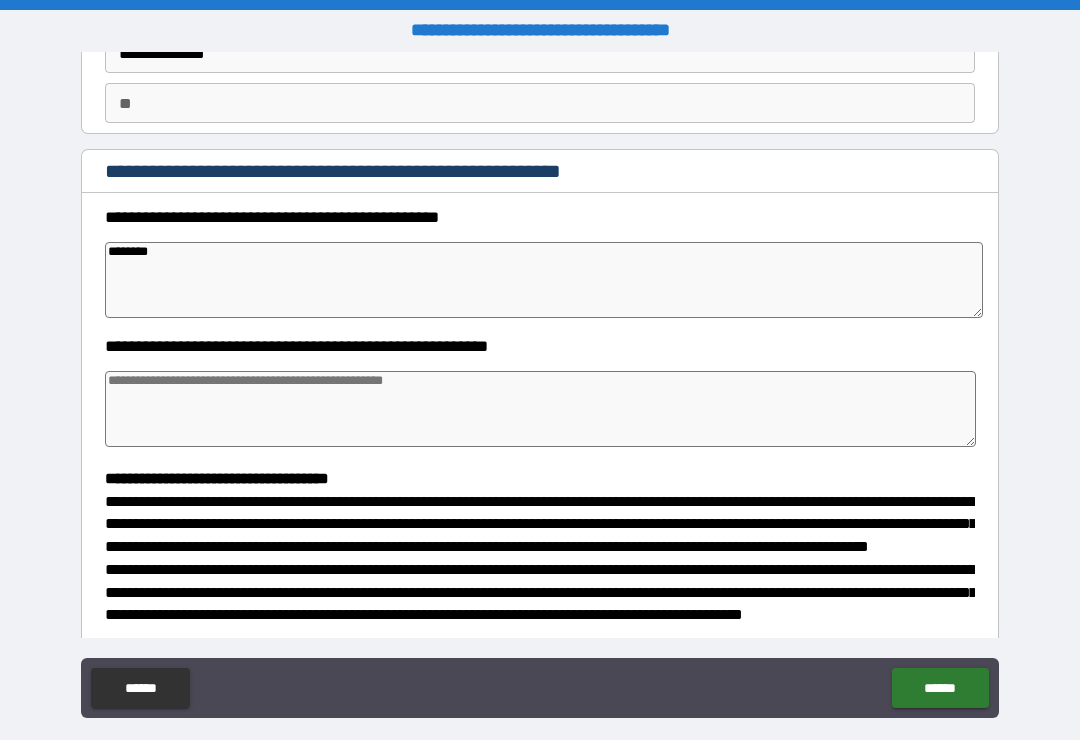 type on "*******" 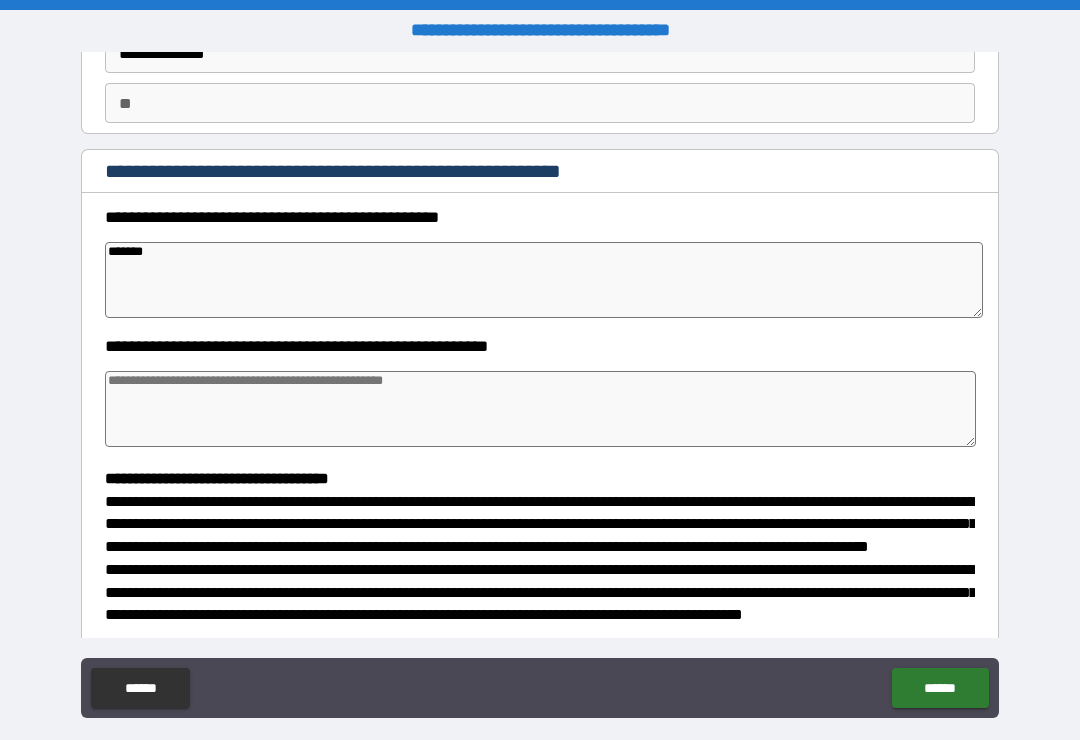 type on "*****" 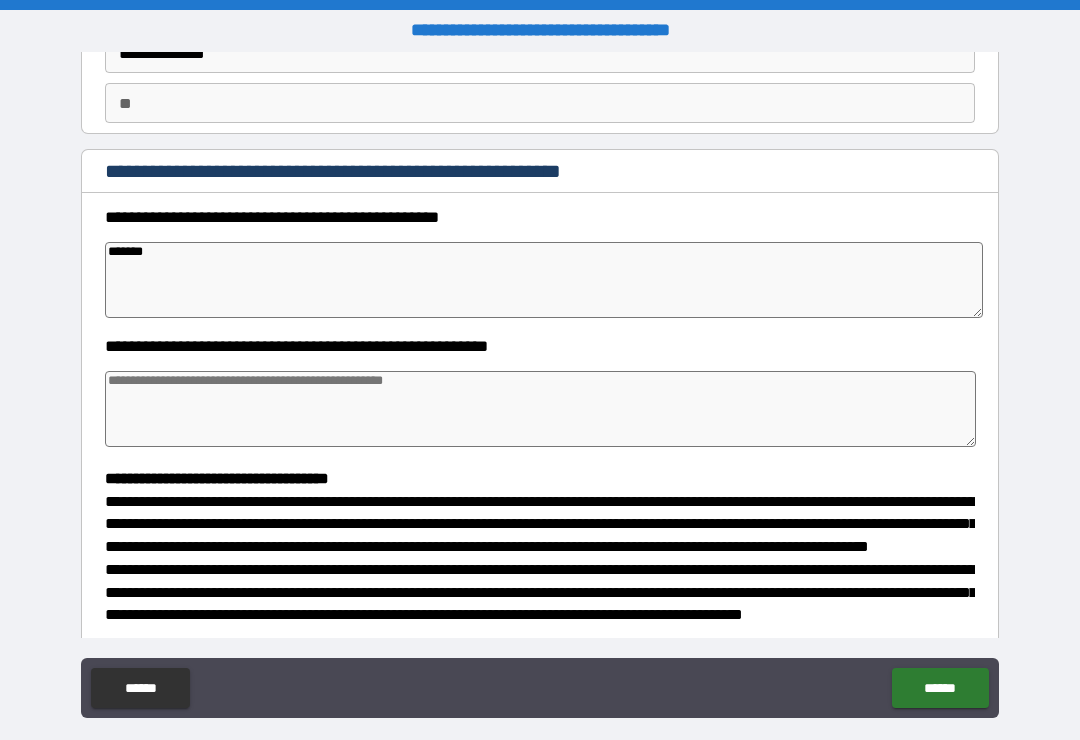 type on "*" 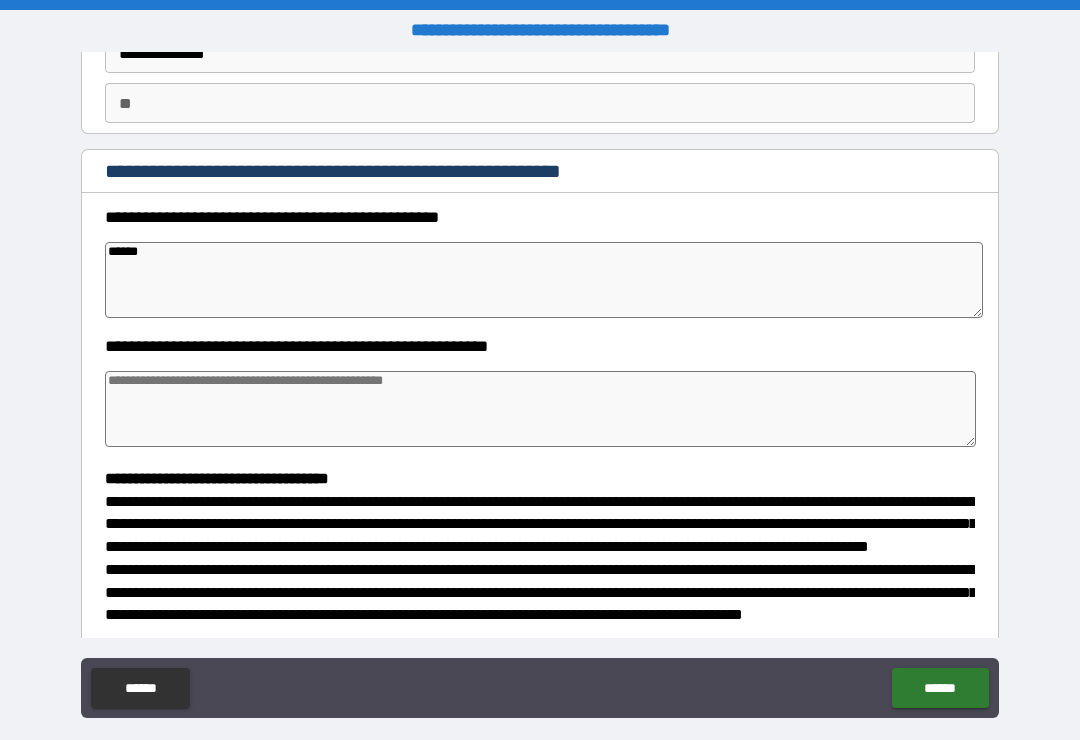 type on "*****" 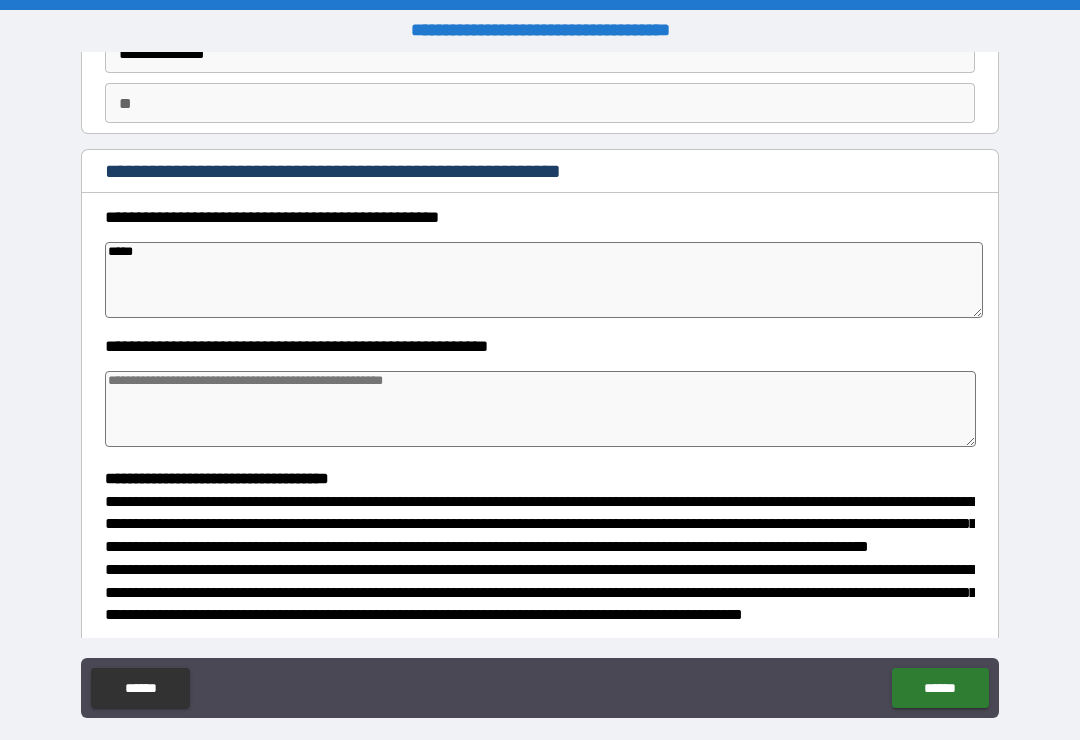 type on "****" 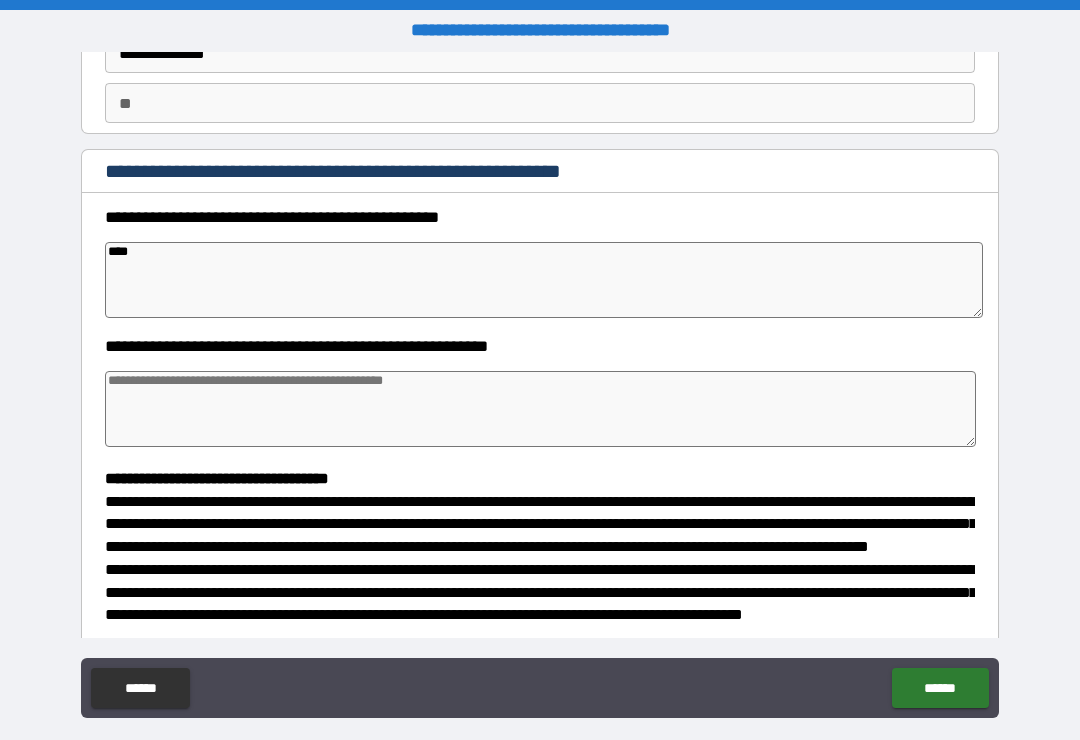 type on "*" 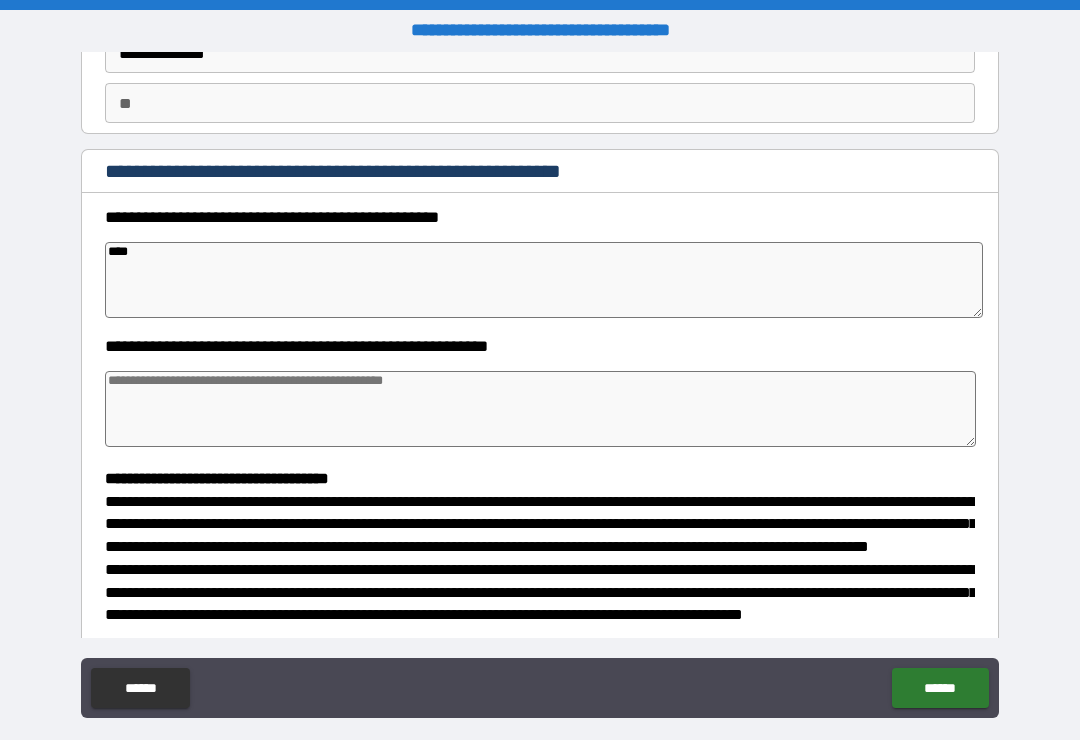type on "***" 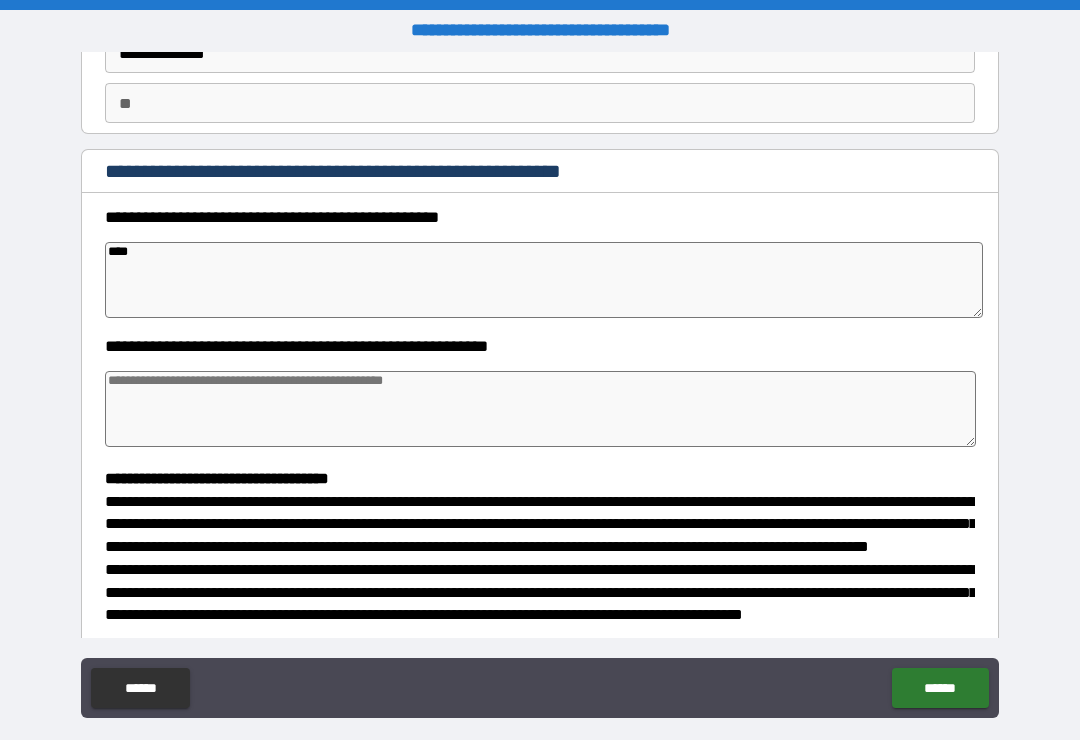 type on "*" 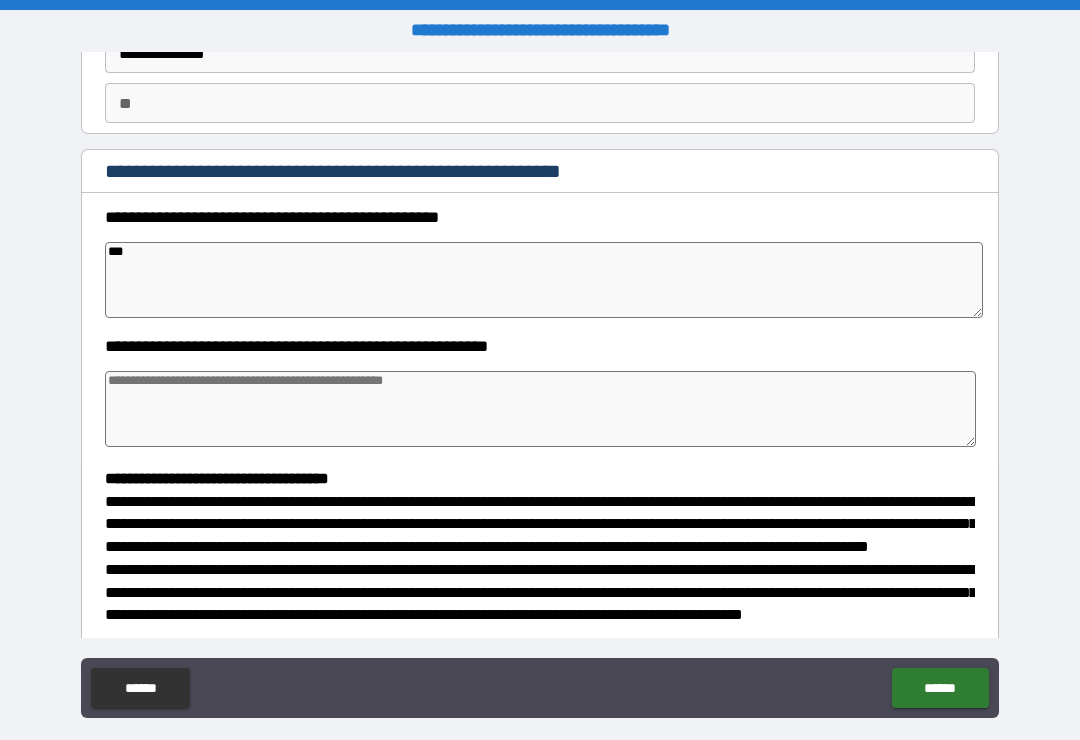 type on "**" 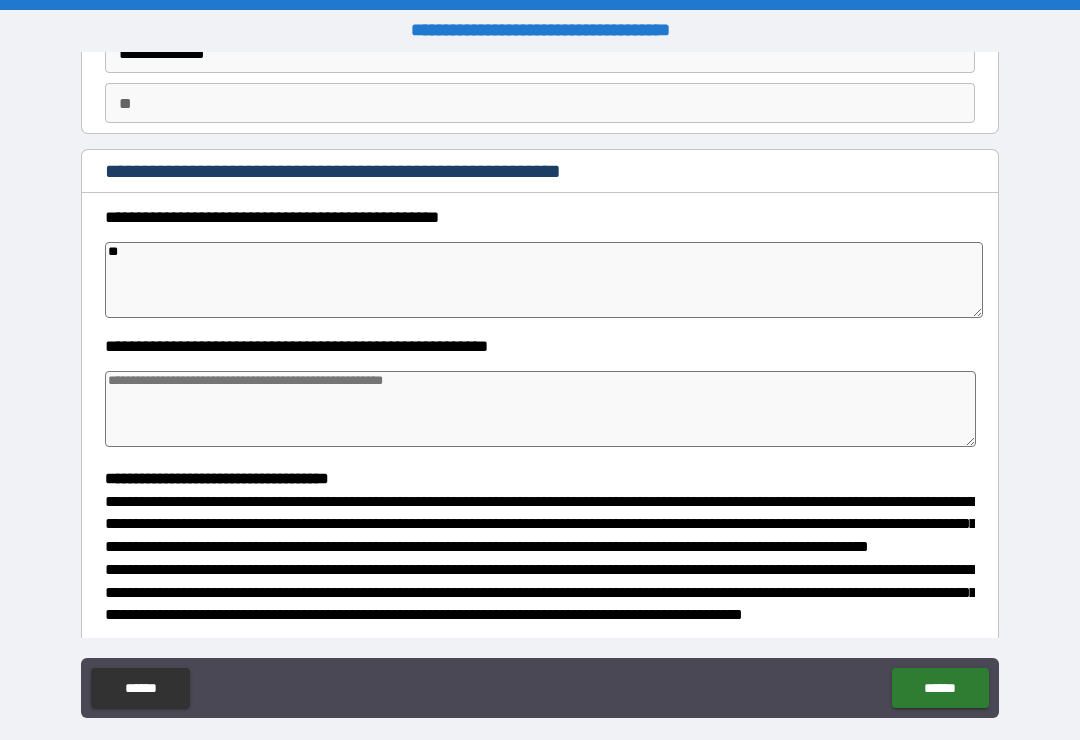 type on "*" 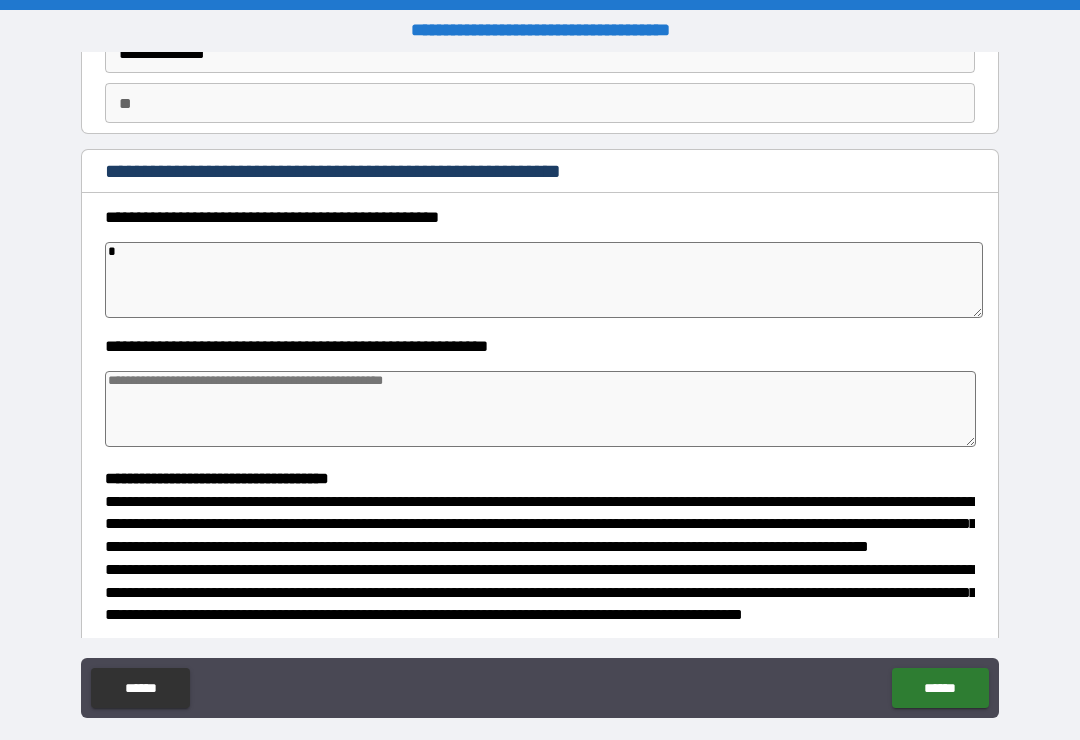 type on "*" 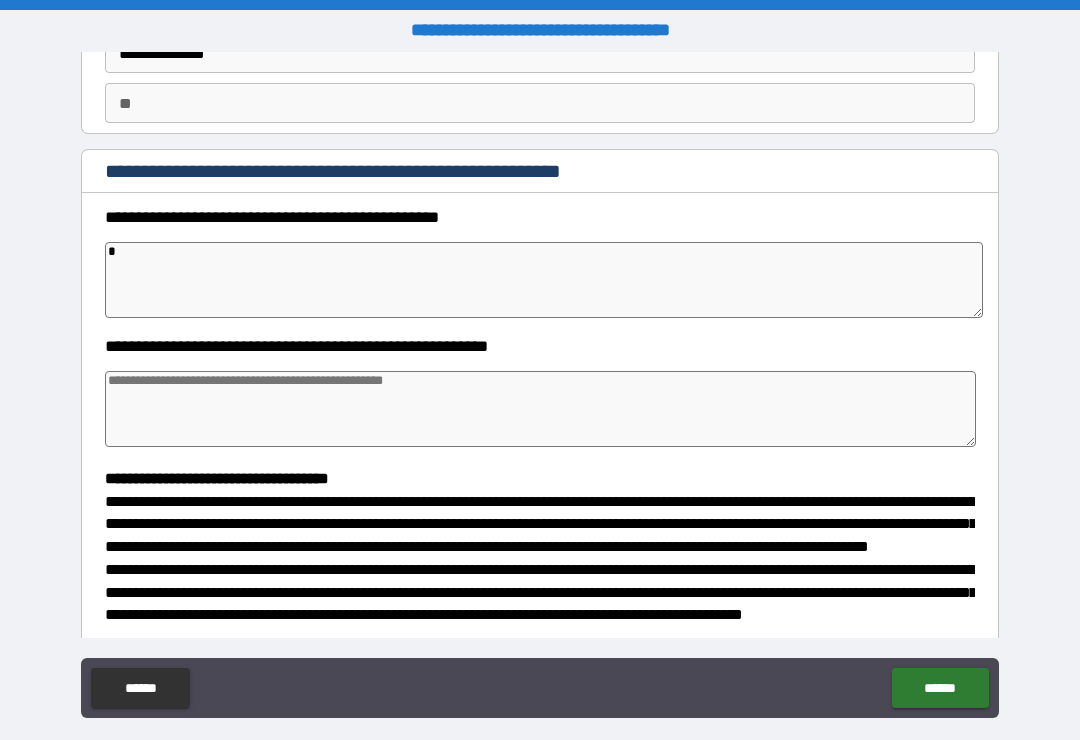 type 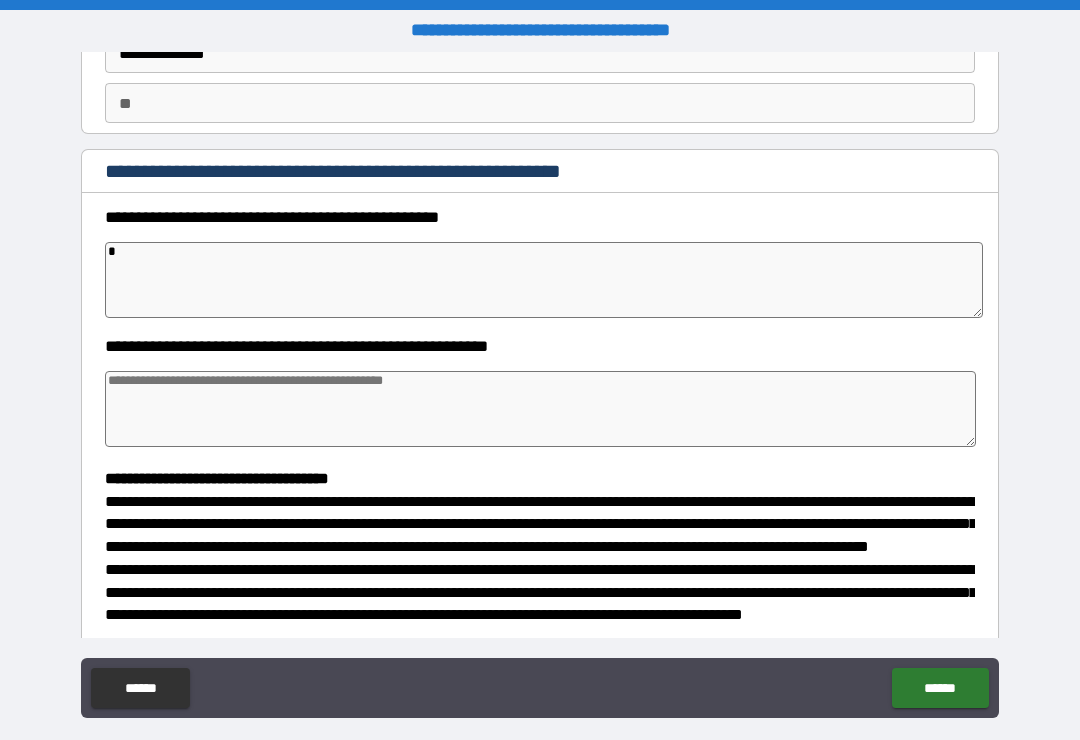 type on "*" 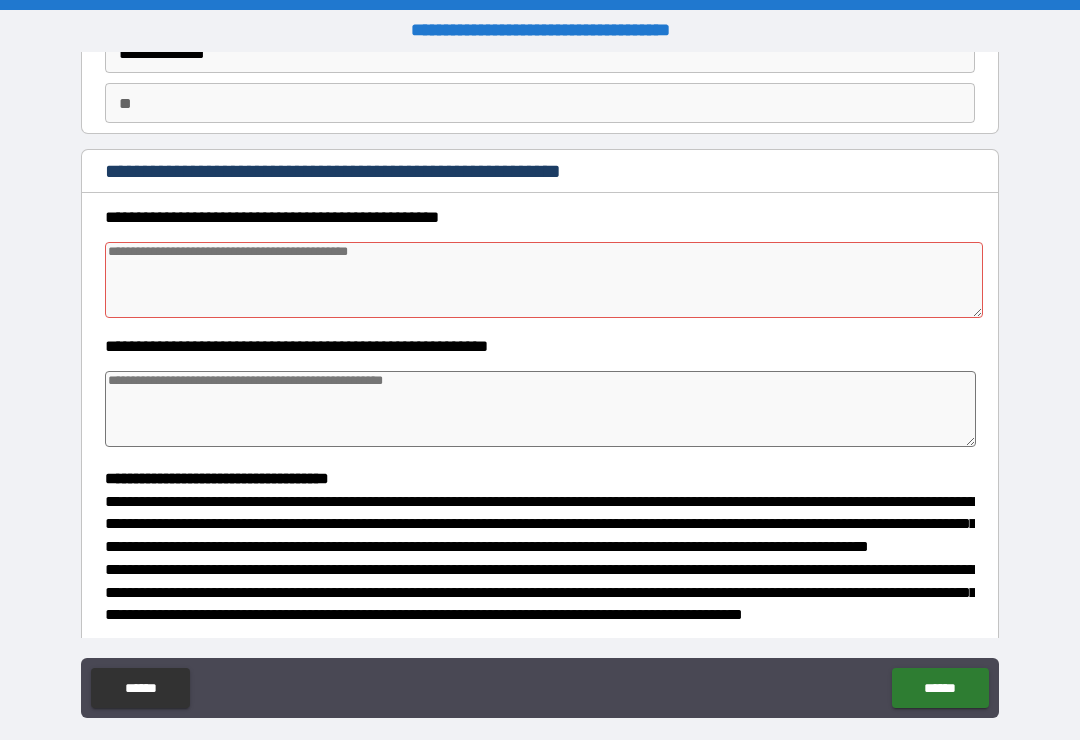 type on "*" 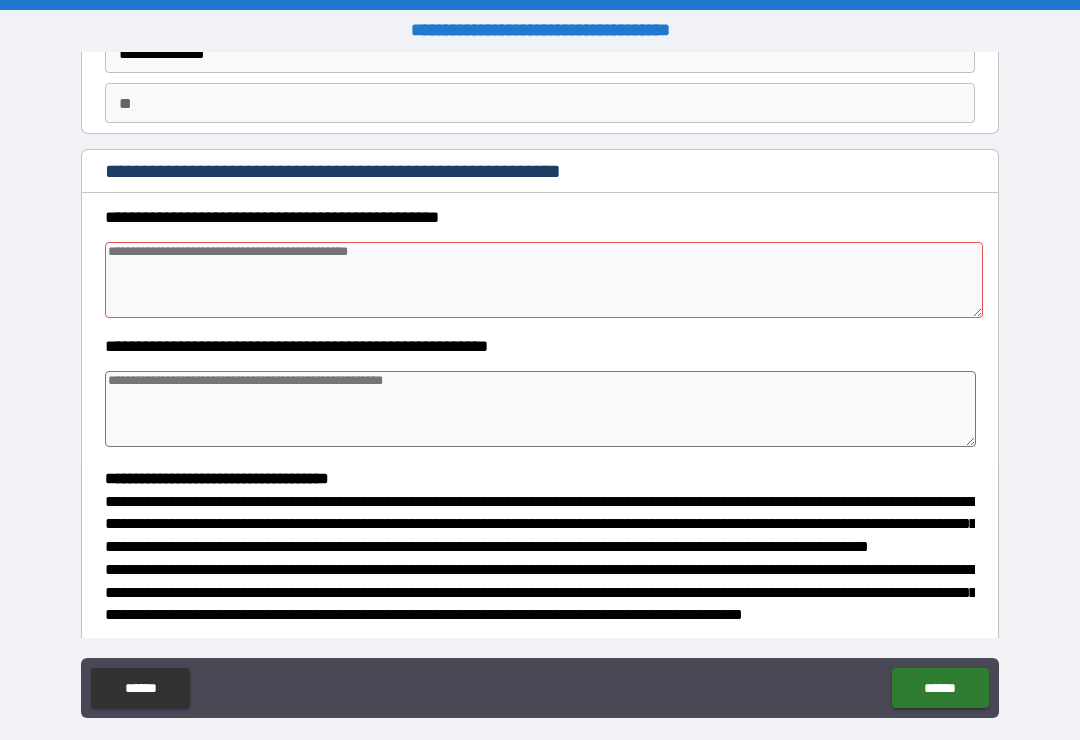 type on "*" 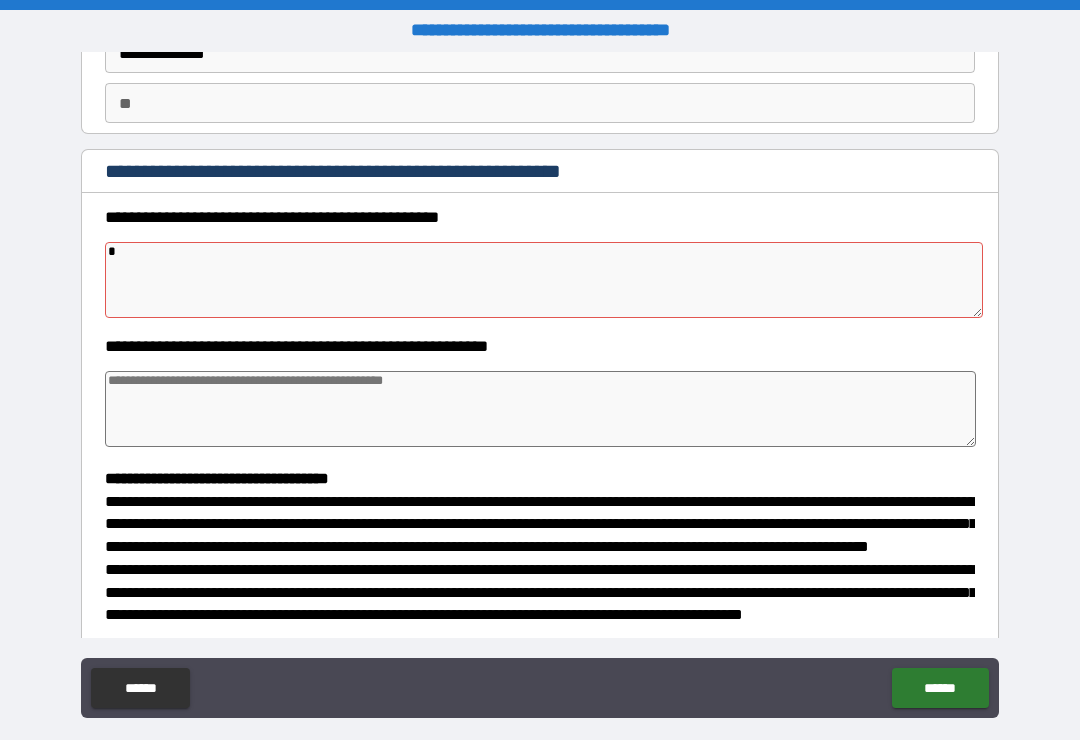 type on "**" 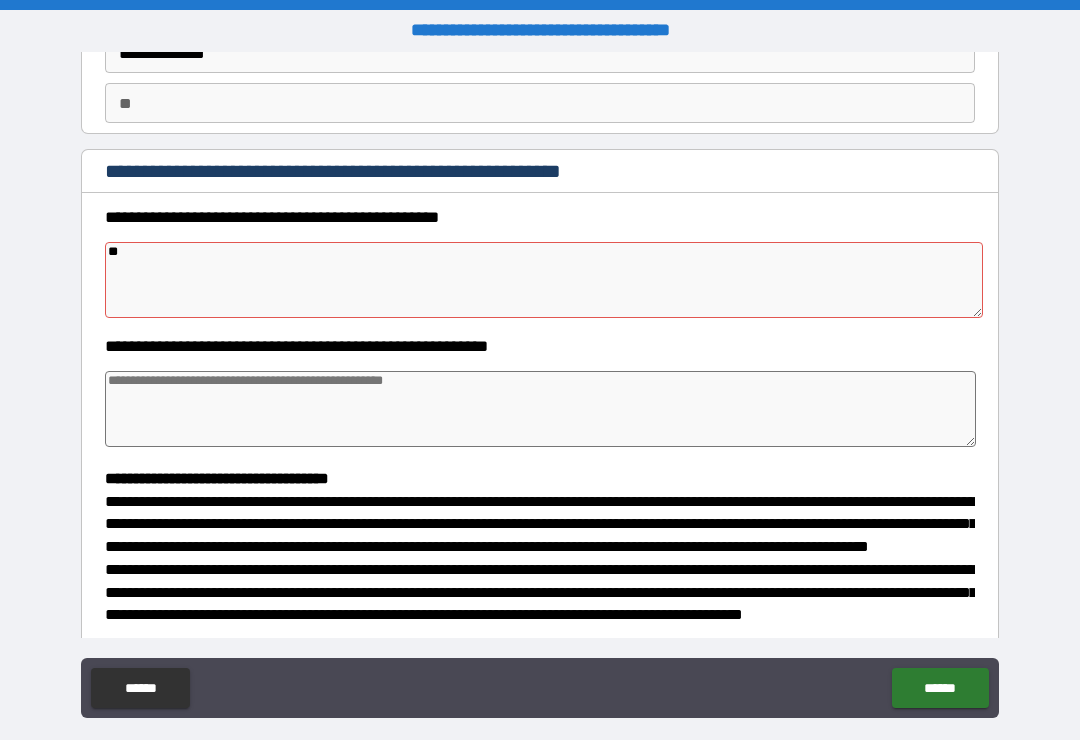 type on "*" 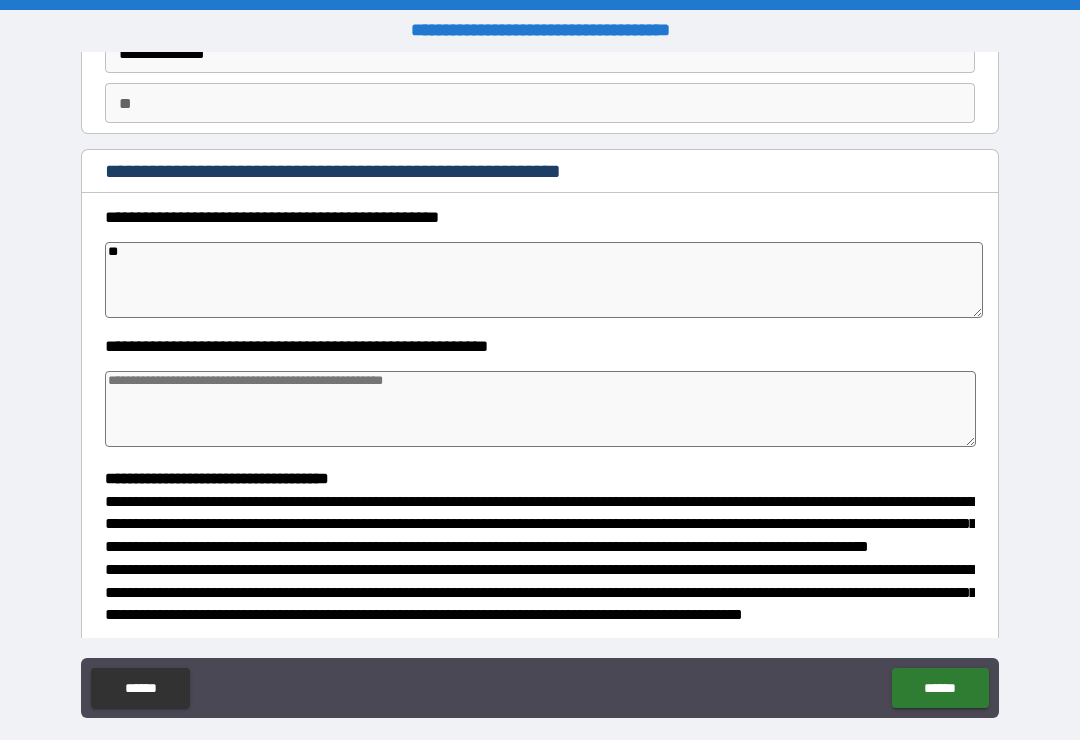 type on "***" 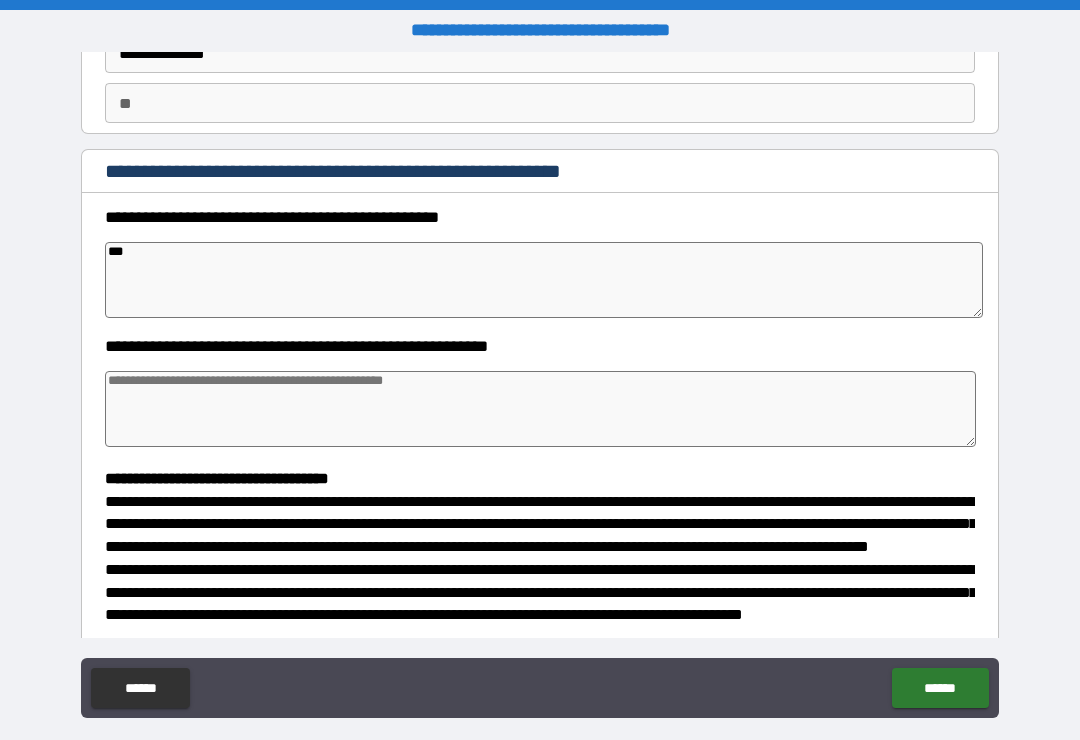 type on "*" 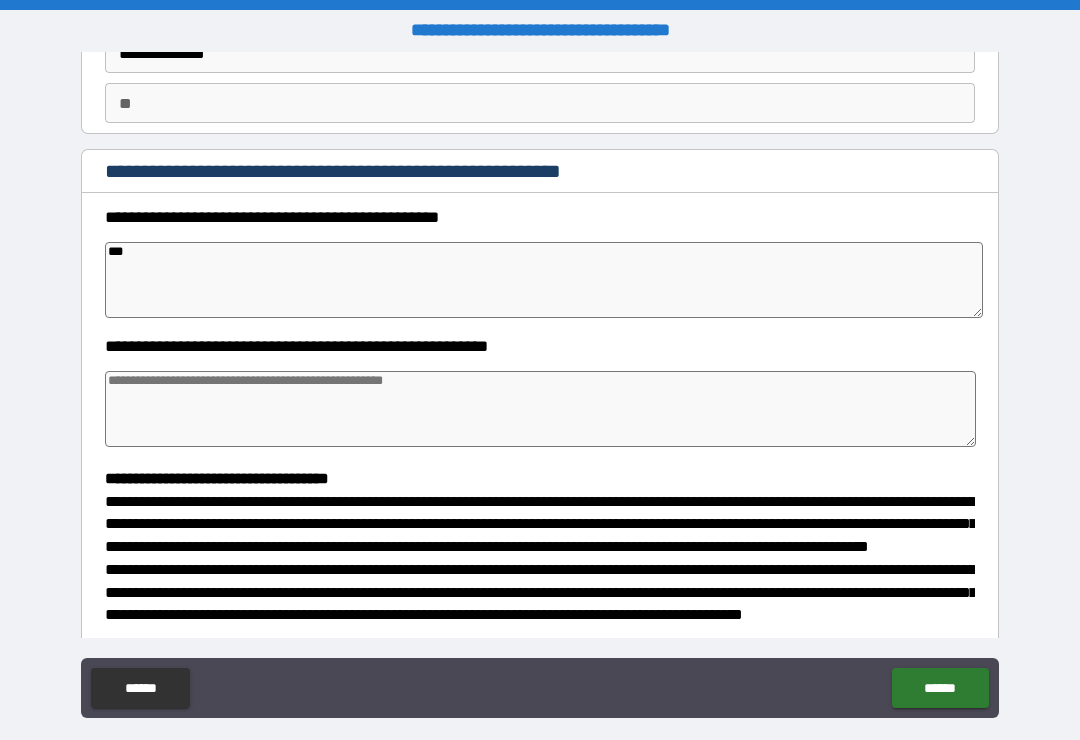 type on "*" 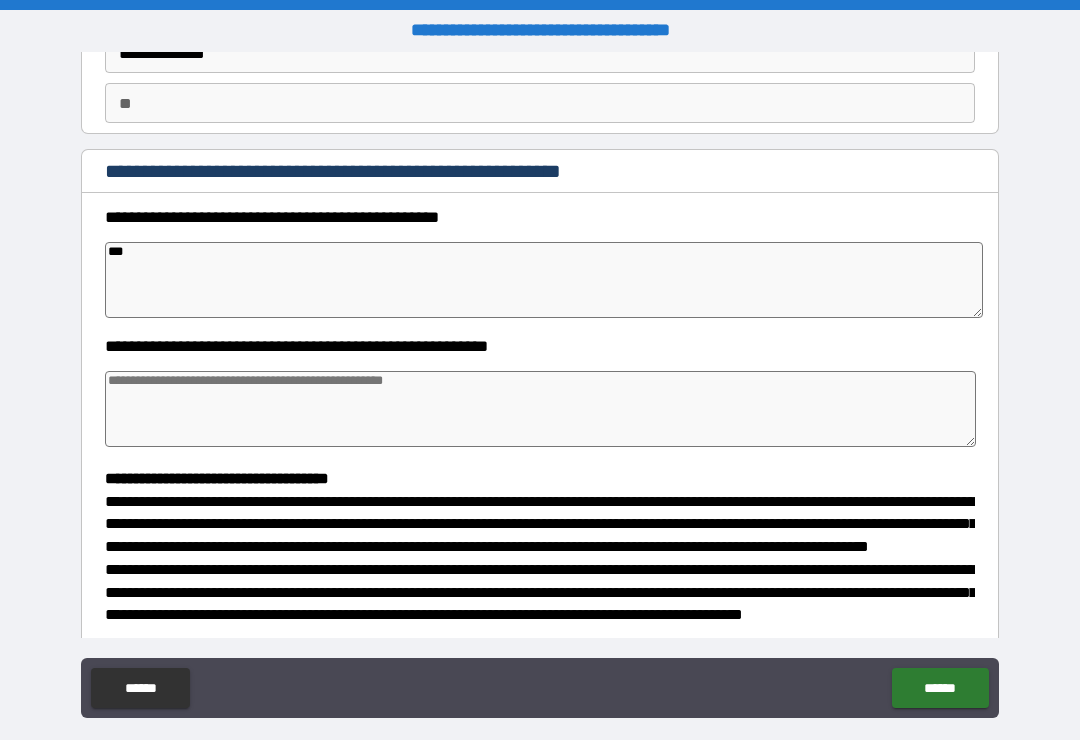 type on "*" 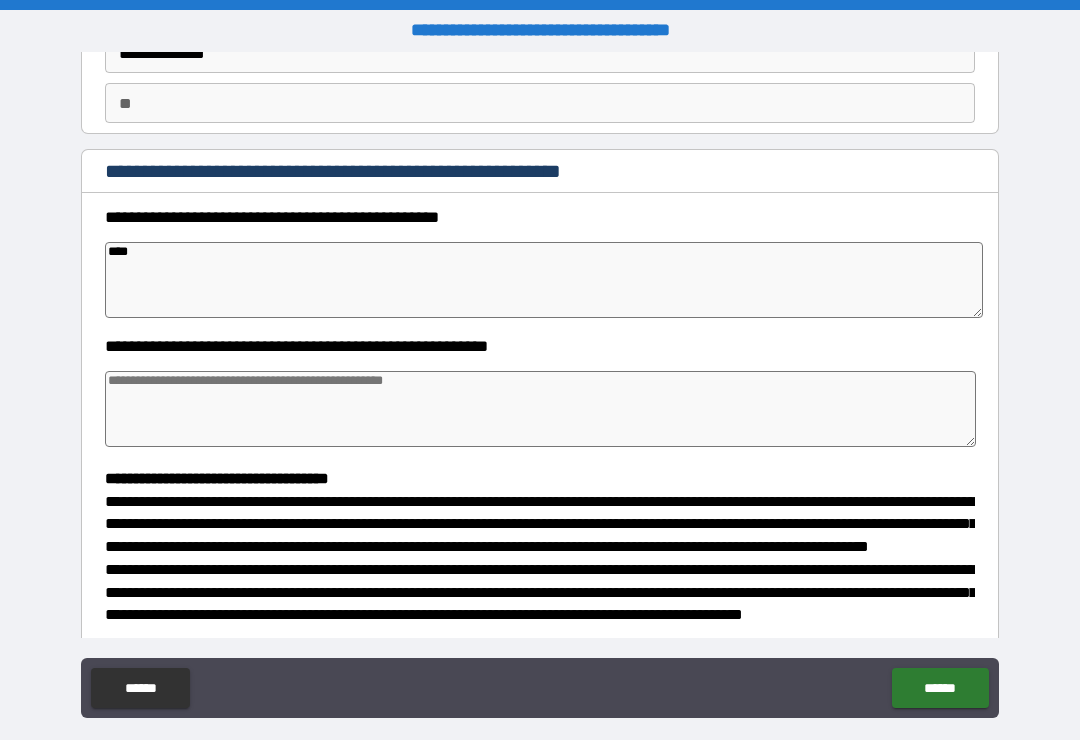type on "*" 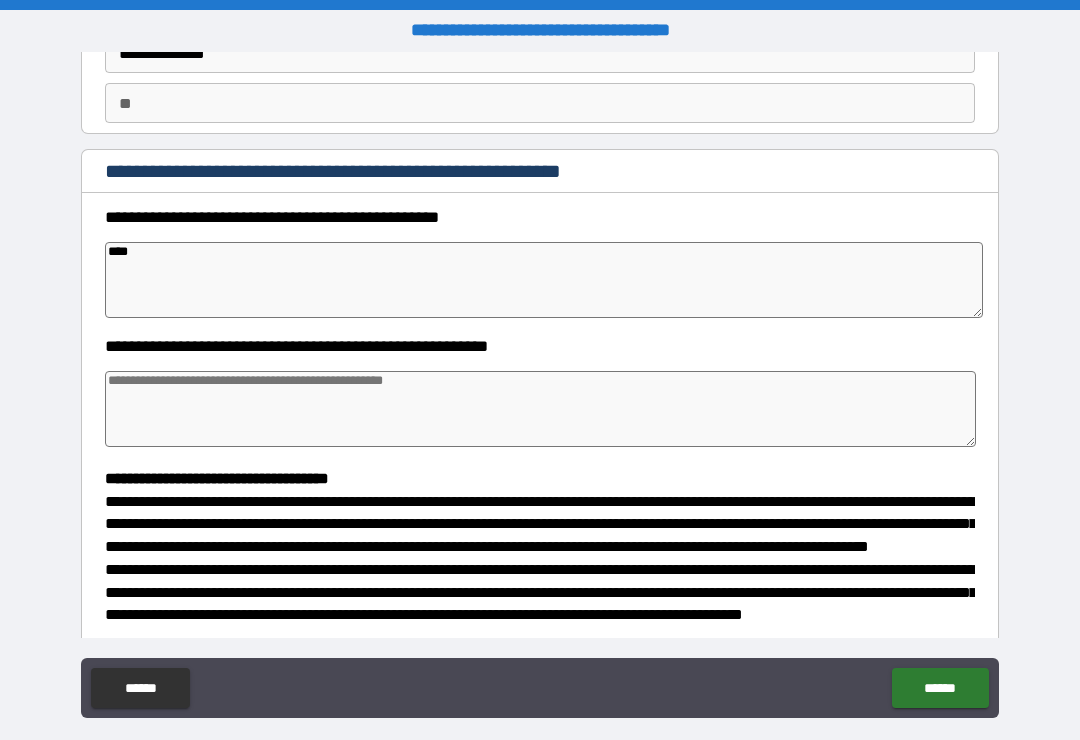 type on "*" 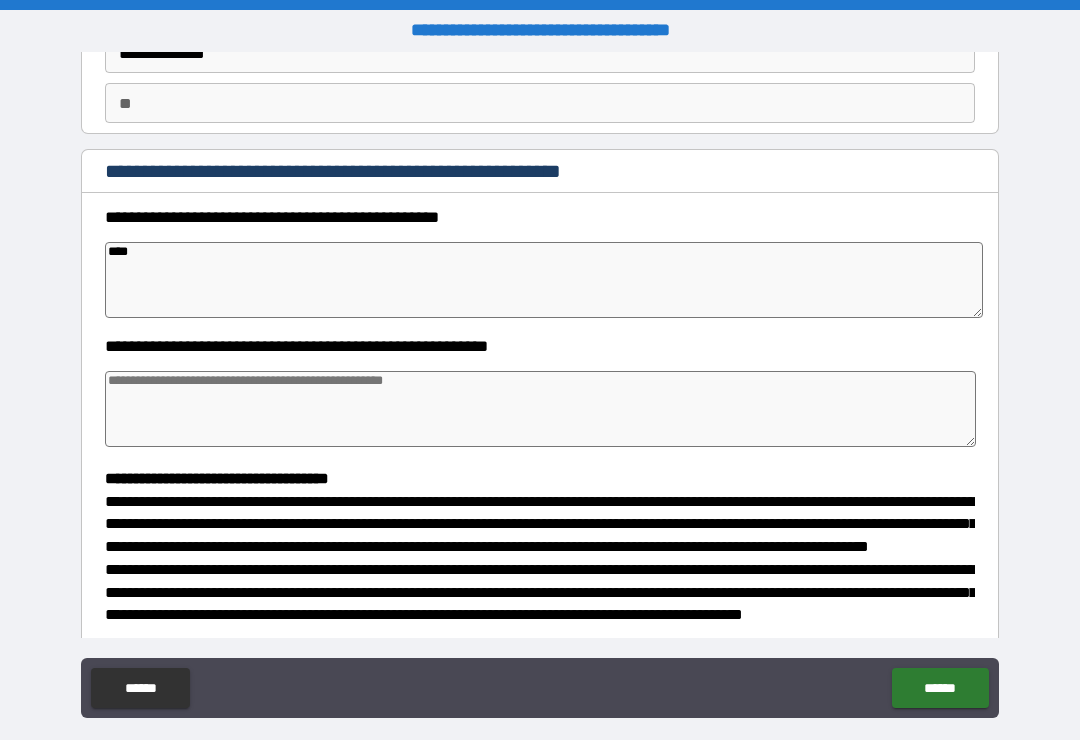 type on "*" 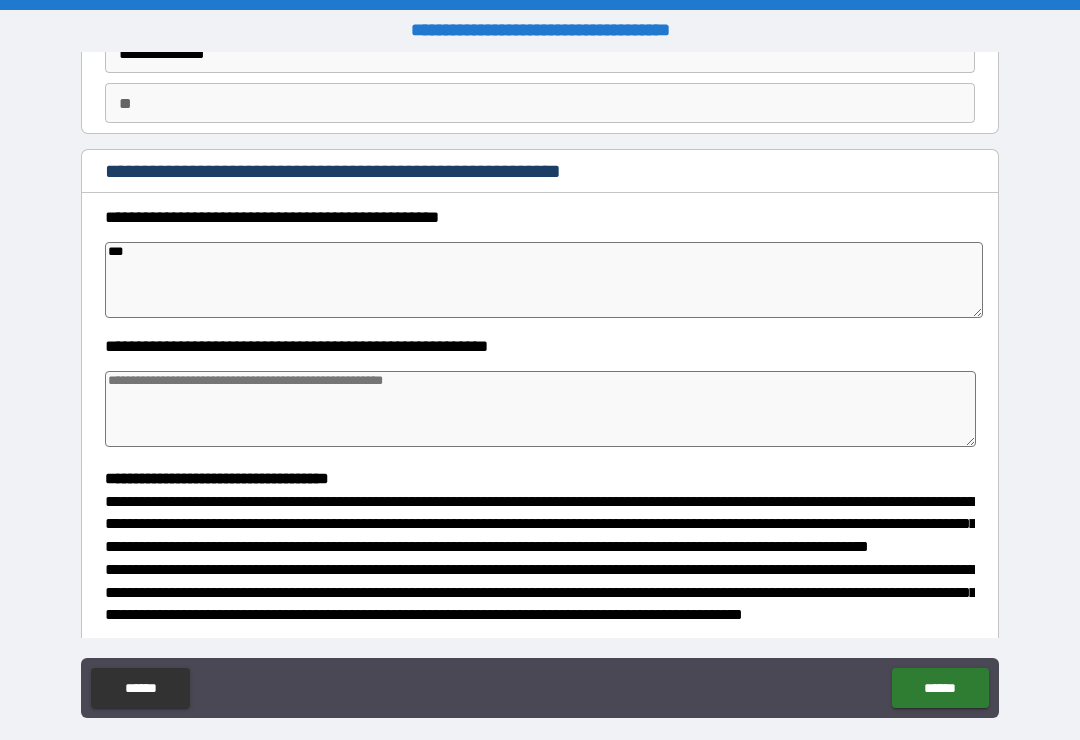 type on "**" 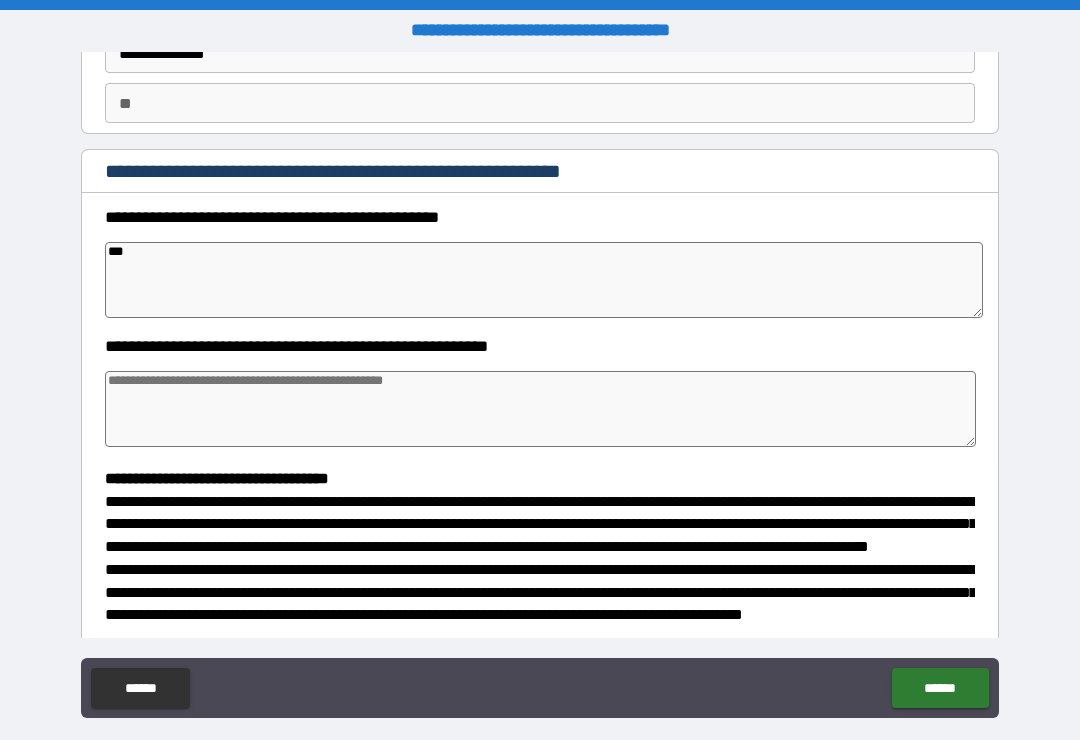 type on "*" 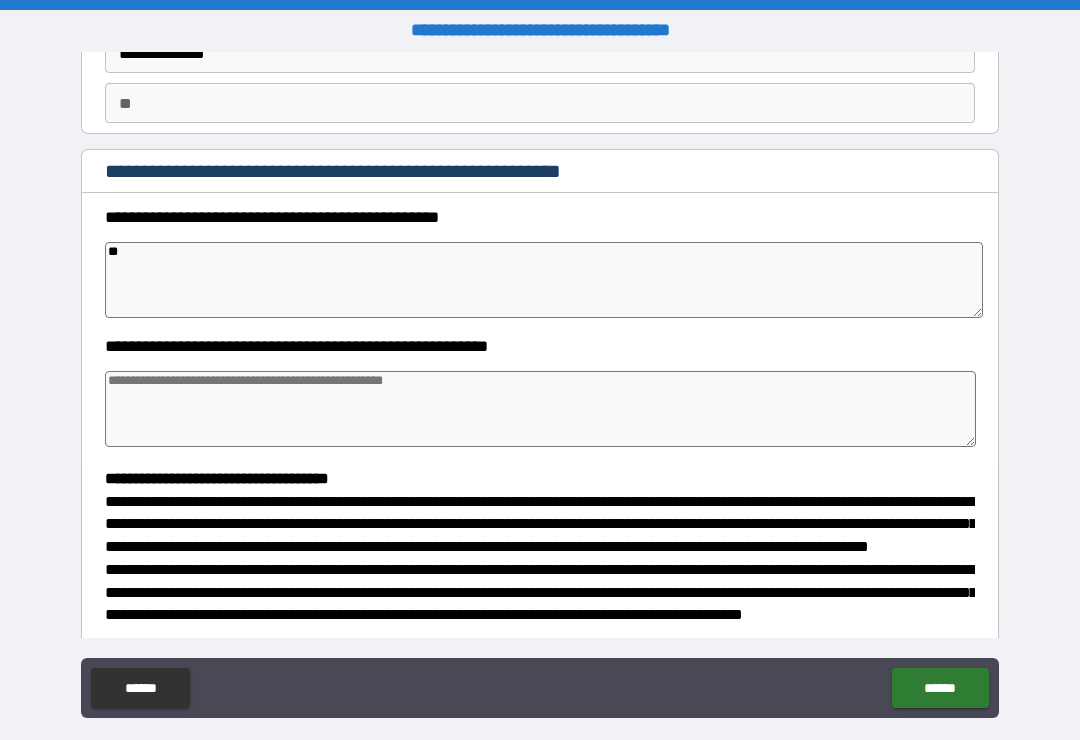 type on "*" 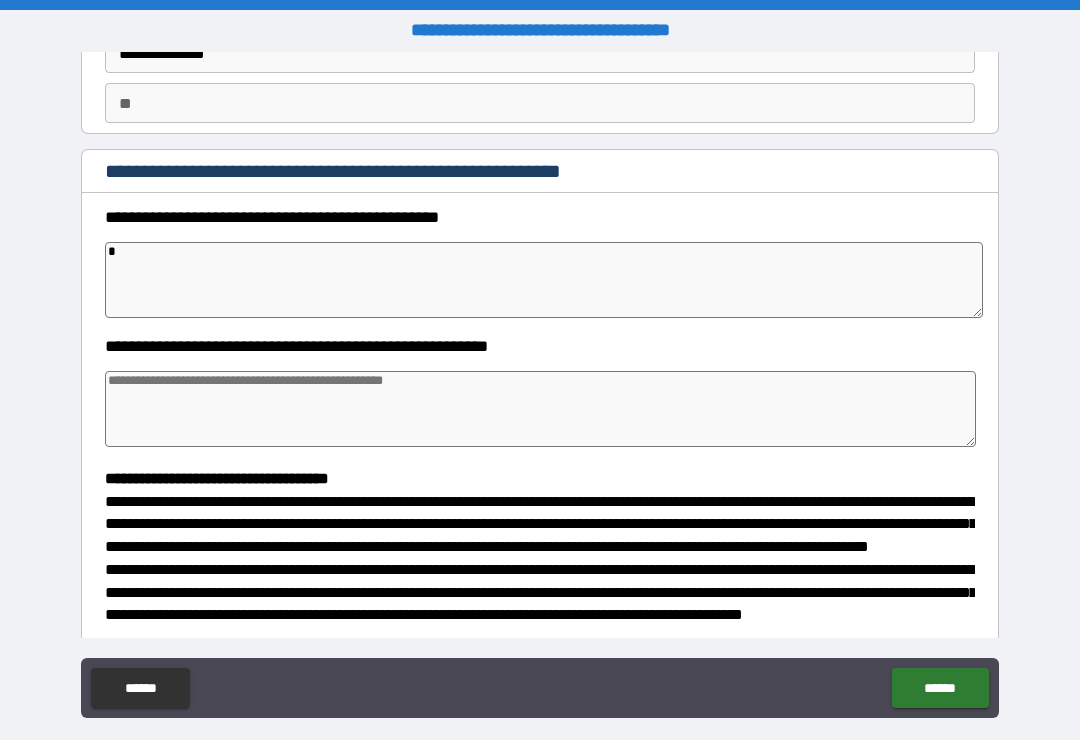 type on "*" 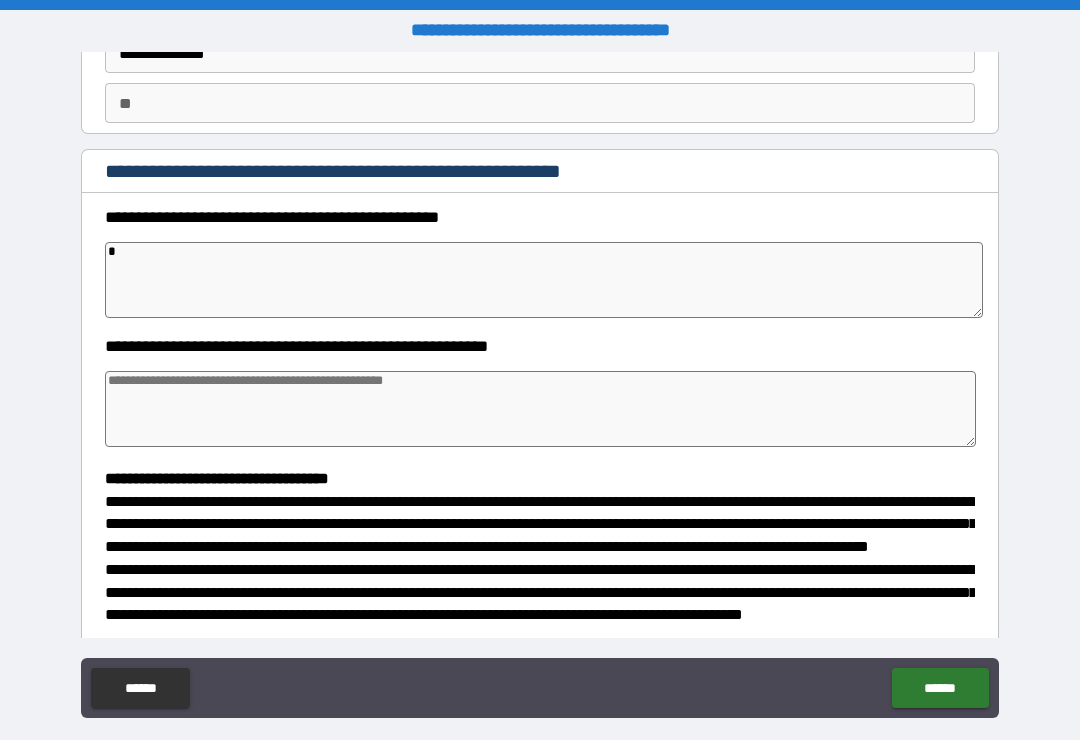 type 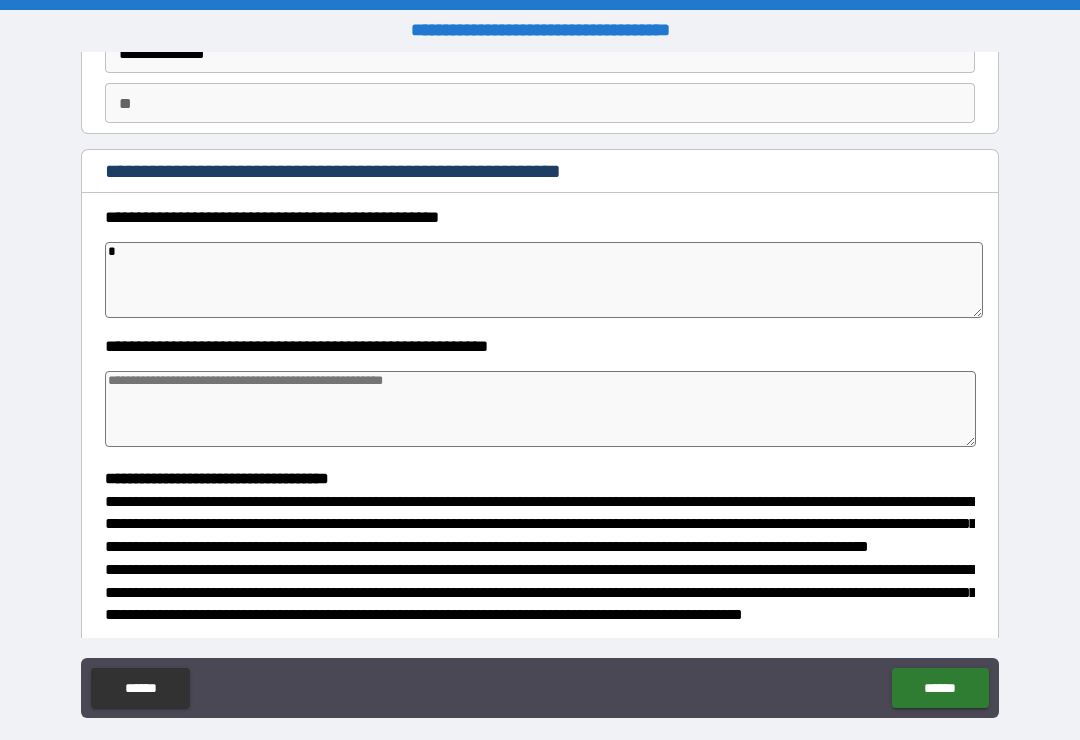 type on "*" 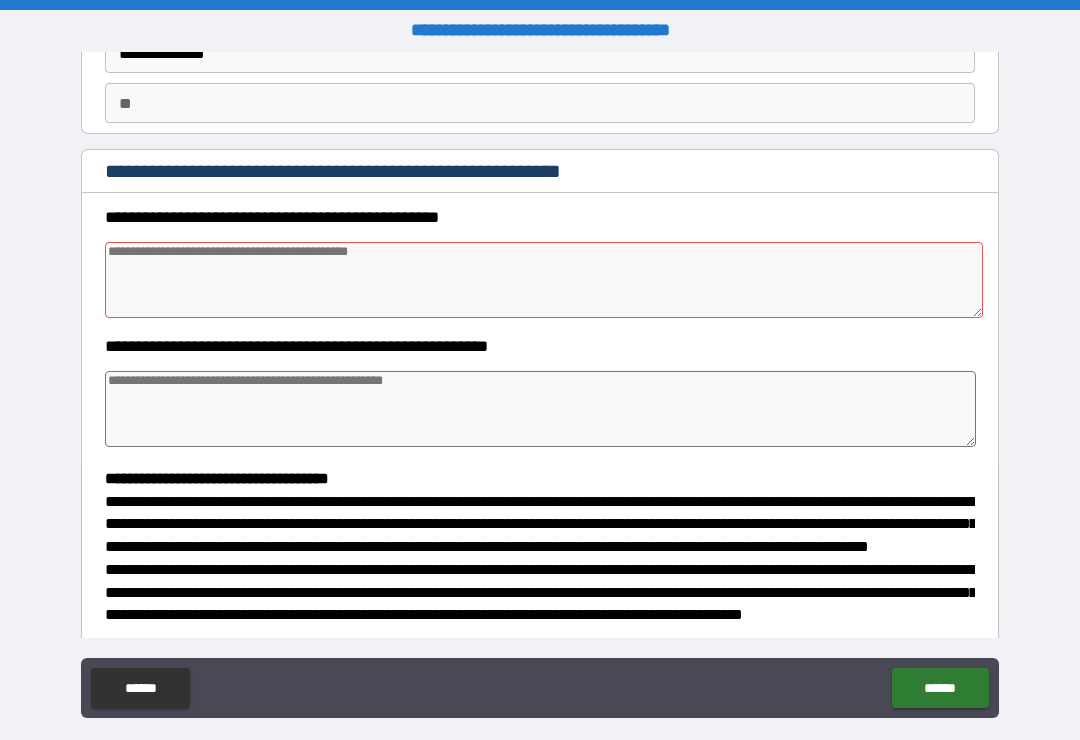 type on "*" 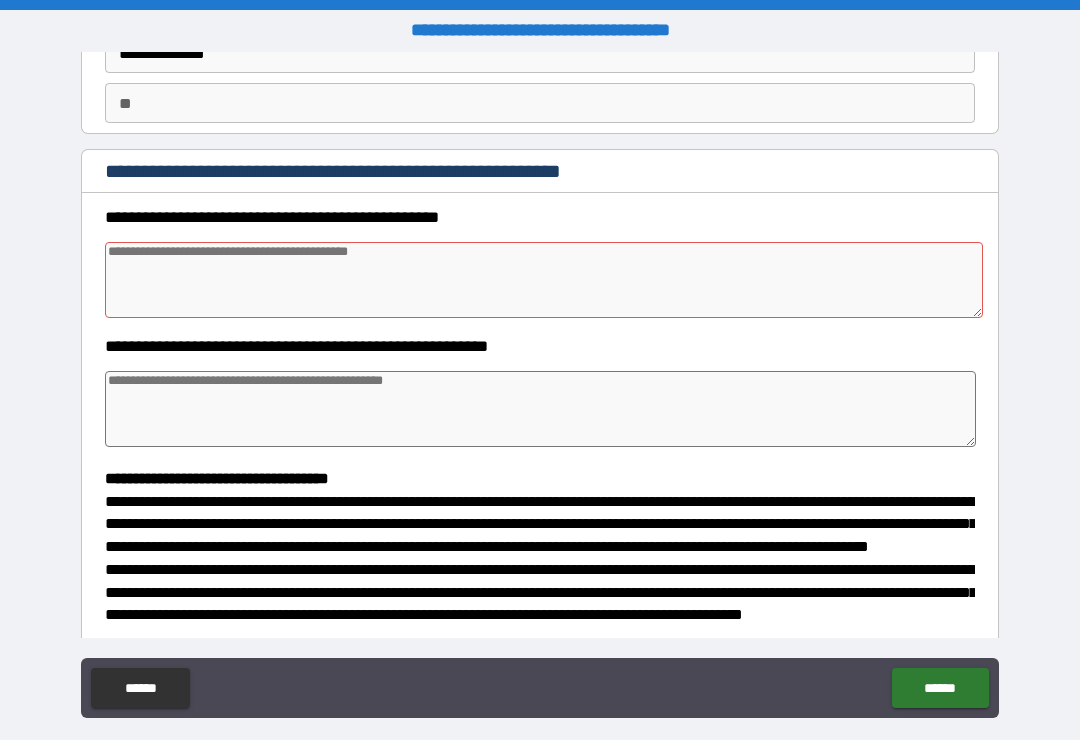 type on "*" 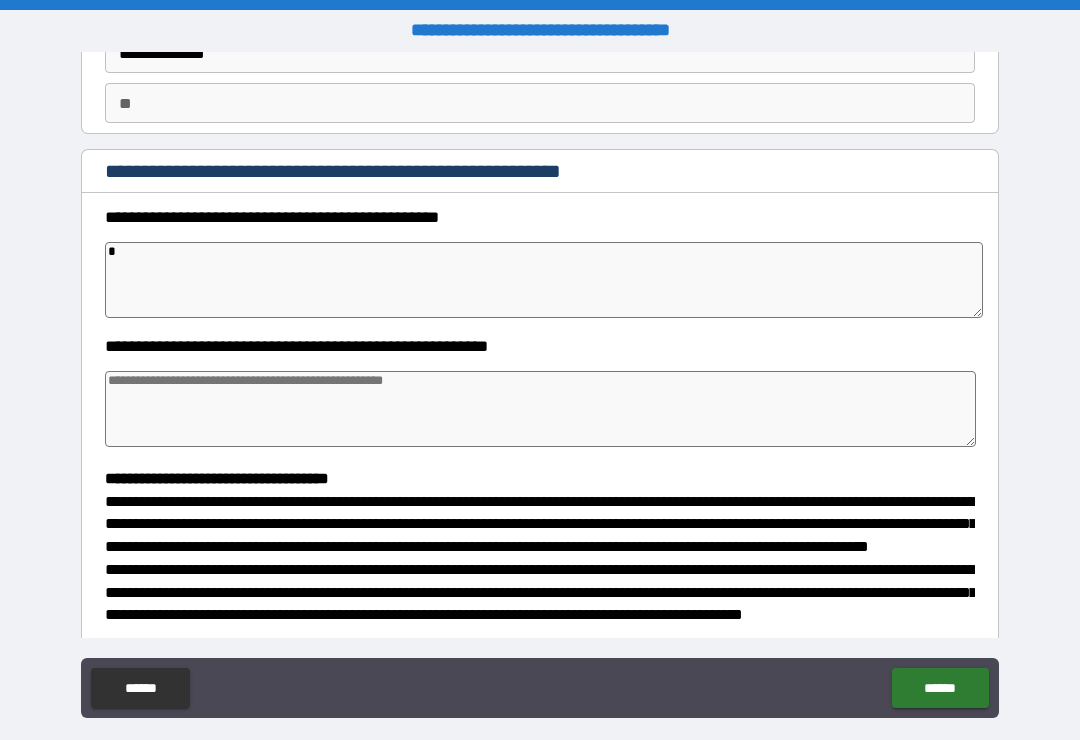 type on "*" 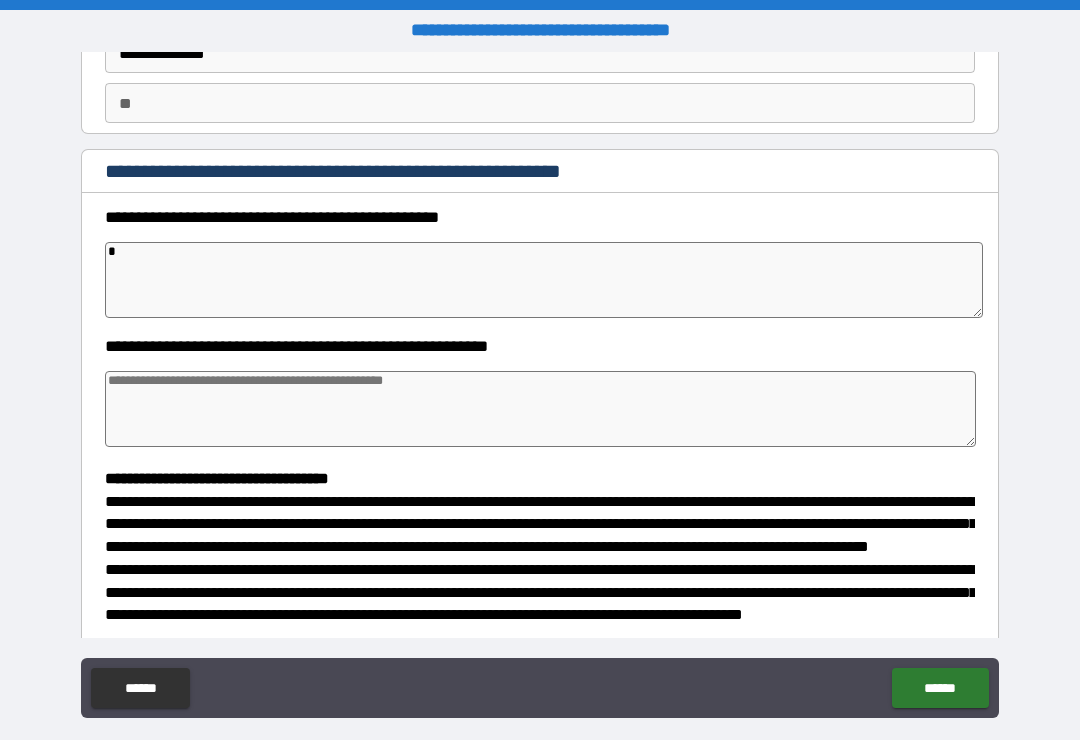 type on "*" 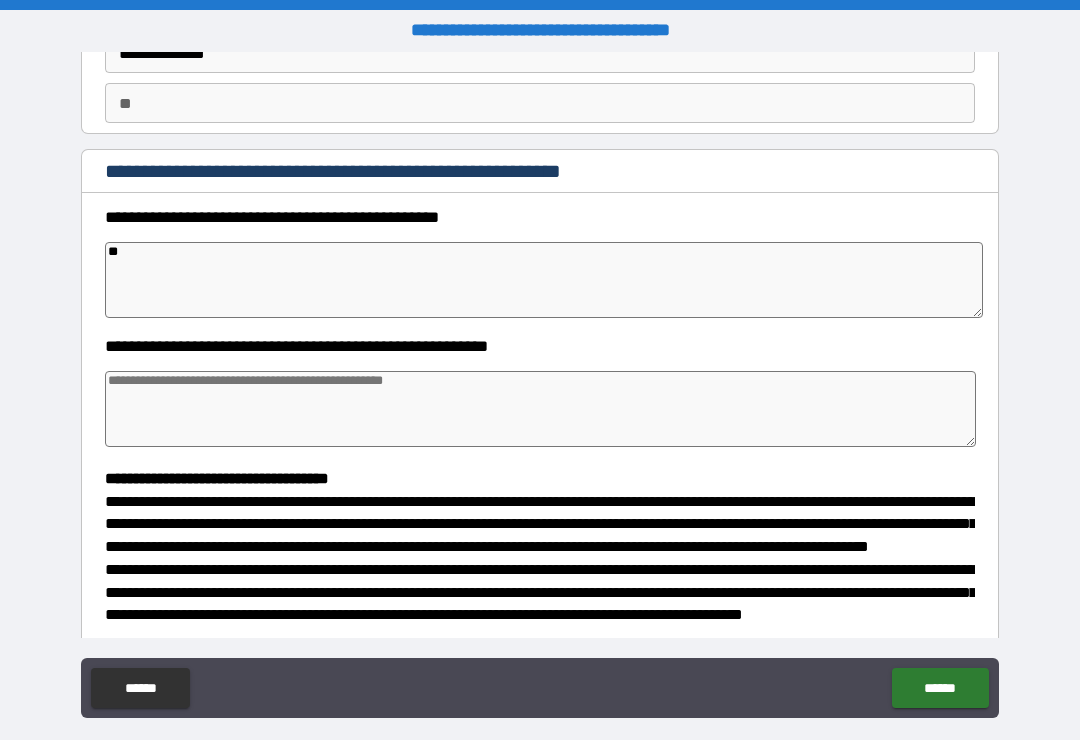 type on "***" 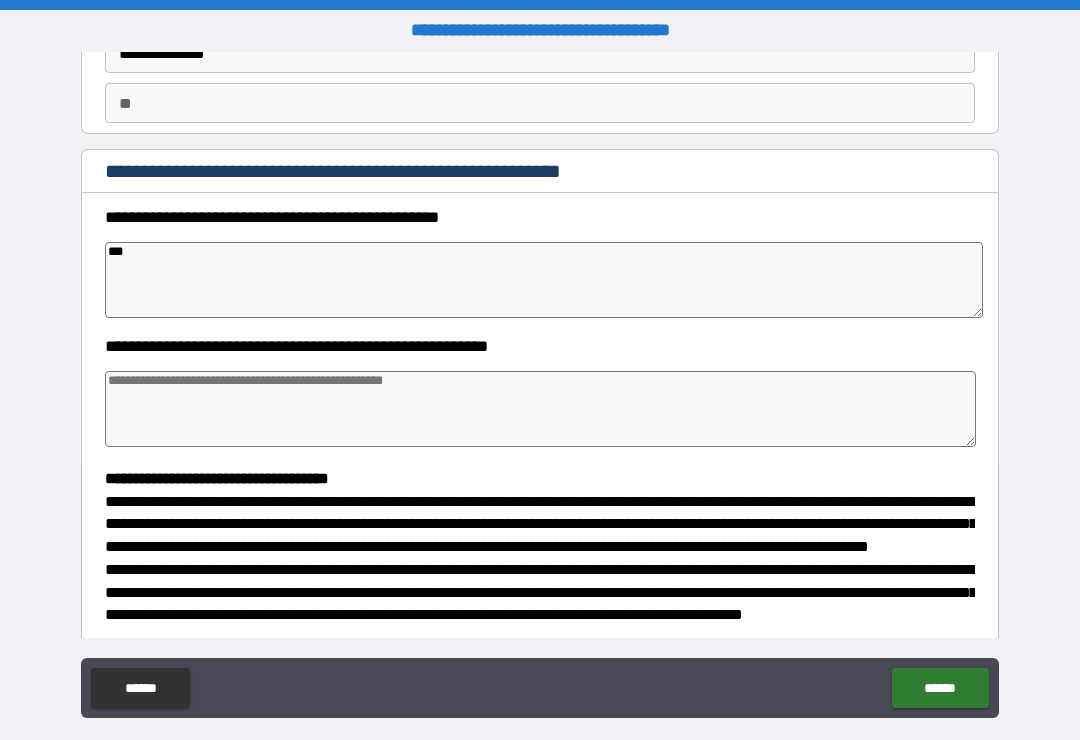 type on "*" 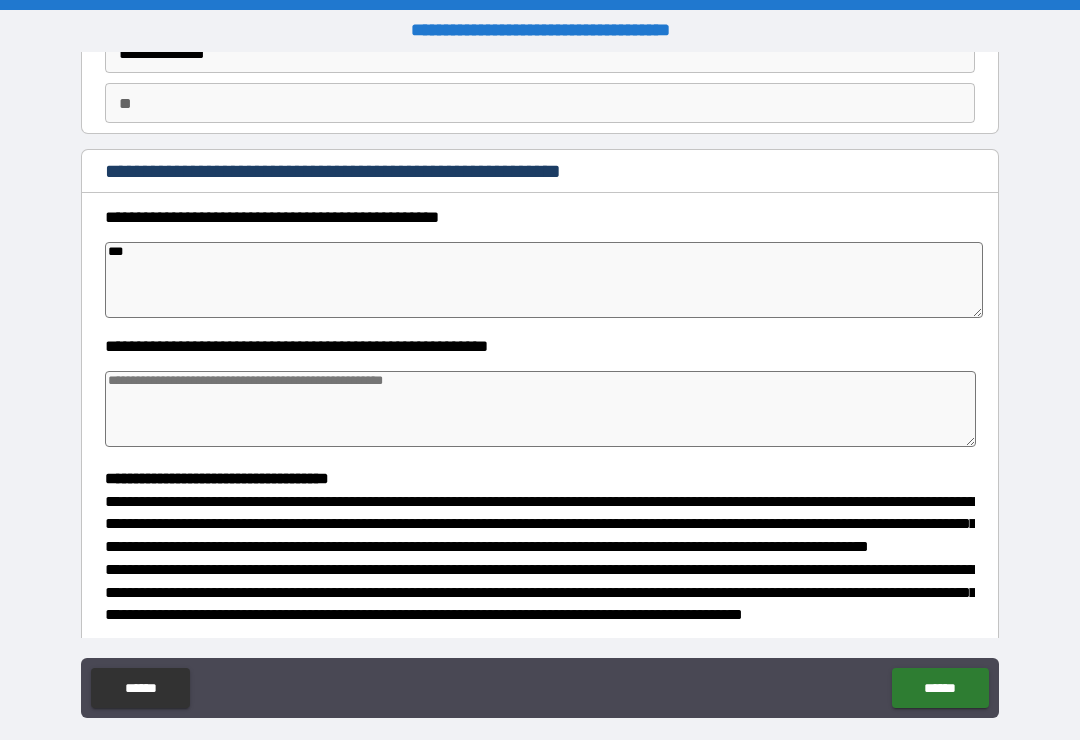 type on "****" 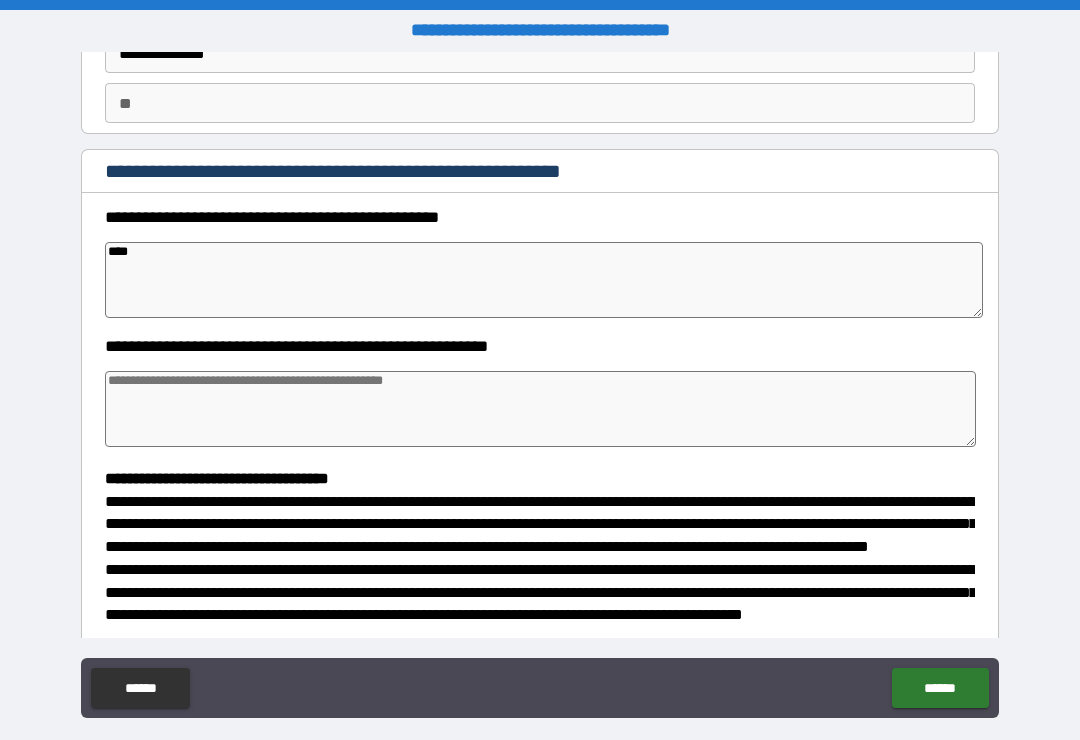 type on "*" 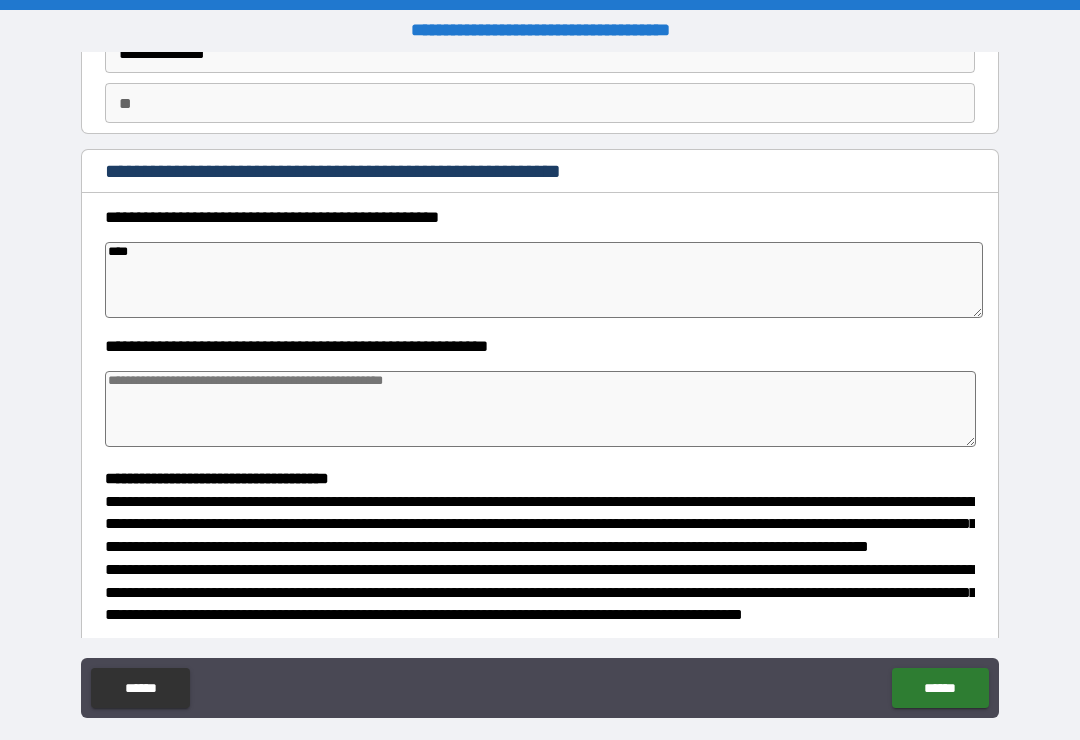 type on "*" 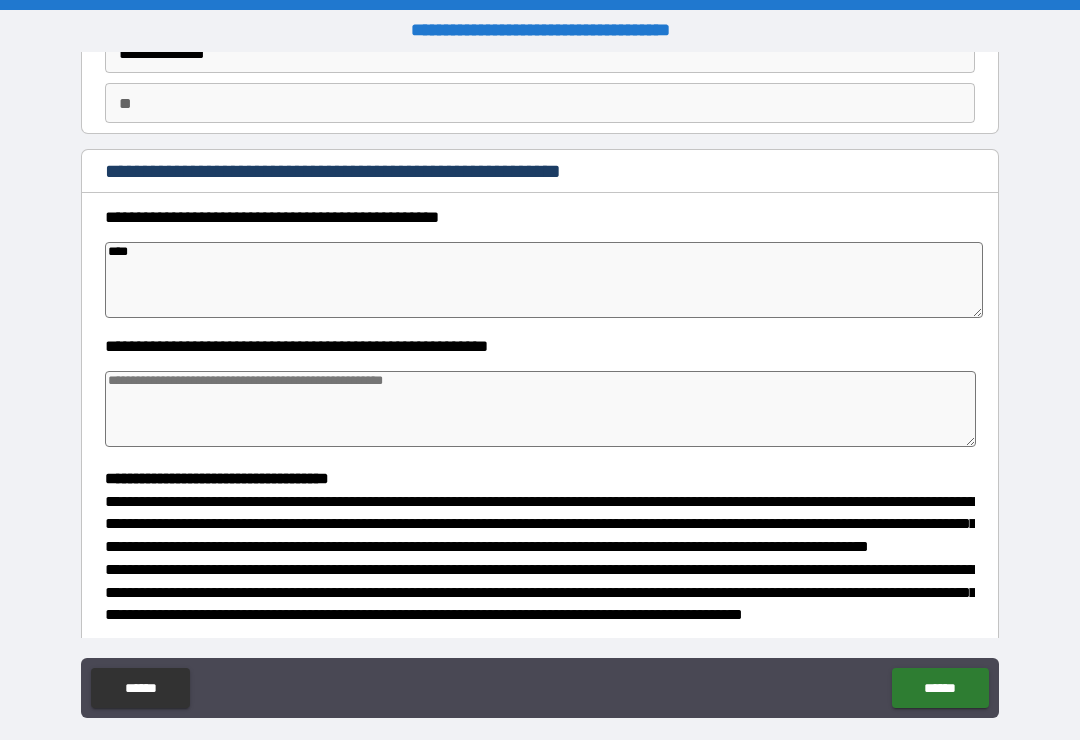 type on "*" 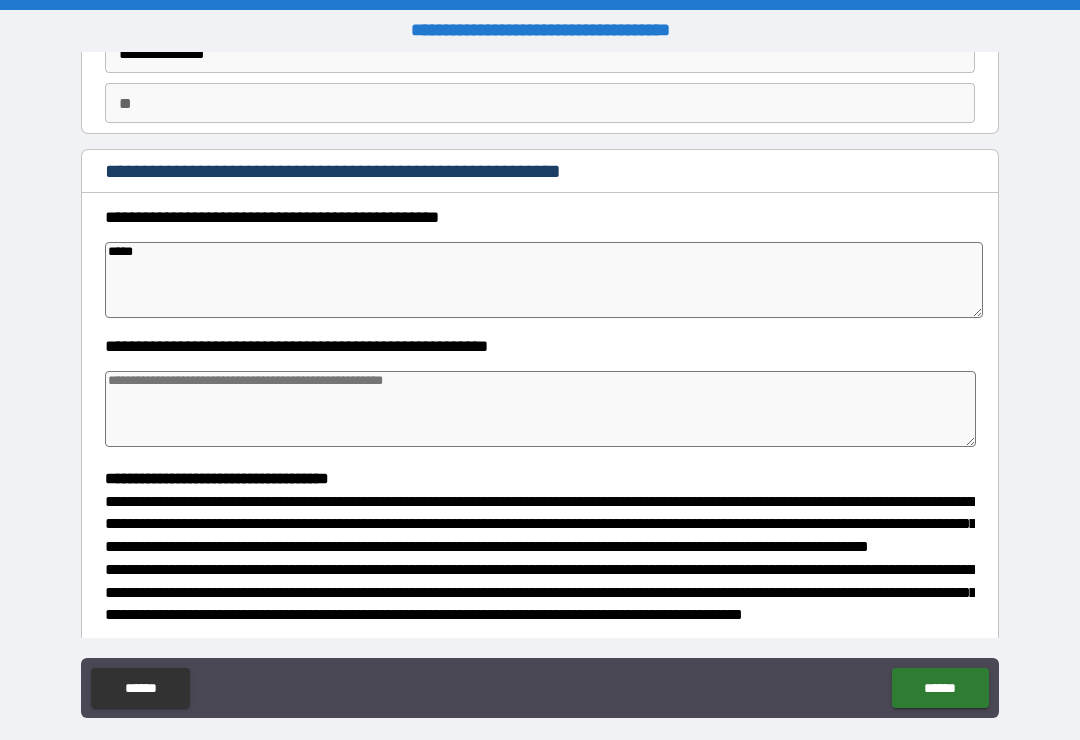 type on "*" 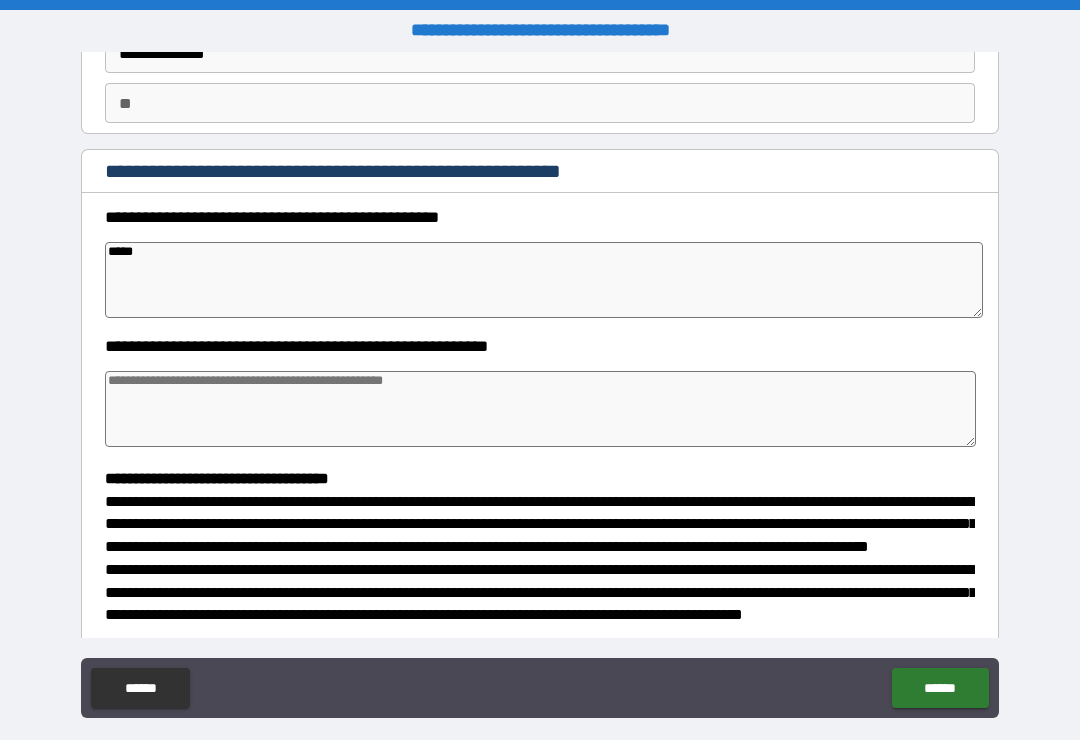 type on "*****" 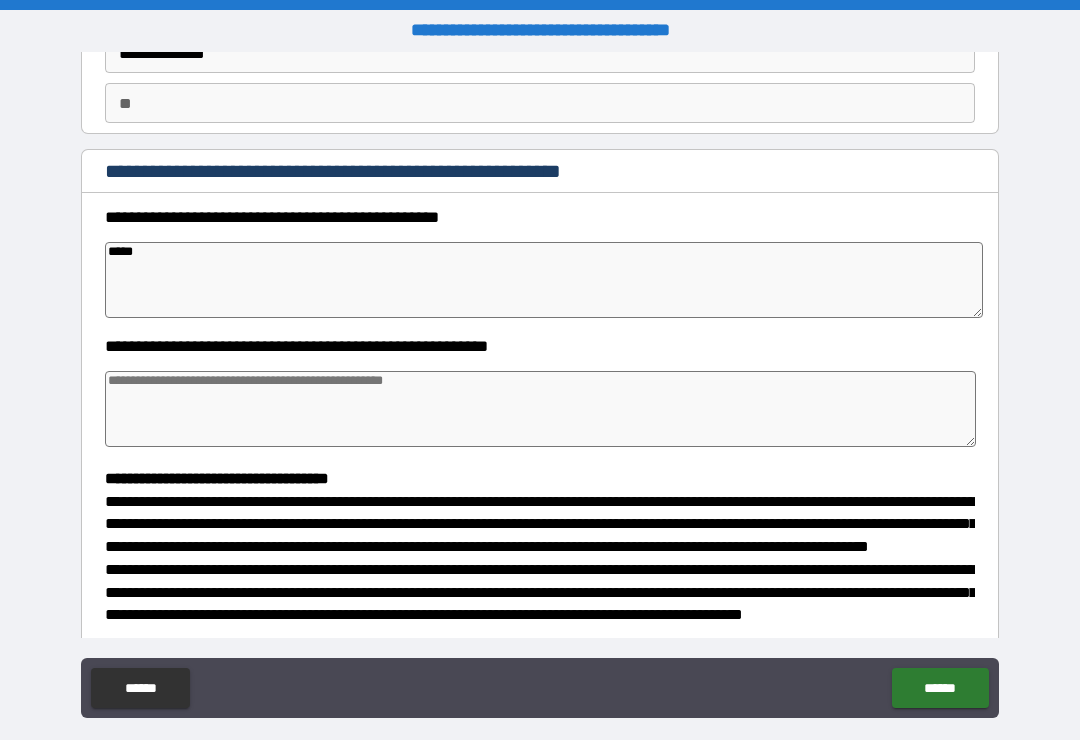 type on "*" 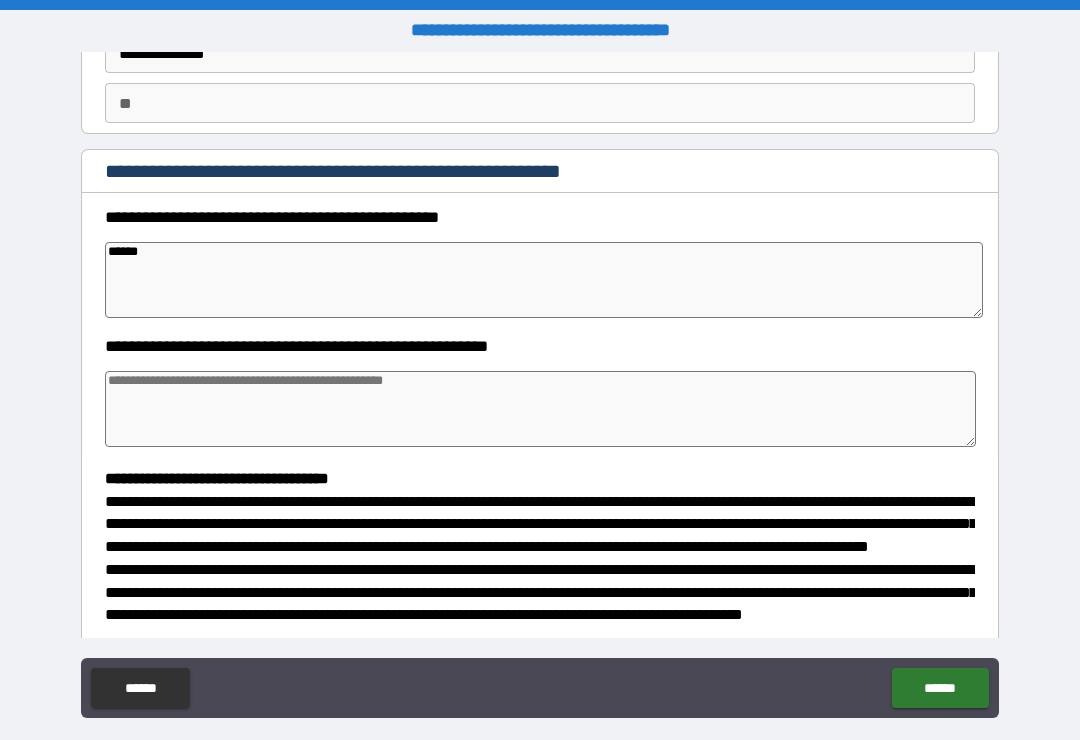 type on "*" 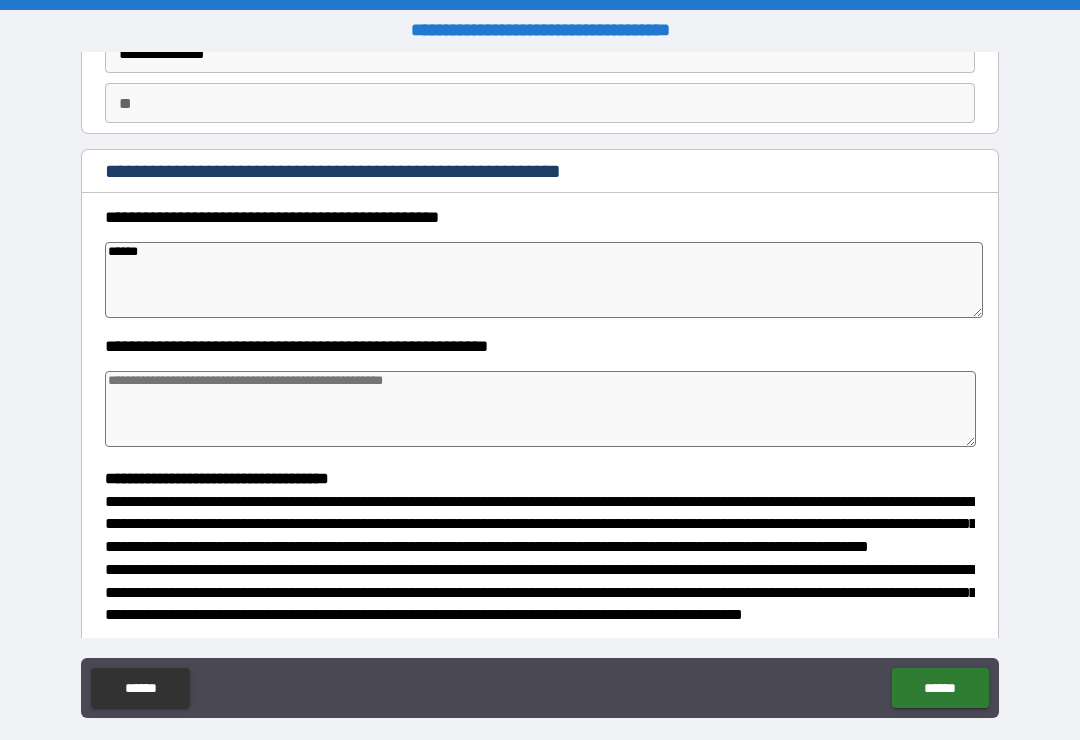 type on "*" 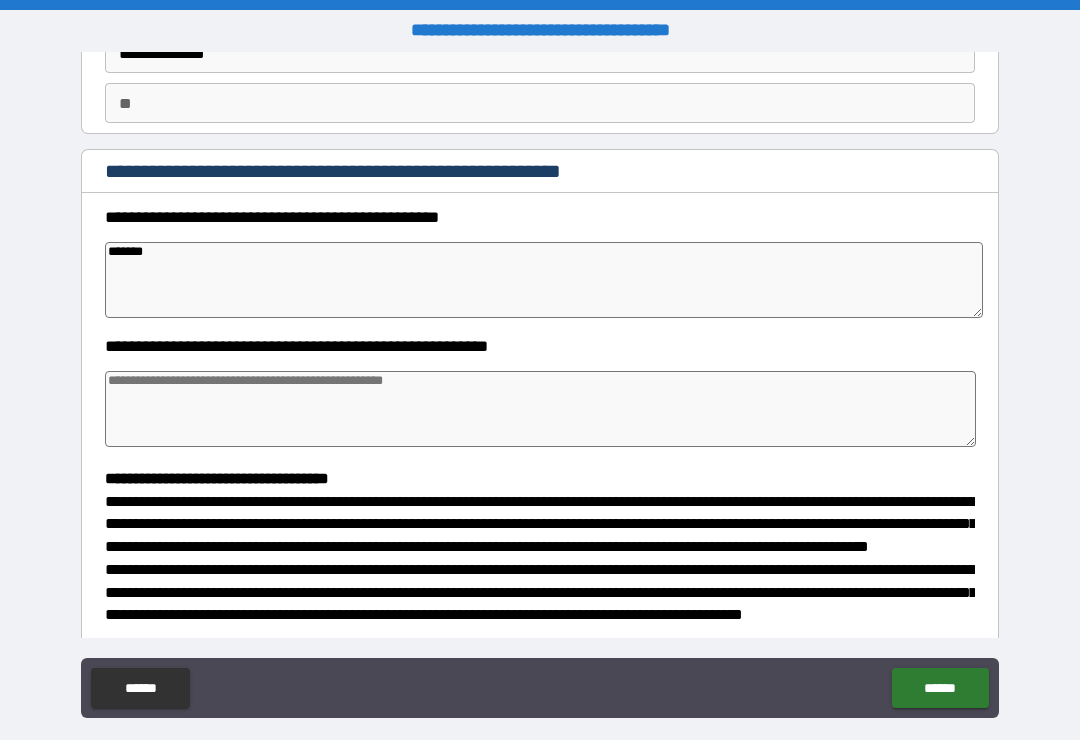 type on "*" 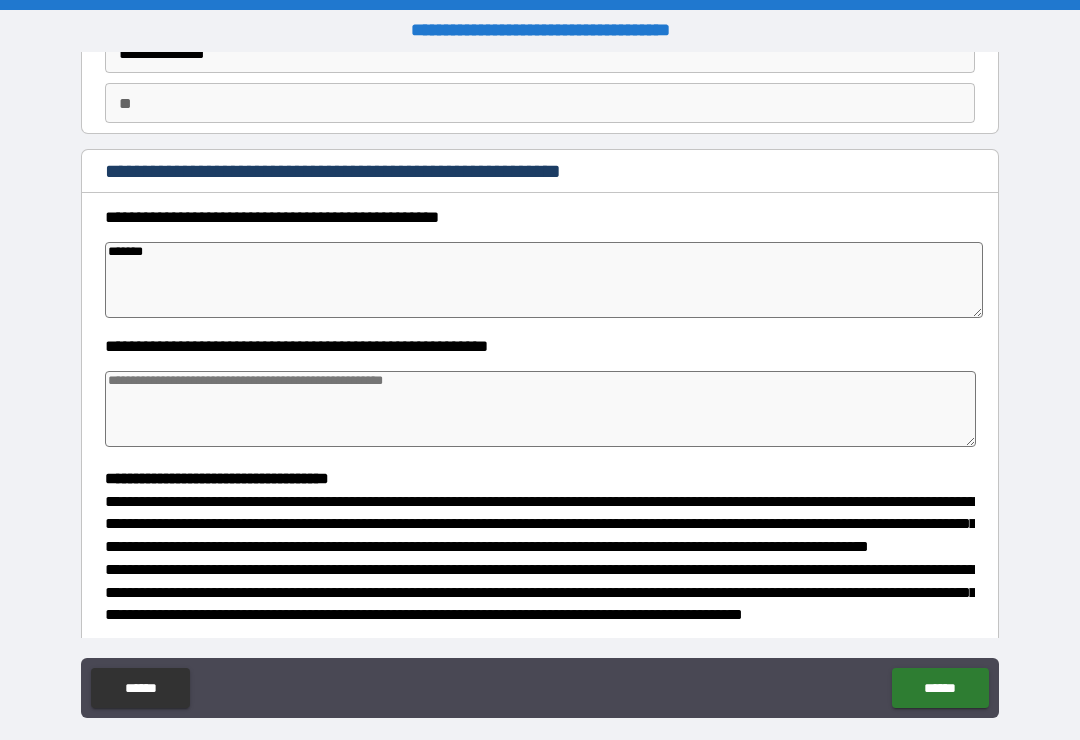 type on "*" 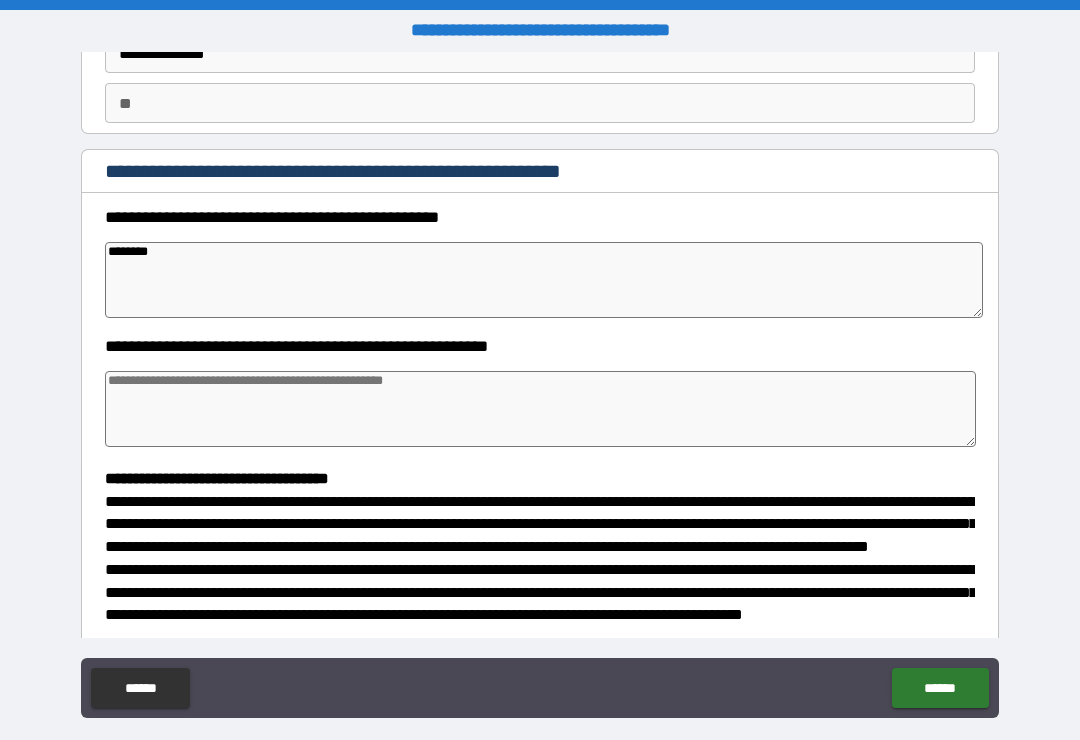 type on "*********" 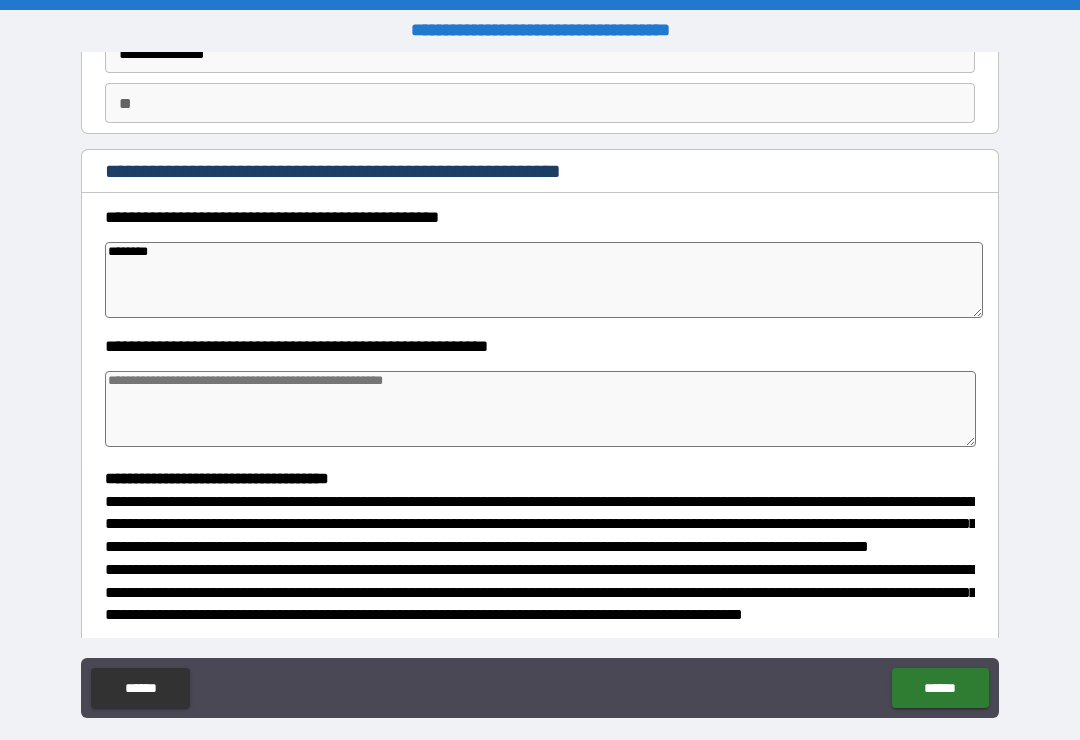 type on "*" 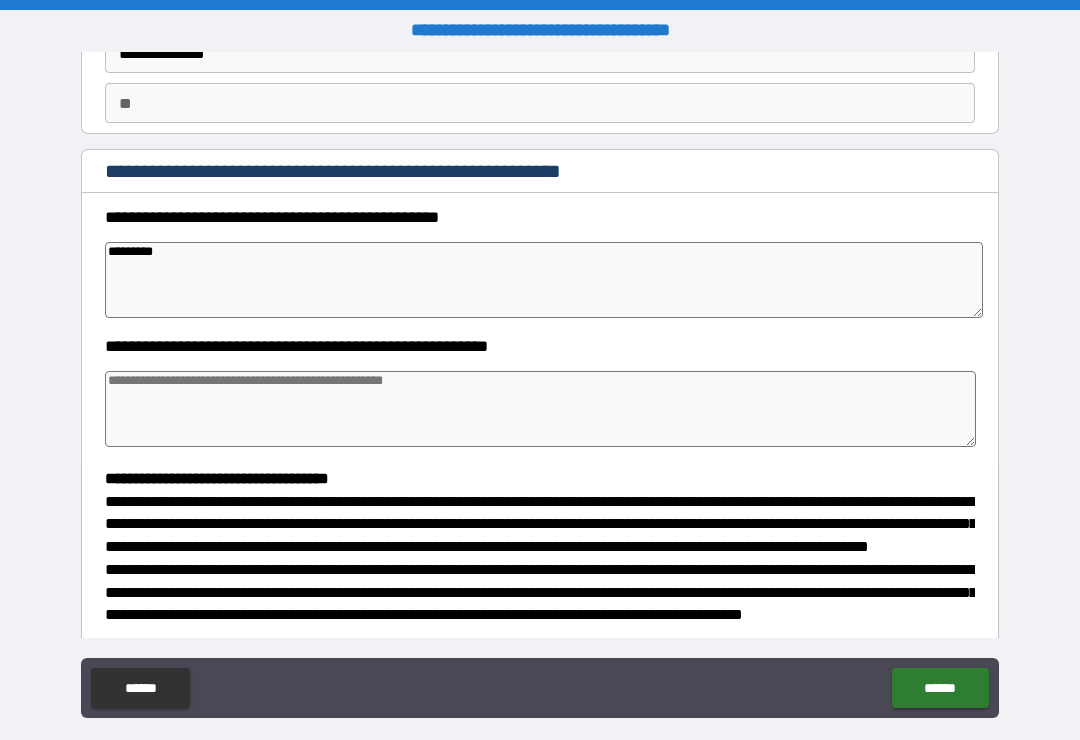 type on "**********" 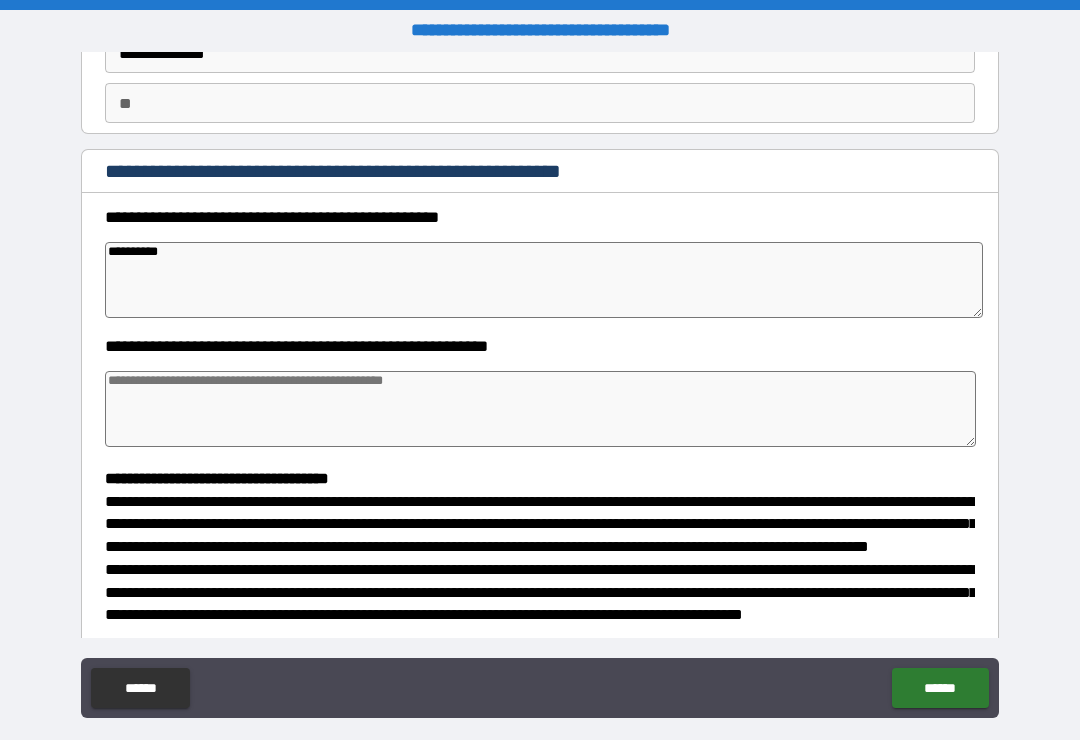type on "*" 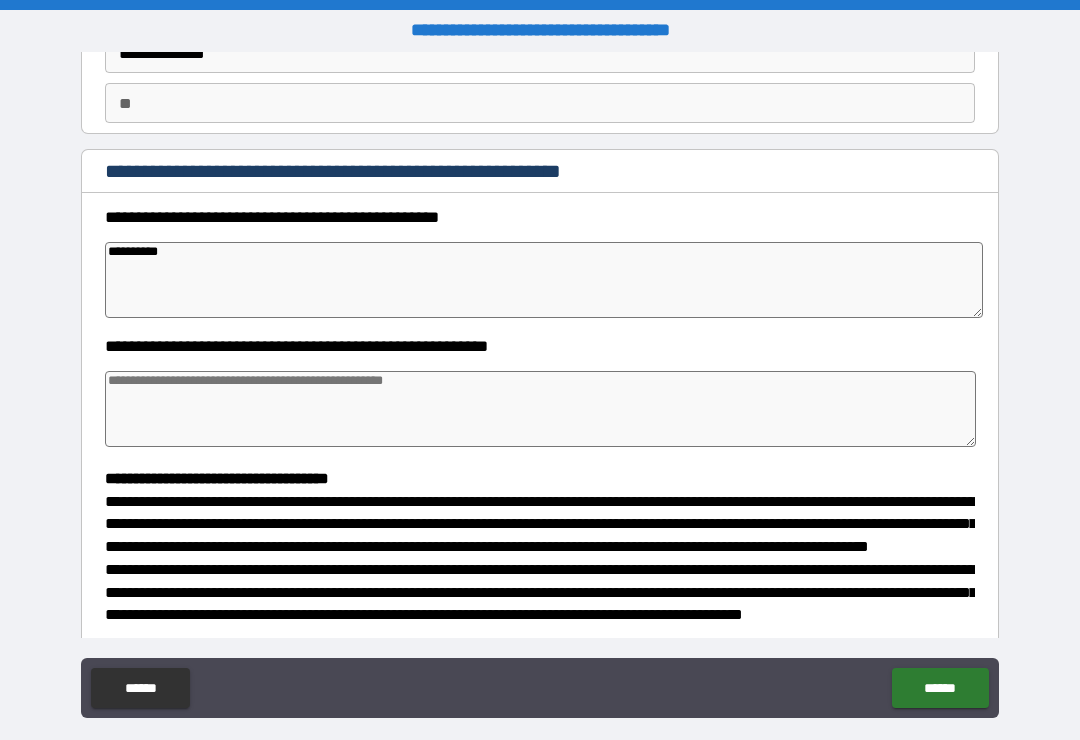 type on "**********" 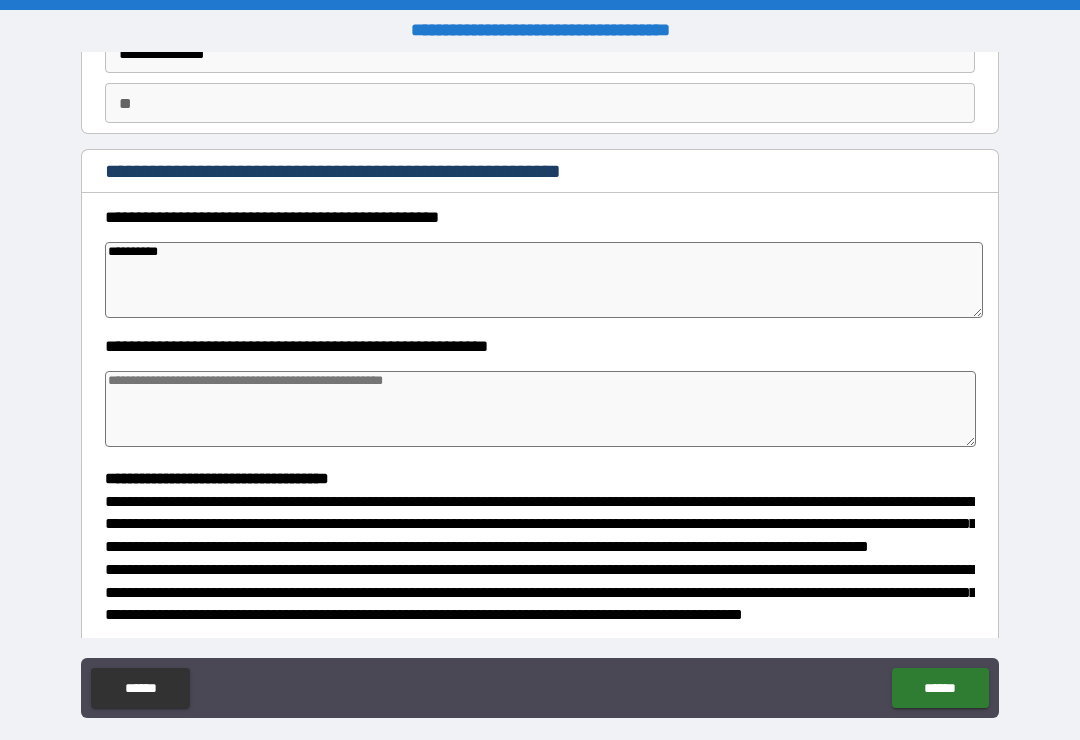 type on "*" 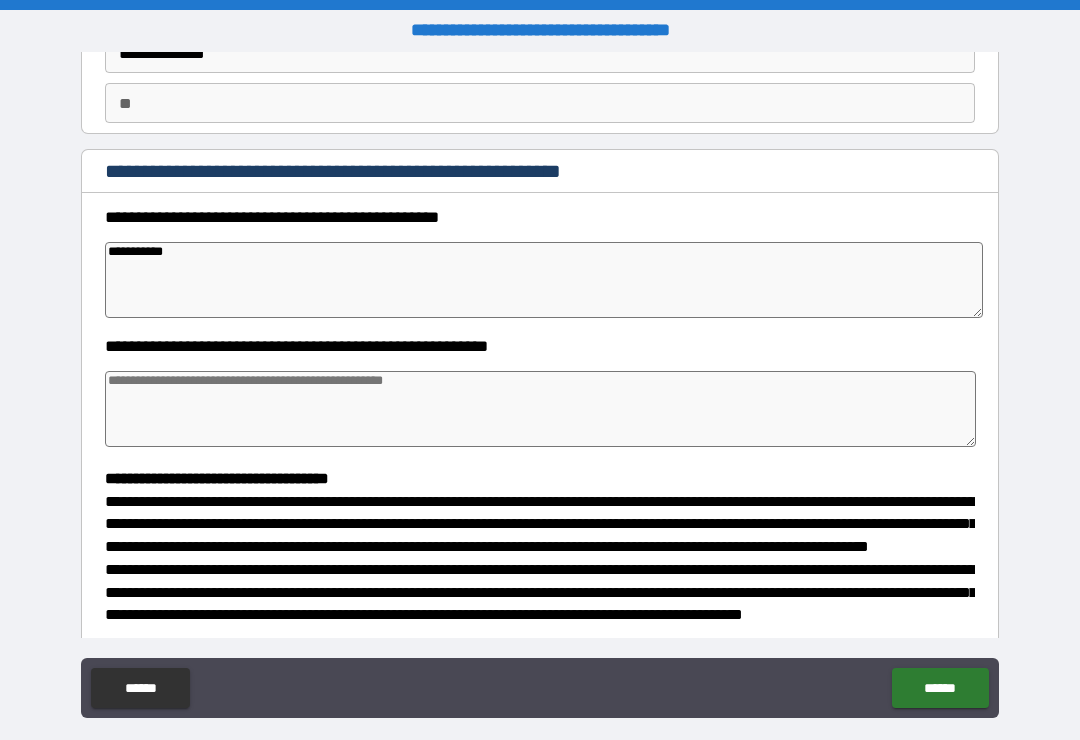 type on "**********" 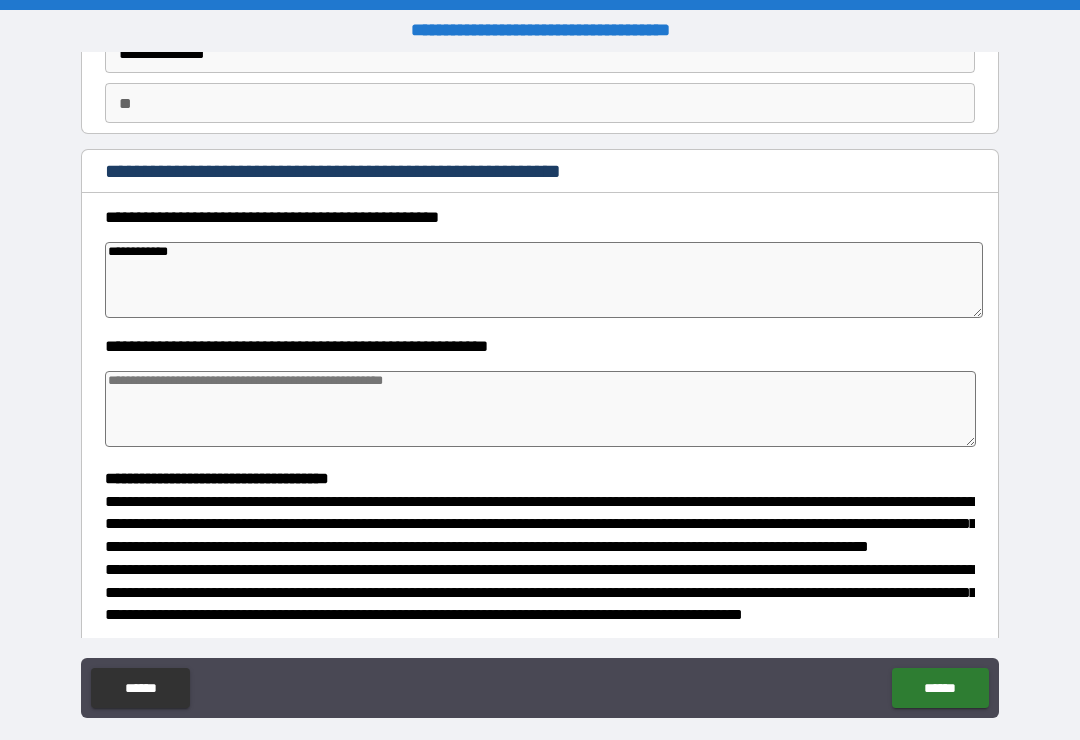 type on "*" 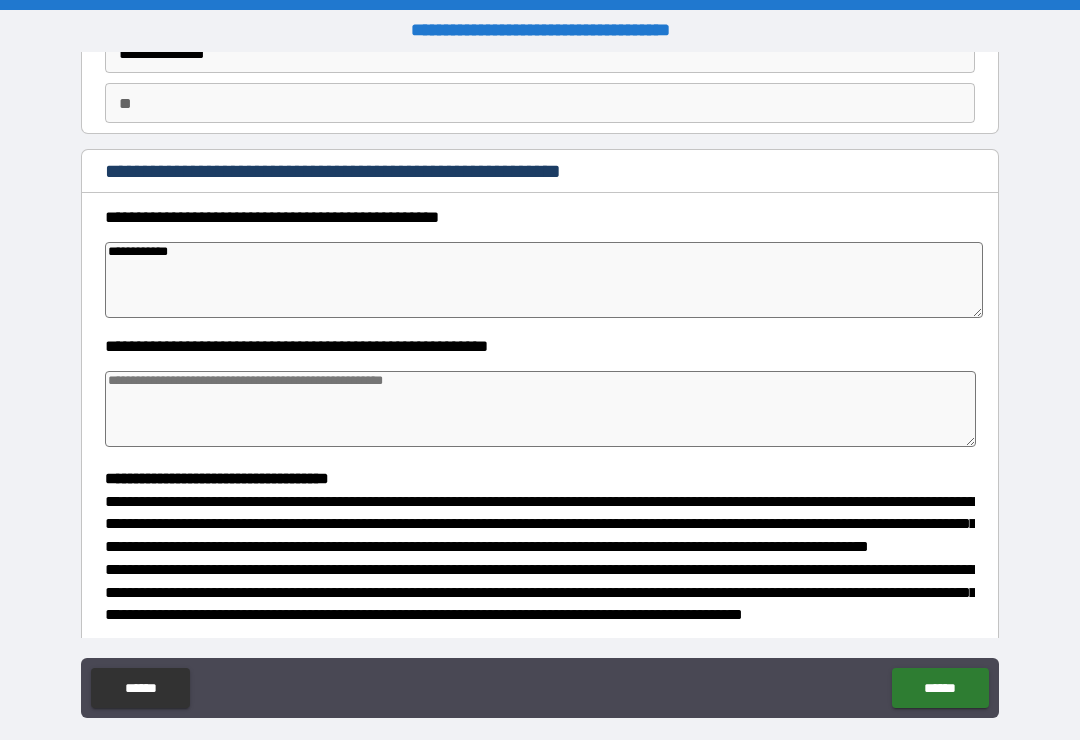 type on "*" 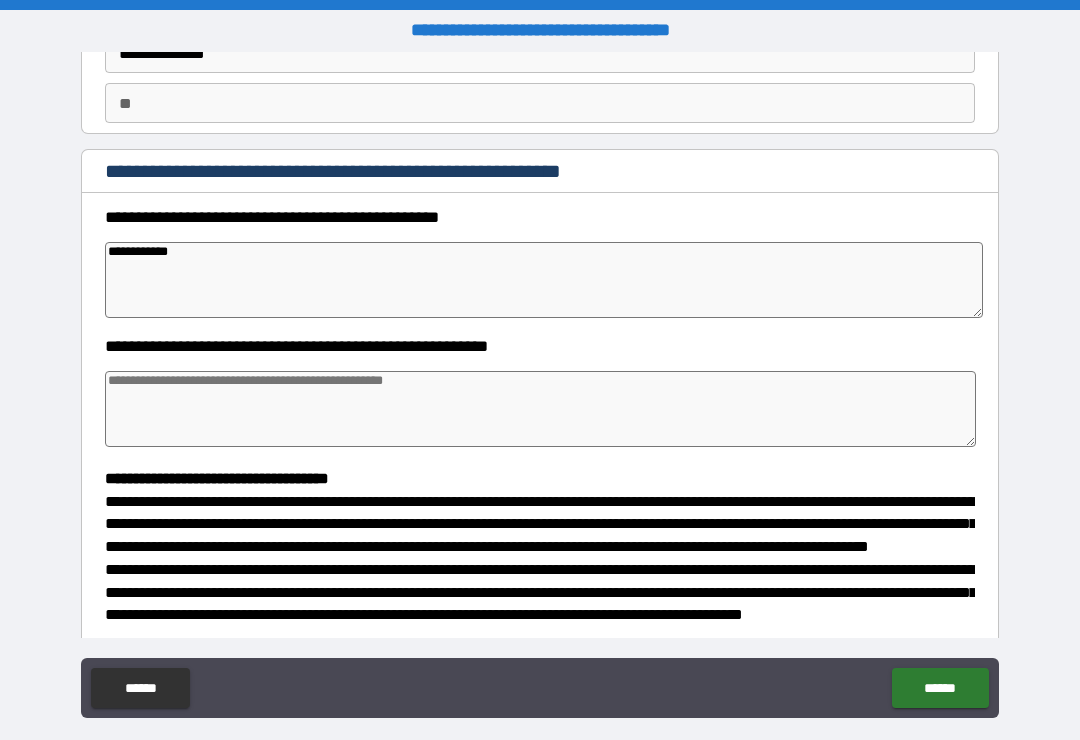 type on "*" 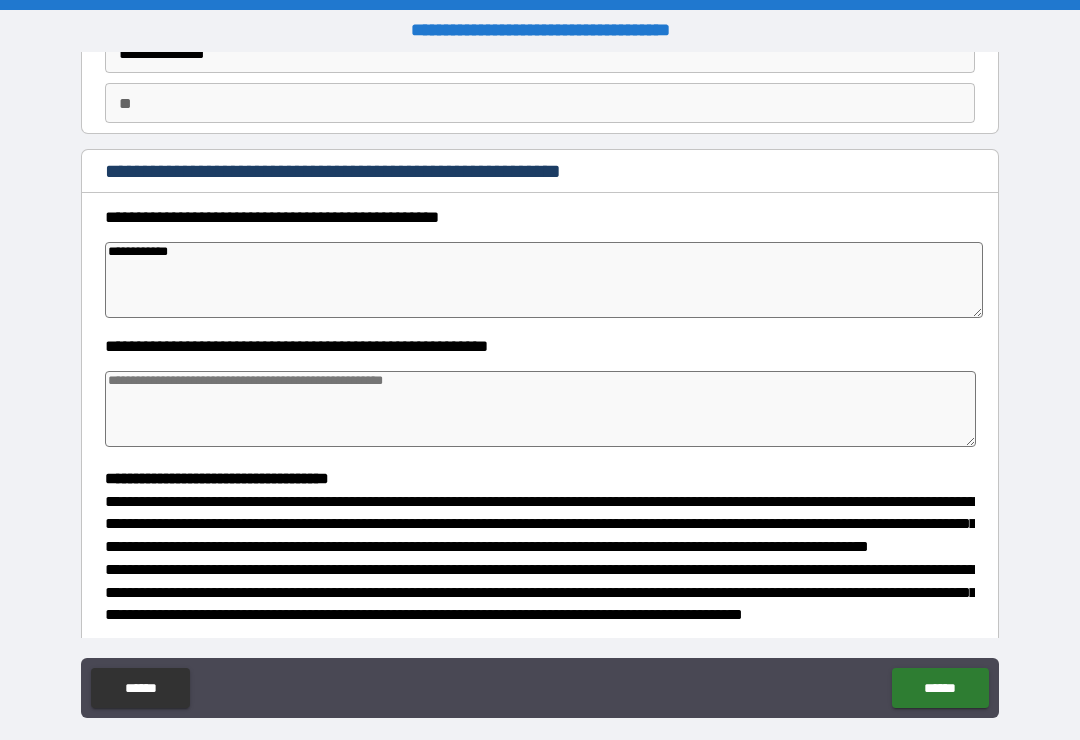 type on "**********" 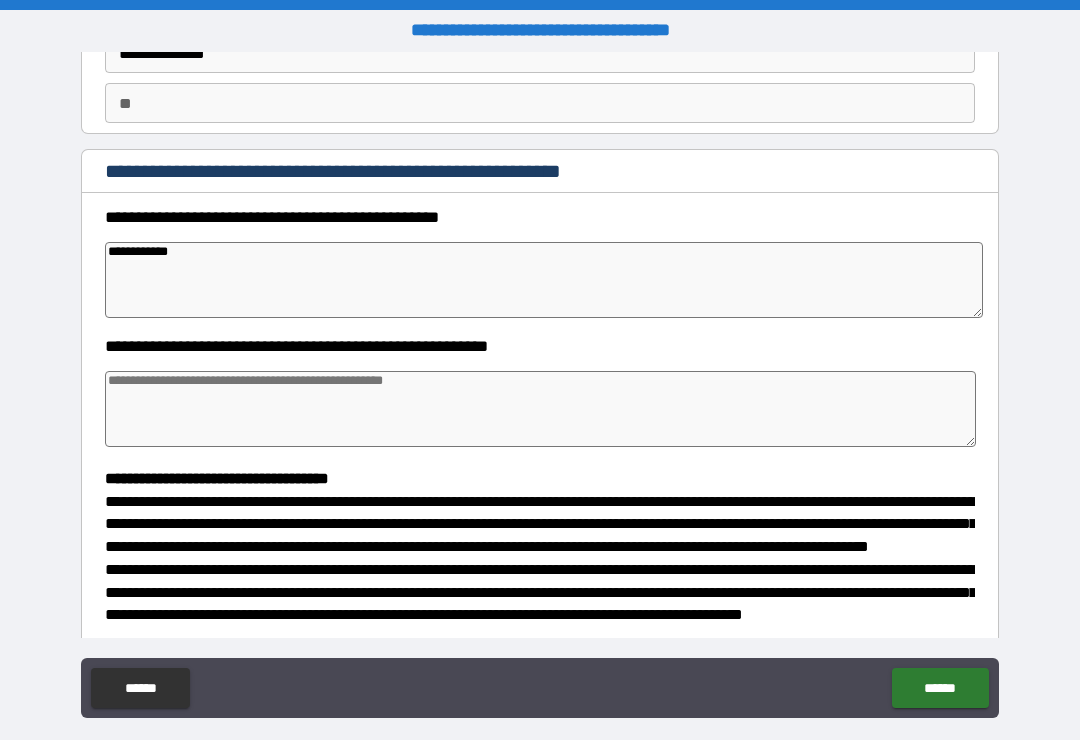type on "*" 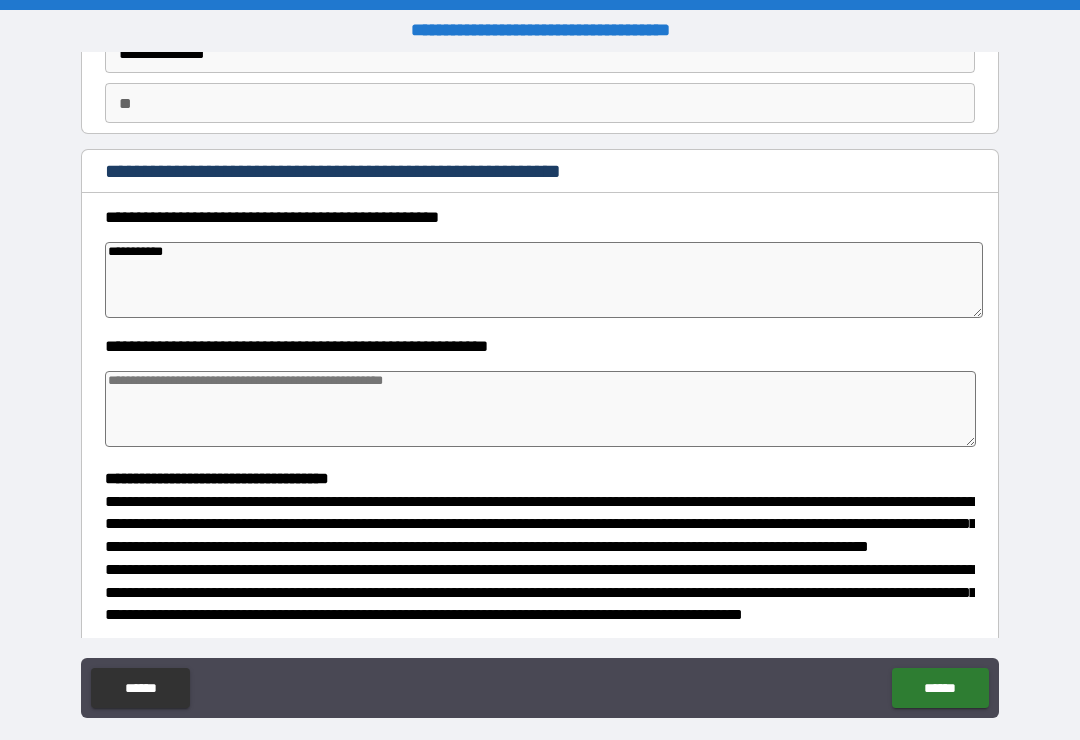 type on "*" 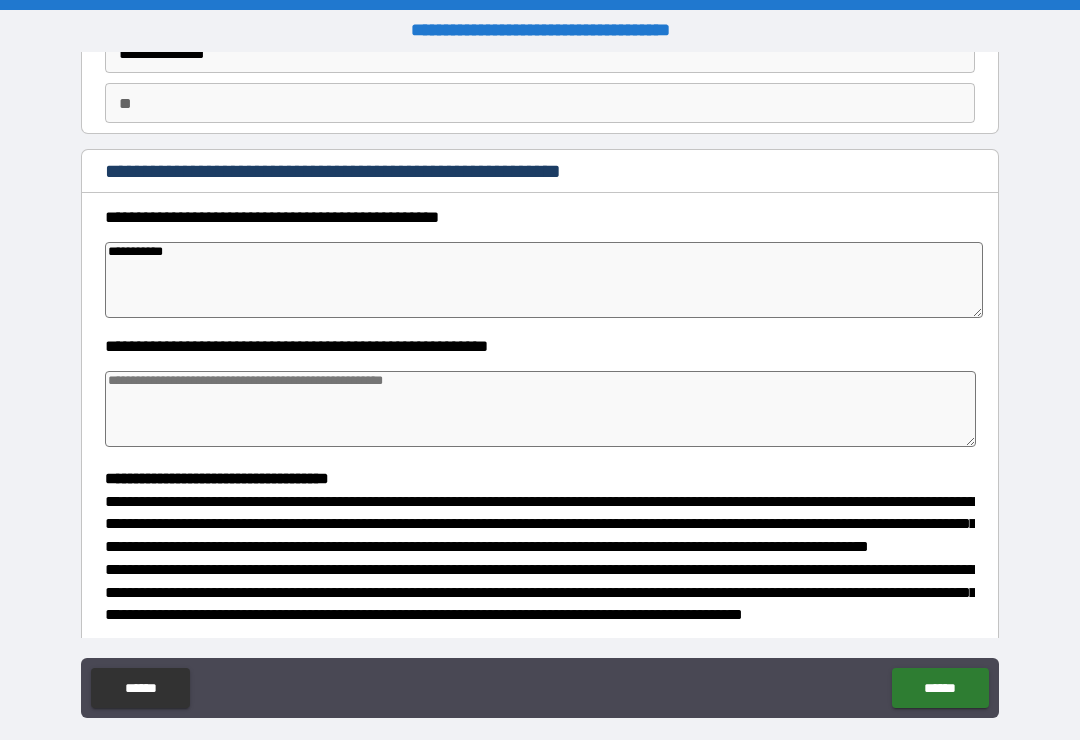 type on "*" 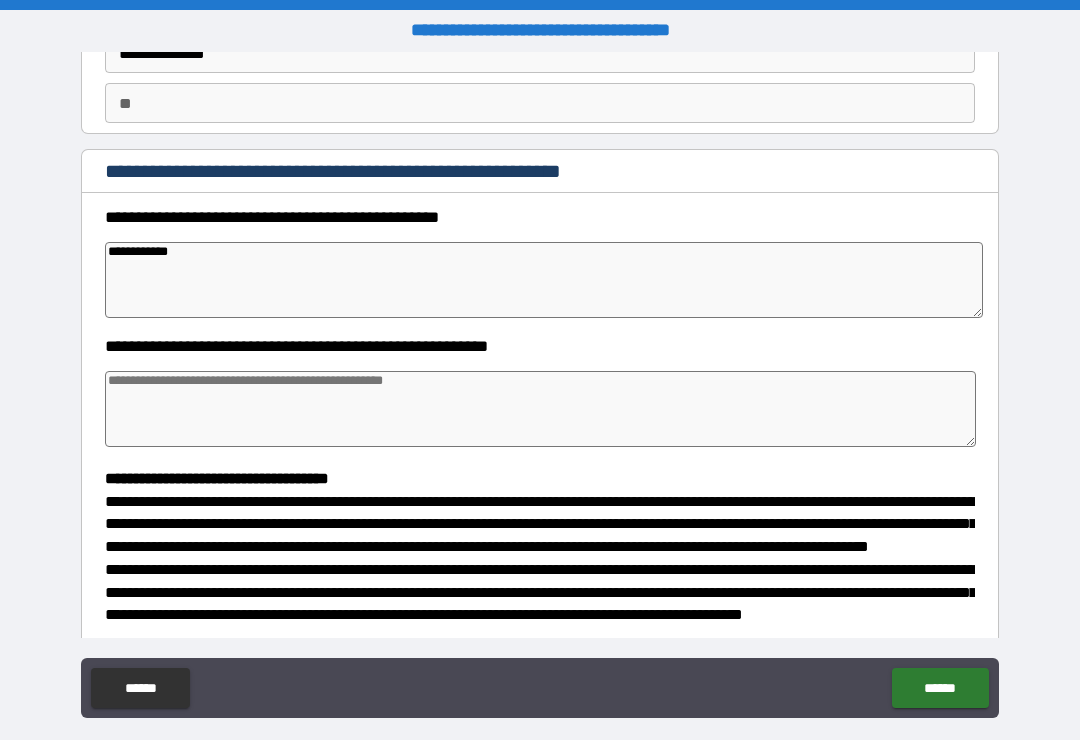 type on "*" 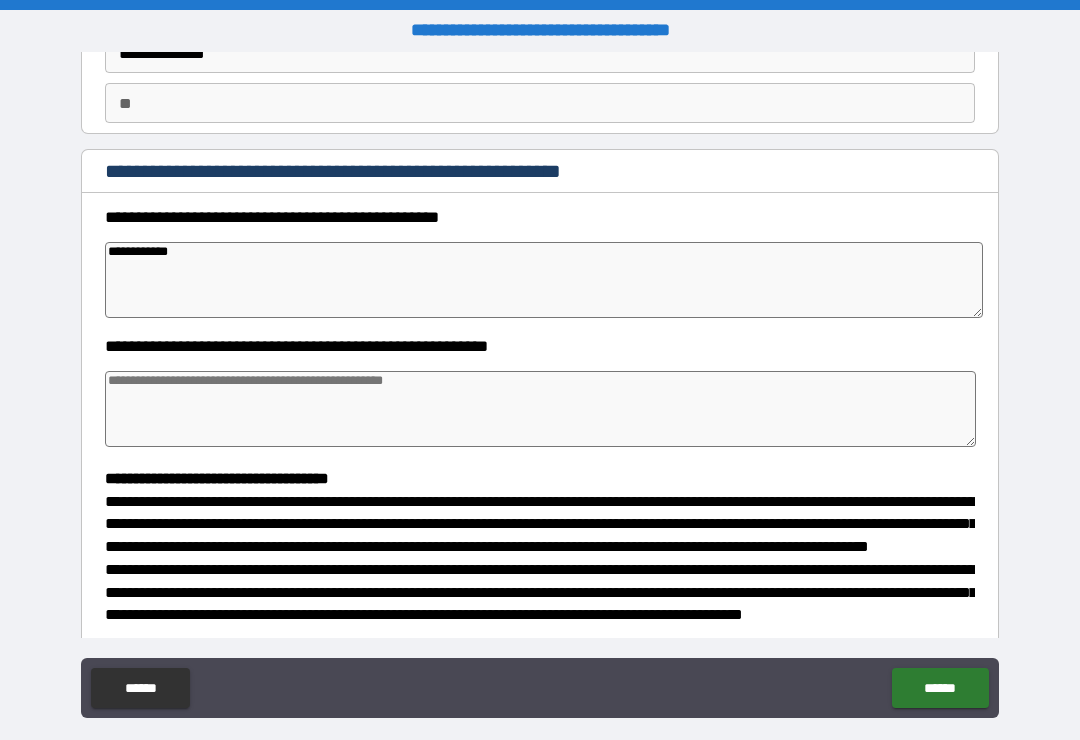type on "*" 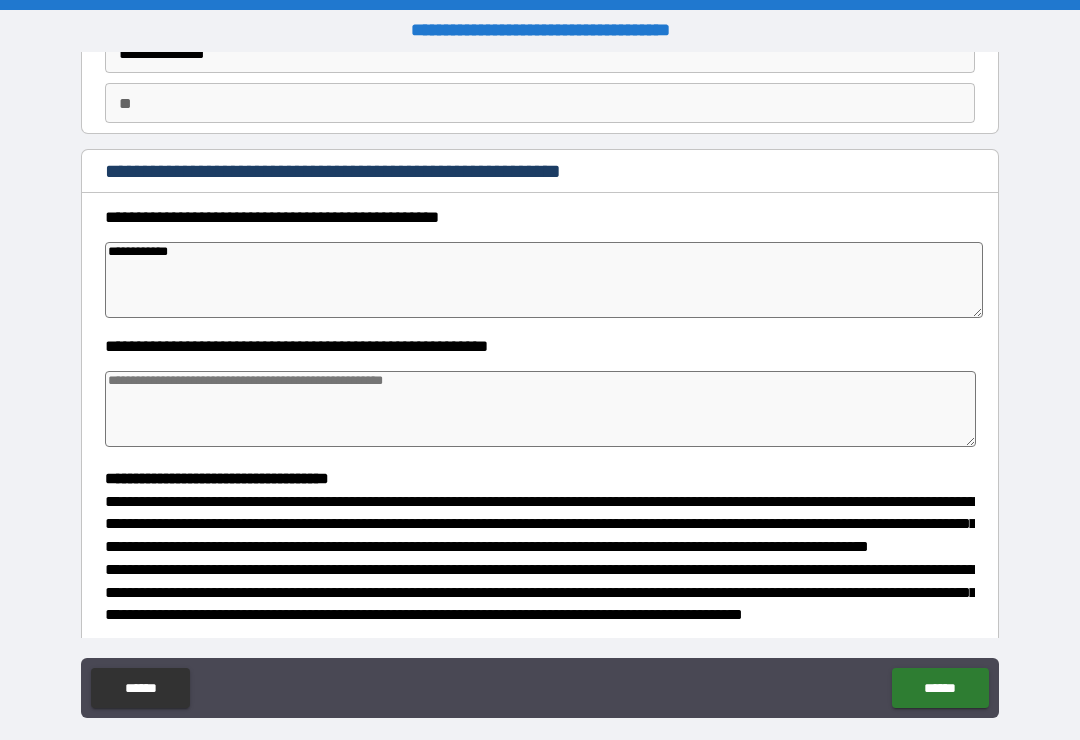 type on "*" 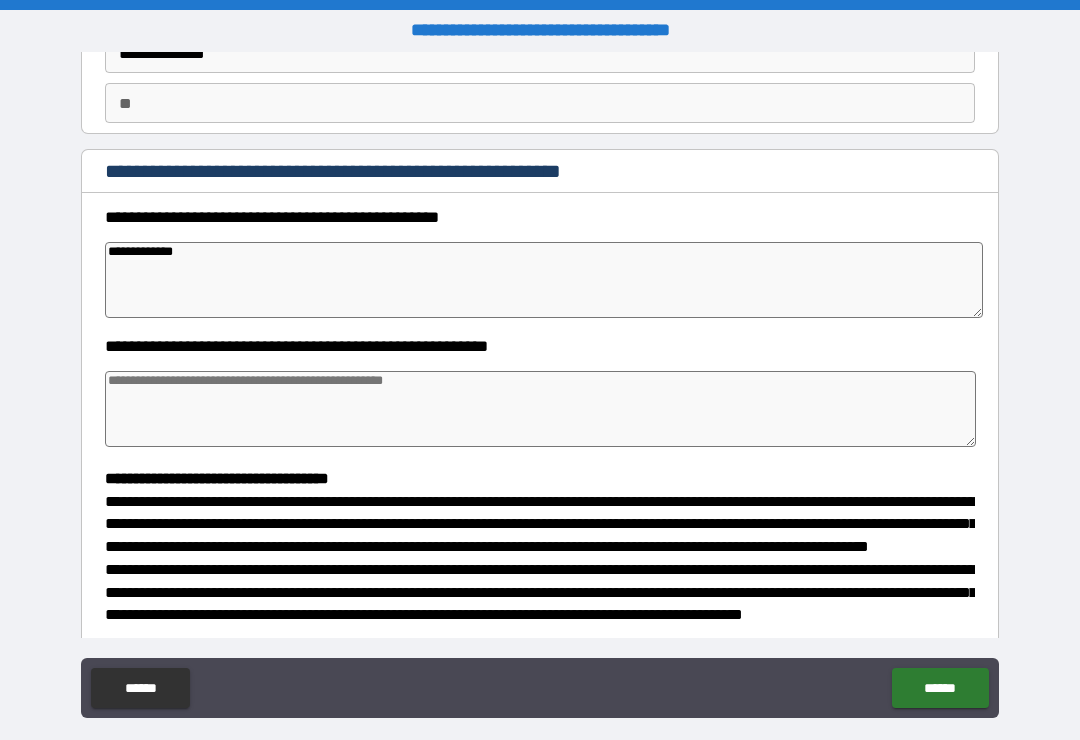 type on "*" 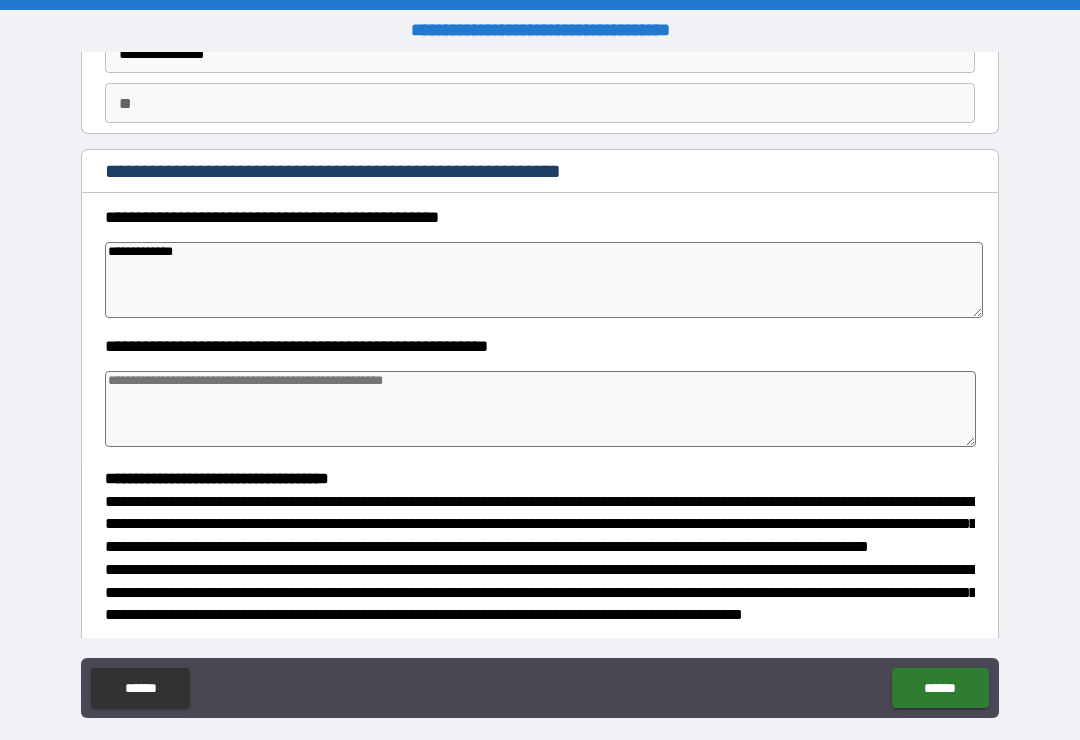type on "*" 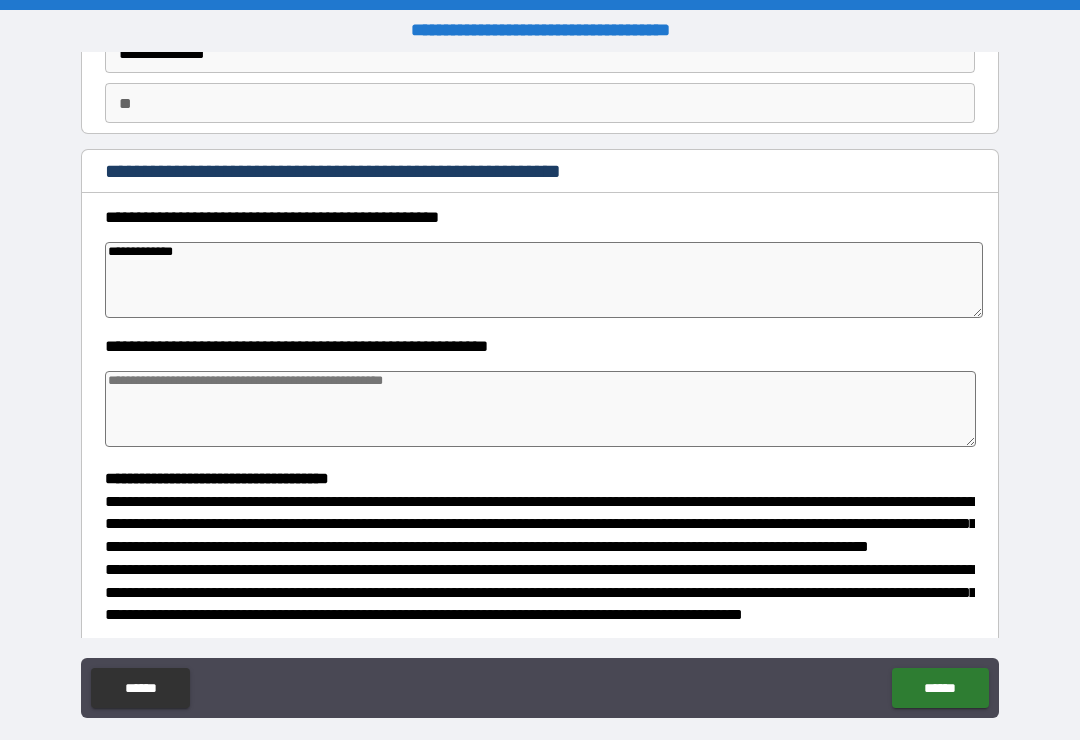 type on "*" 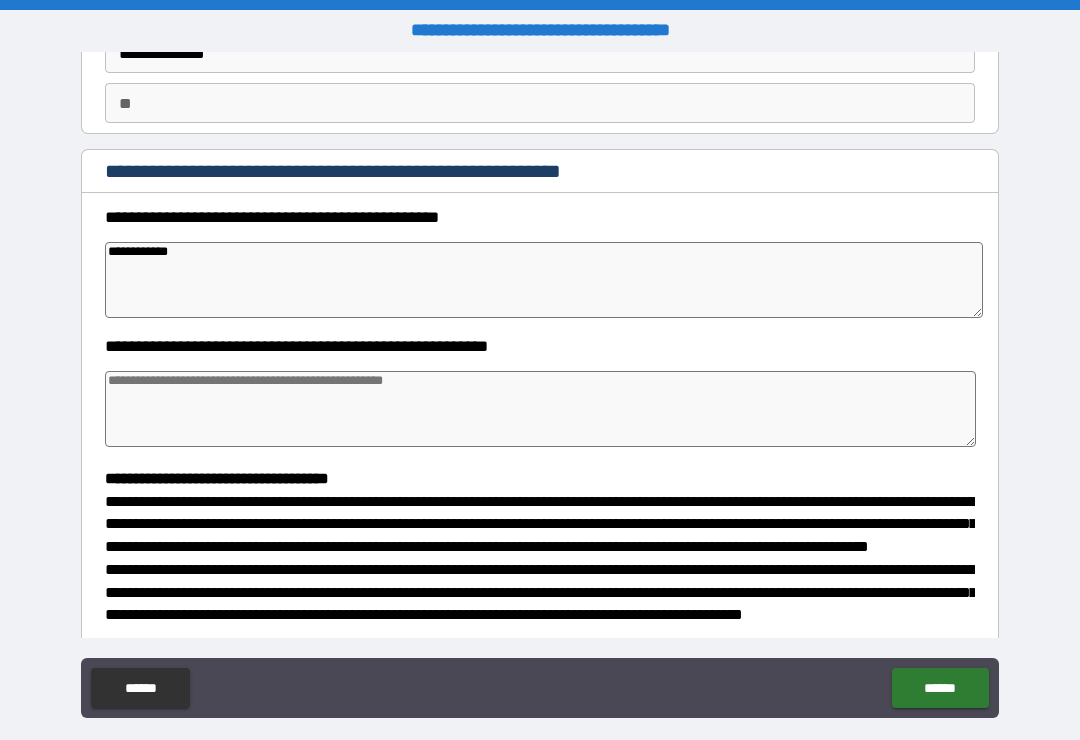 type on "**********" 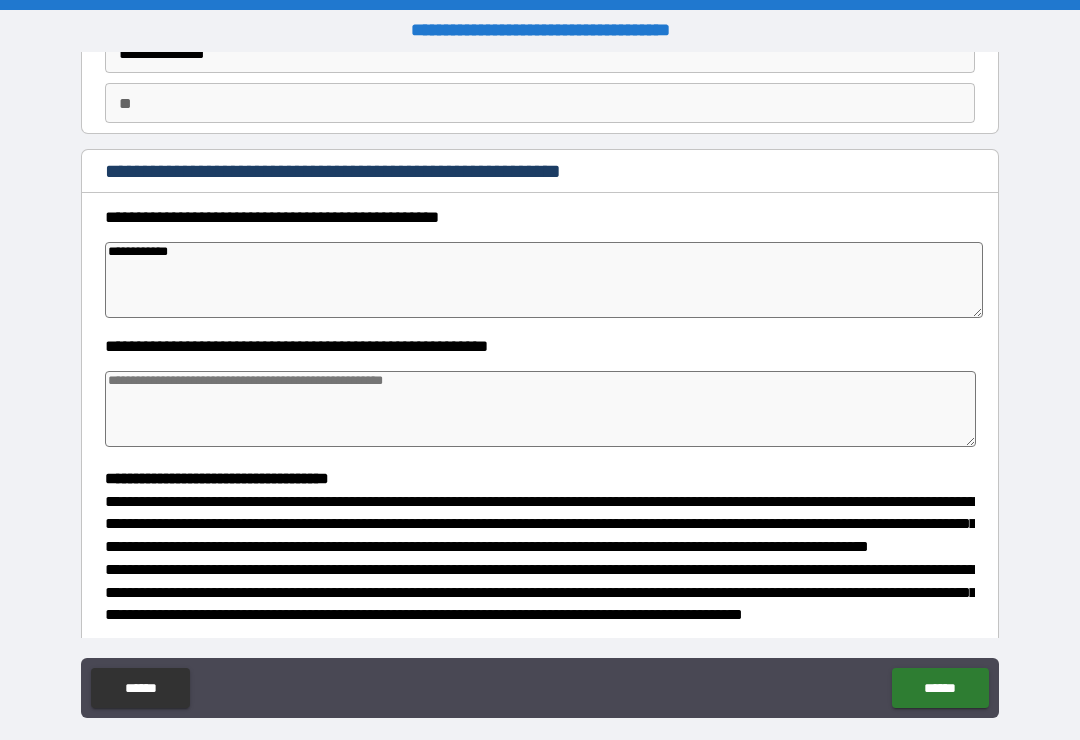 type on "*" 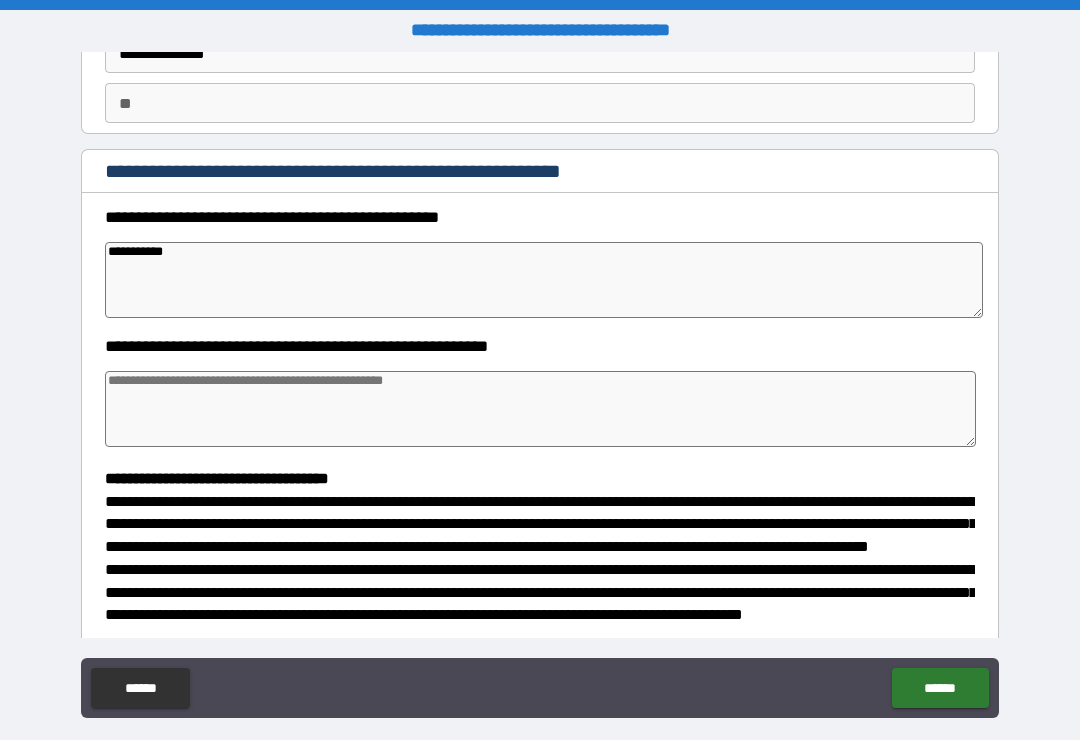 type on "*" 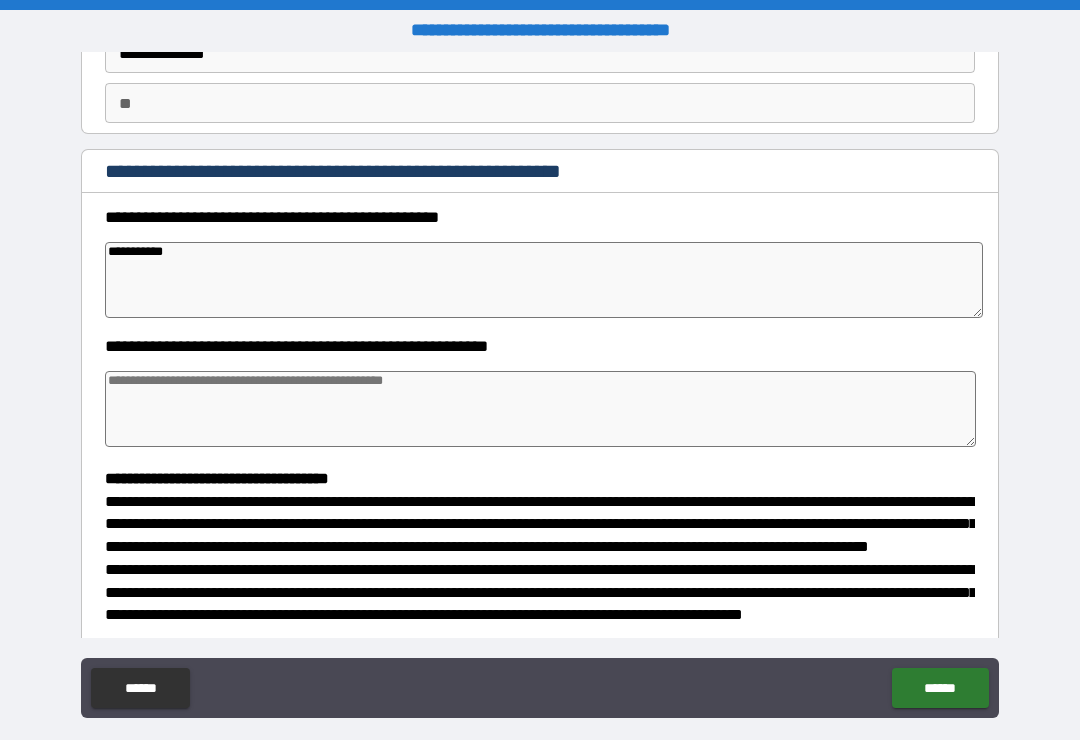 type on "**********" 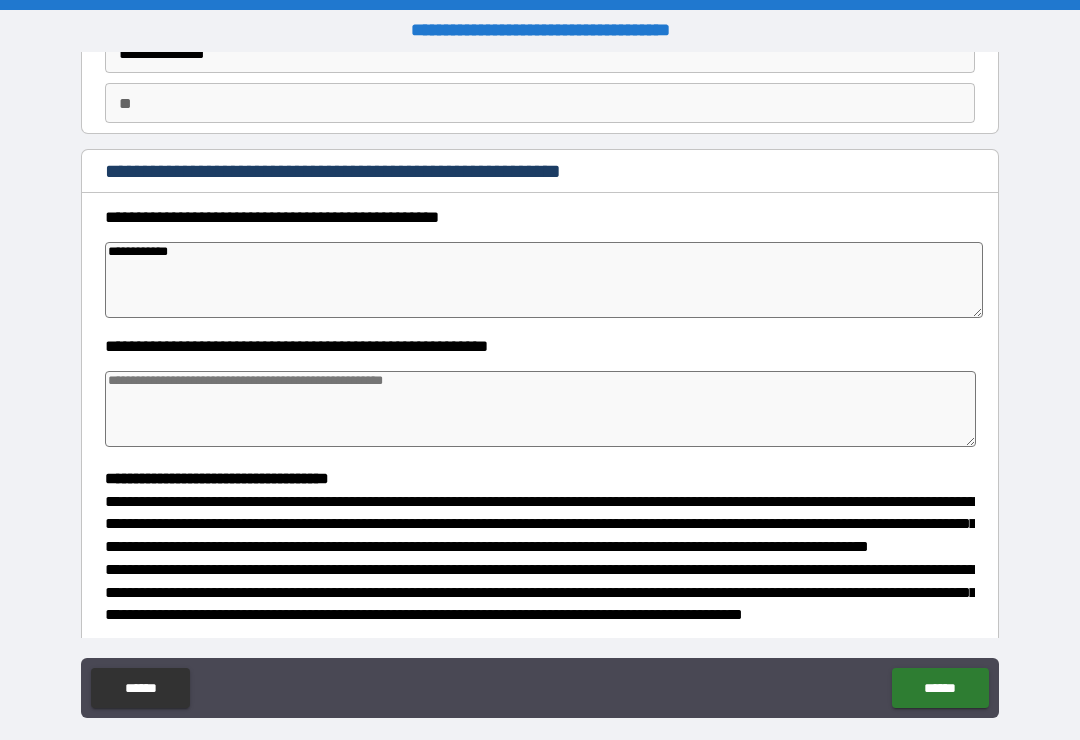 type on "*" 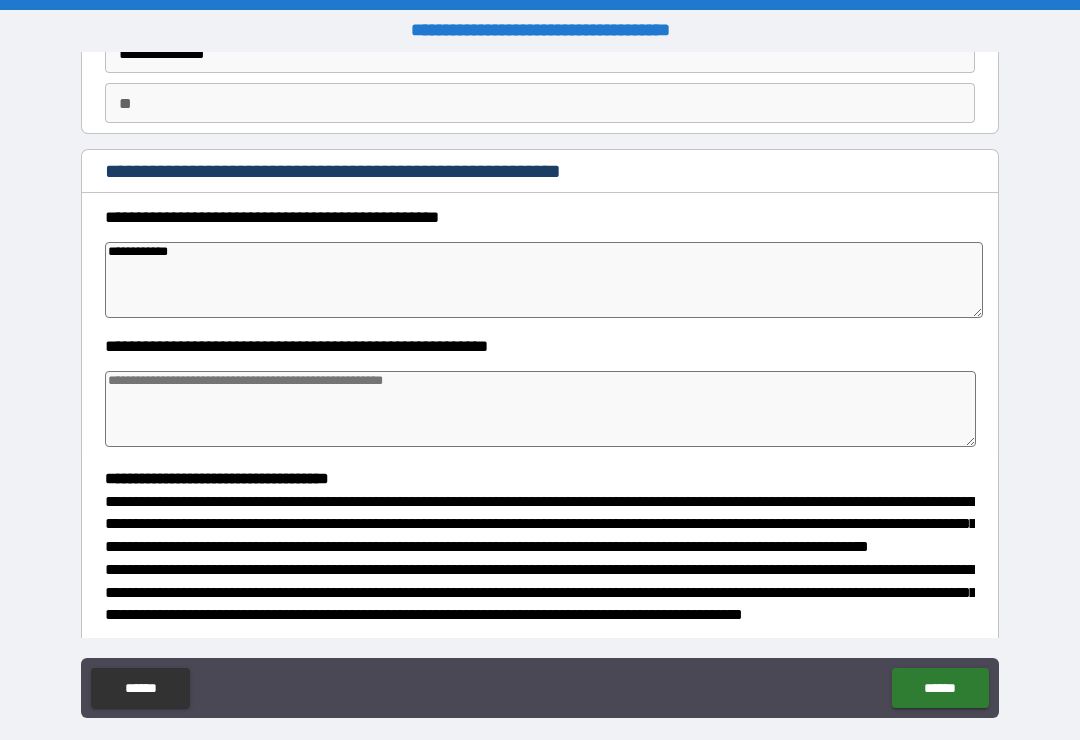 type on "*" 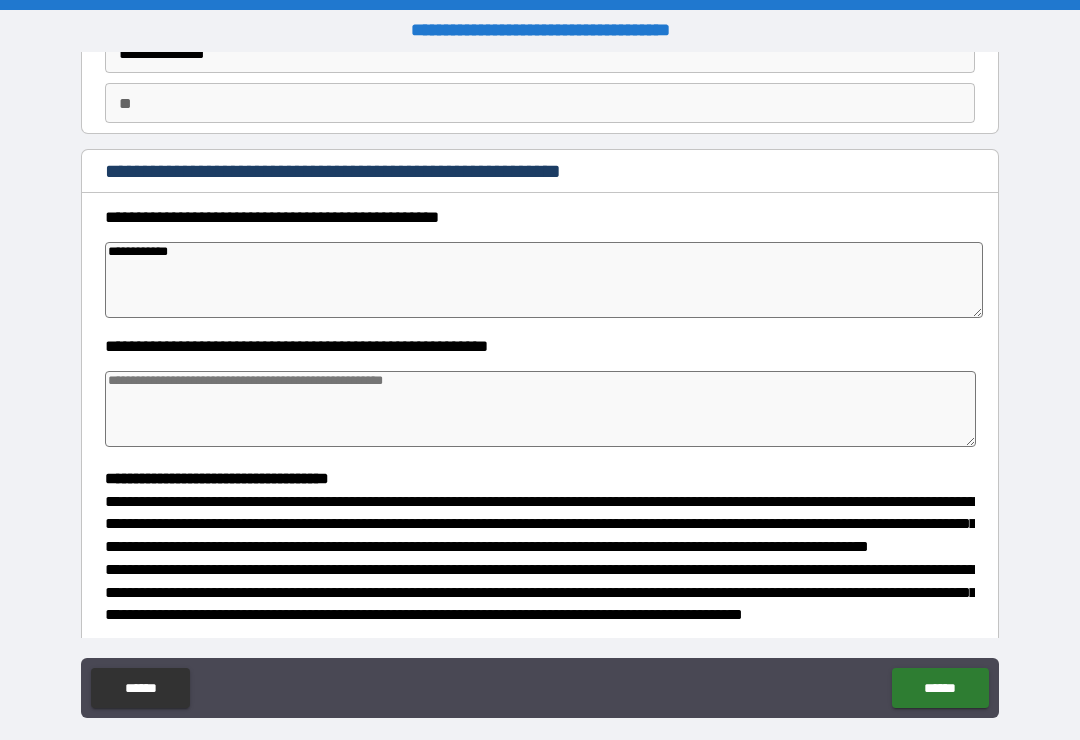 type on "*" 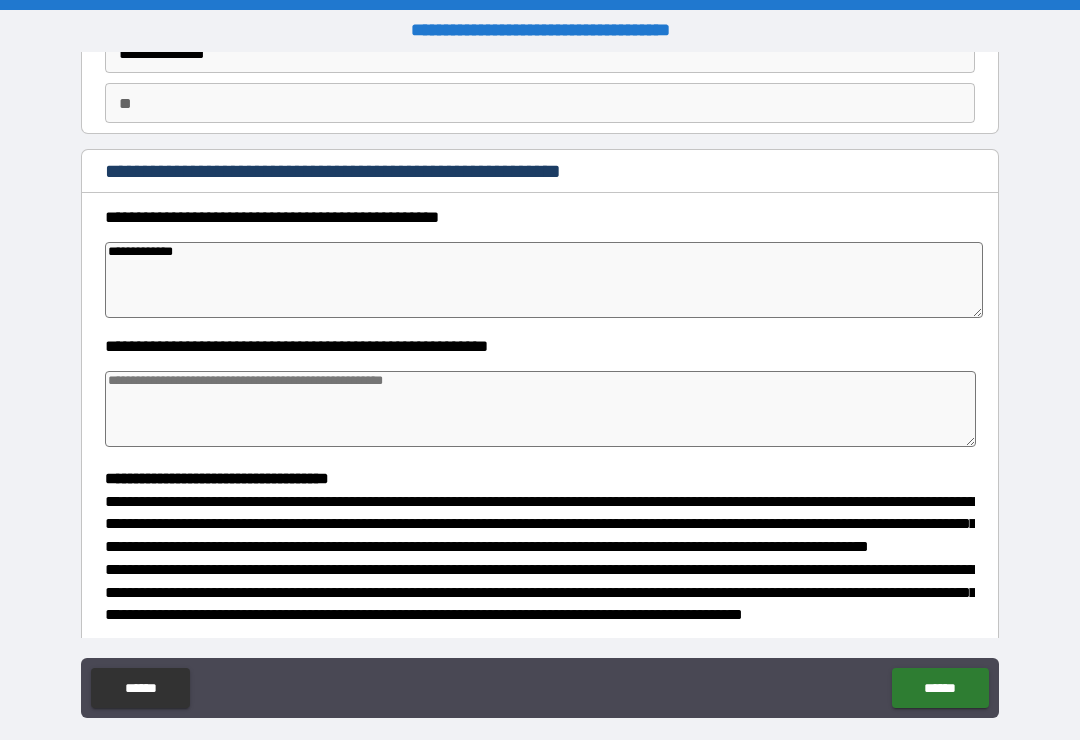 type on "*" 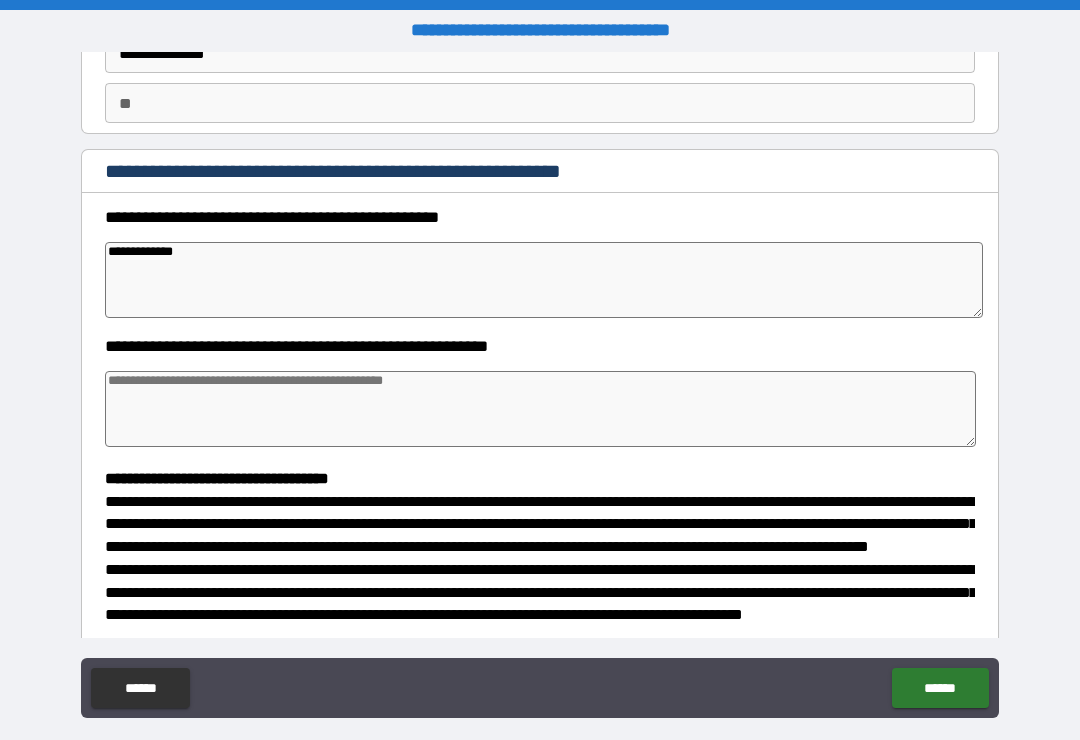type 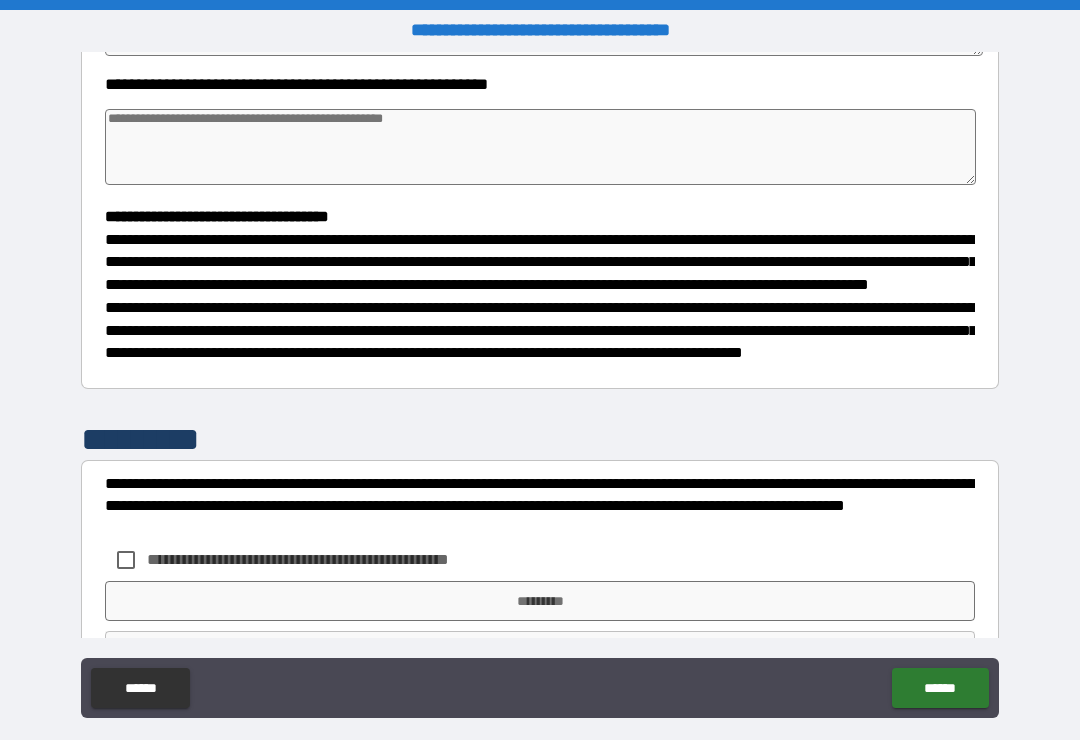scroll, scrollTop: 431, scrollLeft: 0, axis: vertical 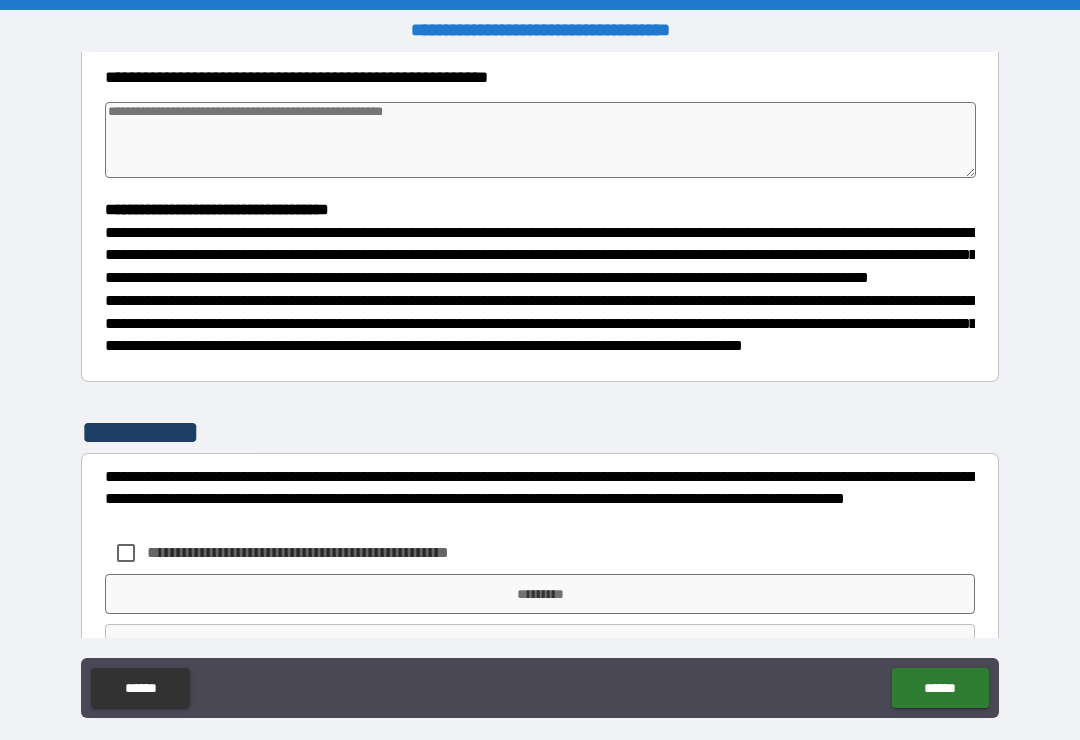 click at bounding box center (540, 140) 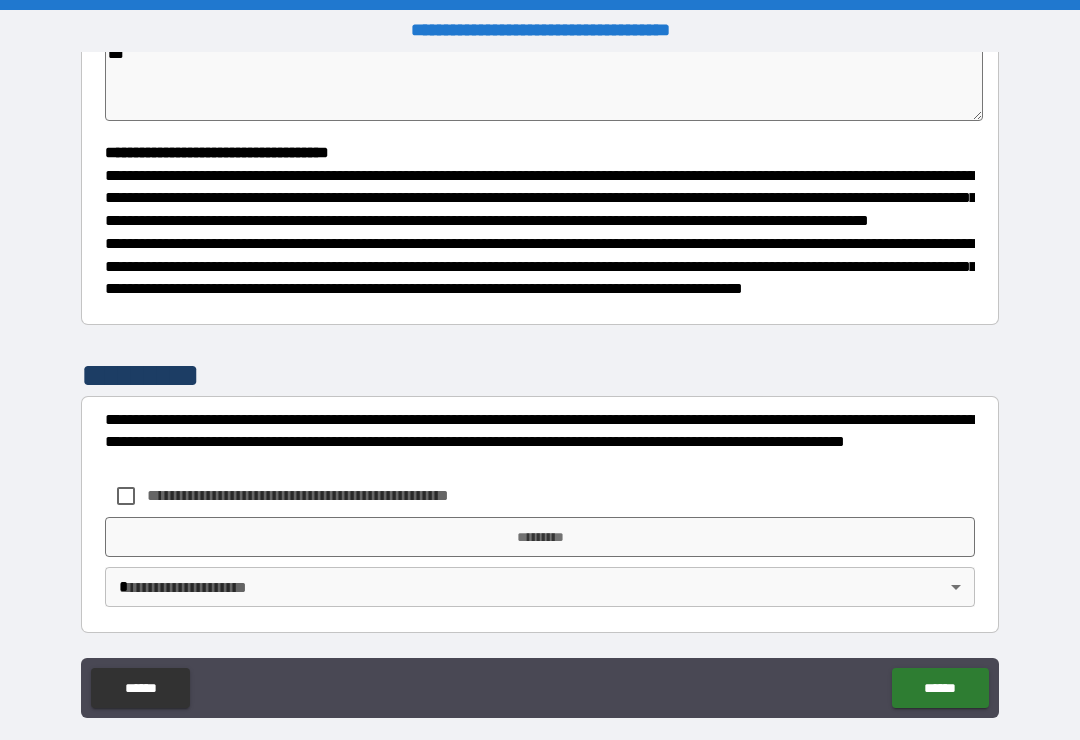 scroll, scrollTop: 526, scrollLeft: 0, axis: vertical 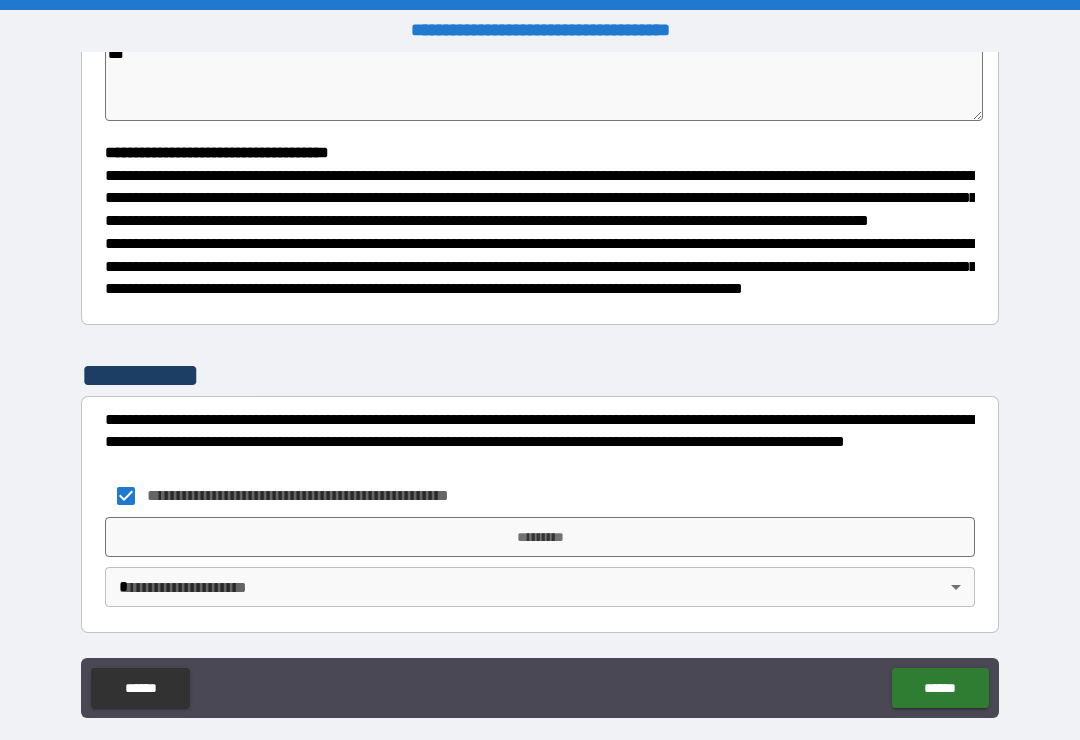 click on "*********" at bounding box center (540, 537) 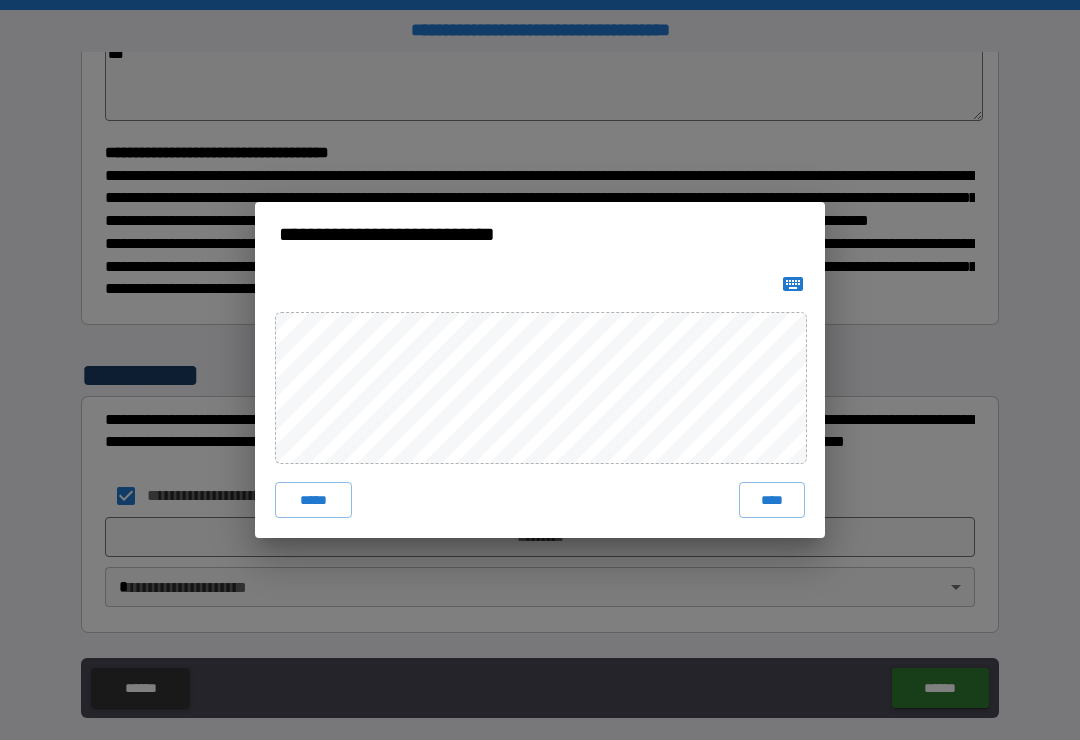 click on "****" at bounding box center [772, 500] 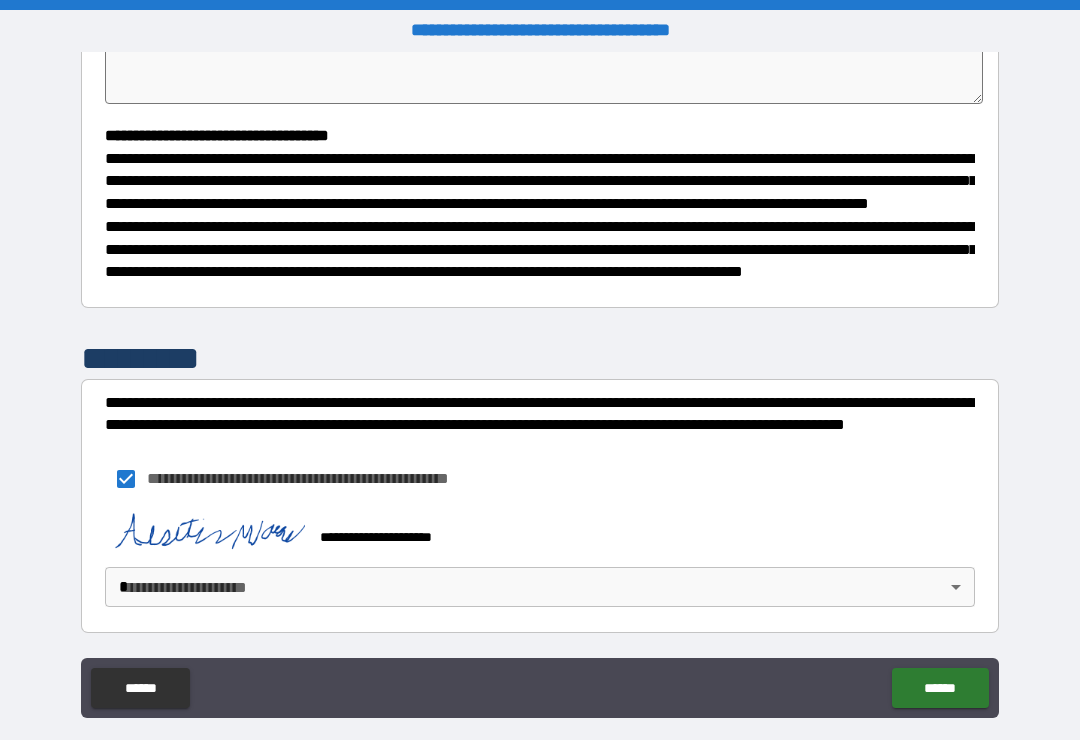 scroll, scrollTop: 543, scrollLeft: 0, axis: vertical 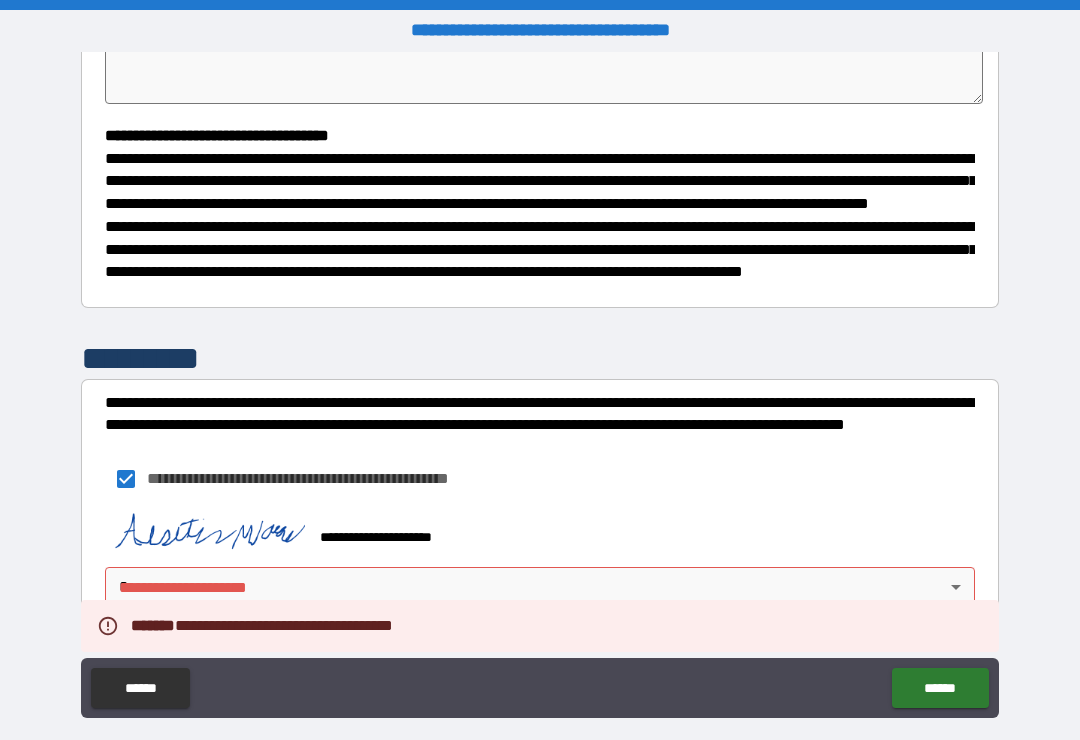 click on "**********" at bounding box center [540, 385] 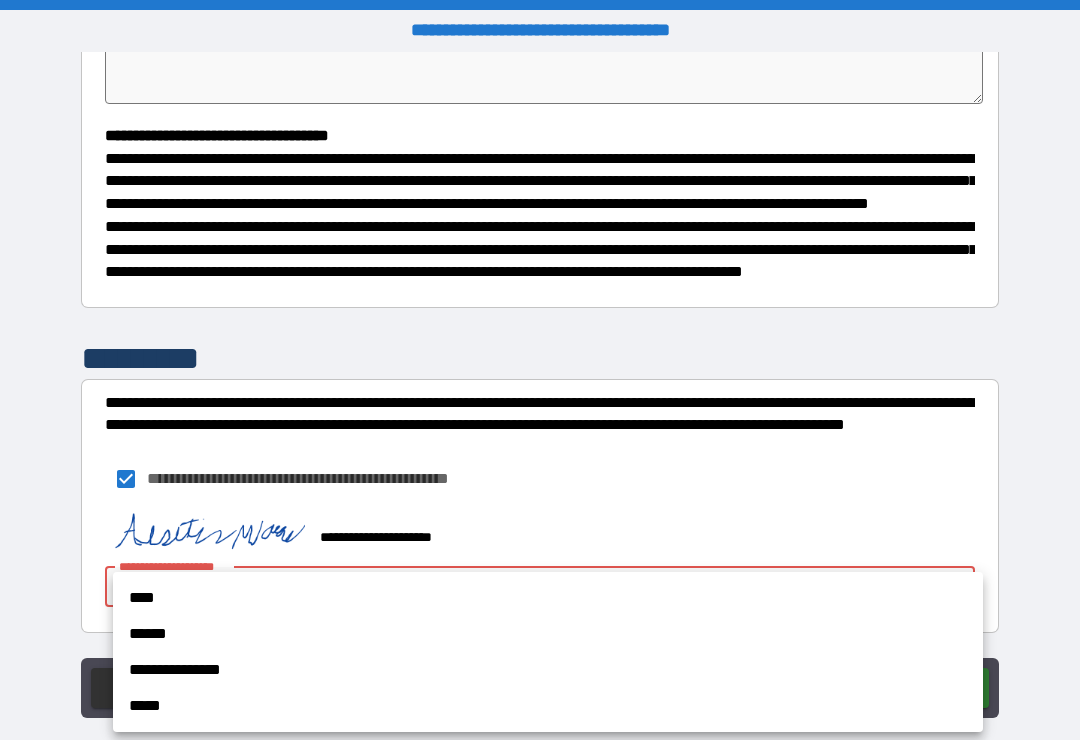 click on "*****" at bounding box center (548, 706) 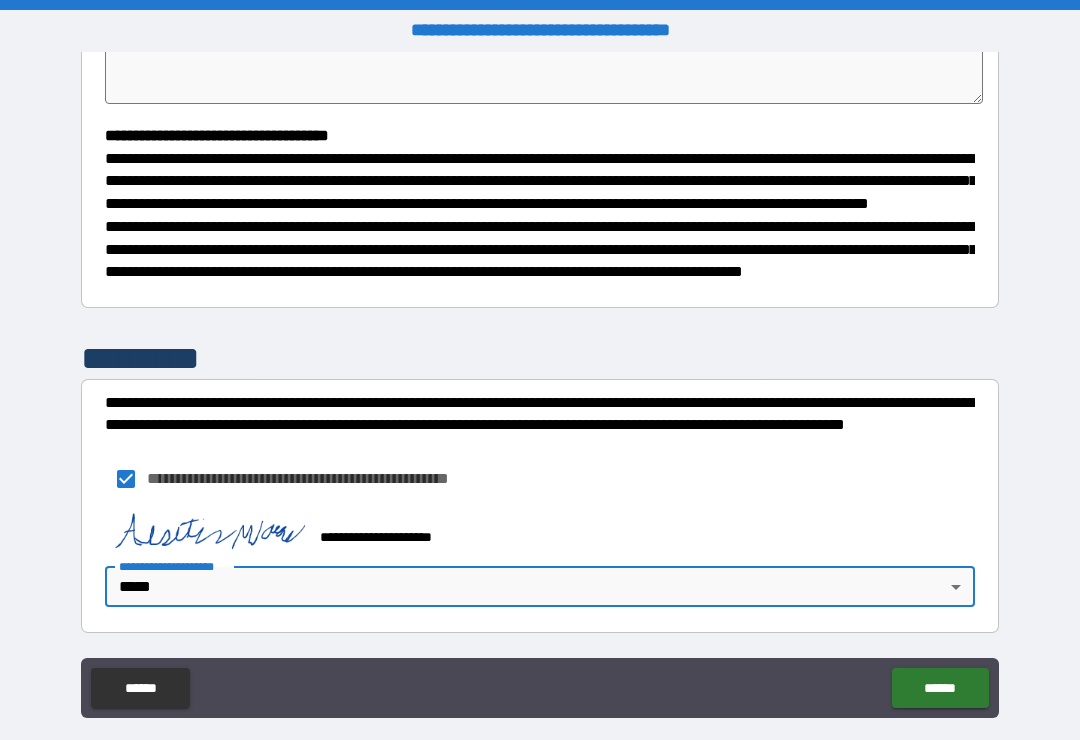 click on "******" at bounding box center (940, 688) 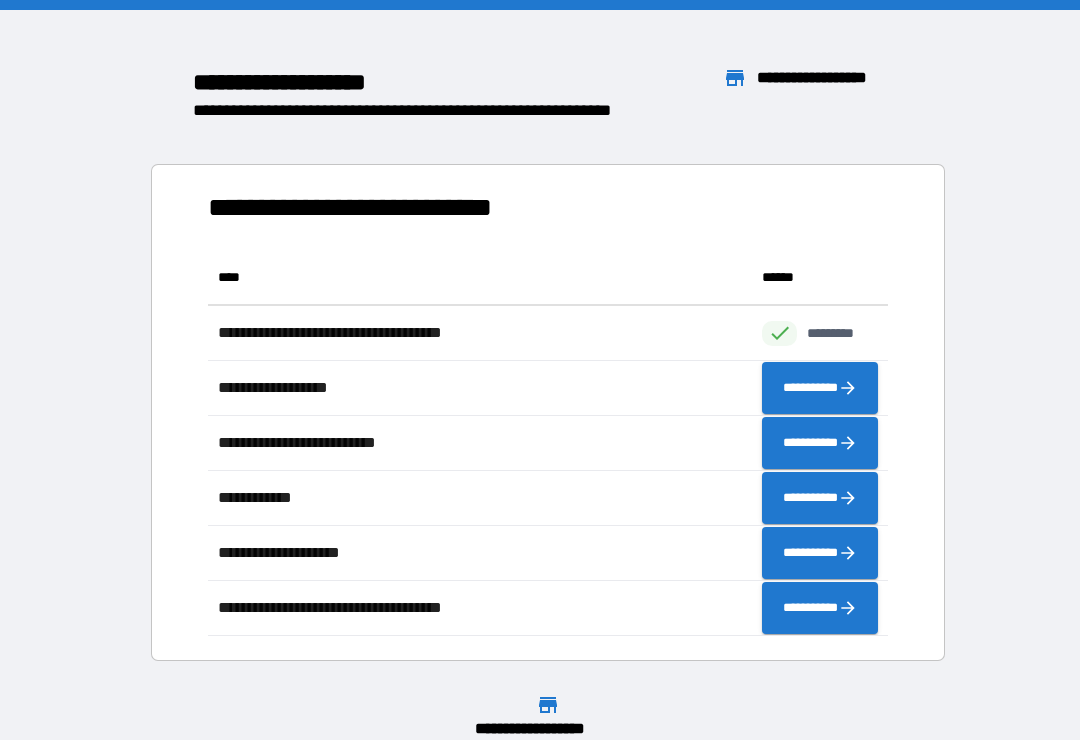 scroll, scrollTop: 1, scrollLeft: 1, axis: both 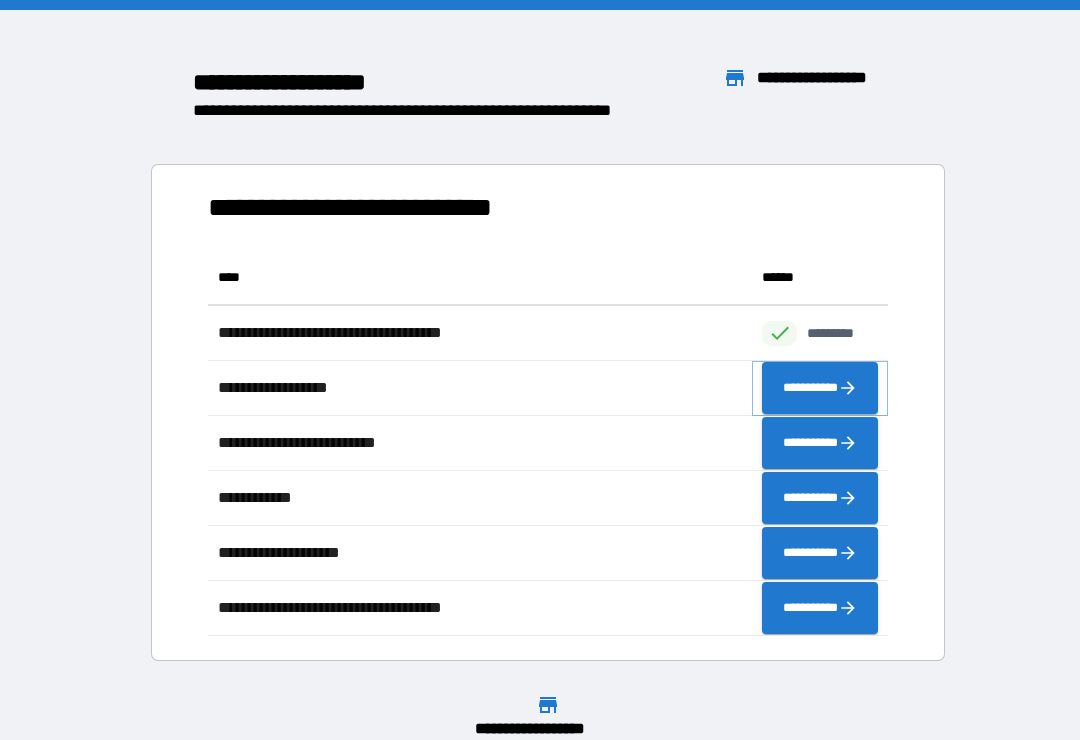 click on "**********" at bounding box center (820, 388) 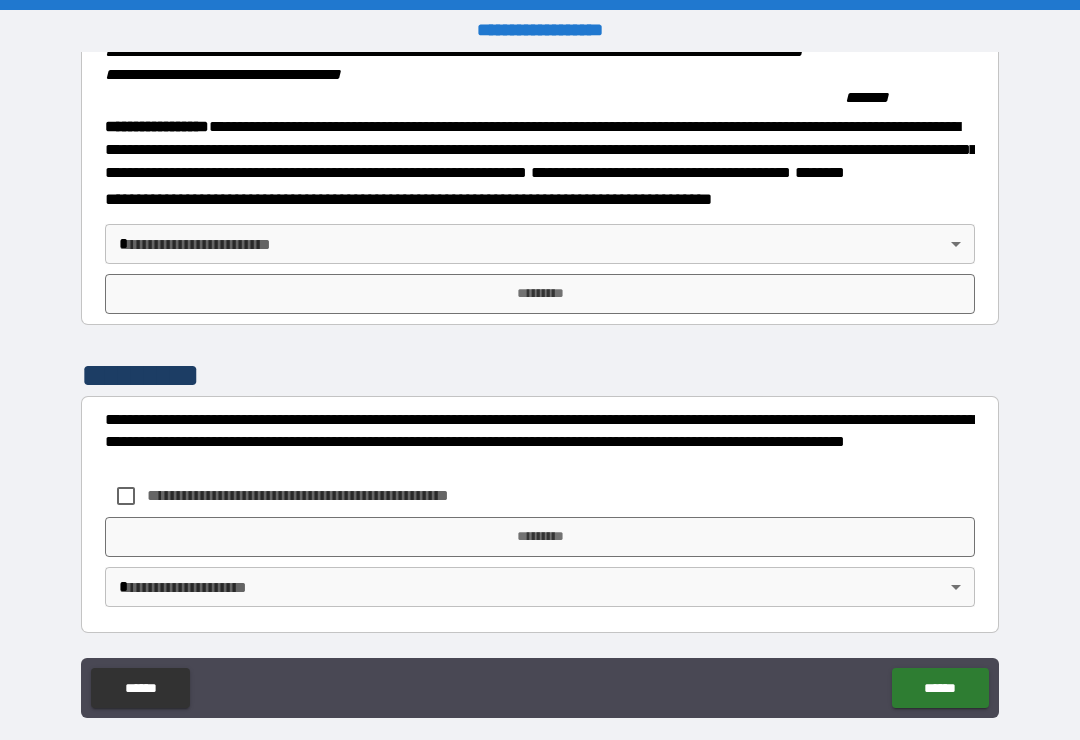scroll, scrollTop: 2215, scrollLeft: 0, axis: vertical 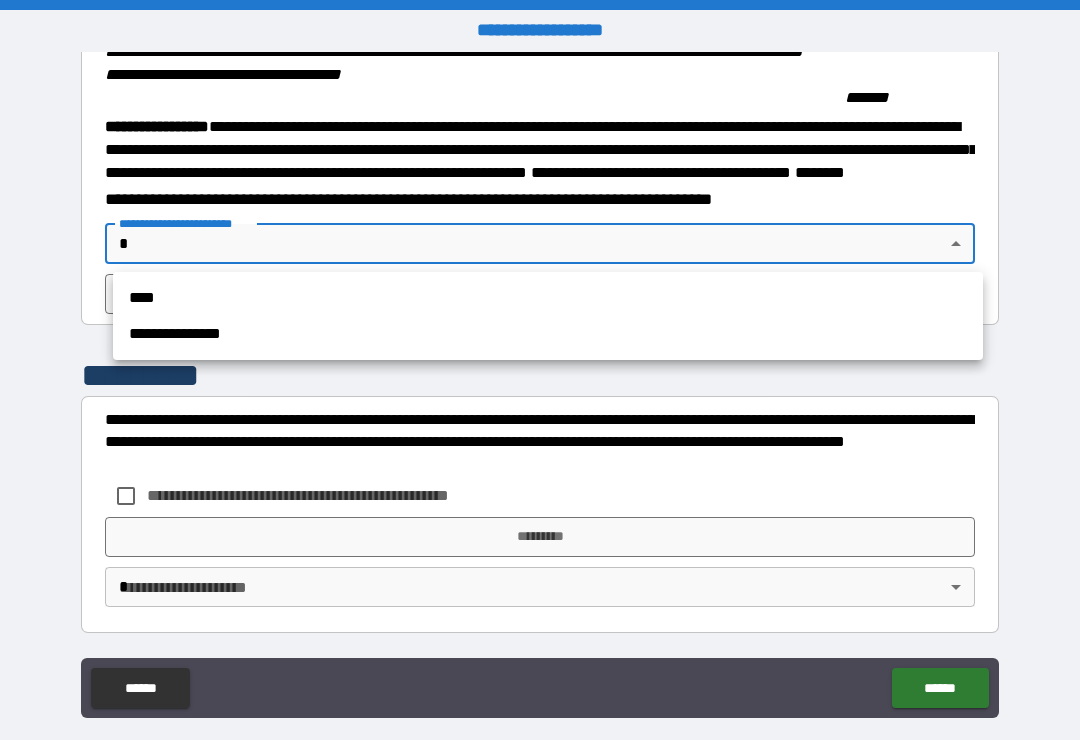click on "****" at bounding box center [548, 298] 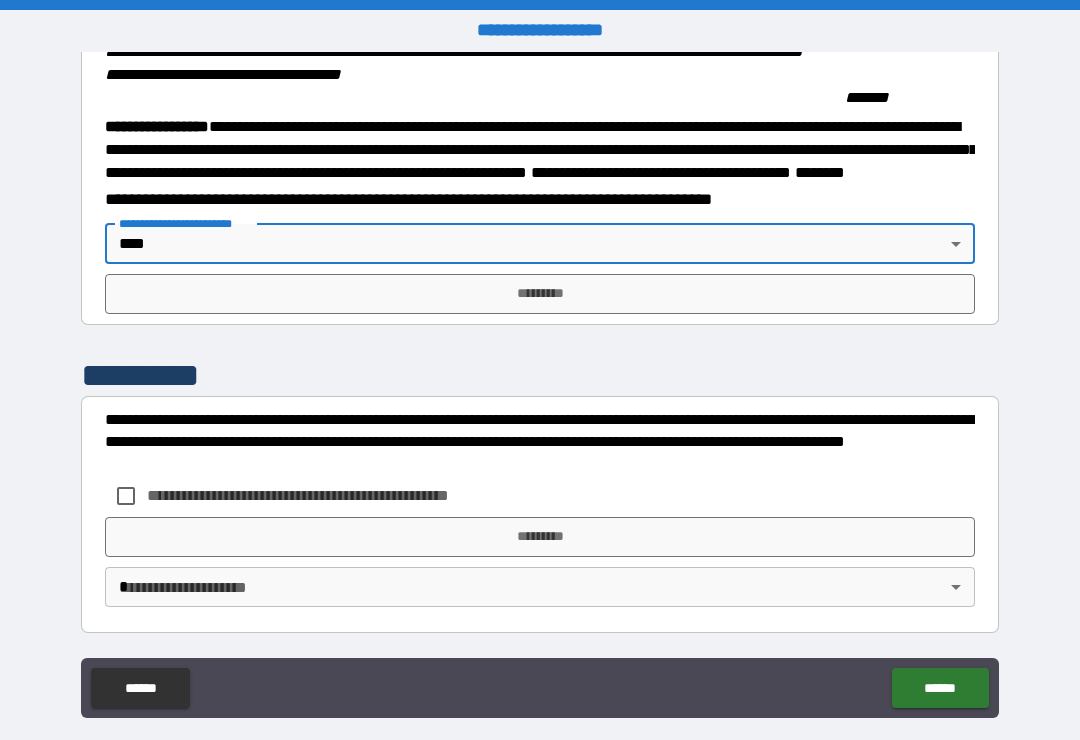 click on "*********" at bounding box center [540, 294] 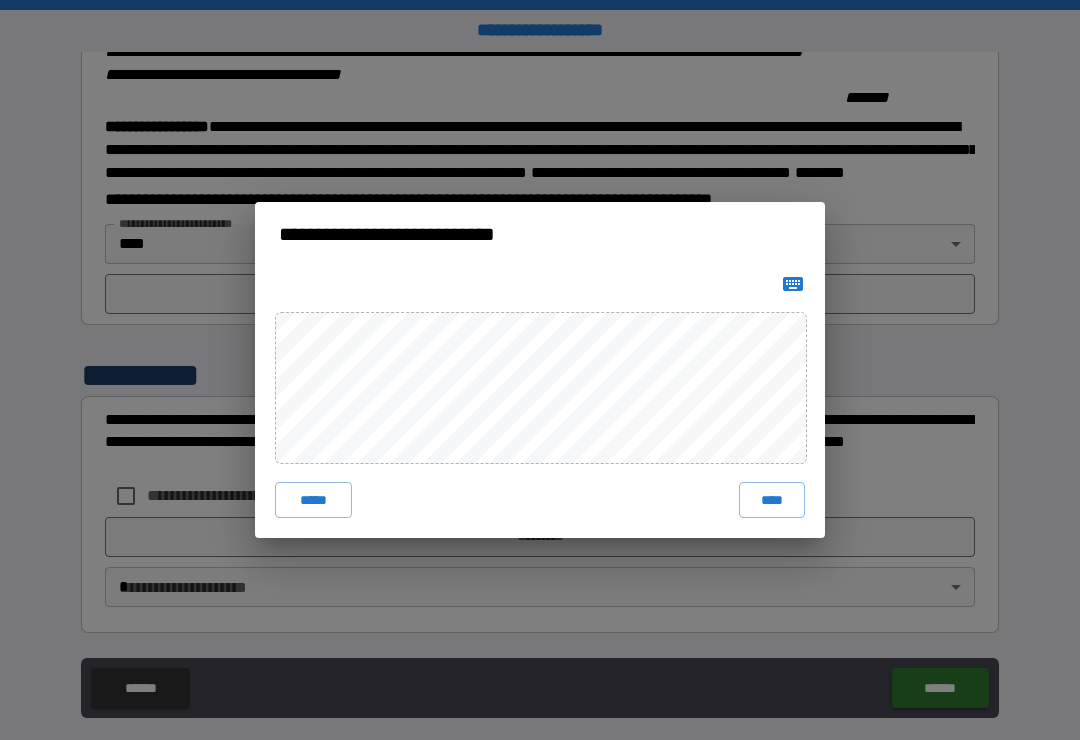click on "****" at bounding box center [772, 500] 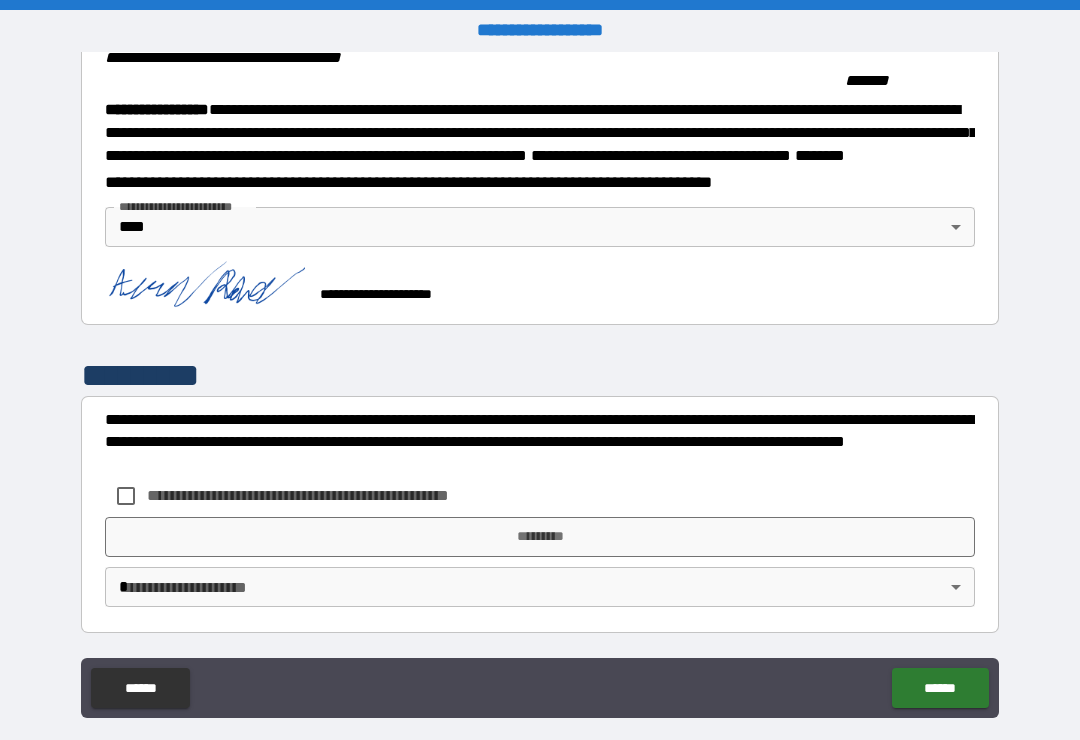 scroll, scrollTop: 2232, scrollLeft: 0, axis: vertical 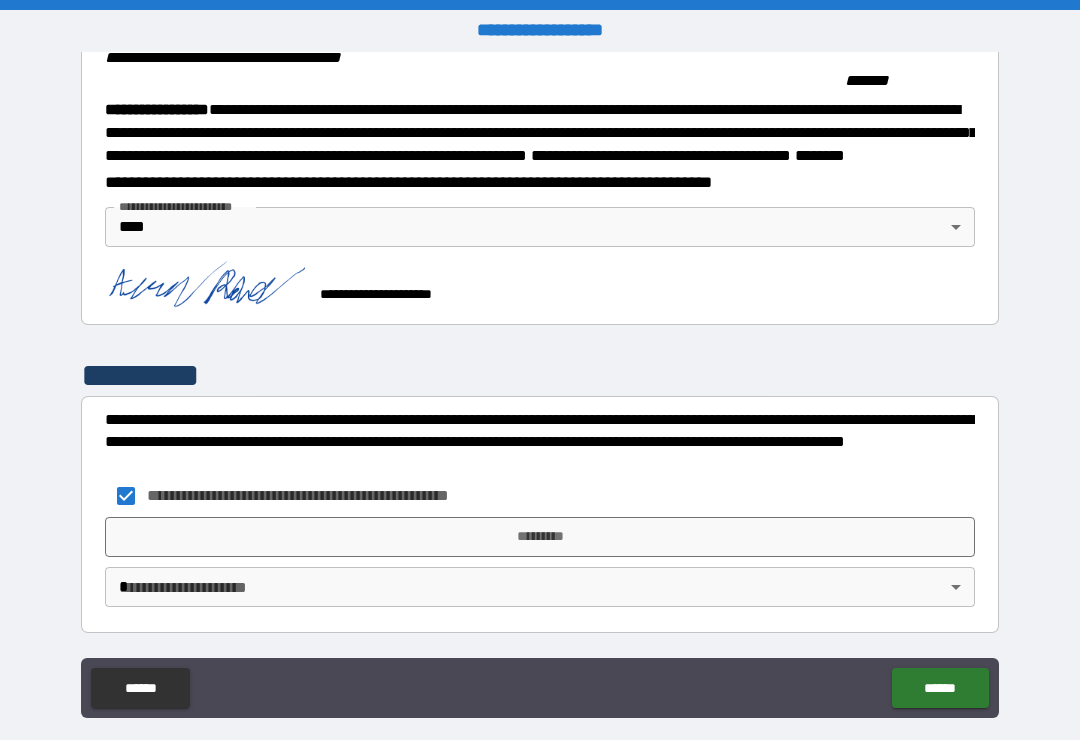 click on "**********" at bounding box center (540, 496) 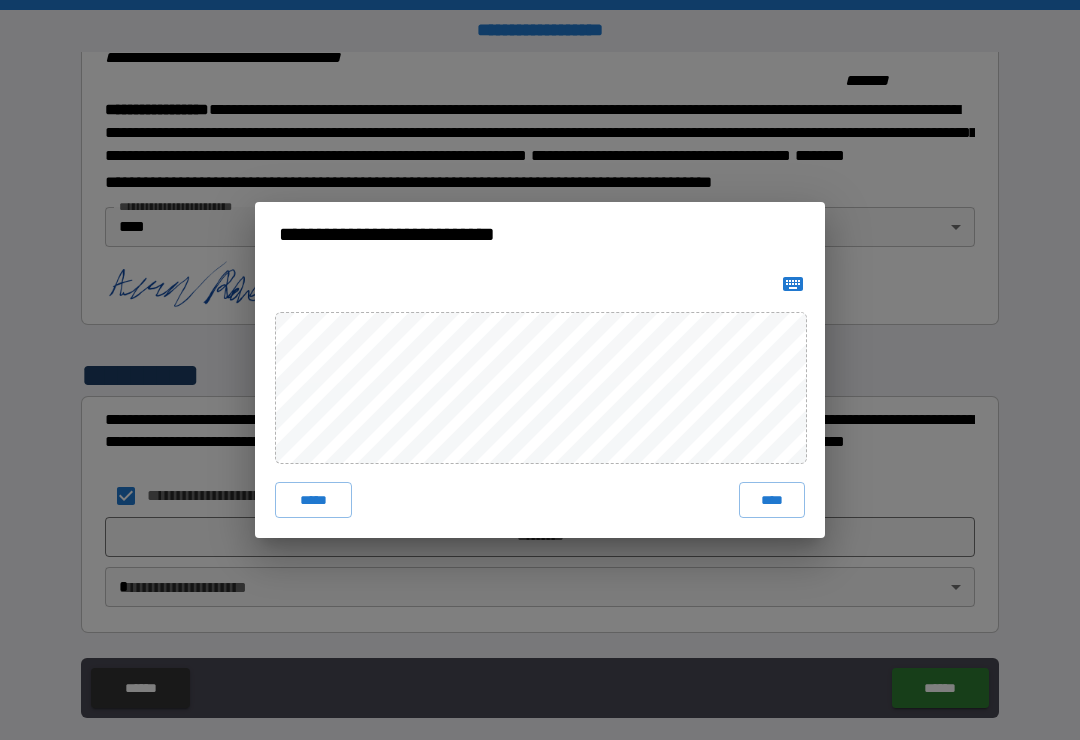 click on "****" at bounding box center (772, 500) 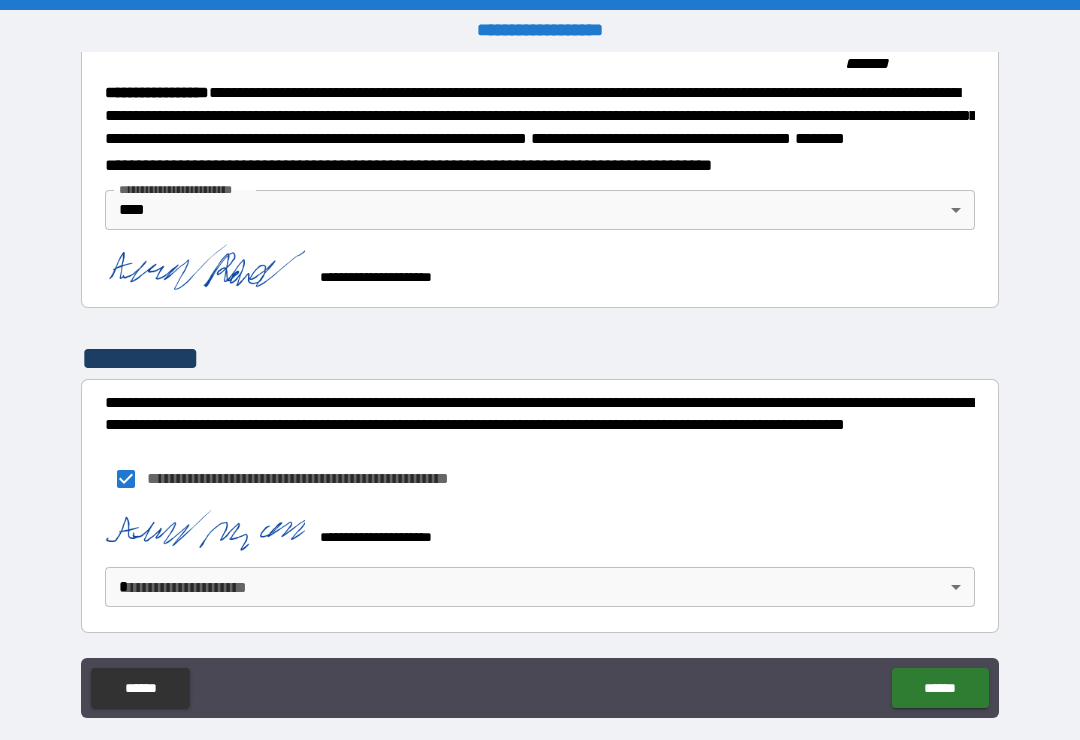 scroll, scrollTop: 2249, scrollLeft: 0, axis: vertical 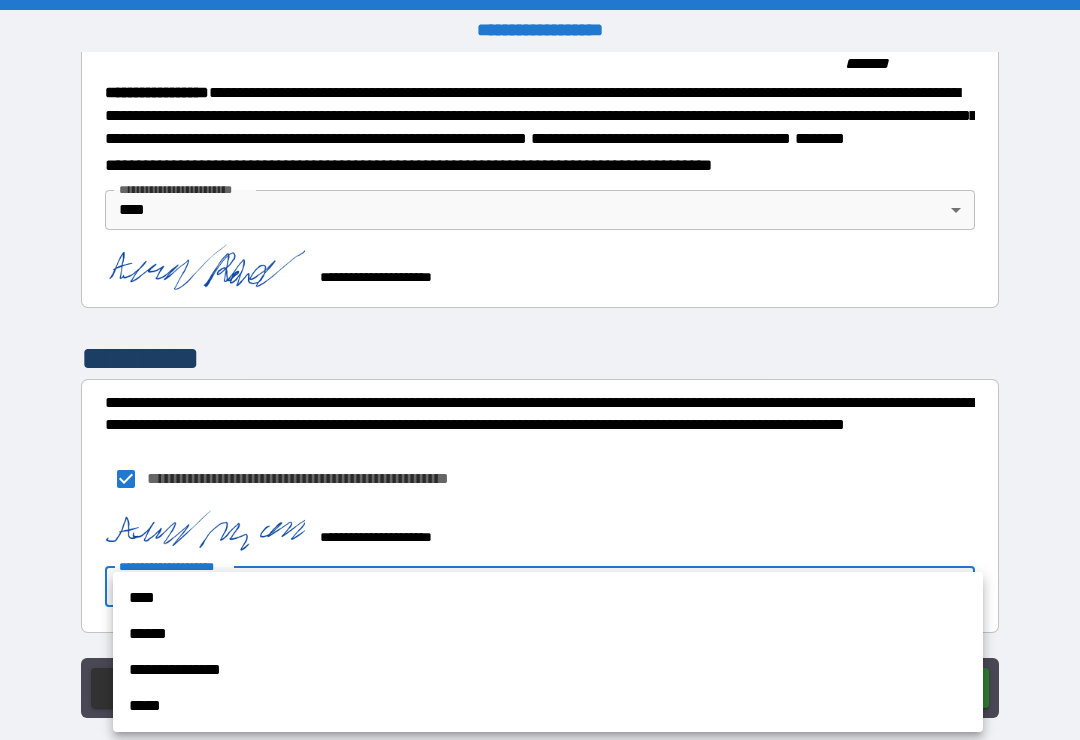 click at bounding box center (540, 370) 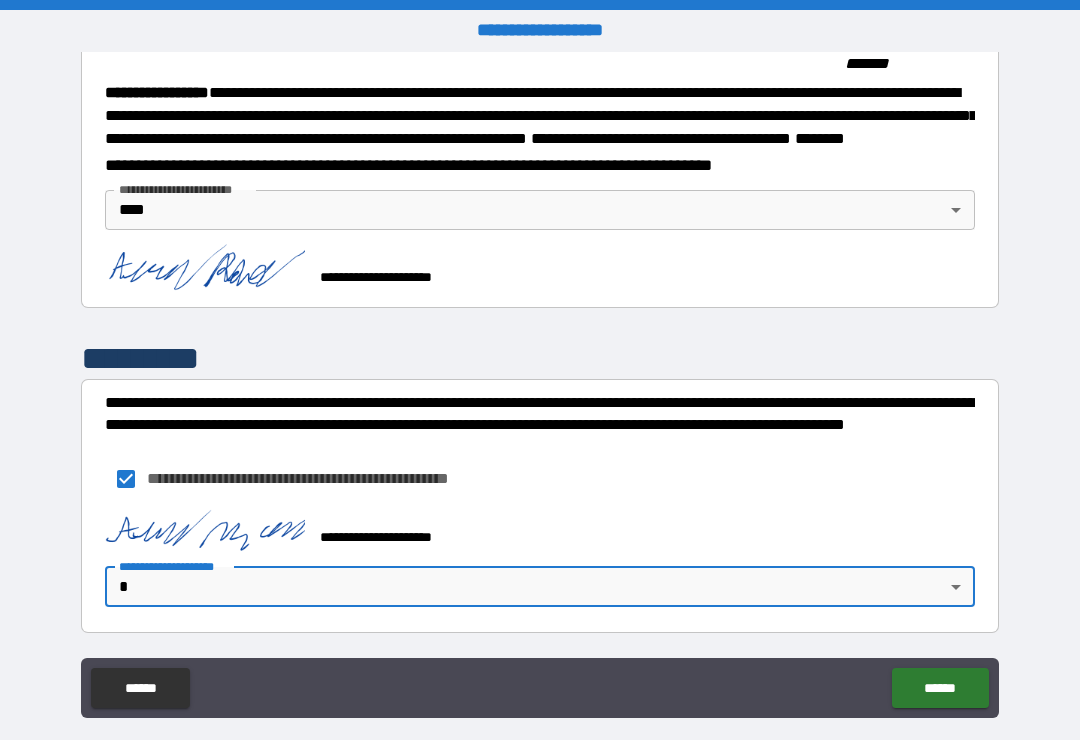 click on "**********" at bounding box center (540, 385) 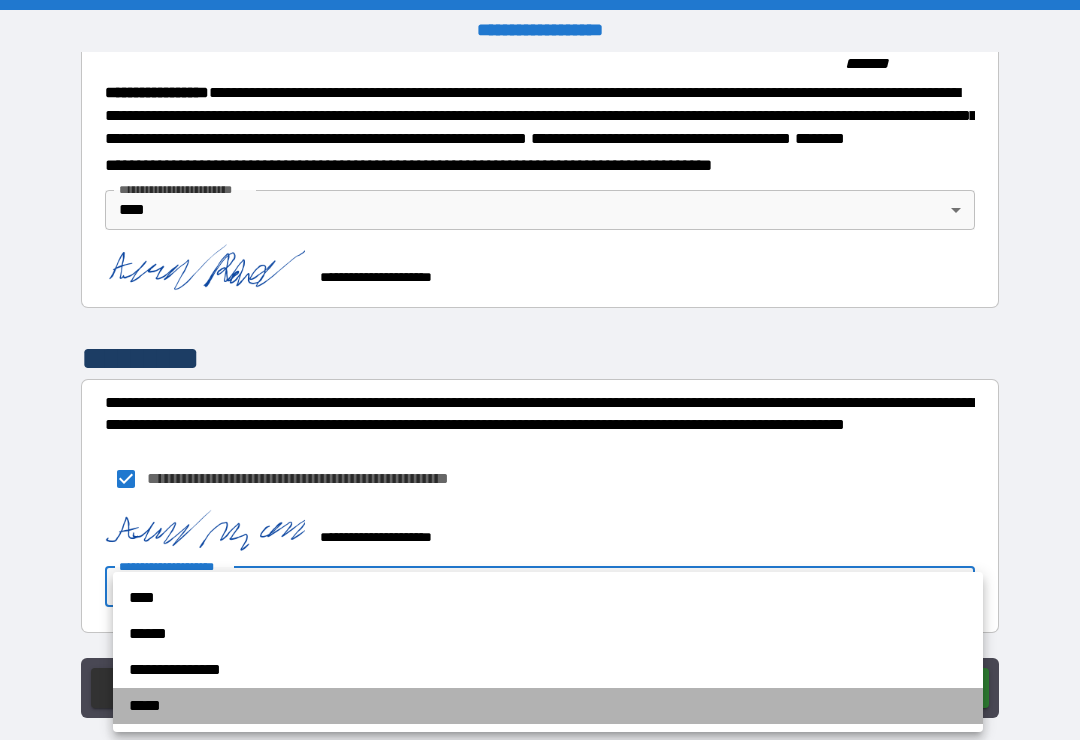 click on "*****" at bounding box center [548, 706] 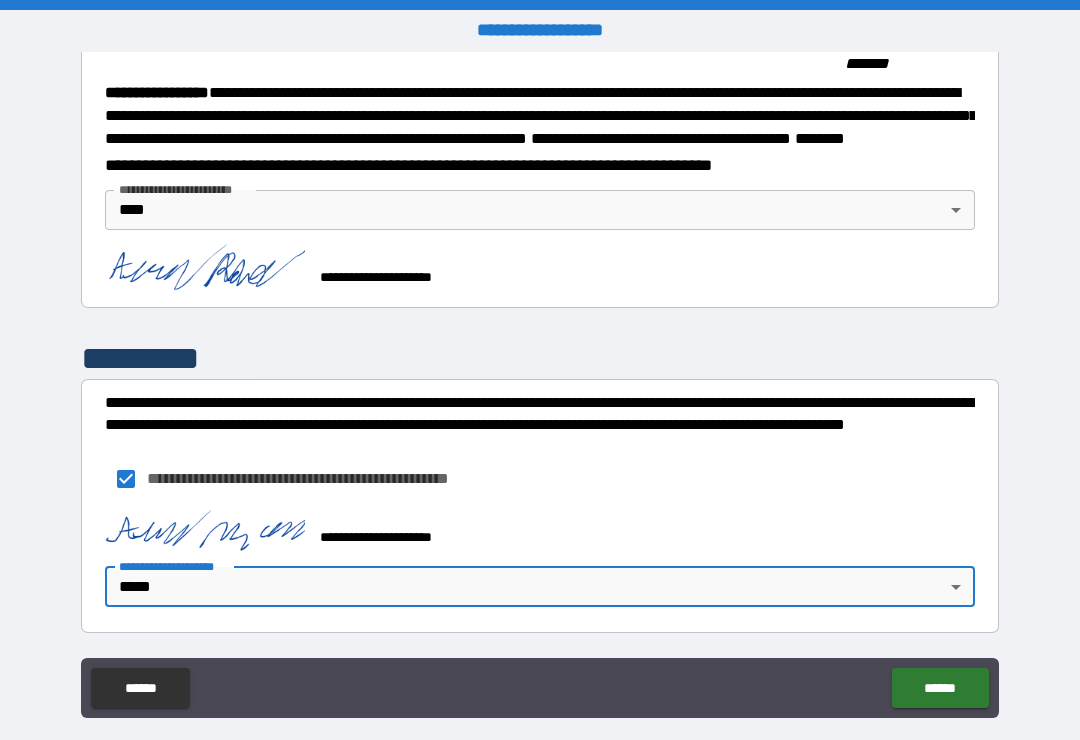 click on "******" at bounding box center (940, 688) 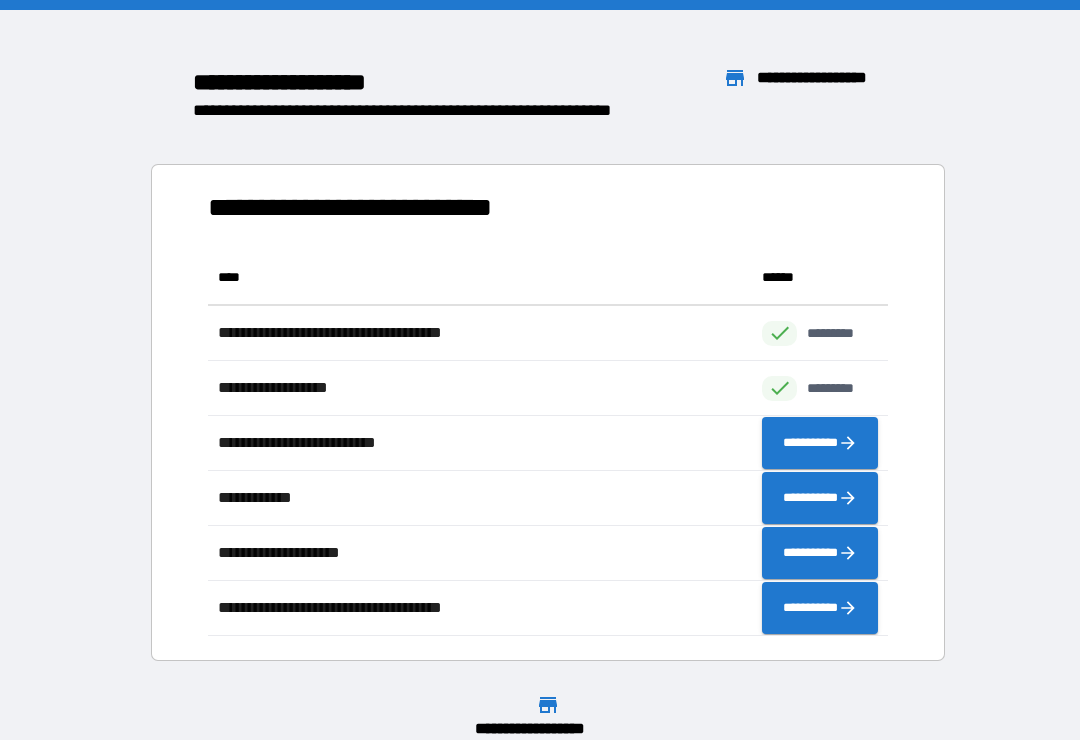 scroll, scrollTop: 386, scrollLeft: 680, axis: both 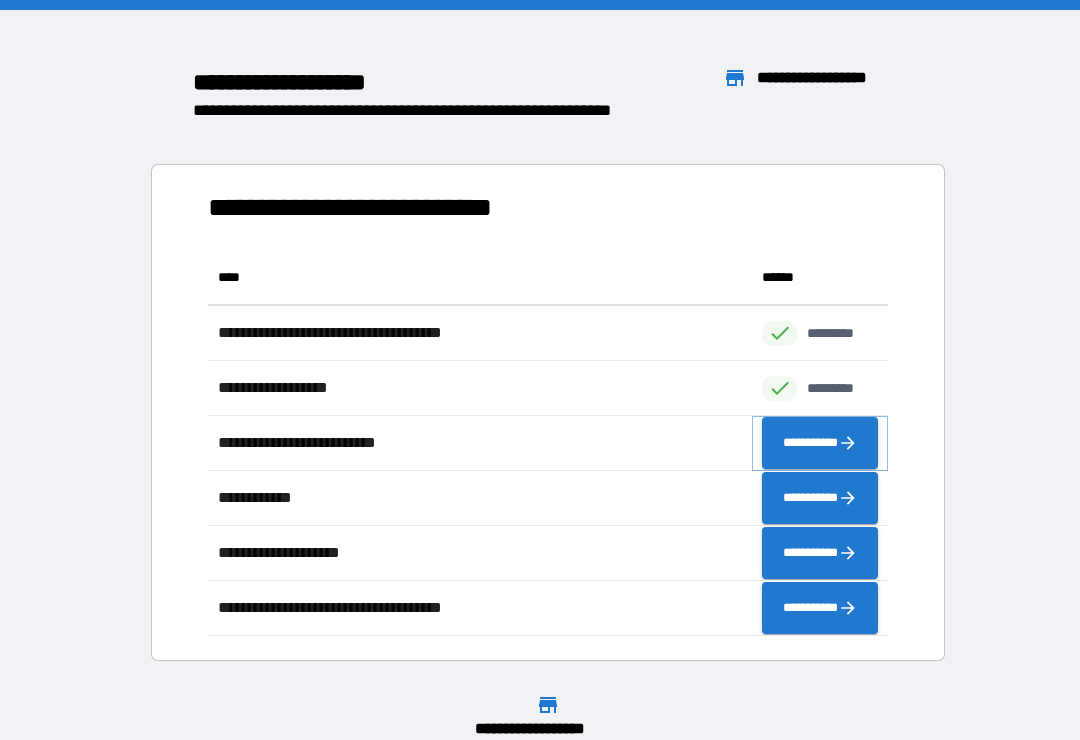 click on "**********" at bounding box center [820, 443] 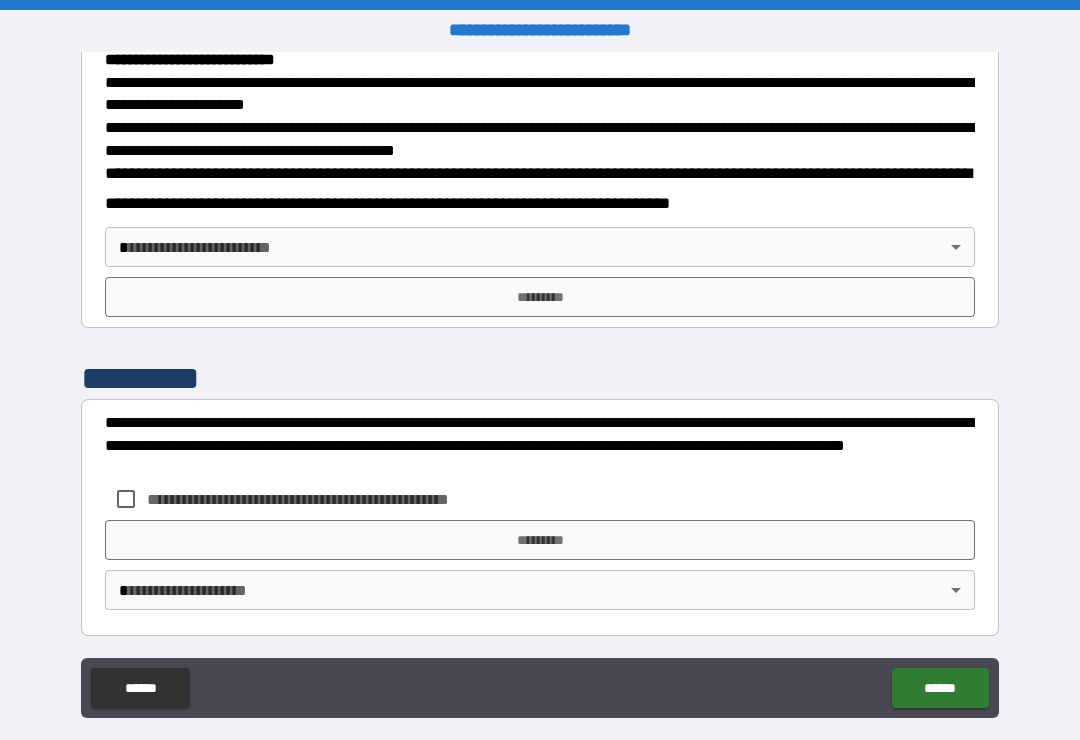 scroll, scrollTop: 721, scrollLeft: 0, axis: vertical 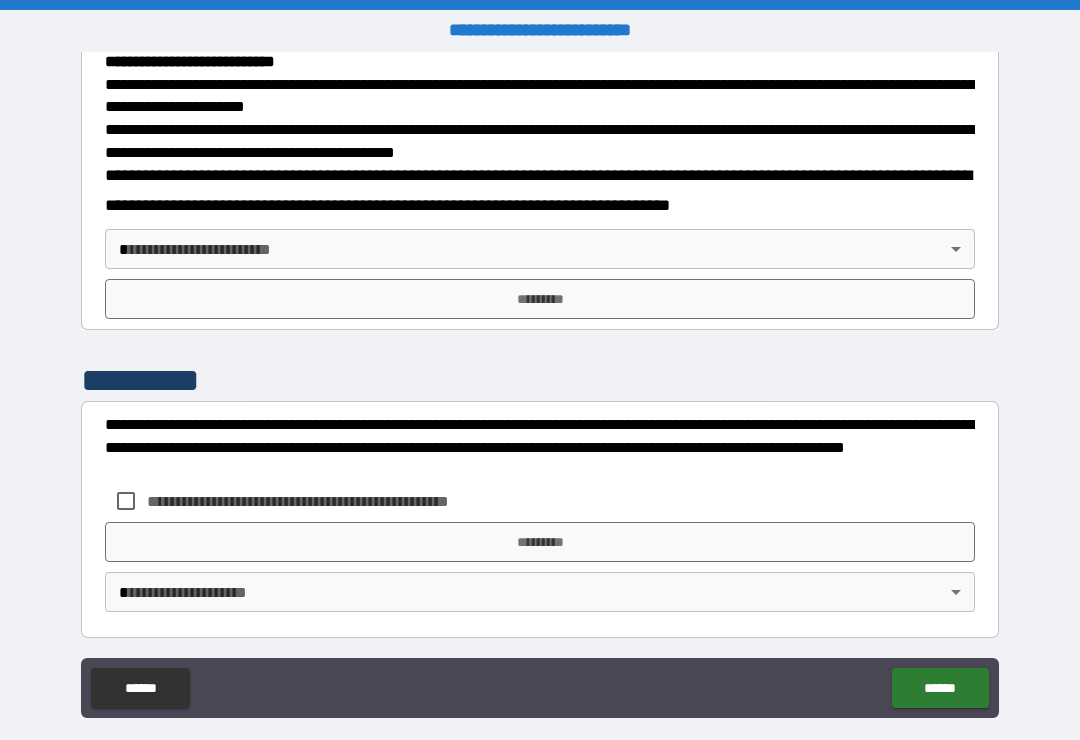 click on "**********" at bounding box center [540, 190] 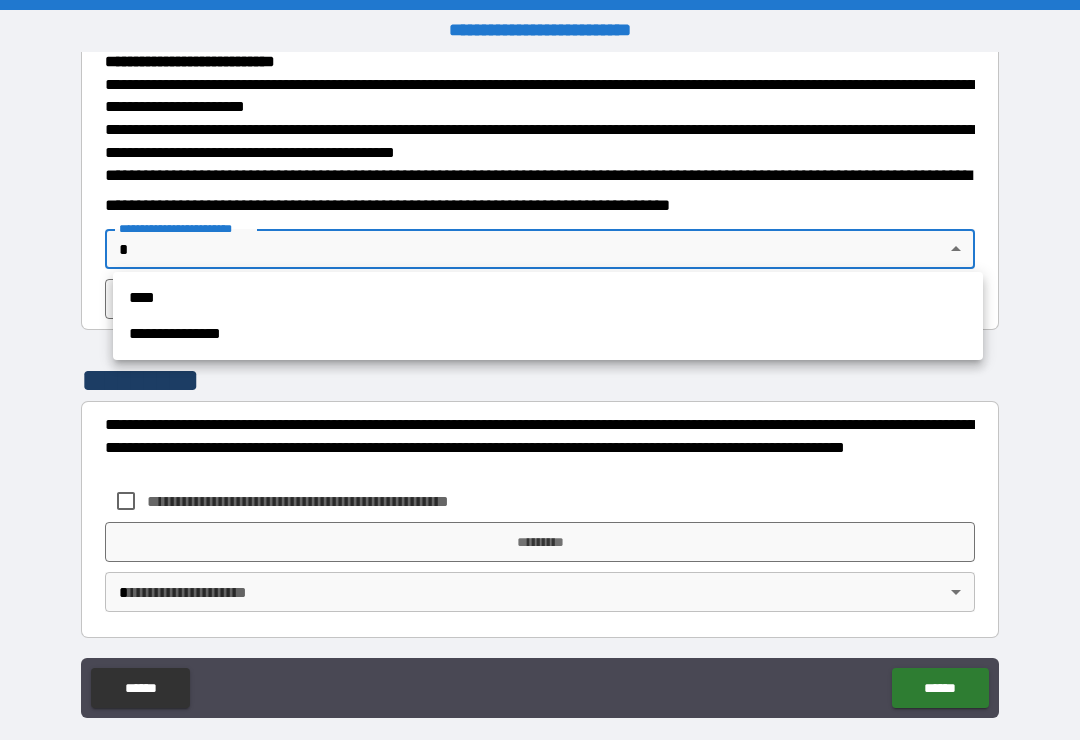 click at bounding box center (540, 370) 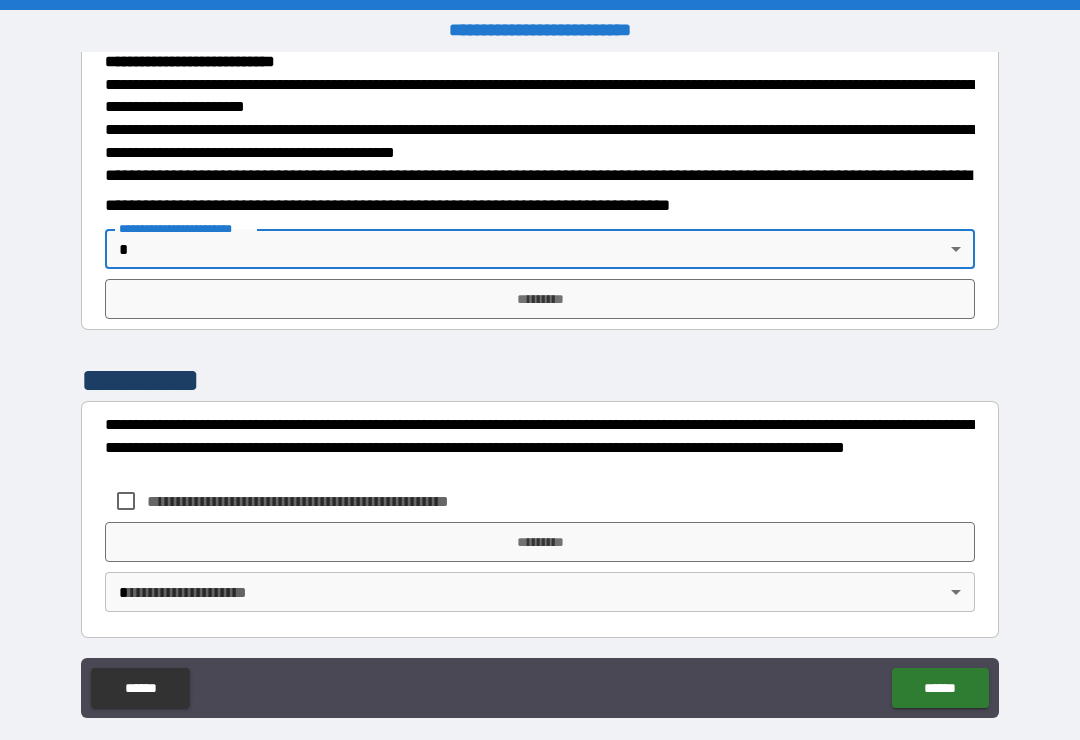 click on "**********" at bounding box center (540, 245) 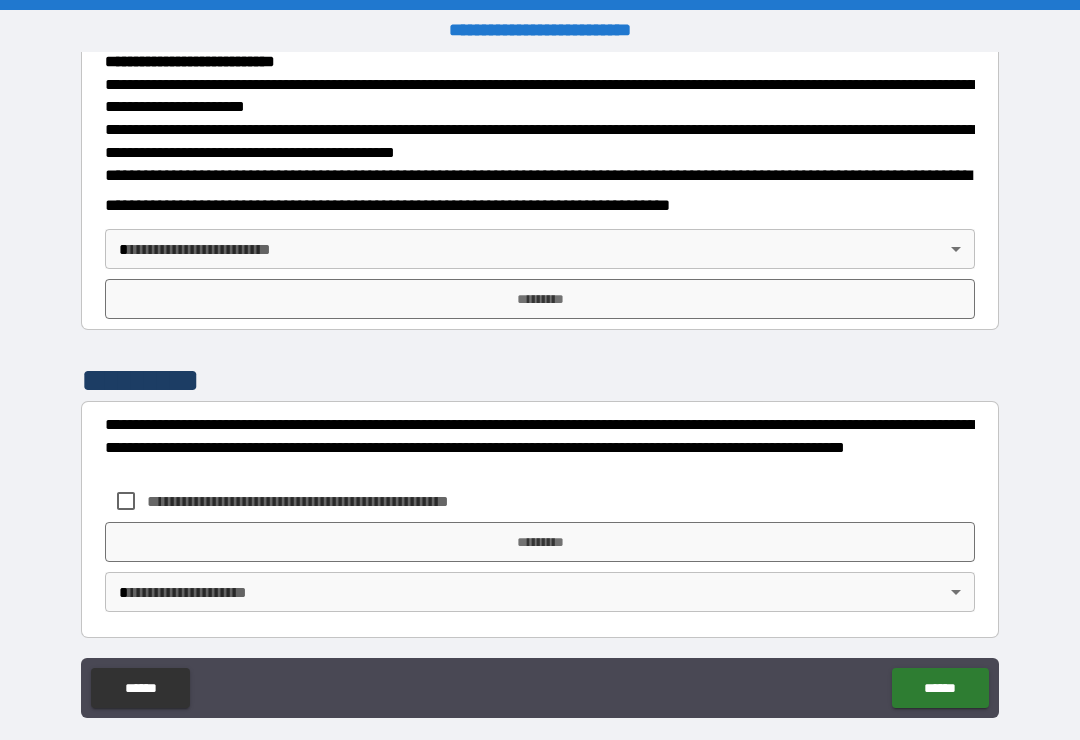 click on "**********" at bounding box center [540, 245] 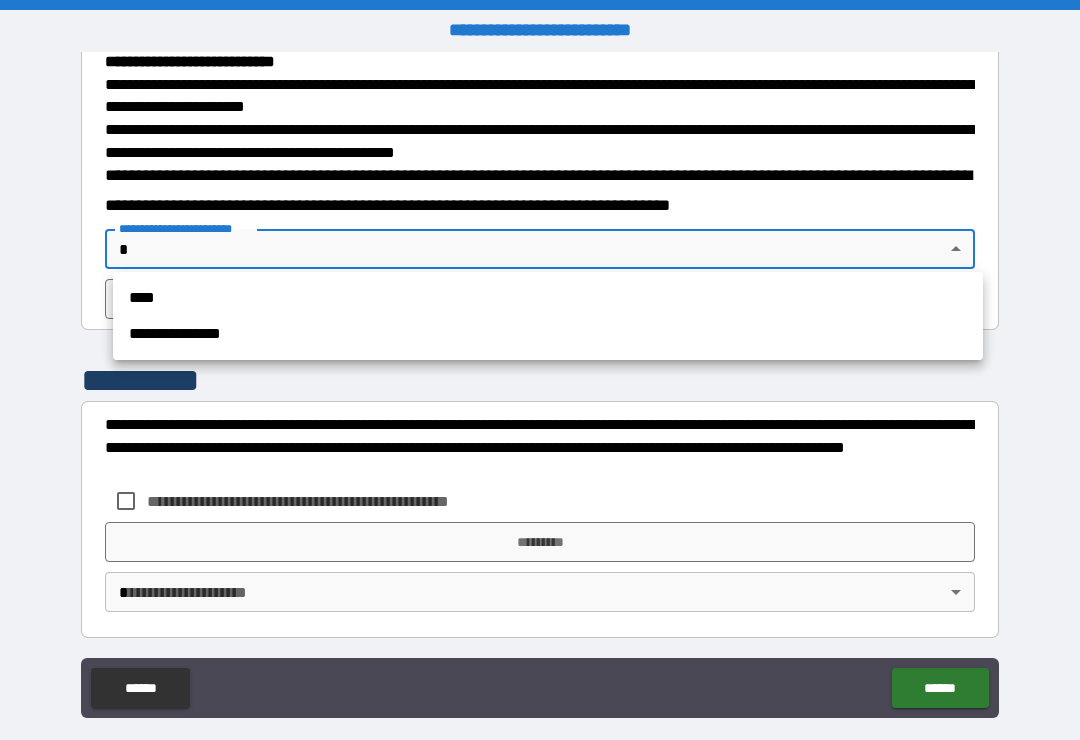 click on "**********" at bounding box center (548, 334) 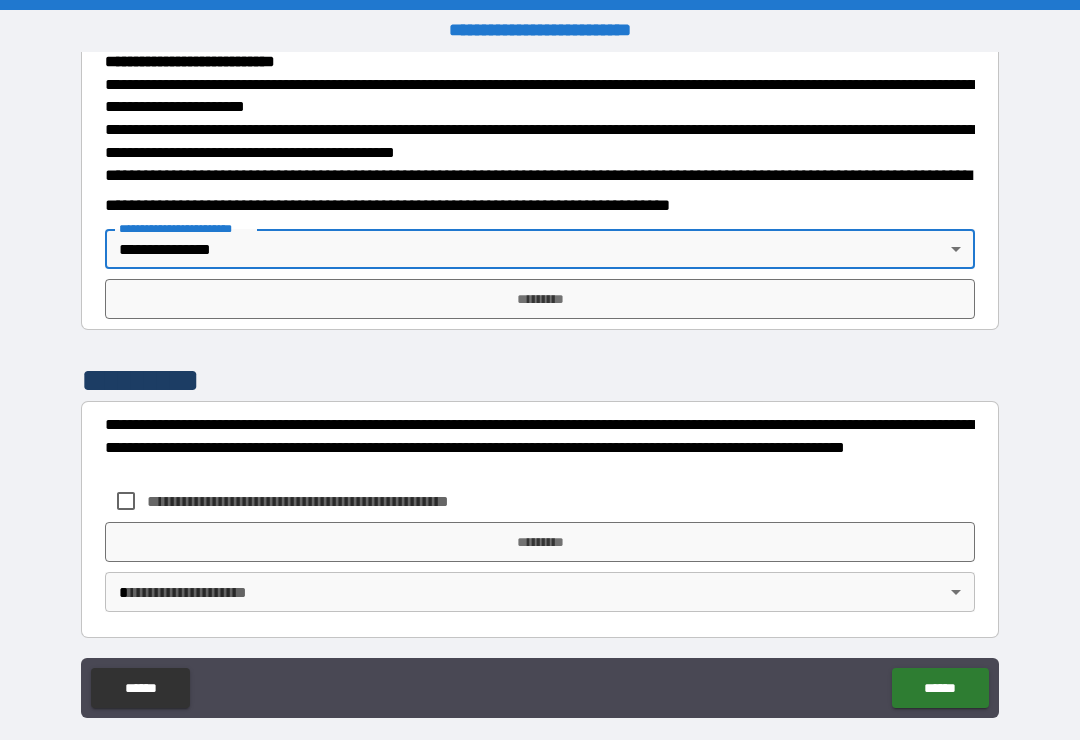 click on "**********" at bounding box center (540, 385) 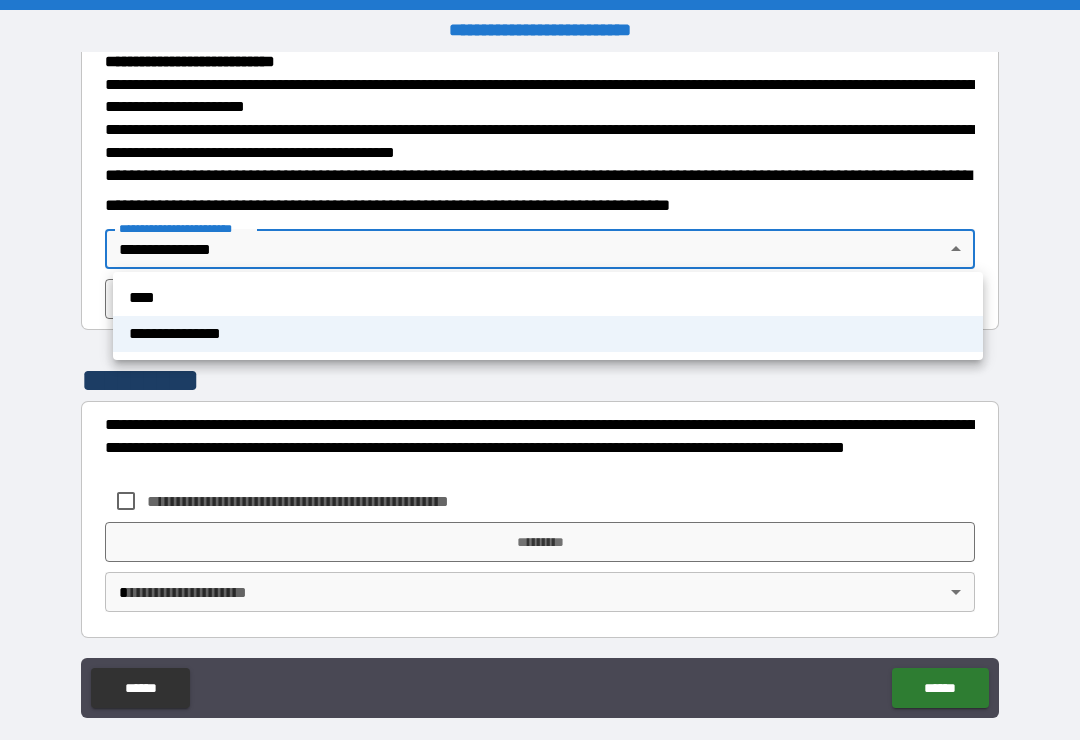 click at bounding box center (540, 370) 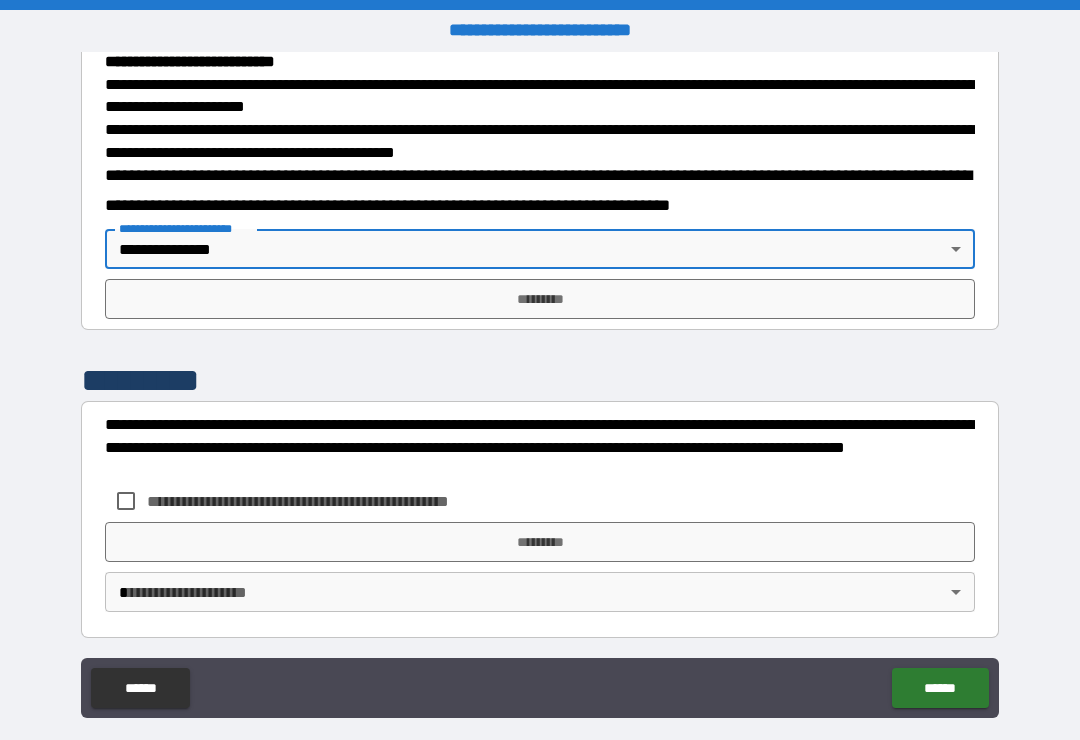 click on "*********" at bounding box center (540, 299) 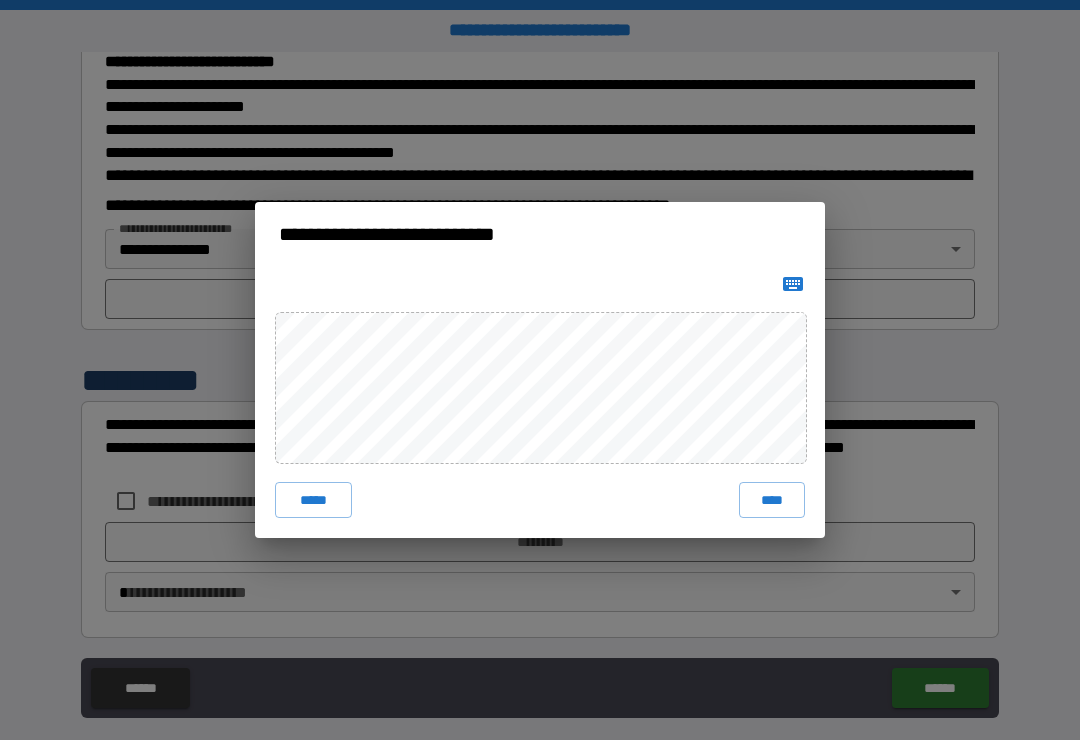 click on "****" at bounding box center (772, 500) 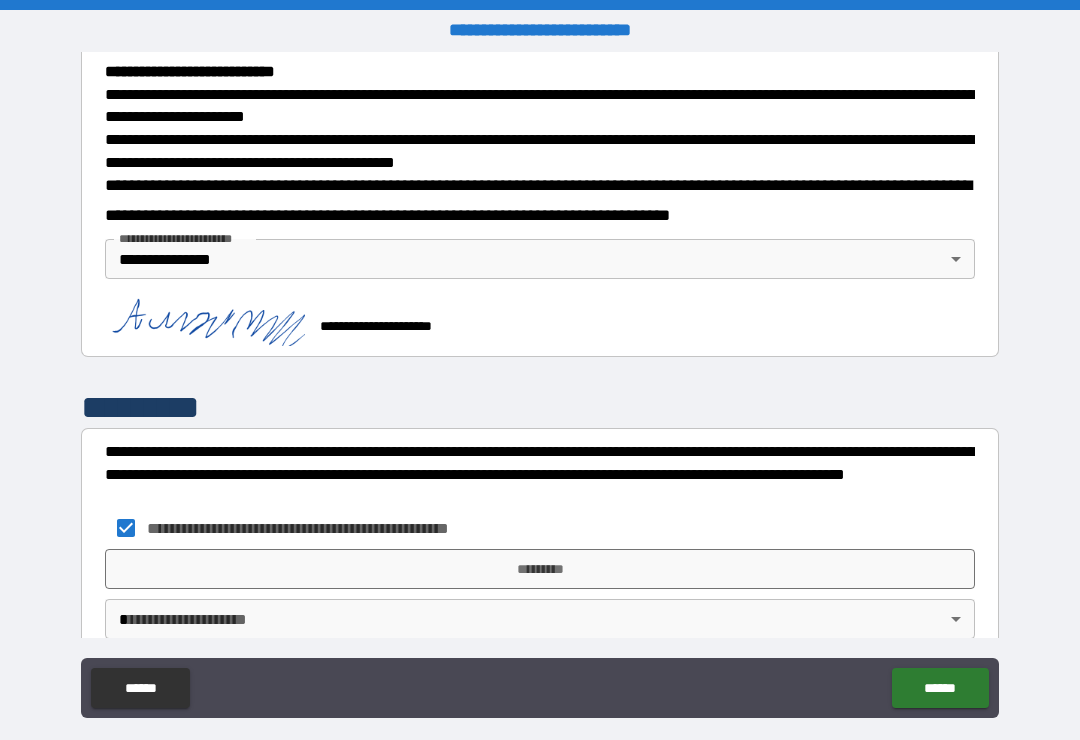 click on "**********" at bounding box center [540, 528] 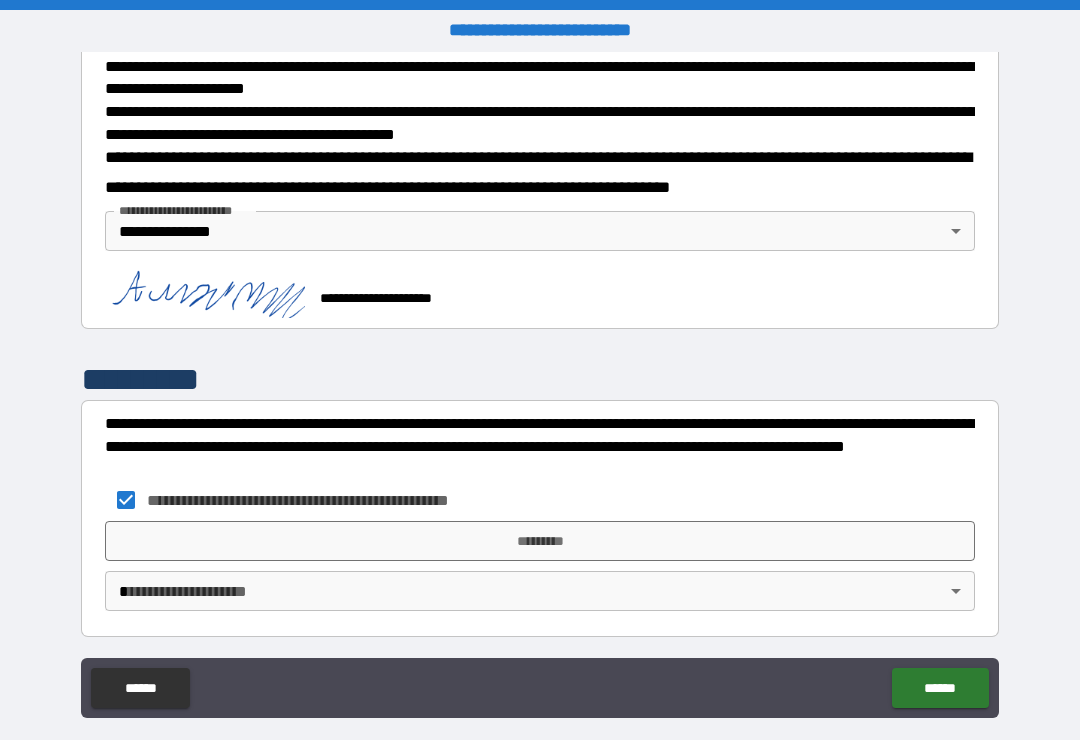 scroll, scrollTop: 738, scrollLeft: 0, axis: vertical 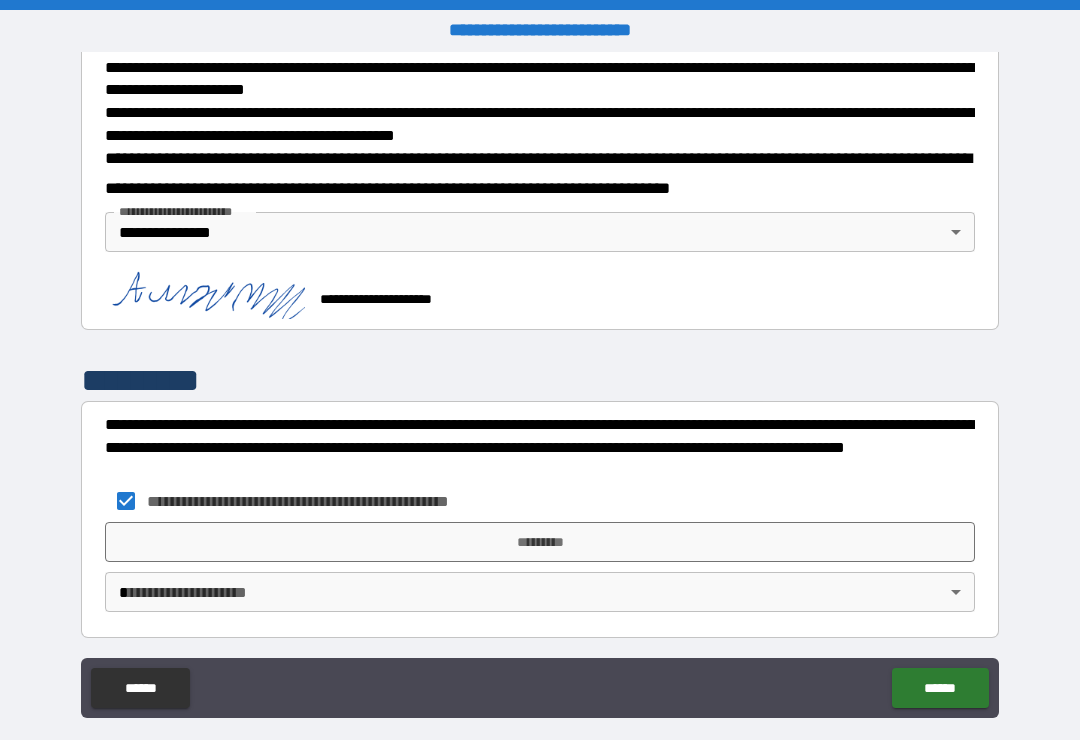 click on "**********" at bounding box center (540, 385) 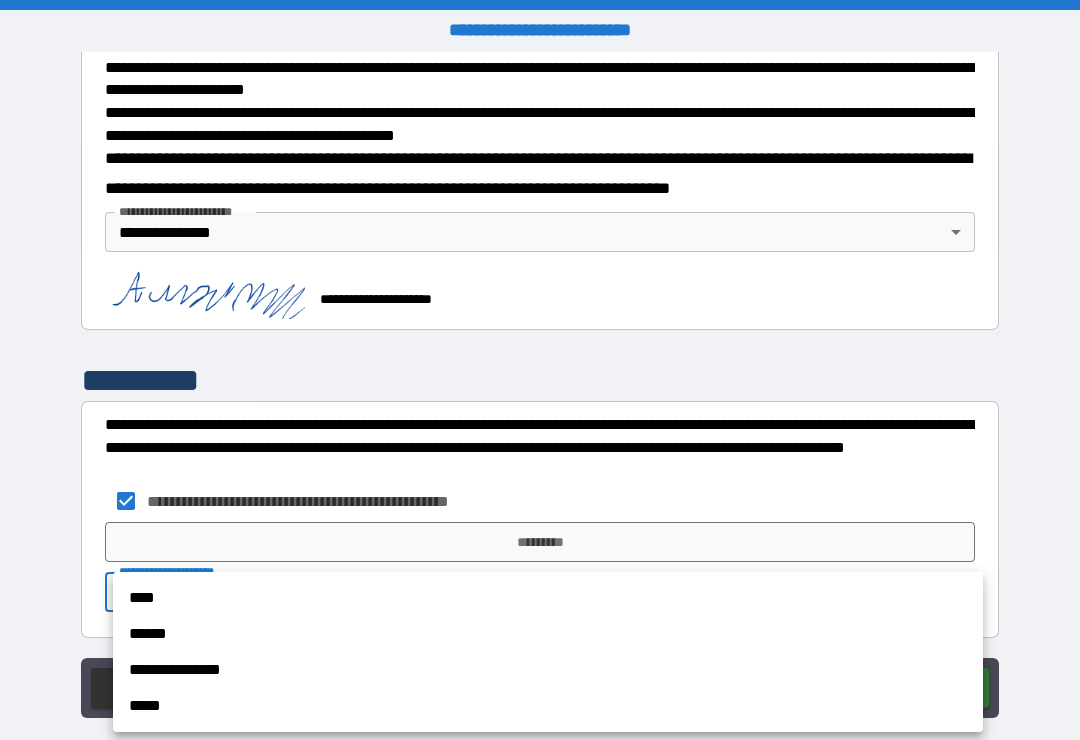 click at bounding box center [540, 370] 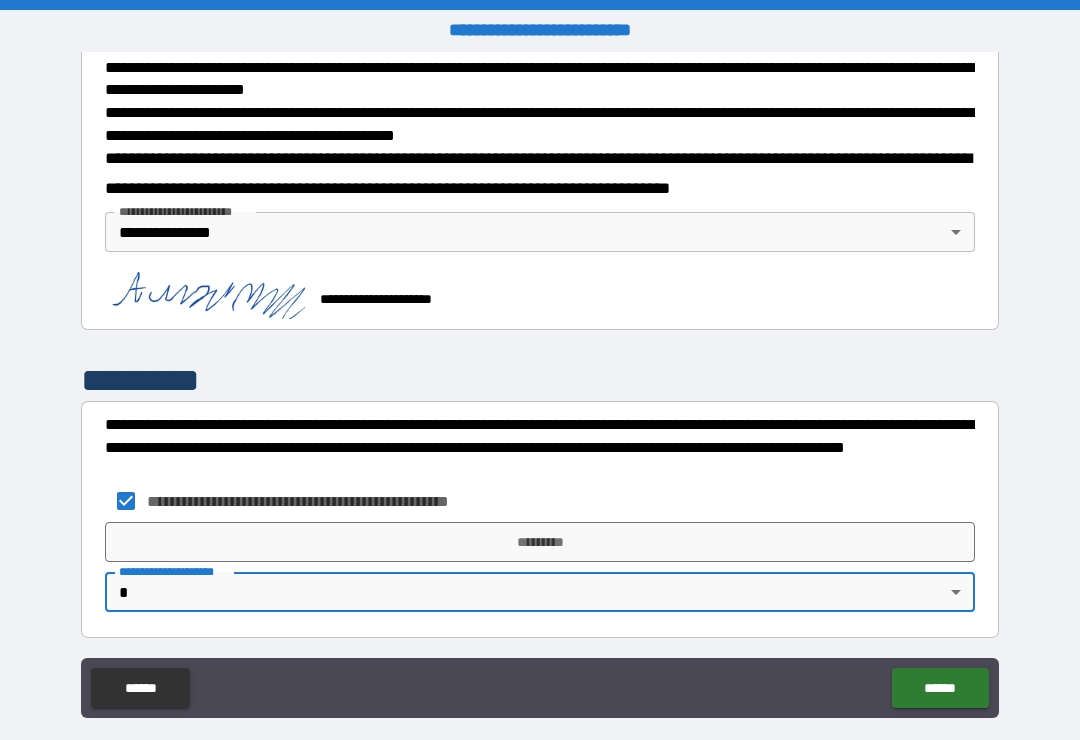 click on "**********" at bounding box center (540, 385) 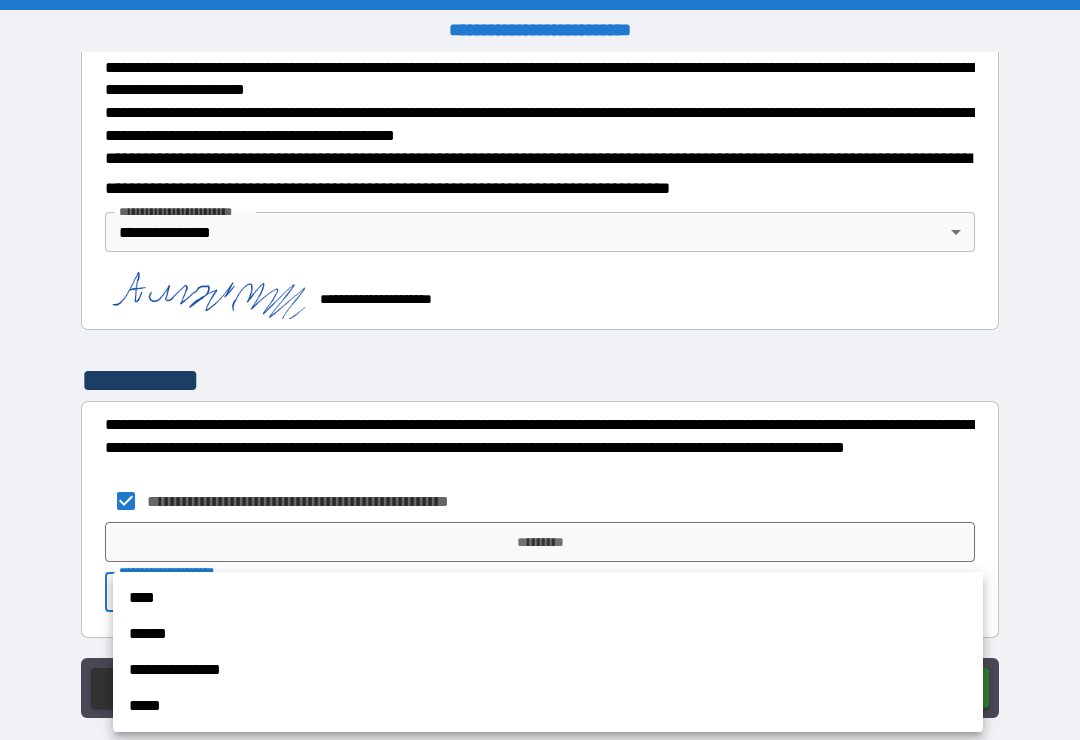 click on "**********" at bounding box center (548, 670) 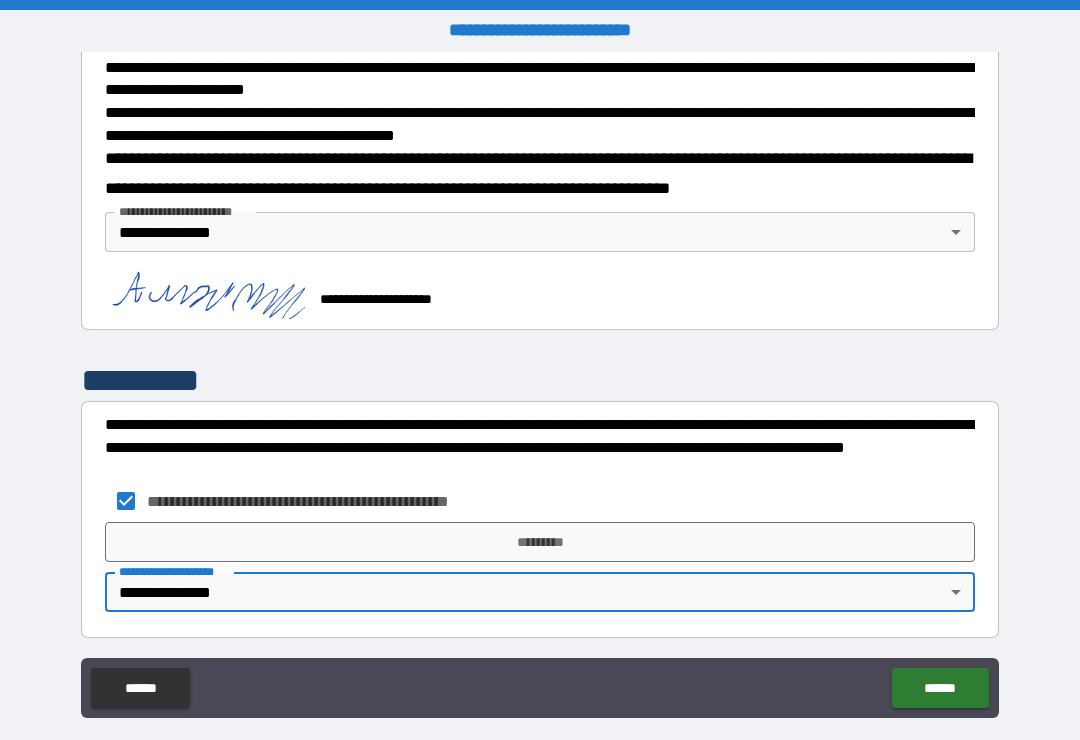 click on "**********" at bounding box center (331, 501) 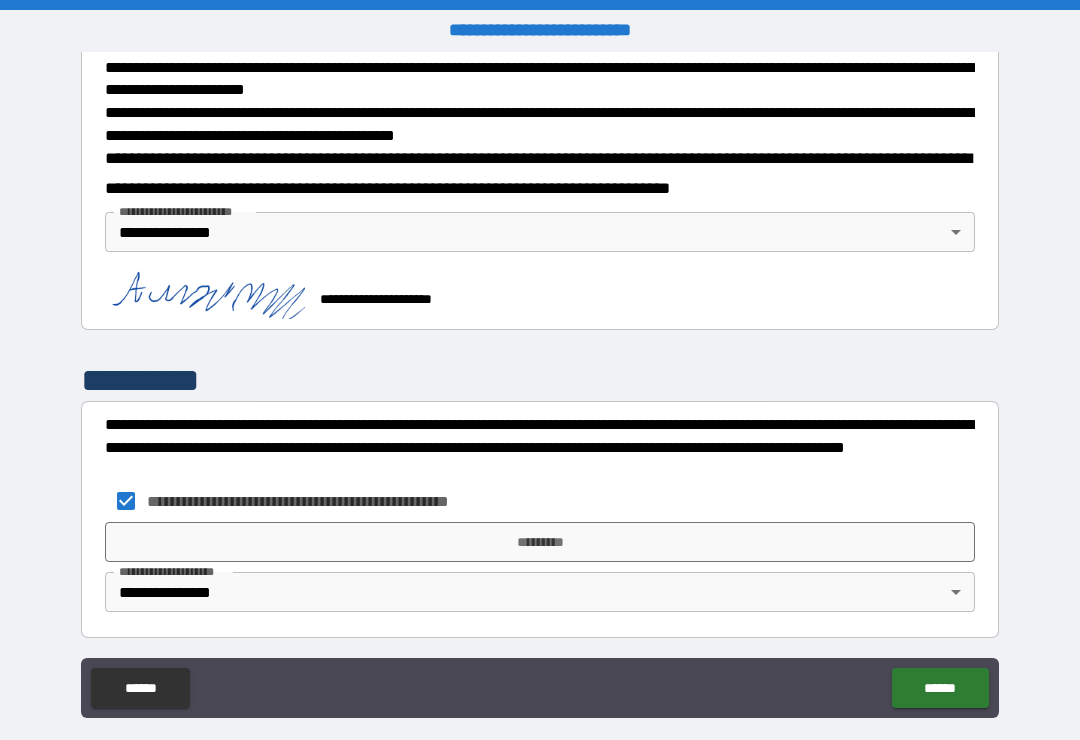 click on "**********" at bounding box center [540, 385] 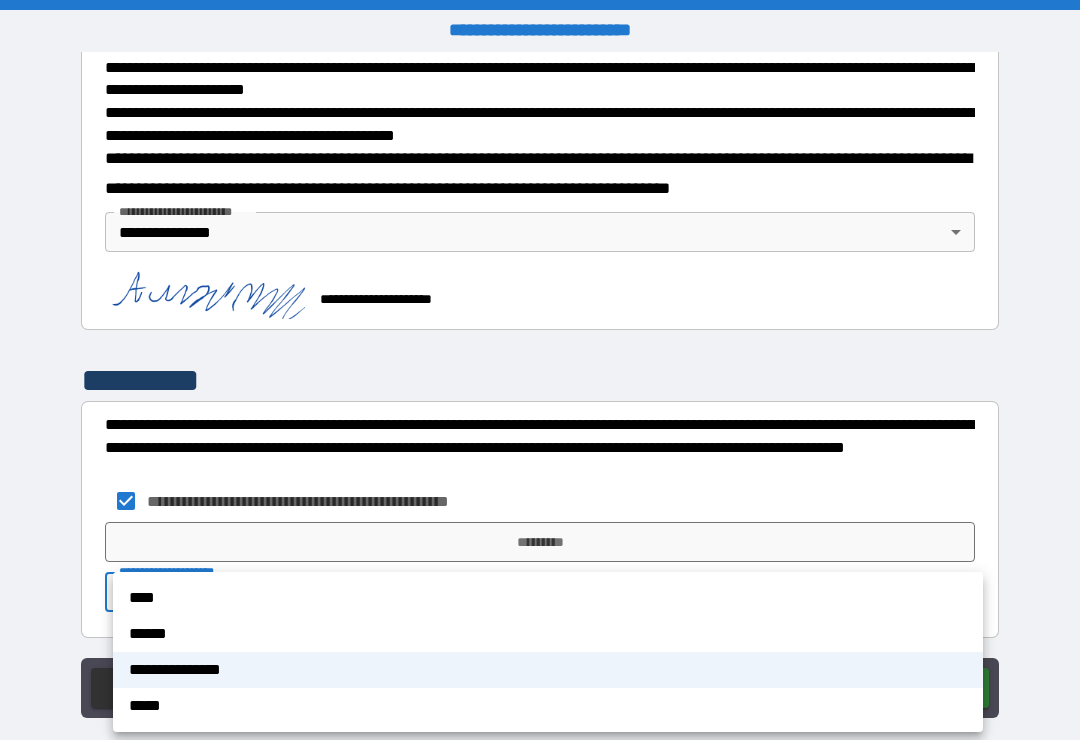 click on "*****" at bounding box center [548, 706] 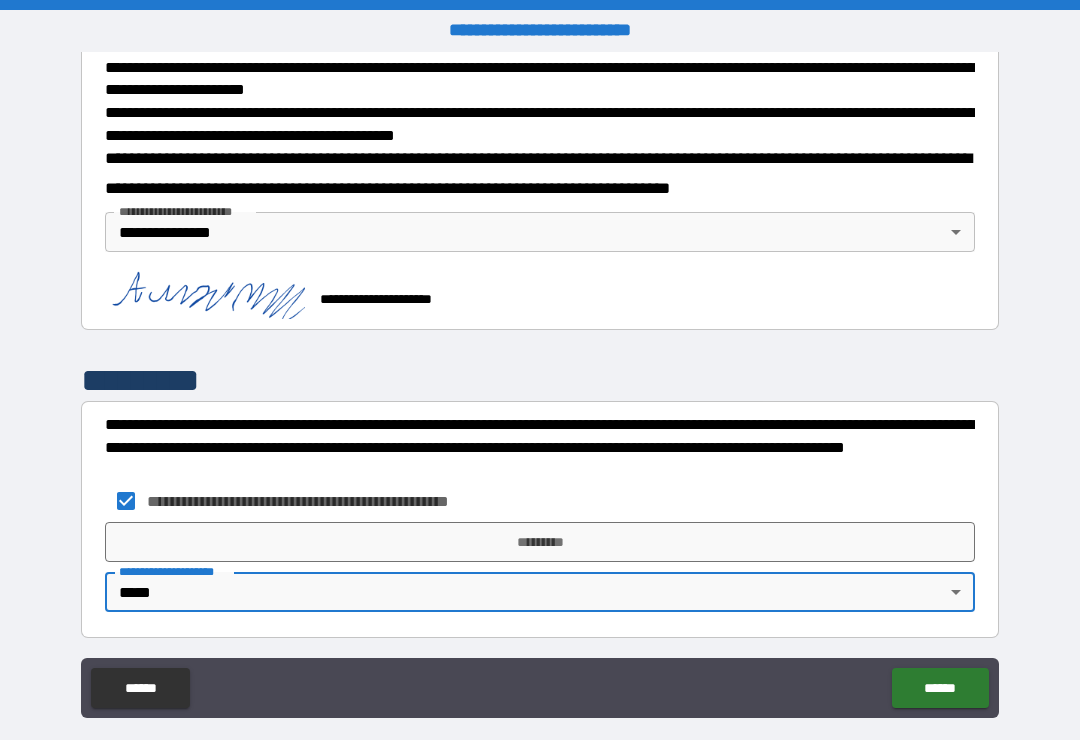 click on "**********" at bounding box center (331, 501) 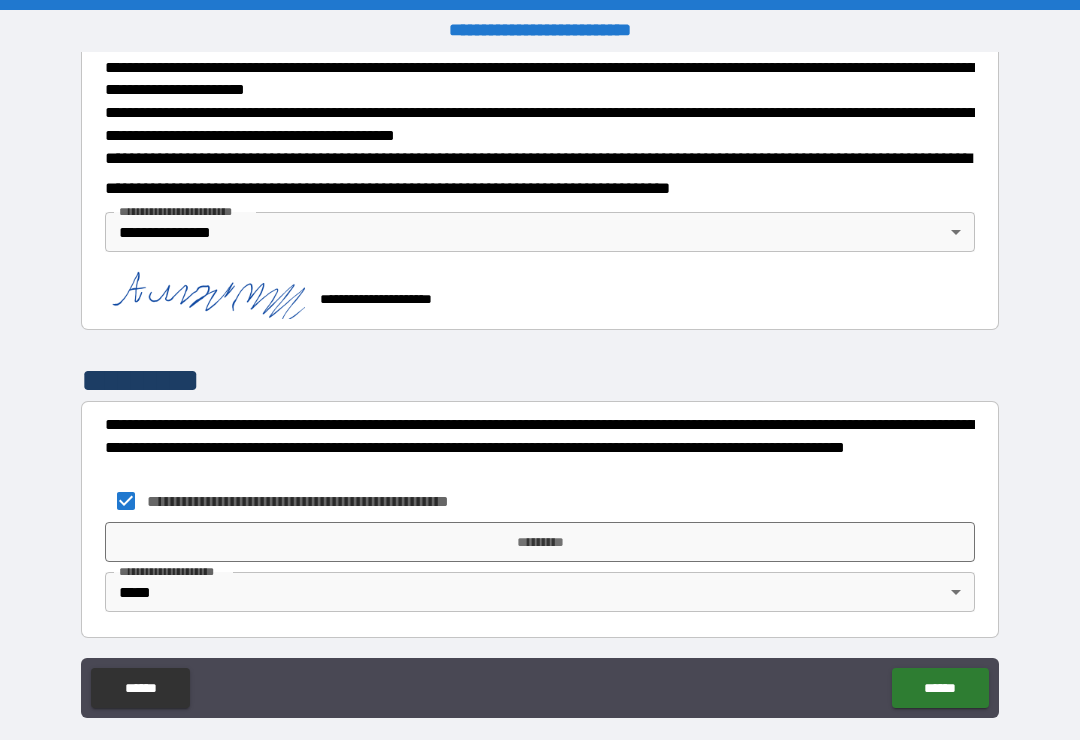click on "*********" at bounding box center [540, 542] 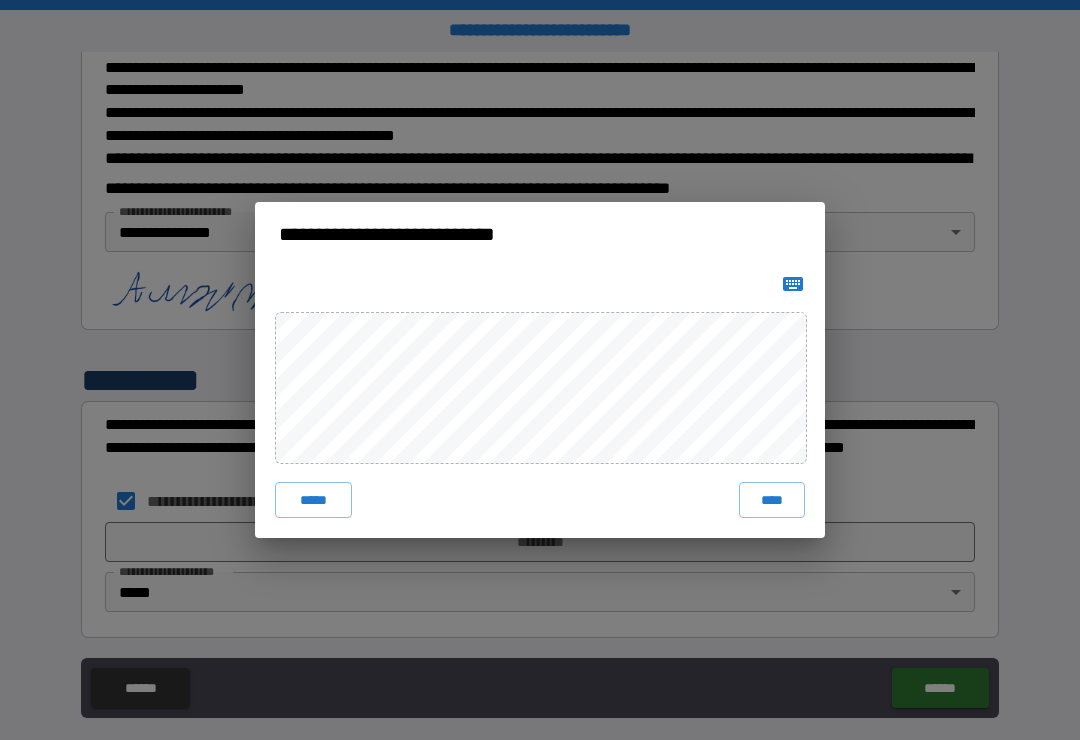 click on "****" at bounding box center [772, 500] 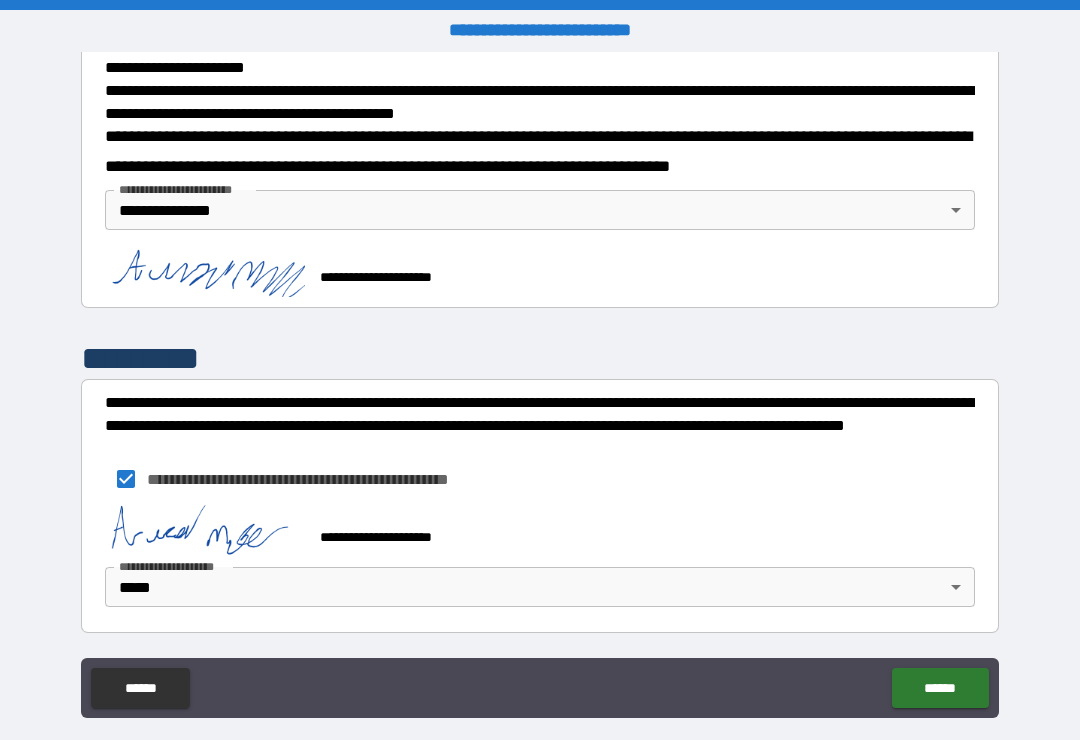 scroll, scrollTop: 759, scrollLeft: 0, axis: vertical 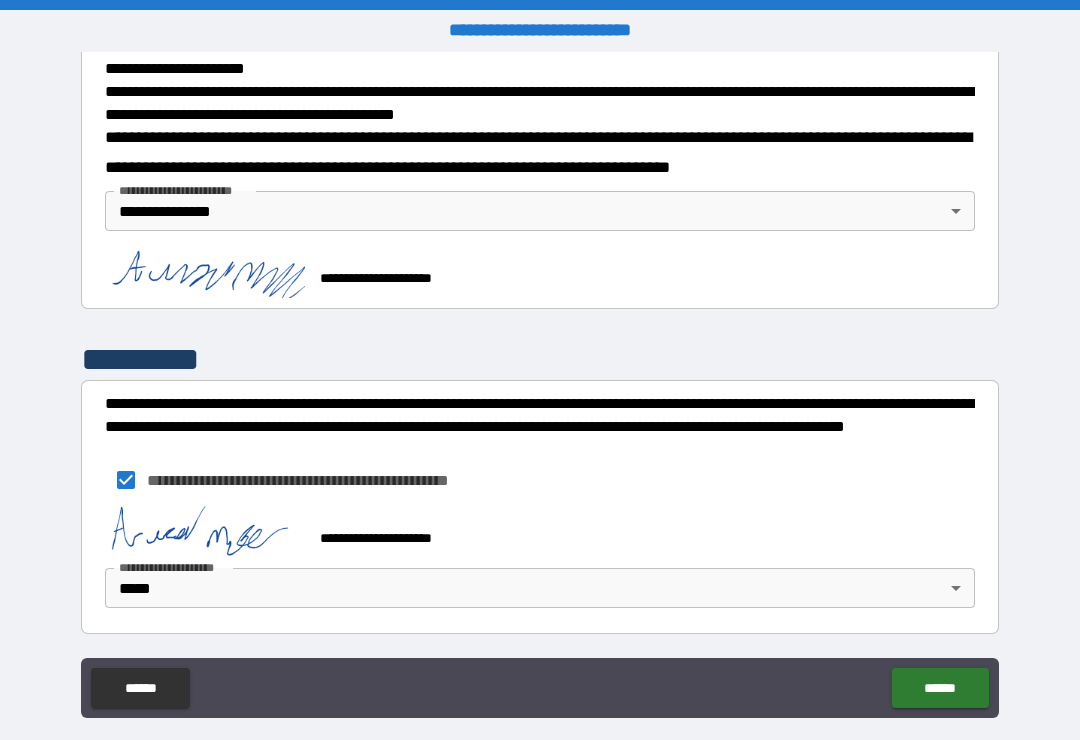 click on "******" at bounding box center [940, 688] 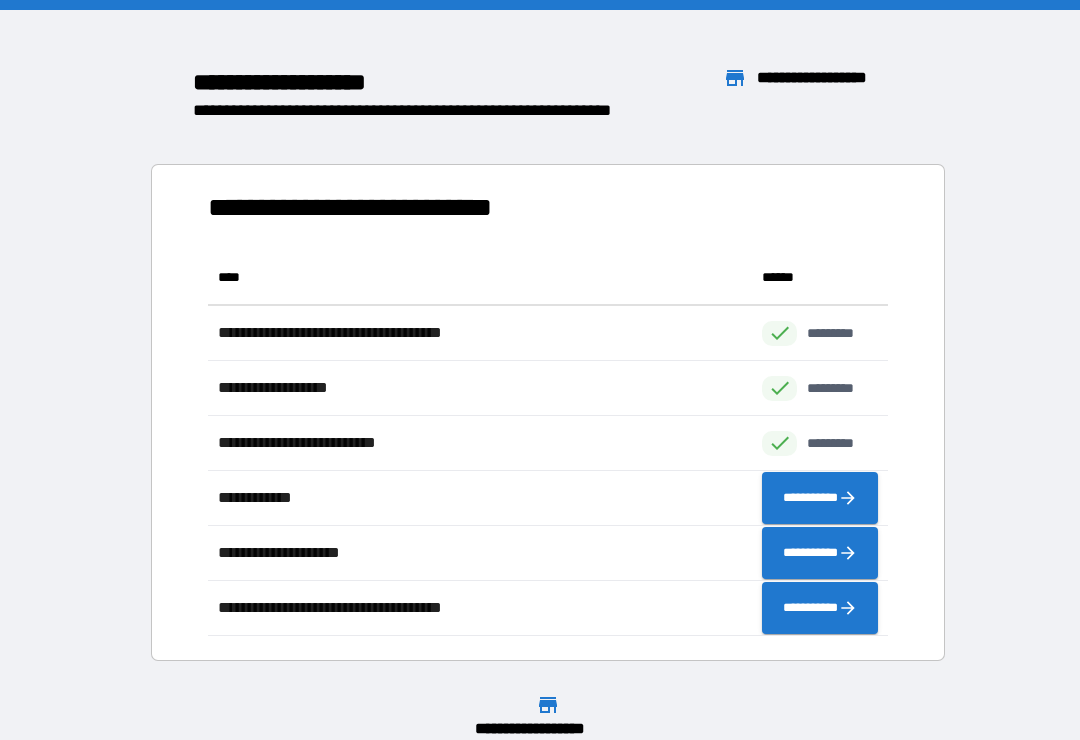 scroll, scrollTop: 1, scrollLeft: 1, axis: both 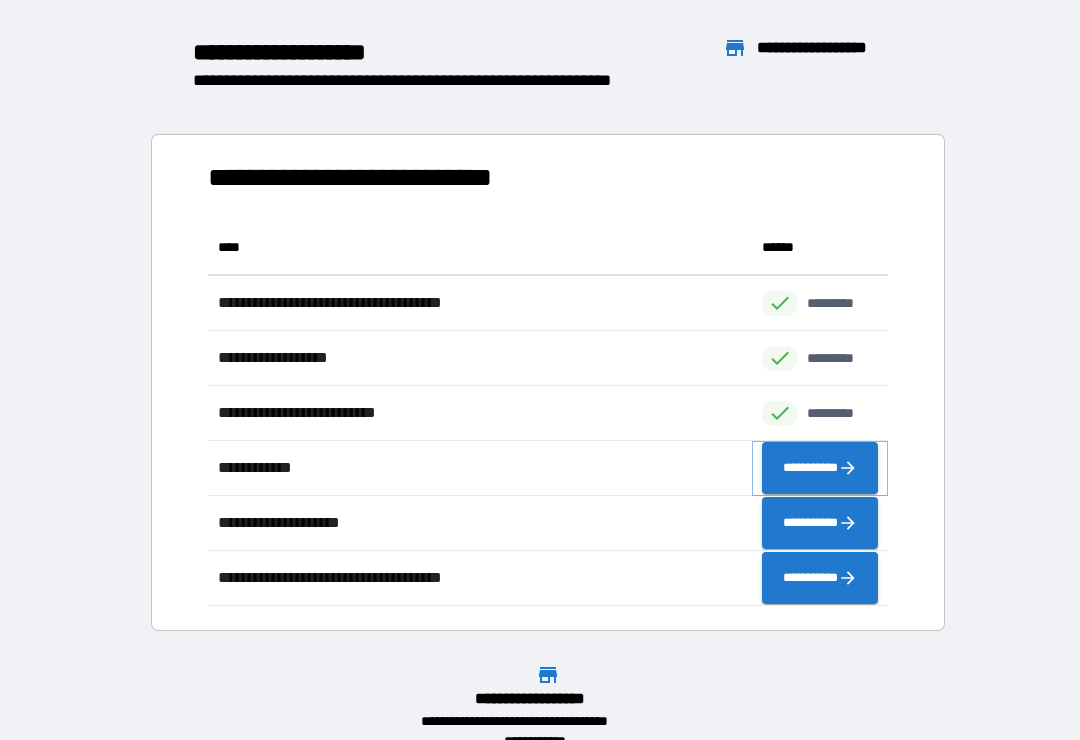 click on "**********" at bounding box center (820, 468) 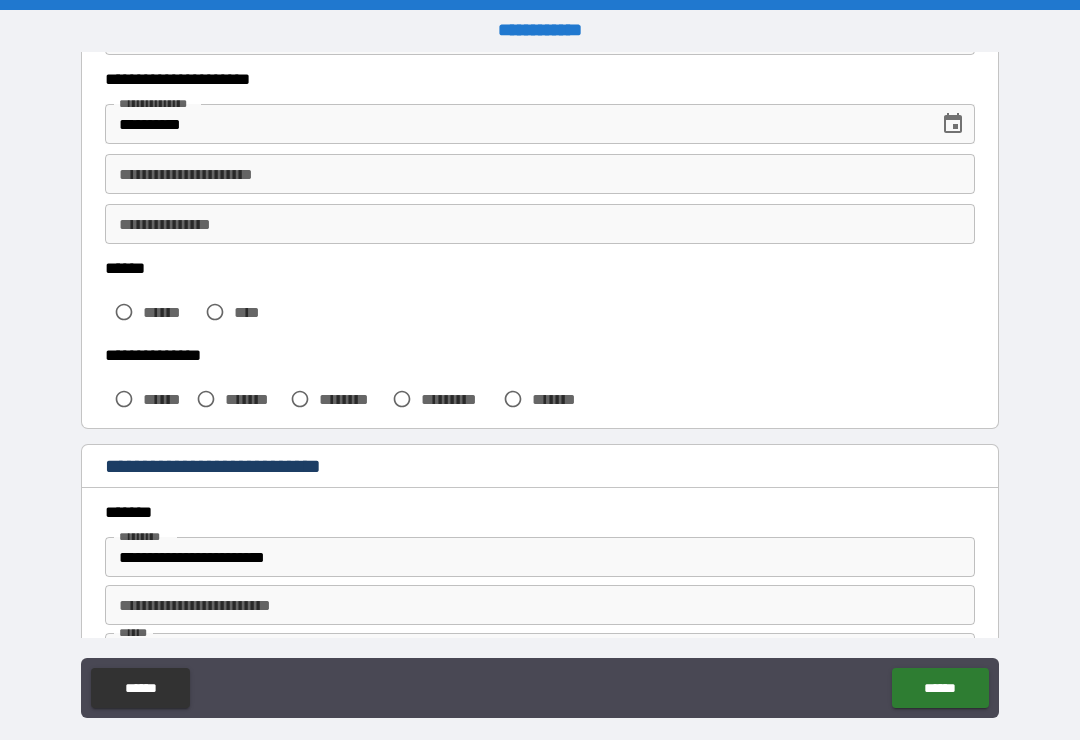 scroll, scrollTop: 338, scrollLeft: 0, axis: vertical 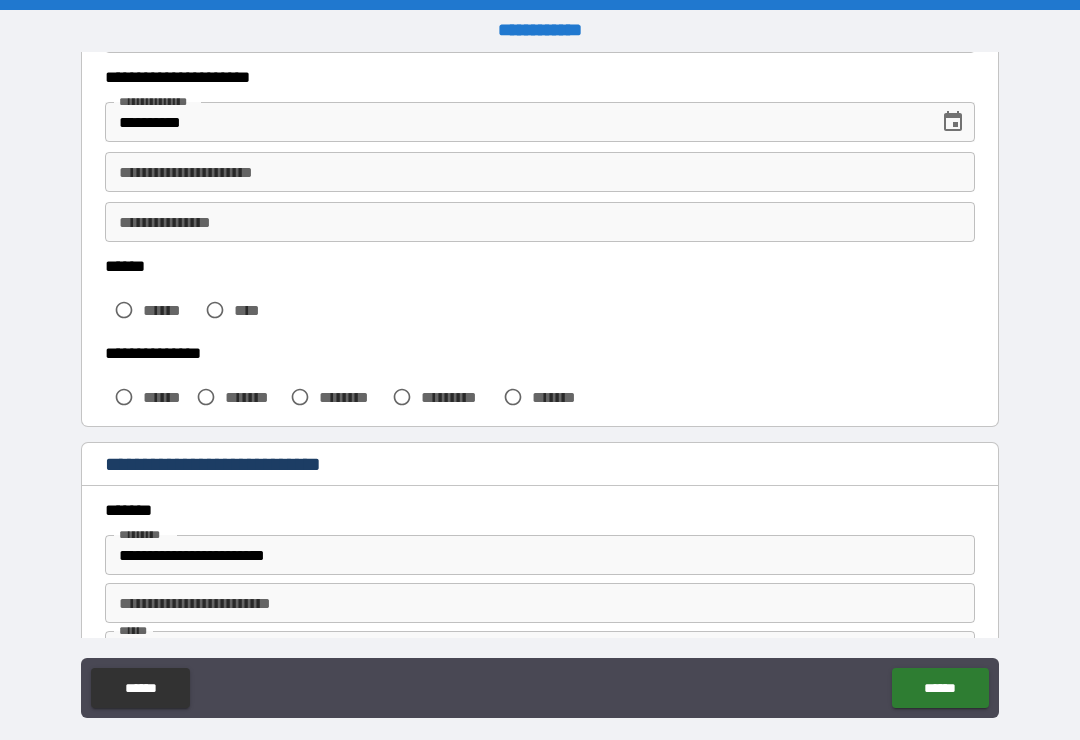 click on "******" at bounding box center (150, 310) 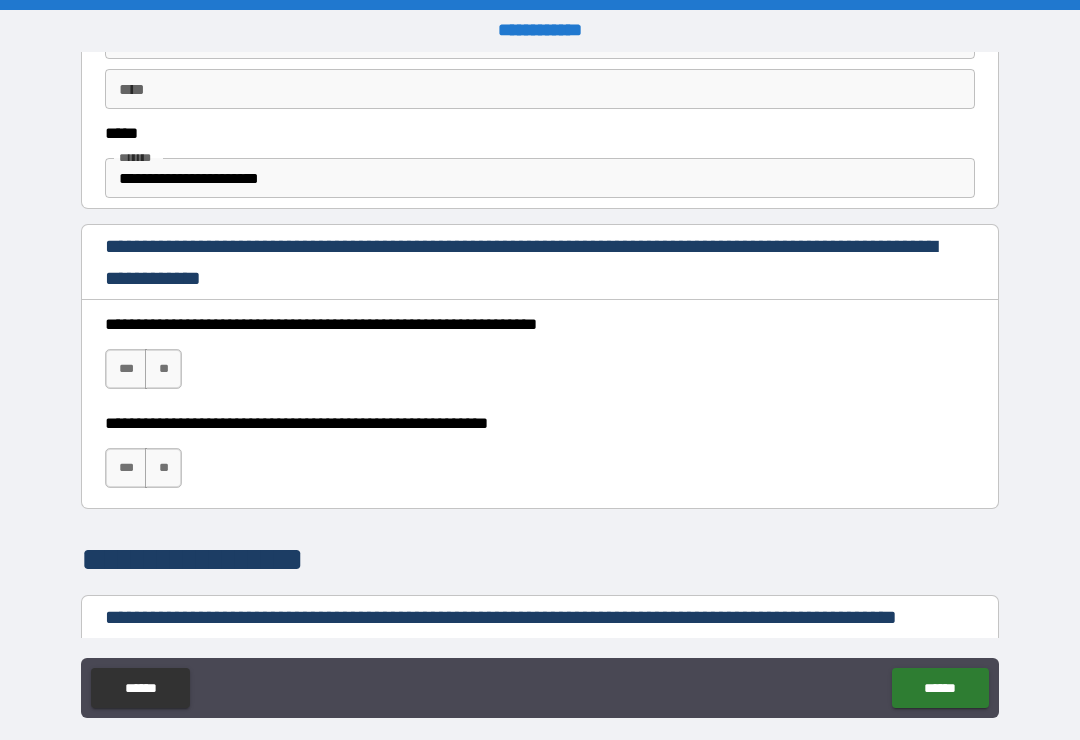 scroll, scrollTop: 1186, scrollLeft: 0, axis: vertical 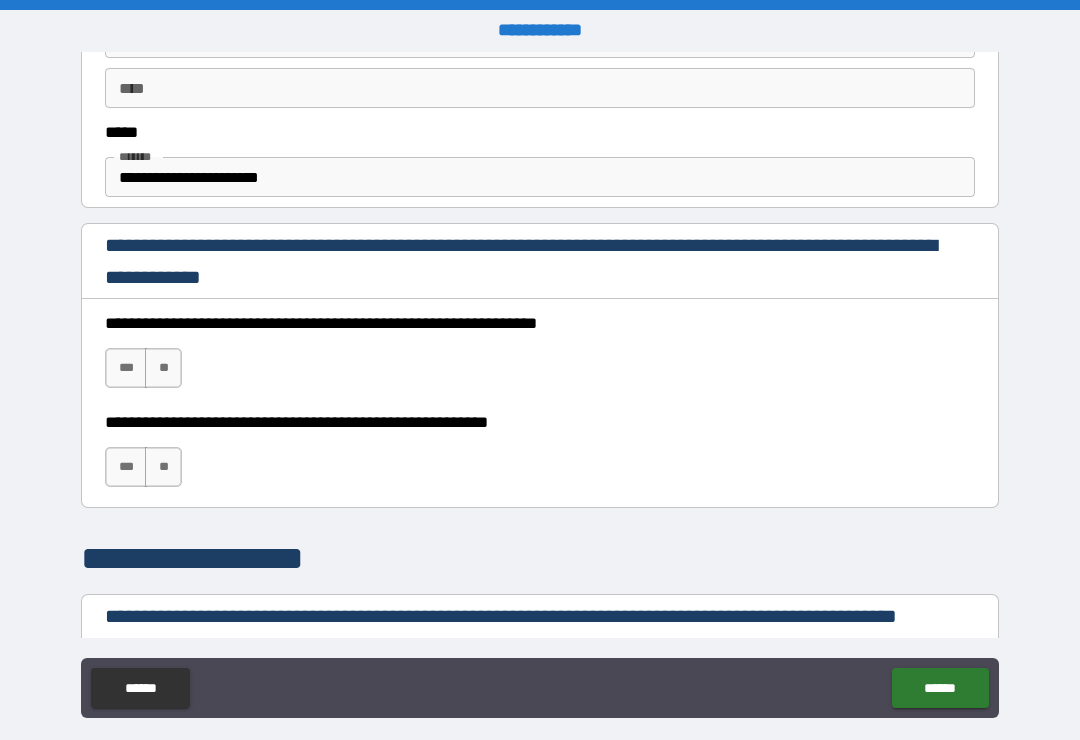 click on "***" at bounding box center [126, 368] 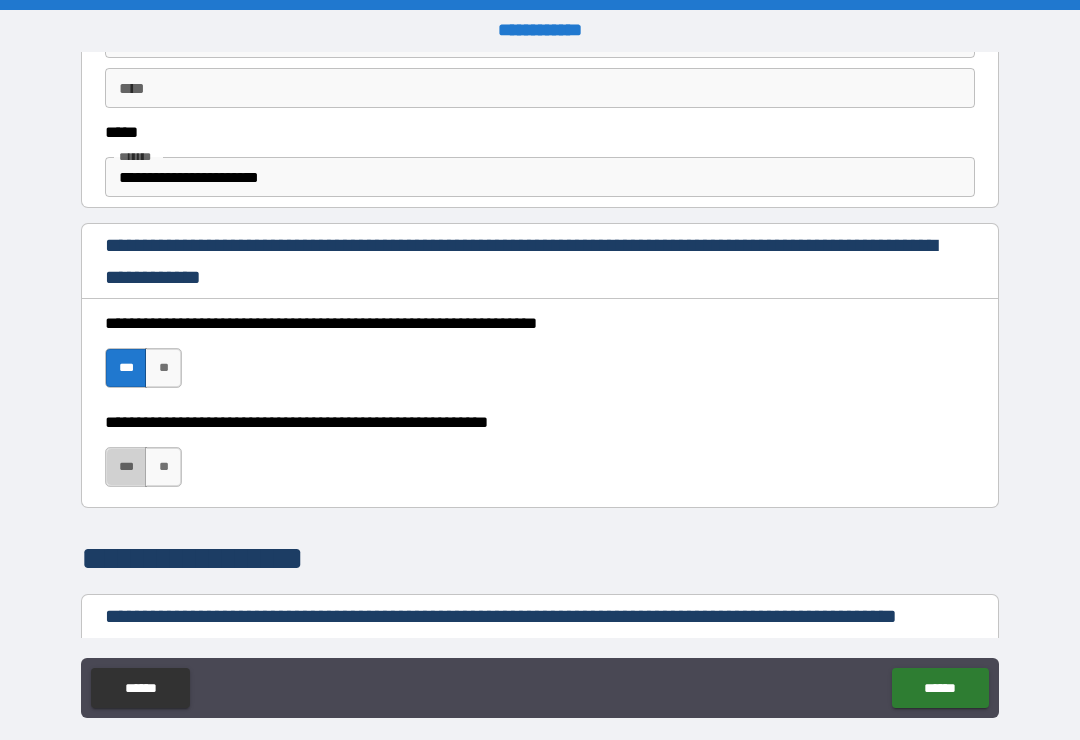 click on "***" at bounding box center (126, 467) 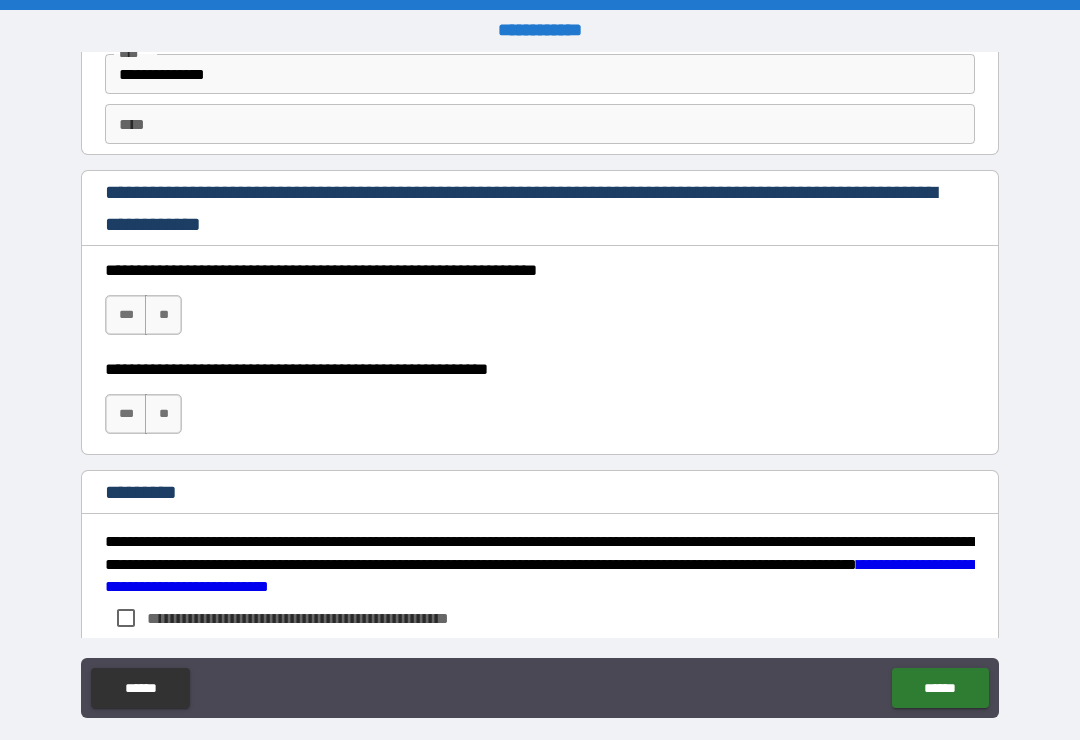 scroll, scrollTop: 2877, scrollLeft: 0, axis: vertical 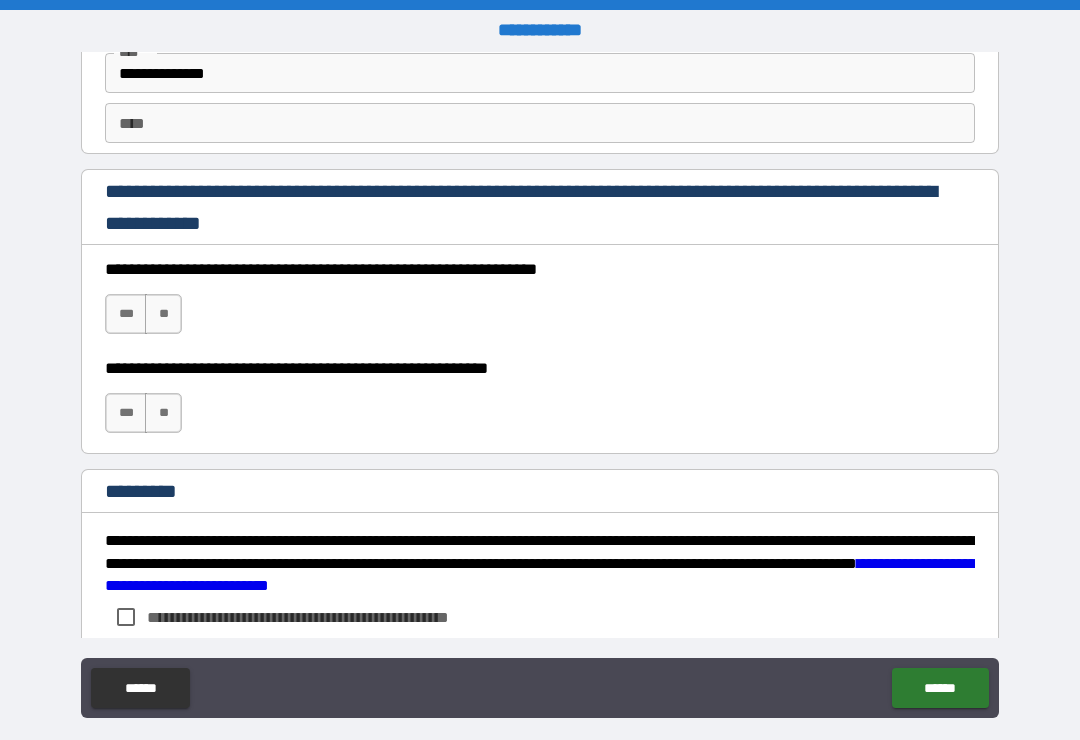 click on "***" at bounding box center [126, 314] 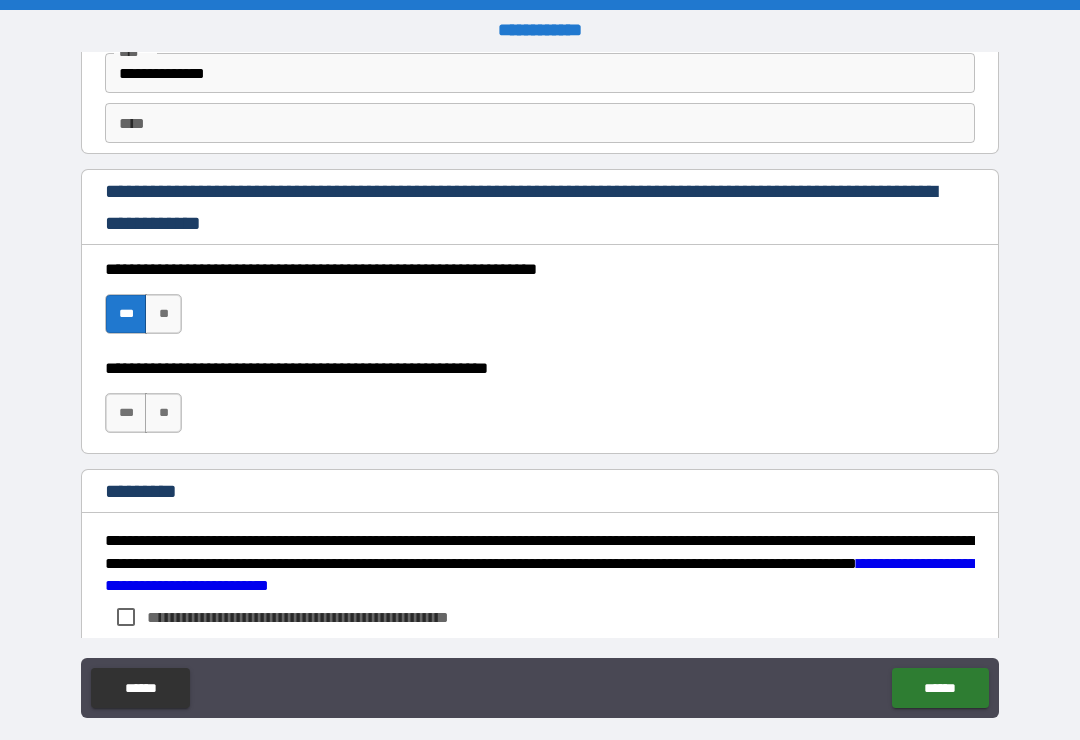 click on "***" at bounding box center (126, 413) 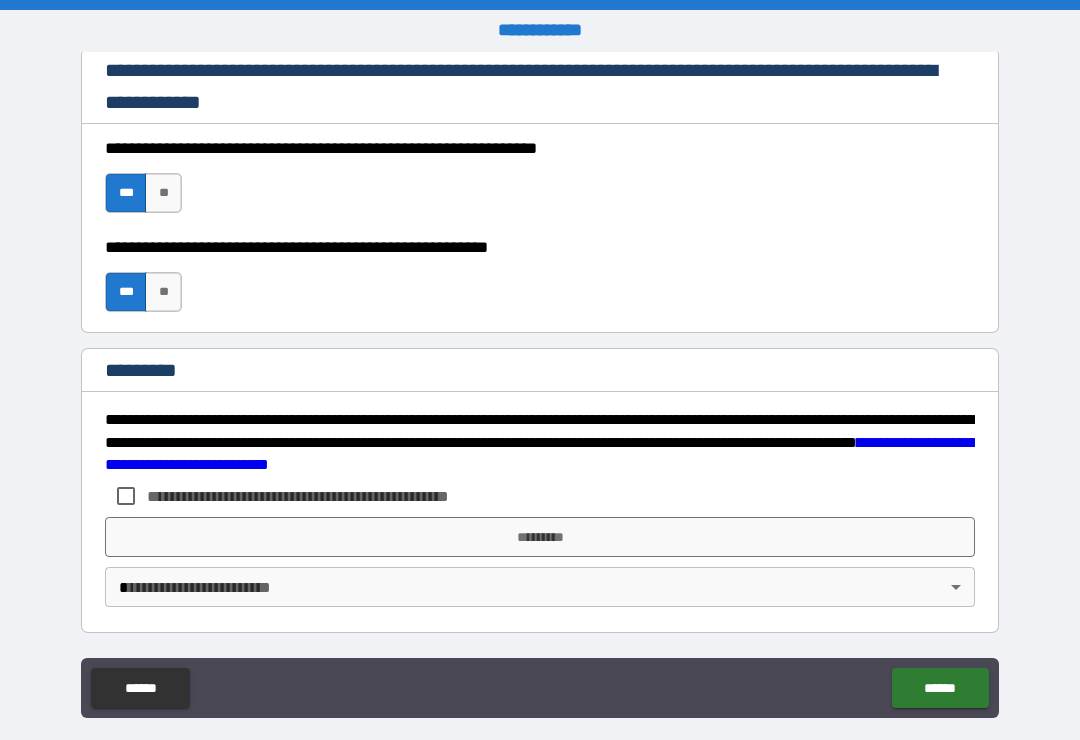 scroll, scrollTop: 2998, scrollLeft: 0, axis: vertical 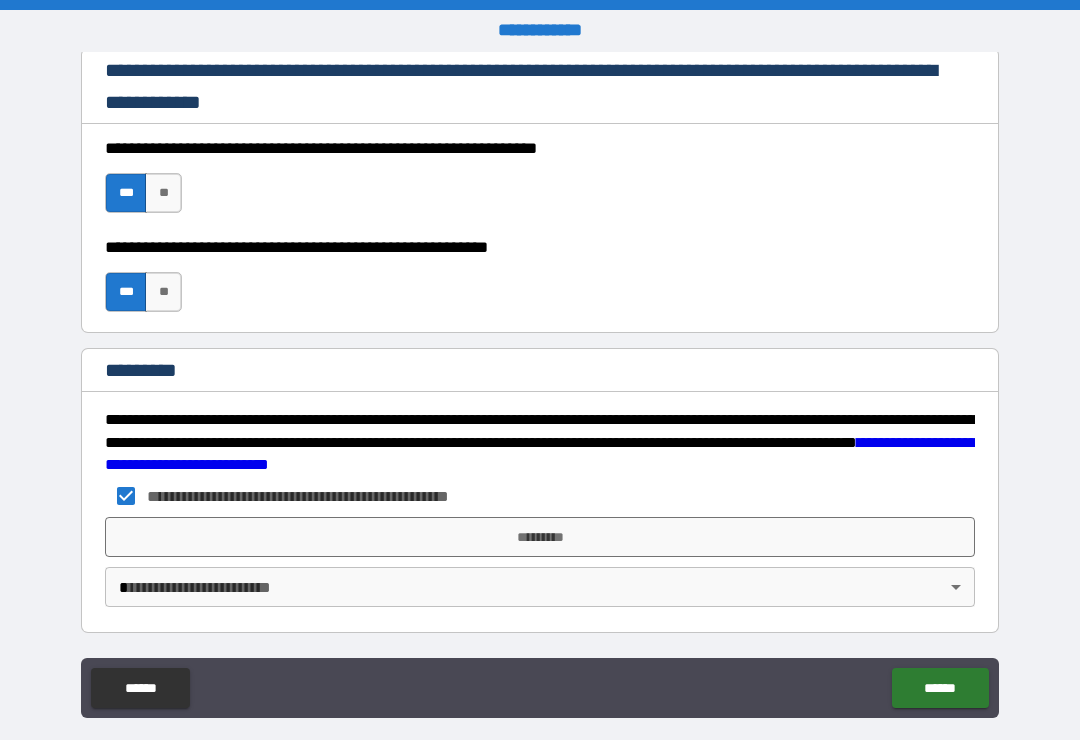 click on "**********" at bounding box center (540, 385) 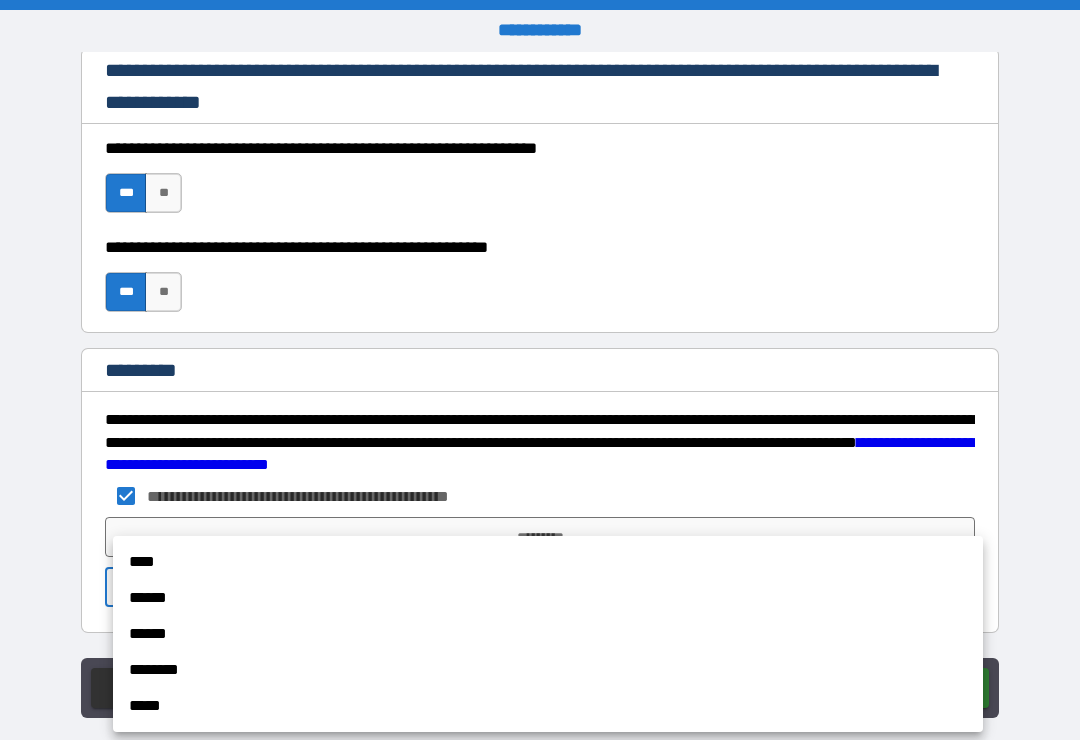 click on "*****" at bounding box center (548, 706) 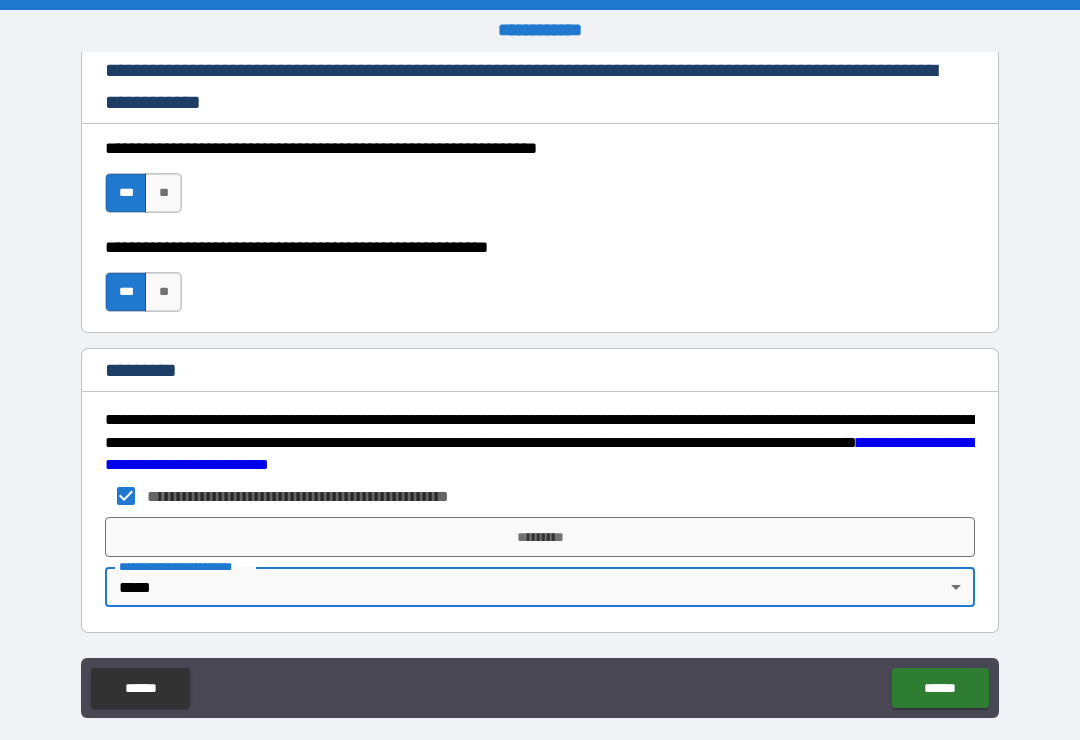 click on "*********" at bounding box center [540, 537] 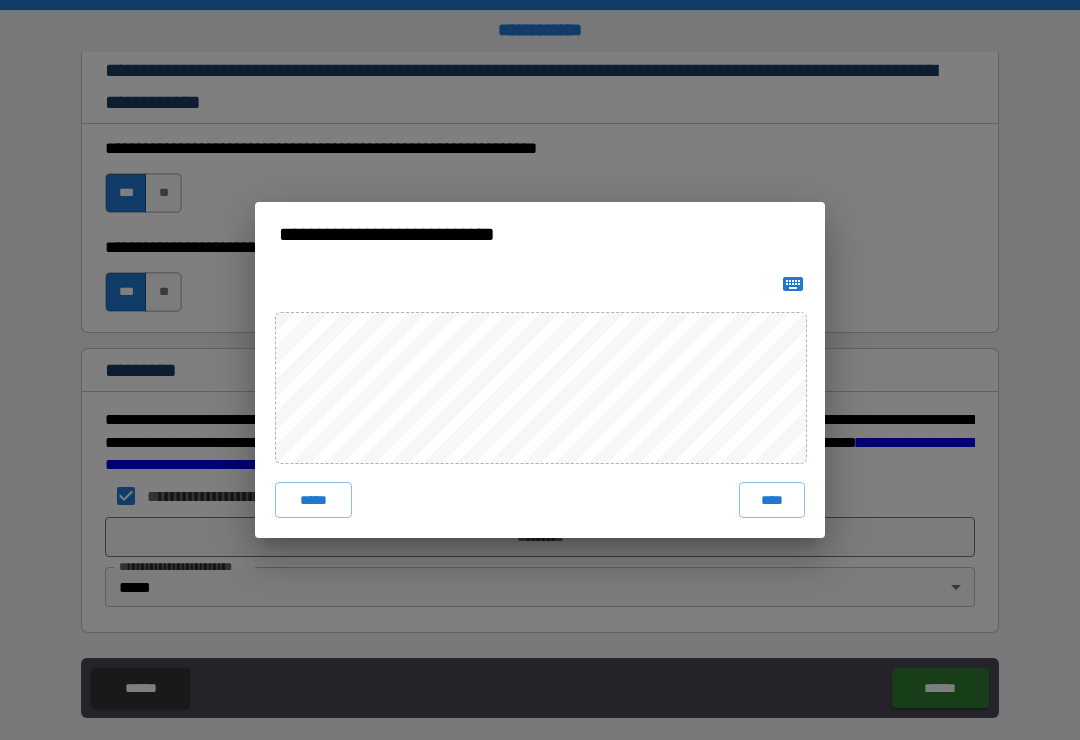 click on "****" at bounding box center [772, 500] 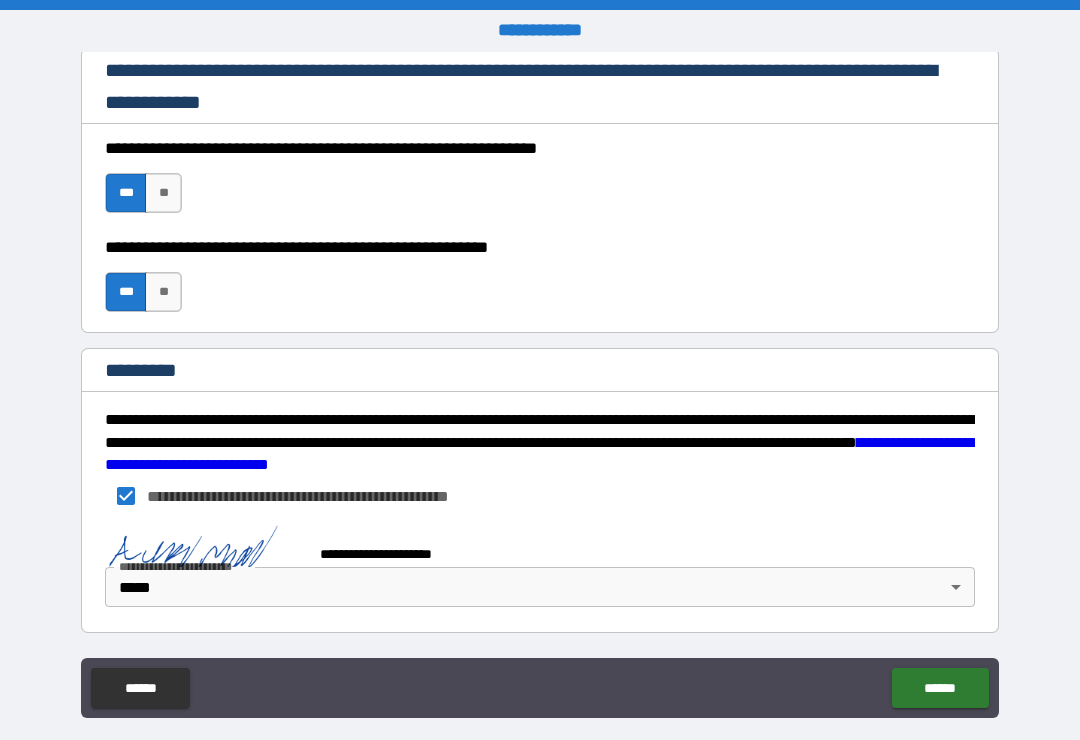 scroll, scrollTop: 2988, scrollLeft: 0, axis: vertical 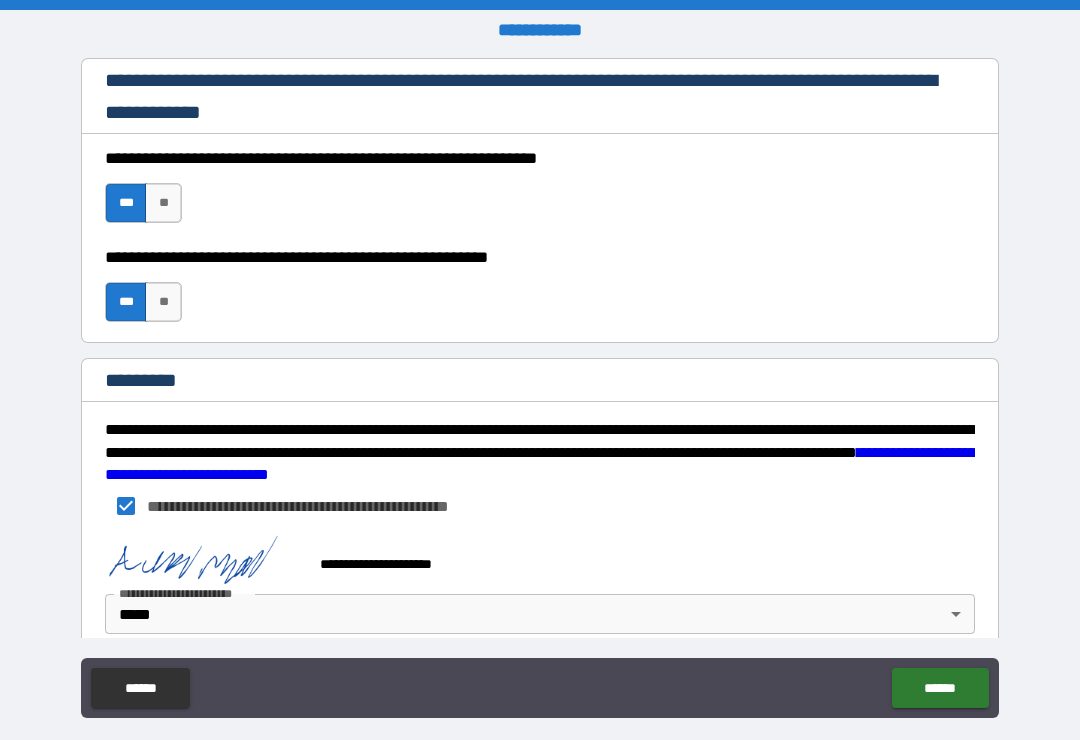 click on "******" at bounding box center [940, 688] 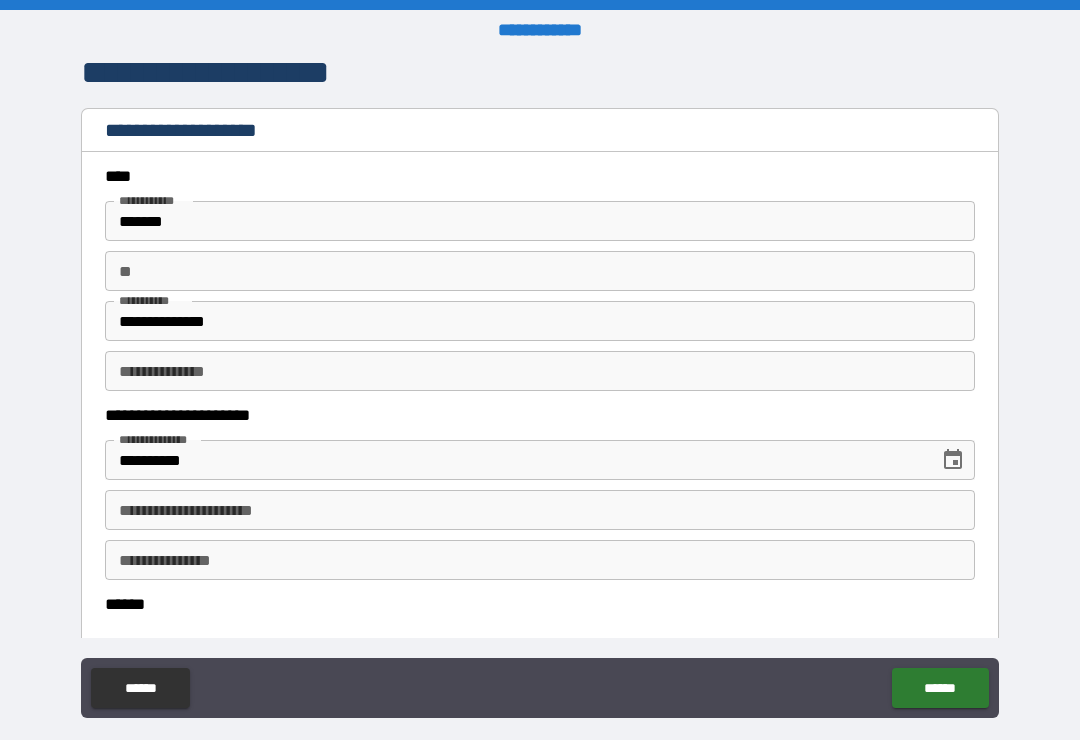 scroll, scrollTop: -2, scrollLeft: 0, axis: vertical 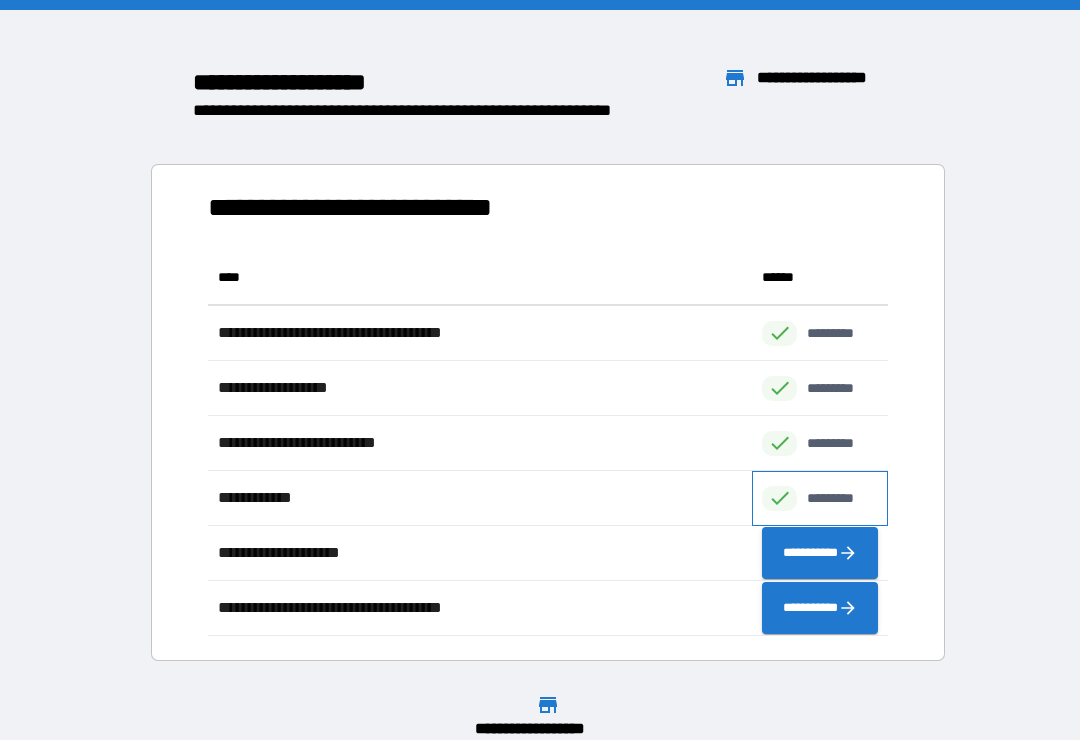 click on "*********" at bounding box center [820, 498] 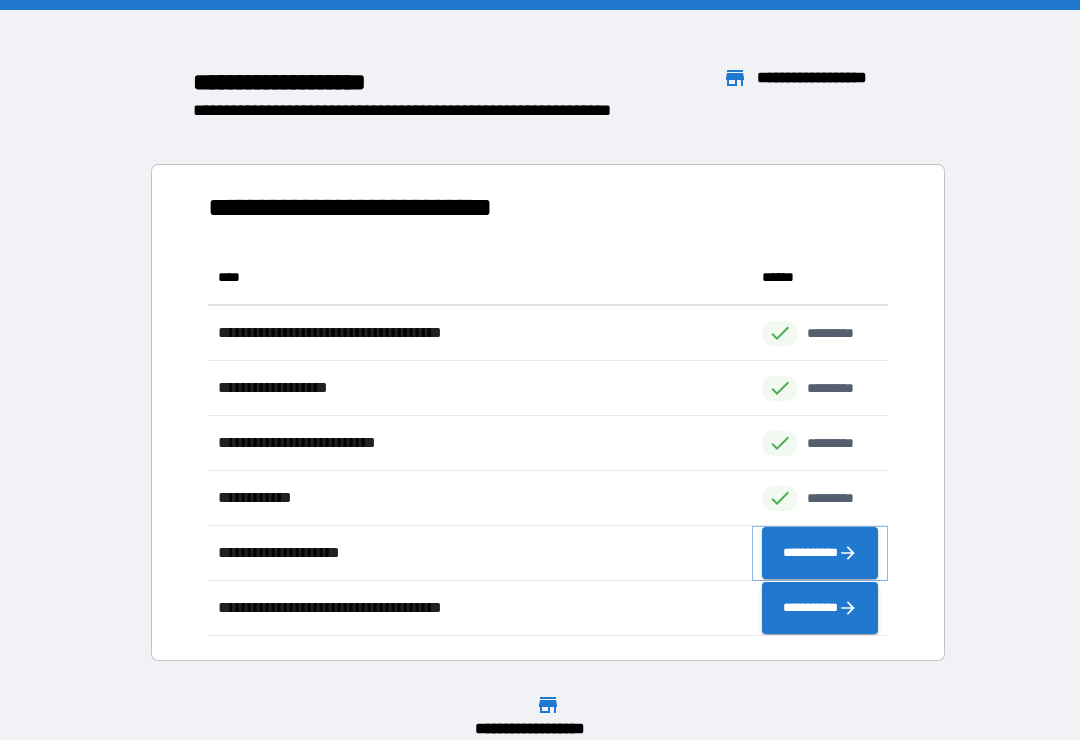 click on "**********" at bounding box center (820, 553) 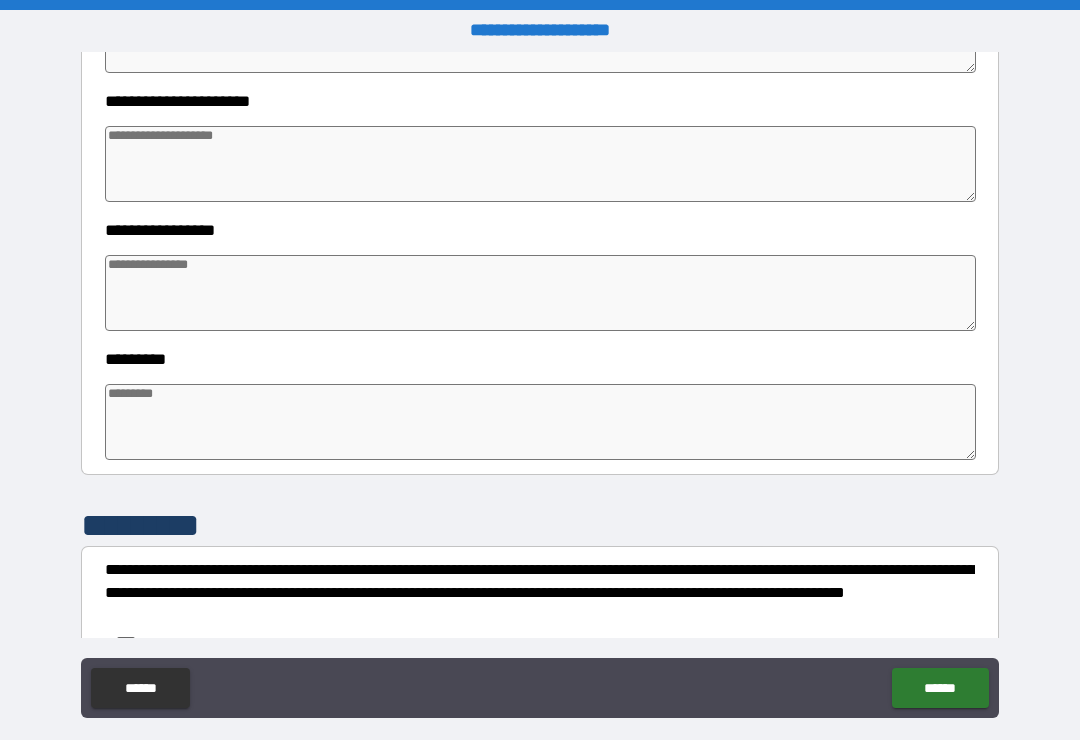 scroll, scrollTop: 421, scrollLeft: 0, axis: vertical 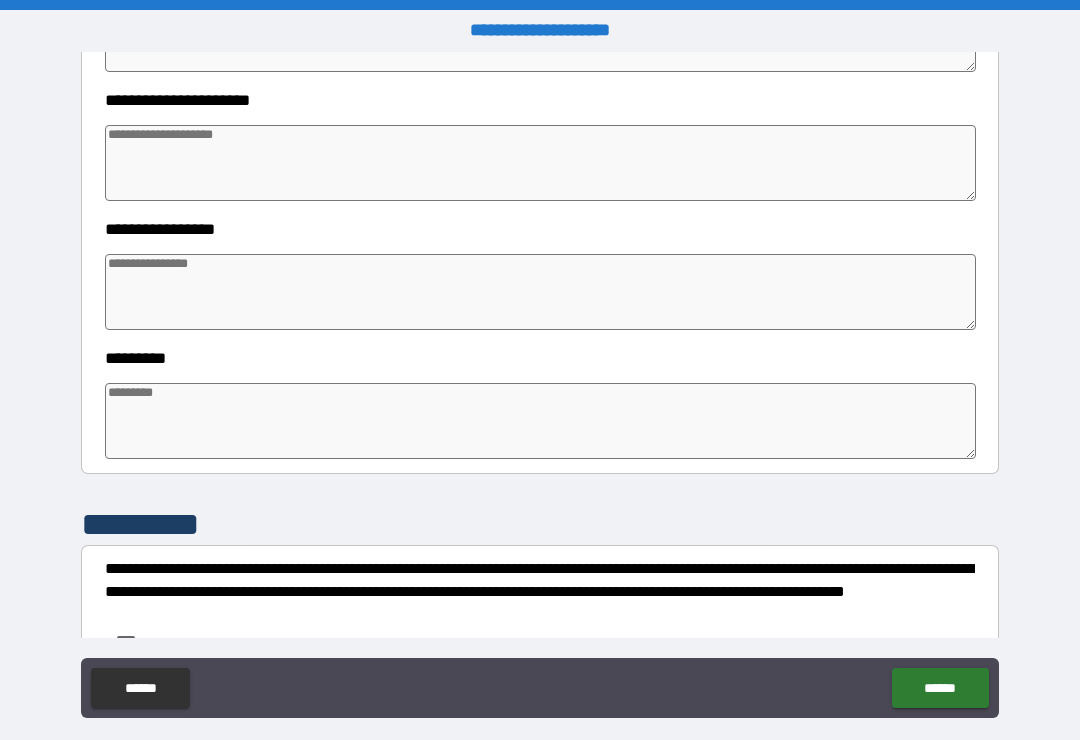 click at bounding box center (540, 421) 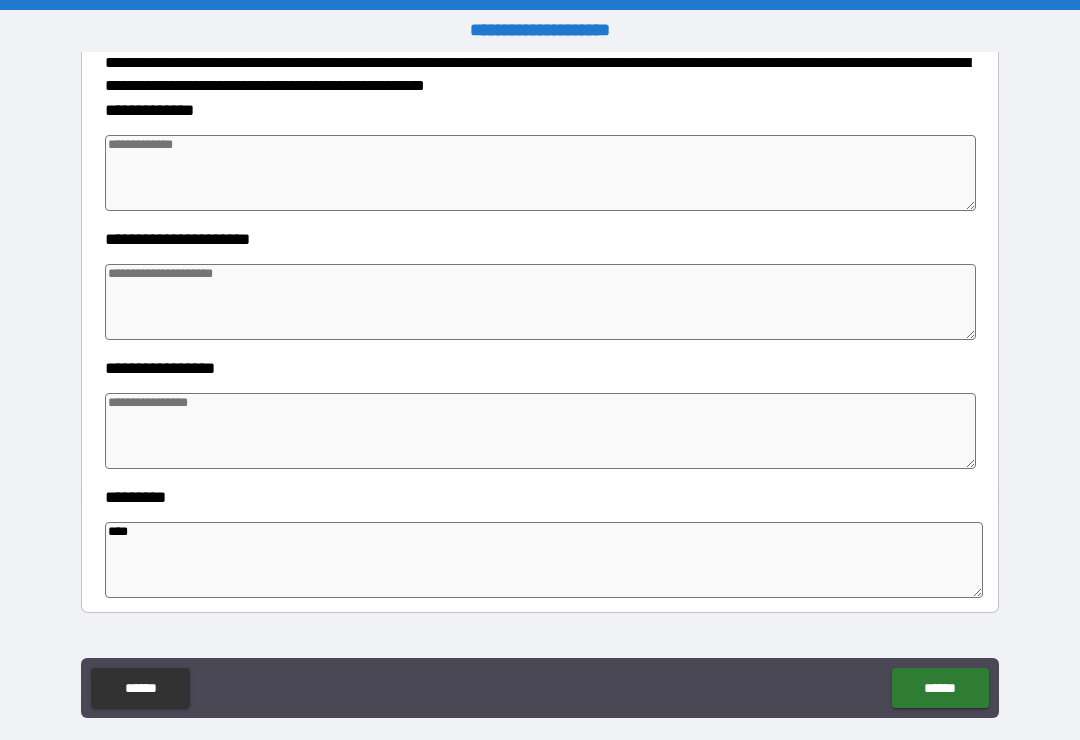 scroll, scrollTop: 238, scrollLeft: 0, axis: vertical 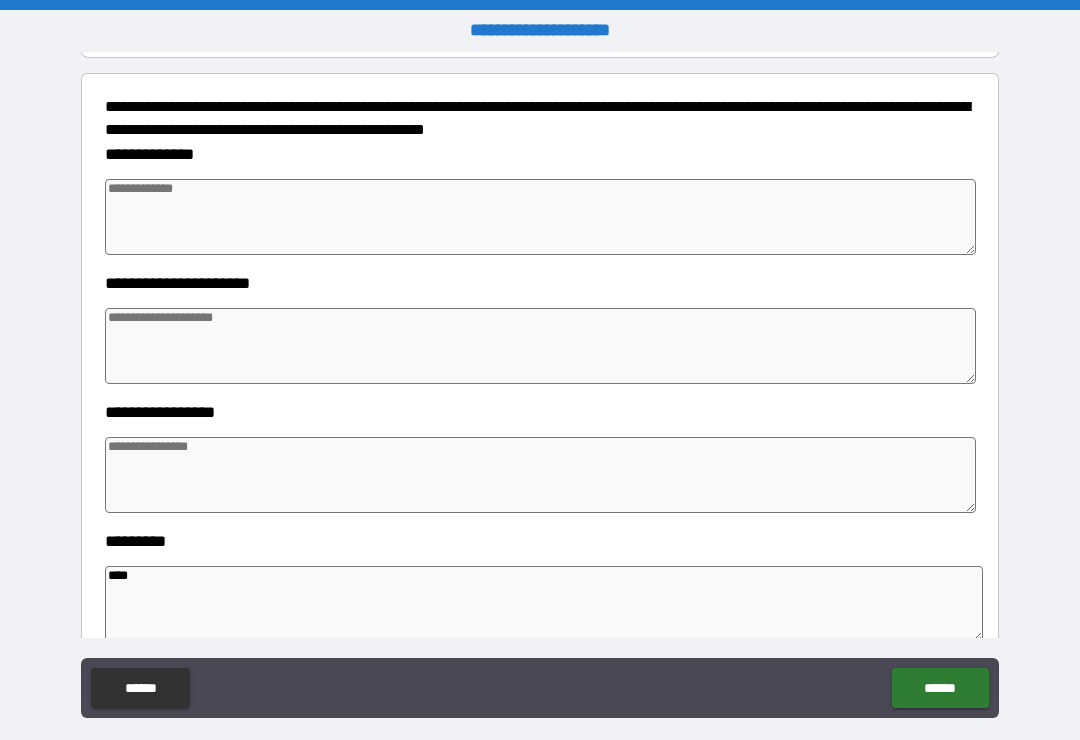 click at bounding box center [540, 217] 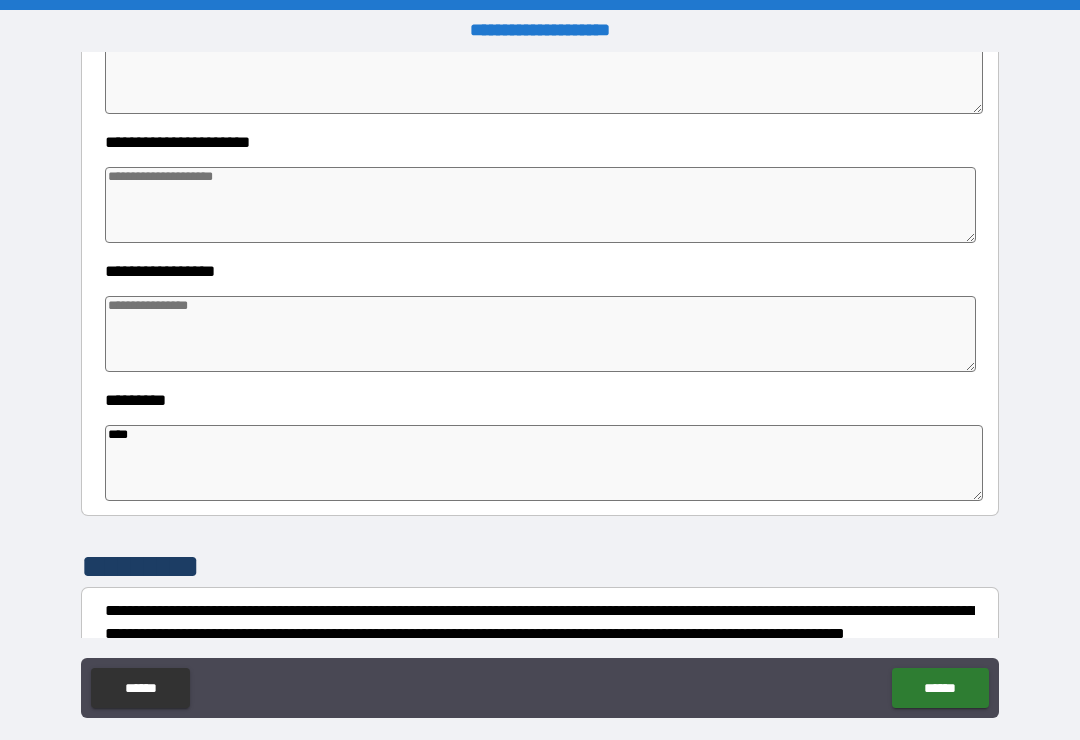 scroll, scrollTop: 380, scrollLeft: 0, axis: vertical 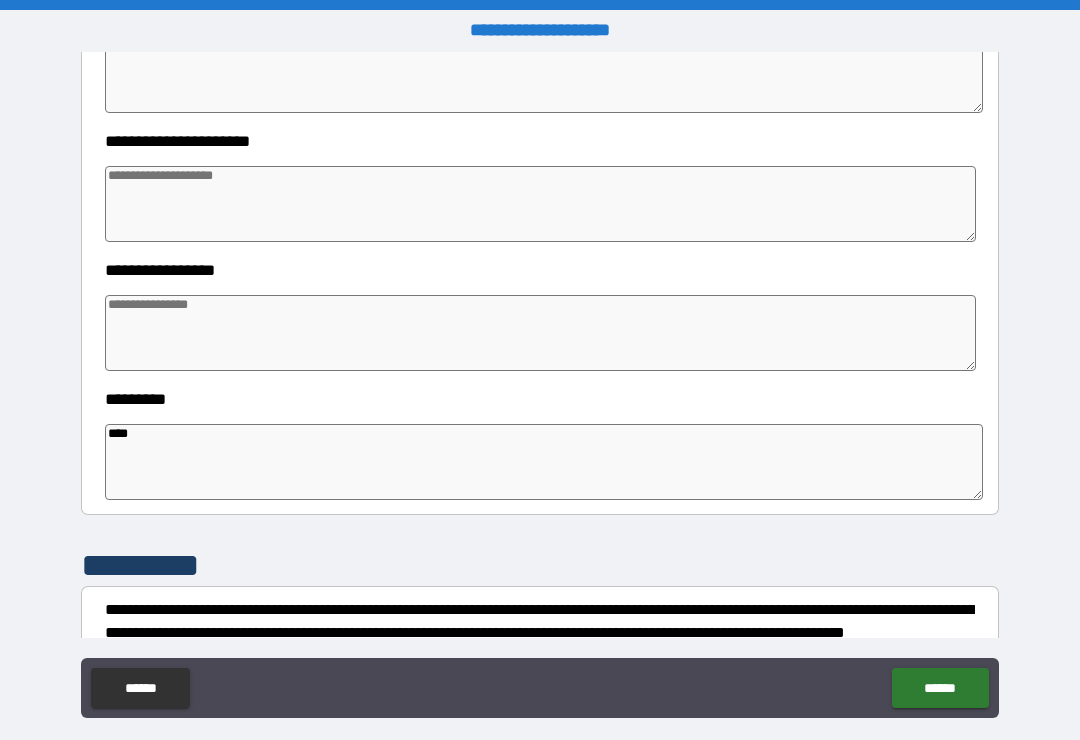 click at bounding box center [540, 204] 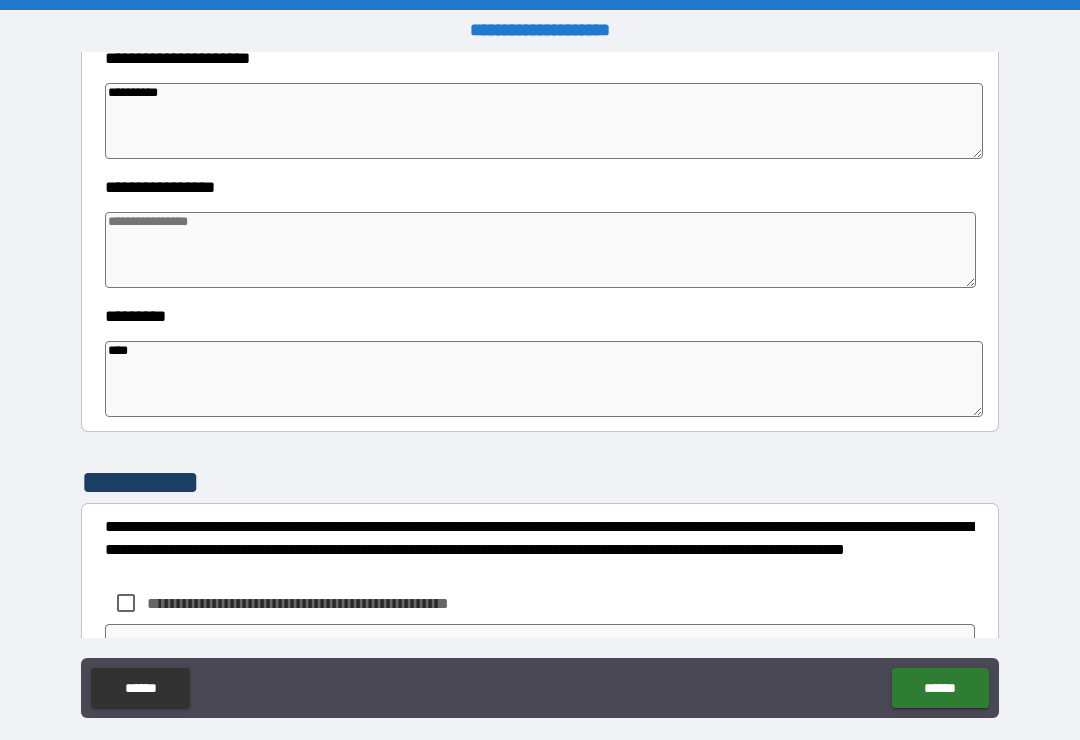 scroll, scrollTop: 466, scrollLeft: 0, axis: vertical 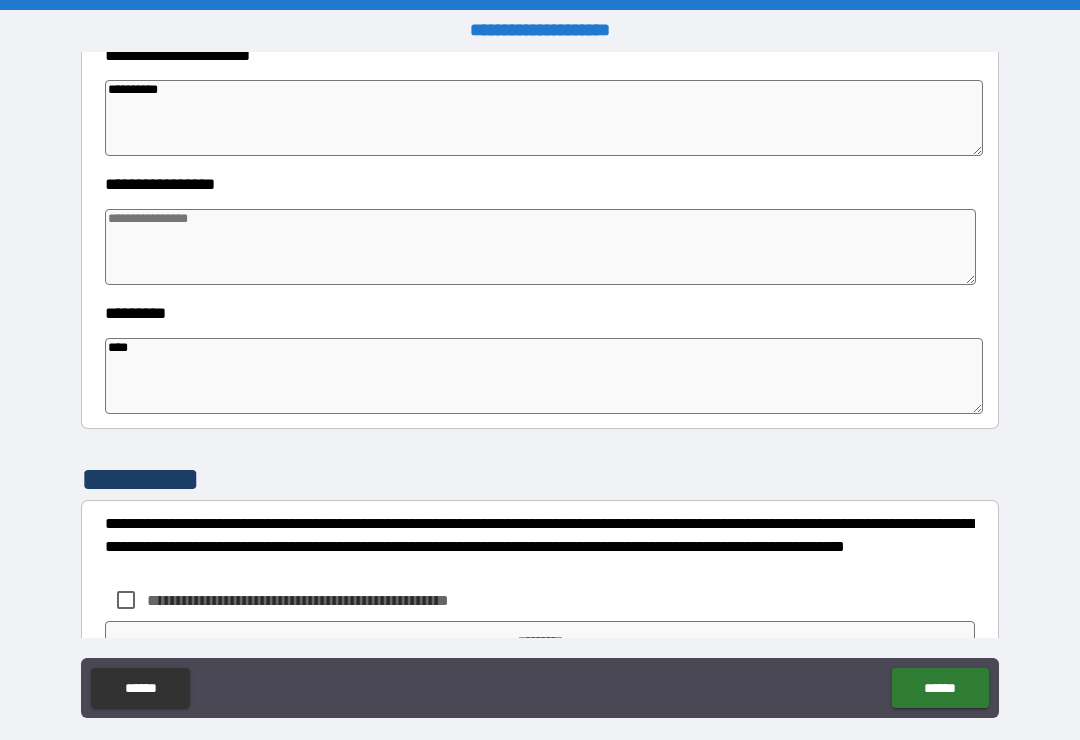 click at bounding box center [540, 247] 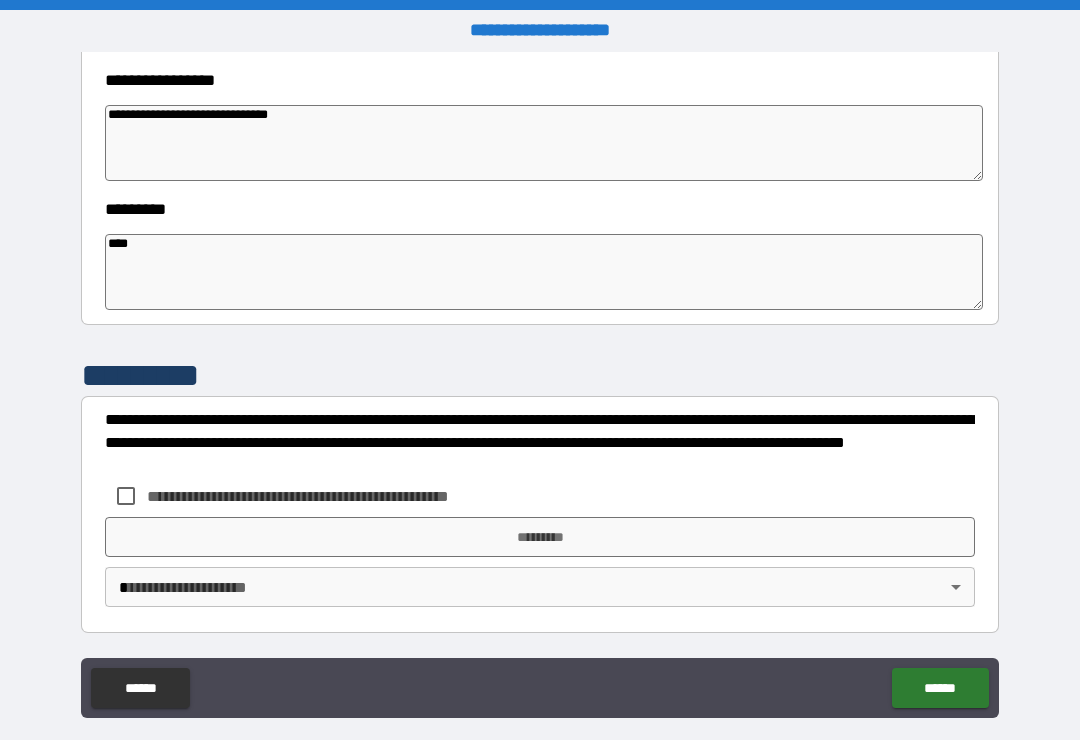 scroll, scrollTop: 570, scrollLeft: 0, axis: vertical 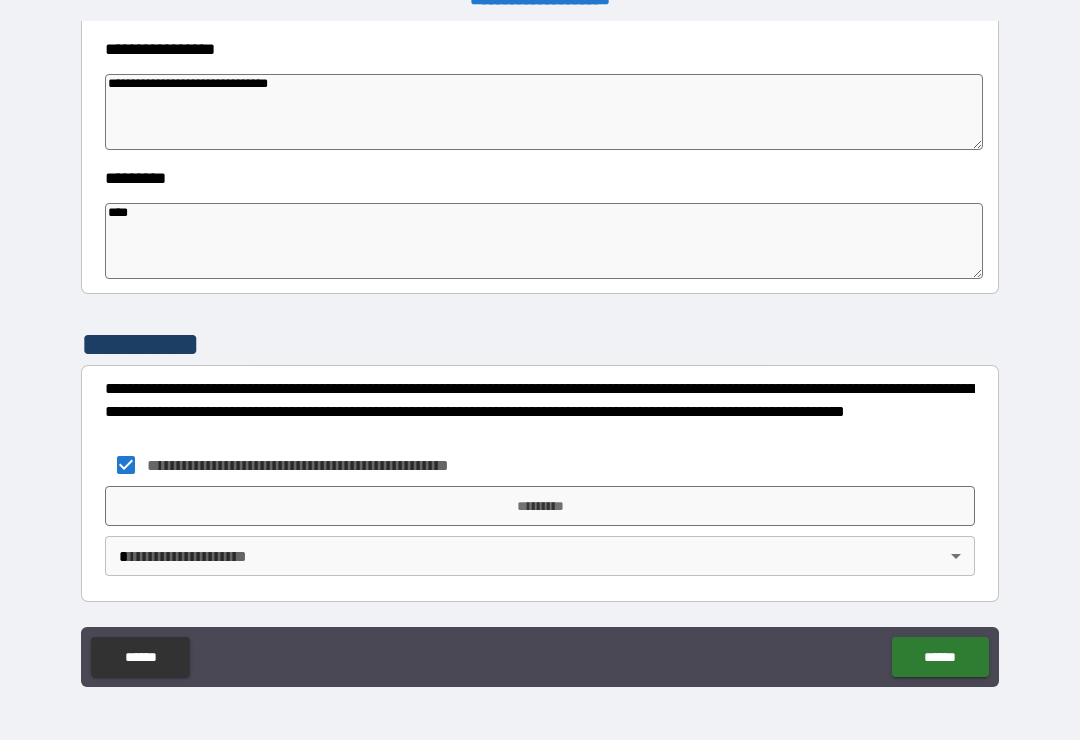 click on "*********" at bounding box center [540, 506] 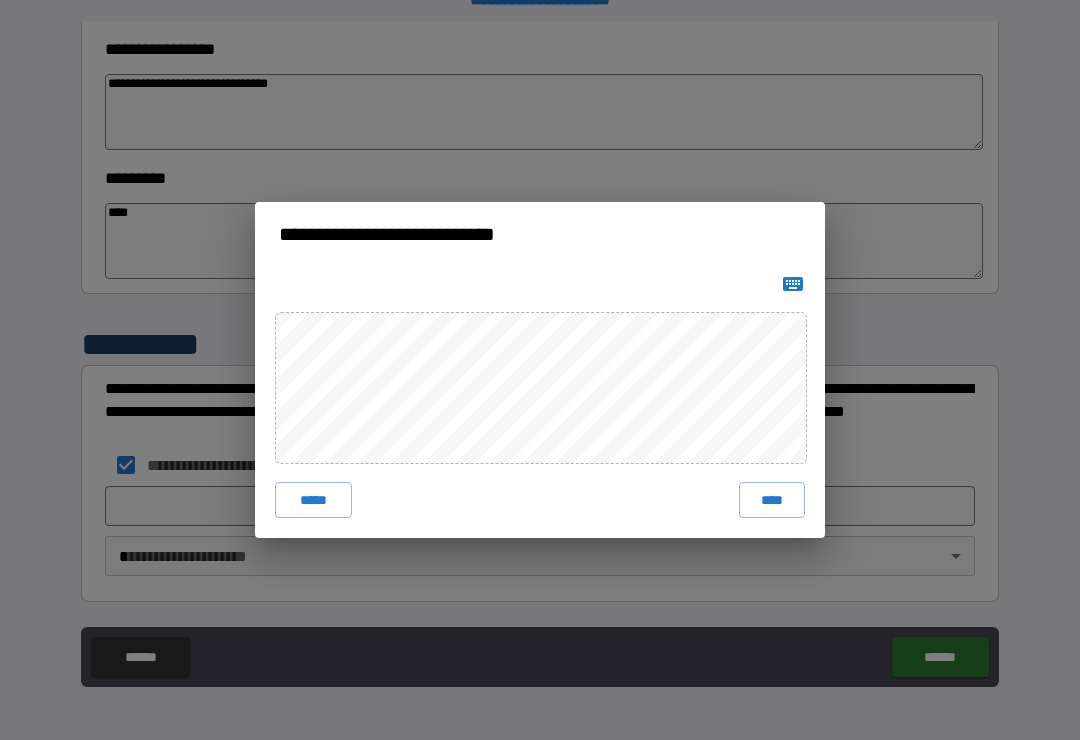click on "****" at bounding box center (772, 500) 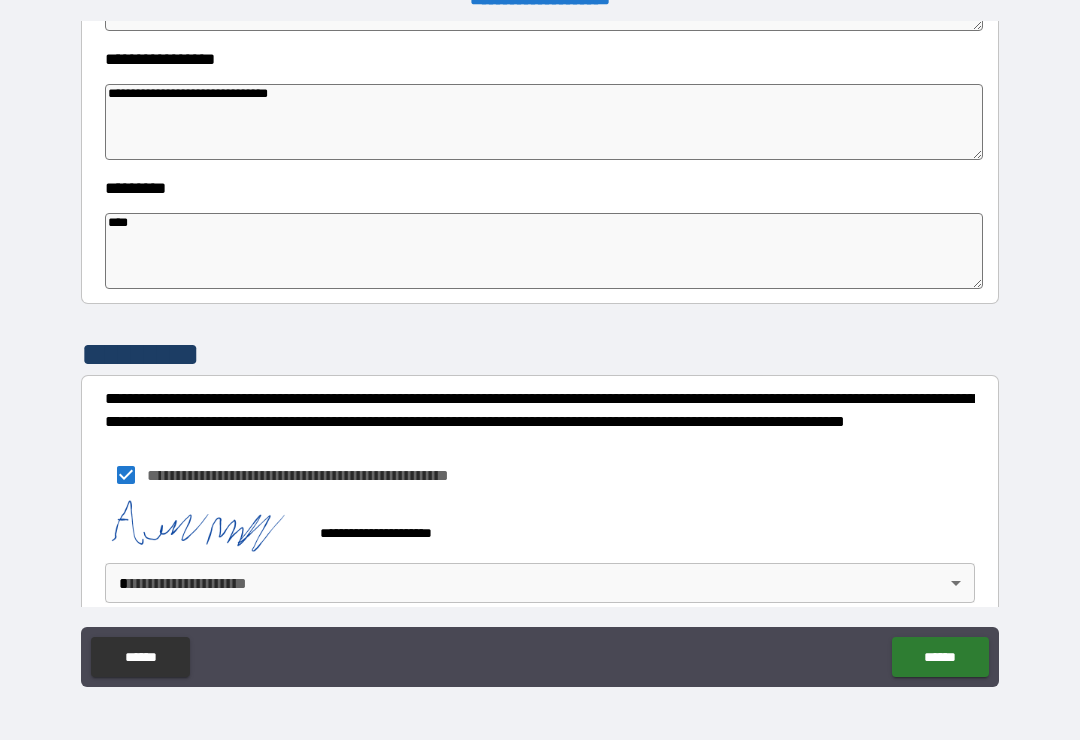 click on "**********" at bounding box center (540, 354) 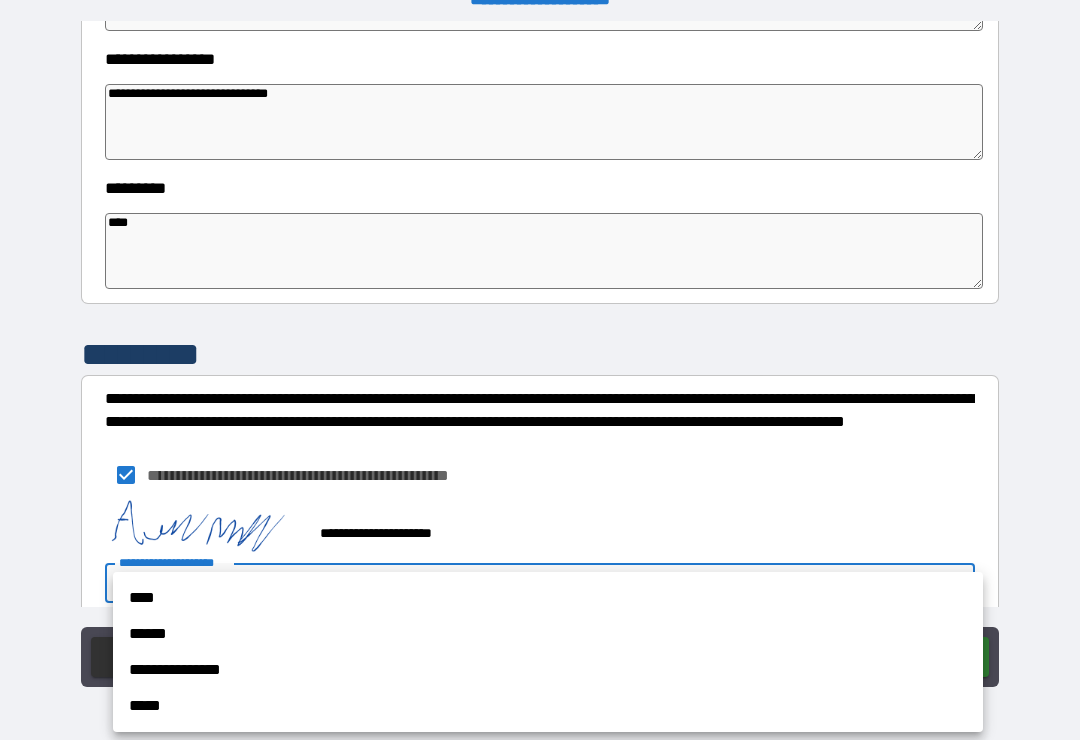 click on "*****" at bounding box center (548, 706) 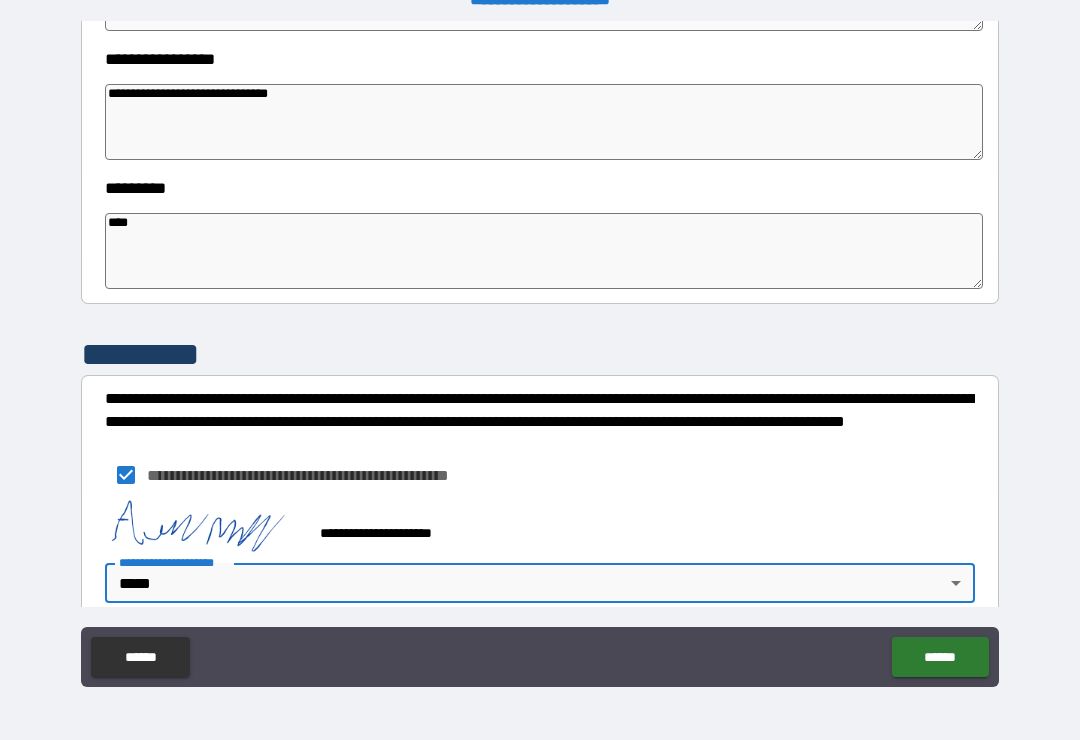 click on "******" at bounding box center (940, 657) 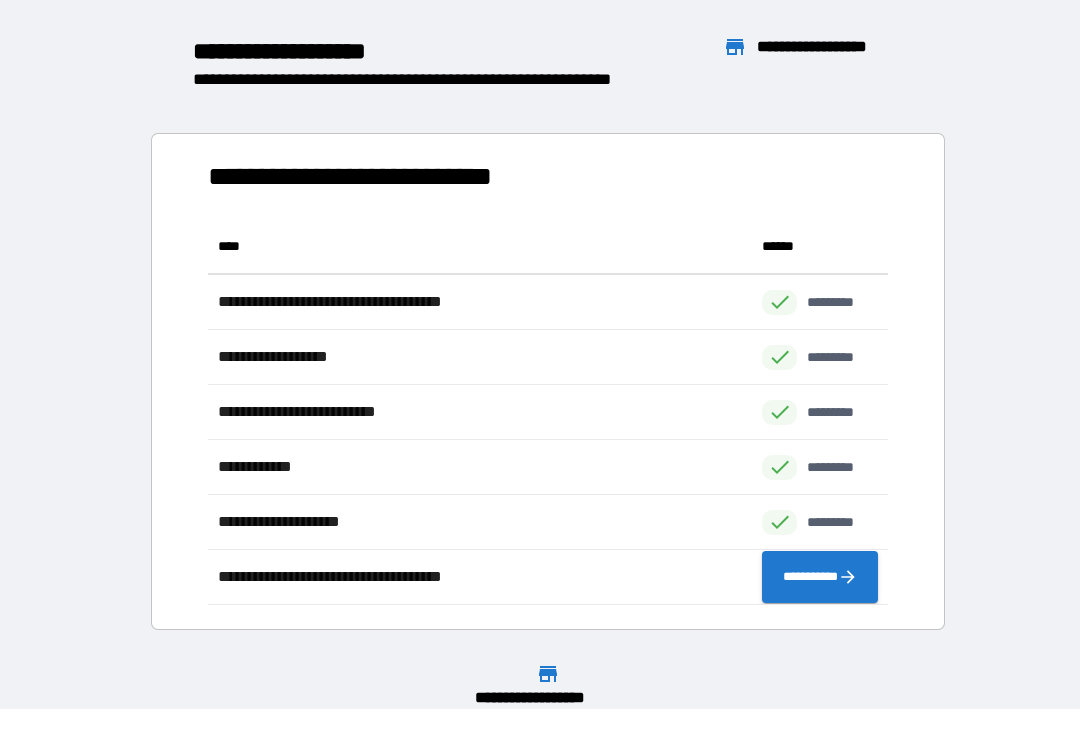 scroll, scrollTop: 386, scrollLeft: 680, axis: both 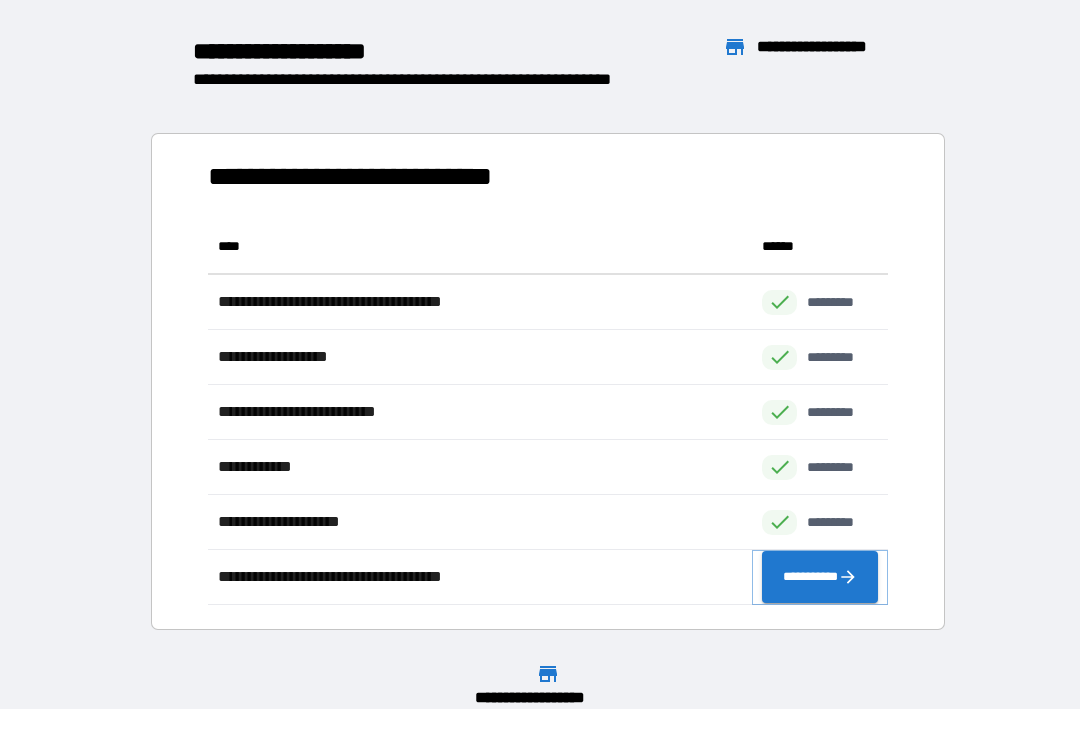 click on "**********" at bounding box center (820, 577) 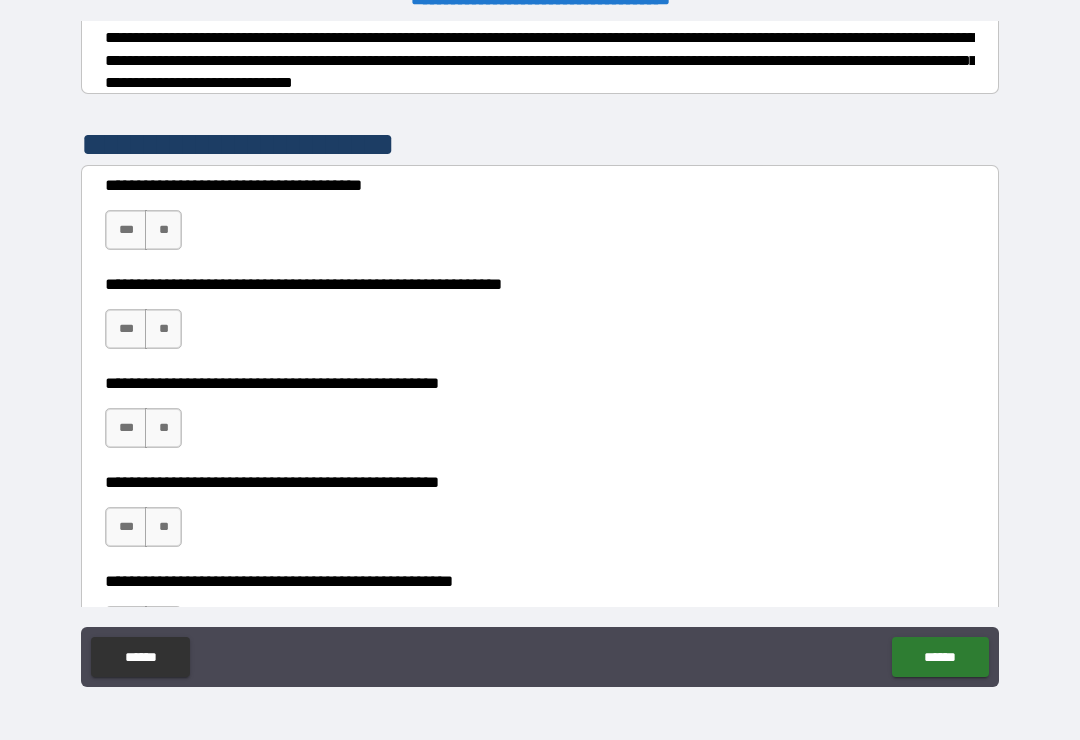 scroll, scrollTop: 331, scrollLeft: 0, axis: vertical 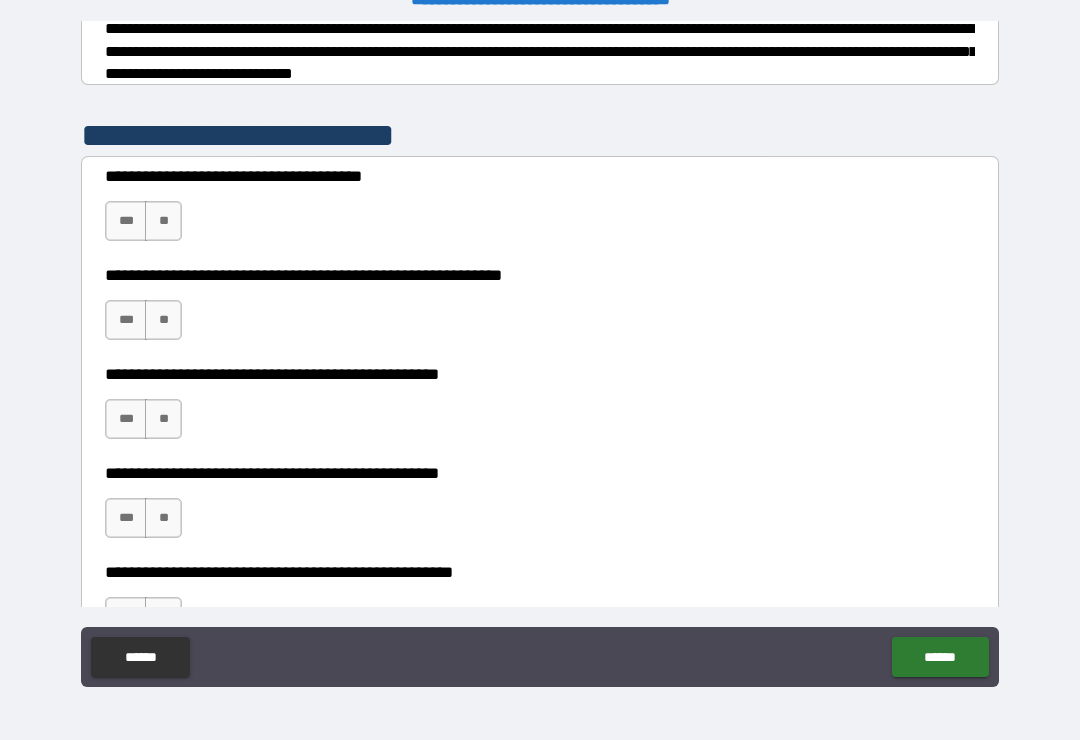 click on "***" at bounding box center (126, 221) 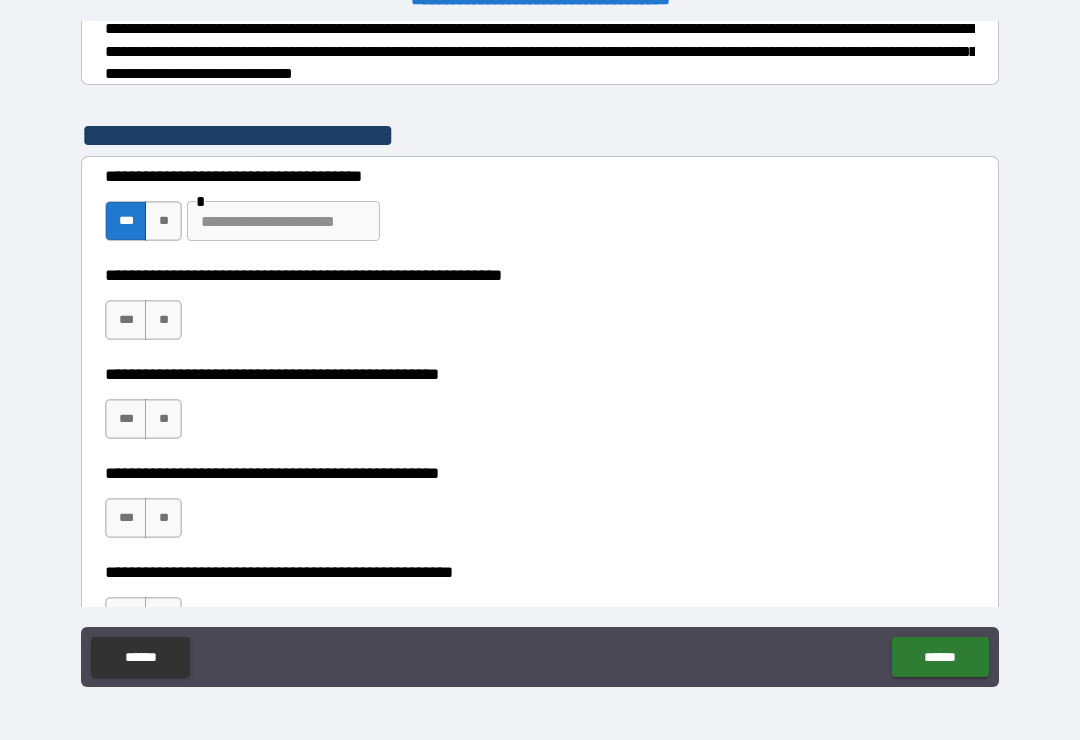 click on "**" at bounding box center [163, 320] 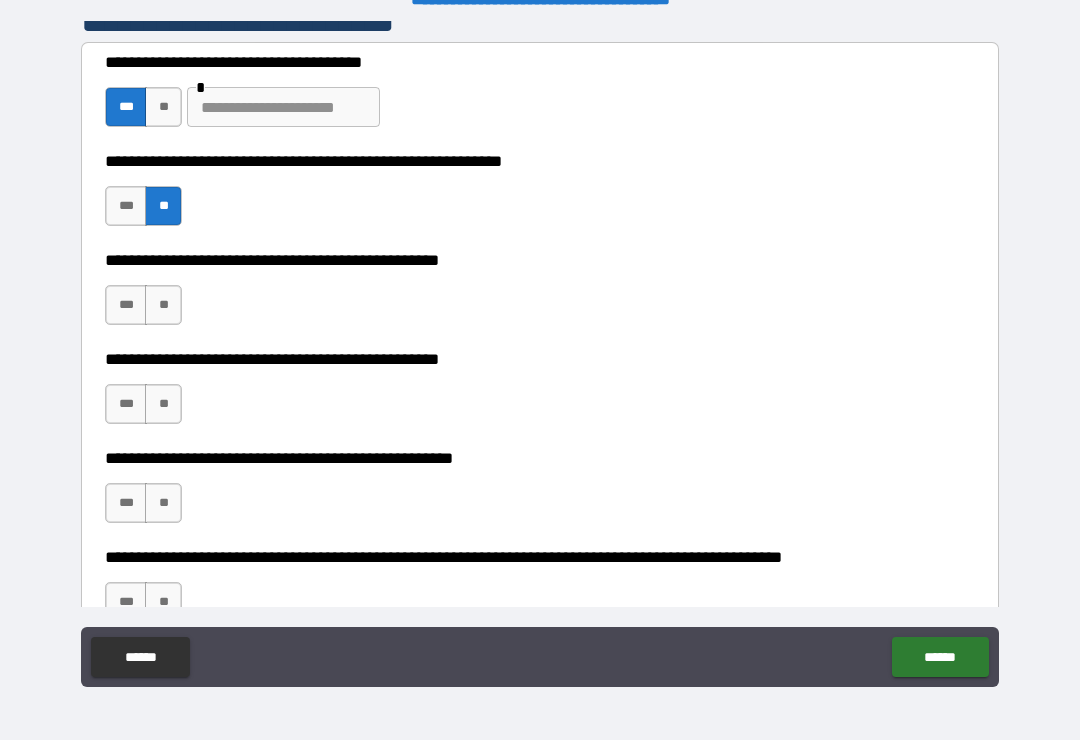 scroll, scrollTop: 447, scrollLeft: 0, axis: vertical 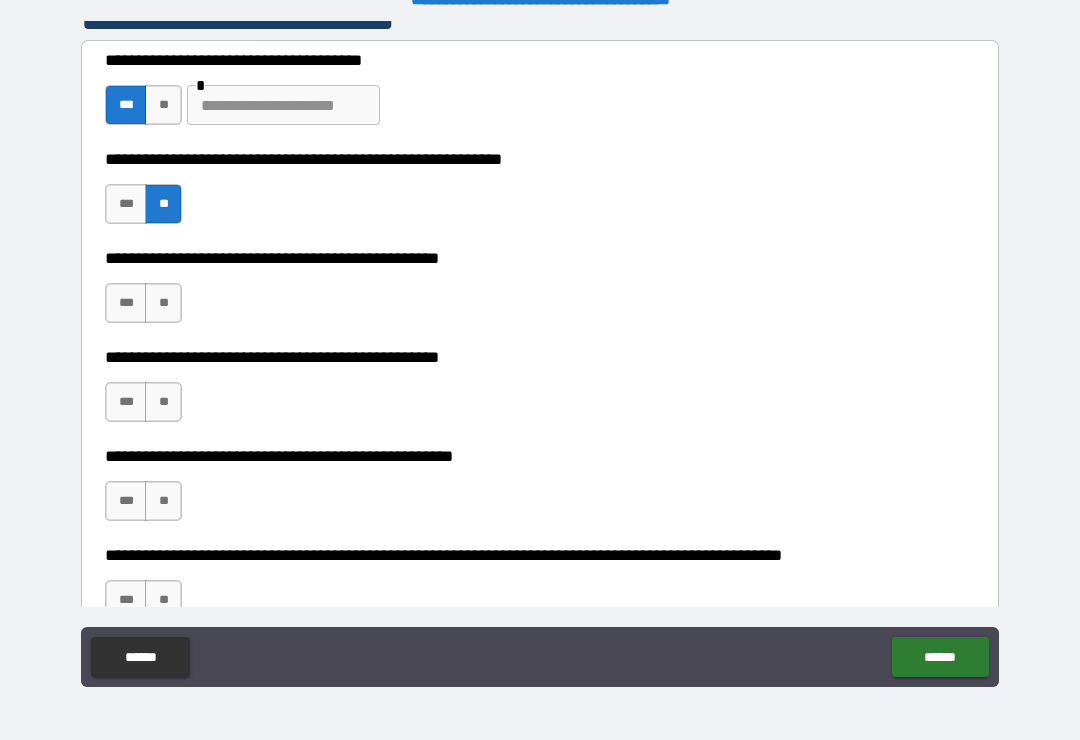 click on "**" at bounding box center (163, 303) 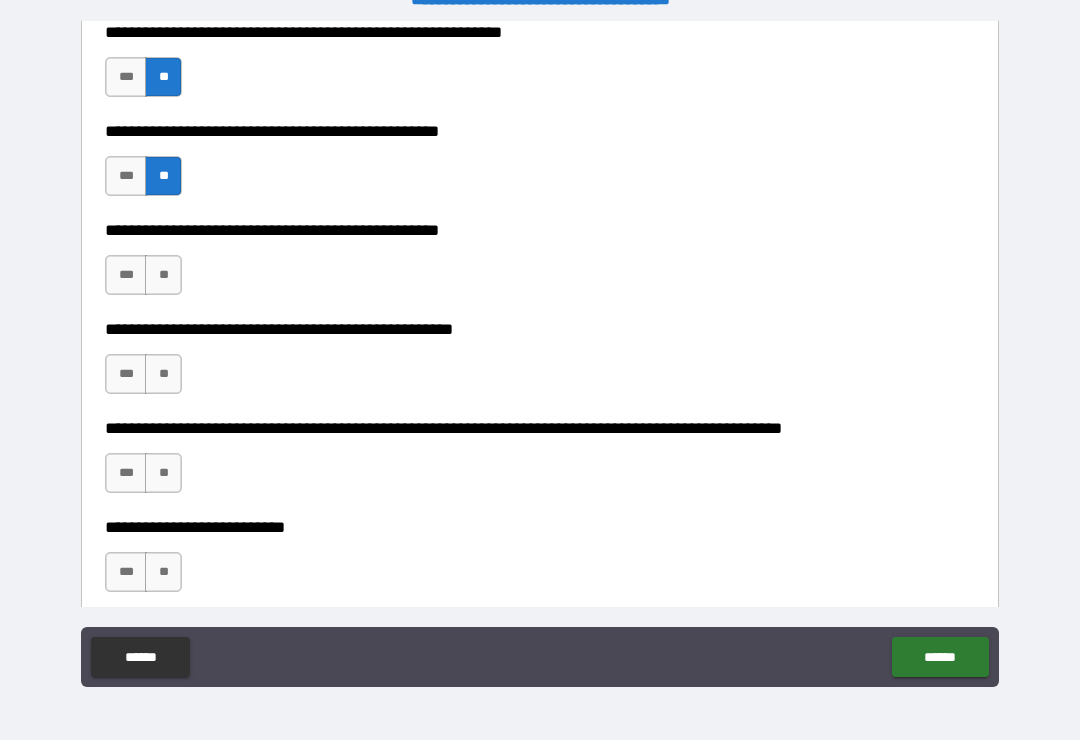 scroll, scrollTop: 575, scrollLeft: 0, axis: vertical 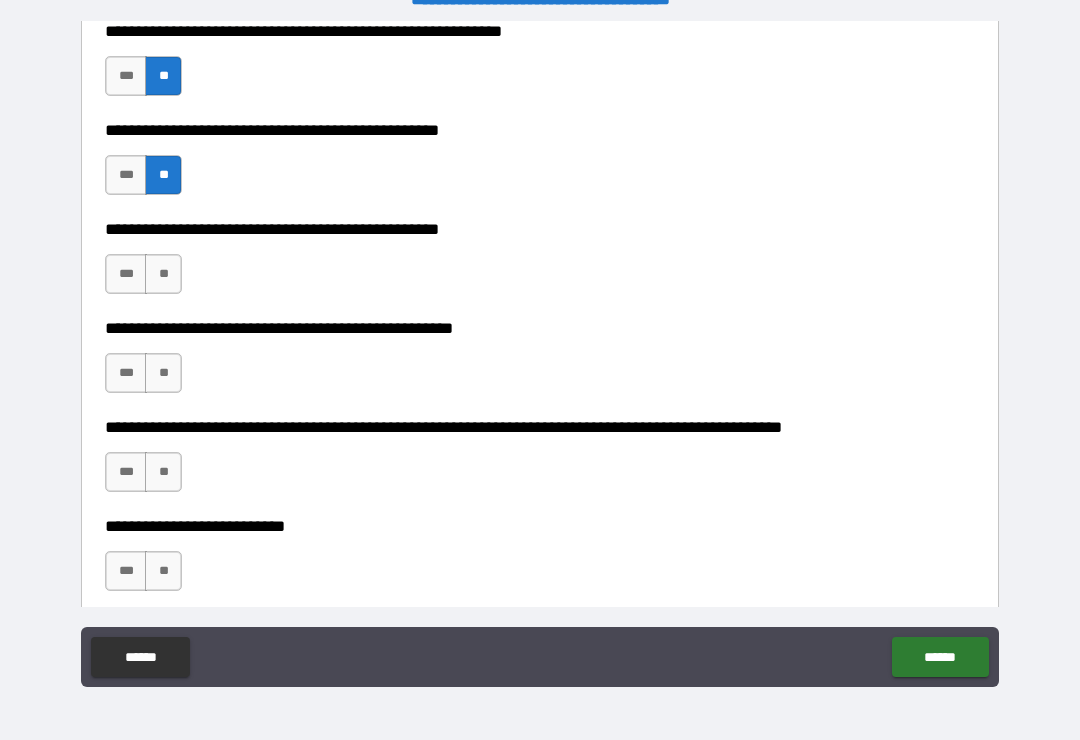 click on "**" at bounding box center (163, 274) 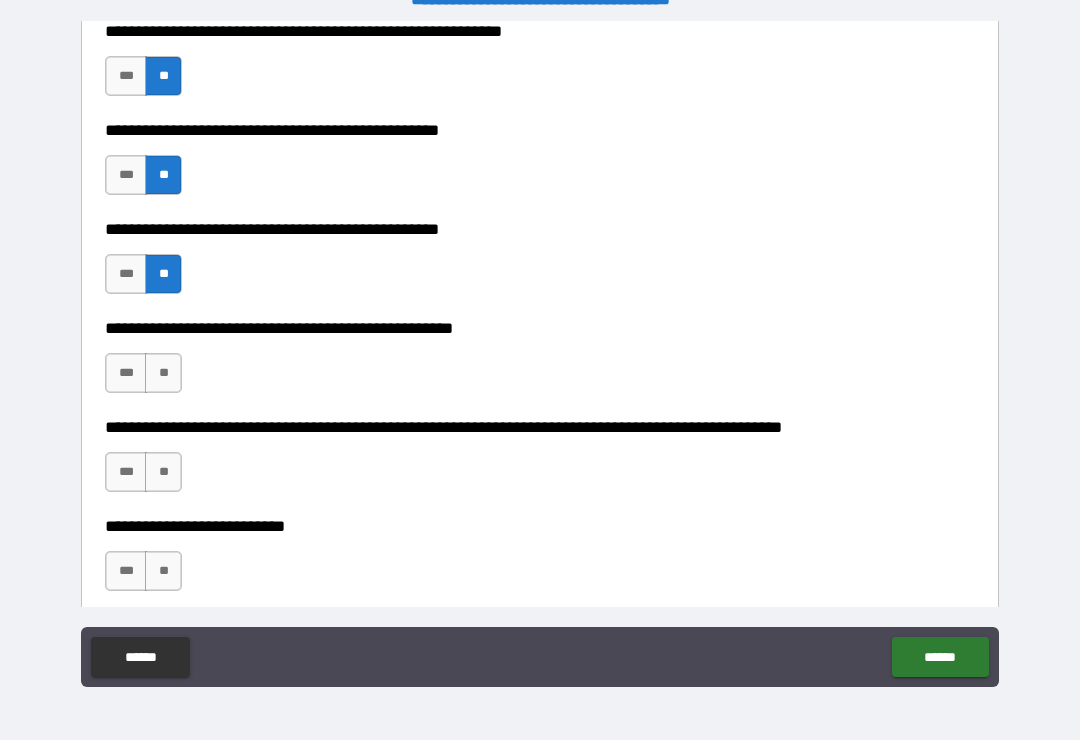 click on "**********" at bounding box center (540, 363) 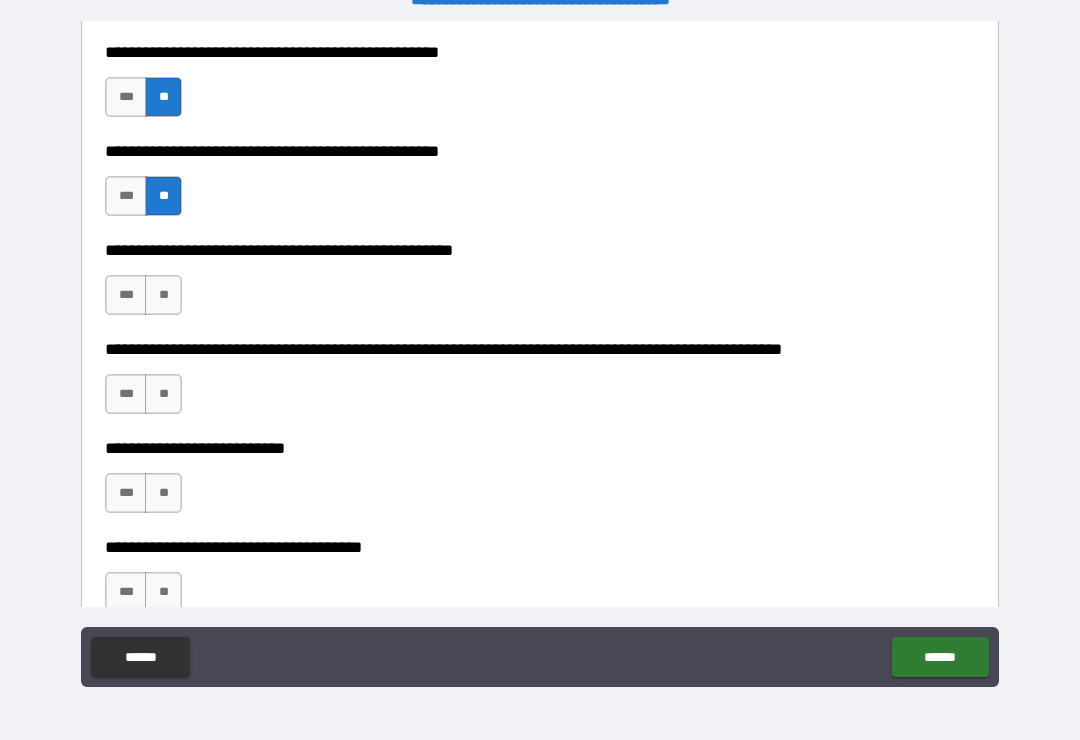 scroll, scrollTop: 660, scrollLeft: 0, axis: vertical 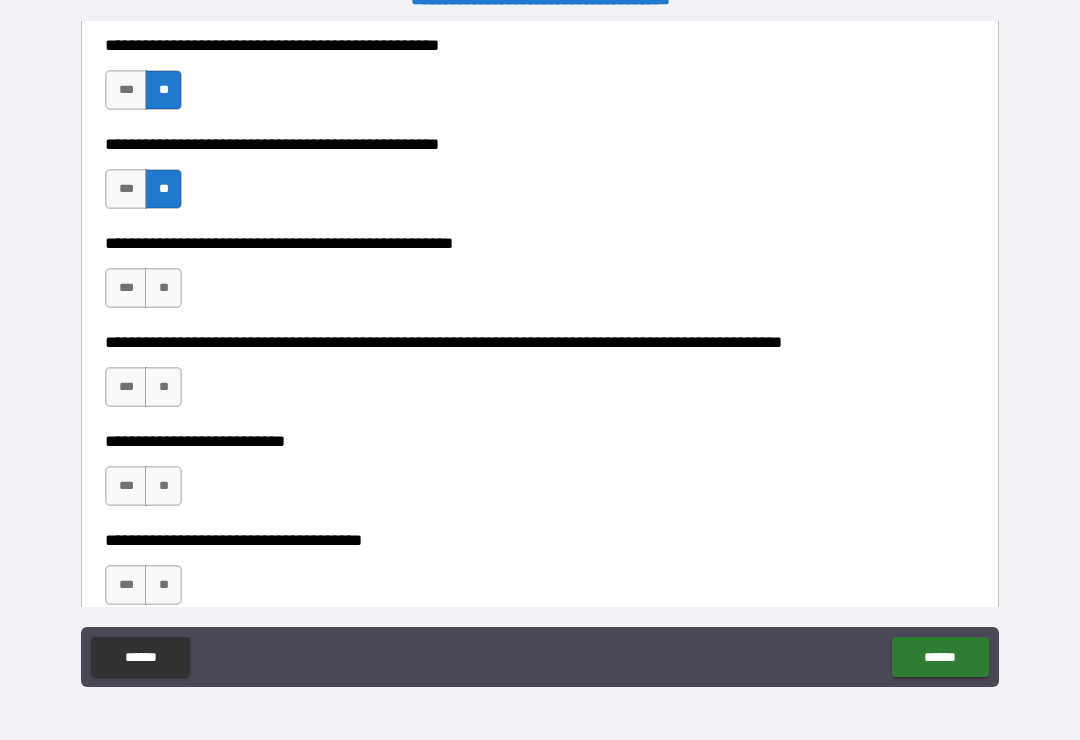 click on "**" at bounding box center [163, 288] 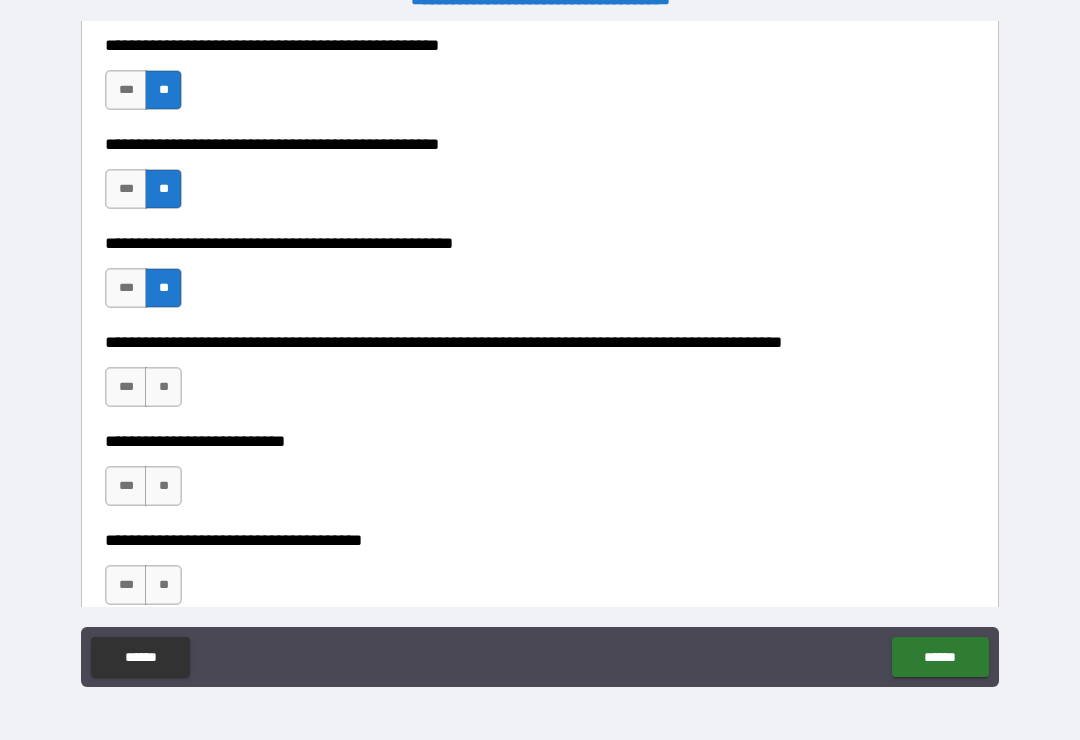 click on "**" at bounding box center [163, 387] 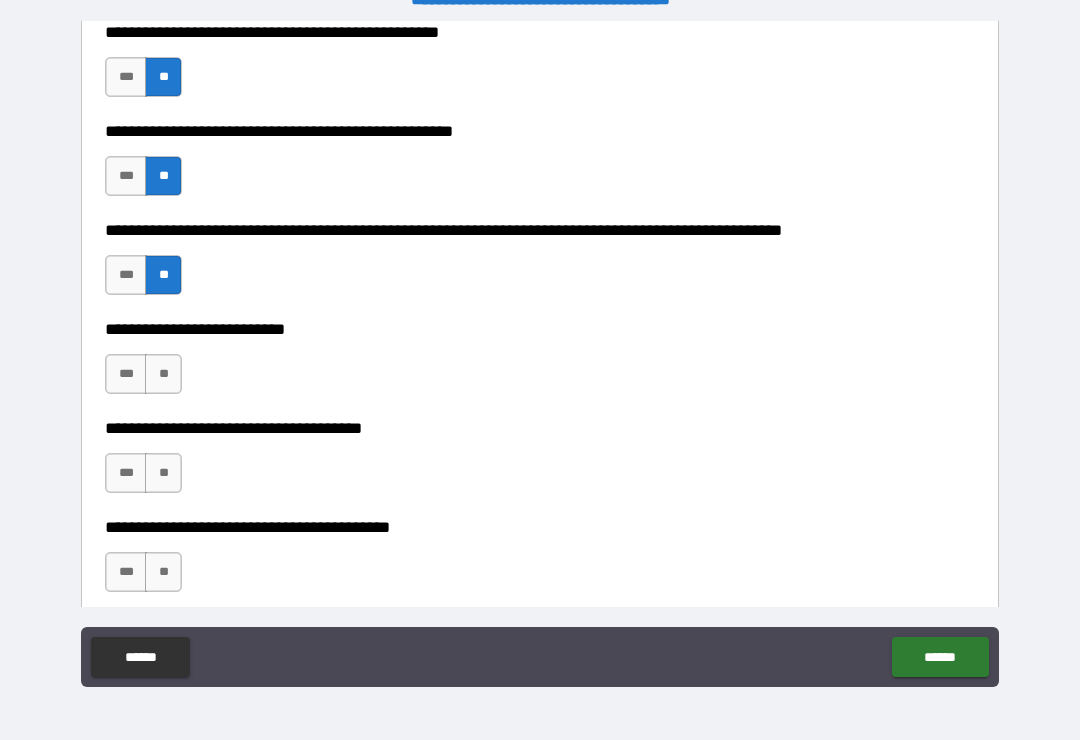 scroll, scrollTop: 773, scrollLeft: 0, axis: vertical 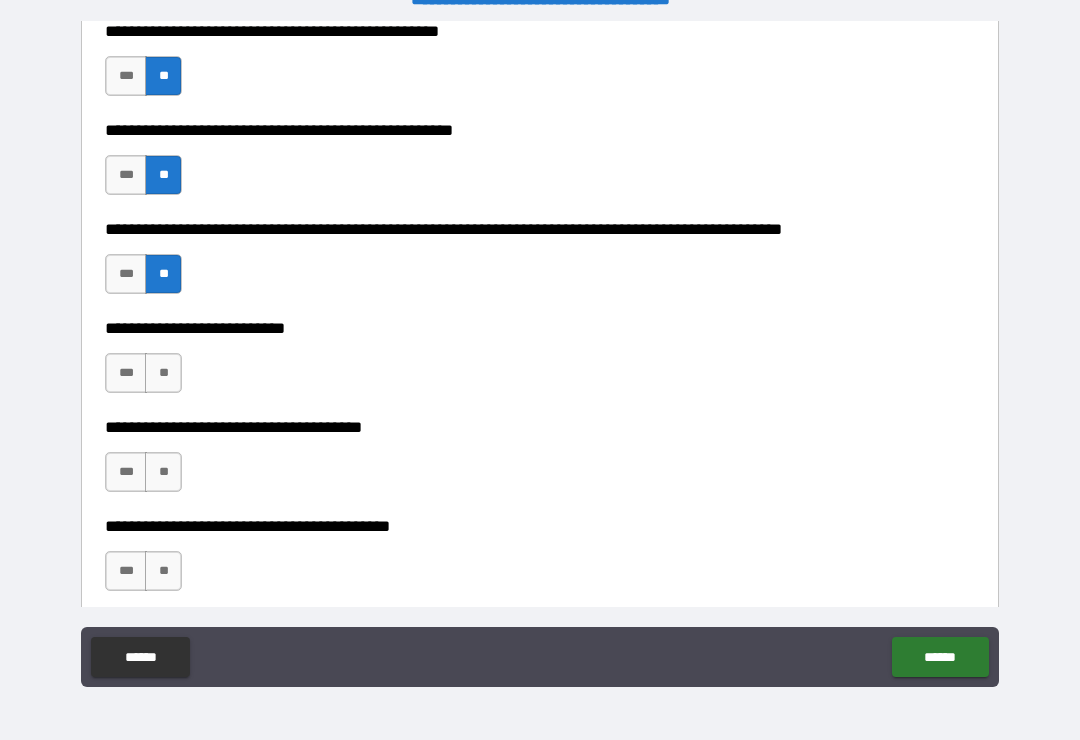 click on "**" at bounding box center (163, 373) 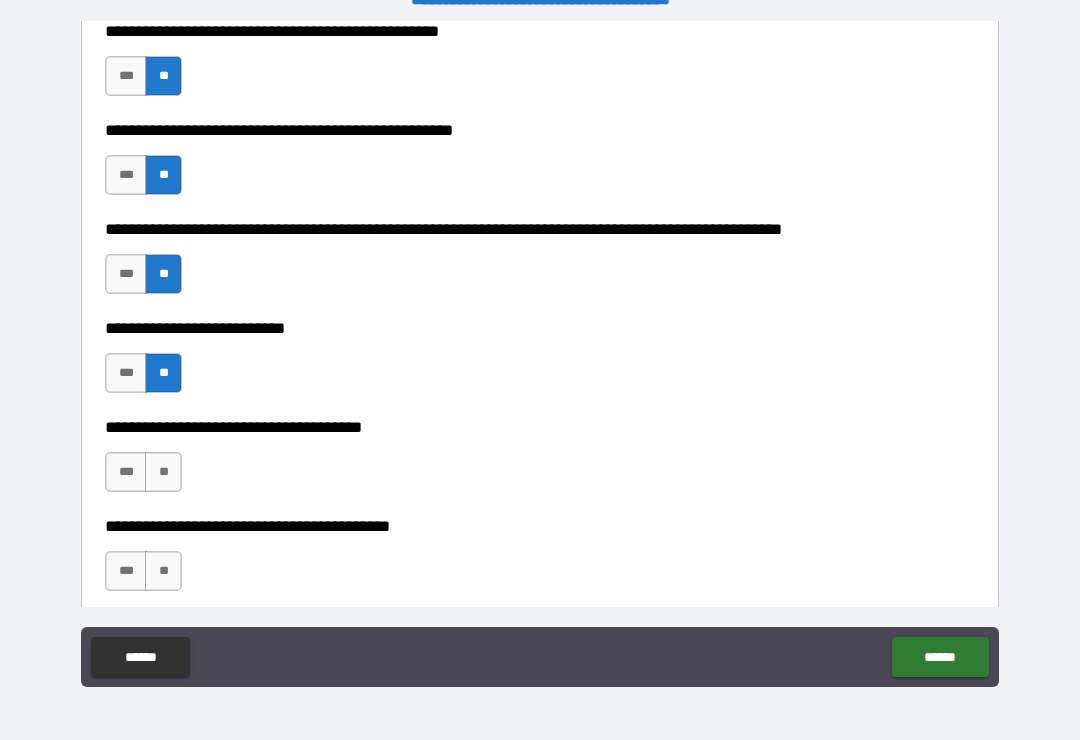 click on "**" at bounding box center (163, 472) 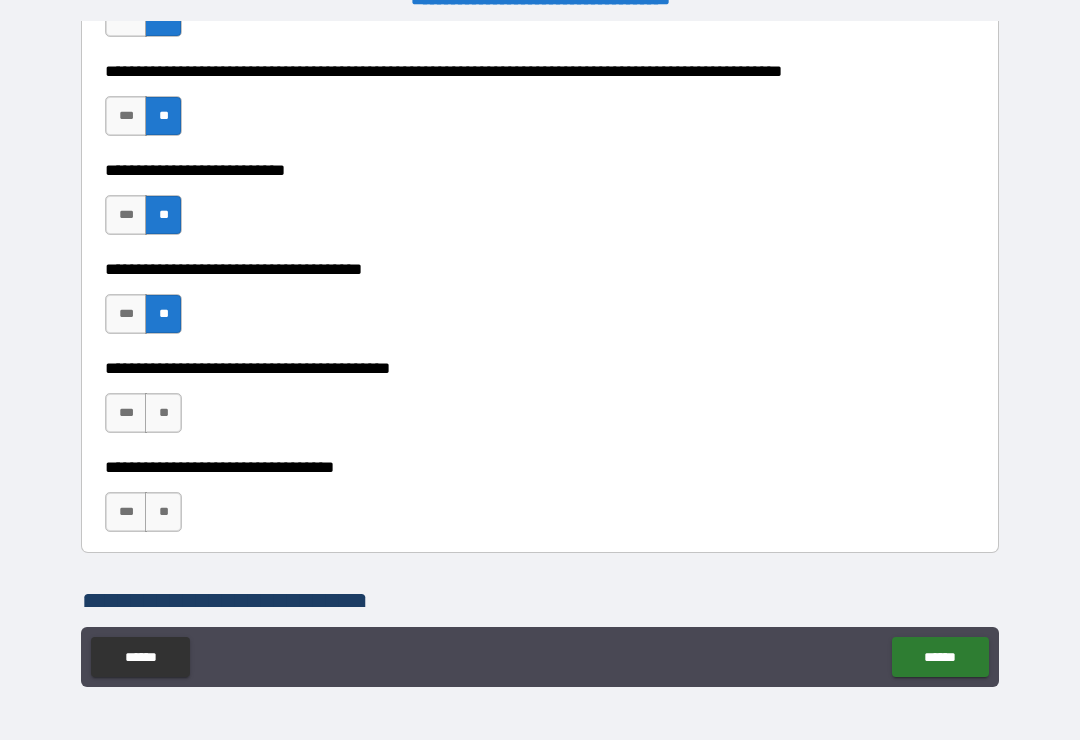 scroll, scrollTop: 938, scrollLeft: 0, axis: vertical 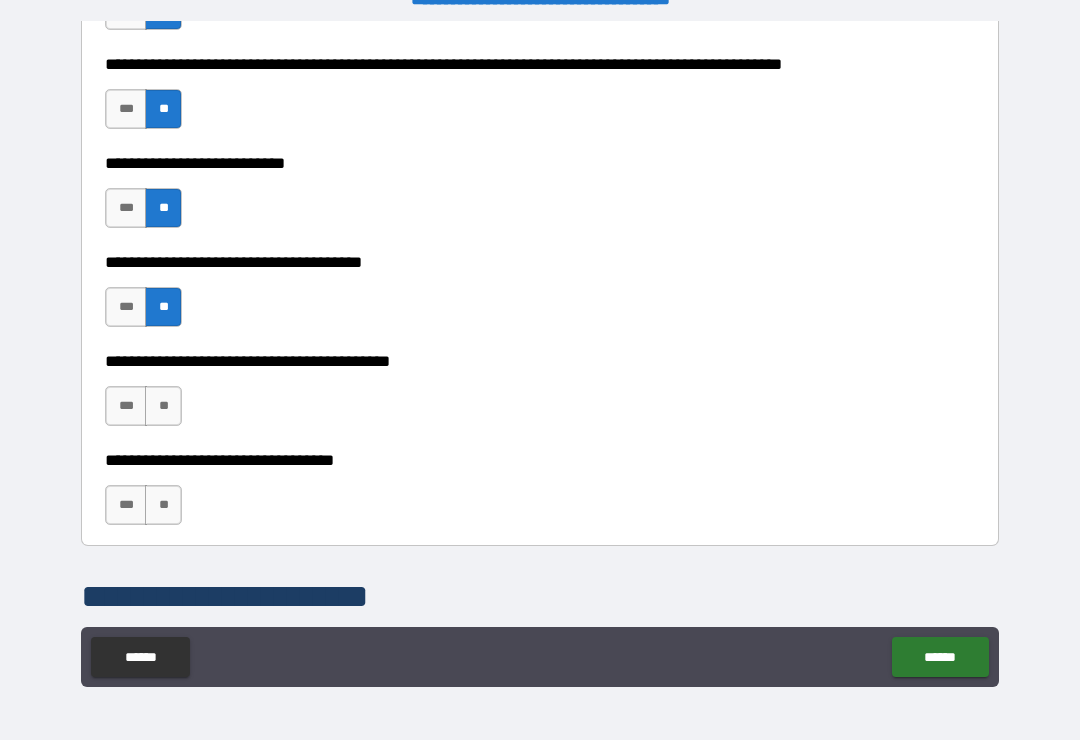 click on "**" at bounding box center [163, 406] 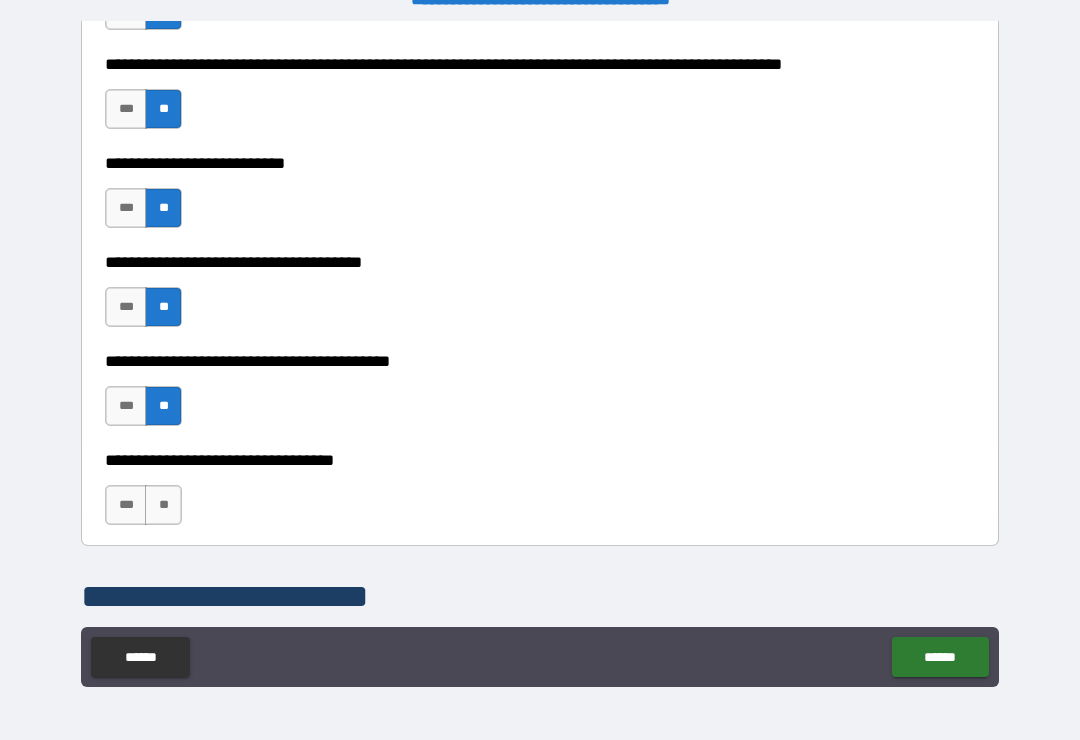 click on "**" at bounding box center (163, 505) 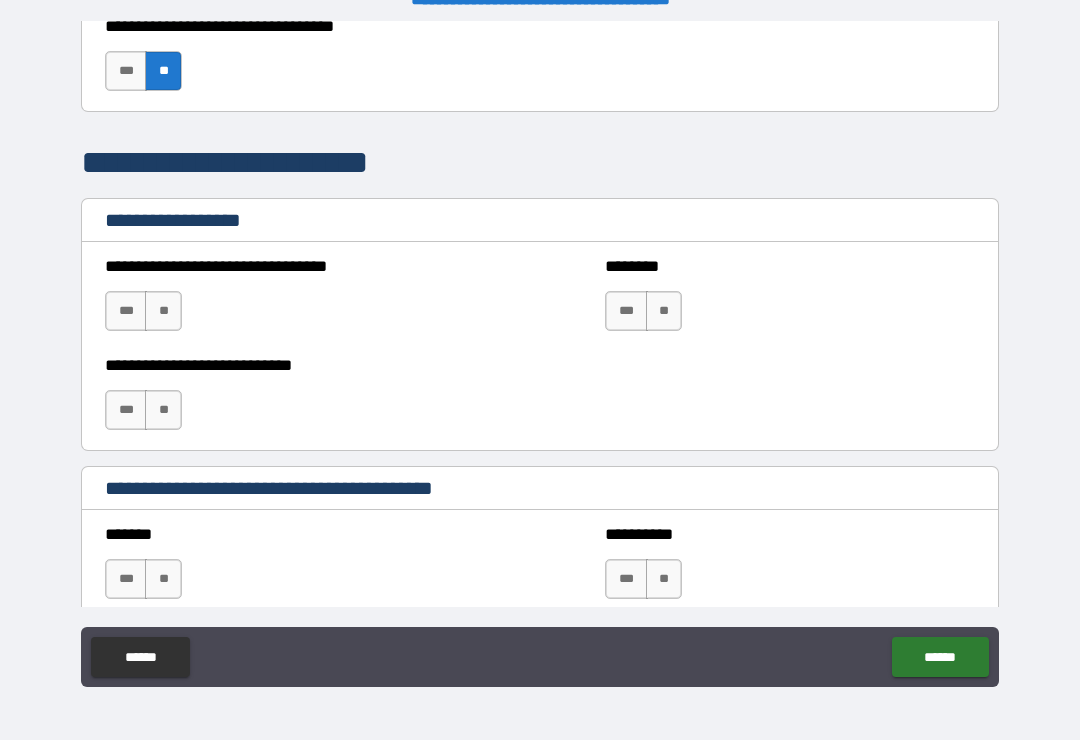scroll, scrollTop: 1383, scrollLeft: 0, axis: vertical 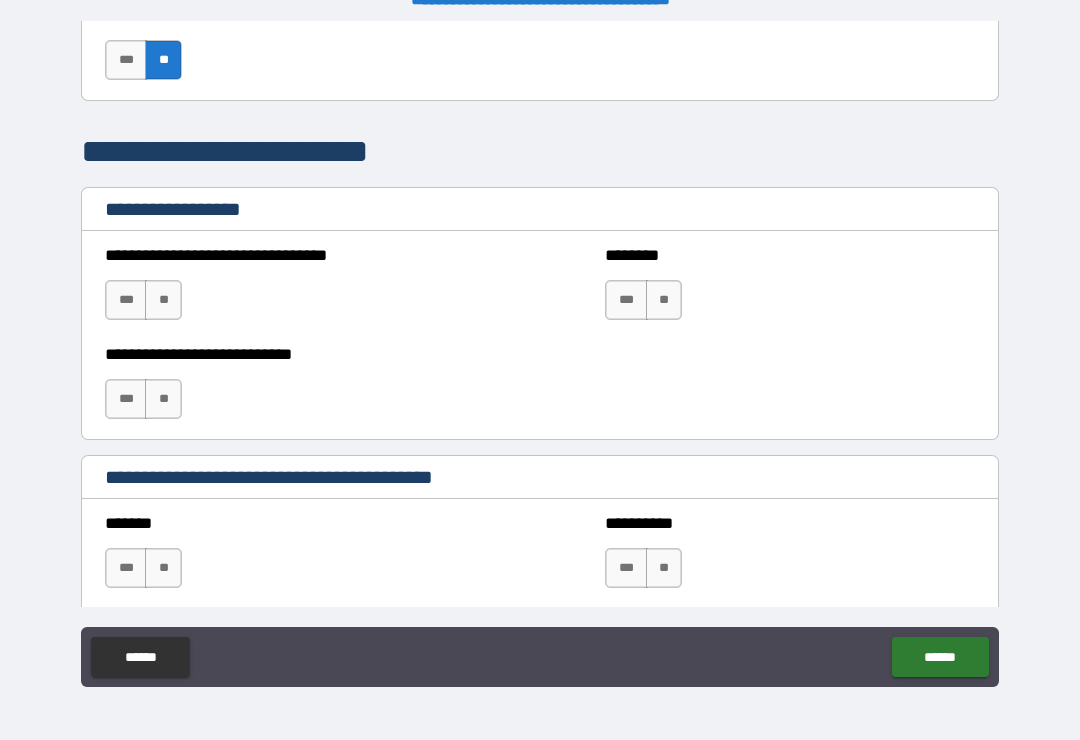 click on "**" at bounding box center [163, 300] 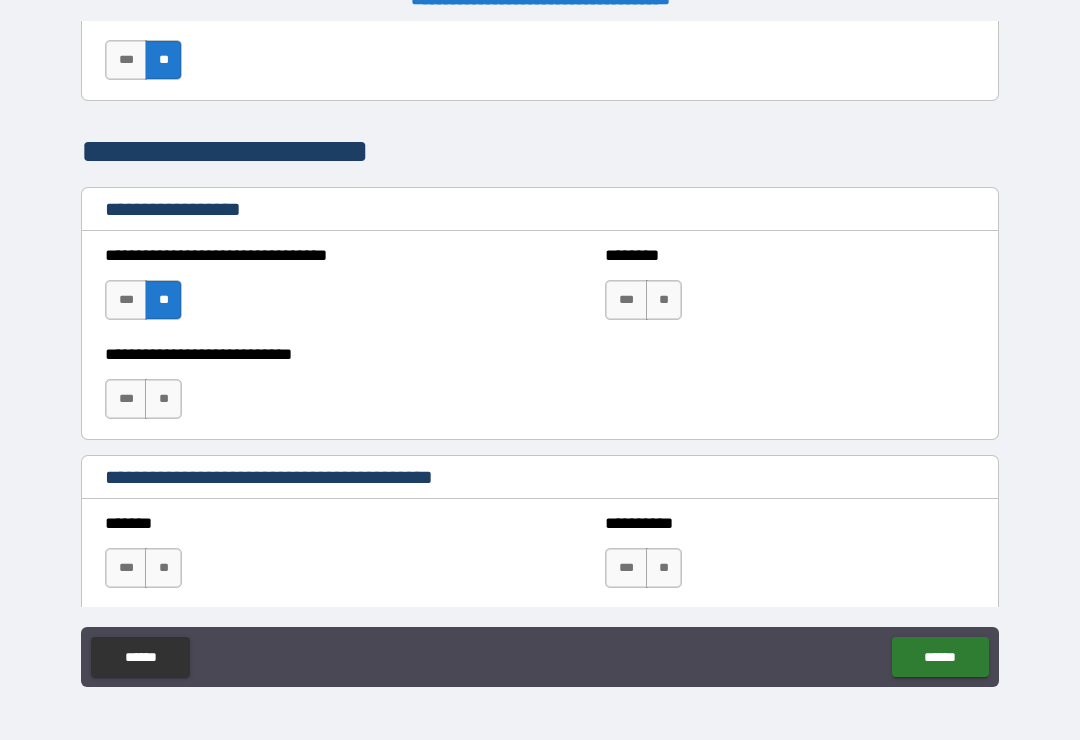 click on "**" at bounding box center (664, 300) 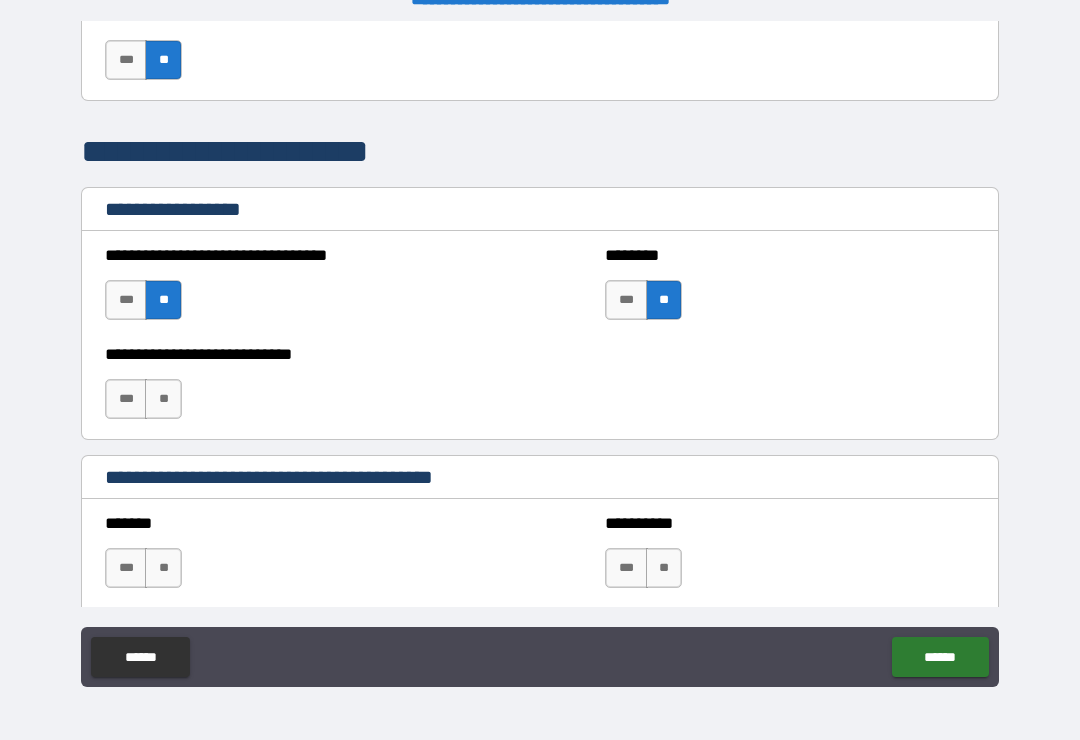click on "**" at bounding box center (163, 399) 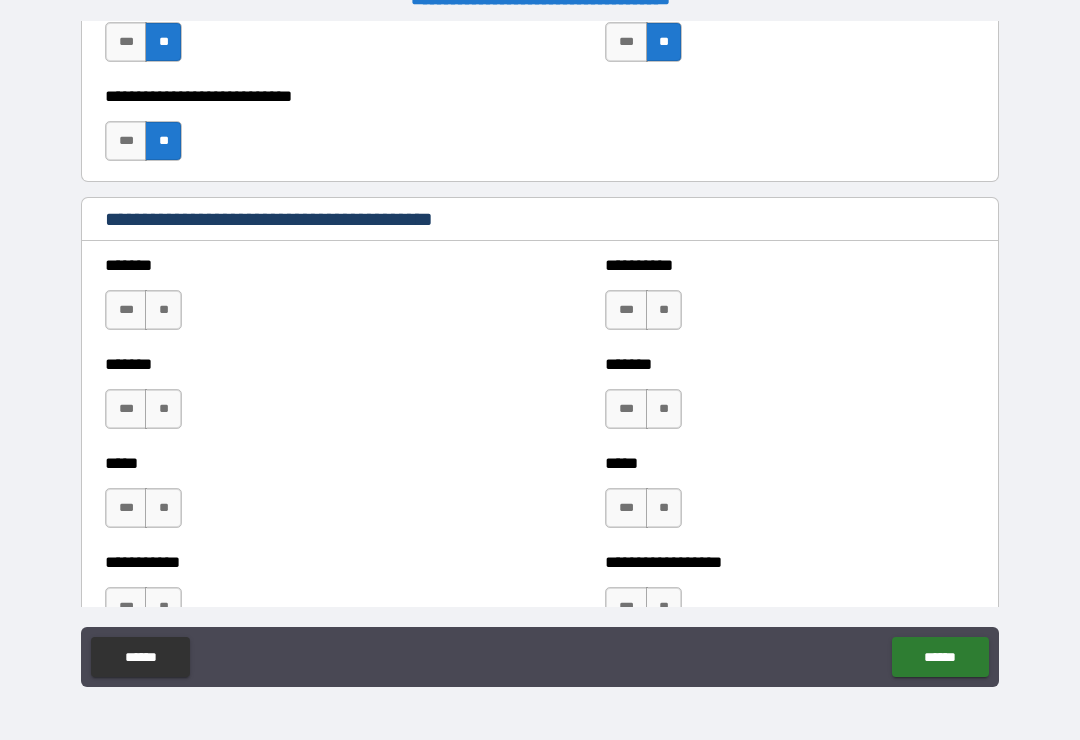 scroll, scrollTop: 1674, scrollLeft: 0, axis: vertical 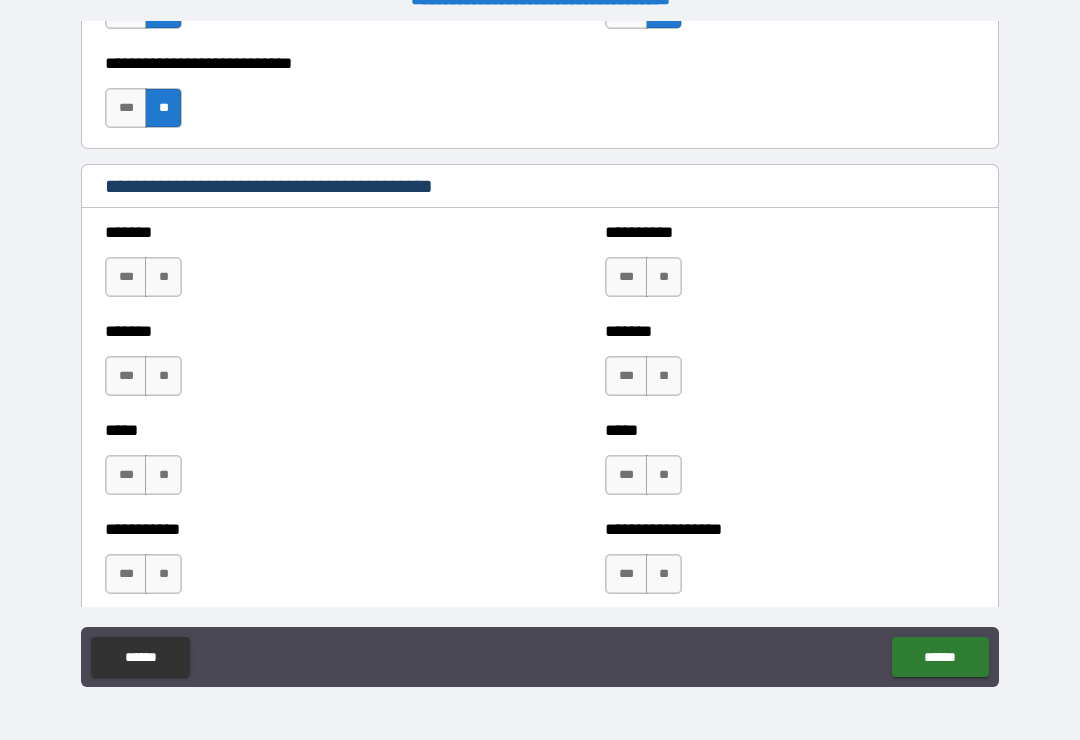 click on "******* *** **" at bounding box center (290, 267) 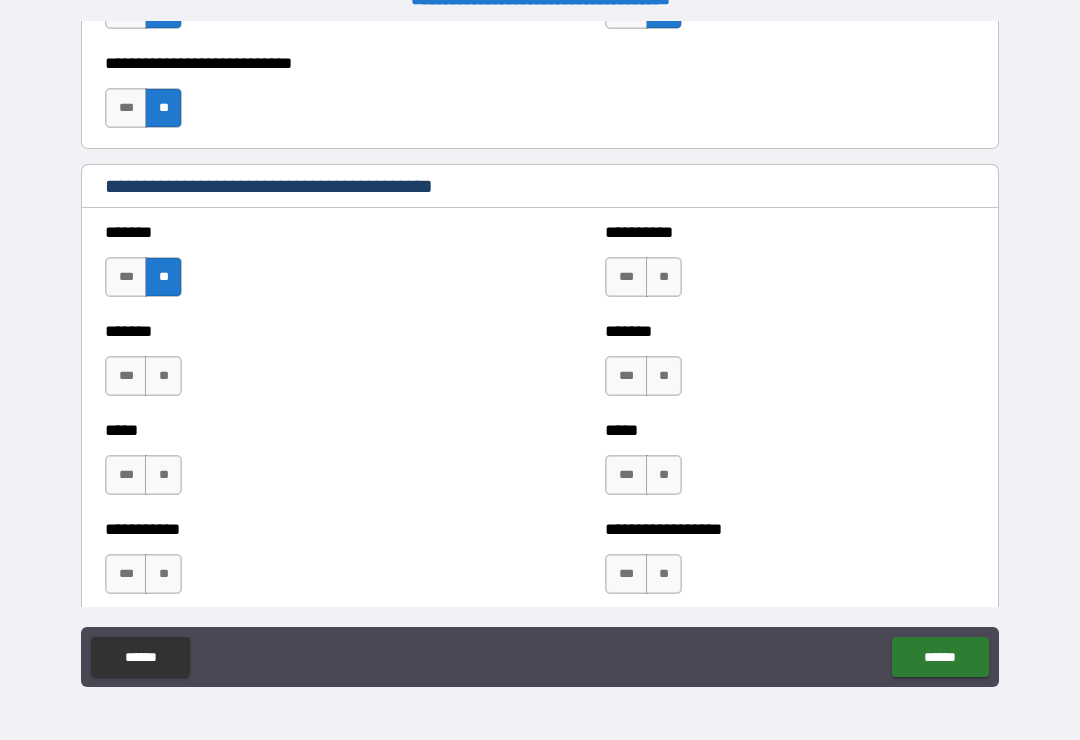 click on "**" at bounding box center (163, 376) 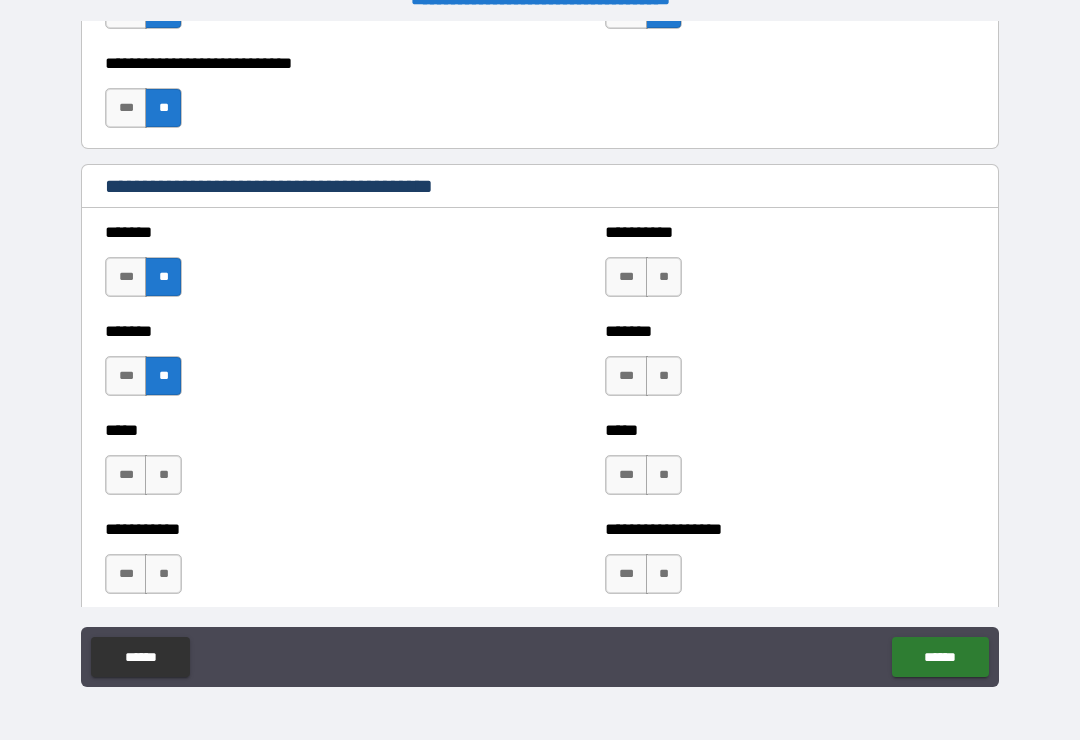 click on "*** **" at bounding box center (646, 282) 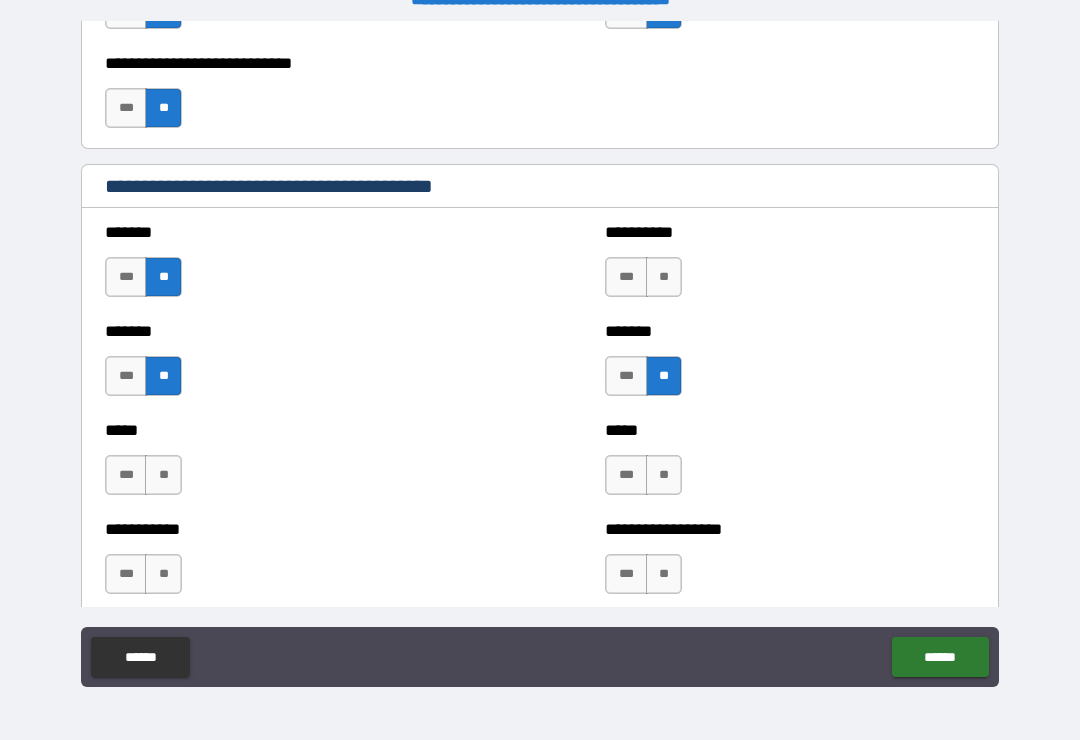 click on "**" at bounding box center (664, 277) 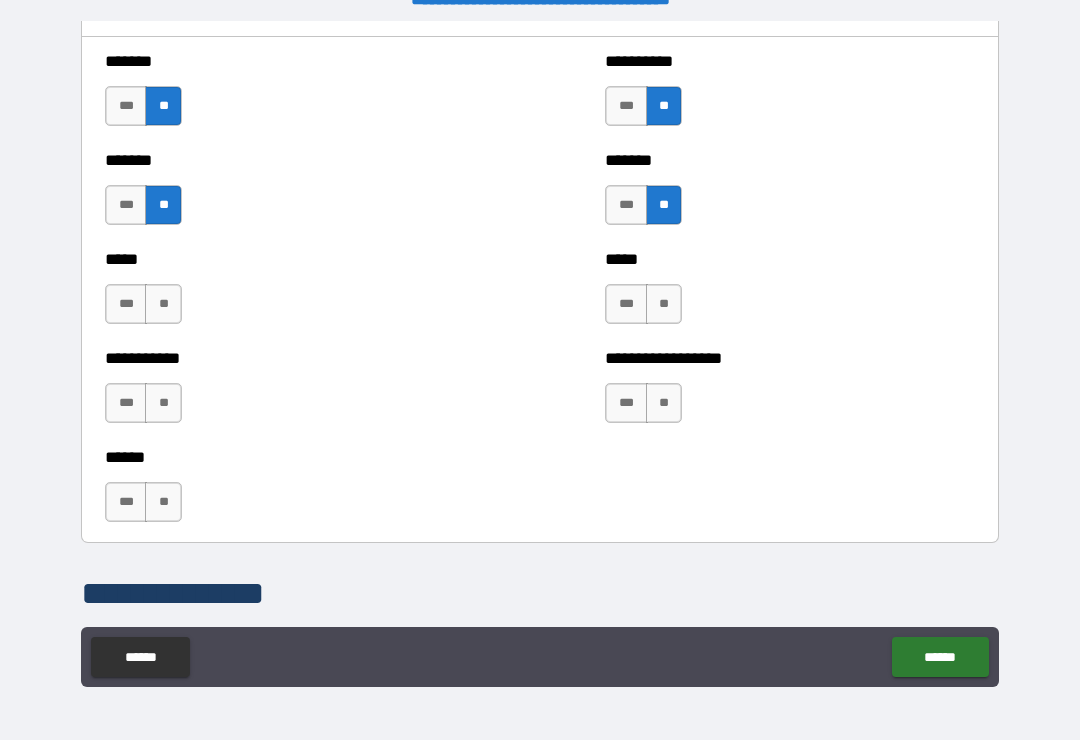 scroll, scrollTop: 1863, scrollLeft: 0, axis: vertical 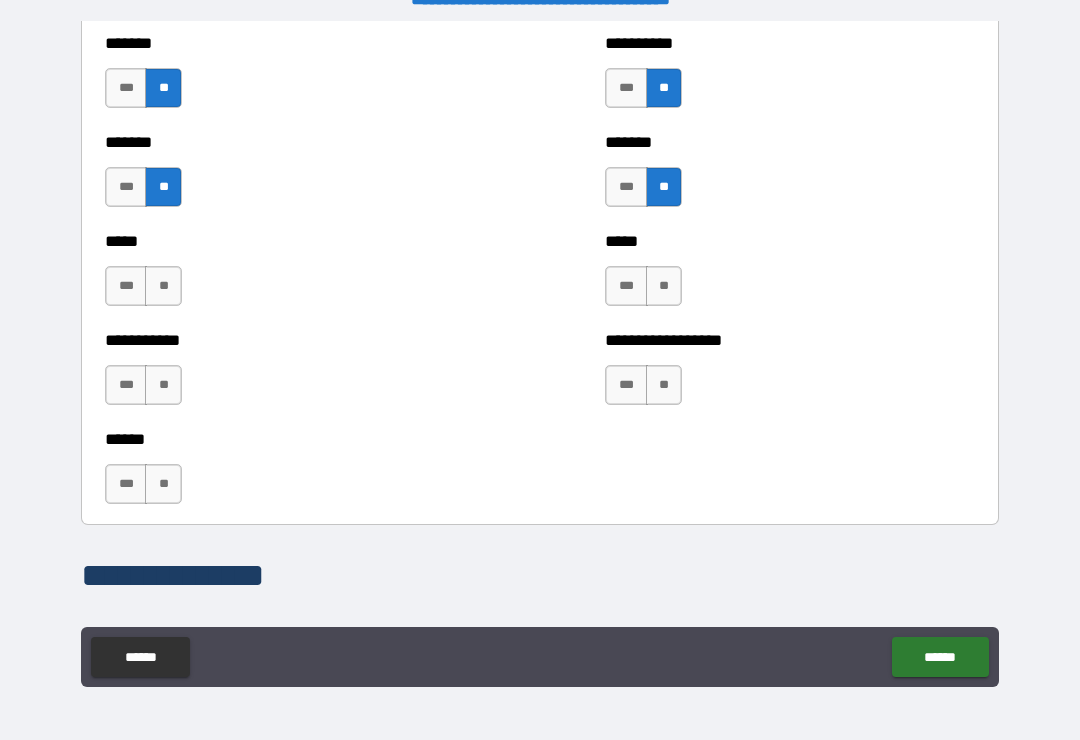 click on "**" at bounding box center (664, 286) 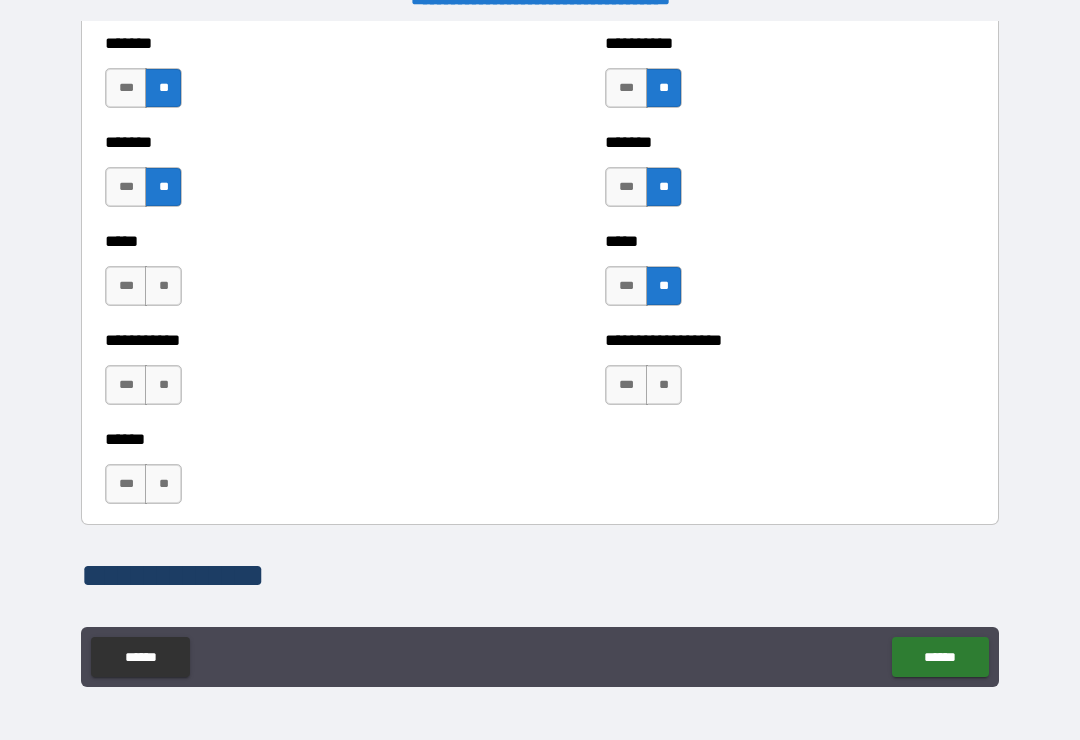 click on "**" at bounding box center (664, 385) 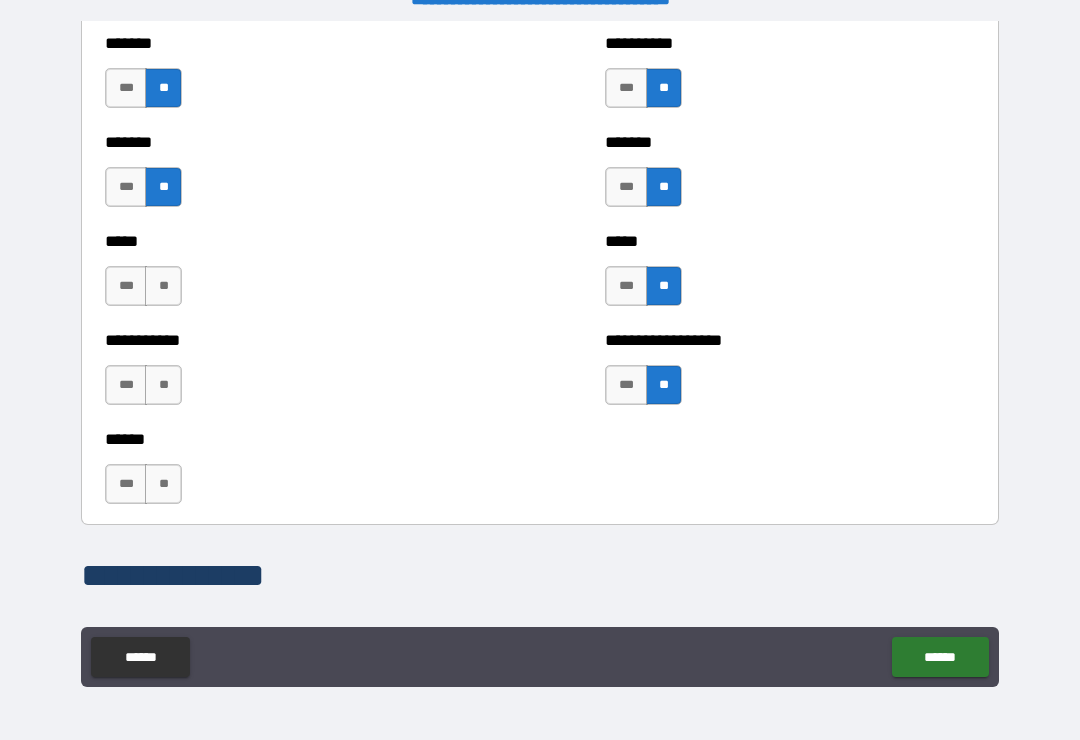 click on "**" at bounding box center [163, 484] 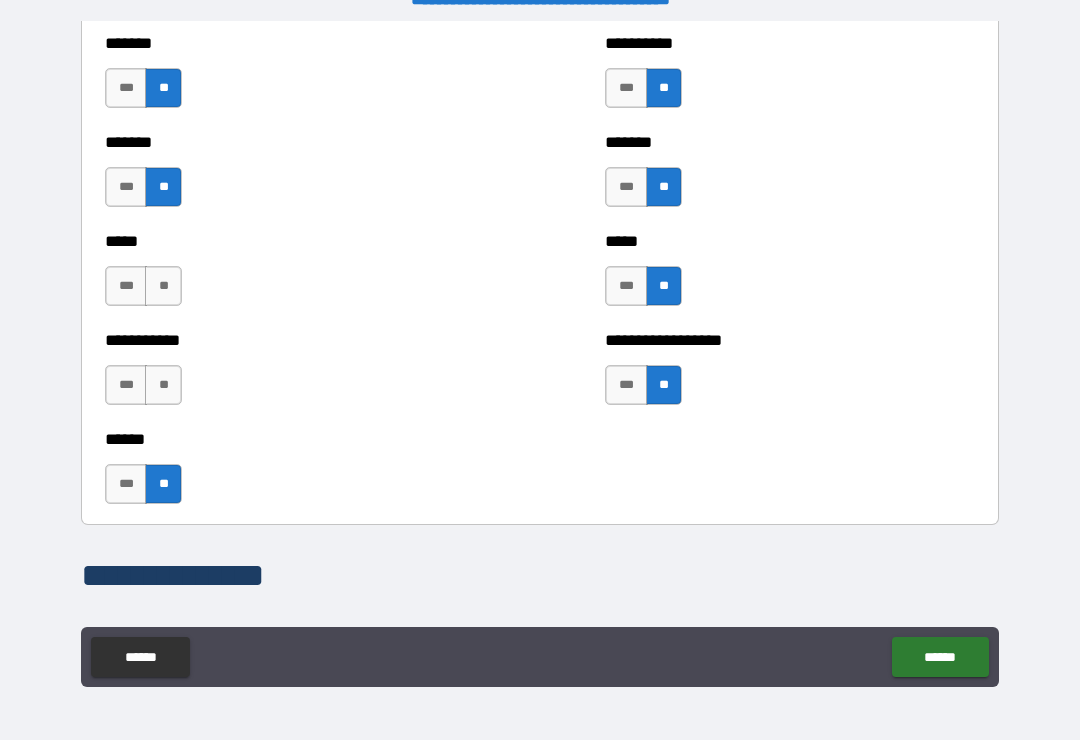 click on "**" at bounding box center [163, 385] 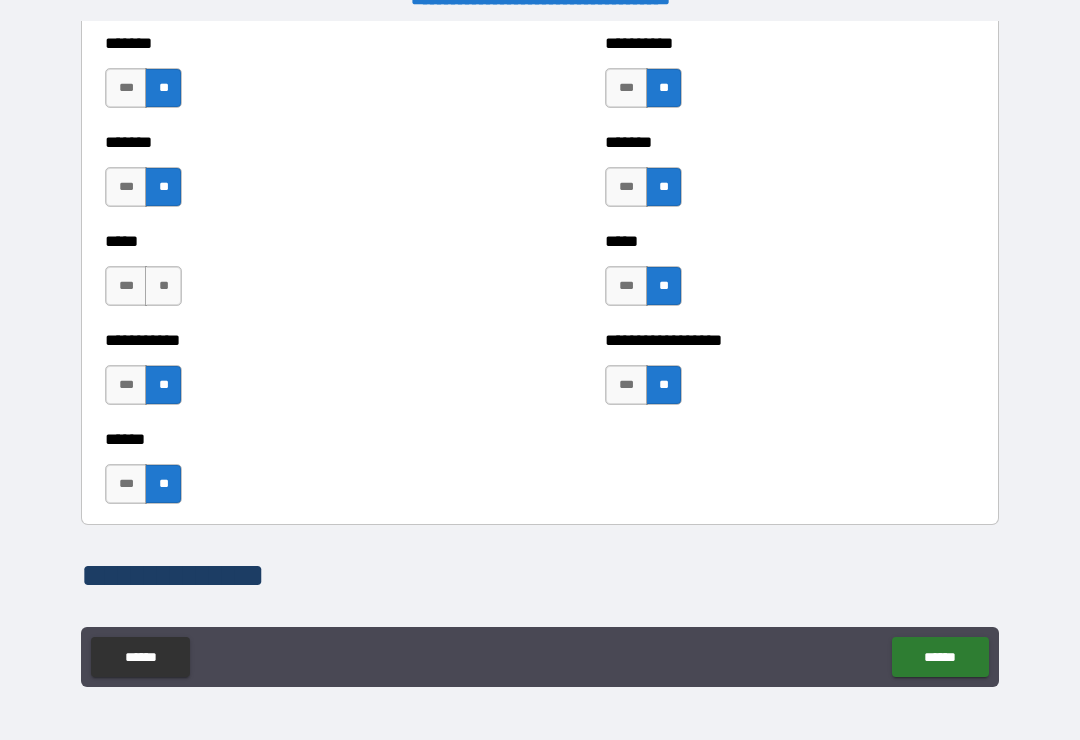 click on "**" at bounding box center [163, 286] 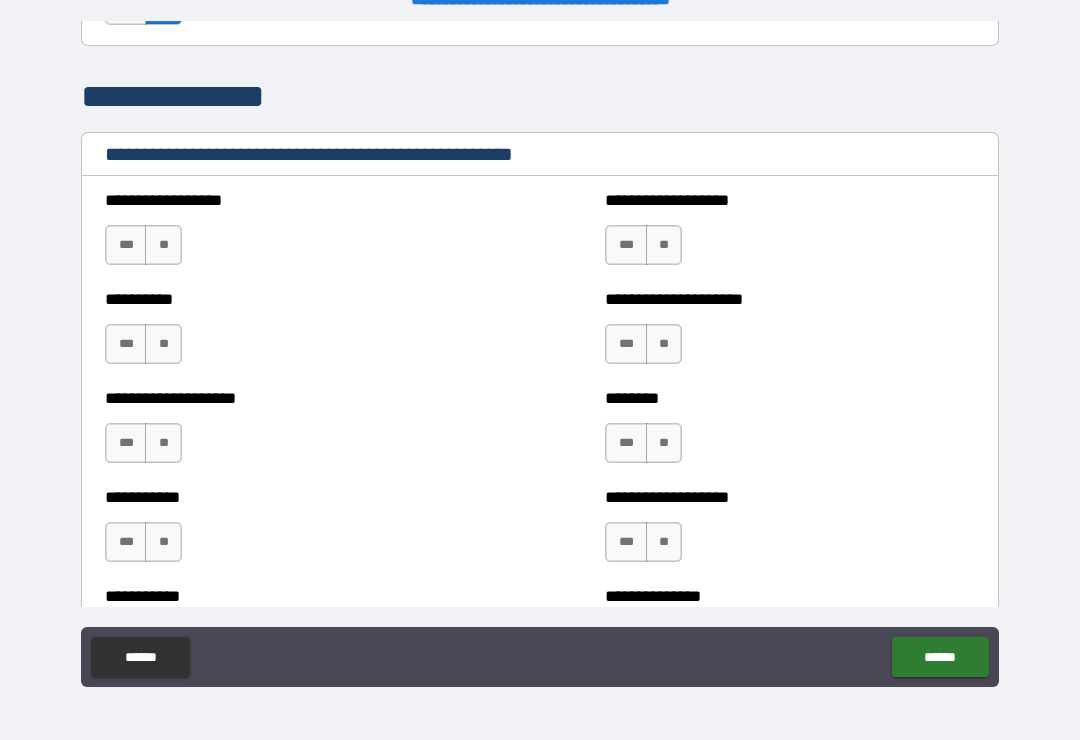 scroll, scrollTop: 2343, scrollLeft: 0, axis: vertical 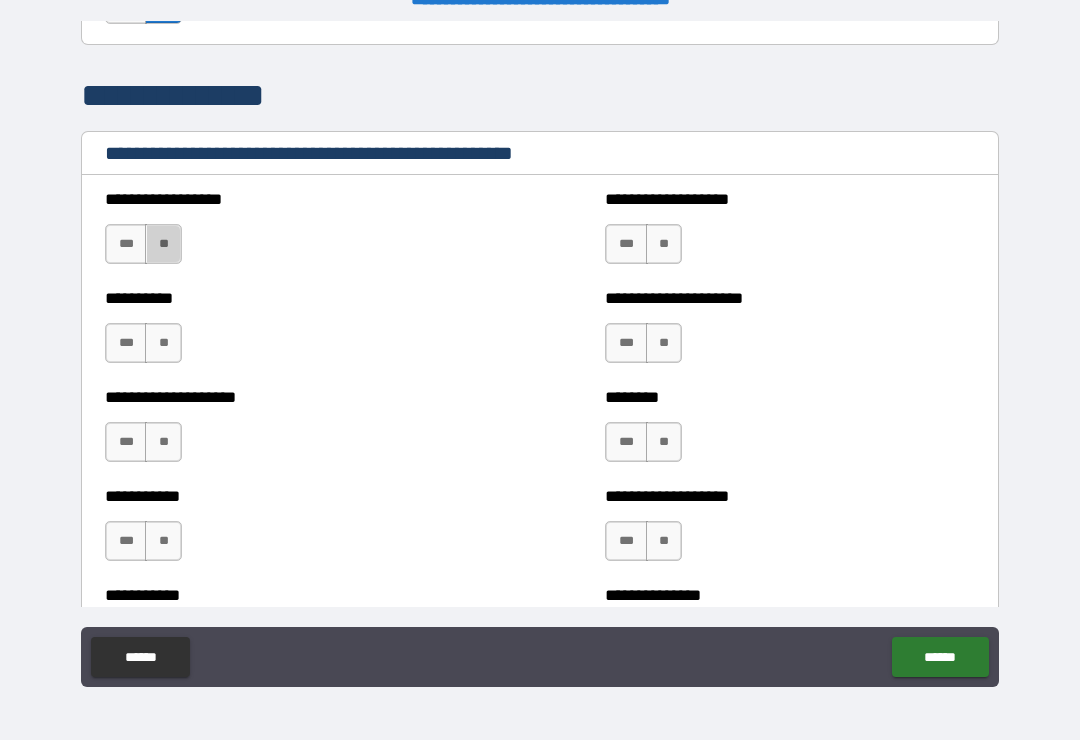 click on "**" at bounding box center (163, 244) 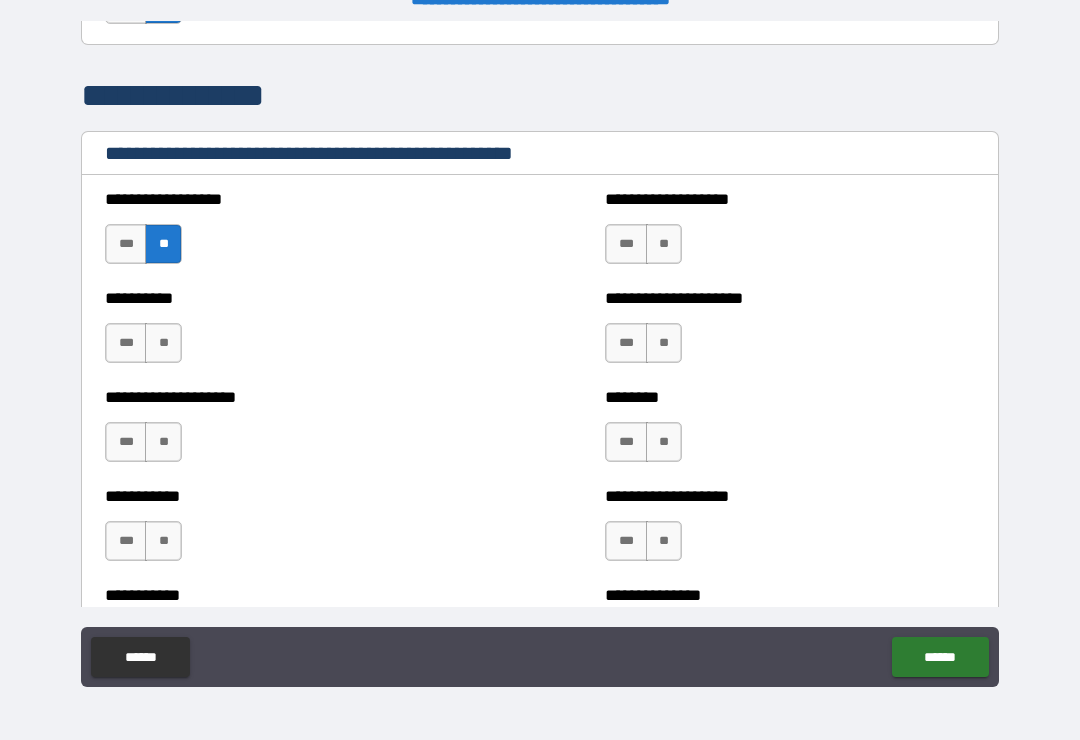 click on "**" at bounding box center [163, 343] 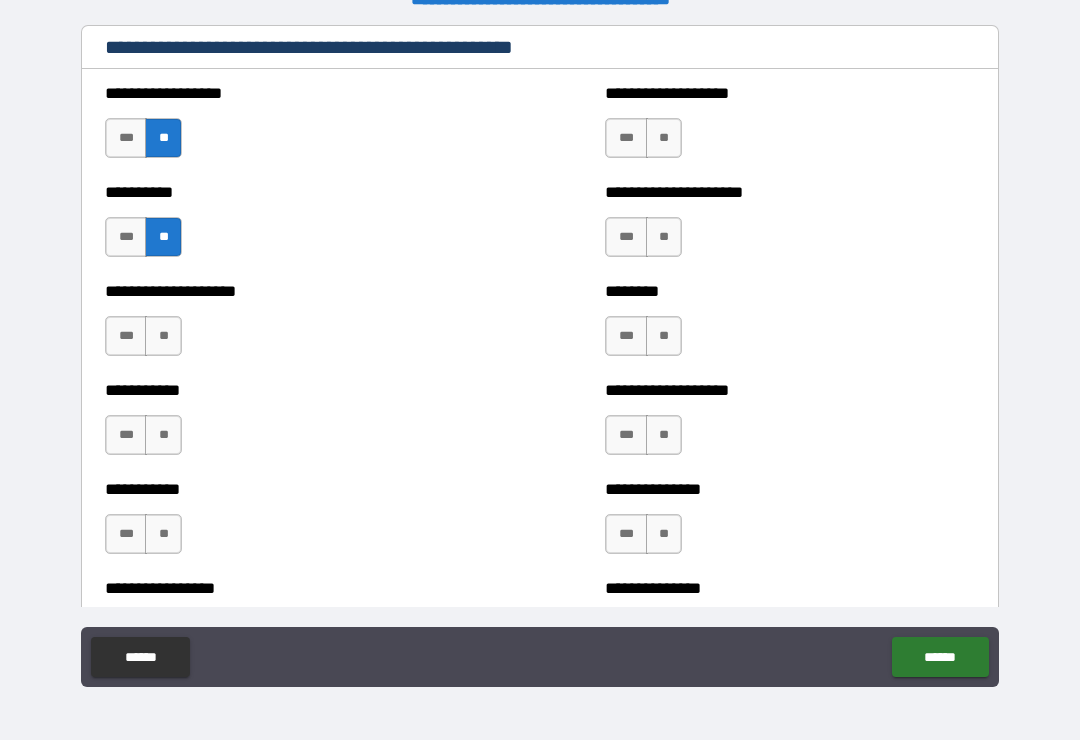 scroll, scrollTop: 2453, scrollLeft: 0, axis: vertical 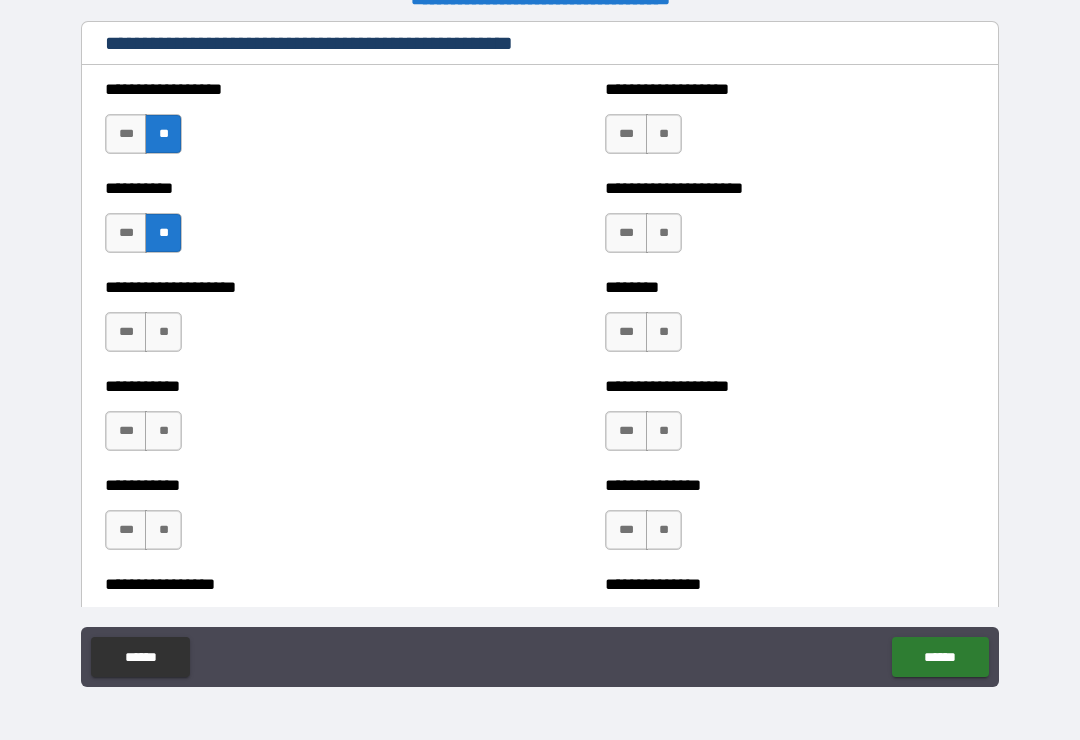 click on "**" at bounding box center (163, 332) 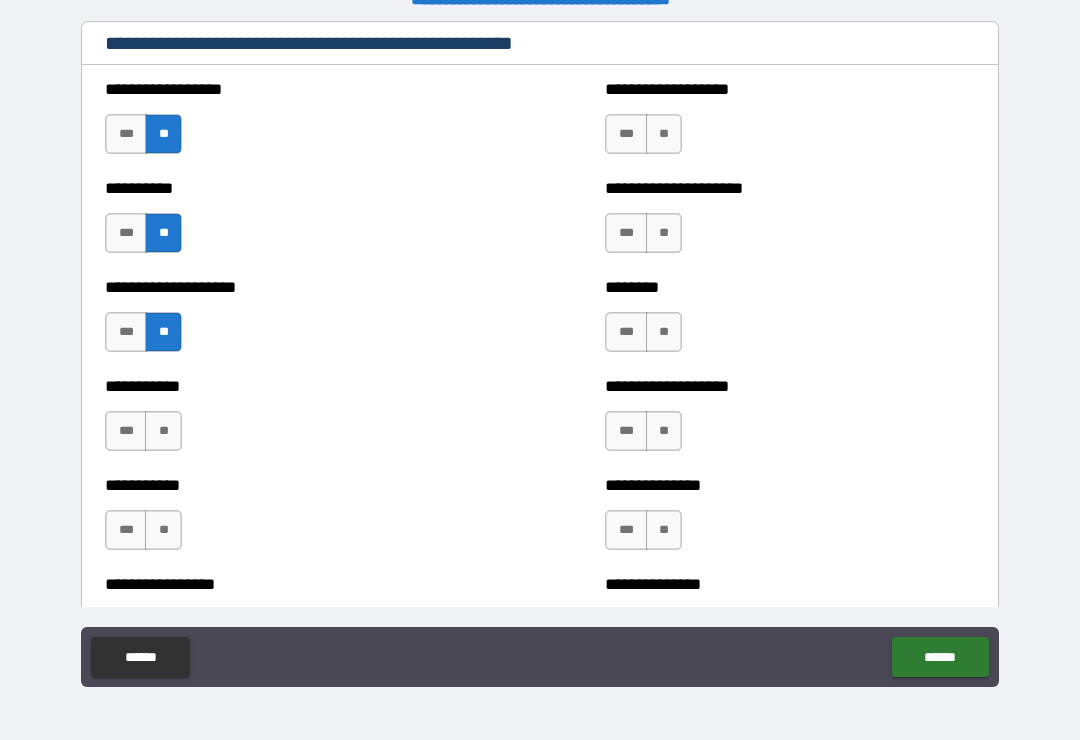 click on "**" at bounding box center (163, 431) 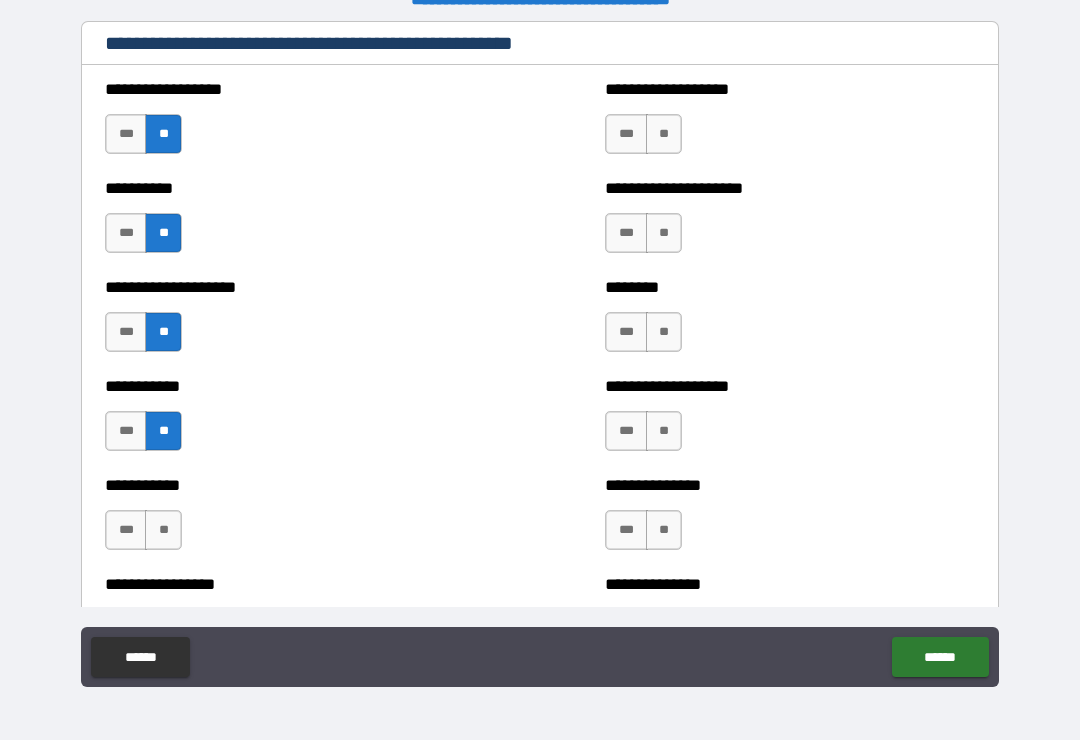 click on "**" at bounding box center [163, 530] 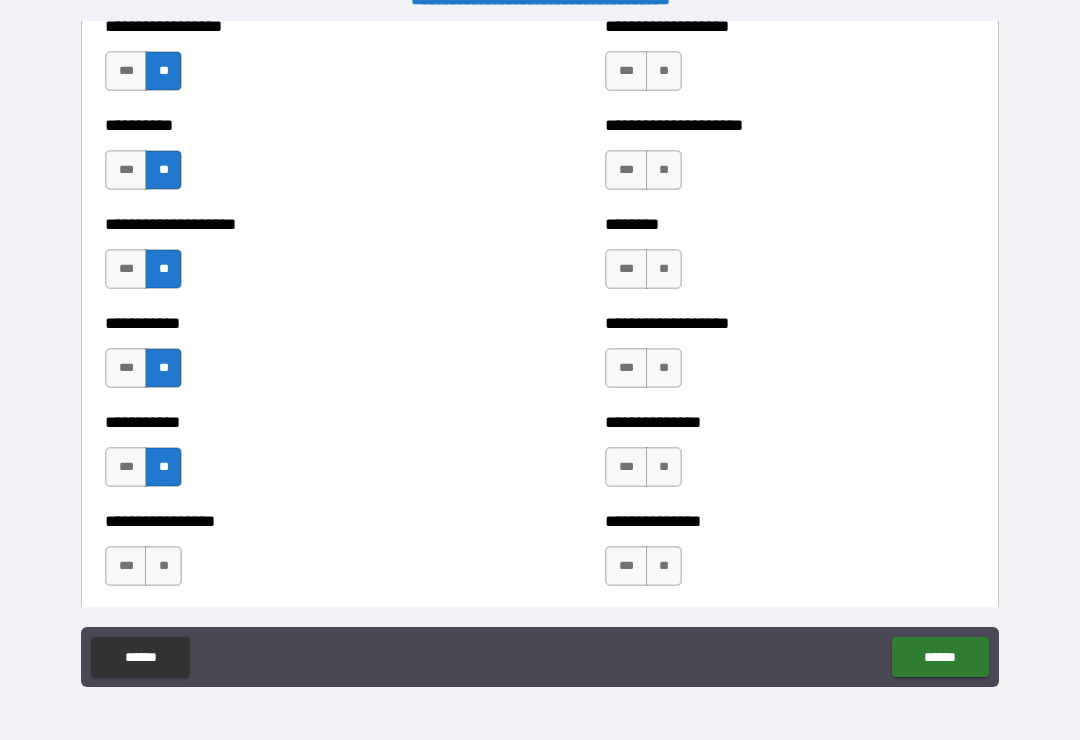 scroll, scrollTop: 2494, scrollLeft: 0, axis: vertical 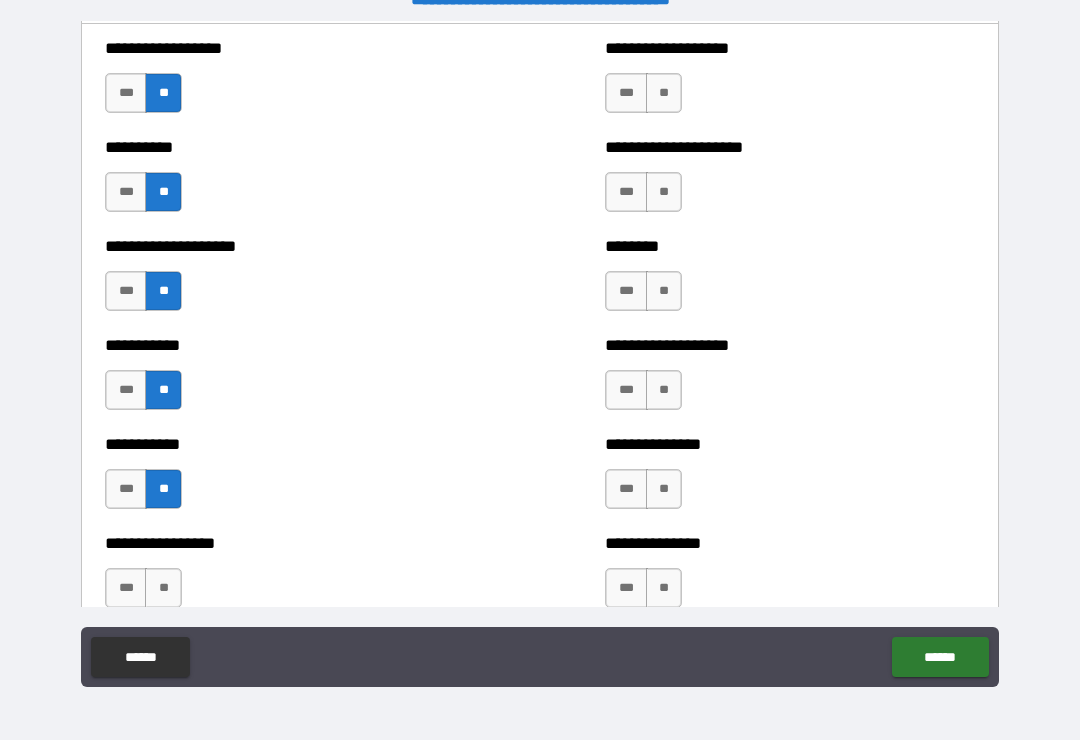 click on "**********" at bounding box center (790, 83) 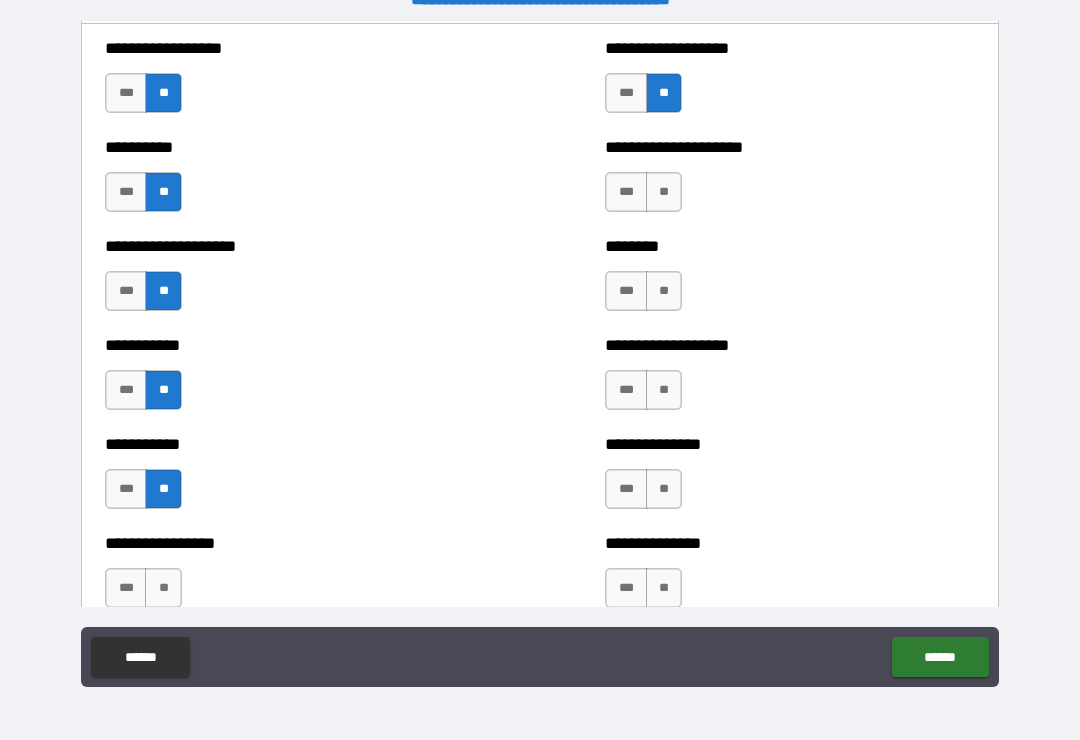 click on "**" at bounding box center (664, 192) 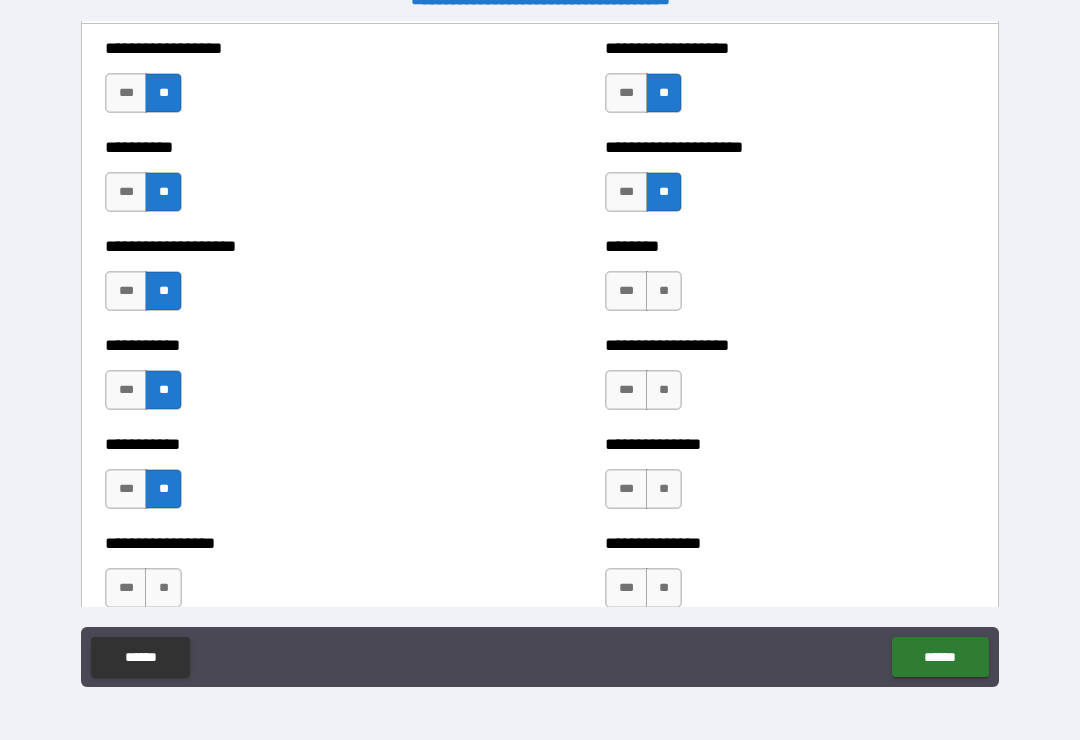 click on "**" at bounding box center (664, 291) 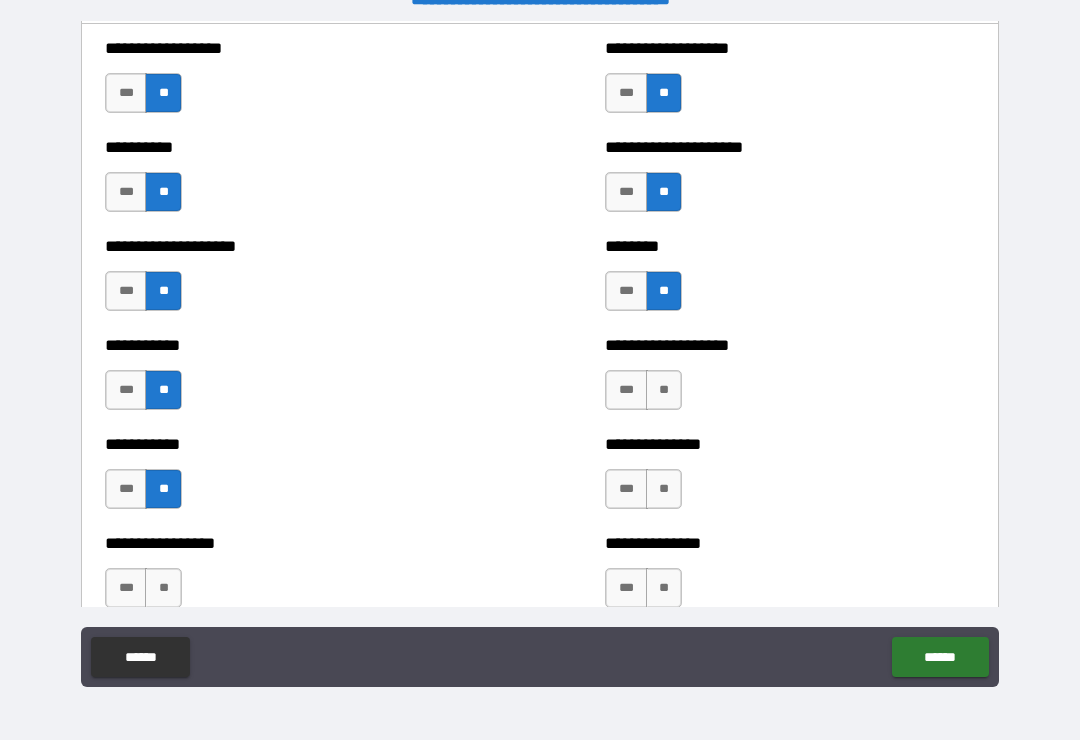 click on "**" at bounding box center [664, 390] 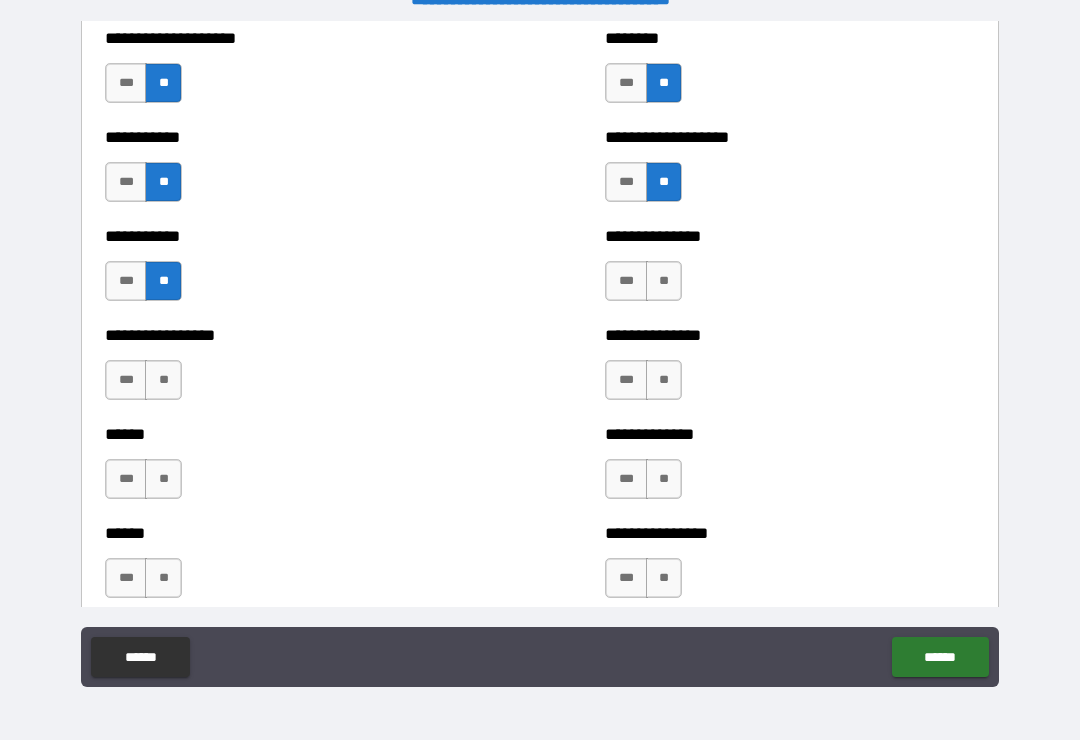 scroll, scrollTop: 2704, scrollLeft: 0, axis: vertical 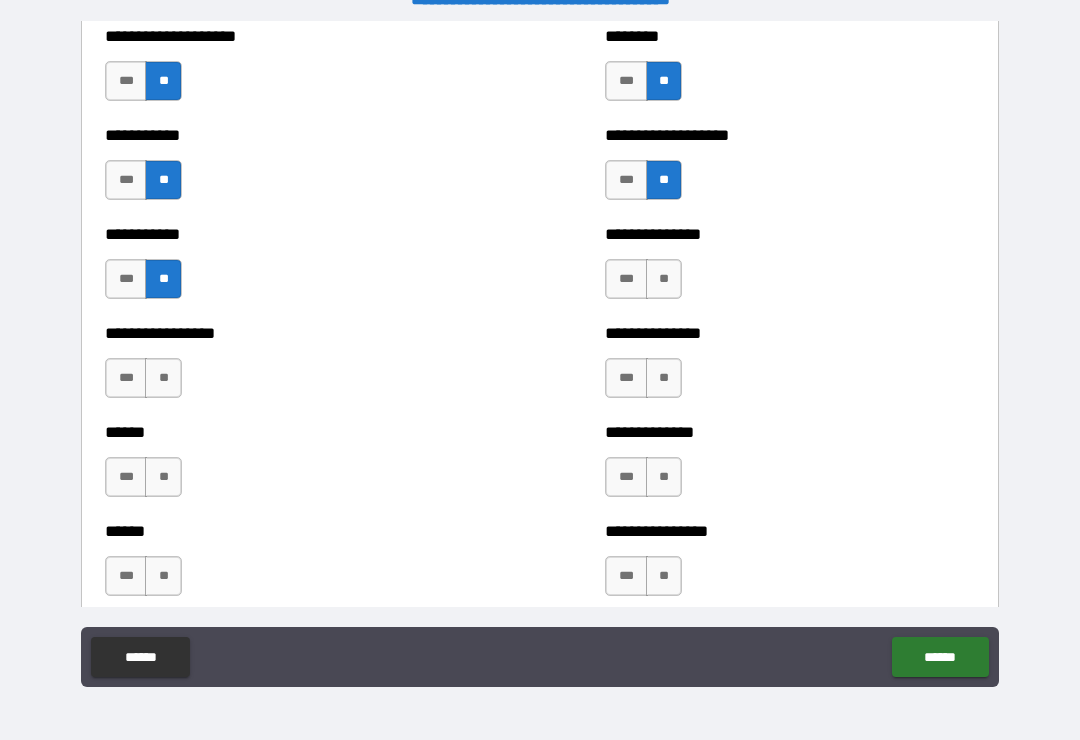 click on "**" at bounding box center [664, 279] 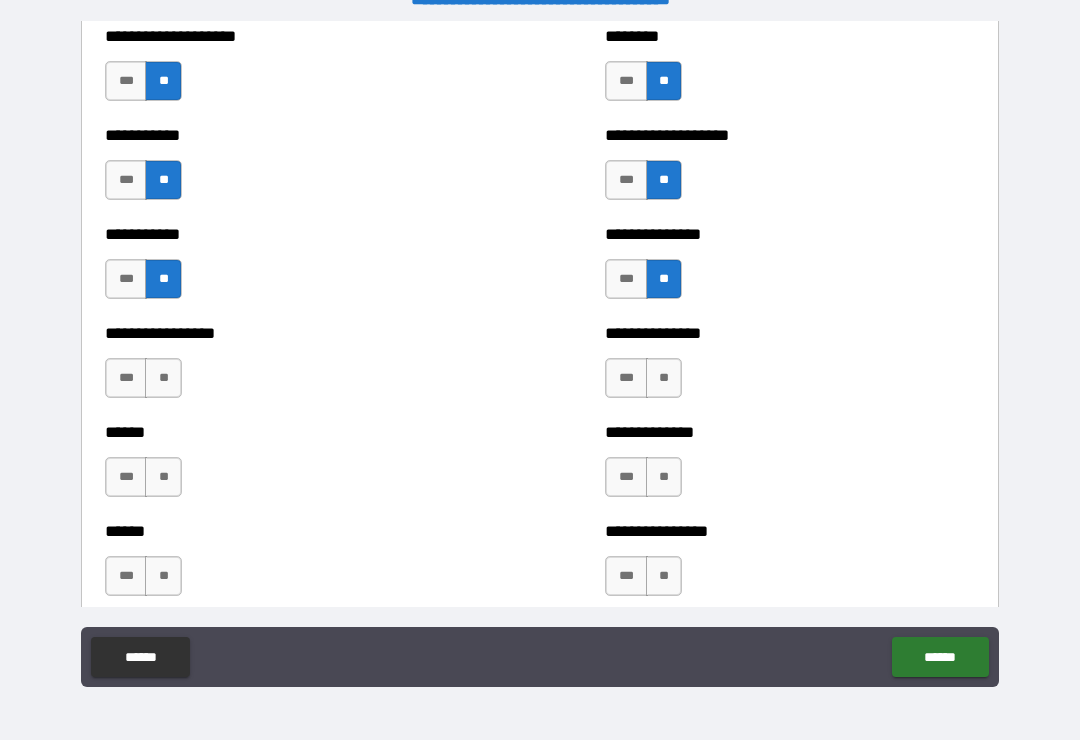 click on "**" at bounding box center [664, 378] 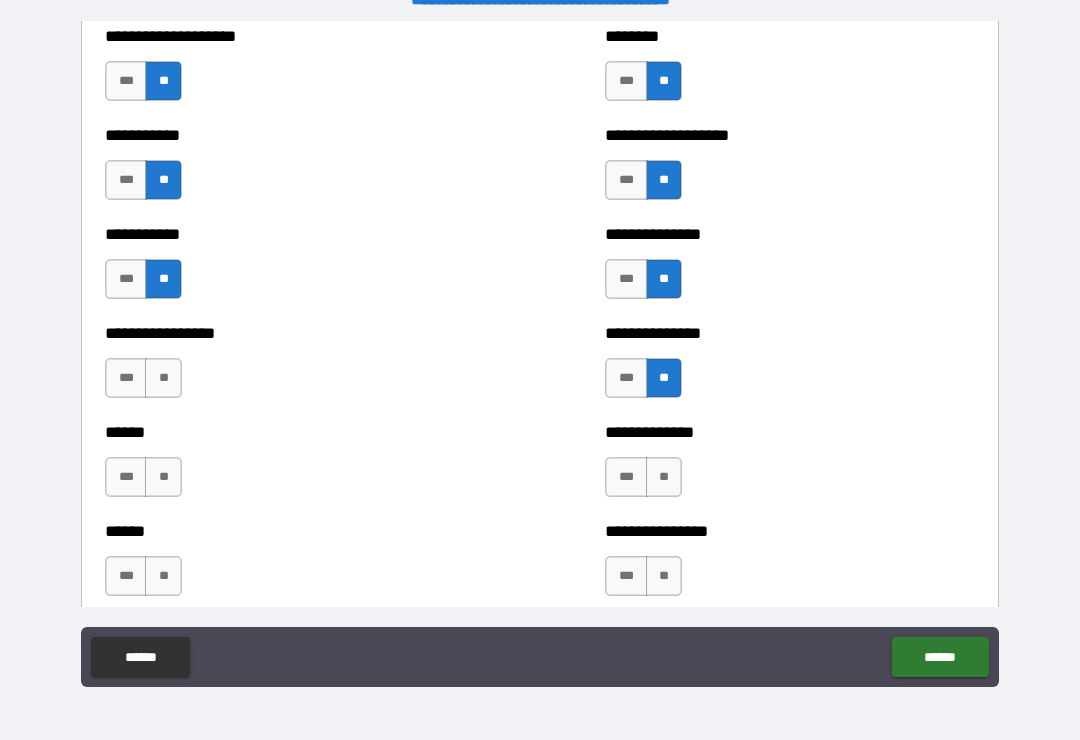scroll, scrollTop: 2889, scrollLeft: 0, axis: vertical 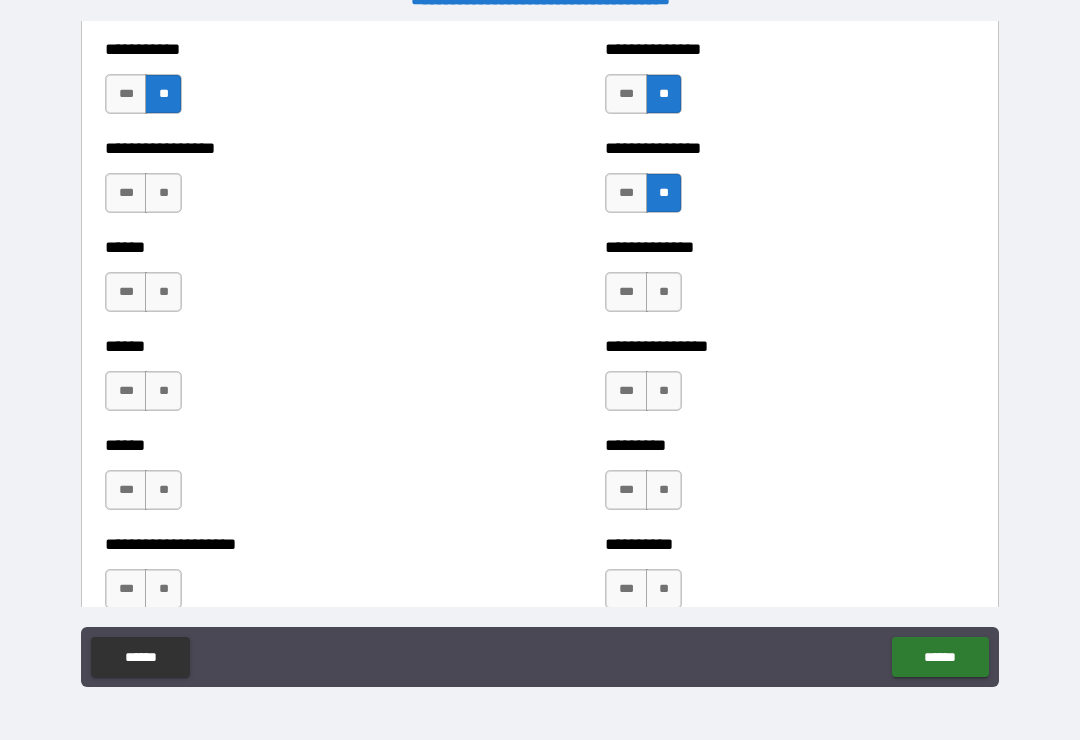 click on "**" at bounding box center (664, 292) 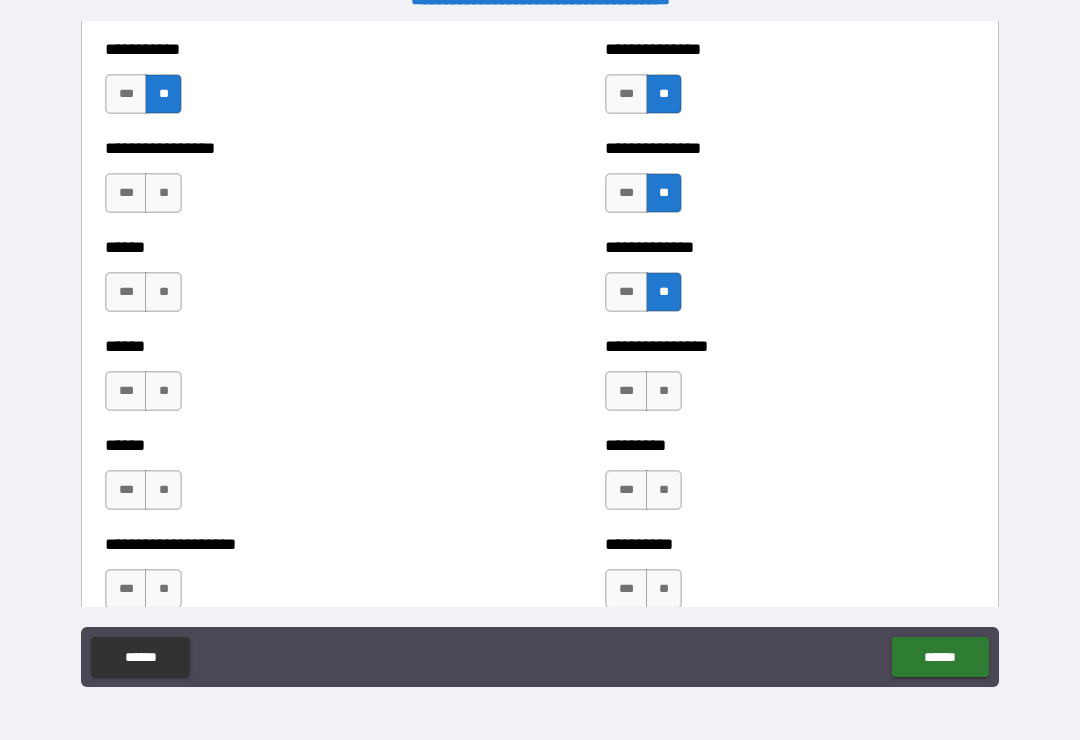 click on "*** **" at bounding box center [646, 396] 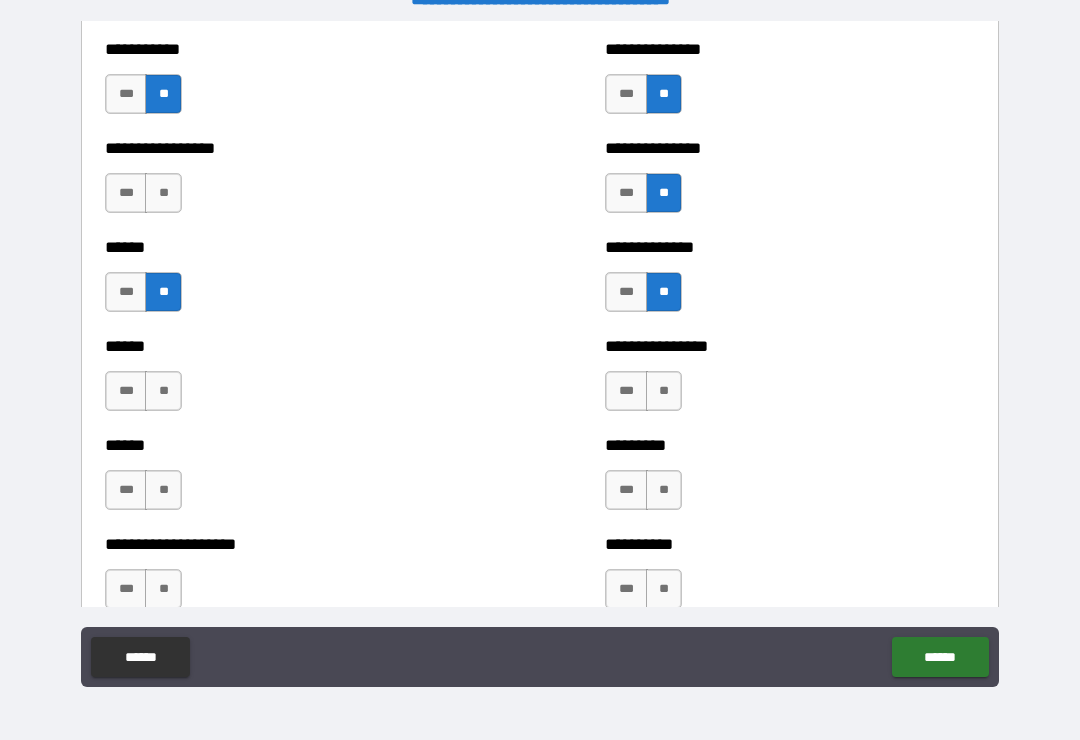 click on "**********" at bounding box center [290, 183] 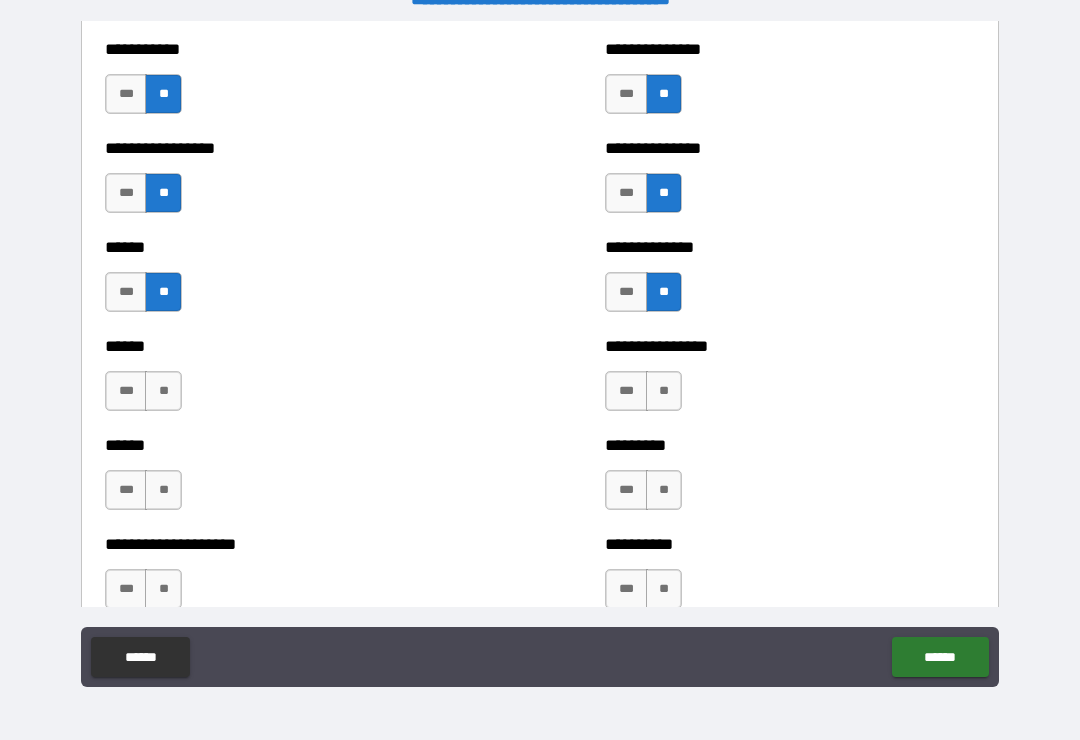 click on "**" at bounding box center (163, 391) 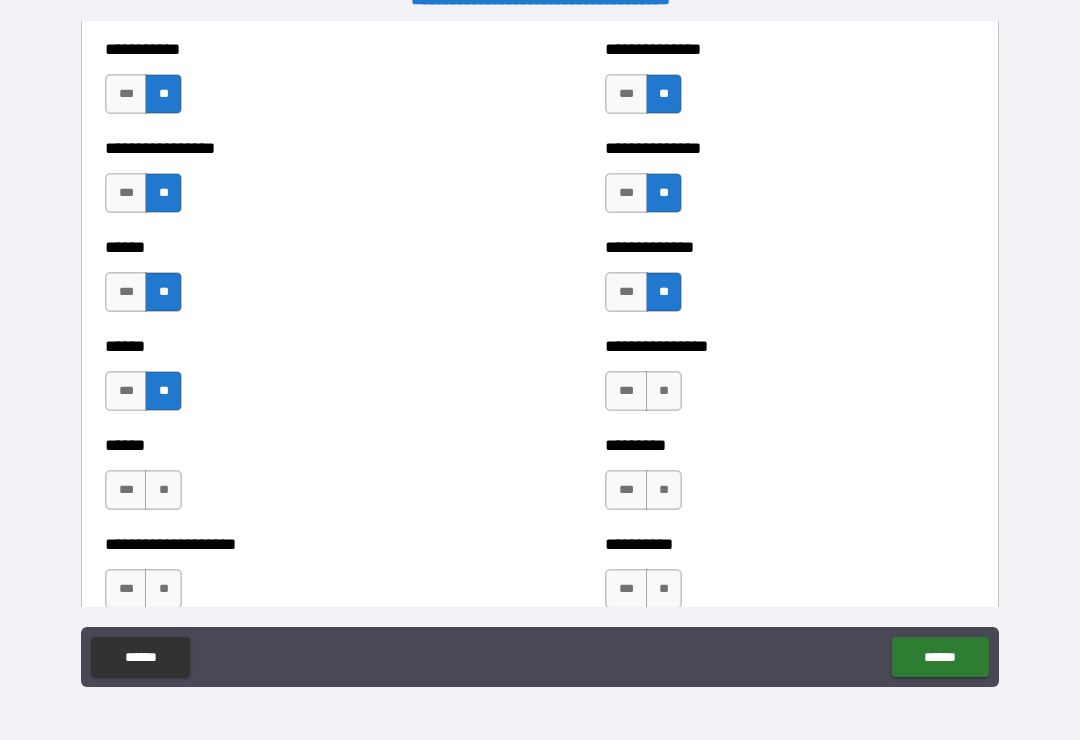 click on "**" at bounding box center (163, 490) 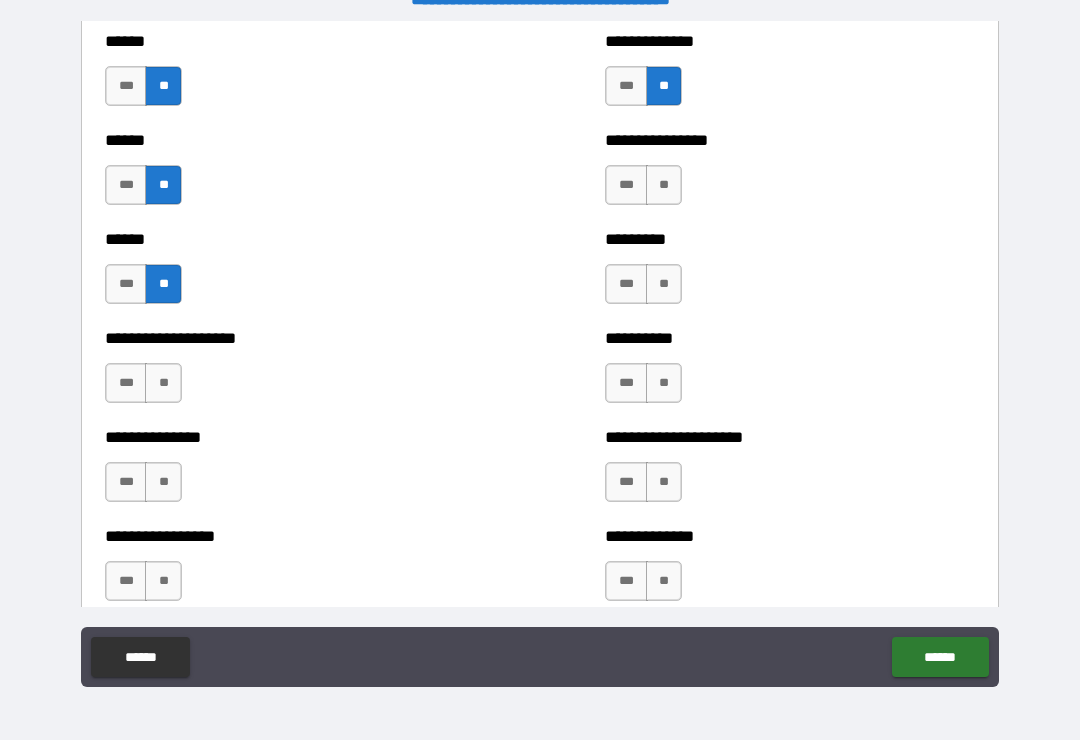 scroll, scrollTop: 3151, scrollLeft: 0, axis: vertical 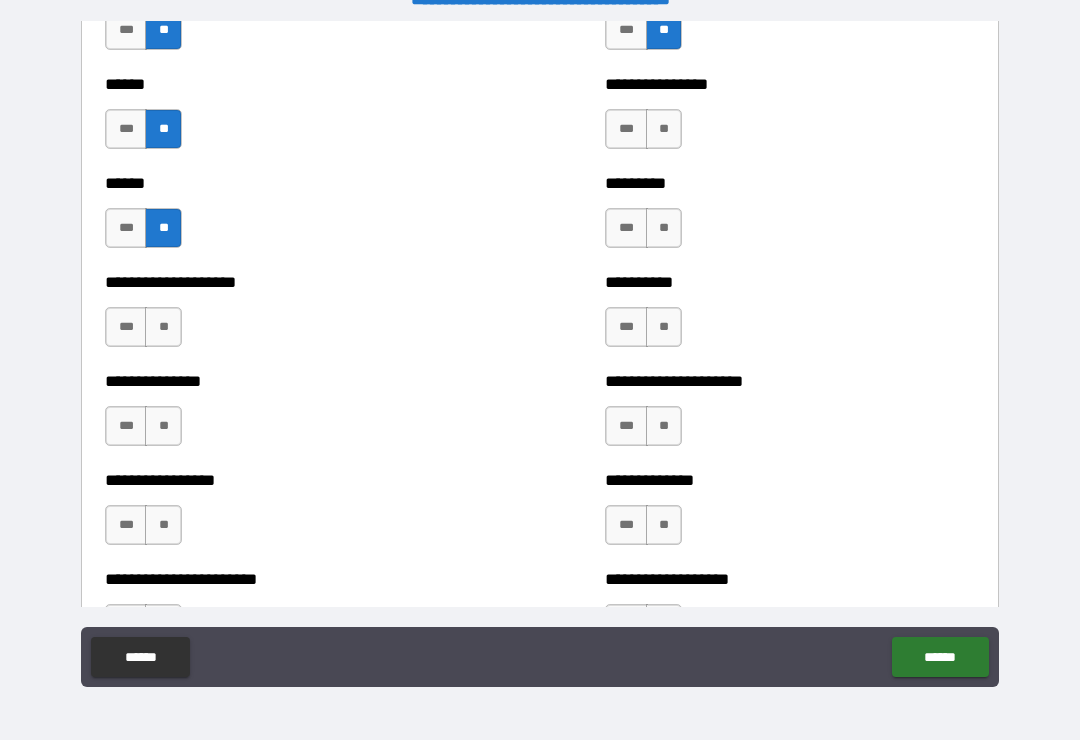 click on "**" at bounding box center [163, 327] 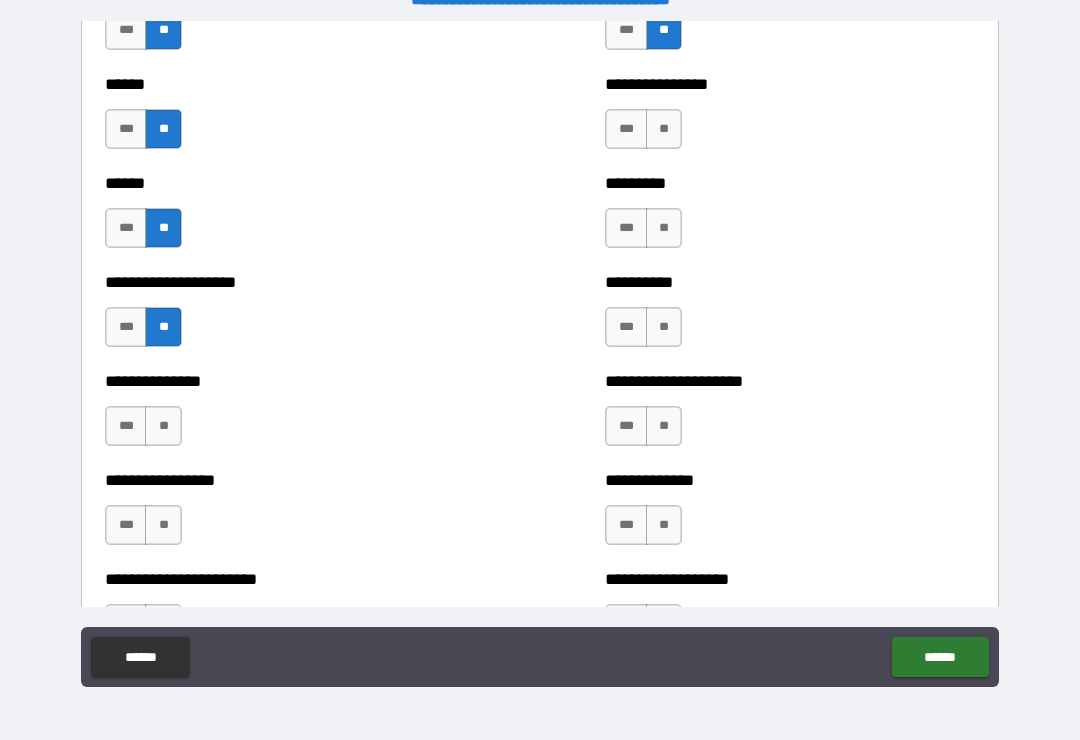 click on "**" at bounding box center [163, 426] 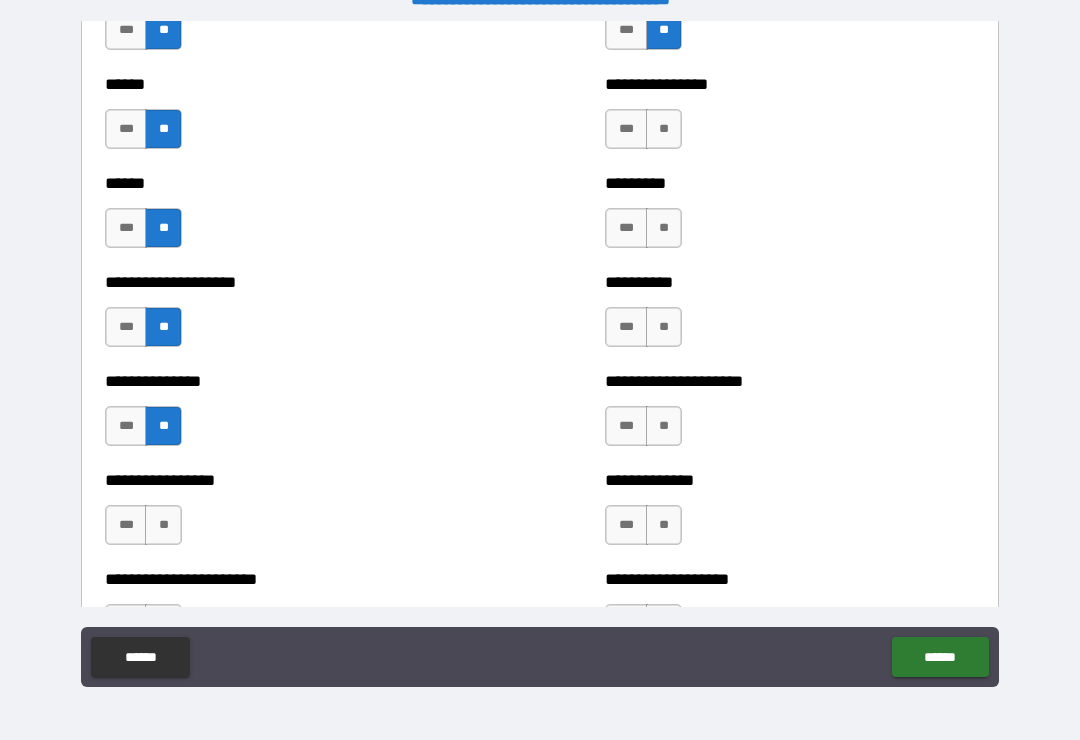 click on "**" at bounding box center [163, 525] 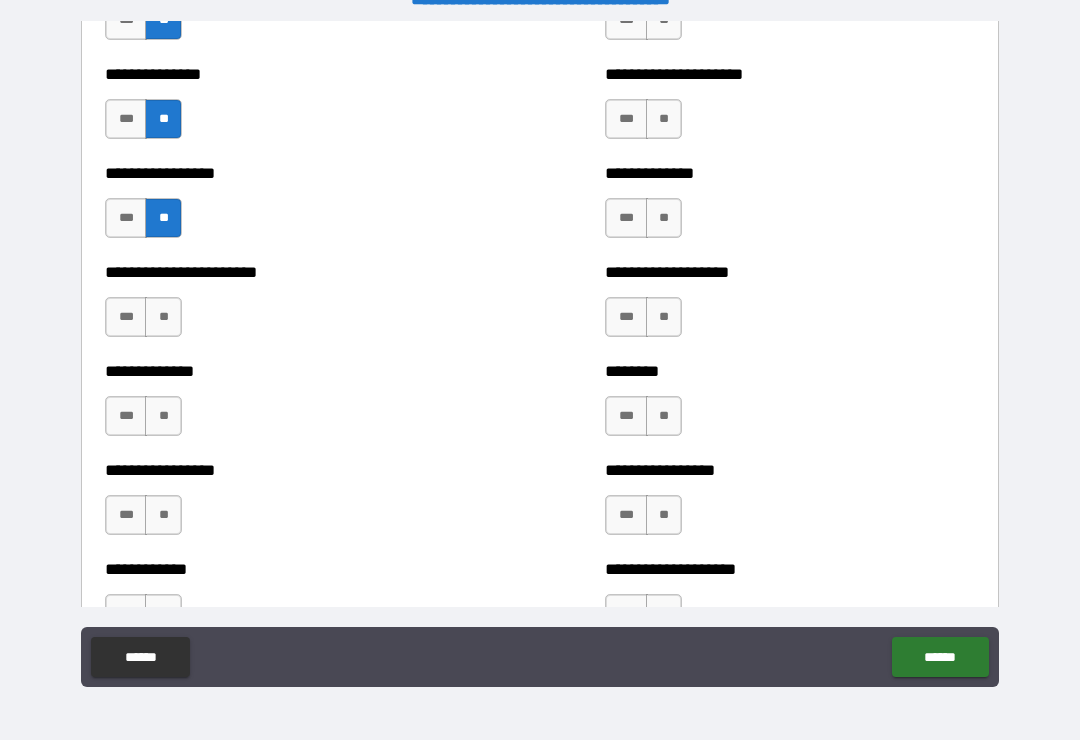 scroll, scrollTop: 3486, scrollLeft: 0, axis: vertical 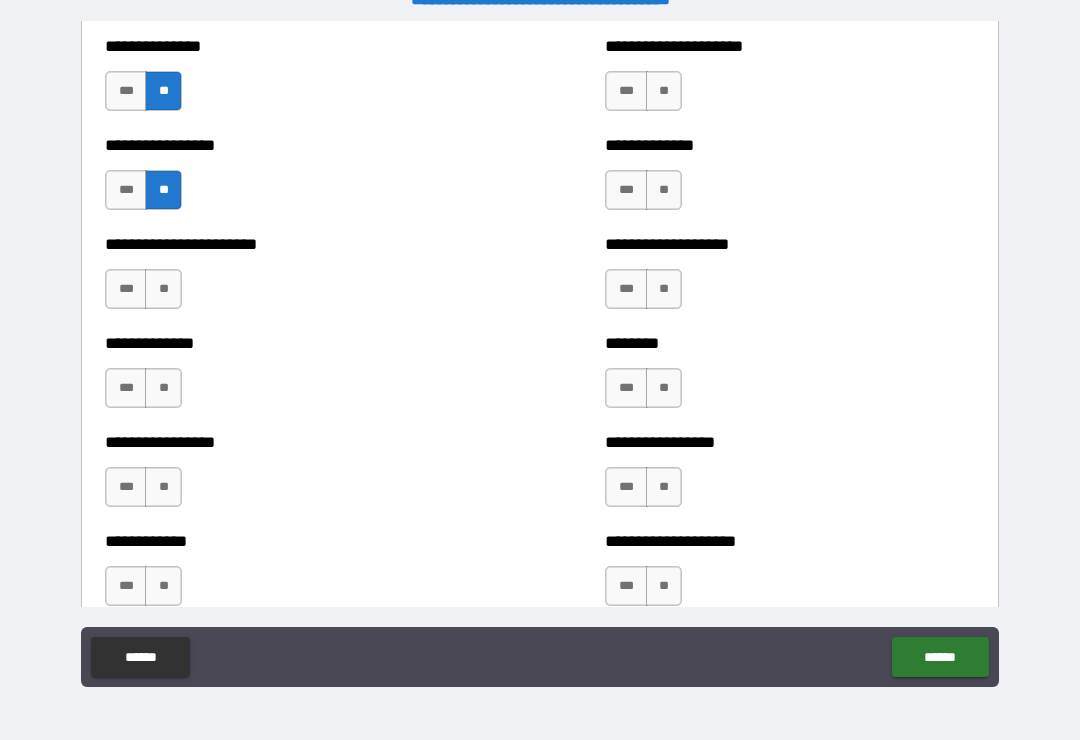 click on "**" at bounding box center (163, 289) 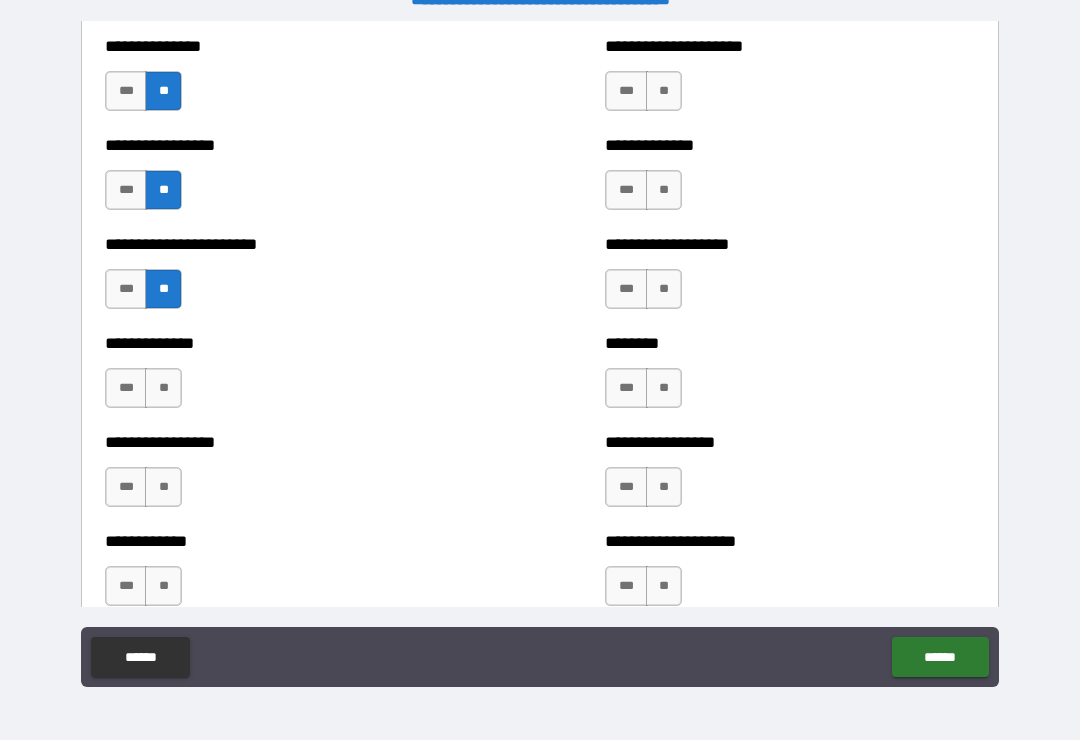 click on "**" at bounding box center [163, 388] 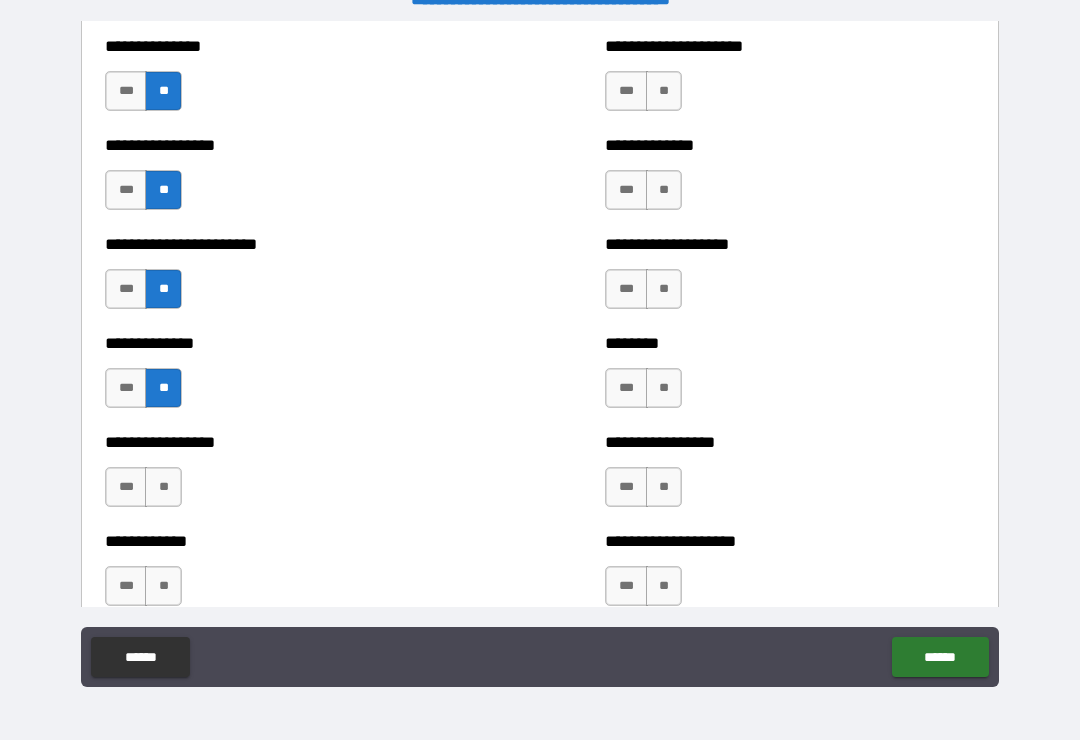 click on "**" at bounding box center [163, 487] 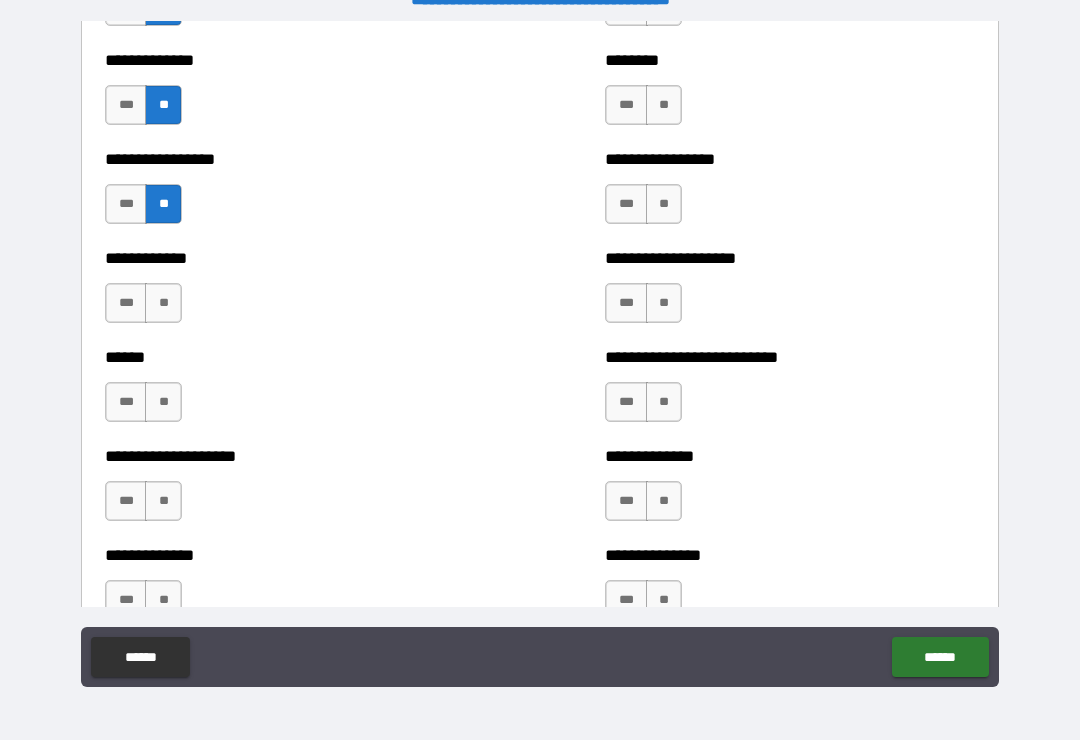scroll, scrollTop: 3792, scrollLeft: 0, axis: vertical 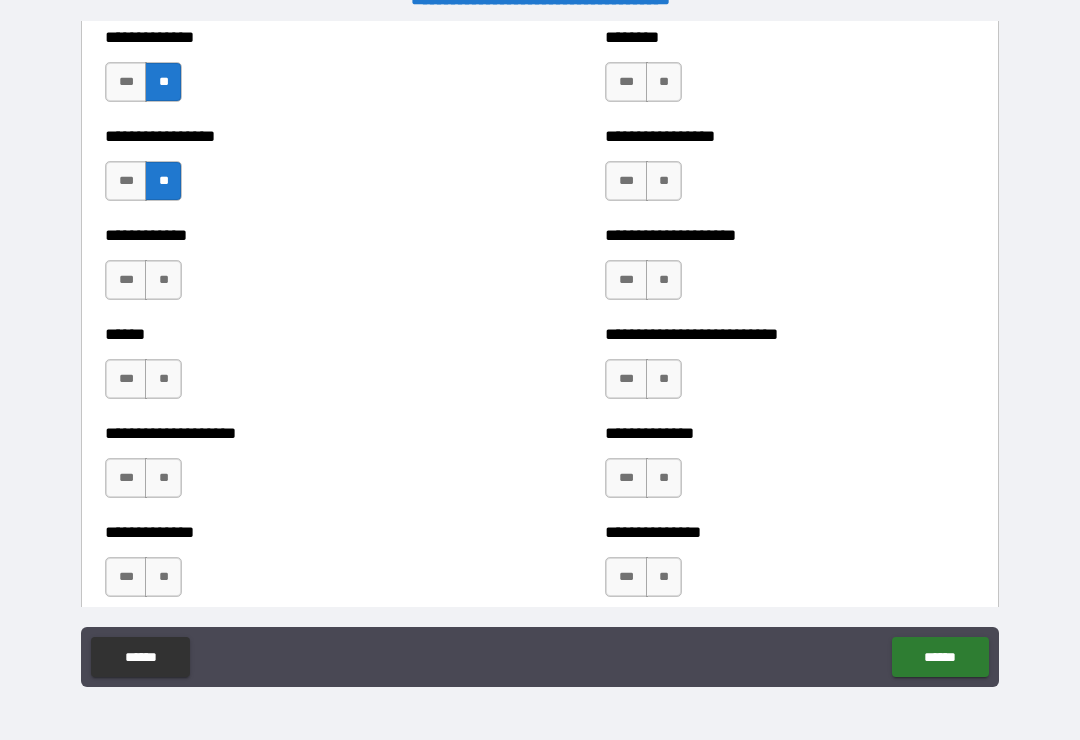 click on "**" at bounding box center (163, 280) 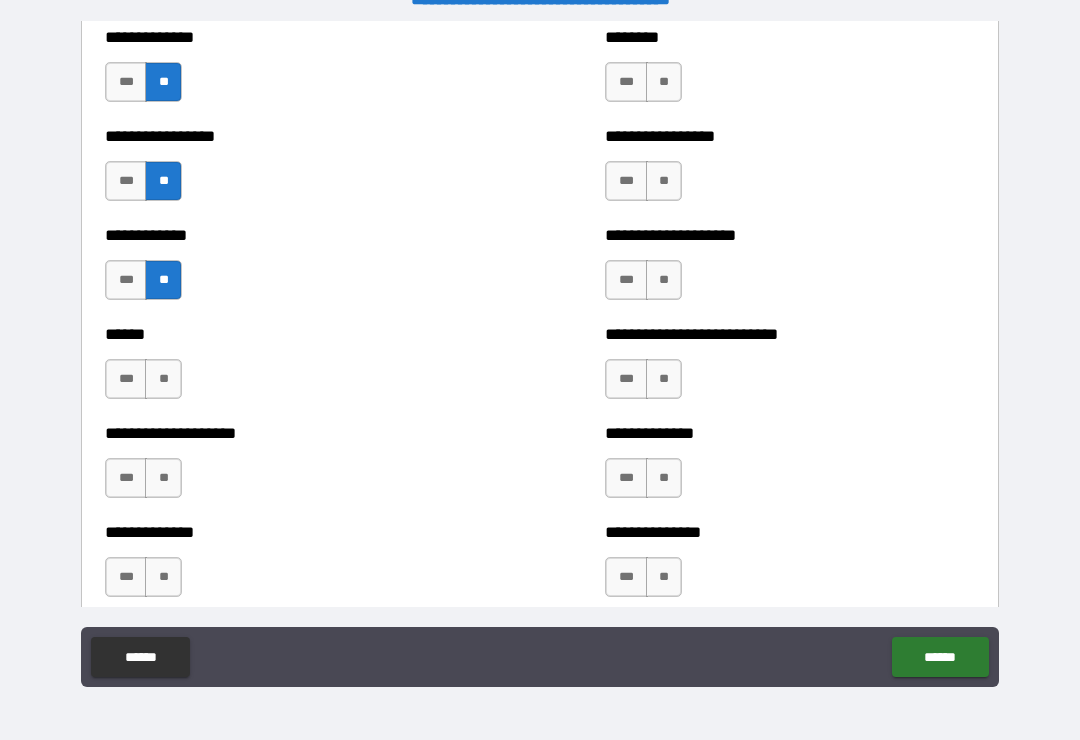 click on "**" at bounding box center [163, 379] 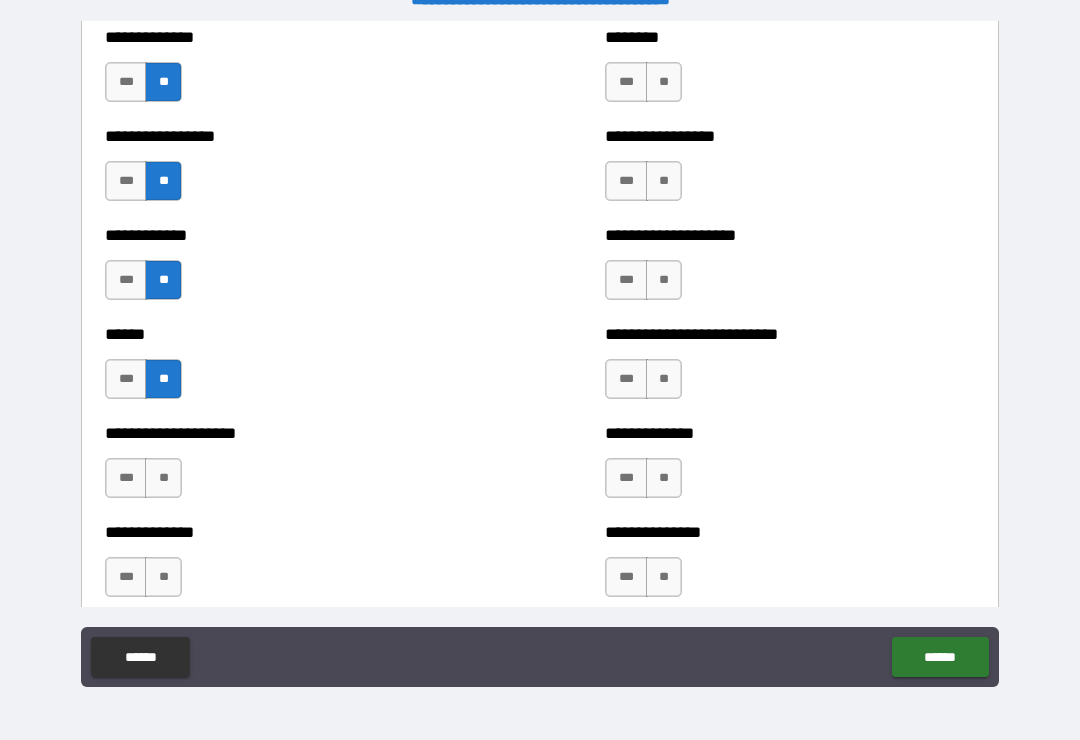 click on "**" at bounding box center [163, 478] 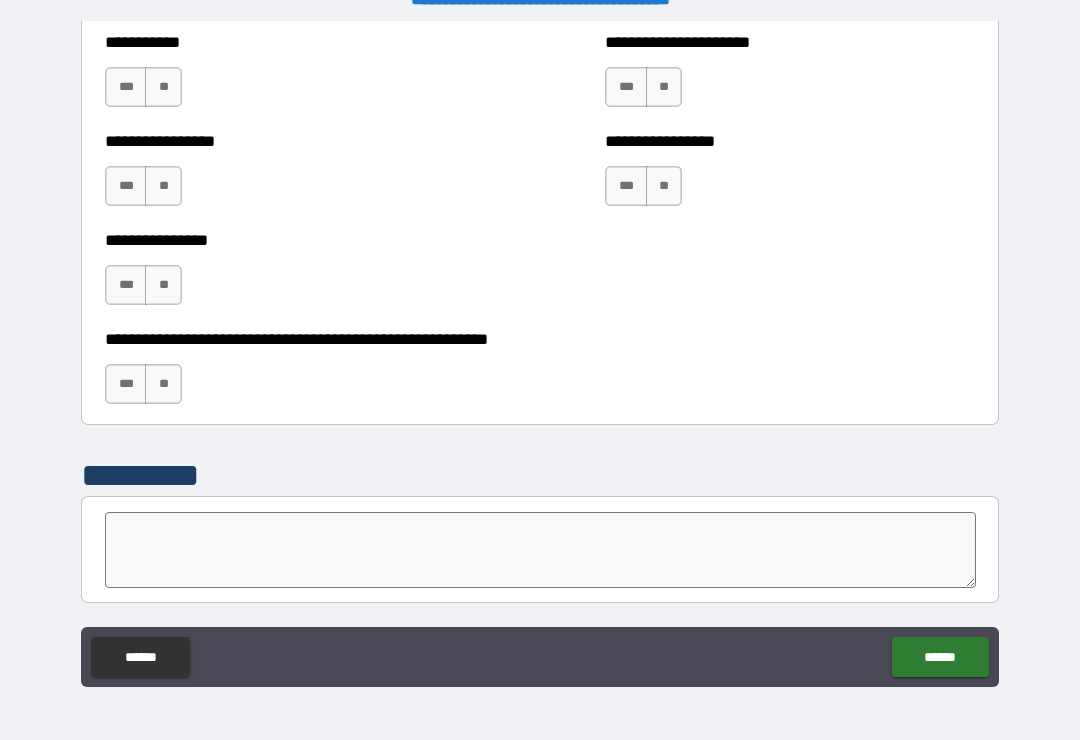scroll, scrollTop: 5956, scrollLeft: 0, axis: vertical 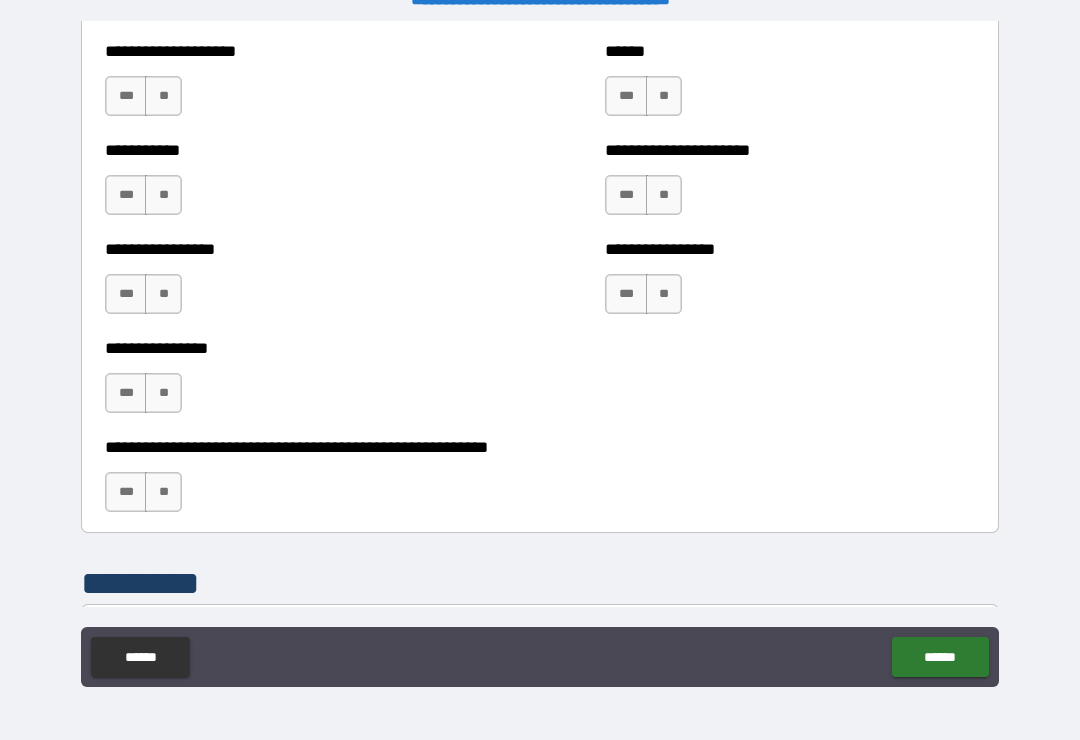 click on "**" at bounding box center [163, 492] 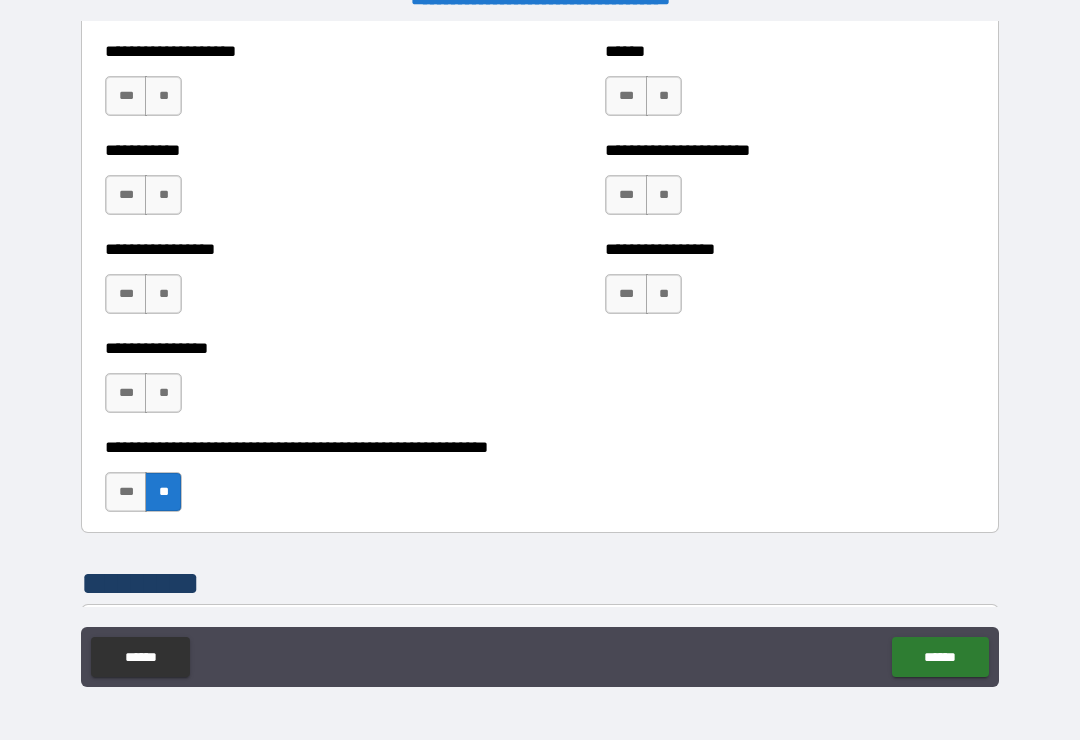 click on "**" at bounding box center (163, 393) 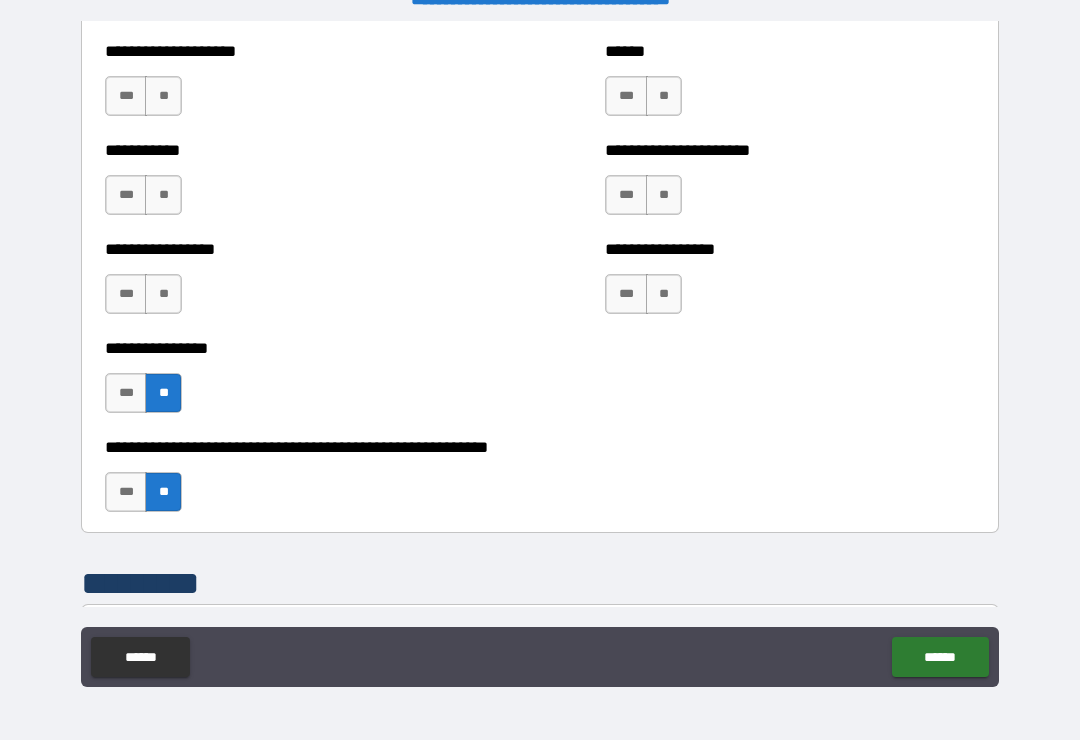 click on "**" at bounding box center (163, 294) 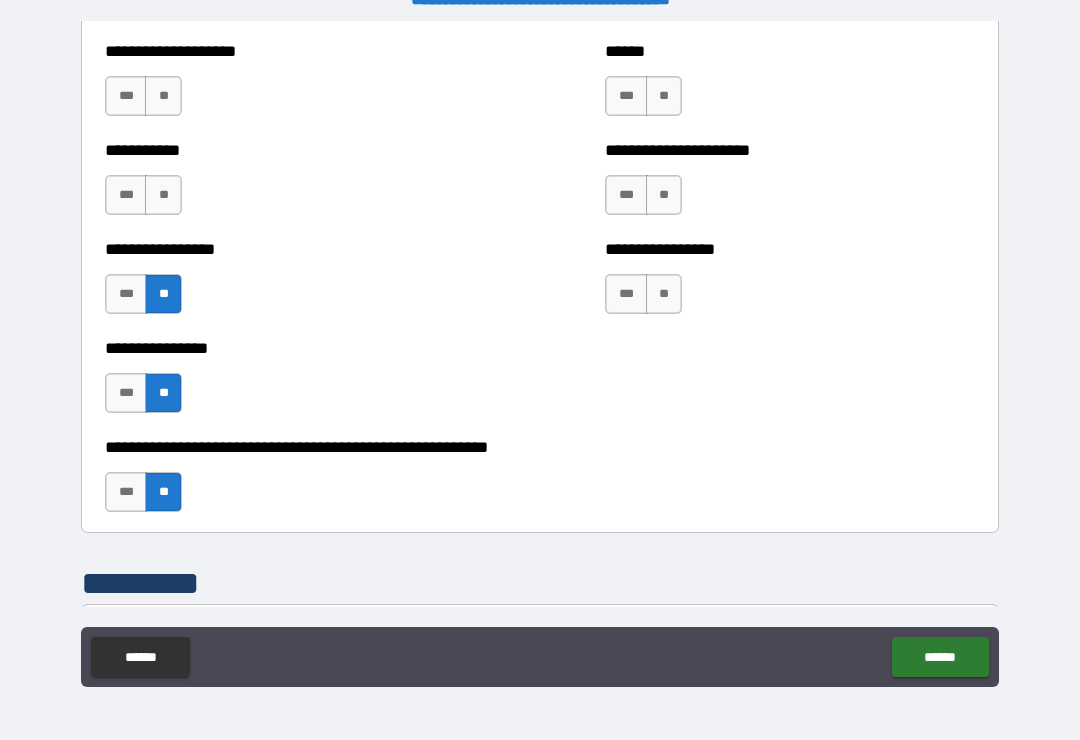click on "**" at bounding box center [163, 195] 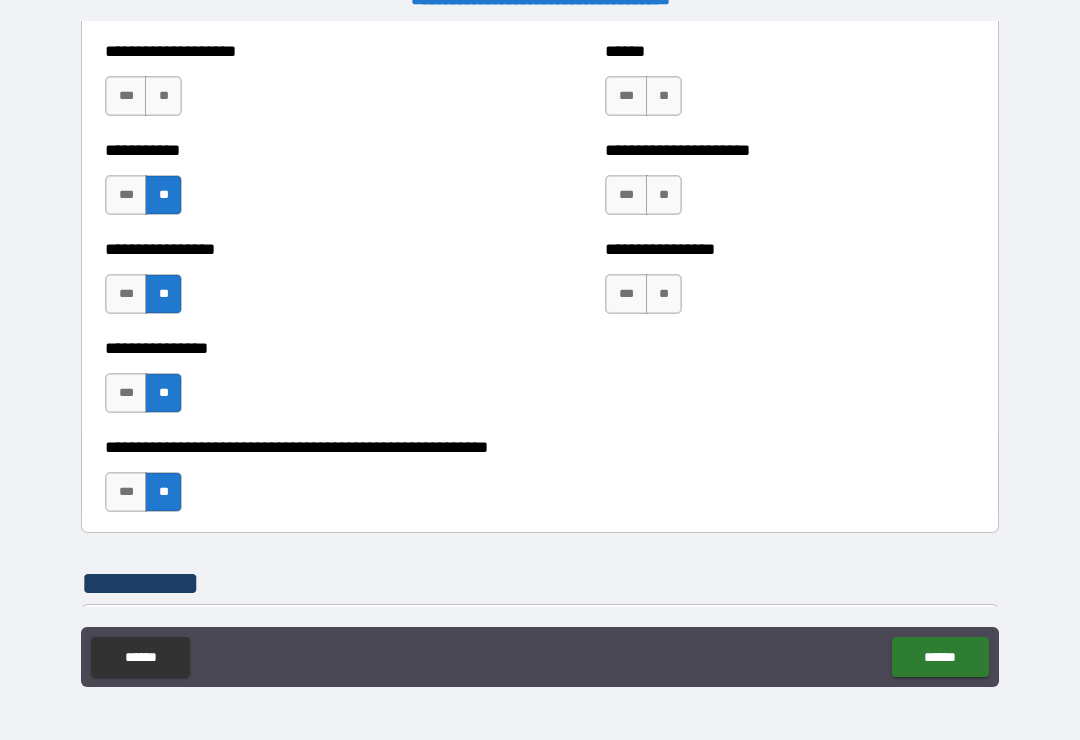click on "**" at bounding box center [163, 96] 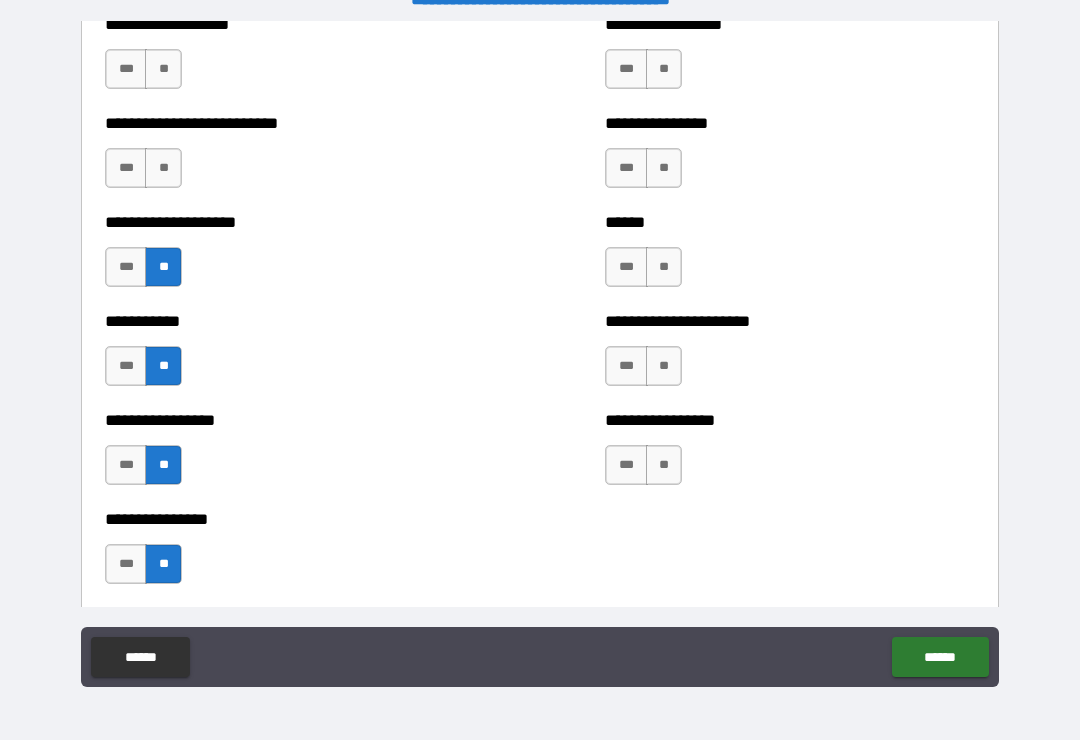 scroll, scrollTop: 5761, scrollLeft: 0, axis: vertical 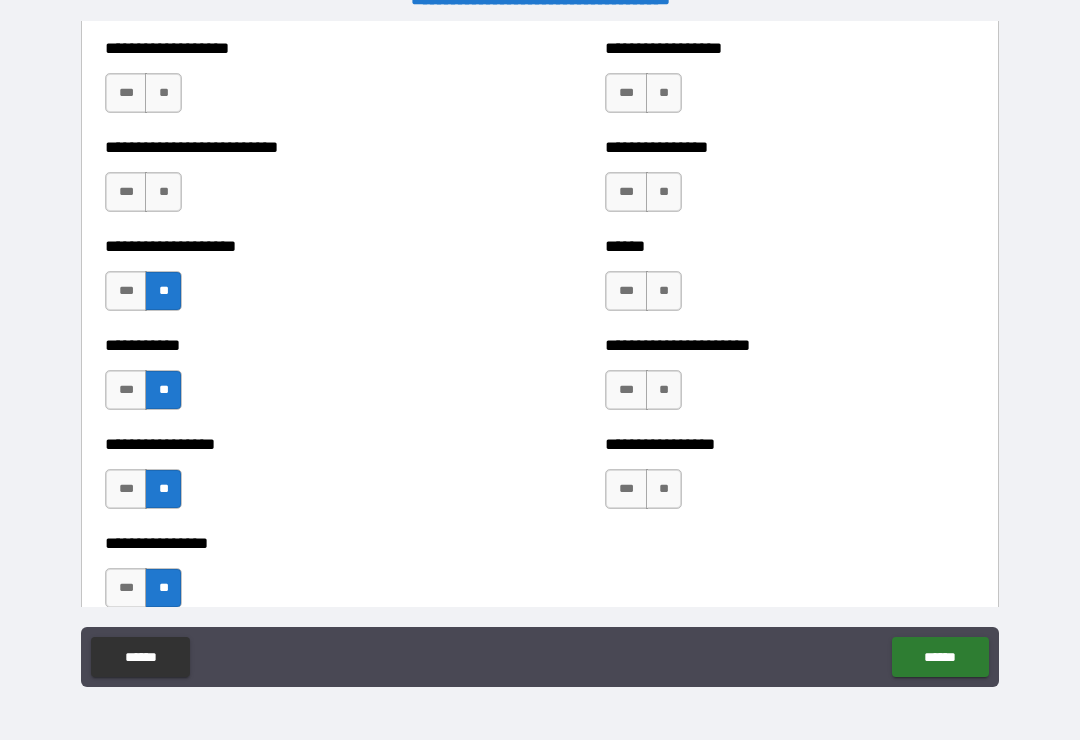 click on "**" at bounding box center [163, 192] 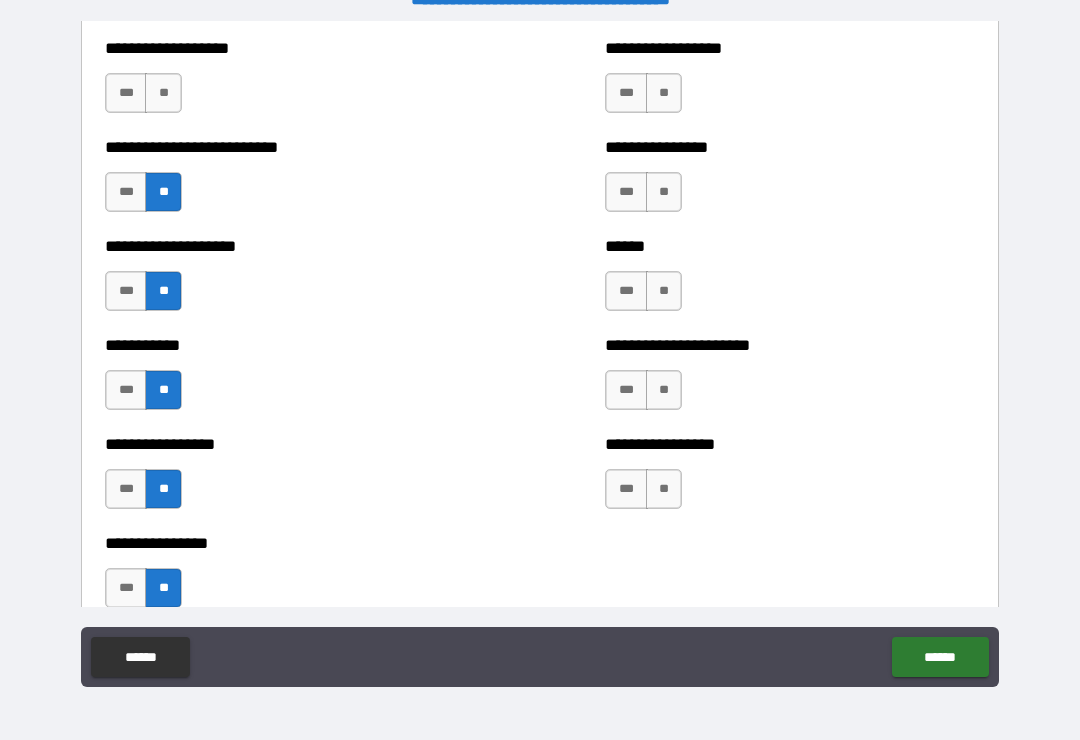 click on "**********" at bounding box center (290, 83) 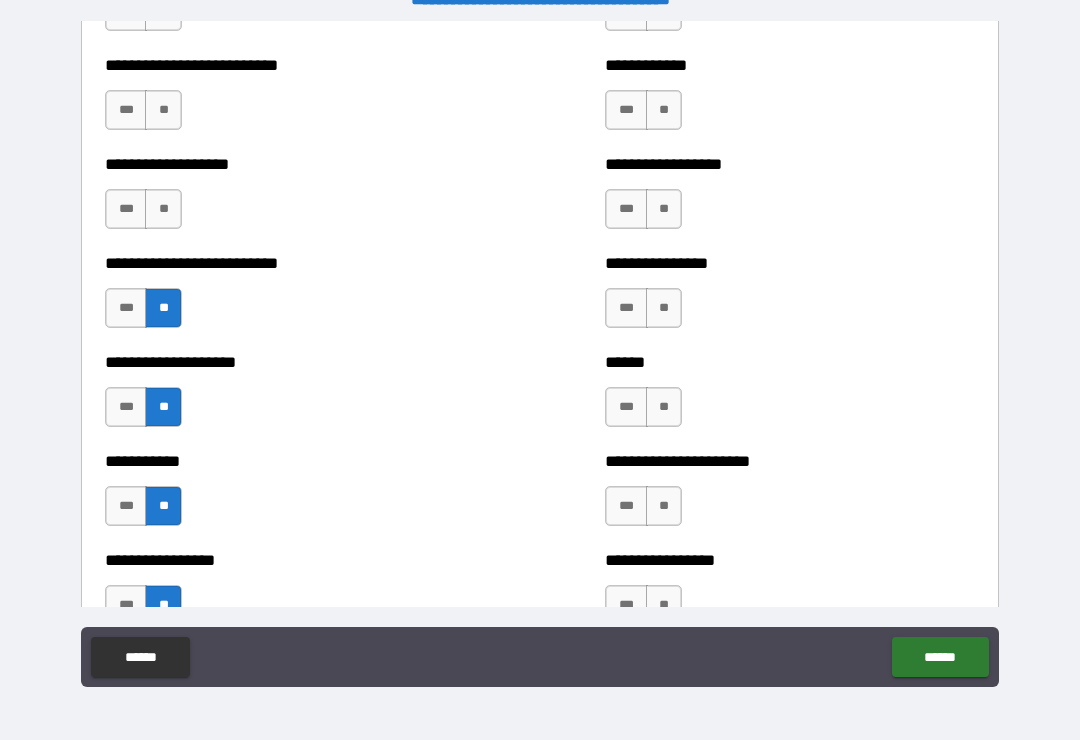 scroll, scrollTop: 5606, scrollLeft: 0, axis: vertical 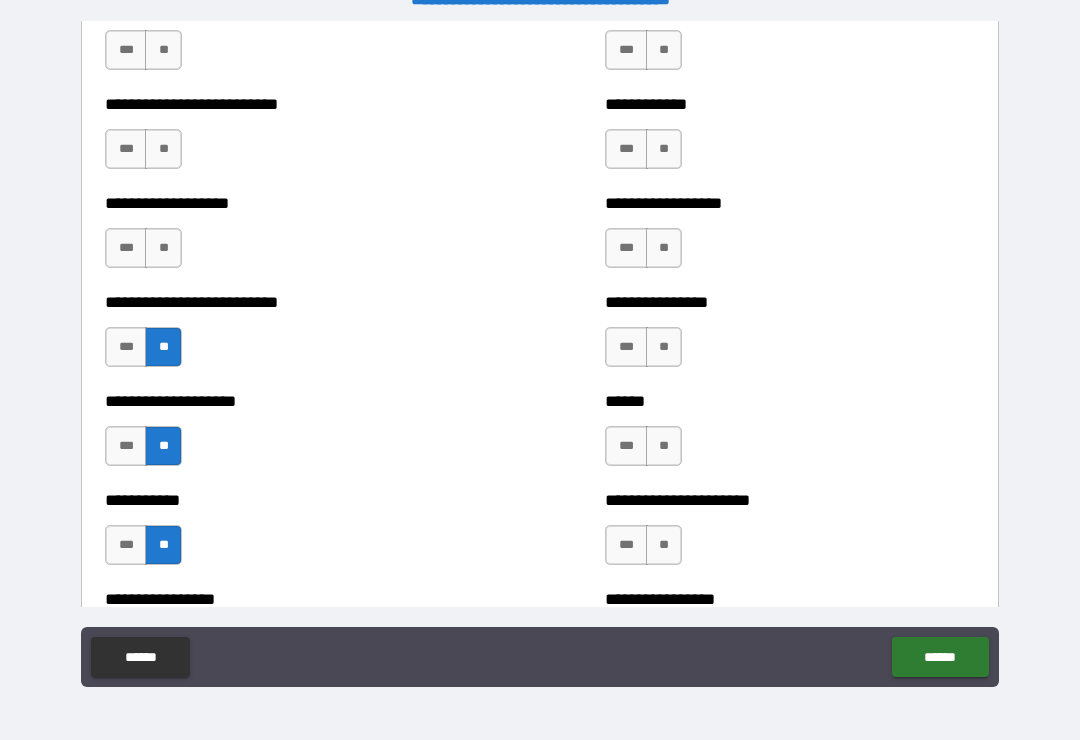 click on "**" at bounding box center (163, 248) 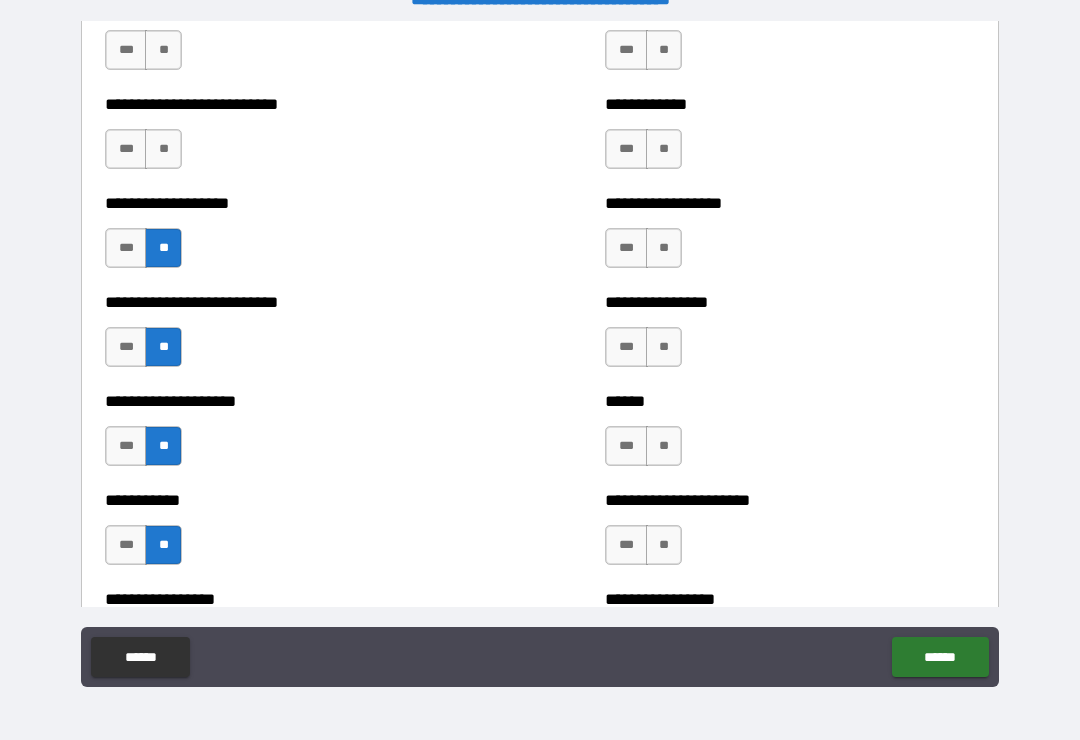 click on "**" at bounding box center (163, 149) 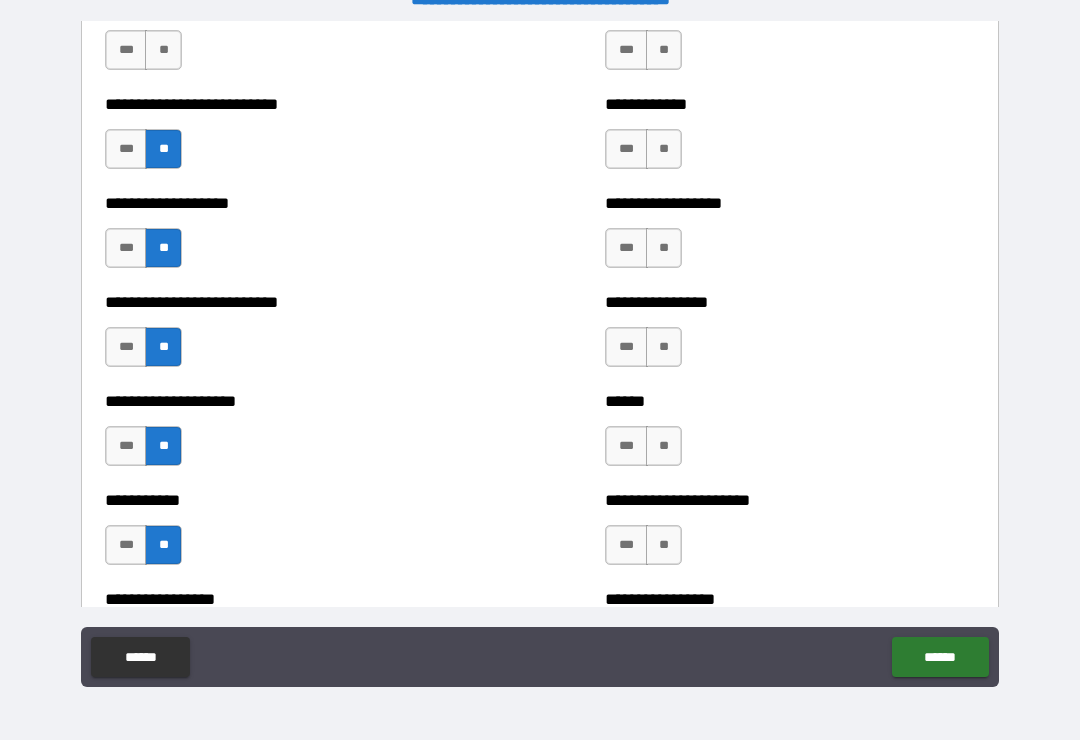 click on "**" at bounding box center (163, 50) 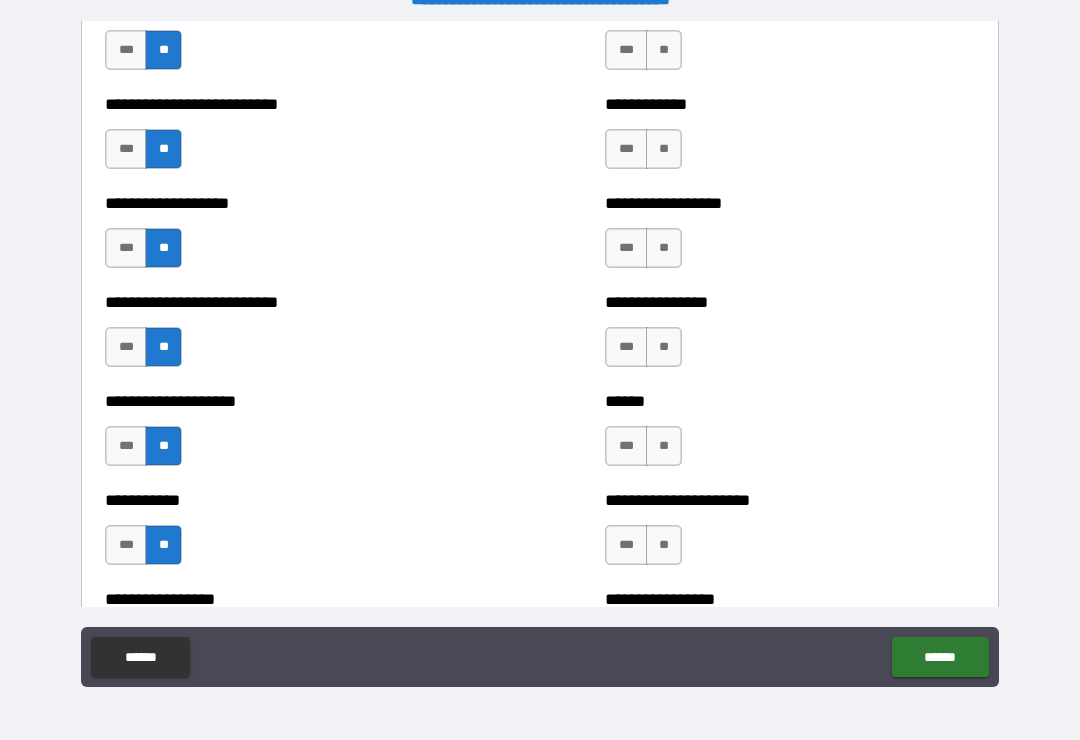 click on "**" at bounding box center [163, 149] 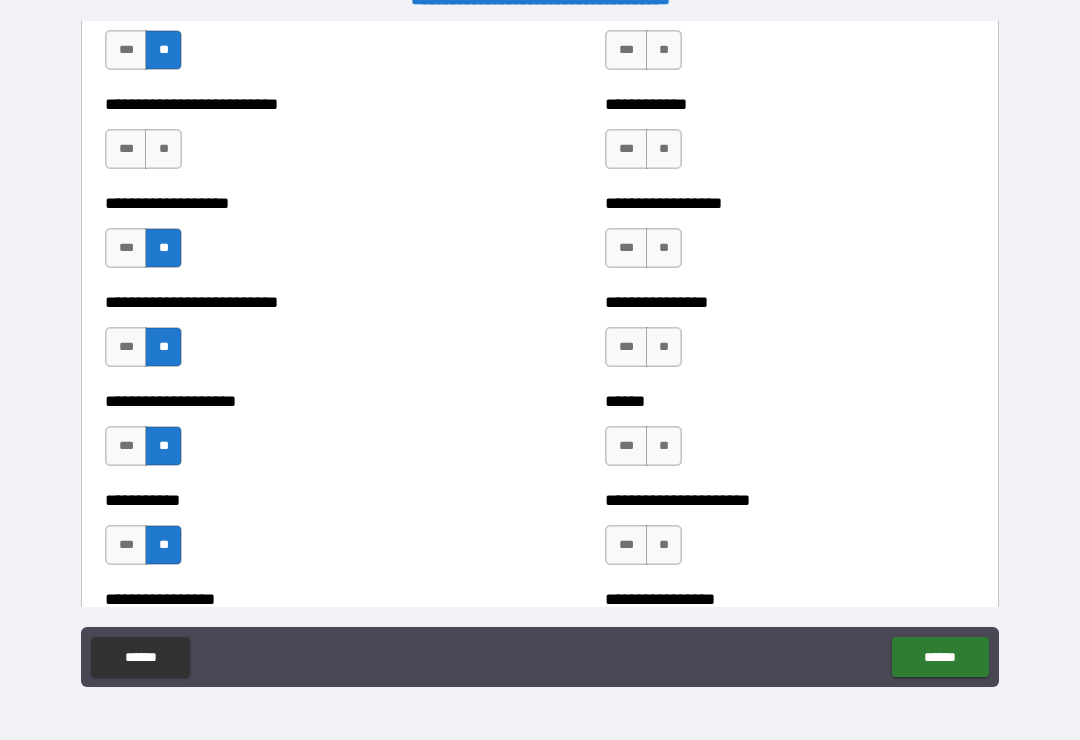 click on "**" at bounding box center [163, 149] 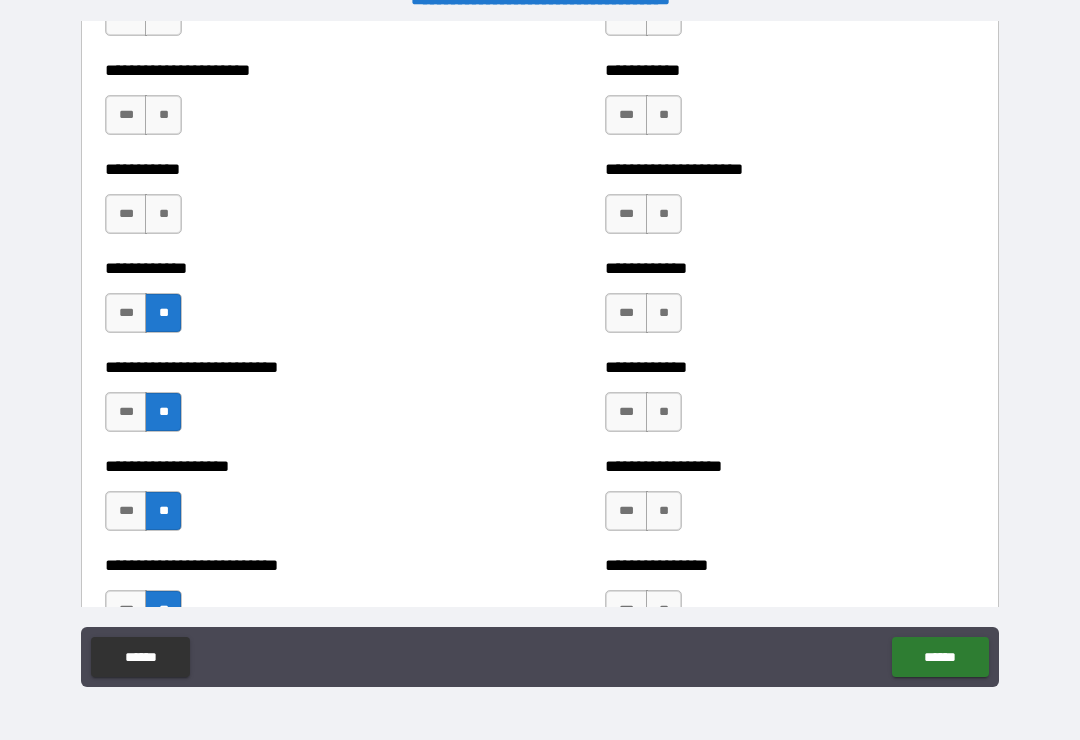 scroll, scrollTop: 5334, scrollLeft: 0, axis: vertical 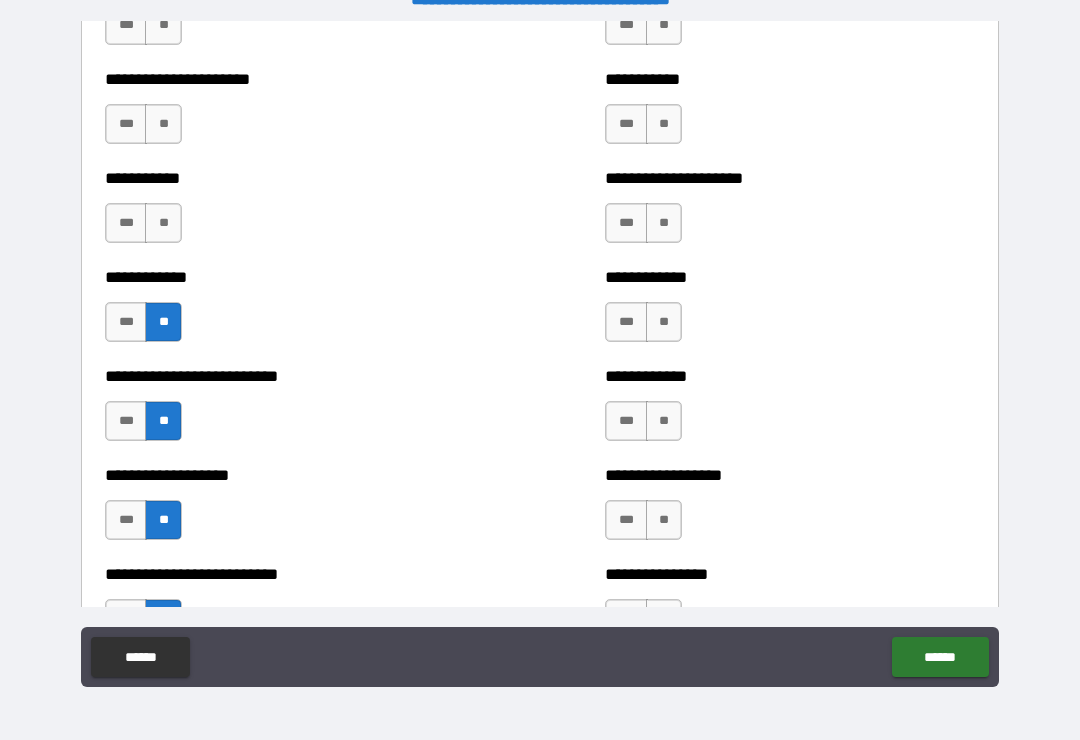 click on "**" at bounding box center [163, 223] 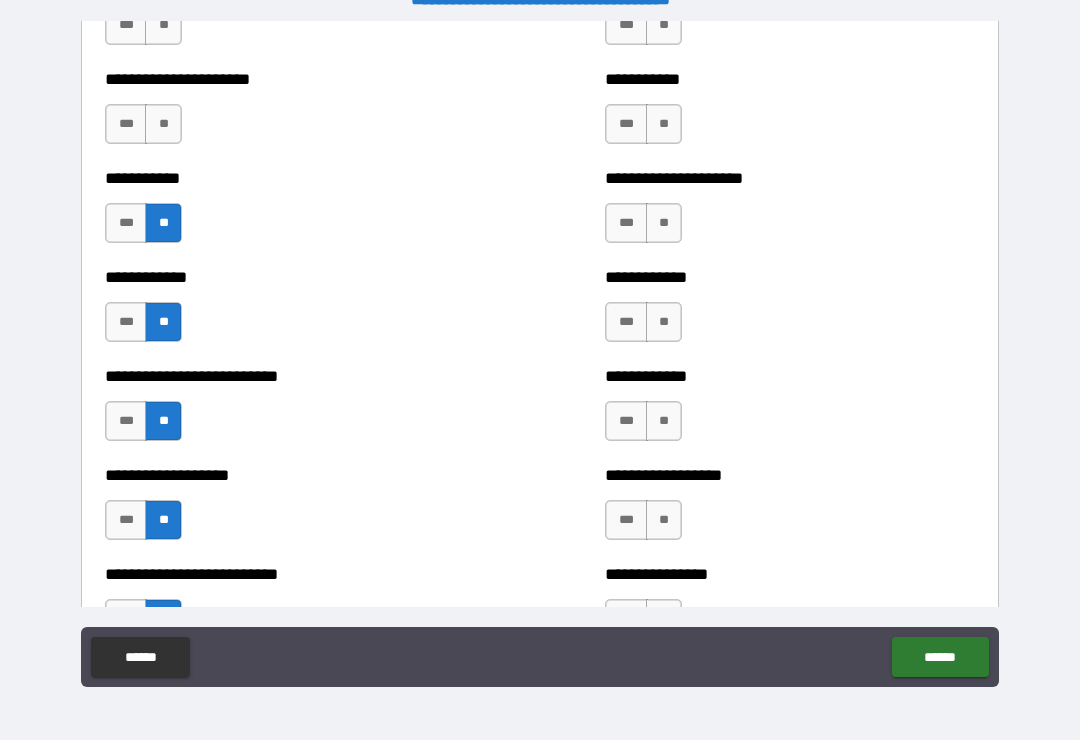 click on "**" at bounding box center (163, 124) 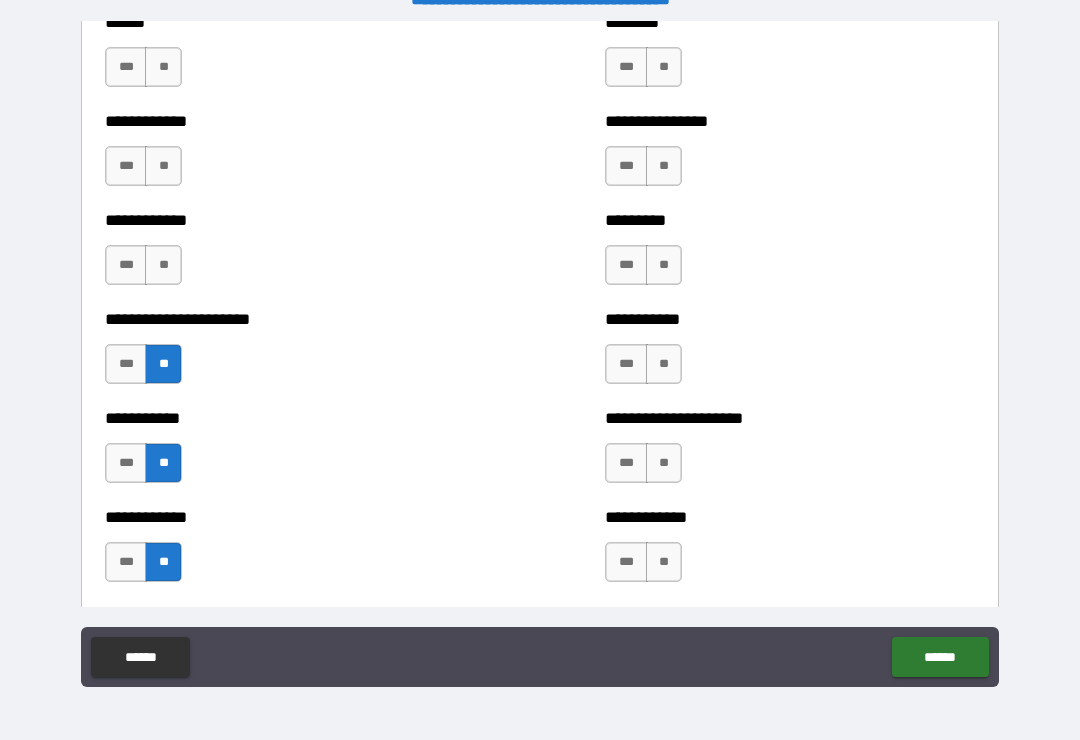 scroll, scrollTop: 5093, scrollLeft: 0, axis: vertical 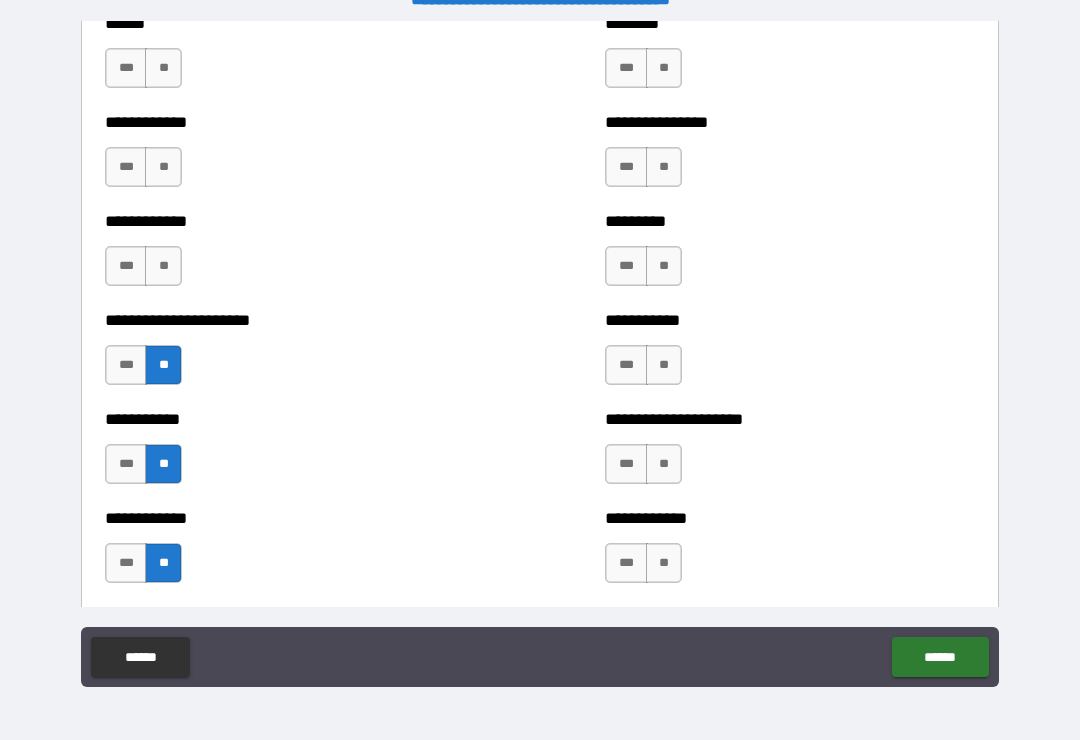 click on "**" at bounding box center [163, 266] 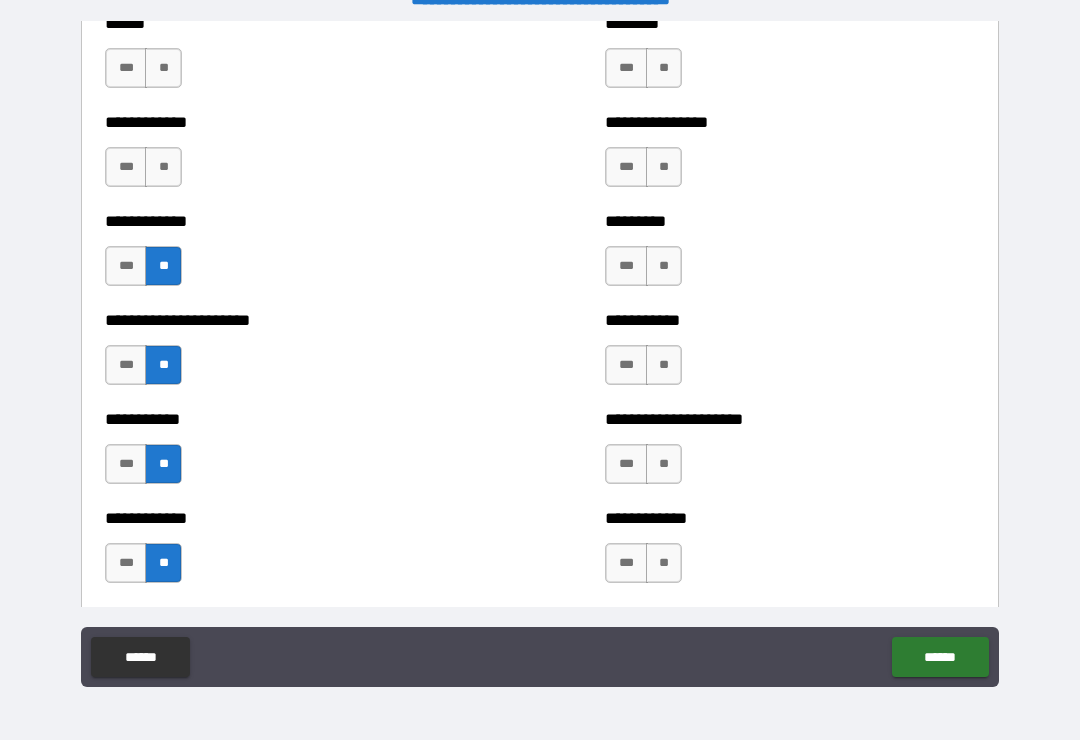 click on "**" at bounding box center [163, 167] 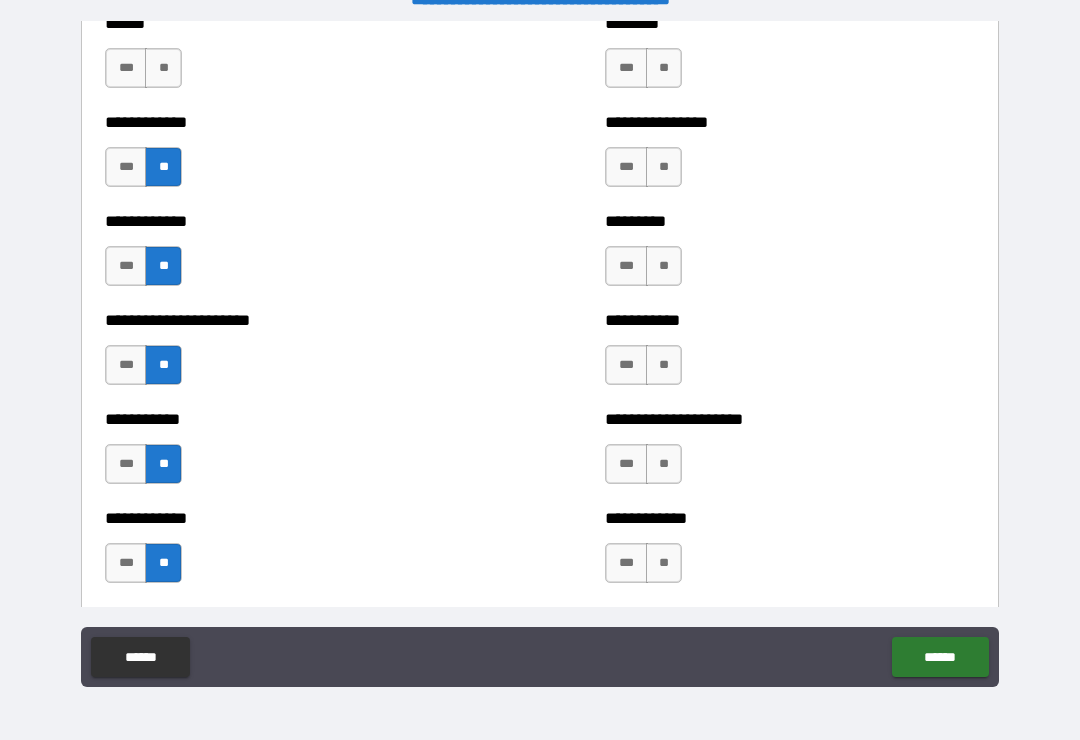 click on "**" at bounding box center [163, 68] 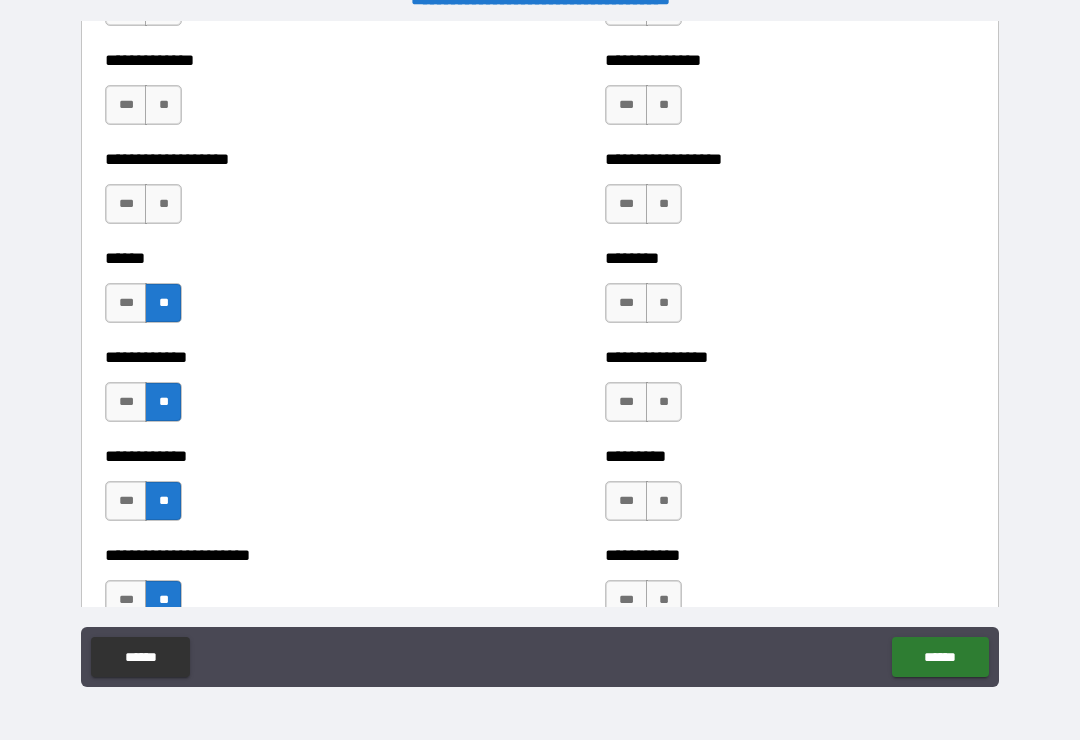 scroll, scrollTop: 4852, scrollLeft: 0, axis: vertical 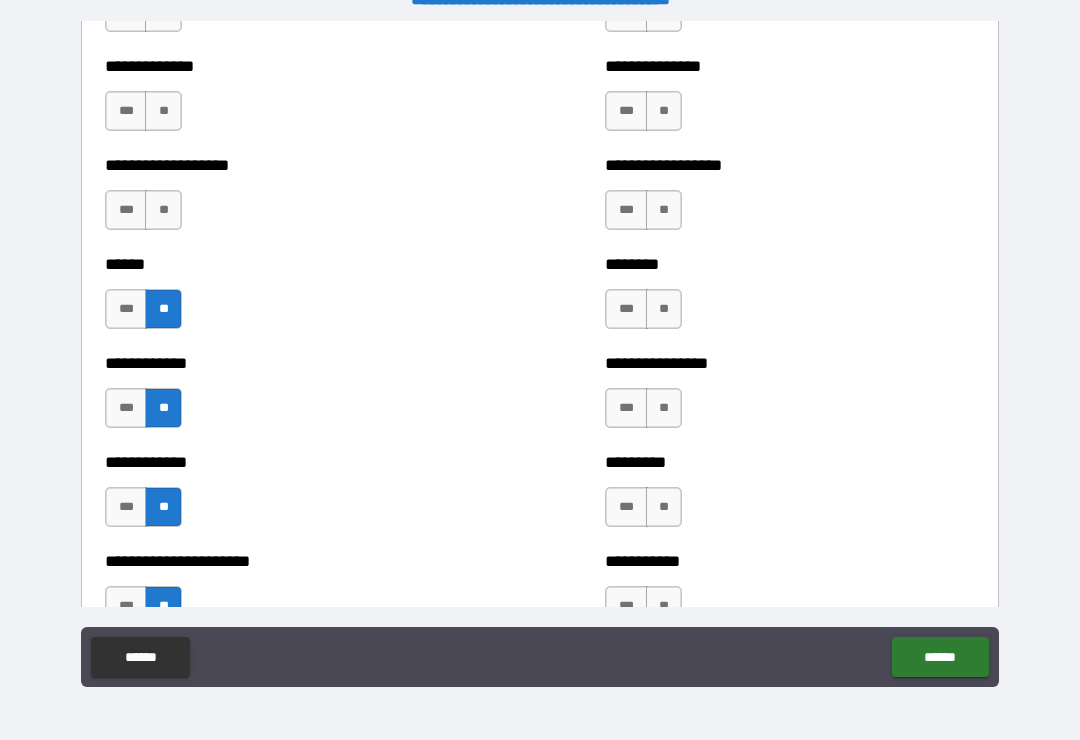 click on "**" at bounding box center (163, 210) 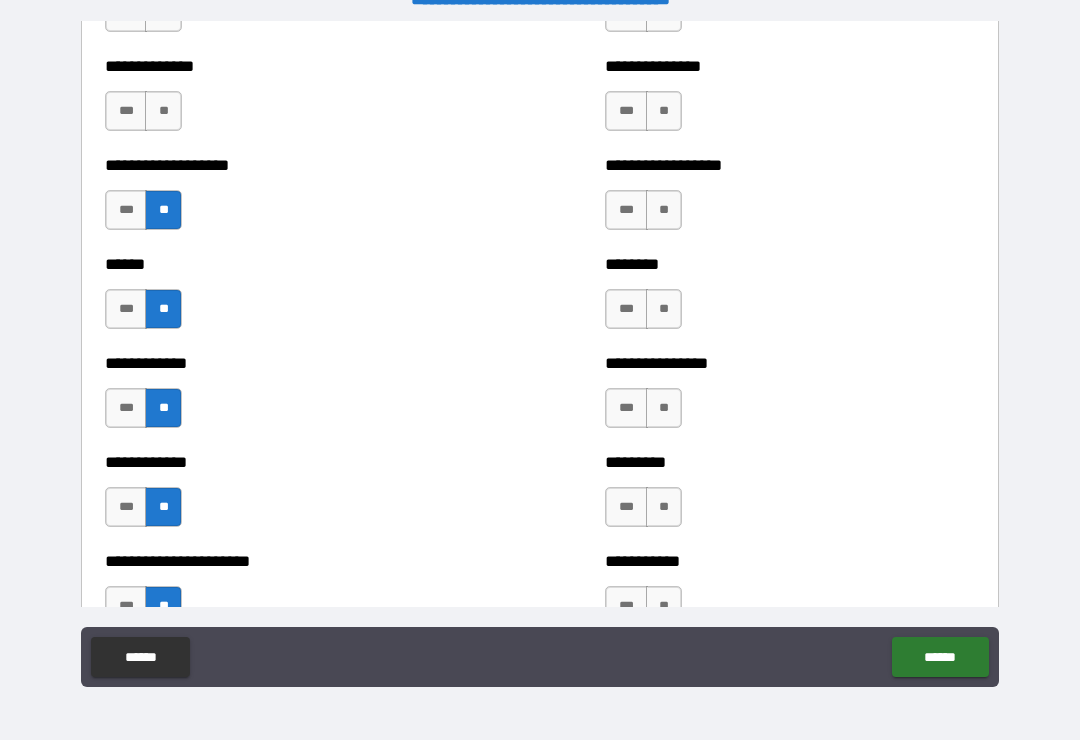 click on "**********" at bounding box center [290, 101] 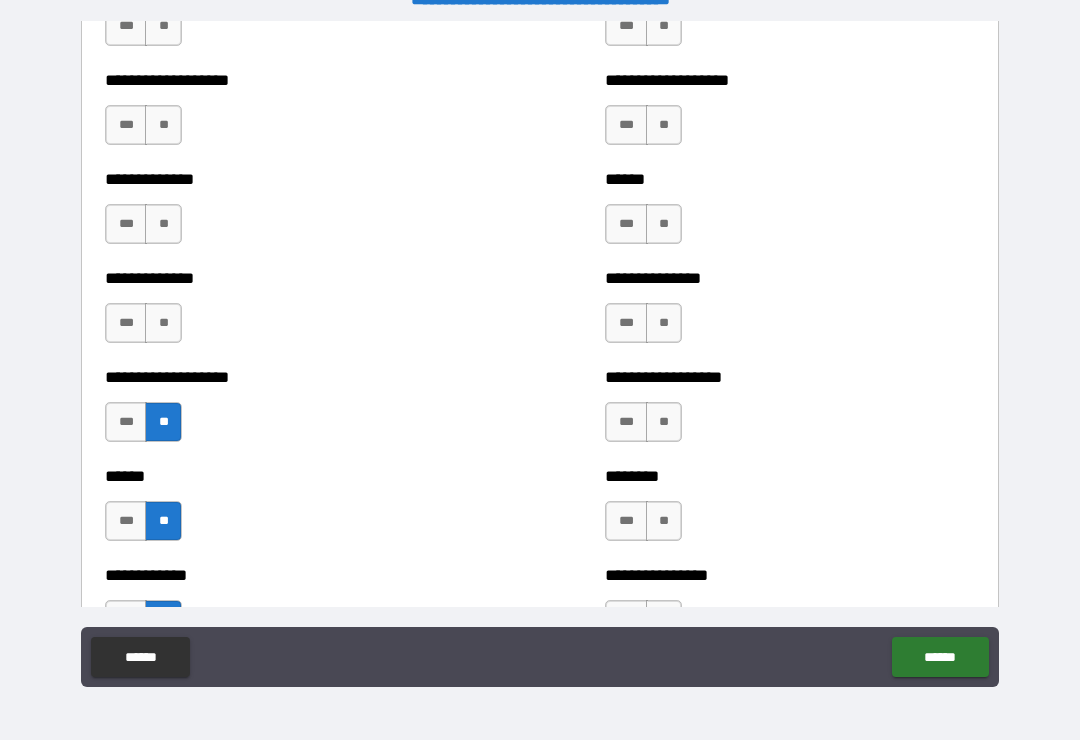 scroll, scrollTop: 4594, scrollLeft: 0, axis: vertical 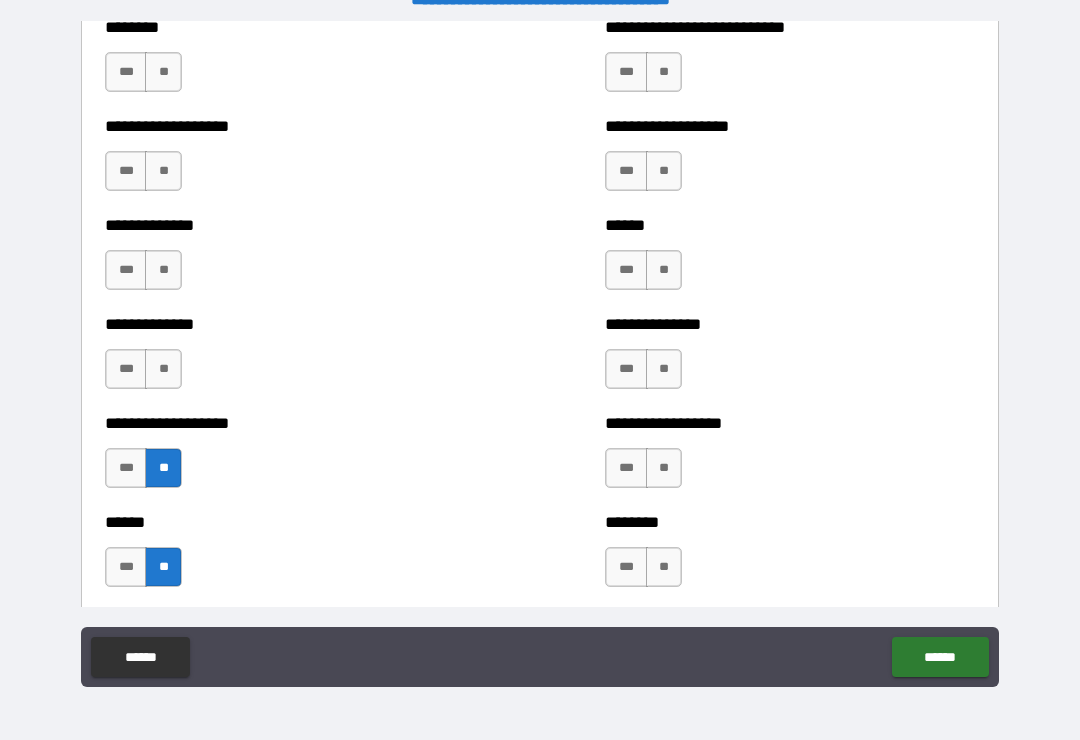 click on "**" at bounding box center [163, 369] 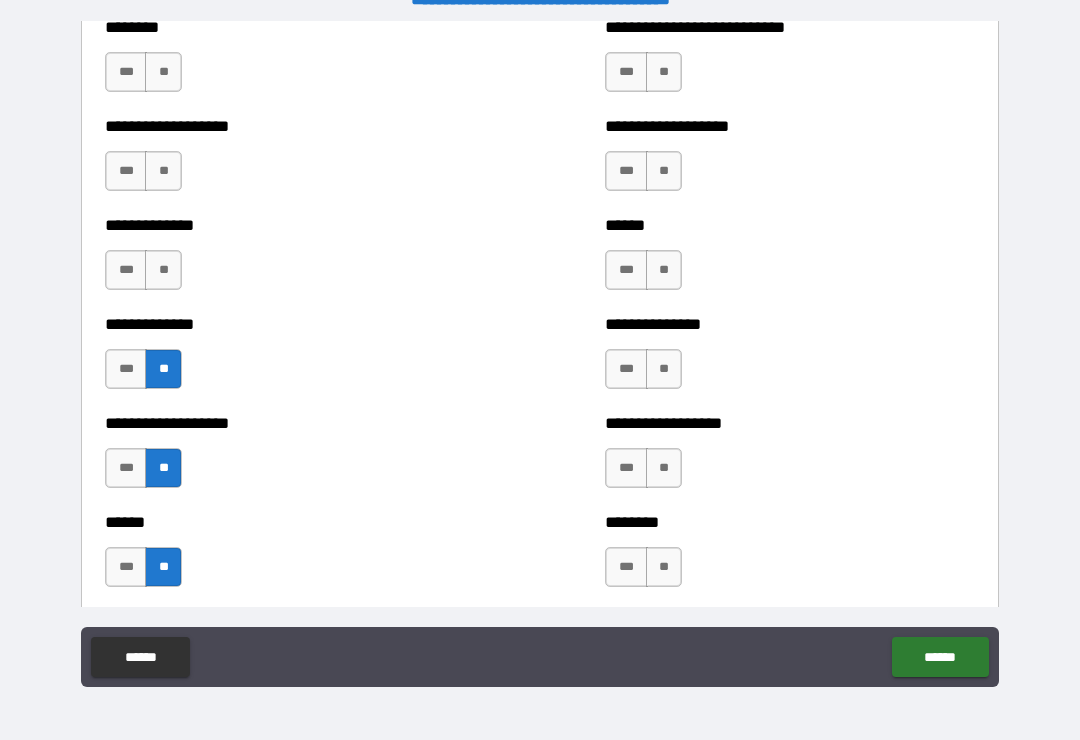 click on "**" at bounding box center [163, 270] 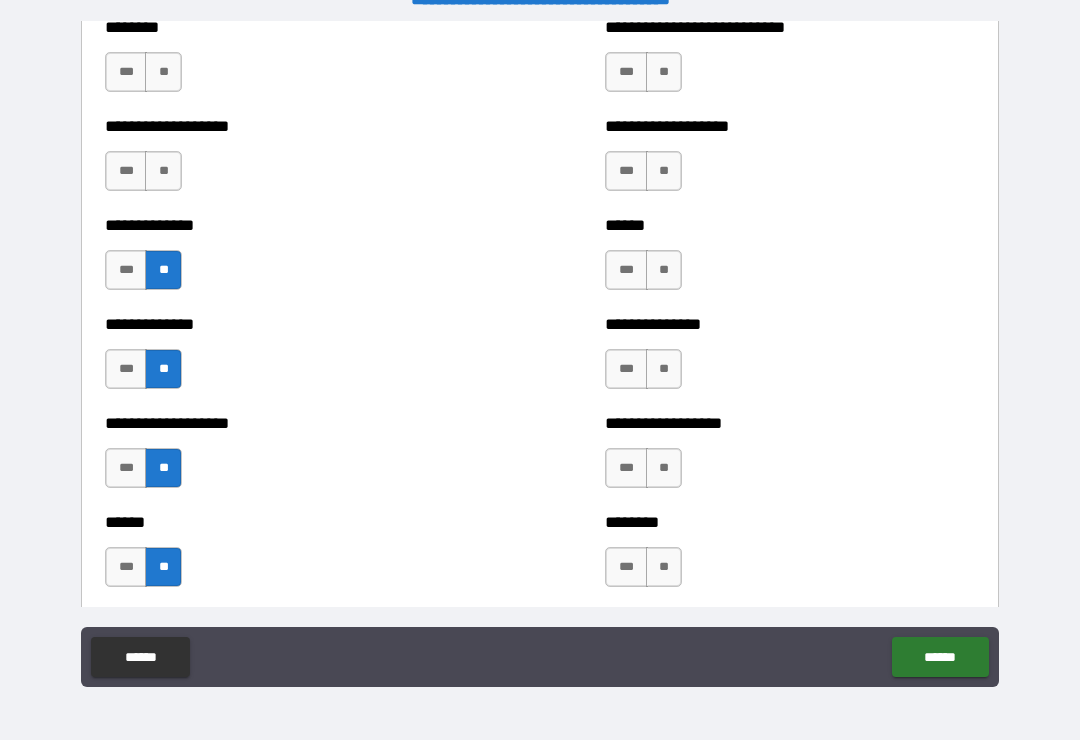 click on "**" at bounding box center [163, 171] 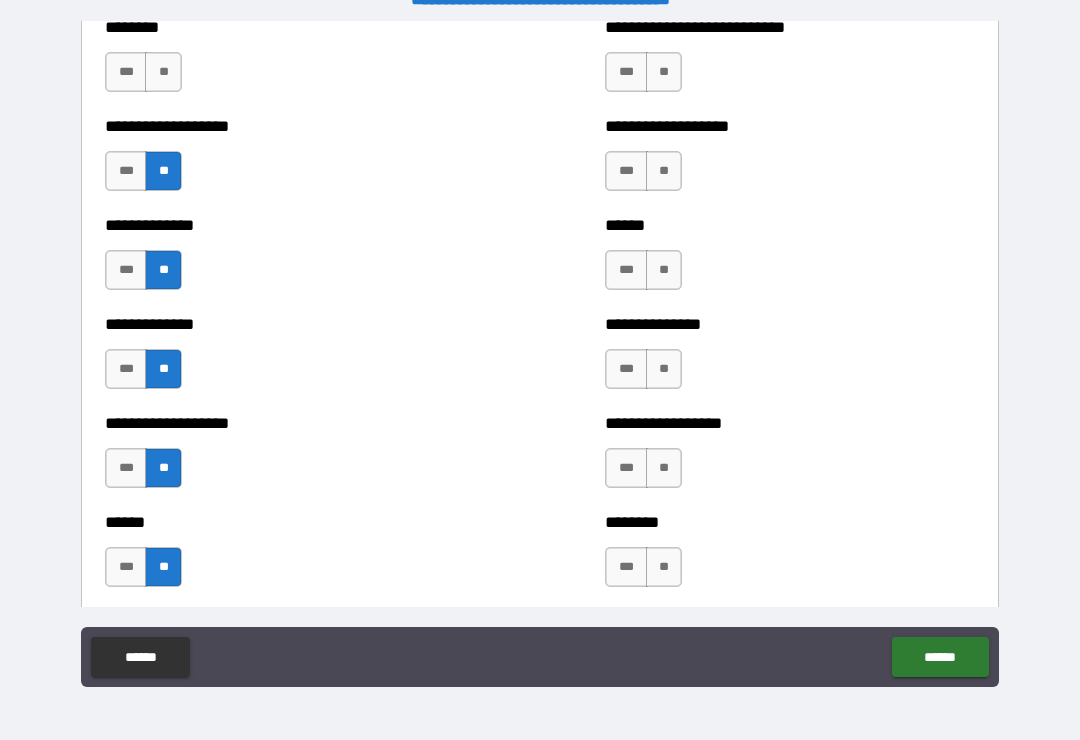 click on "**" at bounding box center [163, 72] 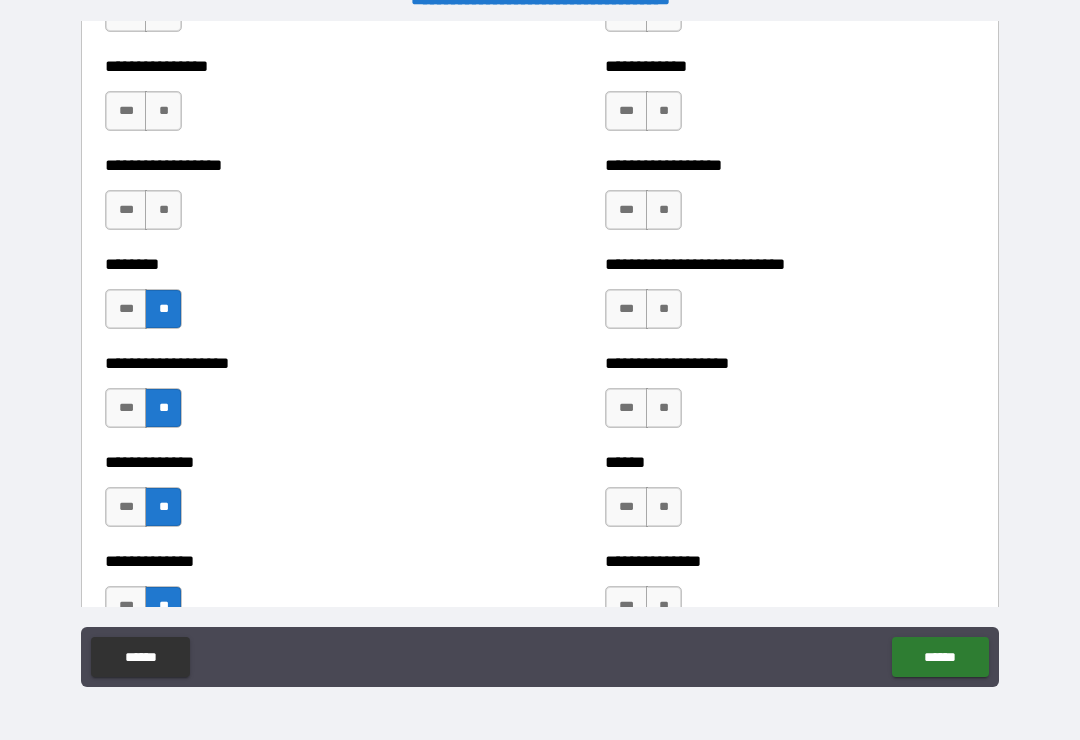 scroll, scrollTop: 4356, scrollLeft: 0, axis: vertical 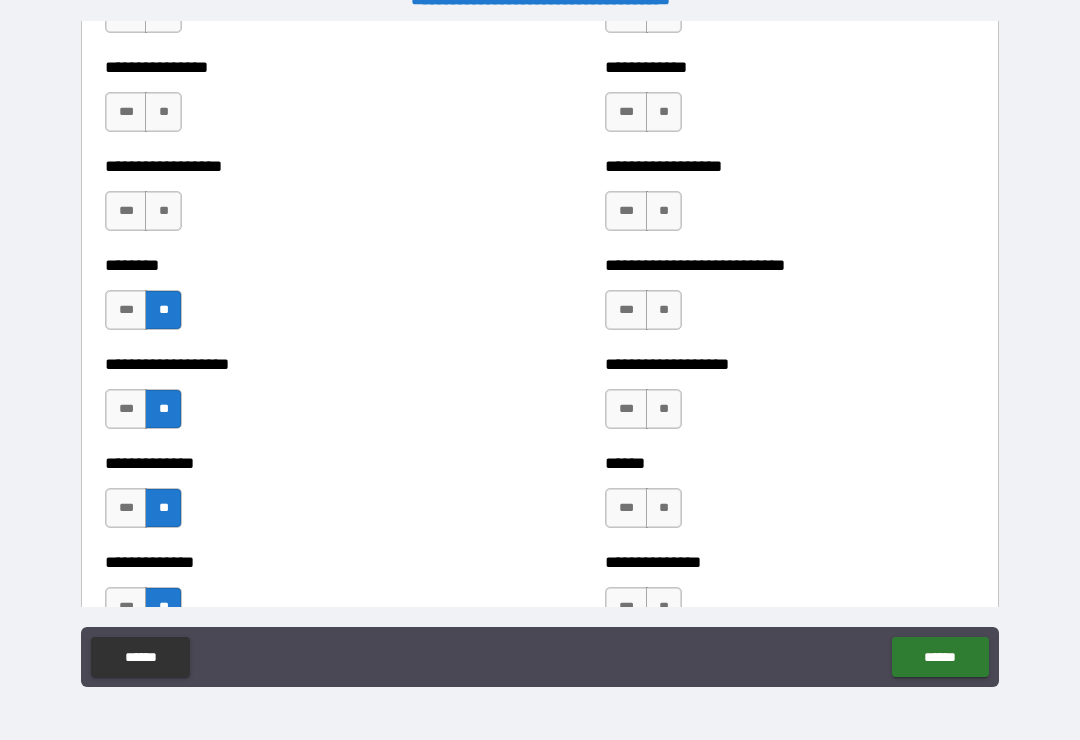 click on "**" at bounding box center [163, 211] 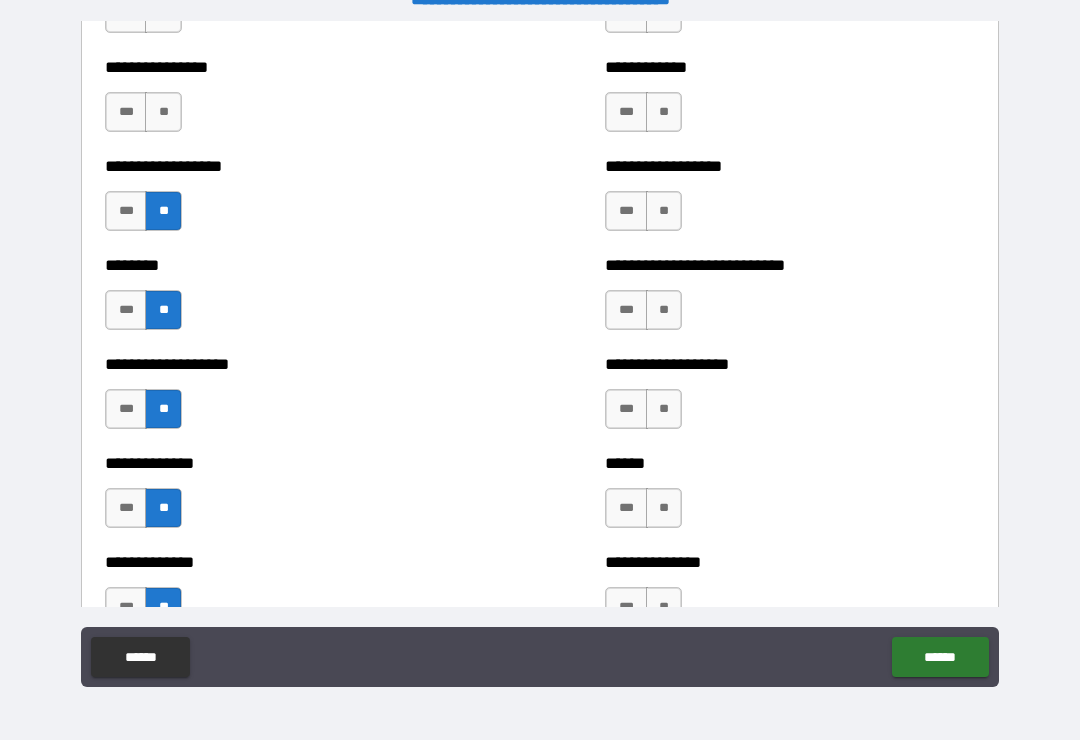 click on "**" at bounding box center [163, 112] 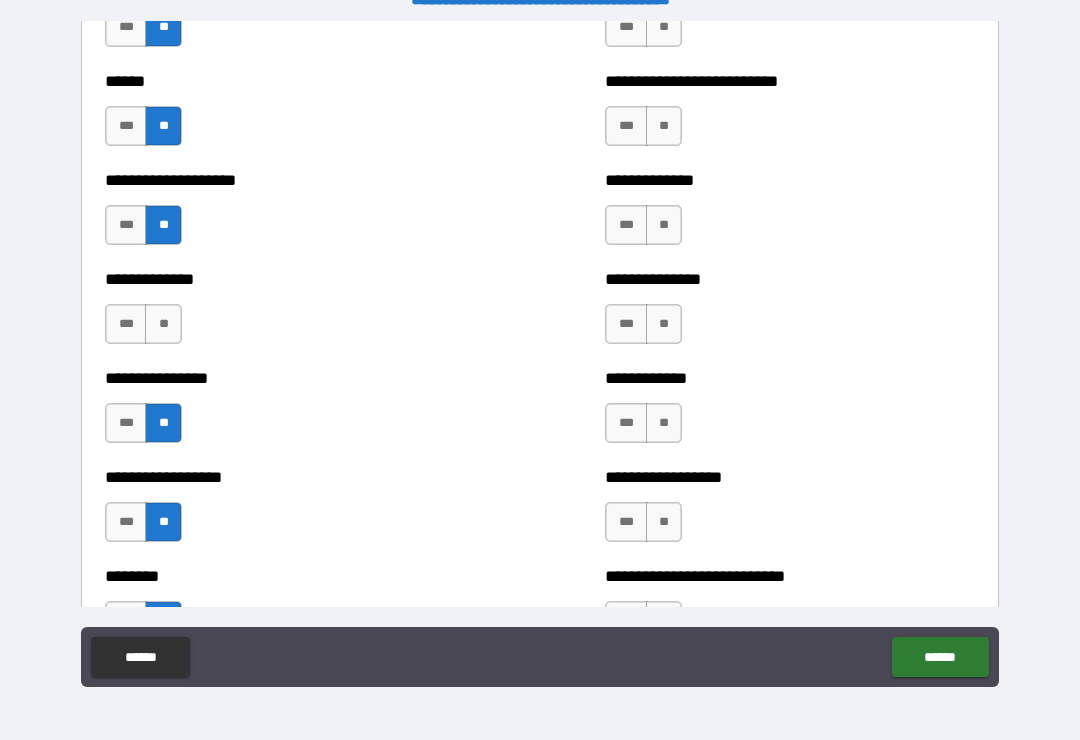 scroll, scrollTop: 4038, scrollLeft: 0, axis: vertical 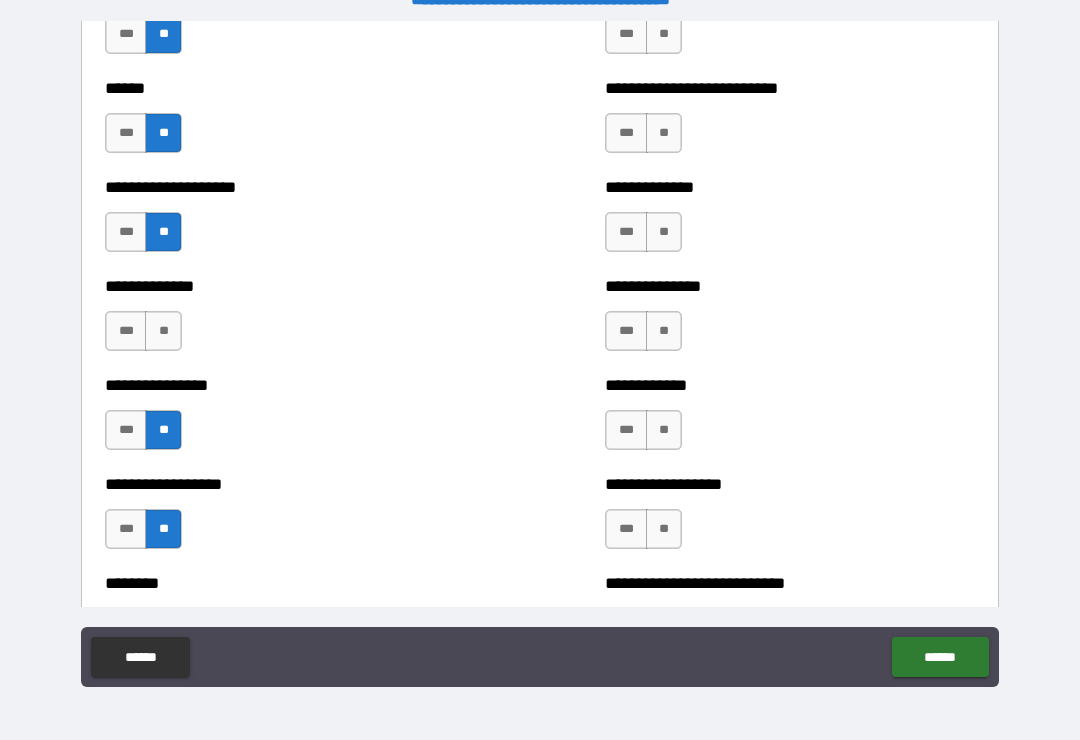 click on "**" at bounding box center (163, 331) 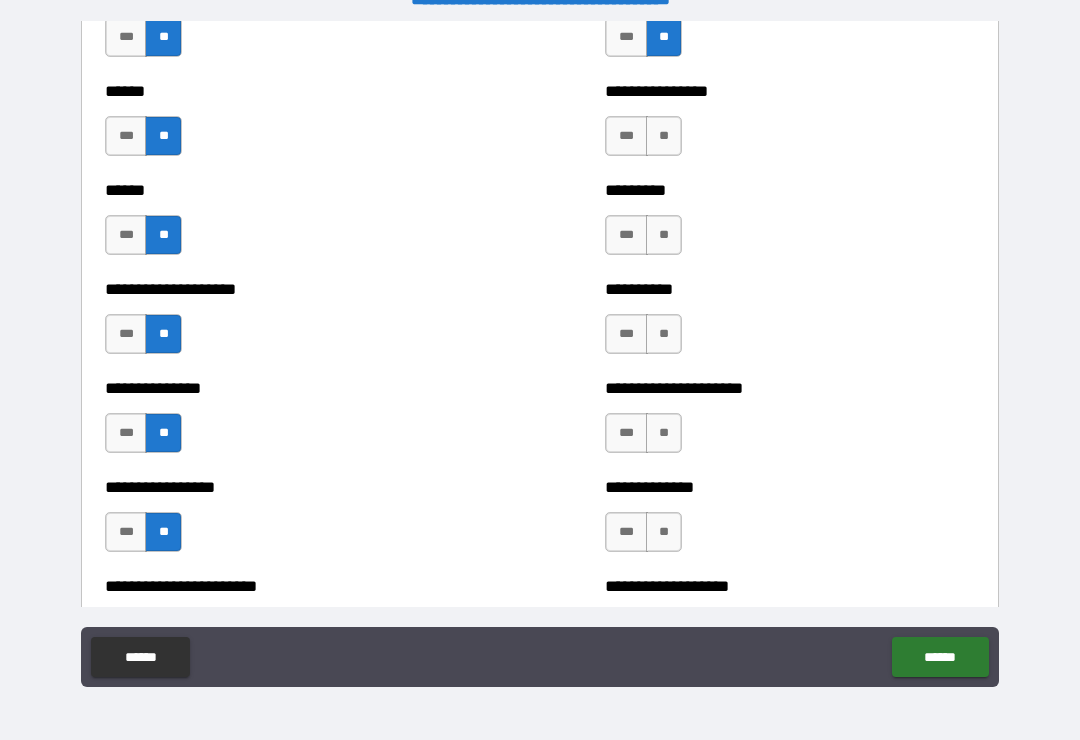 scroll, scrollTop: 3049, scrollLeft: 0, axis: vertical 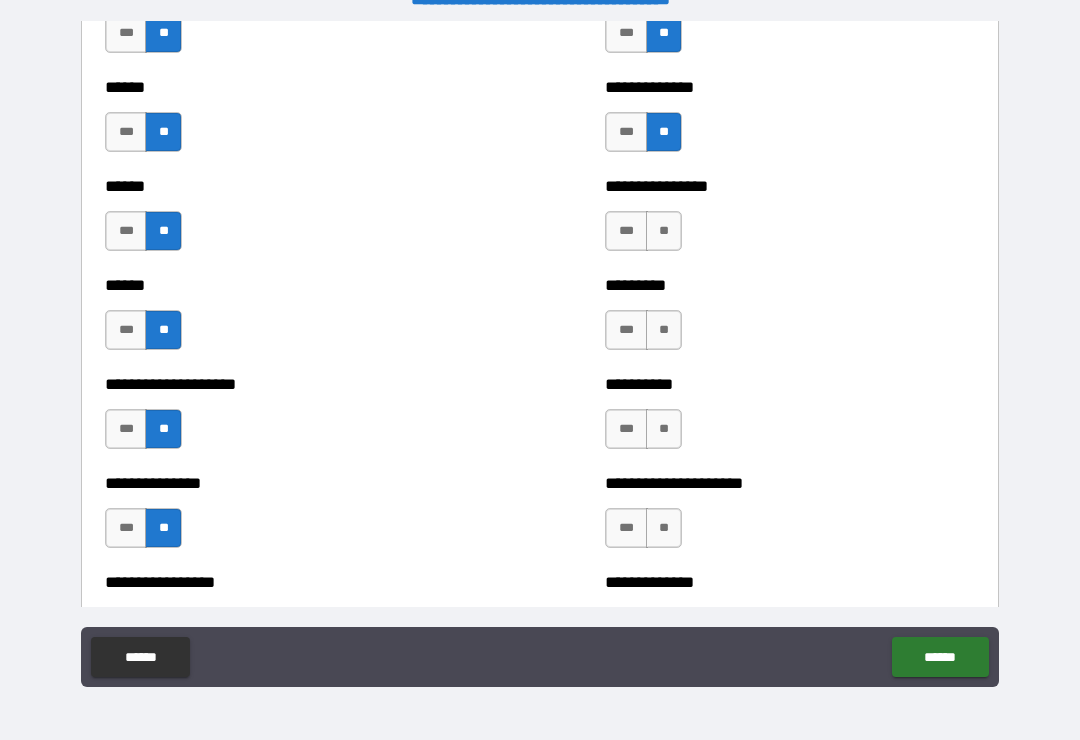 click on "**********" at bounding box center [790, 221] 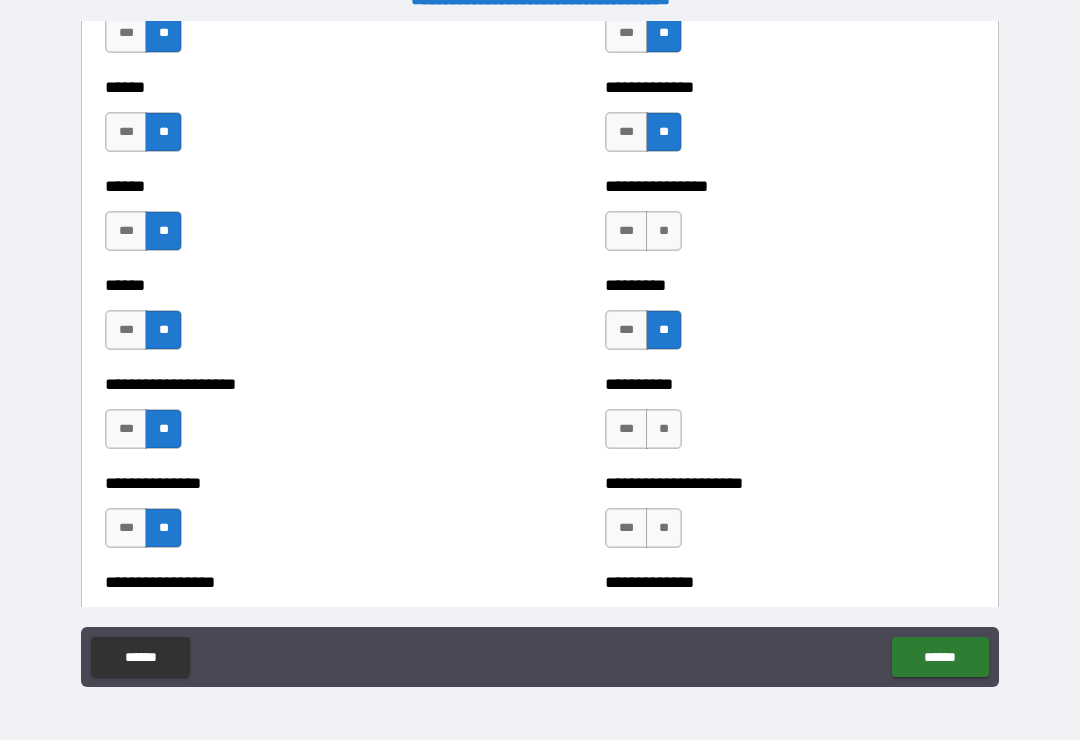 click on "**" at bounding box center (664, 231) 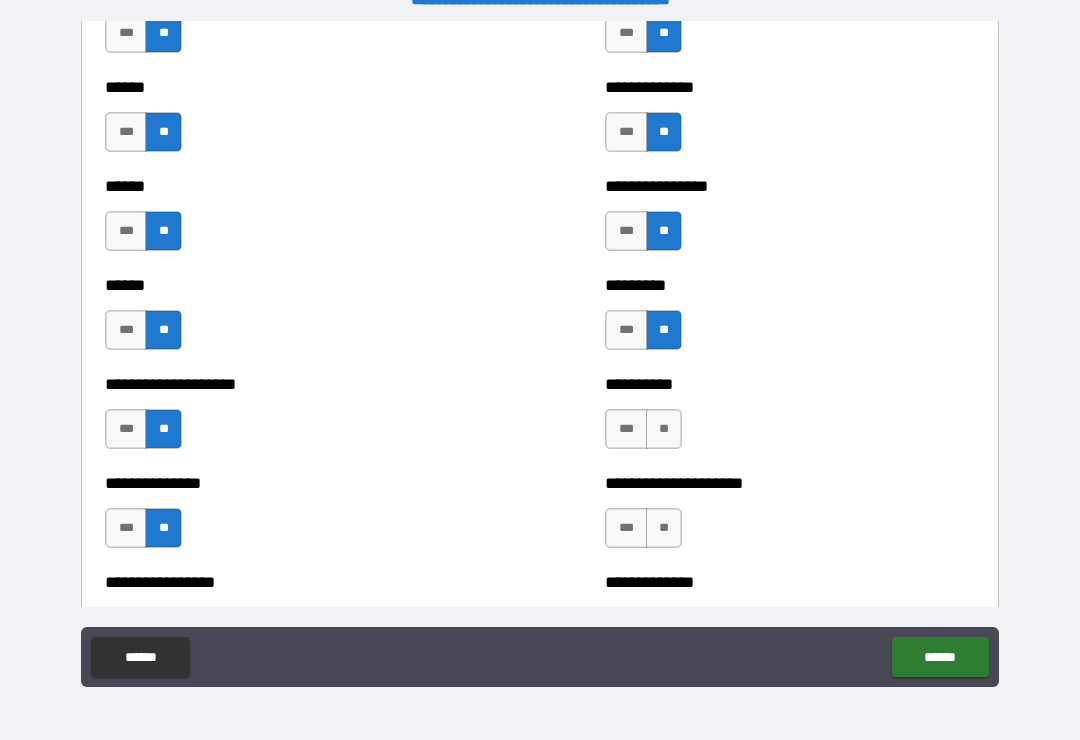 click on "**" at bounding box center (664, 429) 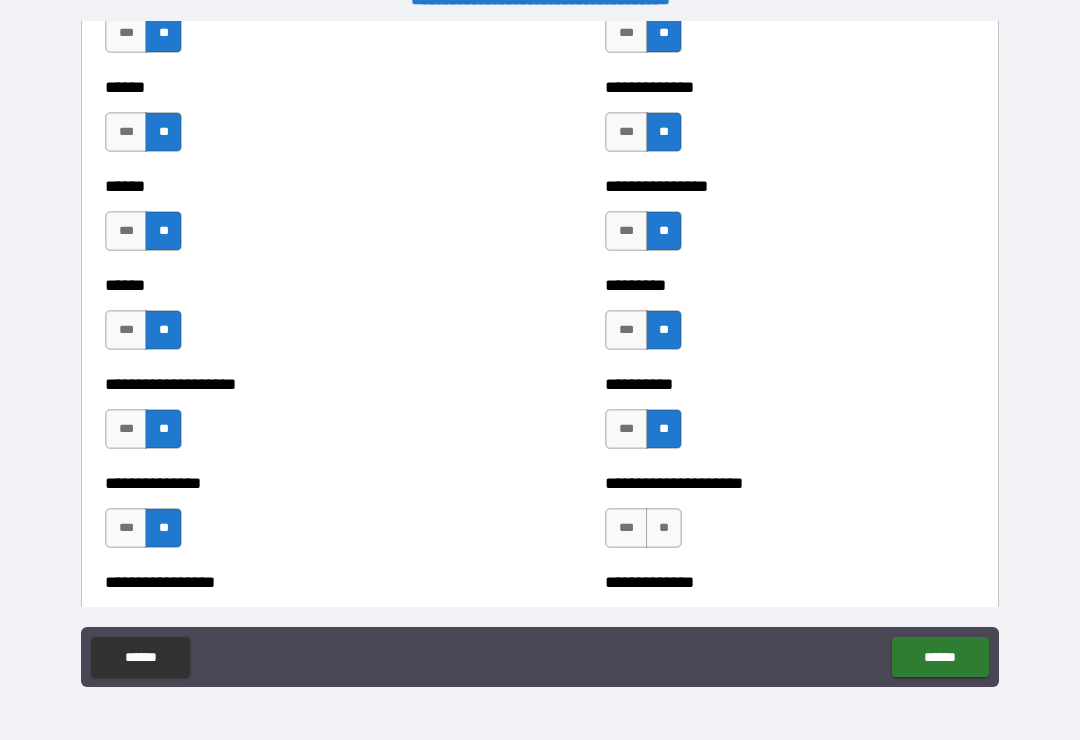 click on "**" at bounding box center (664, 528) 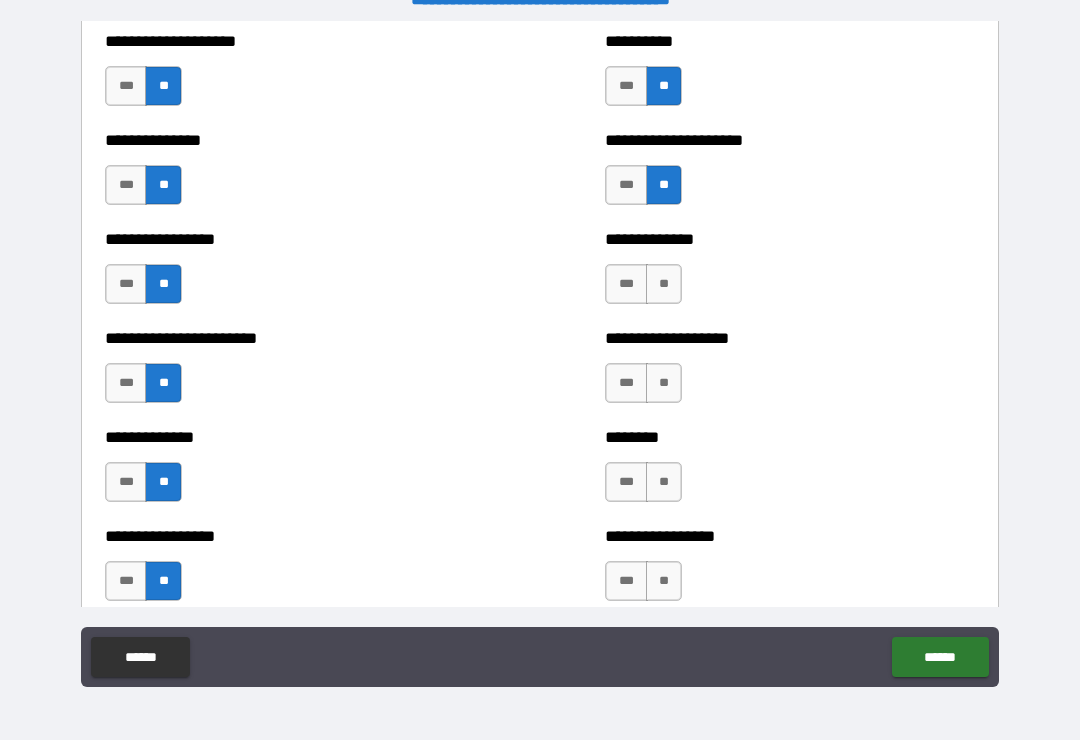scroll, scrollTop: 3403, scrollLeft: 0, axis: vertical 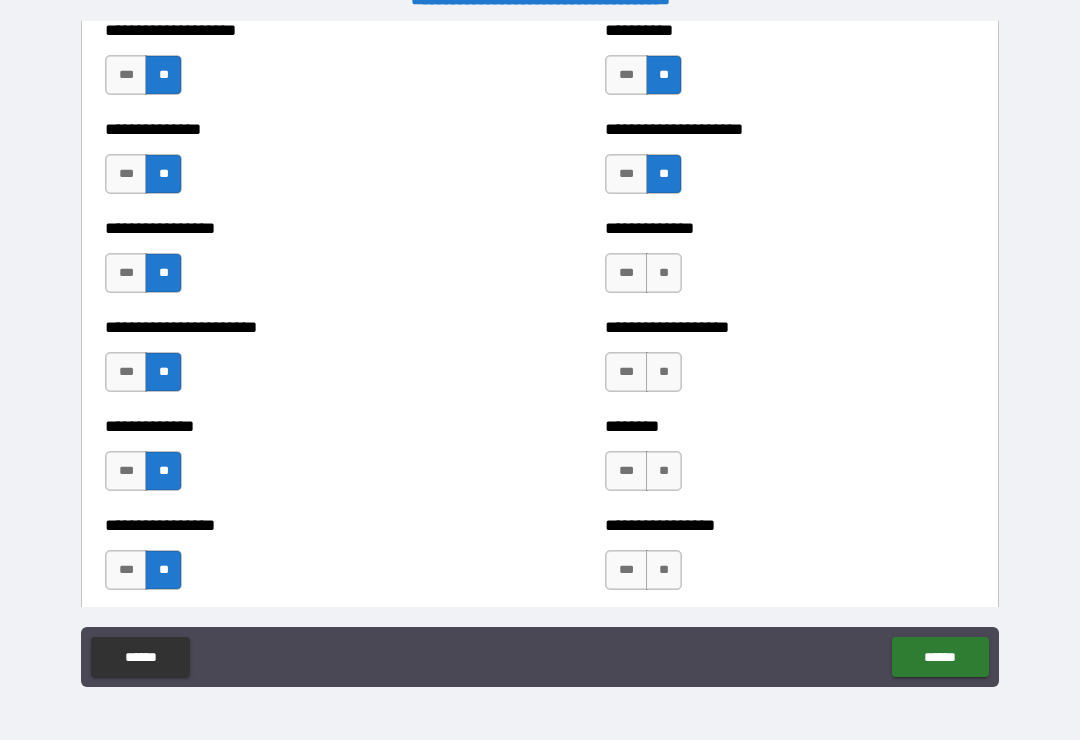 click on "**" at bounding box center [664, 273] 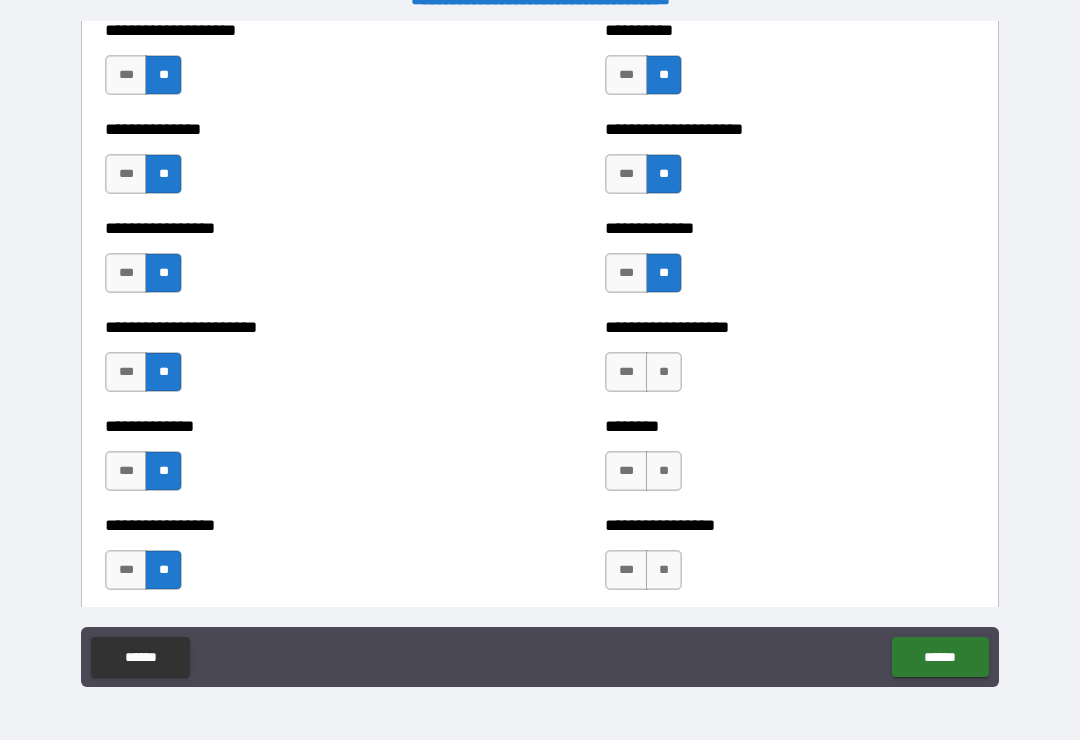 click on "**" at bounding box center [664, 372] 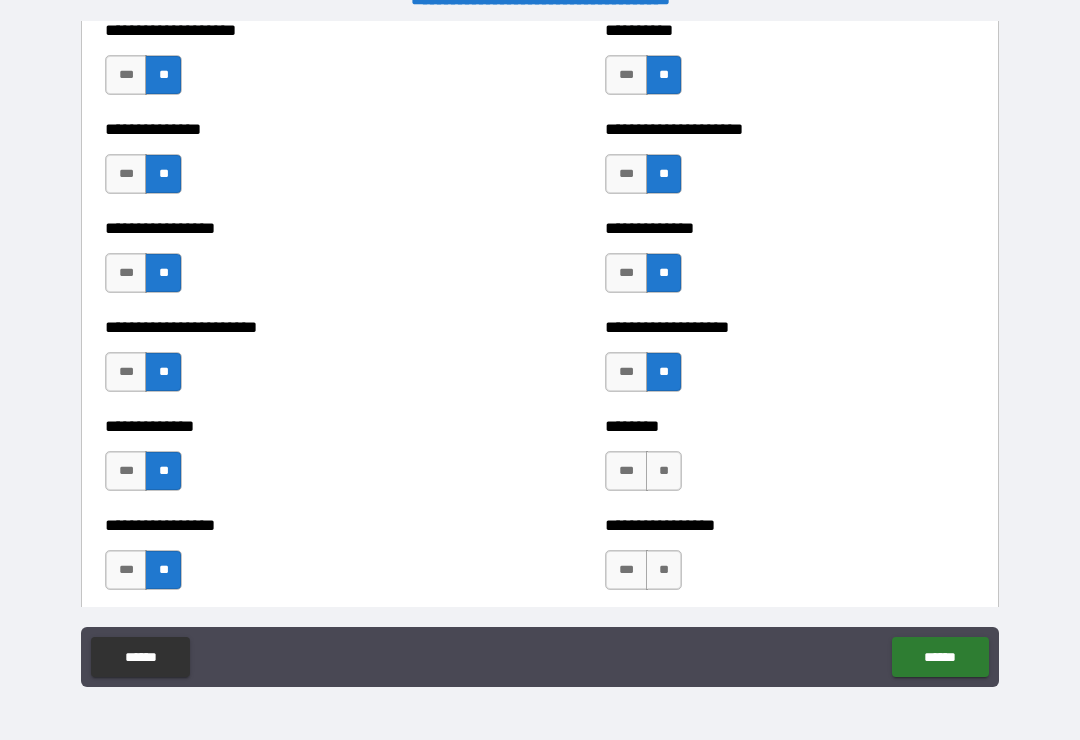 click on "**" at bounding box center [664, 471] 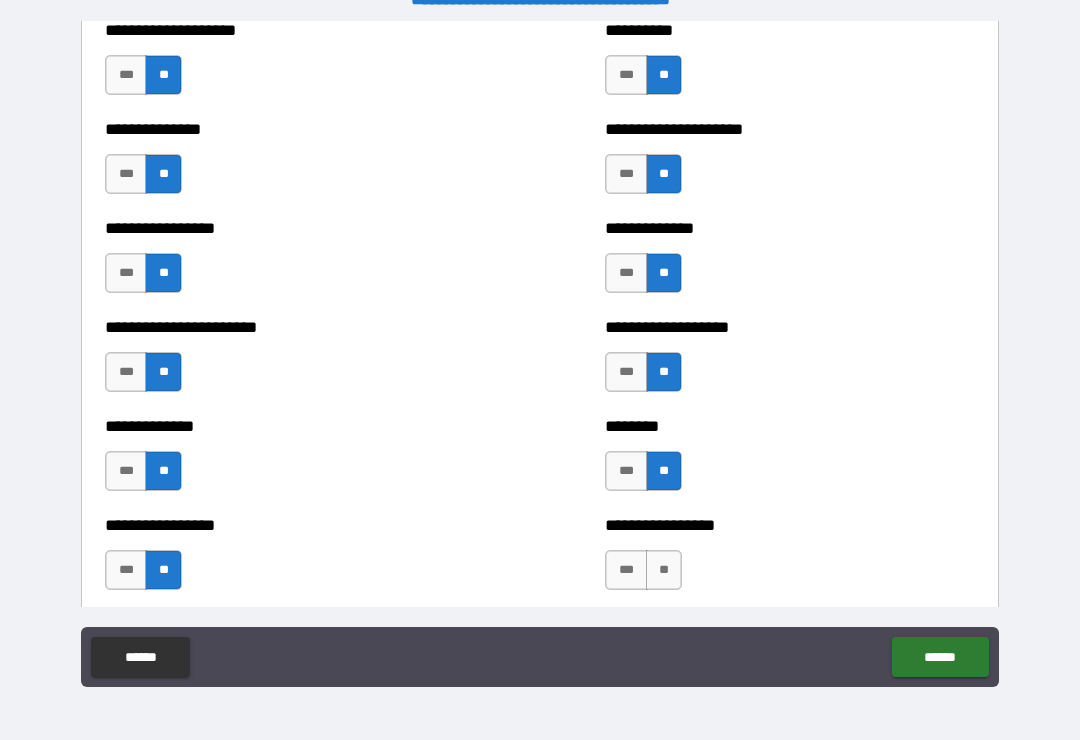 click on "**" at bounding box center (664, 570) 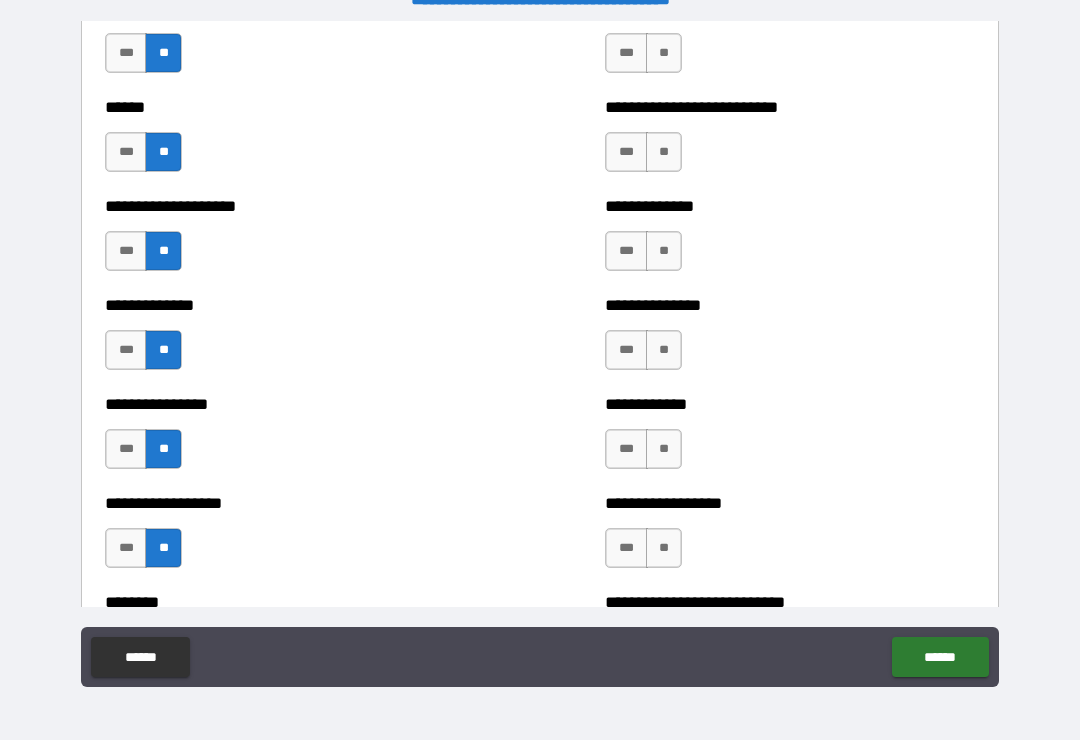scroll, scrollTop: 4022, scrollLeft: 0, axis: vertical 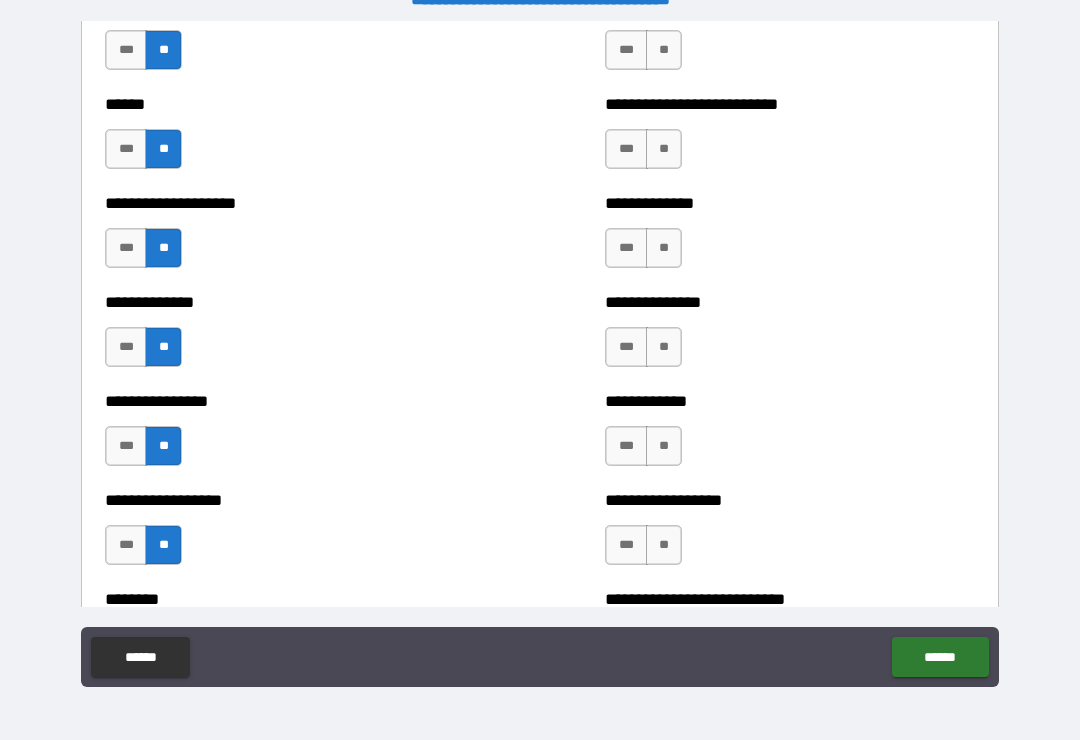 click on "**********" at bounding box center (790, 40) 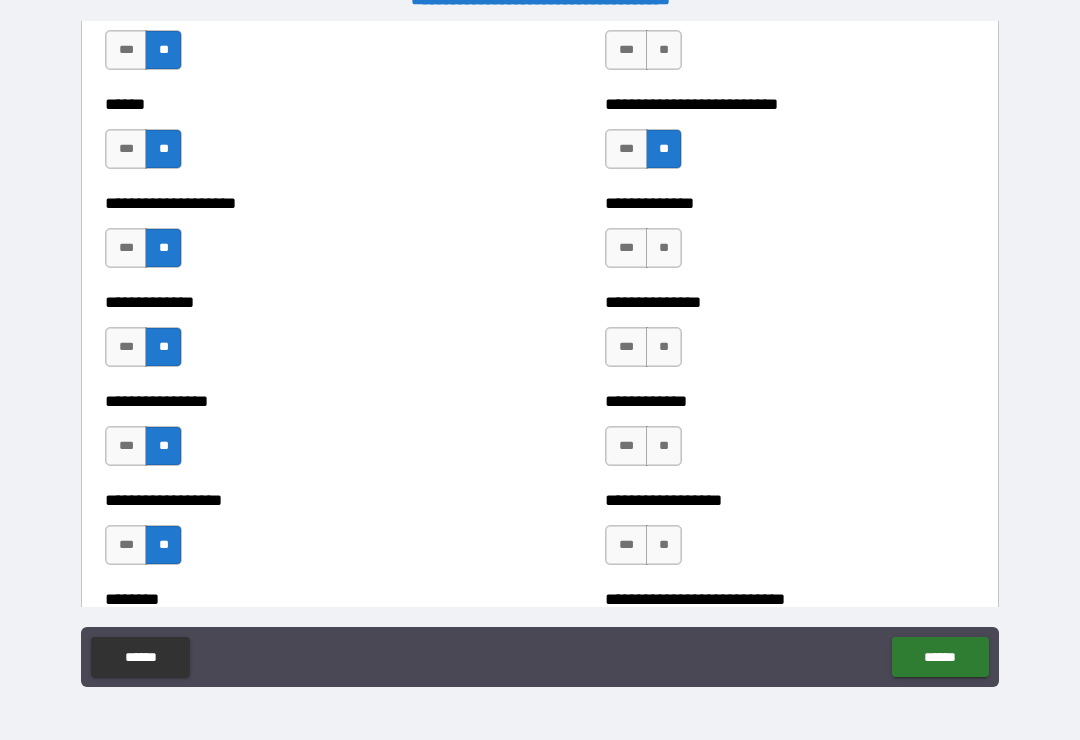 click on "**" at bounding box center (664, 50) 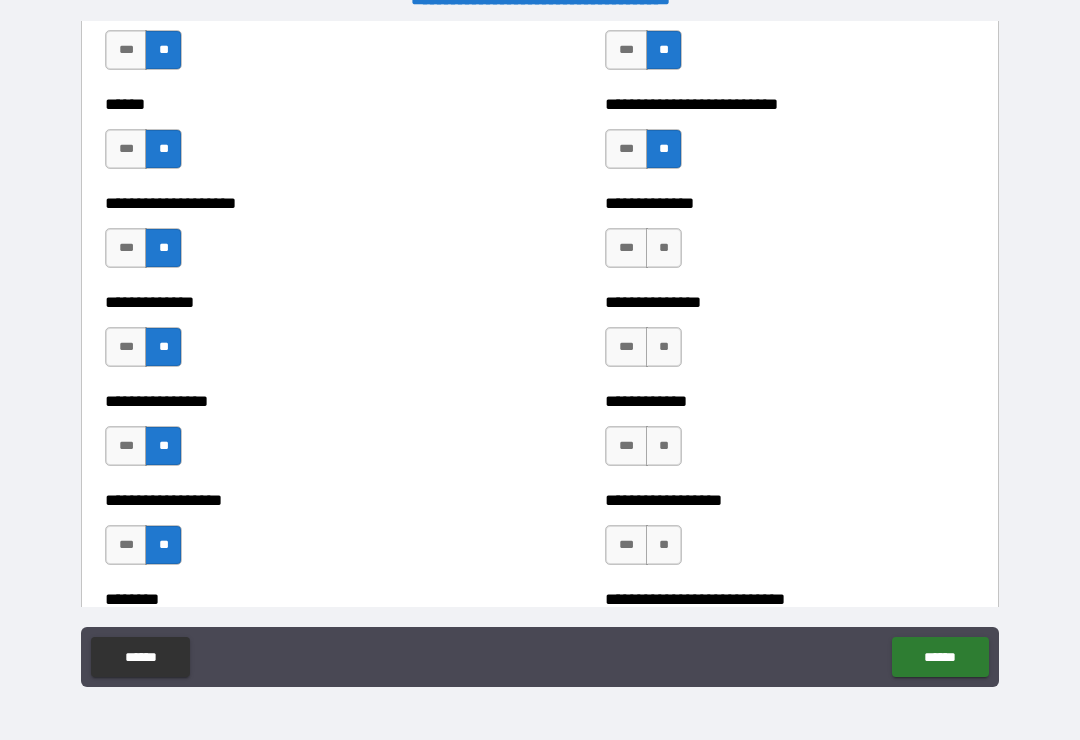 click on "**********" at bounding box center [790, 238] 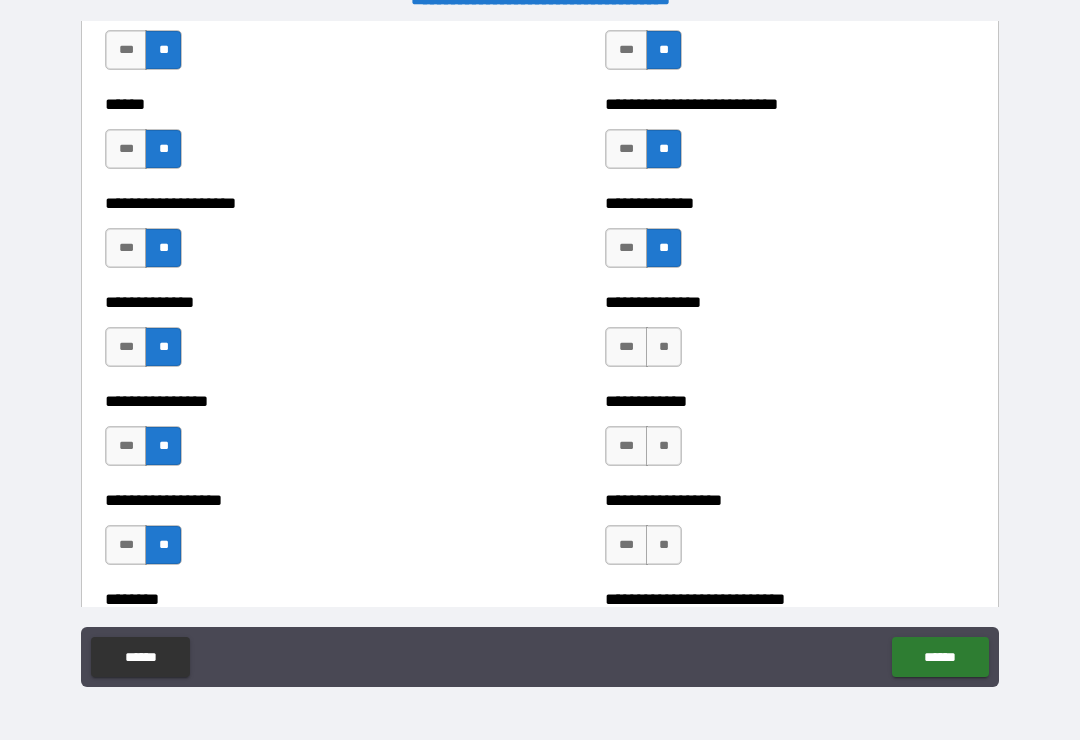 click on "**" at bounding box center (664, 347) 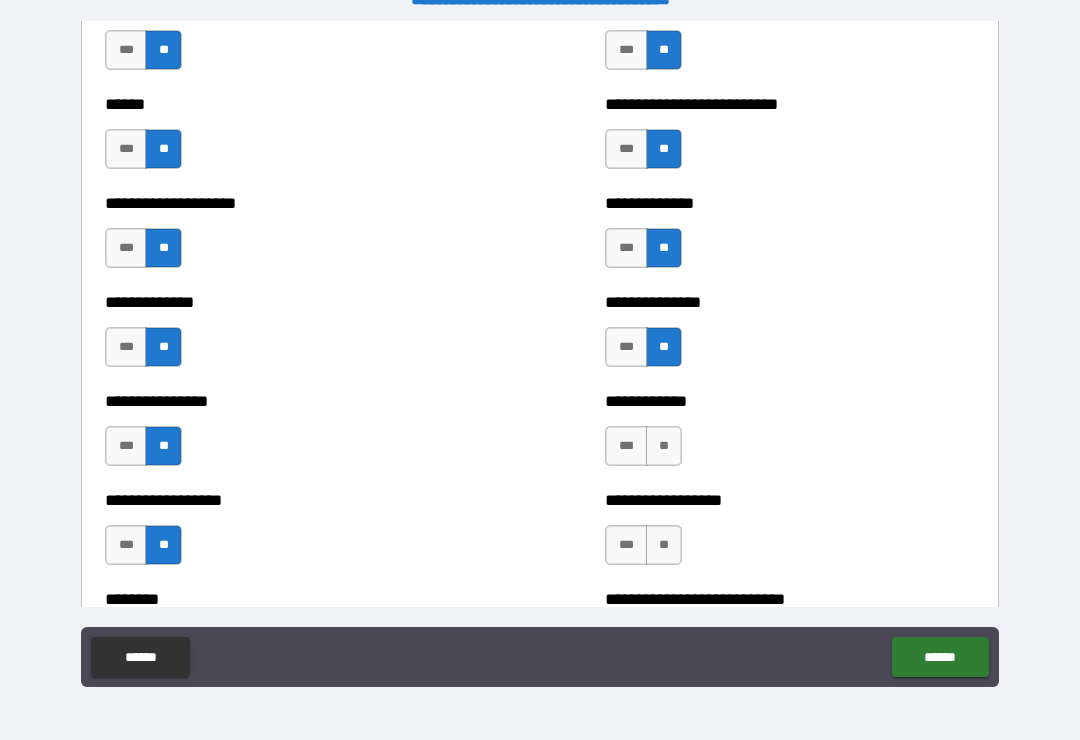 click on "**" at bounding box center (664, 446) 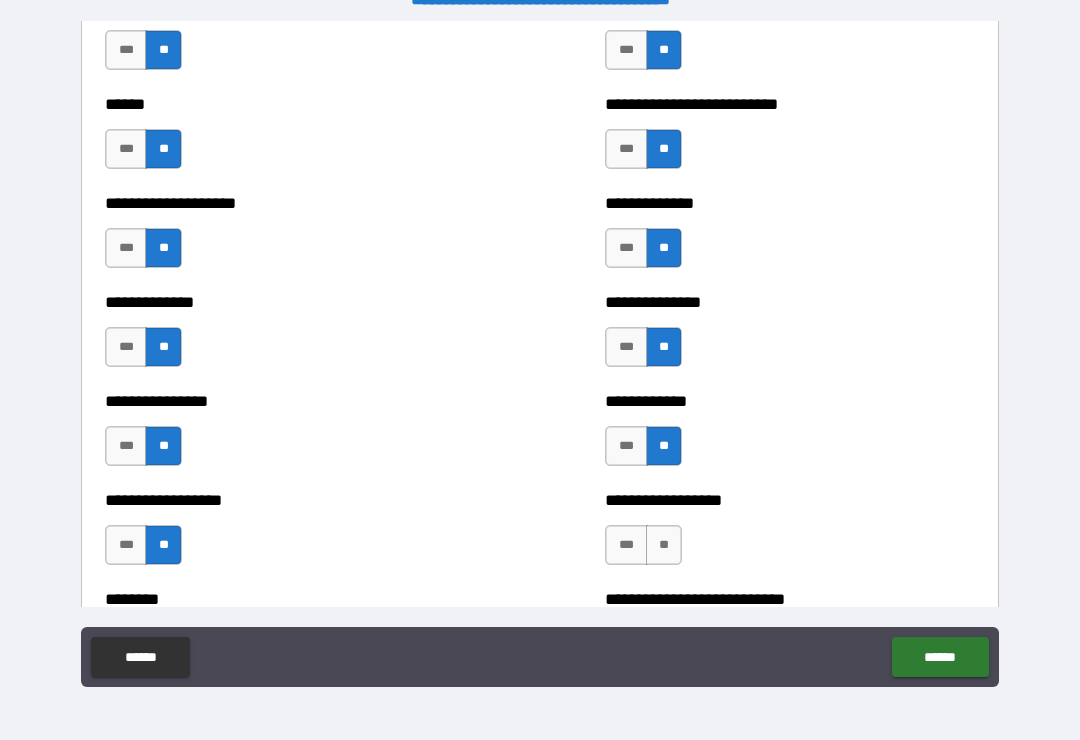 click on "**" at bounding box center [664, 545] 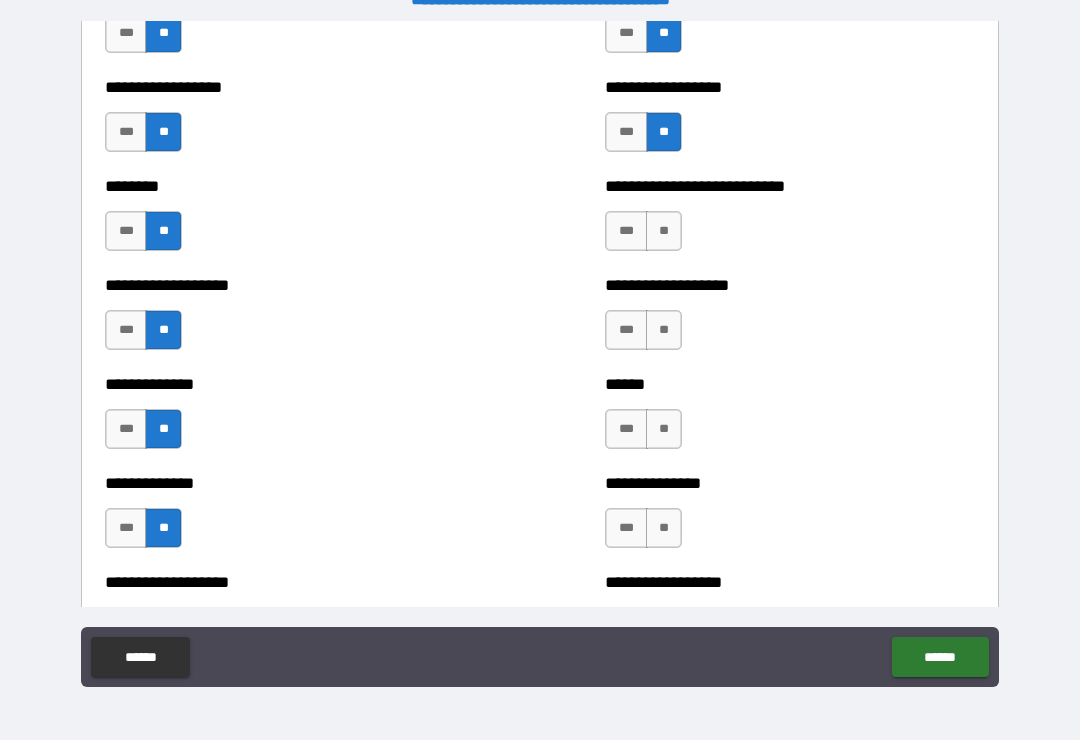 scroll, scrollTop: 4433, scrollLeft: 0, axis: vertical 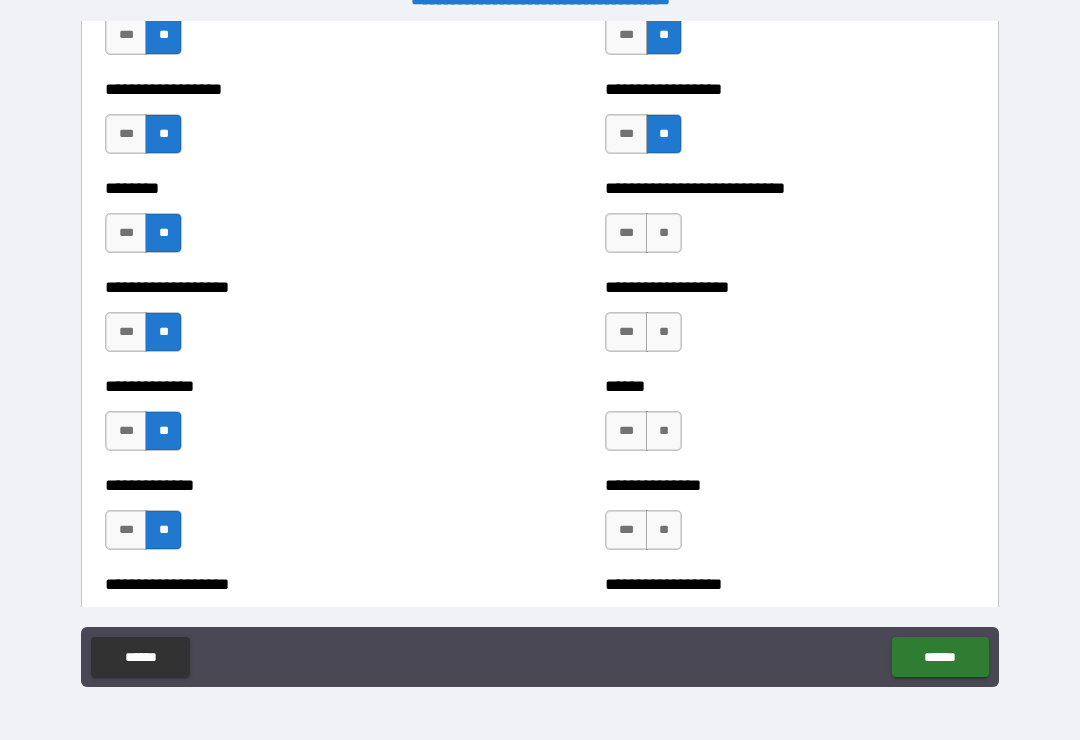 click on "**" at bounding box center (664, 233) 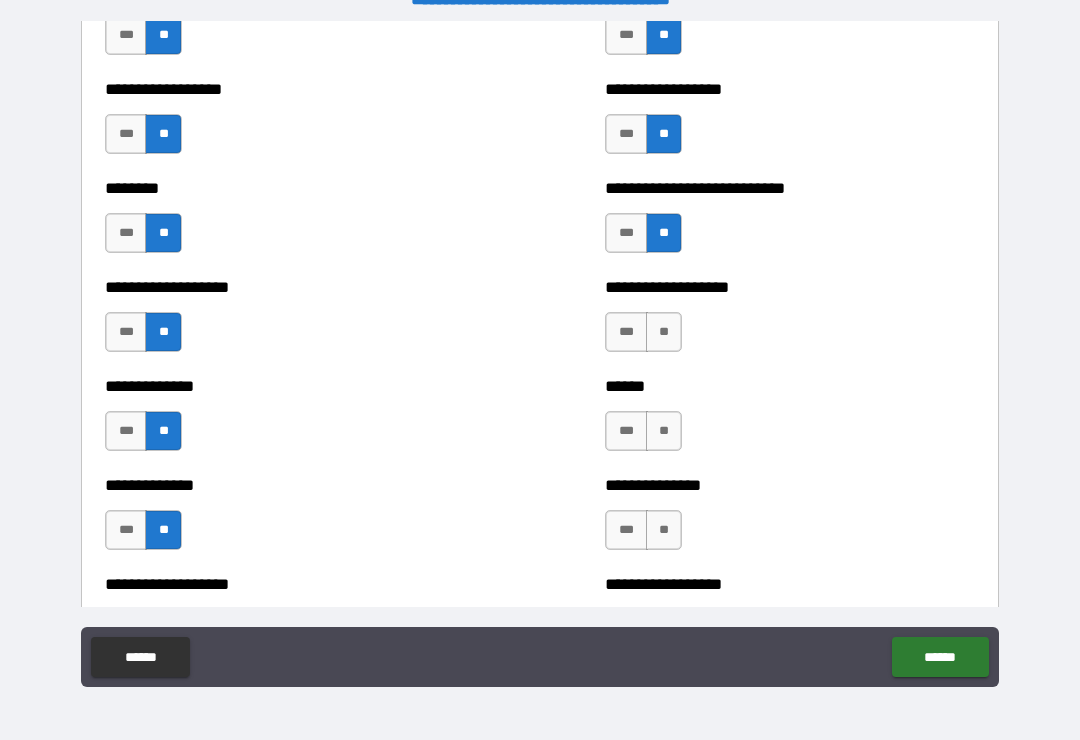 click on "**" at bounding box center (664, 332) 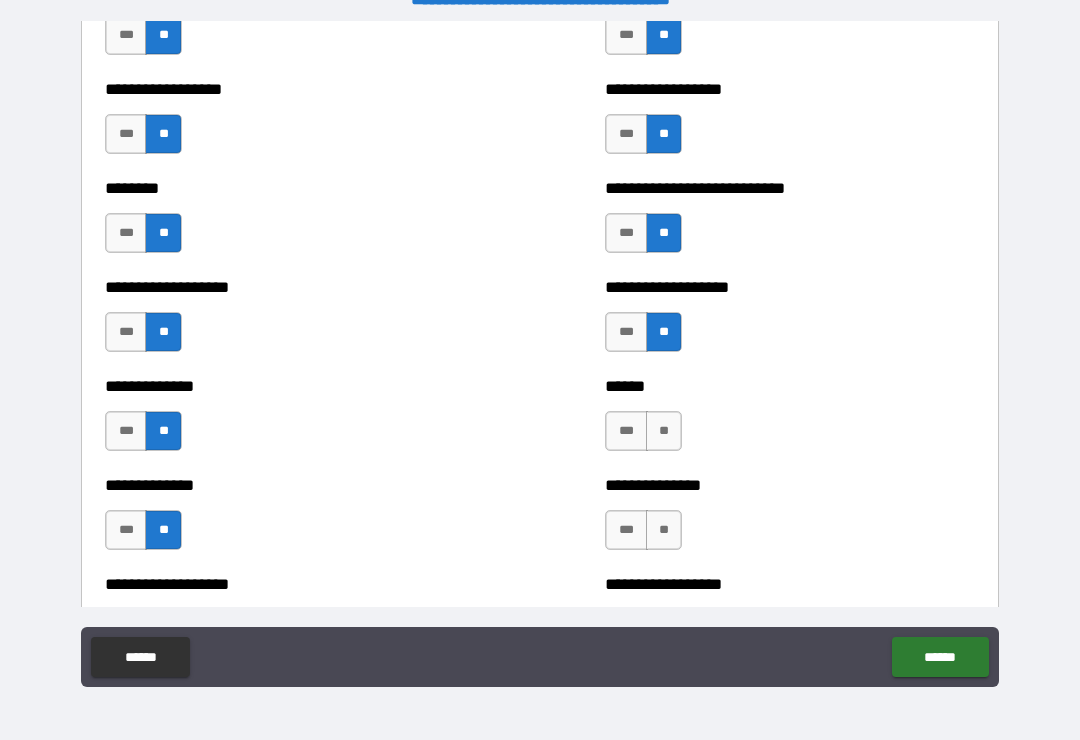click on "****** *** **" at bounding box center [790, 421] 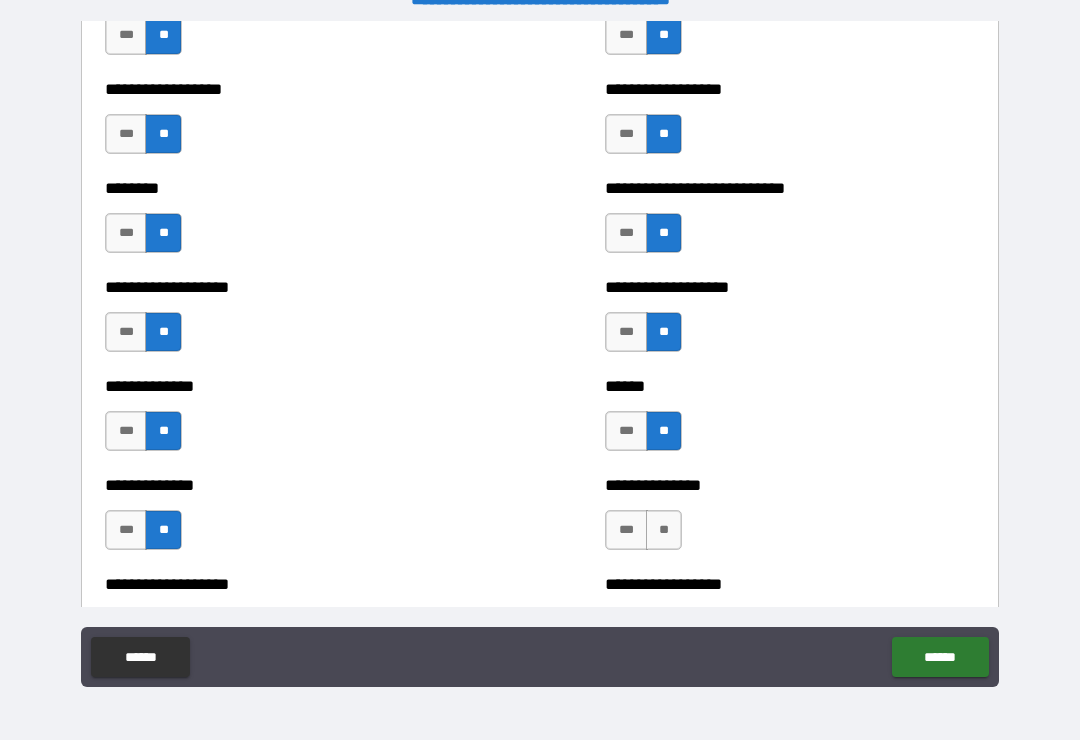 click on "**" at bounding box center (664, 530) 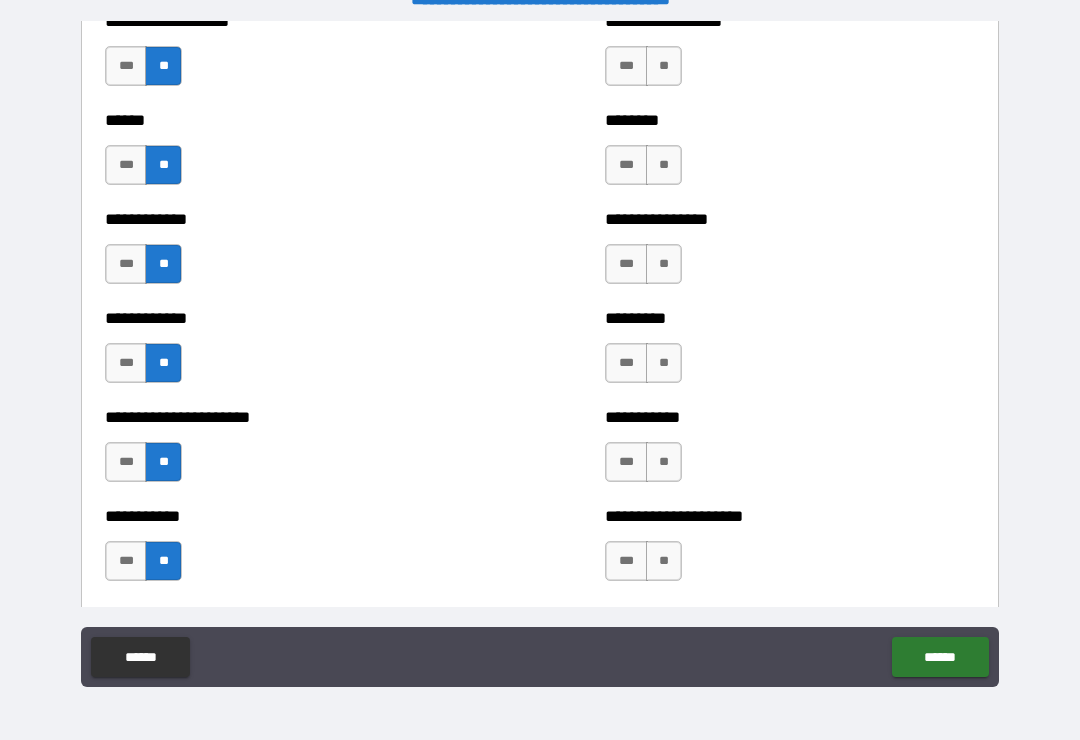 scroll, scrollTop: 4997, scrollLeft: 0, axis: vertical 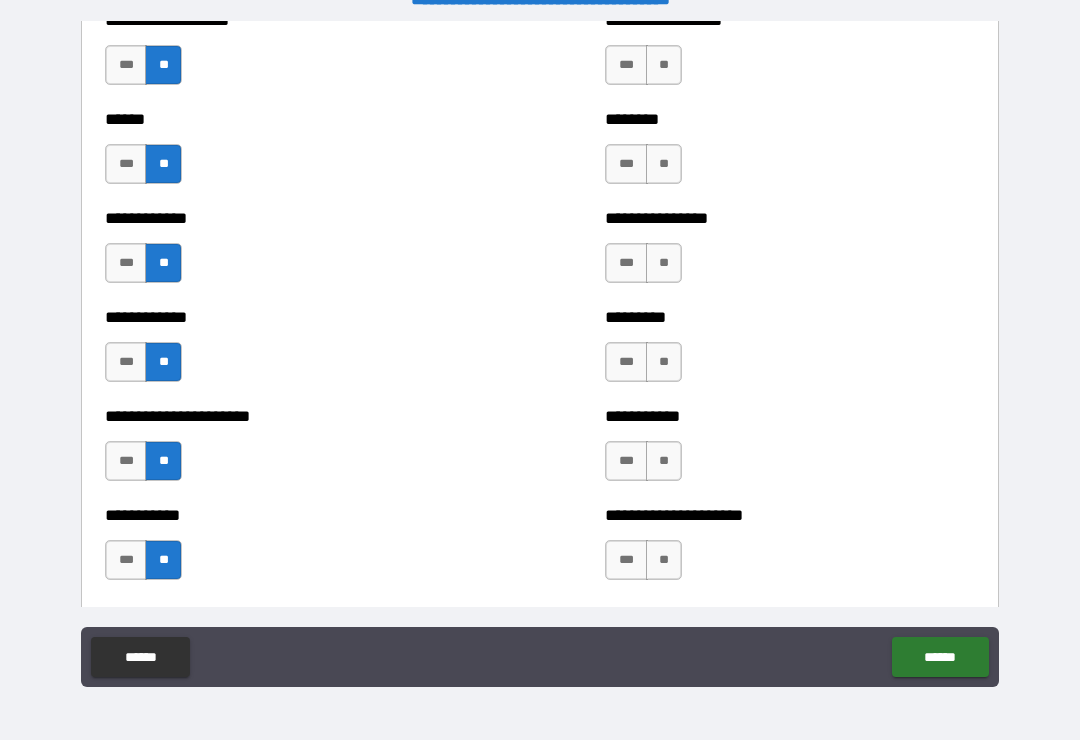 click on "**" at bounding box center (664, 65) 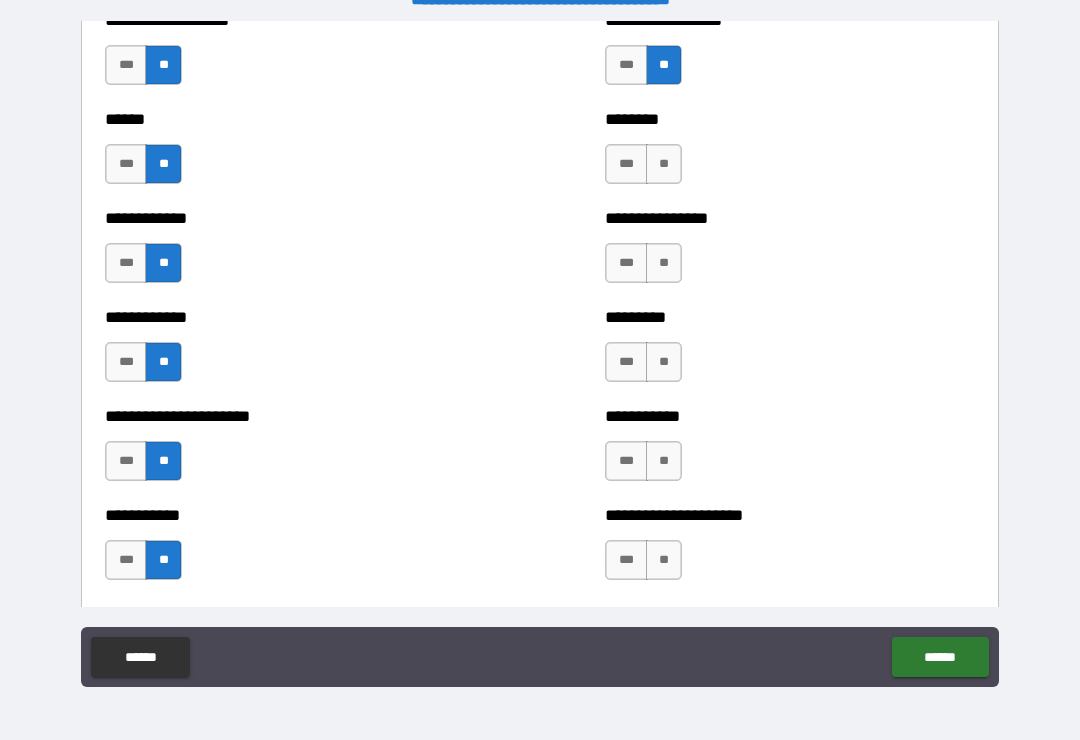 click on "**" at bounding box center (664, 164) 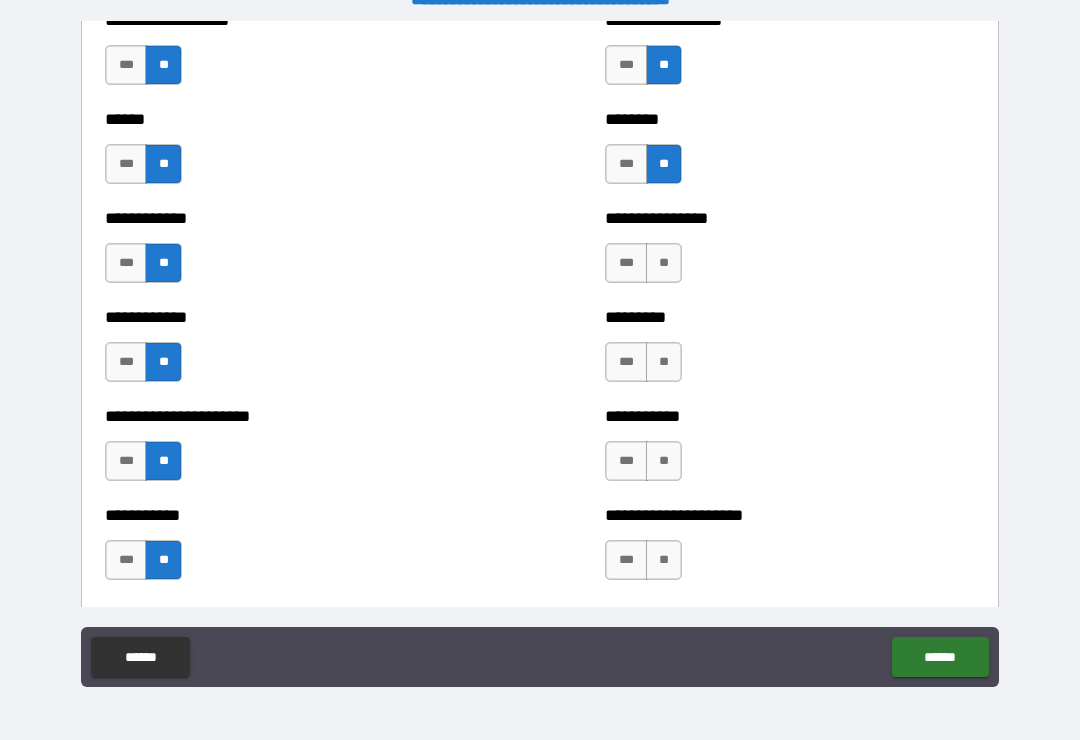 click on "**" at bounding box center (664, 263) 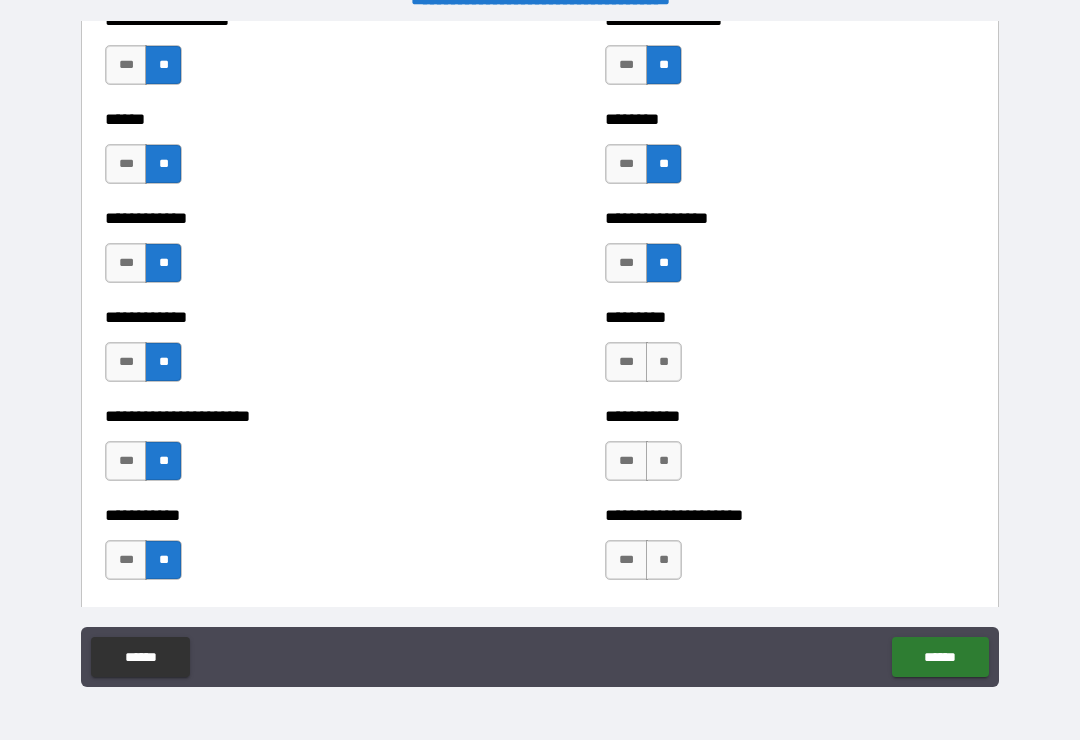 click on "**" at bounding box center (664, 362) 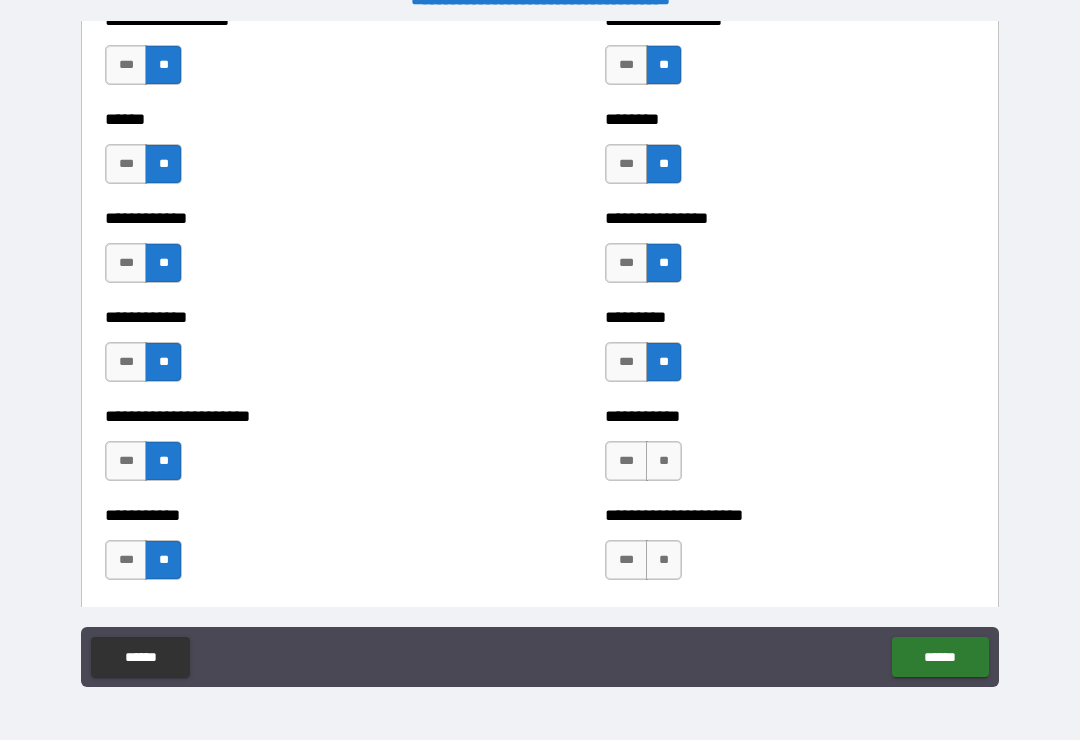 click on "*** **" at bounding box center [643, 461] 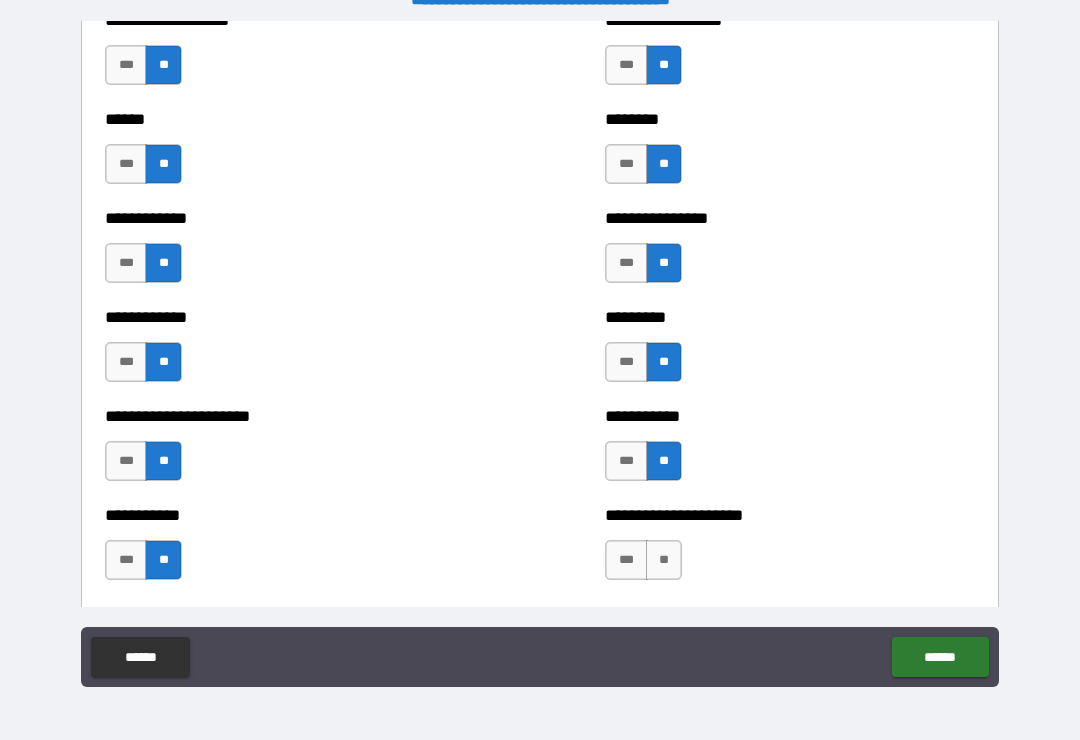 click on "**" at bounding box center (664, 560) 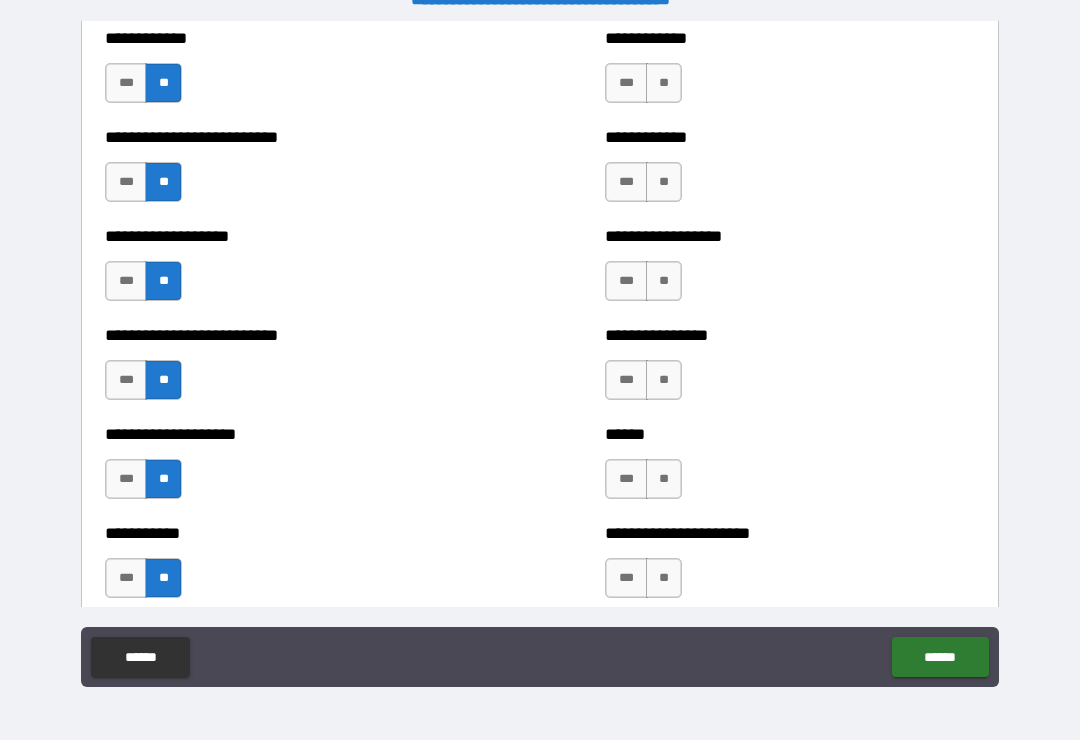 scroll, scrollTop: 5583, scrollLeft: 0, axis: vertical 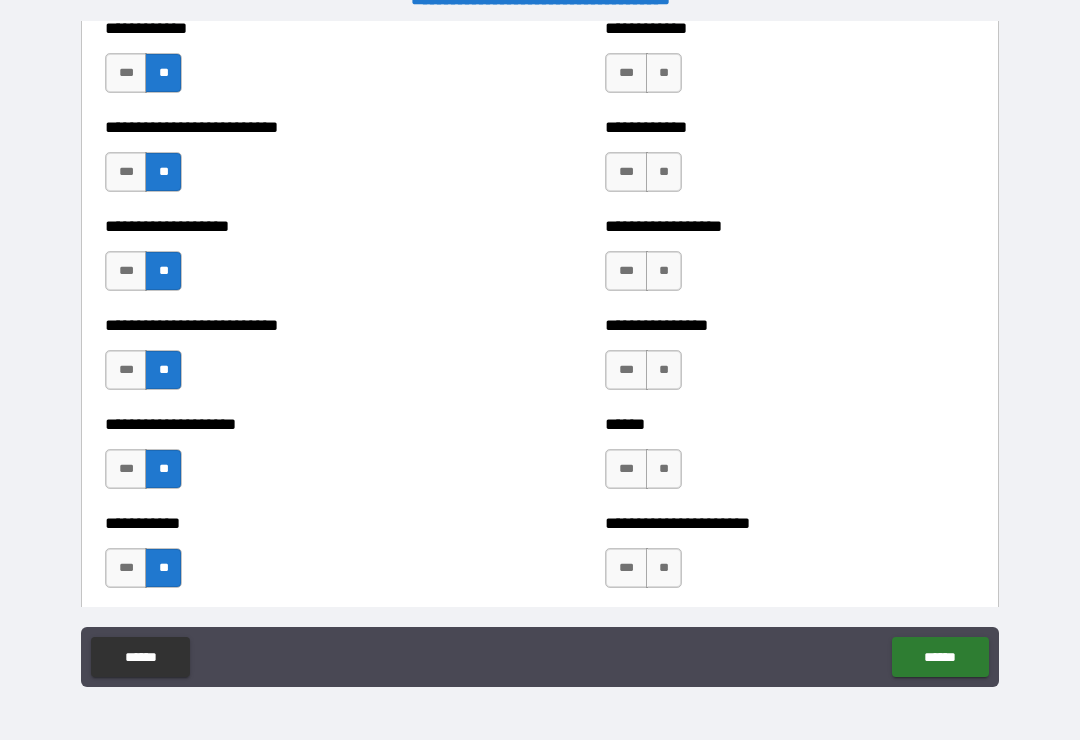 click on "**" at bounding box center (664, 73) 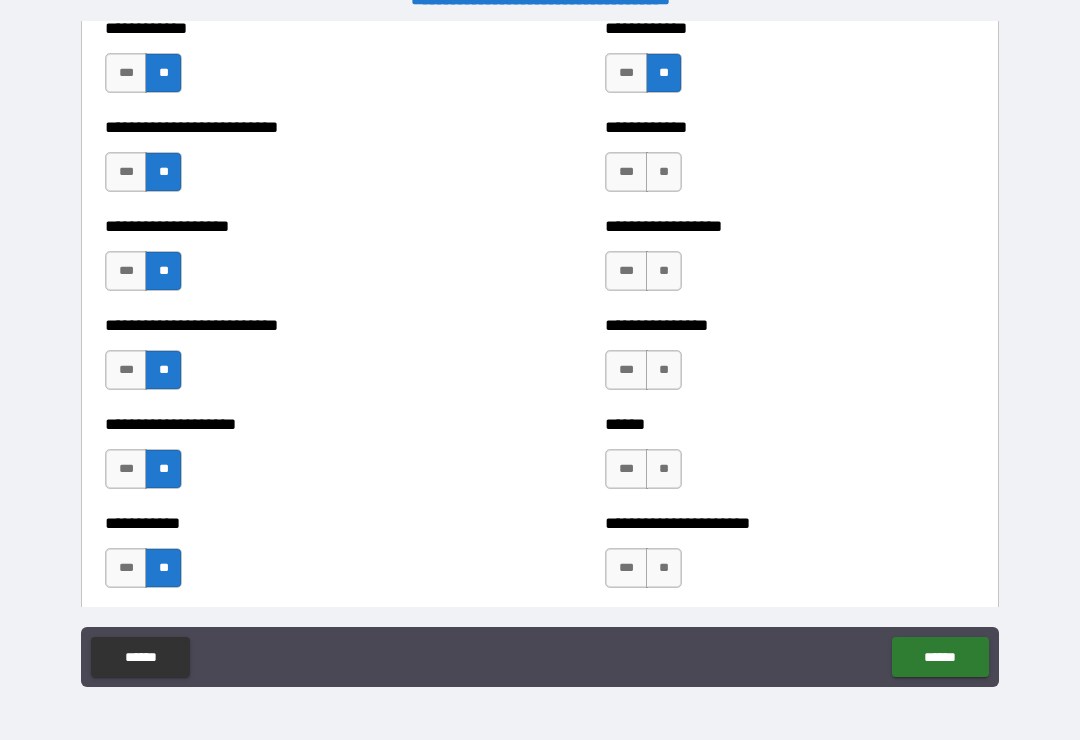 click on "**" at bounding box center (664, 172) 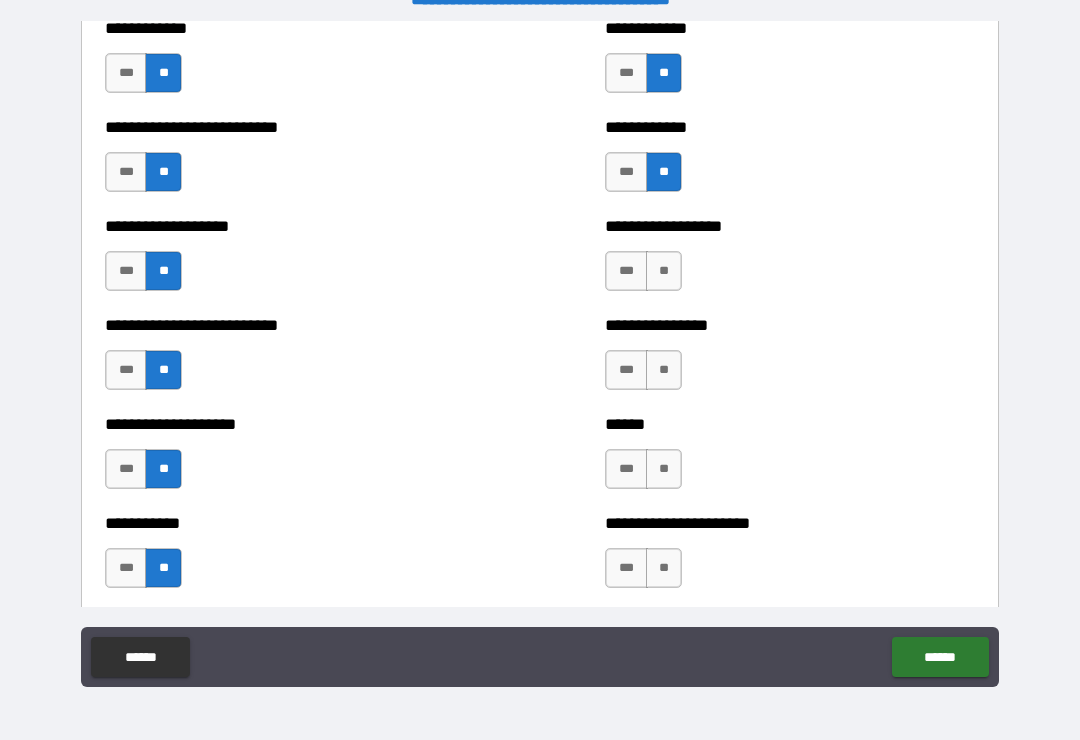 click on "**" at bounding box center [664, 271] 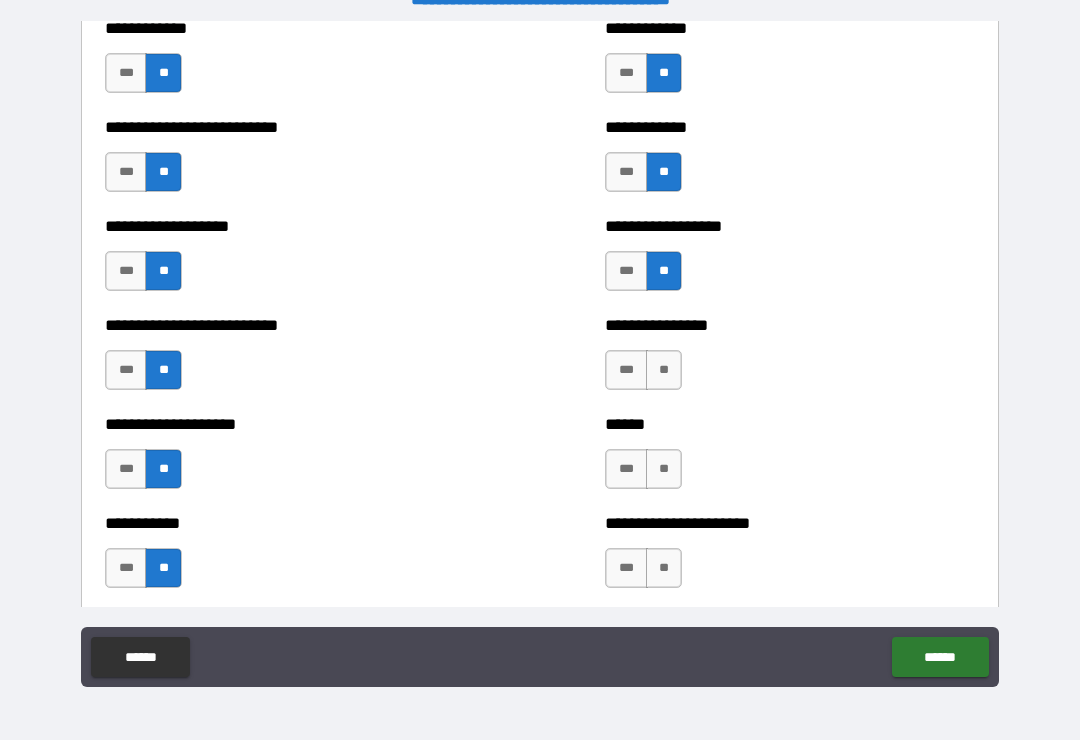 click on "**" at bounding box center (664, 370) 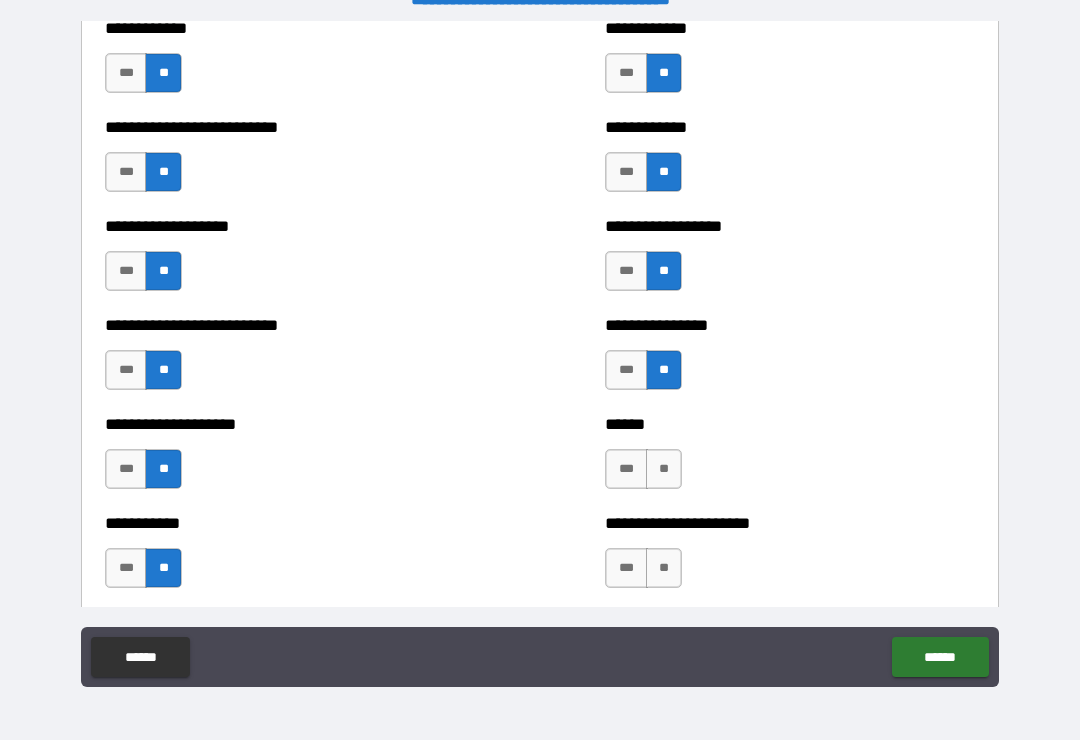 click on "**" at bounding box center [664, 469] 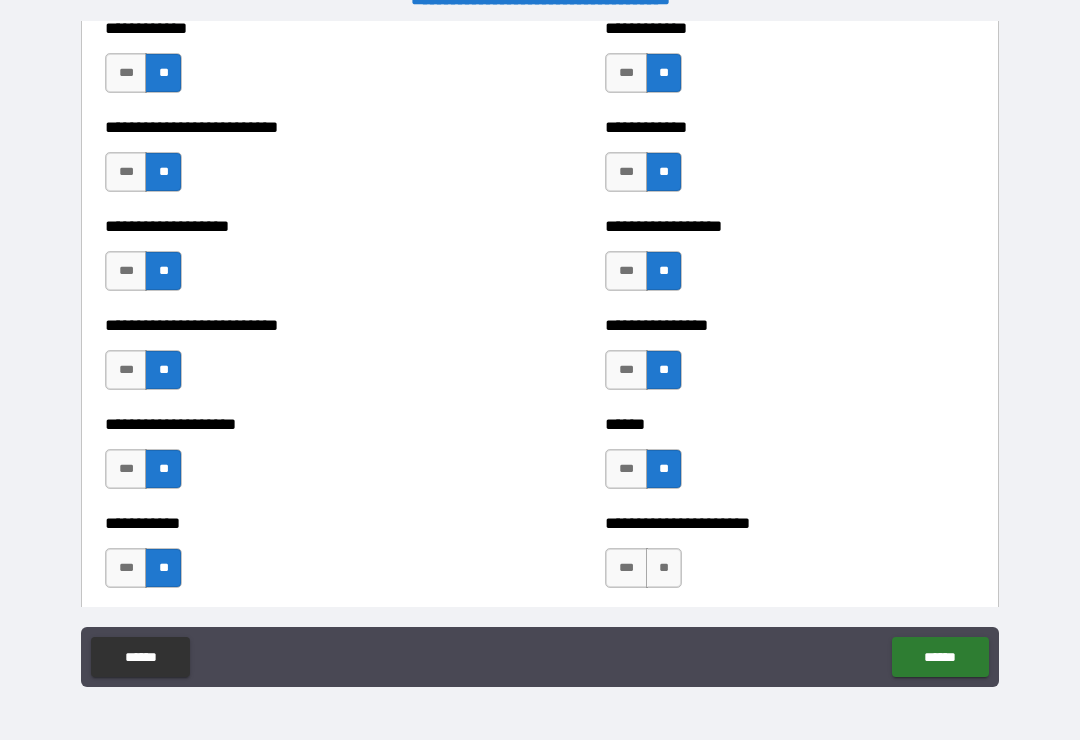 click on "**" at bounding box center (664, 568) 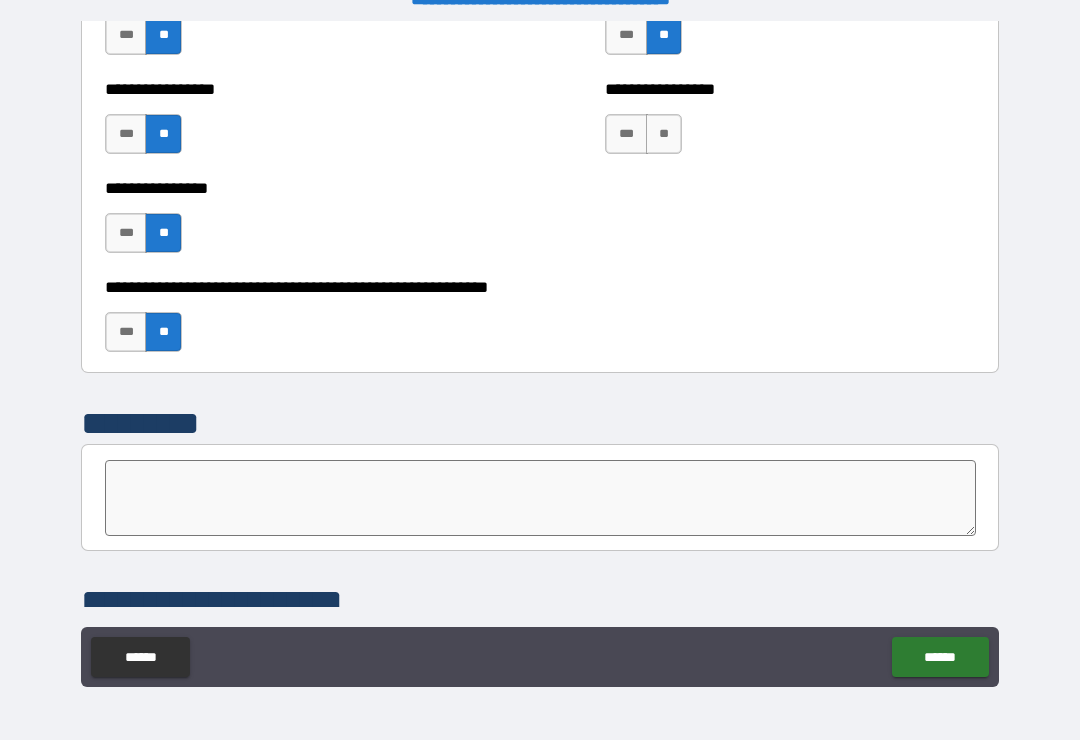 scroll, scrollTop: 6120, scrollLeft: 0, axis: vertical 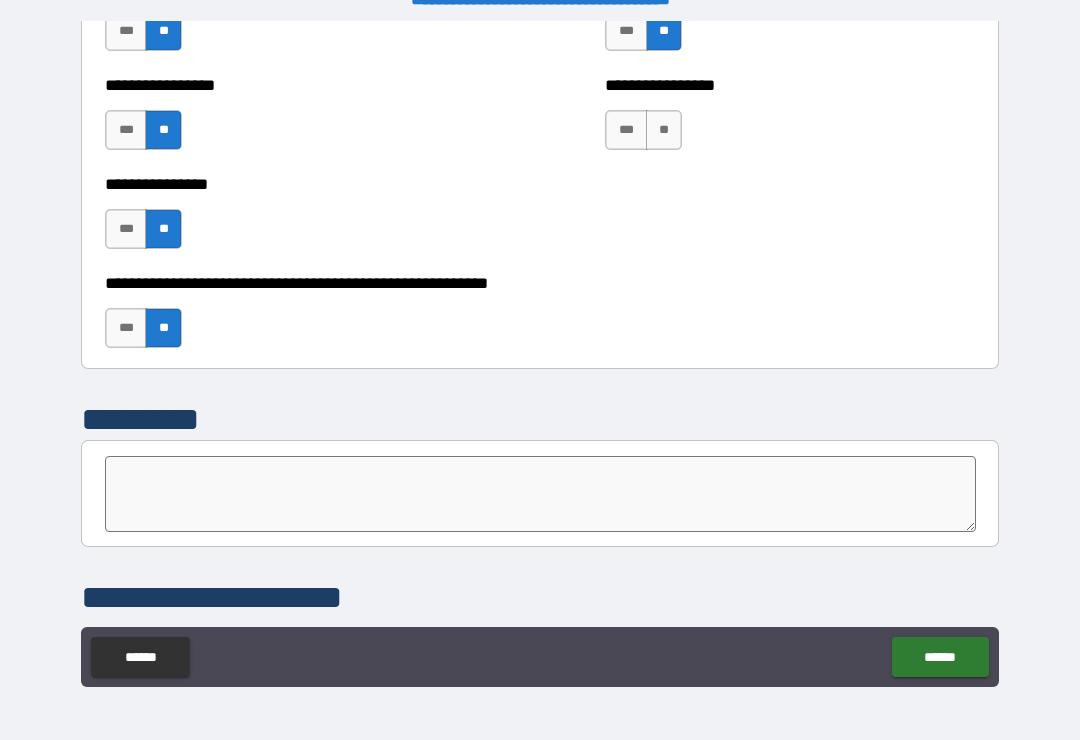 click on "**" at bounding box center (664, 130) 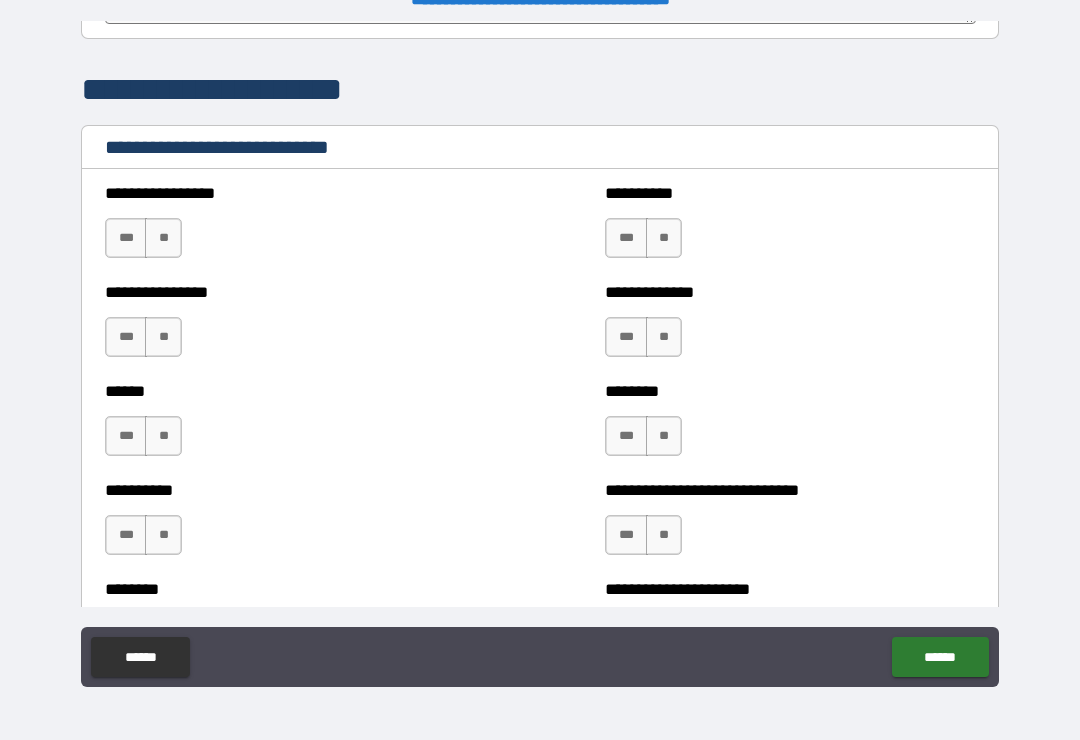 scroll, scrollTop: 6631, scrollLeft: 0, axis: vertical 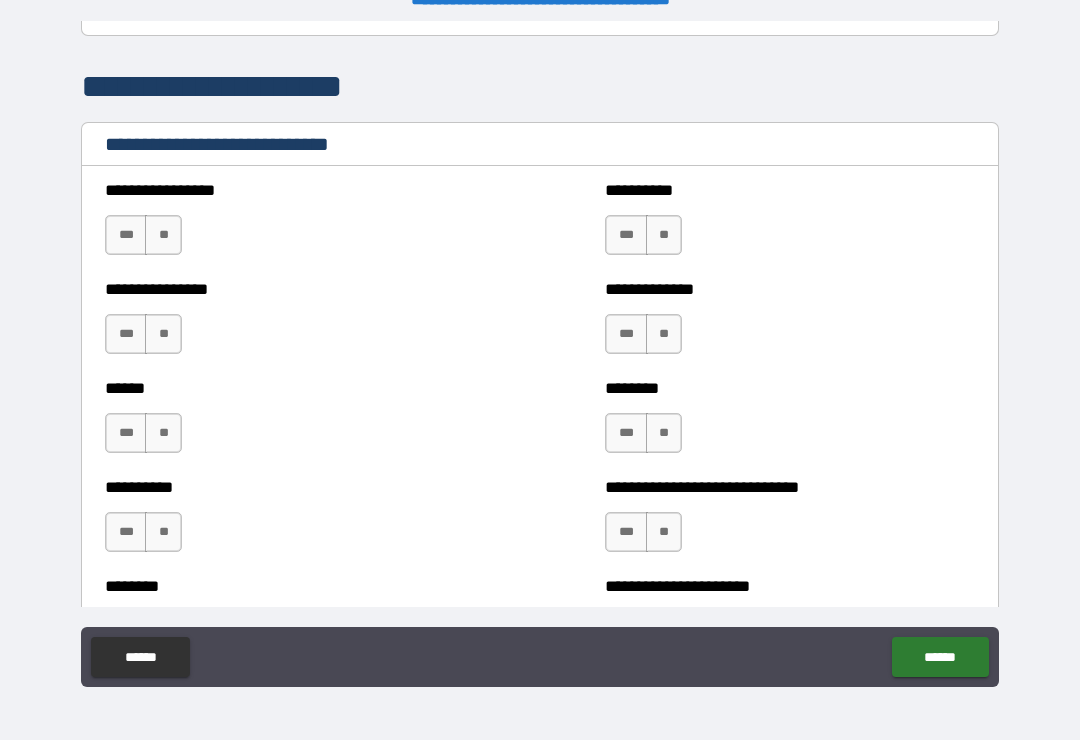 click on "**" at bounding box center (664, 235) 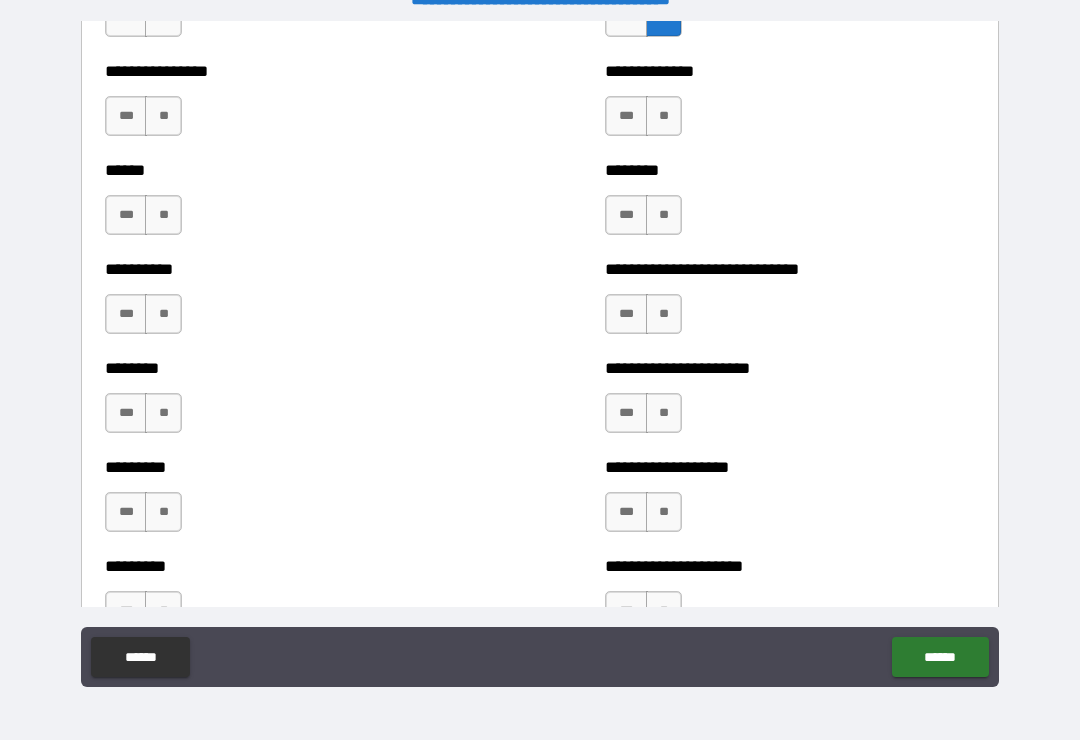 scroll, scrollTop: 6851, scrollLeft: 0, axis: vertical 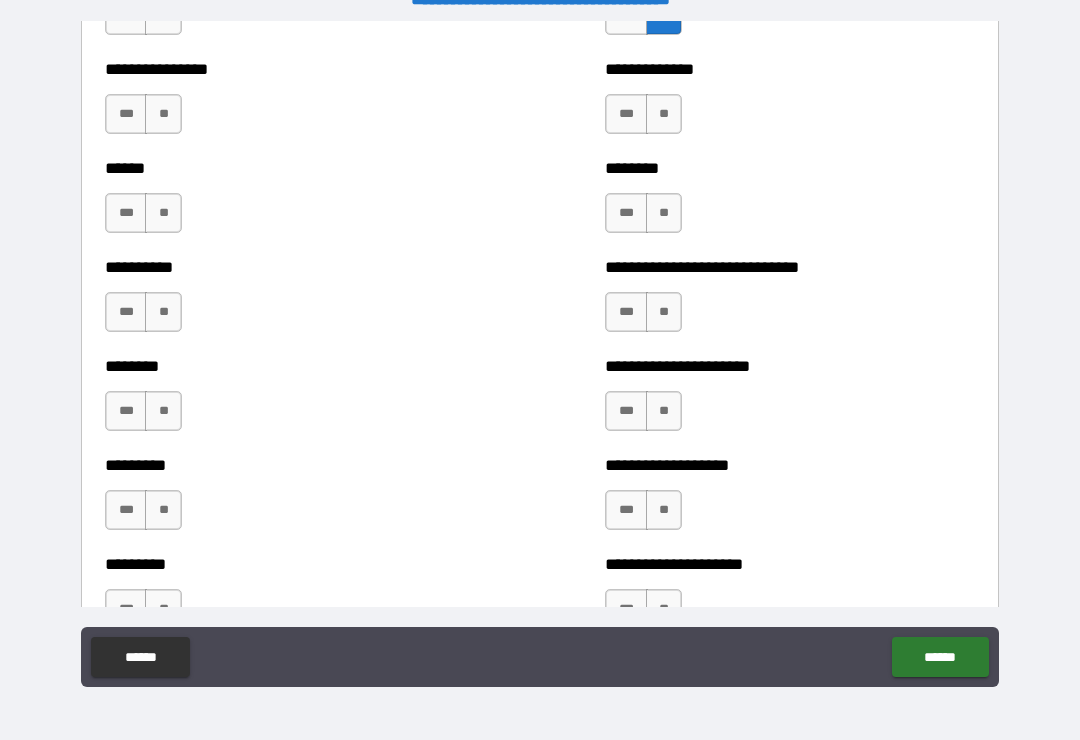 click on "***" at bounding box center (126, 312) 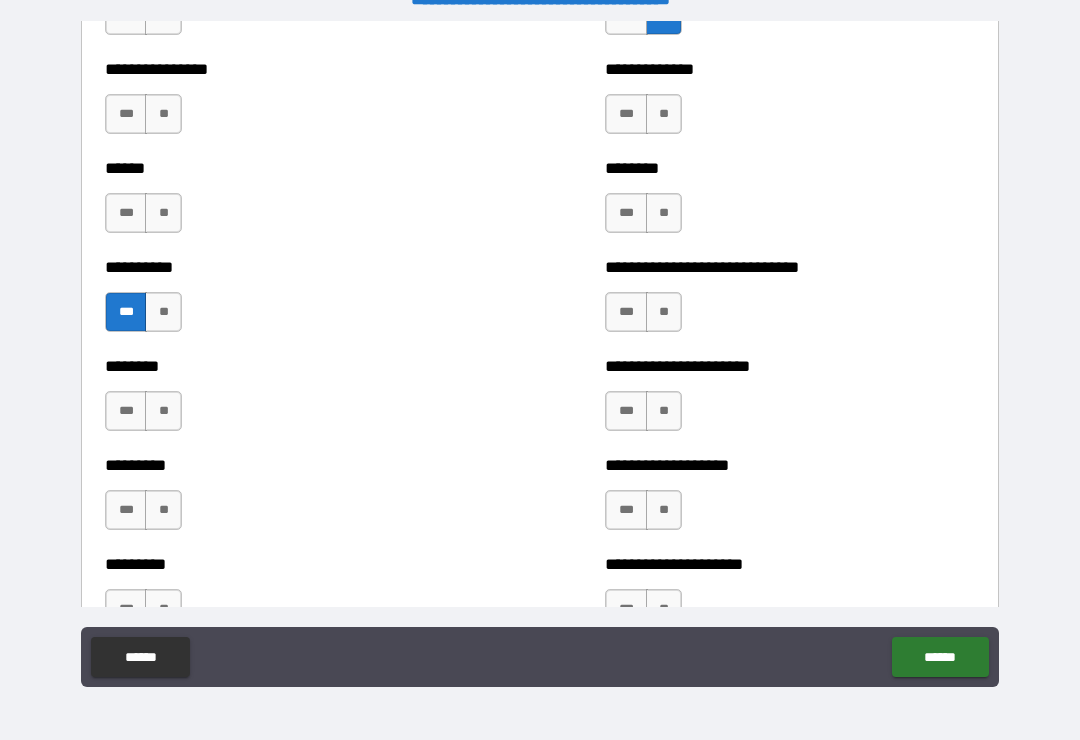 click on "**" at bounding box center (163, 411) 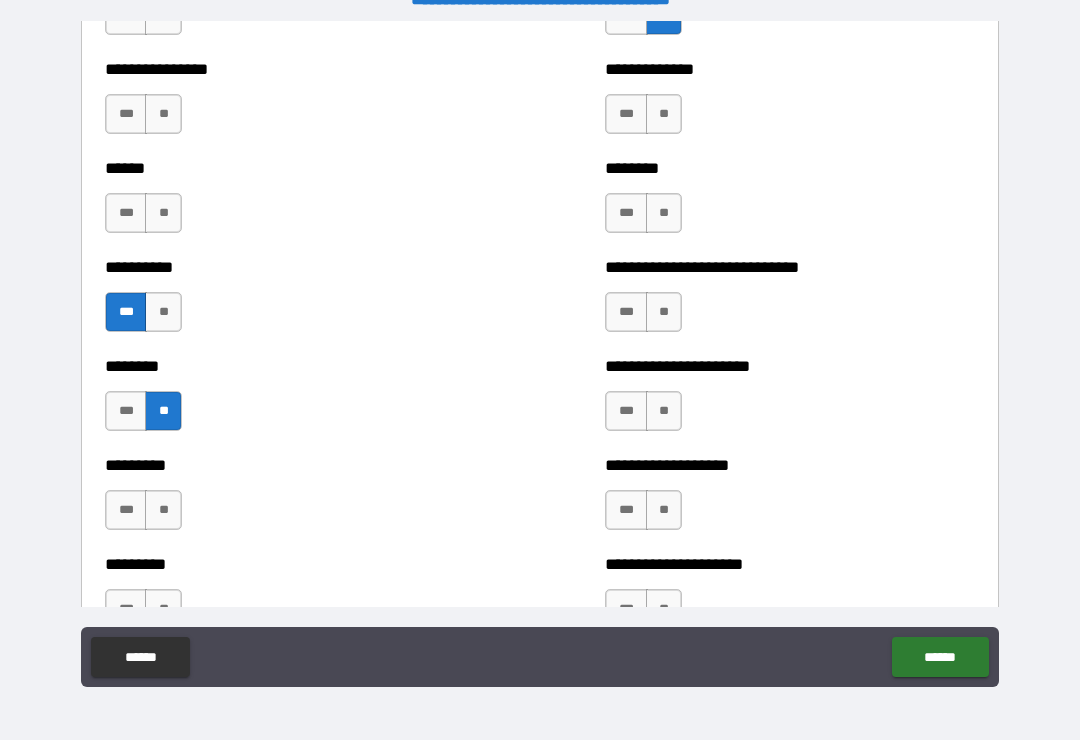 click on "**" at bounding box center (163, 510) 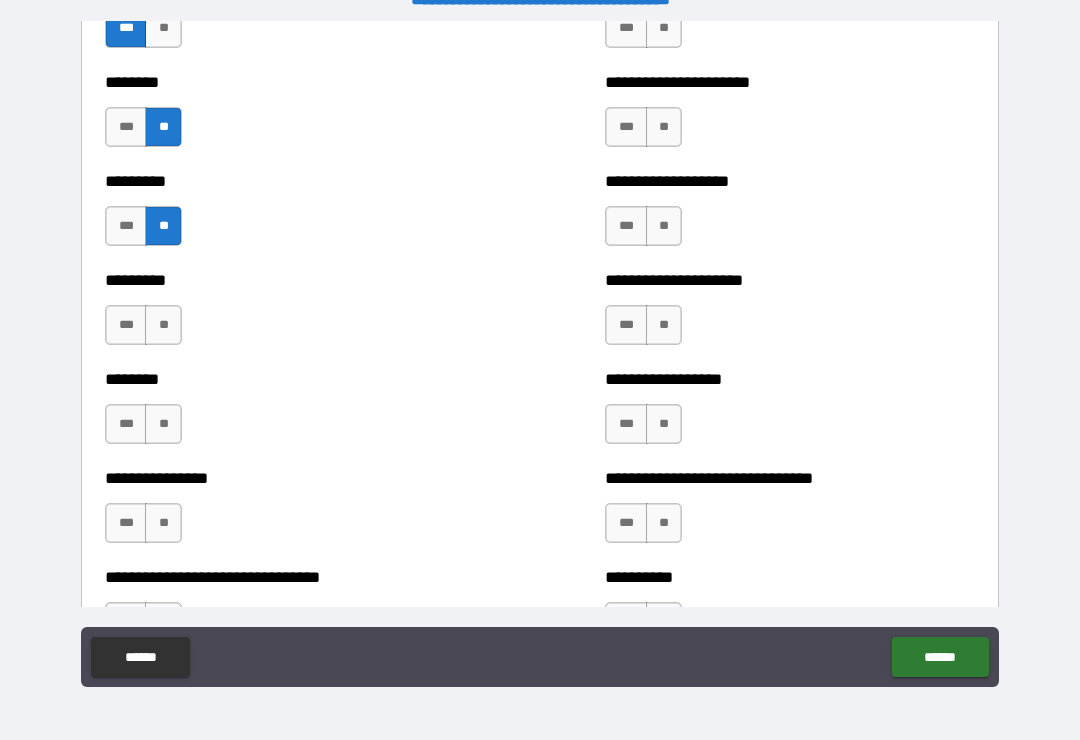 scroll, scrollTop: 7136, scrollLeft: 0, axis: vertical 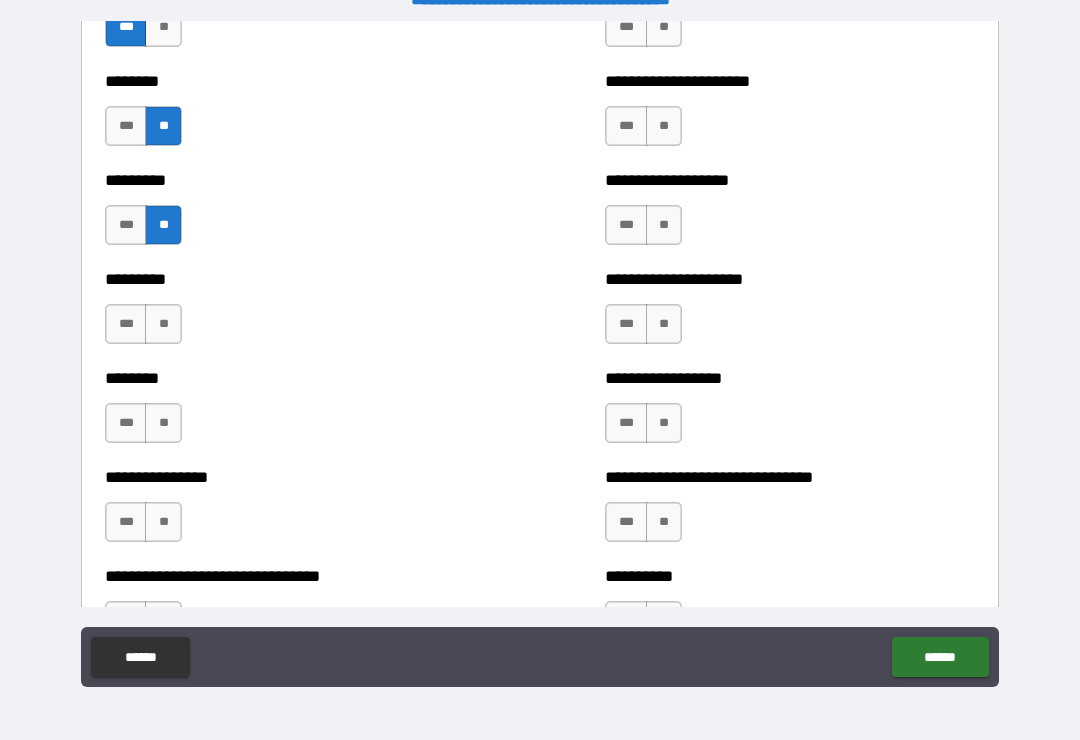 click on "**" at bounding box center [163, 324] 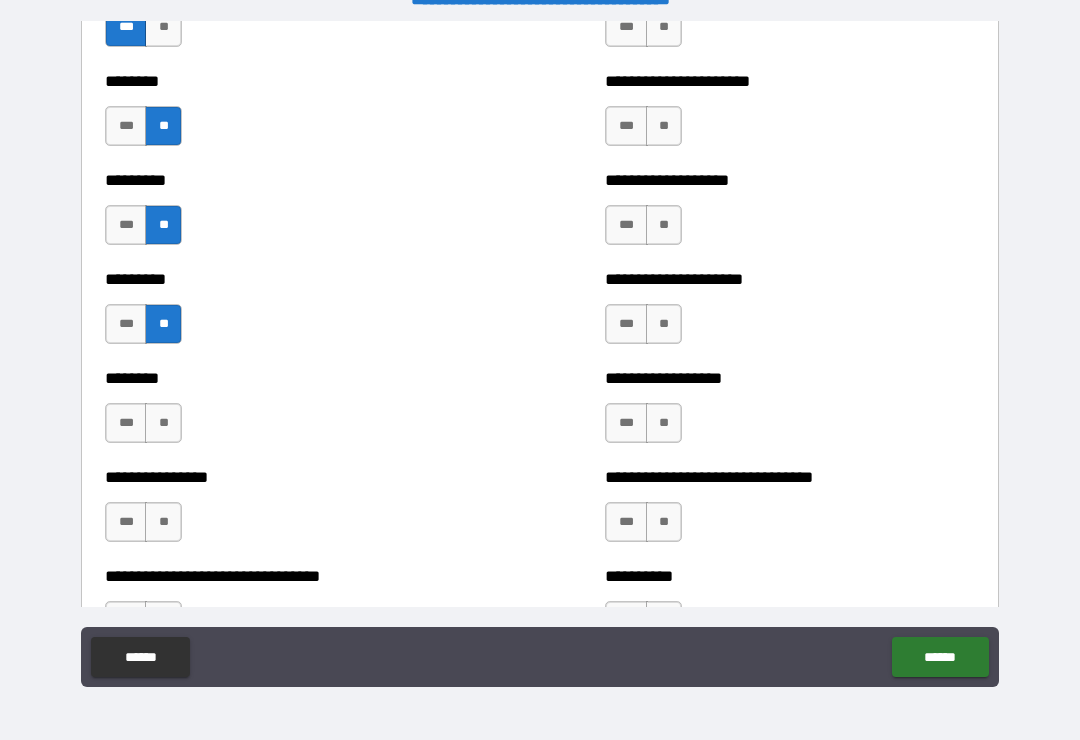 click on "**" at bounding box center [163, 423] 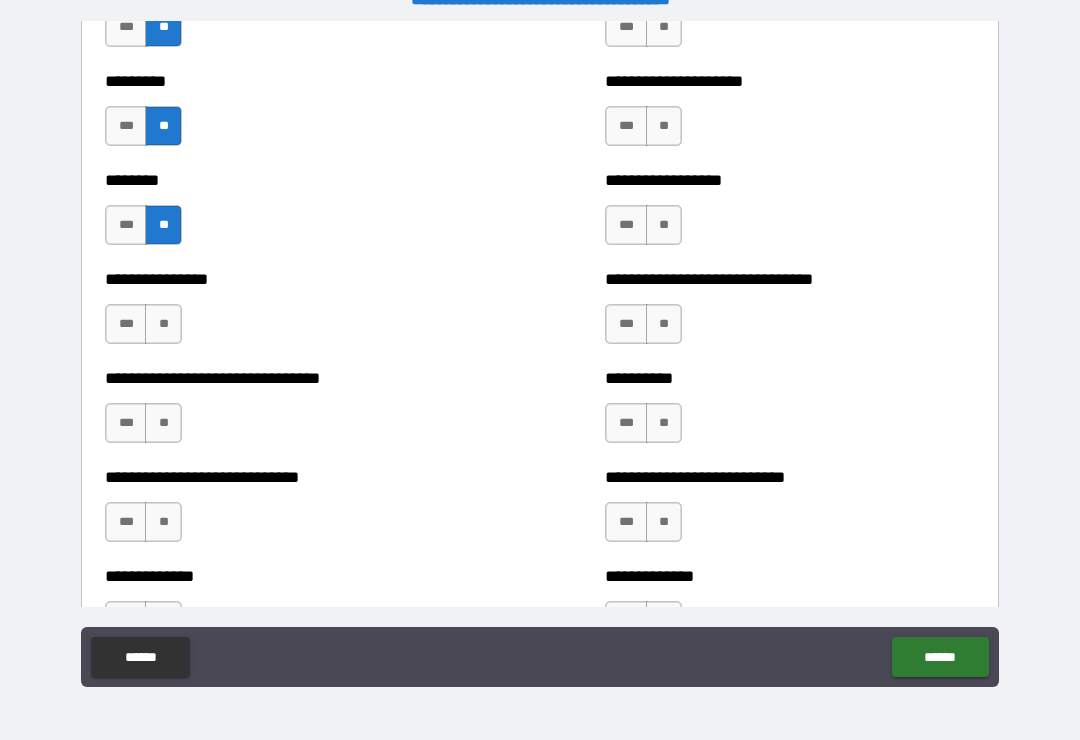 scroll, scrollTop: 7339, scrollLeft: 0, axis: vertical 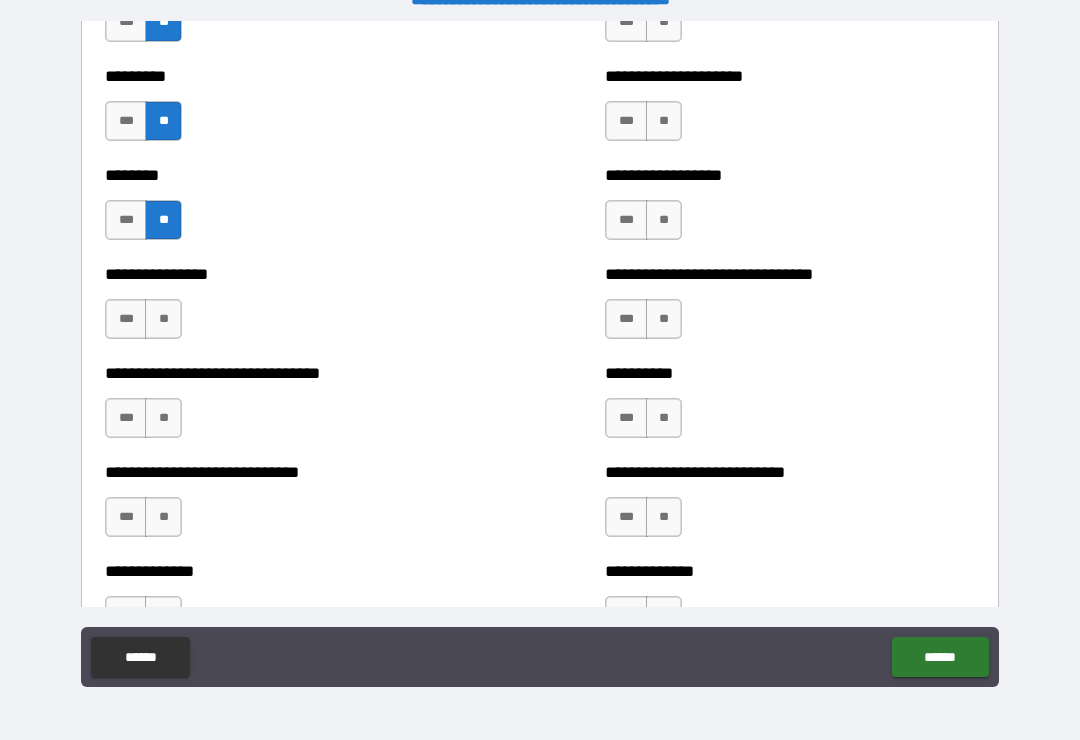click on "**" at bounding box center (163, 319) 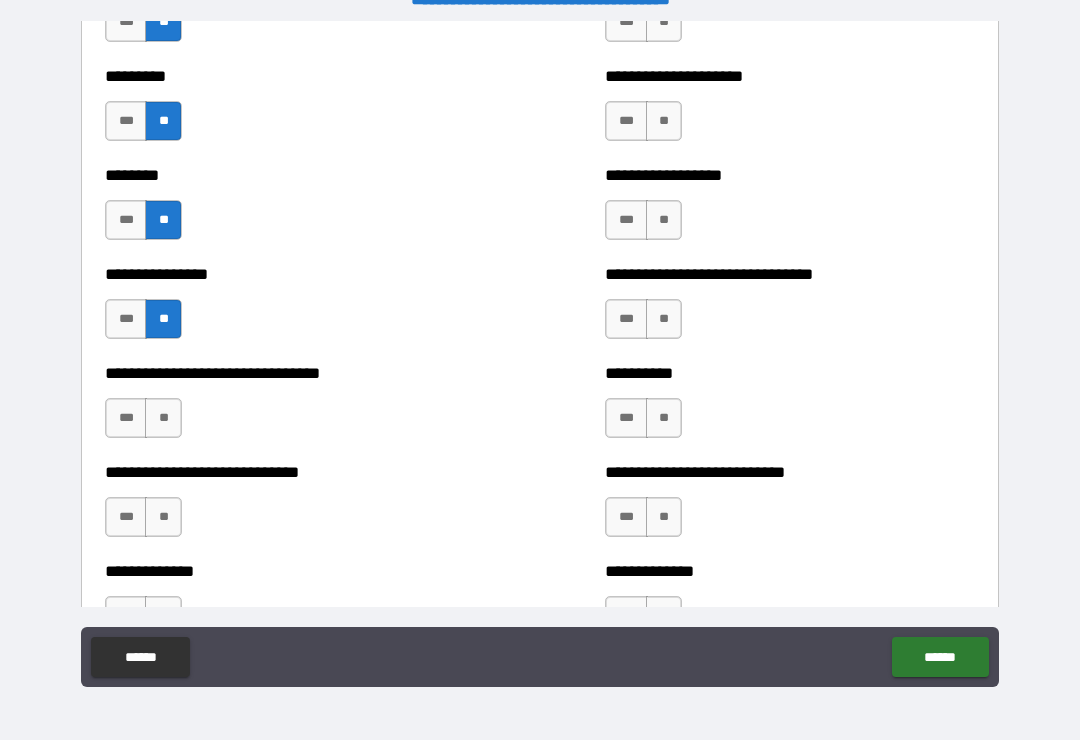 click on "**" at bounding box center [163, 418] 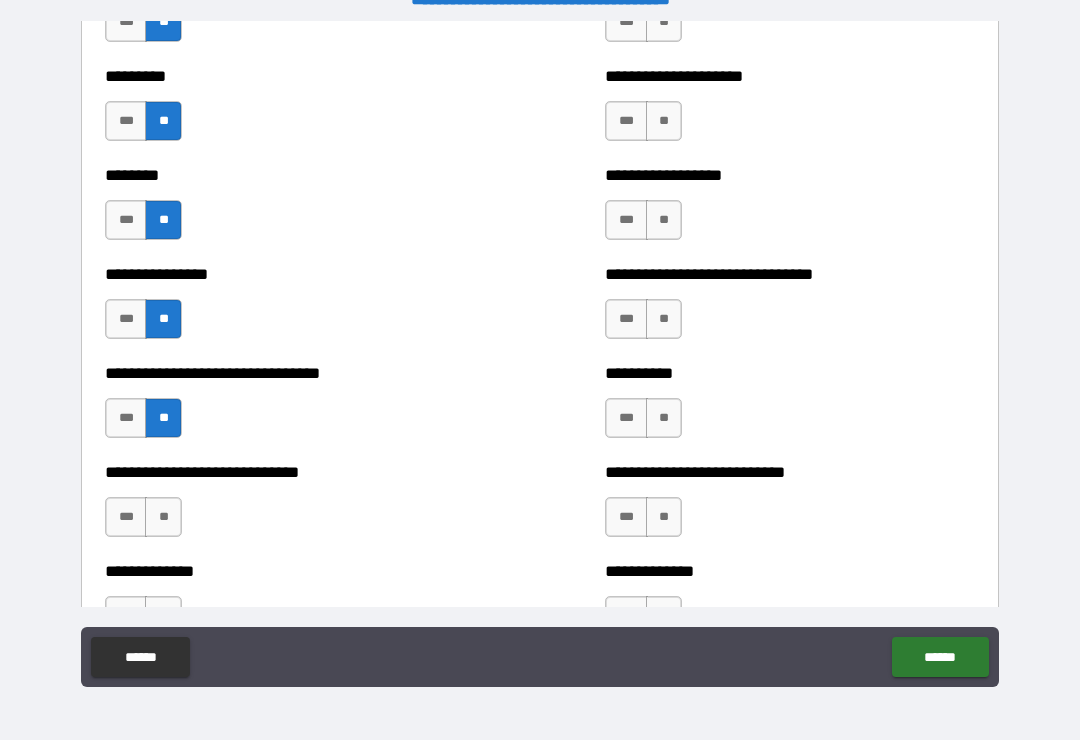 click on "***" at bounding box center (126, 418) 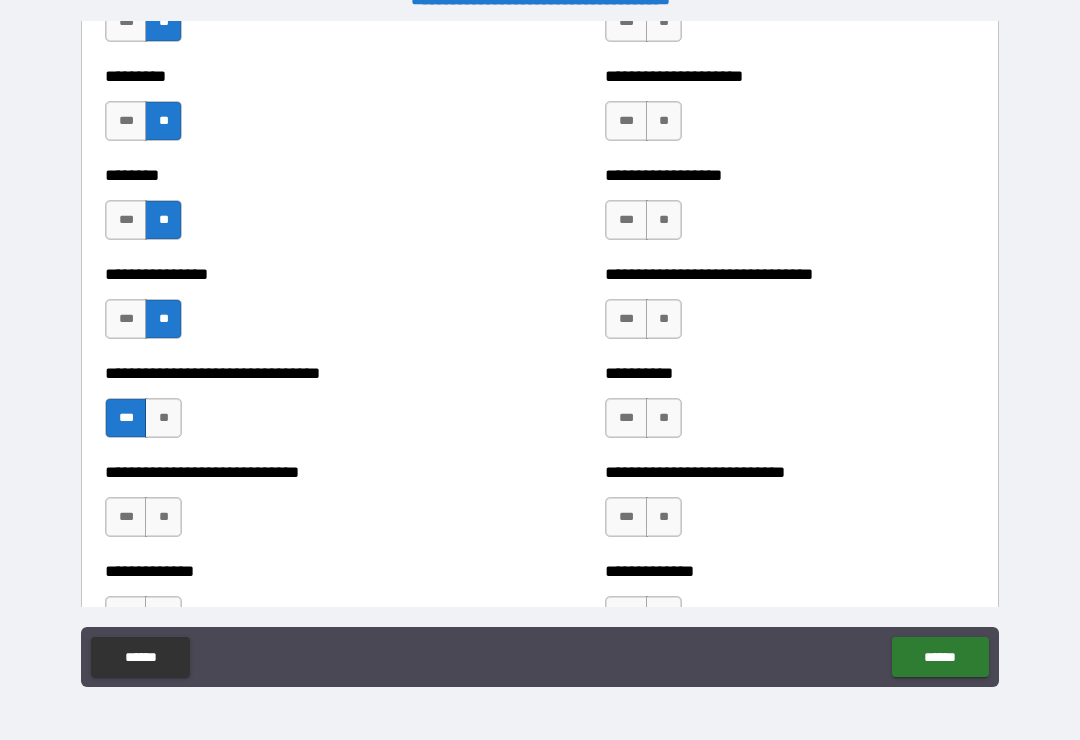 click on "**" at bounding box center (163, 418) 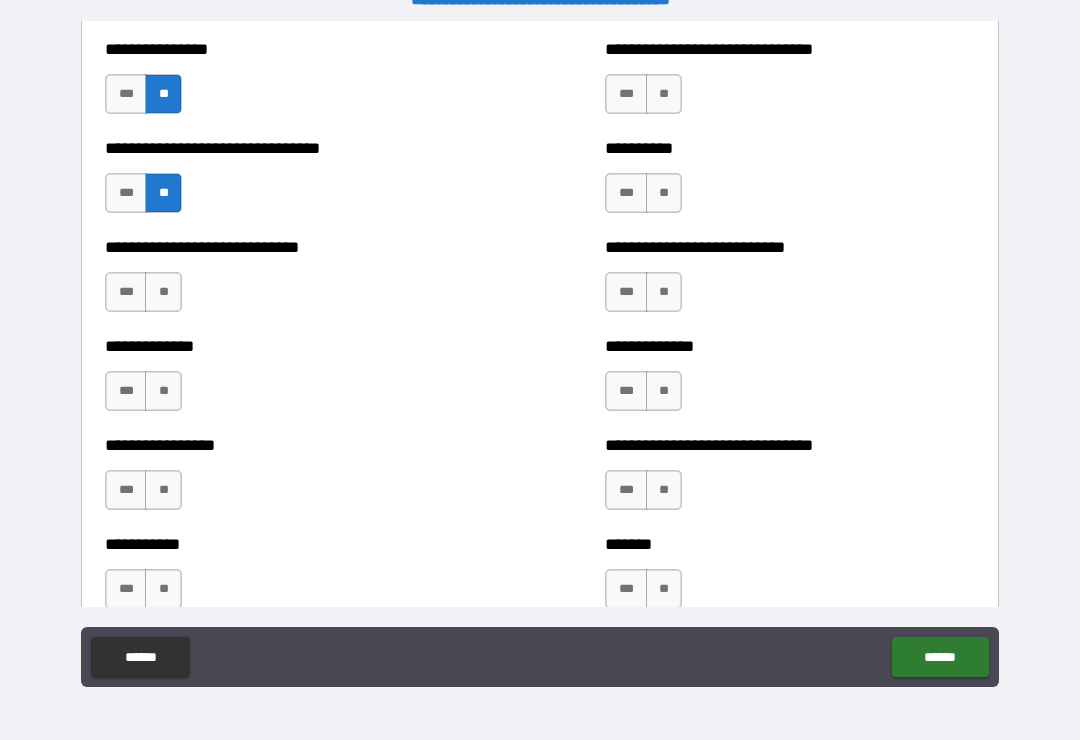 scroll, scrollTop: 7565, scrollLeft: 0, axis: vertical 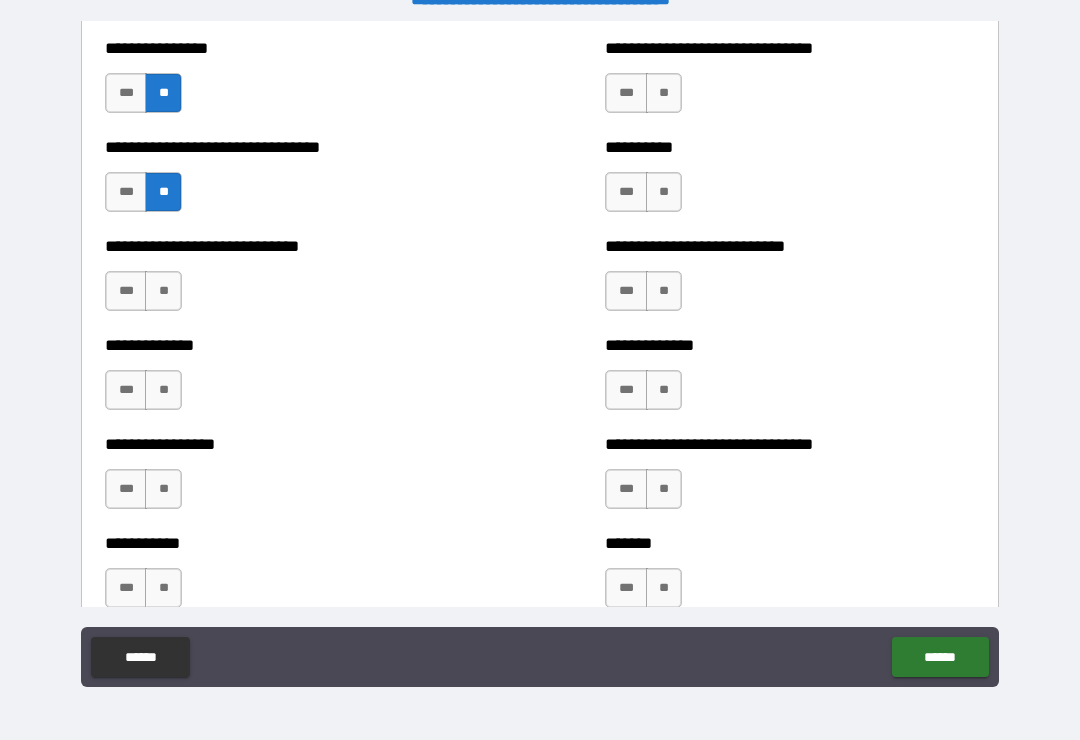 click on "**" at bounding box center [163, 291] 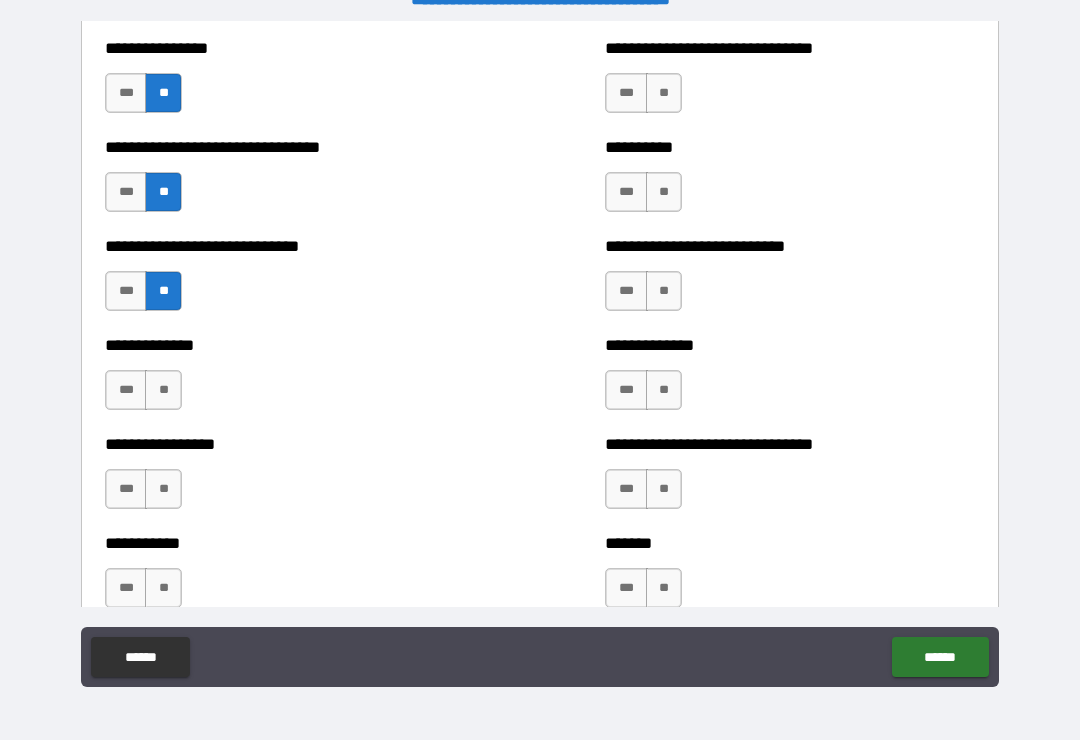 click on "**" at bounding box center [163, 390] 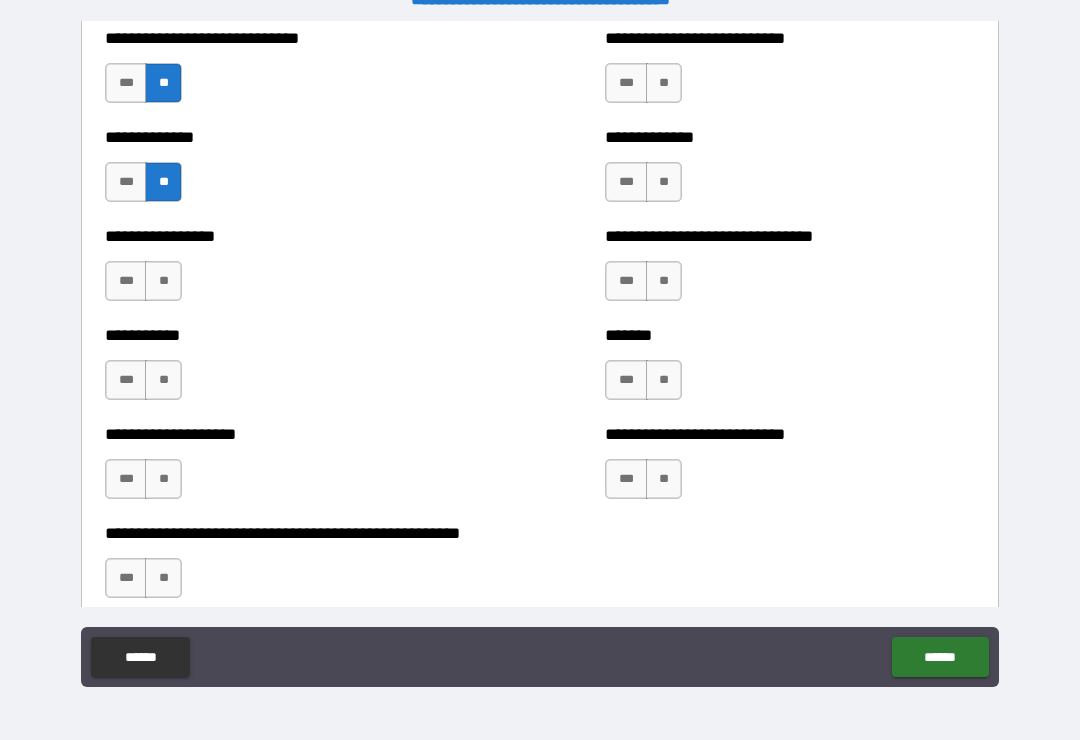 scroll, scrollTop: 7779, scrollLeft: 0, axis: vertical 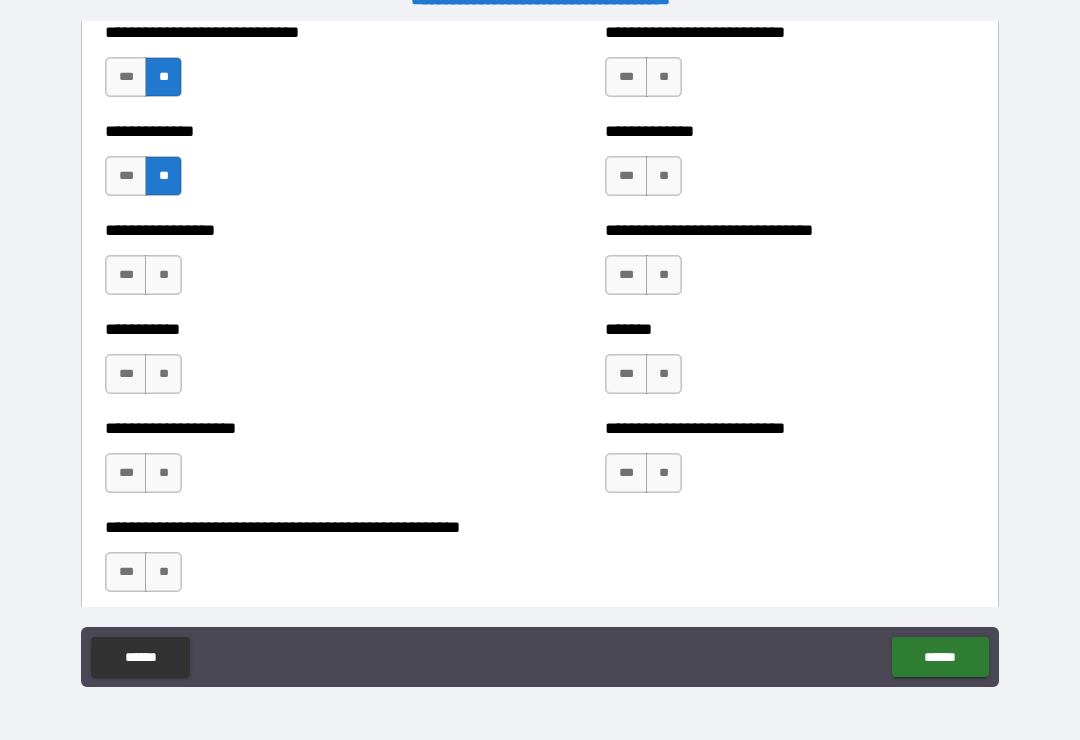 click on "**" at bounding box center [163, 275] 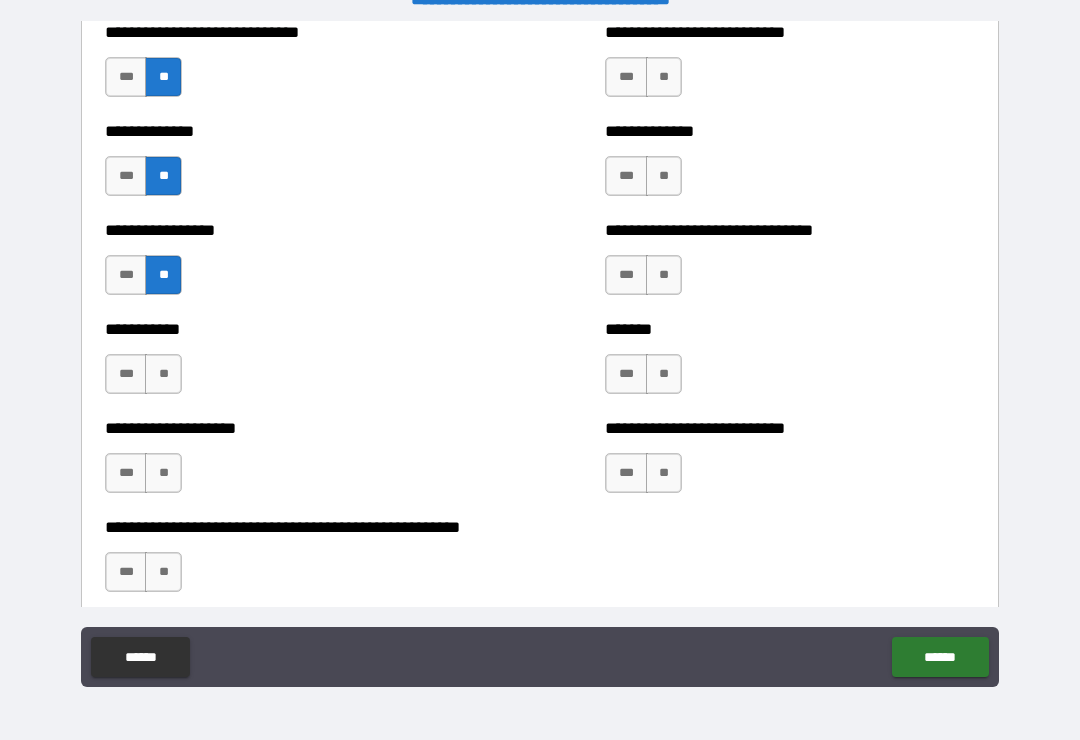 click on "**" at bounding box center [163, 374] 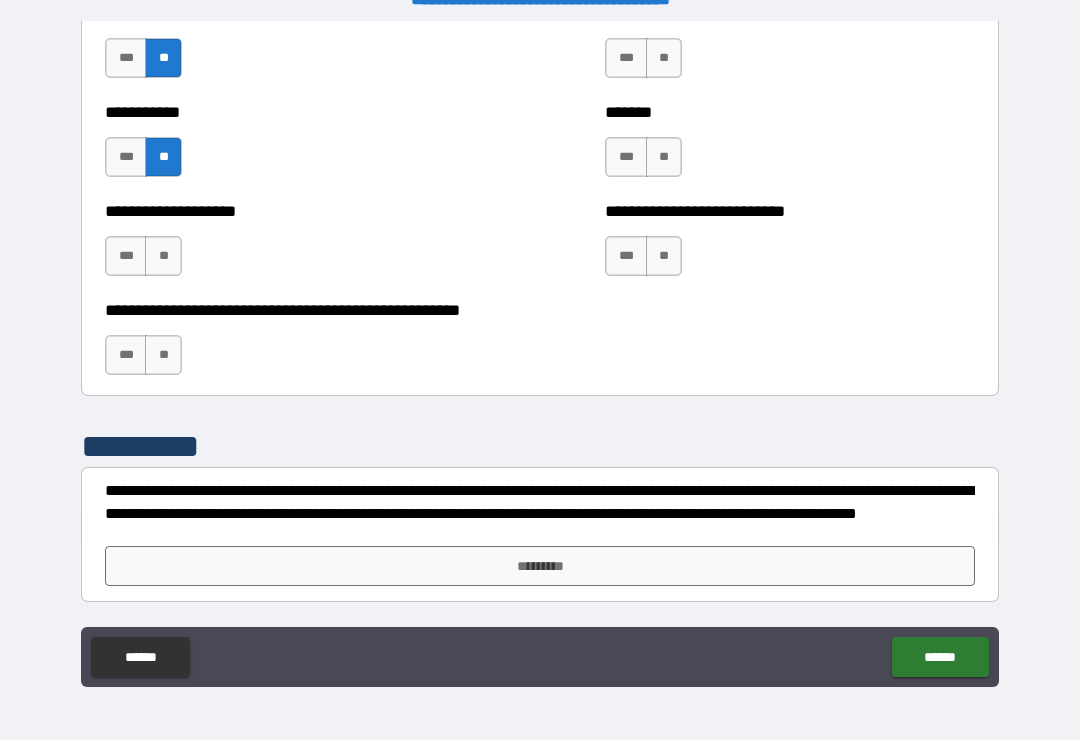 scroll, scrollTop: 7996, scrollLeft: 0, axis: vertical 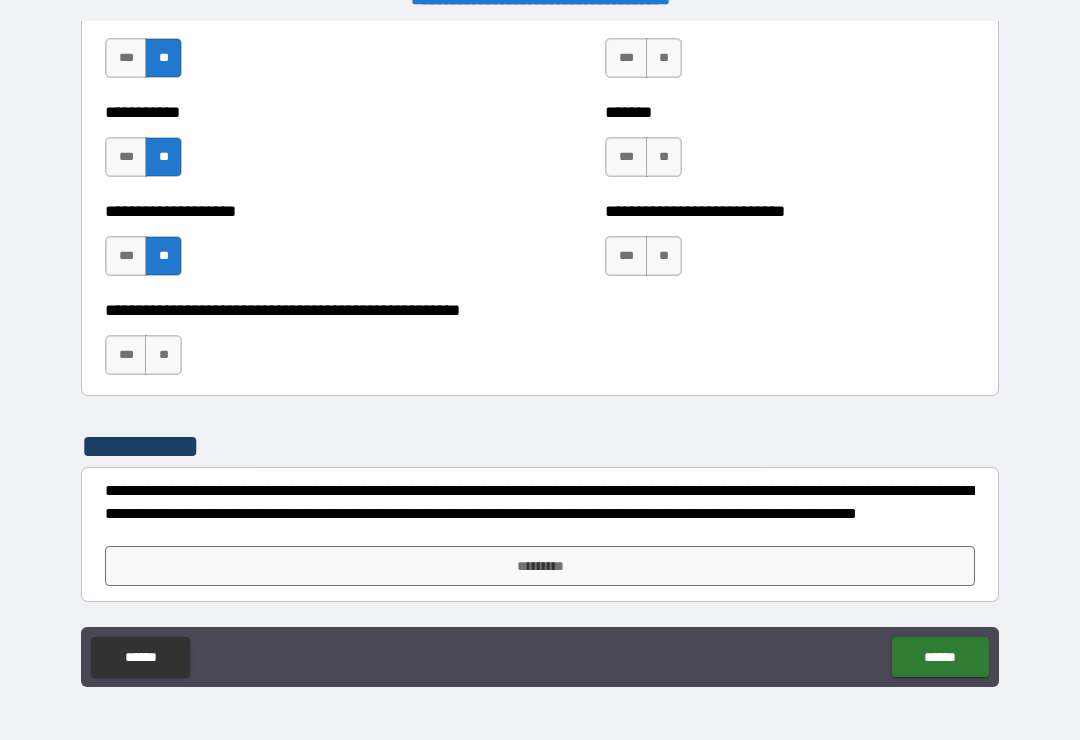 click on "**" at bounding box center [163, 355] 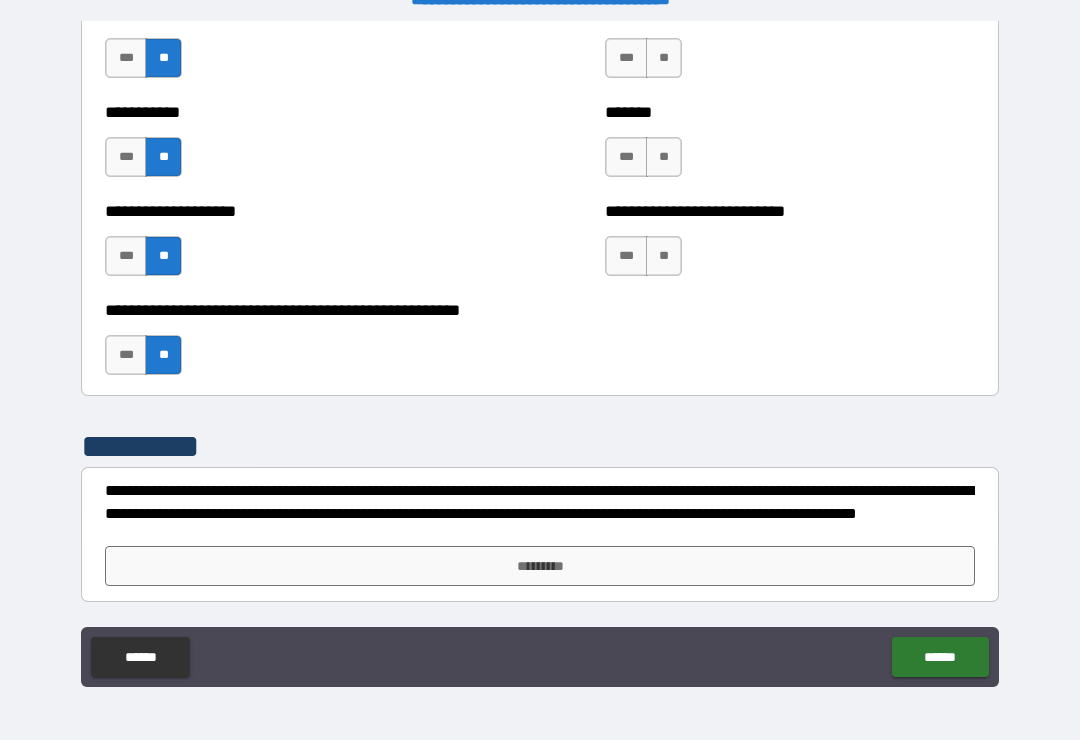 click on "**" at bounding box center (664, 256) 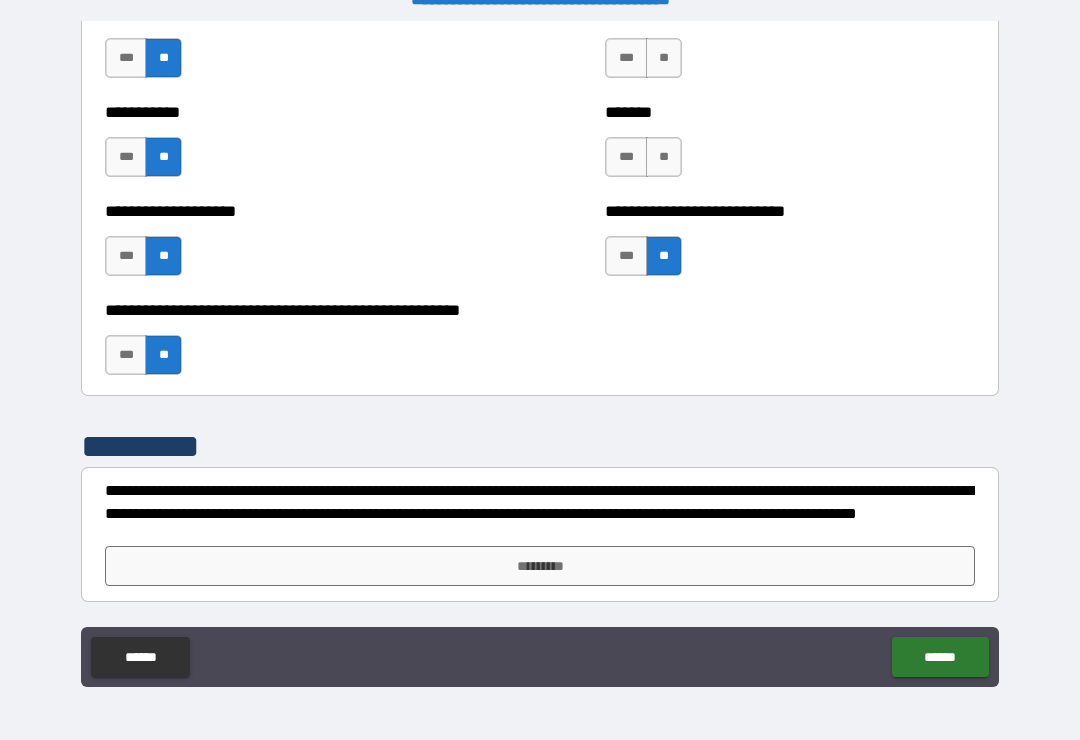 click on "**" at bounding box center (664, 157) 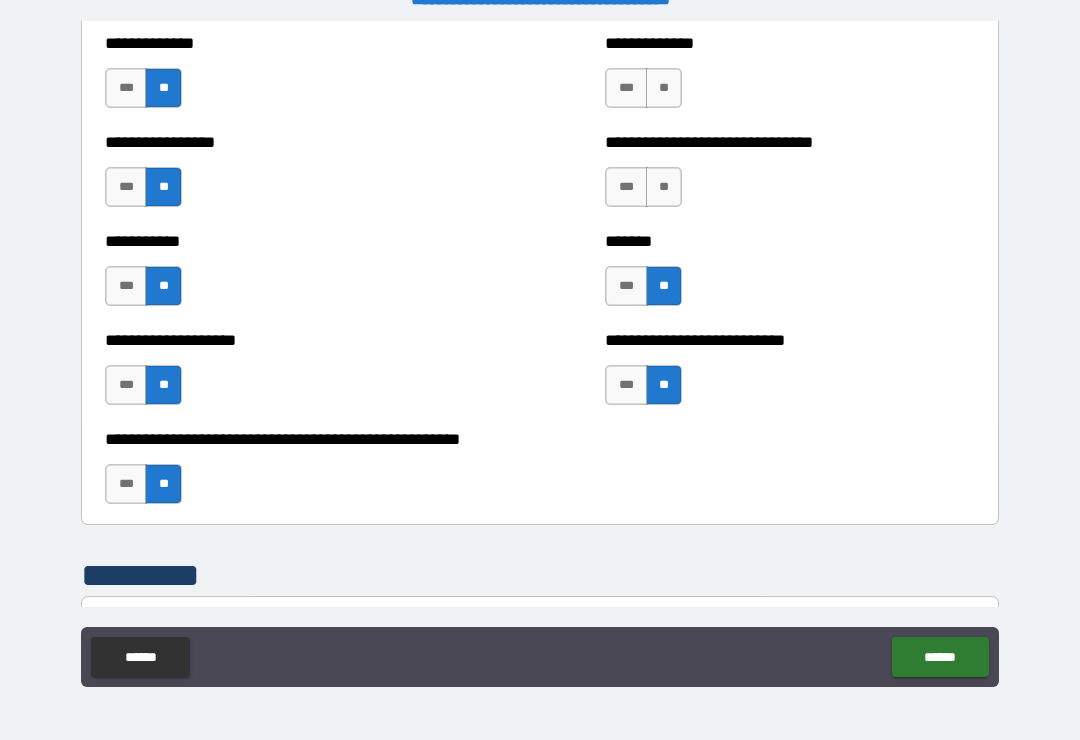 scroll, scrollTop: 7866, scrollLeft: 0, axis: vertical 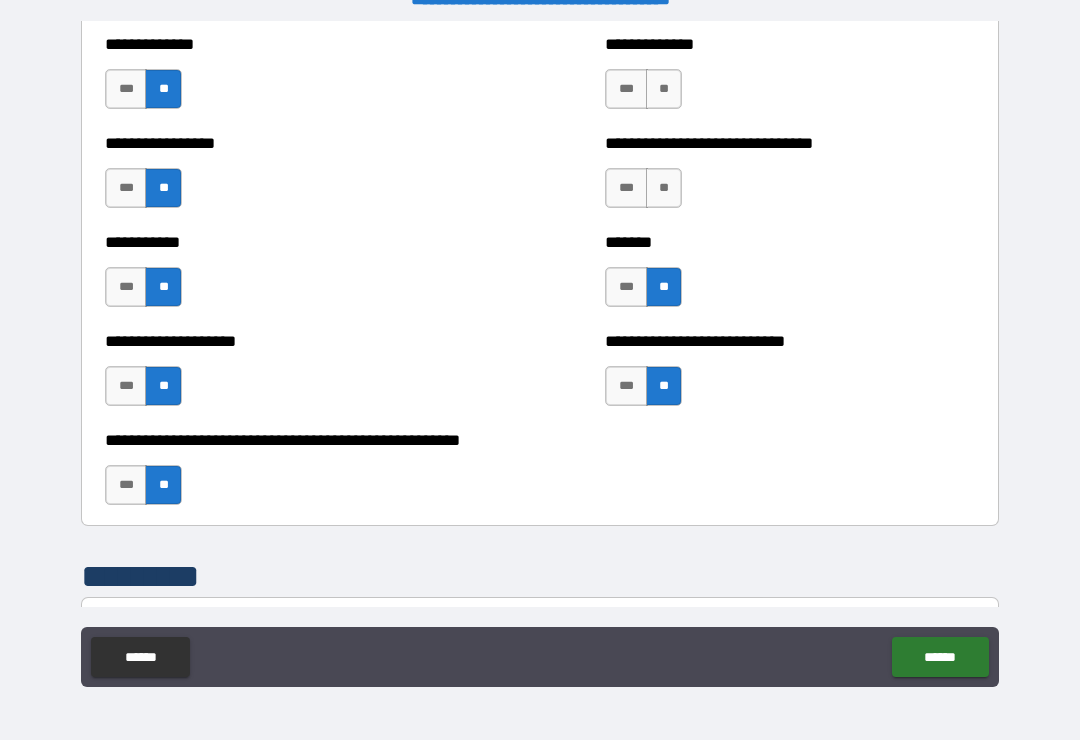 click on "***" at bounding box center [626, 287] 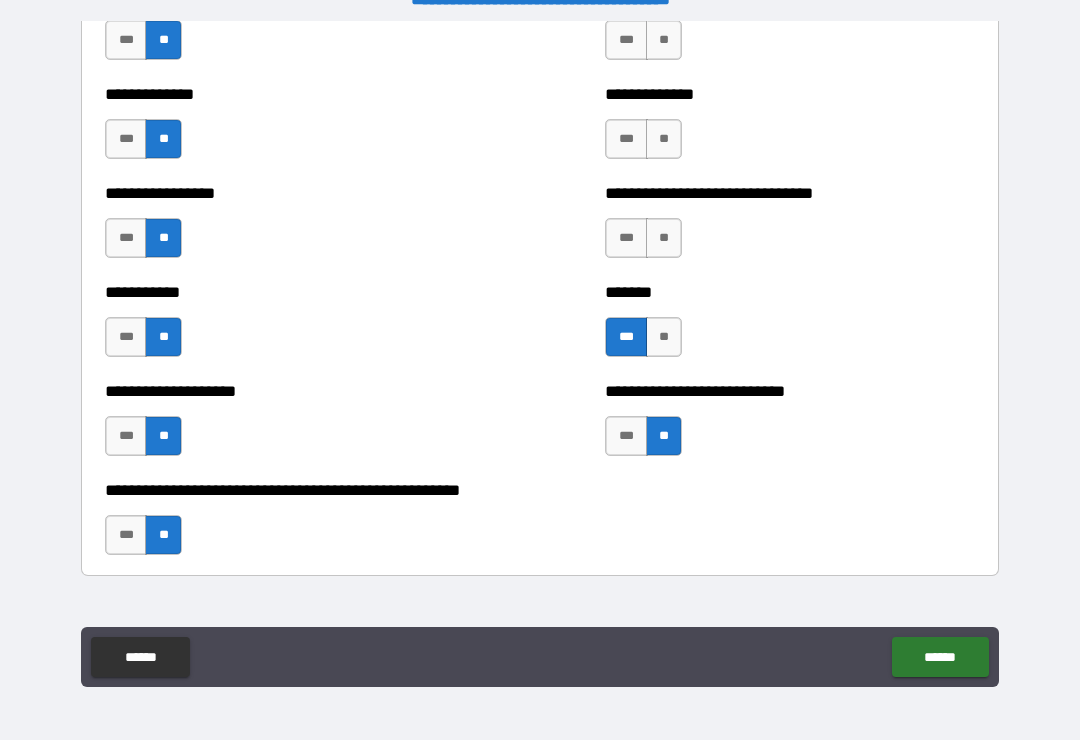 scroll, scrollTop: 7815, scrollLeft: 0, axis: vertical 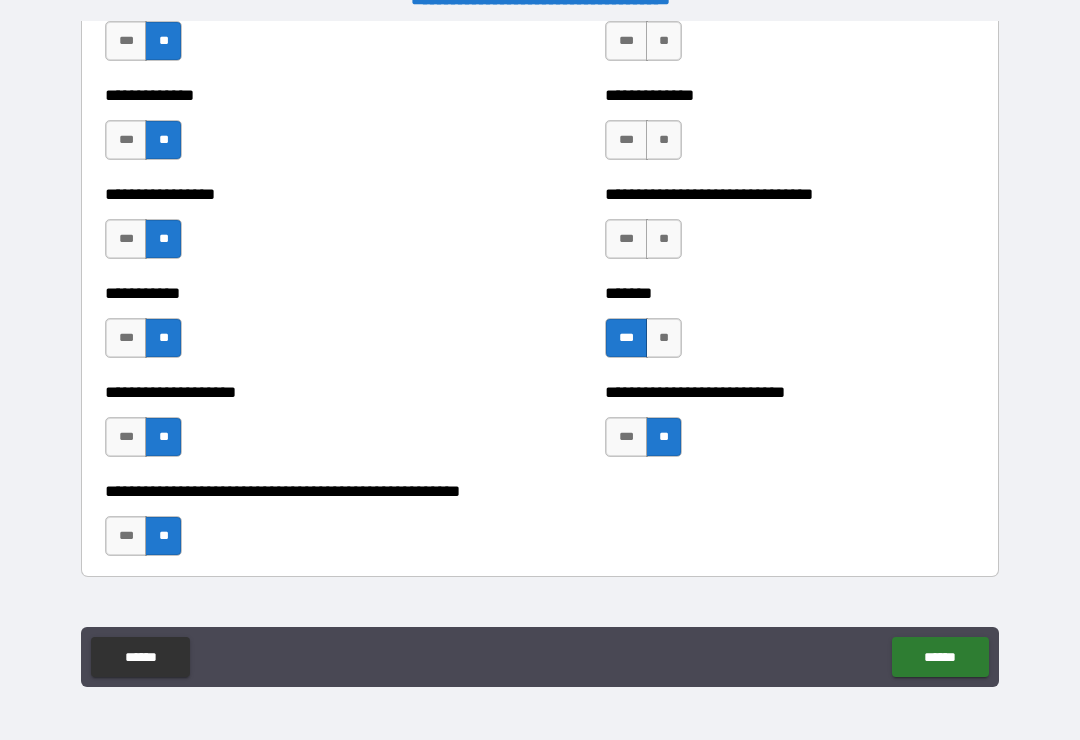 click on "*******" at bounding box center [790, 293] 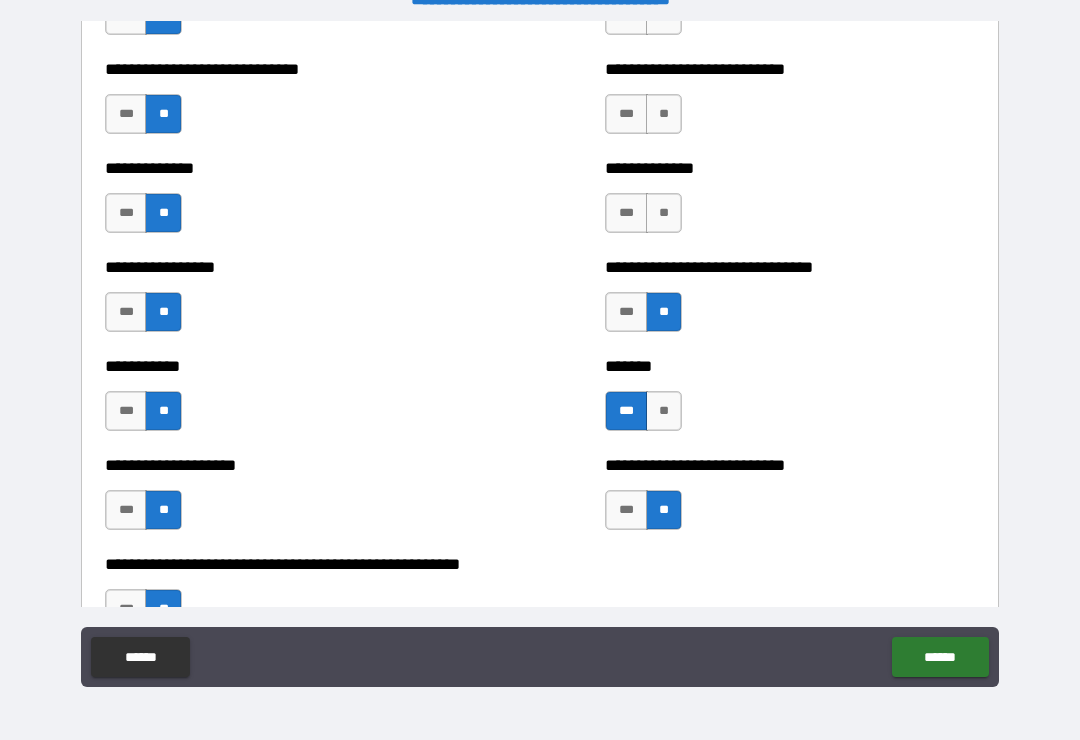 scroll, scrollTop: 7693, scrollLeft: 0, axis: vertical 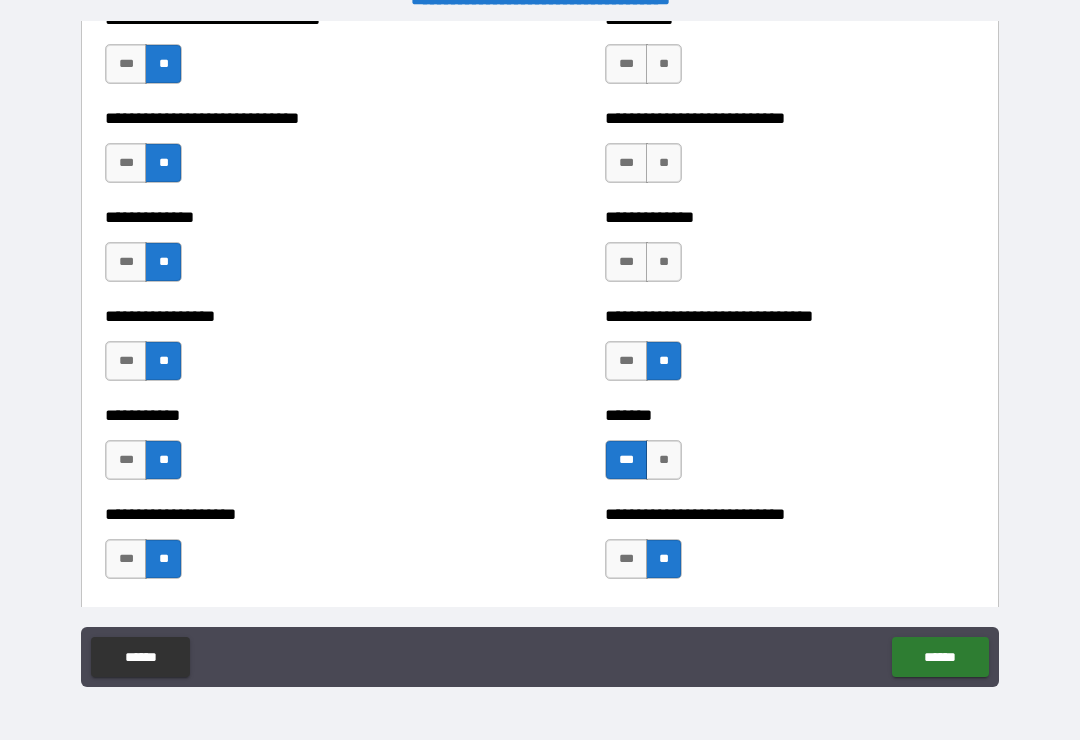 click on "**" at bounding box center [664, 262] 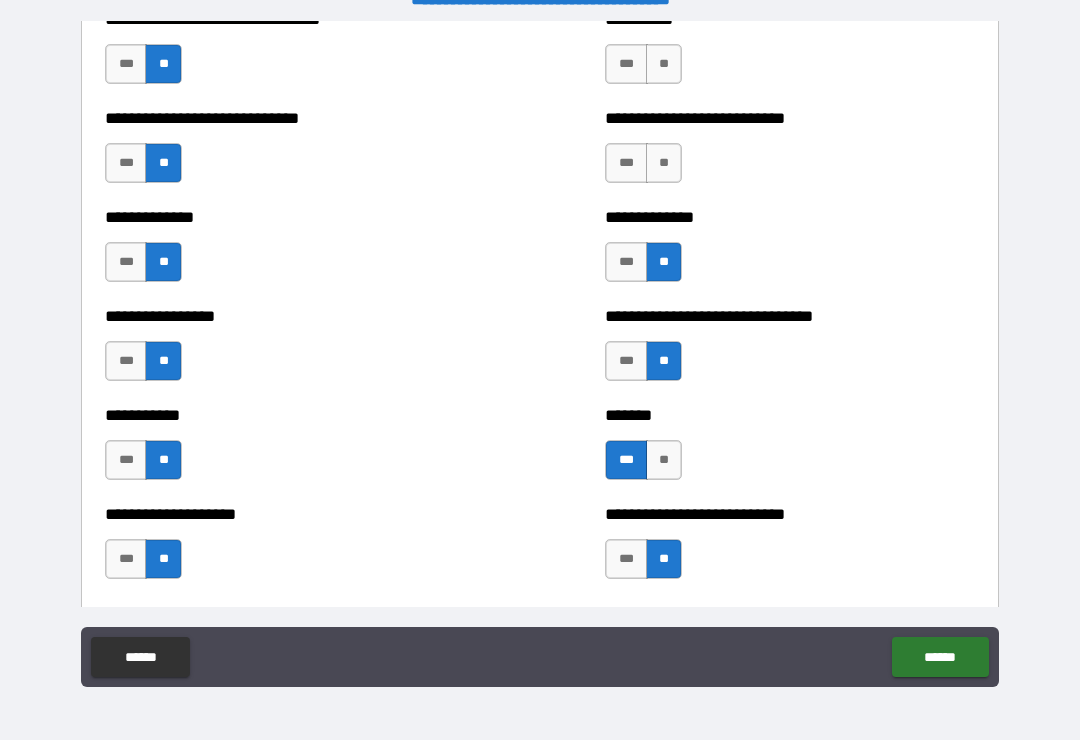 click on "**" at bounding box center (664, 163) 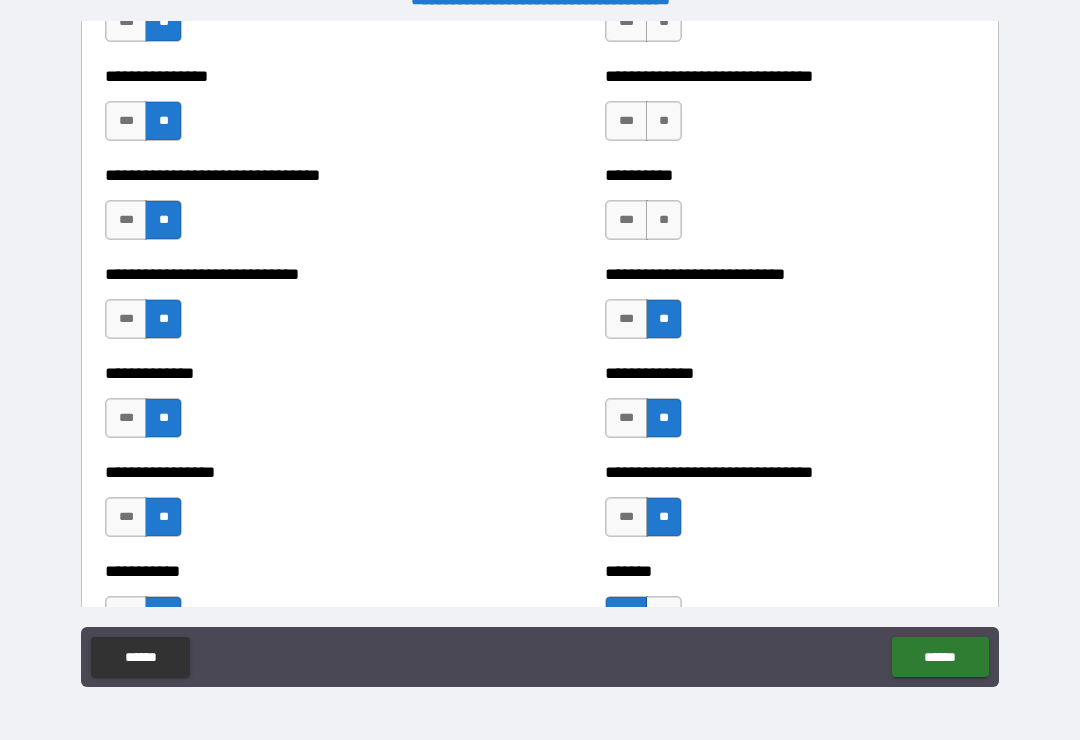 scroll, scrollTop: 7534, scrollLeft: 0, axis: vertical 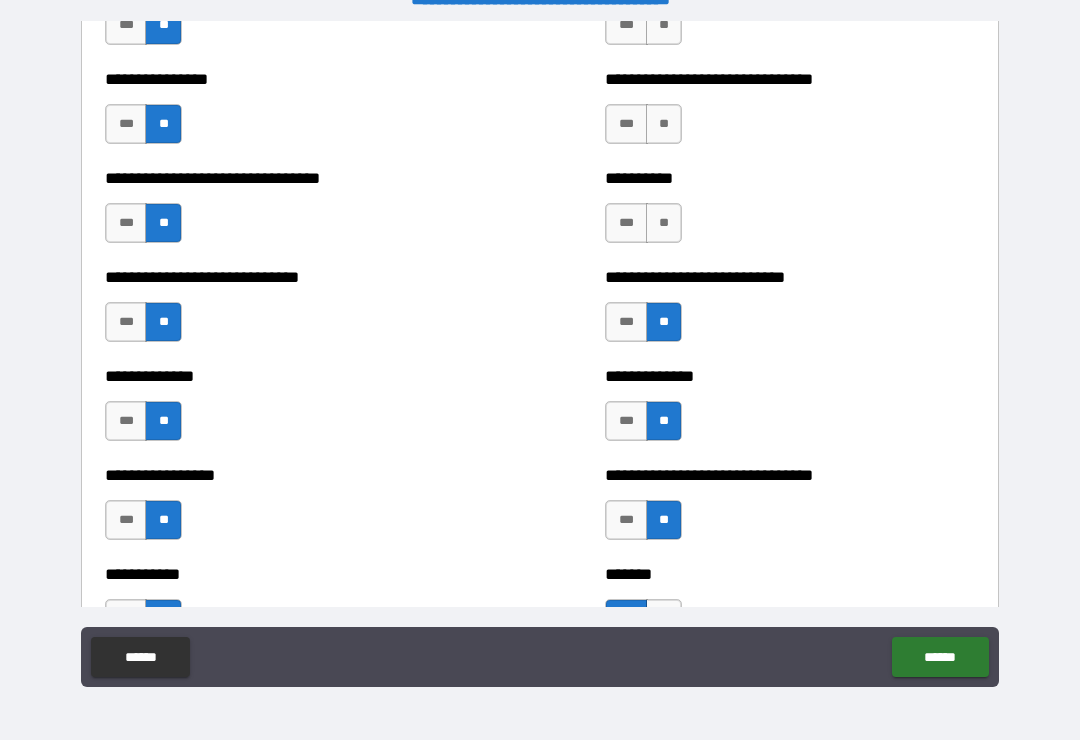 click on "**" at bounding box center [664, 223] 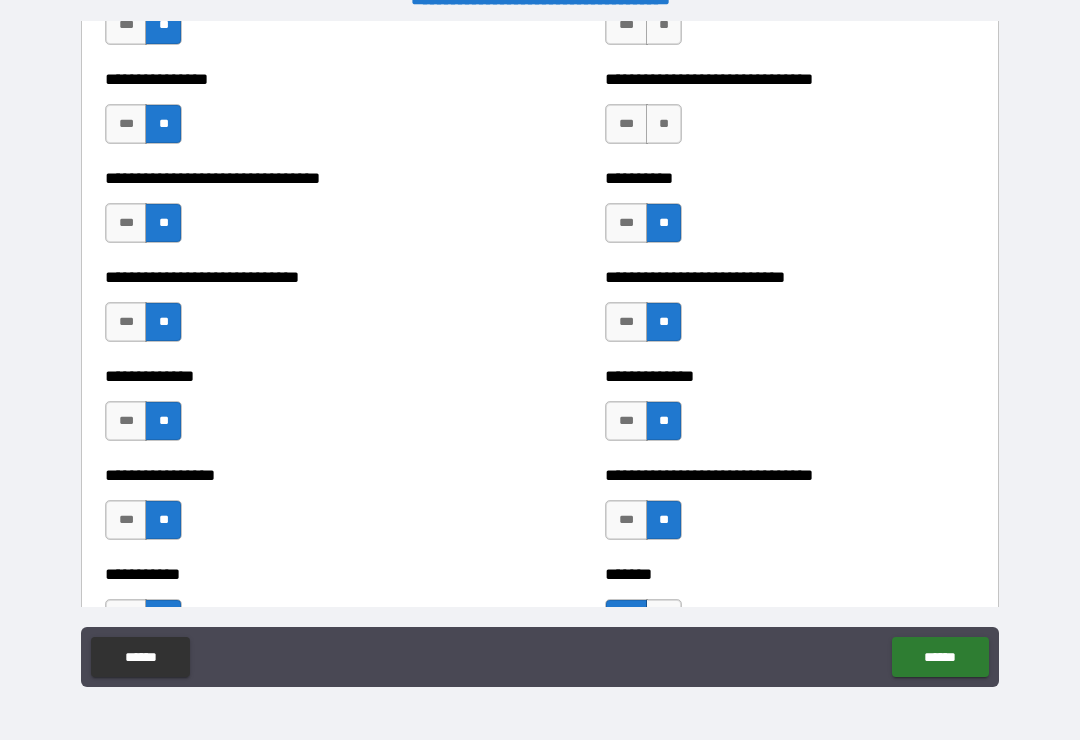 click on "**" at bounding box center [664, 124] 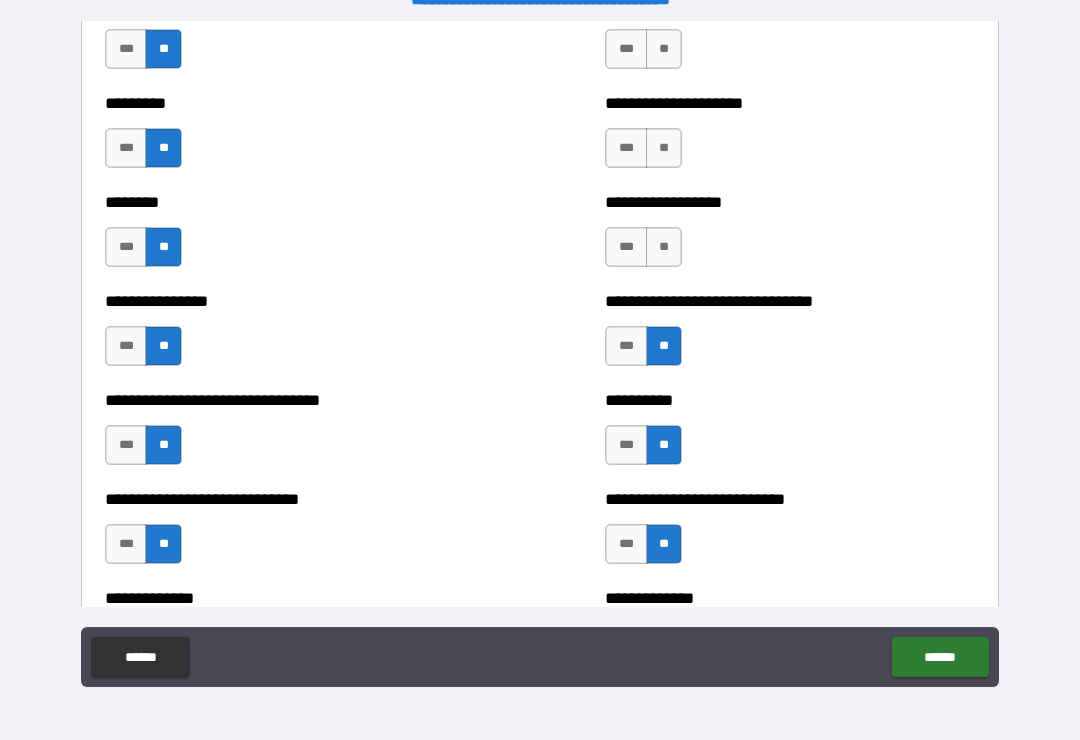 scroll, scrollTop: 7312, scrollLeft: 0, axis: vertical 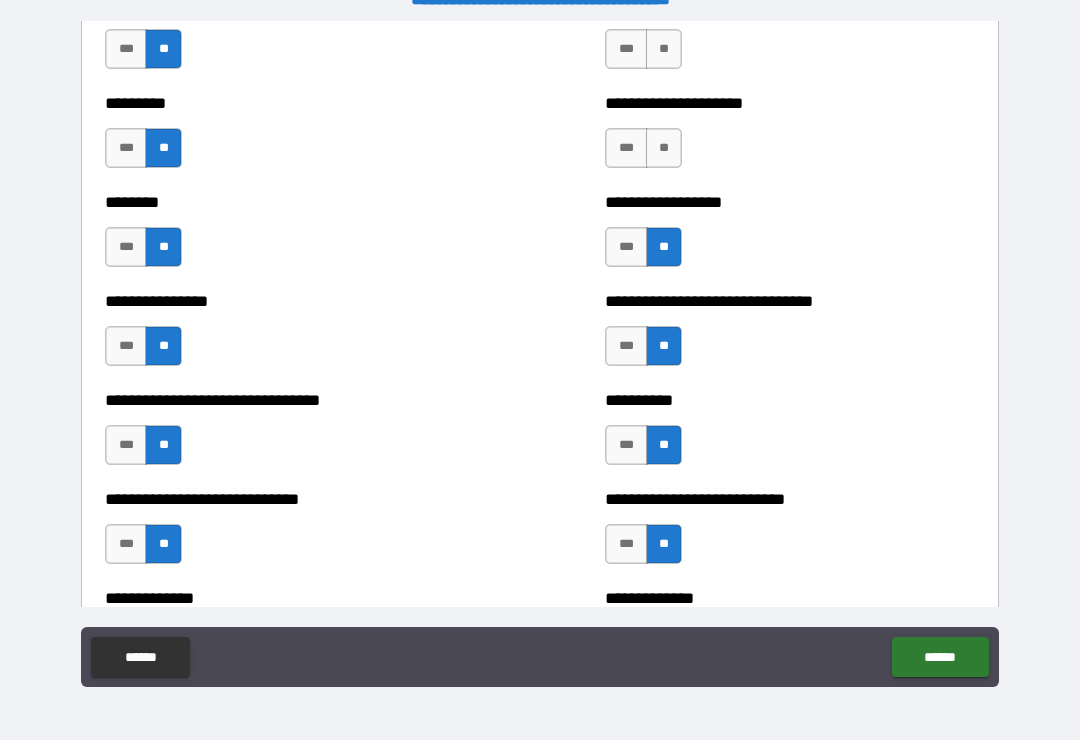 click on "**********" at bounding box center [790, 138] 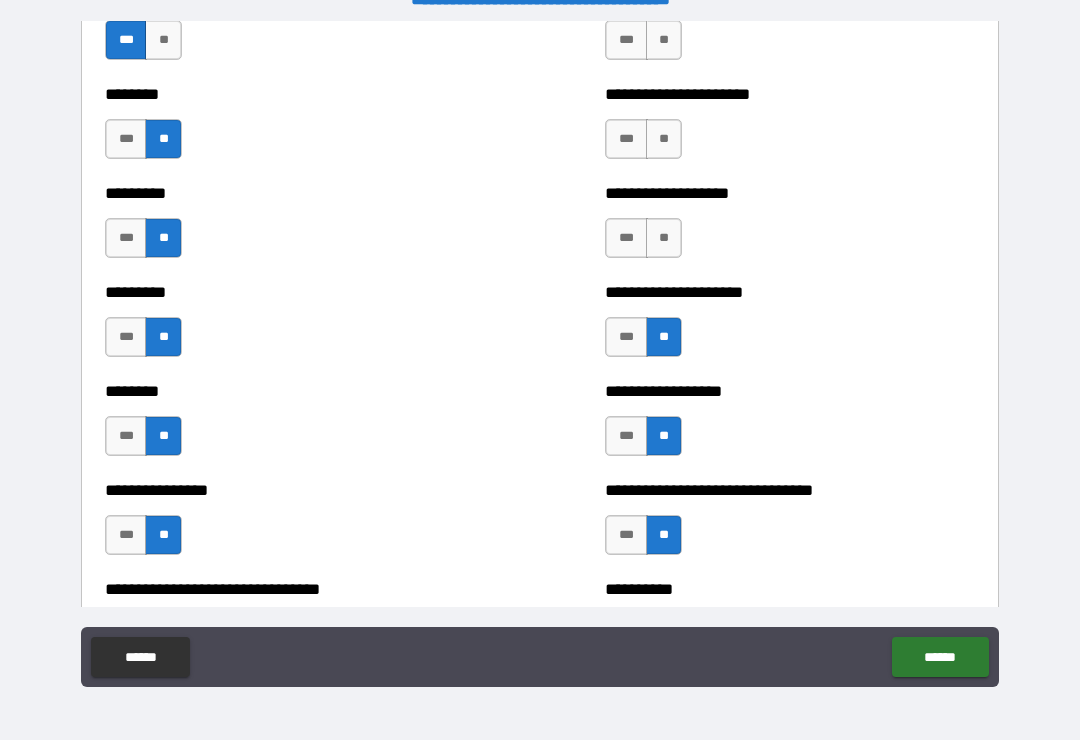 scroll, scrollTop: 7117, scrollLeft: 0, axis: vertical 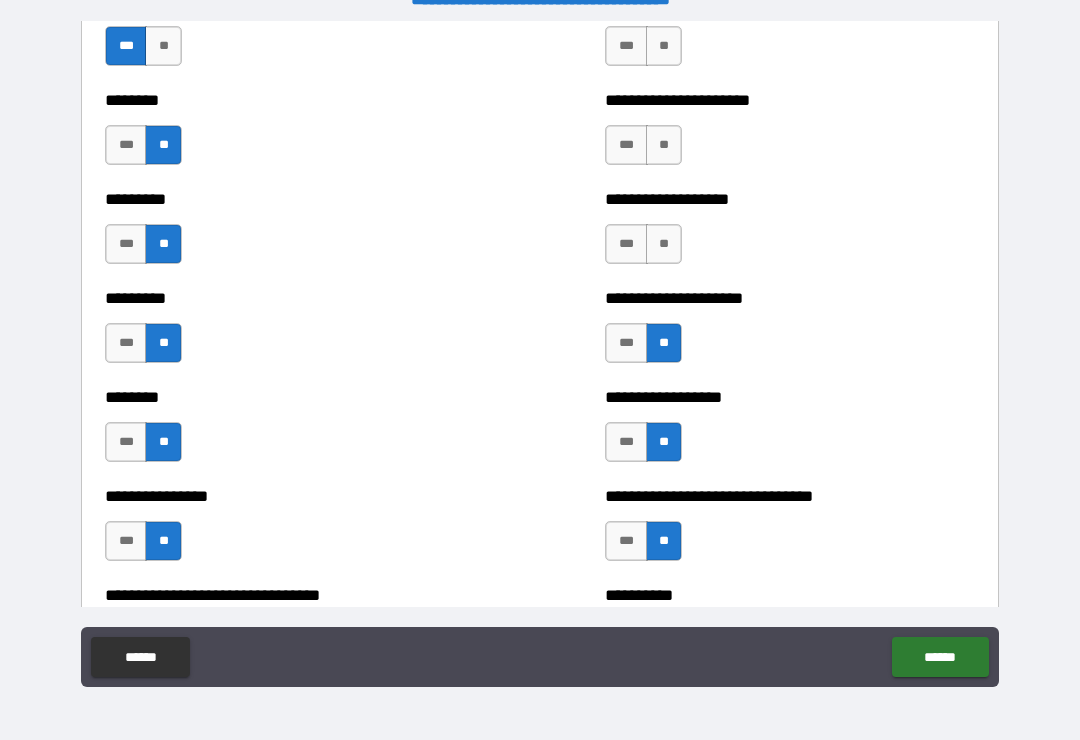 click on "**" at bounding box center (664, 244) 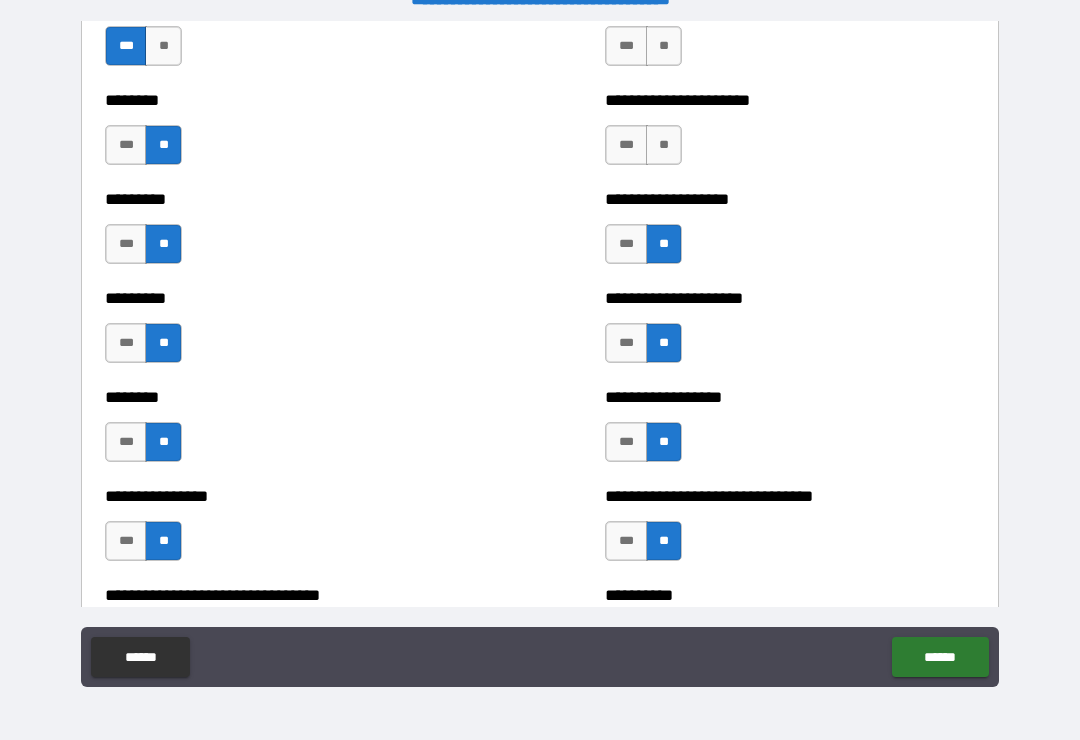 click on "**" at bounding box center [664, 145] 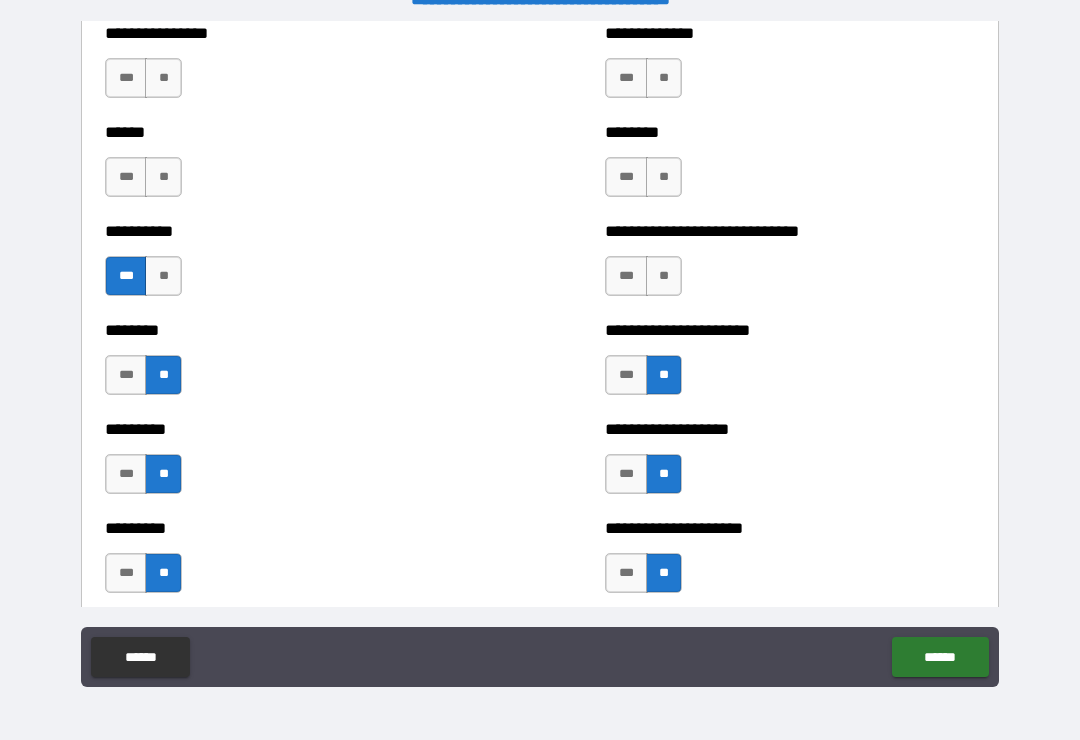 scroll, scrollTop: 6886, scrollLeft: 0, axis: vertical 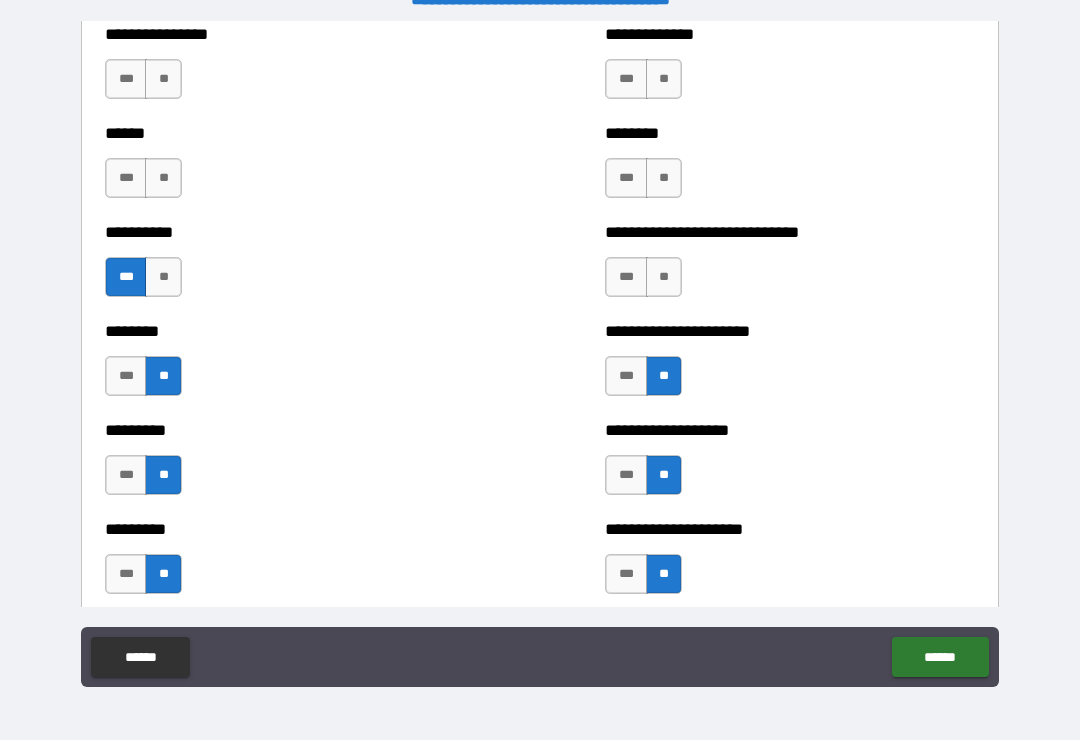 click on "**" at bounding box center (664, 277) 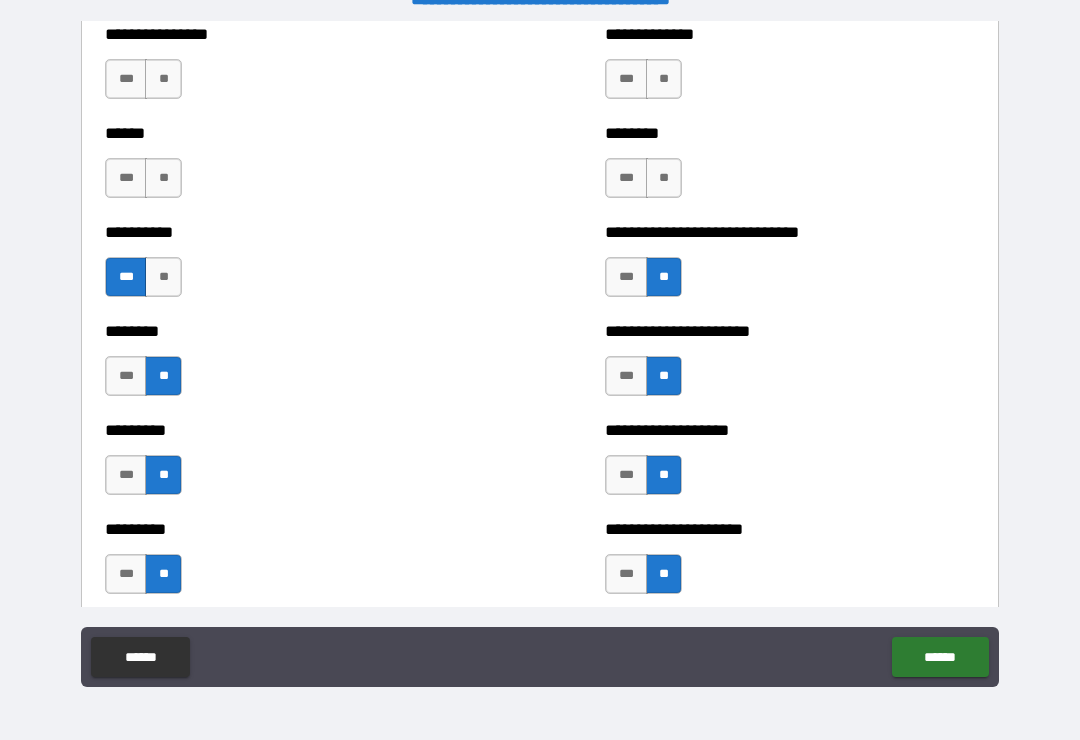 click on "**" at bounding box center (664, 178) 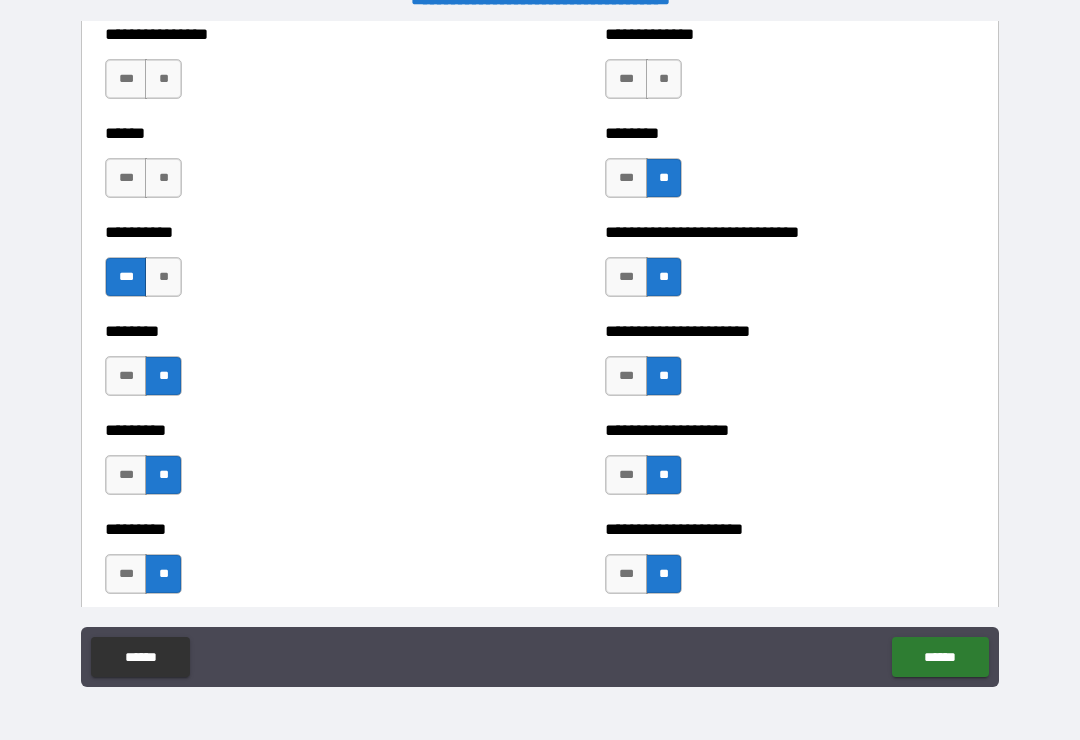 click on "*** **" at bounding box center (646, 84) 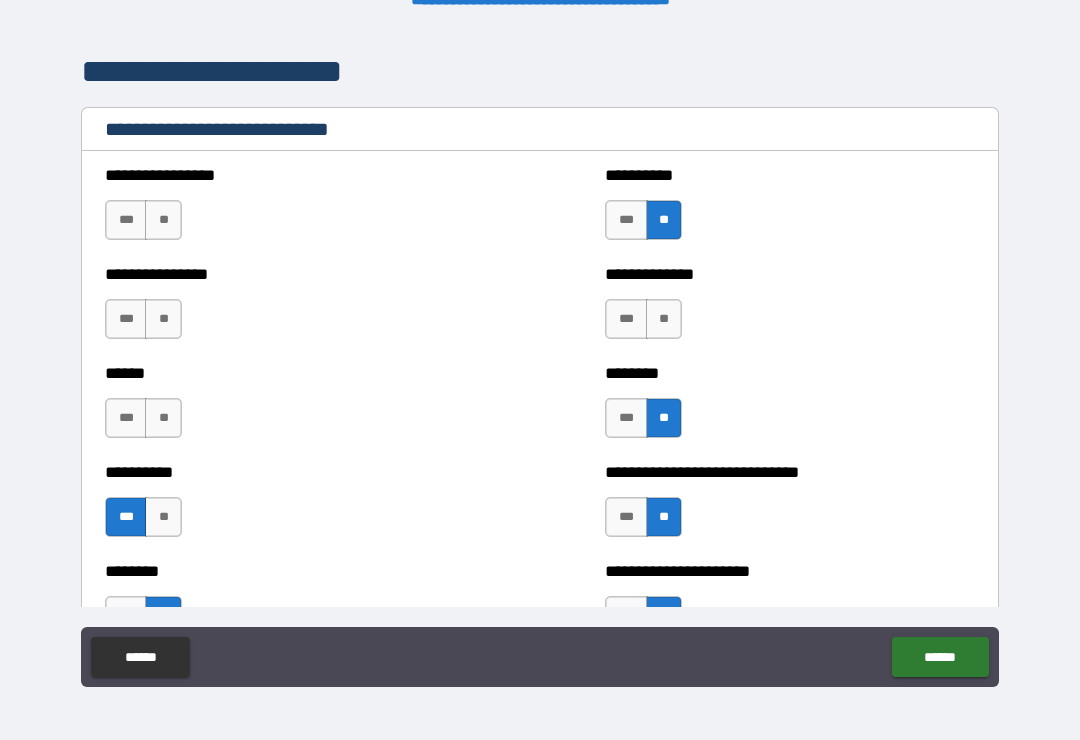 scroll, scrollTop: 6639, scrollLeft: 0, axis: vertical 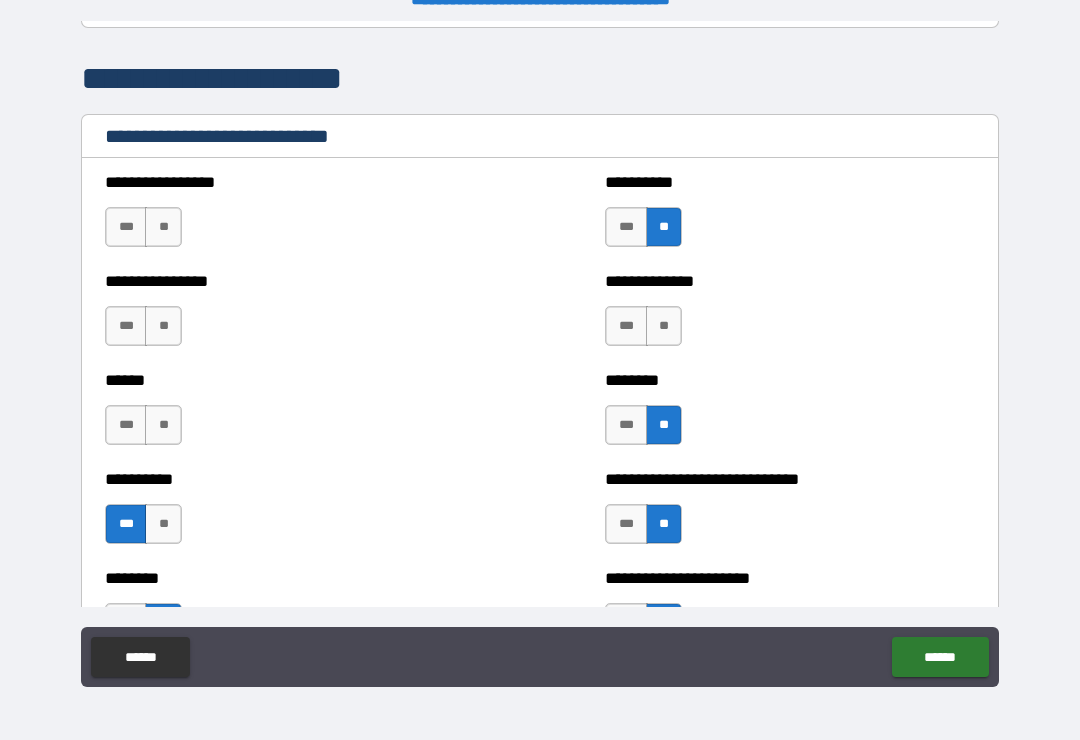 click on "**********" at bounding box center (790, 316) 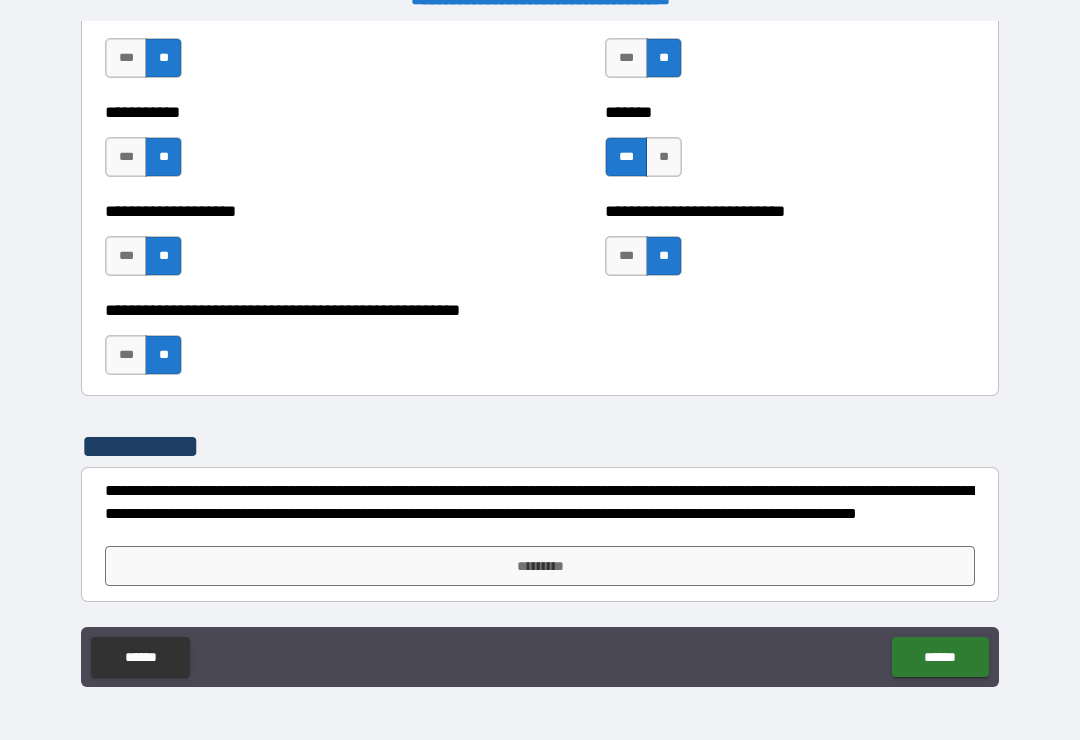 scroll, scrollTop: 7996, scrollLeft: 0, axis: vertical 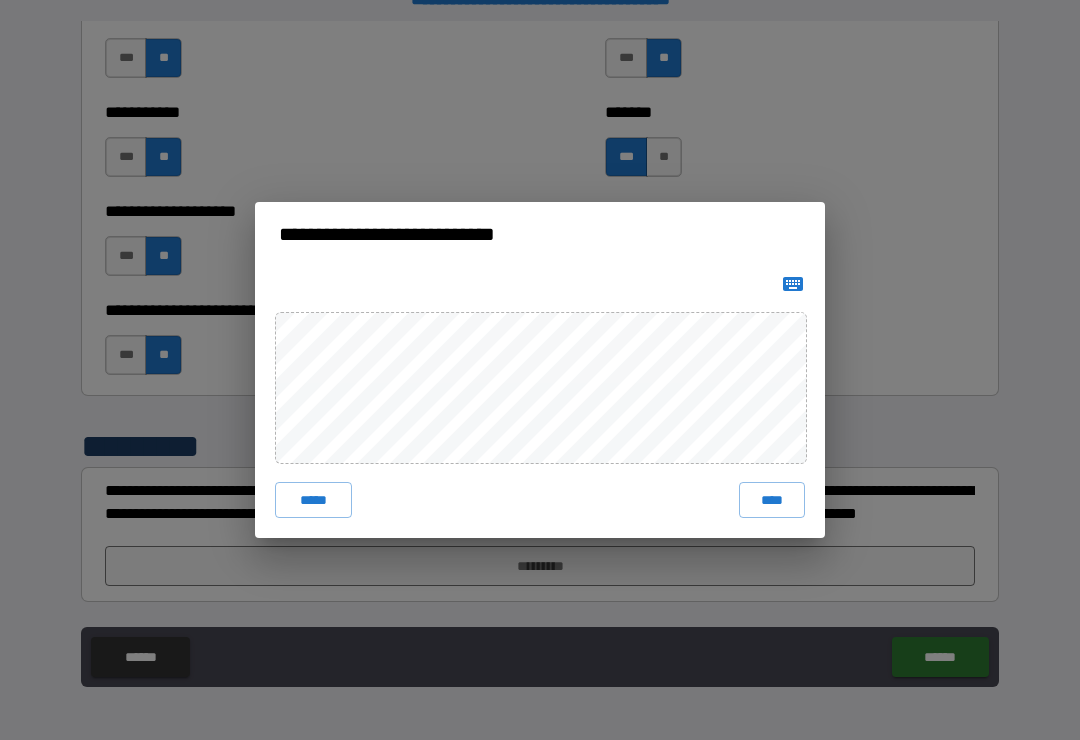 click on "*****" at bounding box center [313, 500] 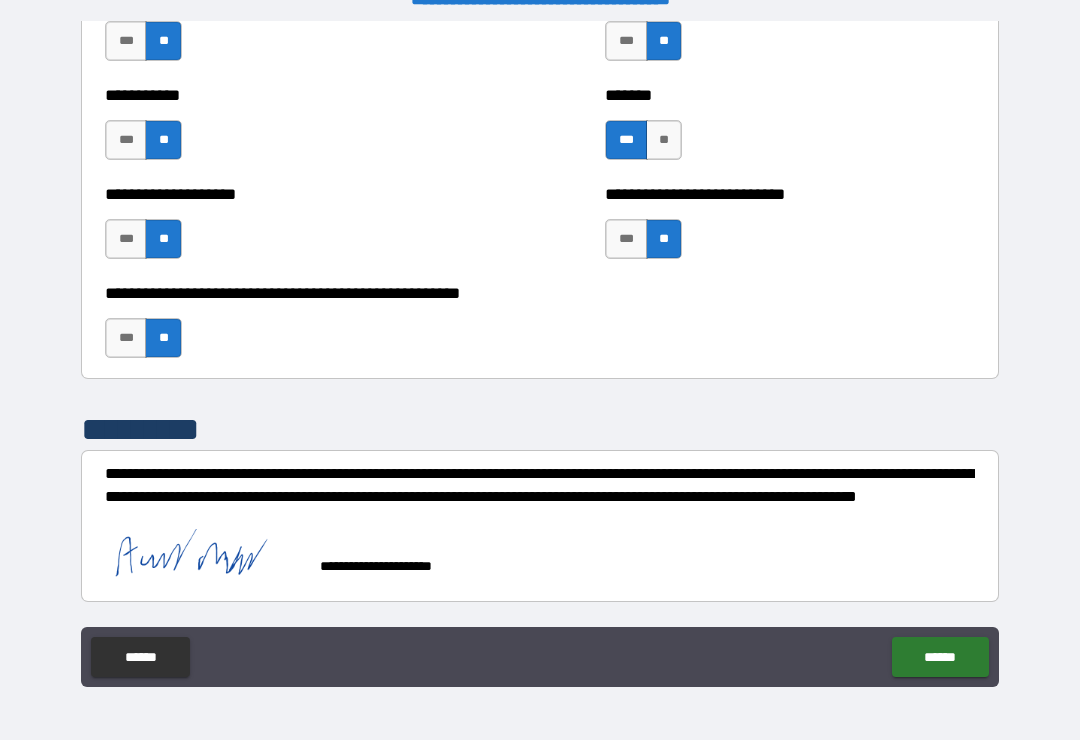 scroll, scrollTop: 8015, scrollLeft: 0, axis: vertical 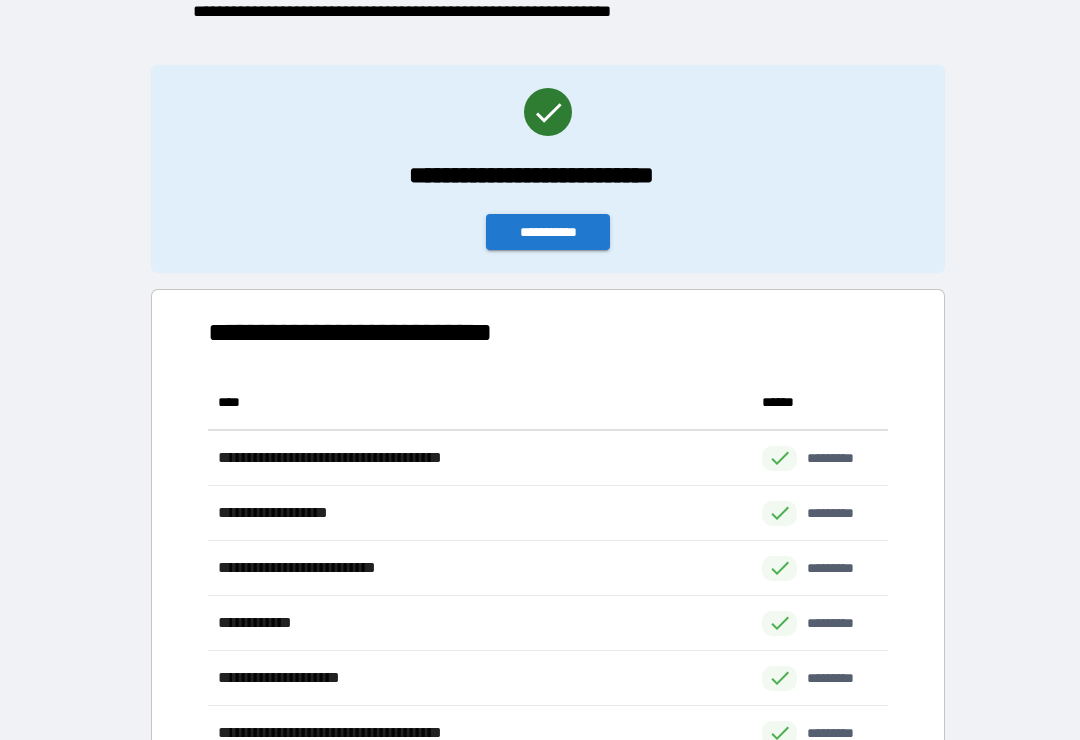 click on "**********" at bounding box center (548, 232) 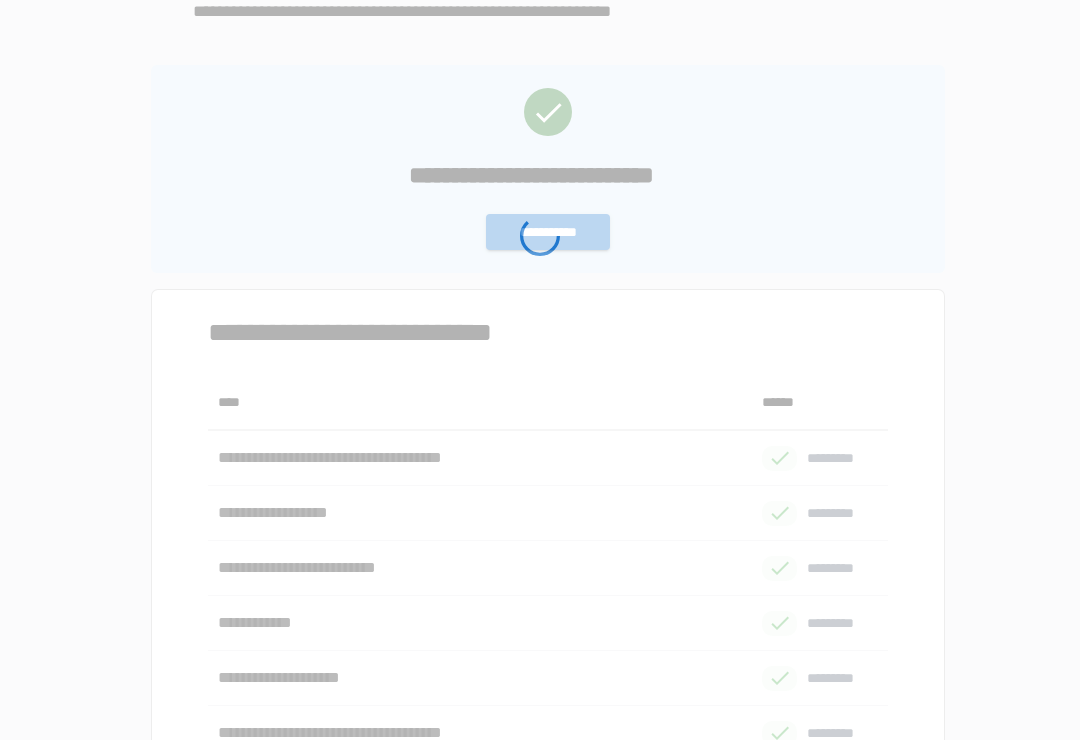 scroll, scrollTop: 0, scrollLeft: 0, axis: both 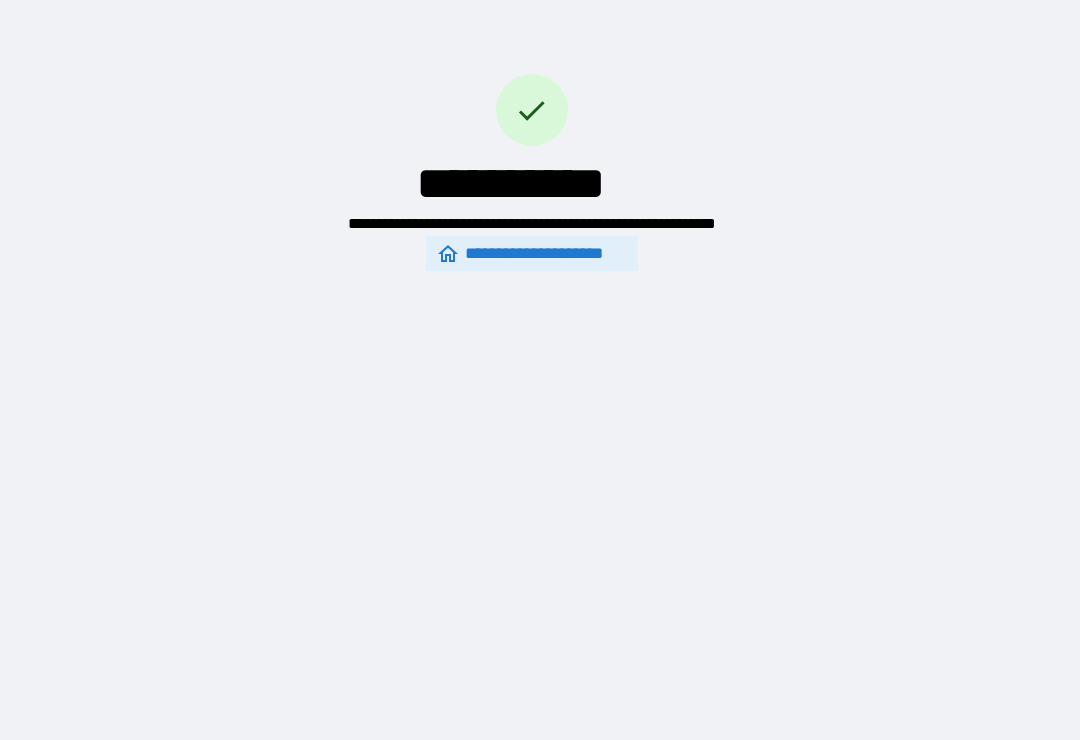 click on "**********" at bounding box center (540, 354) 